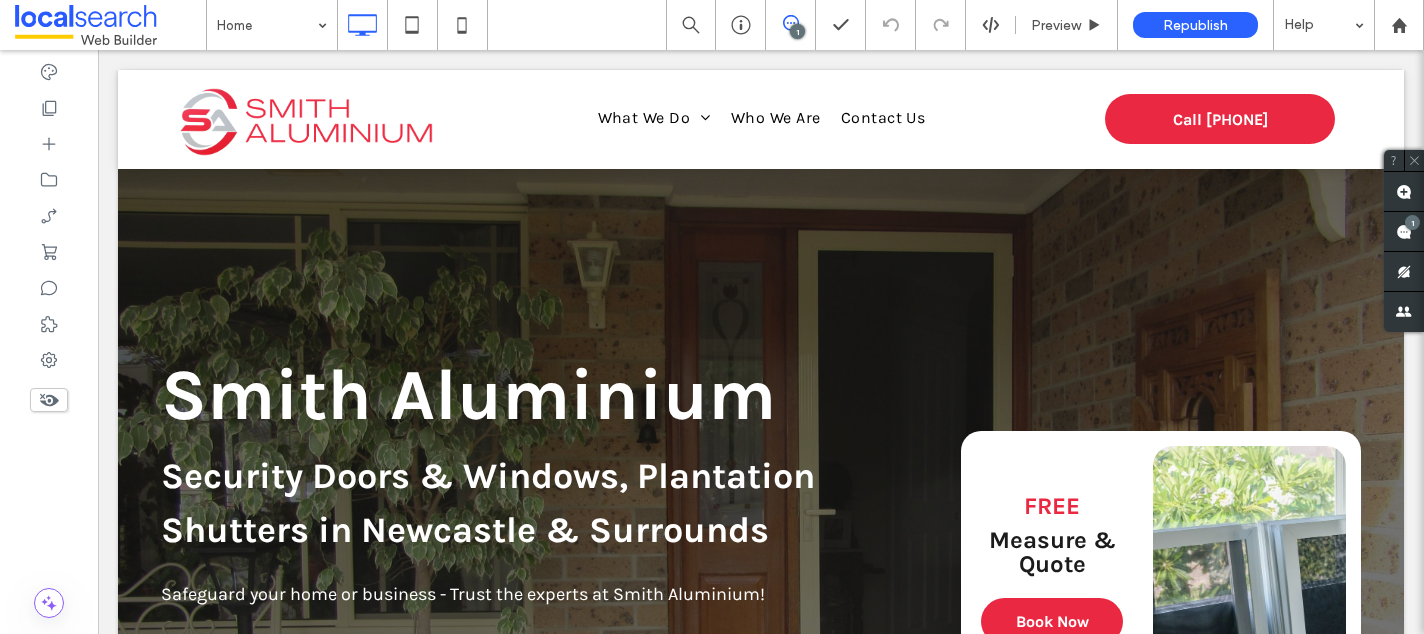 scroll, scrollTop: 0, scrollLeft: 0, axis: both 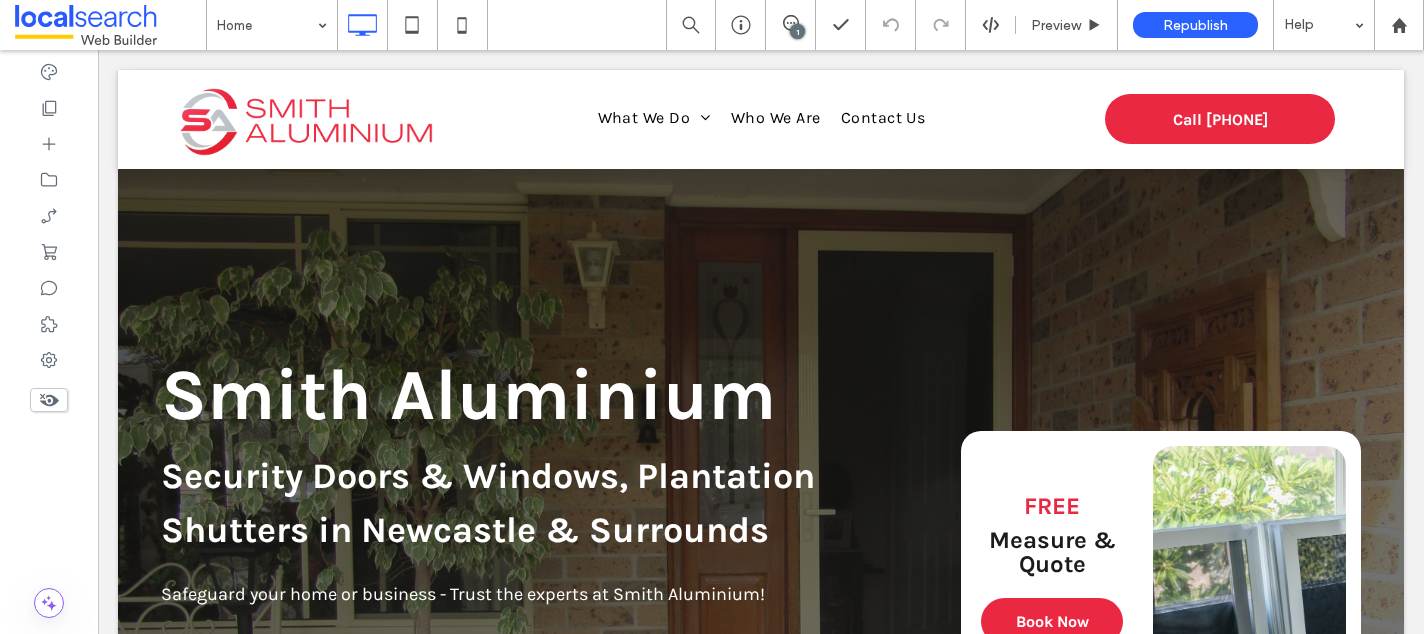 click on "1" at bounding box center [797, 31] 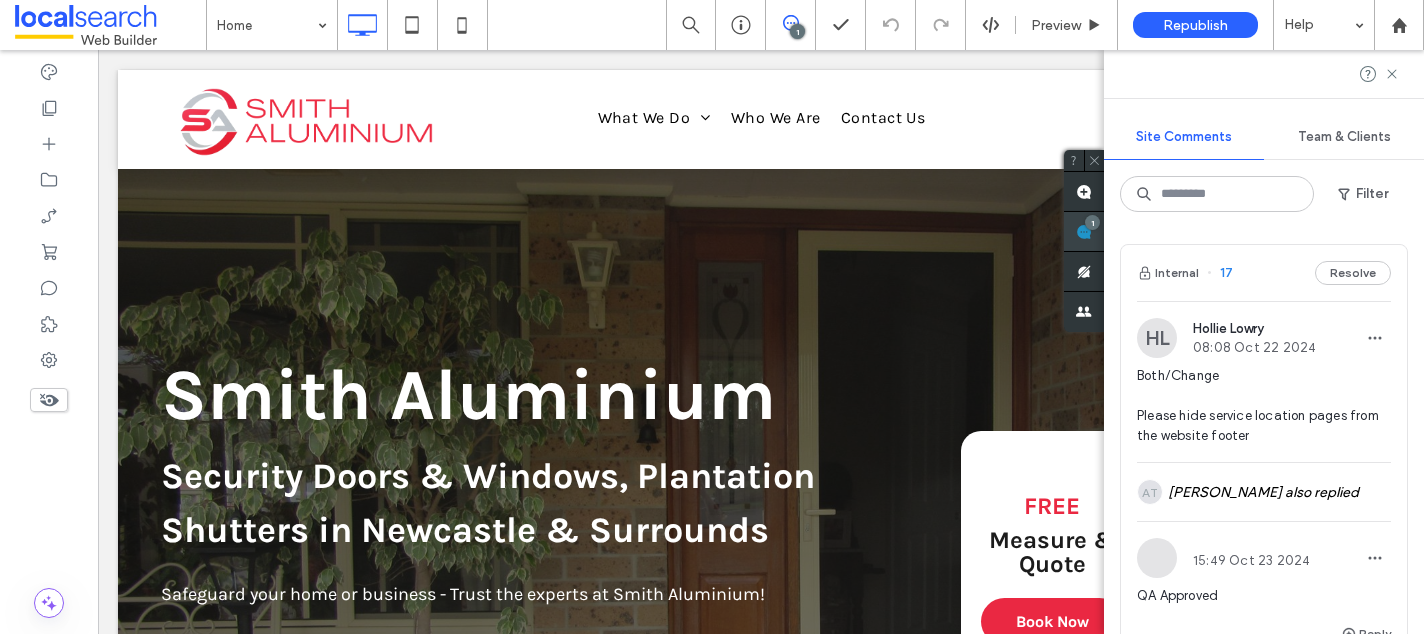 click on "Site Comments Team & Clients Filter Internal 17 Resolve HL Hollie Lowry 08:08 Oct 22 2024 Both/Change
Please hide service location pages from the website footer AT Annjela Tan also replied        15:49 Oct 23 2024 QA Approved Reply Automate new comments Instantly notify your team when someone adds or updates a comment on a site. See Zap Examples 1" at bounding box center [1264, 342] 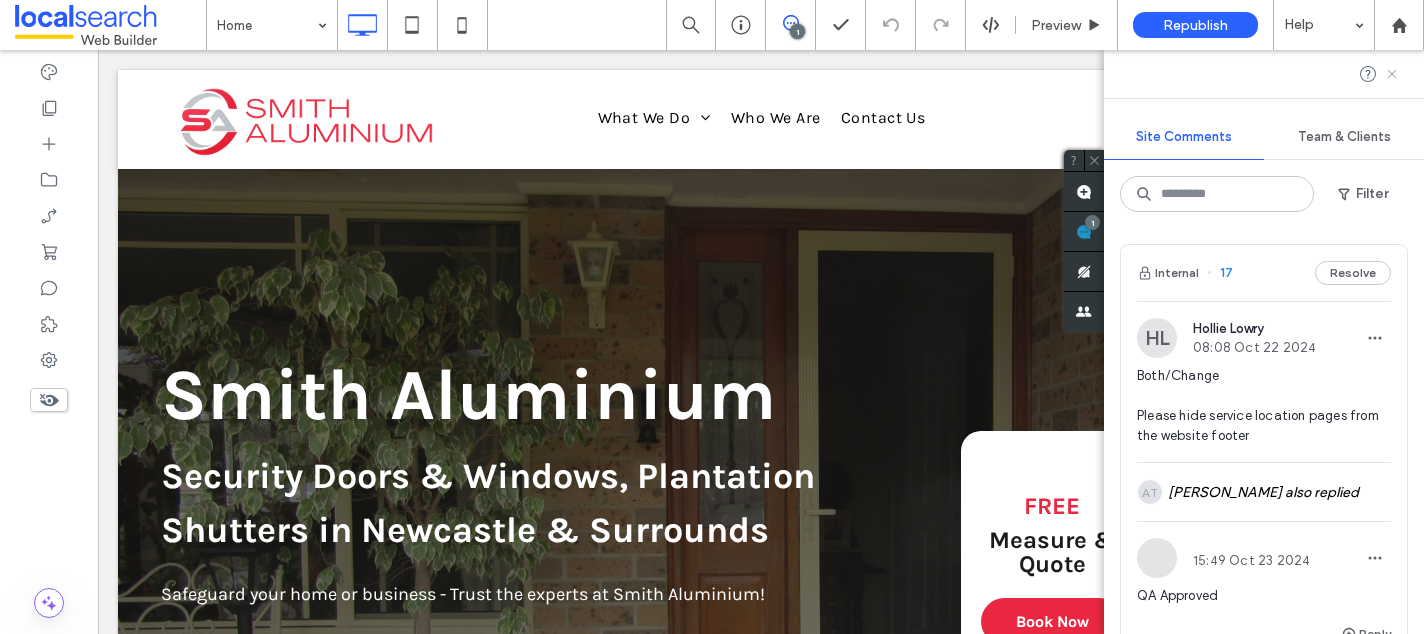 click 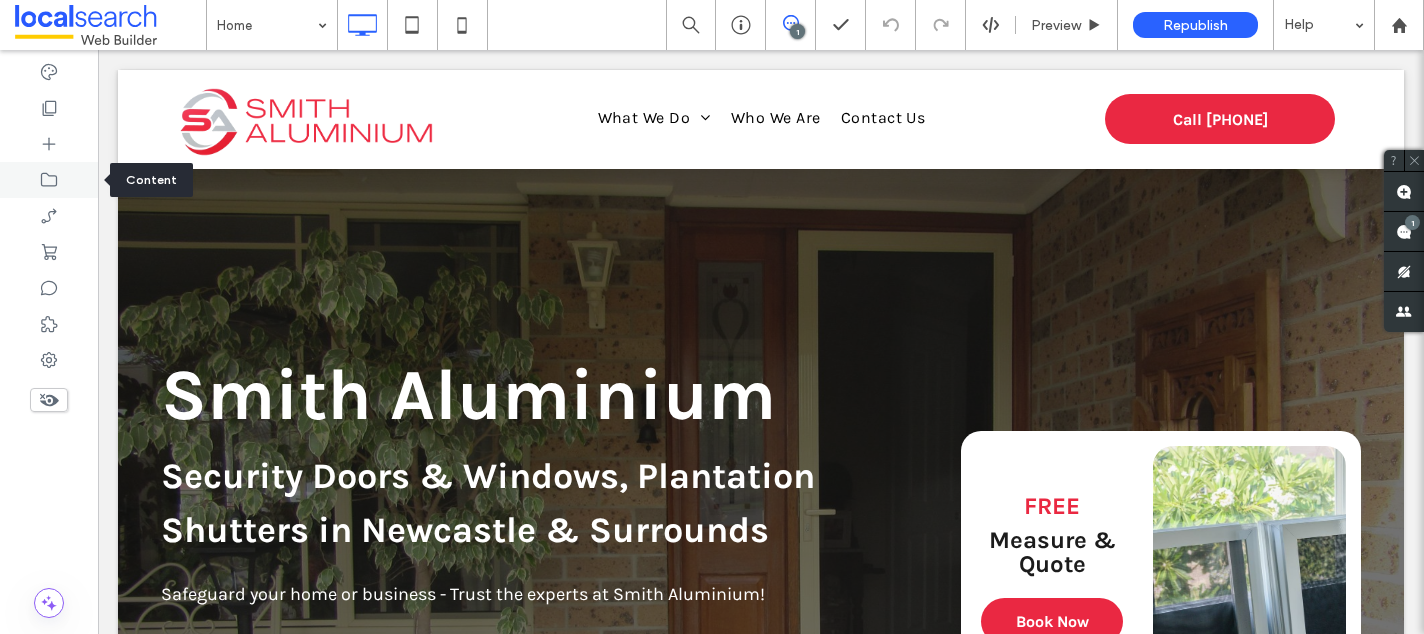 click at bounding box center [49, 180] 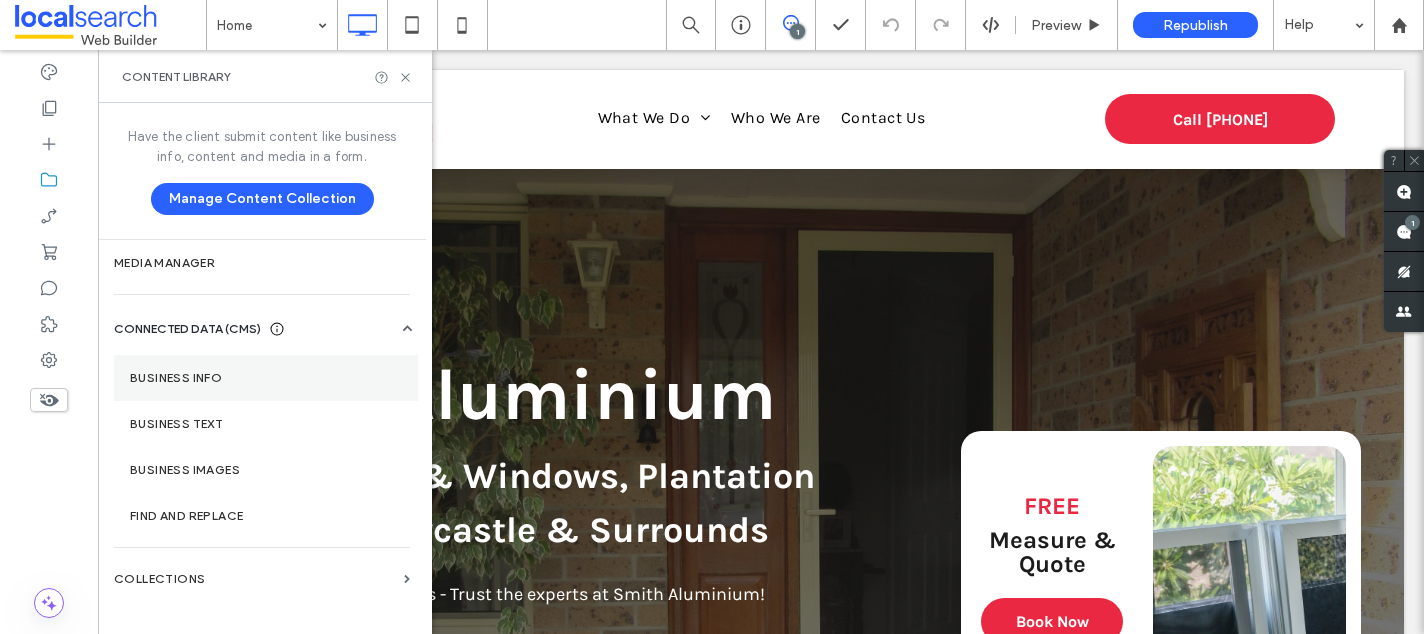 click on "Business Info" at bounding box center (266, 378) 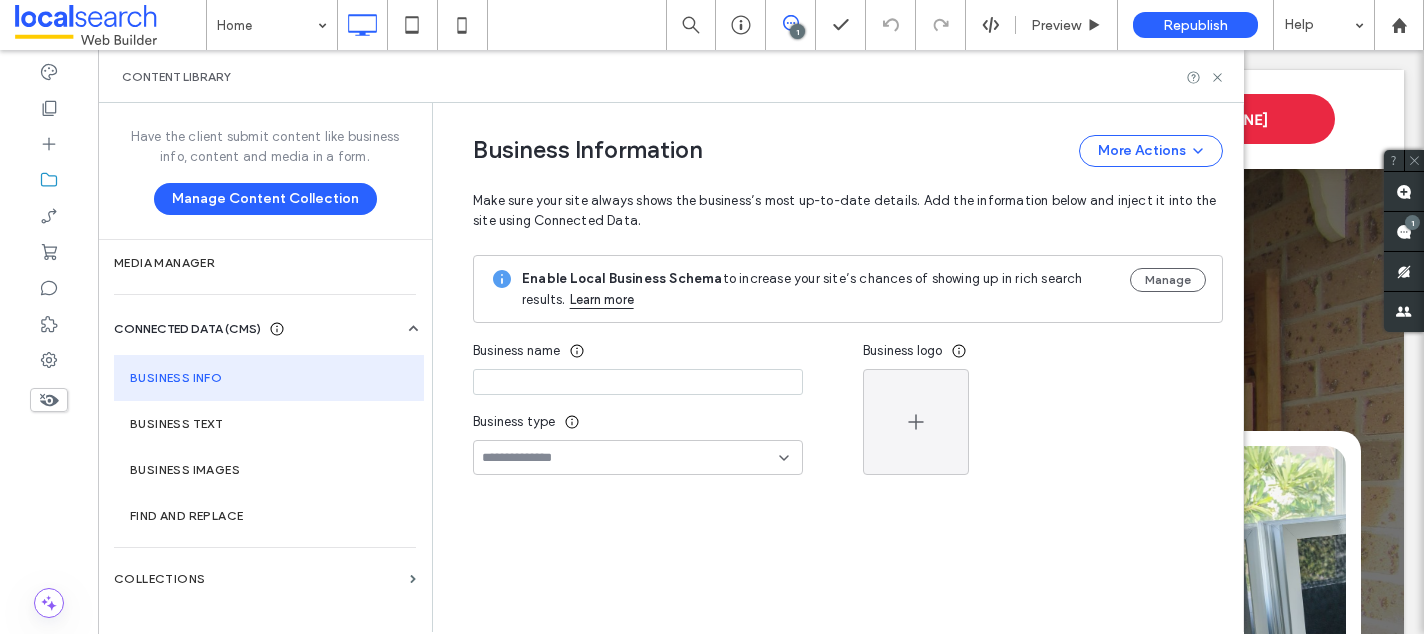 type on "**********" 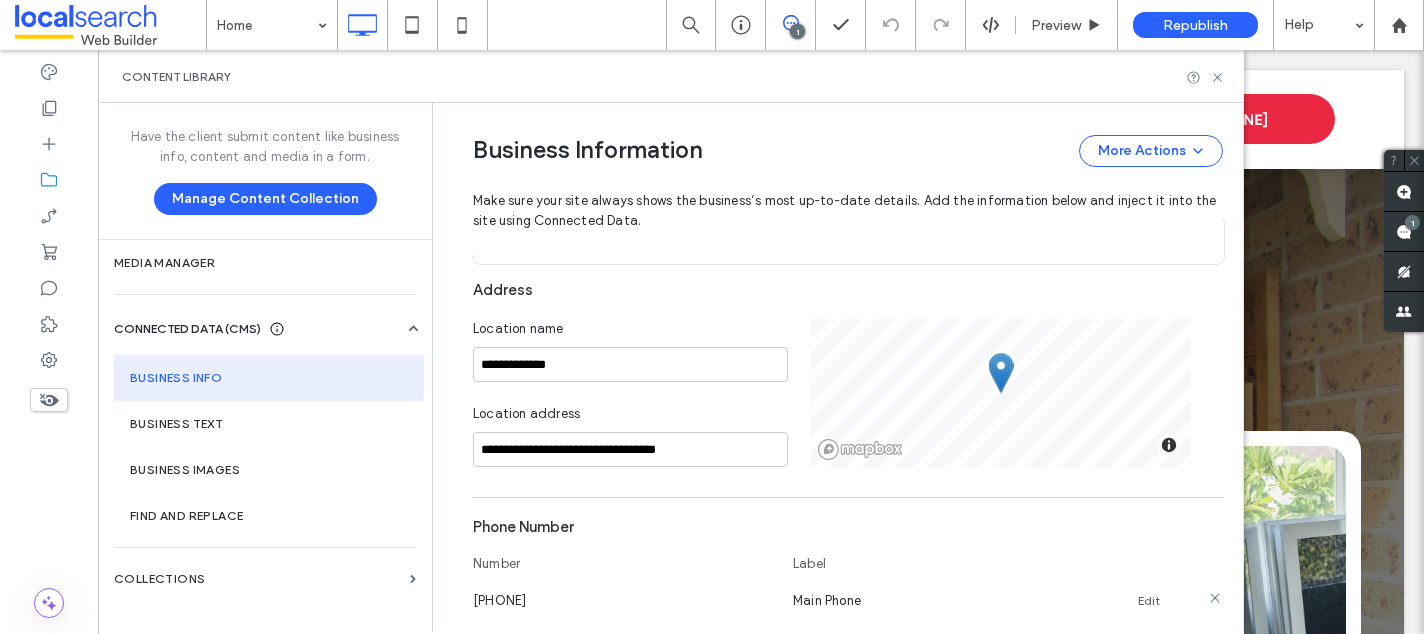 scroll, scrollTop: 348, scrollLeft: 0, axis: vertical 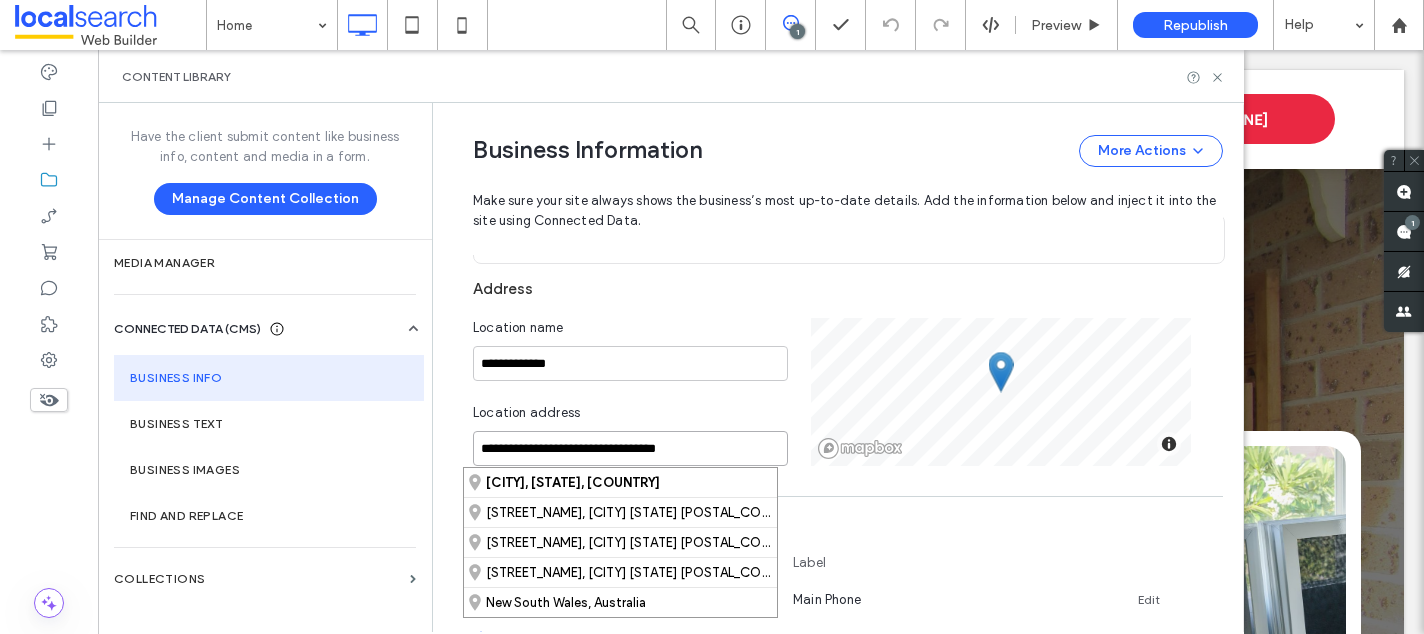 drag, startPoint x: 702, startPoint y: 446, endPoint x: 485, endPoint y: 435, distance: 217.27863 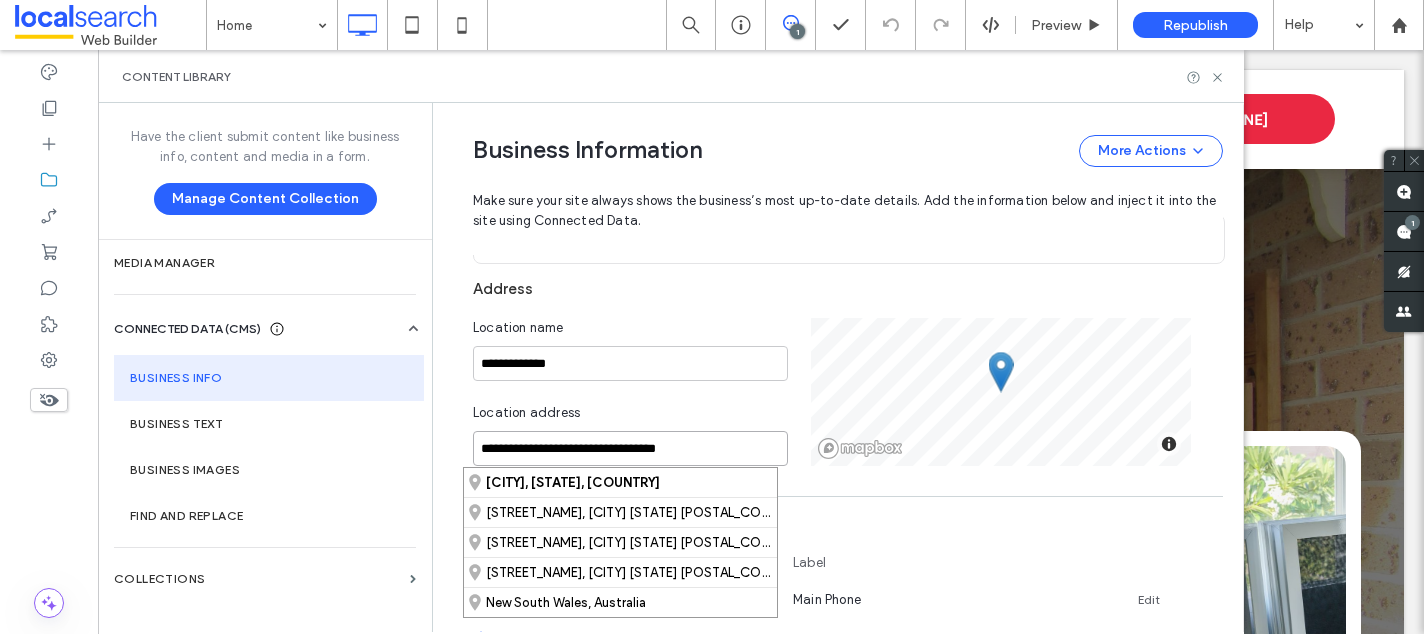click on "**********" at bounding box center [630, 448] 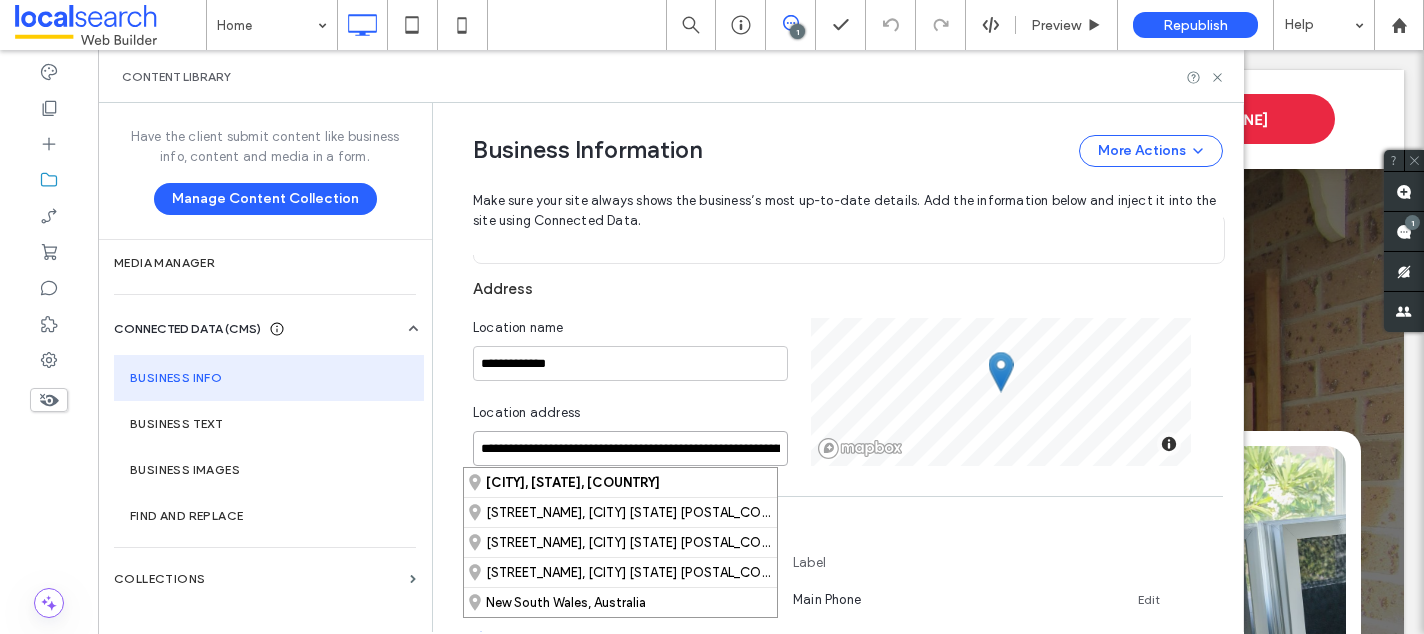 scroll, scrollTop: 0, scrollLeft: 1972, axis: horizontal 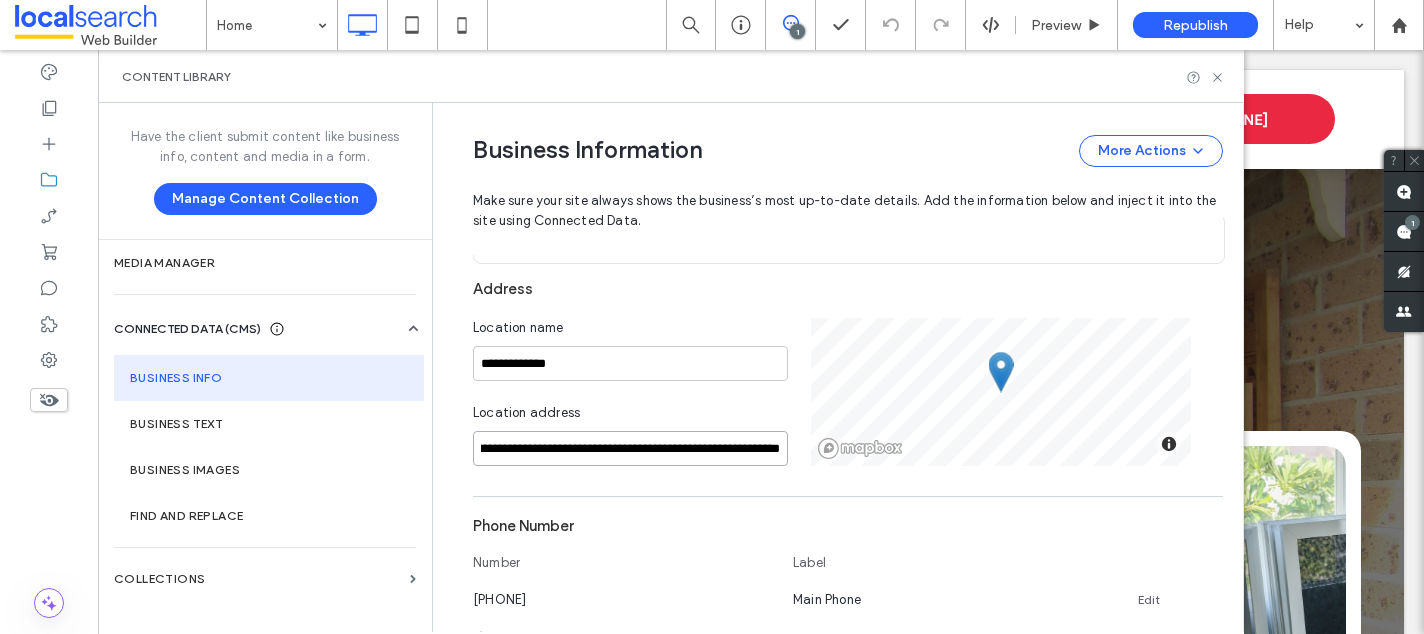 type on "**********" 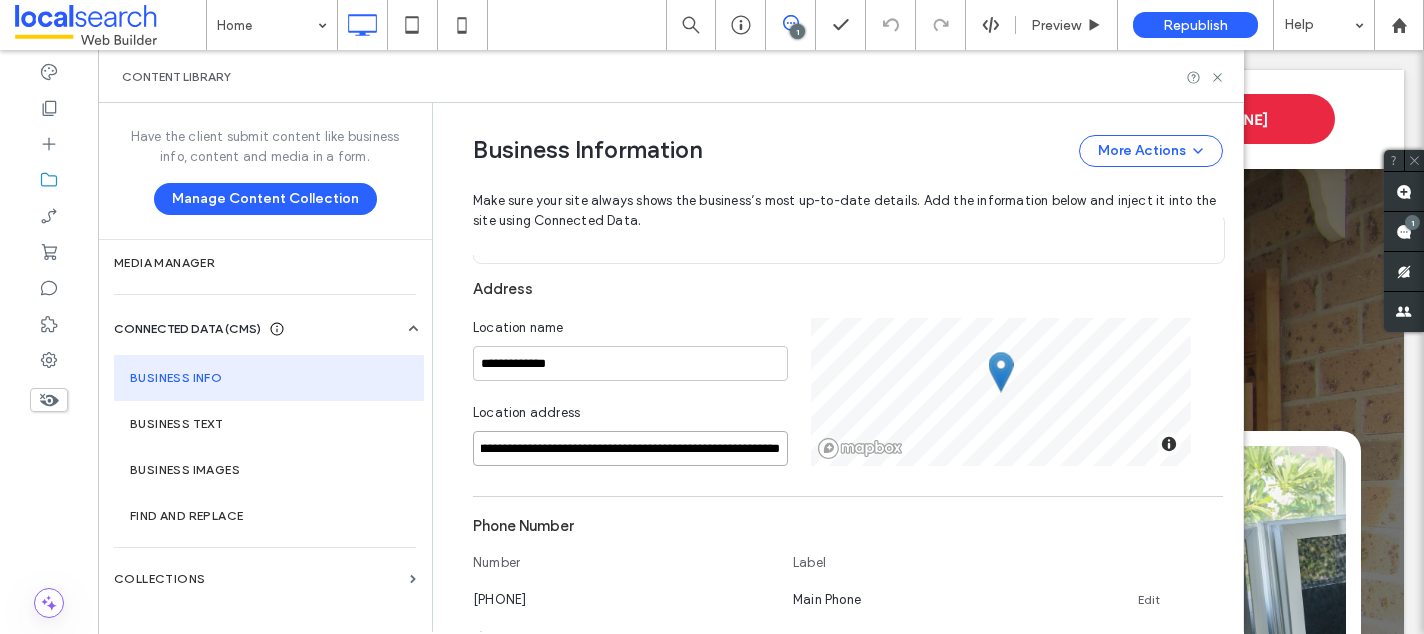 scroll, scrollTop: 0, scrollLeft: 1611, axis: horizontal 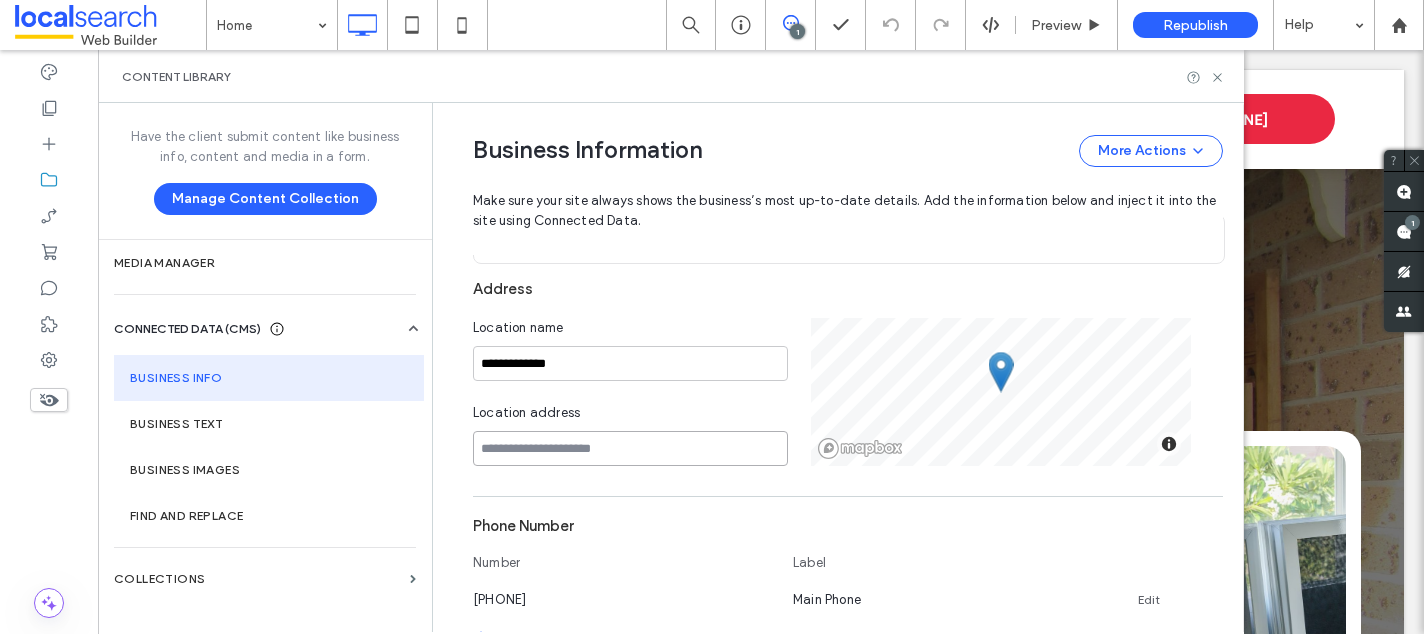 paste on "**********" 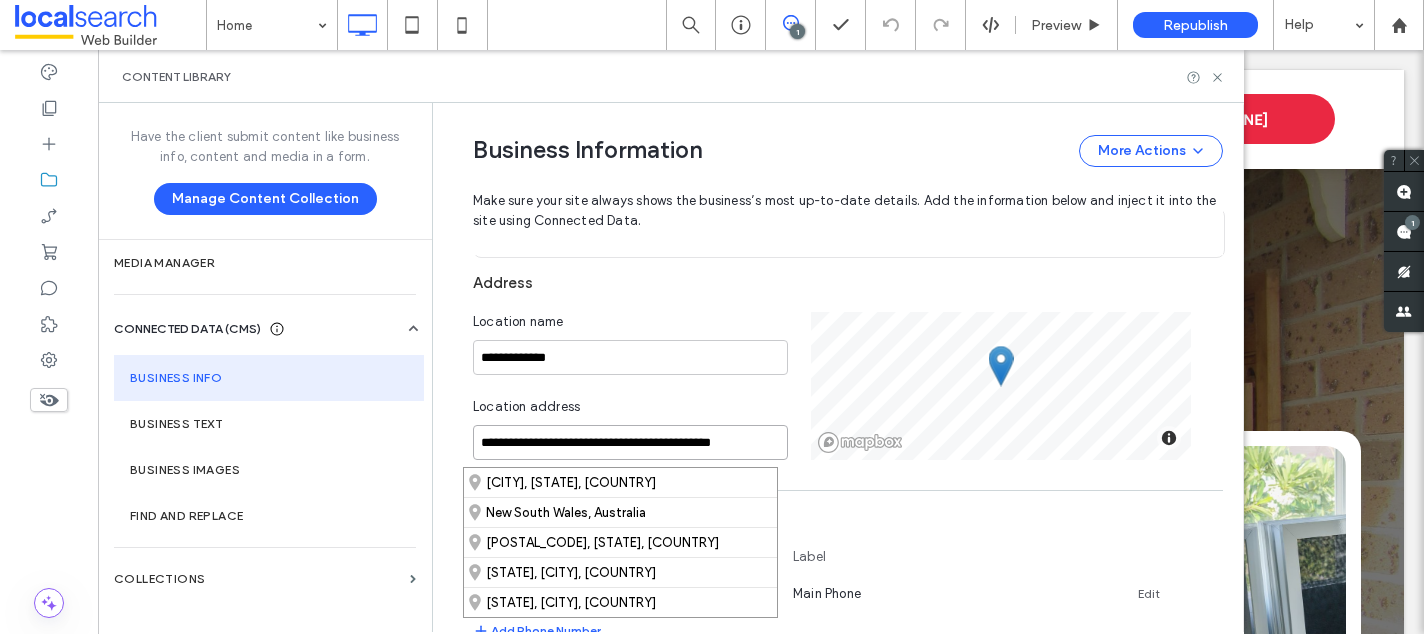 scroll, scrollTop: 355, scrollLeft: 0, axis: vertical 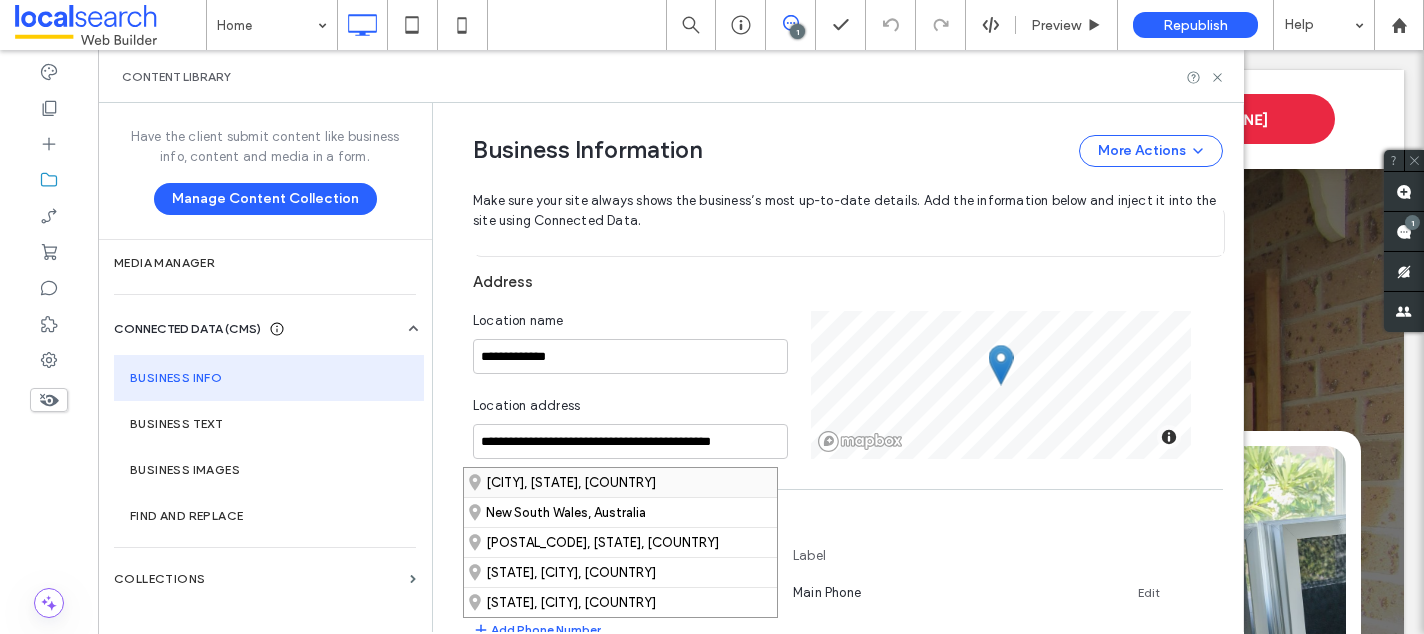 click on "Heatherbrae, New South Wales, Australia" at bounding box center [620, 482] 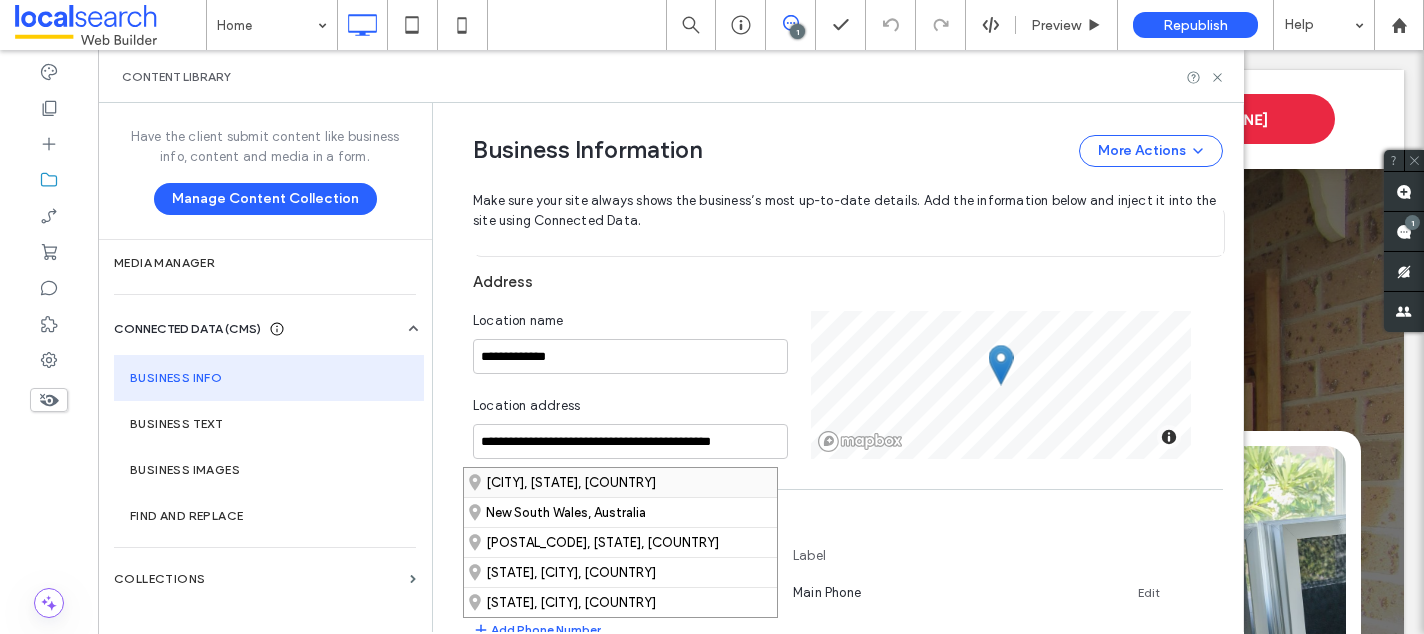 type on "**********" 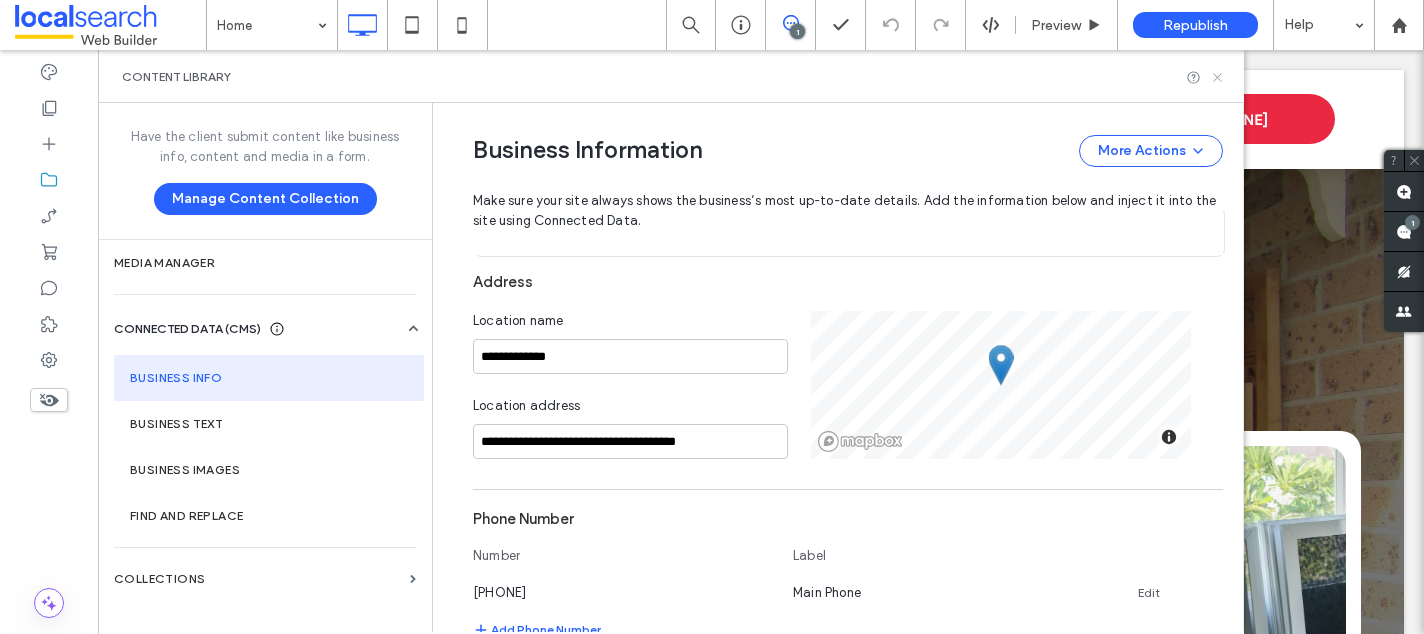 click 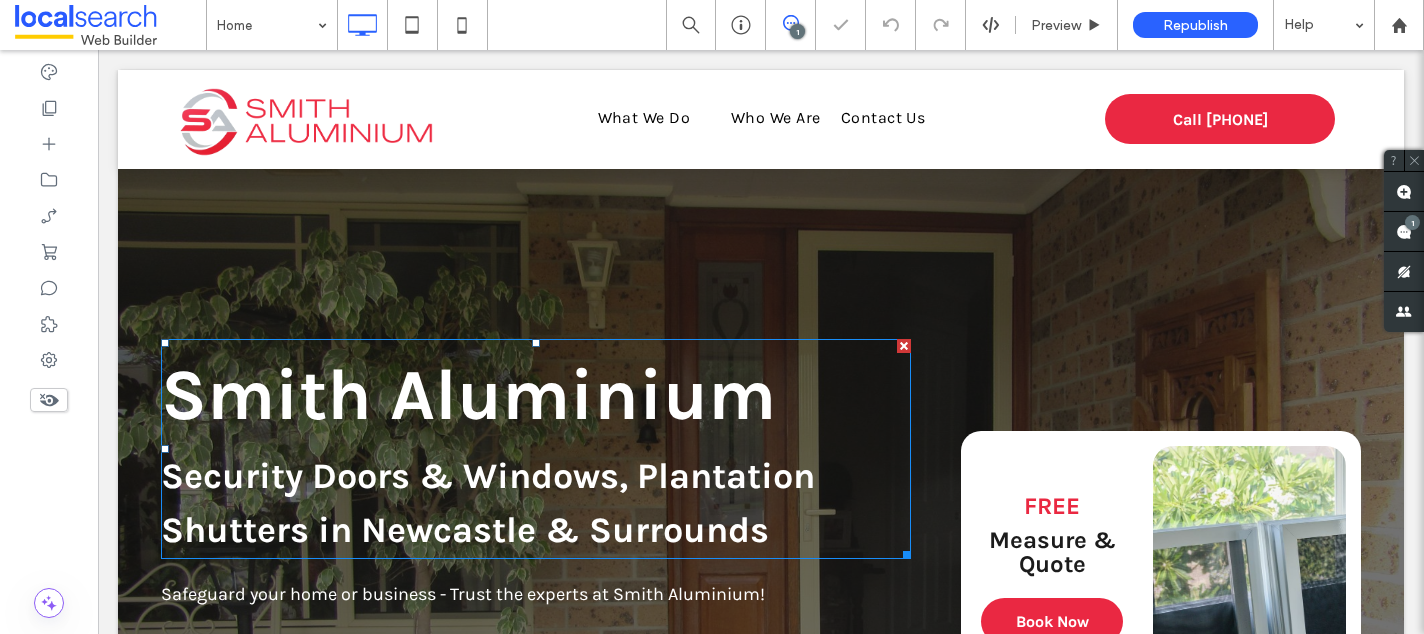 scroll, scrollTop: 225, scrollLeft: 0, axis: vertical 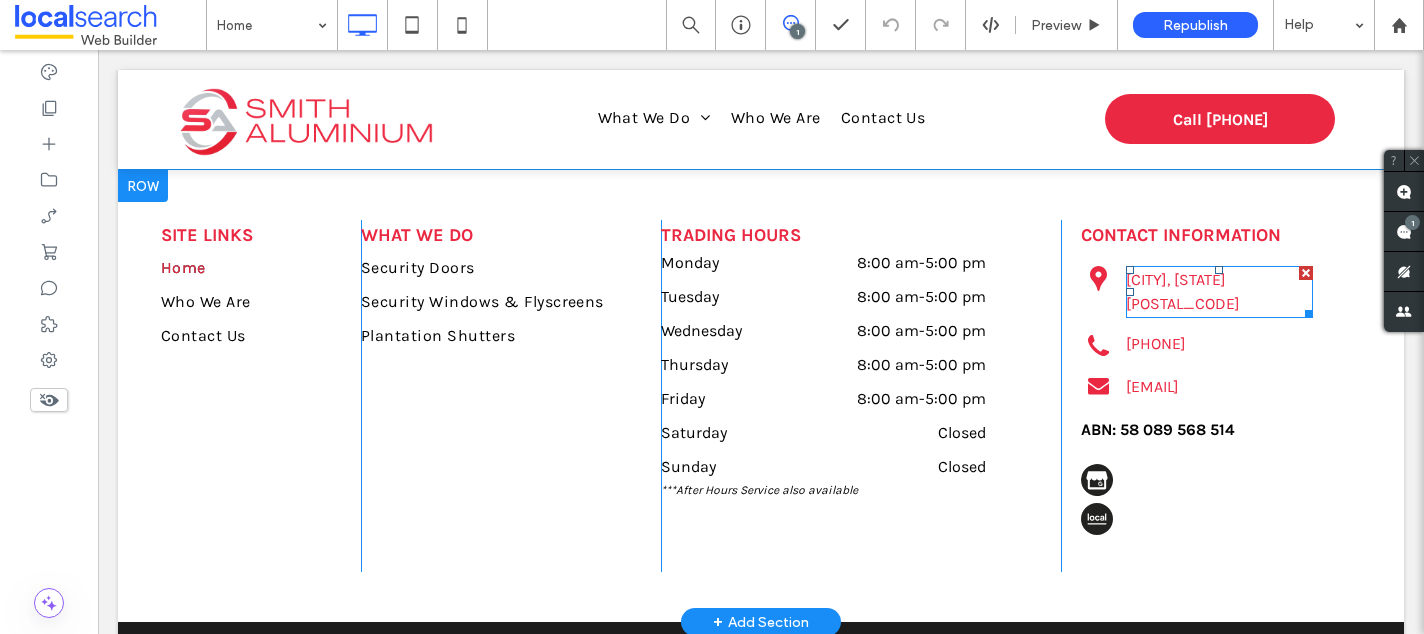 click on "Medowie, NSW 2318" at bounding box center [1219, 292] 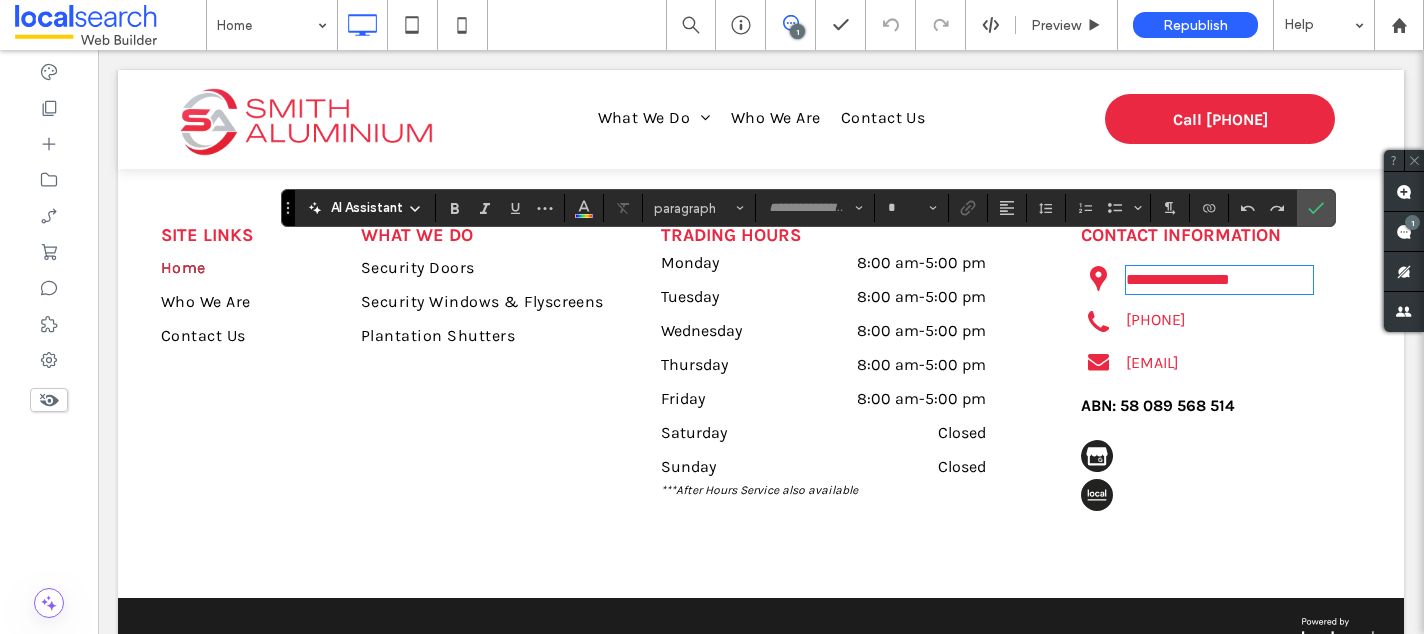 type on "*****" 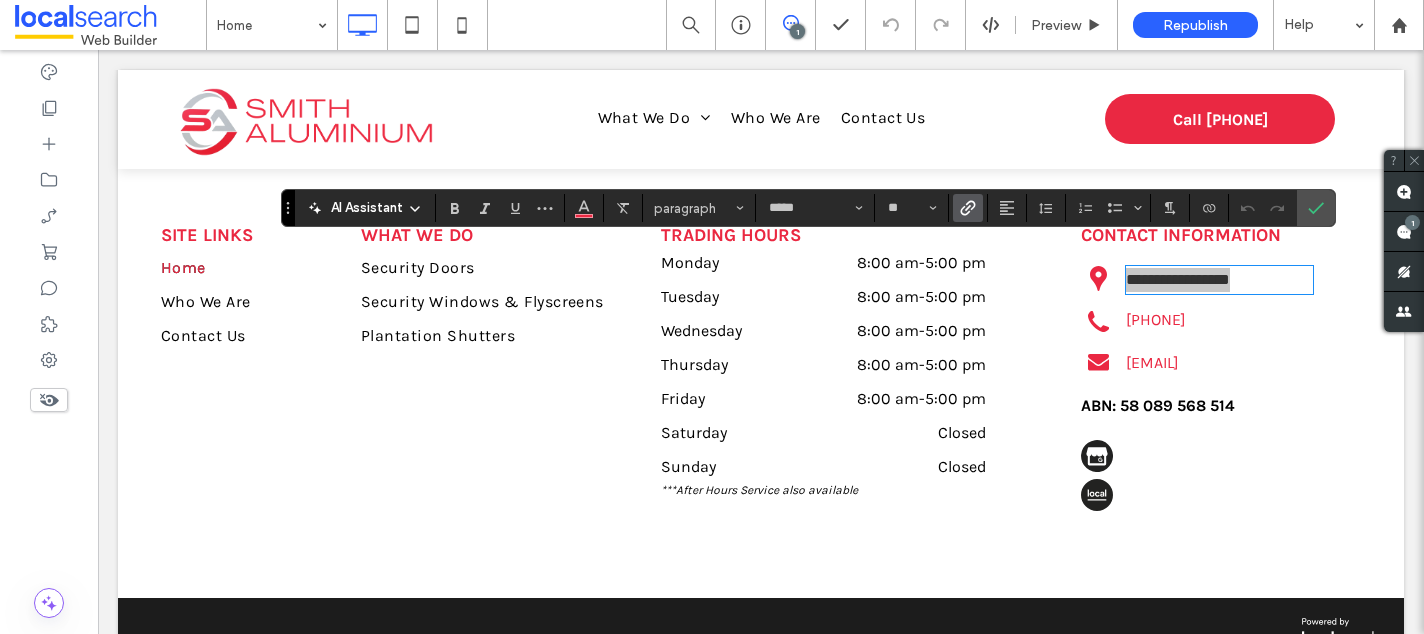 click 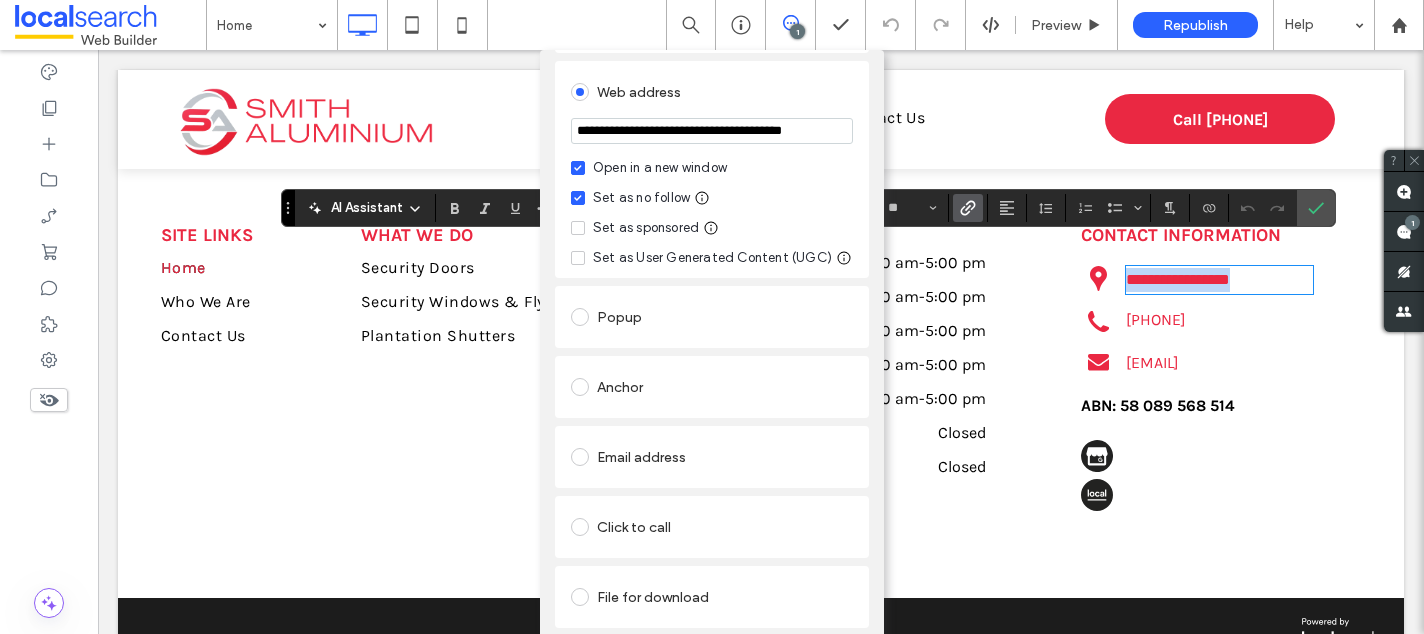 scroll, scrollTop: 0, scrollLeft: 0, axis: both 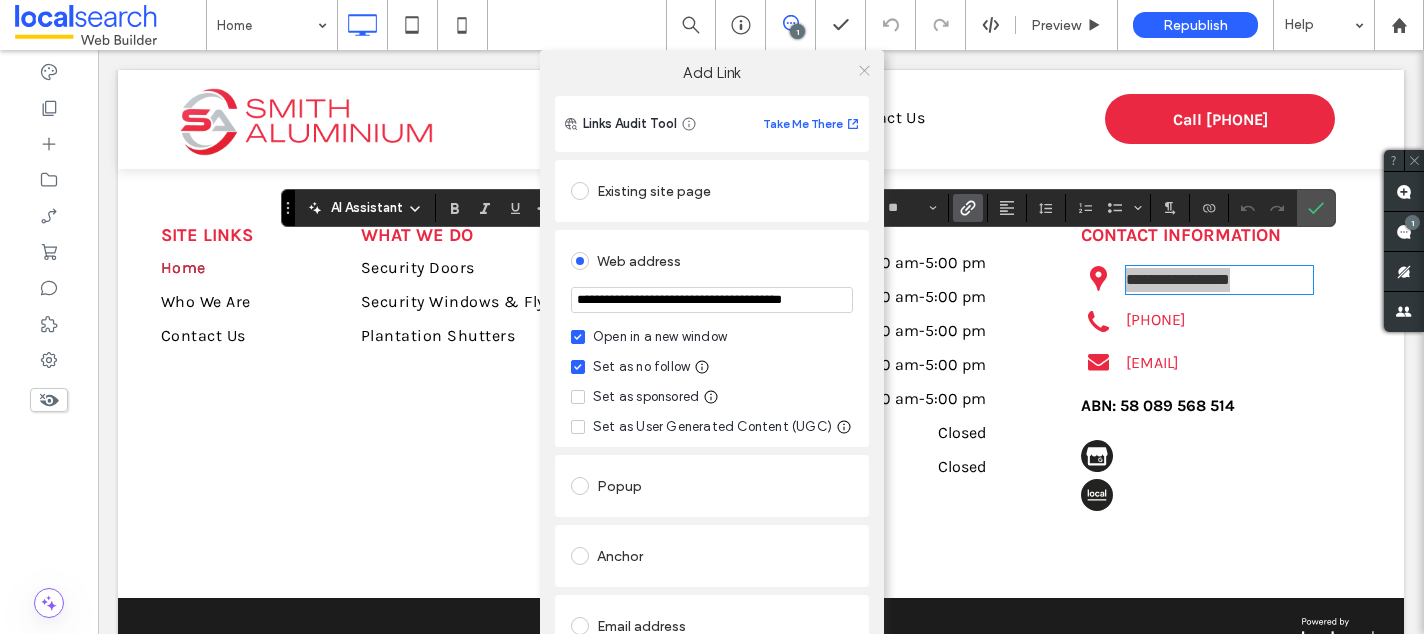 click 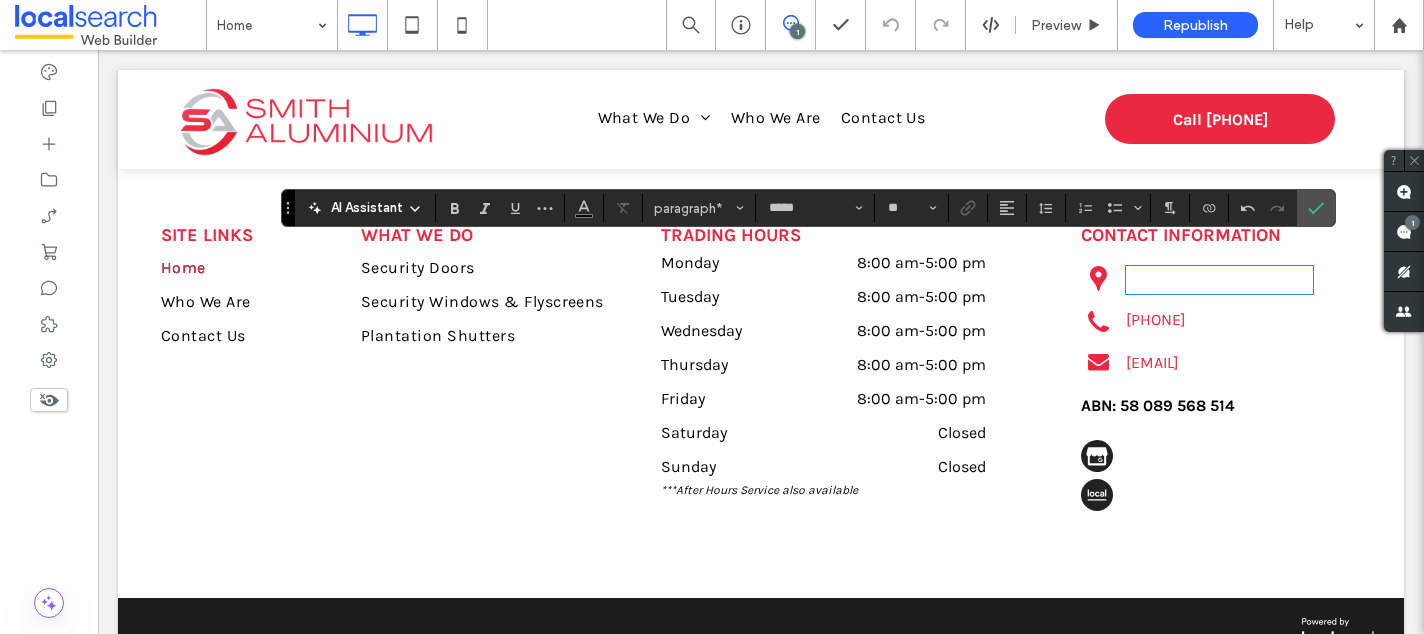 scroll, scrollTop: 0, scrollLeft: 0, axis: both 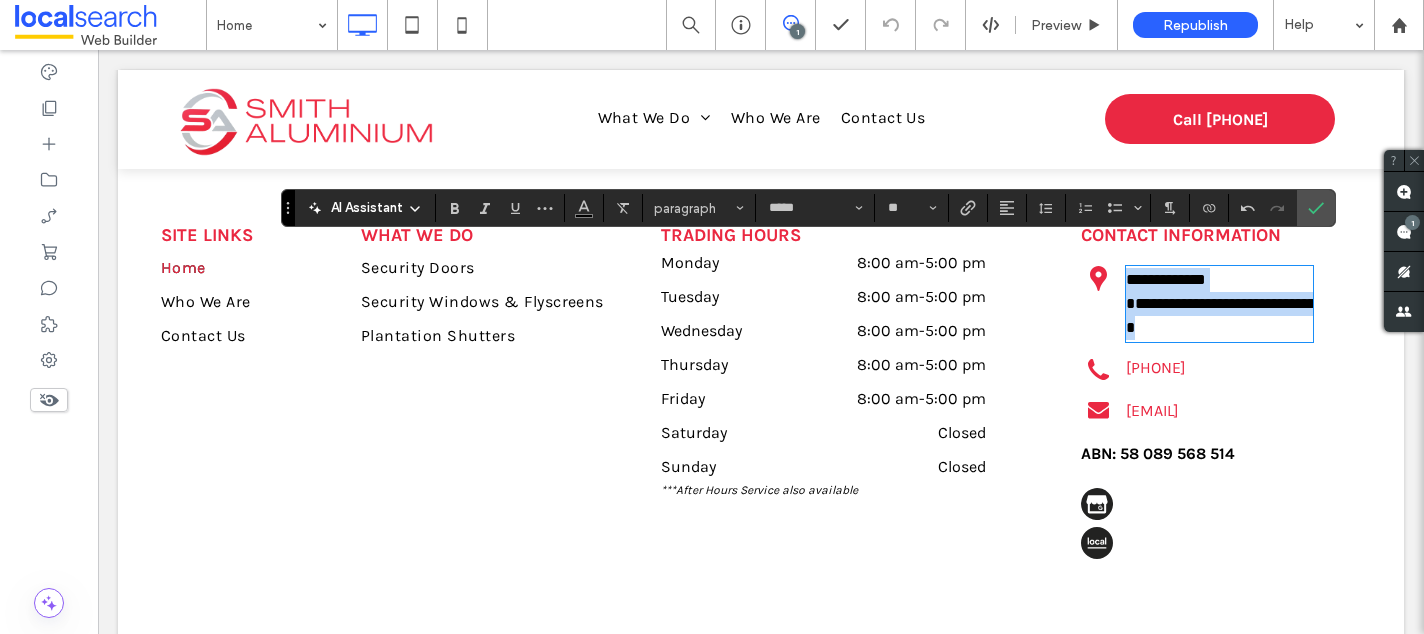 drag, startPoint x: 1219, startPoint y: 302, endPoint x: 1118, endPoint y: 247, distance: 115.00435 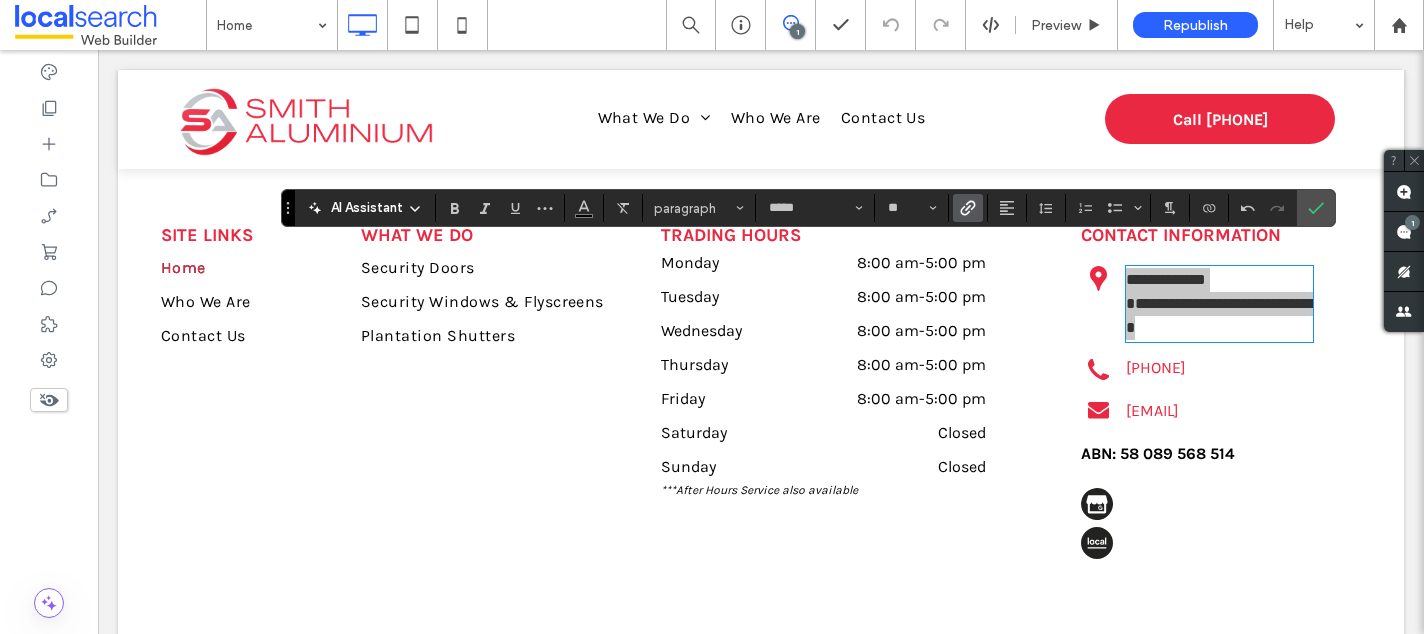 click at bounding box center [968, 208] 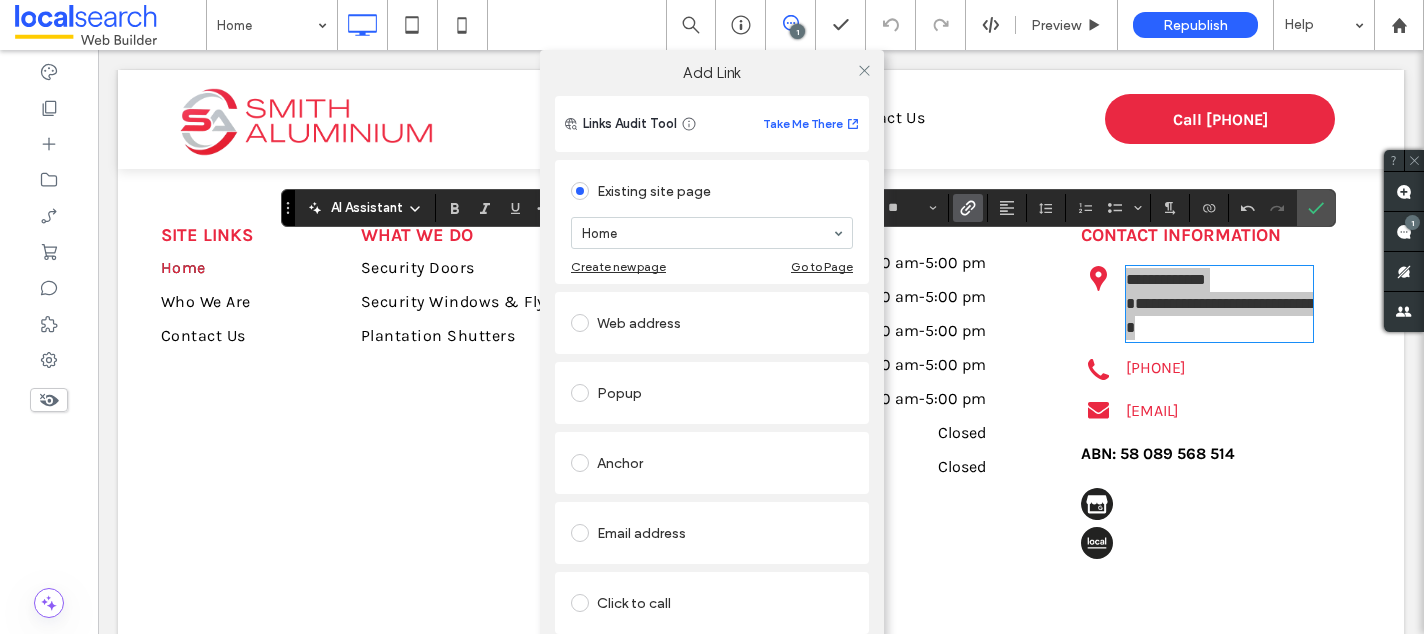 click on "Web address" at bounding box center [712, 323] 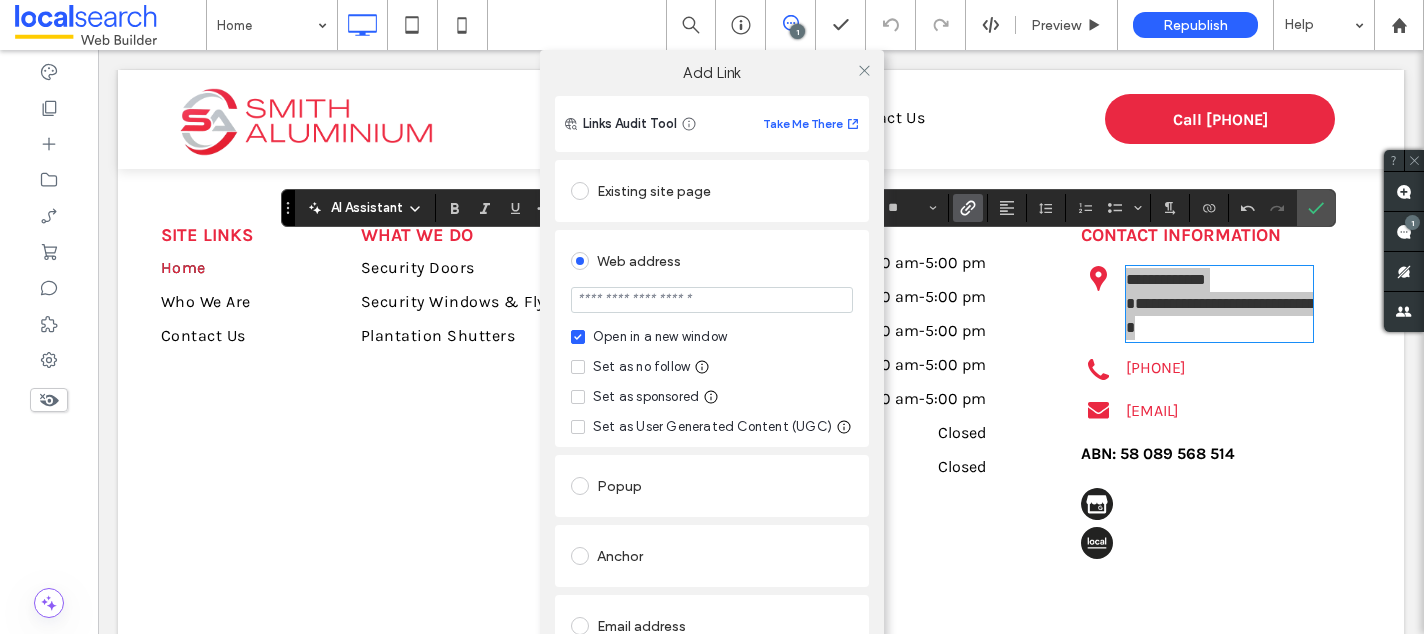 click at bounding box center (712, 300) 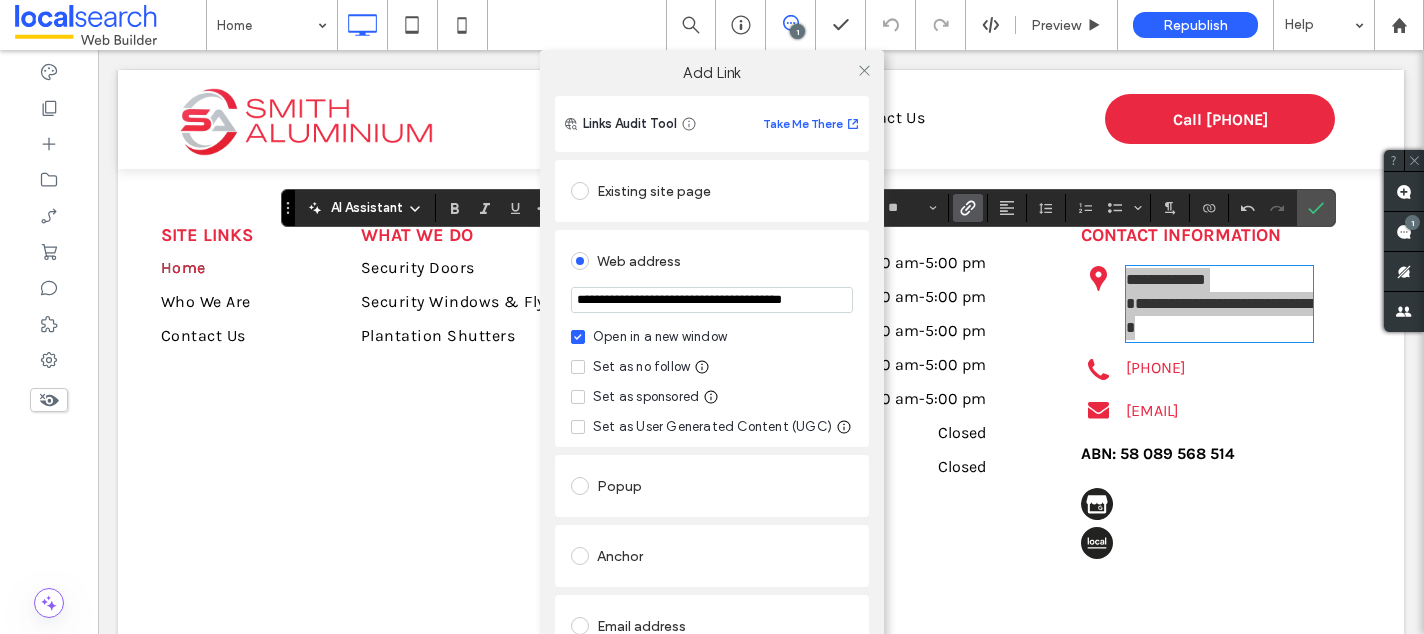 scroll, scrollTop: 0, scrollLeft: 46, axis: horizontal 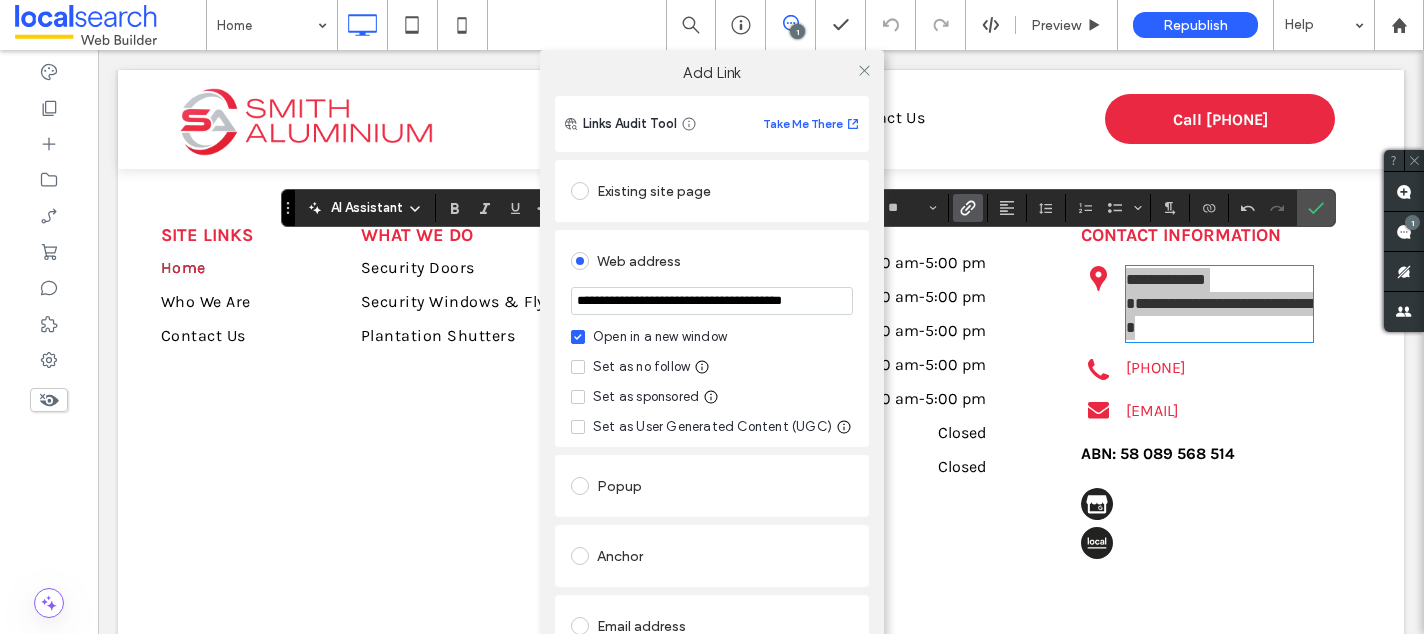 type on "**********" 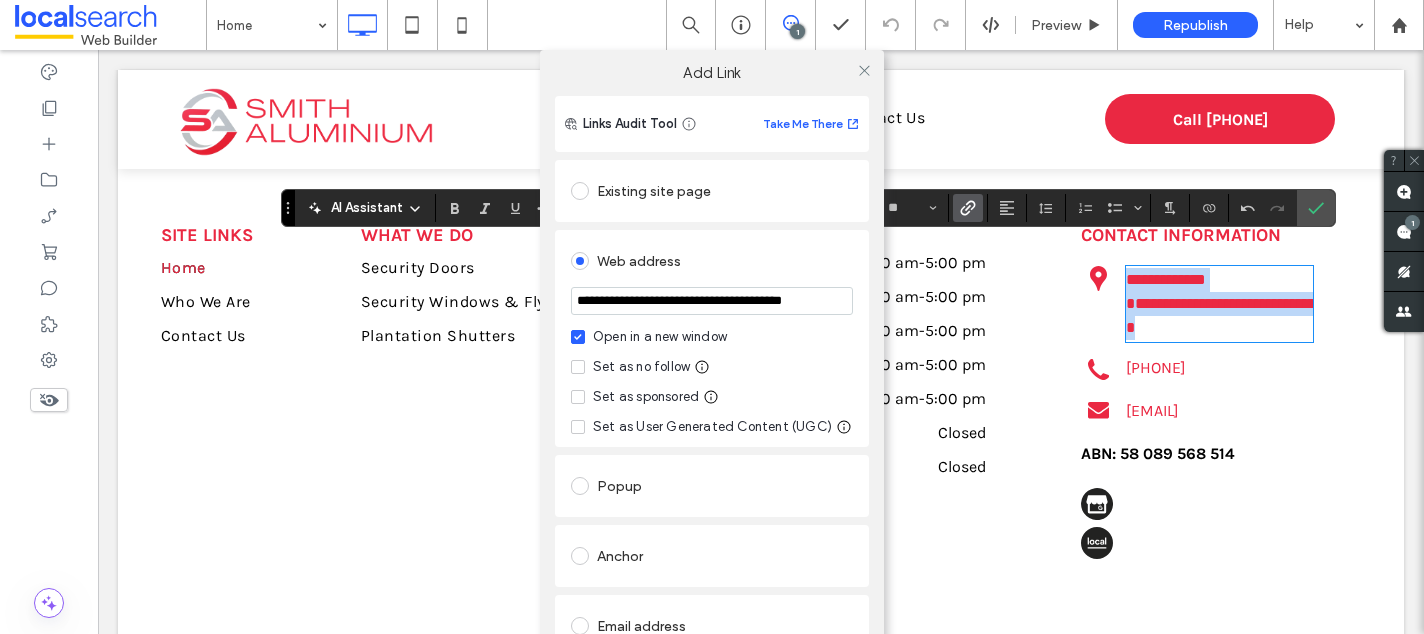 click at bounding box center (578, 367) 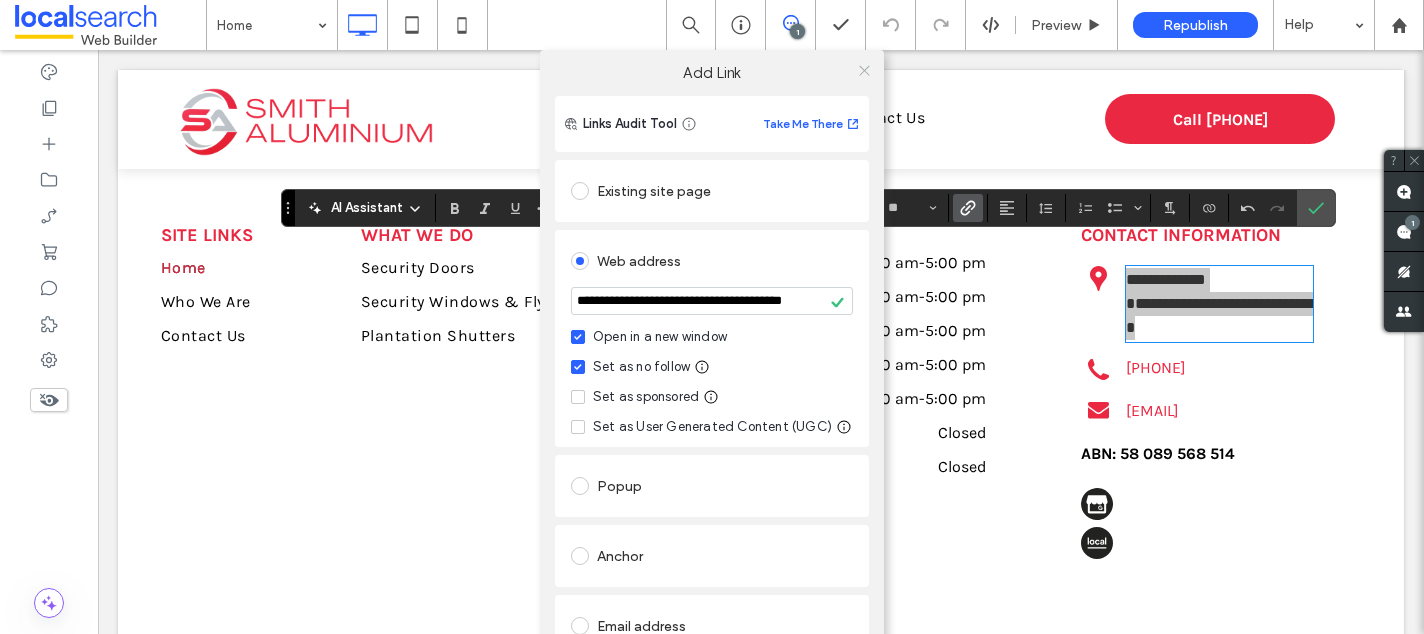 click 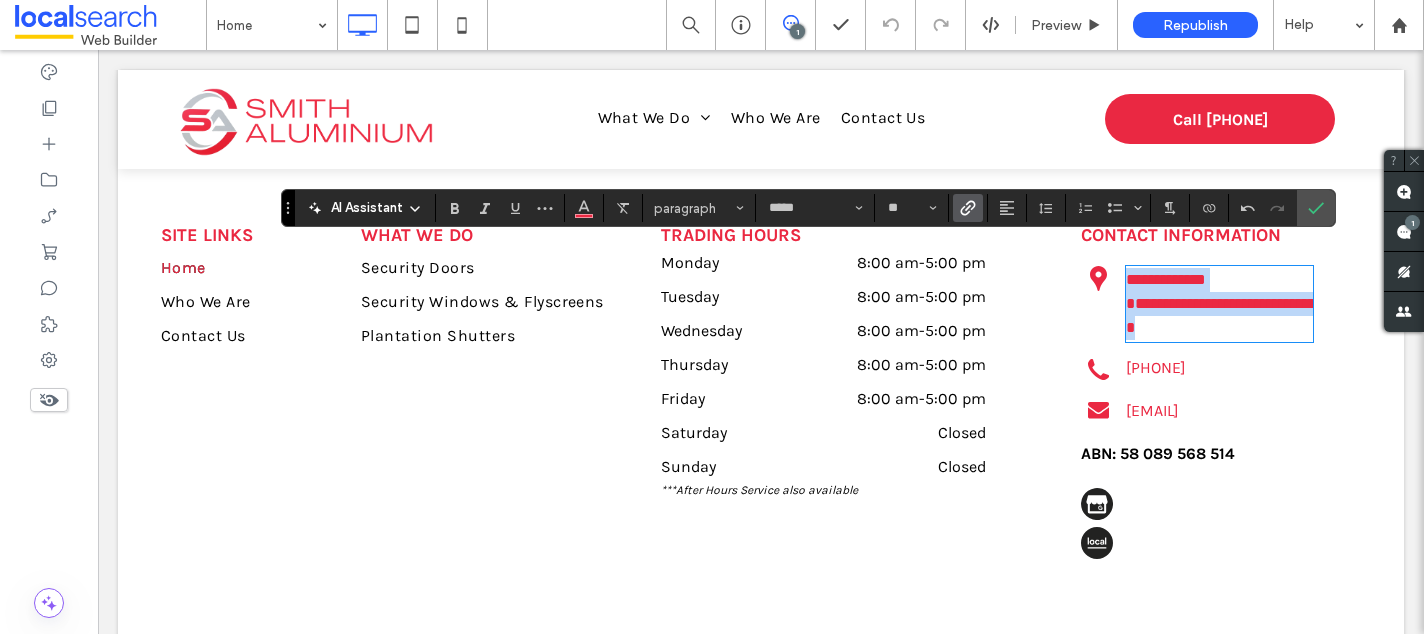 click on "**********" at bounding box center (1219, 304) 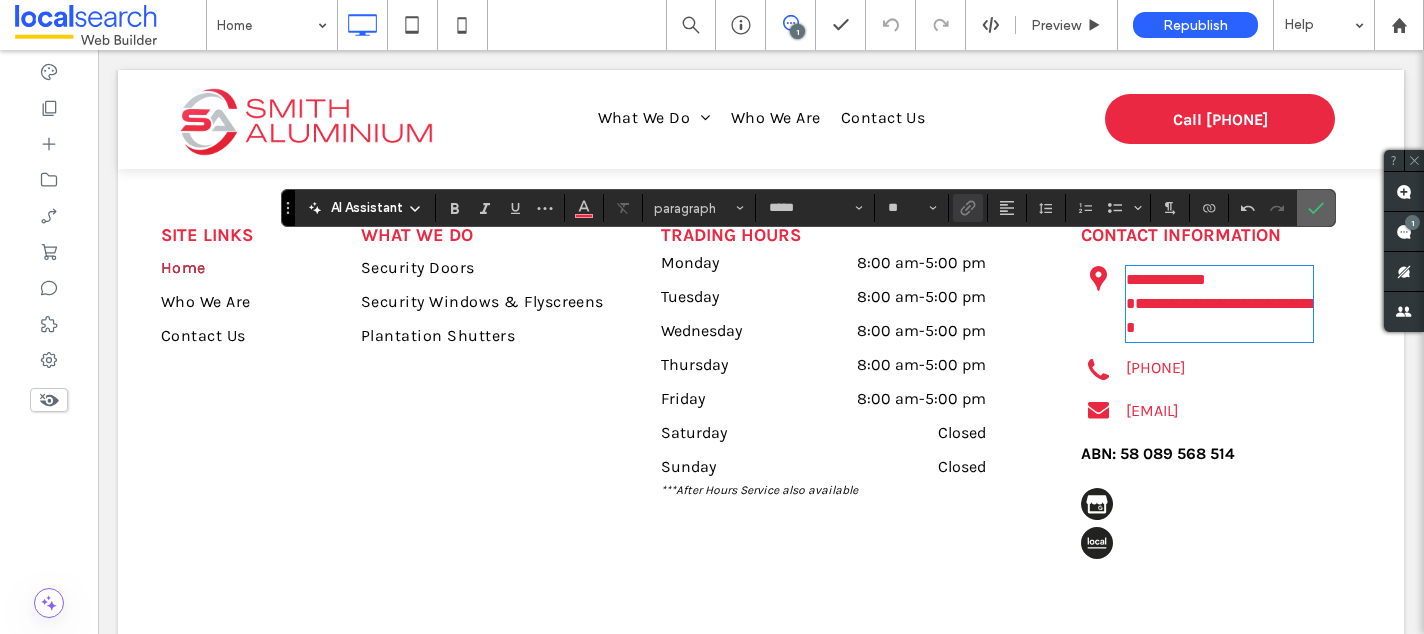 click at bounding box center [1312, 208] 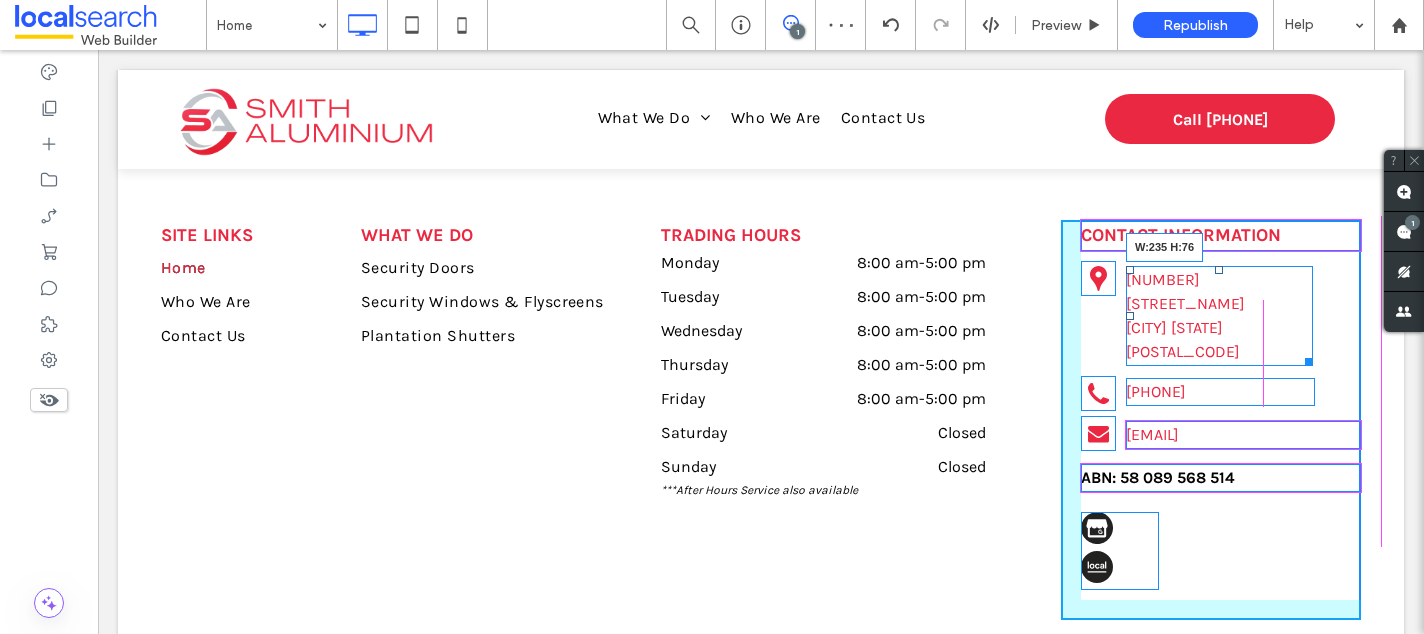 drag, startPoint x: 1309, startPoint y: 313, endPoint x: 1353, endPoint y: 308, distance: 44.28318 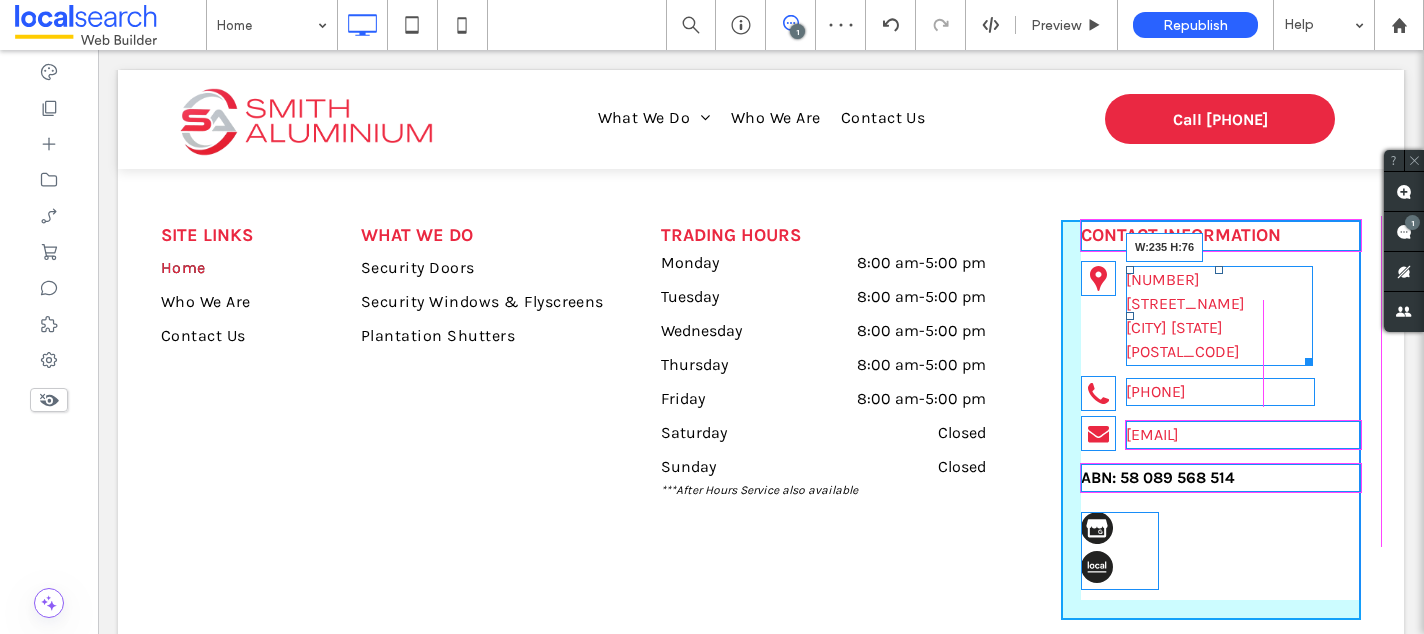 click at bounding box center [1305, 358] 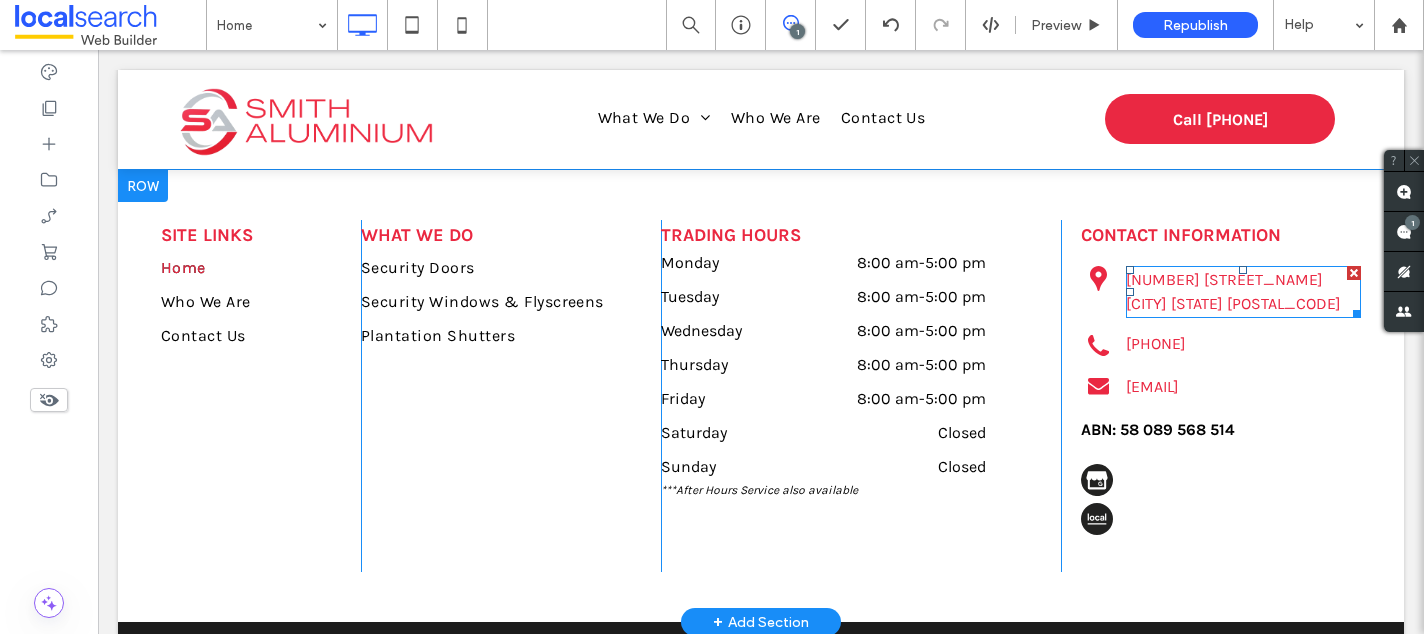 click on "1 Mayer Drive  Heatherbrae New South Wales 232" at bounding box center [1243, 292] 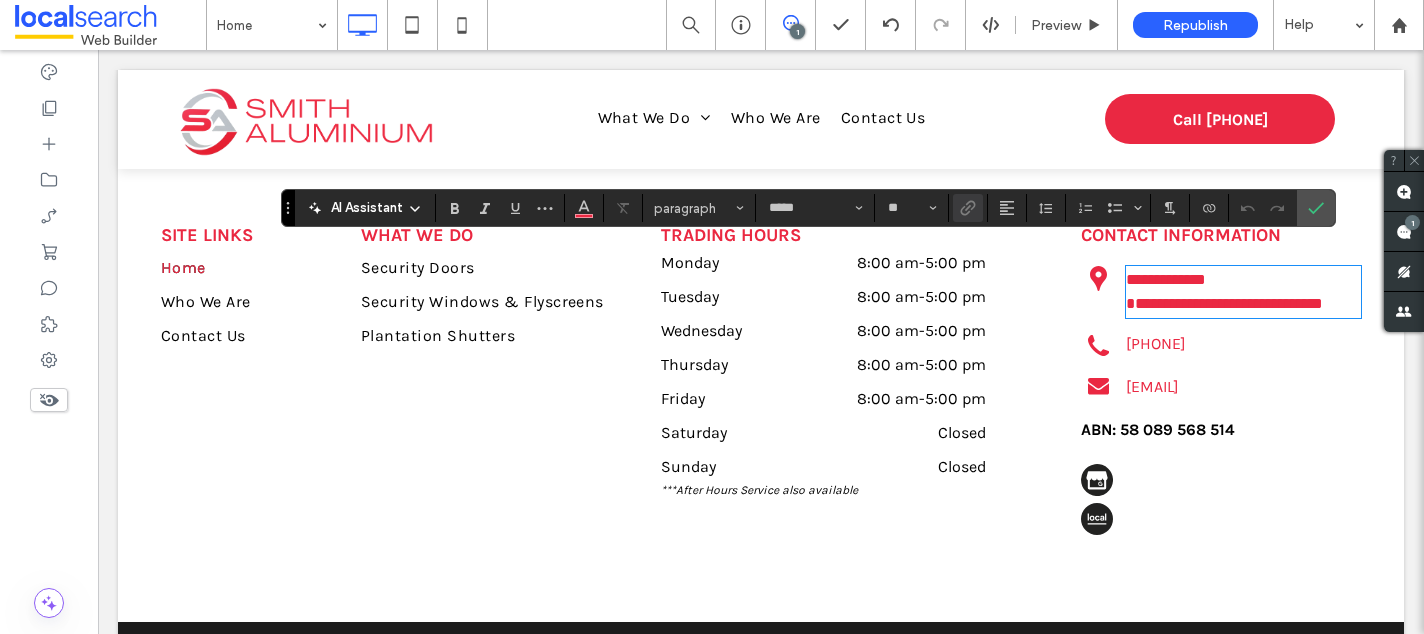 type 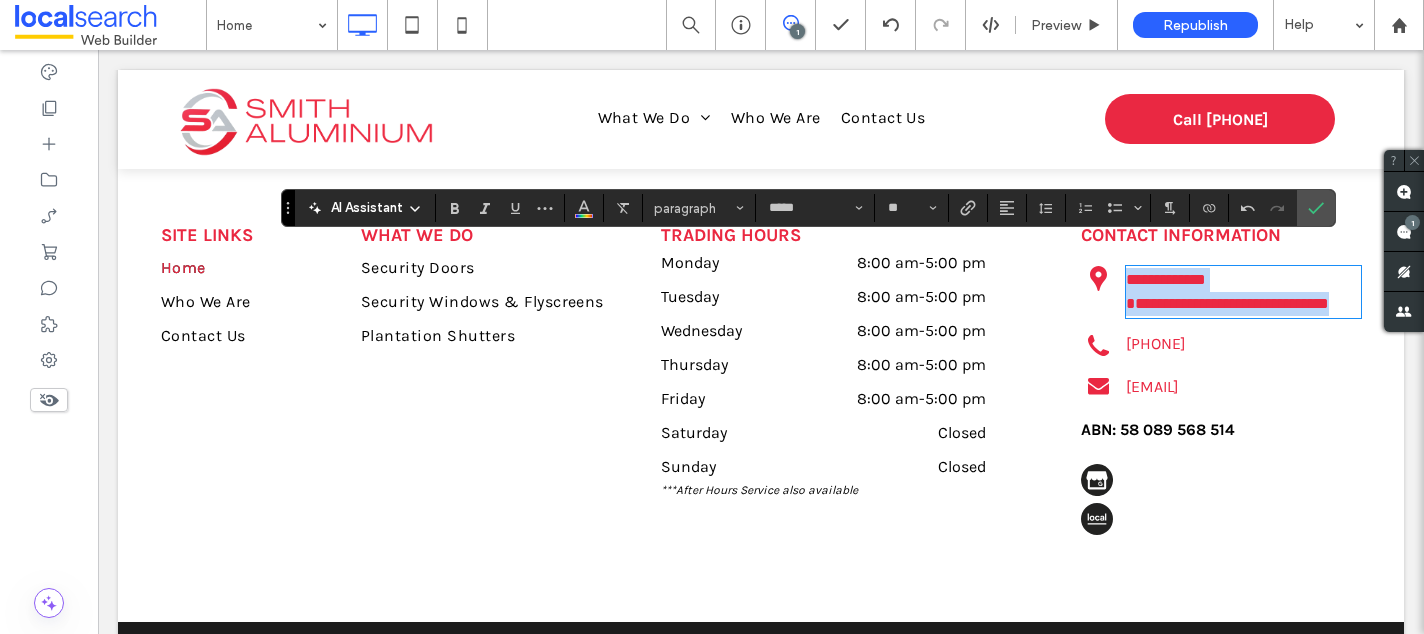 drag, startPoint x: 1186, startPoint y: 301, endPoint x: 1104, endPoint y: 251, distance: 96.04166 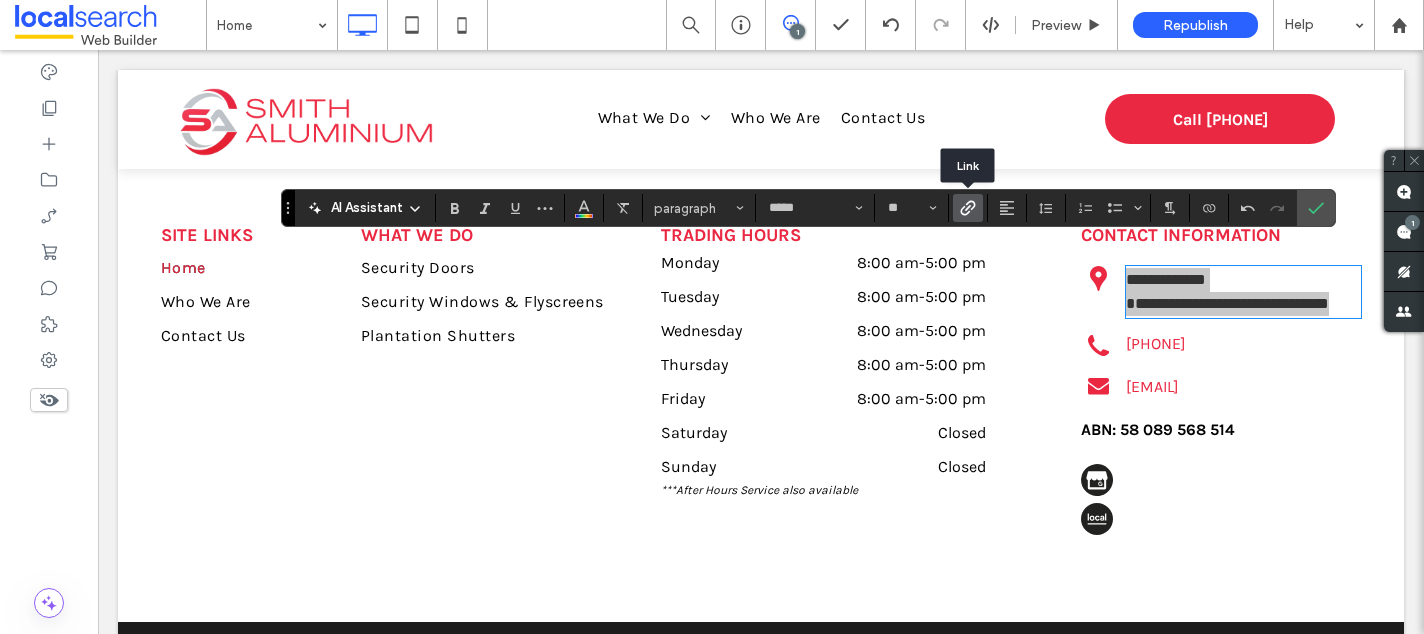 click 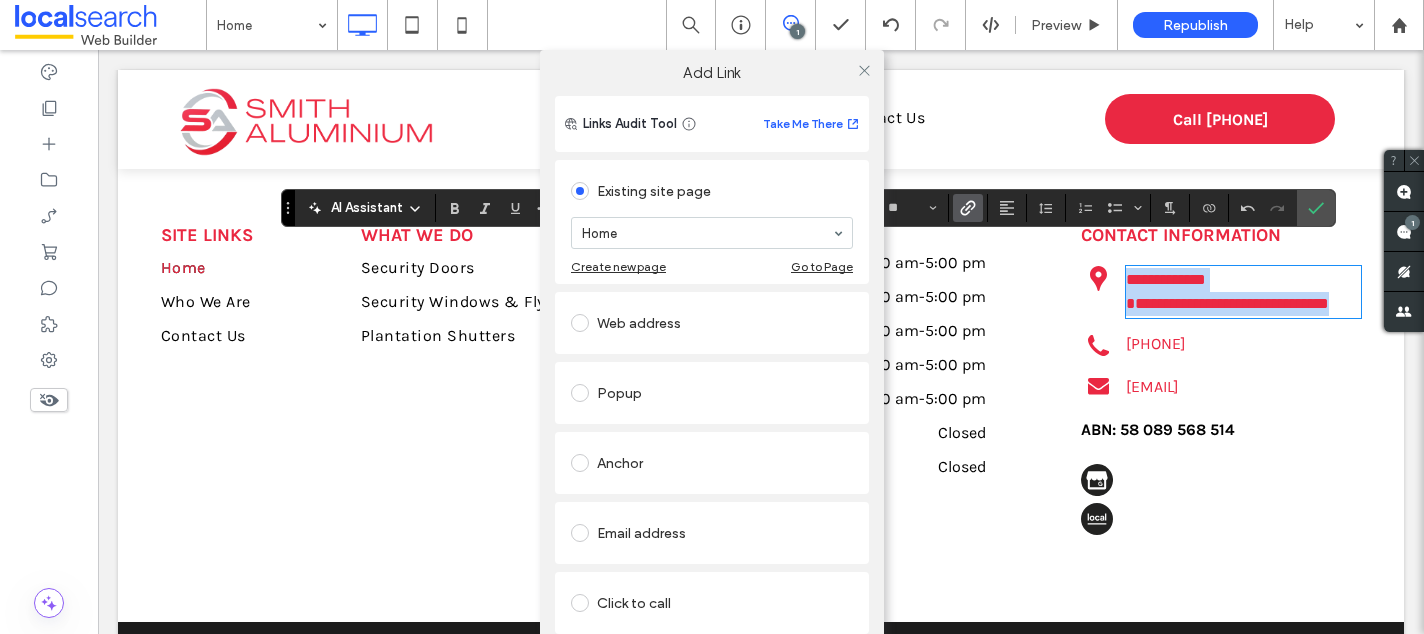 scroll, scrollTop: 92, scrollLeft: 0, axis: vertical 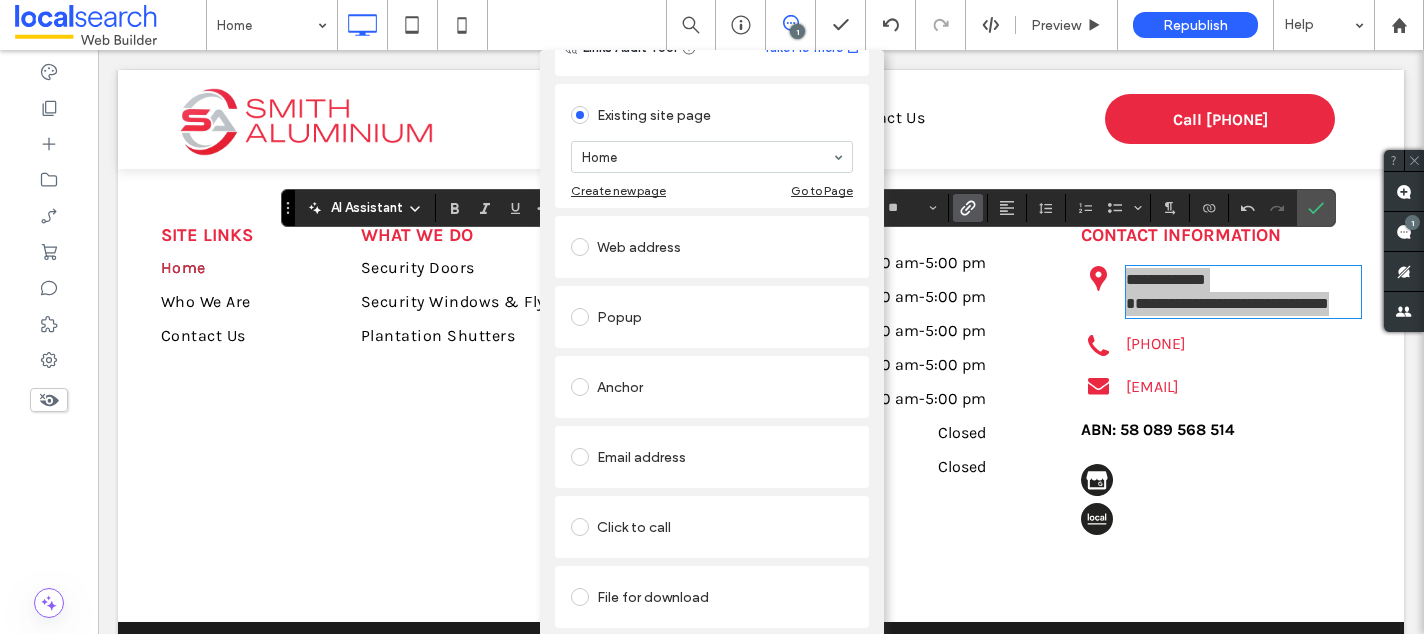 click on "Remove link" at bounding box center (712, 646) 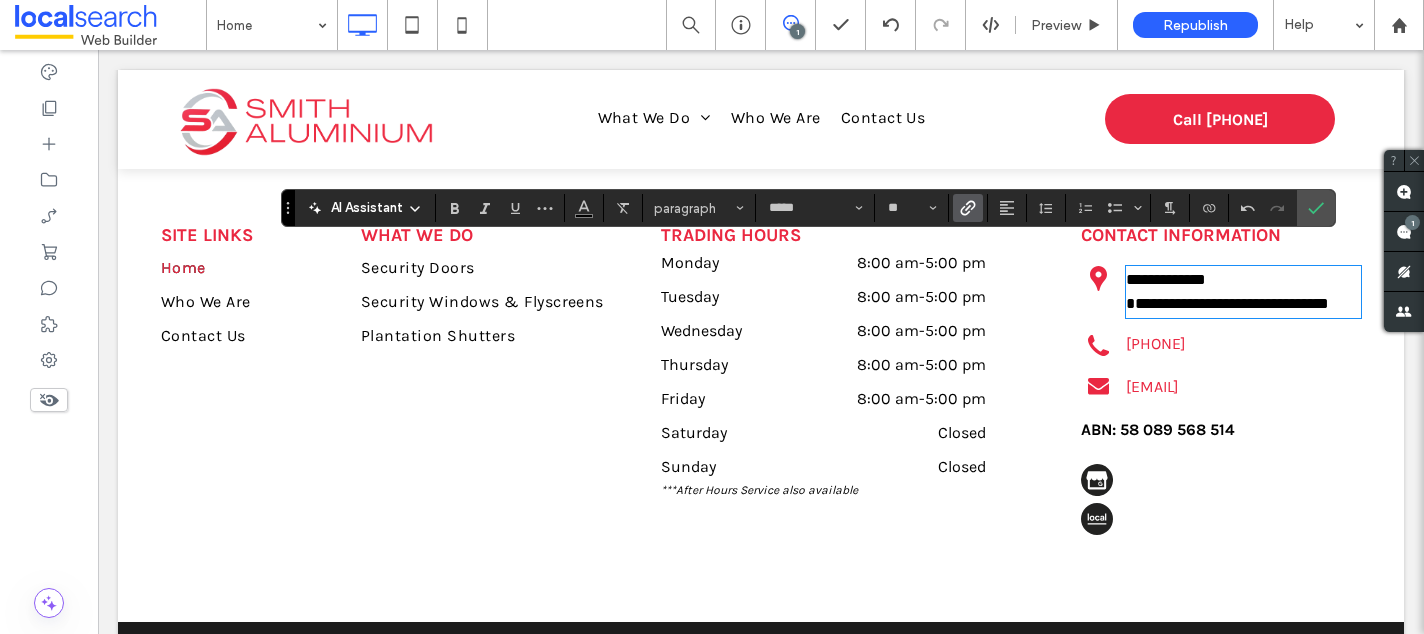 click 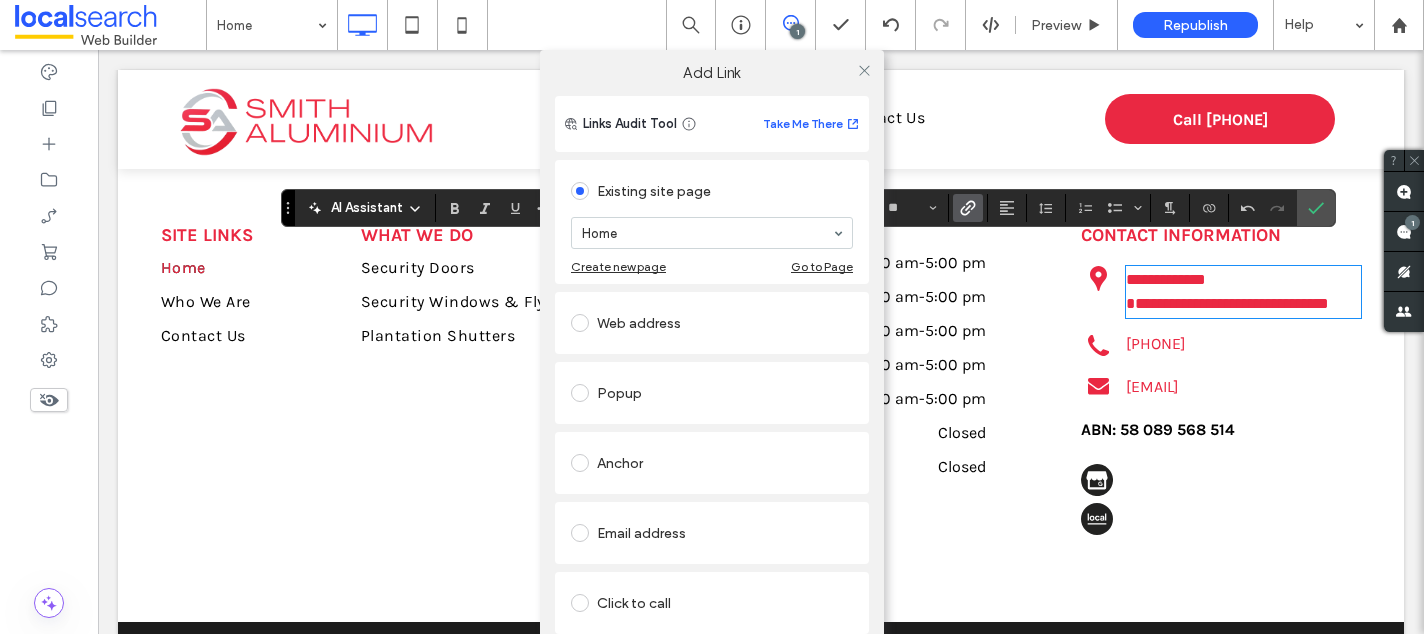 click on "Web address" at bounding box center [712, 323] 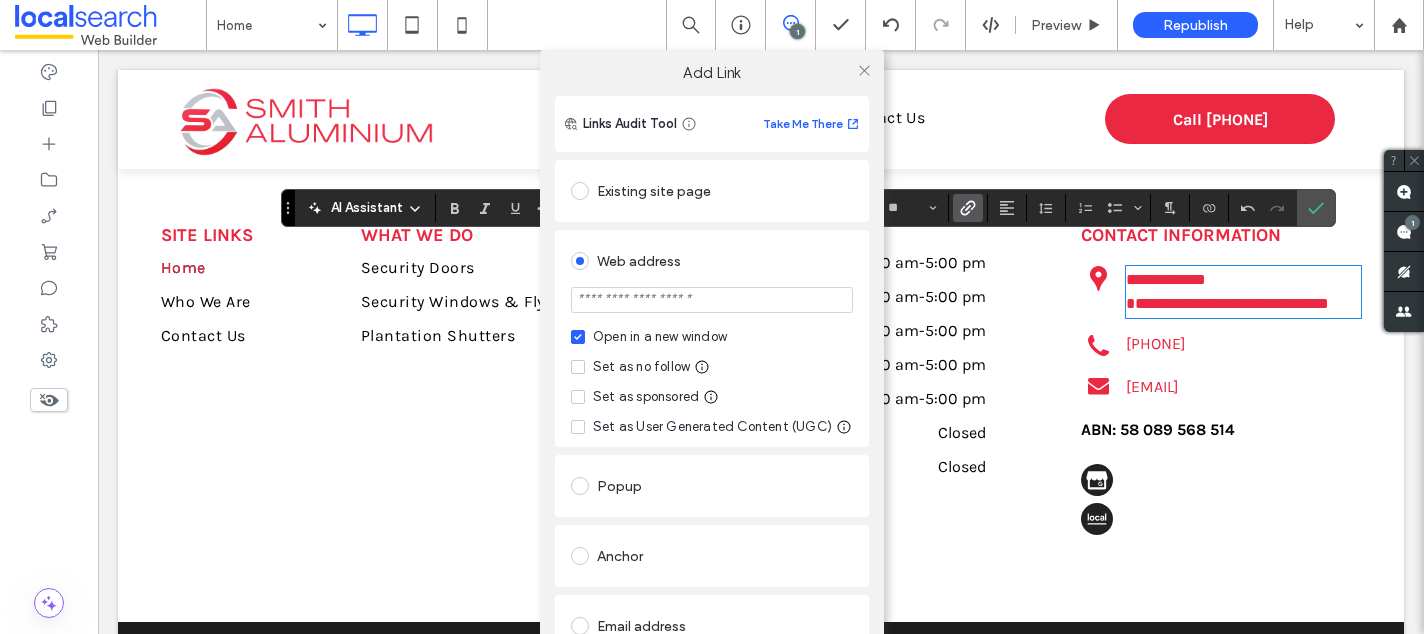 click at bounding box center (712, 300) 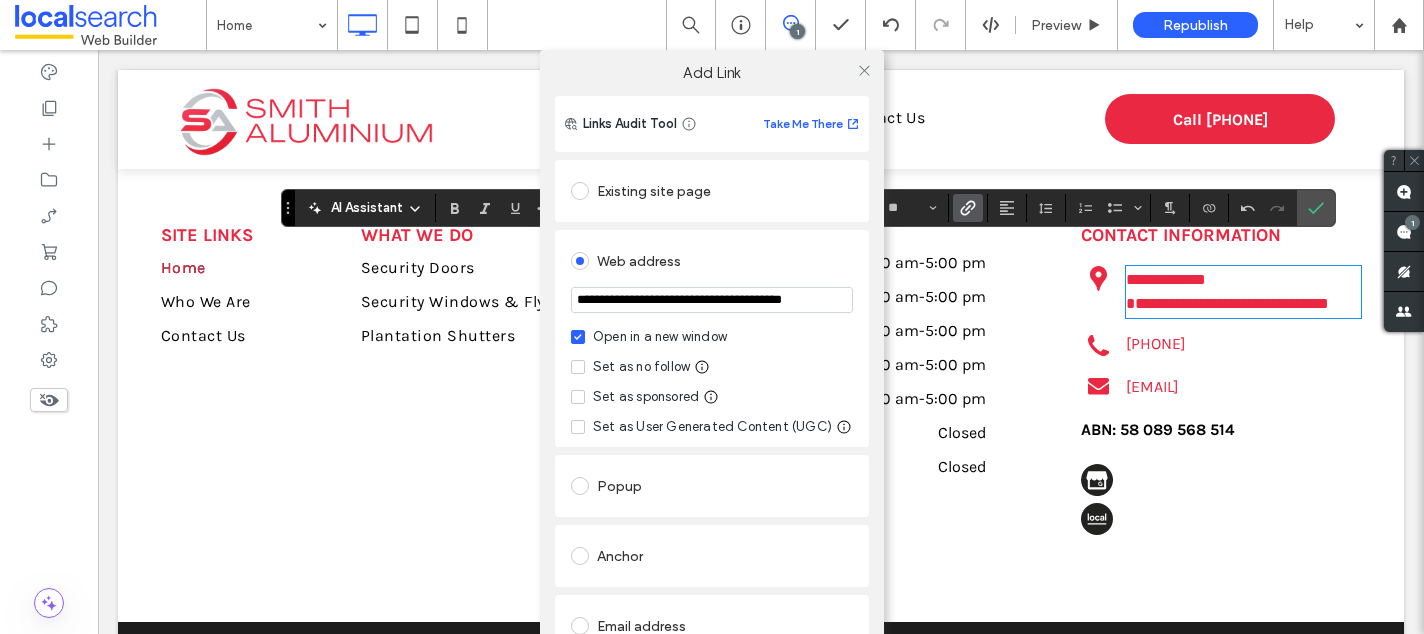 scroll, scrollTop: 0, scrollLeft: 46, axis: horizontal 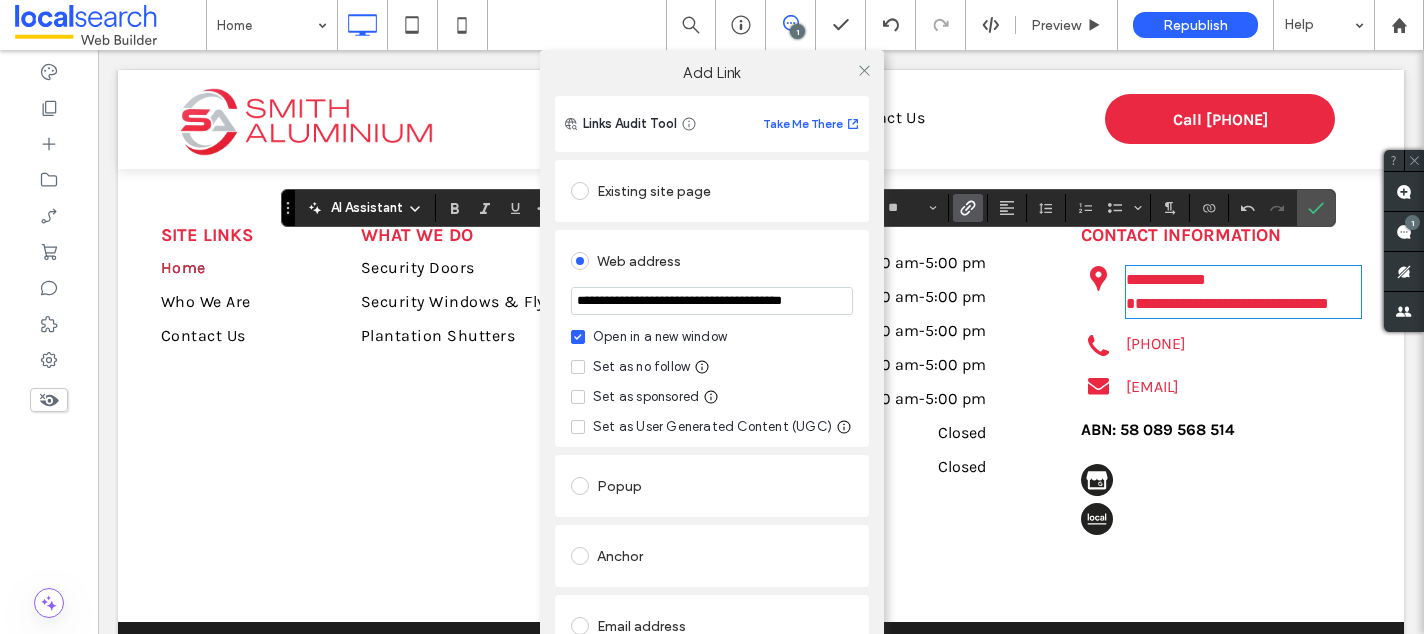 type on "**********" 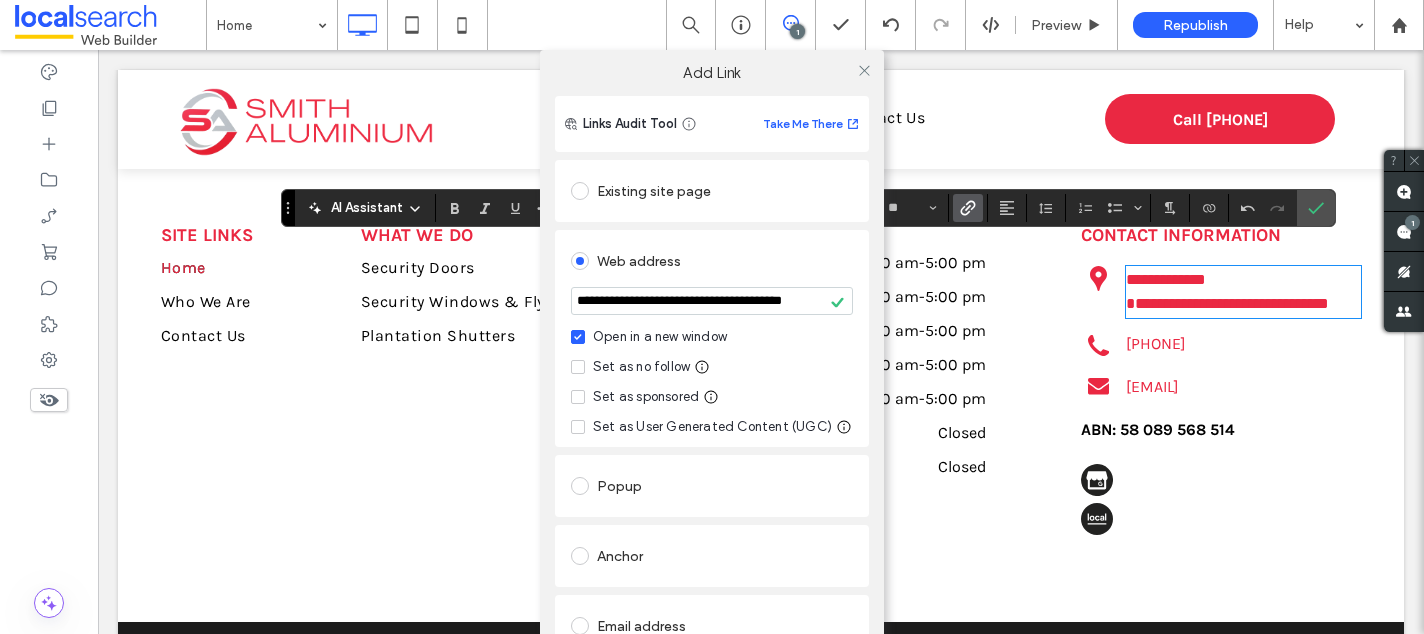 click 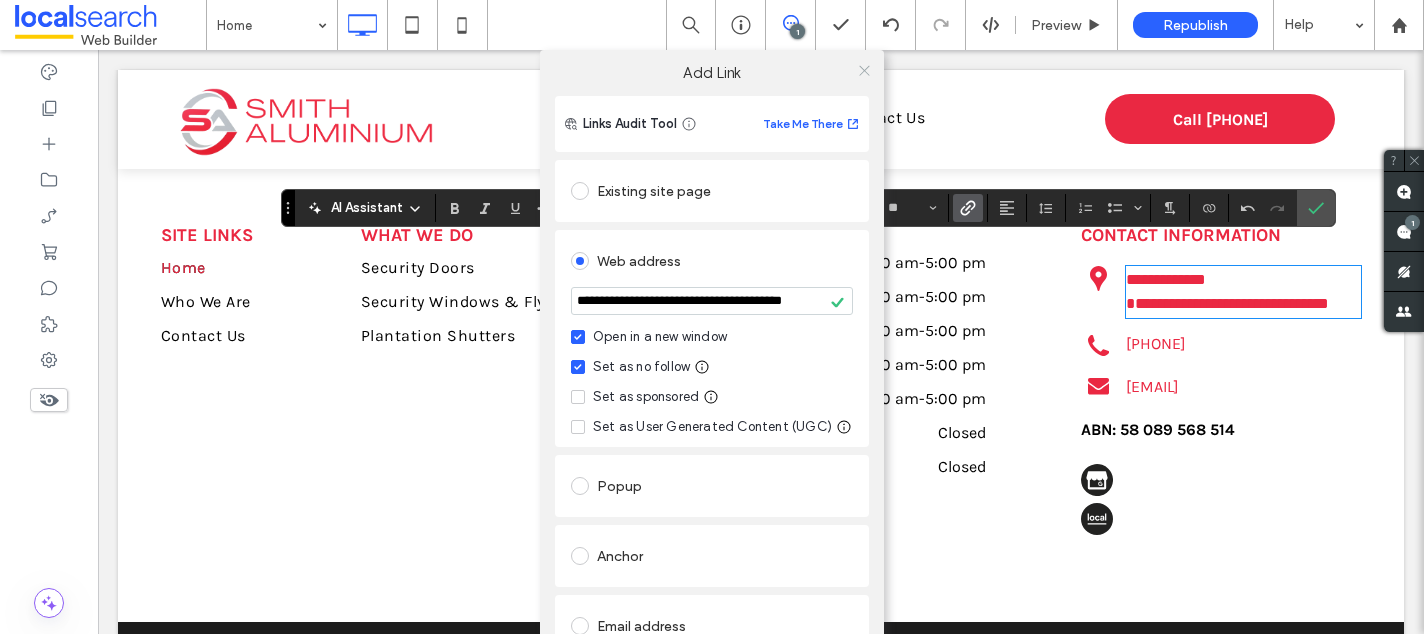 click 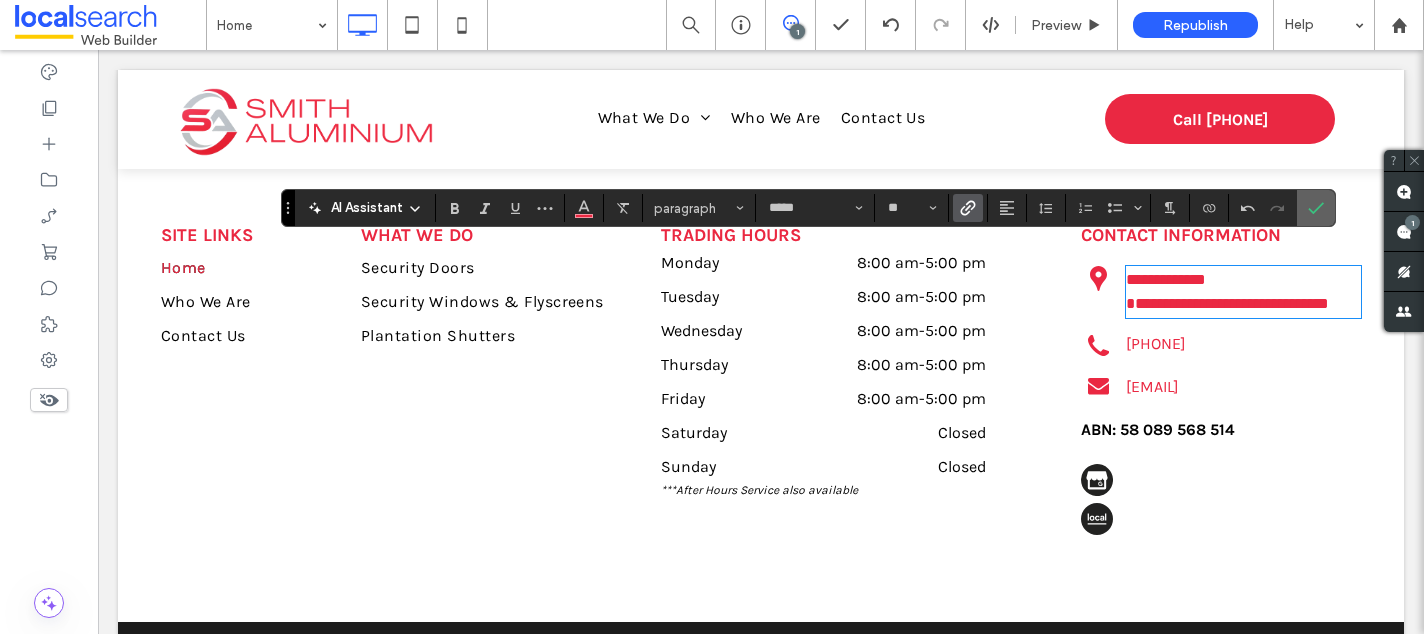 click at bounding box center [1316, 208] 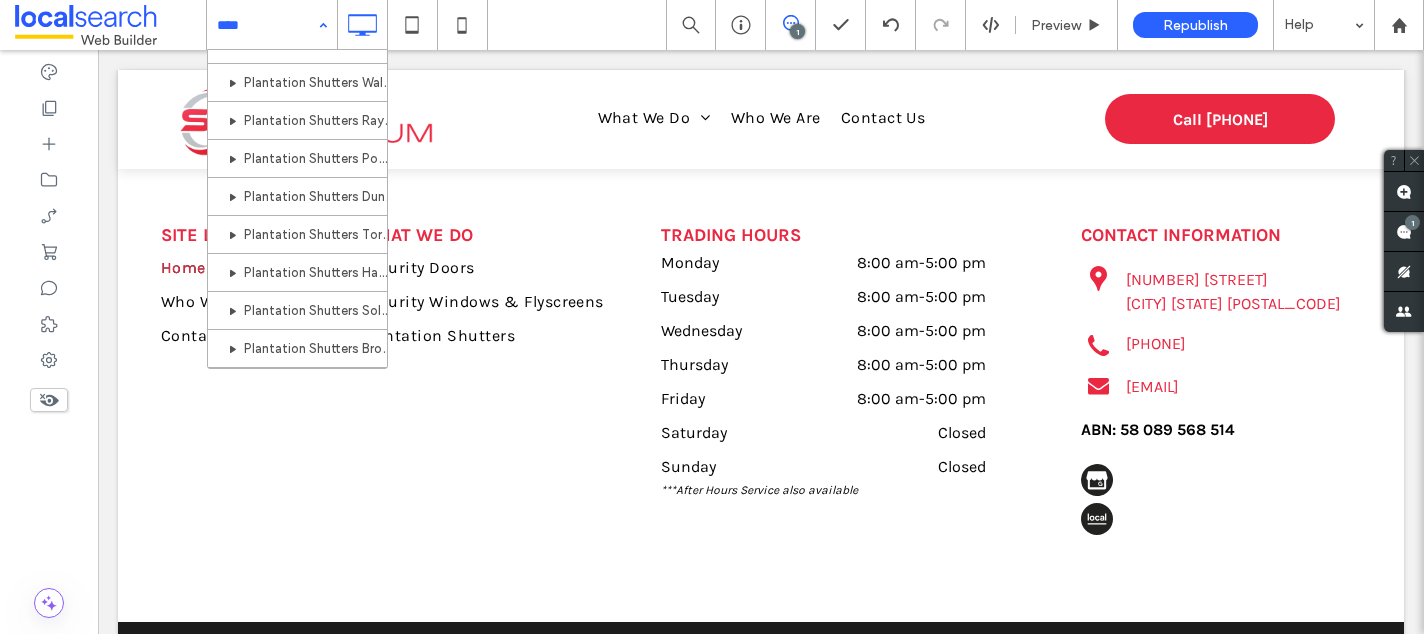 scroll, scrollTop: 1746, scrollLeft: 0, axis: vertical 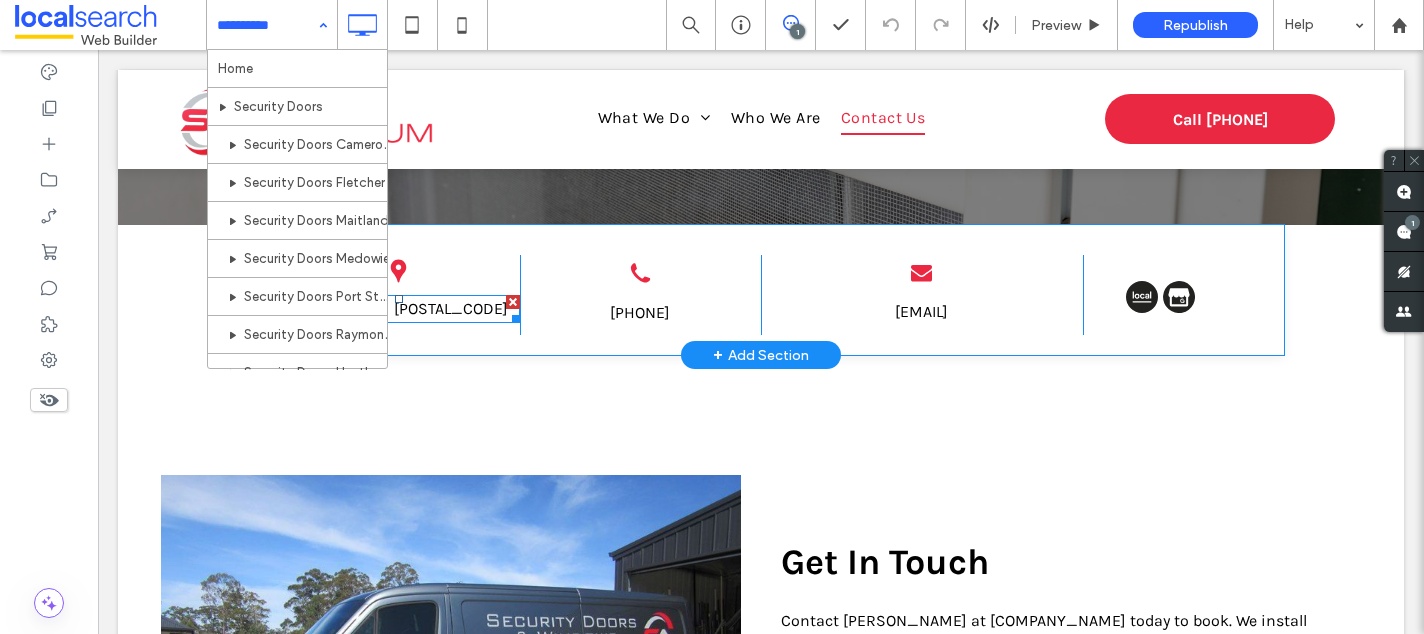 click on "Medowie, NSW 2318" 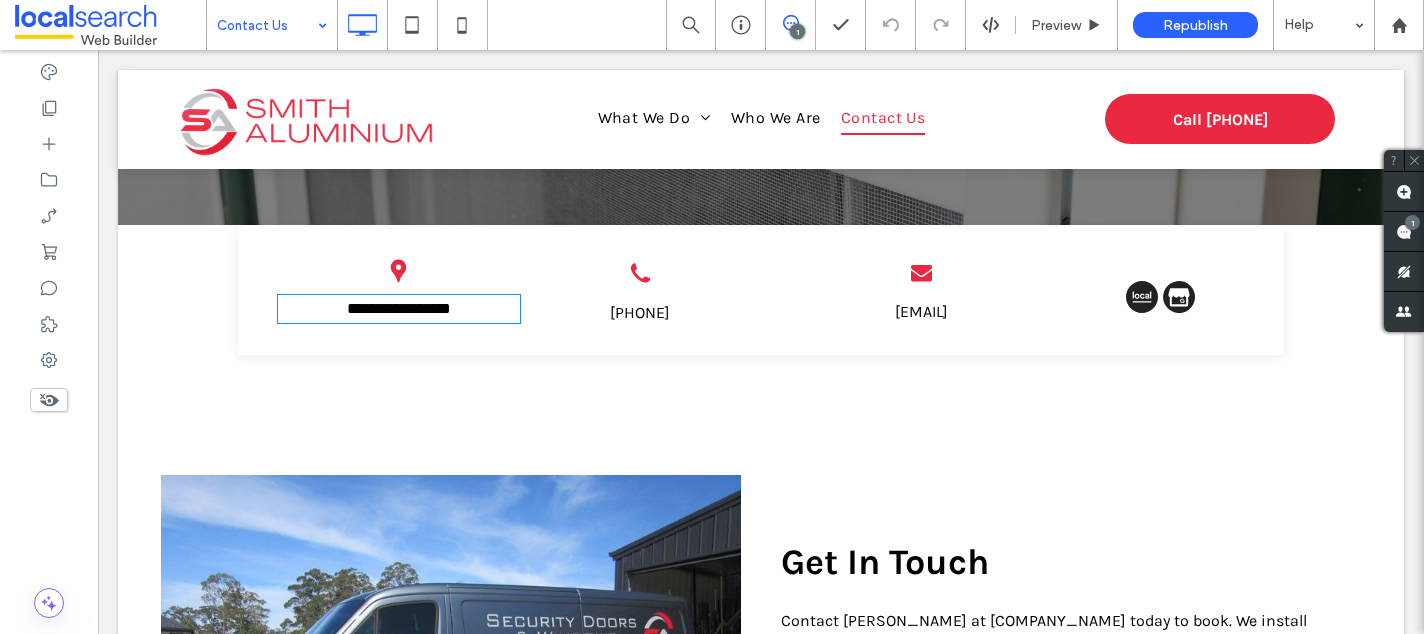 type on "*****" 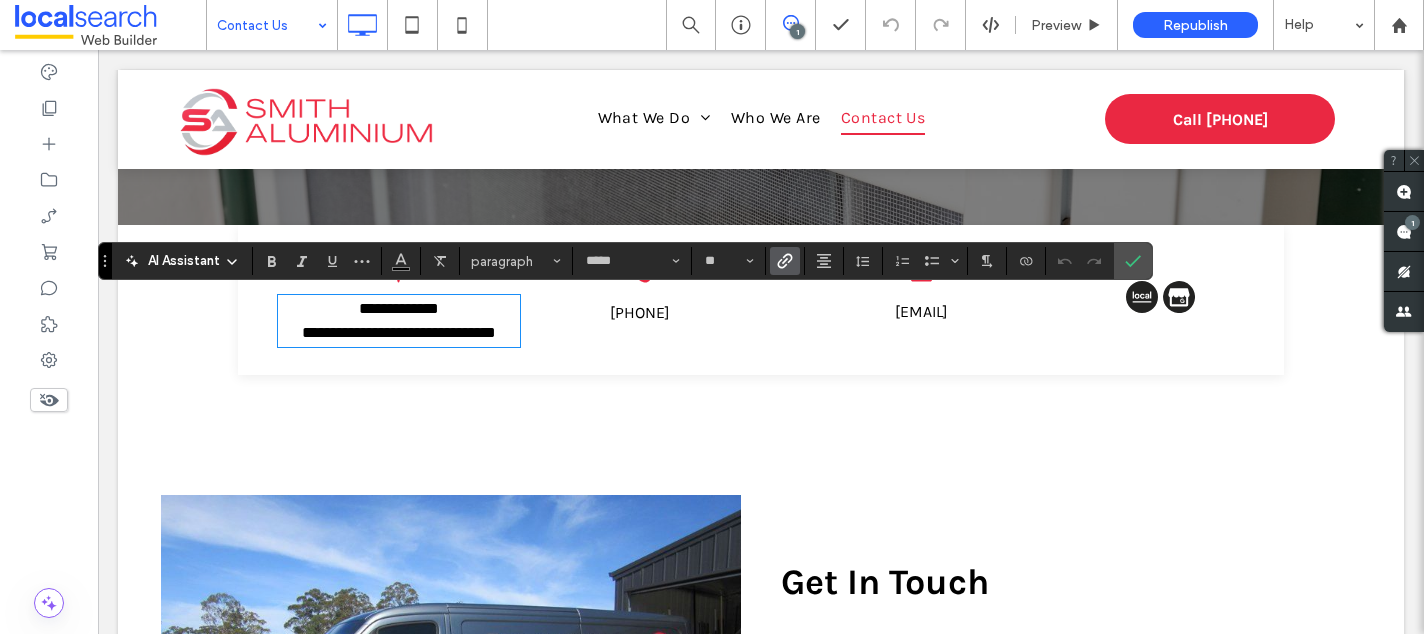scroll, scrollTop: 0, scrollLeft: 0, axis: both 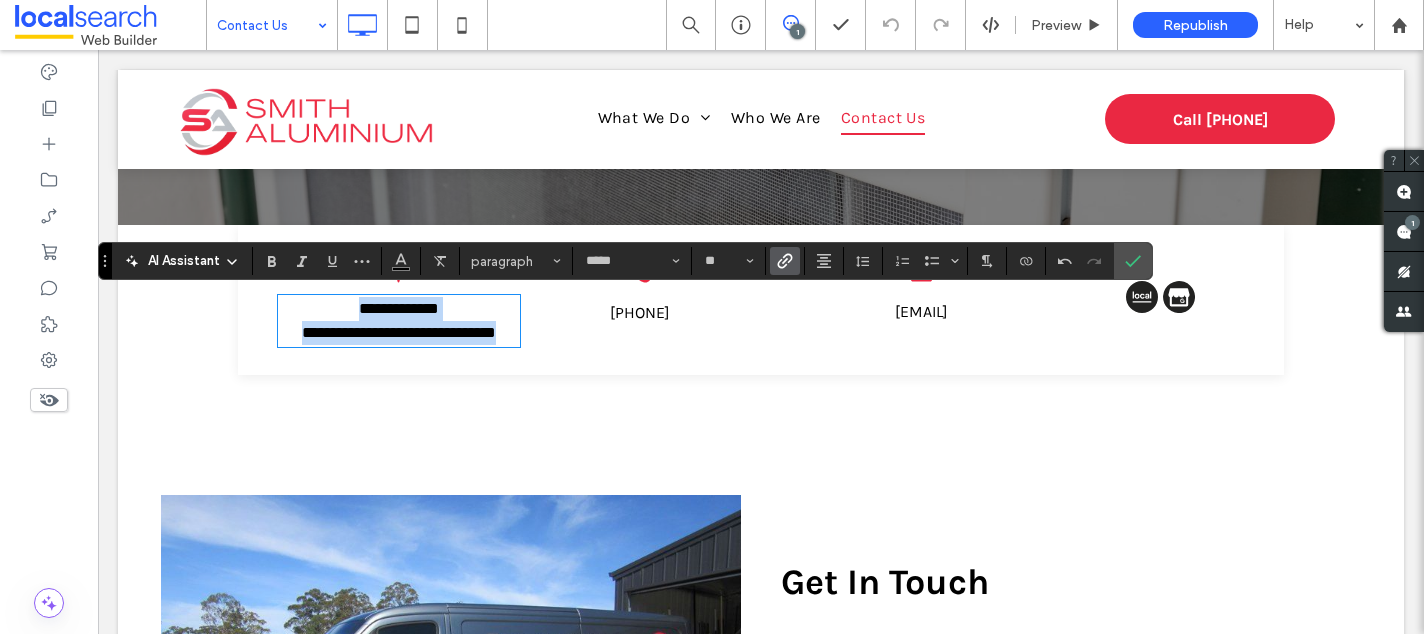 drag, startPoint x: 342, startPoint y: 304, endPoint x: 192, endPoint y: 252, distance: 158.75768 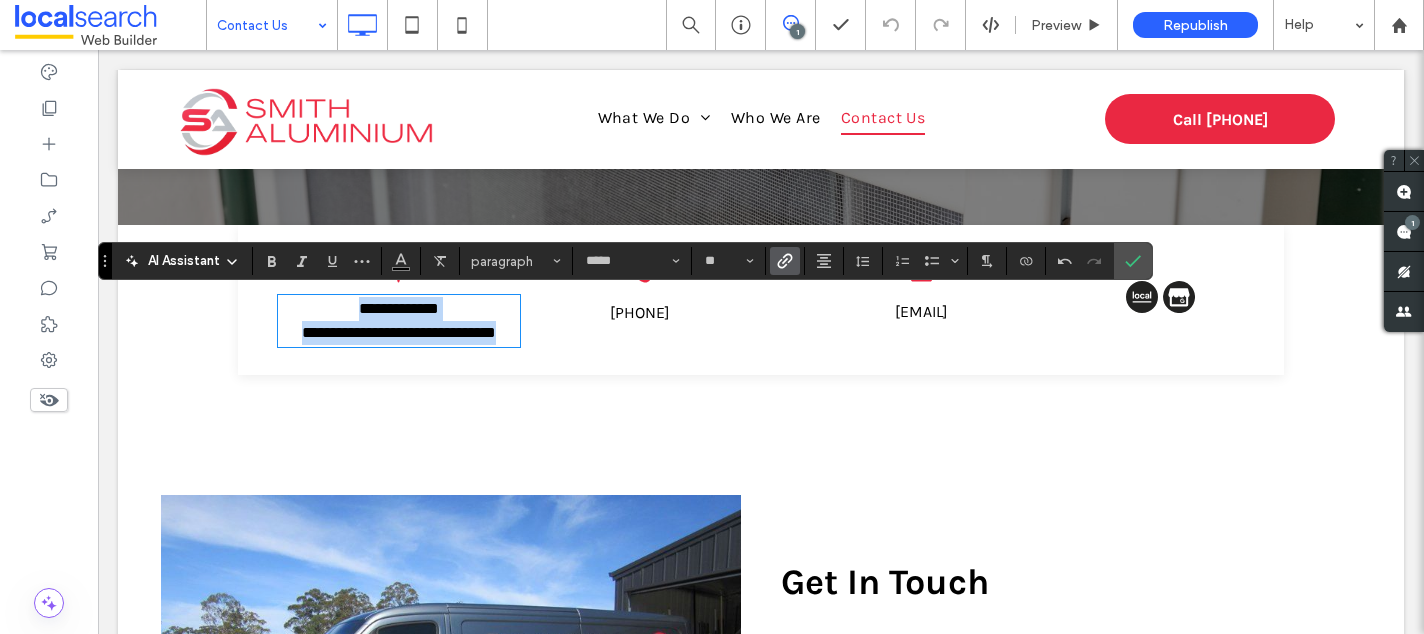 click on "**********" 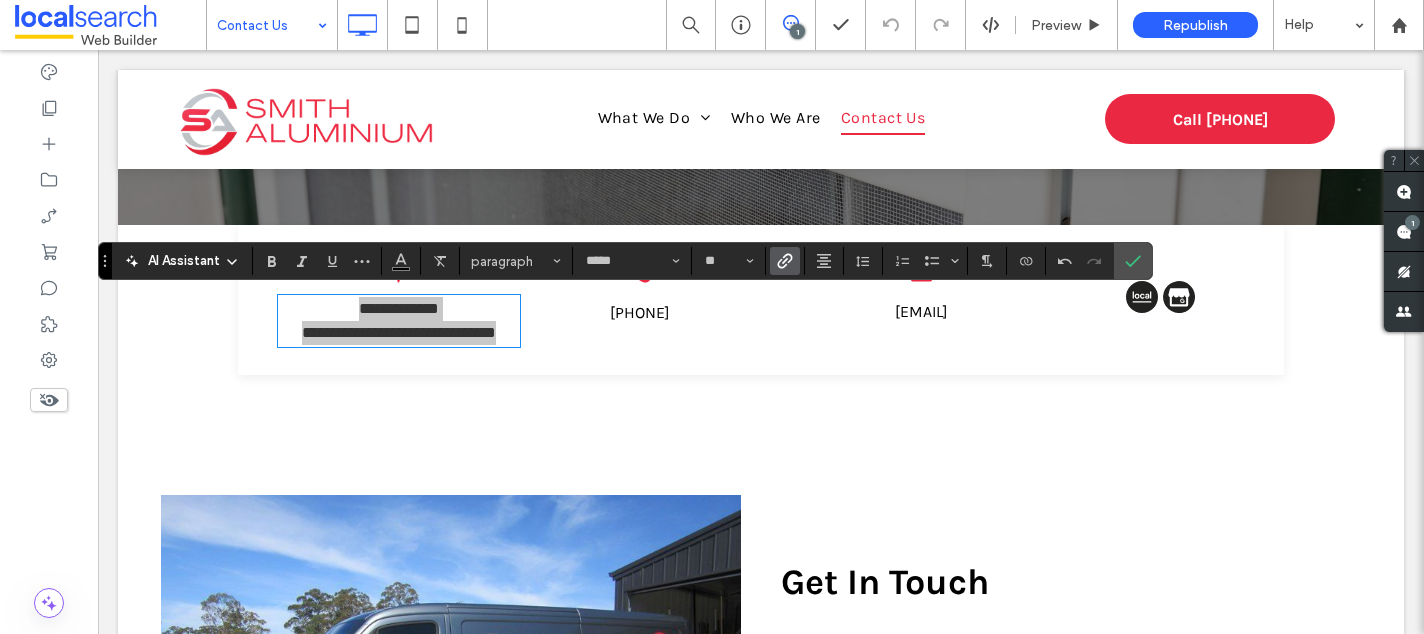 click 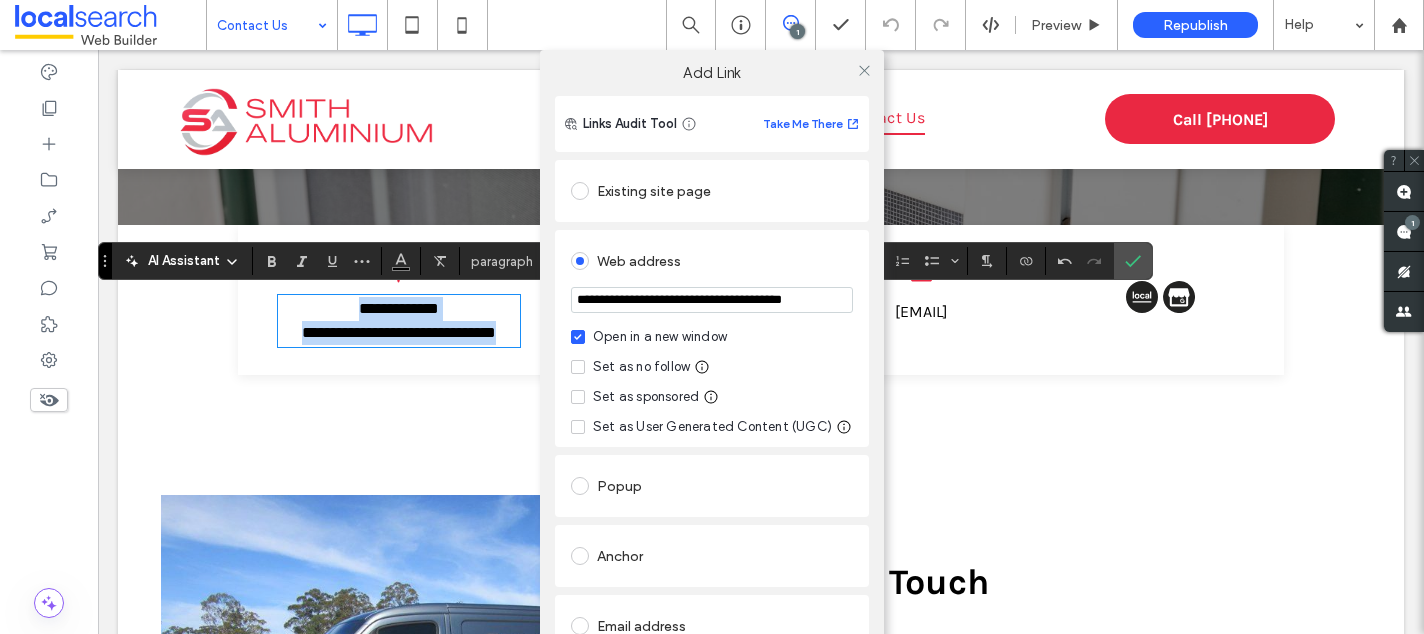 scroll, scrollTop: 185, scrollLeft: 0, axis: vertical 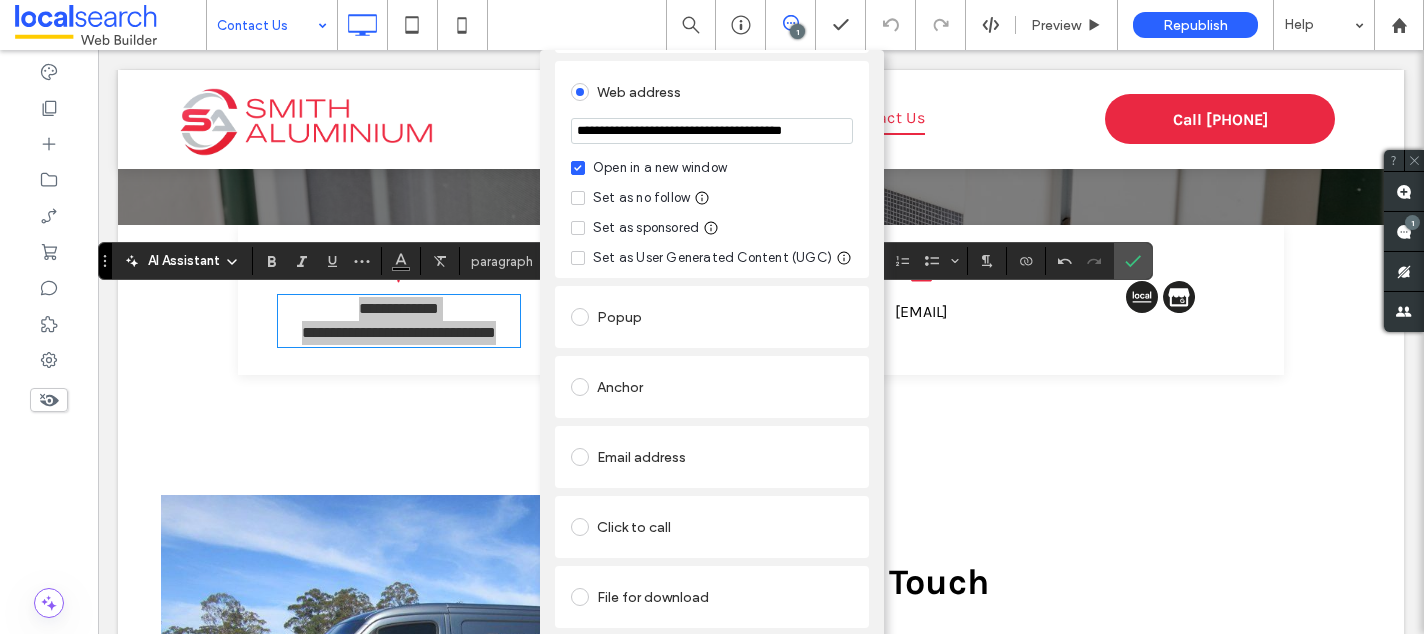 click on "Remove link" 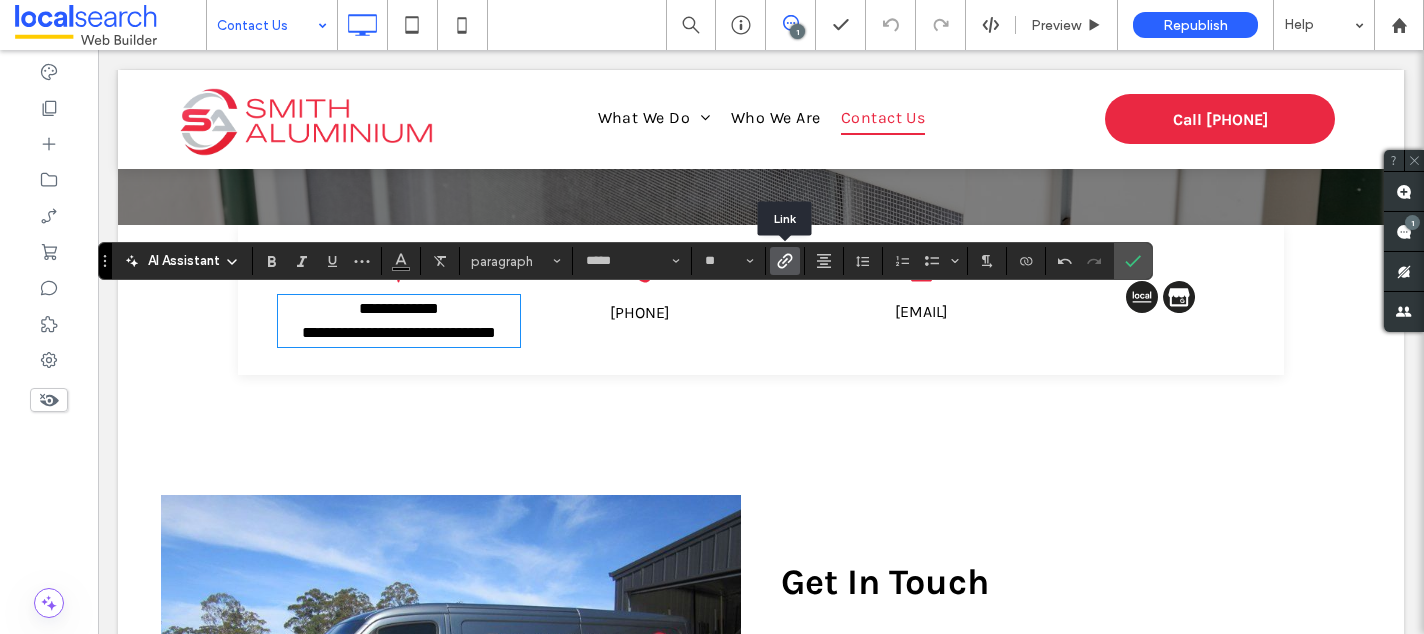 click 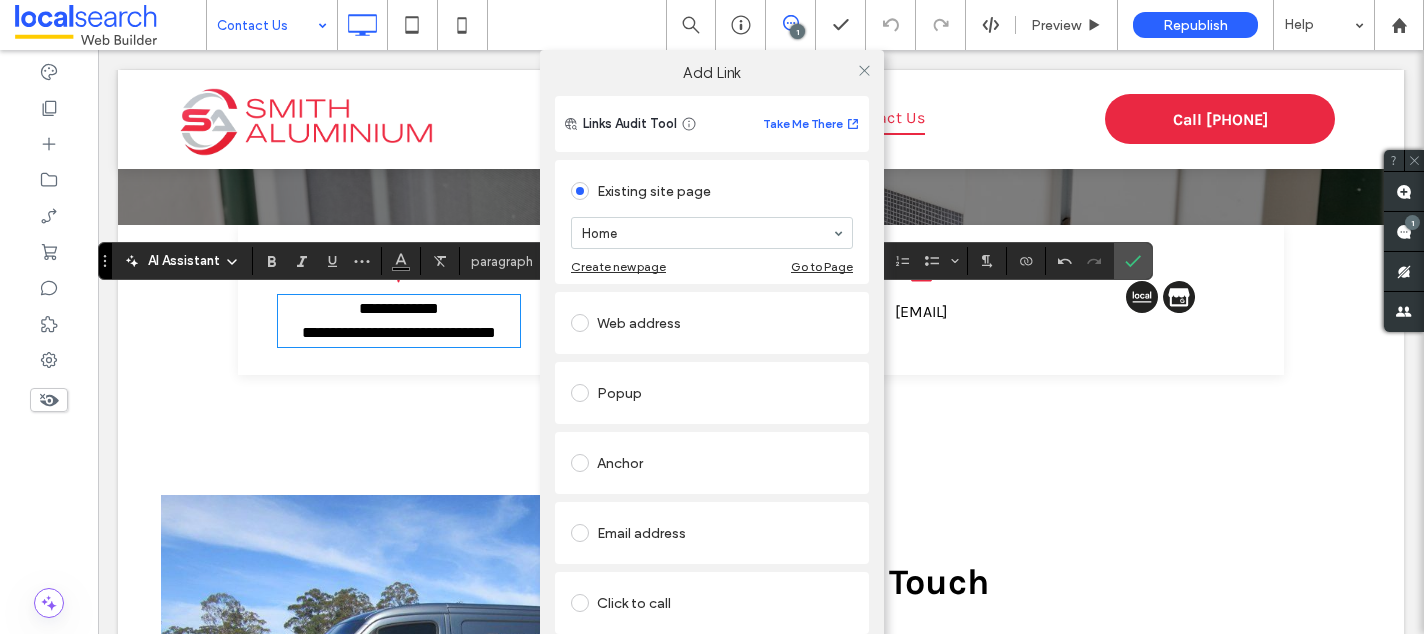click on "Web address" 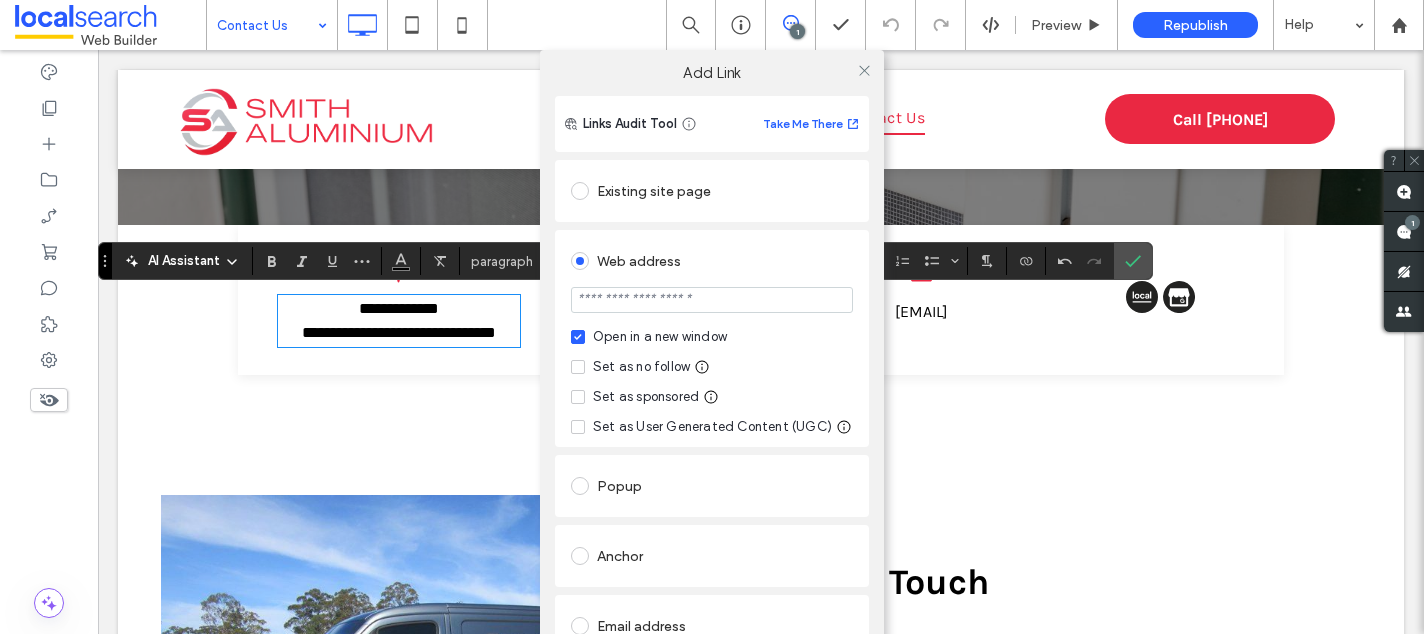 click 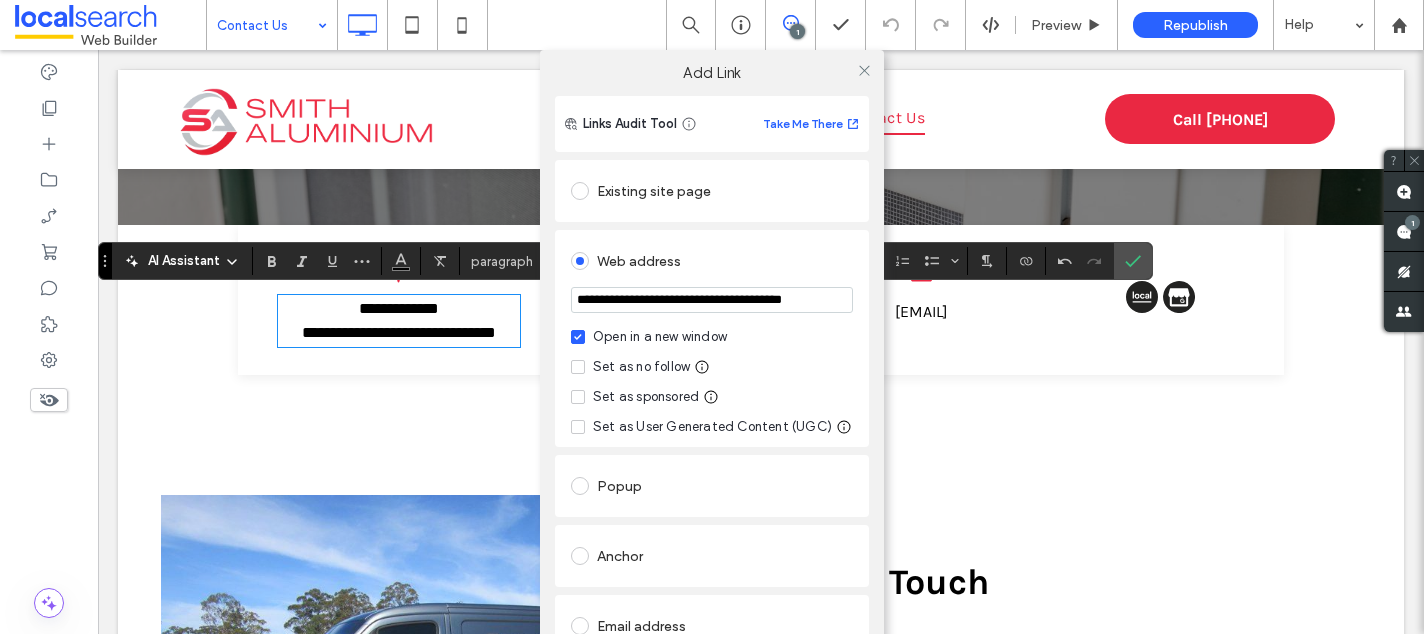scroll, scrollTop: 0, scrollLeft: 46, axis: horizontal 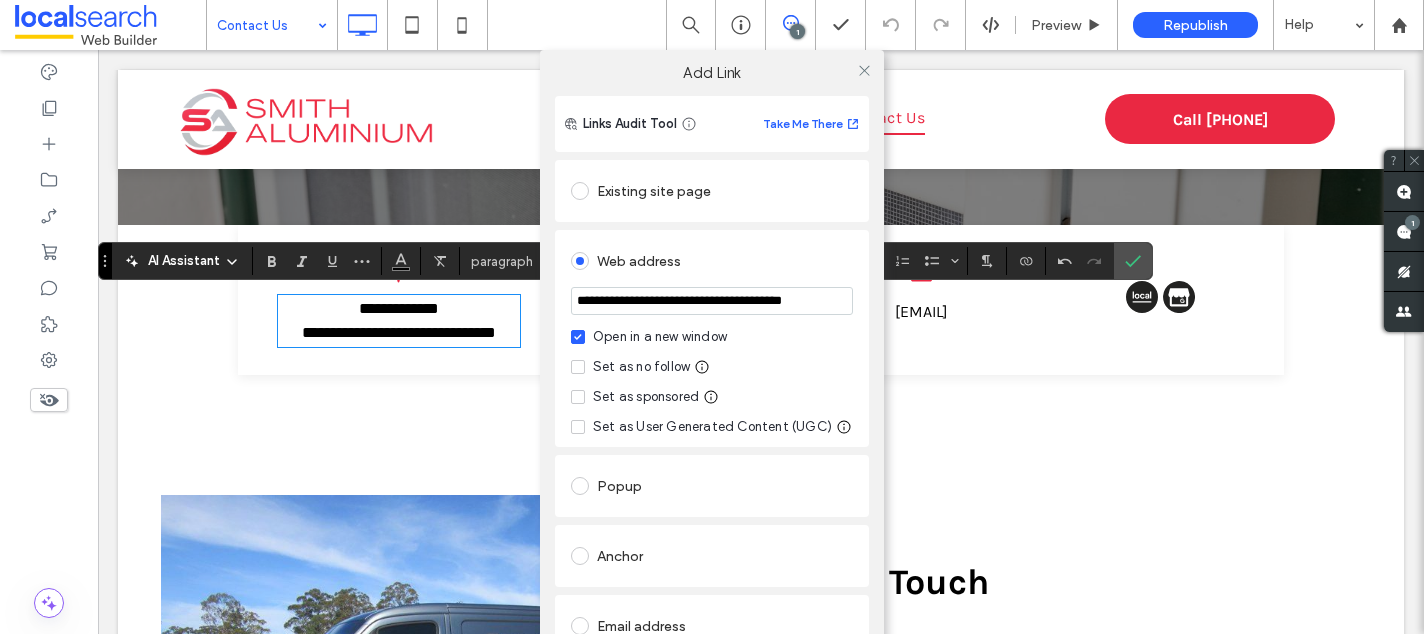 type on "**********" 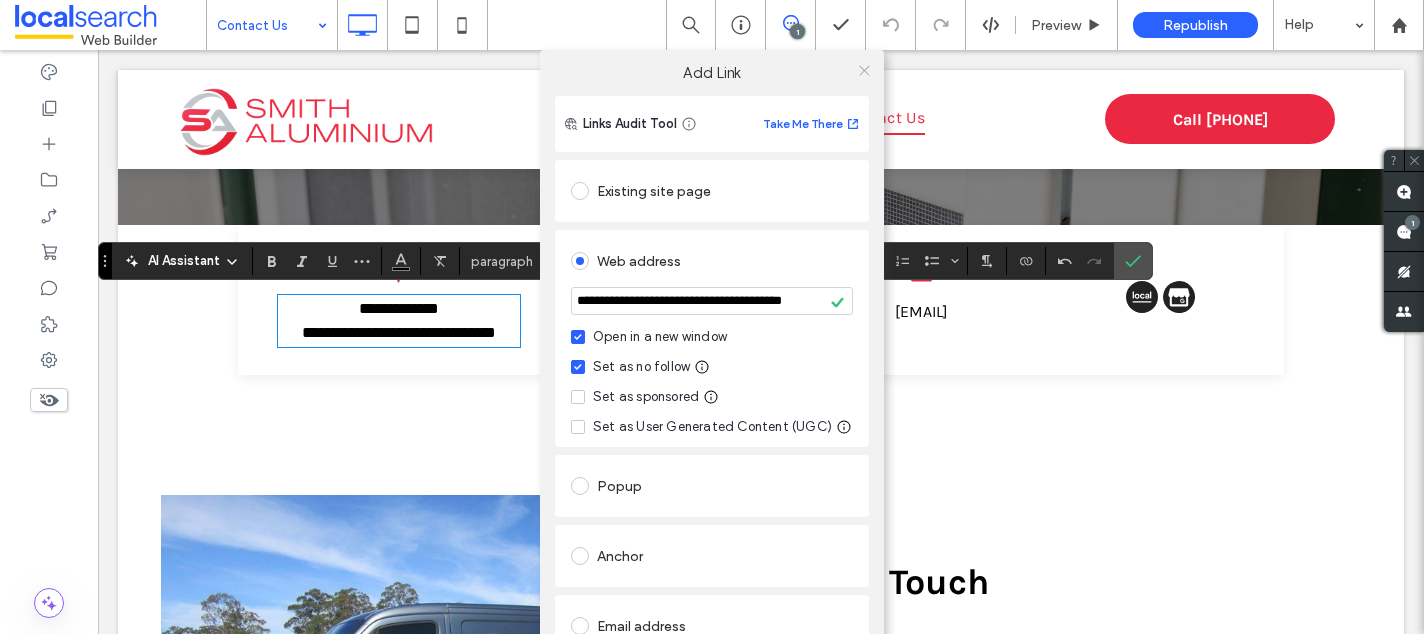 click 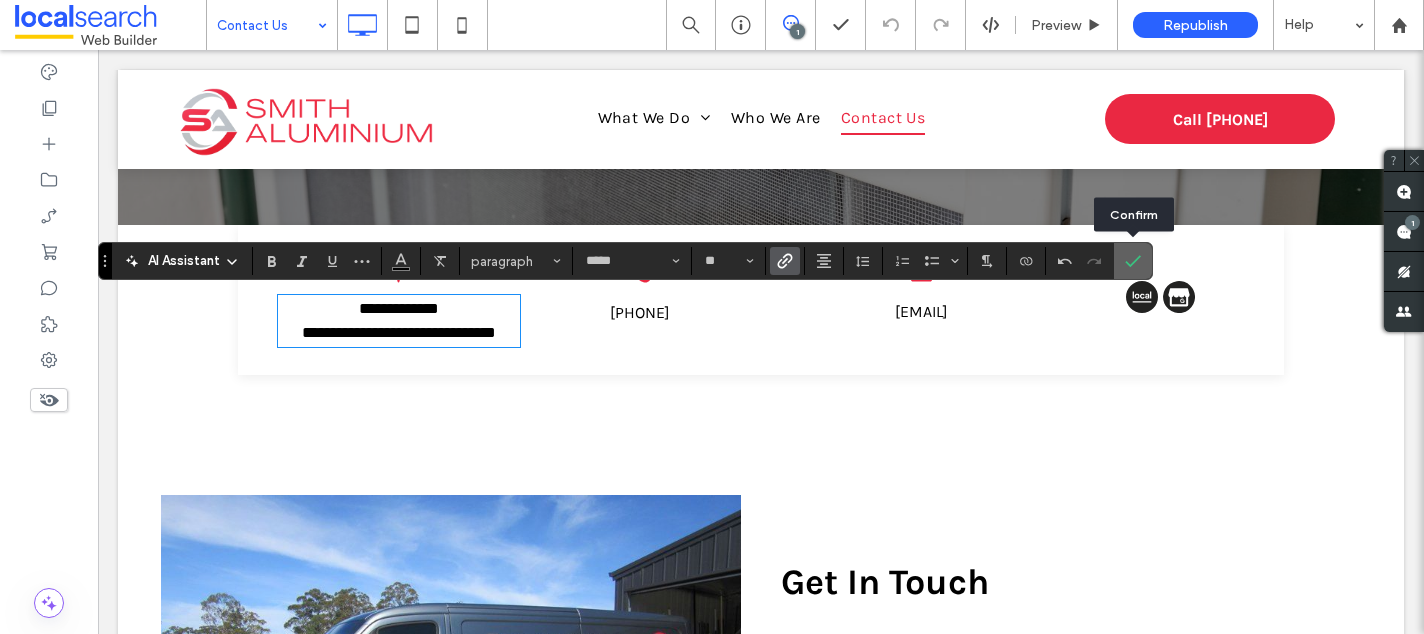 click 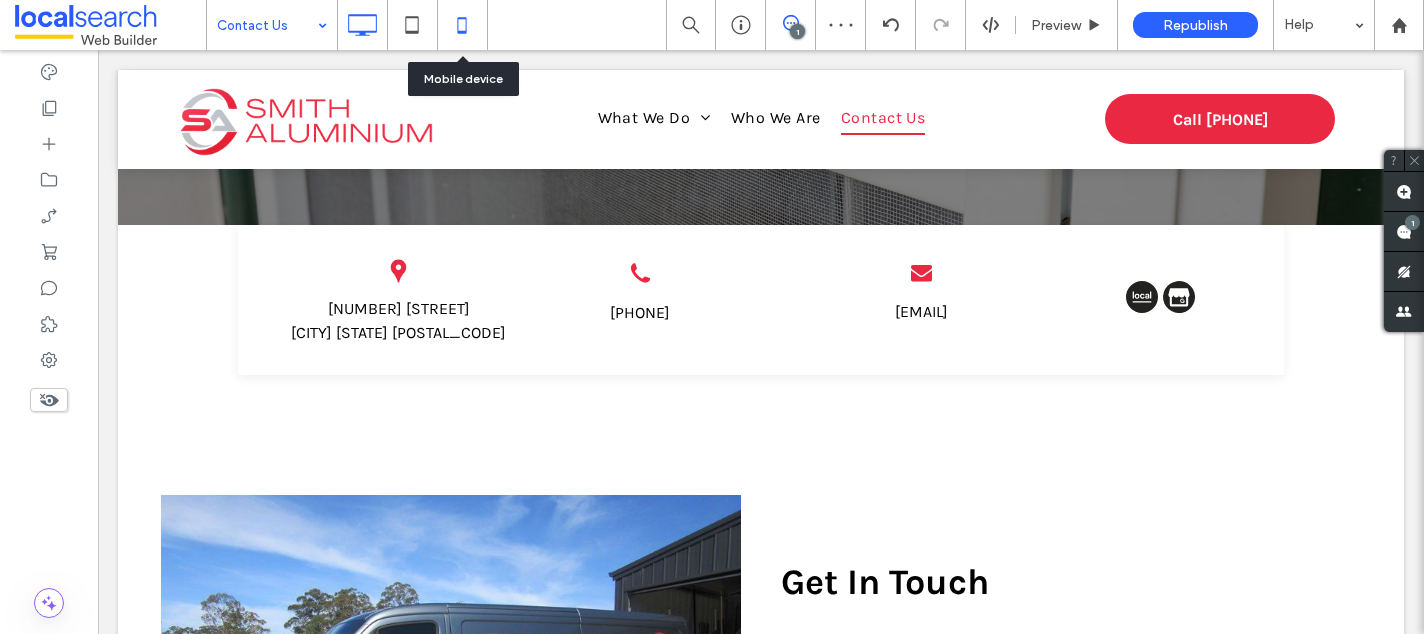 click 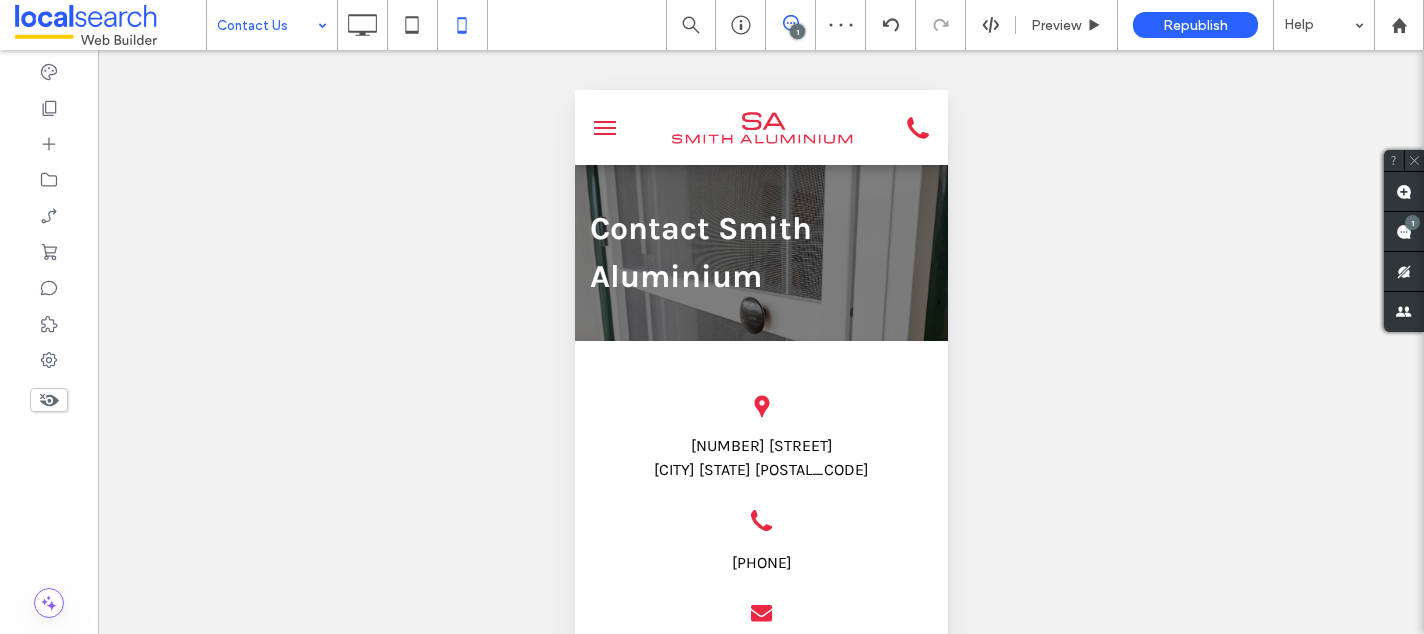 scroll, scrollTop: 427, scrollLeft: 0, axis: vertical 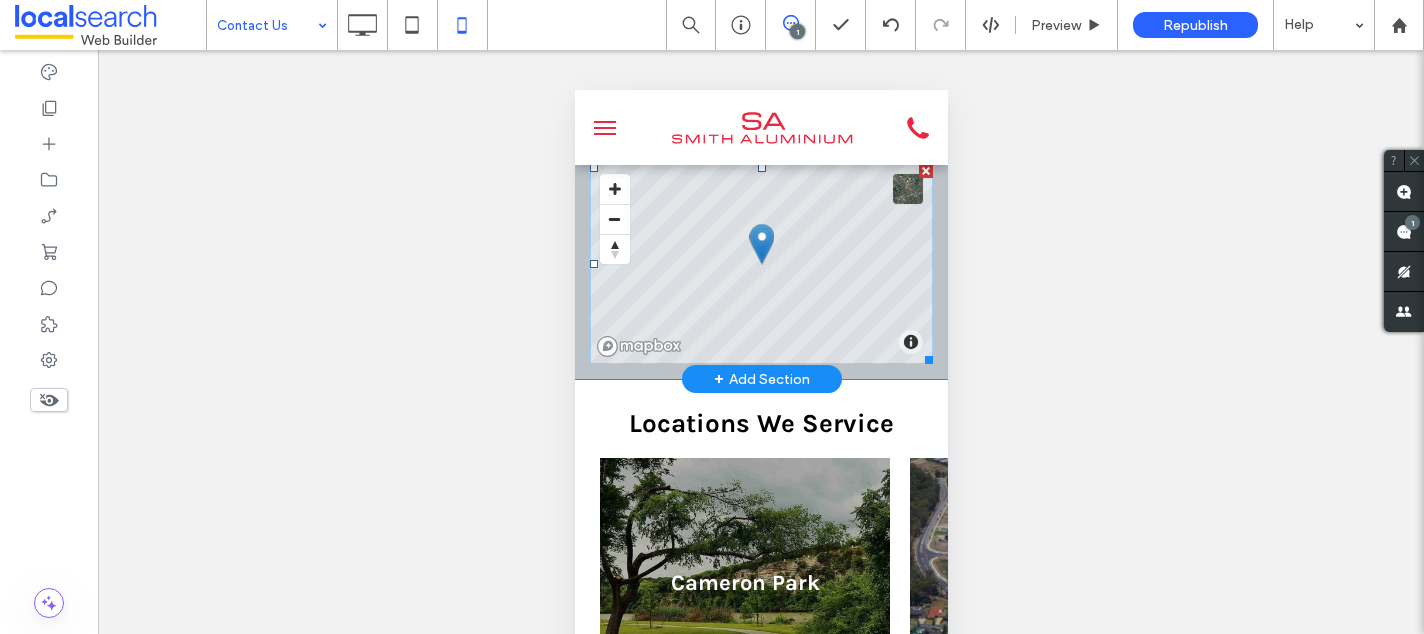 click 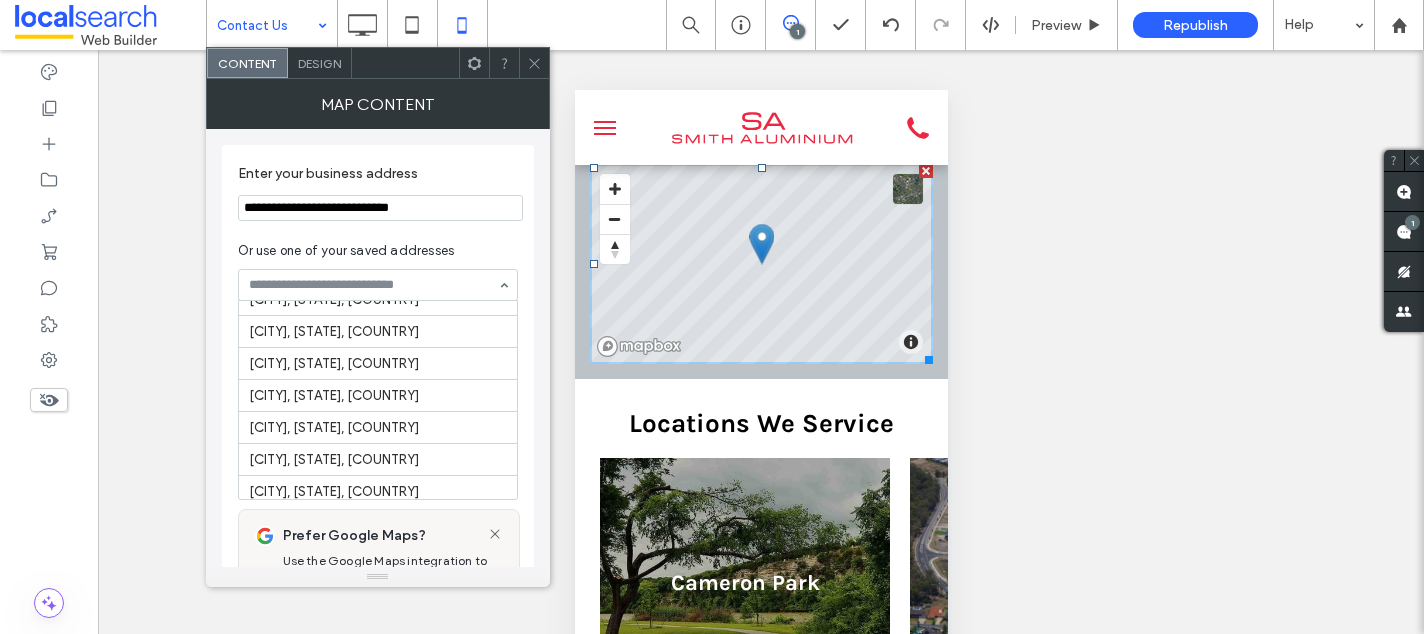 scroll, scrollTop: 749, scrollLeft: 0, axis: vertical 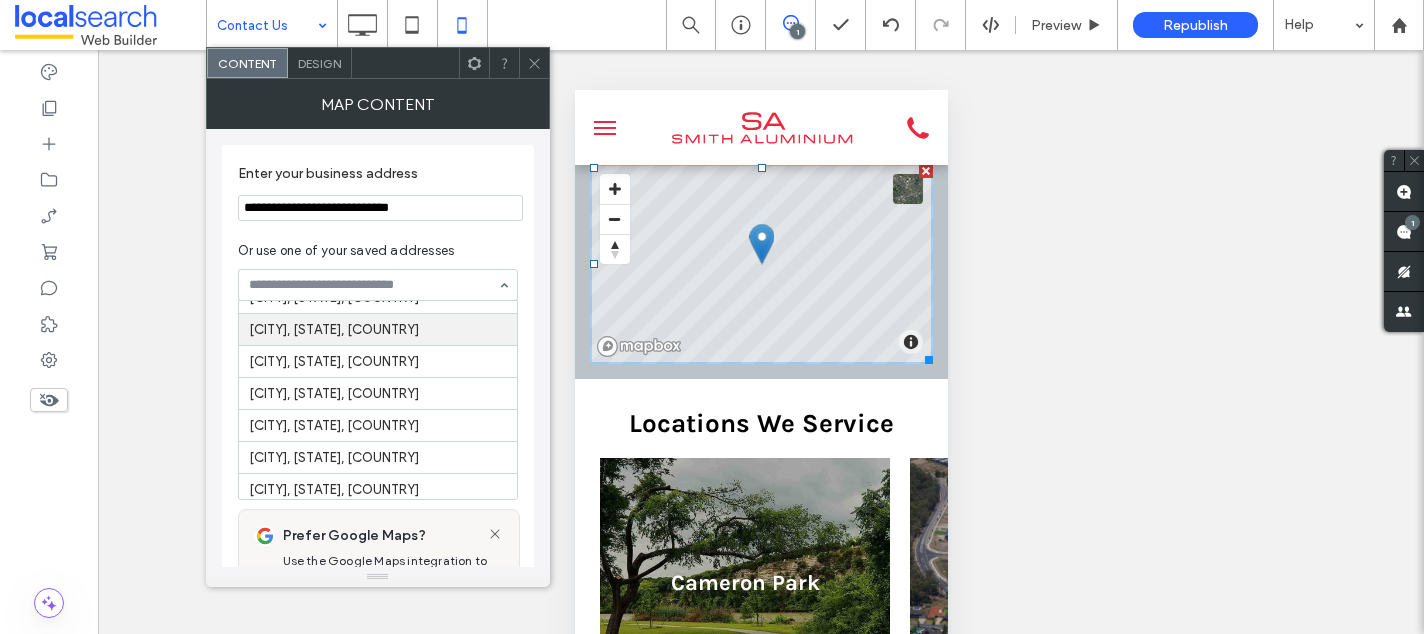 type on "**********" 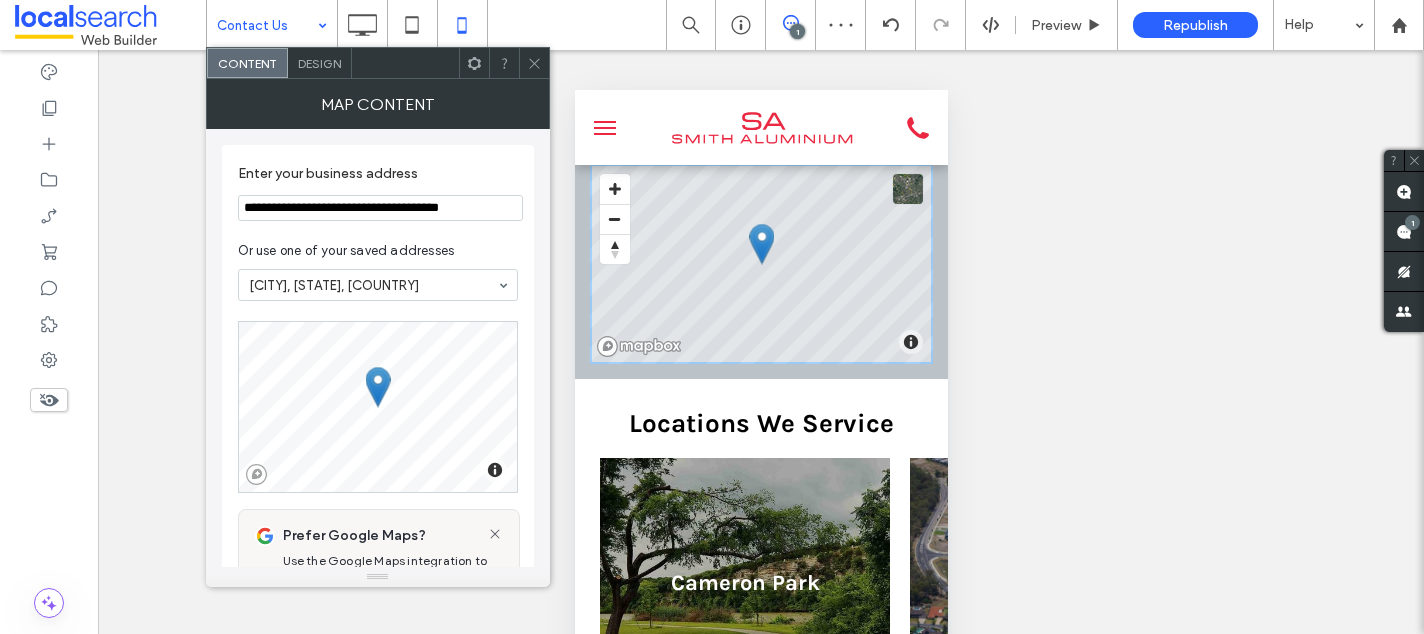 click 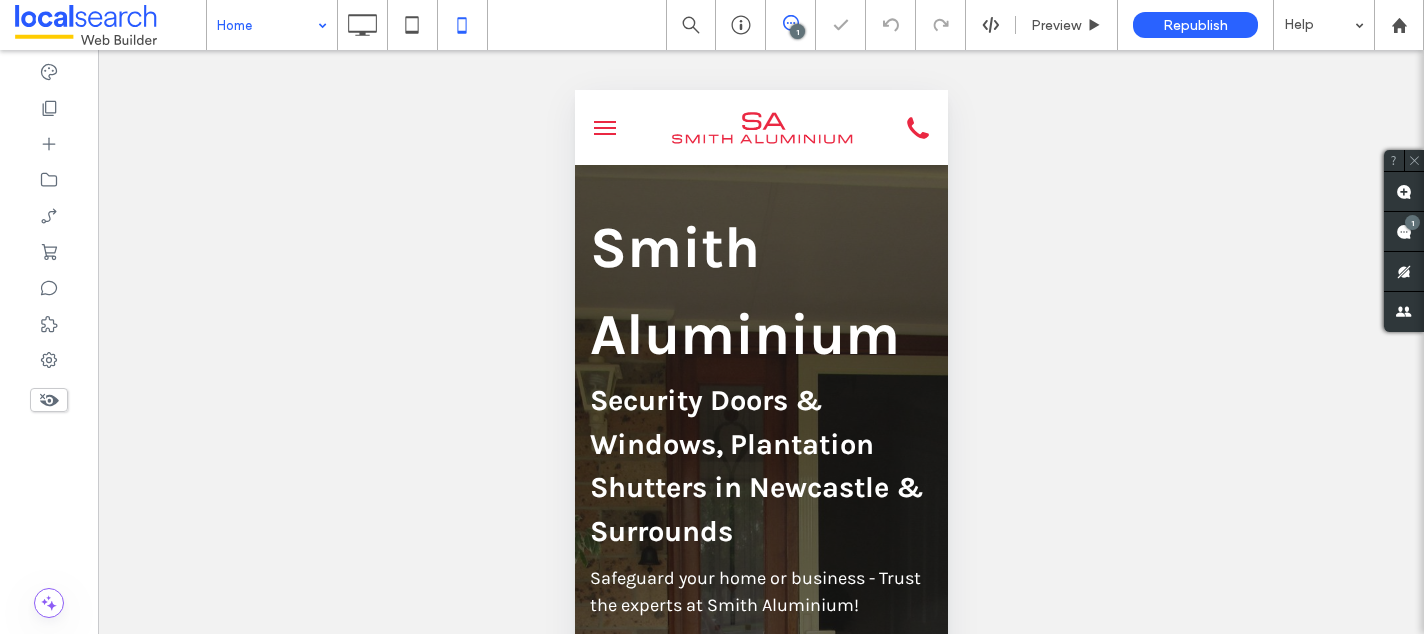 scroll, scrollTop: 0, scrollLeft: 0, axis: both 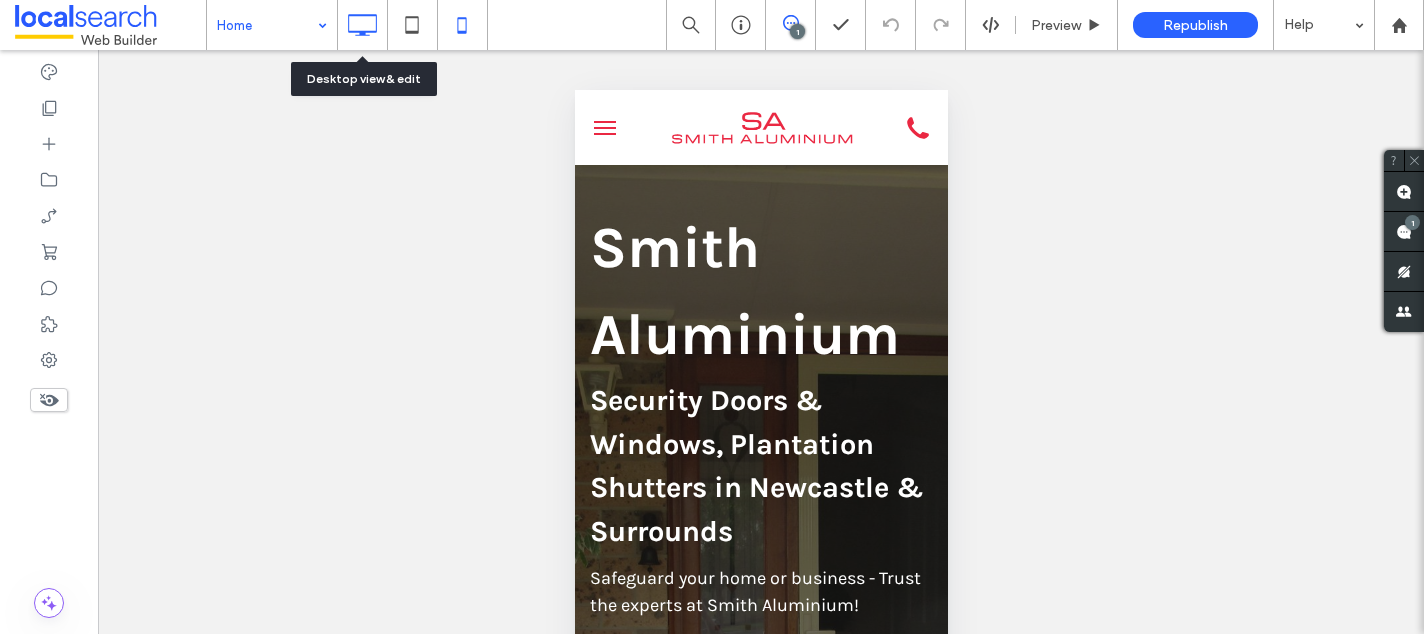 click 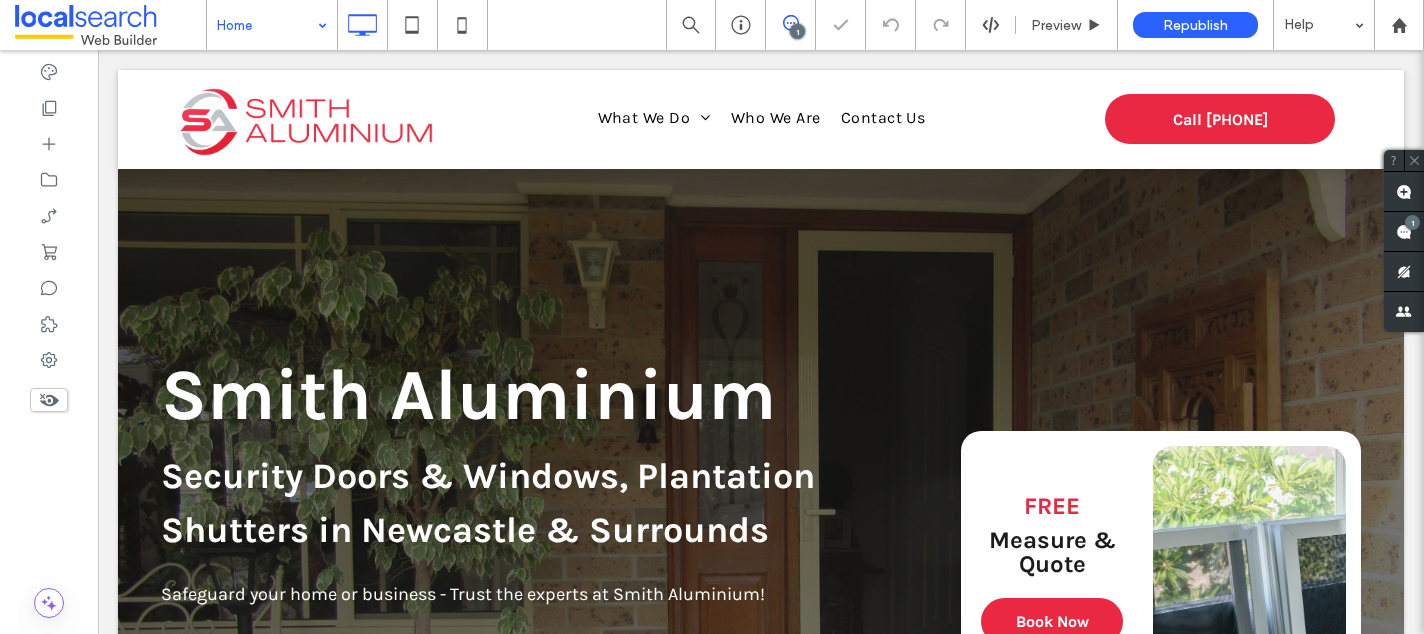 scroll, scrollTop: 0, scrollLeft: 0, axis: both 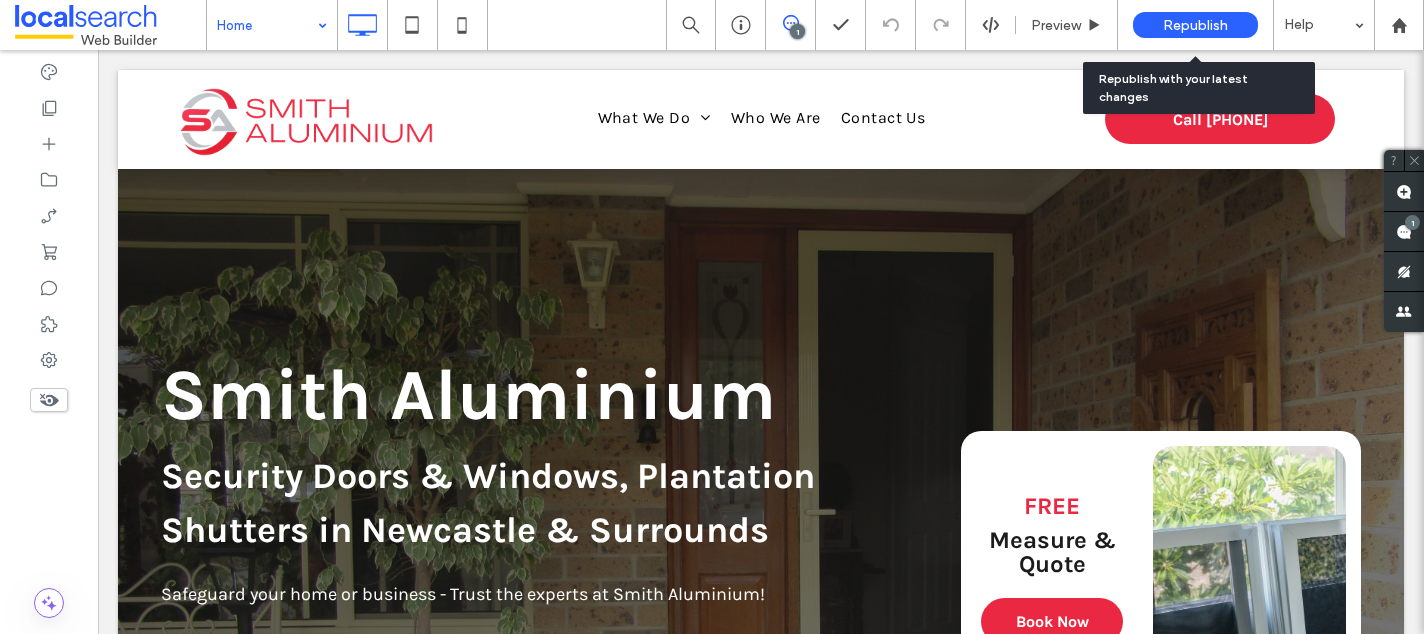 click on "Republish" 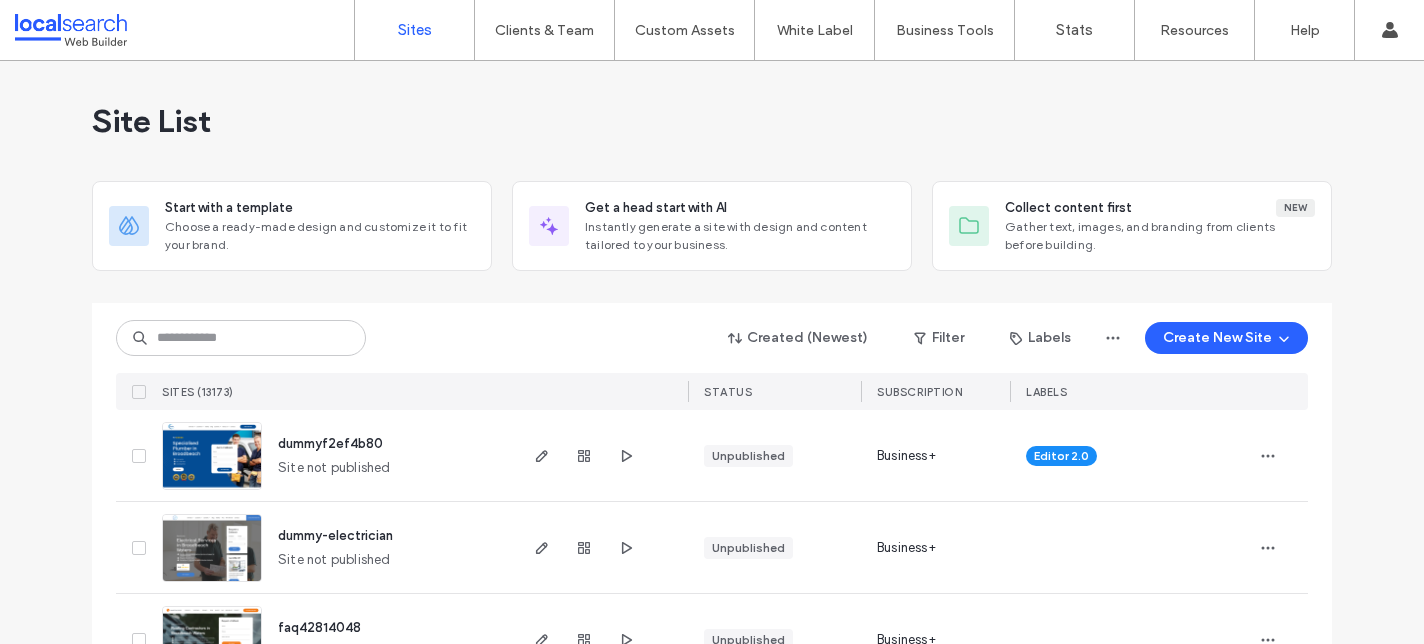 click at bounding box center (241, 338) 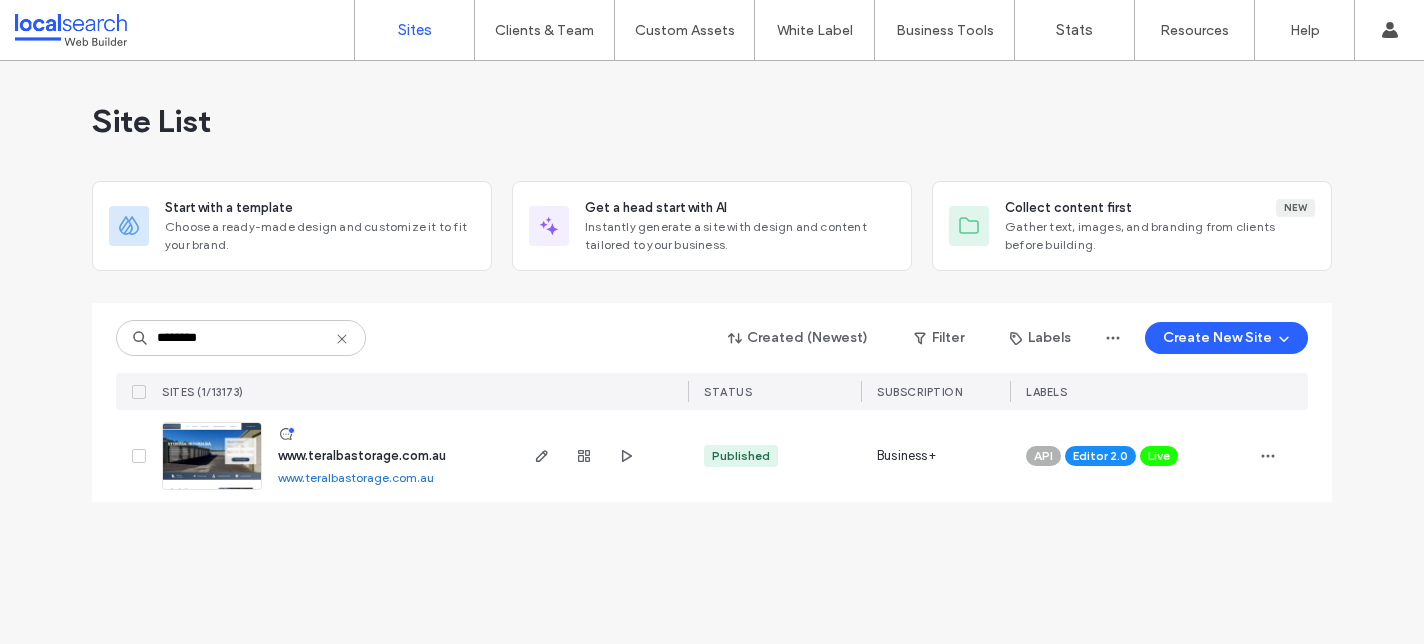 type on "********" 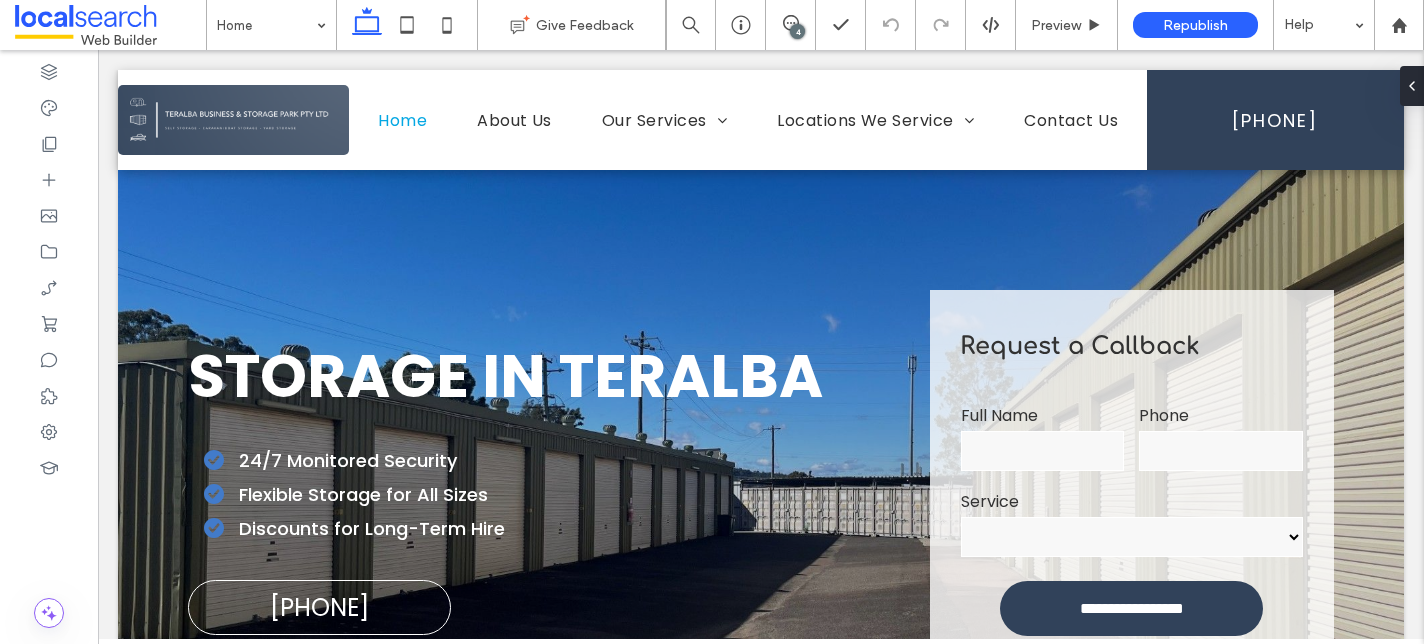 scroll, scrollTop: 0, scrollLeft: 0, axis: both 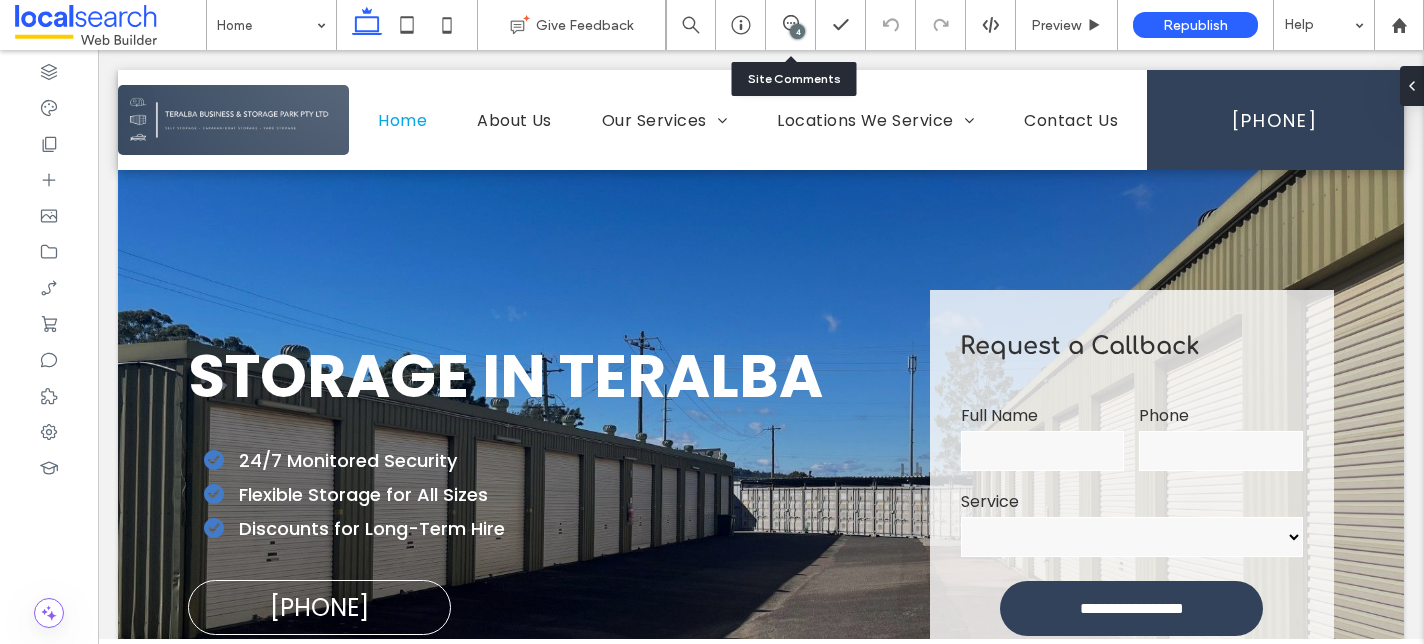 click on "4" at bounding box center [791, 25] 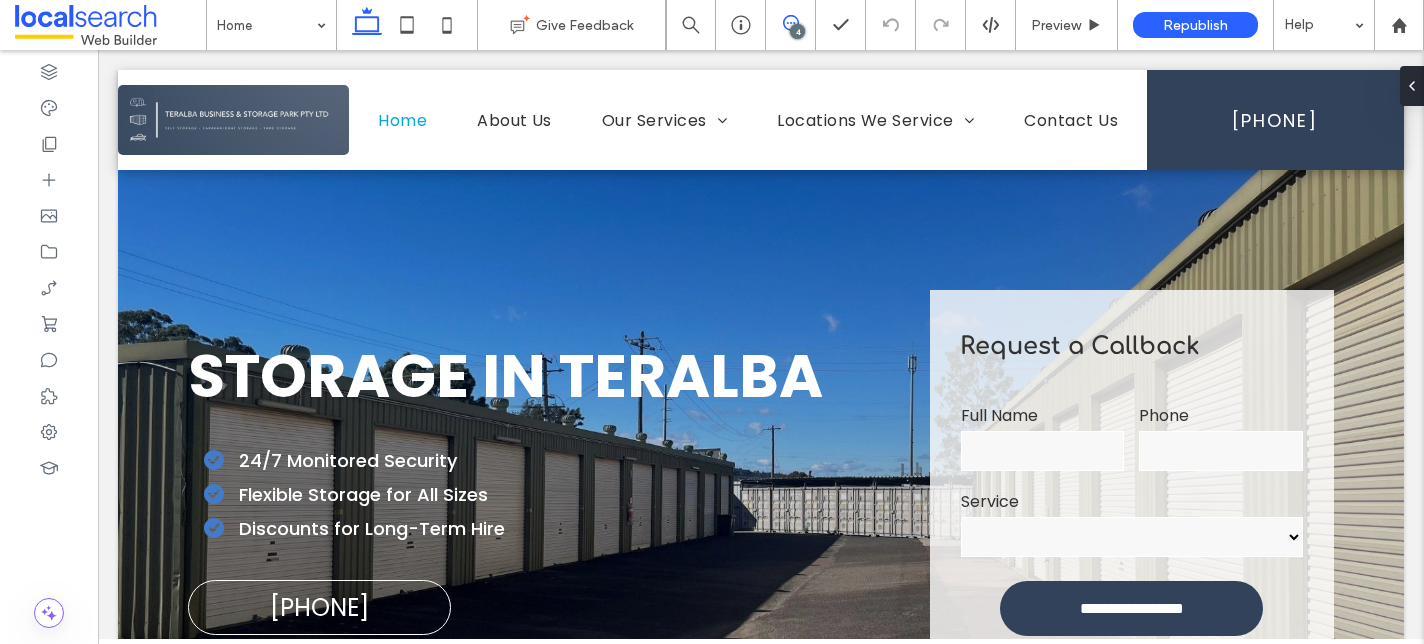 click 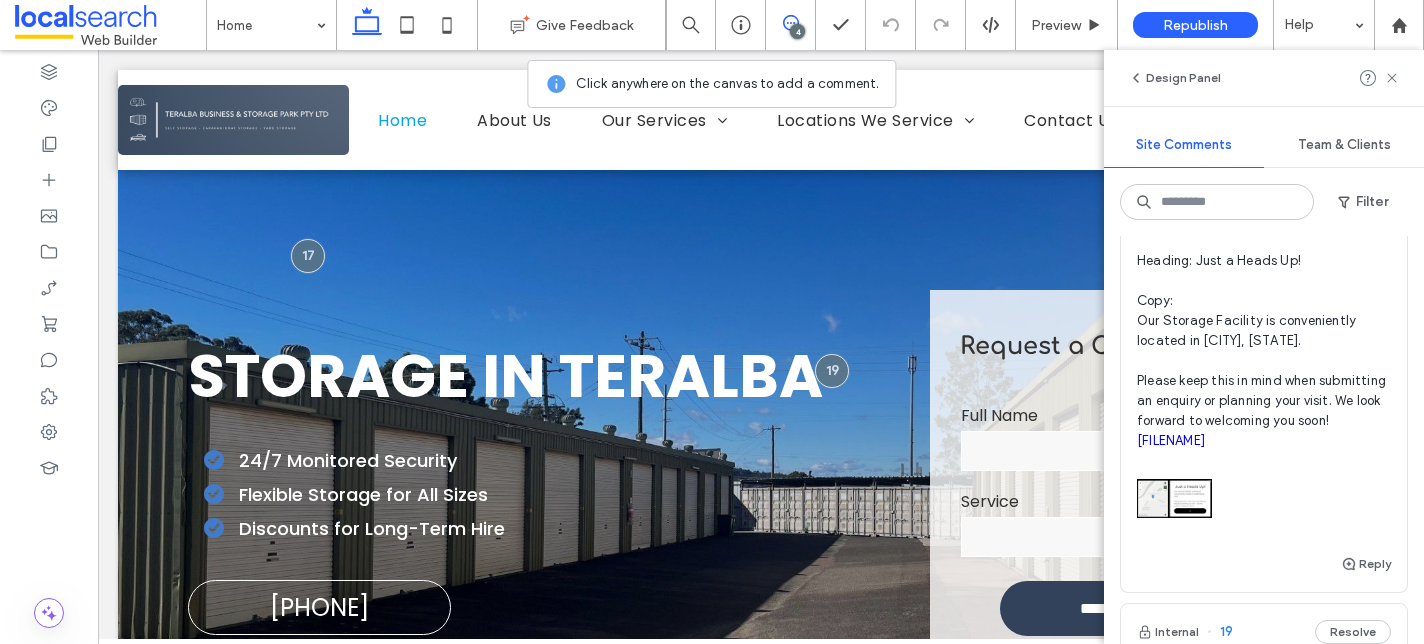 scroll, scrollTop: 359, scrollLeft: 0, axis: vertical 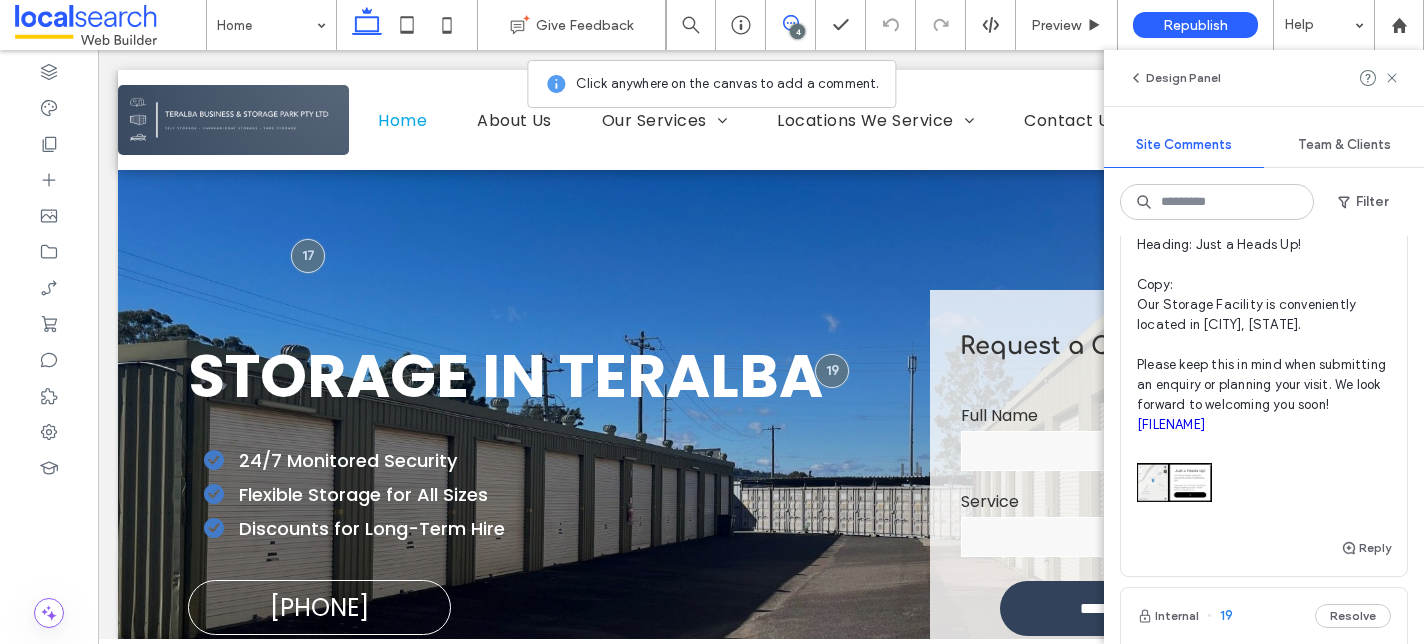 click at bounding box center [1174, 482] 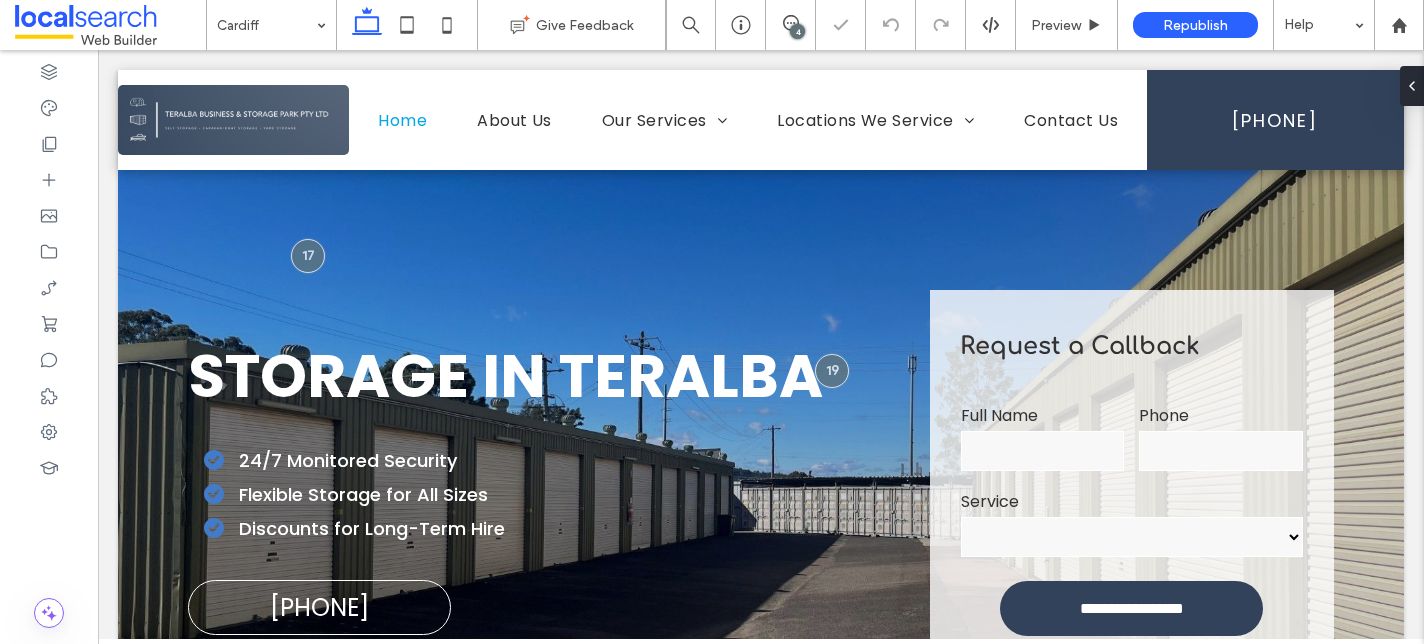 scroll, scrollTop: 0, scrollLeft: 0, axis: both 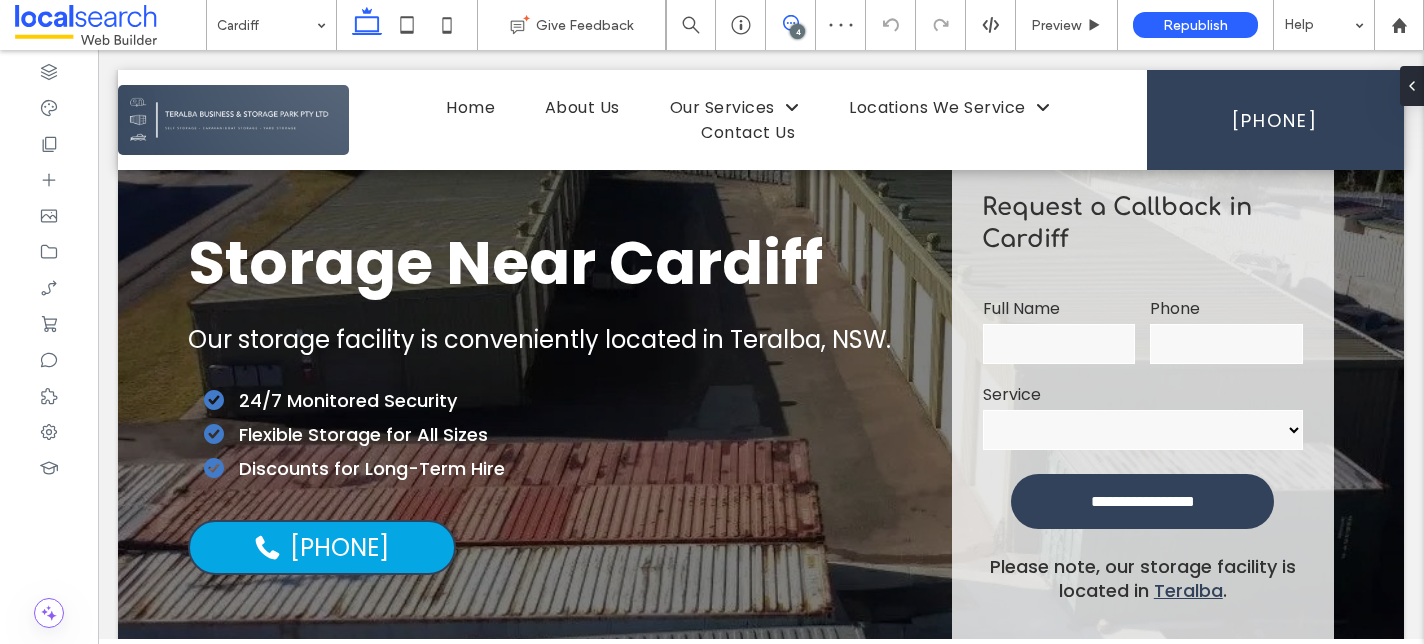 click at bounding box center (790, 23) 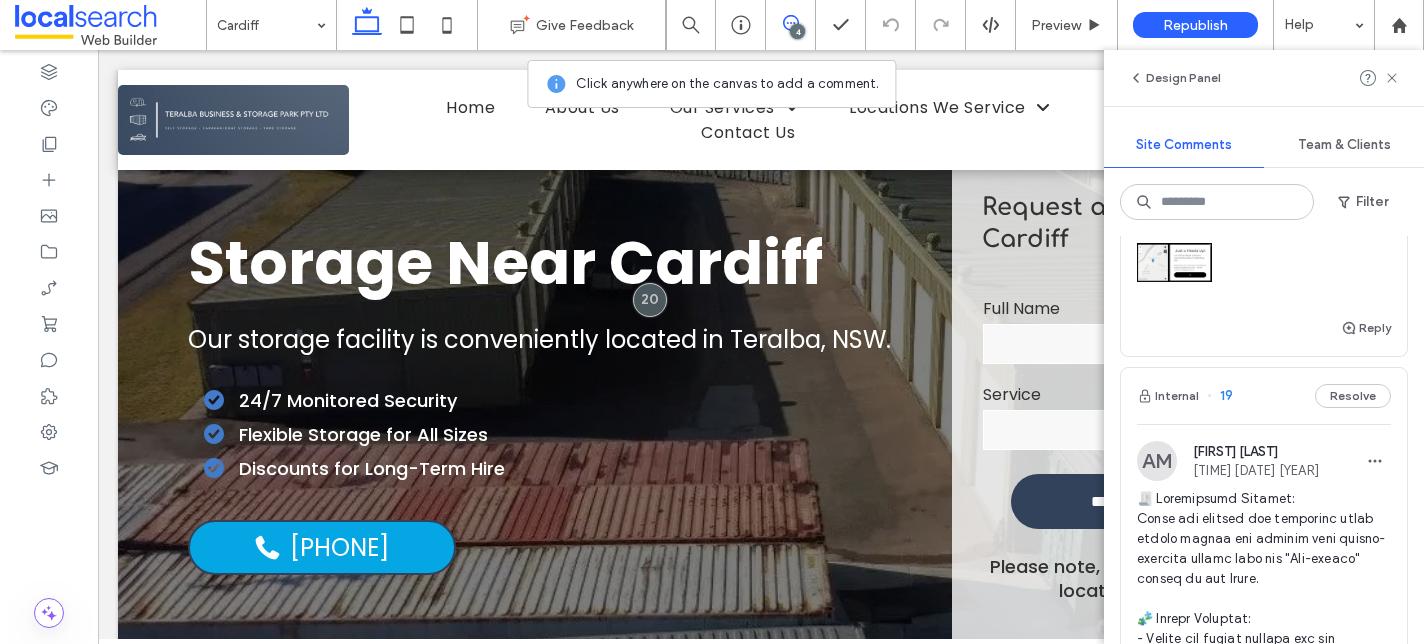 scroll, scrollTop: 575, scrollLeft: 0, axis: vertical 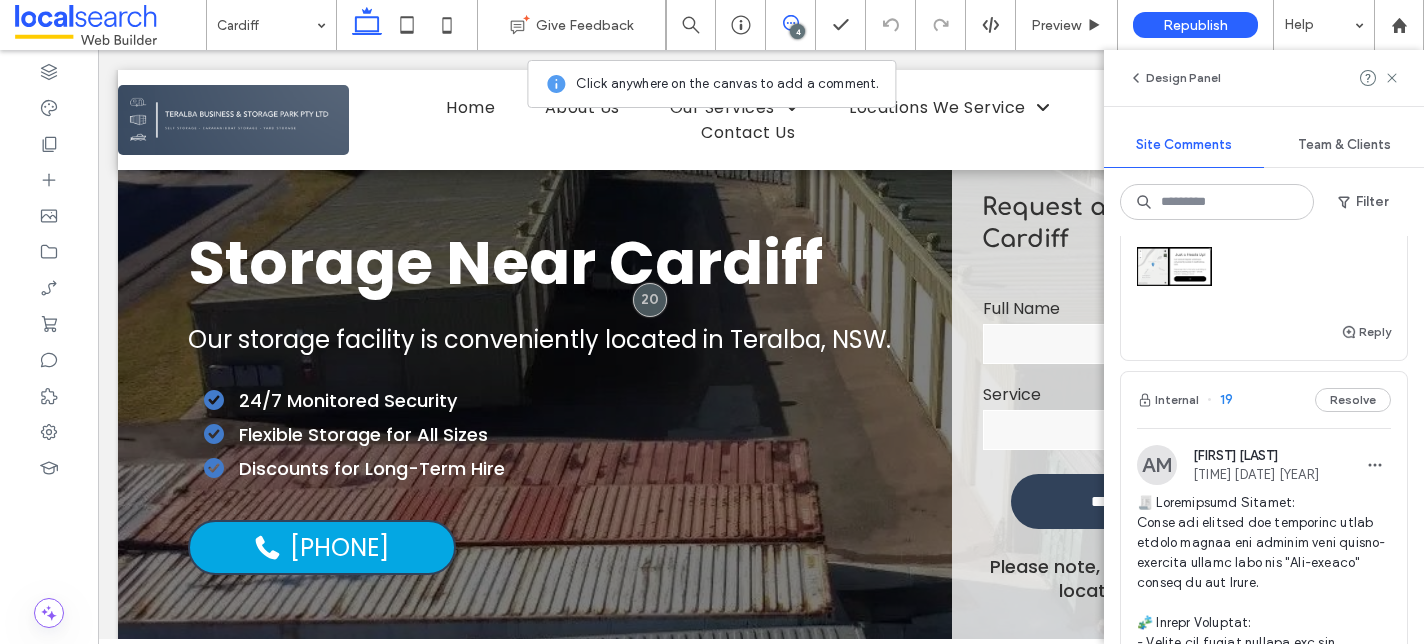 click at bounding box center [1174, 266] 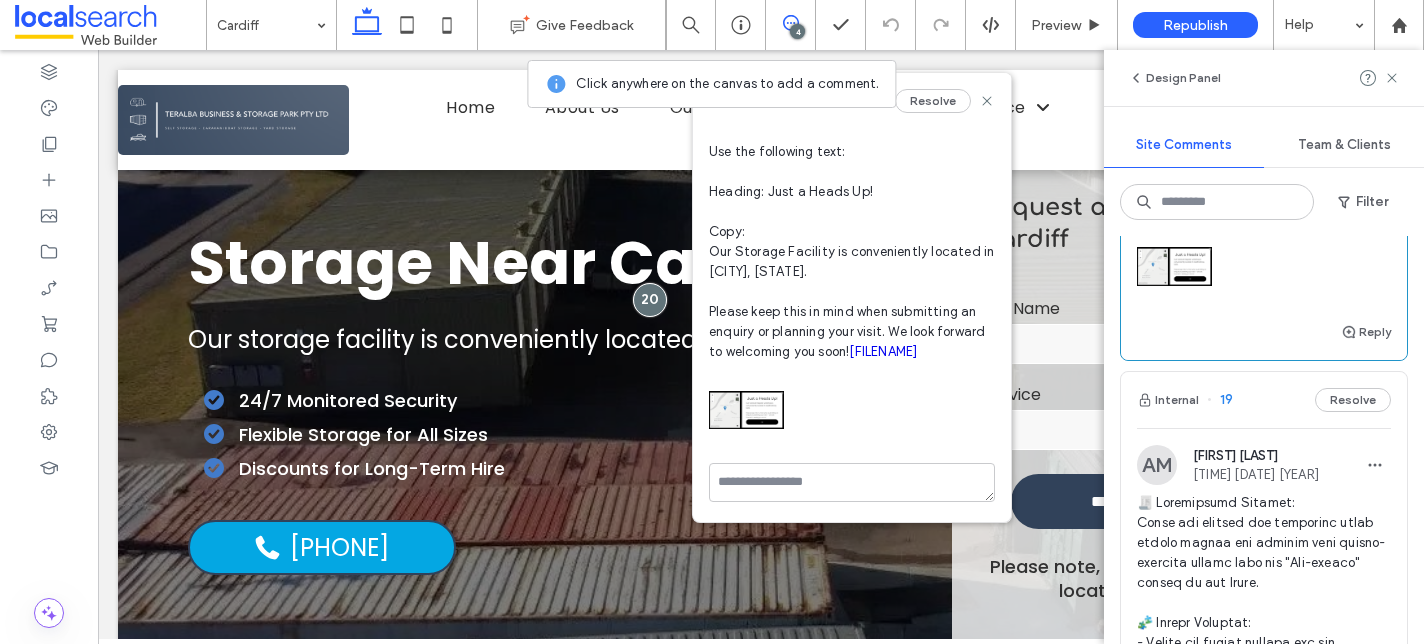 scroll, scrollTop: 215, scrollLeft: 0, axis: vertical 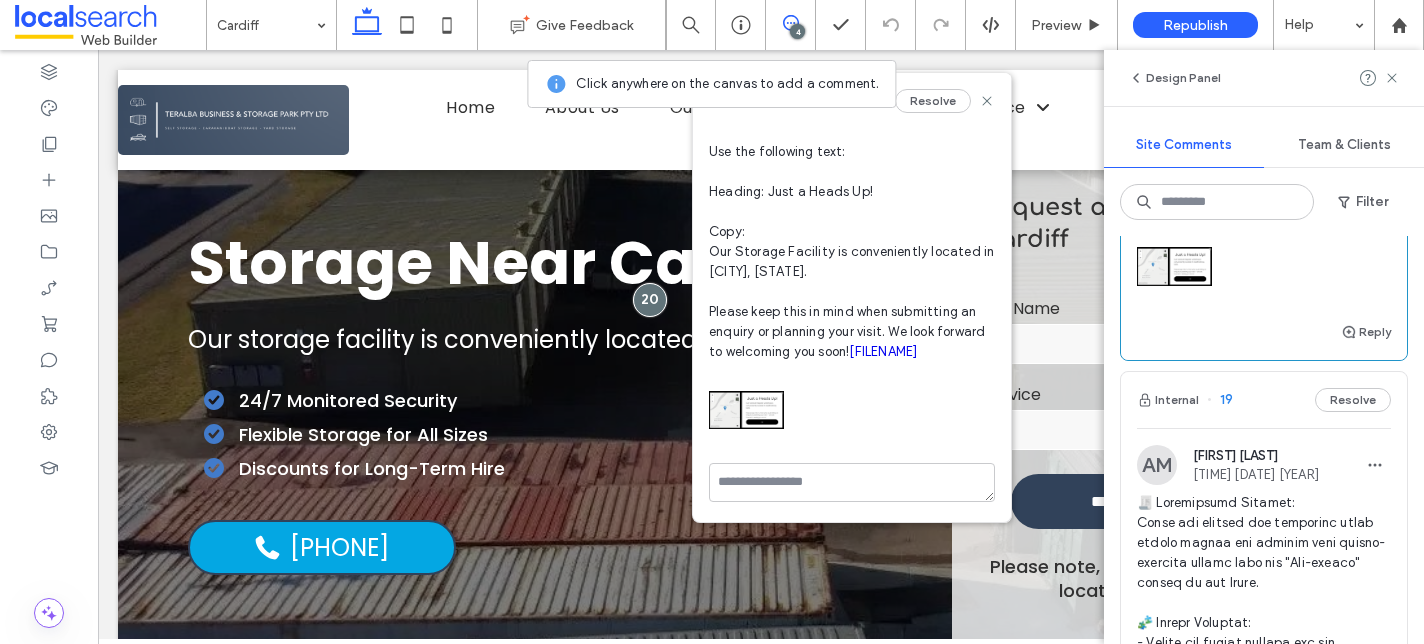 click on "Screenshot+2025-08-06+at+1.24.46-PM.png" at bounding box center (883, 351) 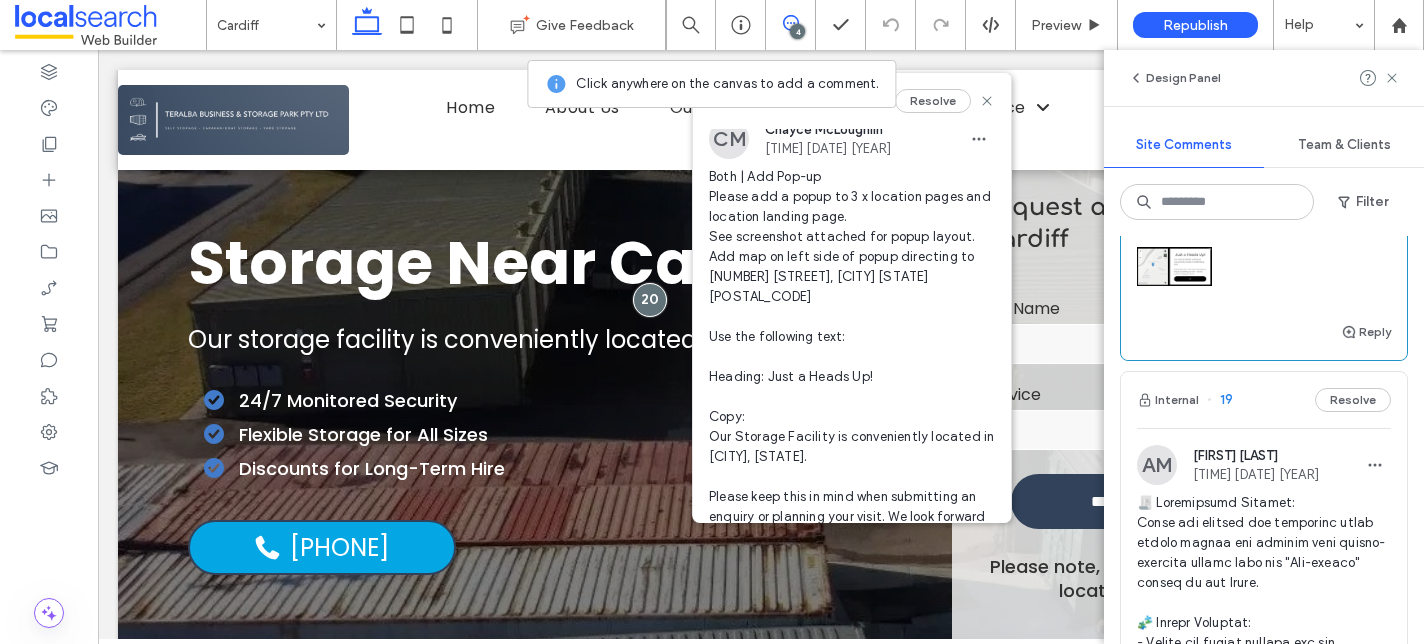 scroll, scrollTop: 0, scrollLeft: 0, axis: both 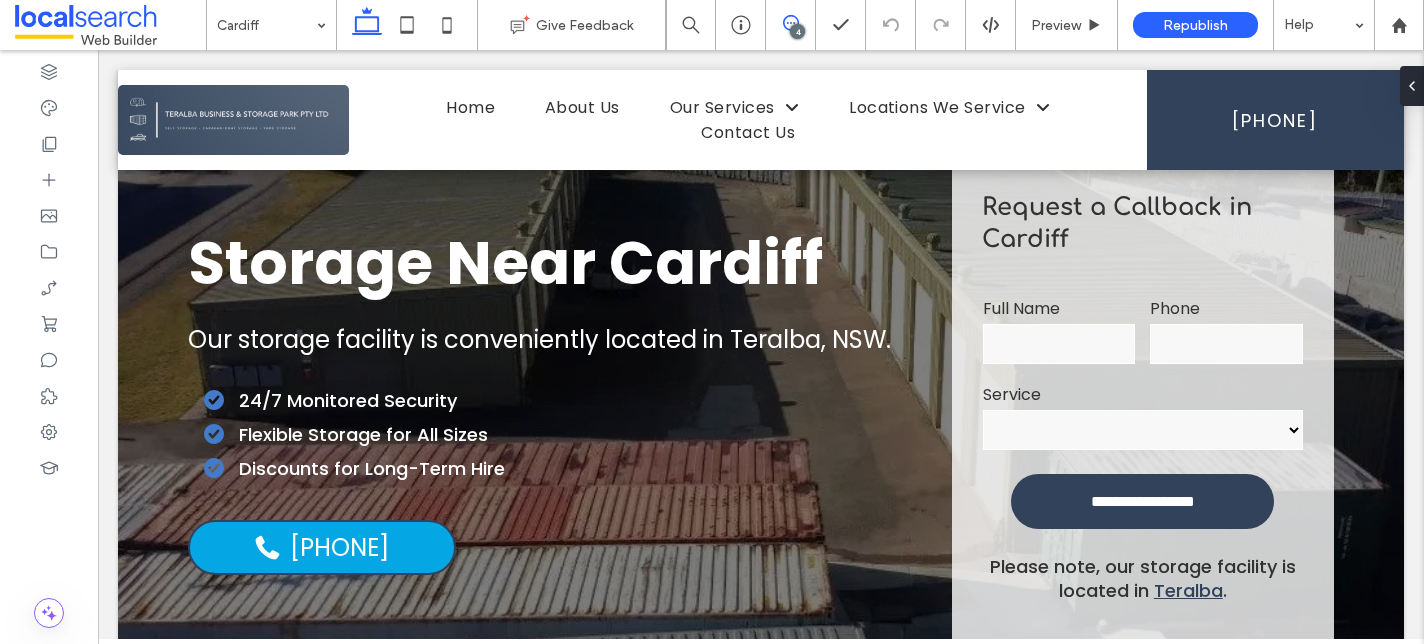 click 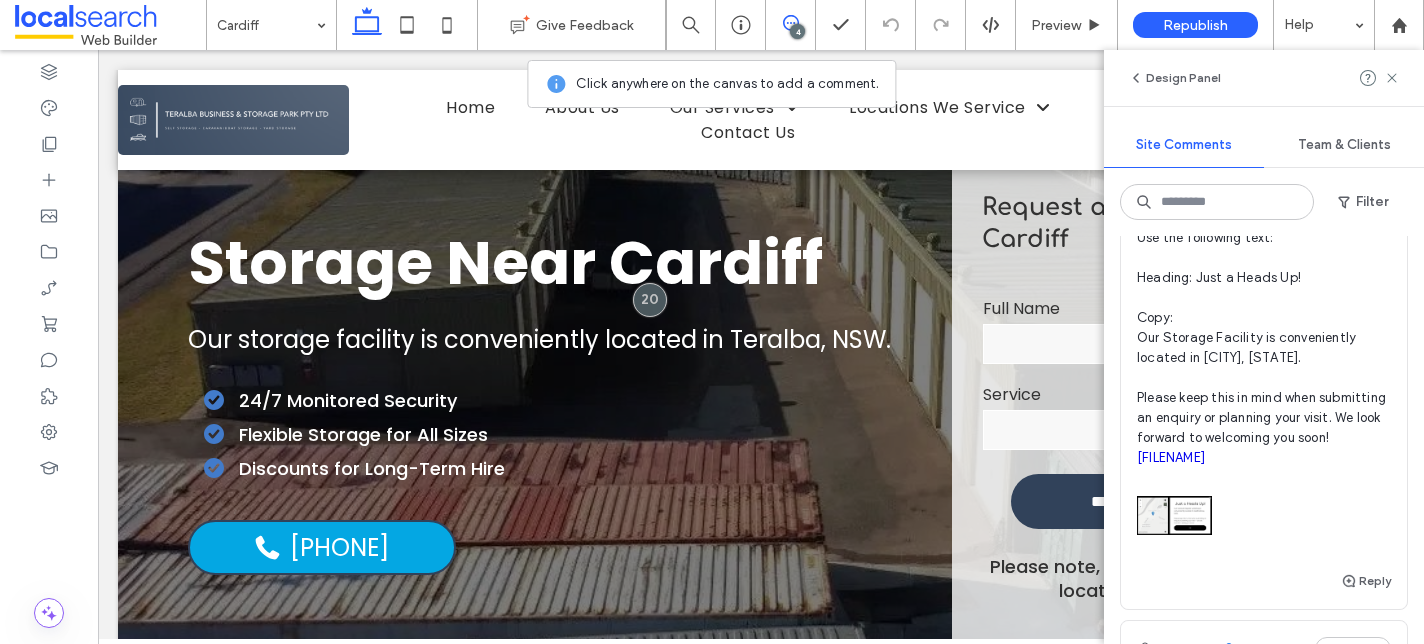 scroll, scrollTop: 298, scrollLeft: 0, axis: vertical 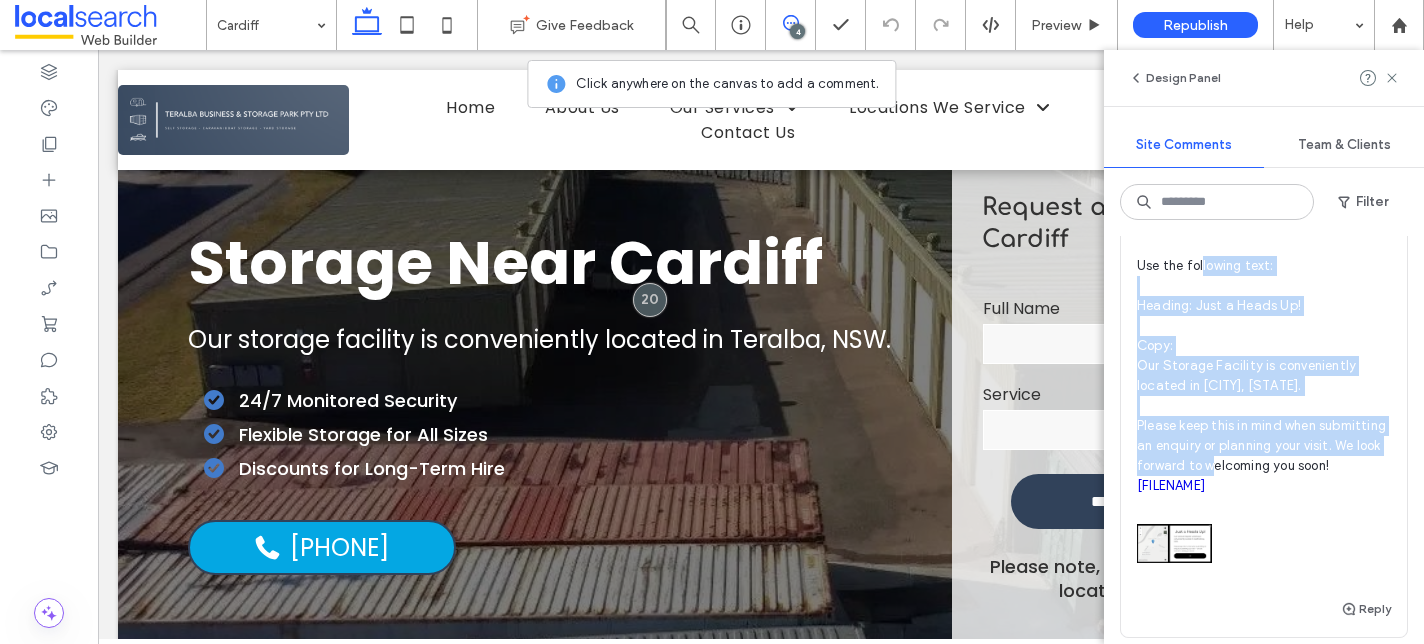 drag, startPoint x: 1334, startPoint y: 446, endPoint x: 1124, endPoint y: 293, distance: 259.82495 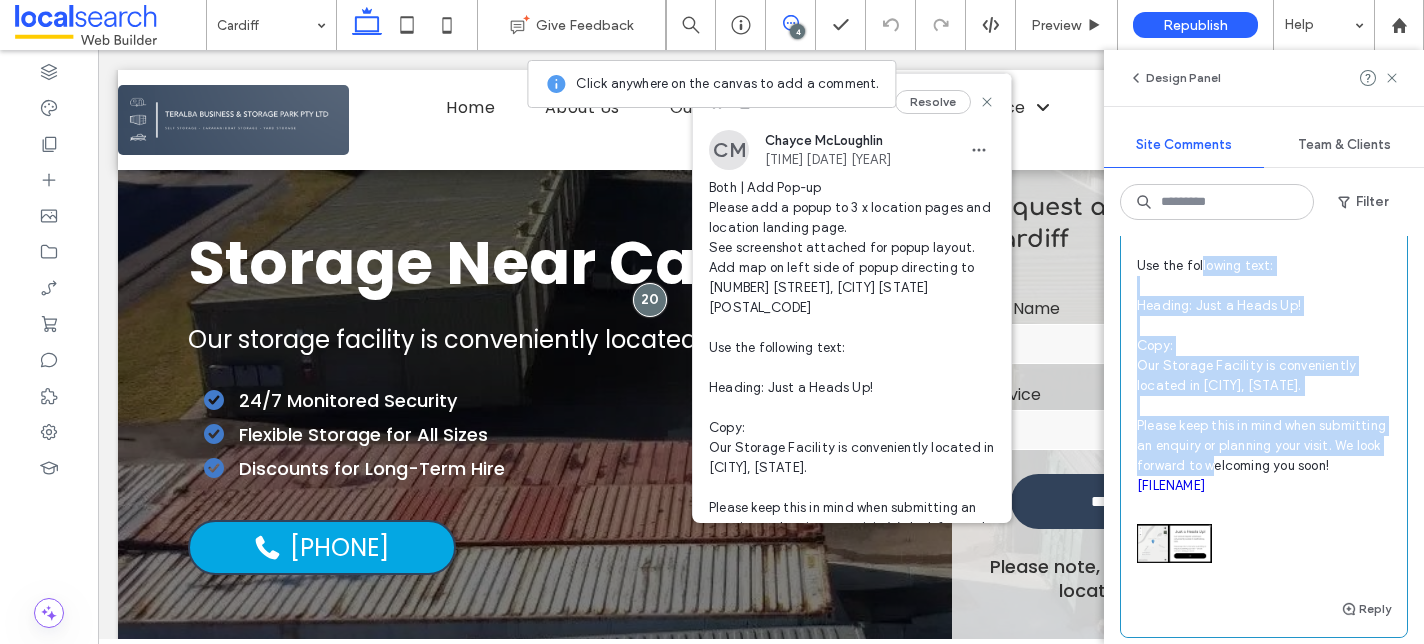 copy on "Heading: Just a Heads Up!
Copy:
Our Storage Facility is conveniently located in Teralba, NSW.
Please keep this in mind when submitting an enquiry or planning your visit. We look forward to welcoming you soon!" 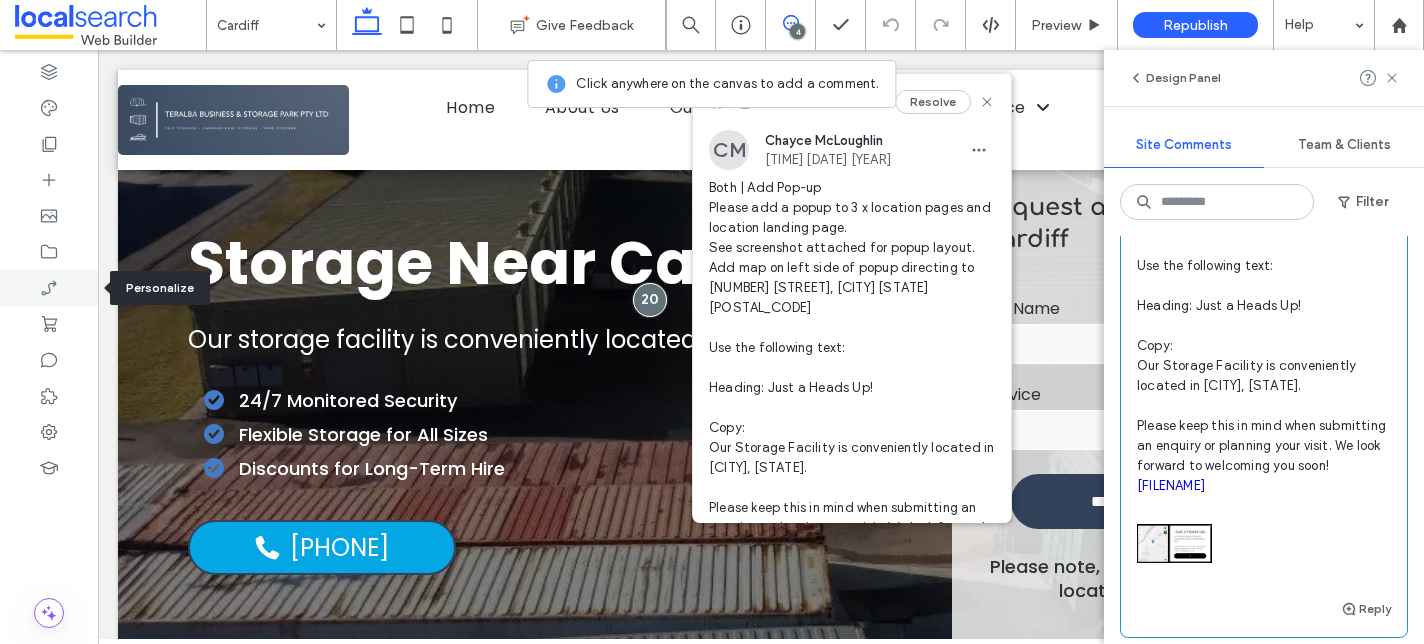 click at bounding box center [49, 288] 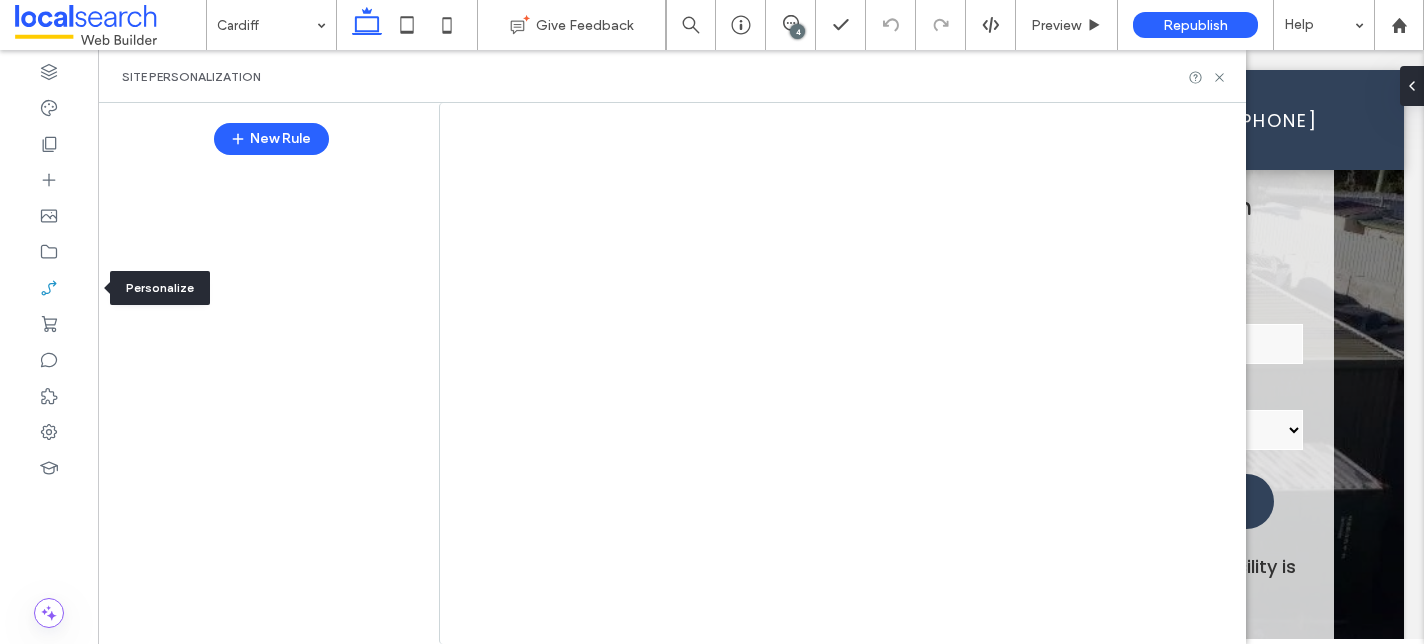 scroll, scrollTop: 0, scrollLeft: 0, axis: both 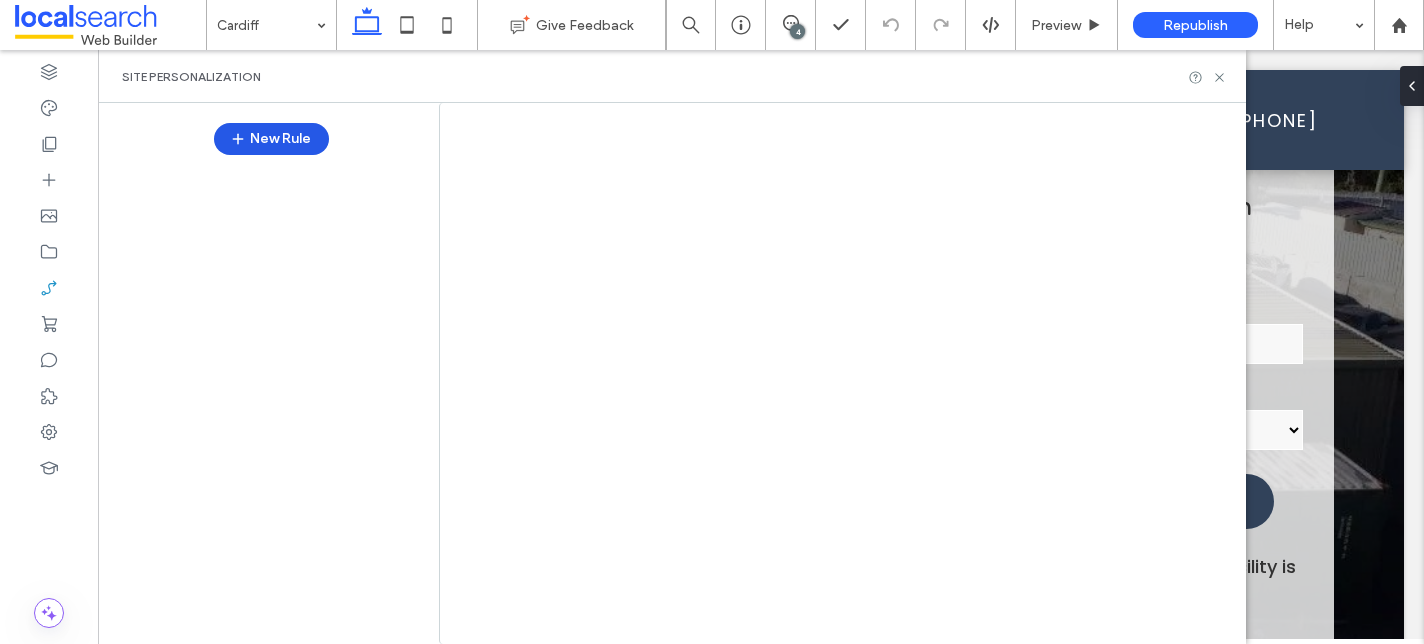 click on "New Rule" at bounding box center [271, 139] 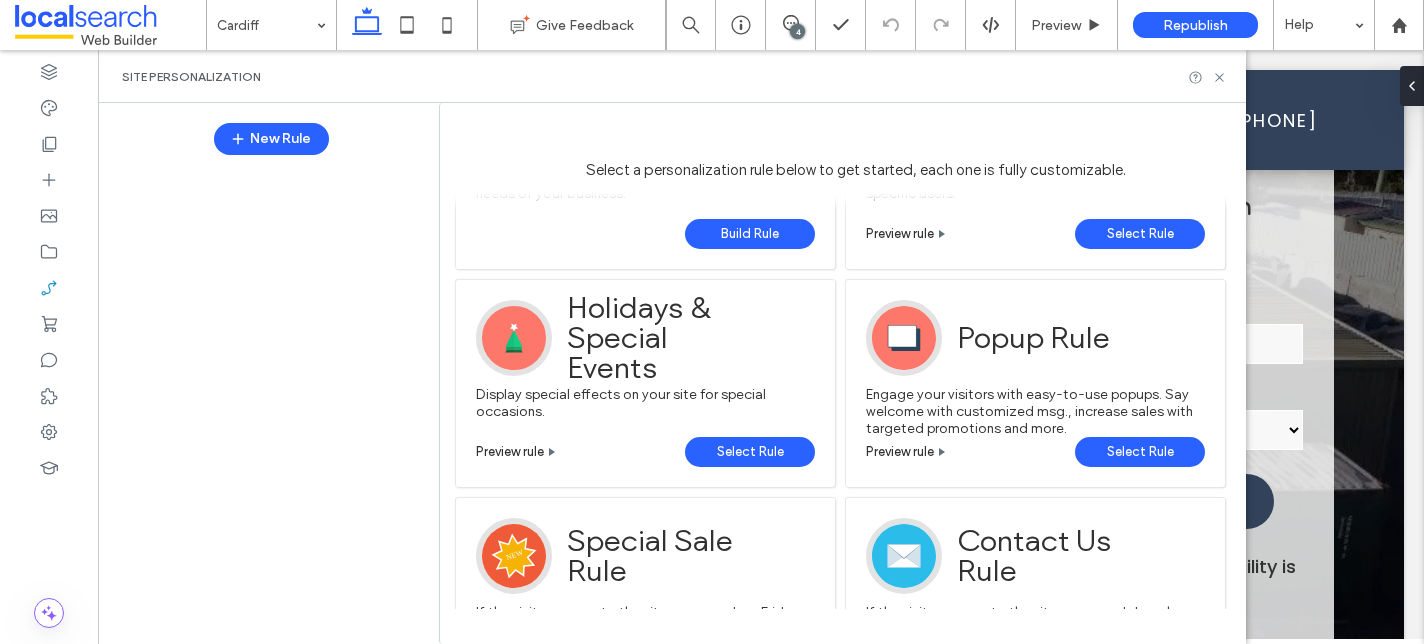 scroll, scrollTop: 156, scrollLeft: 0, axis: vertical 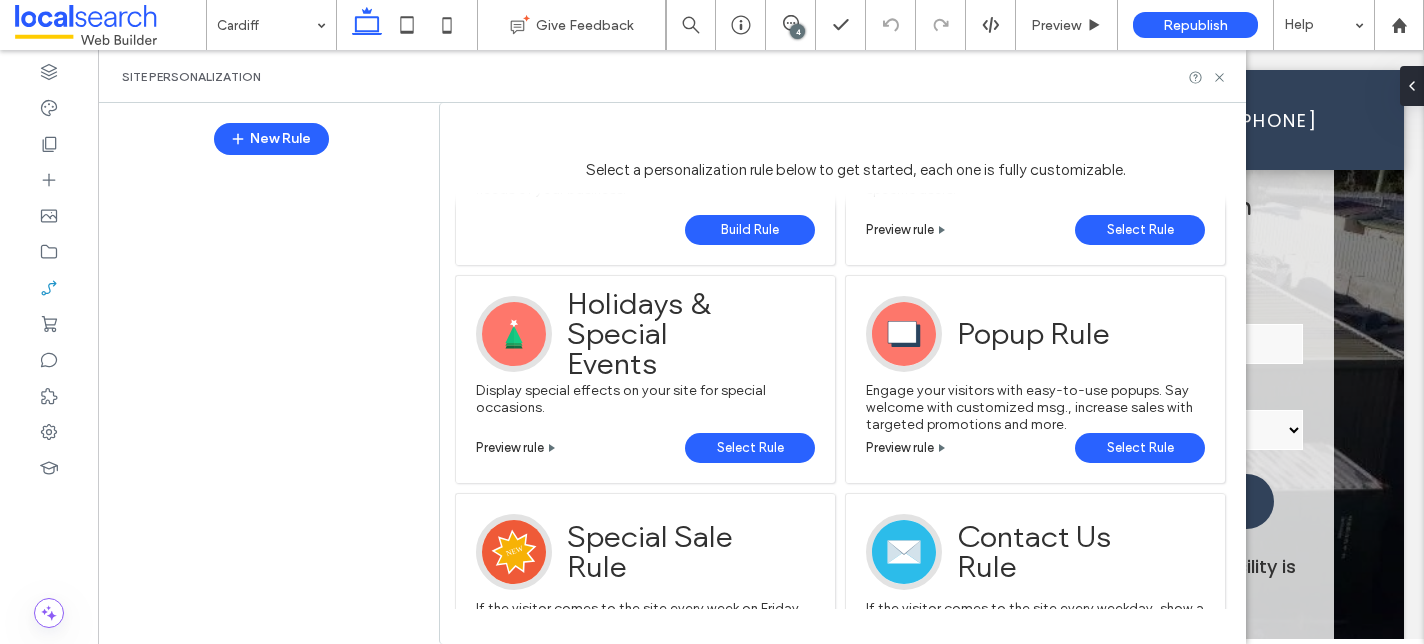 click on "Select Rule" at bounding box center [1140, 448] 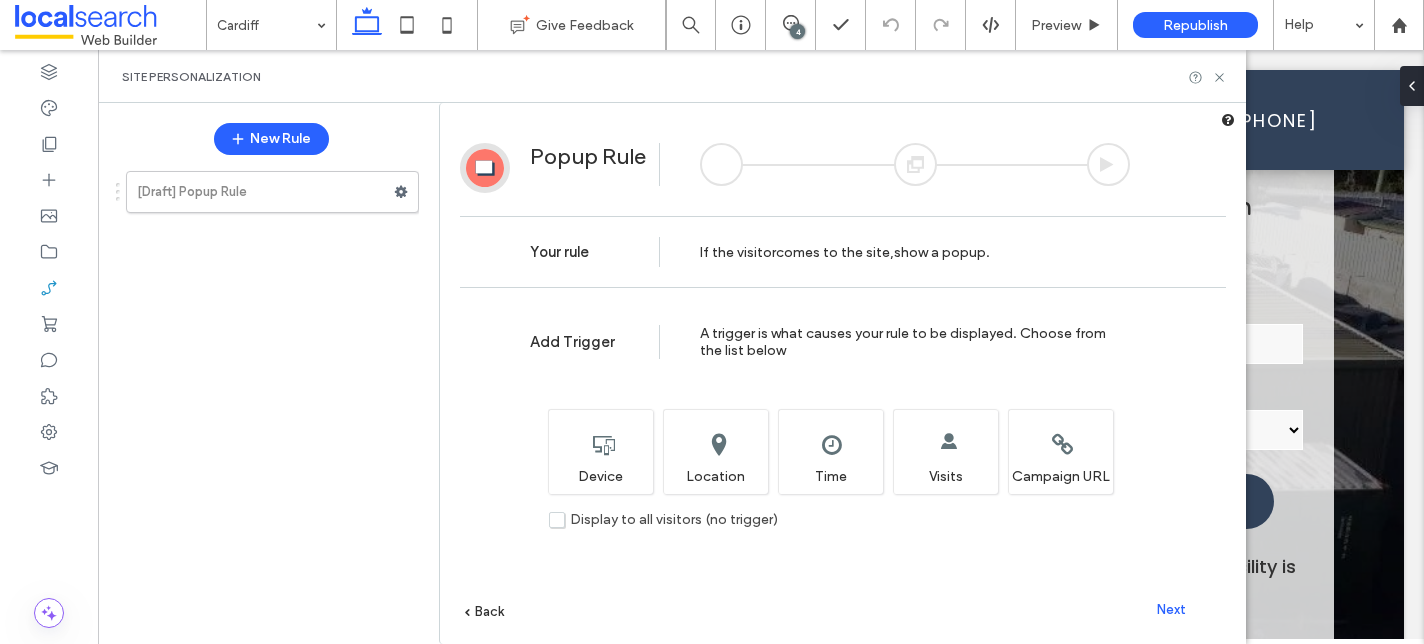 click on "Next" at bounding box center [1171, 609] 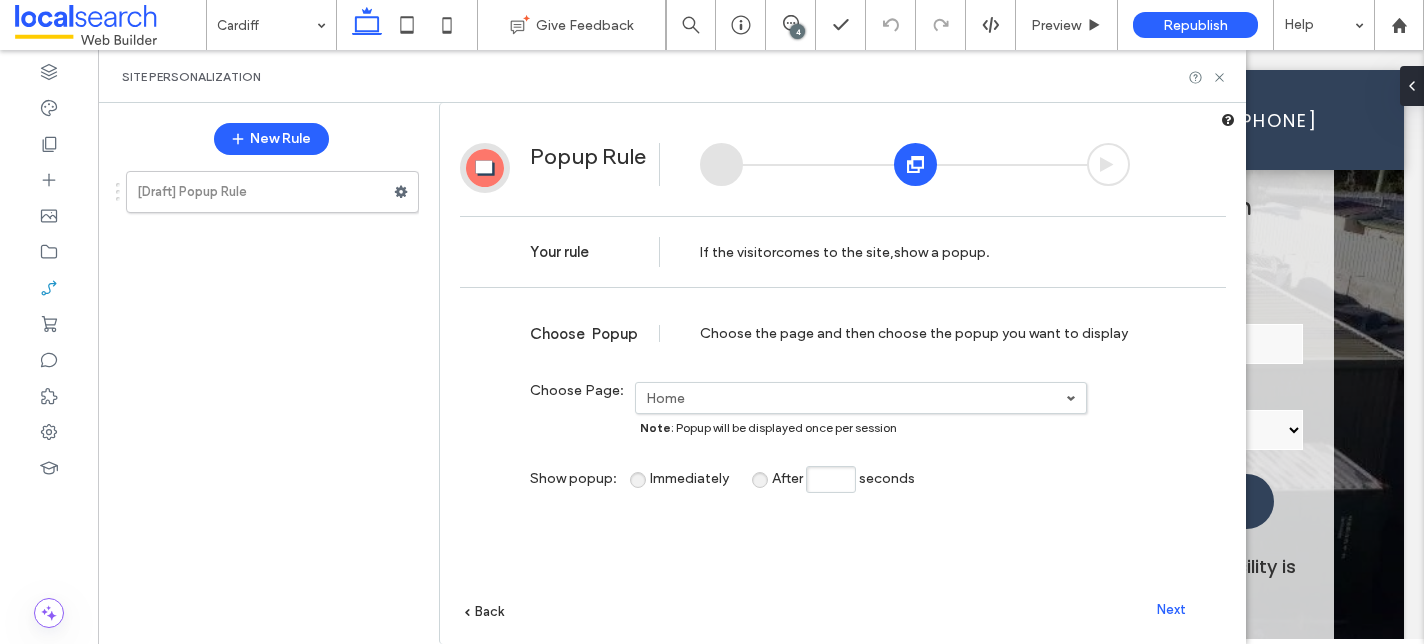 click on "Home" at bounding box center (856, 398) 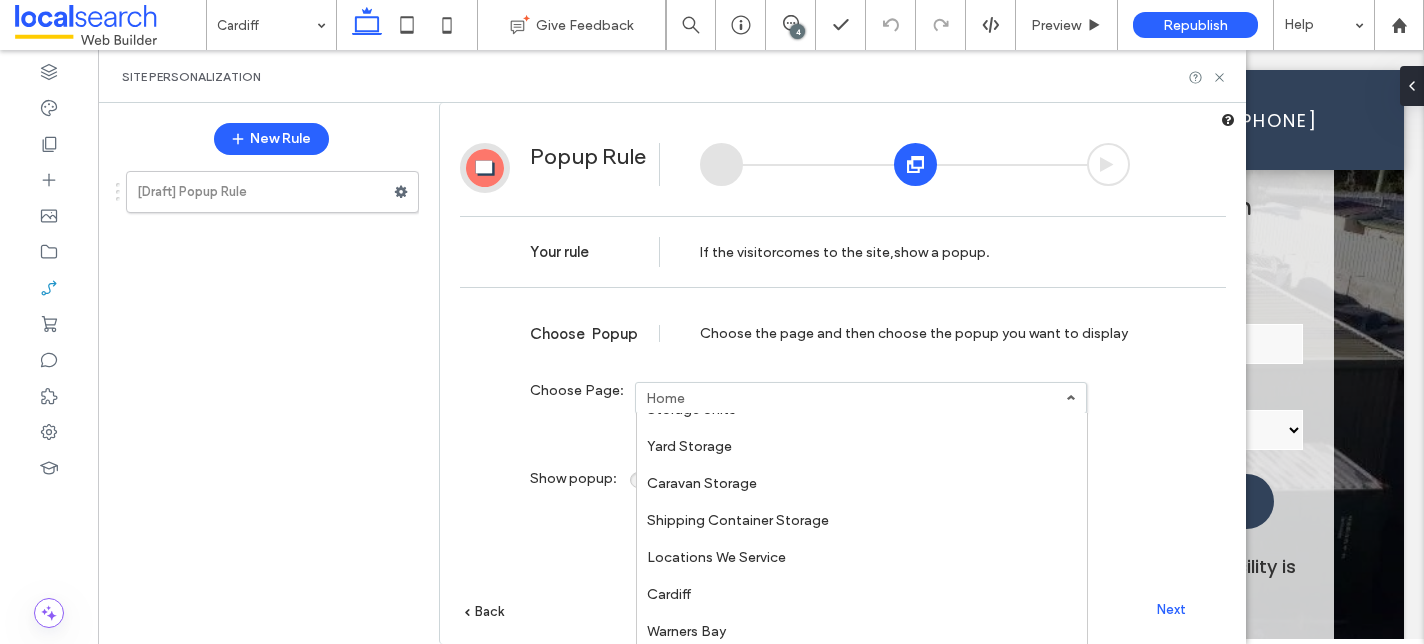 scroll, scrollTop: 181, scrollLeft: 0, axis: vertical 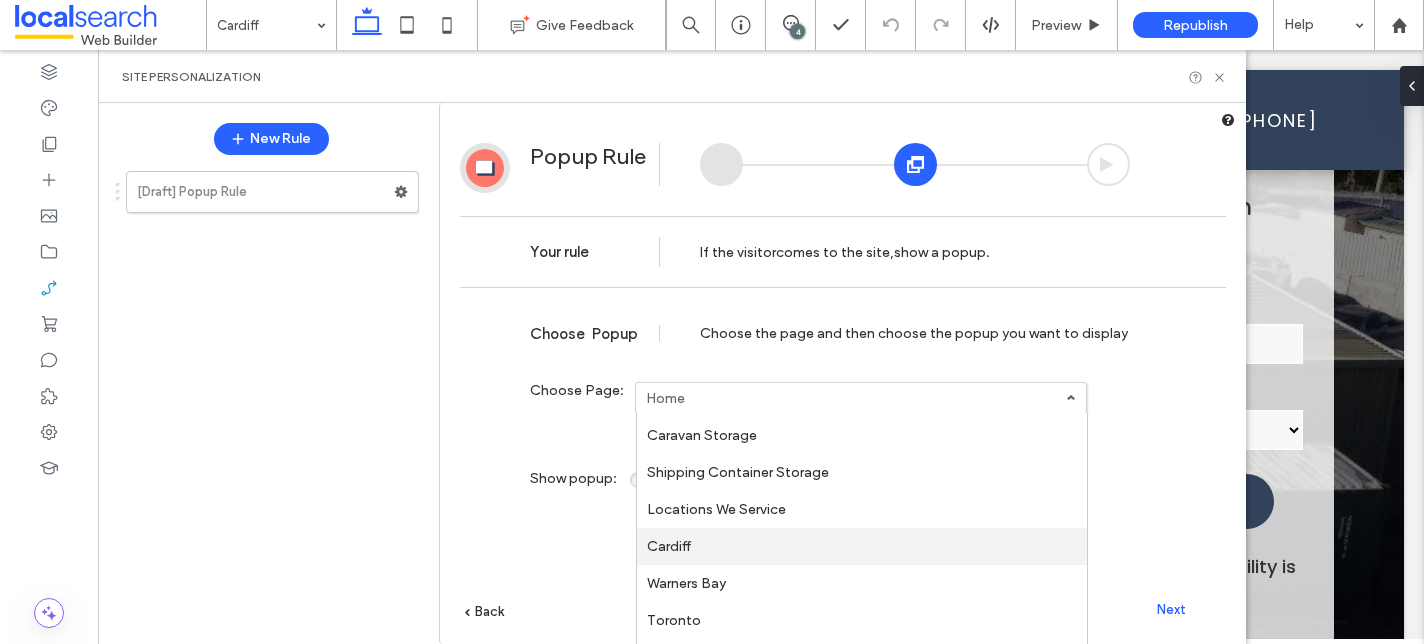 click on "Cardiff" at bounding box center (862, 546) 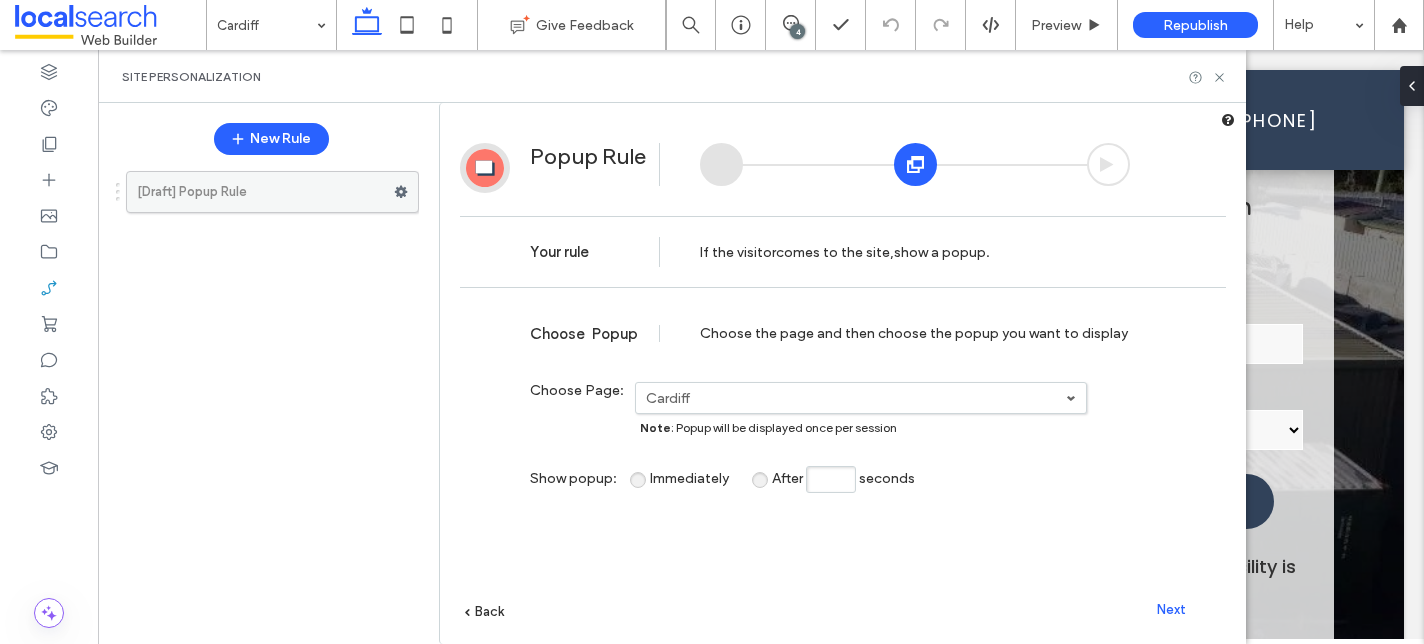 click 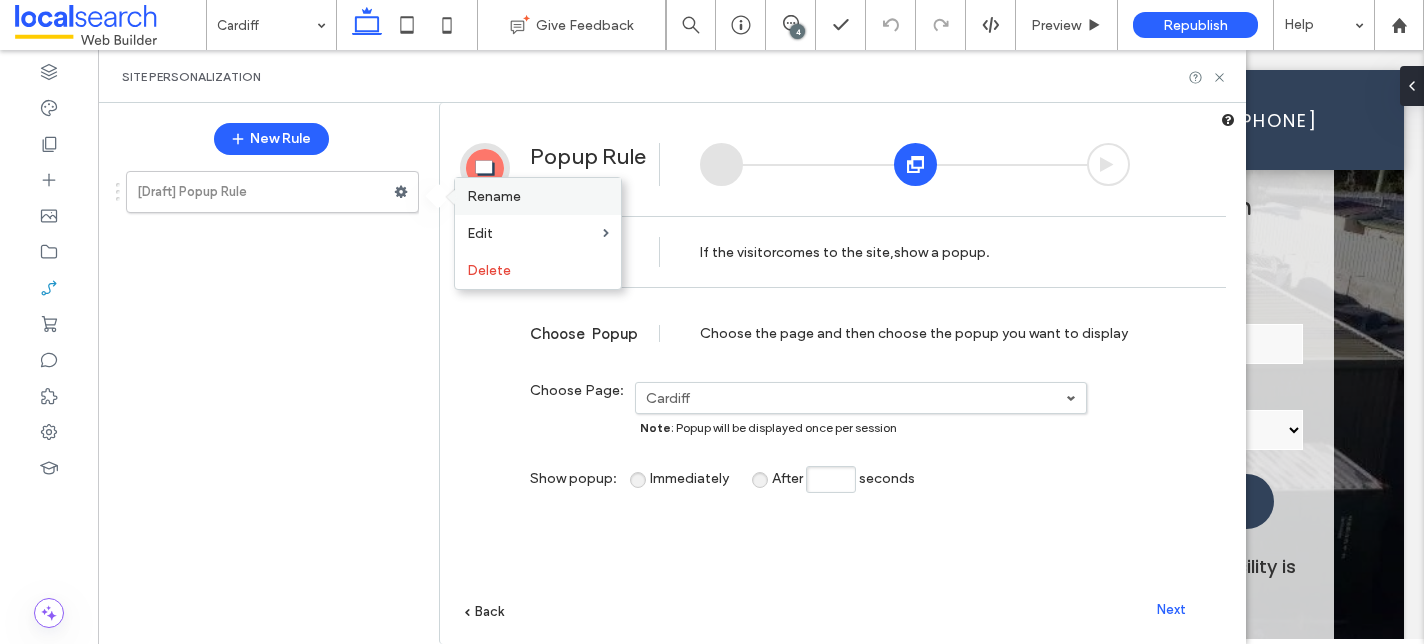 click on "Rename" at bounding box center [538, 196] 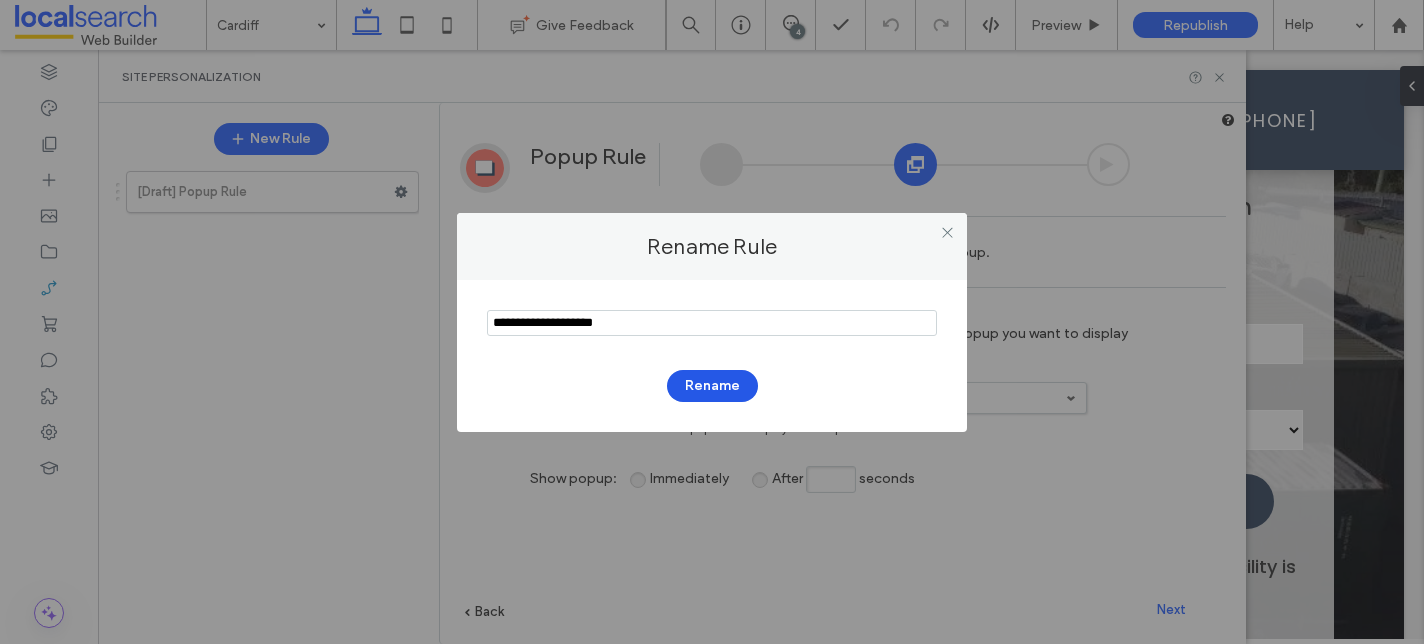 type on "**********" 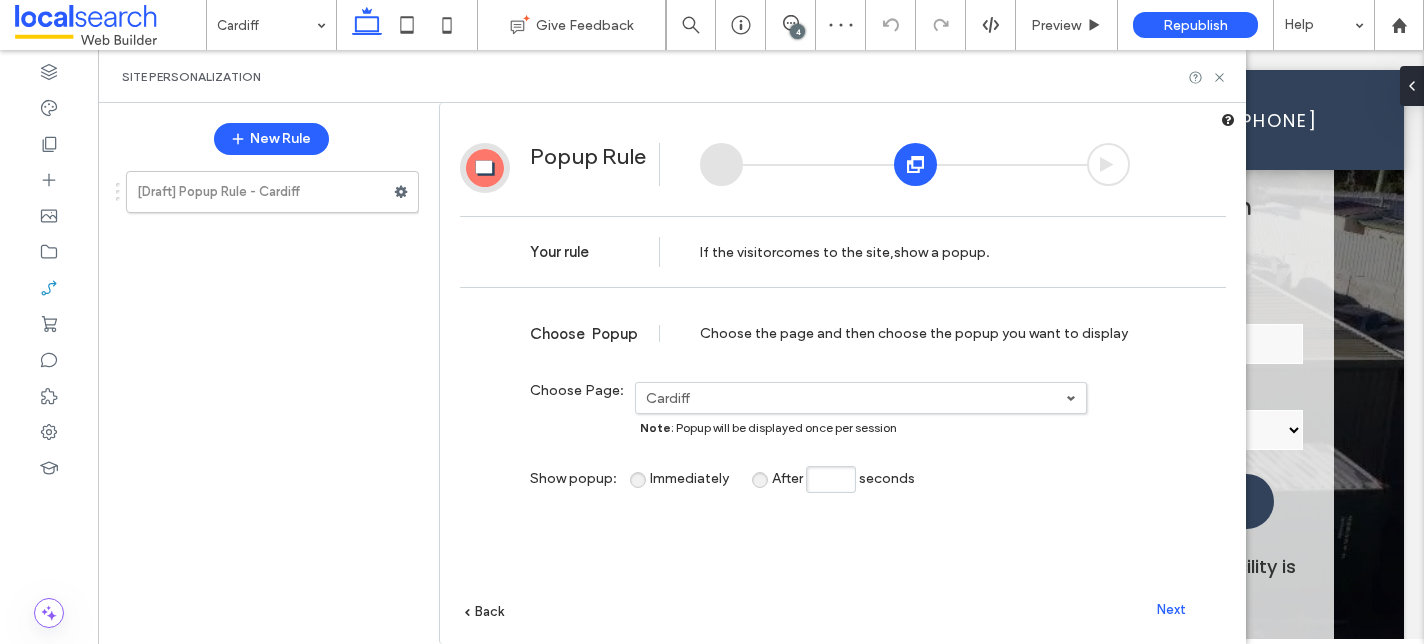 click on "Next" at bounding box center (1171, 609) 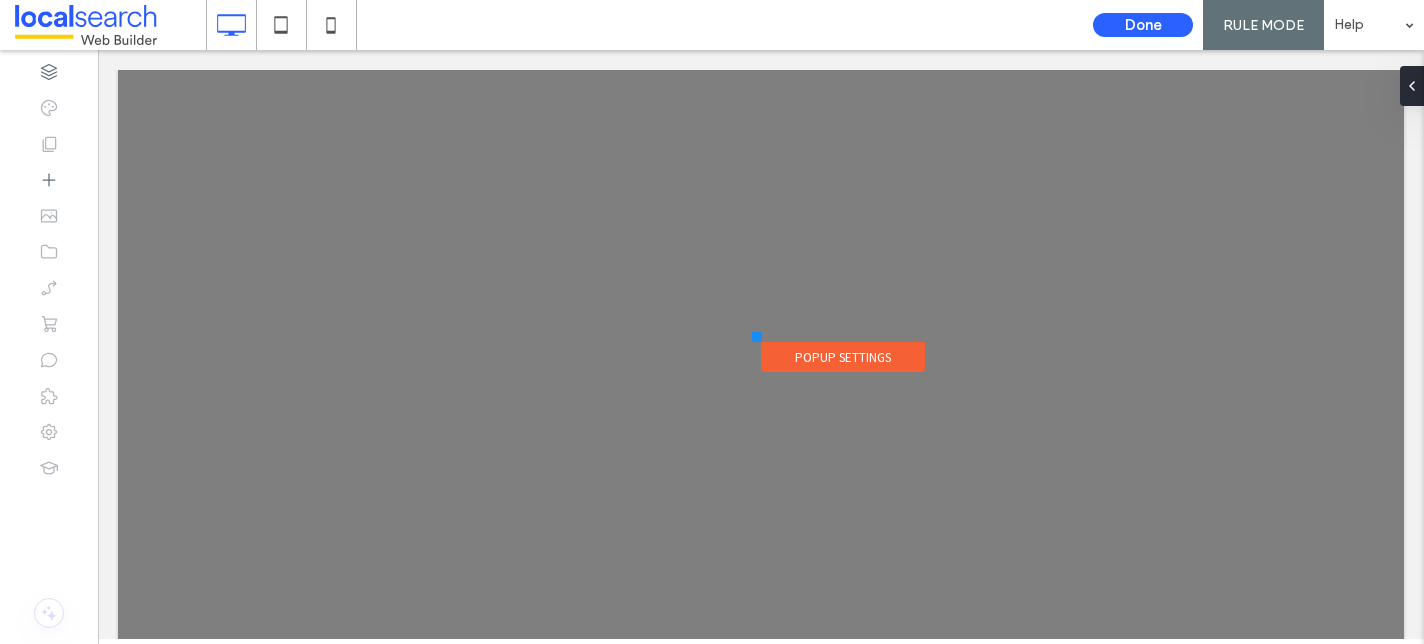 scroll, scrollTop: 0, scrollLeft: 0, axis: both 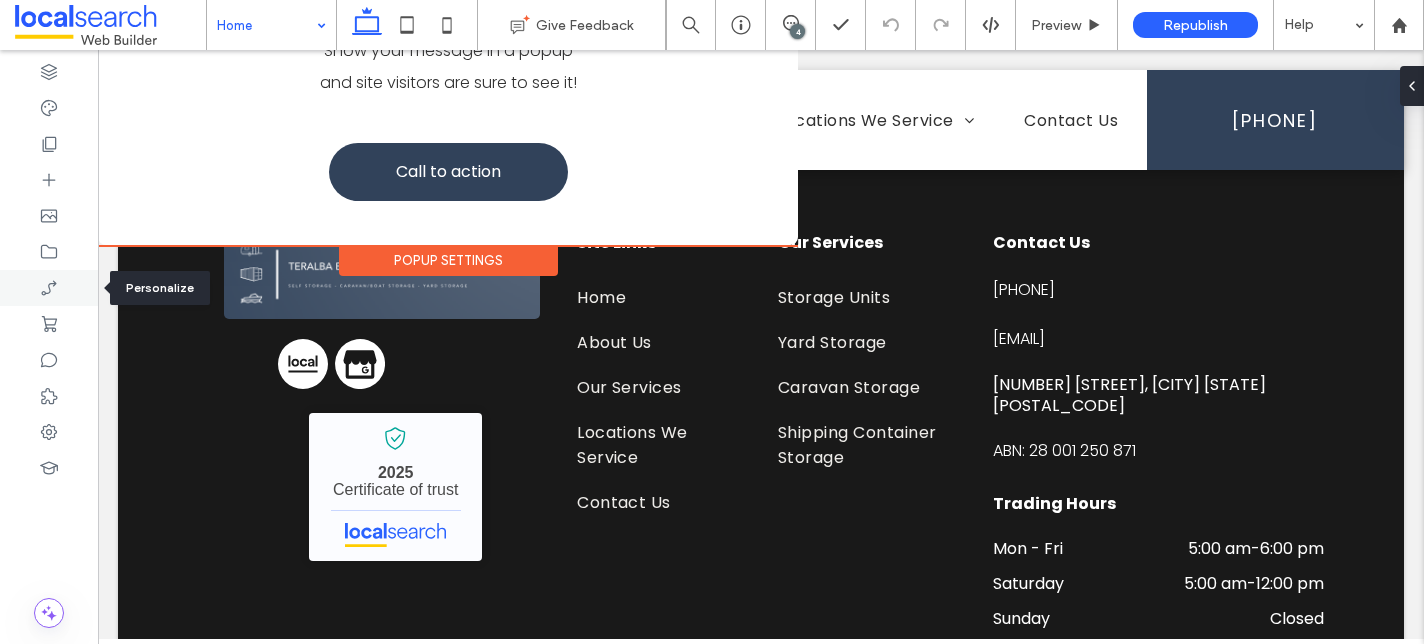 click at bounding box center [49, 288] 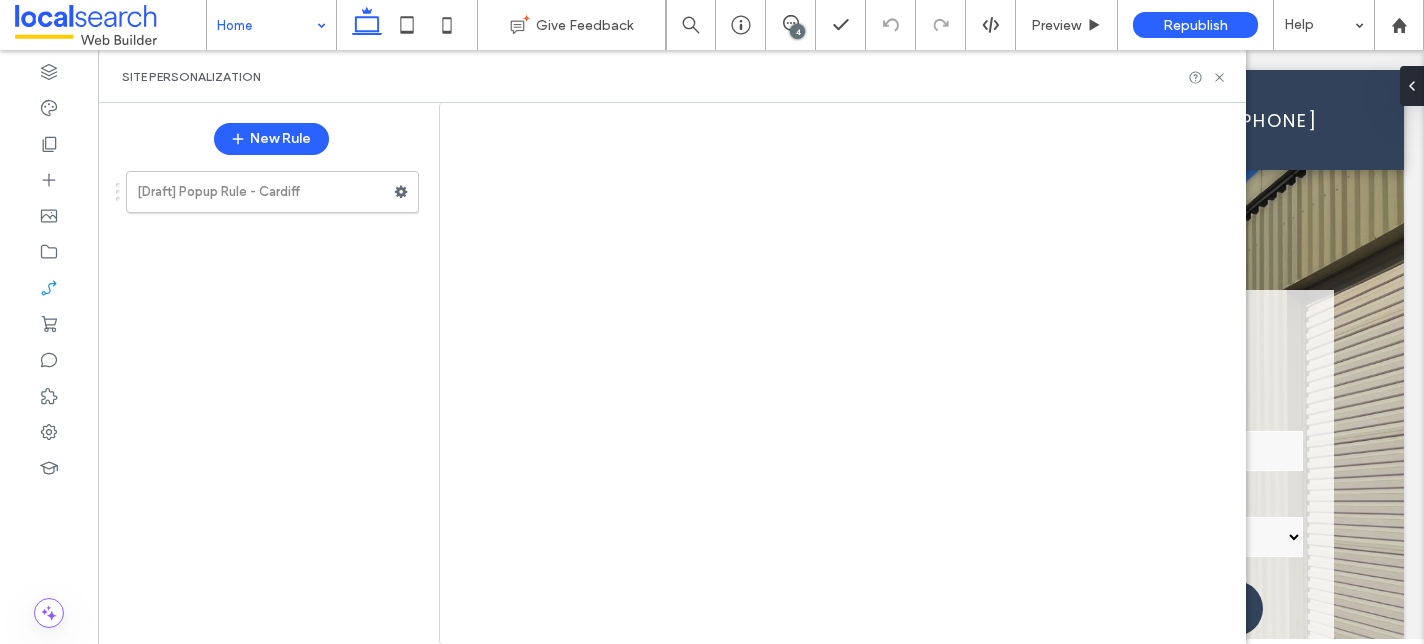 scroll, scrollTop: 0, scrollLeft: 0, axis: both 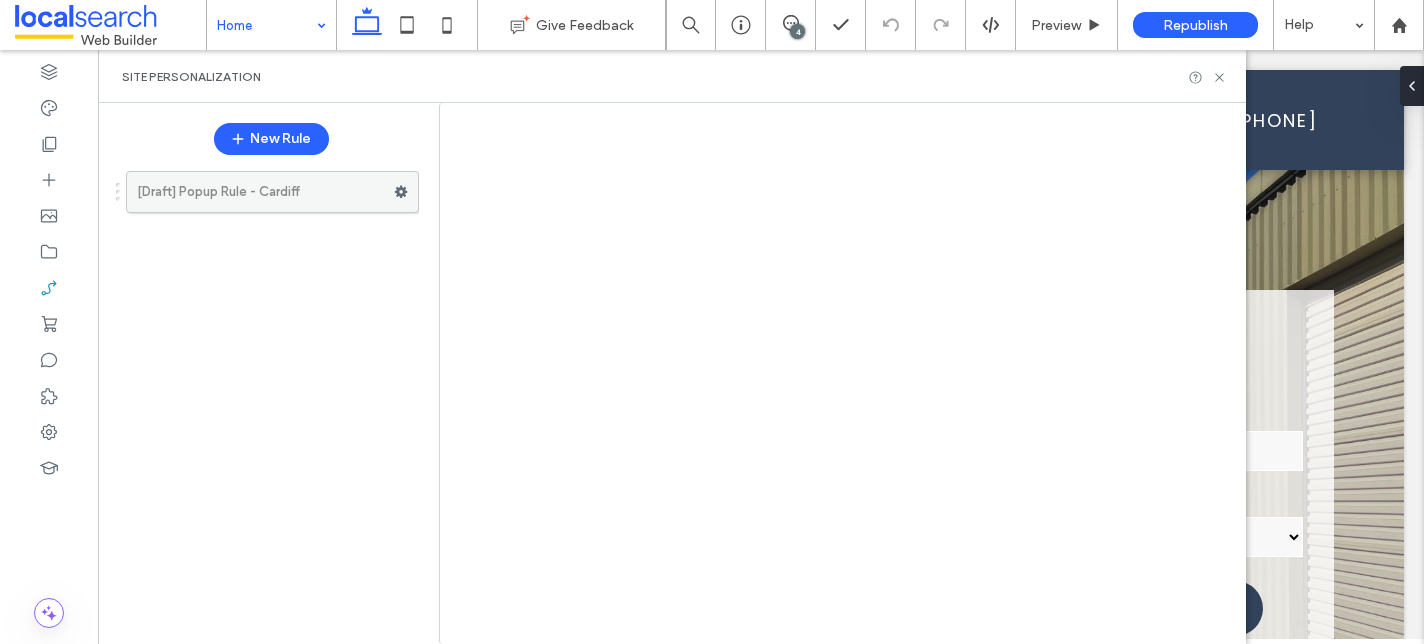 click on "[Draft] Popup Rule - Cardiff" at bounding box center (265, 192) 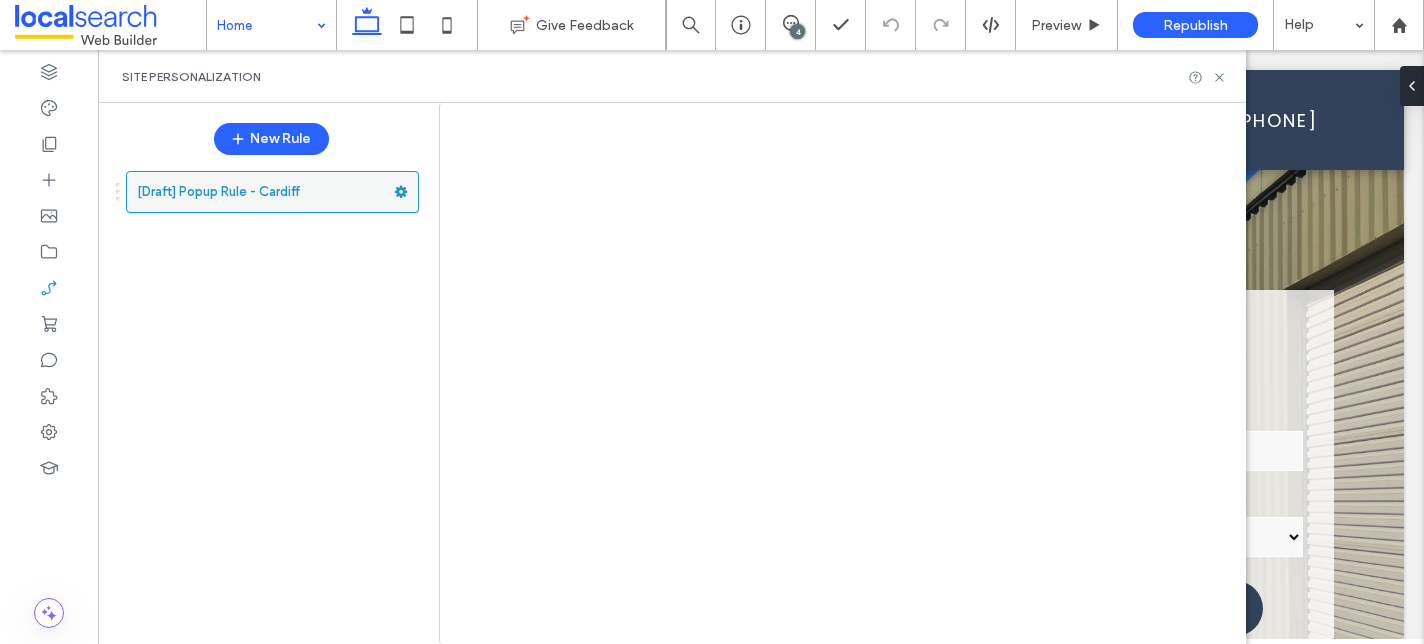 click 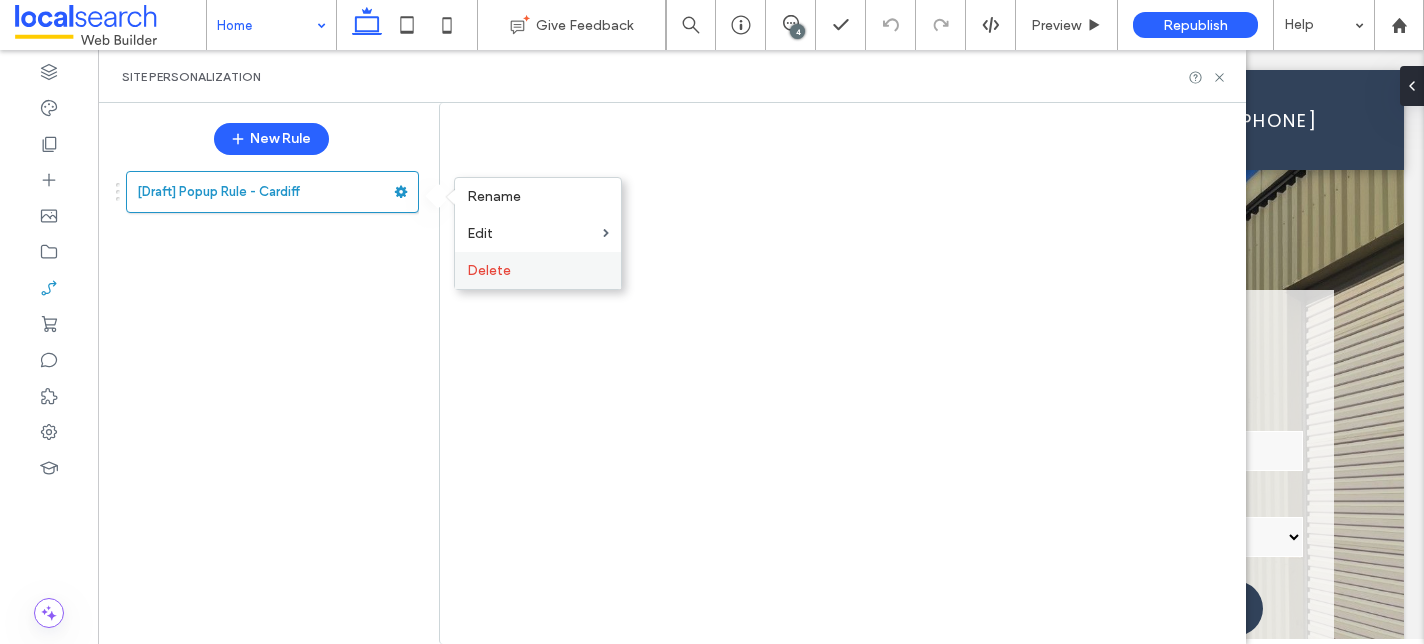 click on "Delete" at bounding box center (489, 270) 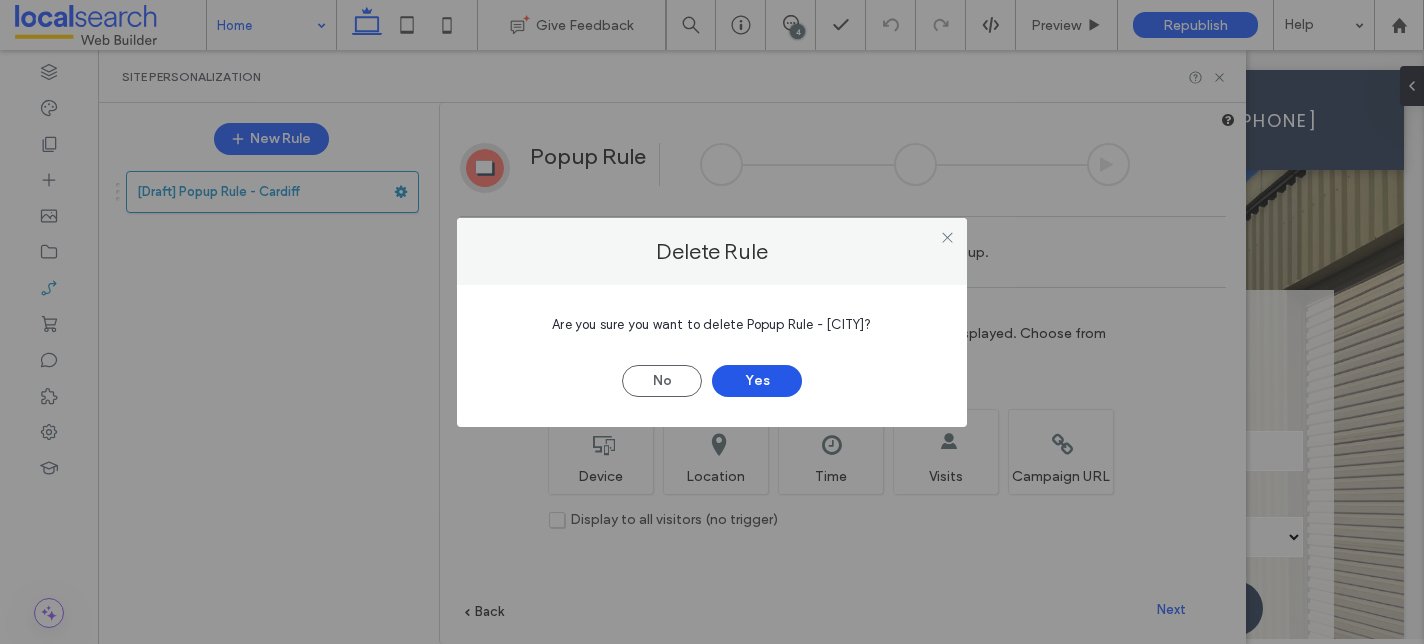 click on "Yes" at bounding box center [757, 381] 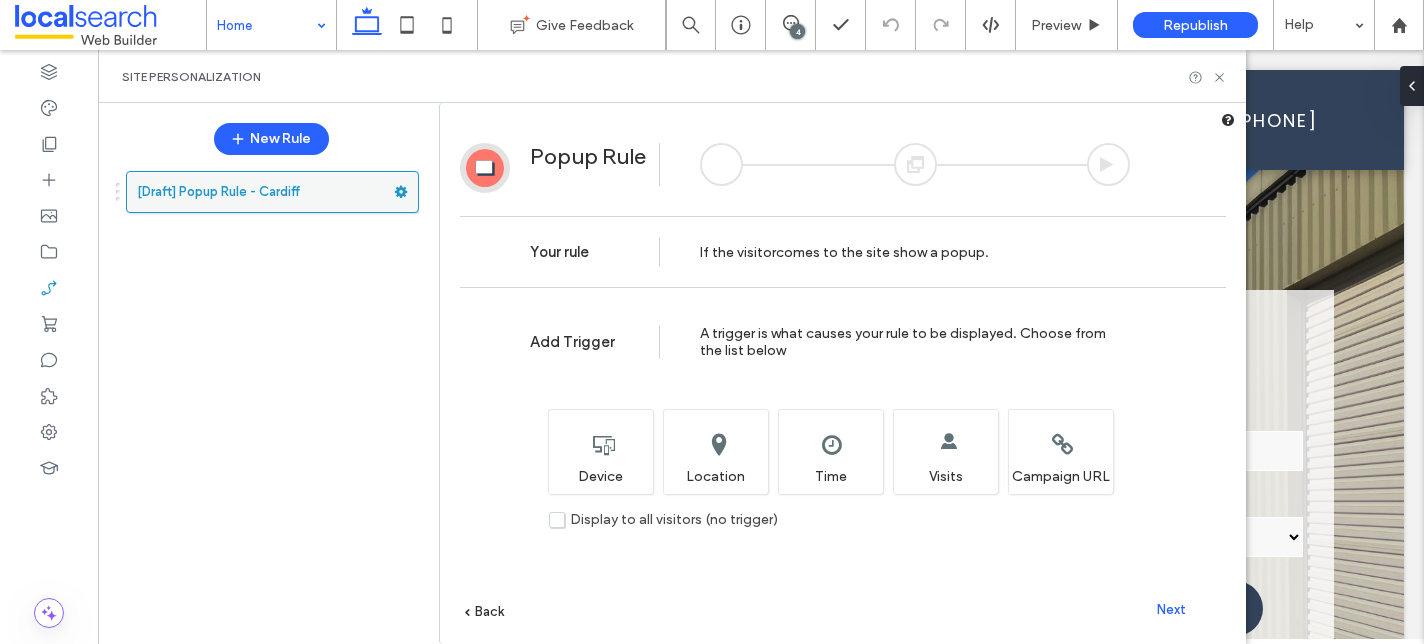 click 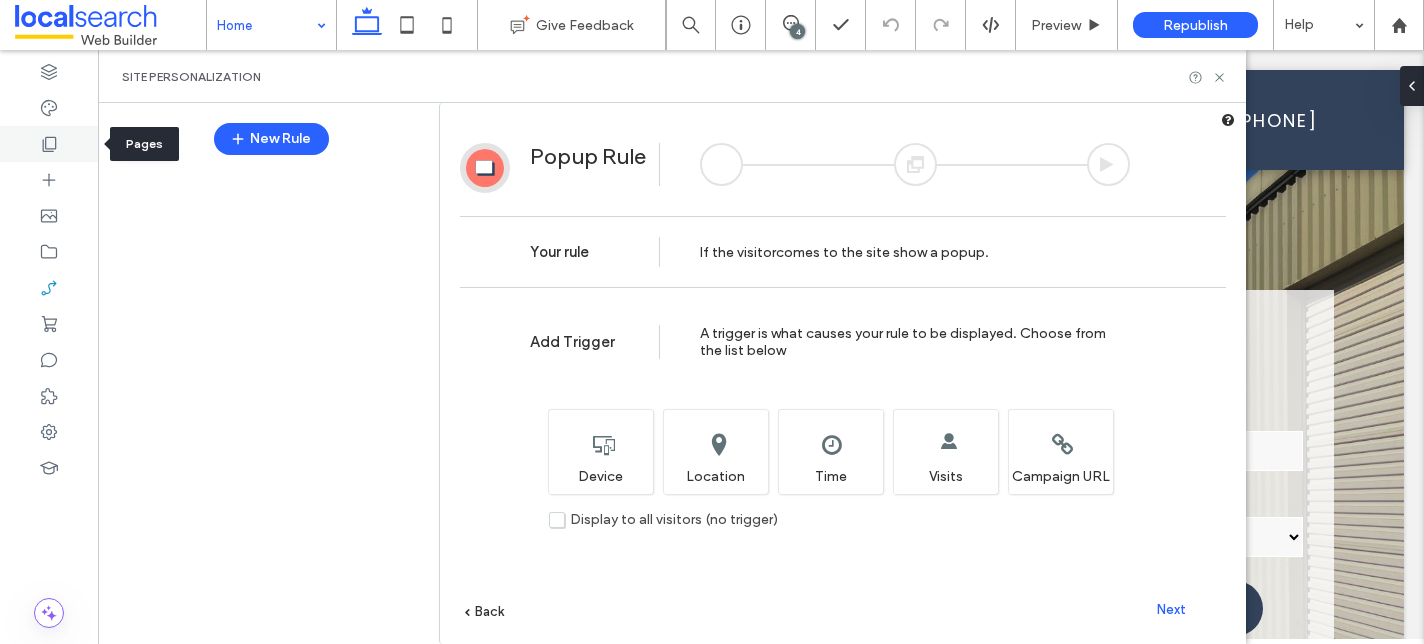 click at bounding box center [49, 144] 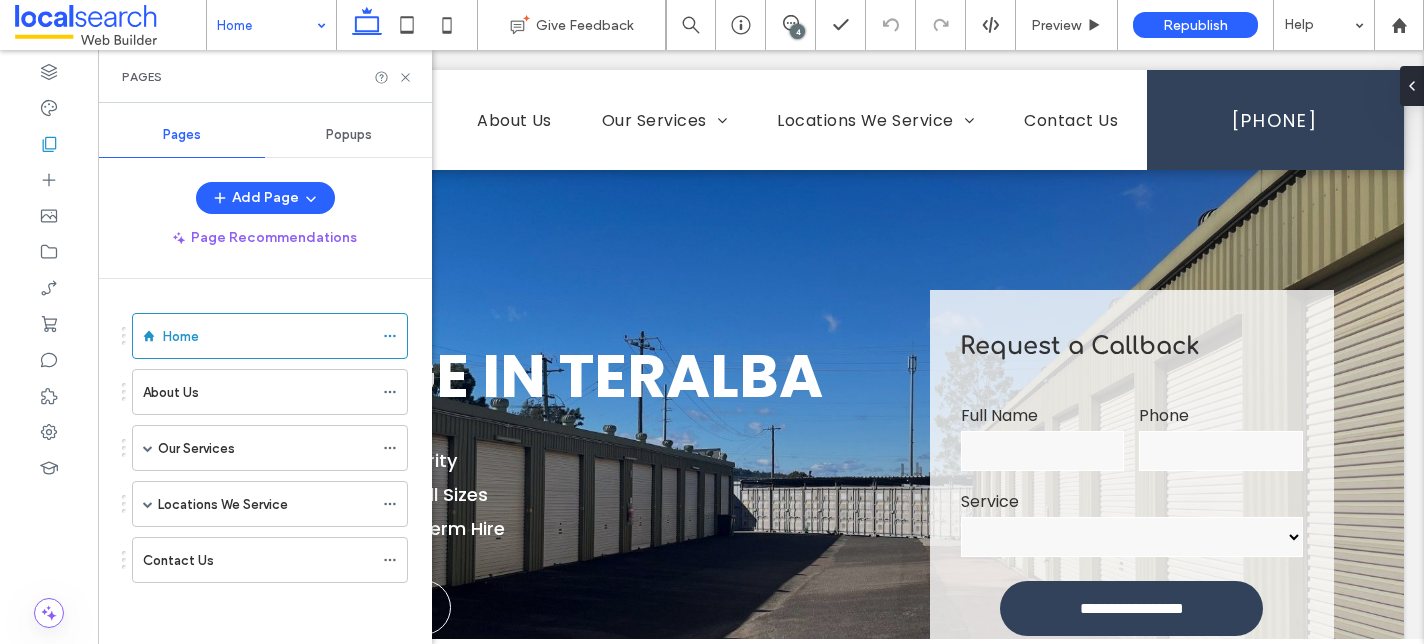 click on "Popups" at bounding box center (349, 135) 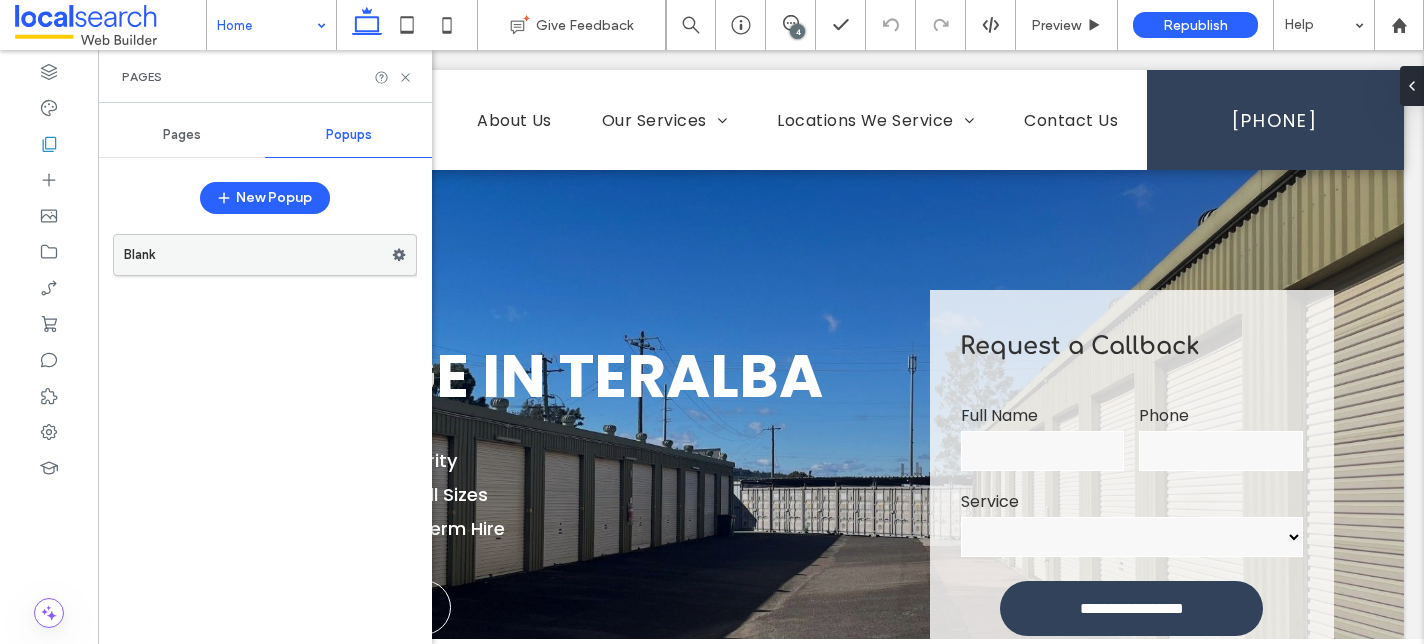 click 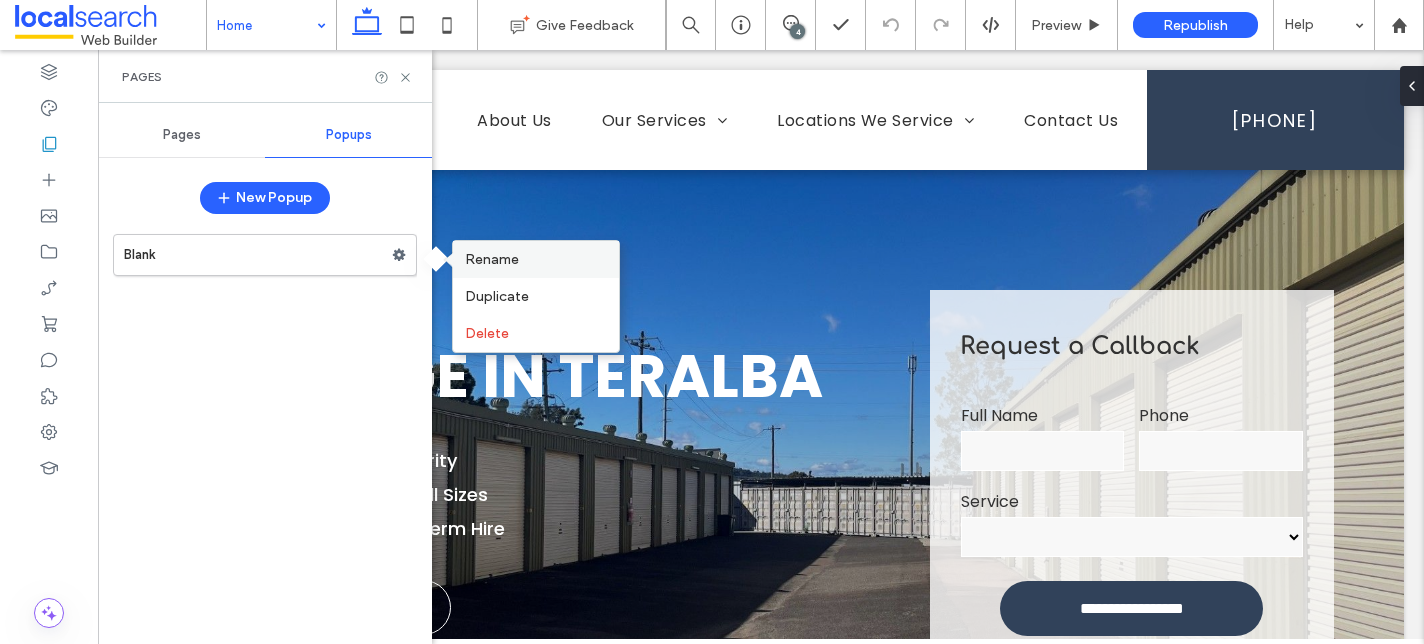 click on "Rename" at bounding box center [492, 259] 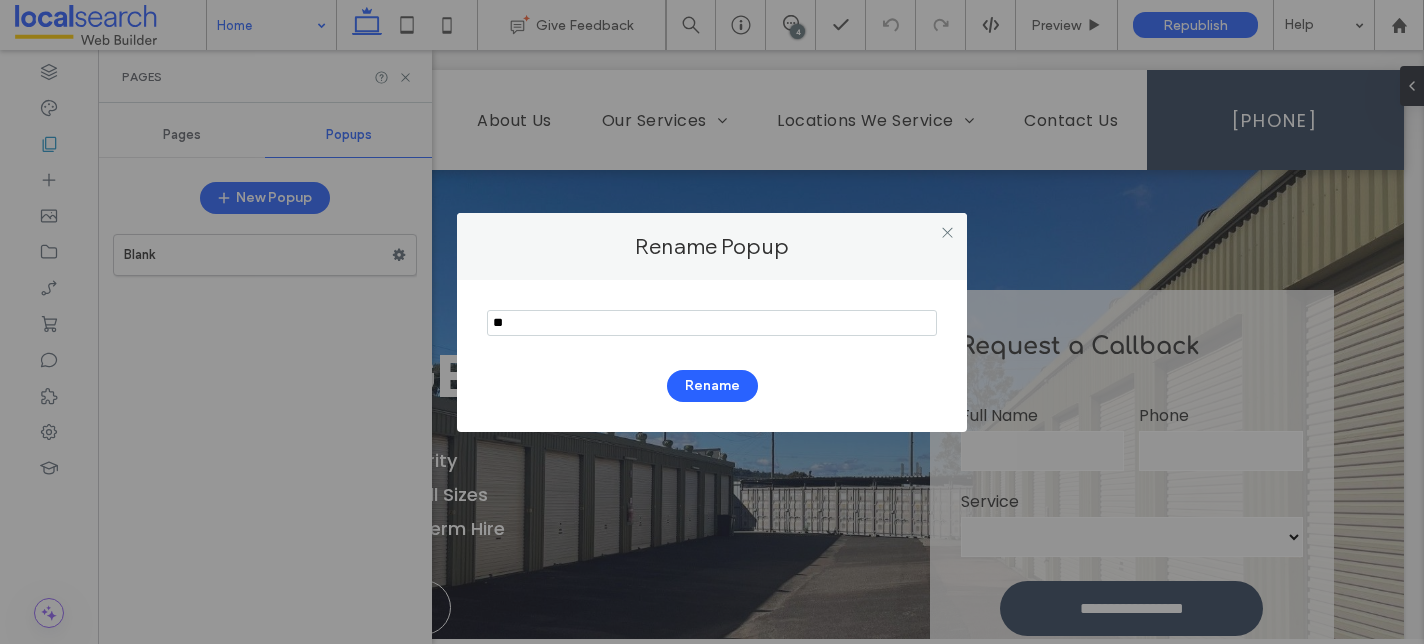 type on "*" 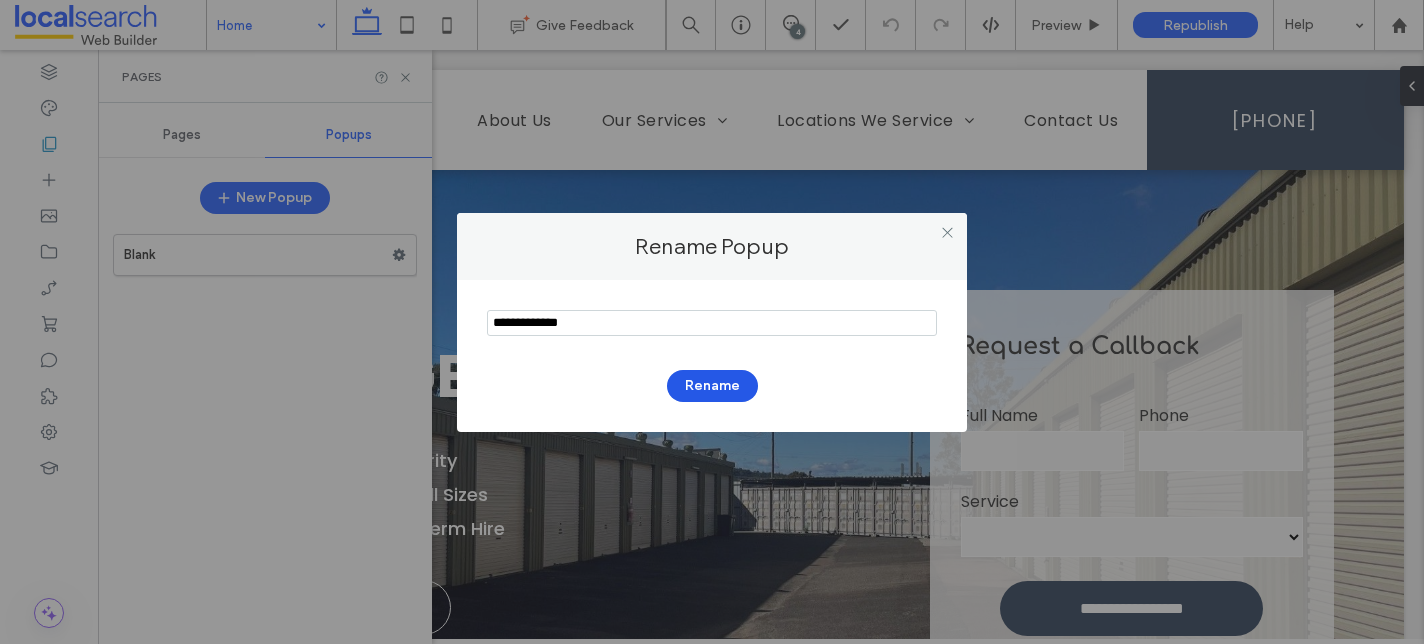 type on "**********" 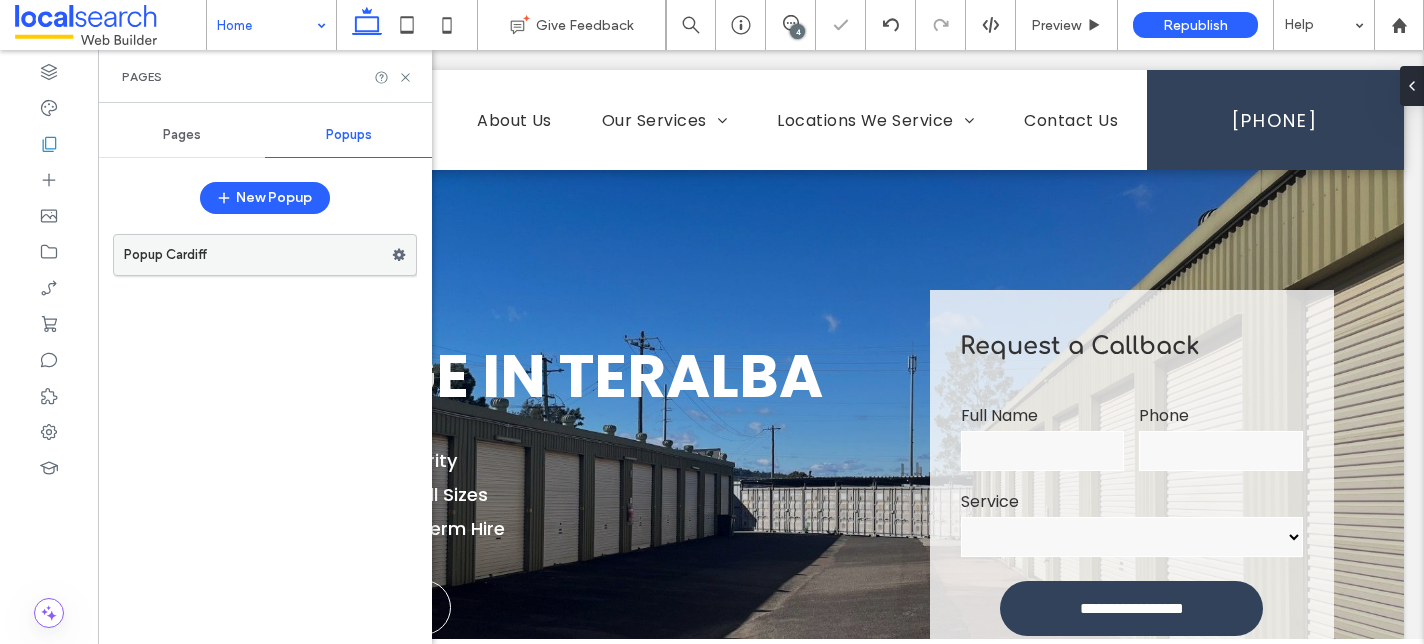 click 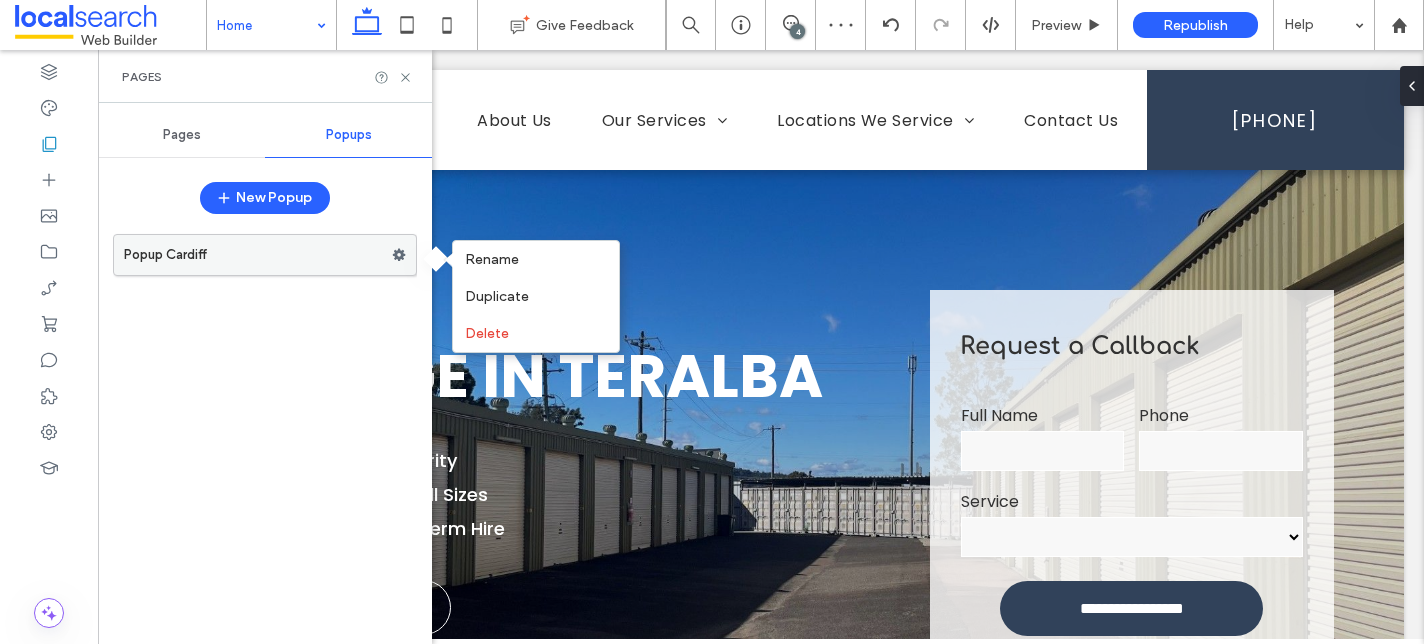 click on "Popup Cardiff" at bounding box center (258, 255) 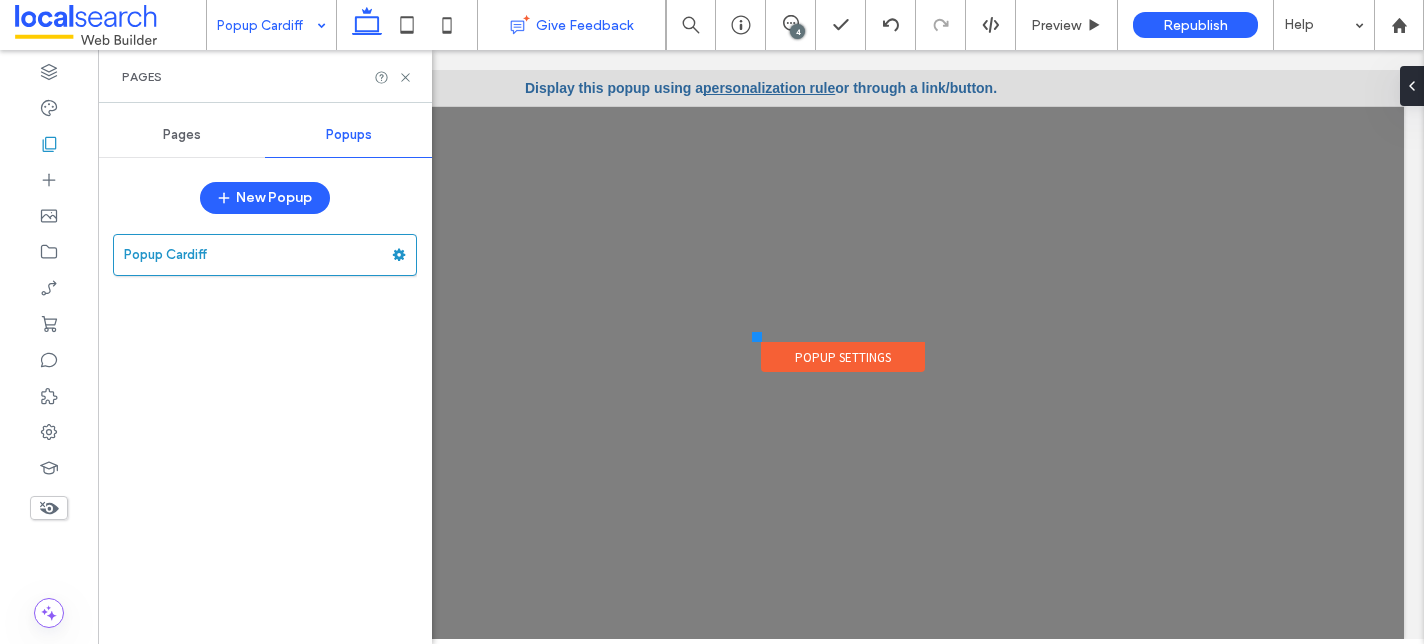 scroll, scrollTop: 0, scrollLeft: 0, axis: both 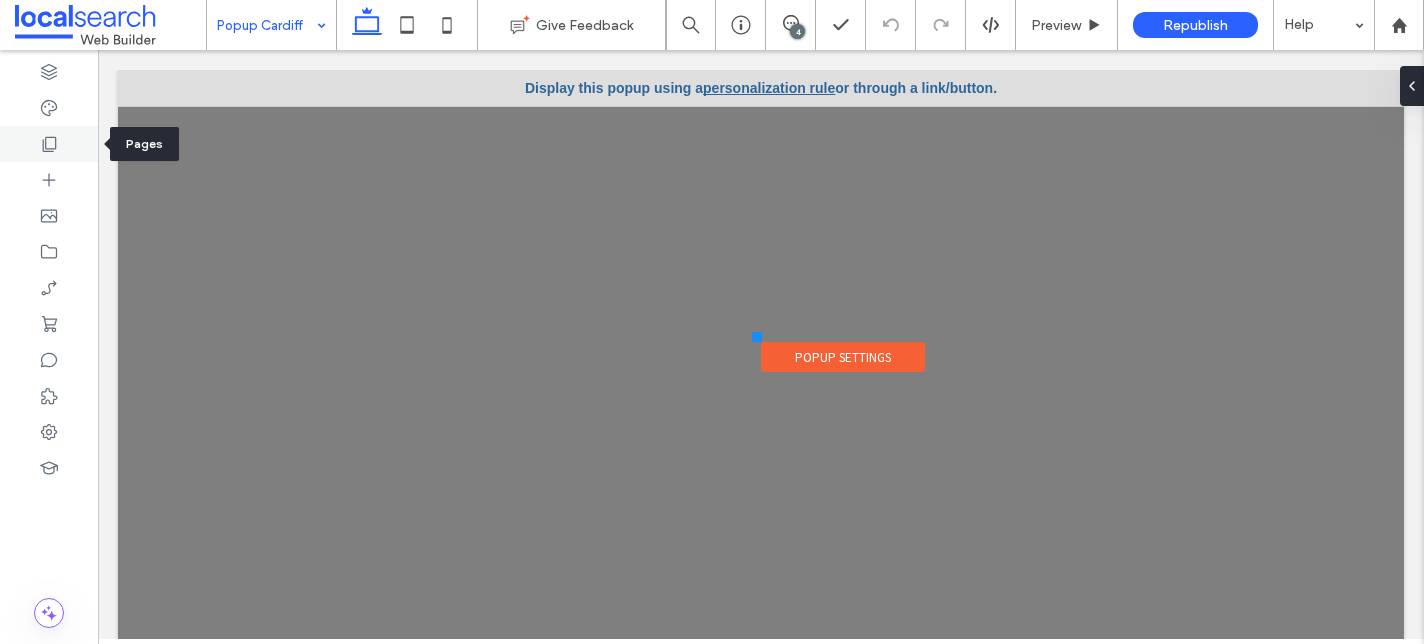 click 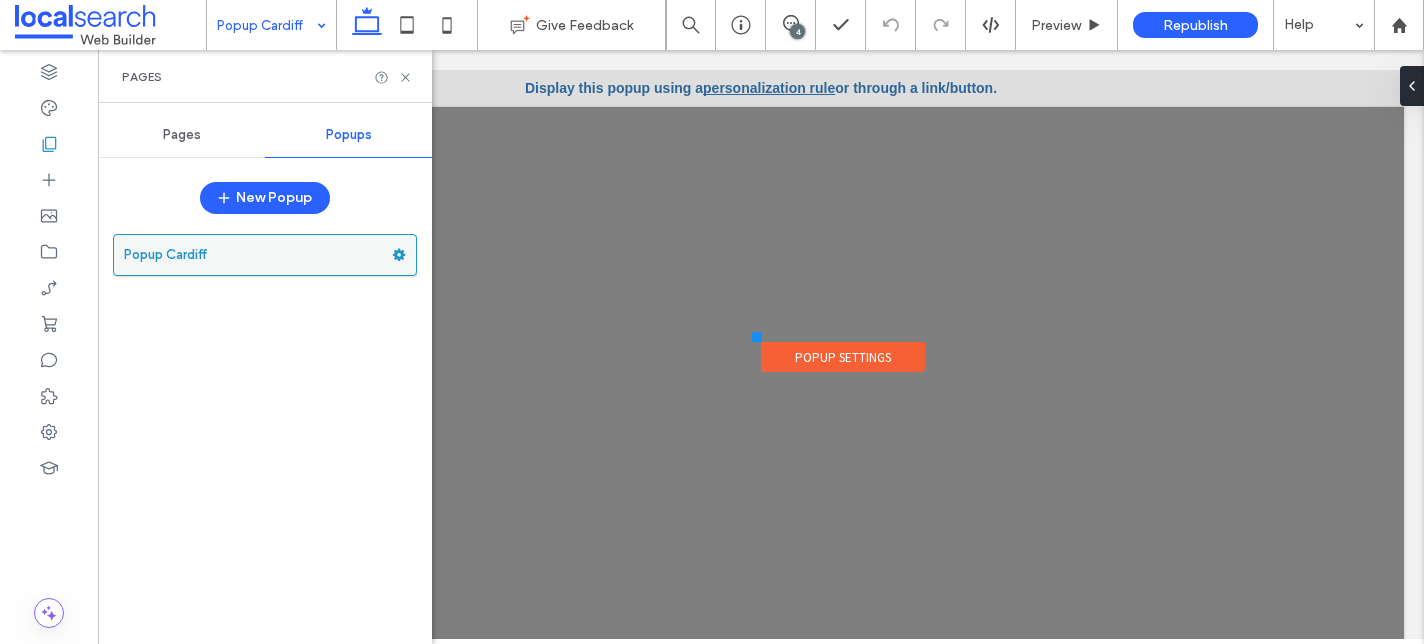 click 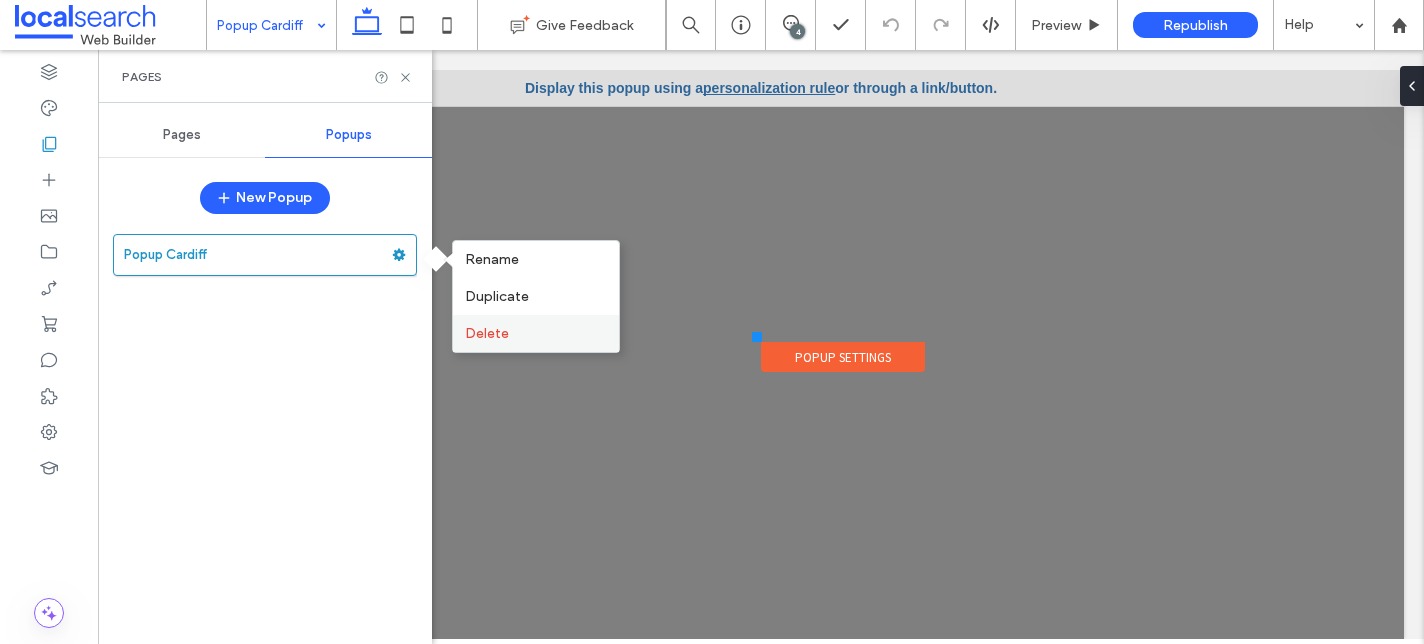 click on "Delete" at bounding box center [536, 333] 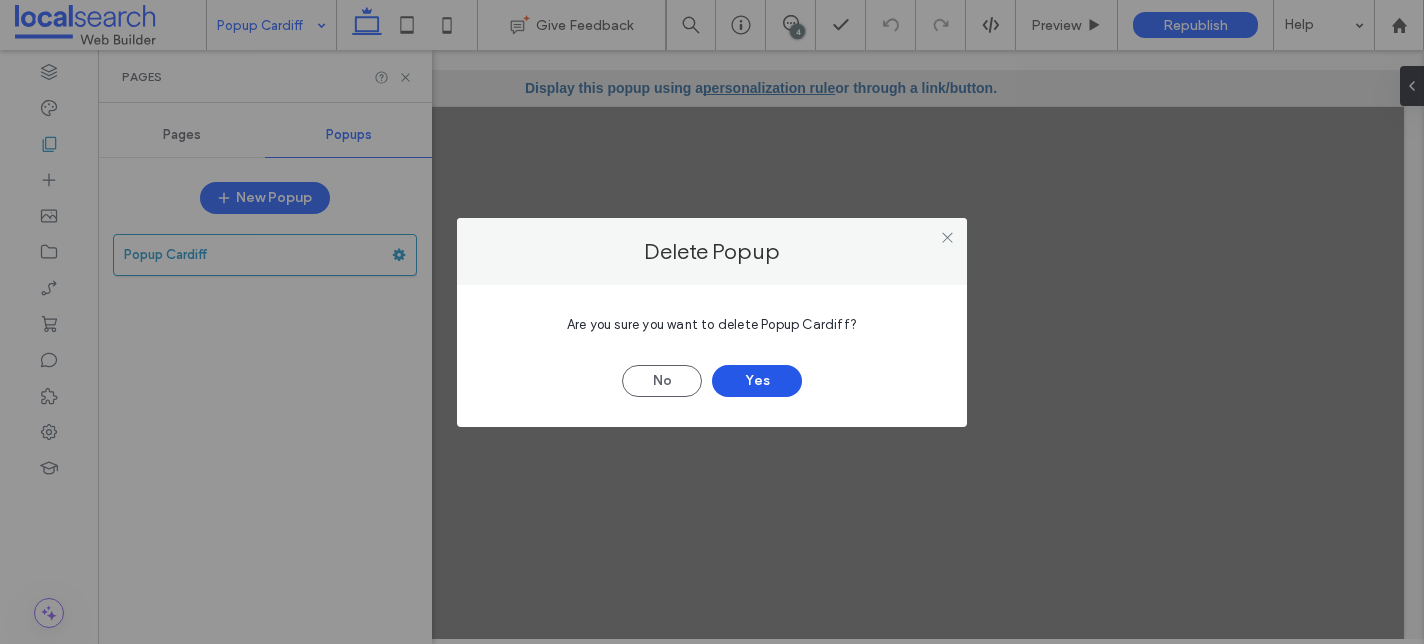 click on "Yes" at bounding box center [757, 381] 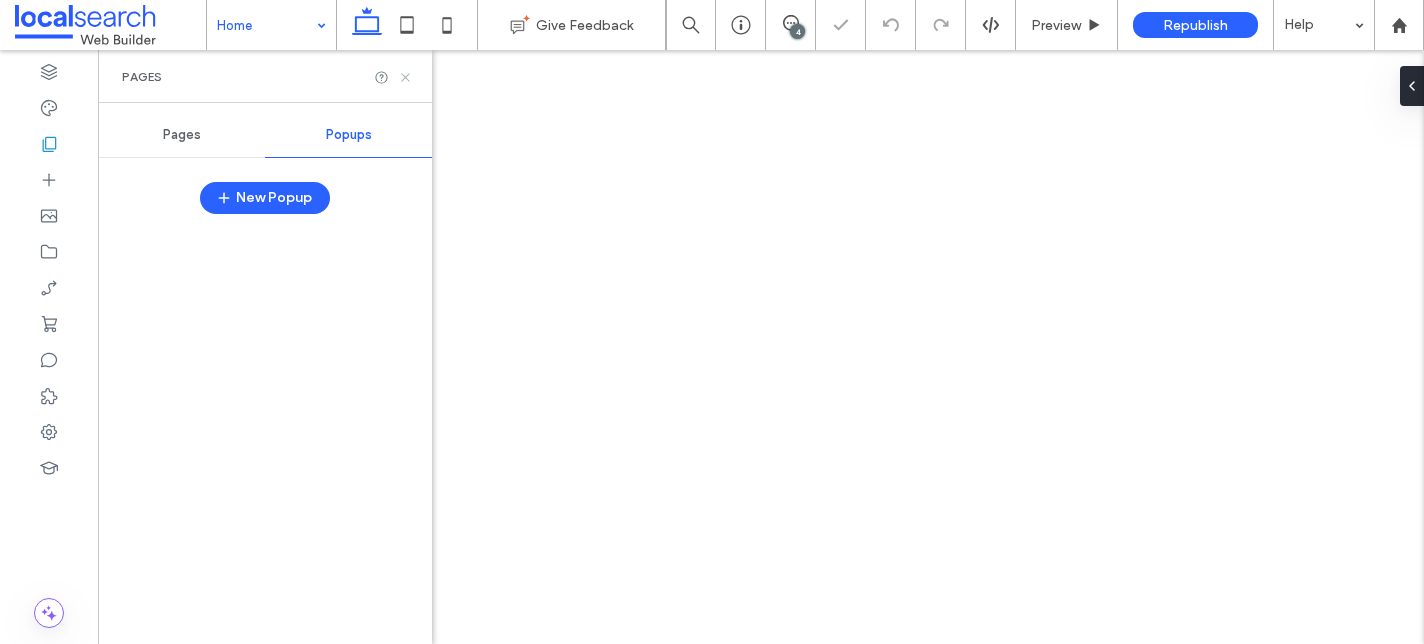 click 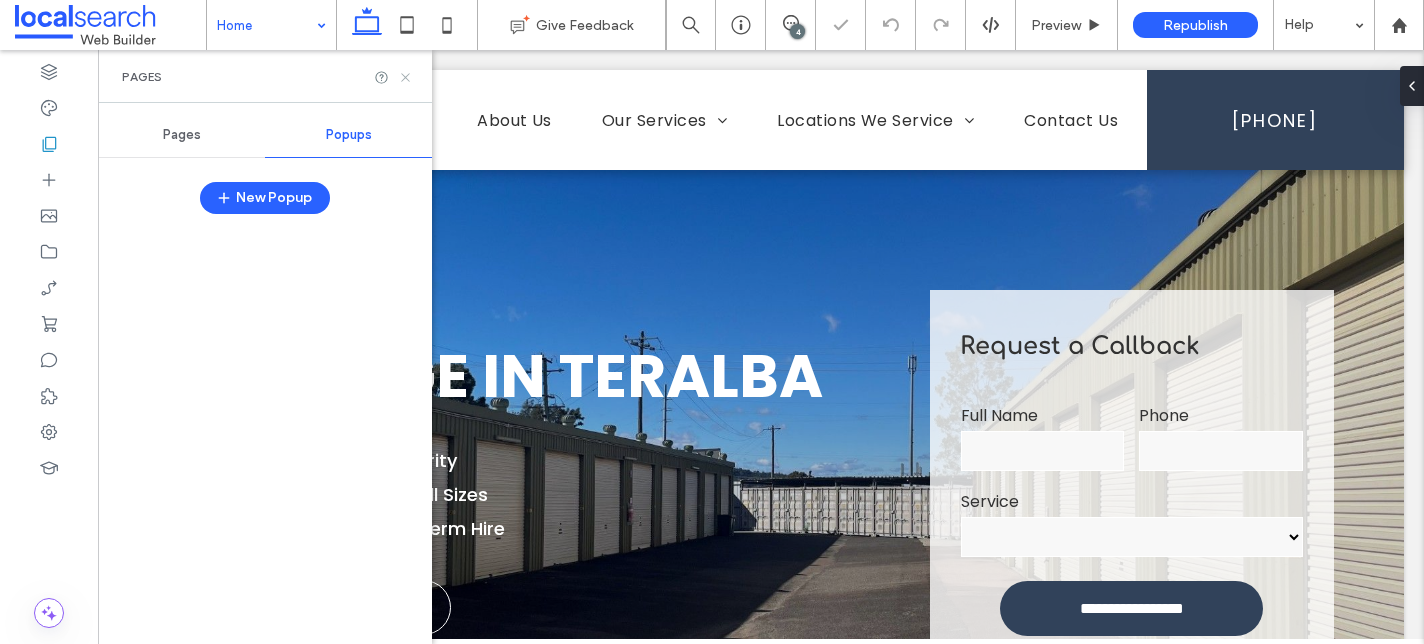scroll, scrollTop: 0, scrollLeft: 0, axis: both 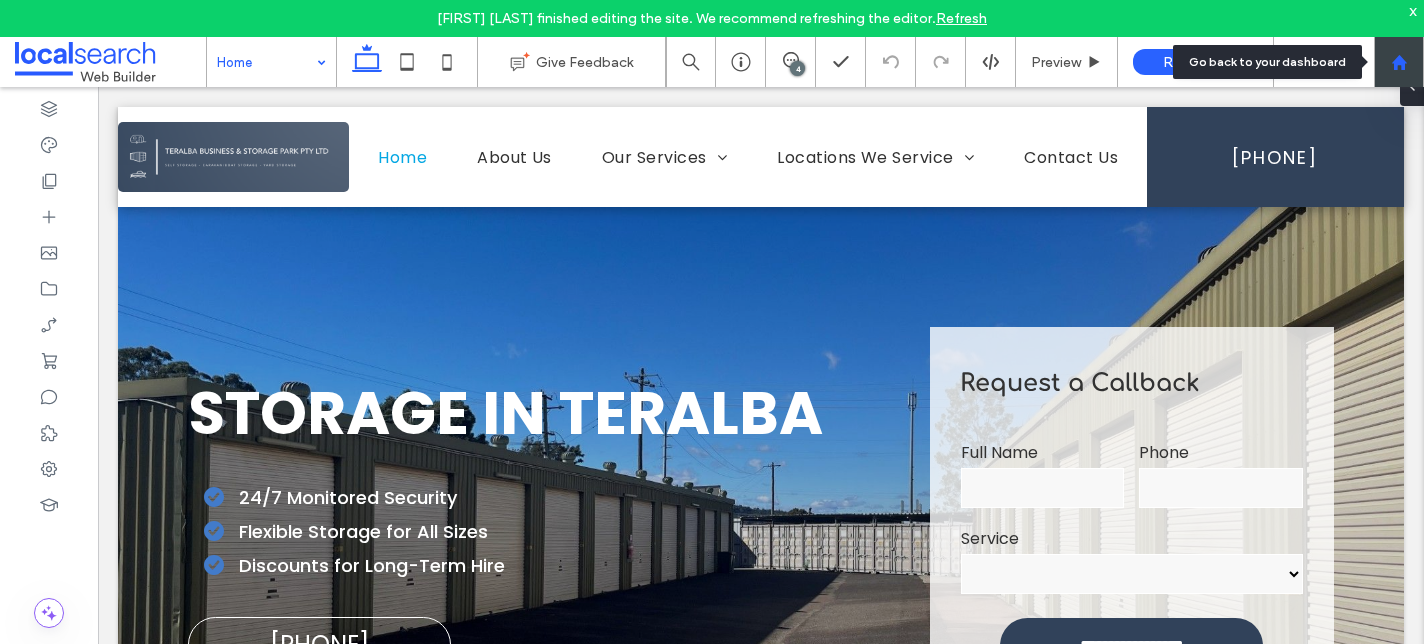 click 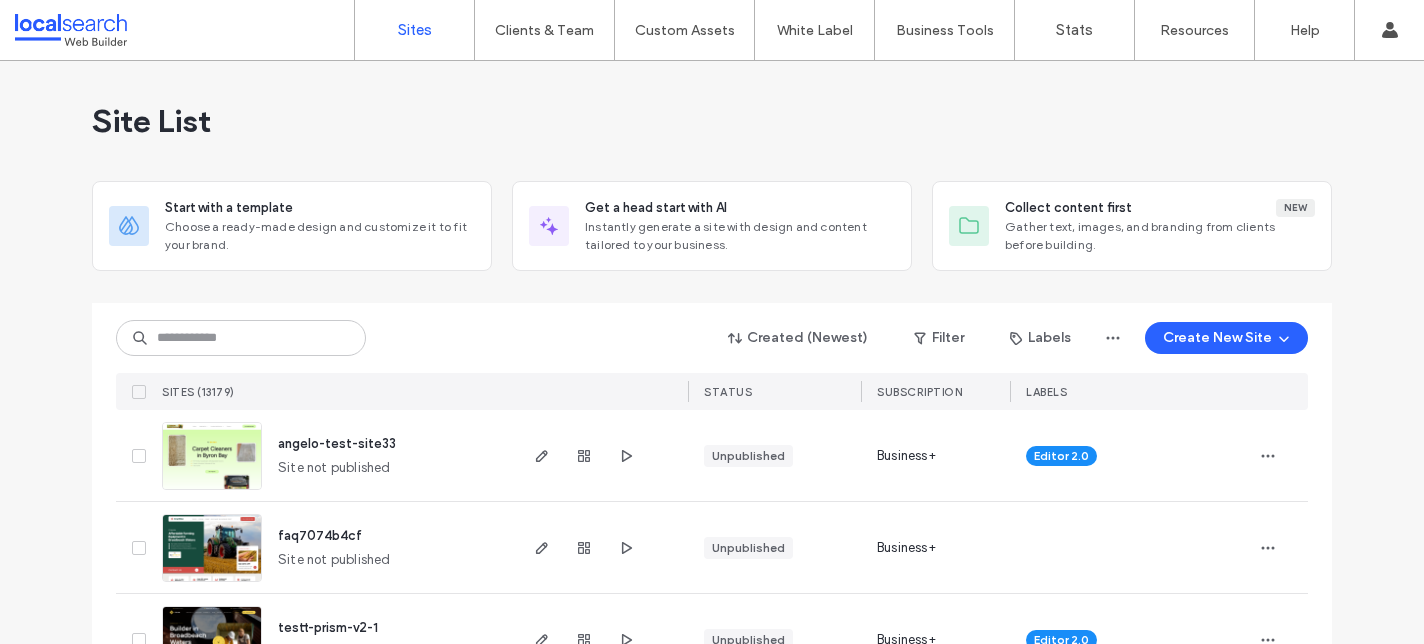 scroll, scrollTop: 0, scrollLeft: 0, axis: both 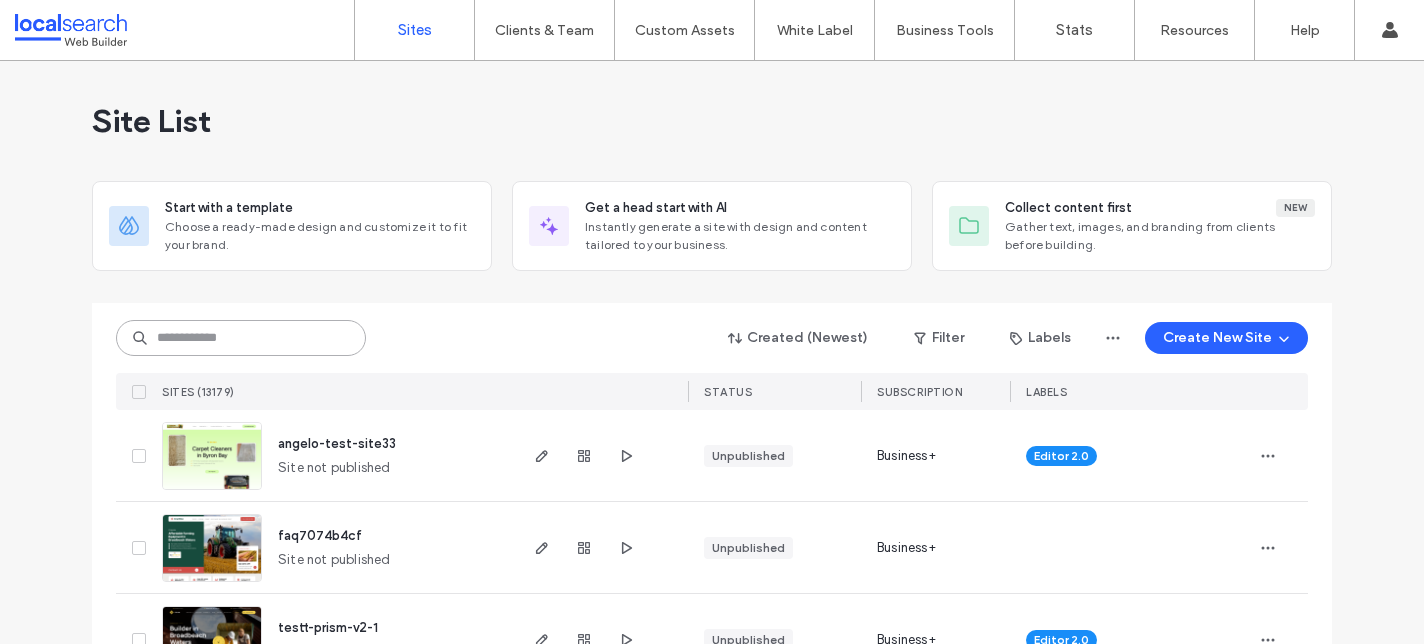 click at bounding box center [241, 338] 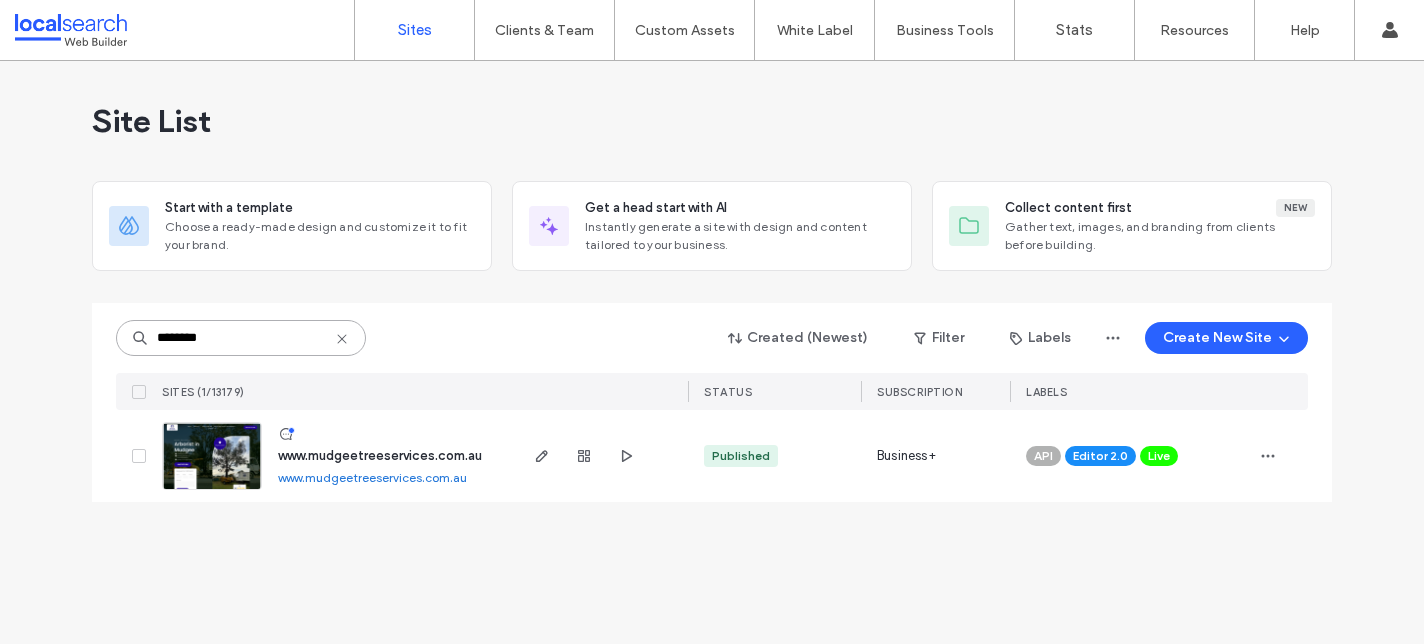 type on "********" 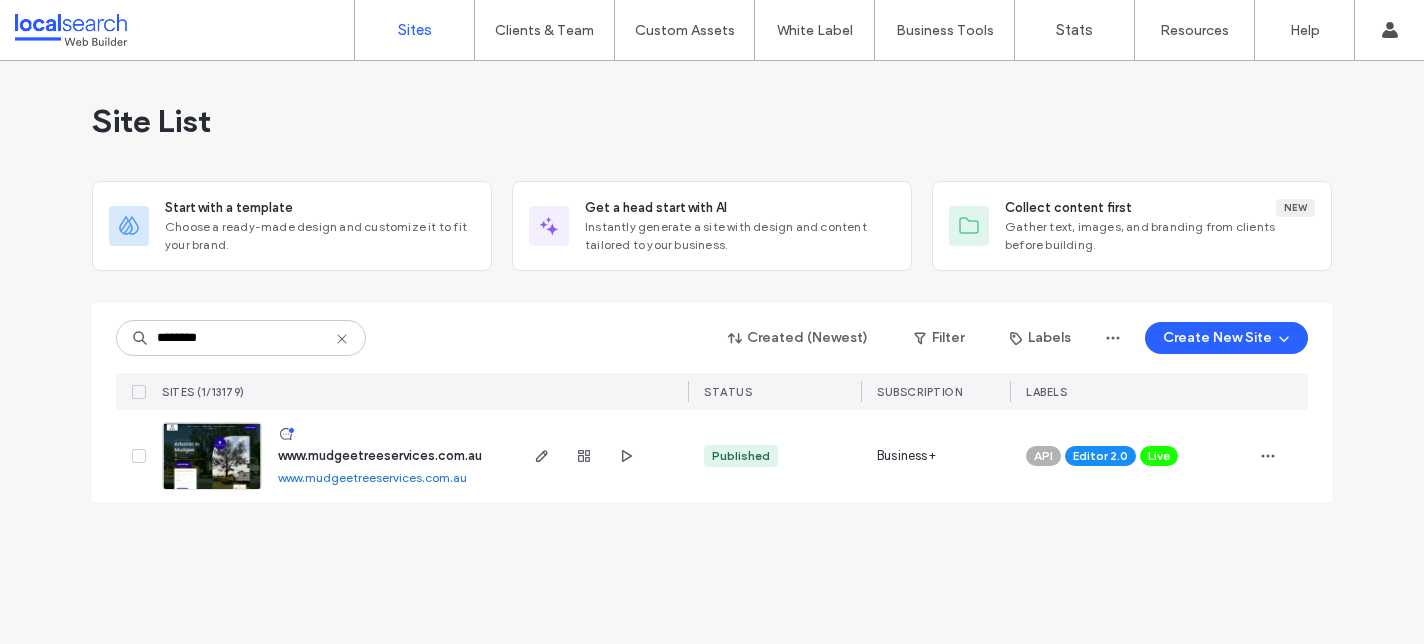 click on "www.mudgeetreeservices.com.au" at bounding box center [380, 455] 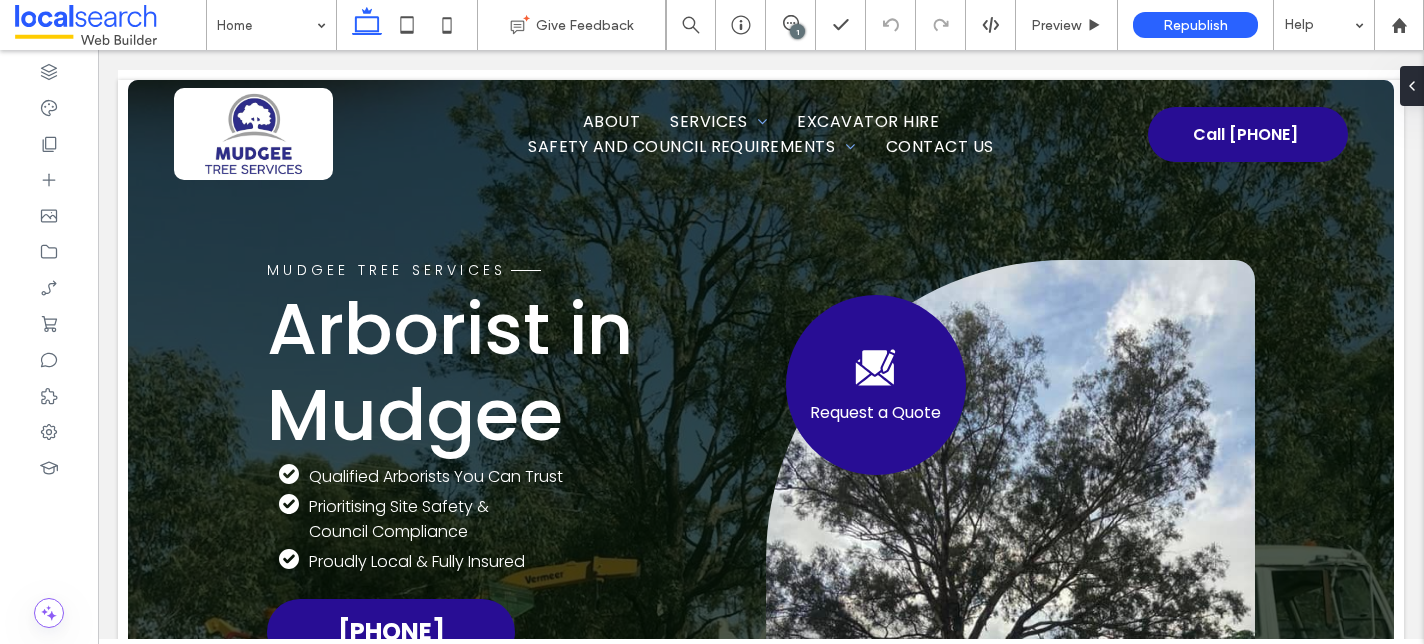 scroll, scrollTop: 0, scrollLeft: 0, axis: both 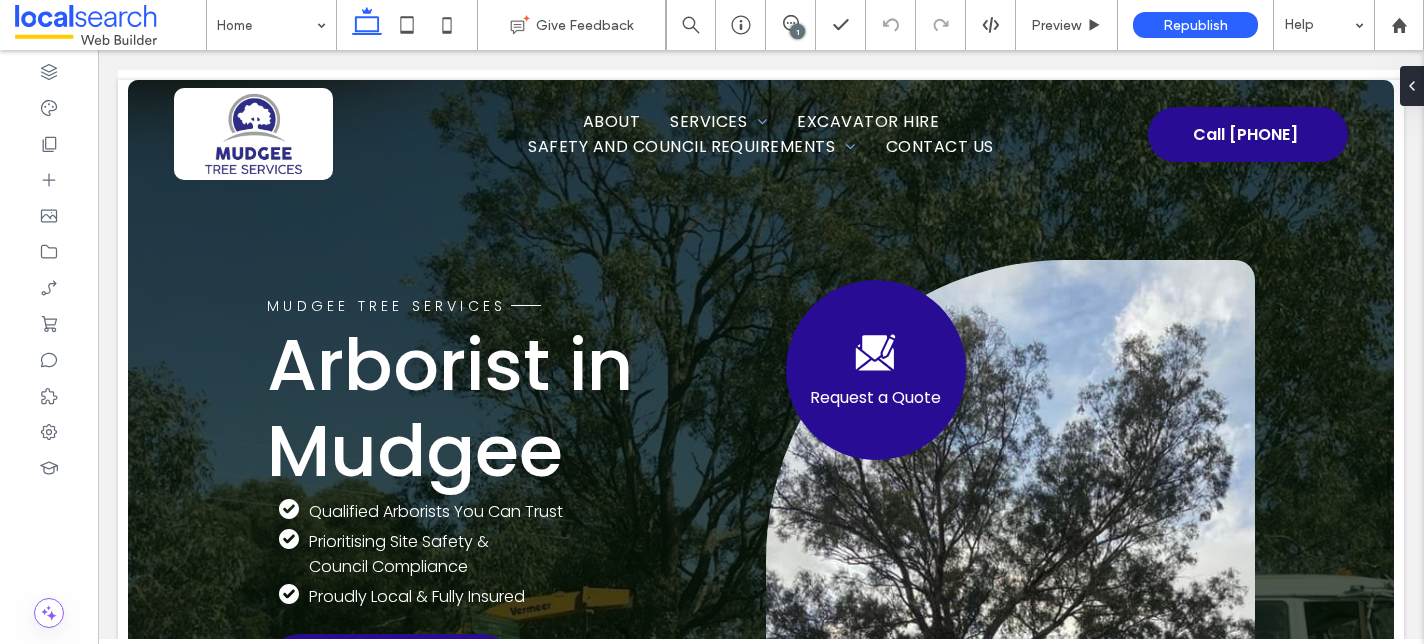click on "1" at bounding box center [797, 31] 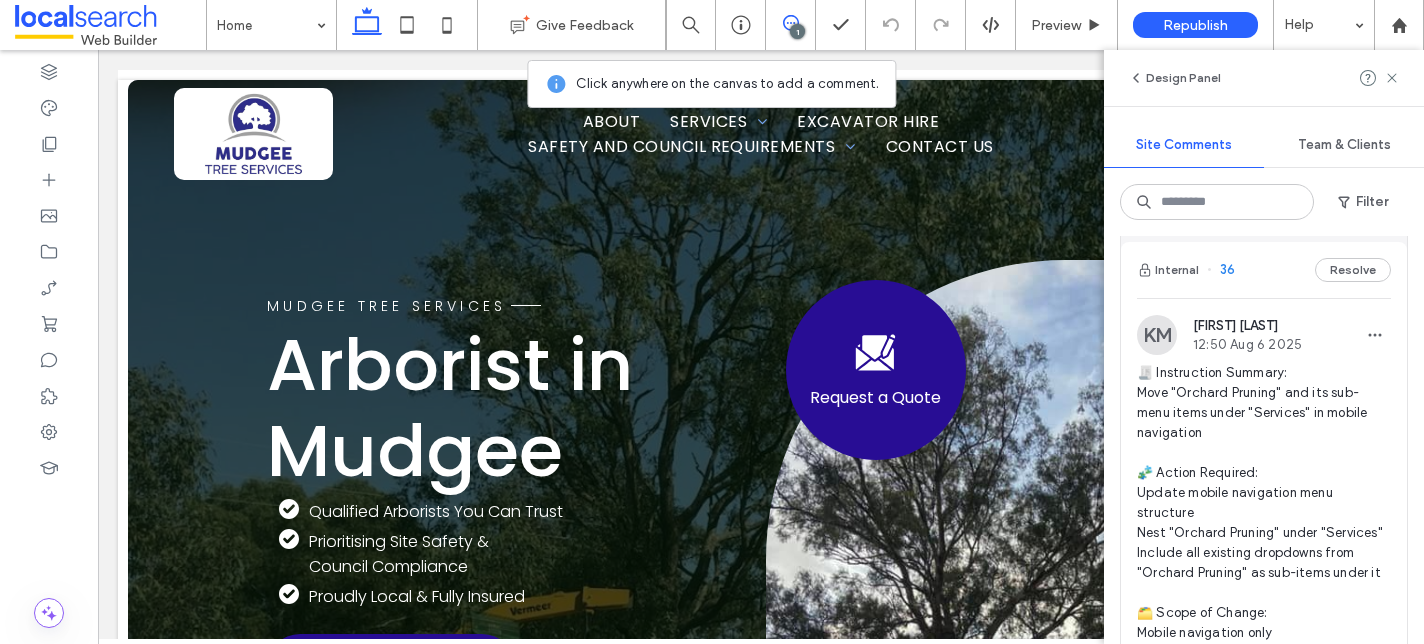 scroll, scrollTop: 34, scrollLeft: 0, axis: vertical 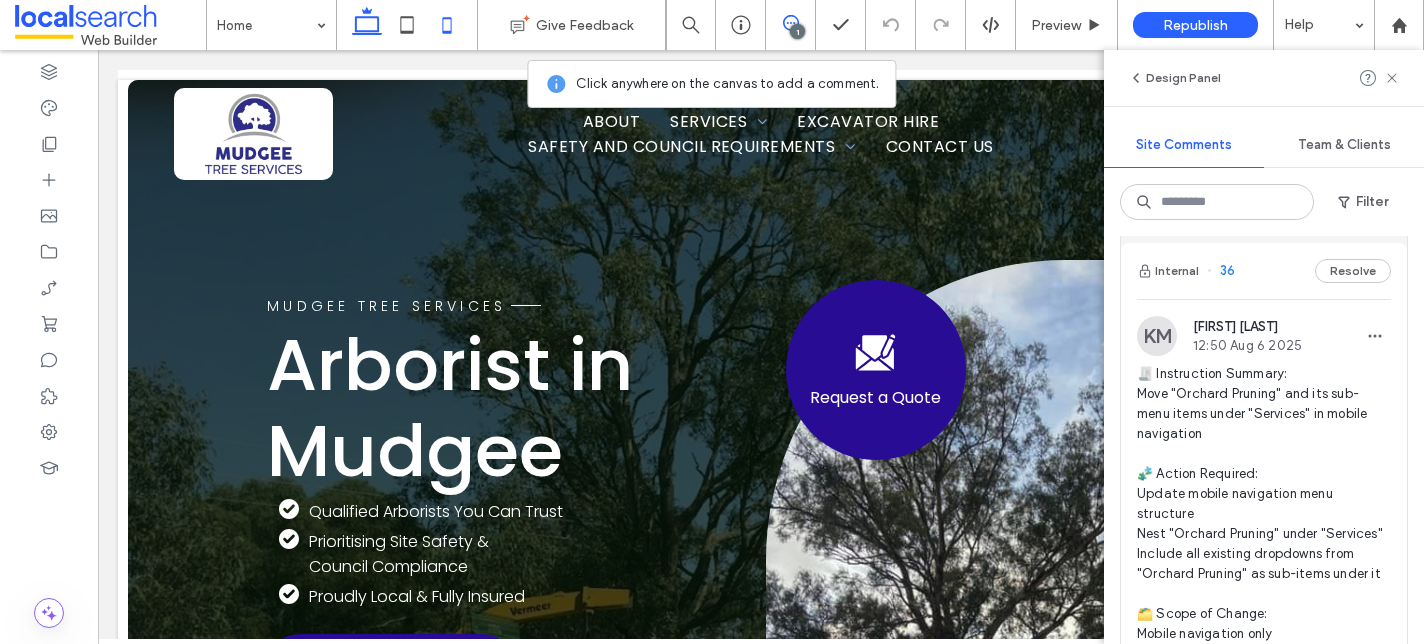 click 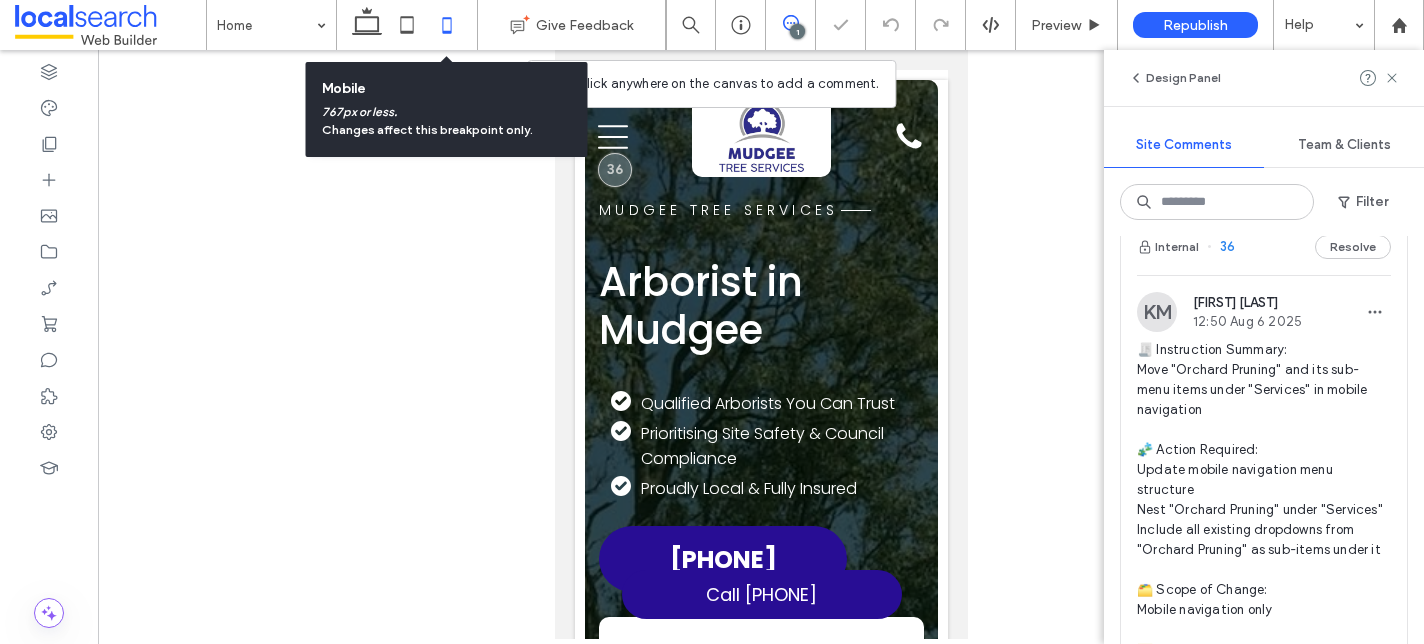 scroll, scrollTop: 10, scrollLeft: 0, axis: vertical 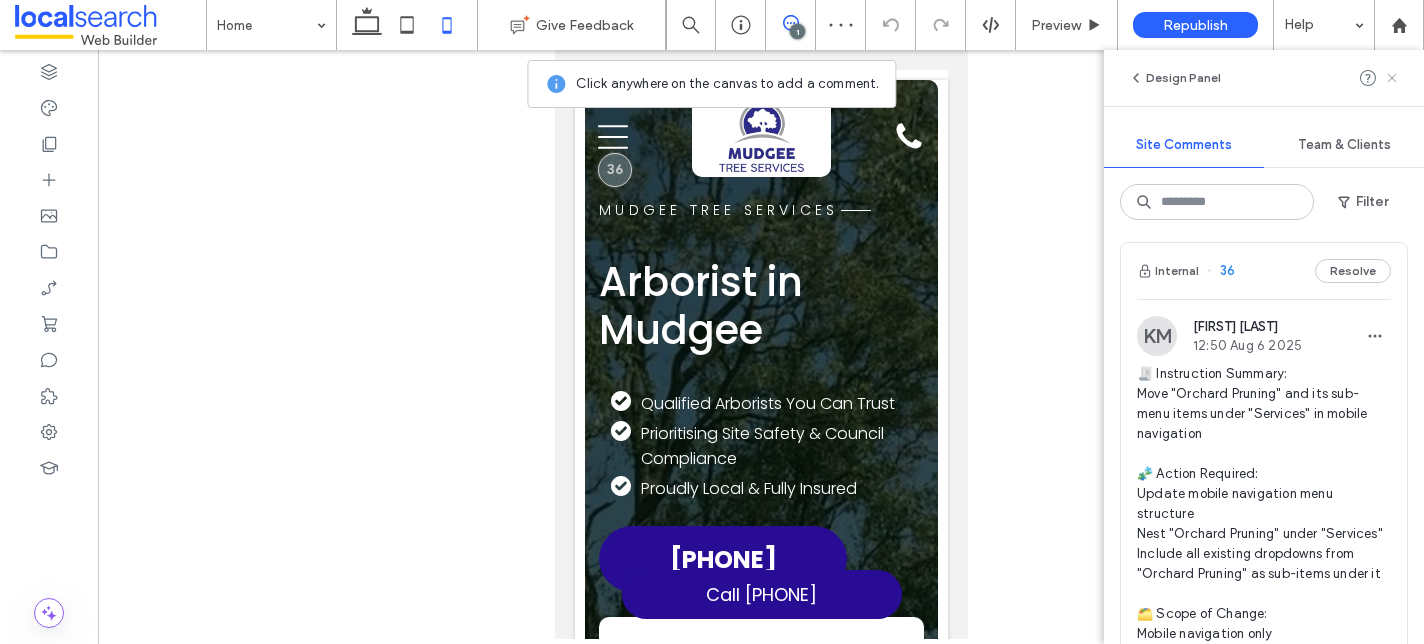 click 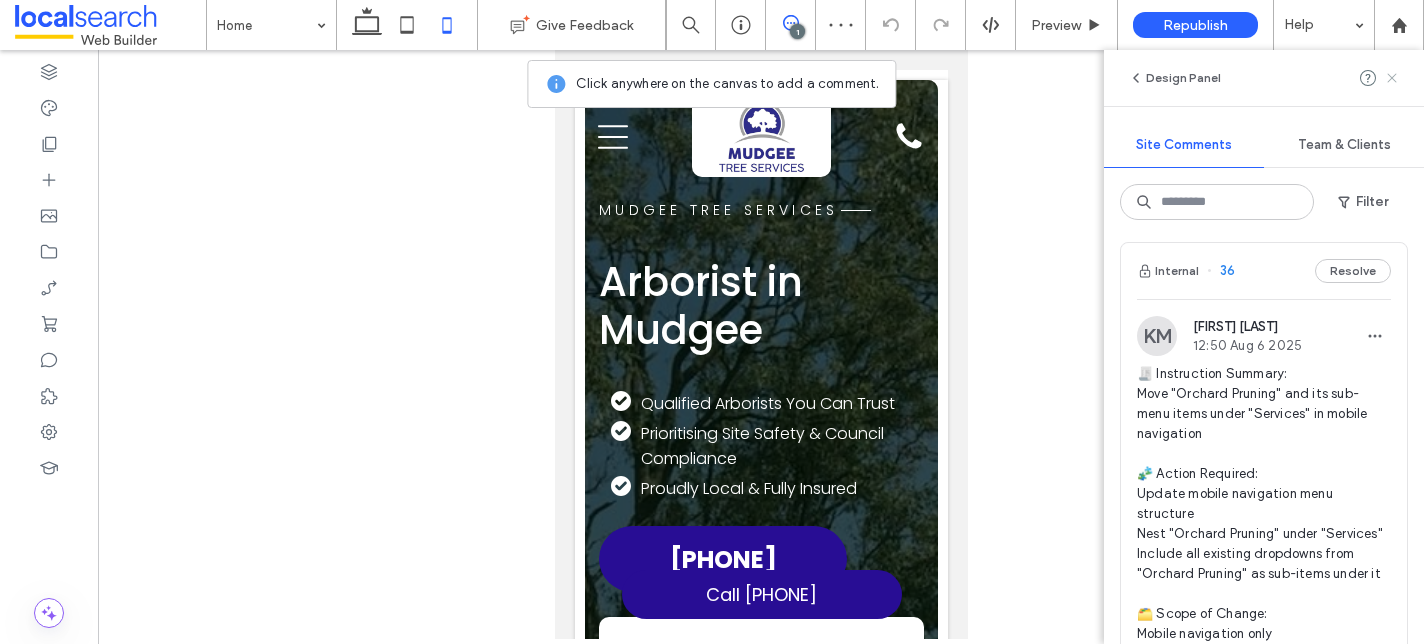 scroll, scrollTop: 0, scrollLeft: 0, axis: both 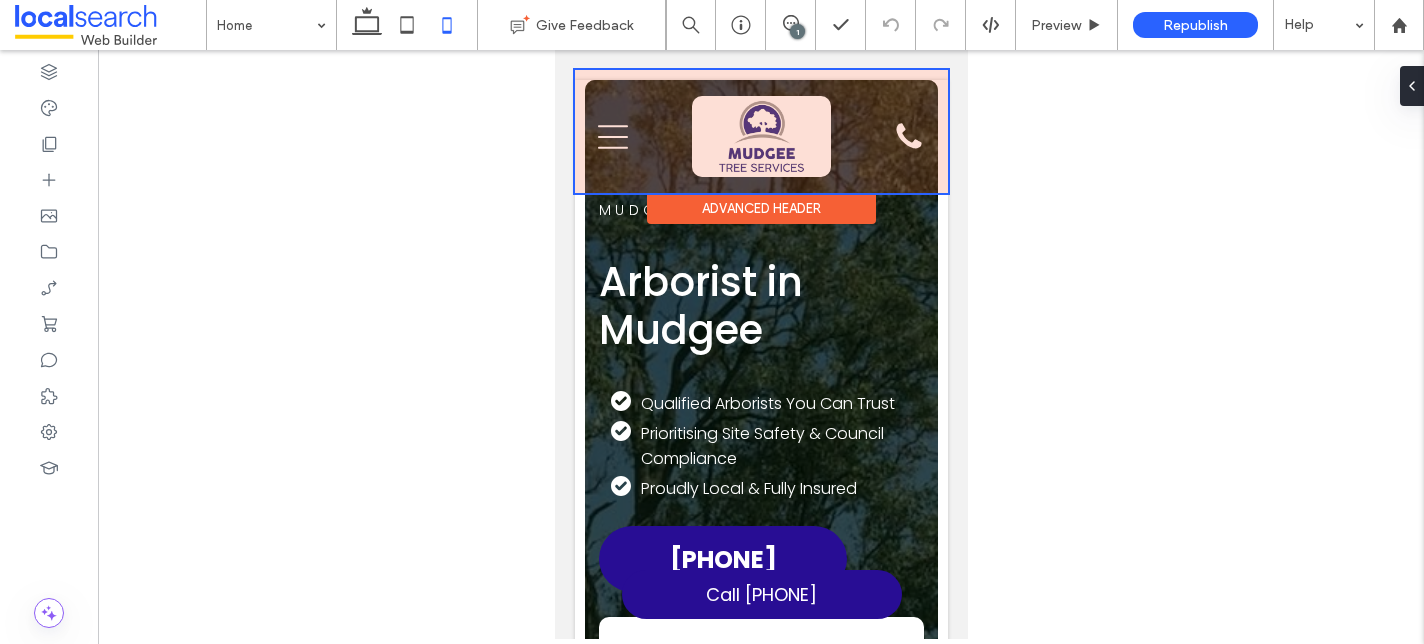 click at bounding box center (760, 131) 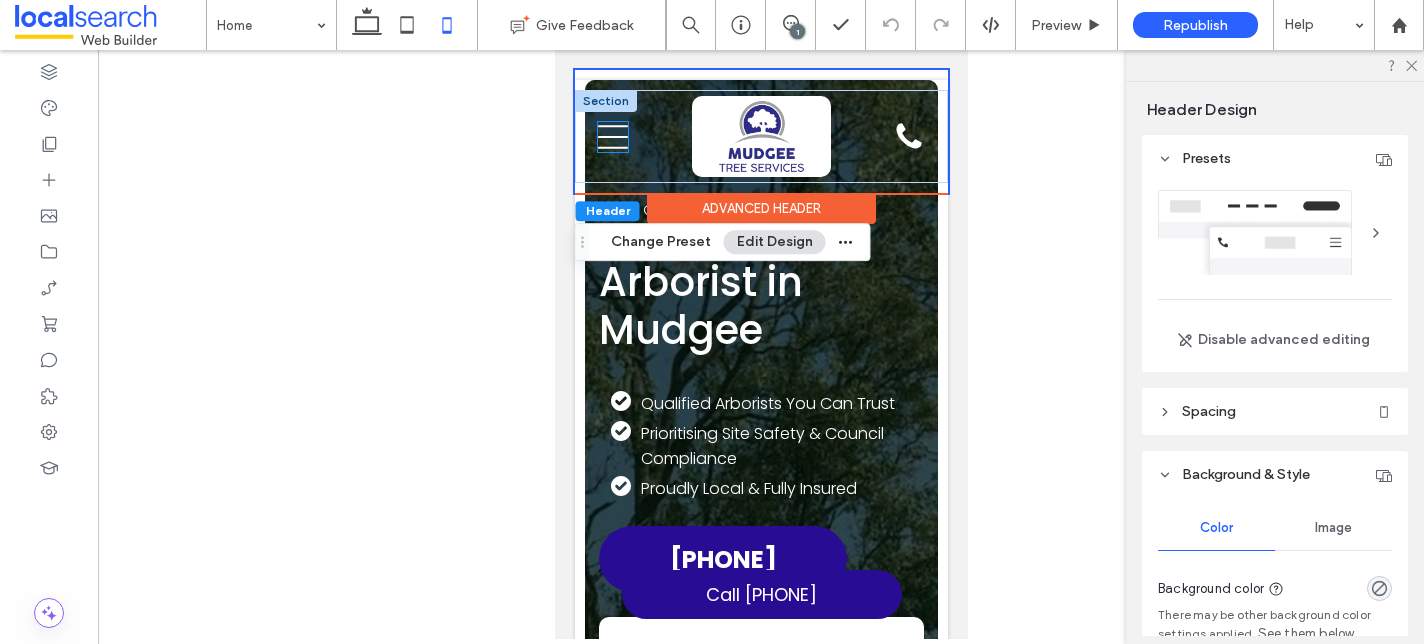 click on "Menu Icon" 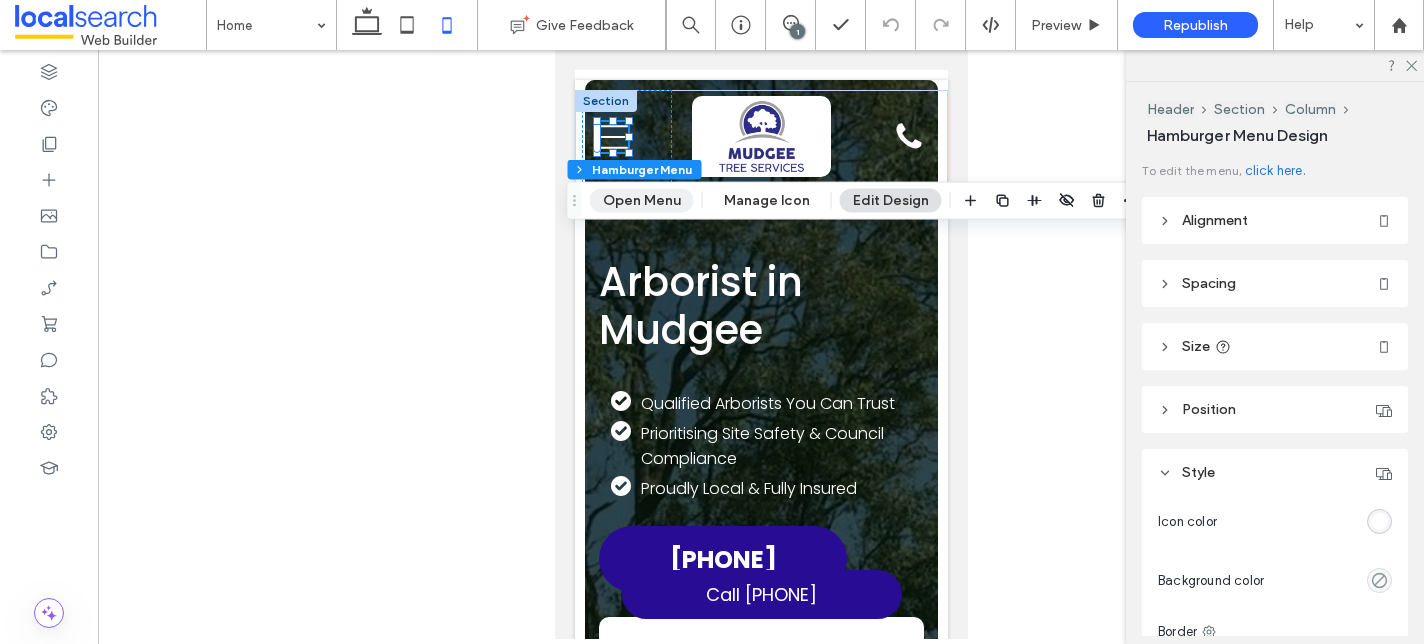 click on "Open Menu" at bounding box center (642, 201) 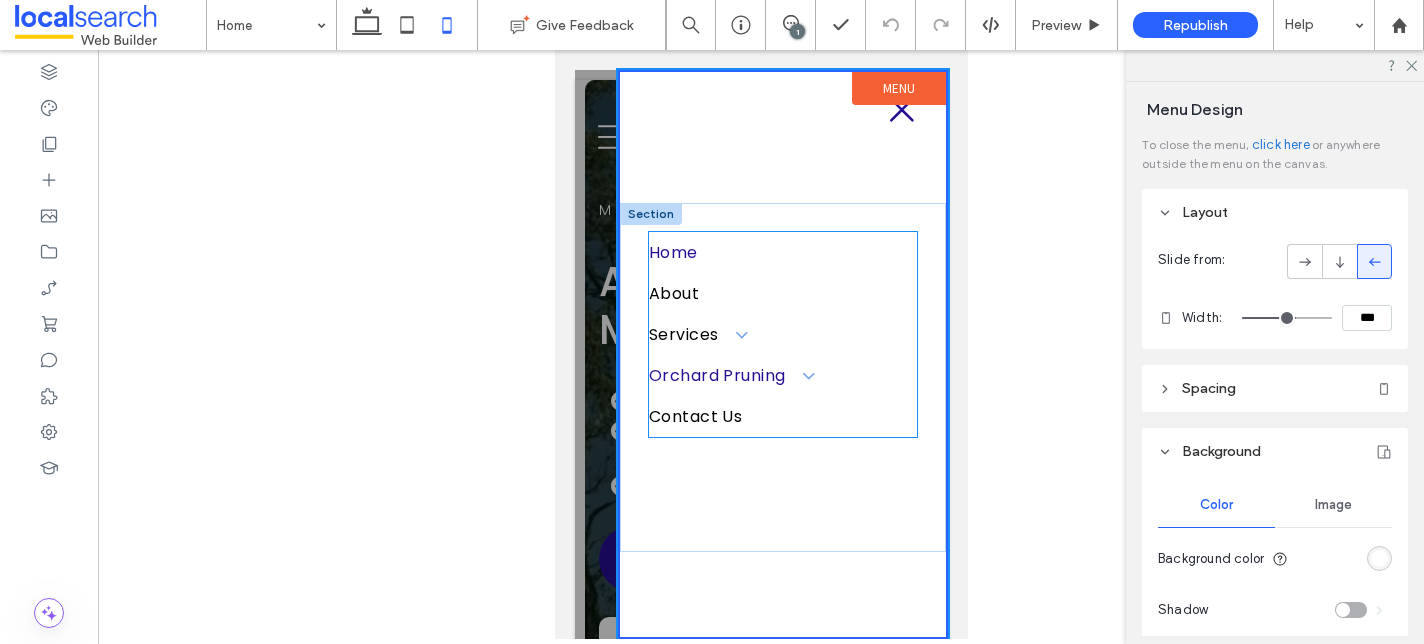 click on "Orchard Pruning" at bounding box center [729, 375] 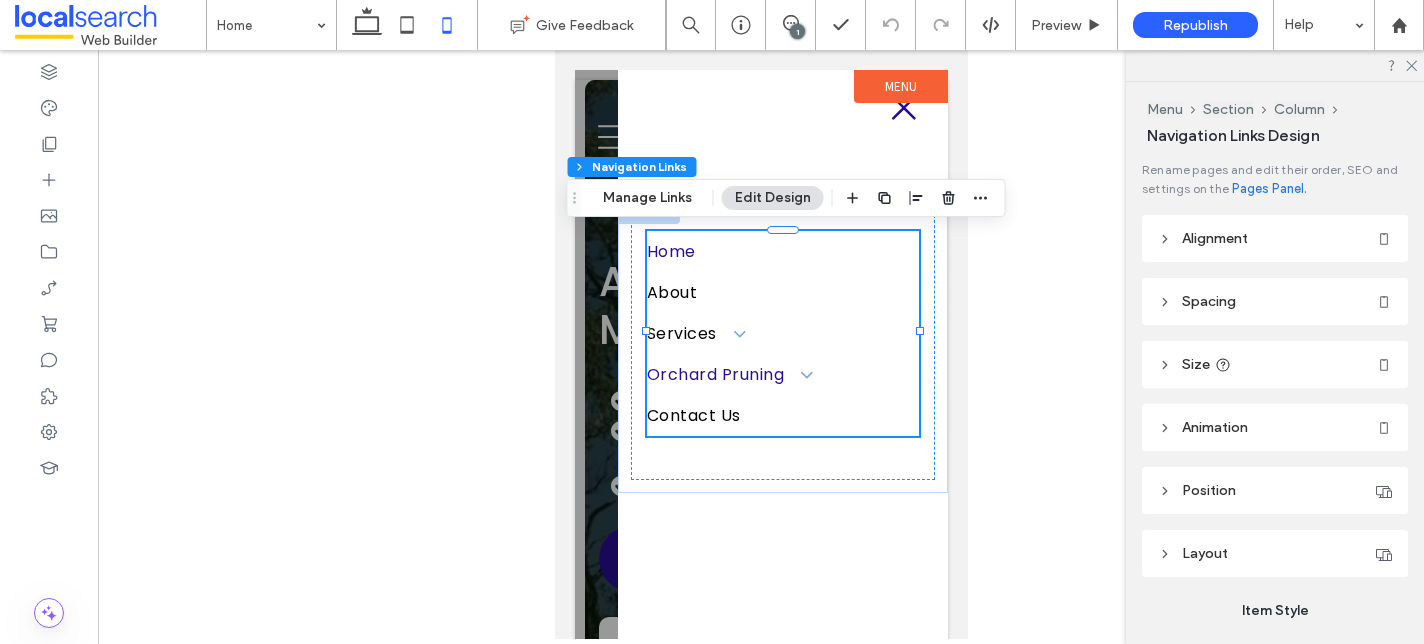 type on "***" 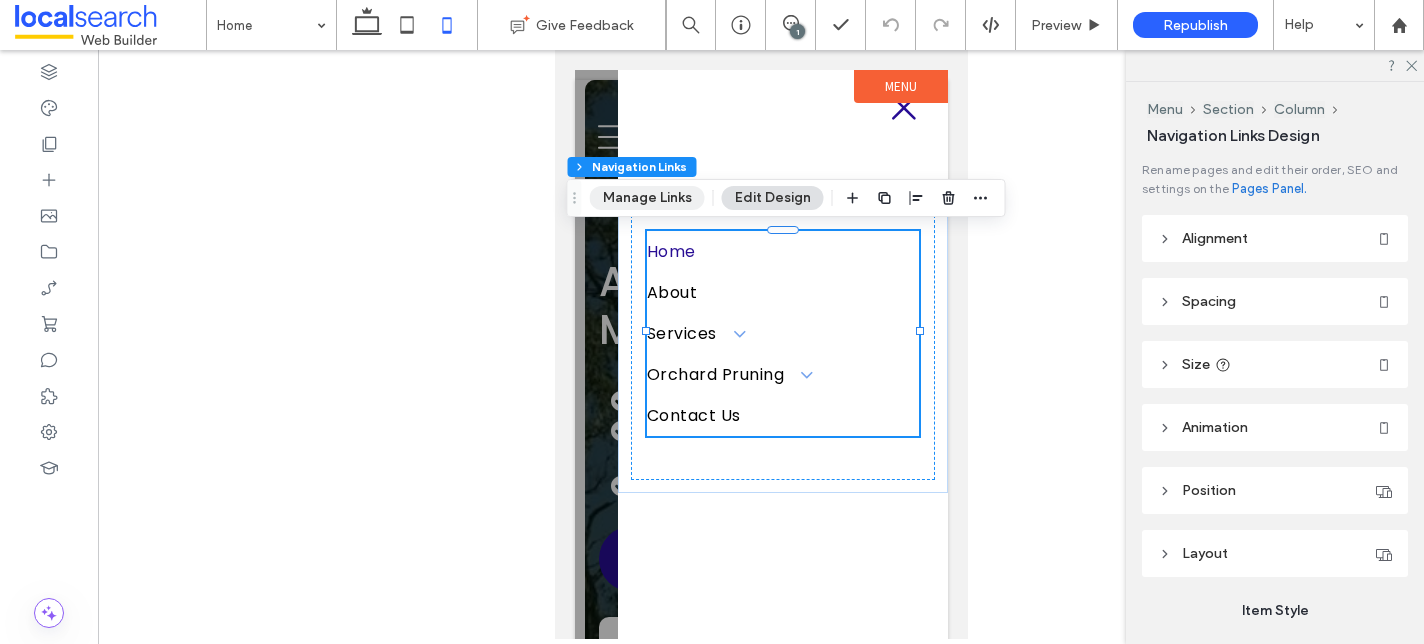 click on "Manage Links" at bounding box center [647, 198] 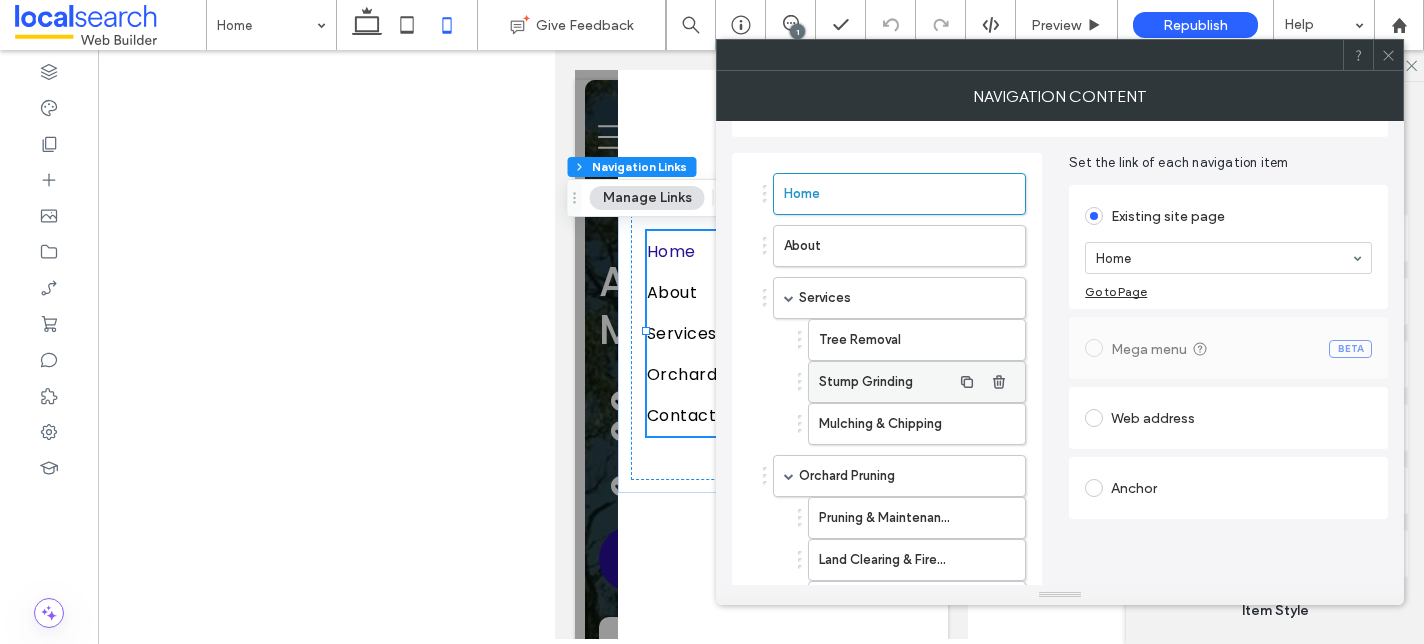 scroll, scrollTop: 80, scrollLeft: 0, axis: vertical 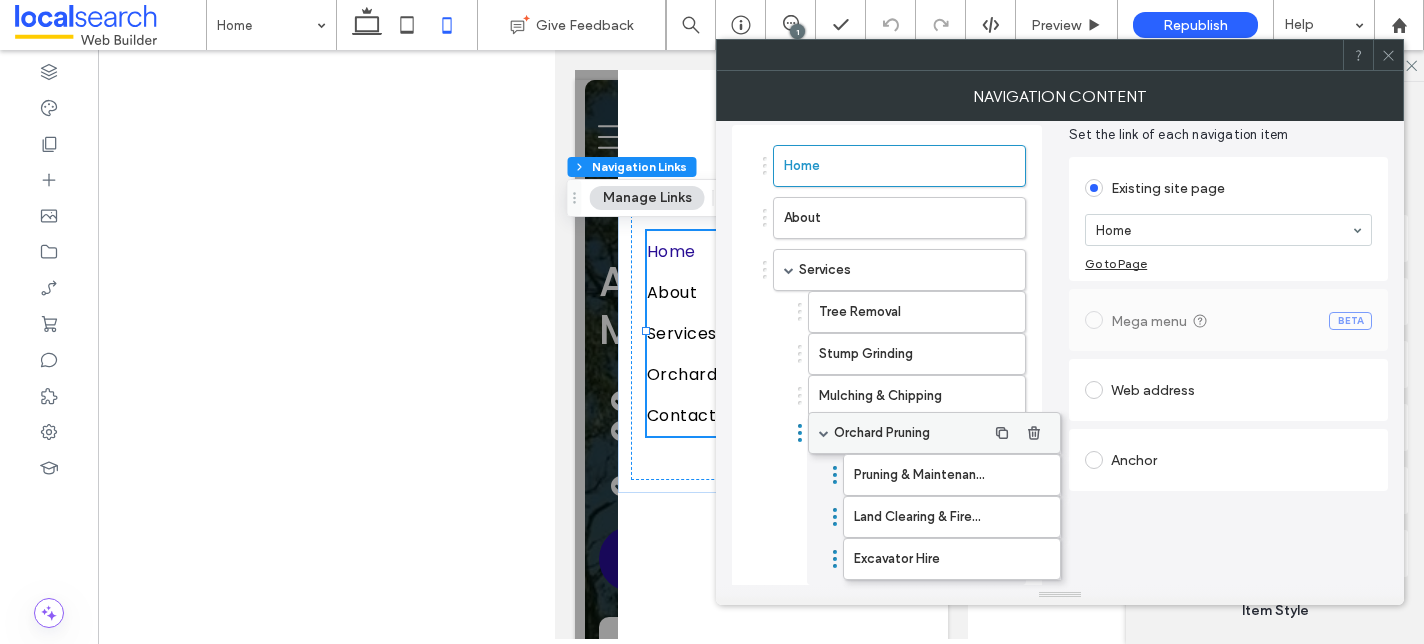 drag, startPoint x: 850, startPoint y: 455, endPoint x: 887, endPoint y: 440, distance: 39.92493 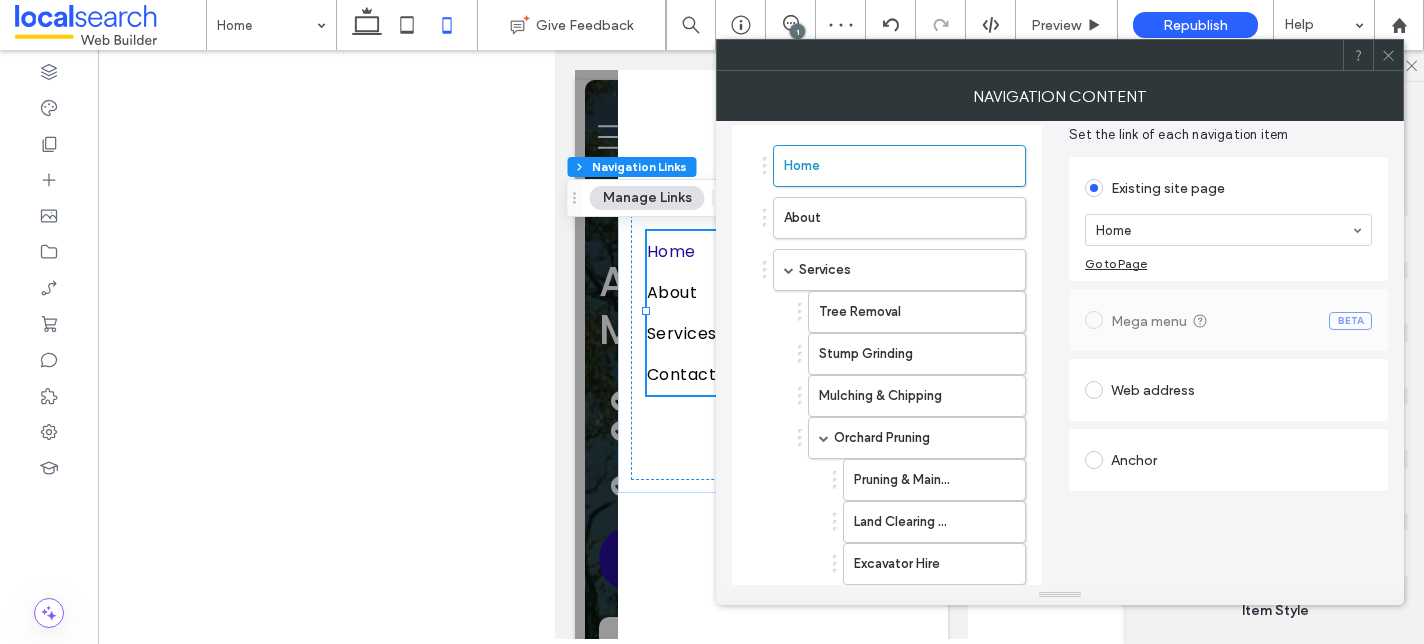 click 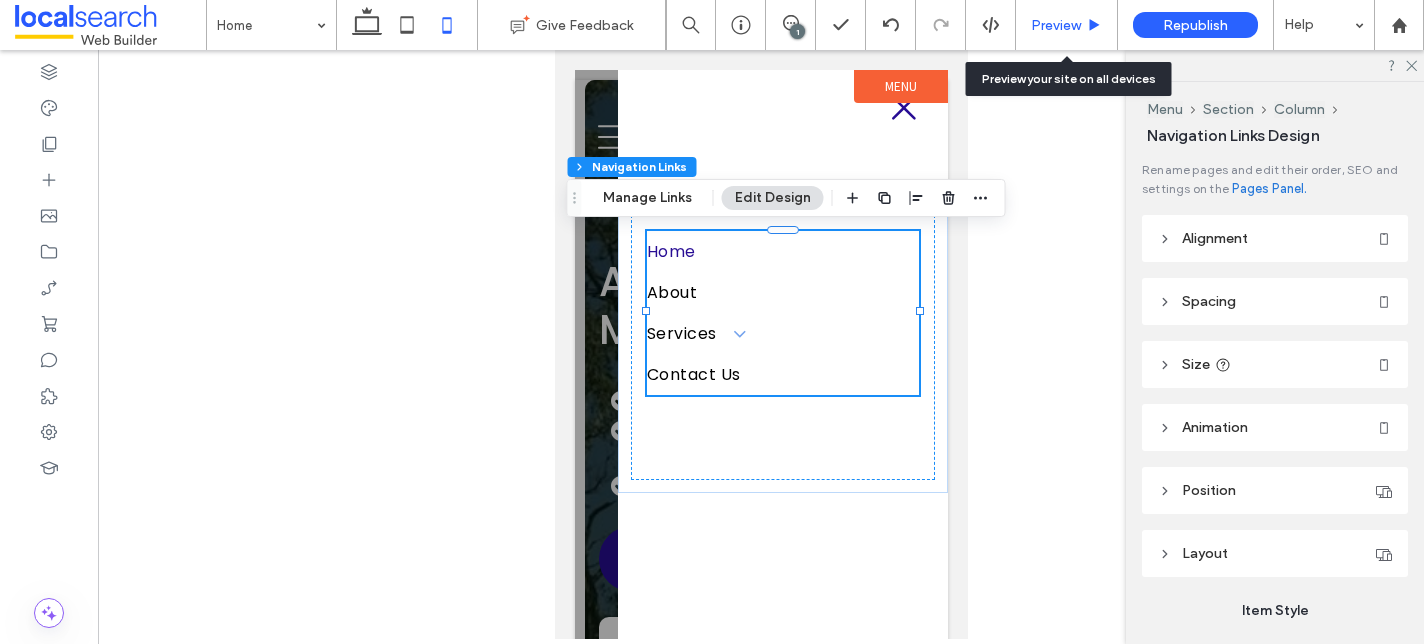 click on "Preview" at bounding box center (1056, 25) 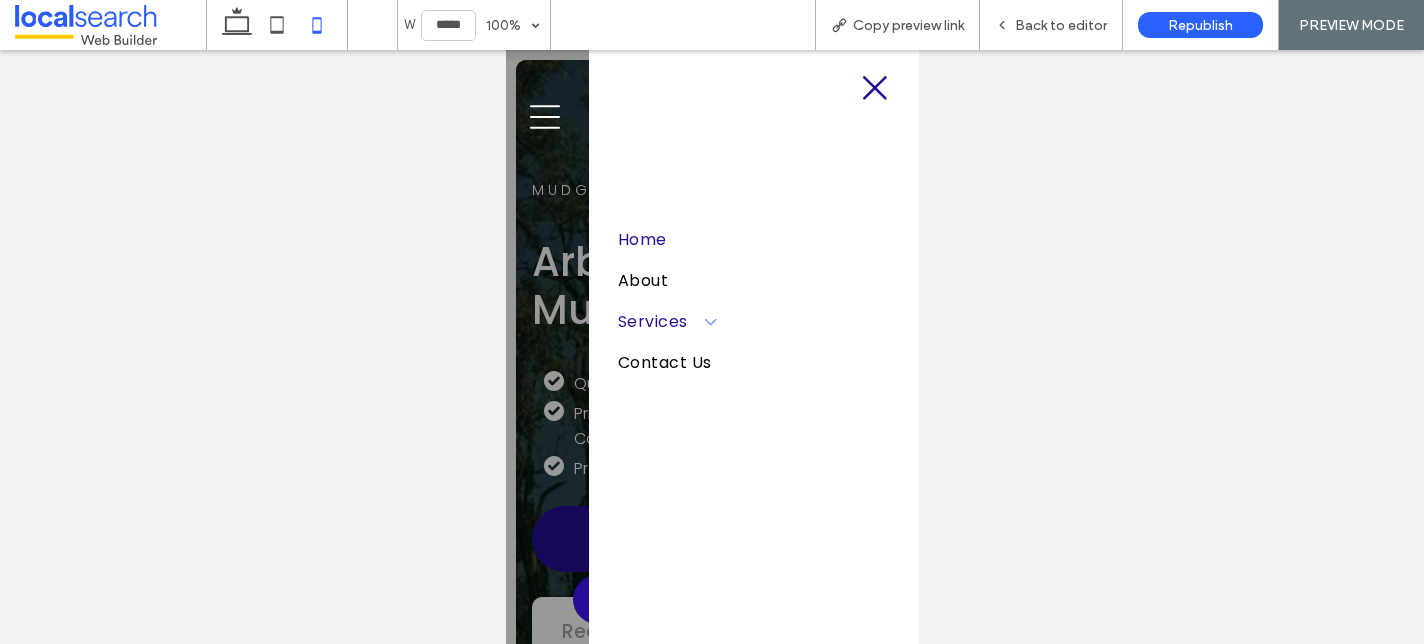click on "Services" at bounding box center [753, 321] 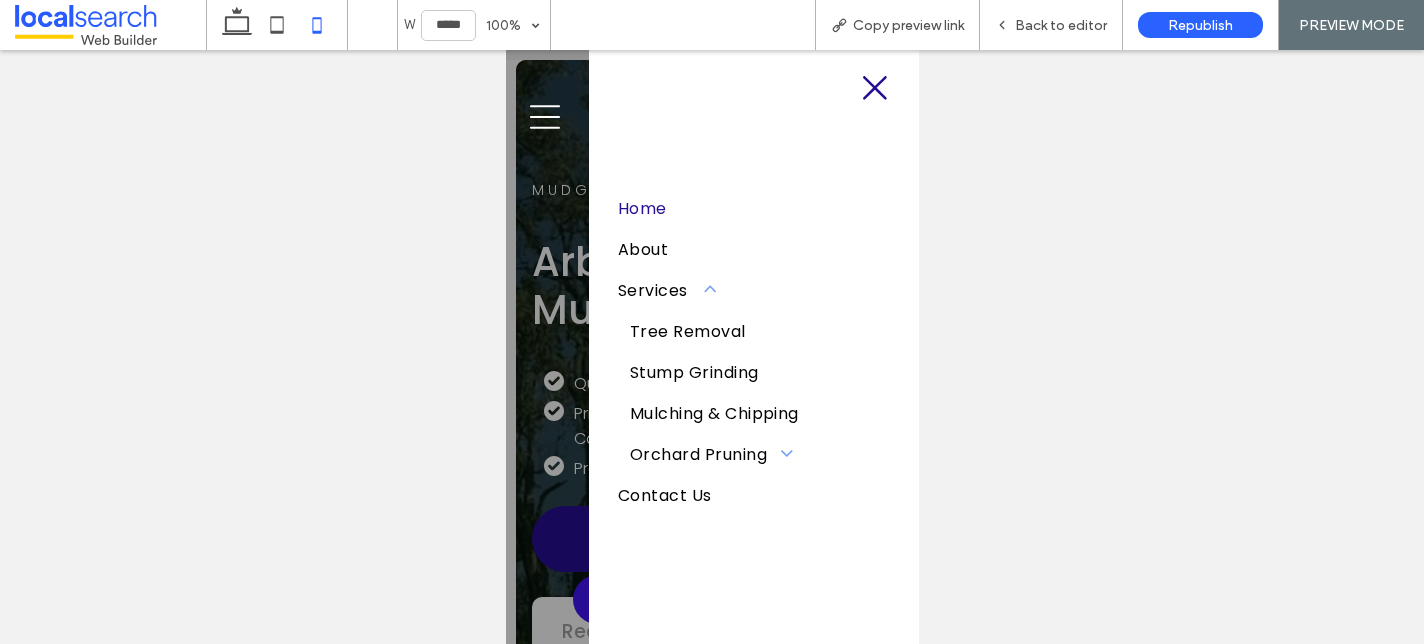 click 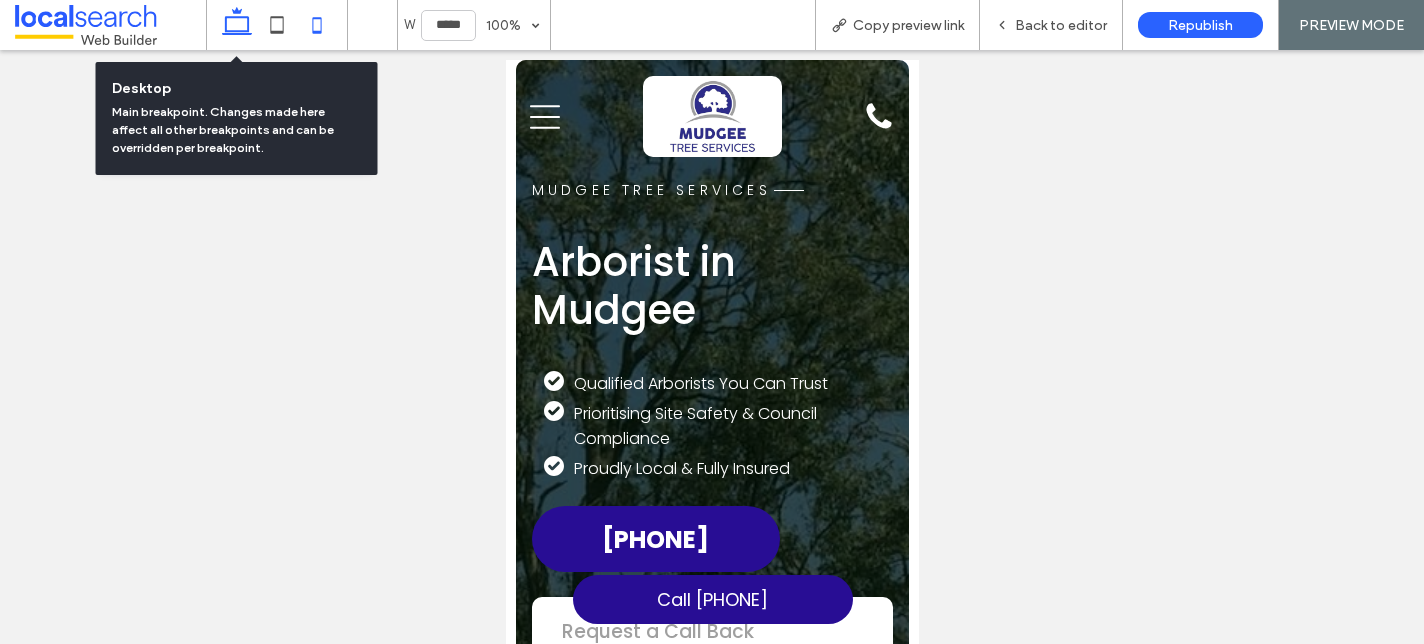 click 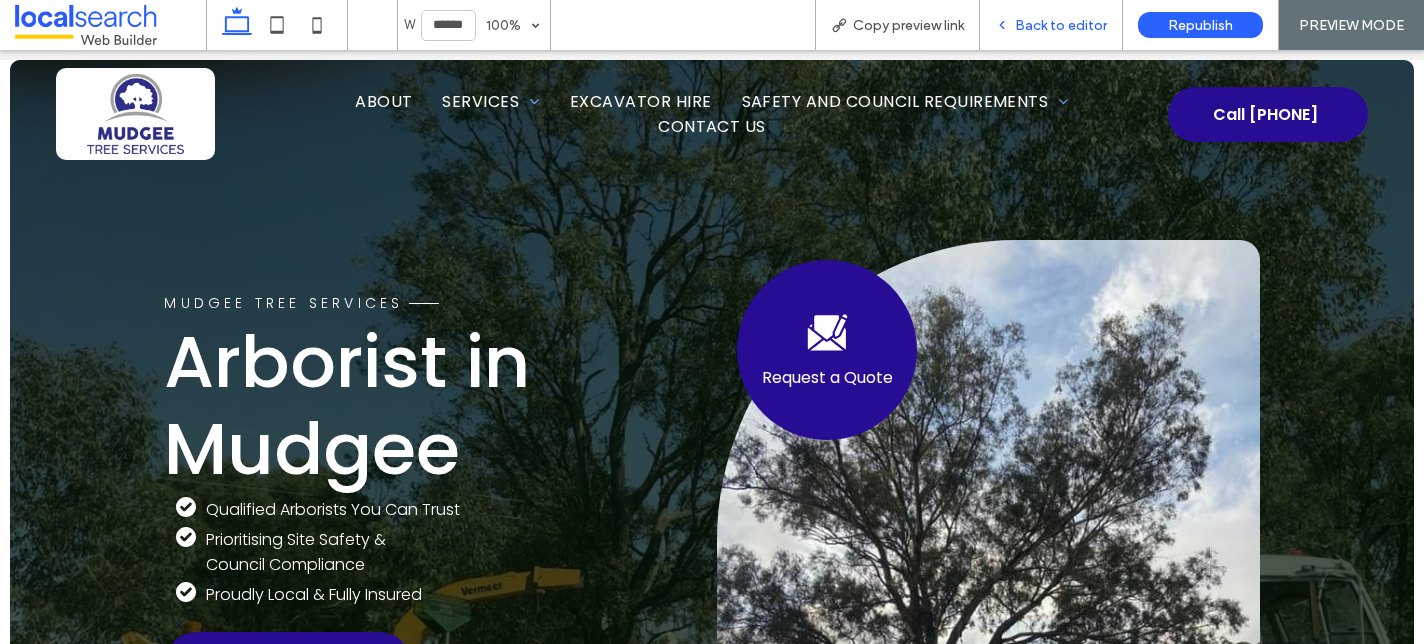 click on "Back to editor" at bounding box center (1051, 25) 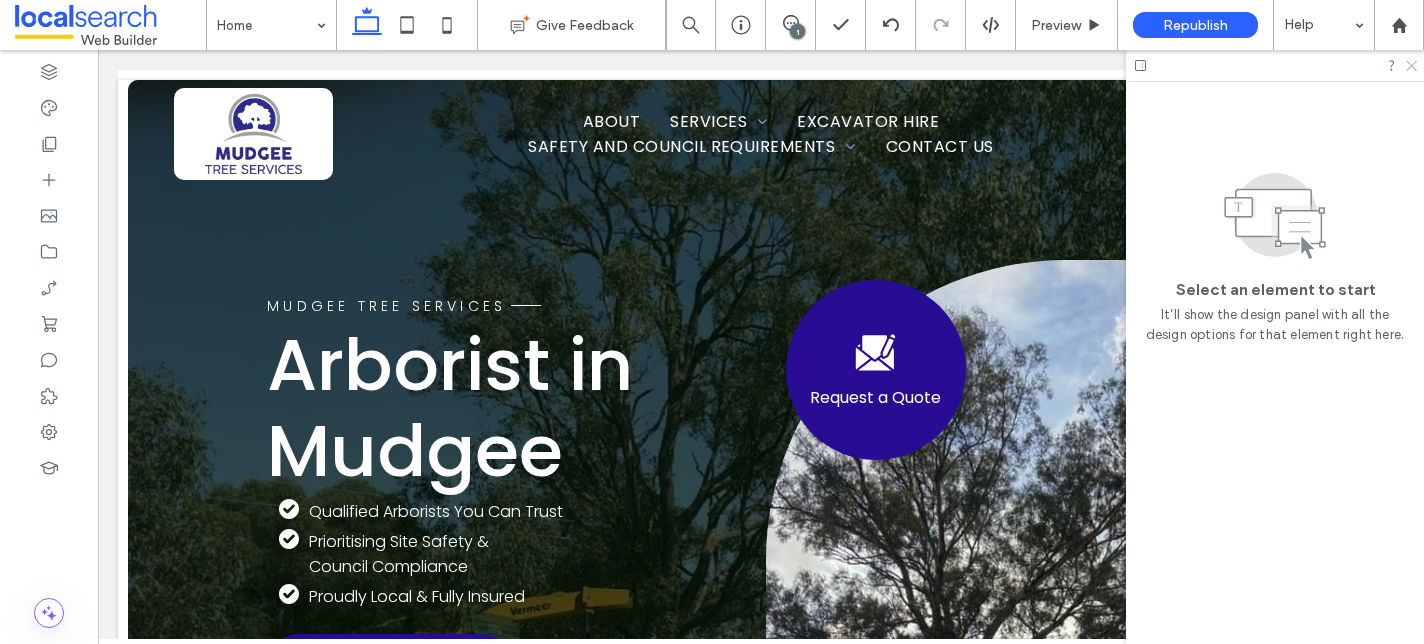 click 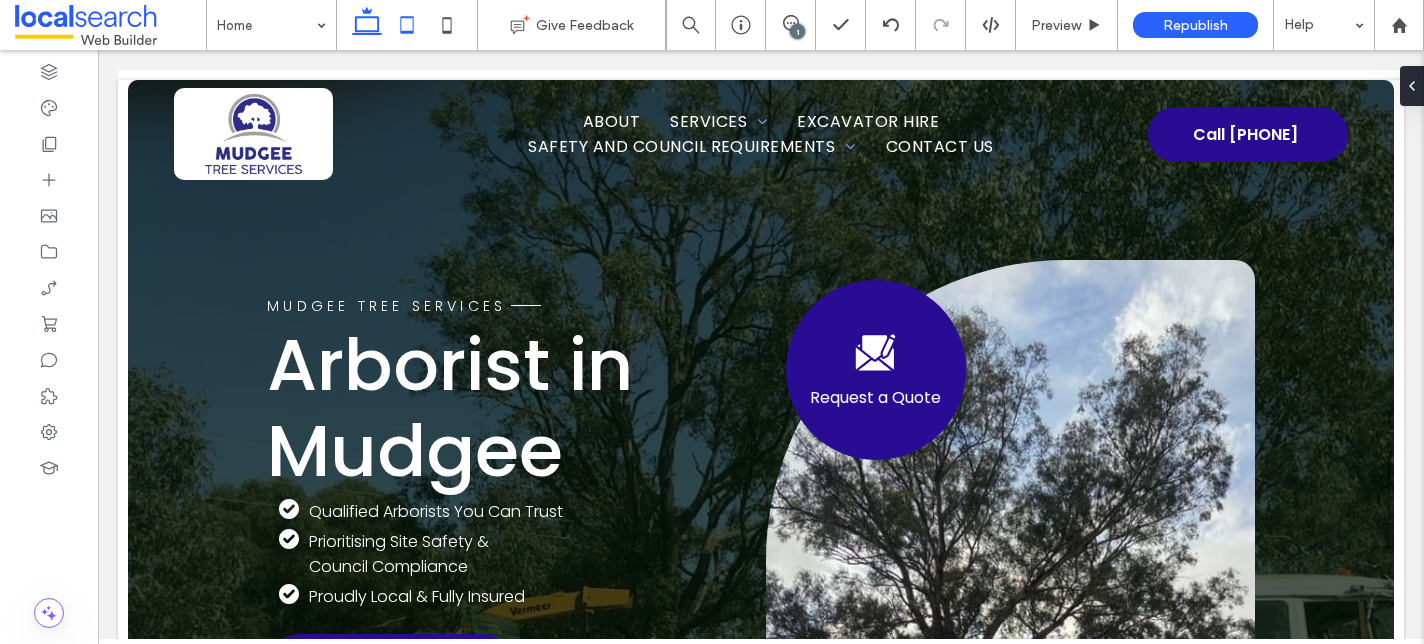 click 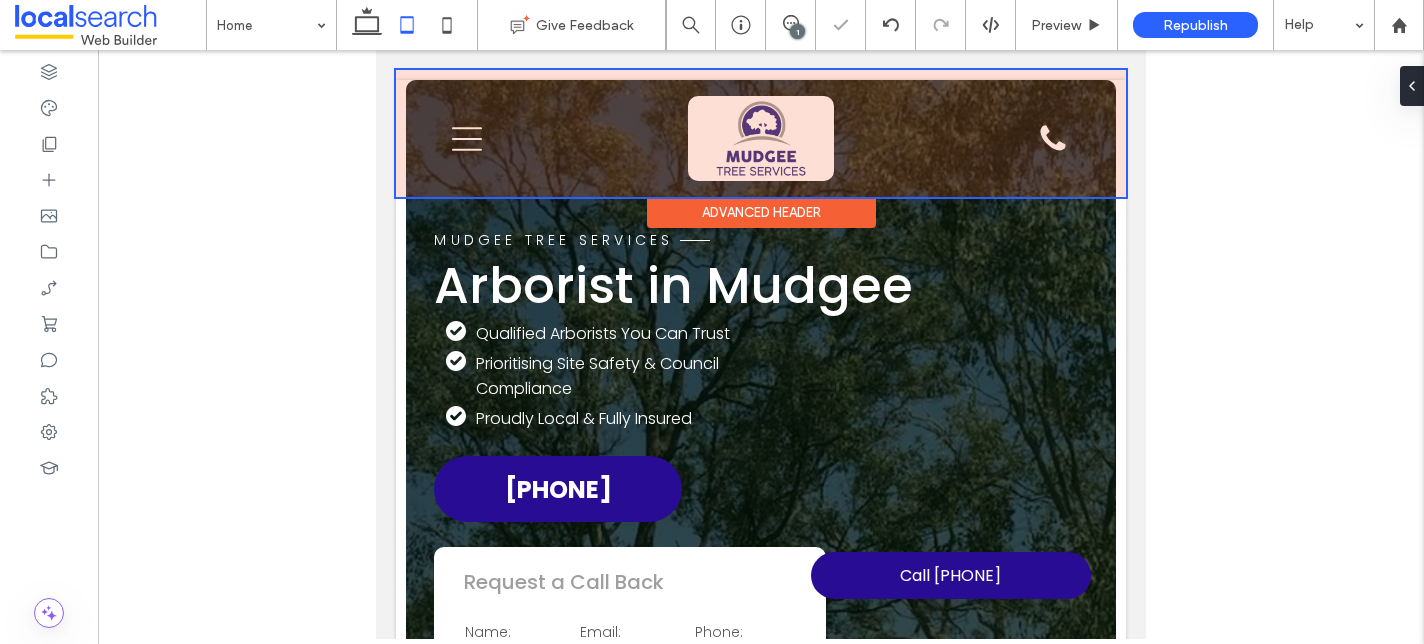 click at bounding box center (761, 133) 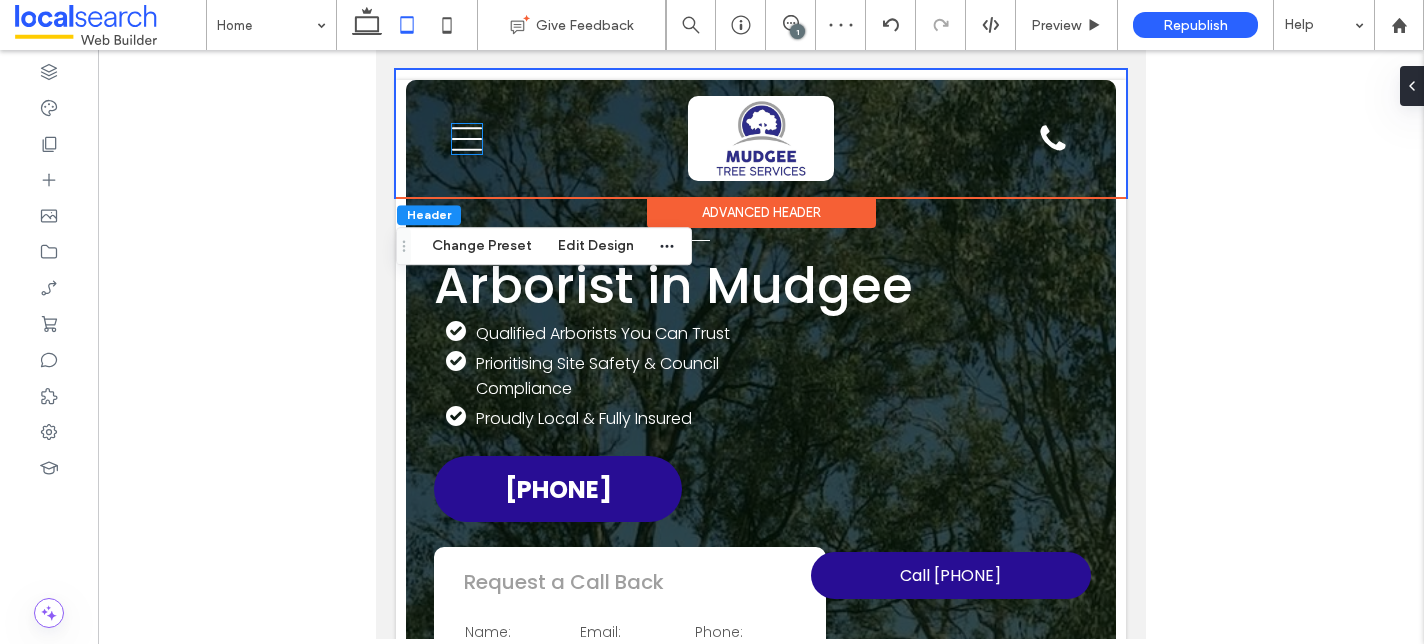 click 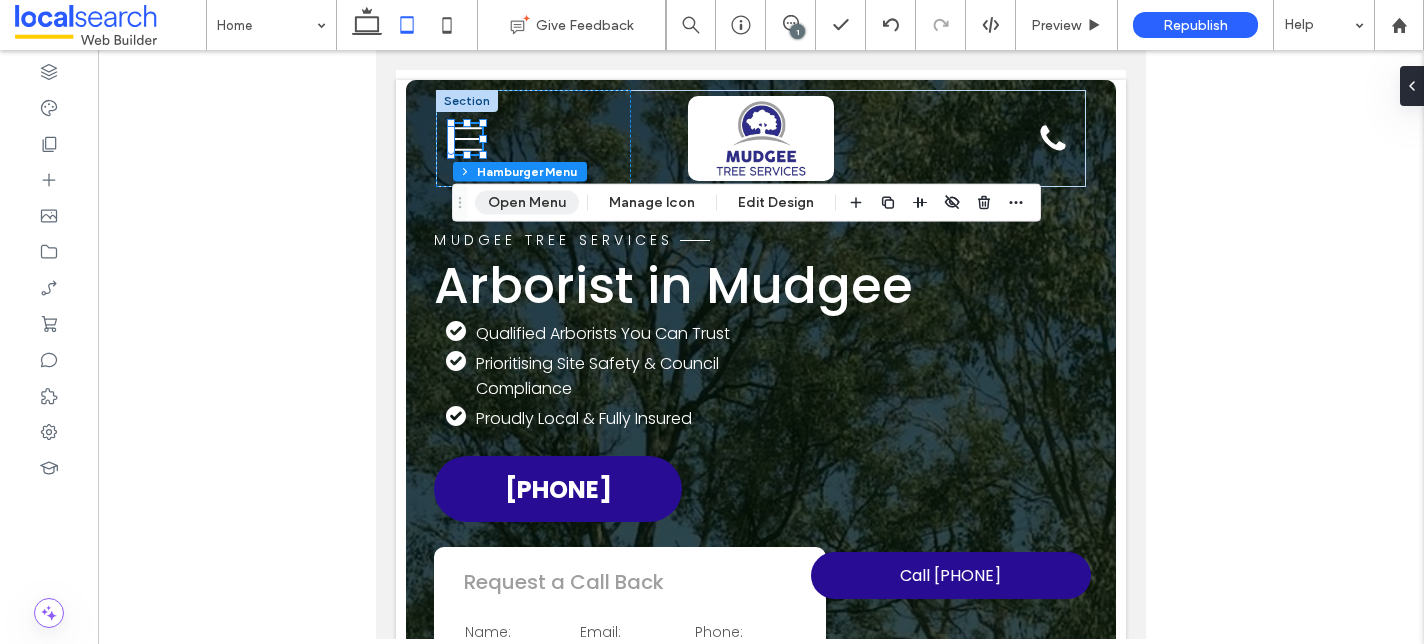click on "Open Menu" at bounding box center (527, 203) 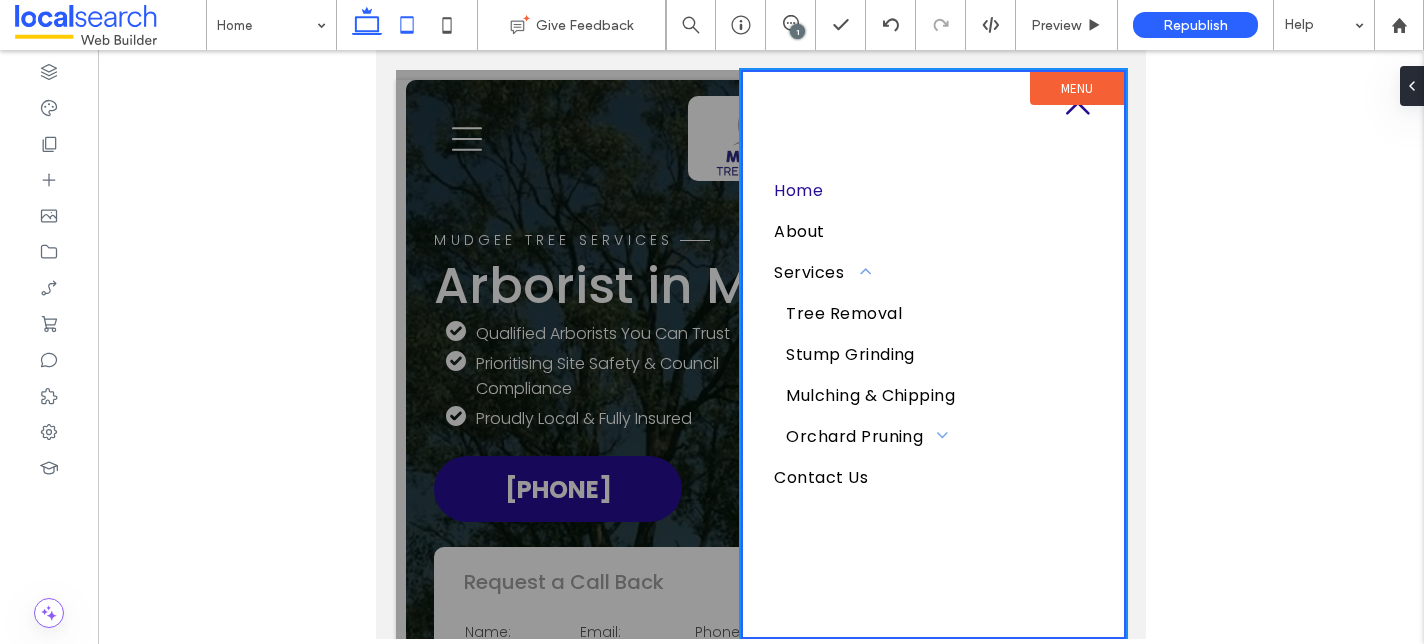 click 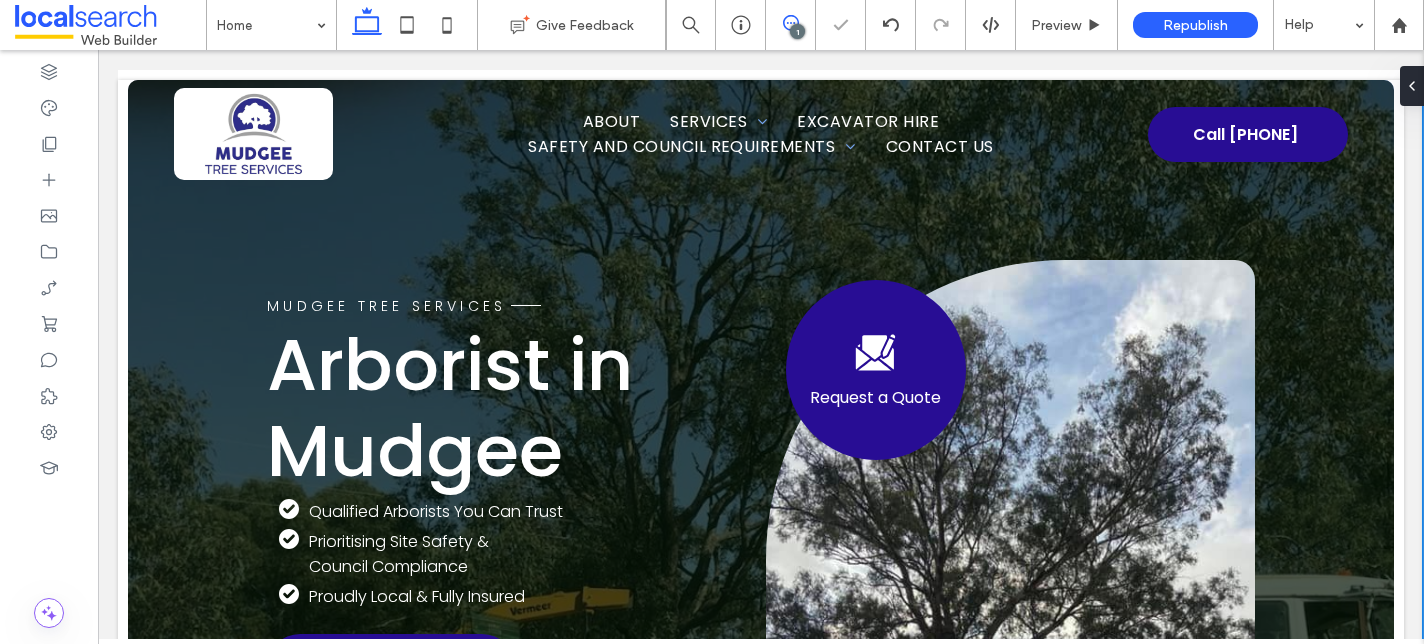 click at bounding box center (790, 23) 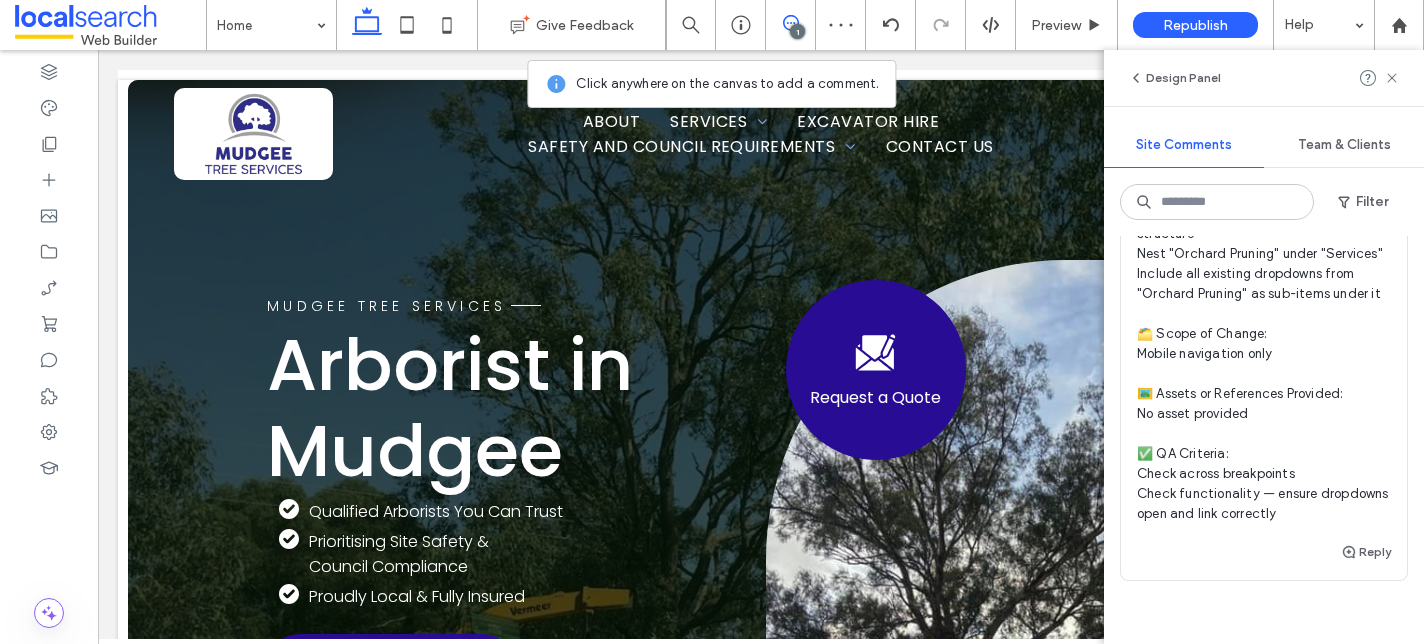 scroll, scrollTop: 321, scrollLeft: 0, axis: vertical 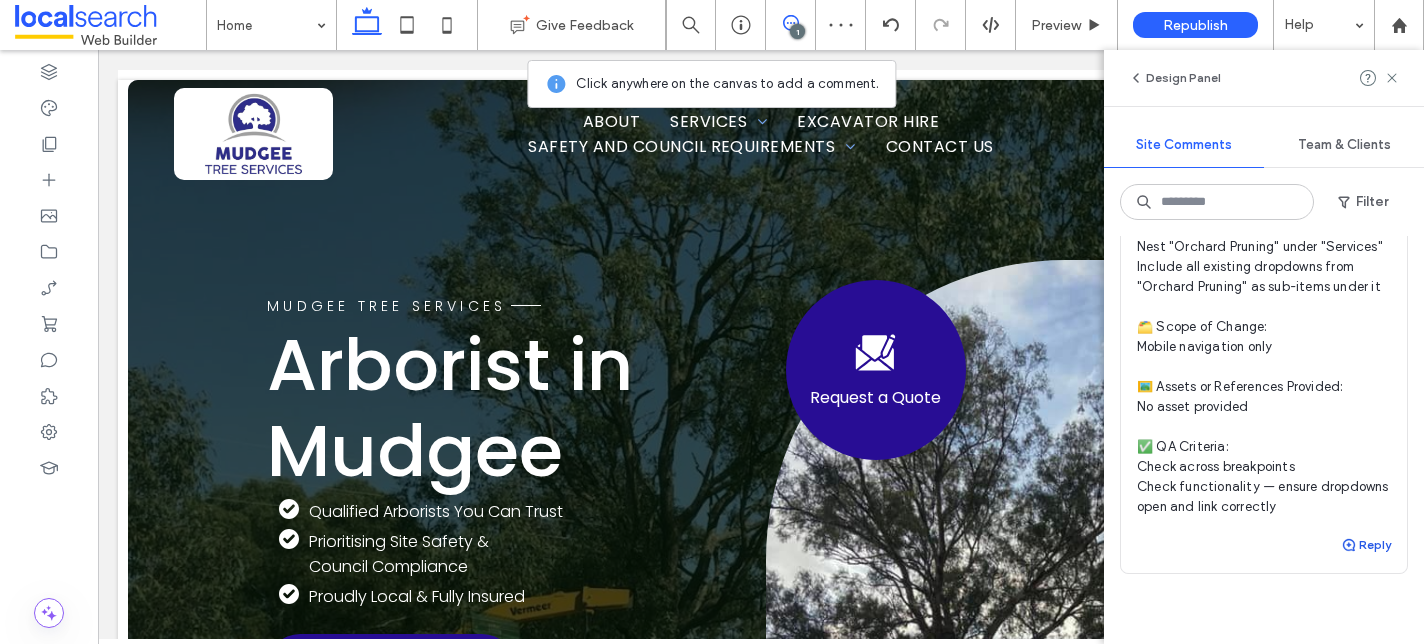 click on "Reply" at bounding box center [1366, 545] 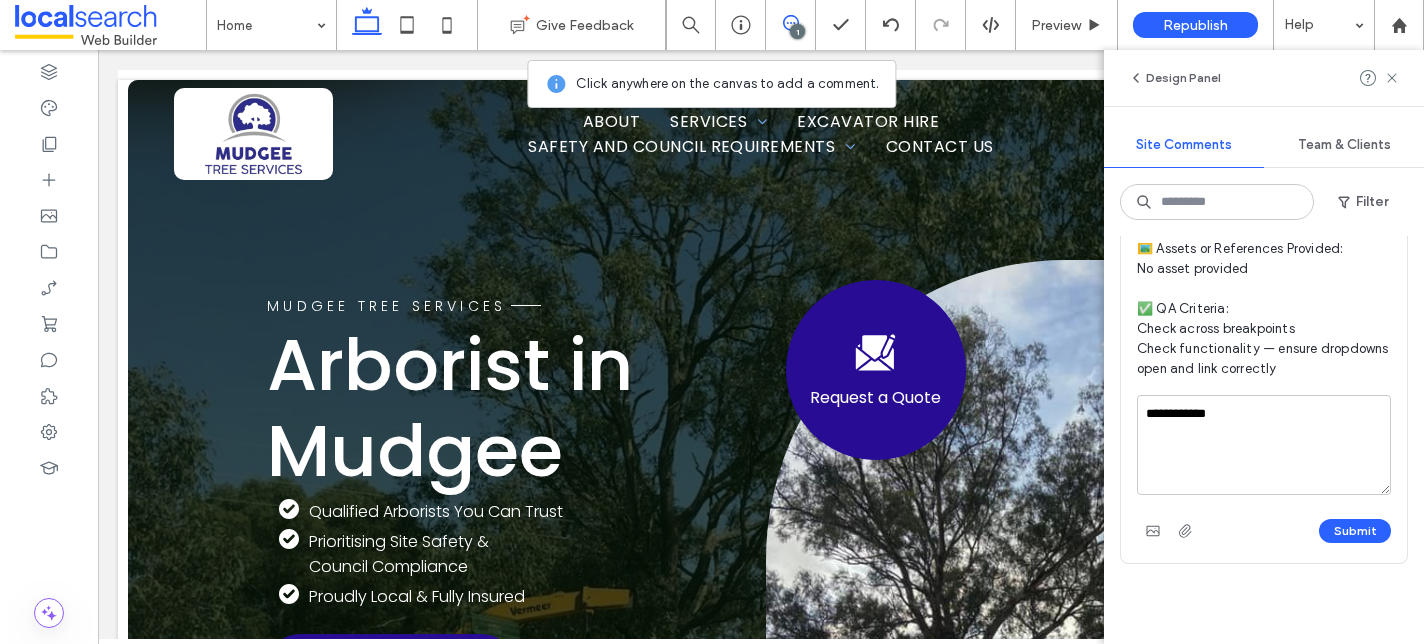 scroll, scrollTop: 486, scrollLeft: 0, axis: vertical 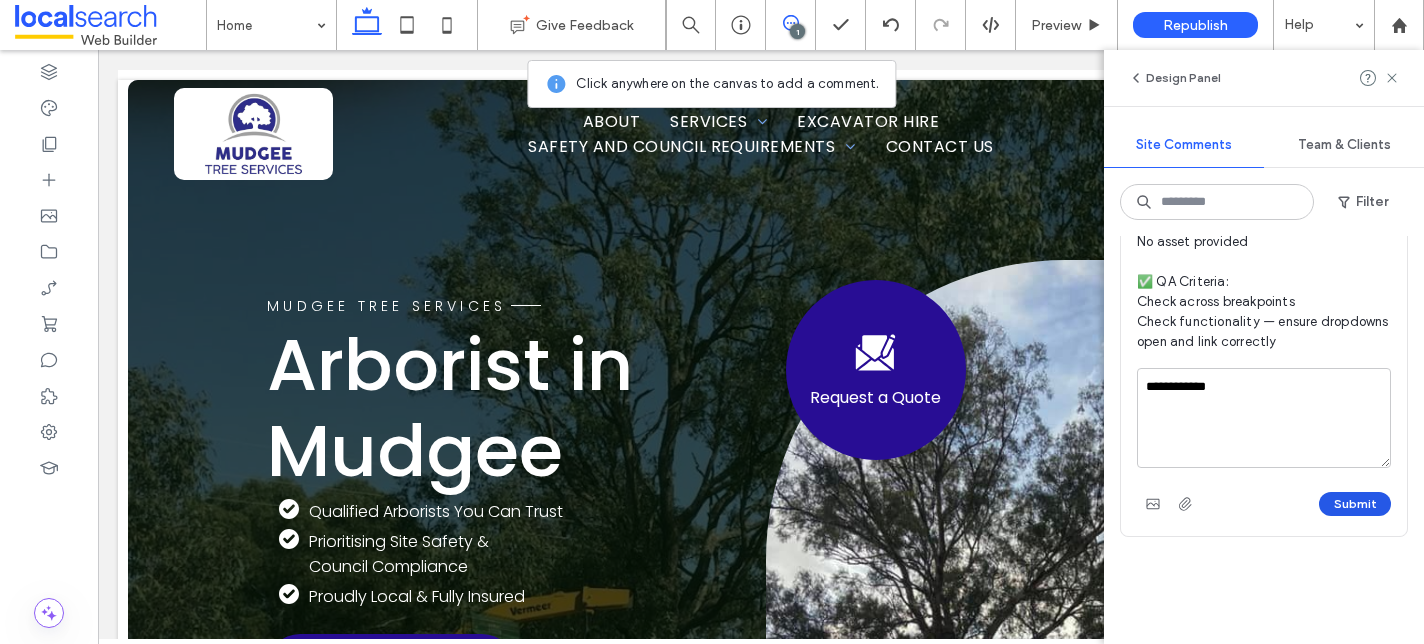 type on "**********" 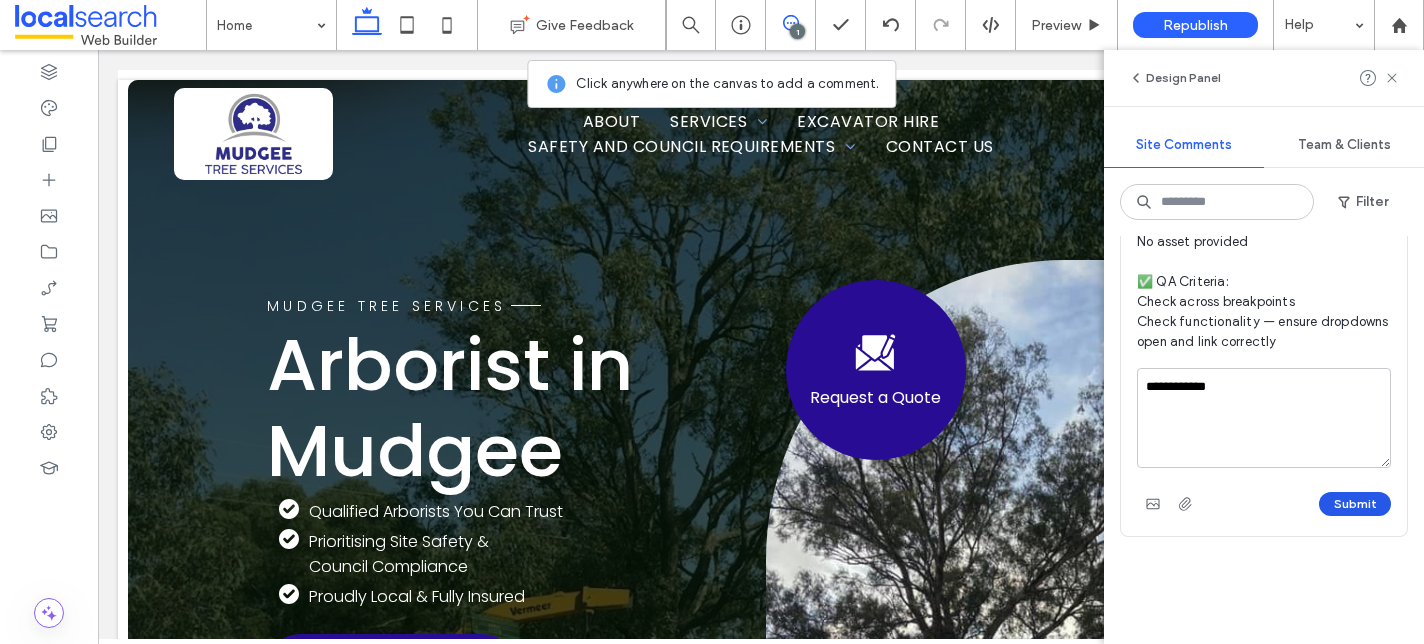 click on "Submit" at bounding box center [1355, 504] 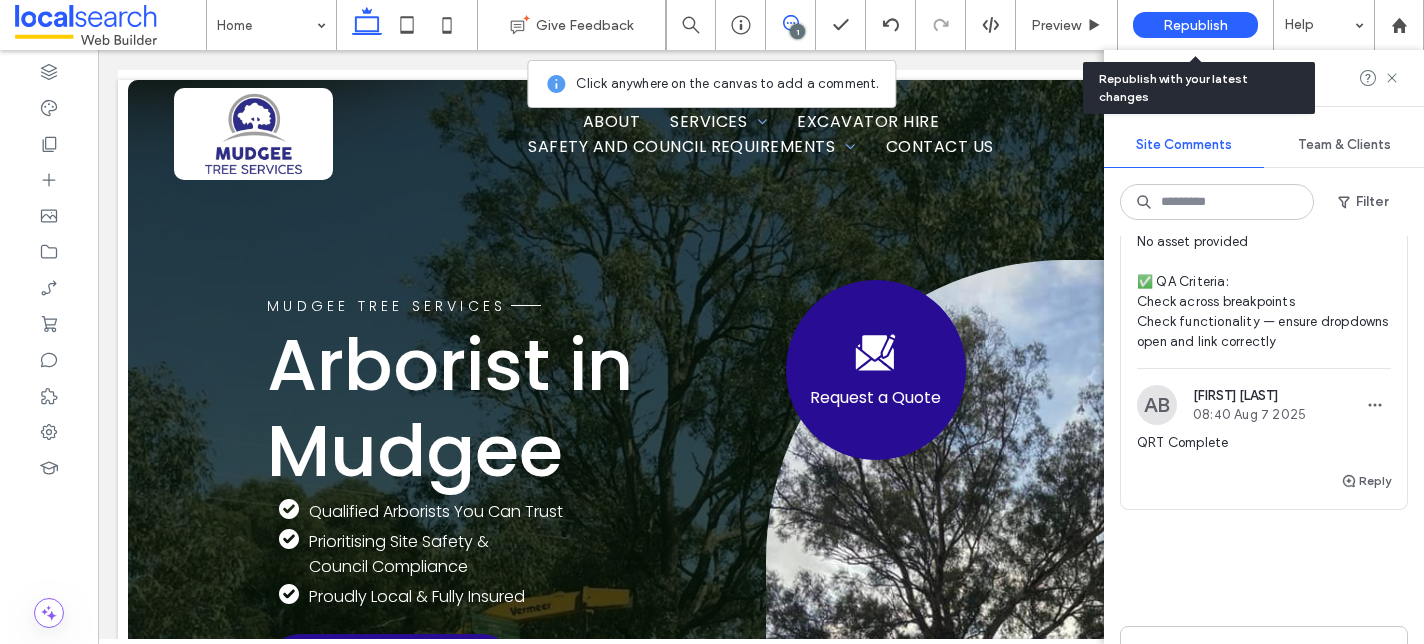 click on "Republish" at bounding box center (1195, 25) 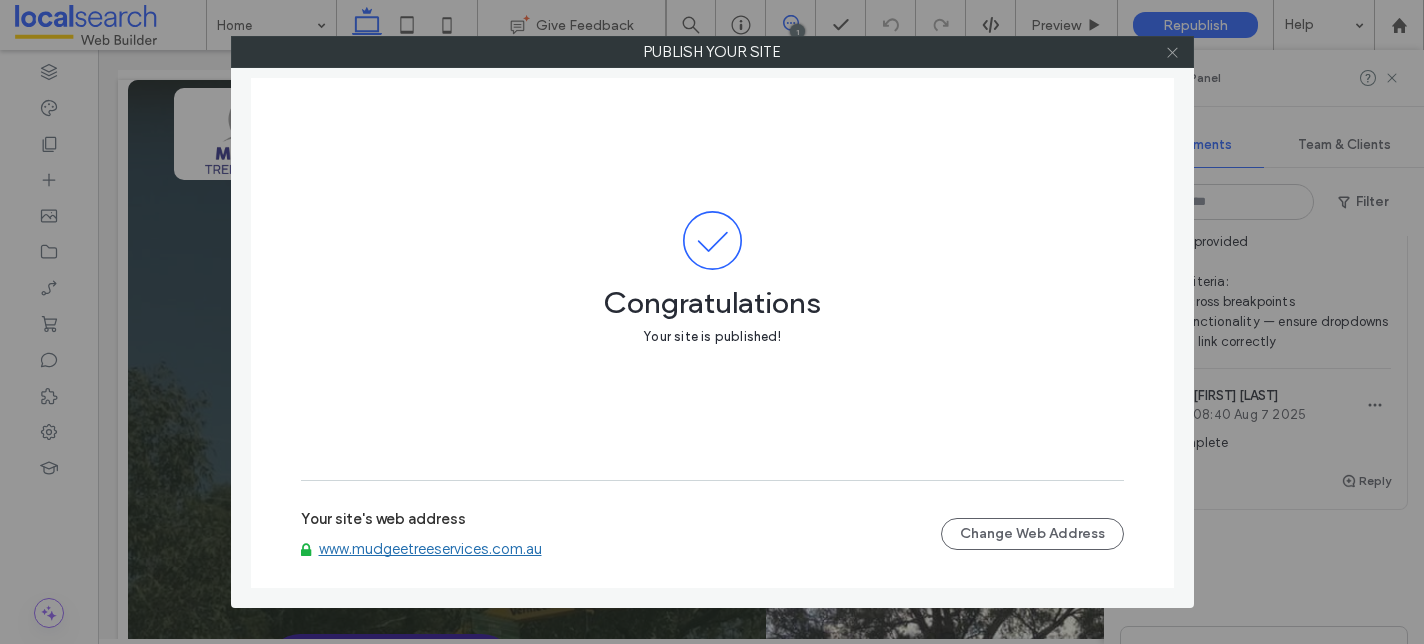 click 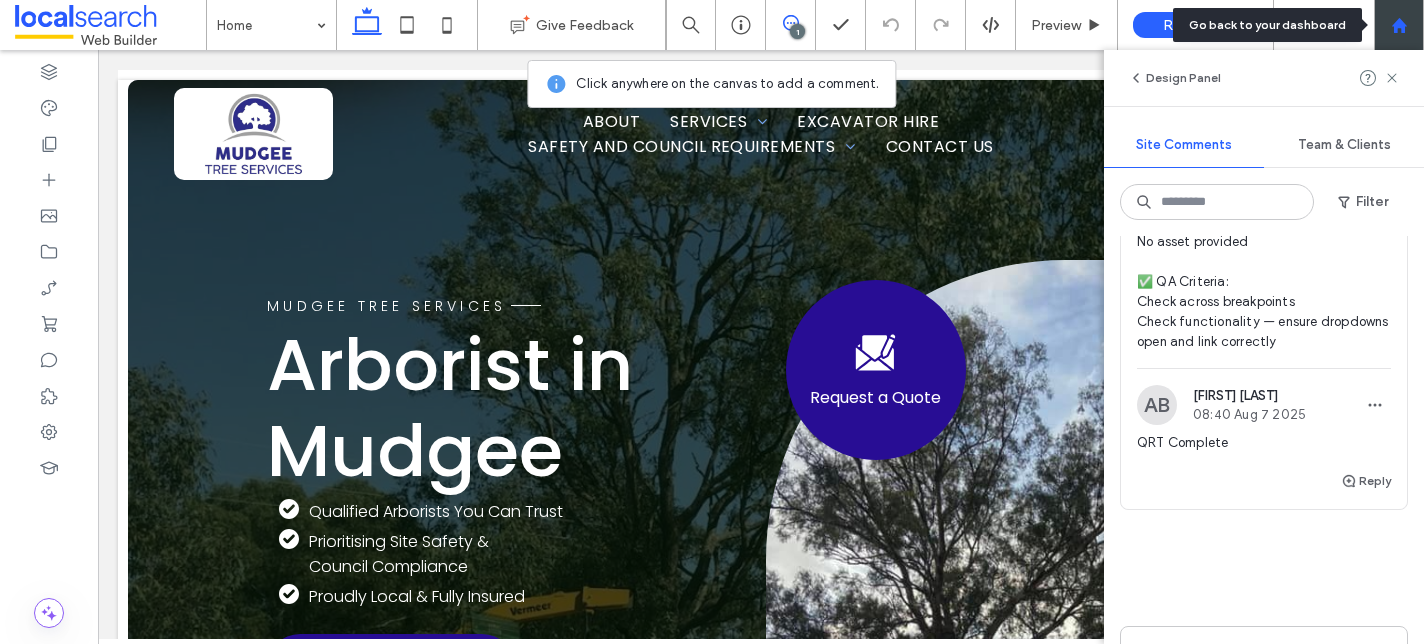 click 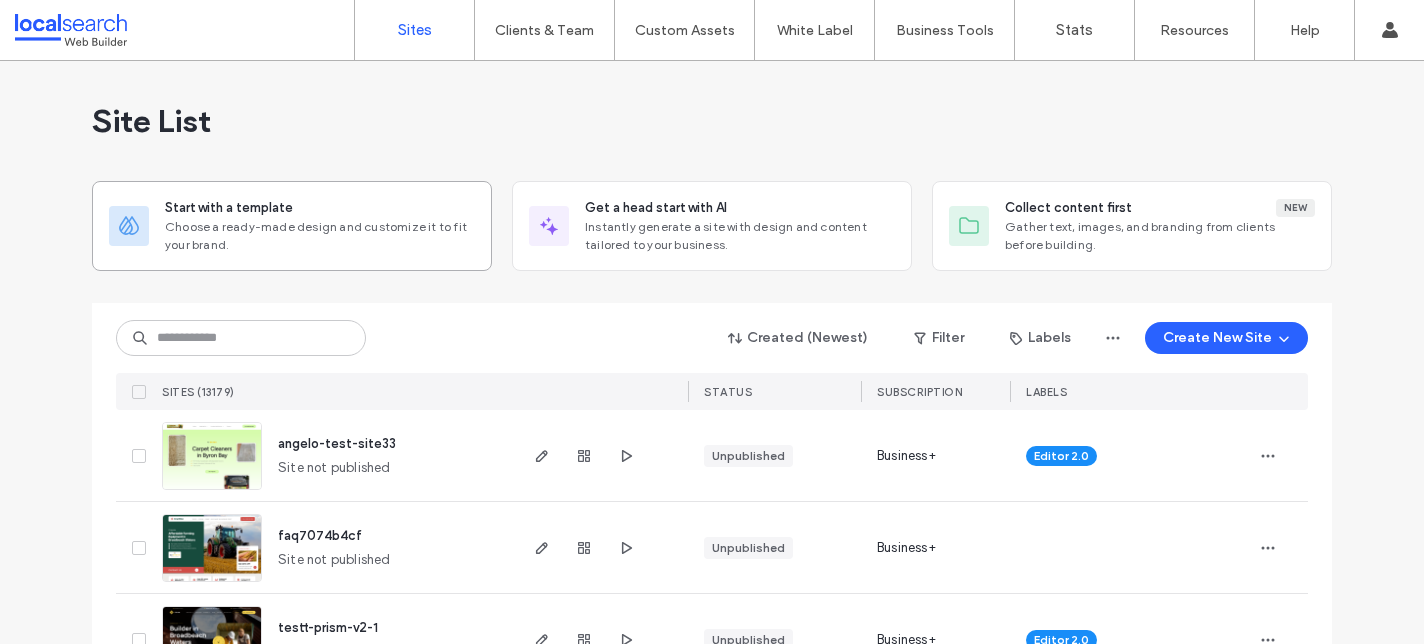 scroll, scrollTop: 0, scrollLeft: 0, axis: both 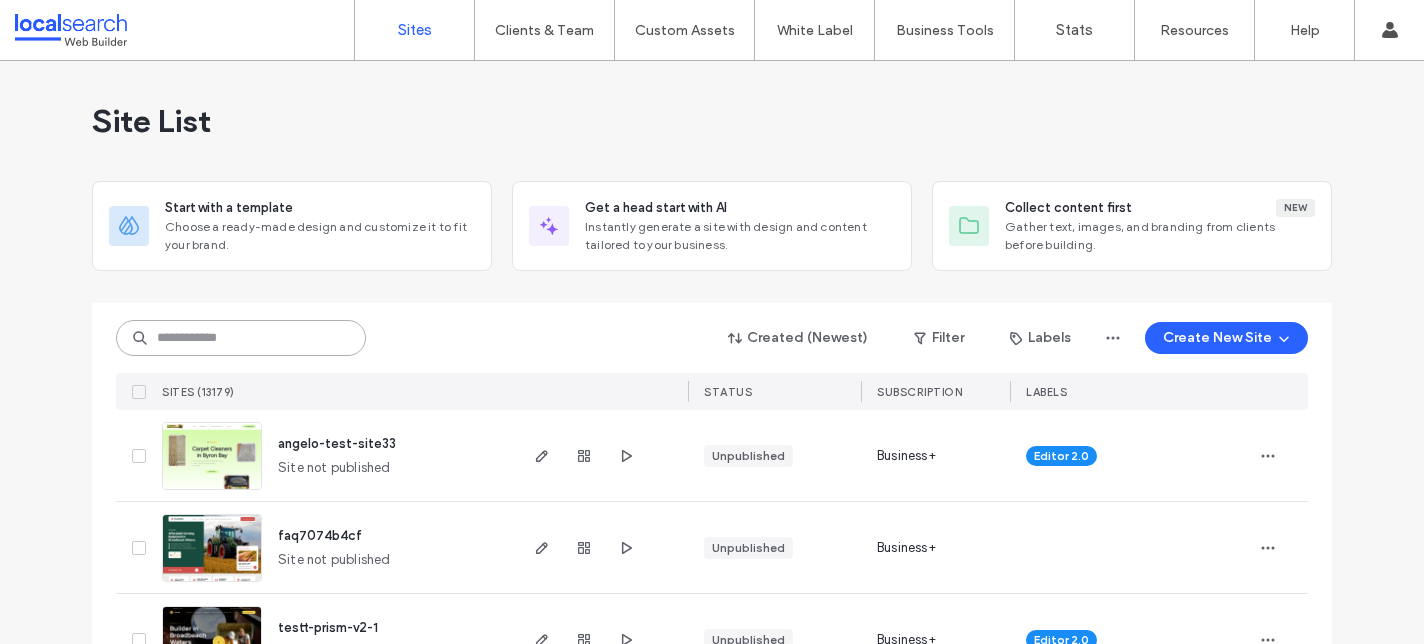 click at bounding box center (241, 338) 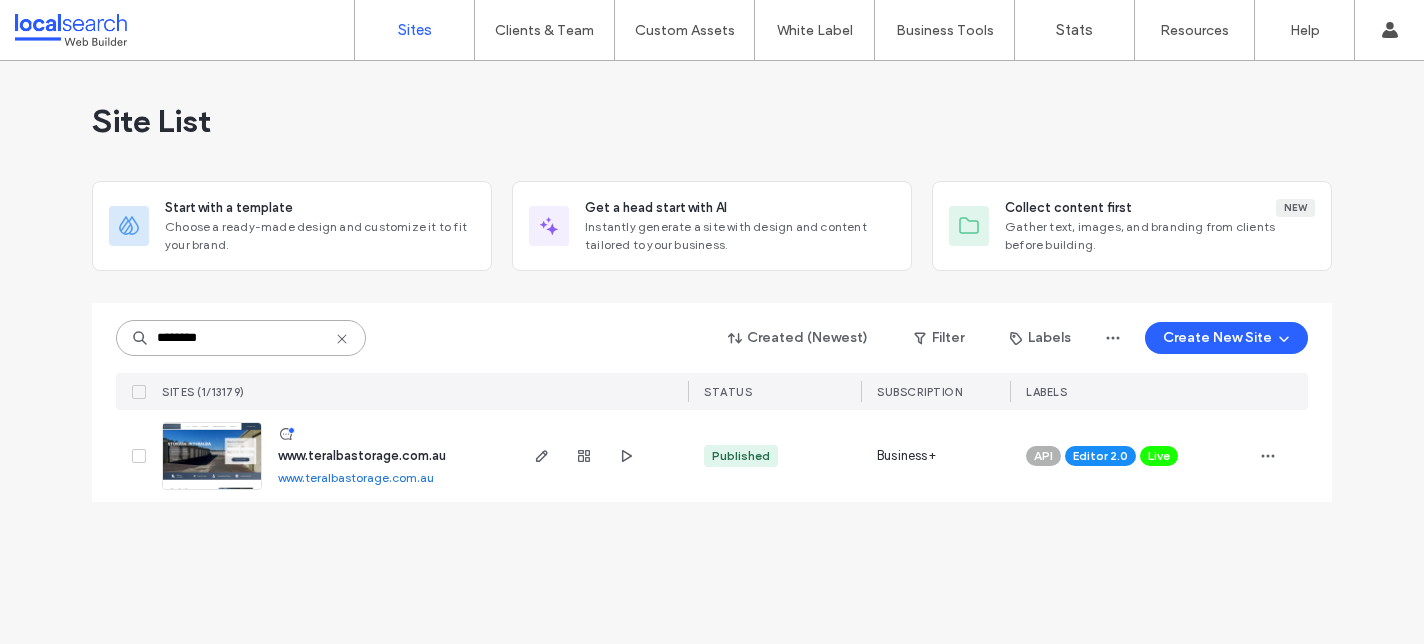 type on "********" 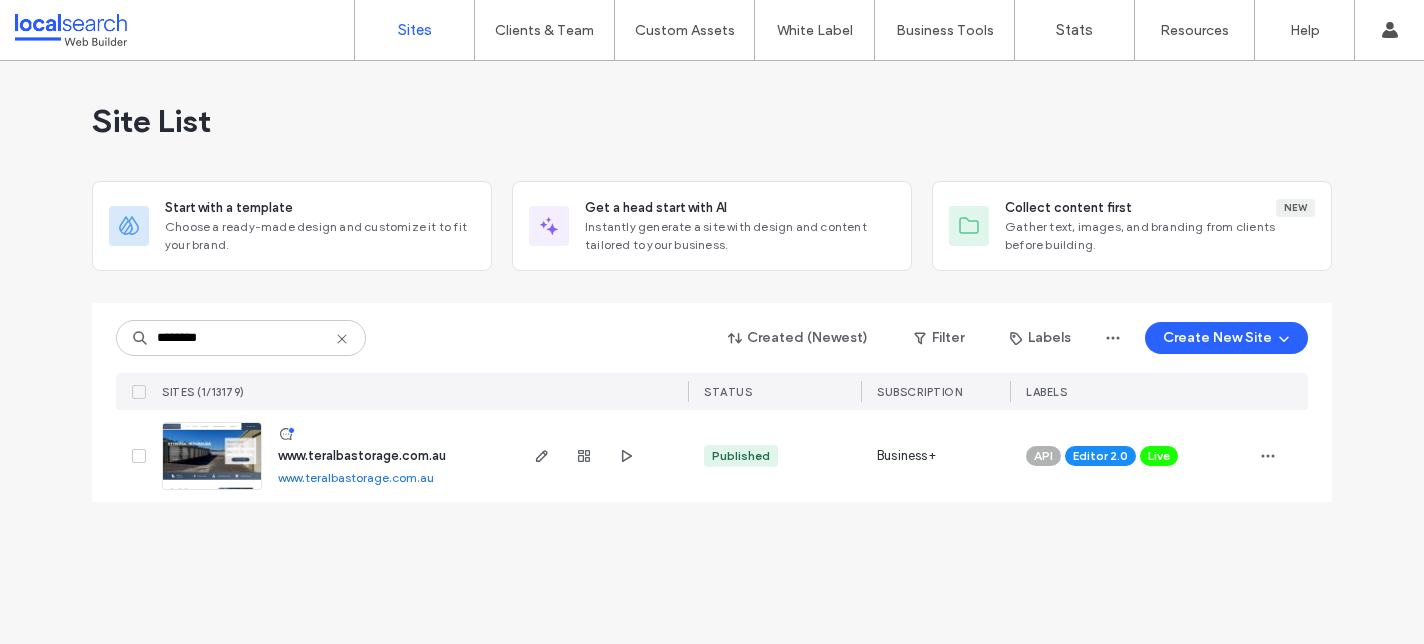 click on "www.teralbastorage.com.au" at bounding box center (362, 455) 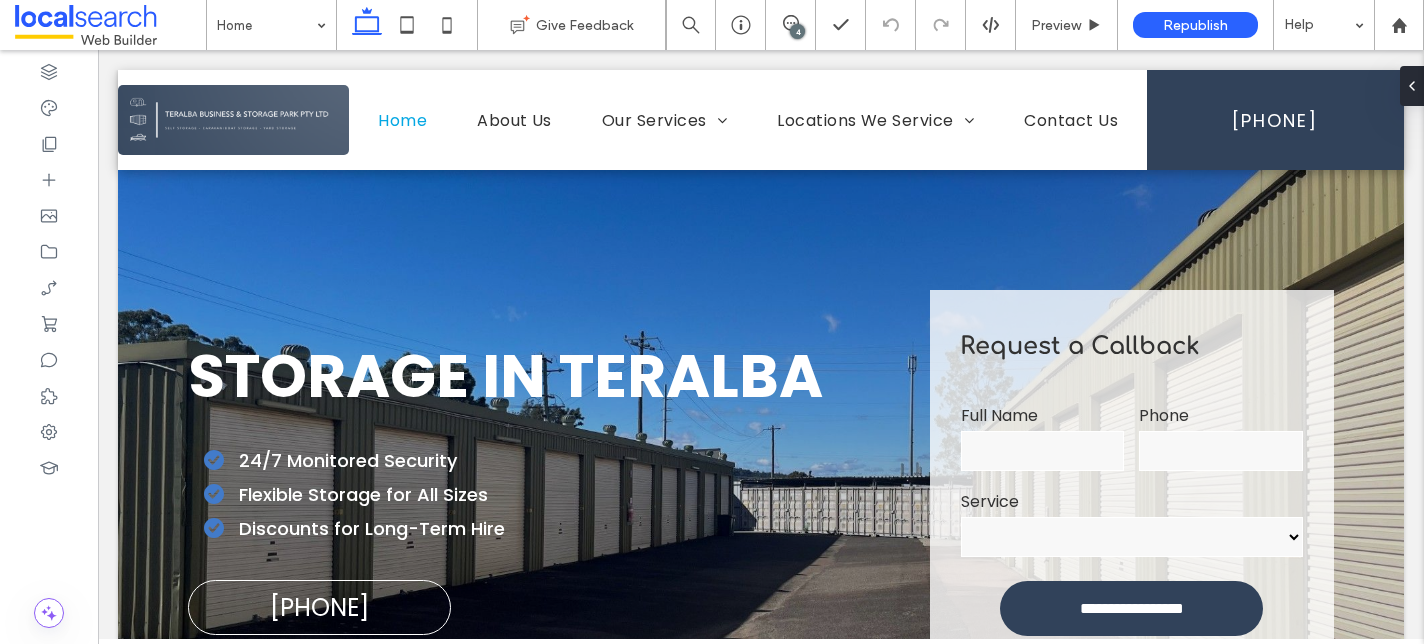 scroll, scrollTop: 0, scrollLeft: 0, axis: both 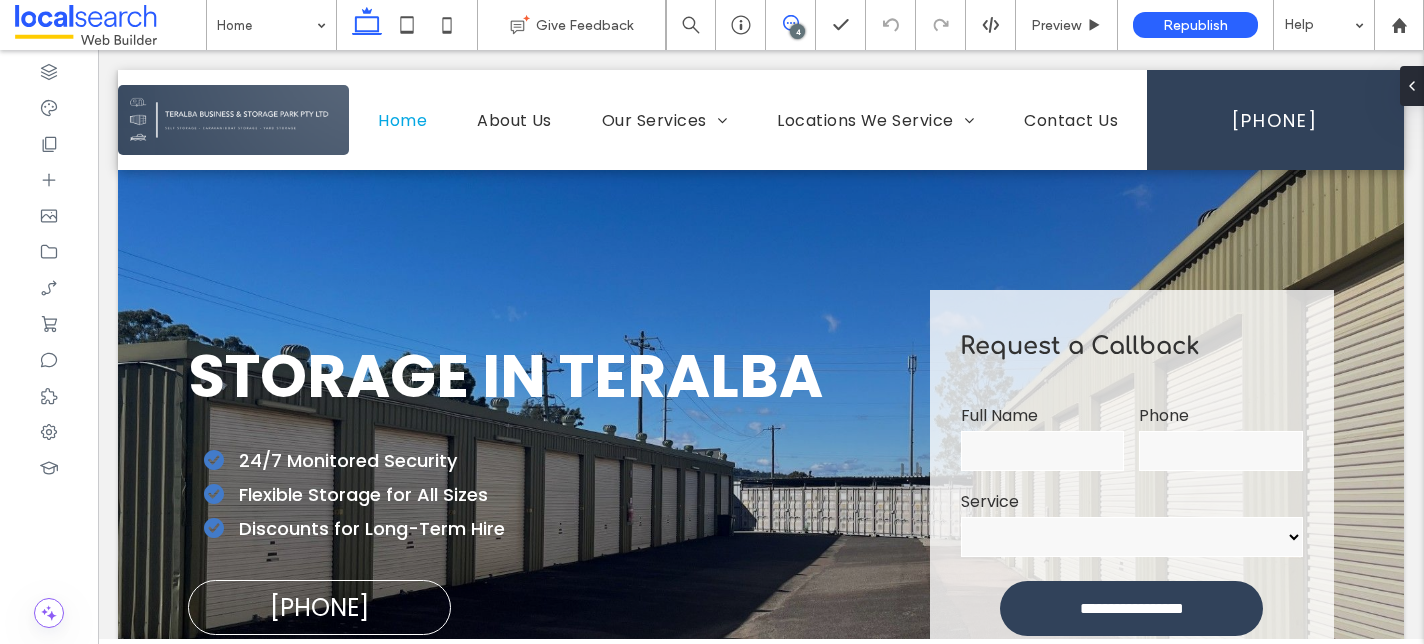 click at bounding box center [790, 23] 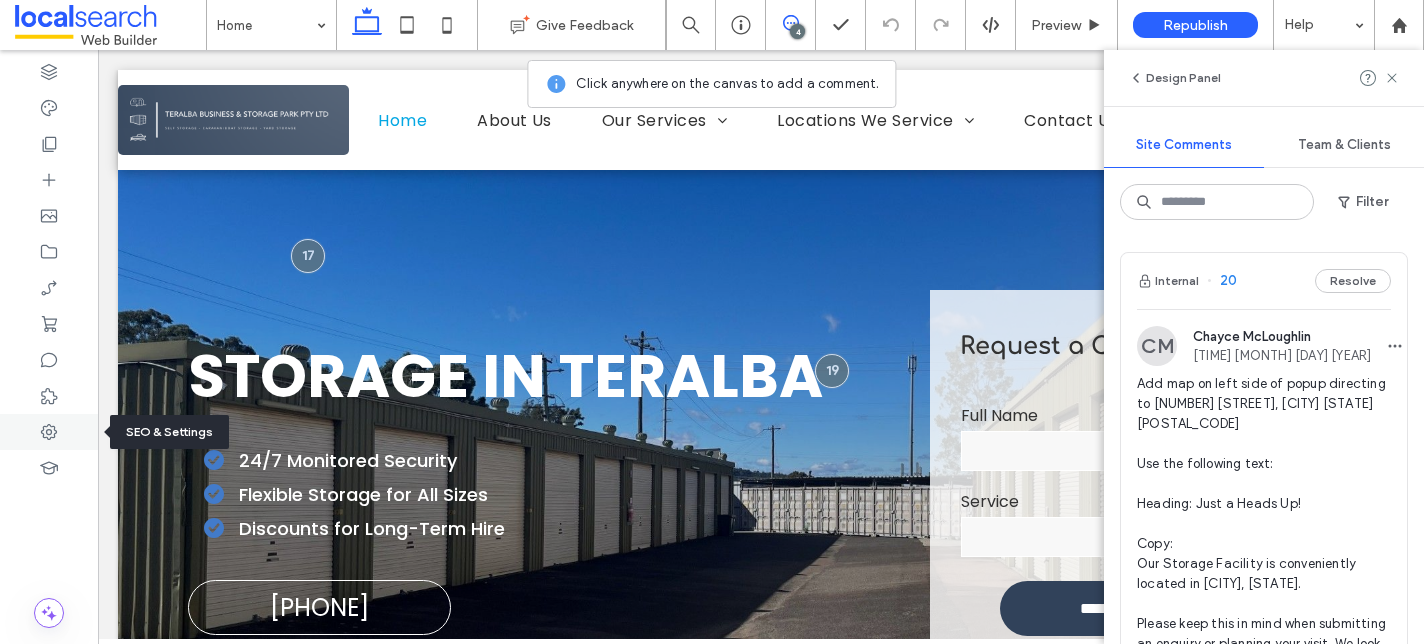 click at bounding box center (49, 432) 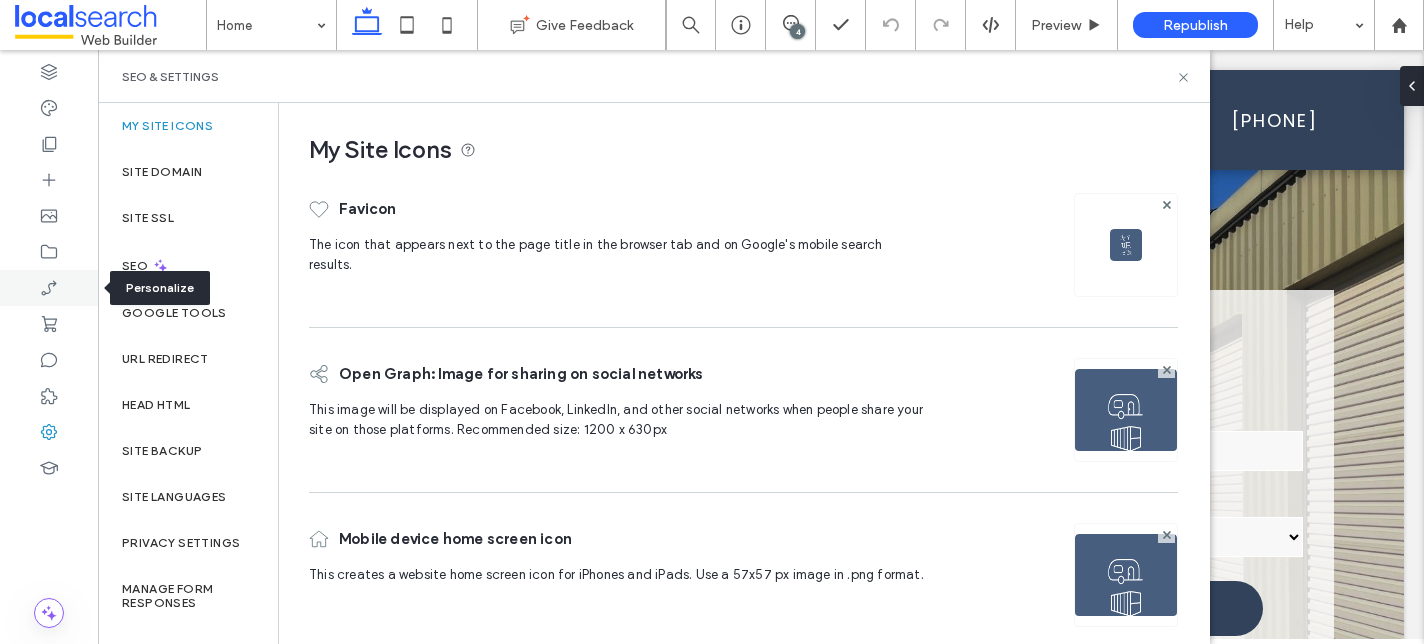 click at bounding box center [49, 288] 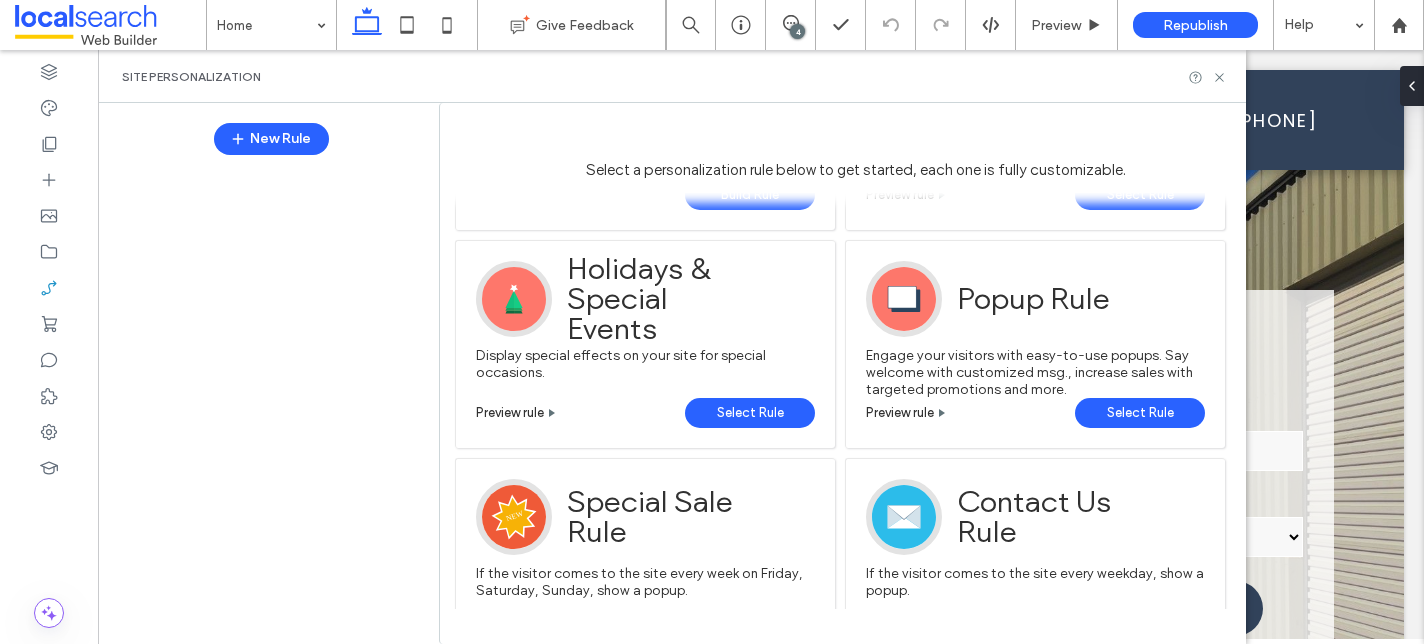 scroll, scrollTop: 190, scrollLeft: 0, axis: vertical 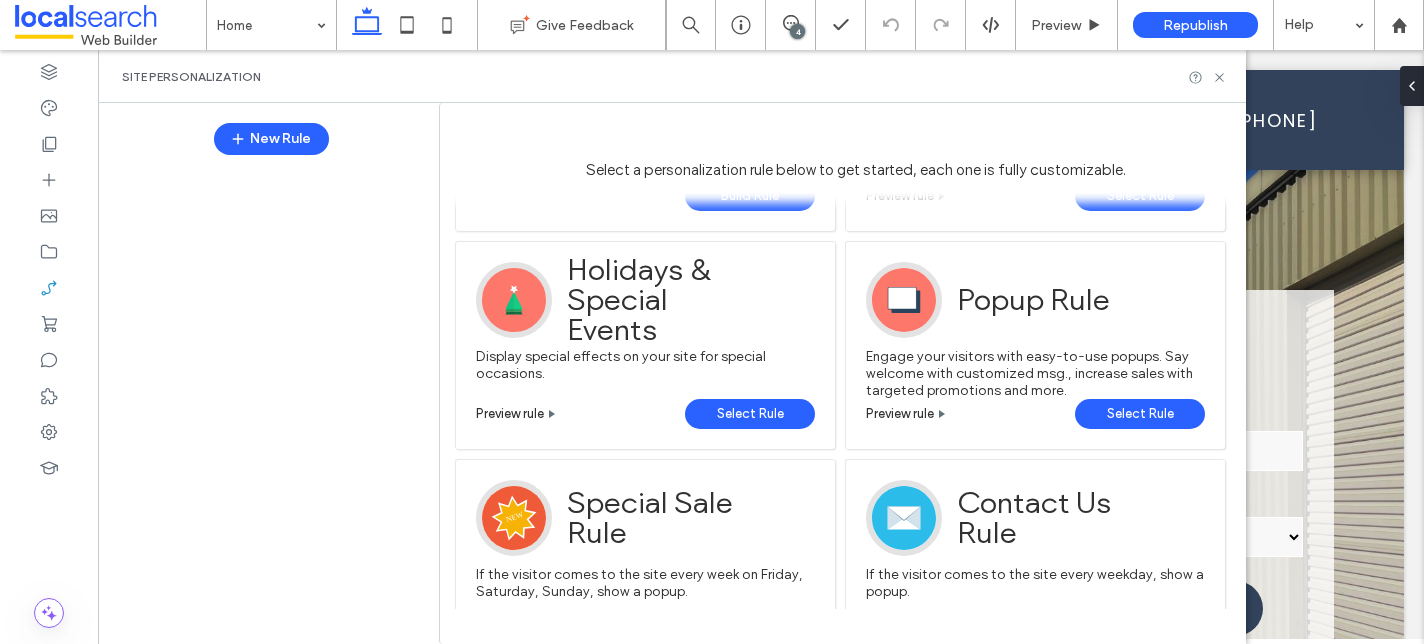 click on "Select Rule" at bounding box center (1140, 414) 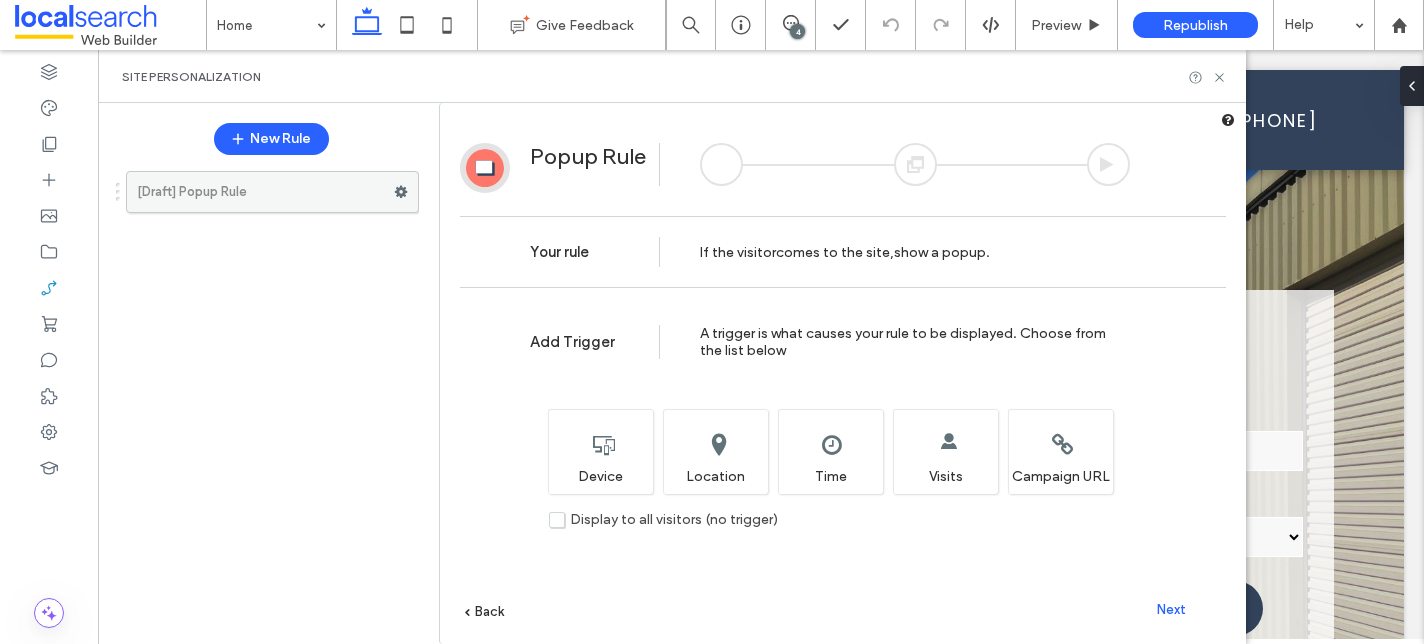 click 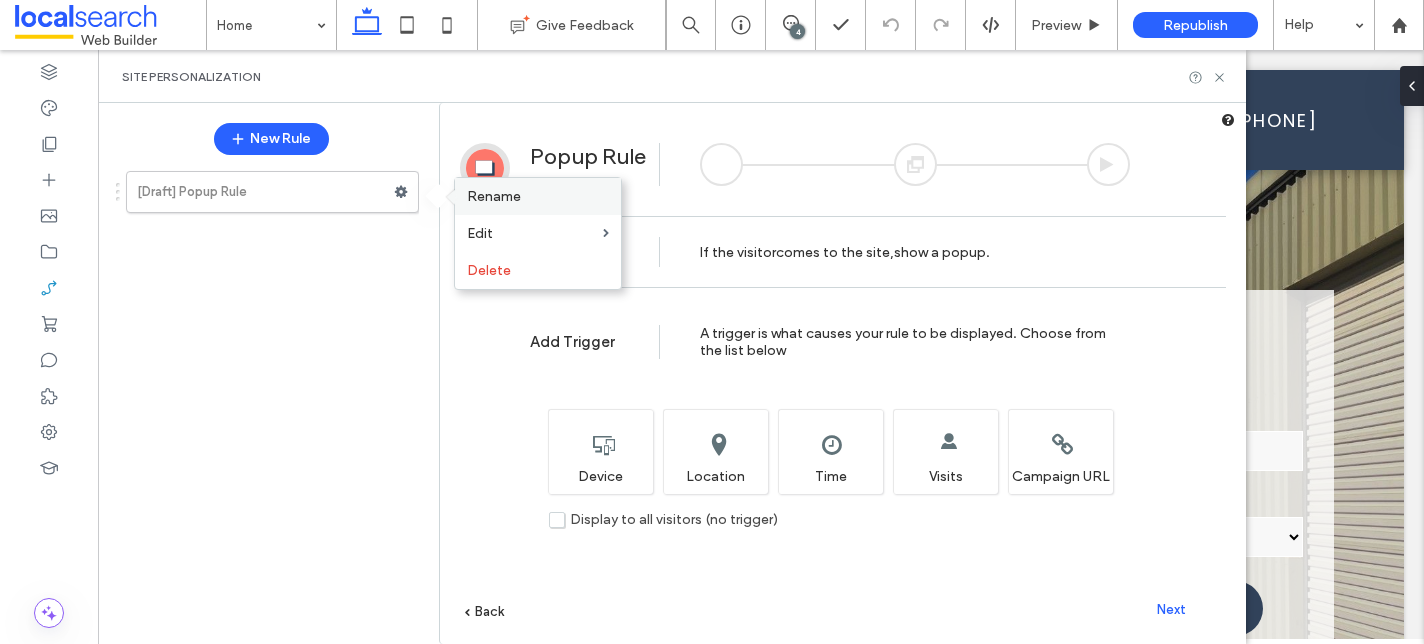 click on "Rename" at bounding box center (538, 196) 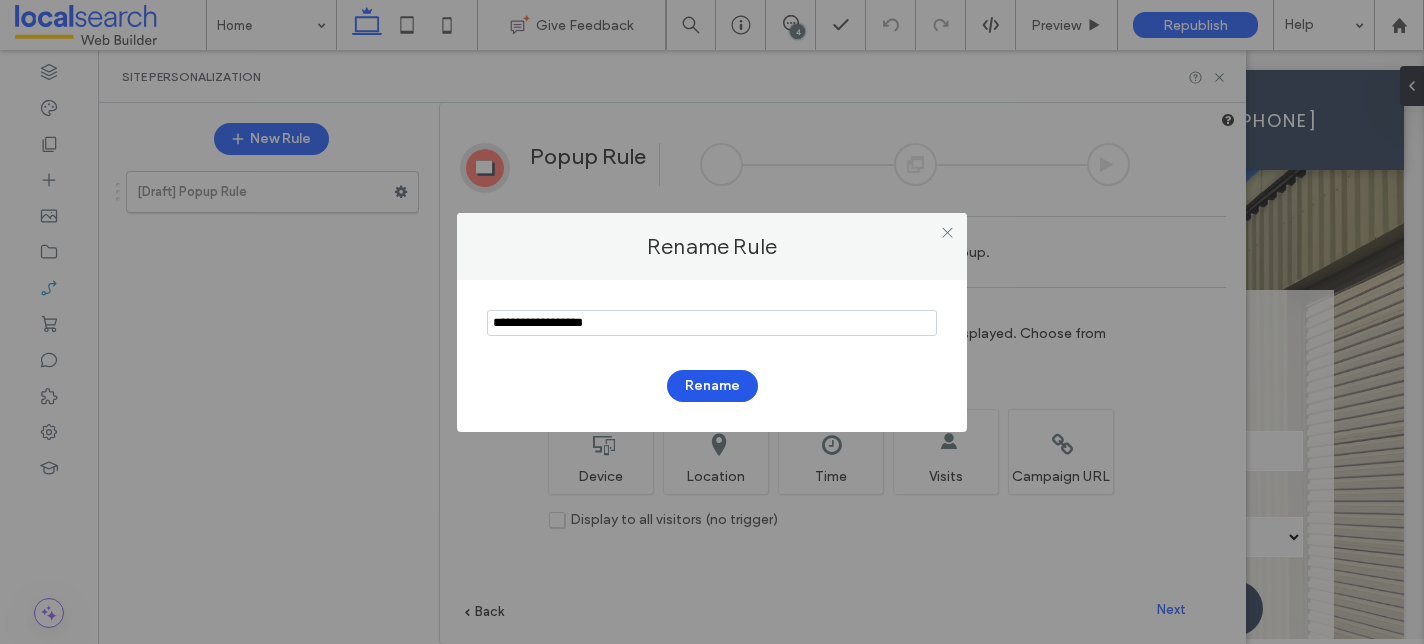 type on "**********" 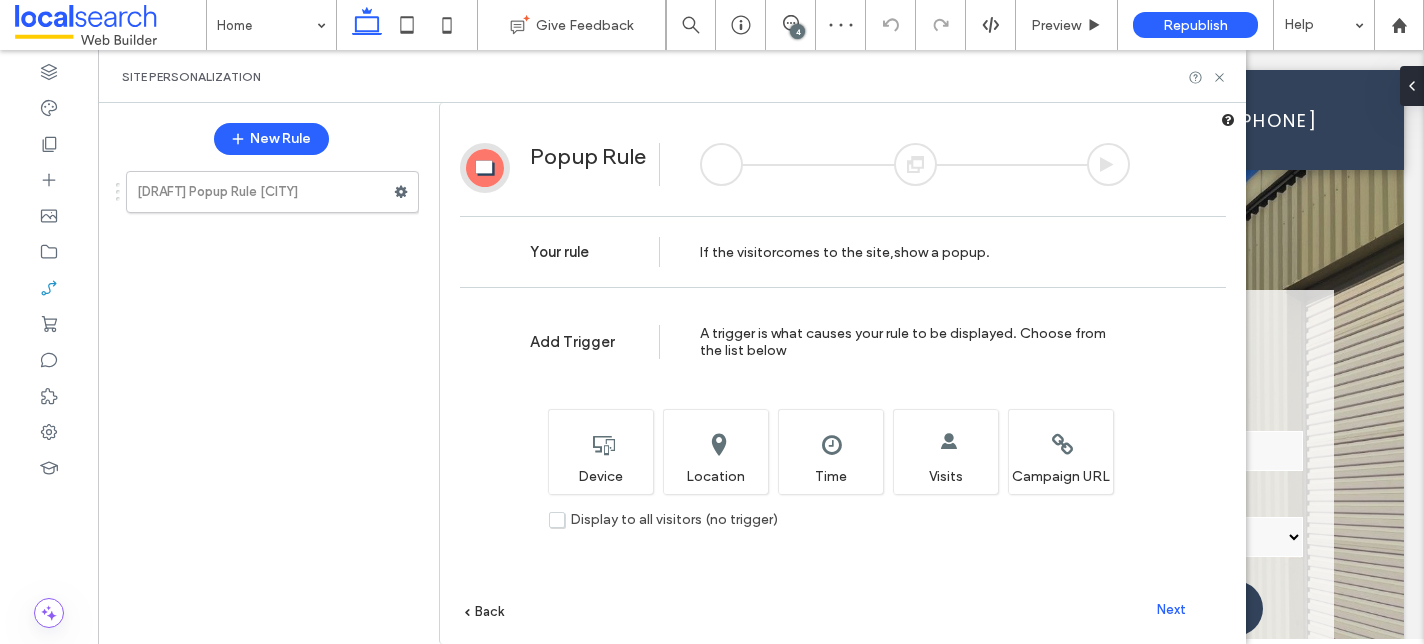 click on "Next" at bounding box center (1171, 609) 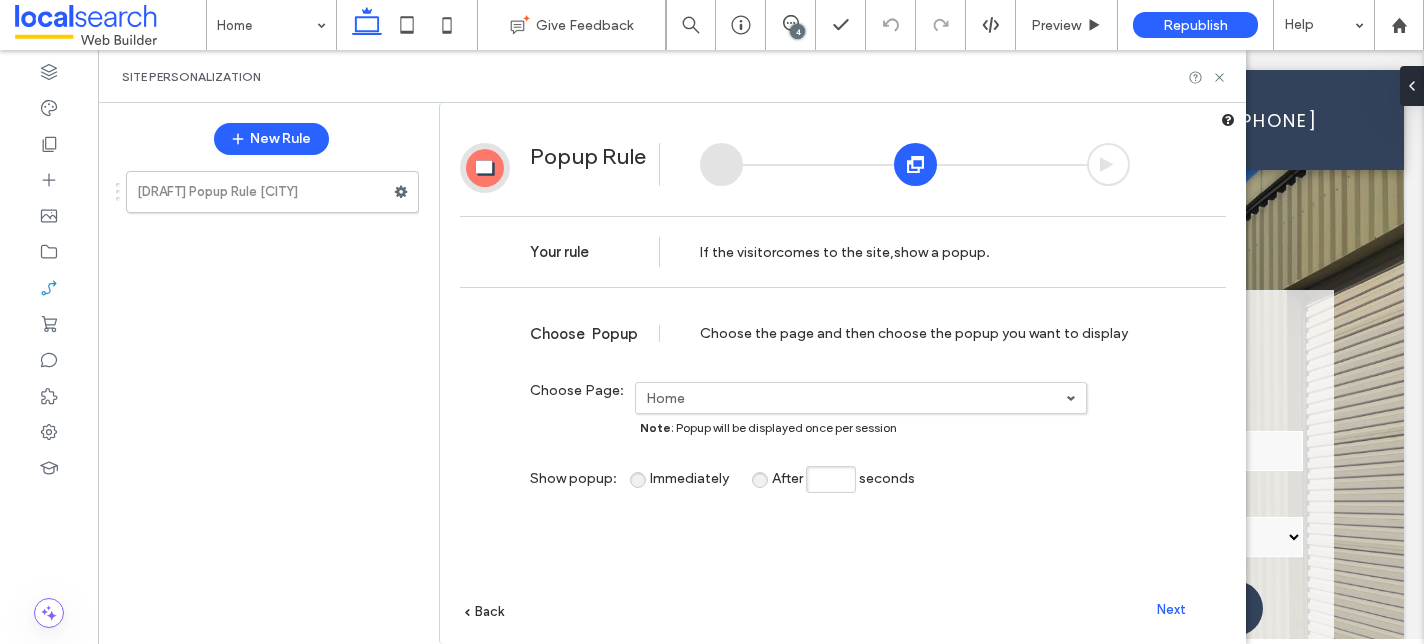 click on "Home" at bounding box center [856, 398] 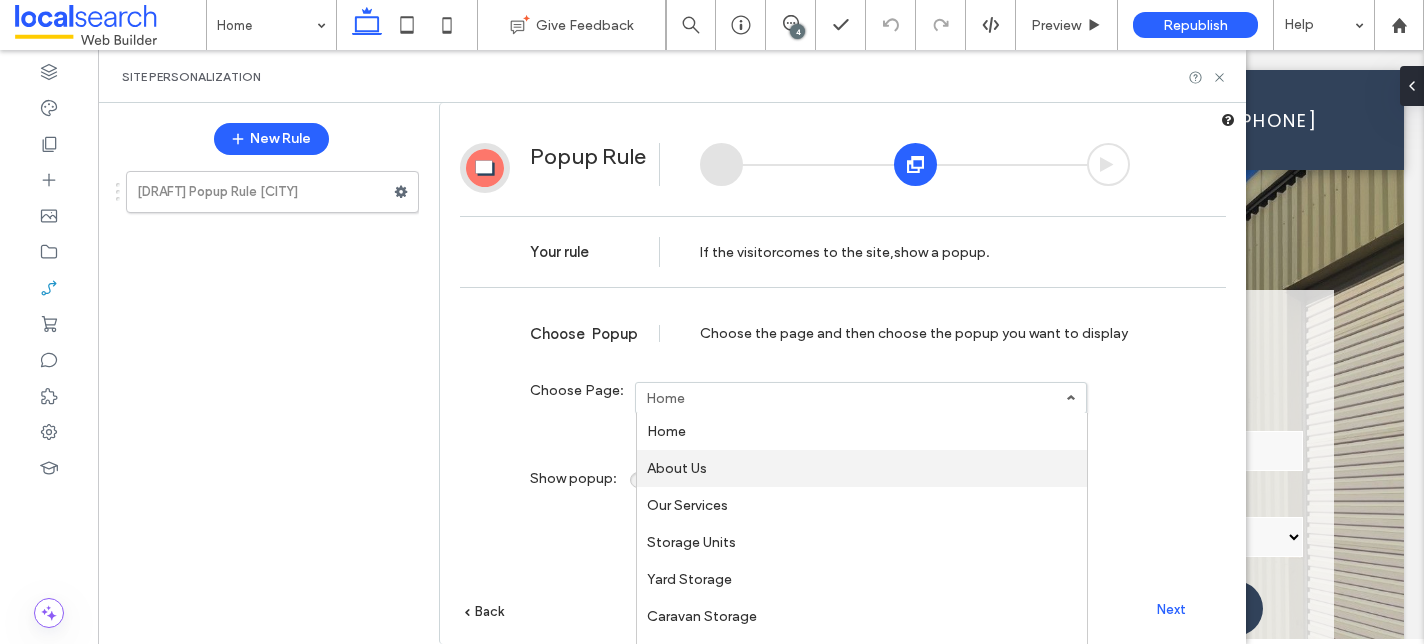 scroll, scrollTop: 181, scrollLeft: 0, axis: vertical 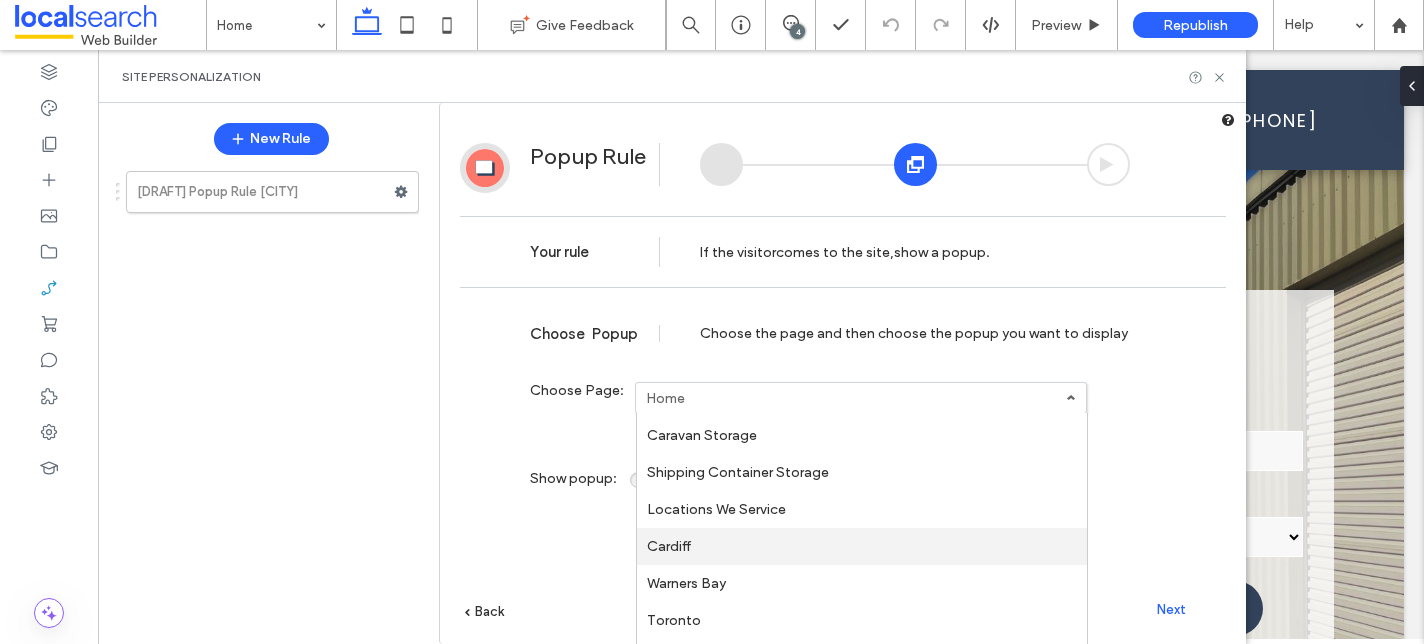 click on "Cardiff" at bounding box center (862, 546) 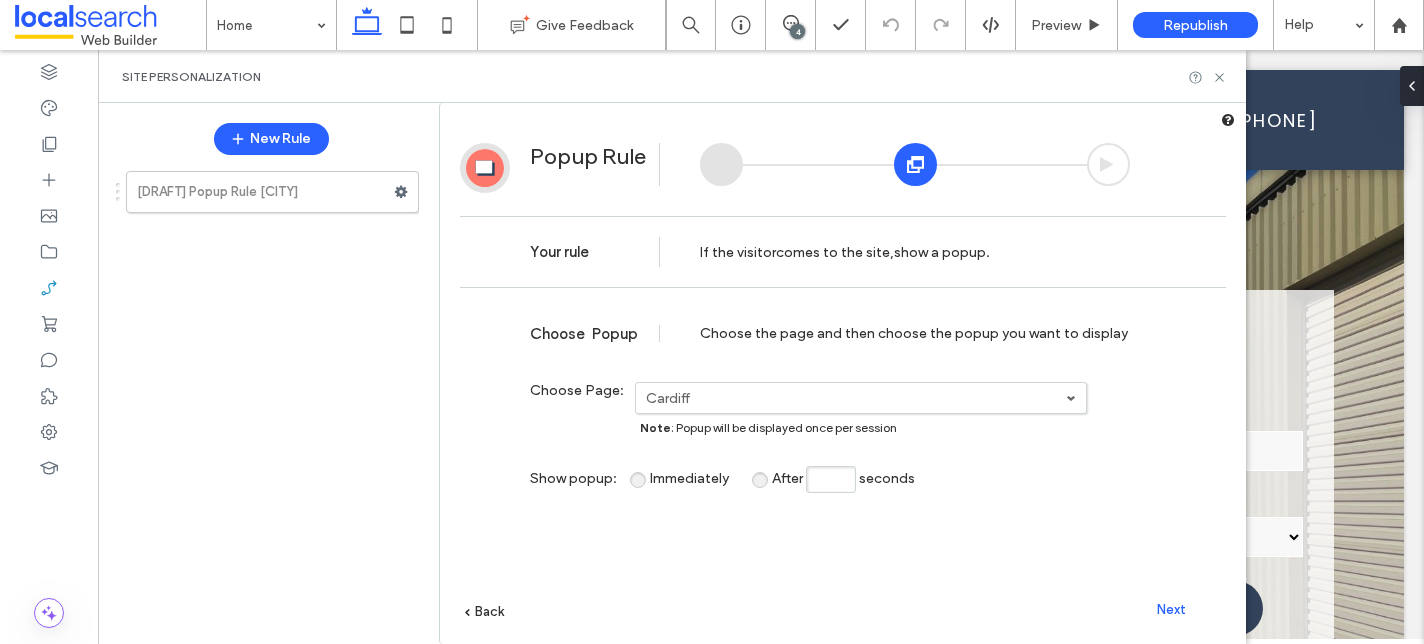 click on "Next" at bounding box center [1171, 609] 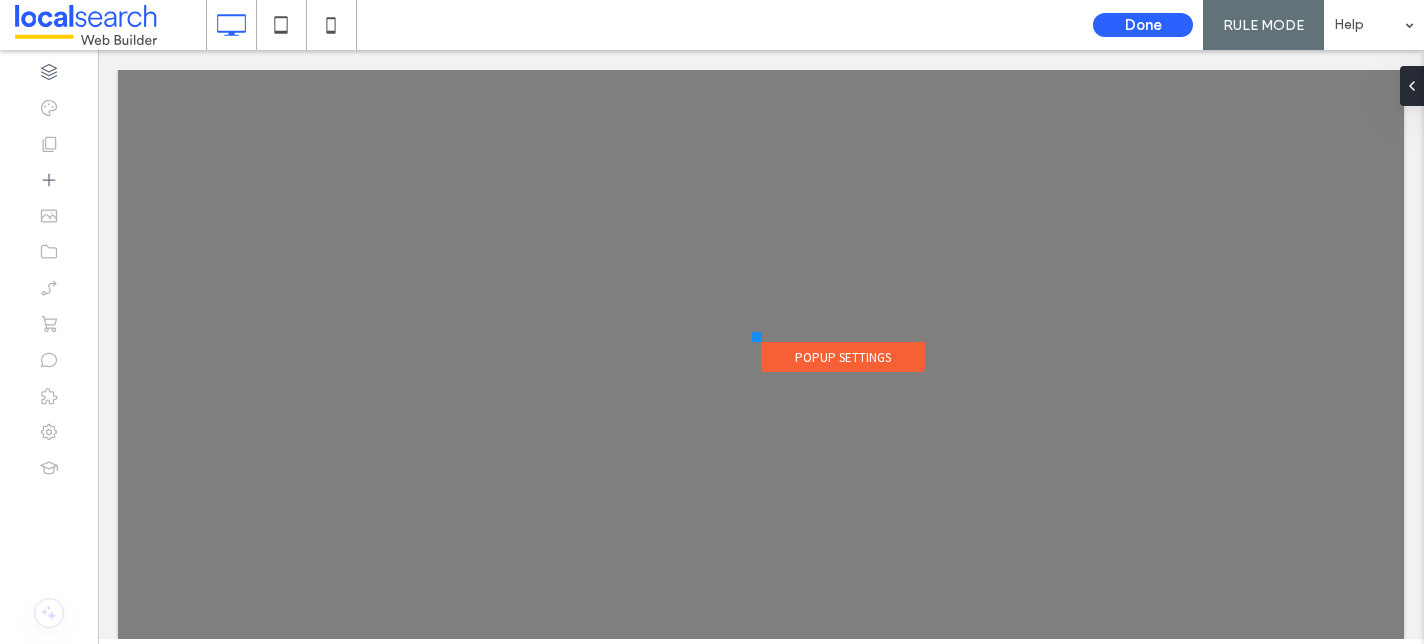 scroll, scrollTop: 0, scrollLeft: 0, axis: both 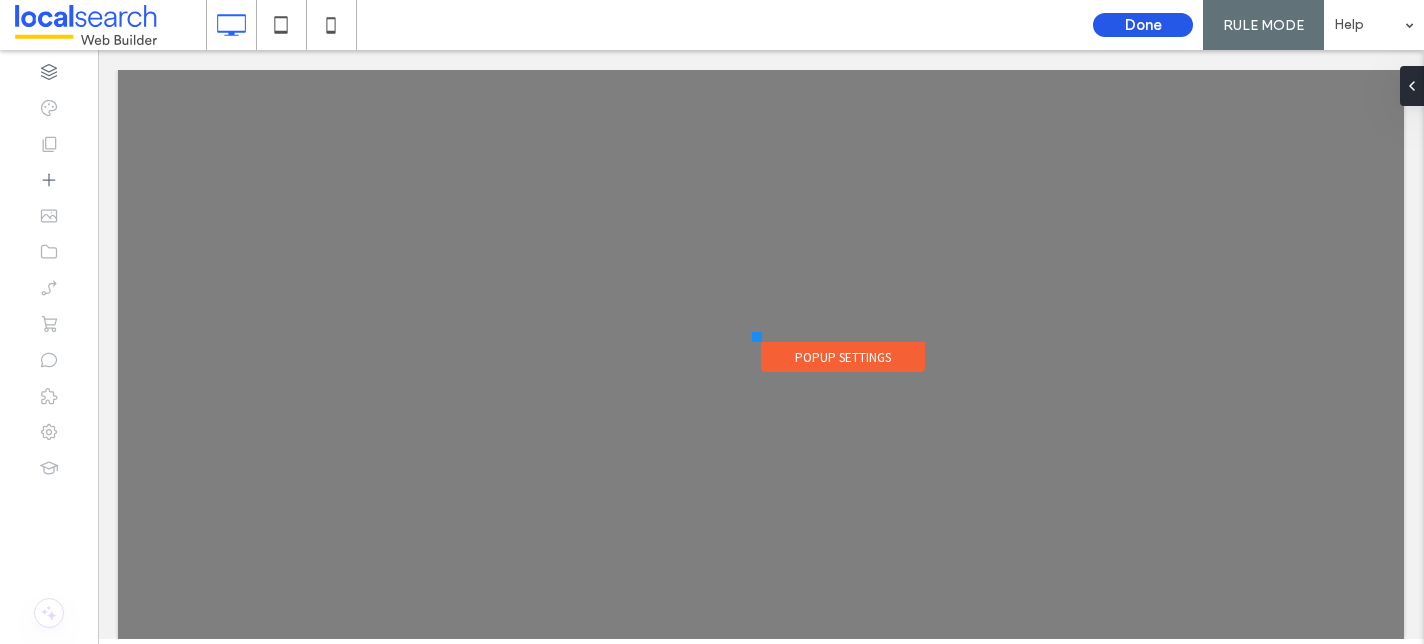 click on "Done" at bounding box center (1143, 25) 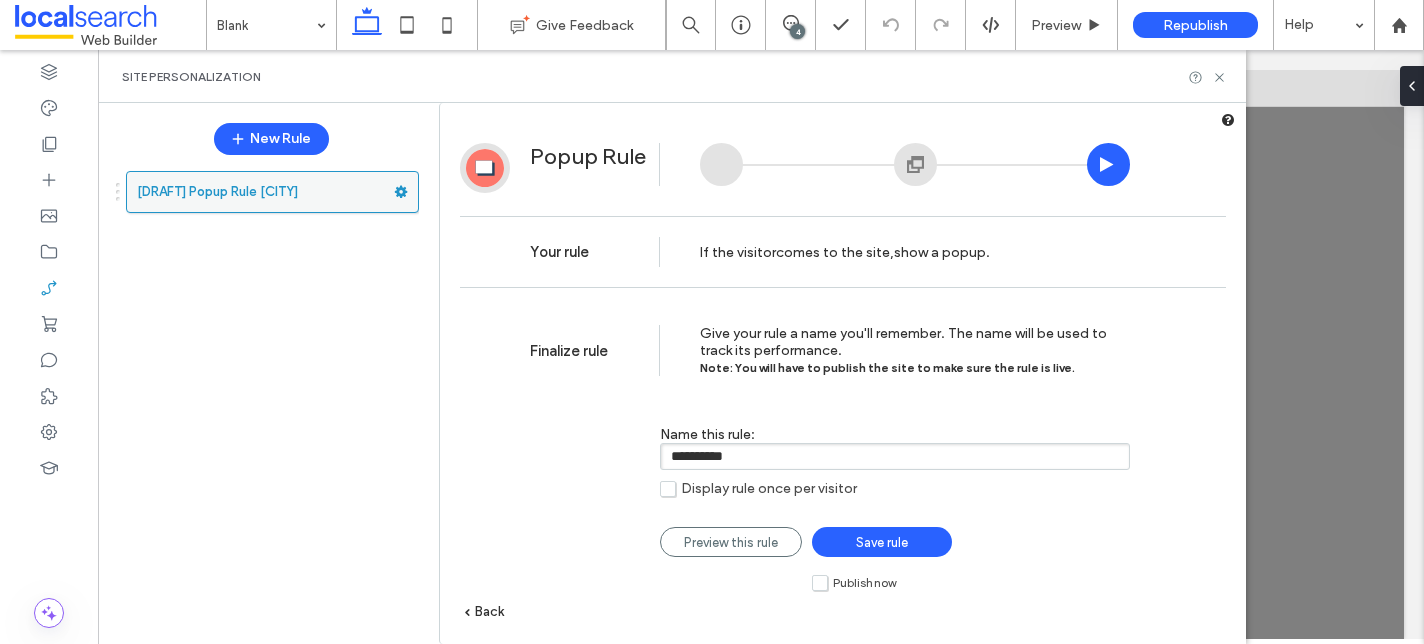 click 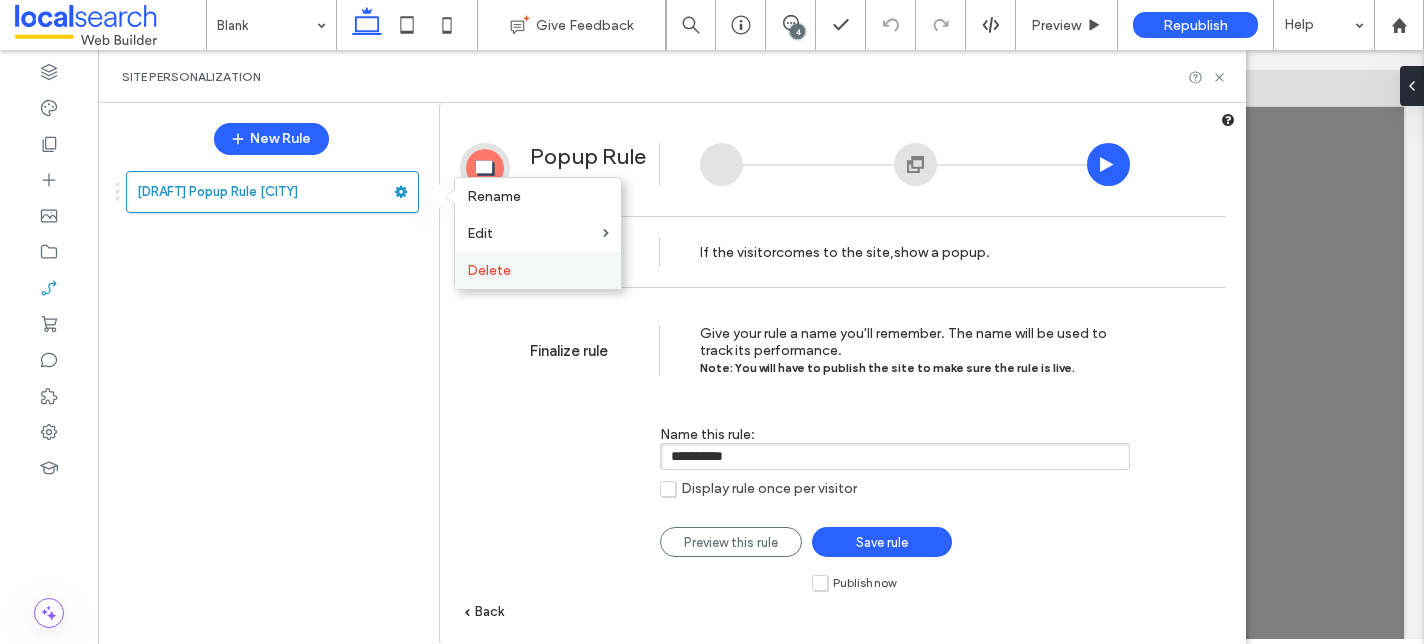 click on "Delete" at bounding box center [489, 270] 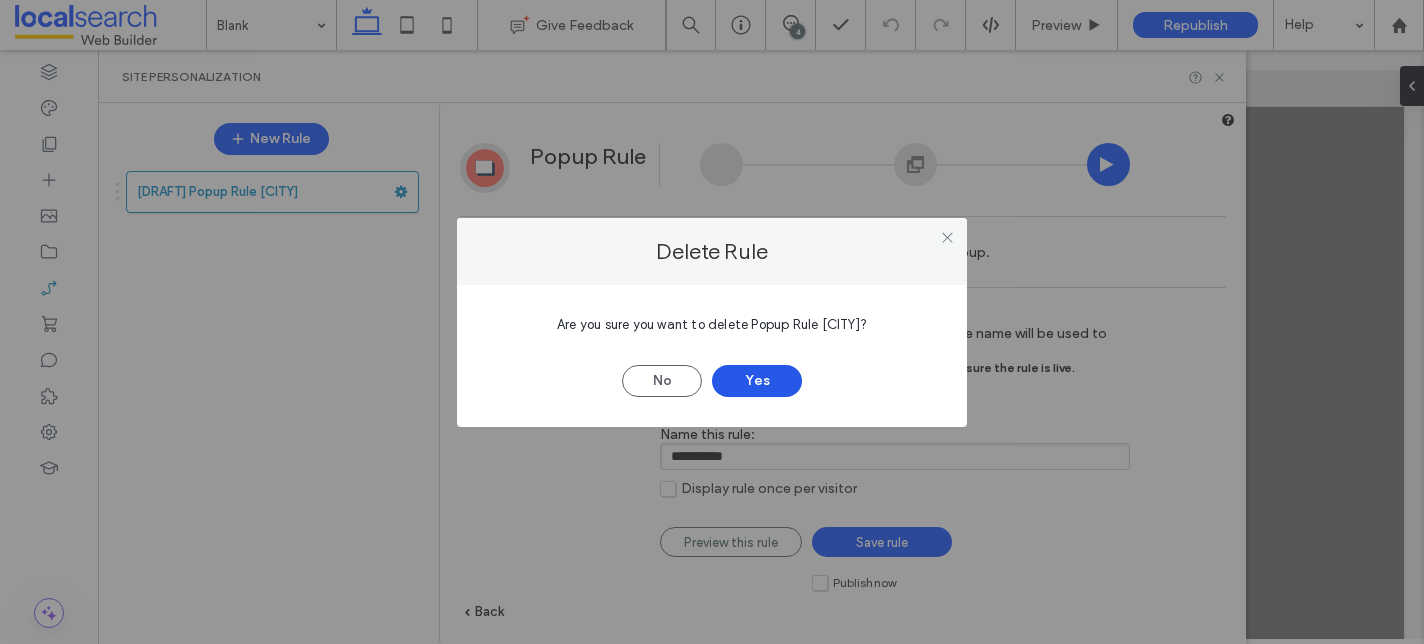 click on "Yes" at bounding box center (757, 381) 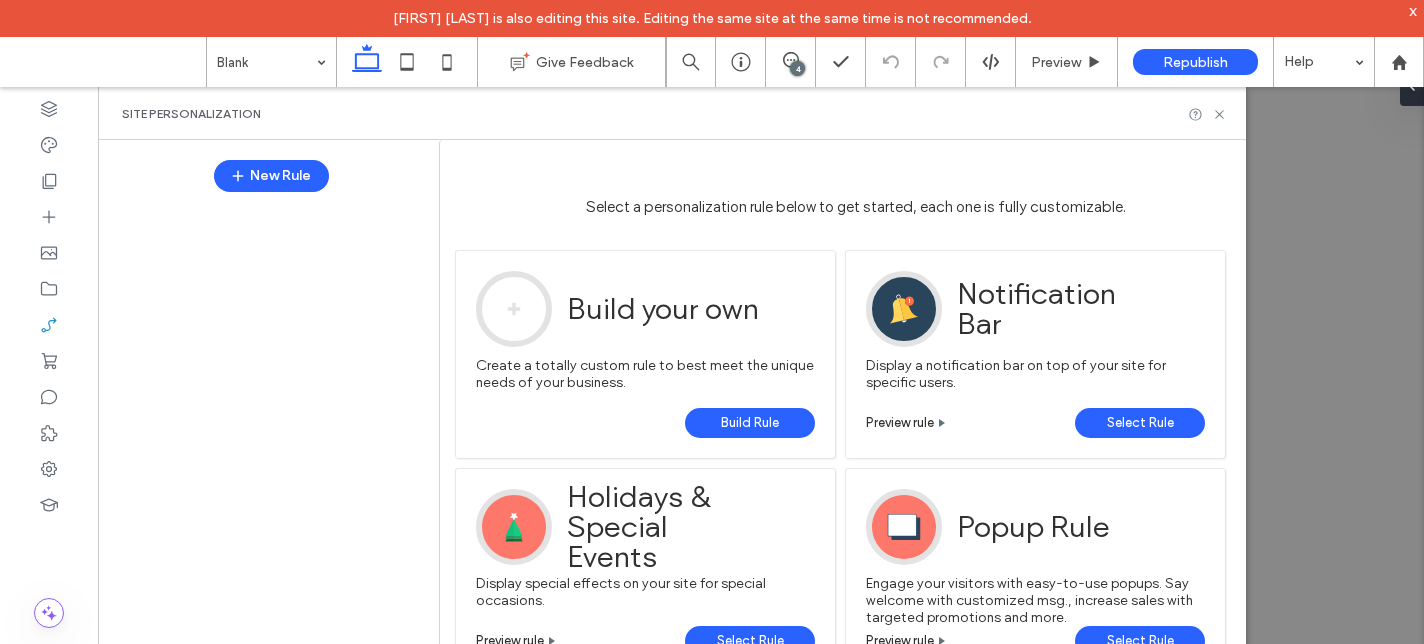 scroll, scrollTop: 0, scrollLeft: 0, axis: both 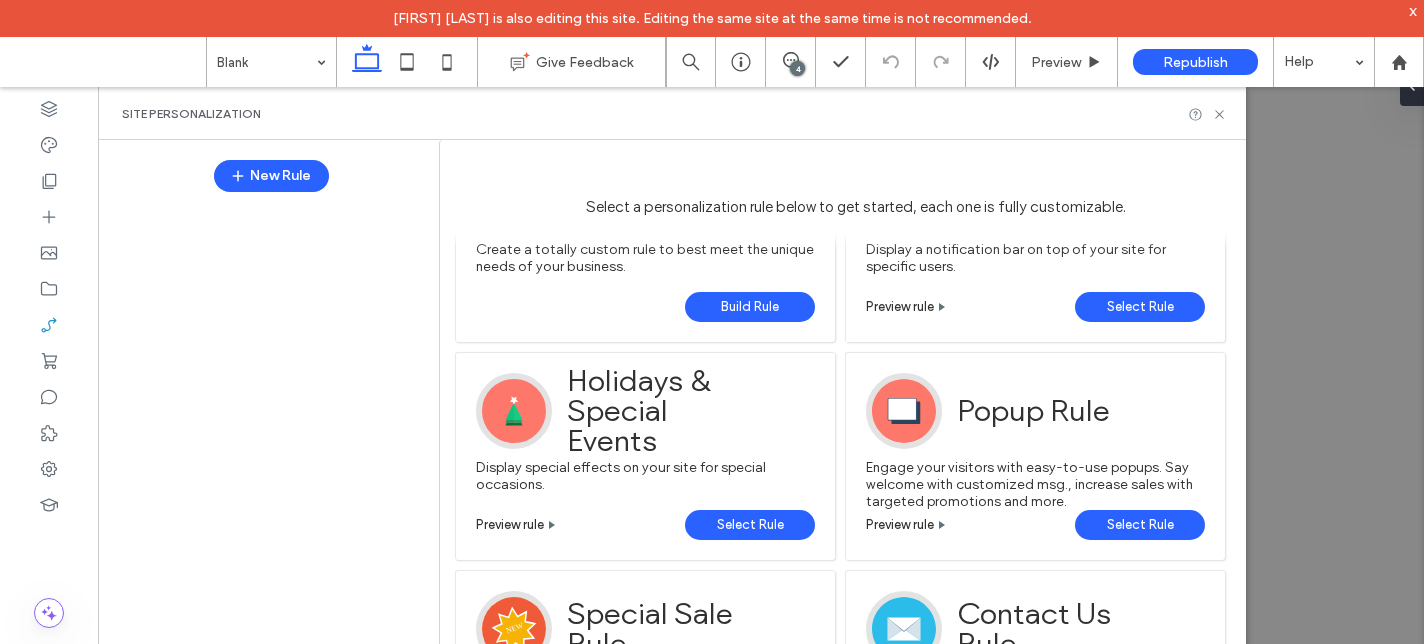 click on "Select Rule" at bounding box center [1140, 525] 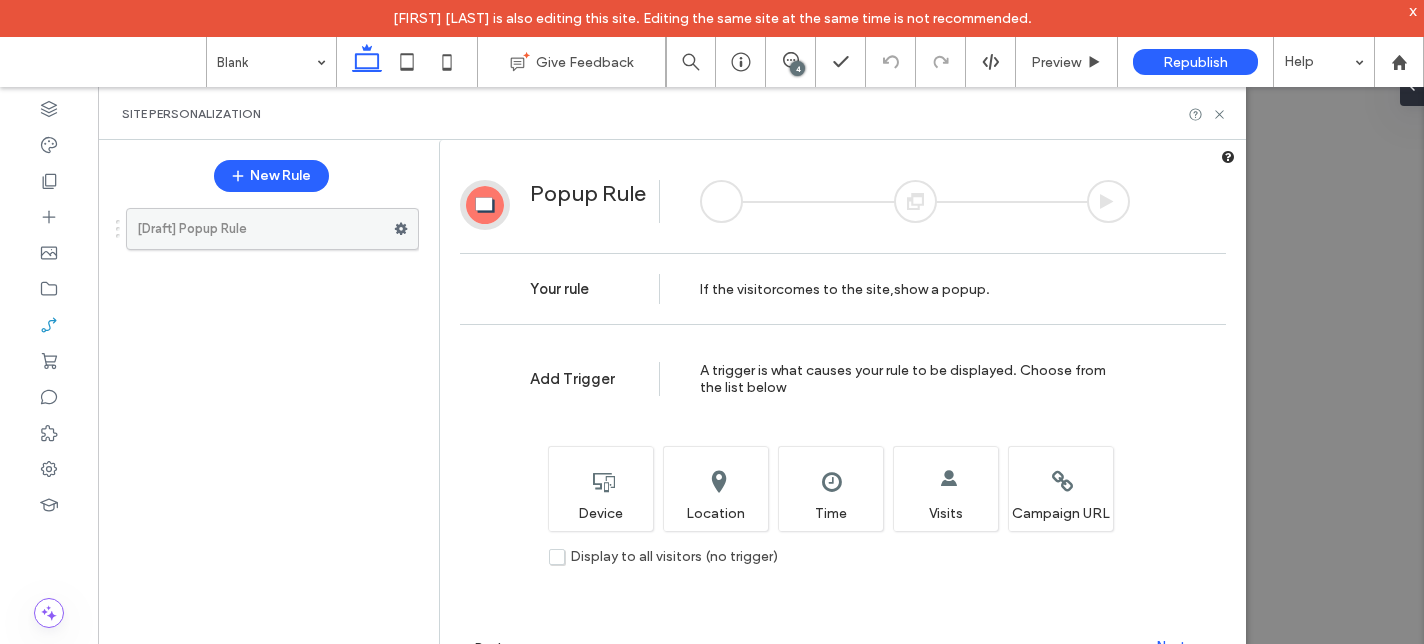 click on "[Draft] Popup Rule" at bounding box center [265, 229] 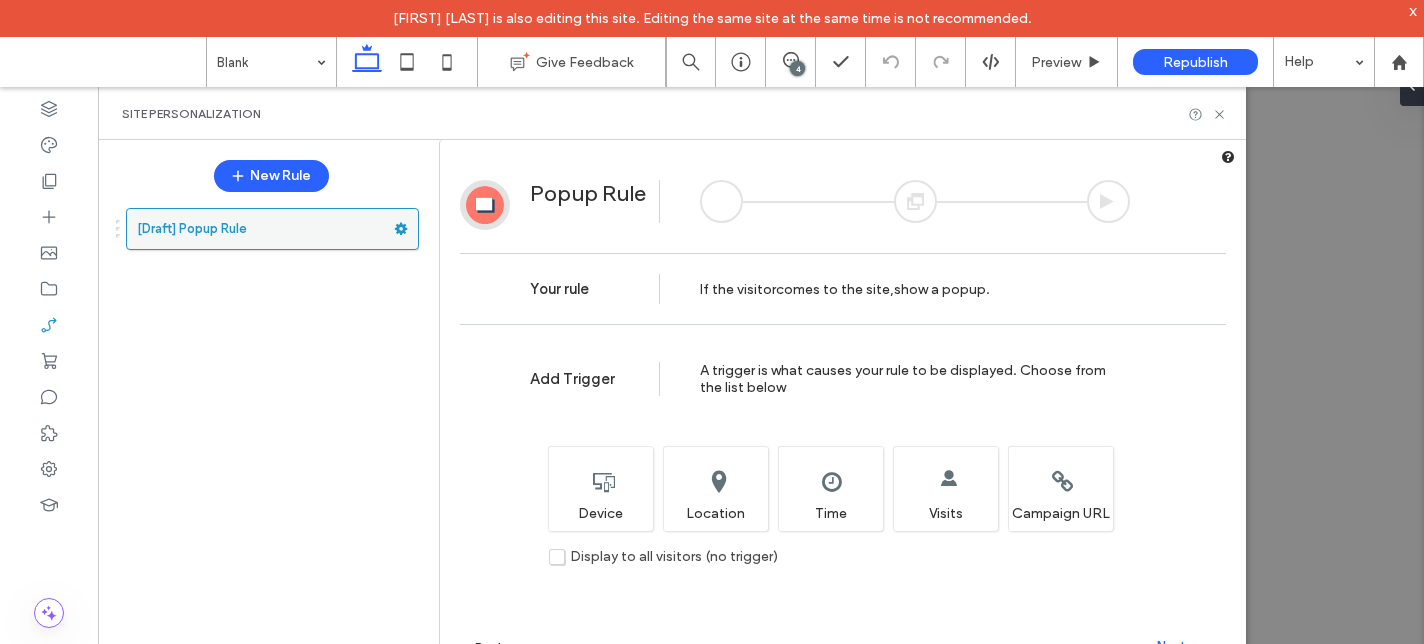 click 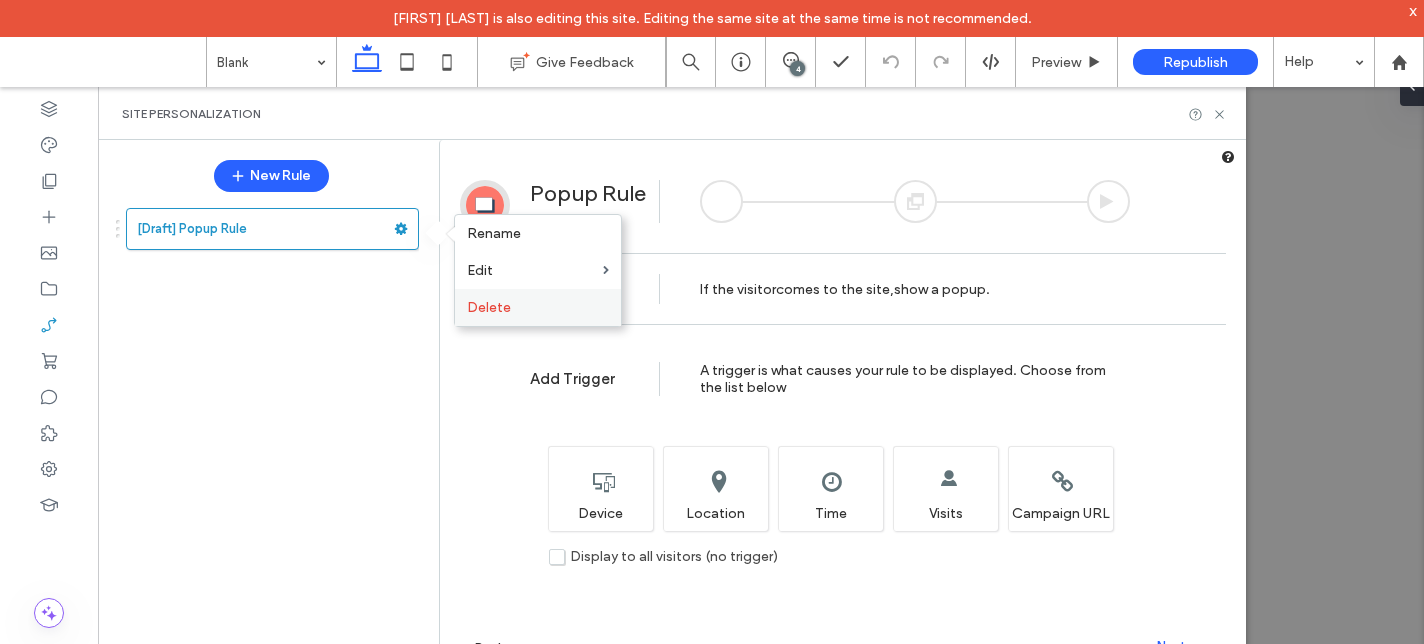 click on "Delete" at bounding box center [489, 307] 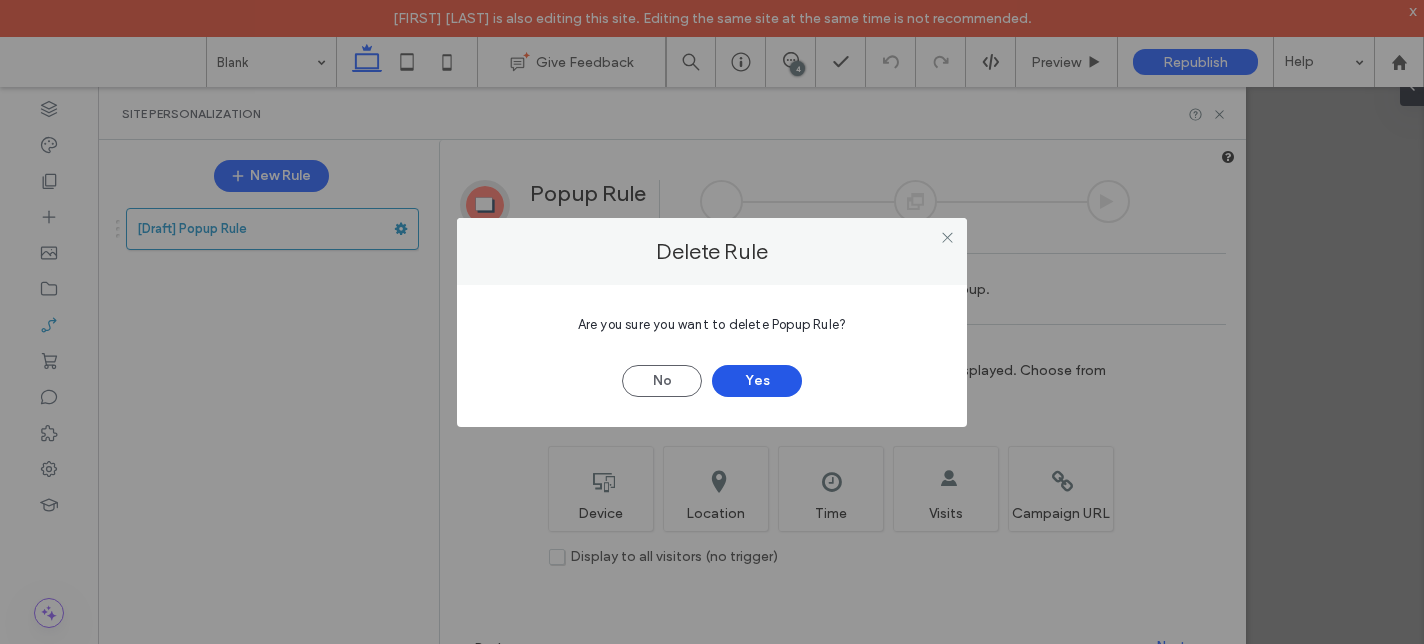 click on "Yes" at bounding box center [757, 381] 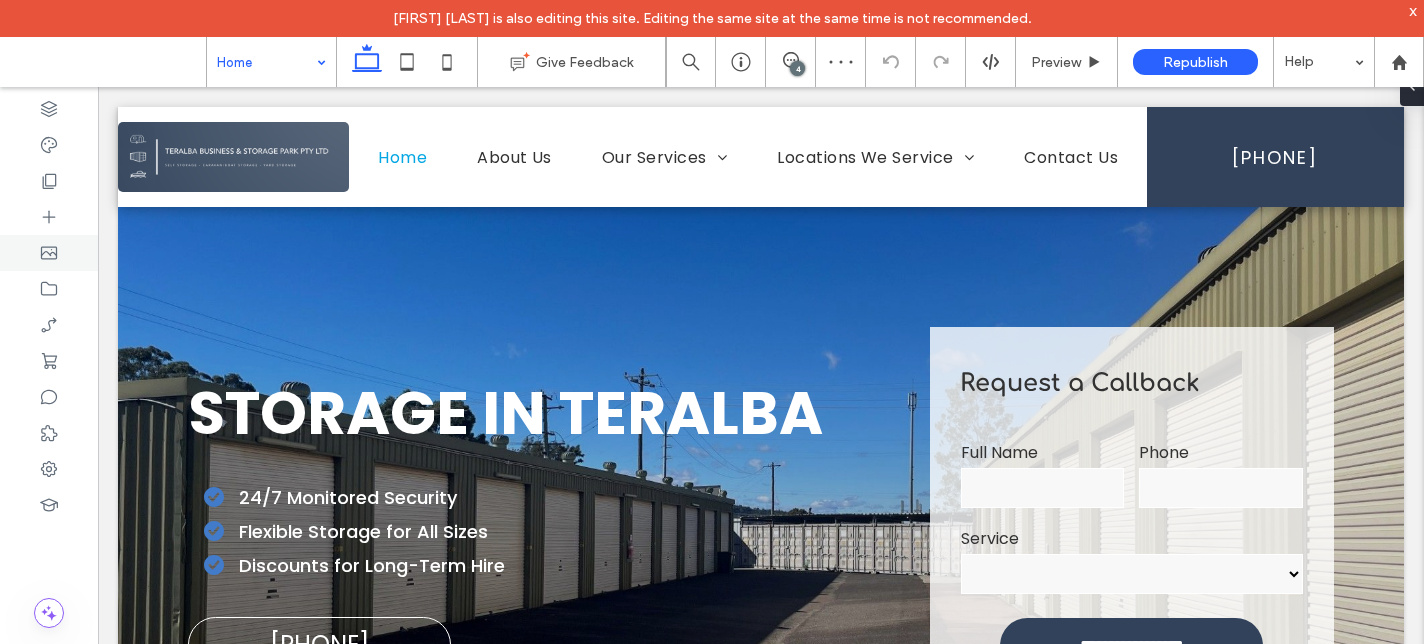 scroll, scrollTop: 0, scrollLeft: 0, axis: both 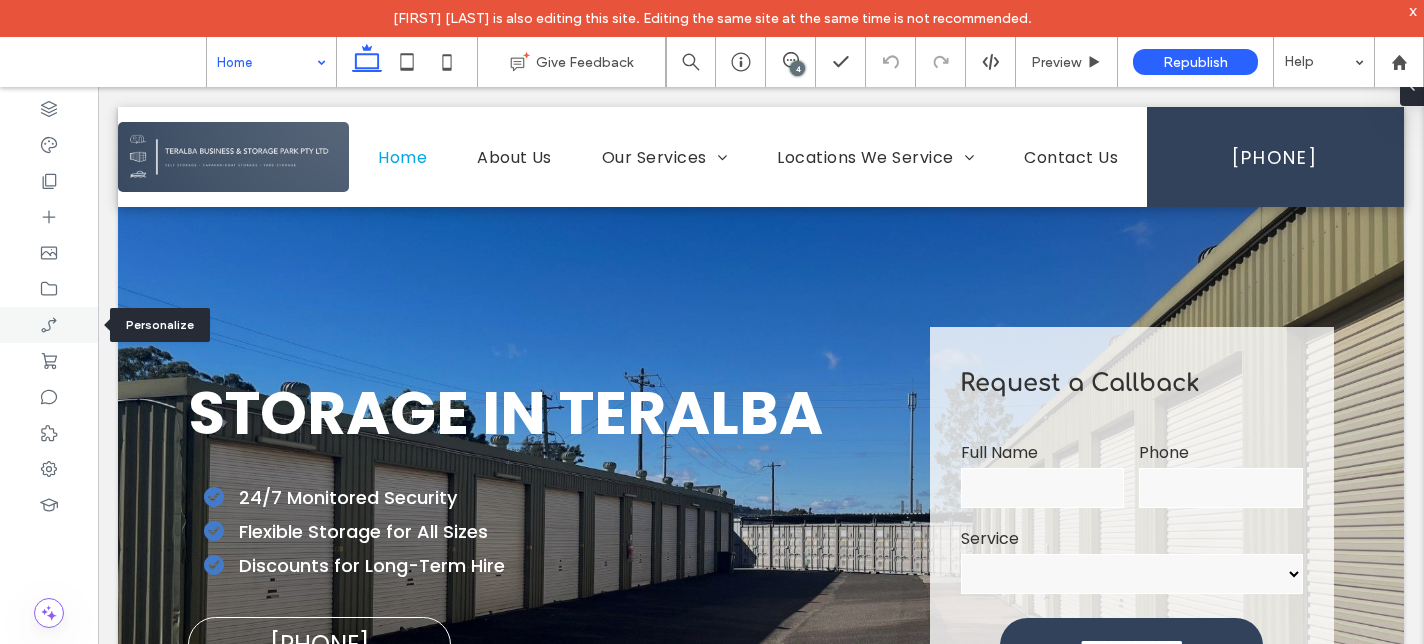 click 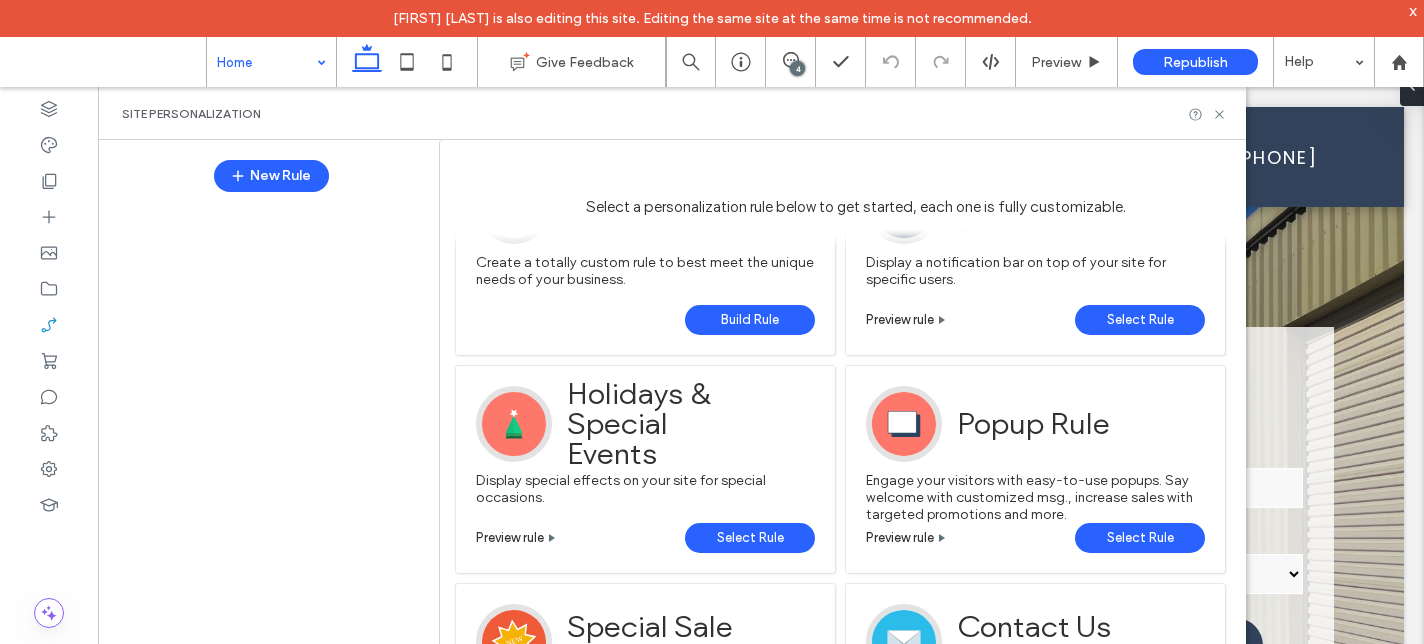 scroll, scrollTop: 121, scrollLeft: 0, axis: vertical 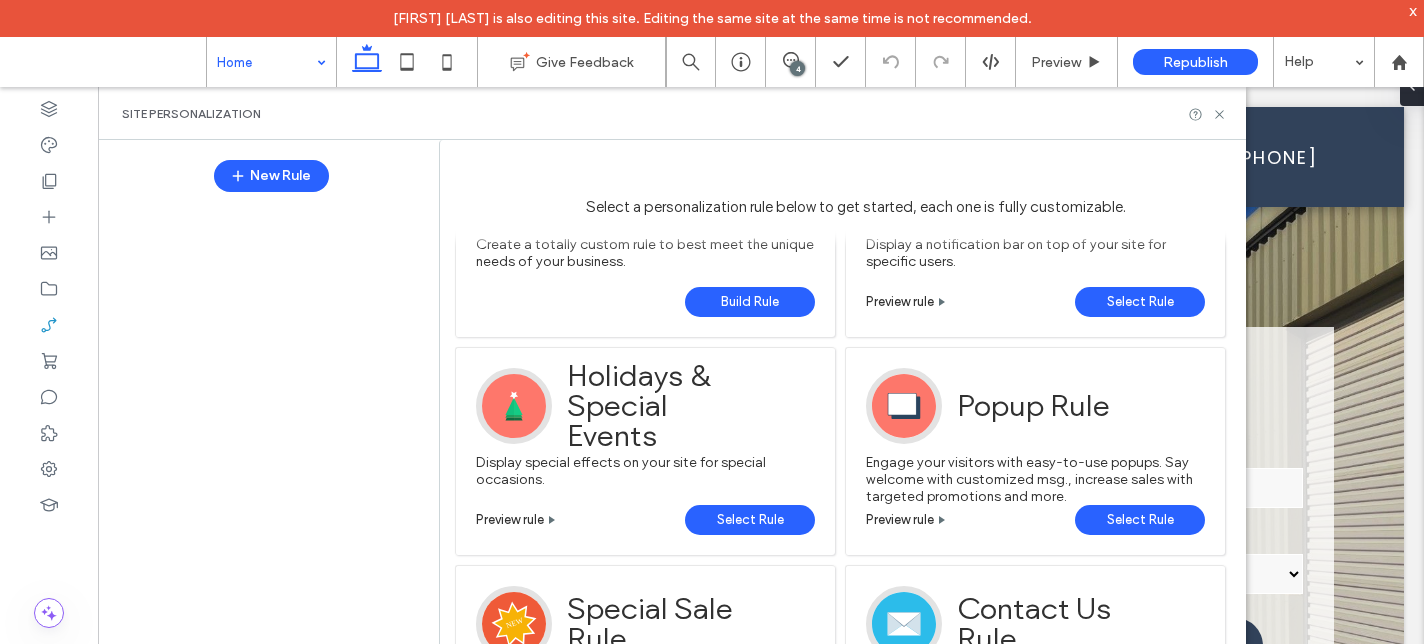 click on "Select Rule" at bounding box center [1140, 520] 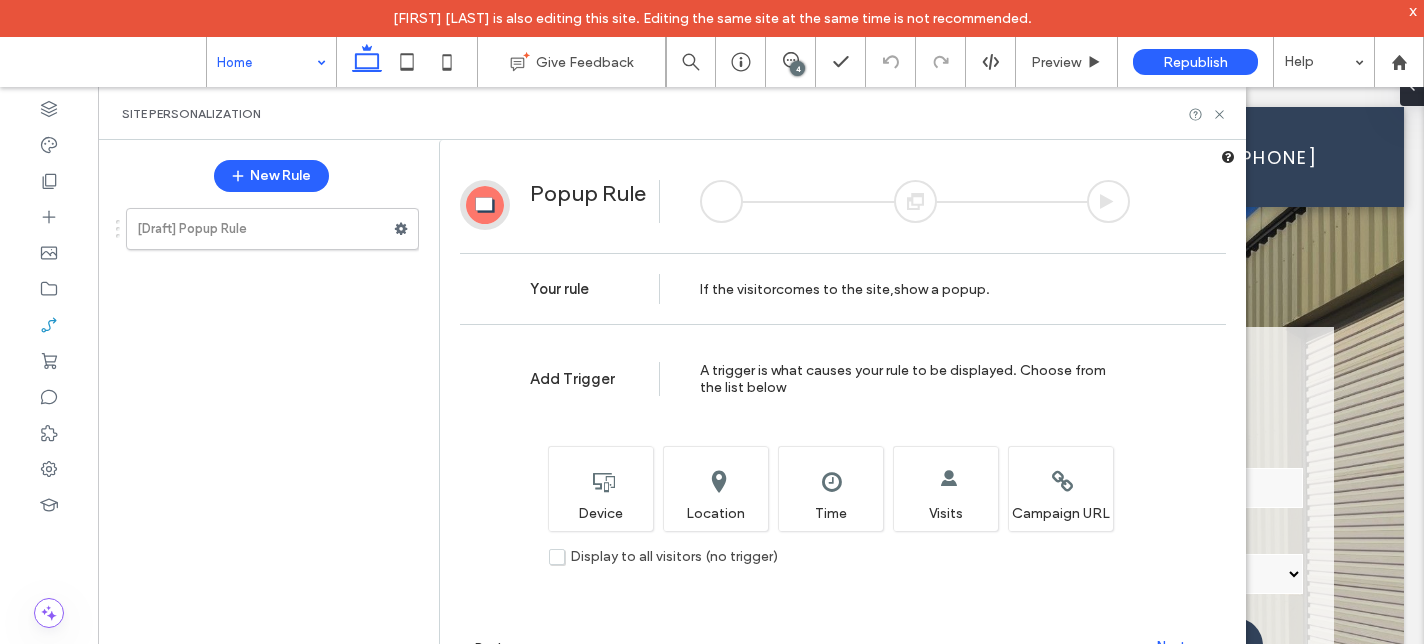 click on "x" at bounding box center [1413, 10] 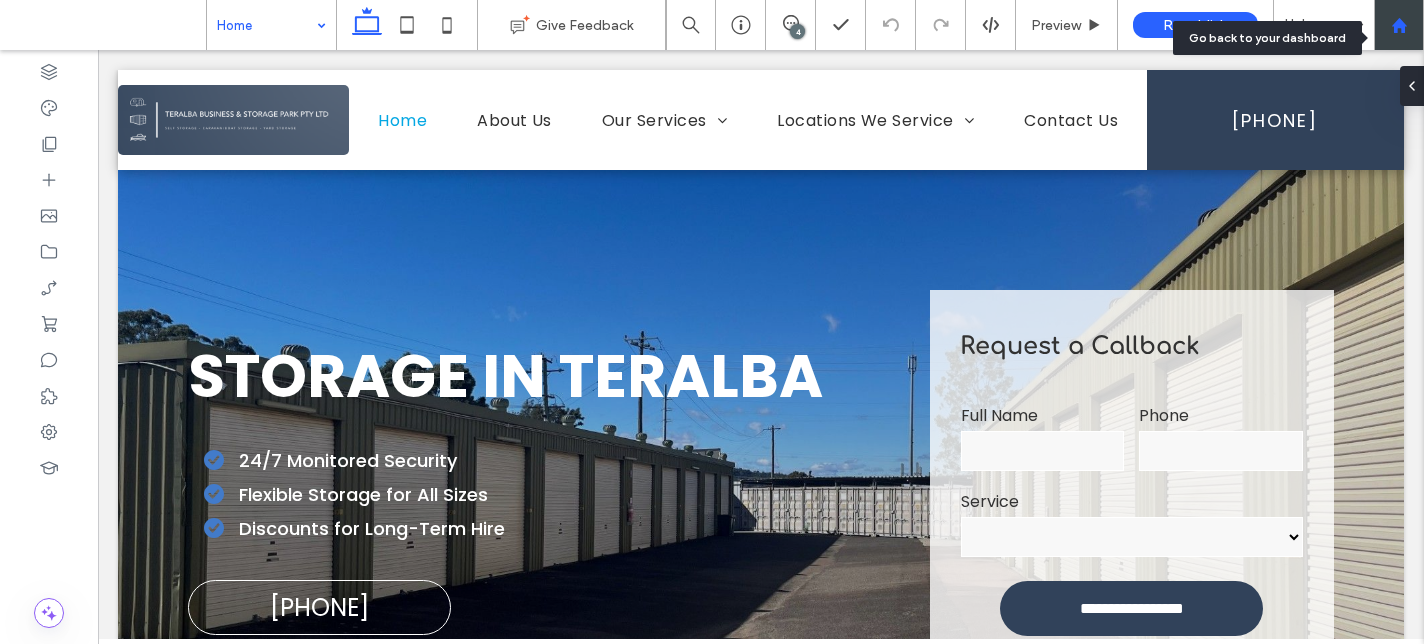 click 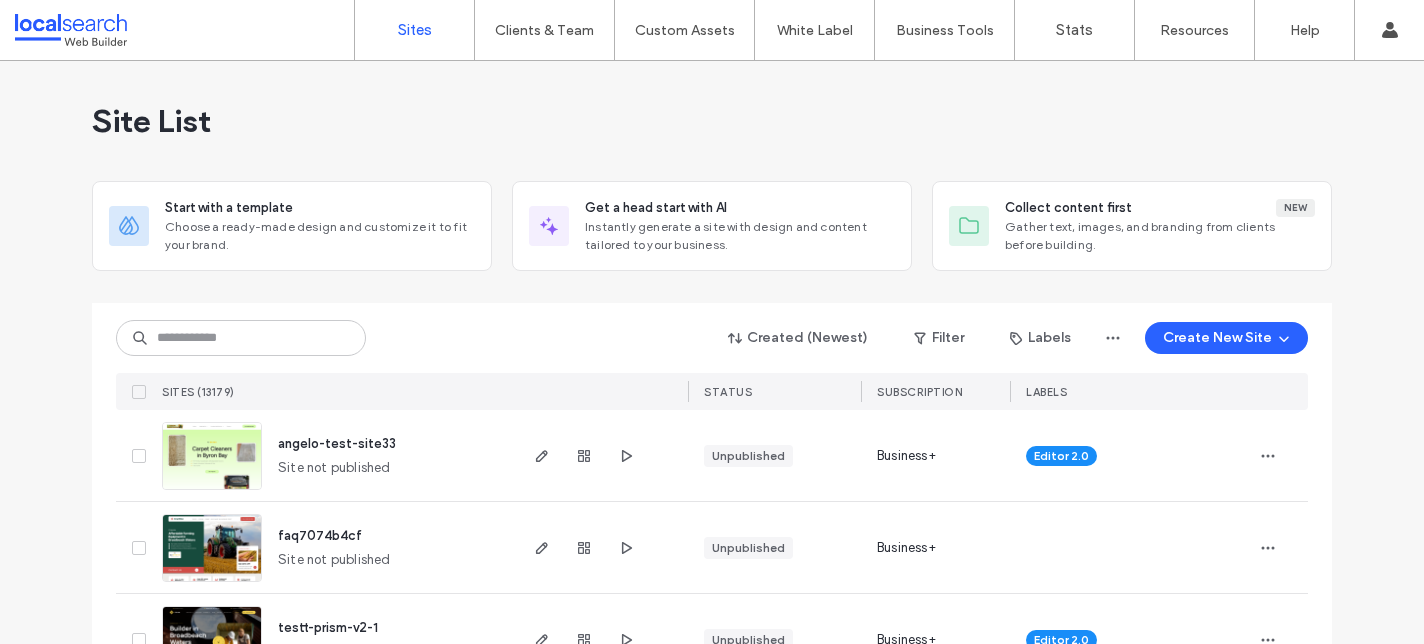 scroll, scrollTop: 0, scrollLeft: 0, axis: both 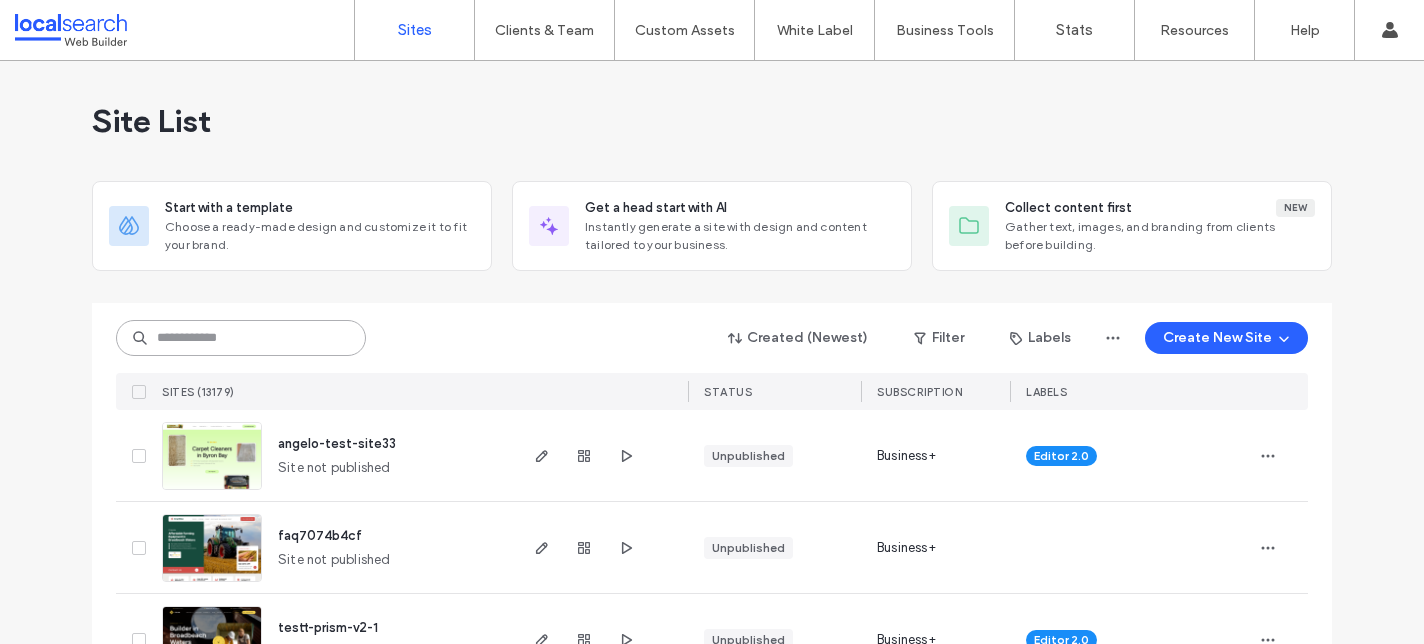 click at bounding box center [241, 338] 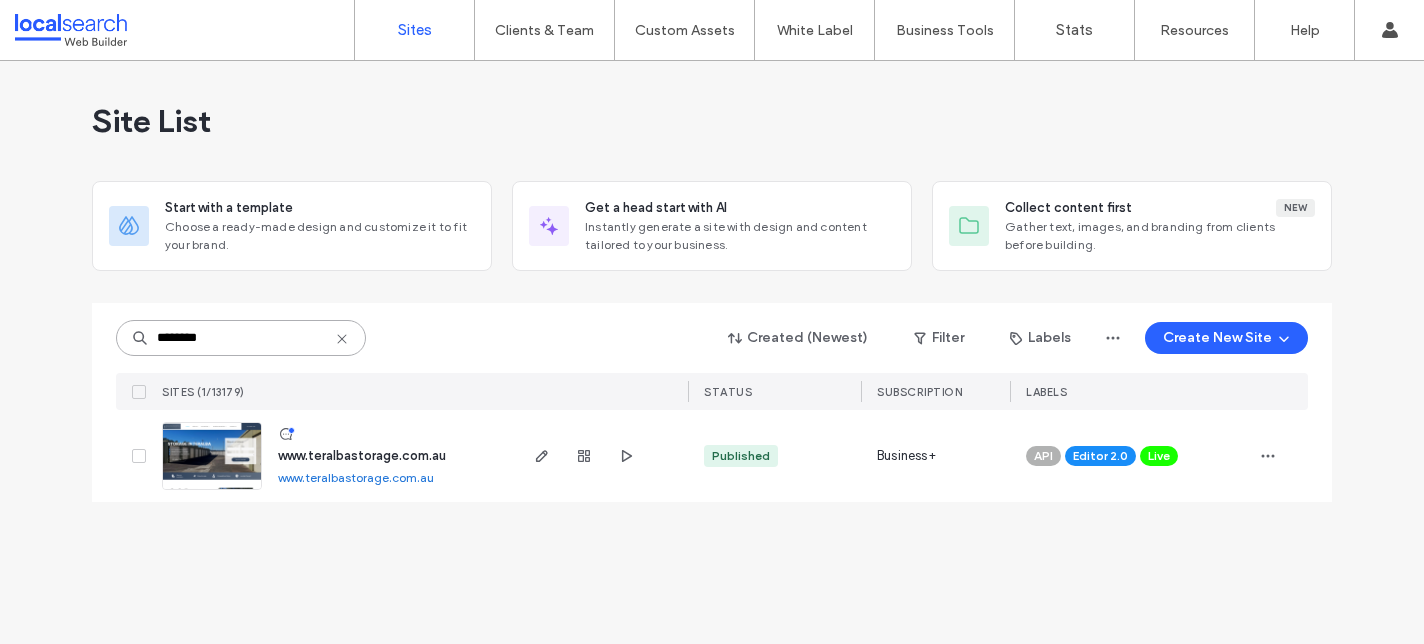 type on "********" 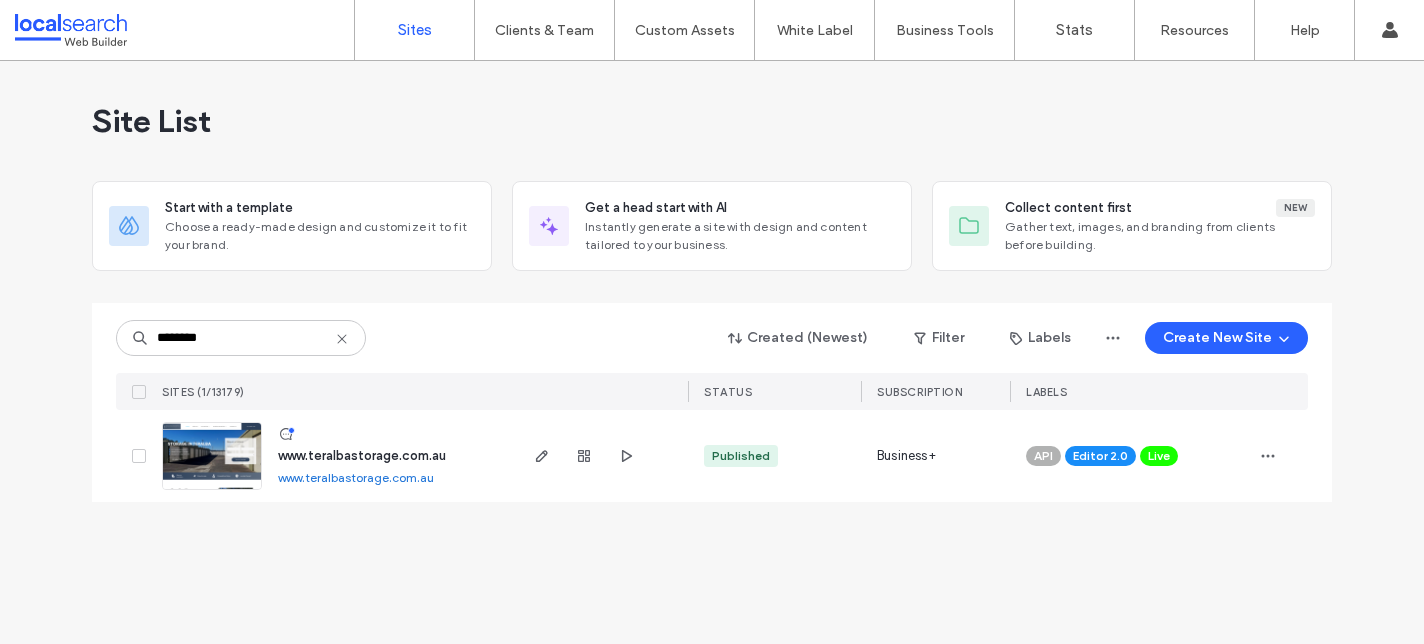 click on "www.teralbastorage.com.au" at bounding box center (362, 455) 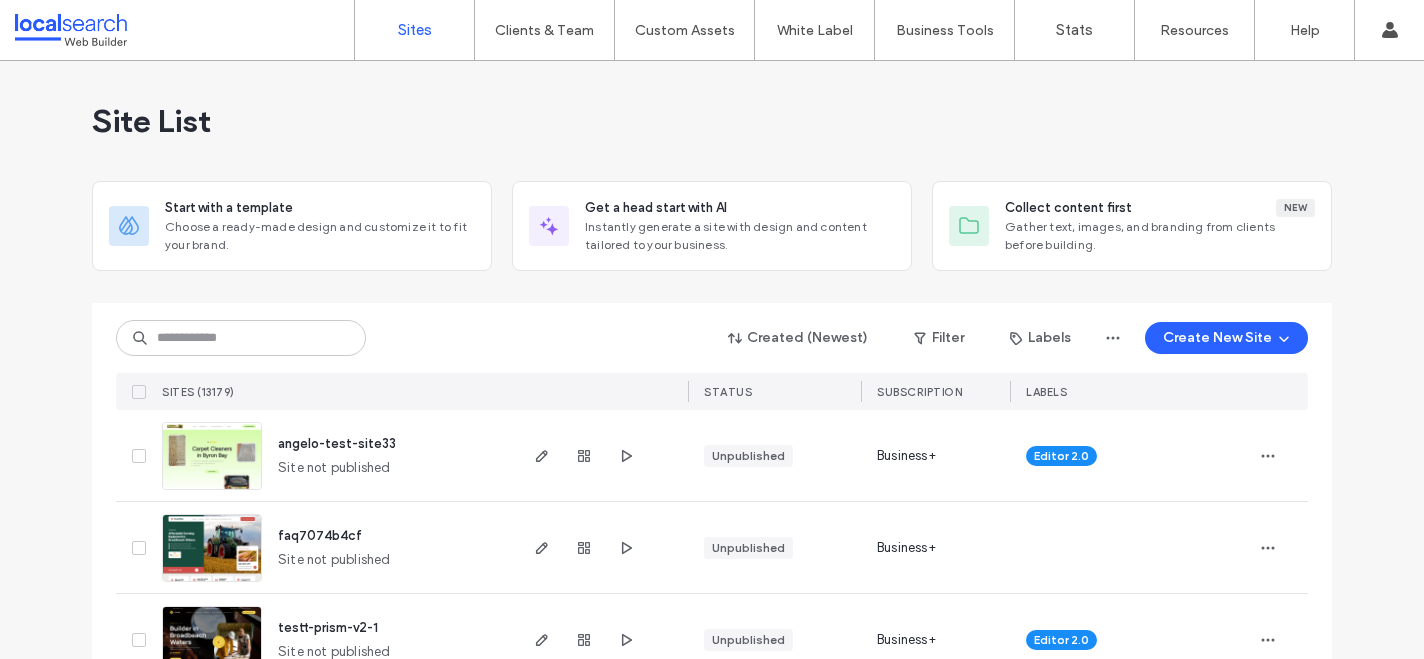scroll, scrollTop: 0, scrollLeft: 0, axis: both 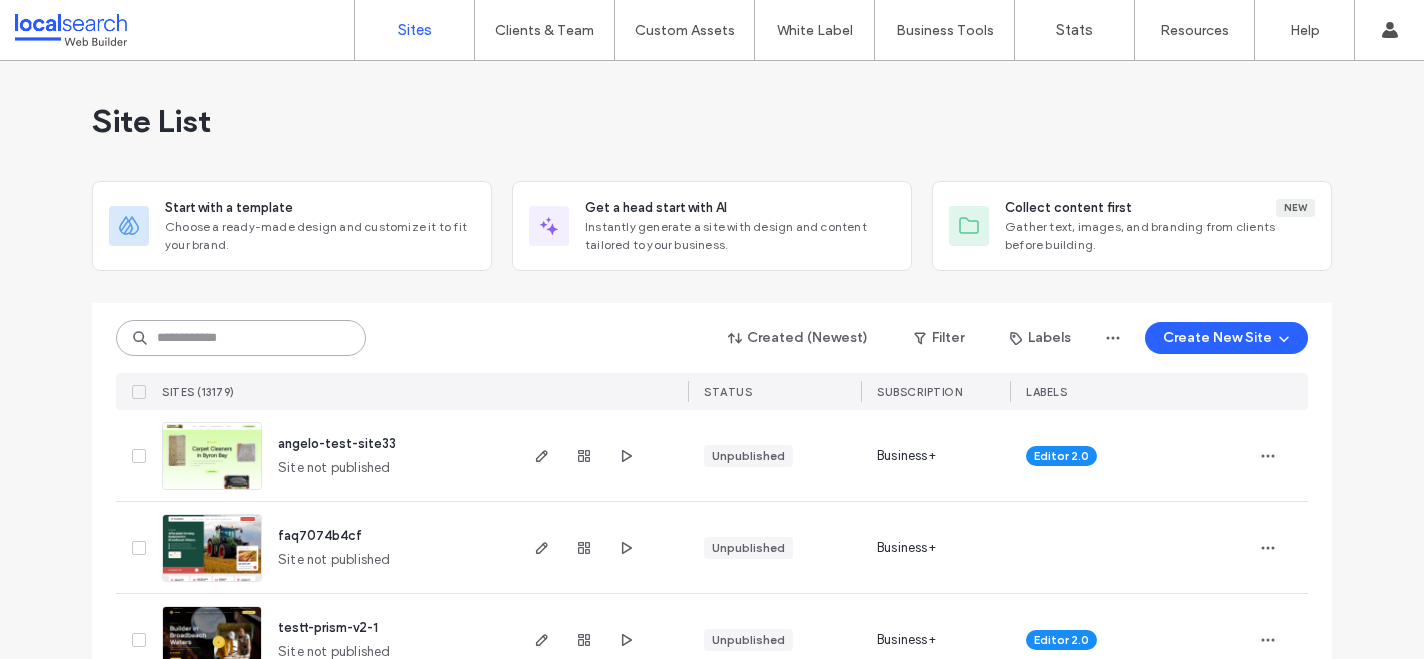 click at bounding box center (241, 338) 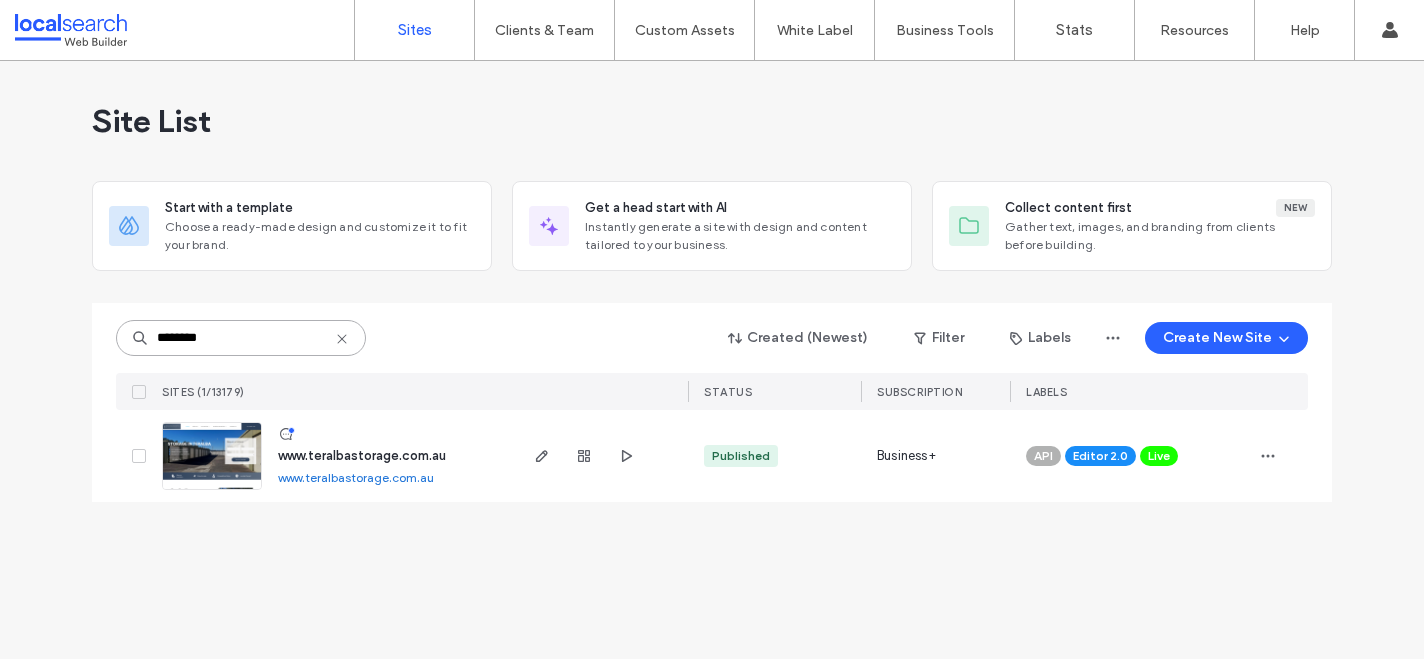 type on "********" 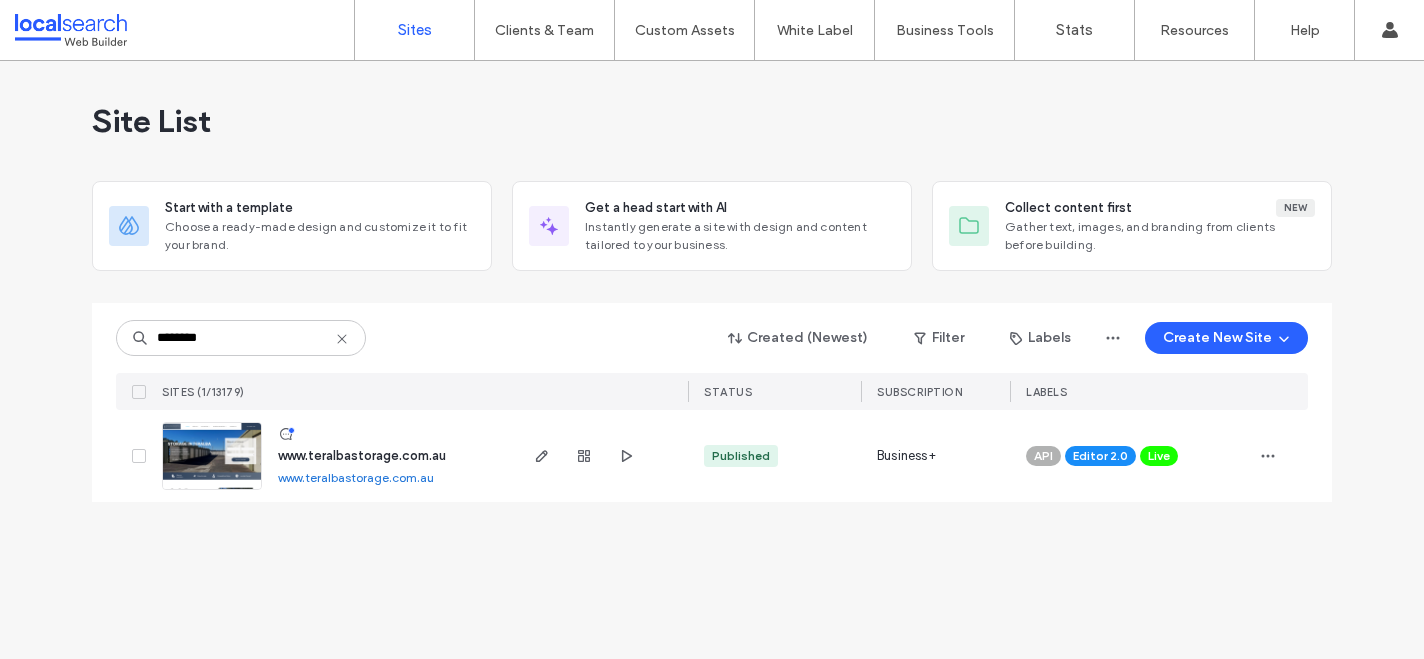 click on "www.teralbastorage.com.au" at bounding box center [362, 455] 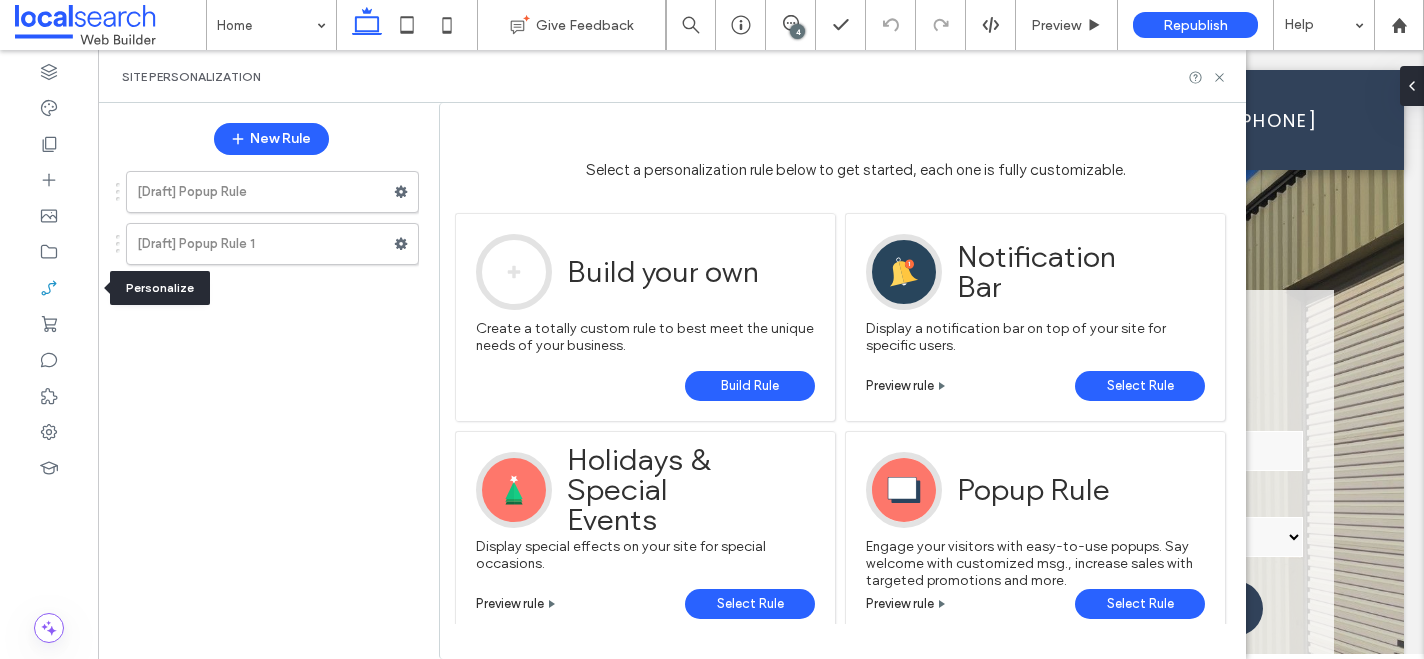 scroll, scrollTop: 0, scrollLeft: 0, axis: both 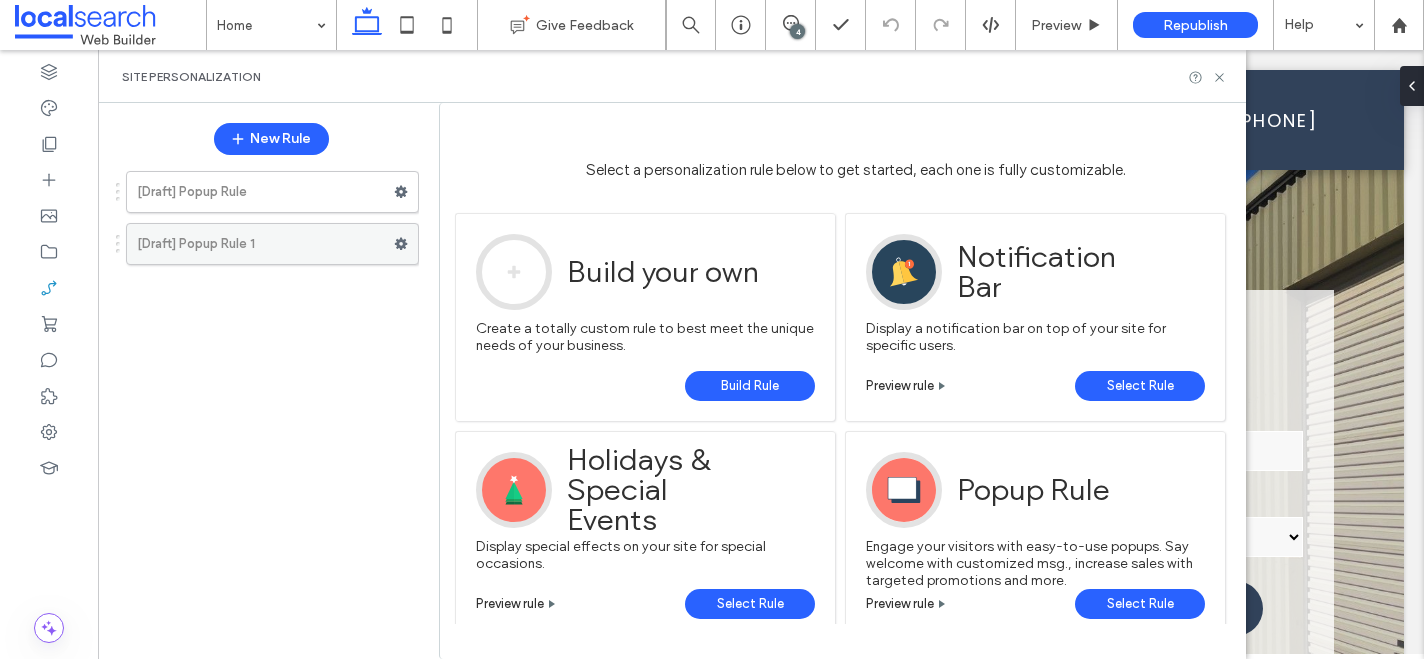 click 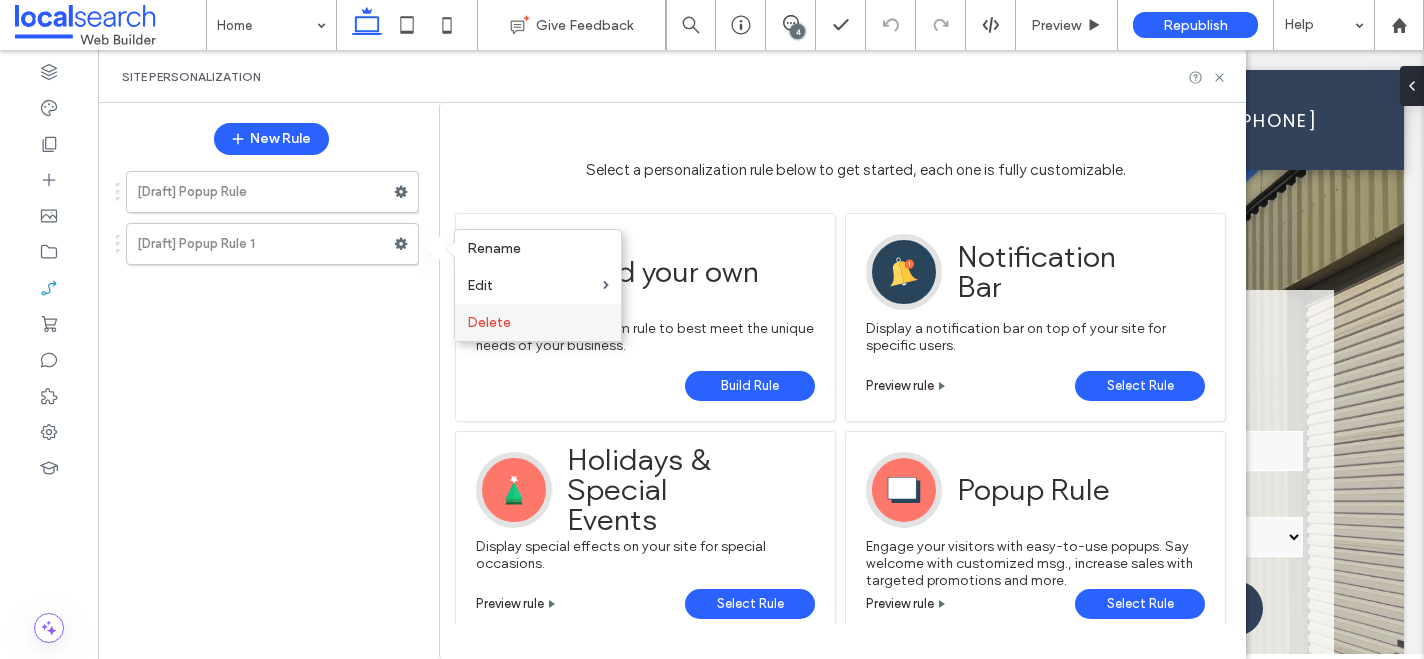 click on "Delete" at bounding box center (489, 322) 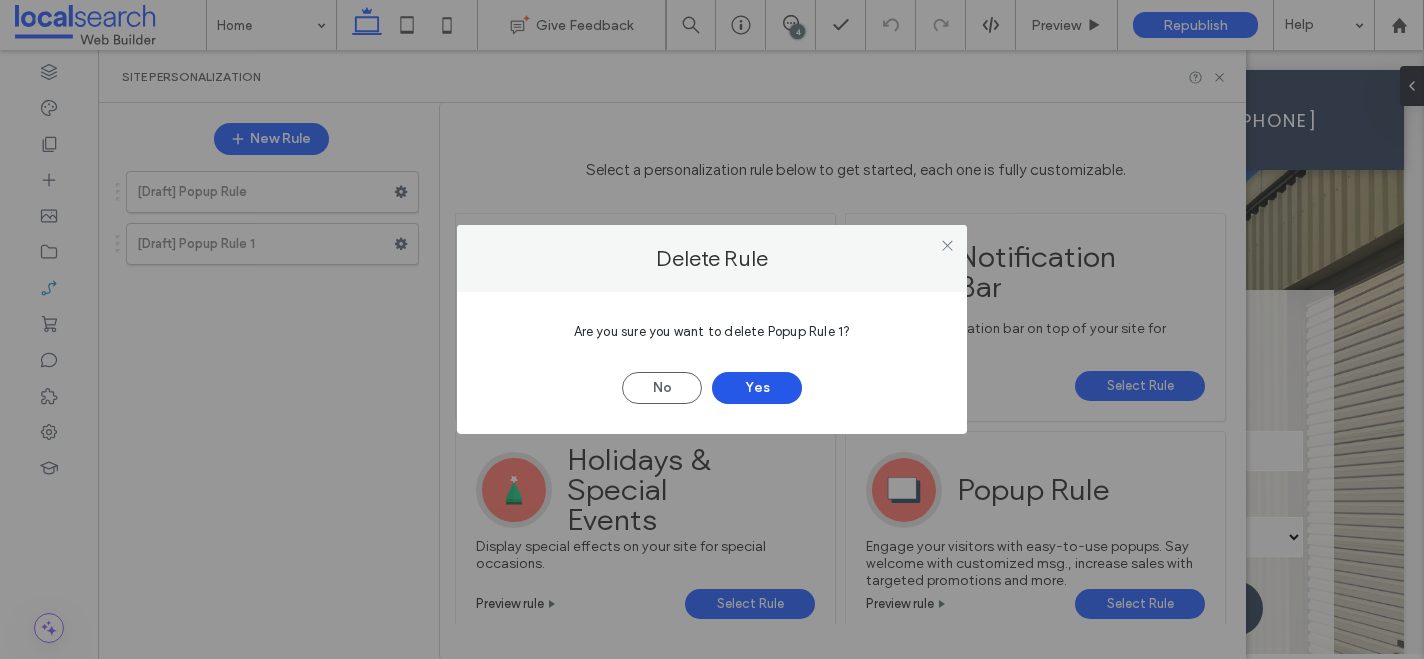 click on "Yes" at bounding box center [757, 388] 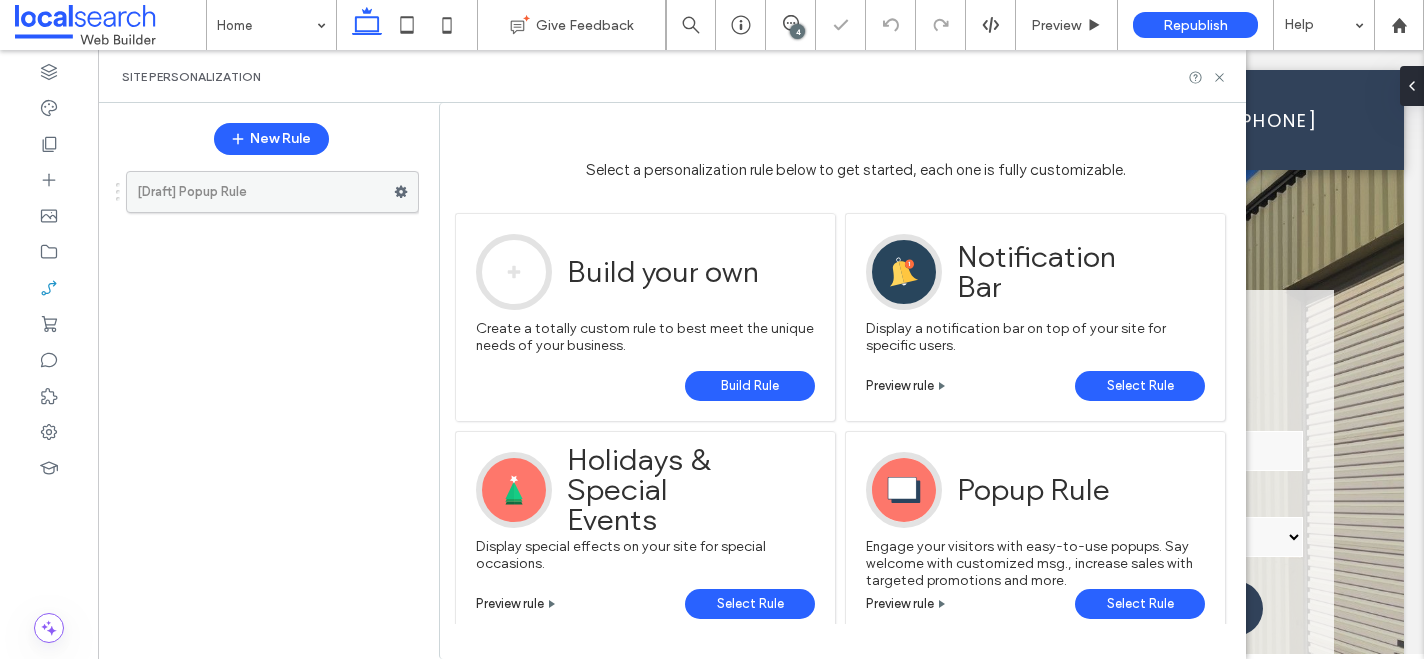 click 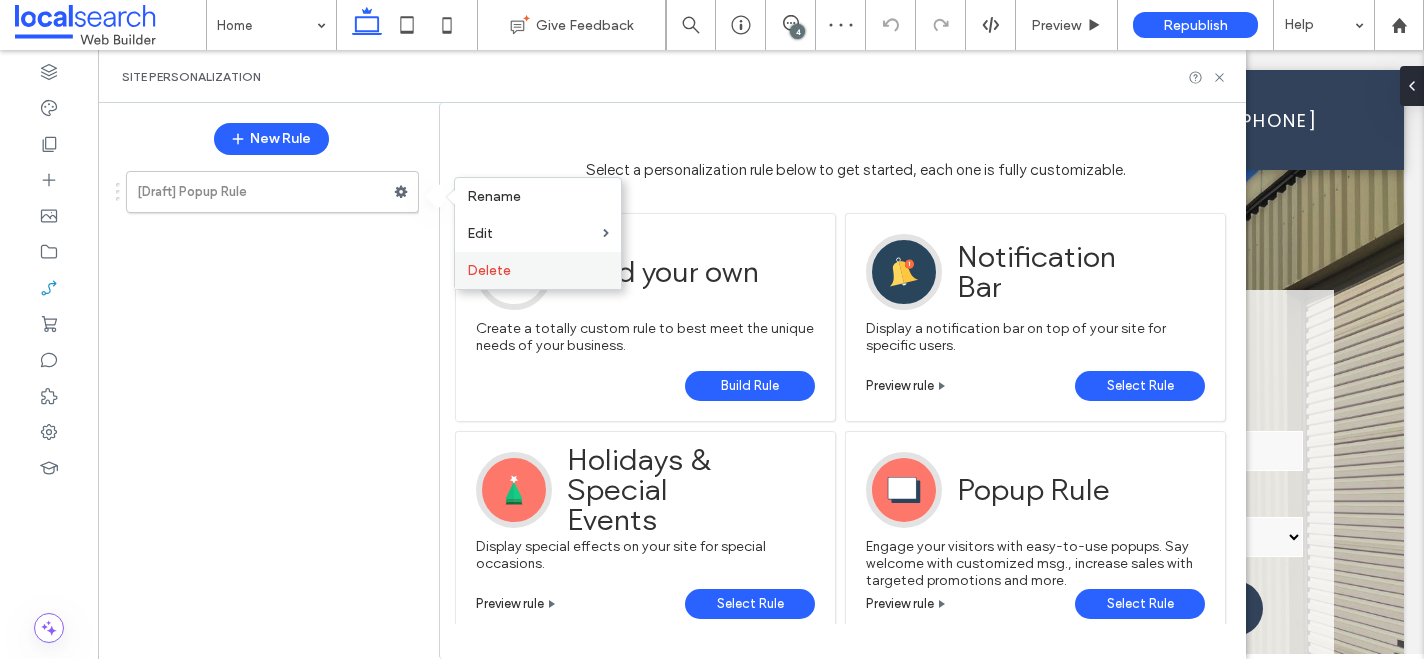 click on "Delete" at bounding box center (538, 270) 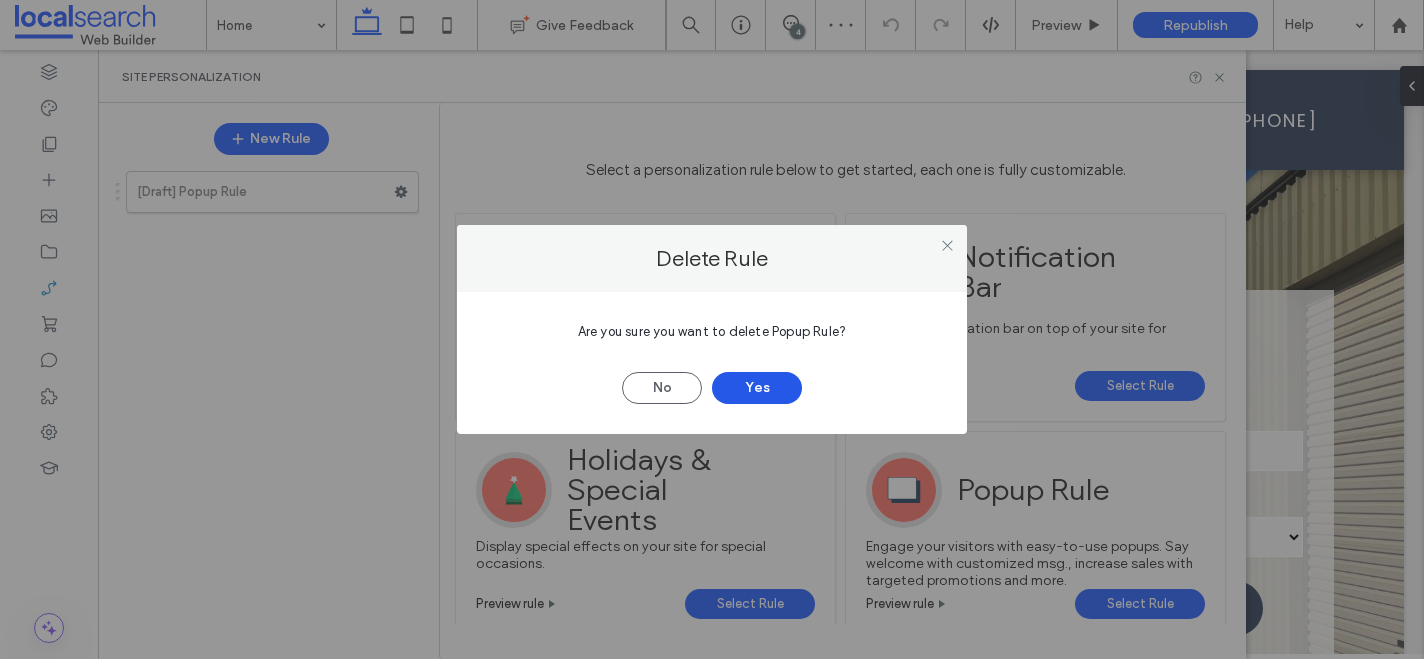 click on "Yes" at bounding box center (757, 388) 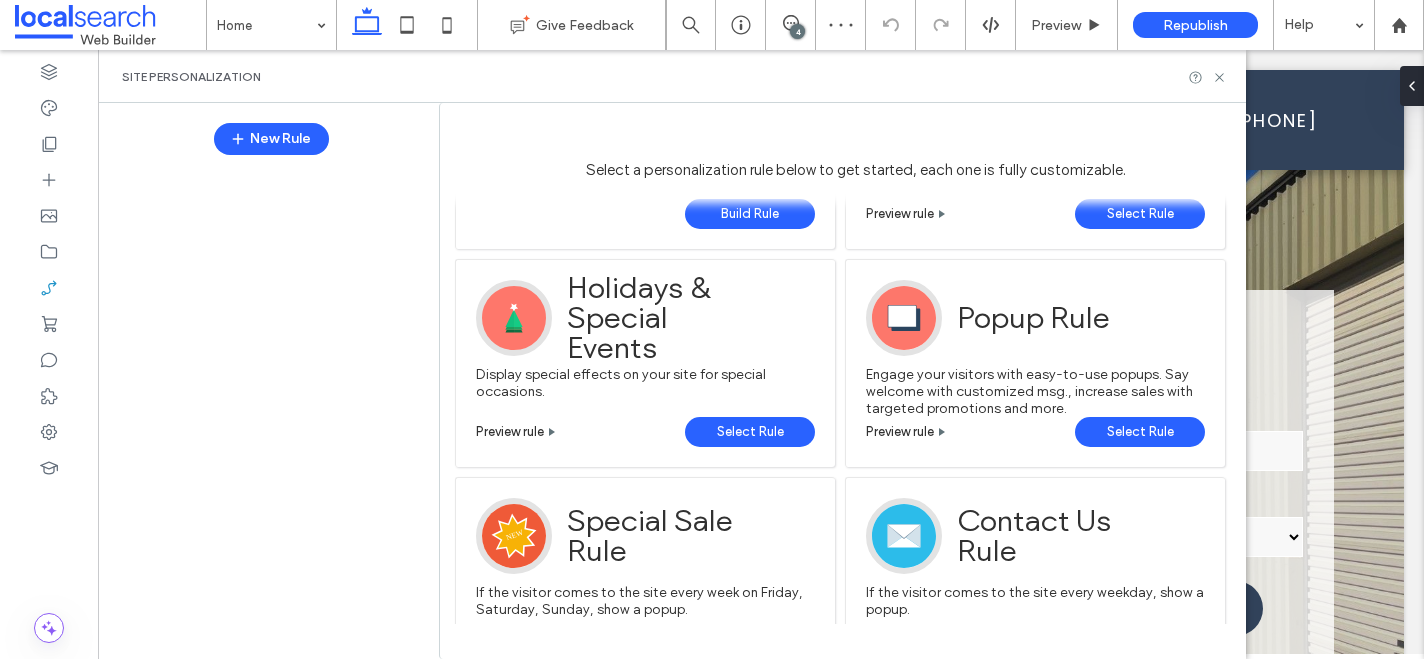scroll, scrollTop: 175, scrollLeft: 0, axis: vertical 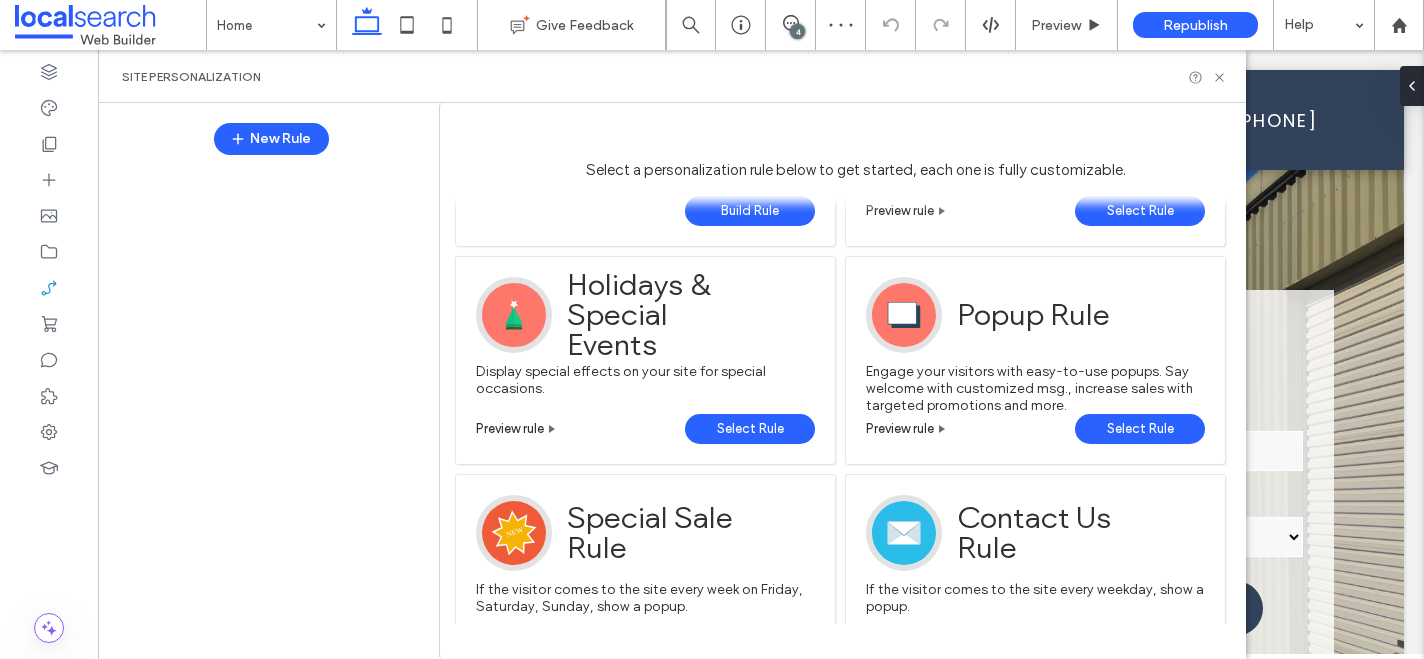 click on "Select Rule" at bounding box center (1140, 429) 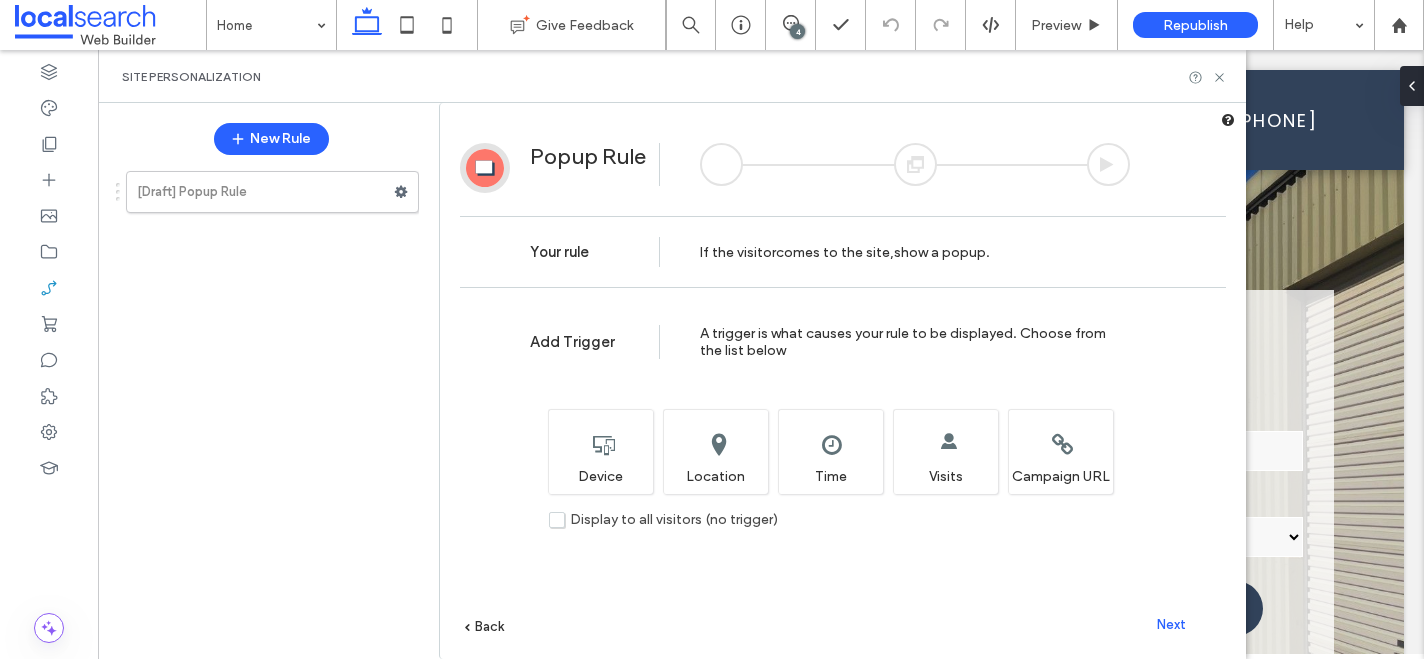 click on "Next" at bounding box center (1171, 624) 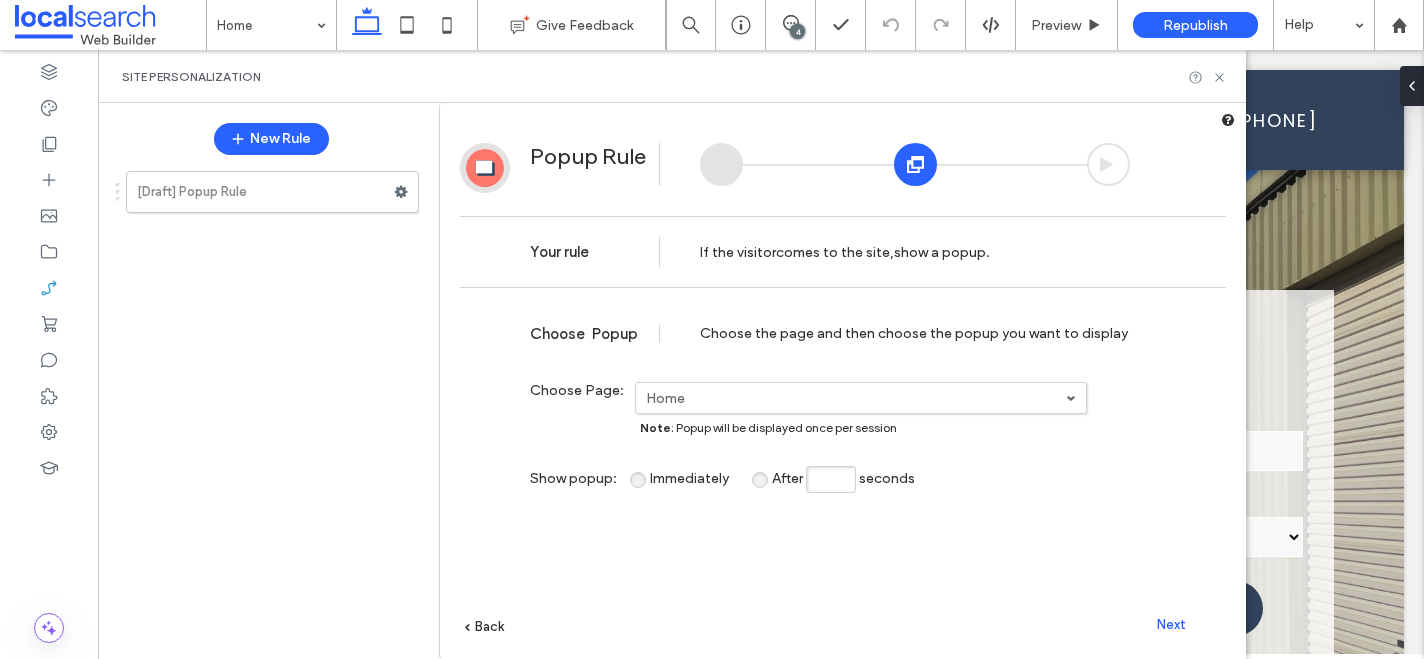 click on "Home" at bounding box center (856, 398) 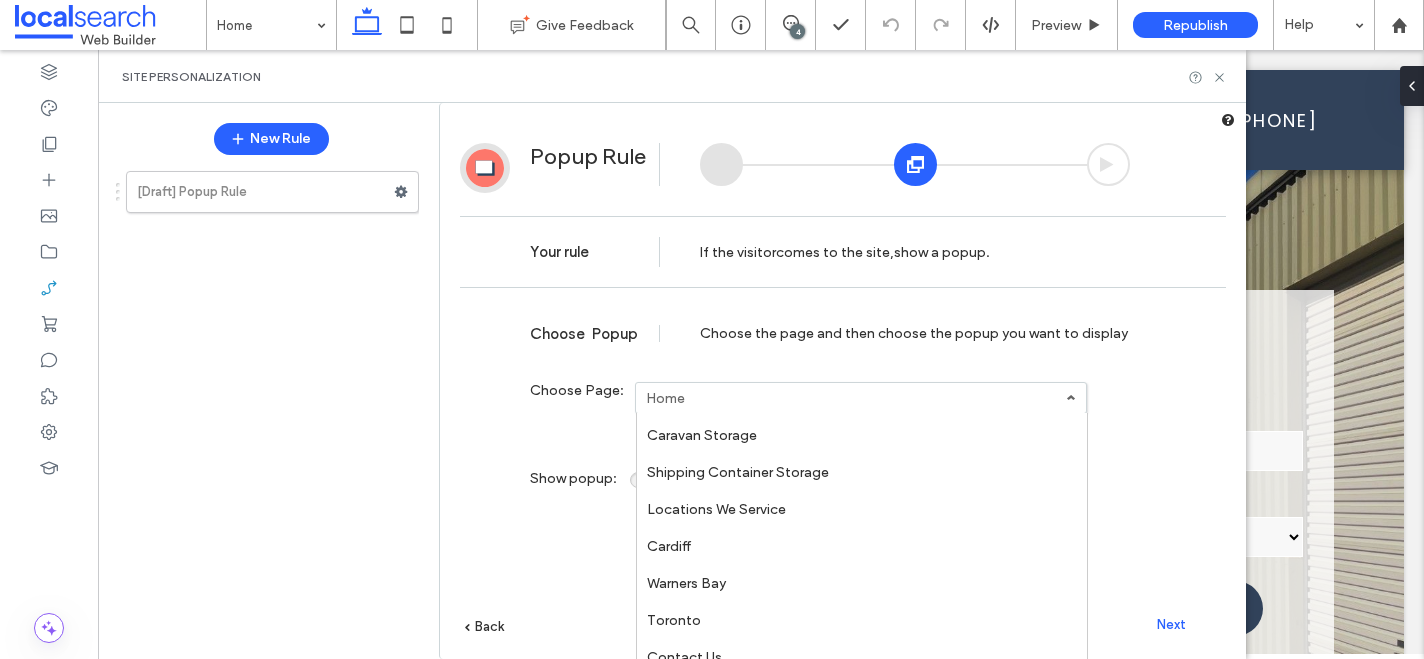 scroll, scrollTop: 176, scrollLeft: 0, axis: vertical 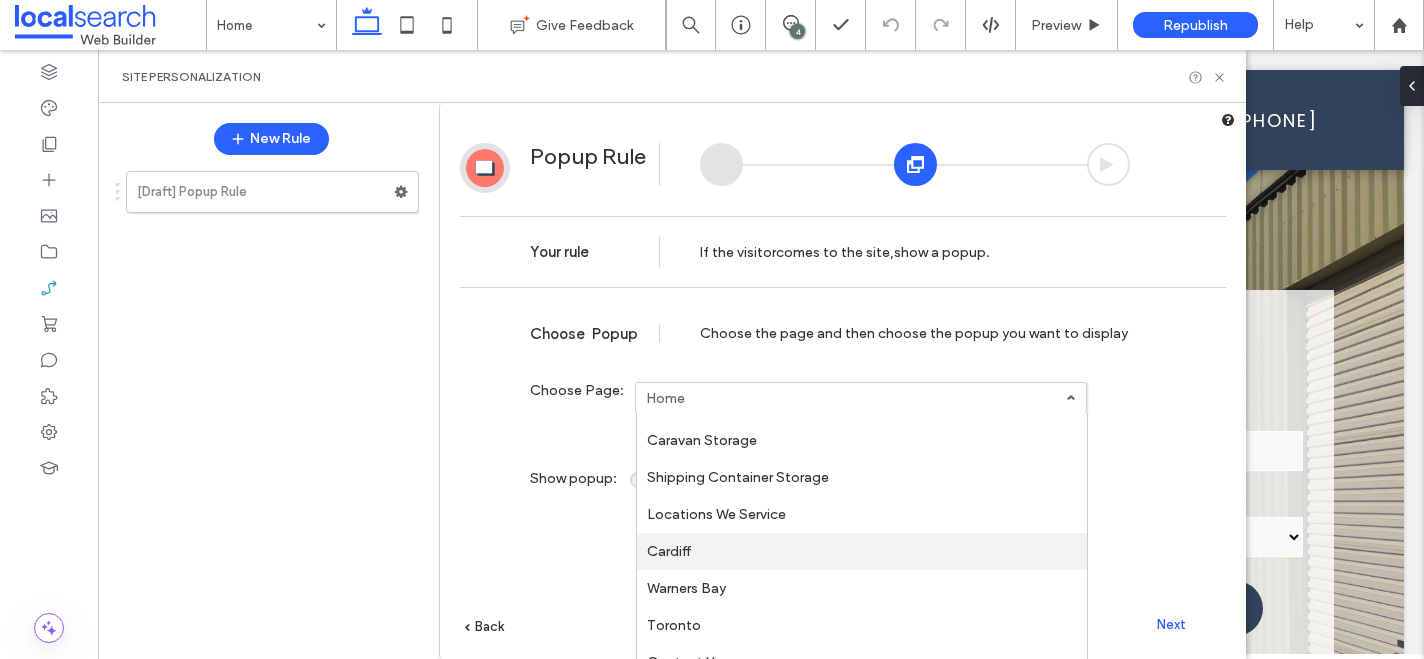 click on "Cardiff" at bounding box center [669, 551] 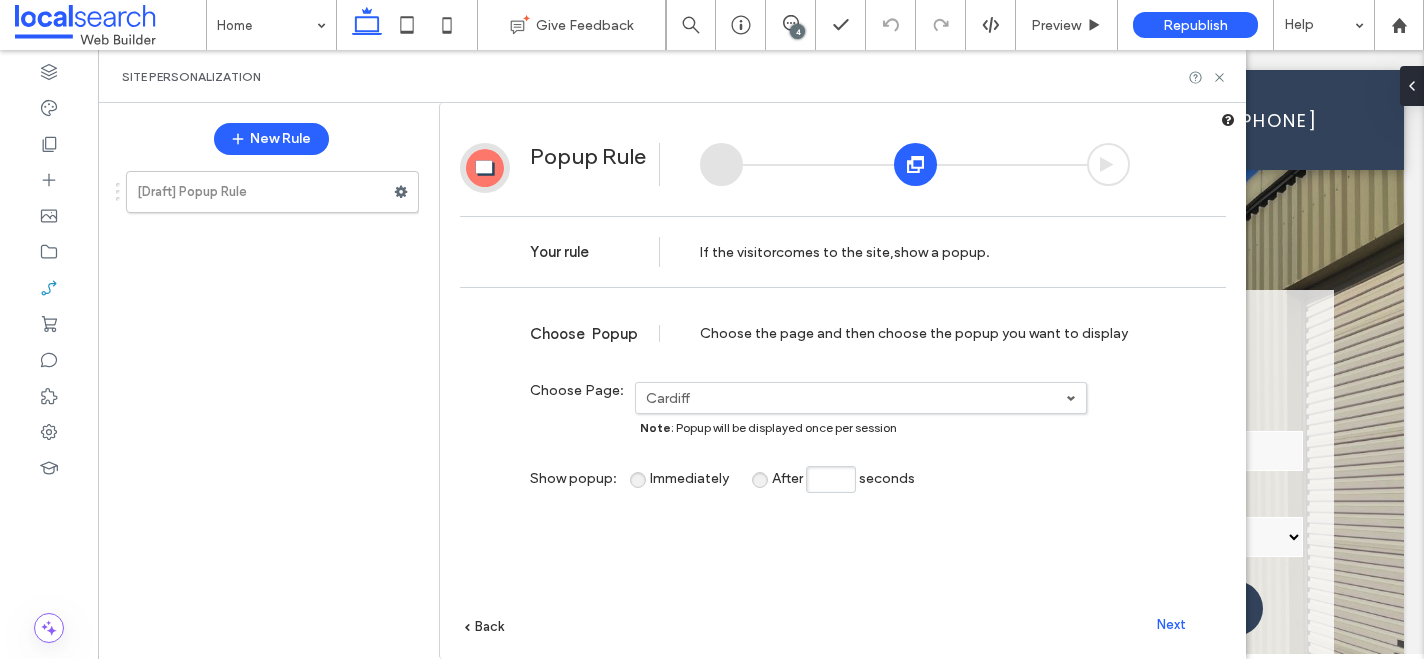 click on "Next" at bounding box center (1171, 624) 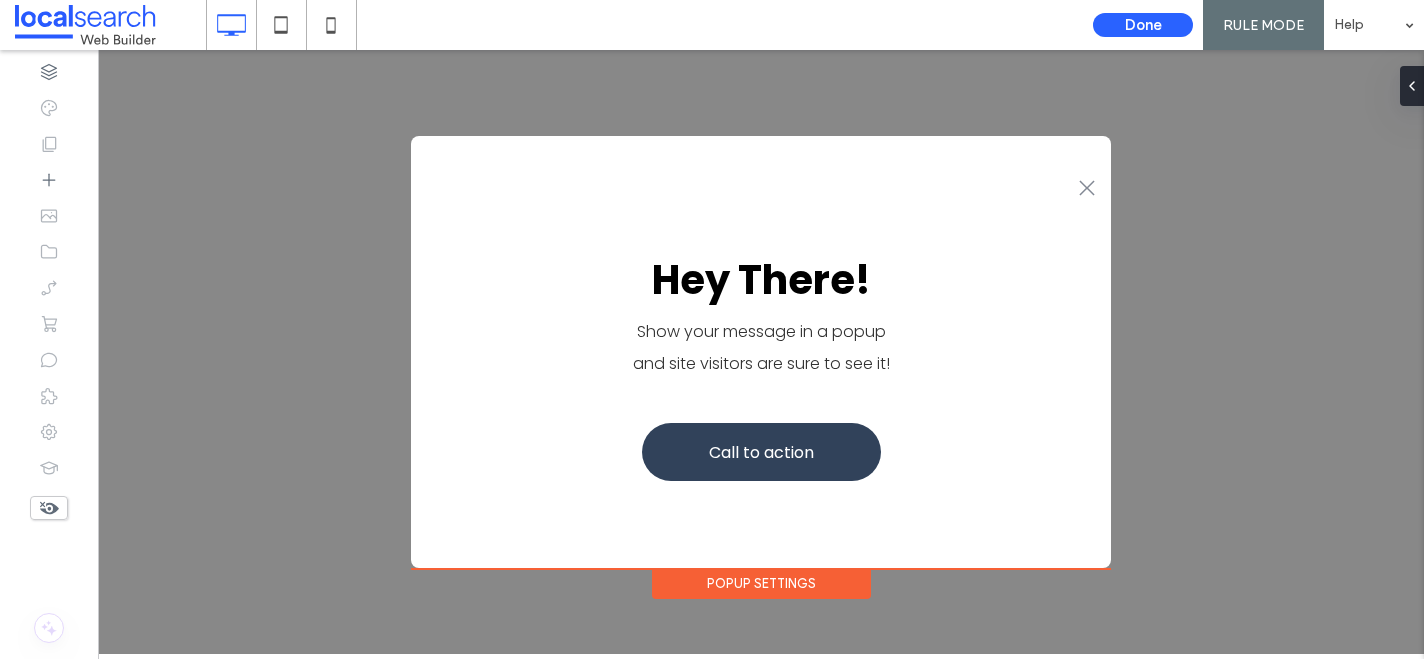 scroll, scrollTop: 0, scrollLeft: 0, axis: both 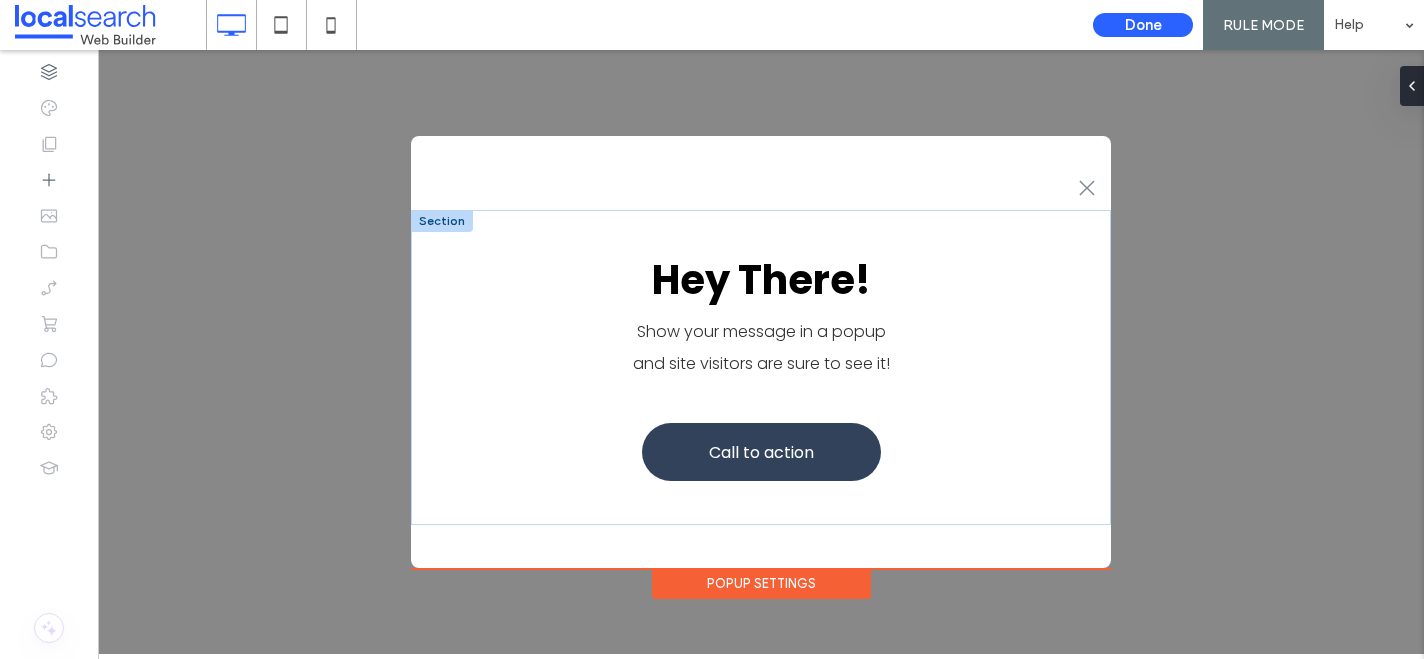 click at bounding box center [442, 221] 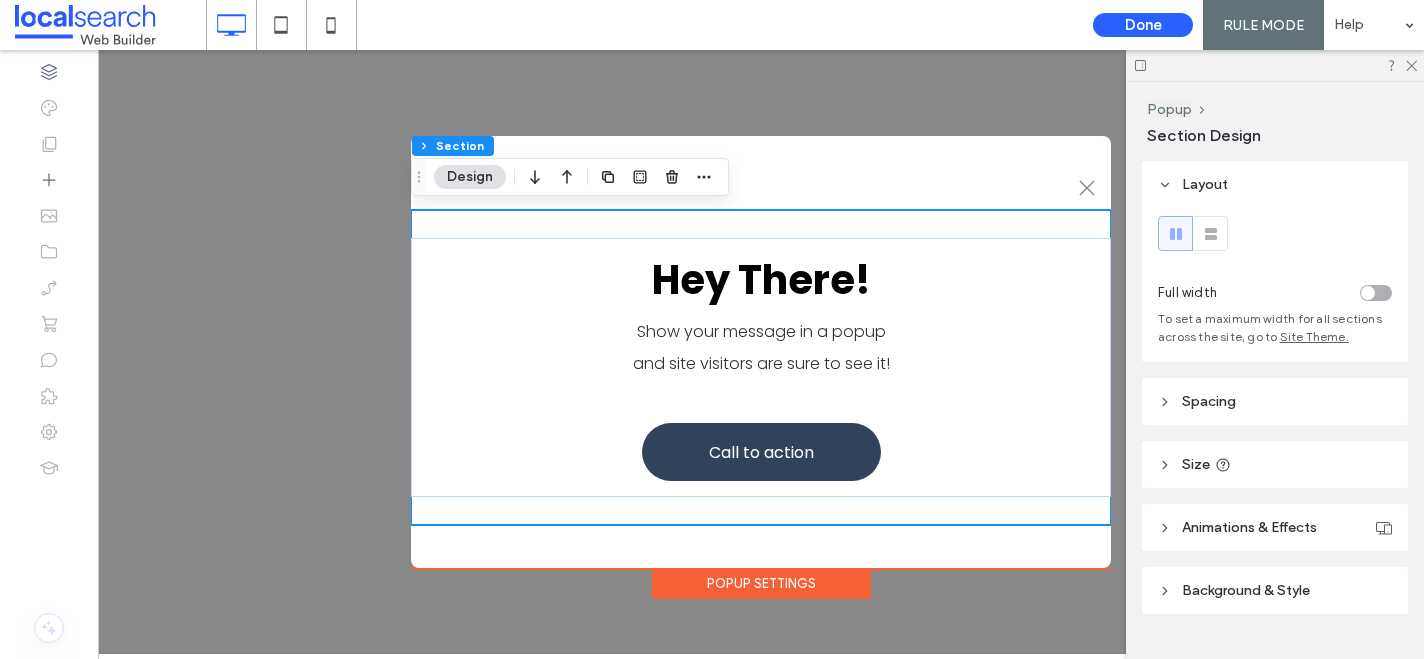 scroll, scrollTop: 44, scrollLeft: 0, axis: vertical 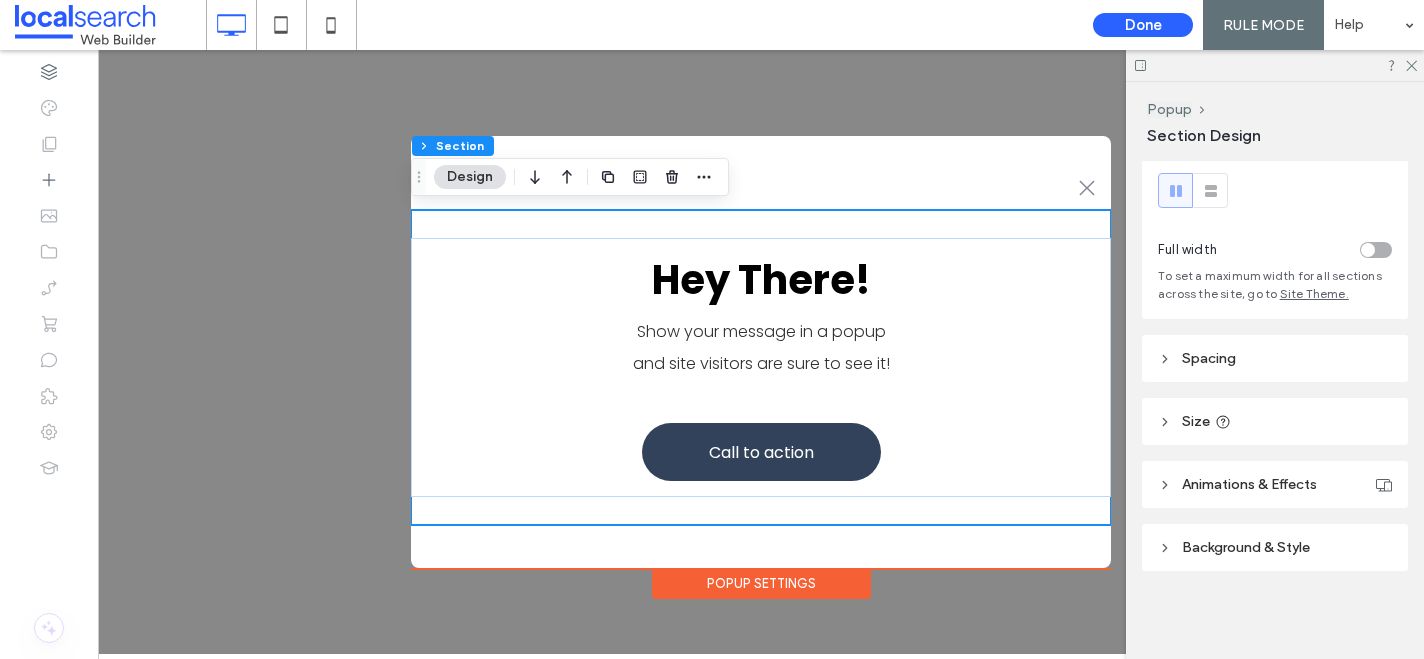 click on "Background & Style" at bounding box center [1246, 547] 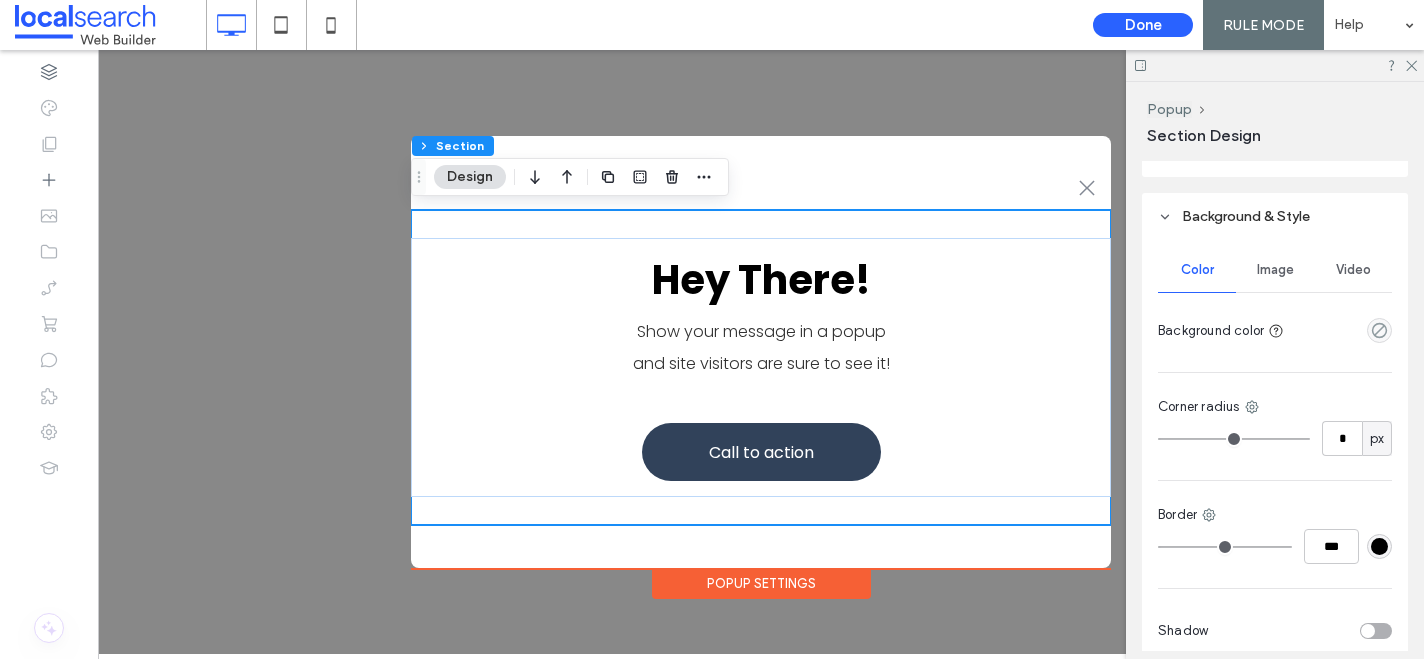 scroll, scrollTop: 382, scrollLeft: 0, axis: vertical 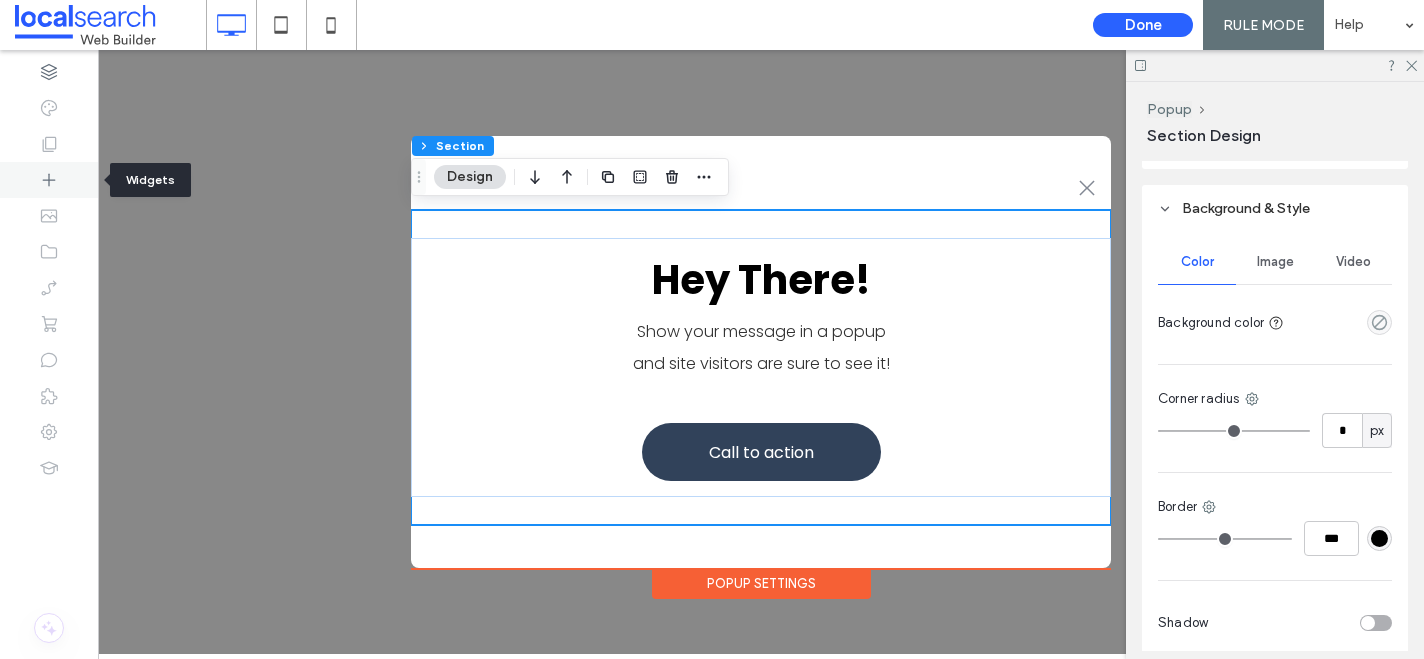 click 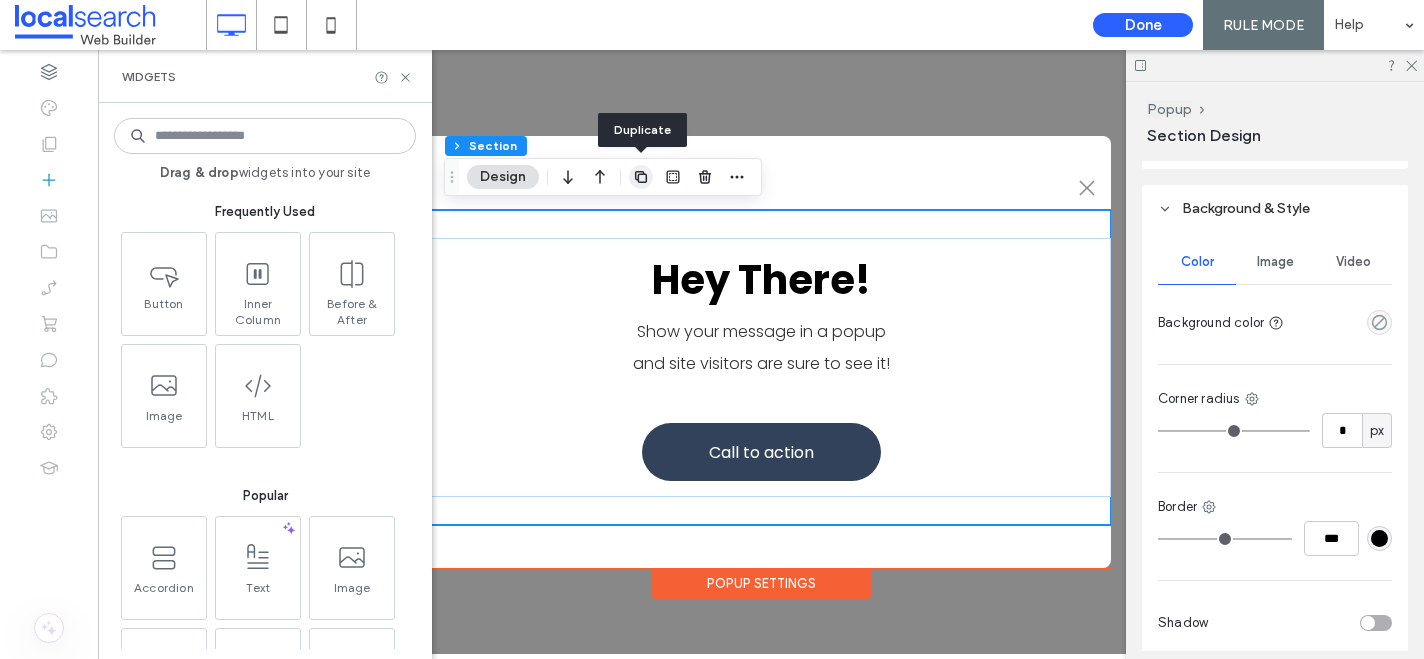 click 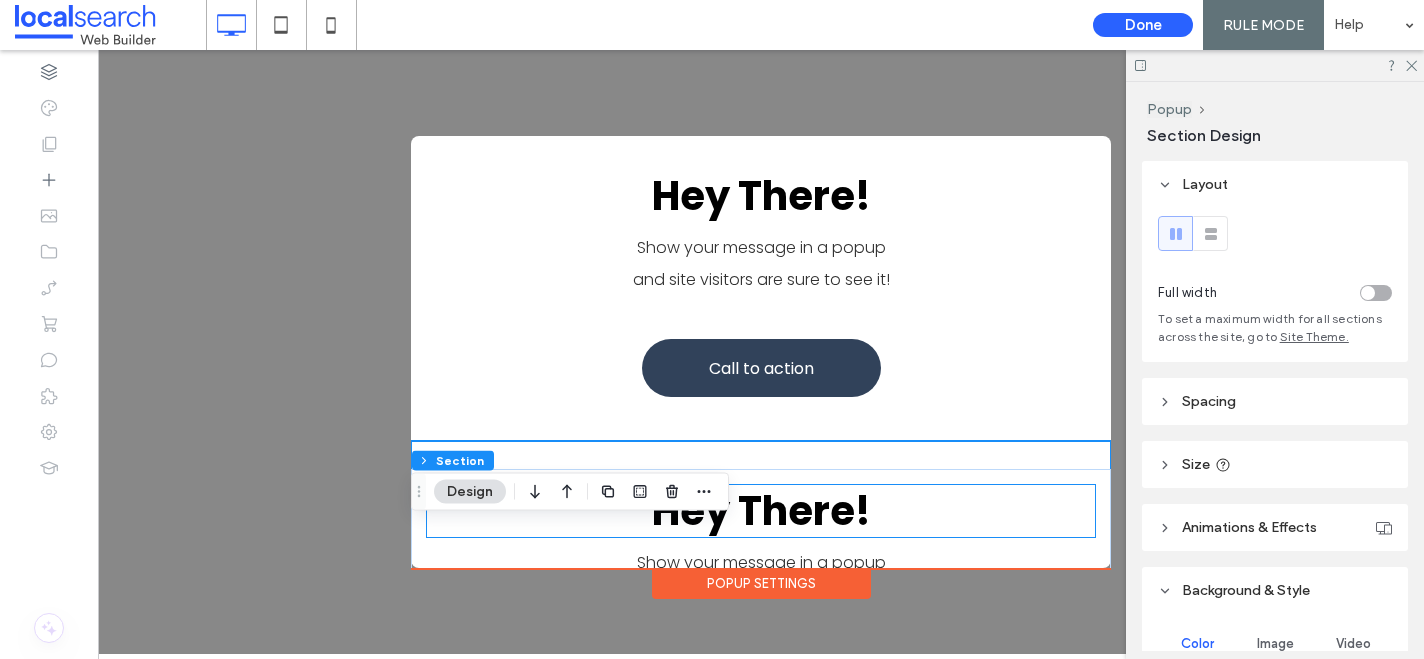 scroll, scrollTop: 0, scrollLeft: 0, axis: both 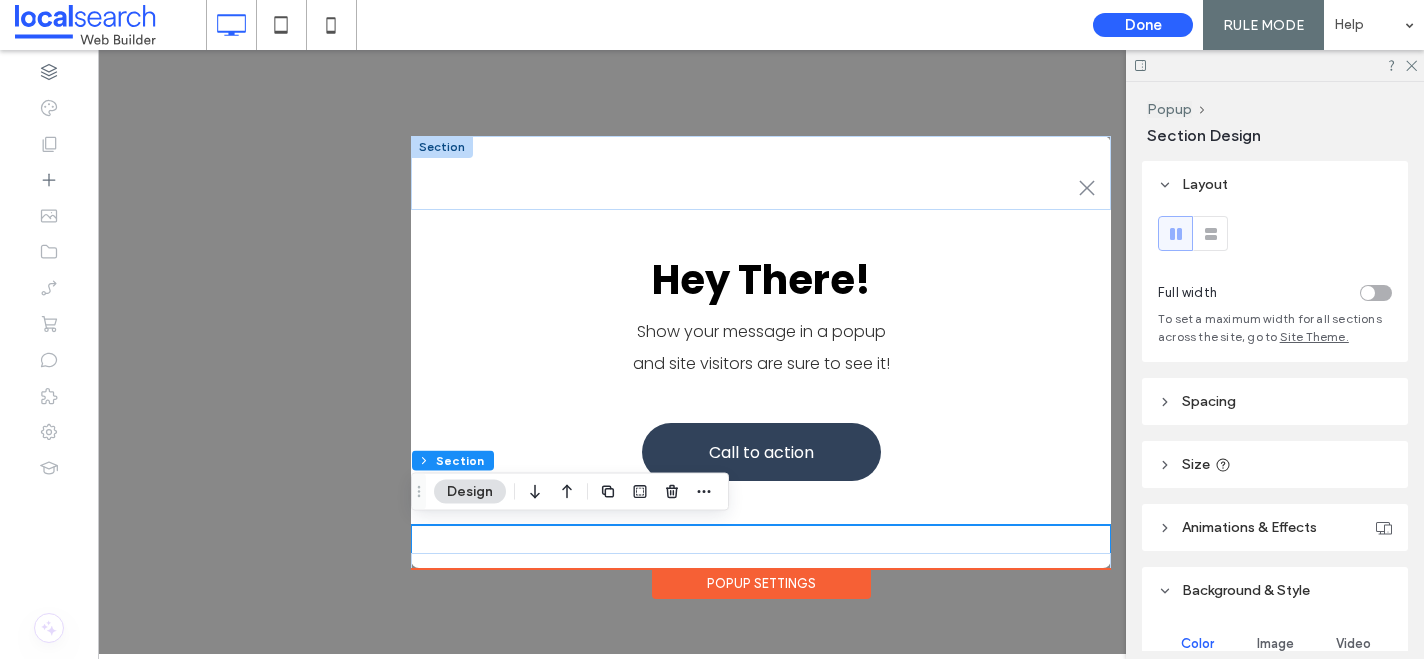 click at bounding box center [442, 147] 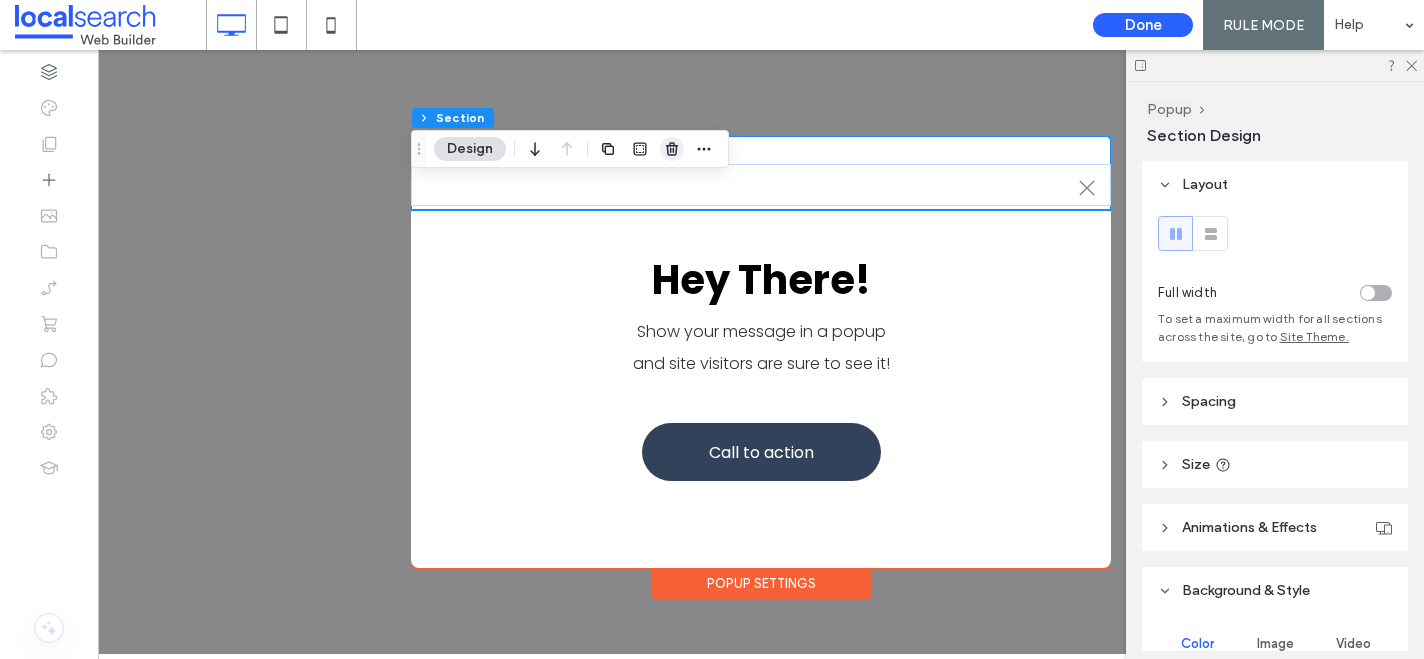 click 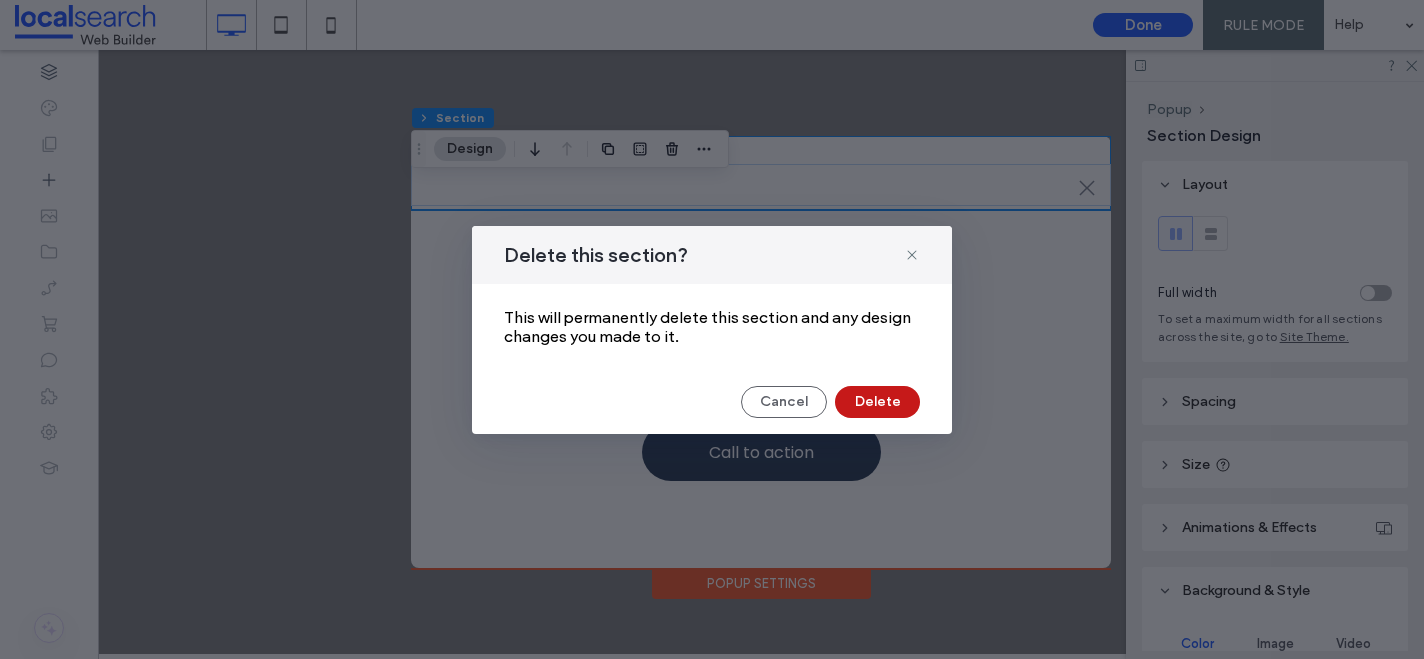 click on "Delete" at bounding box center (877, 402) 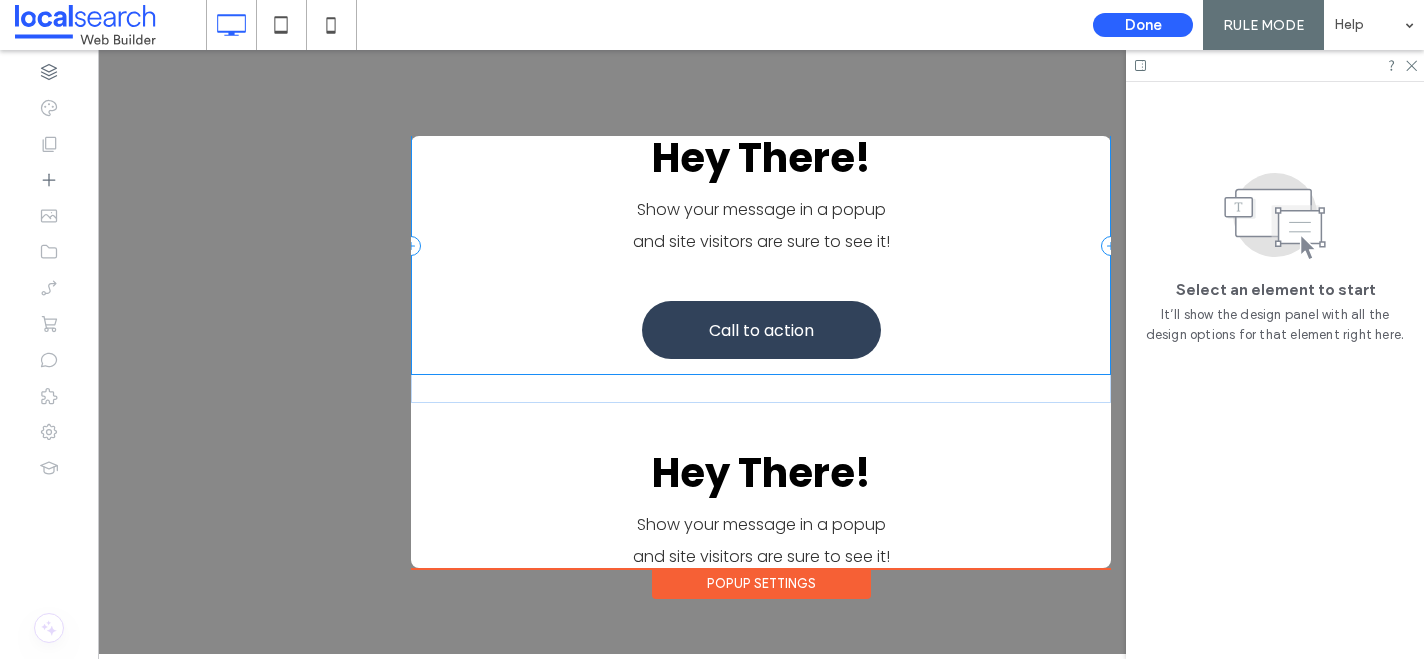 scroll, scrollTop: 197, scrollLeft: 0, axis: vertical 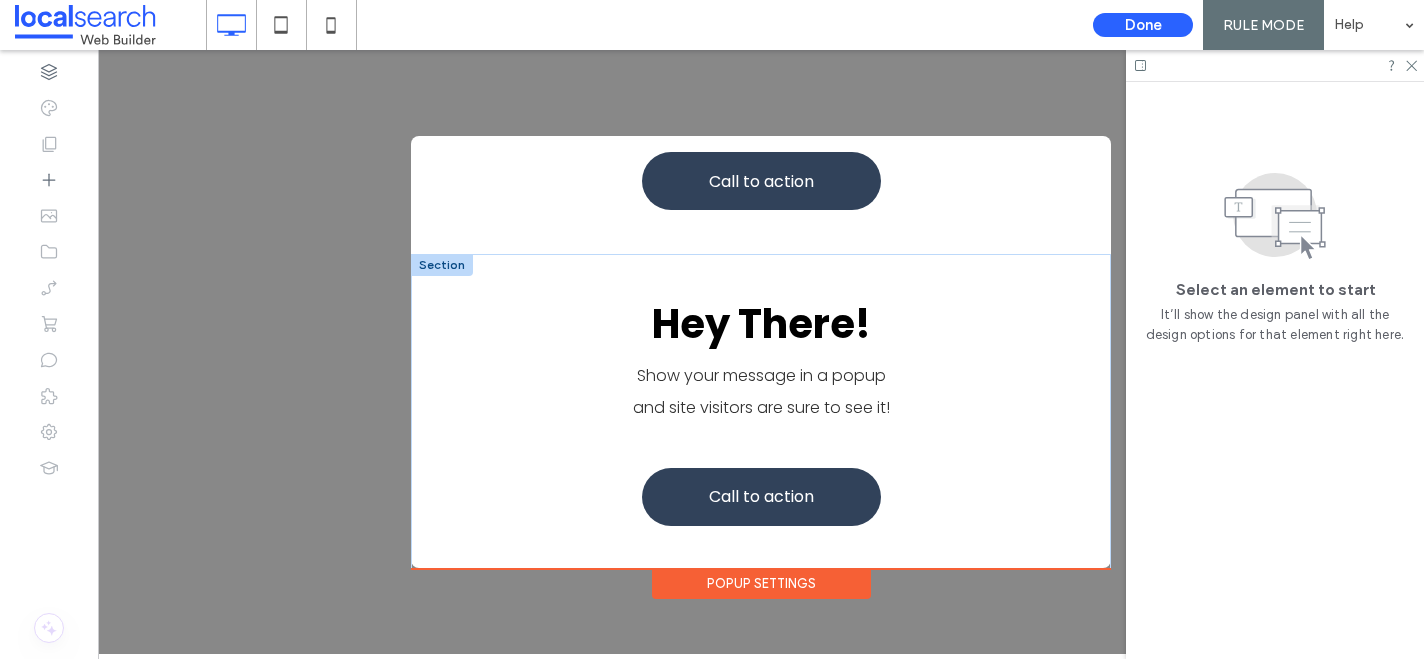 click at bounding box center (442, 265) 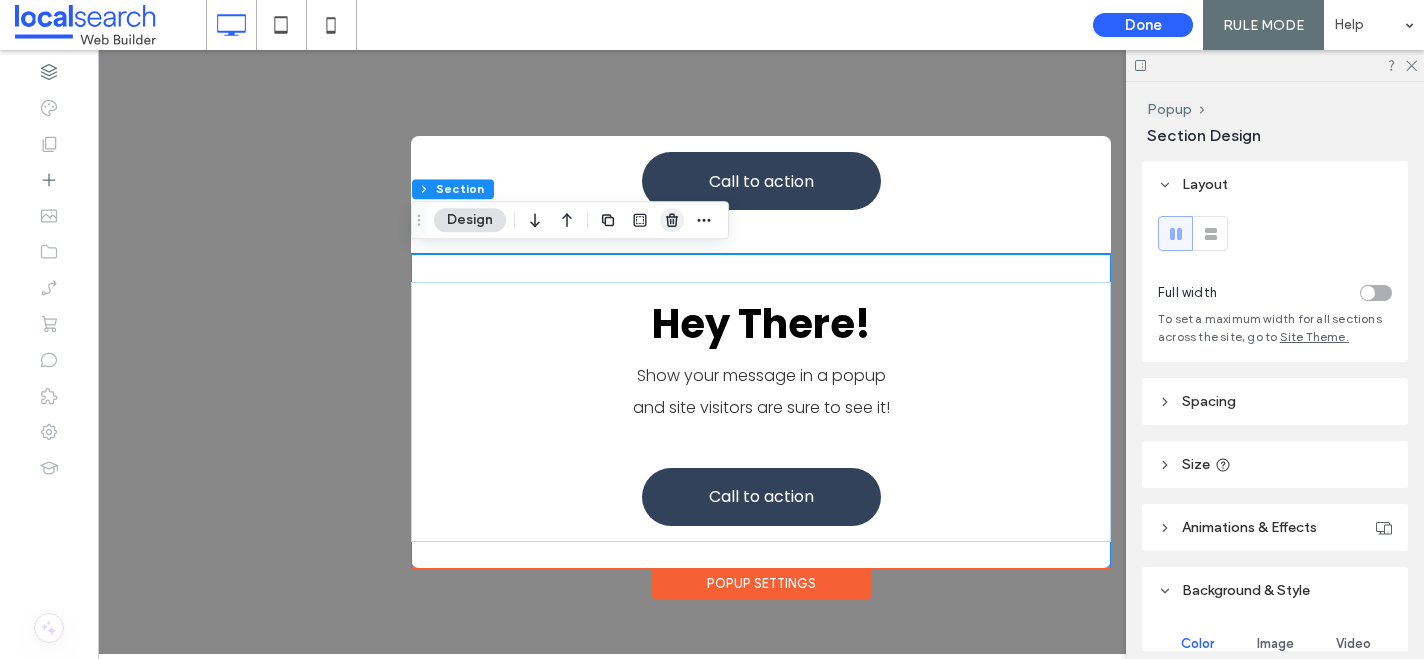 click 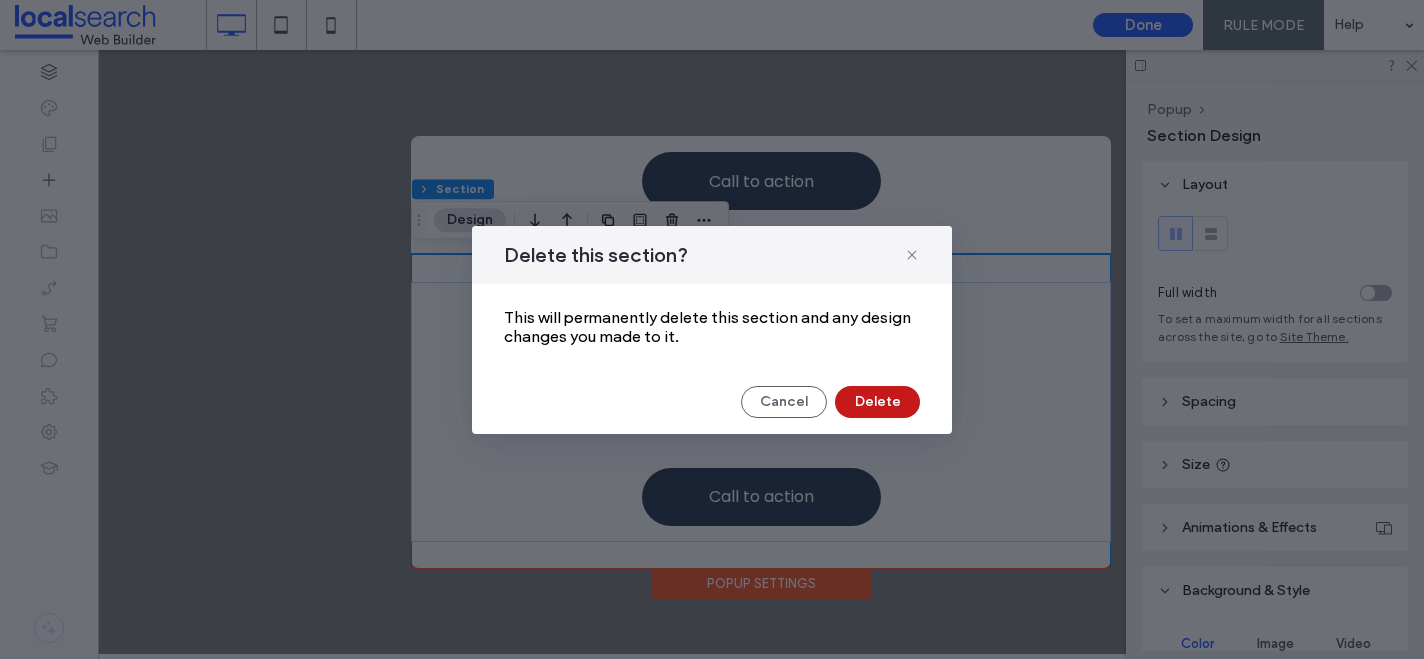 click on "Delete" at bounding box center [877, 402] 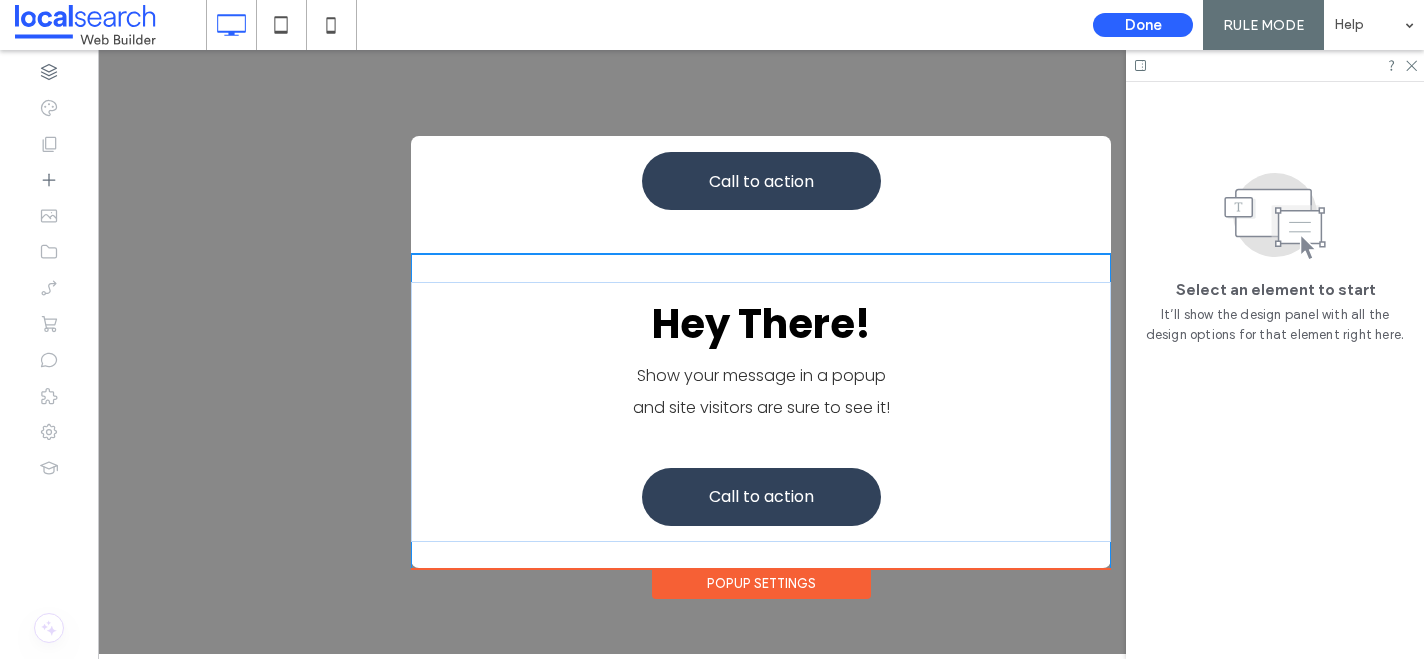 scroll, scrollTop: 0, scrollLeft: 0, axis: both 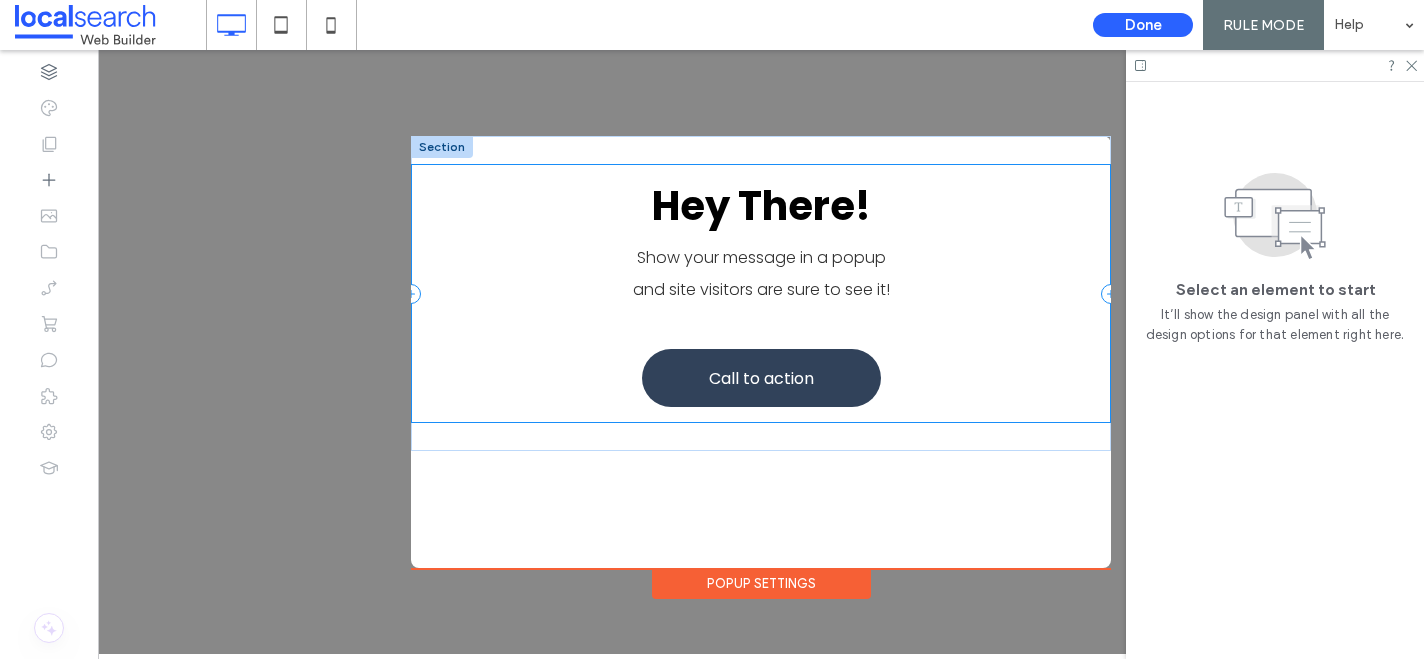 click on "Hey There!
Show your message in a popup and site visitors are sure to see it!
Call to action" at bounding box center [761, 293] 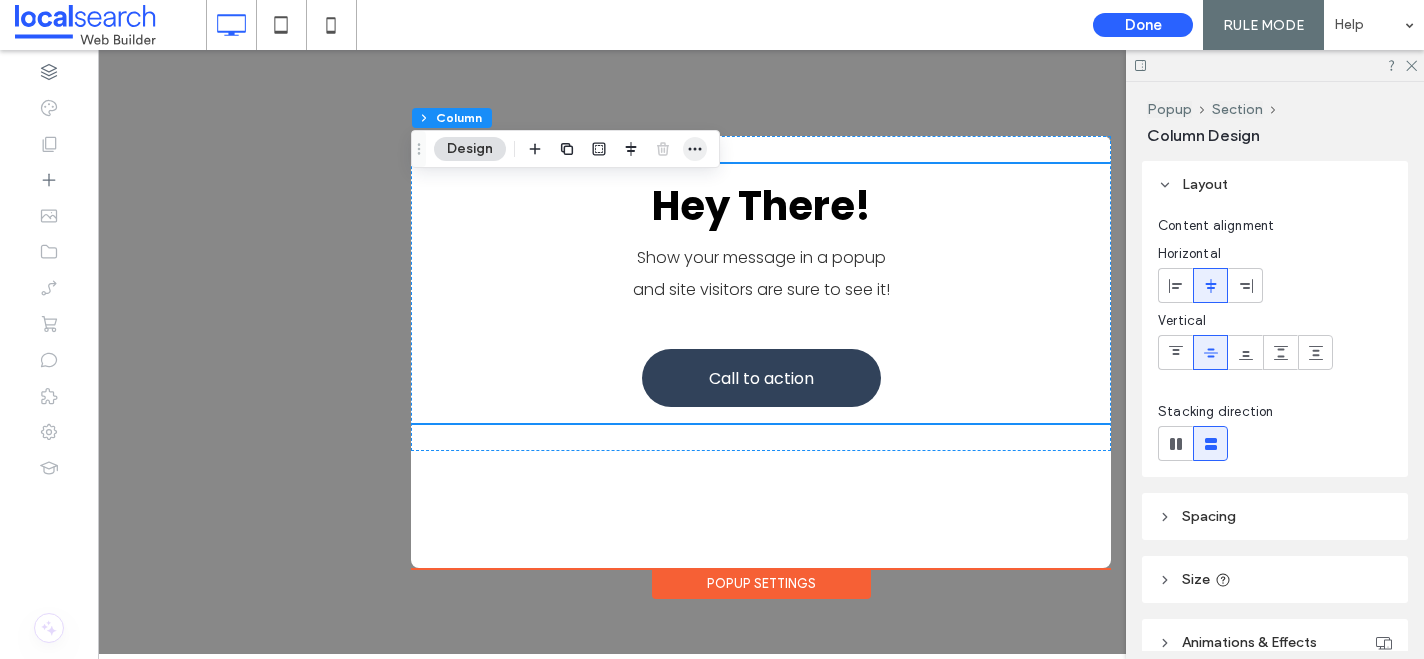 click 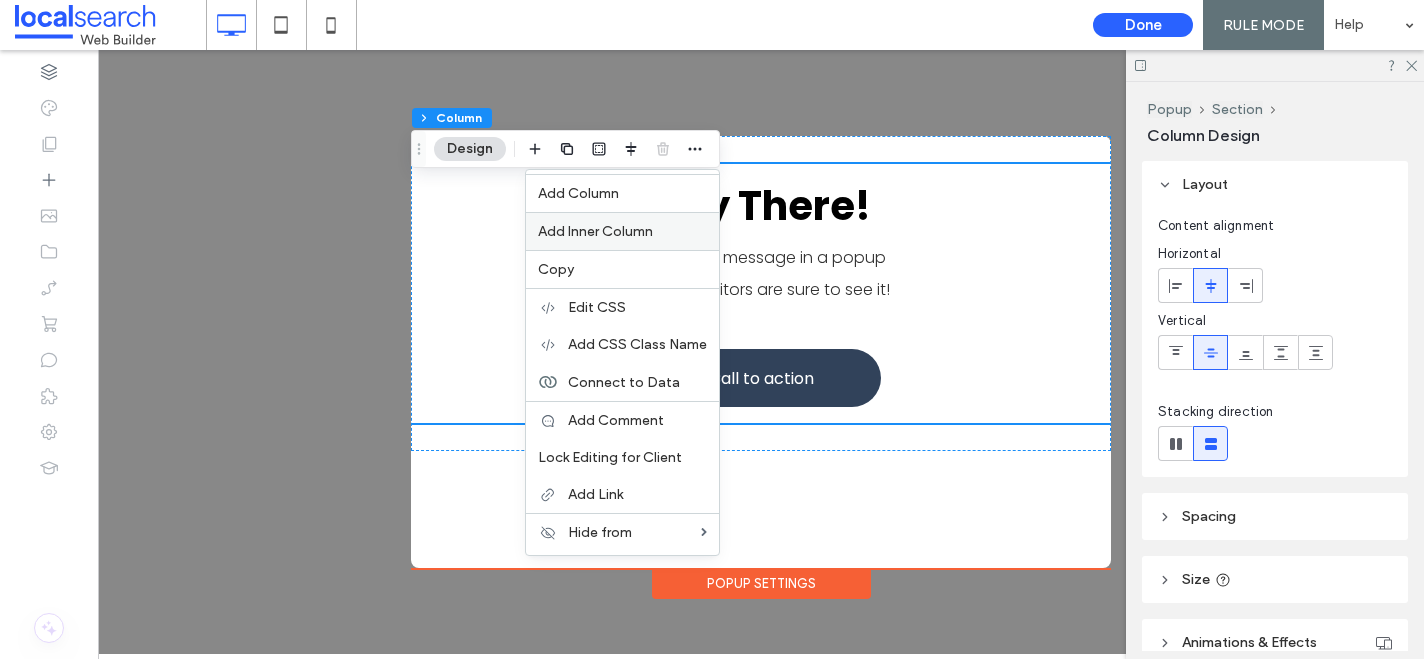 click on "Add Inner Column" at bounding box center (595, 231) 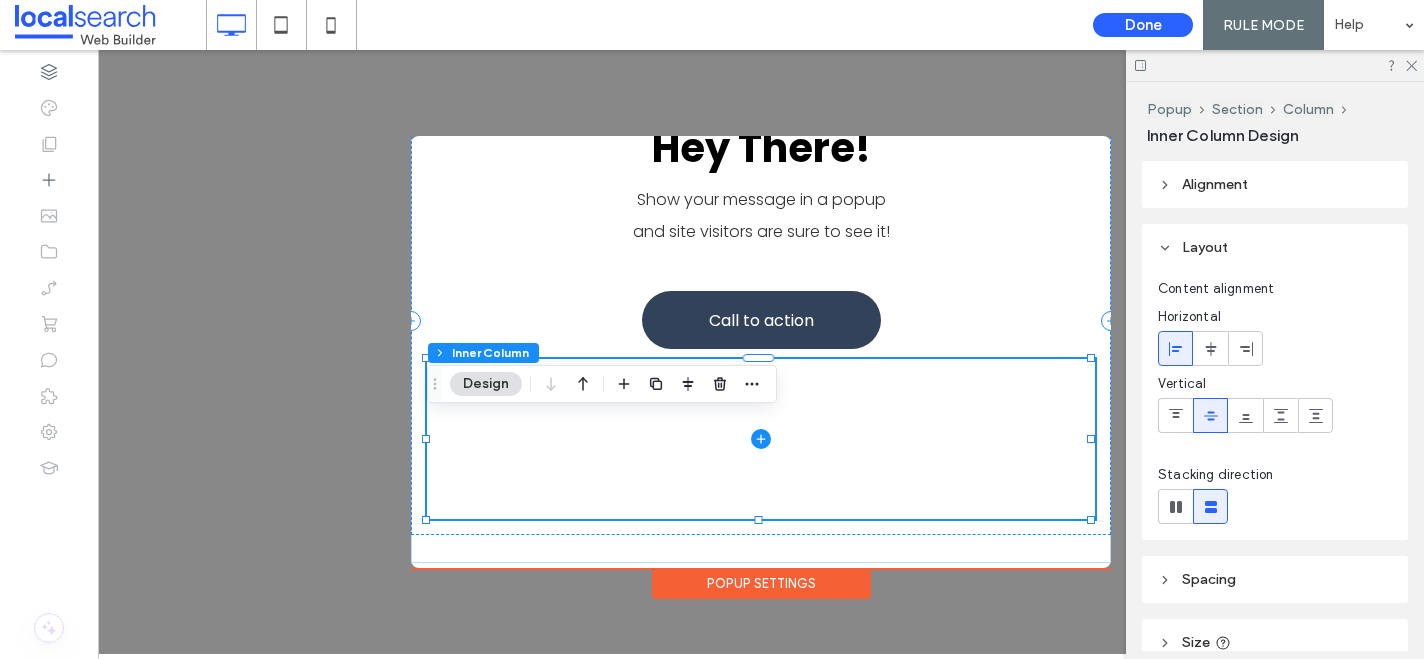 scroll, scrollTop: 0, scrollLeft: 0, axis: both 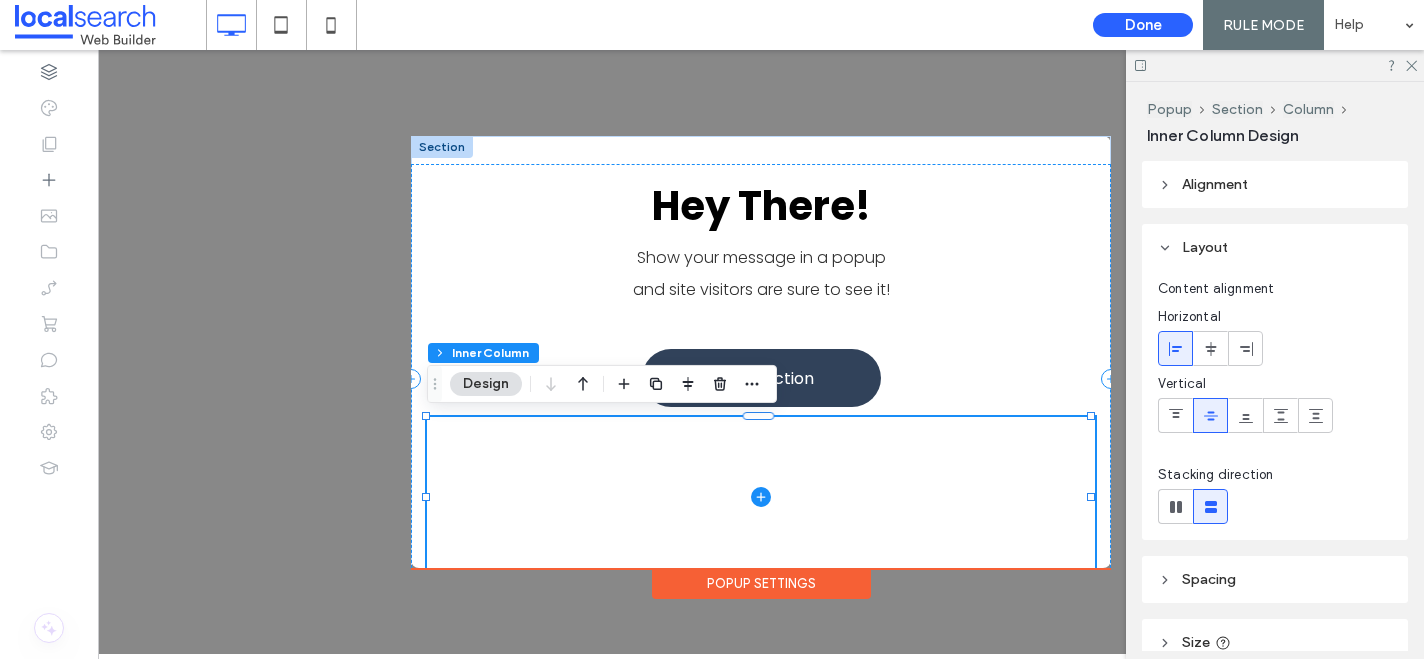 click at bounding box center [761, 497] 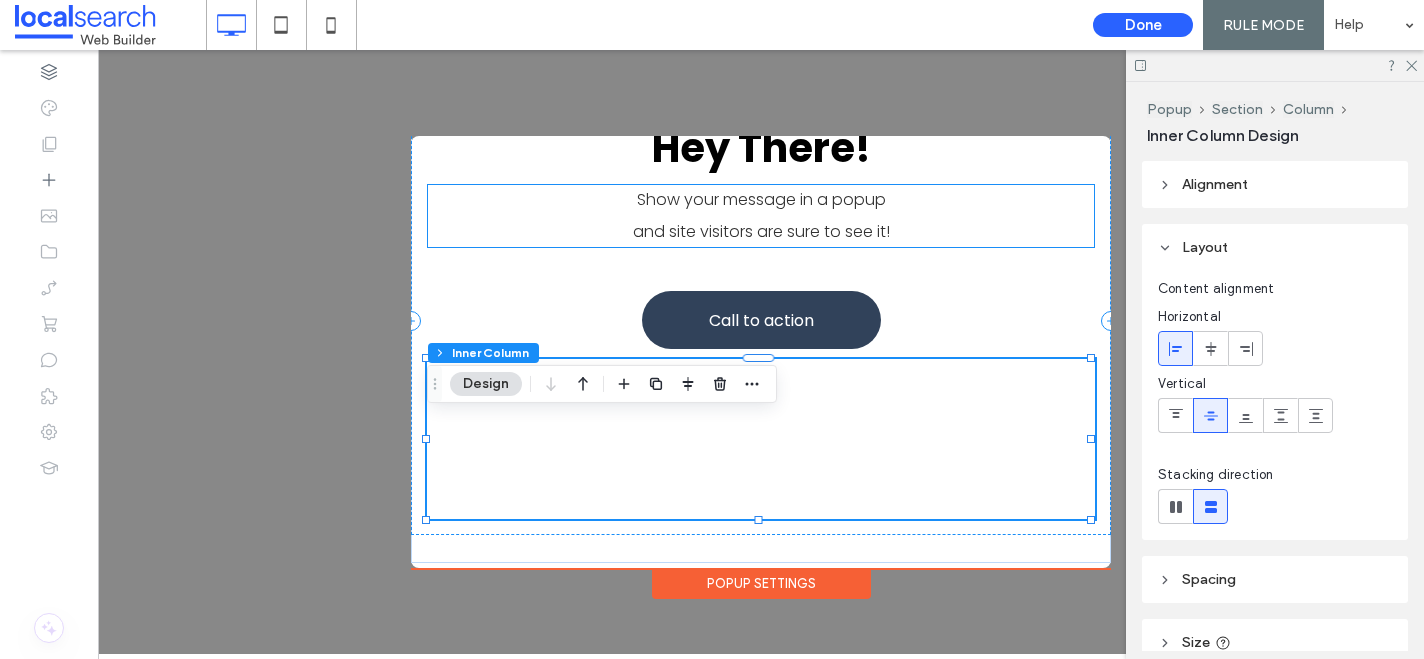 scroll, scrollTop: 58, scrollLeft: 0, axis: vertical 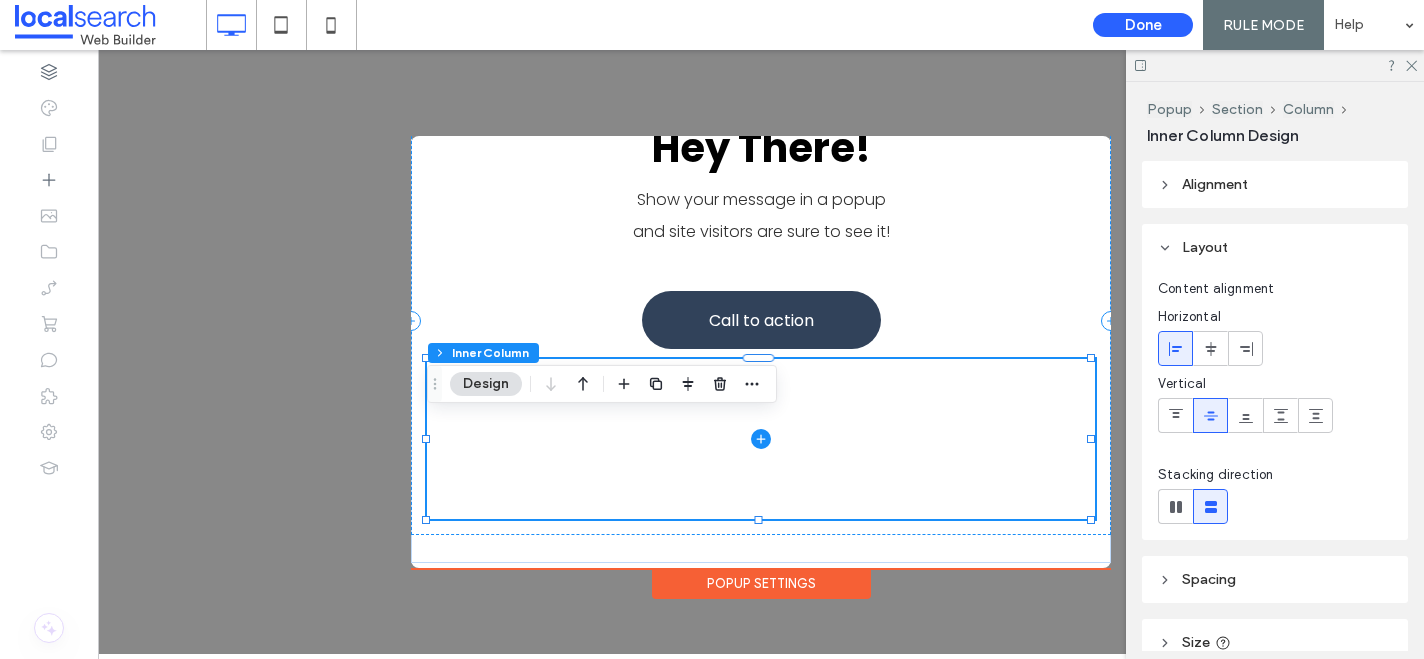 click 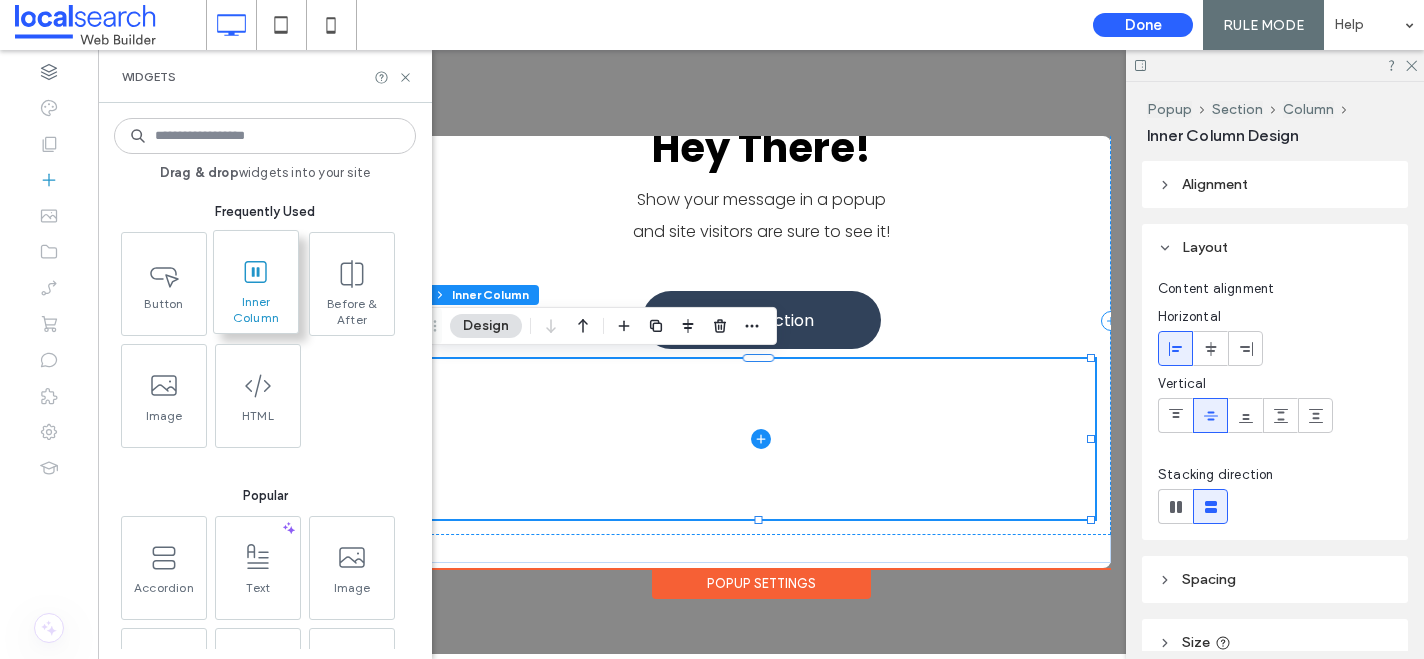 scroll, scrollTop: 52, scrollLeft: 0, axis: vertical 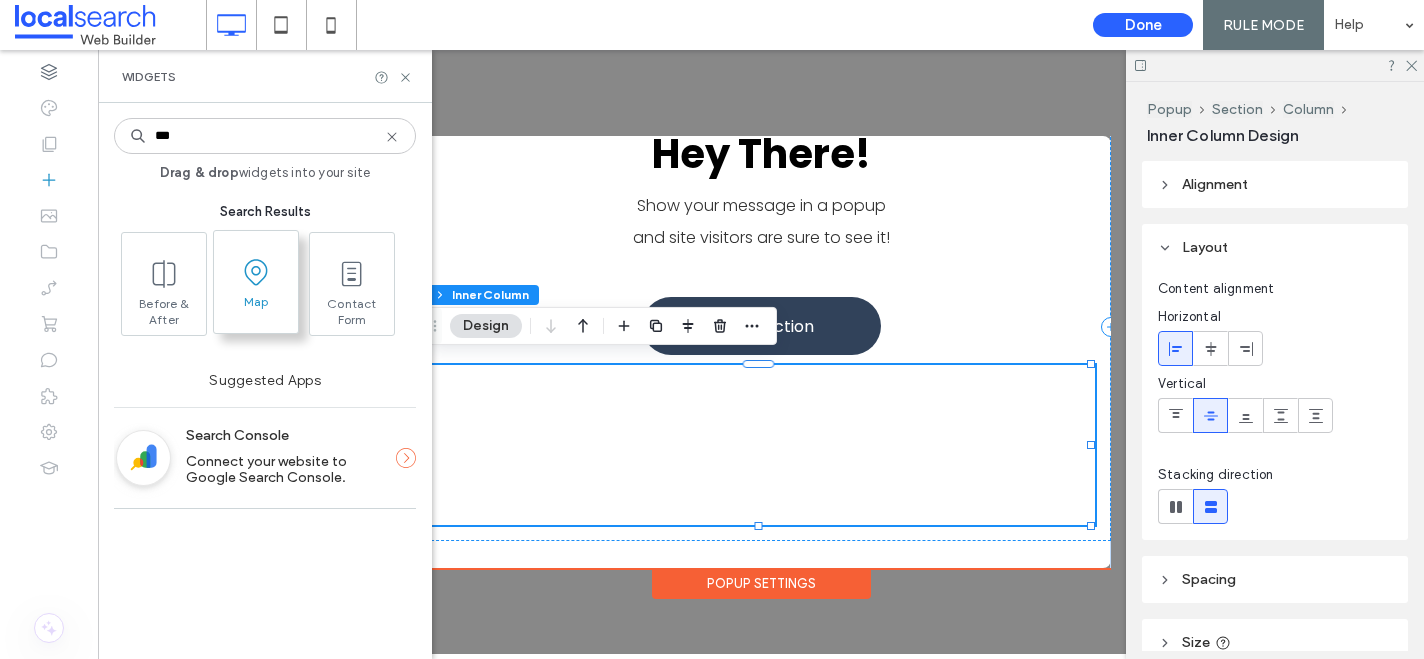 type on "***" 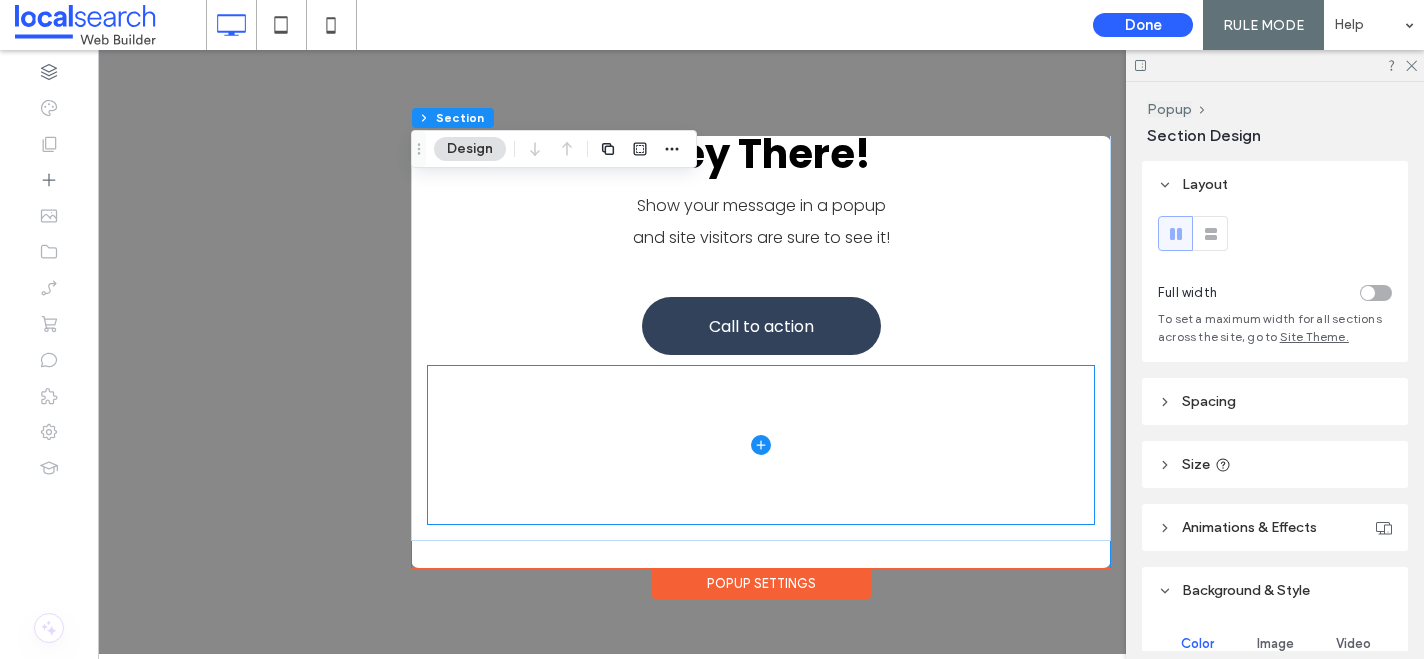 scroll, scrollTop: 58, scrollLeft: 0, axis: vertical 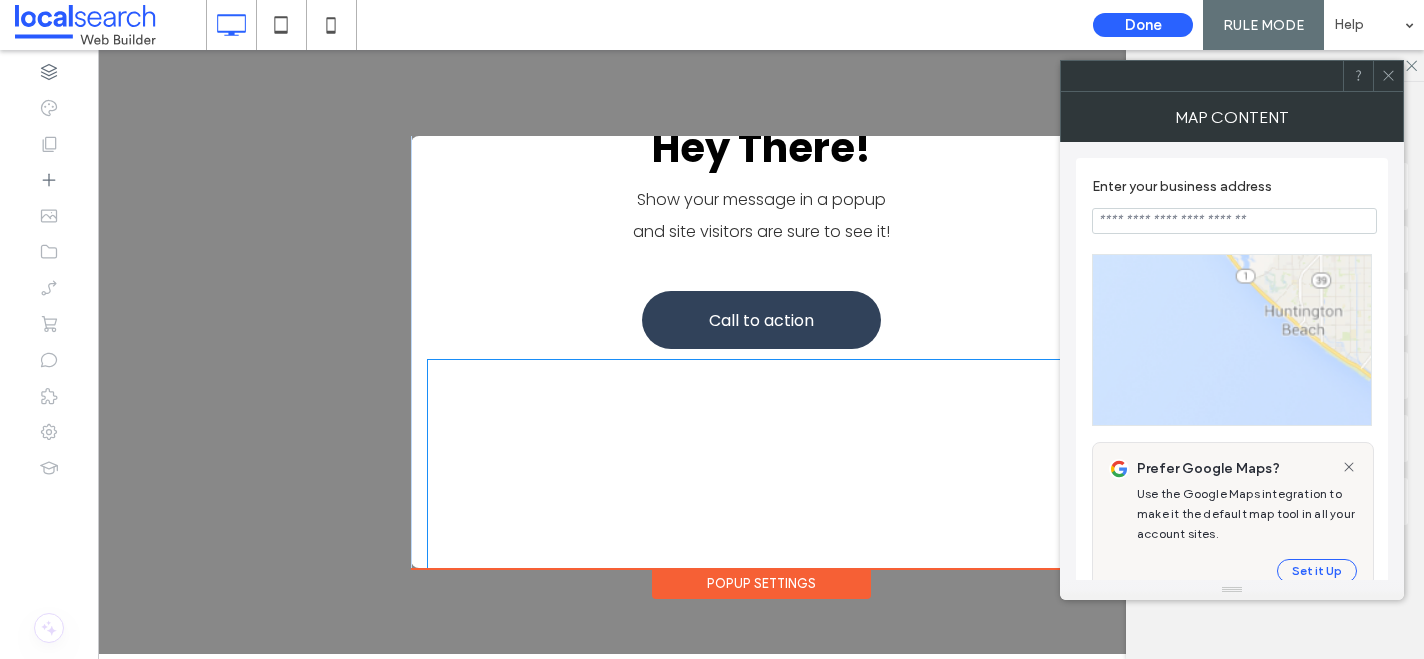 type on "**********" 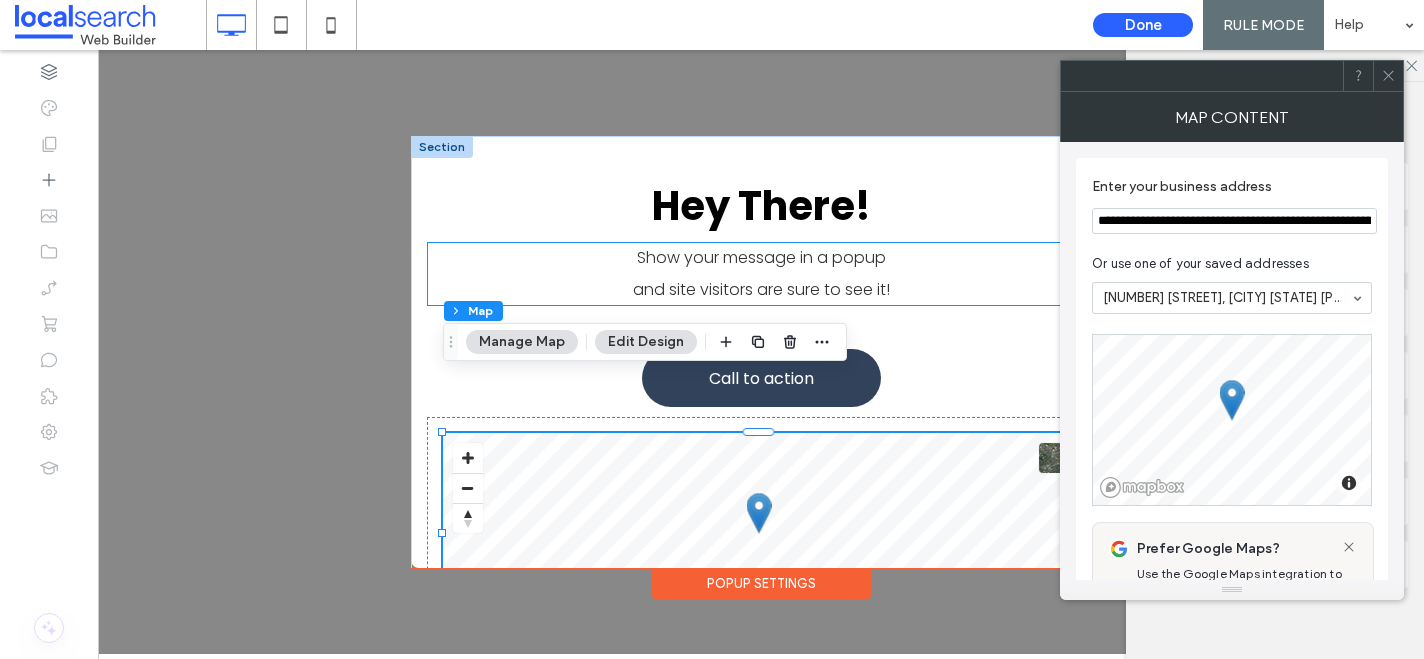 scroll, scrollTop: 6, scrollLeft: 0, axis: vertical 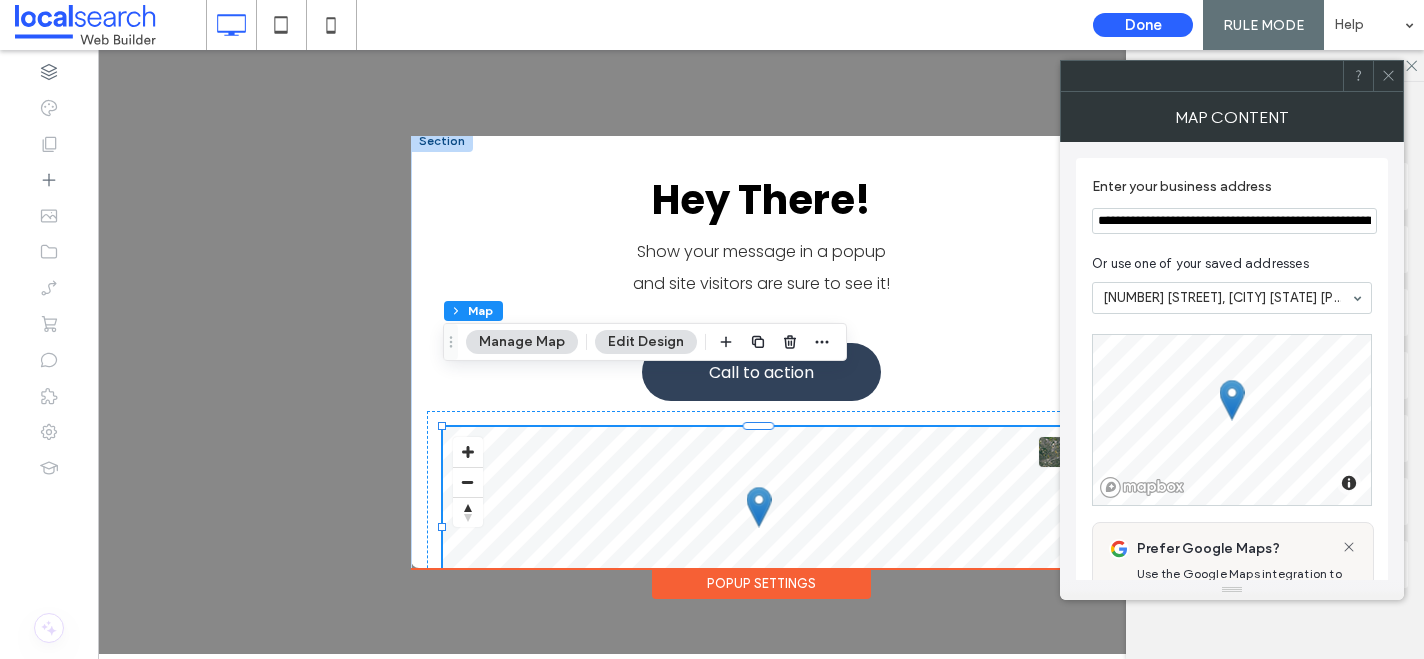 click at bounding box center (1388, 76) 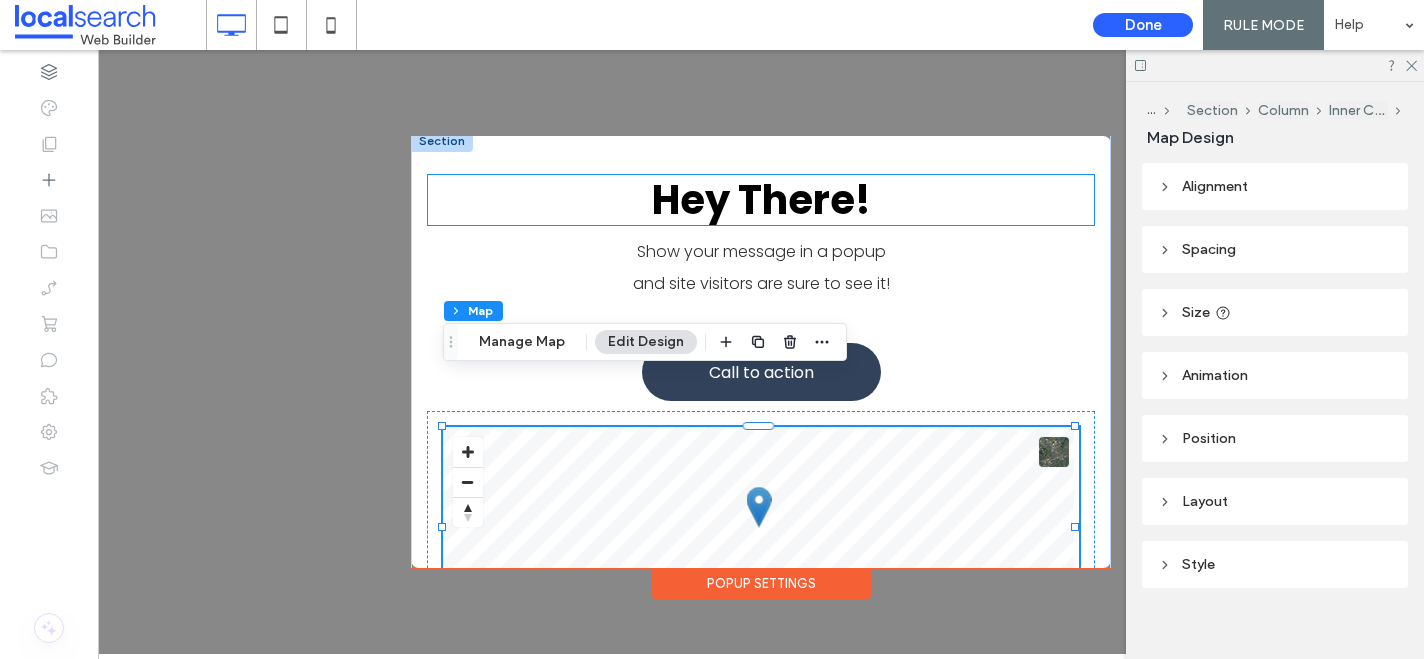 click on "Hey There!" at bounding box center (761, 200) 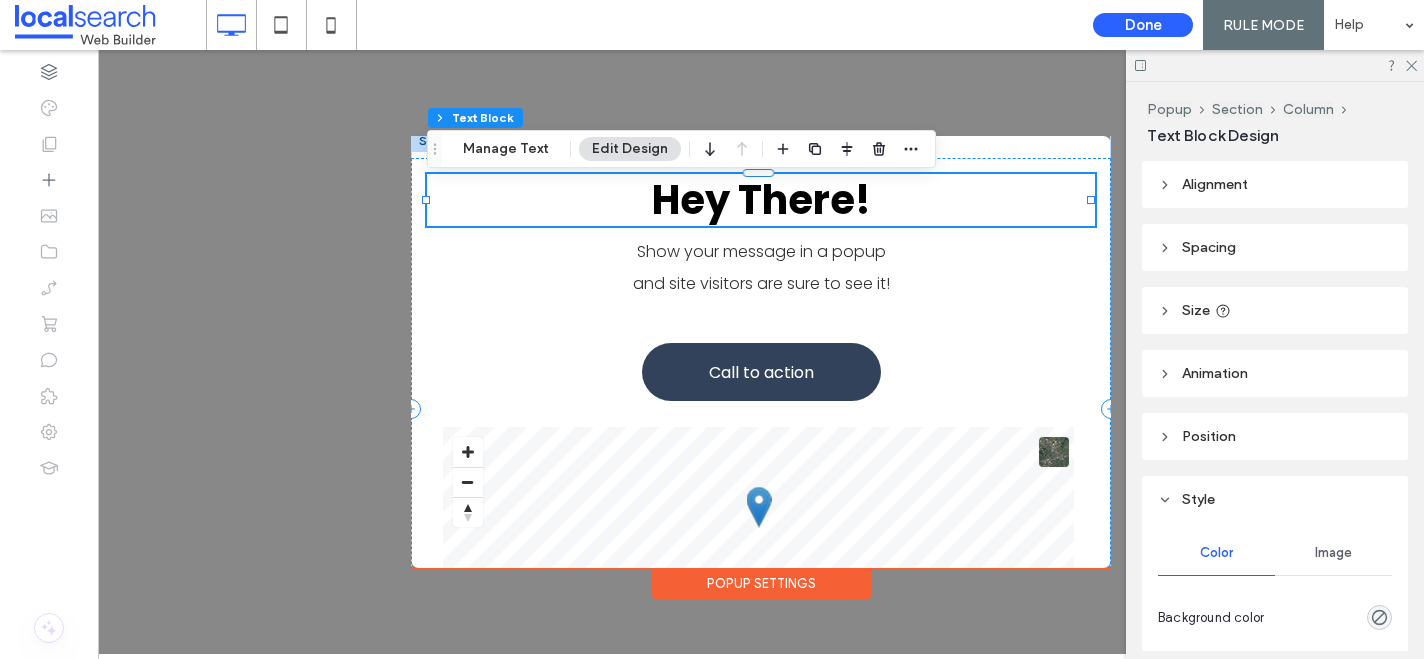 click on "Hey There!" at bounding box center (761, 200) 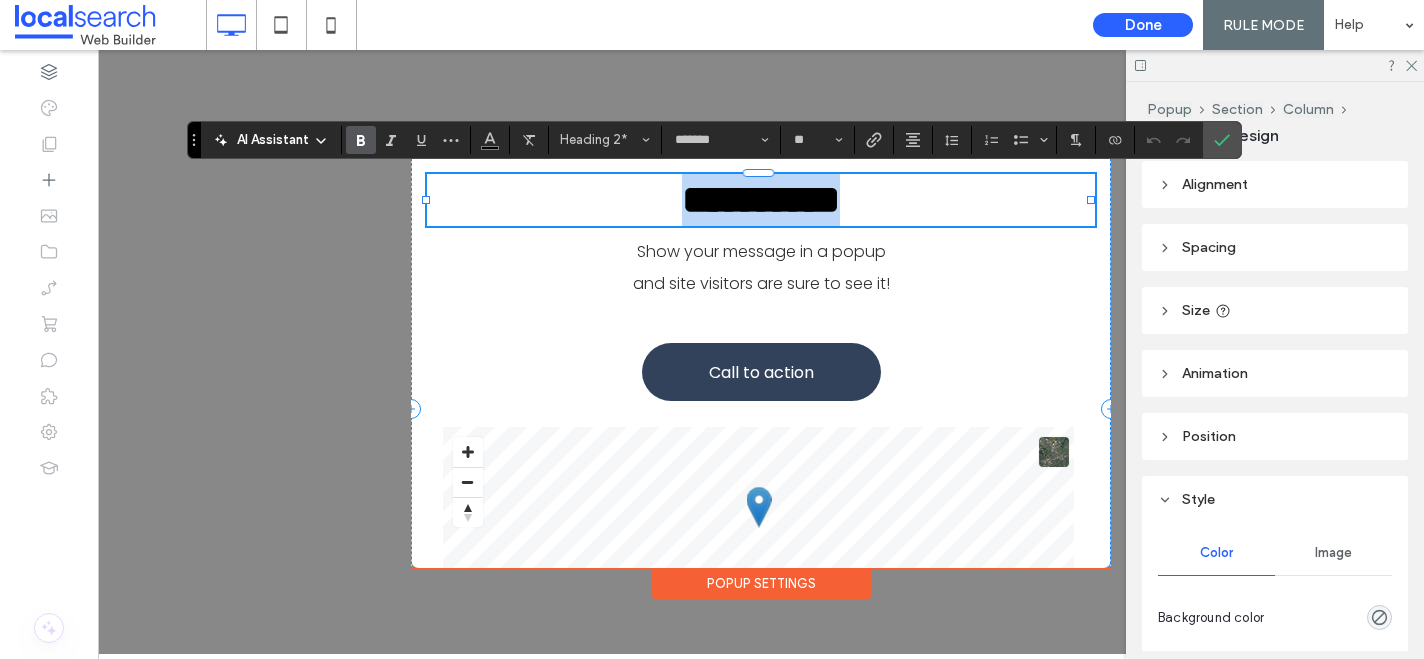 paste 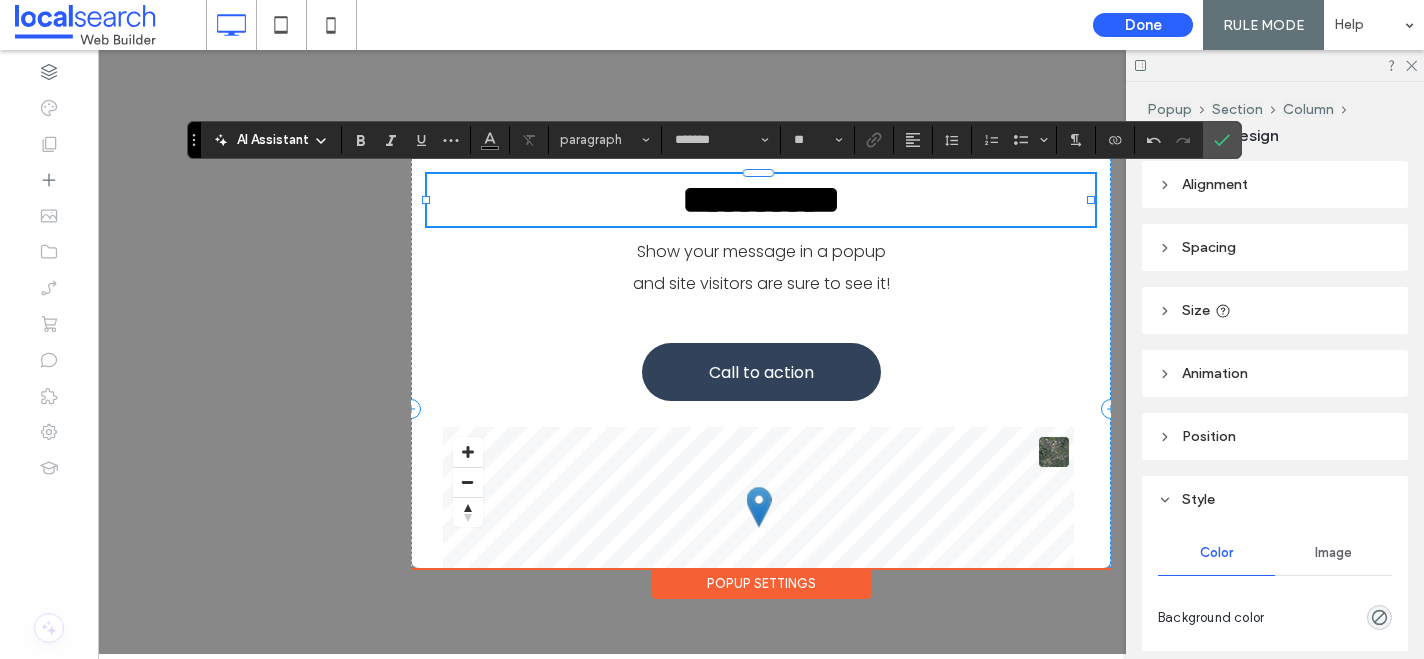 scroll, scrollTop: 0, scrollLeft: 0, axis: both 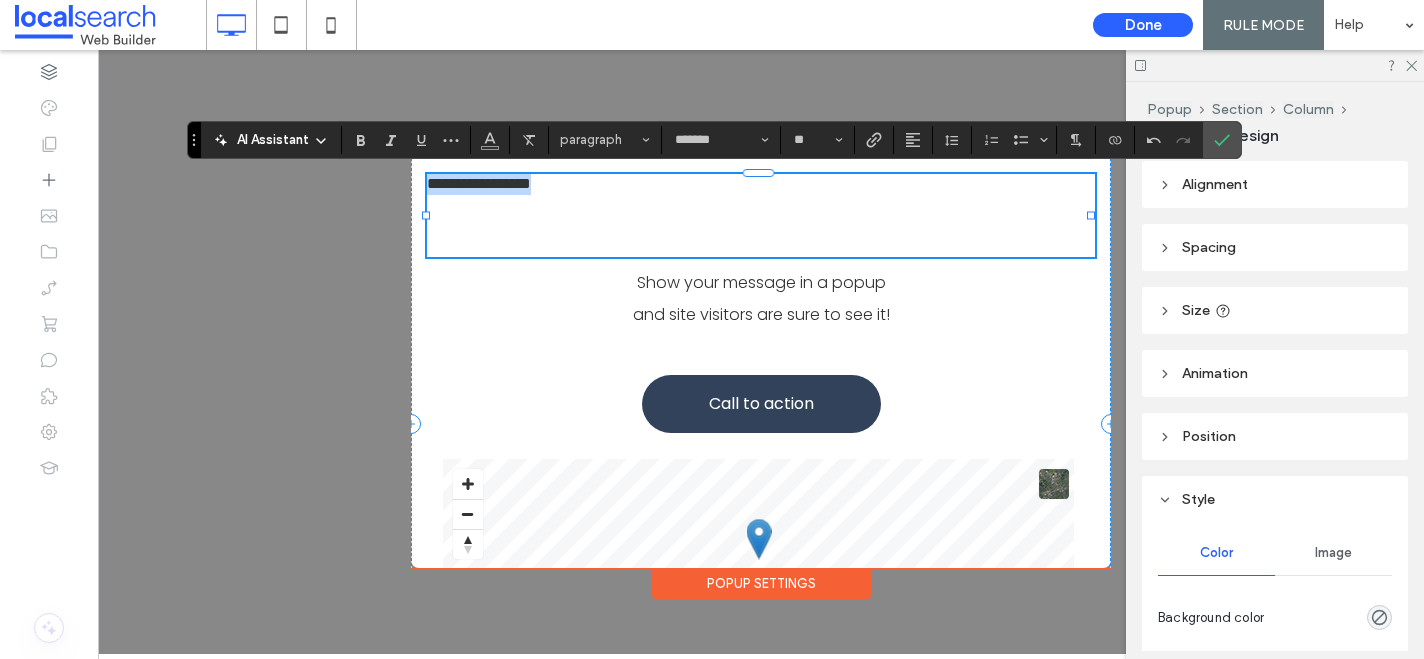drag, startPoint x: 579, startPoint y: 183, endPoint x: 421, endPoint y: 187, distance: 158.05063 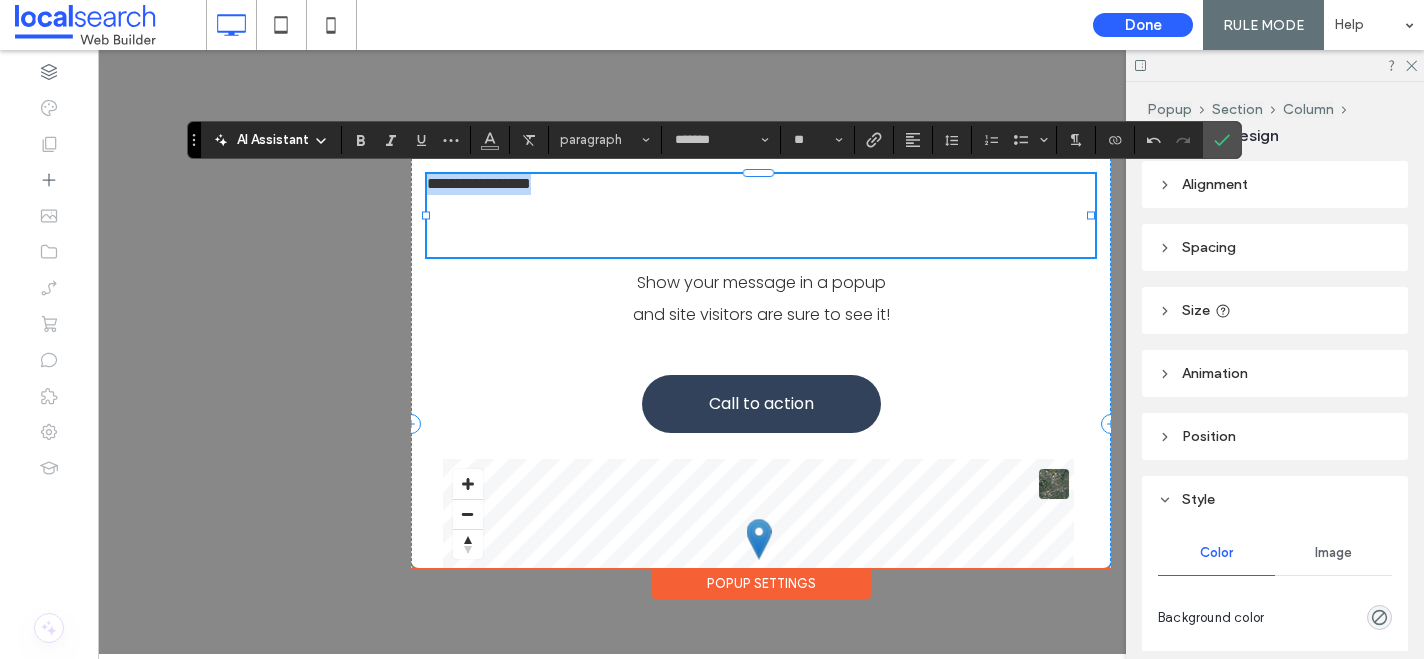 click on "**********" at bounding box center (761, 424) 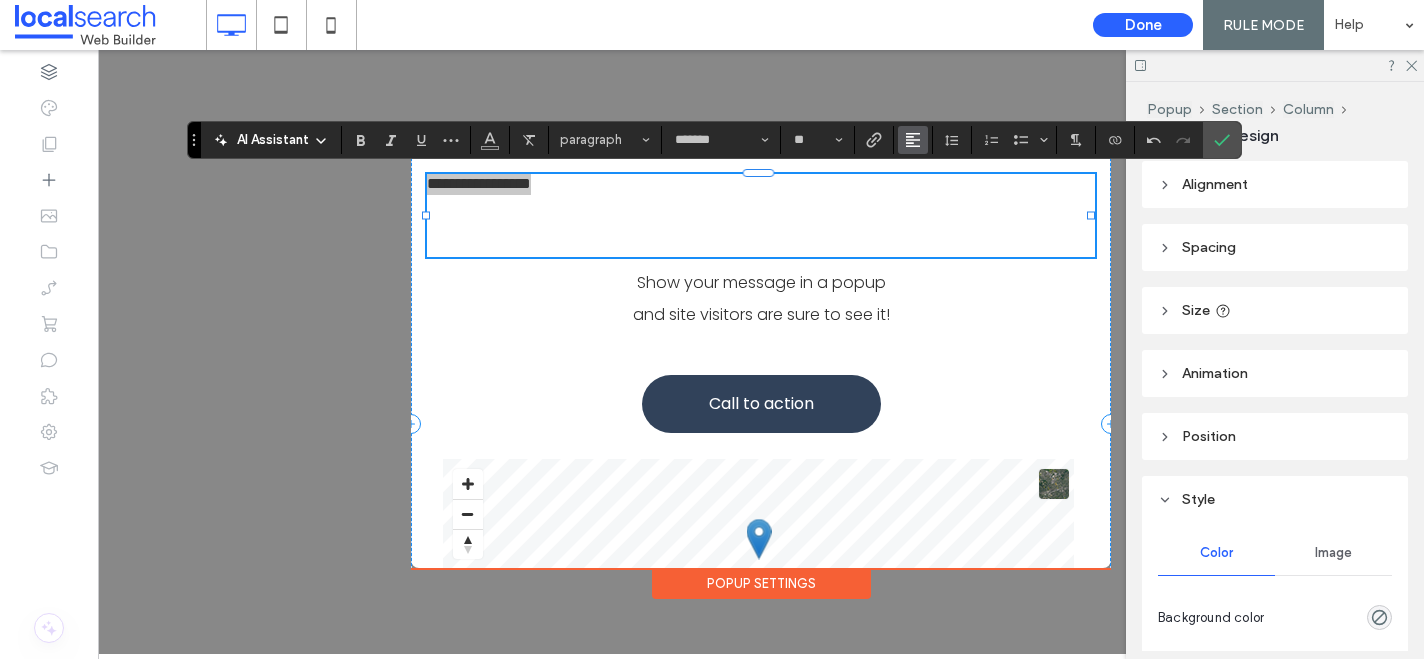 click 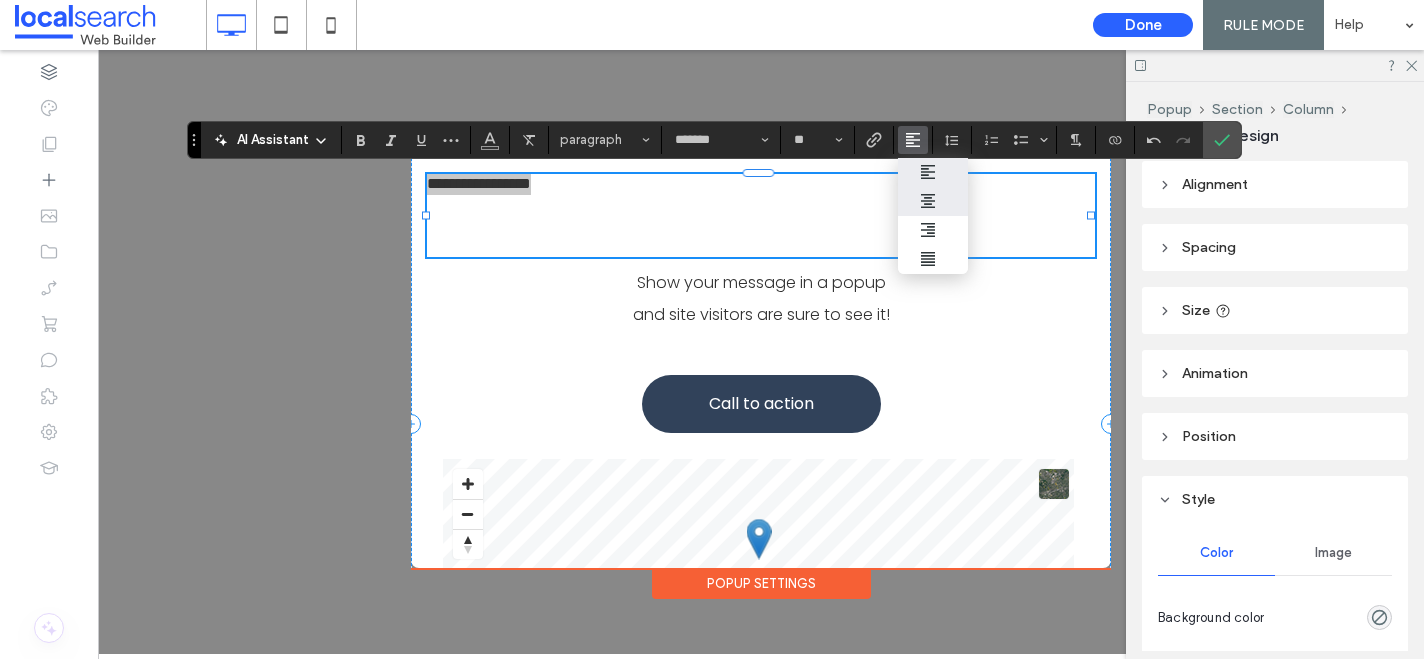 click at bounding box center [933, 201] 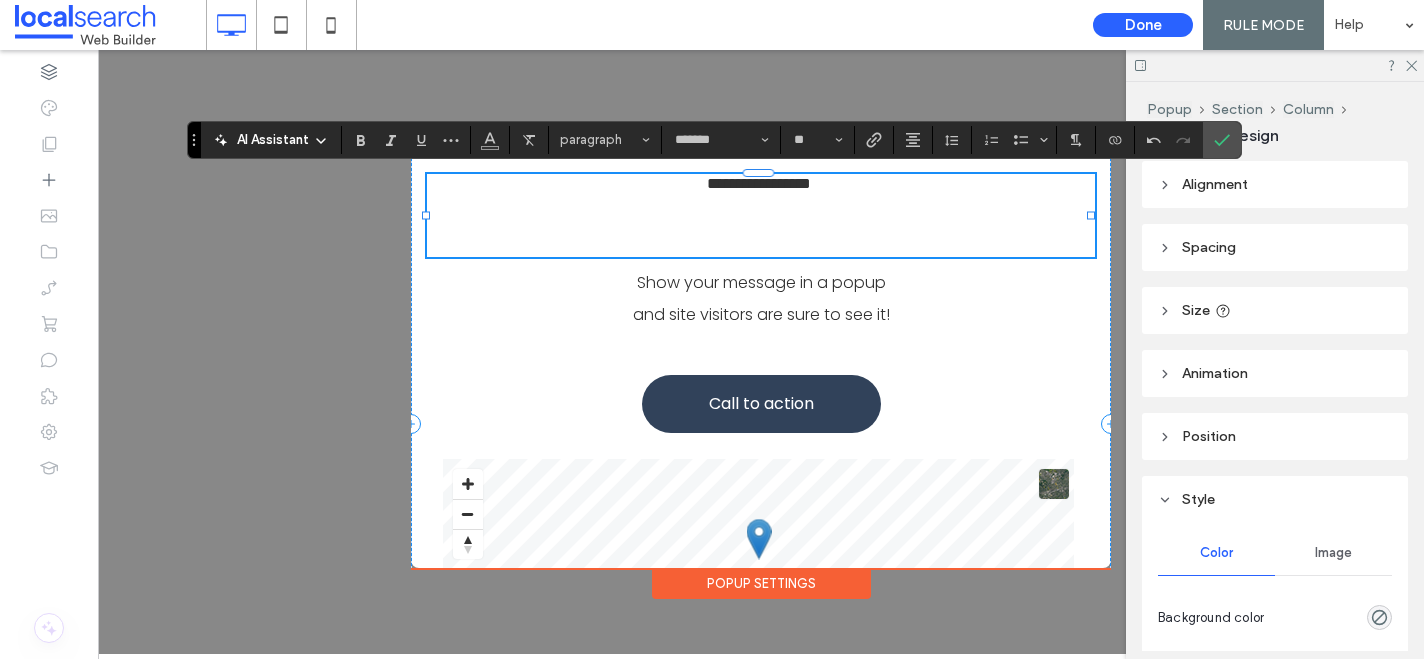 click on "﻿" at bounding box center (758, 226) 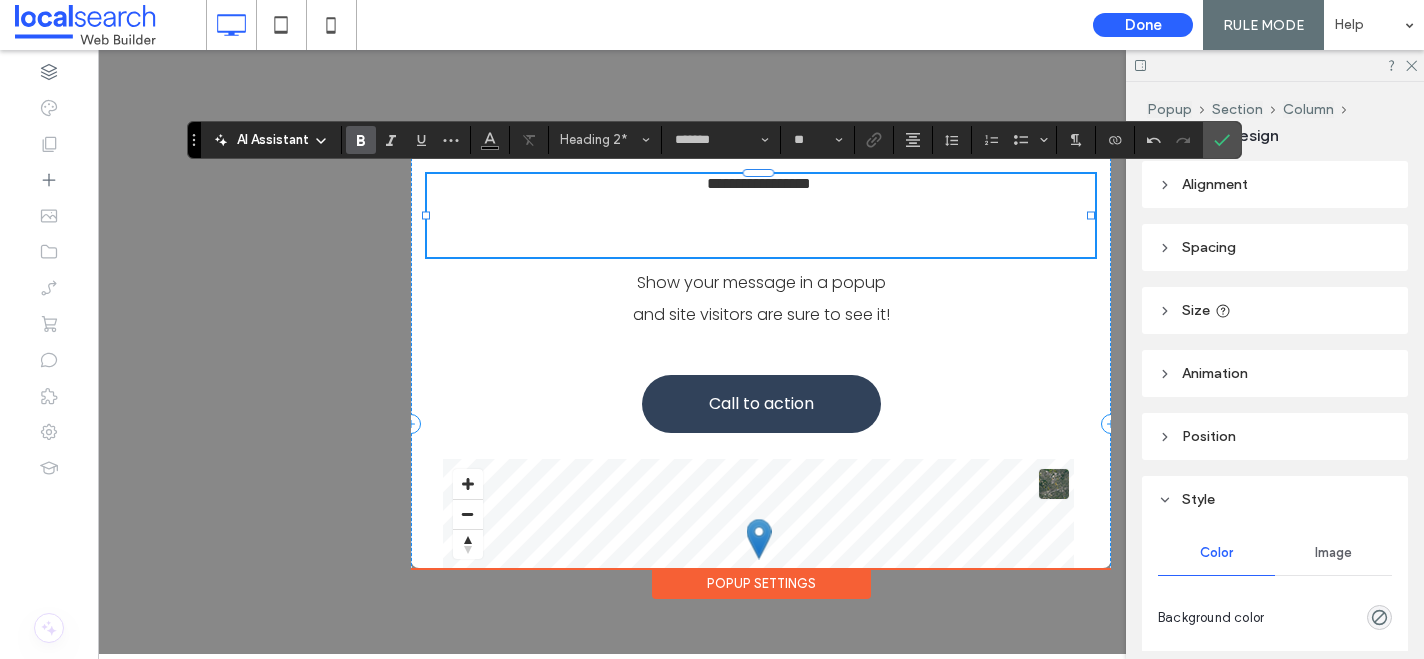 type on "**" 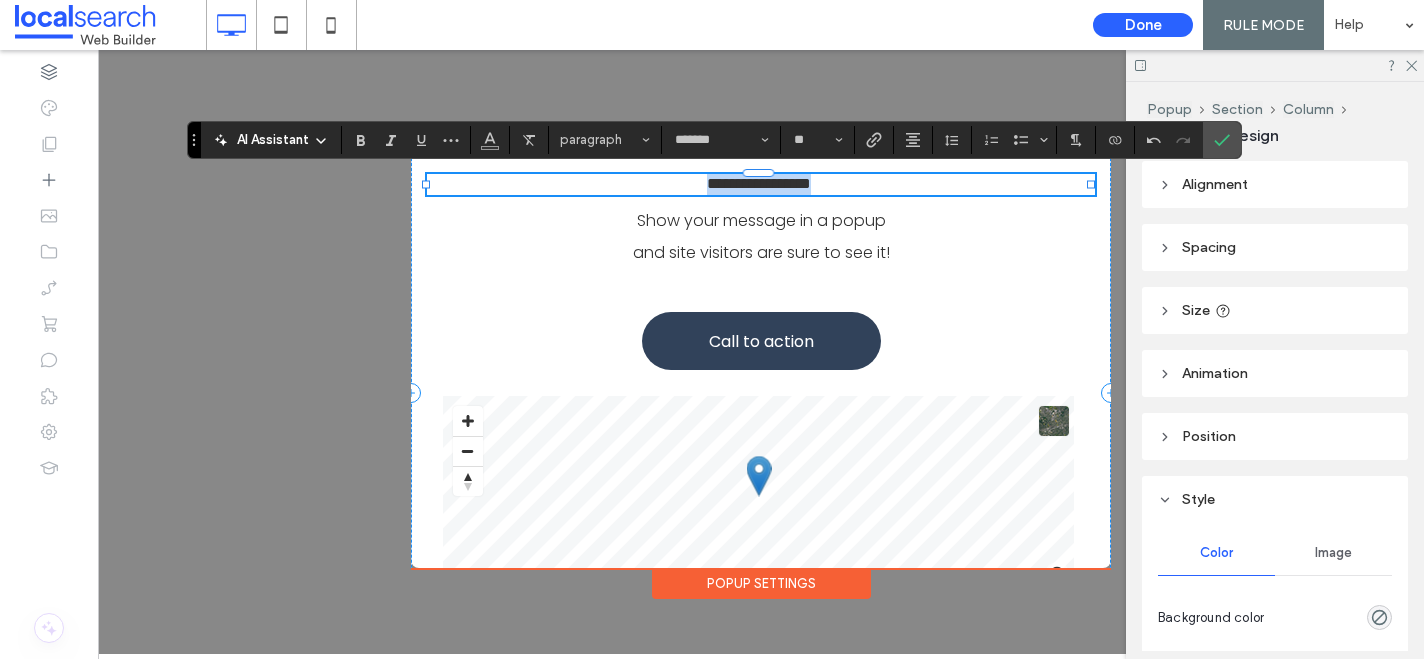 drag, startPoint x: 839, startPoint y: 186, endPoint x: 693, endPoint y: 184, distance: 146.0137 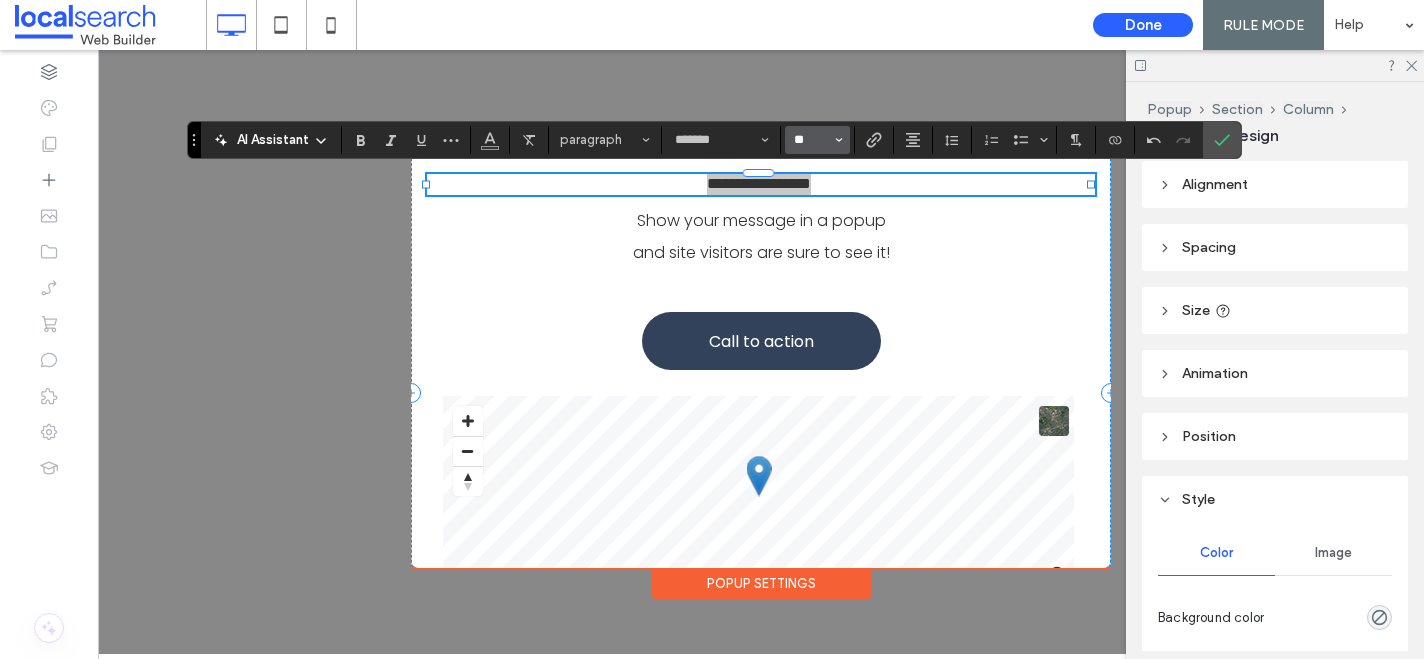 click on "**" at bounding box center [811, 140] 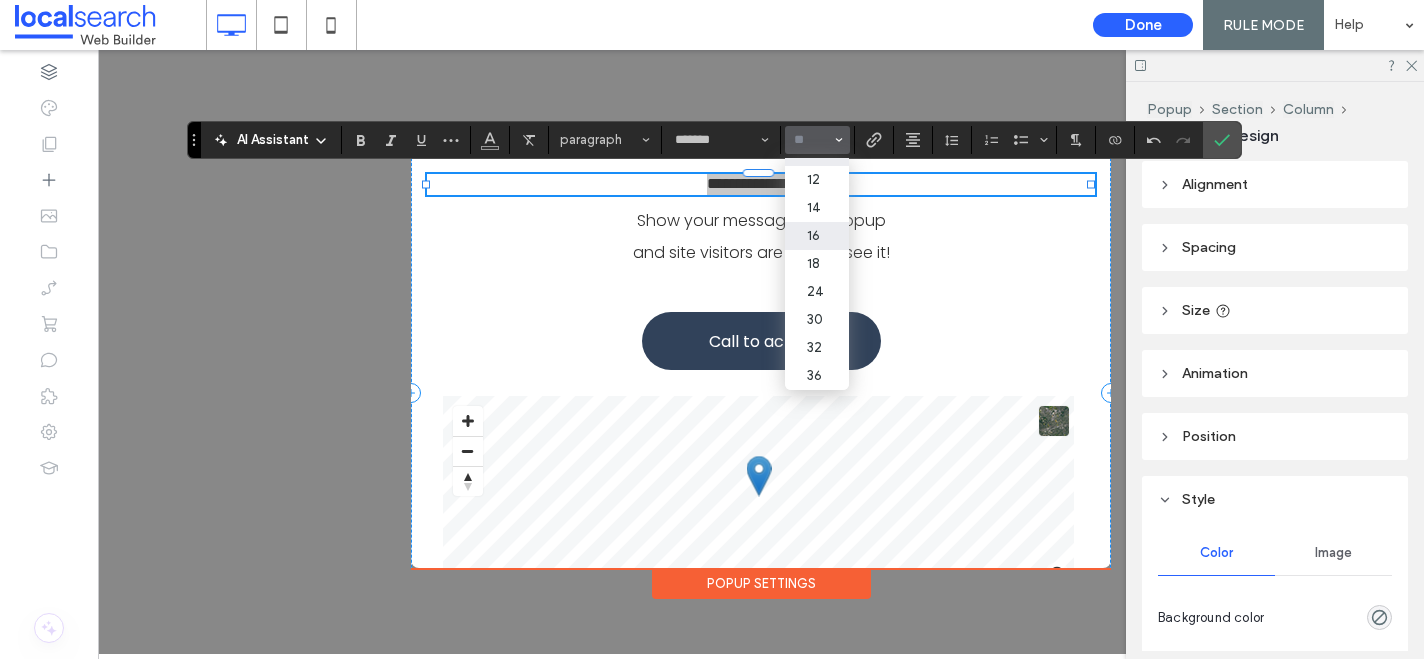 scroll, scrollTop: 103, scrollLeft: 0, axis: vertical 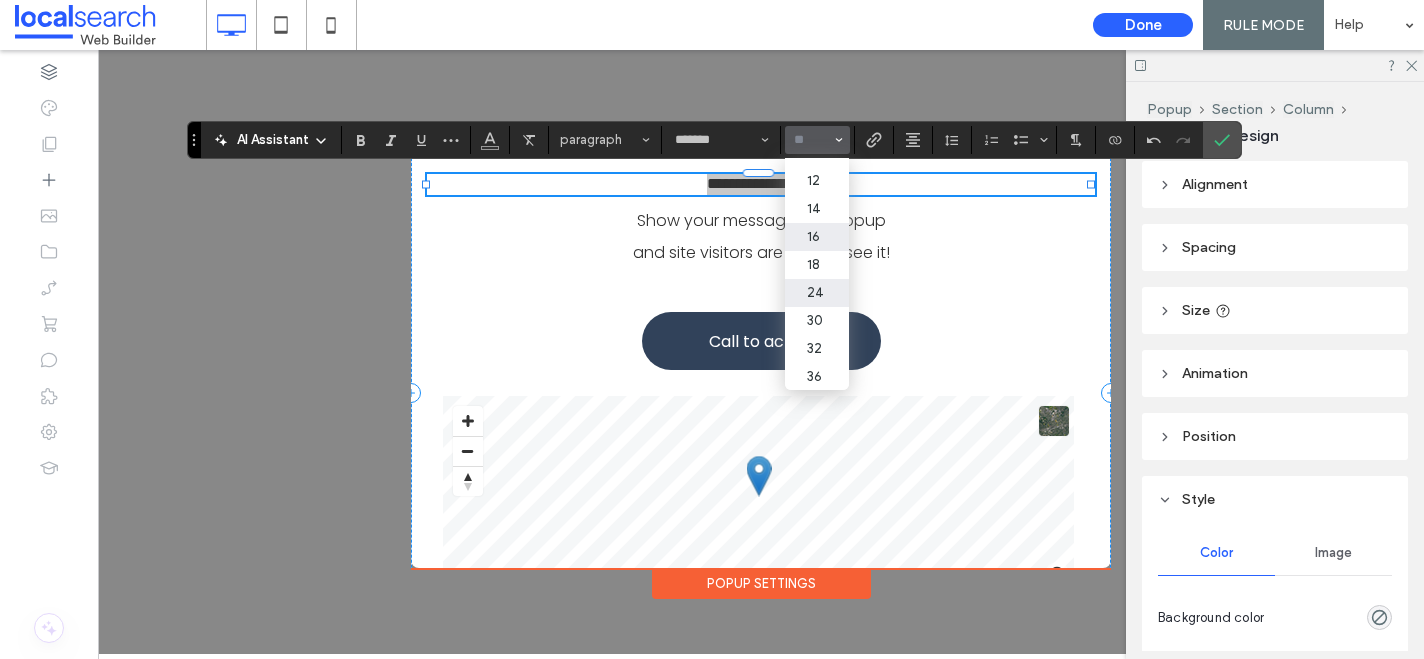 click on "24" at bounding box center (817, 293) 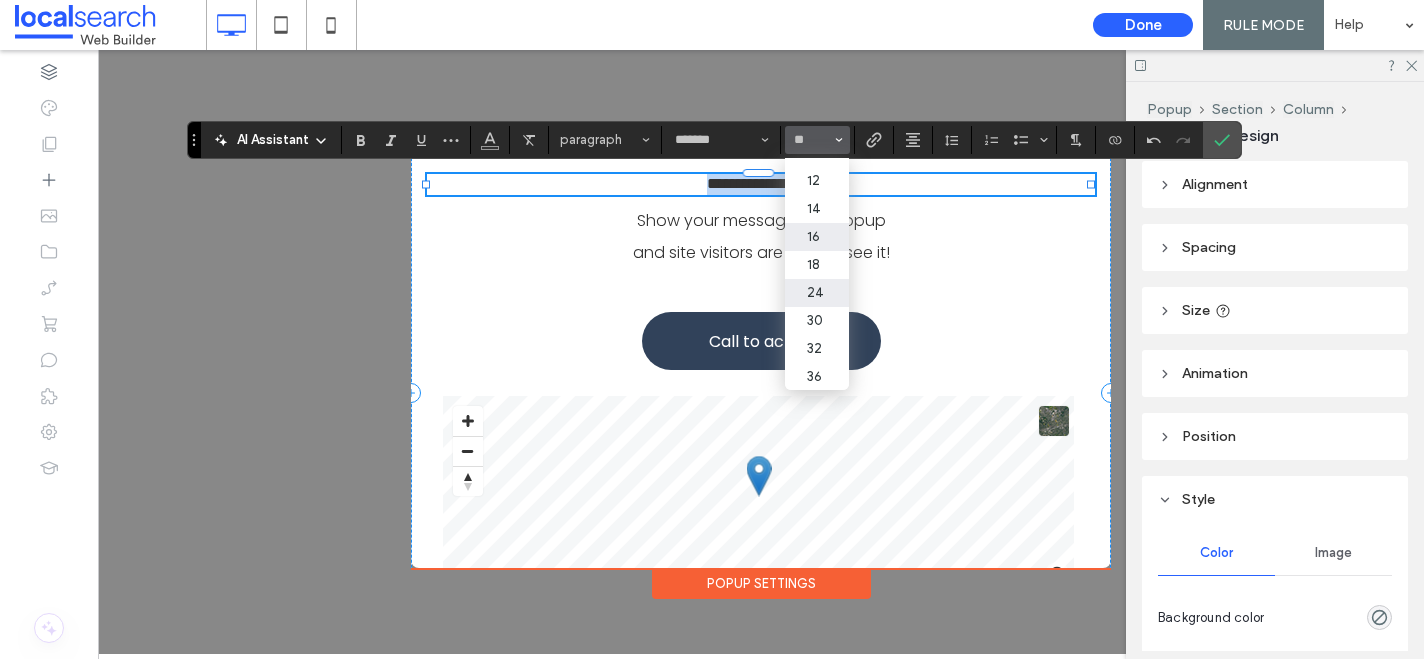 type on "**" 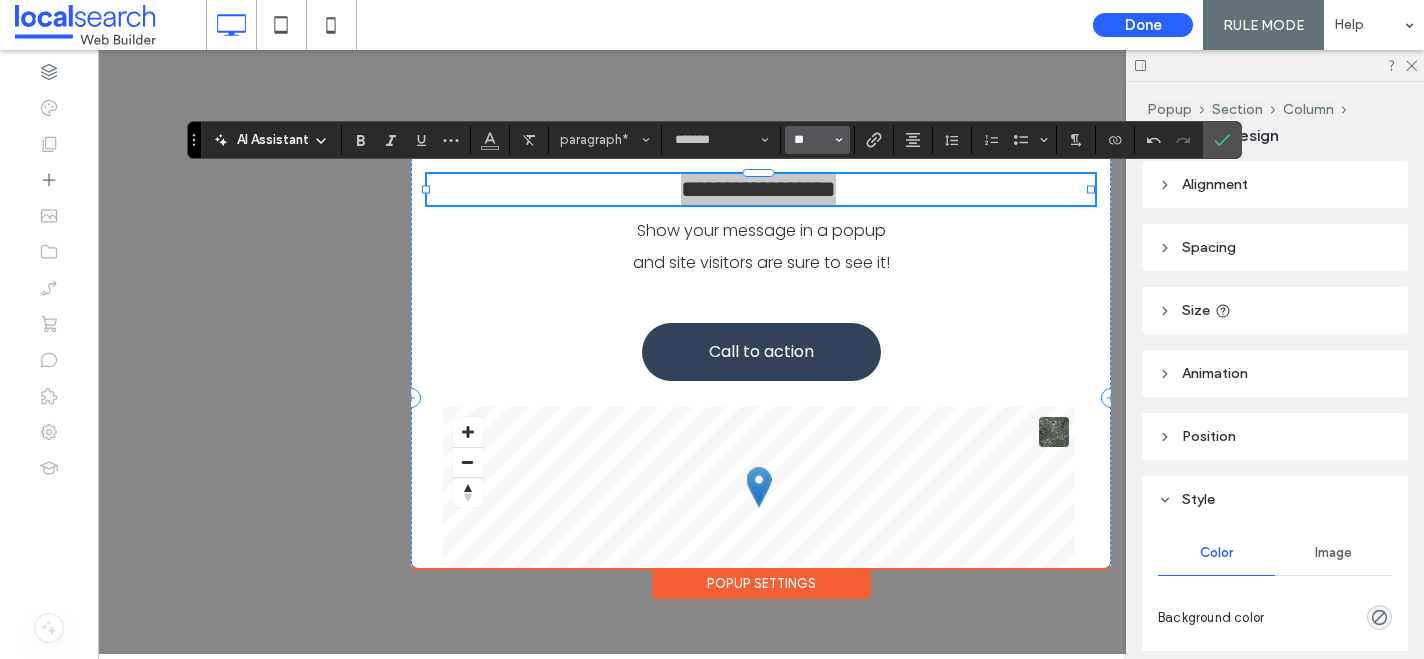 click on "**" at bounding box center [811, 140] 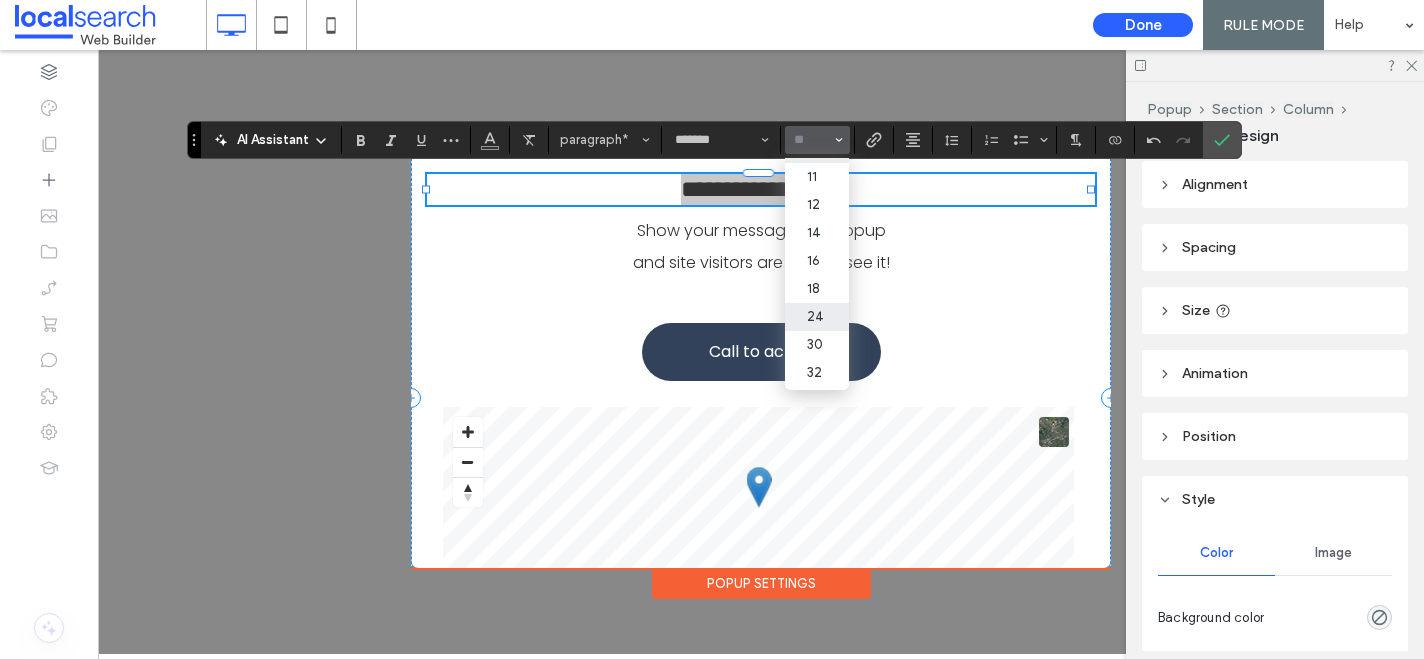 scroll, scrollTop: 183, scrollLeft: 0, axis: vertical 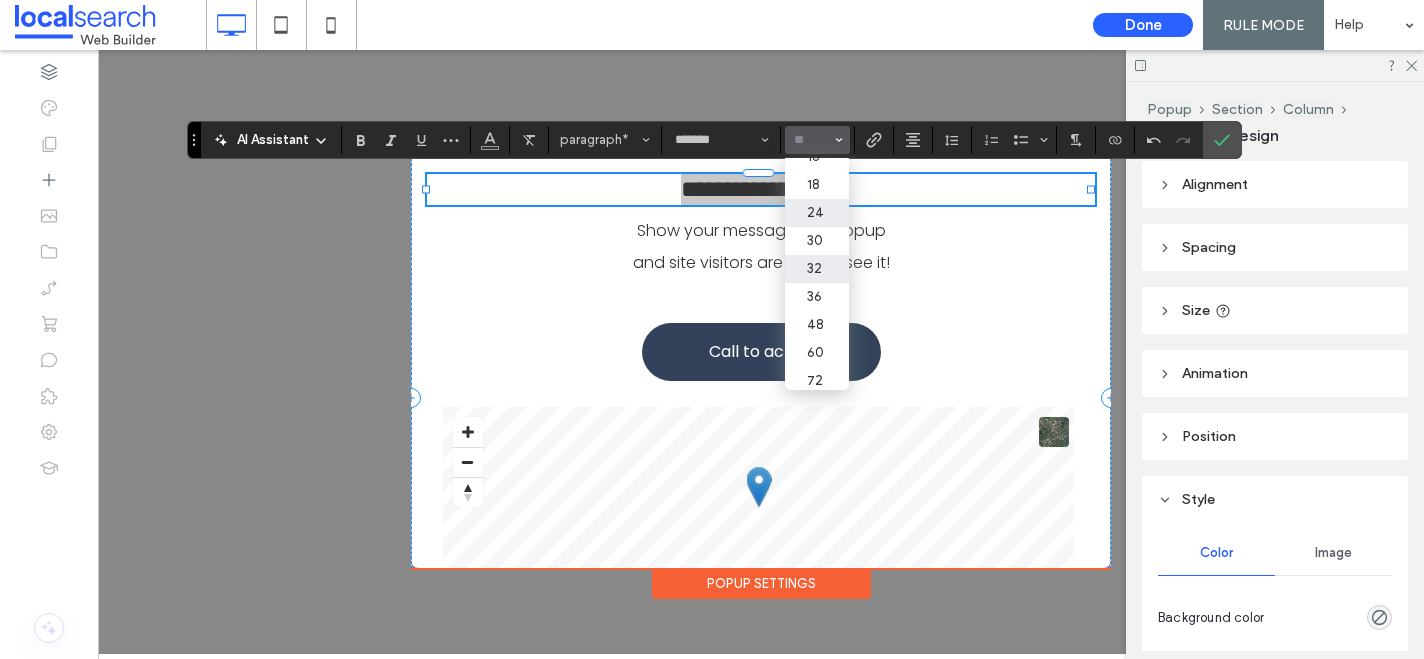 click on "32" at bounding box center [817, 269] 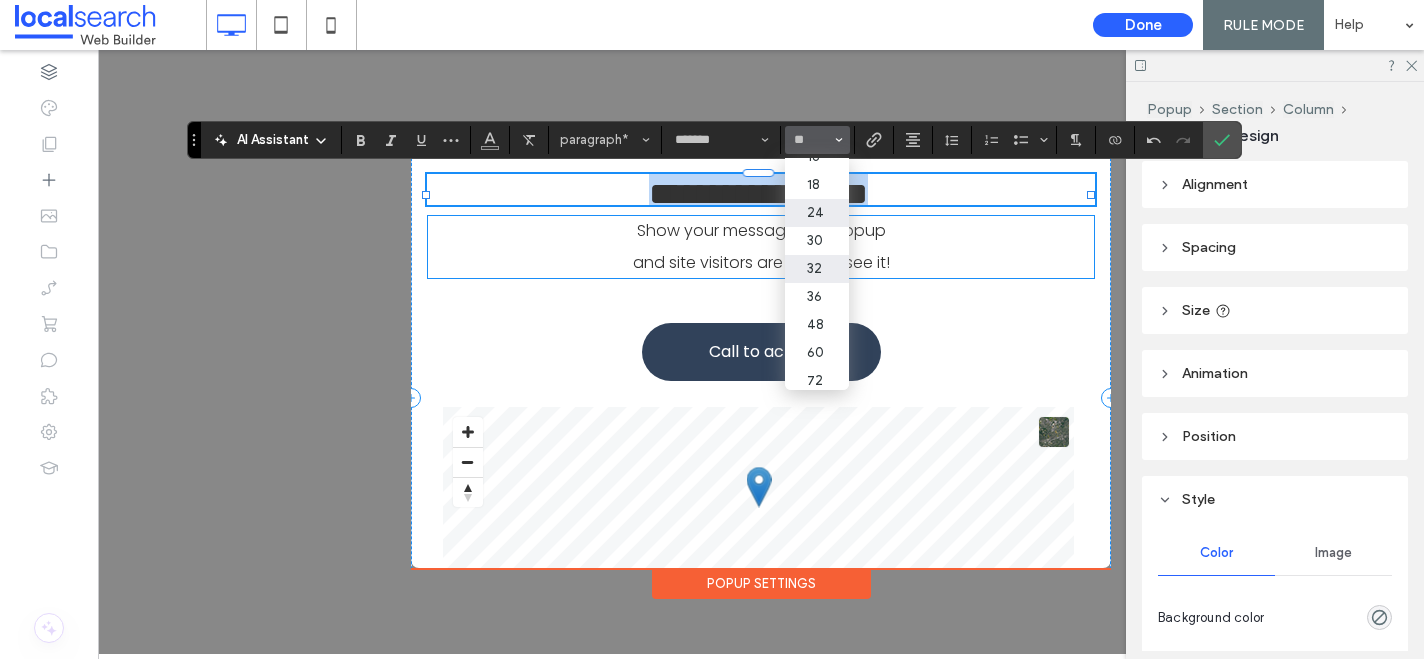 type on "**" 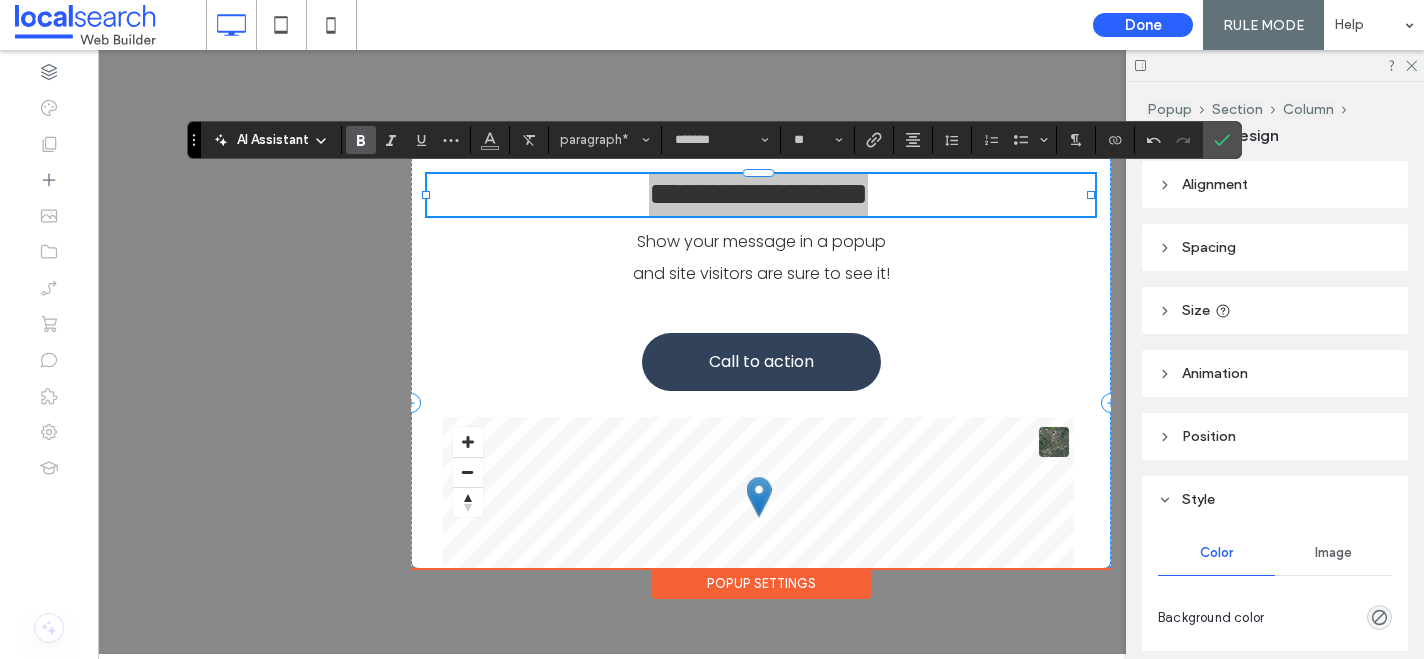 click 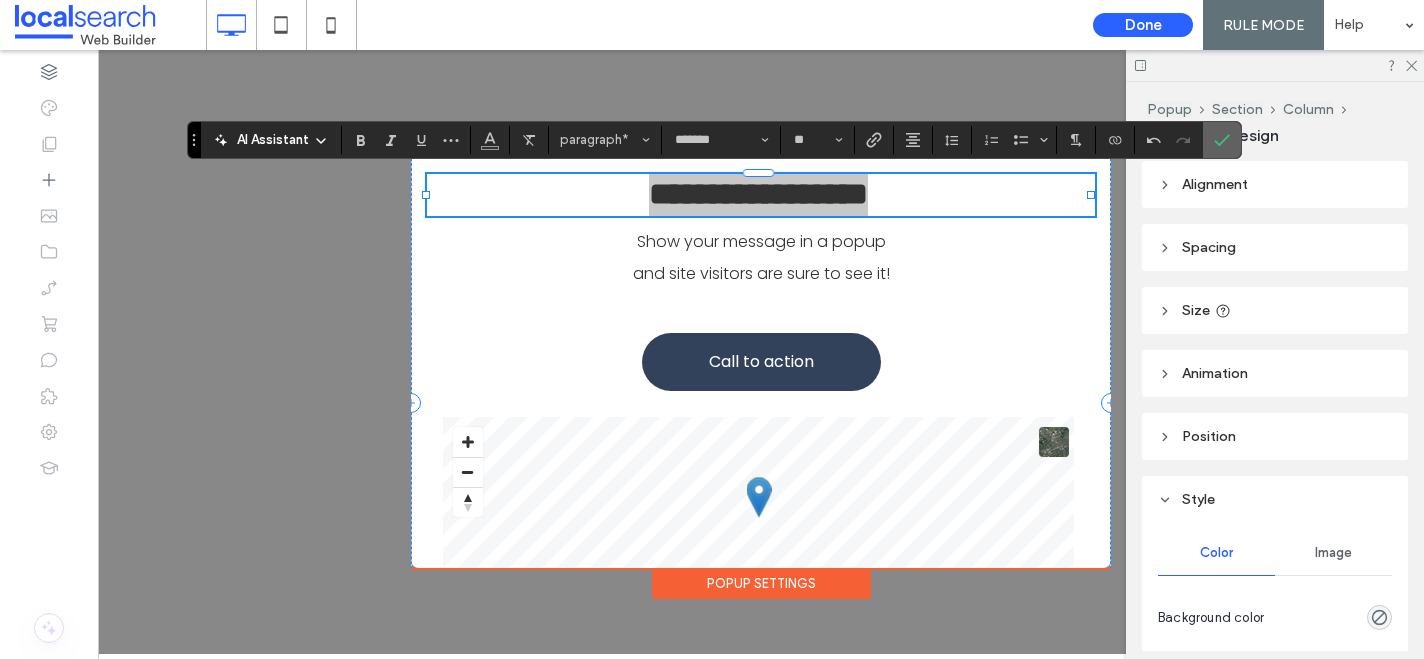 click at bounding box center (1218, 140) 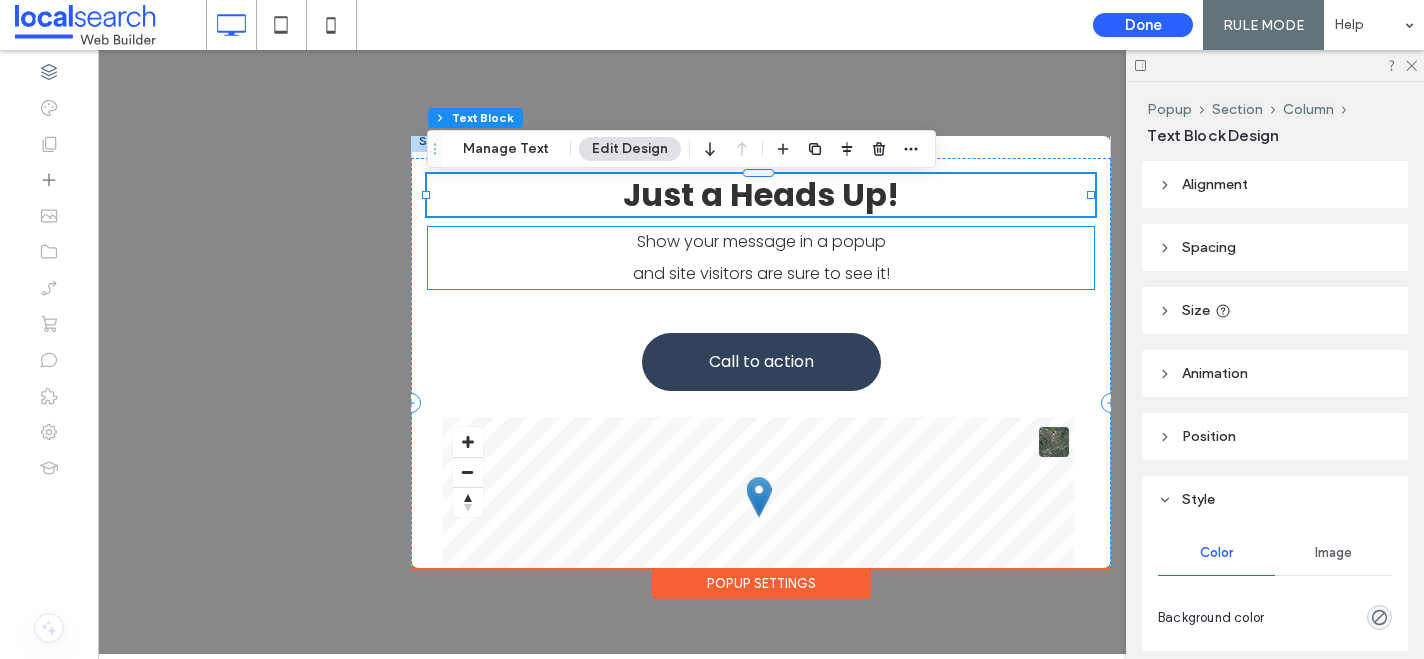 click on "Show your message in a popup" at bounding box center [761, 242] 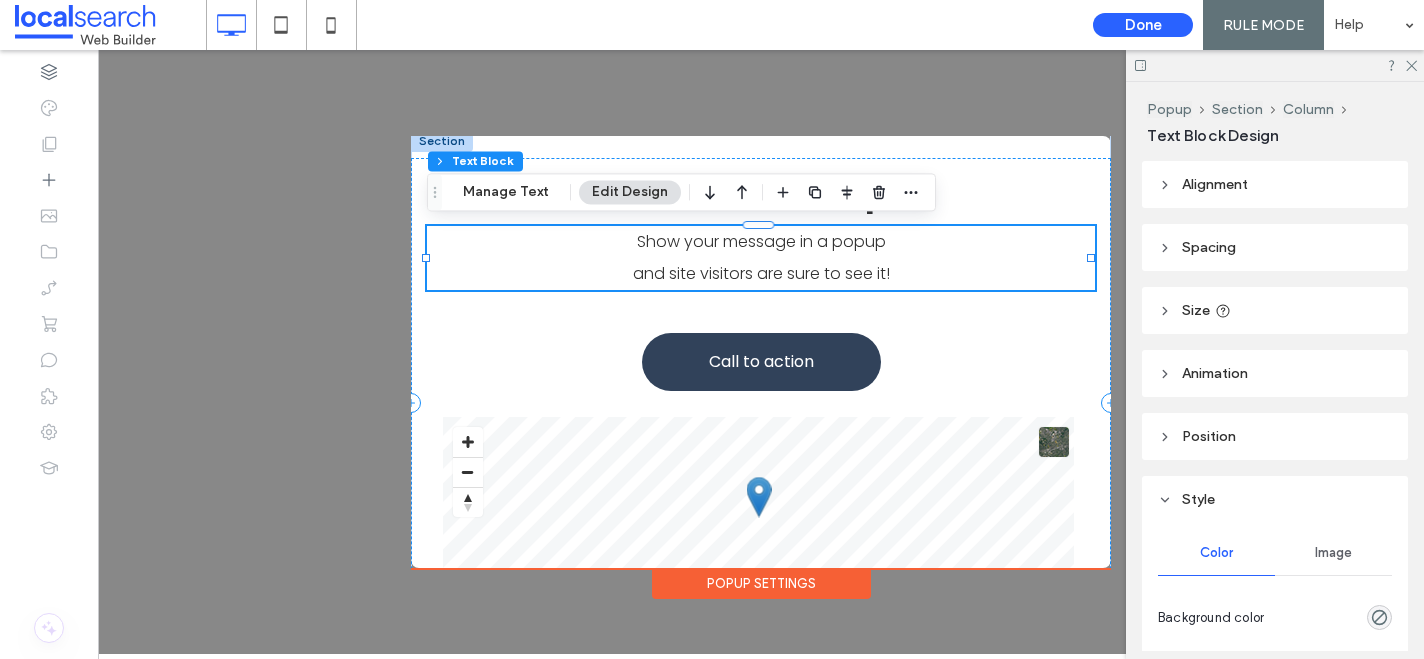 click on "and site visitors are sure to see it!" at bounding box center [761, 274] 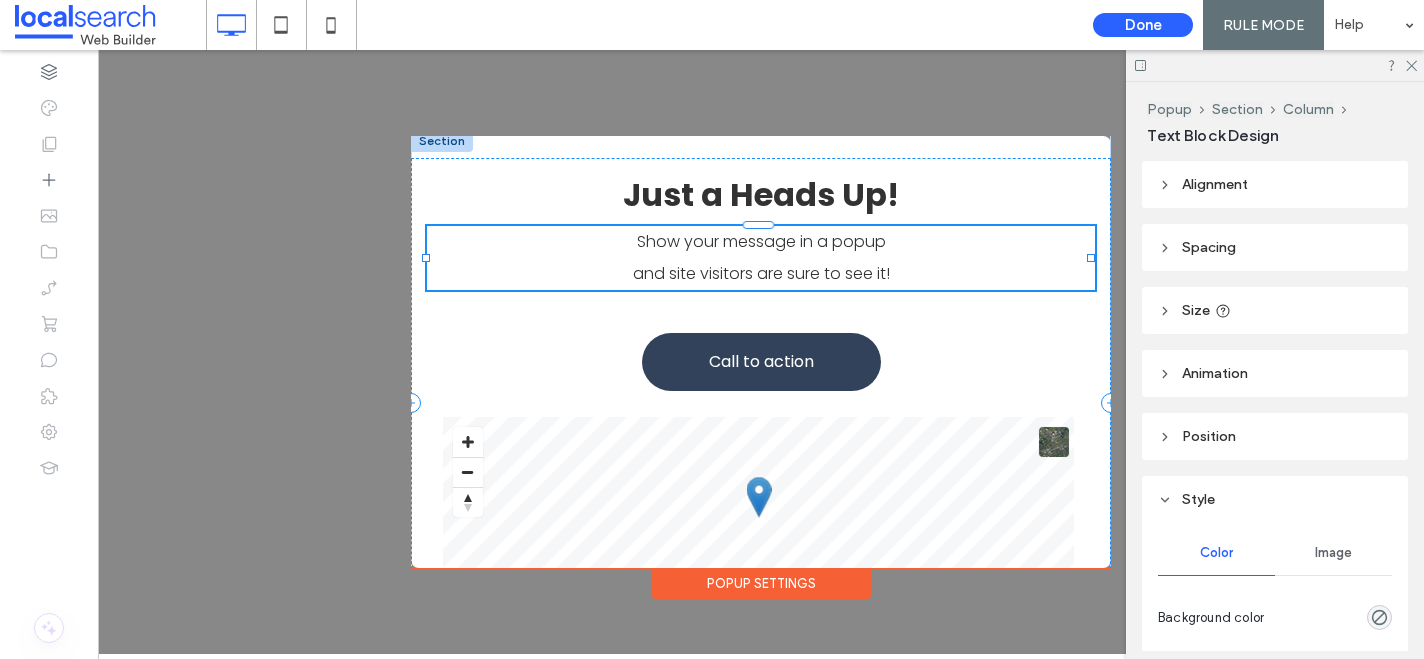 type on "*******" 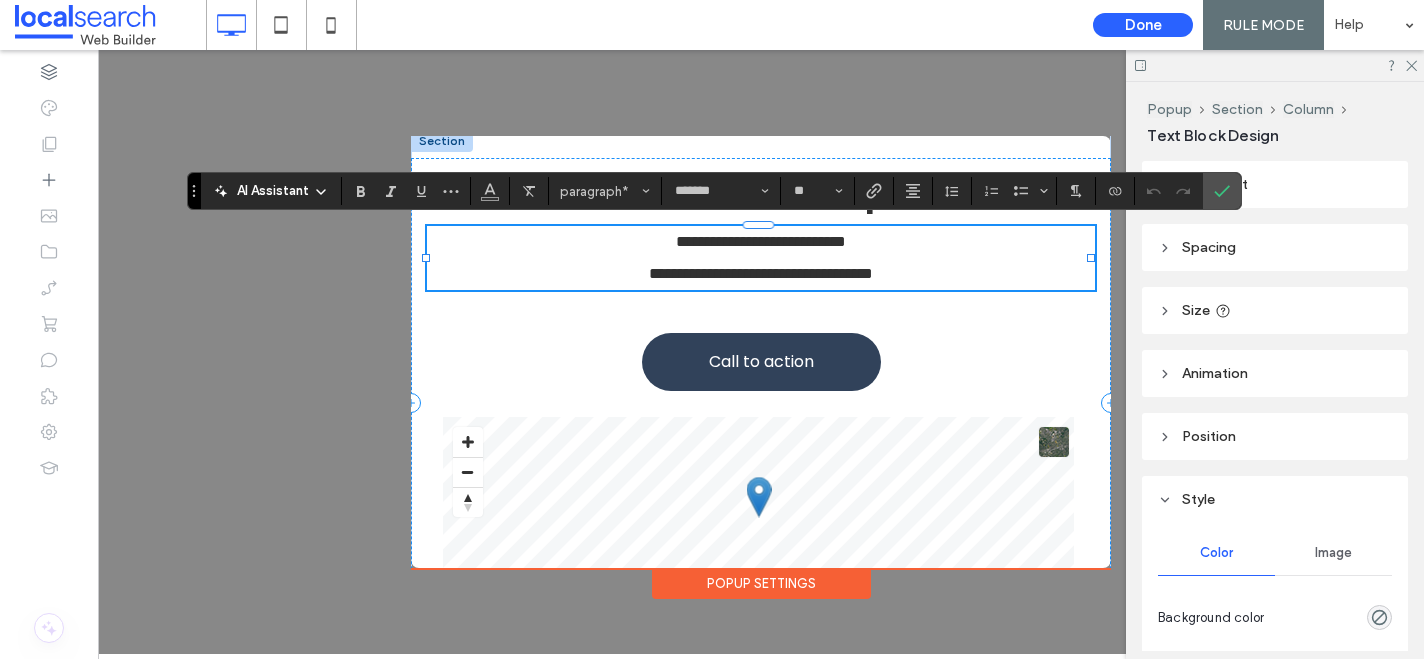 scroll, scrollTop: 0, scrollLeft: 0, axis: both 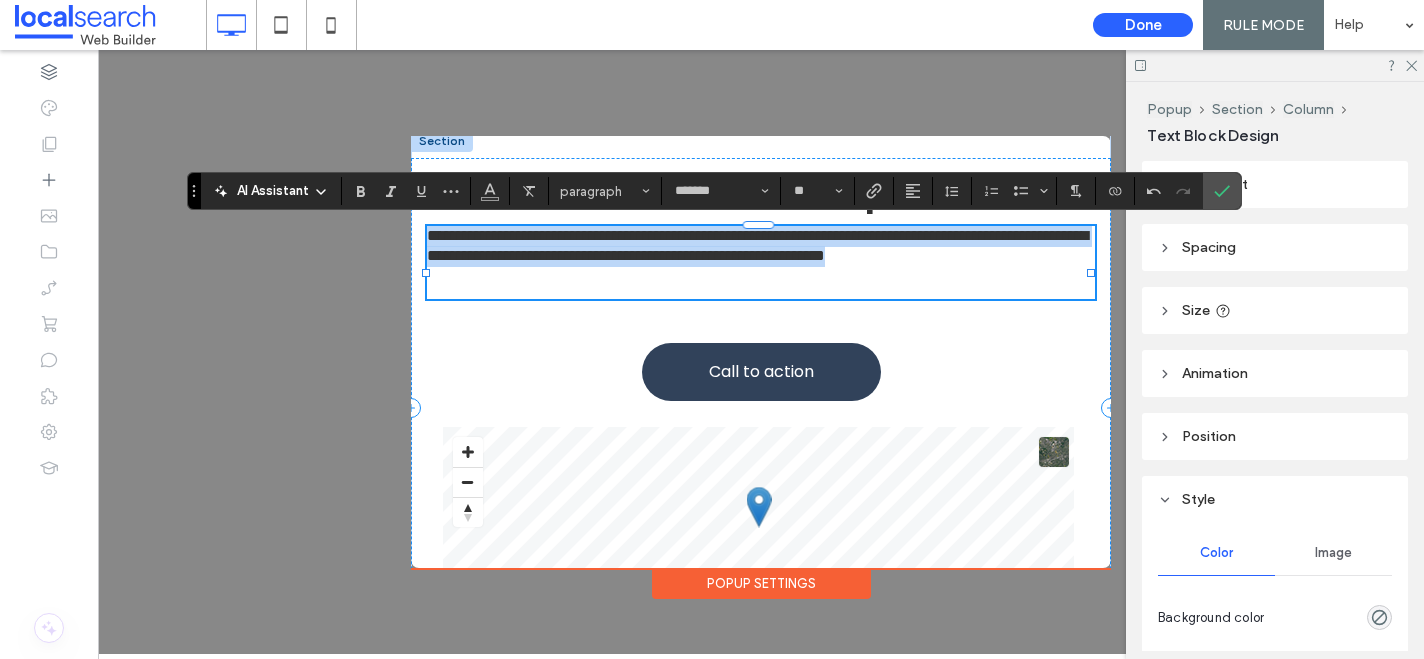 drag, startPoint x: 514, startPoint y: 281, endPoint x: 408, endPoint y: 240, distance: 113.65298 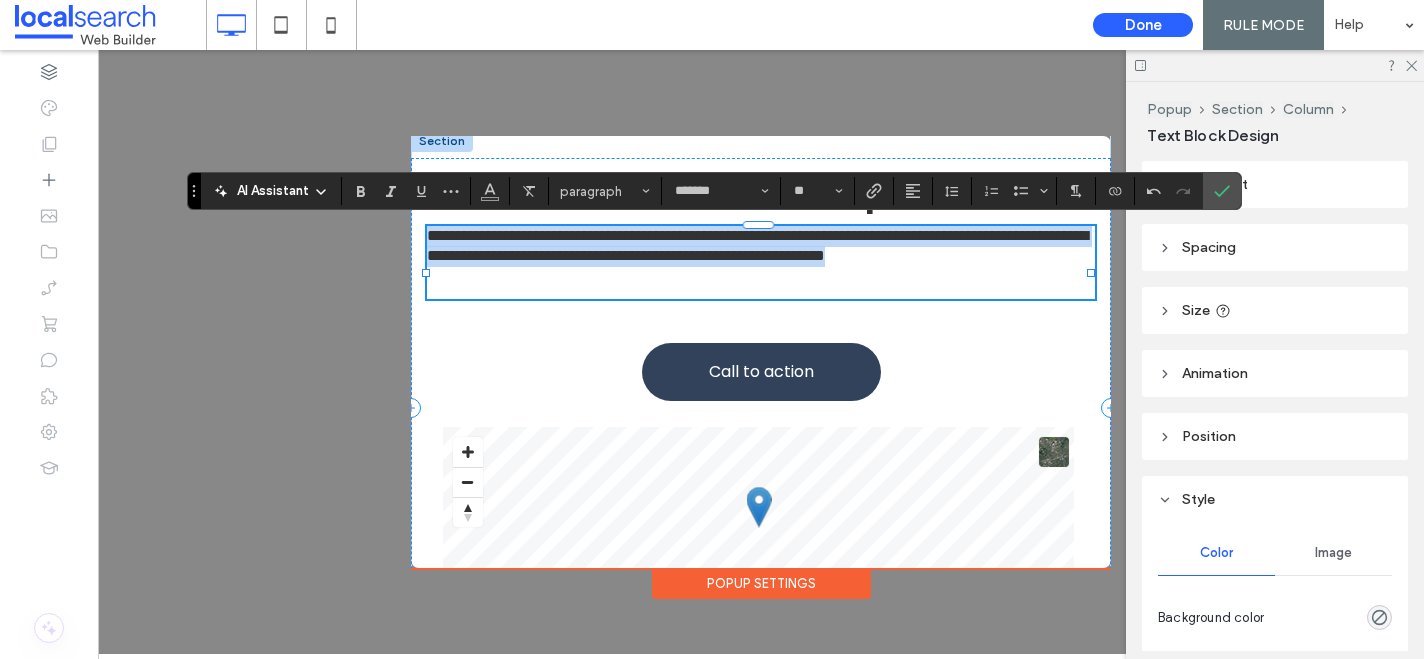 click on "**********" at bounding box center [761, 352] 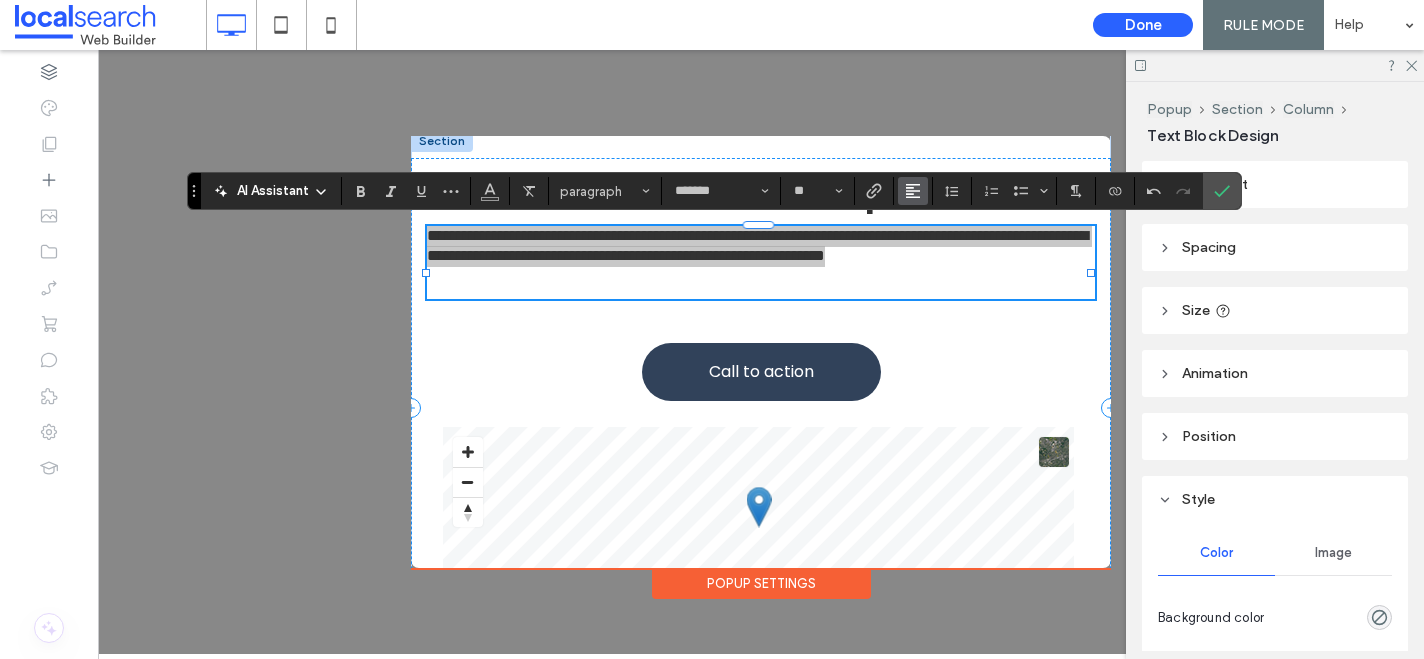 click at bounding box center (913, 191) 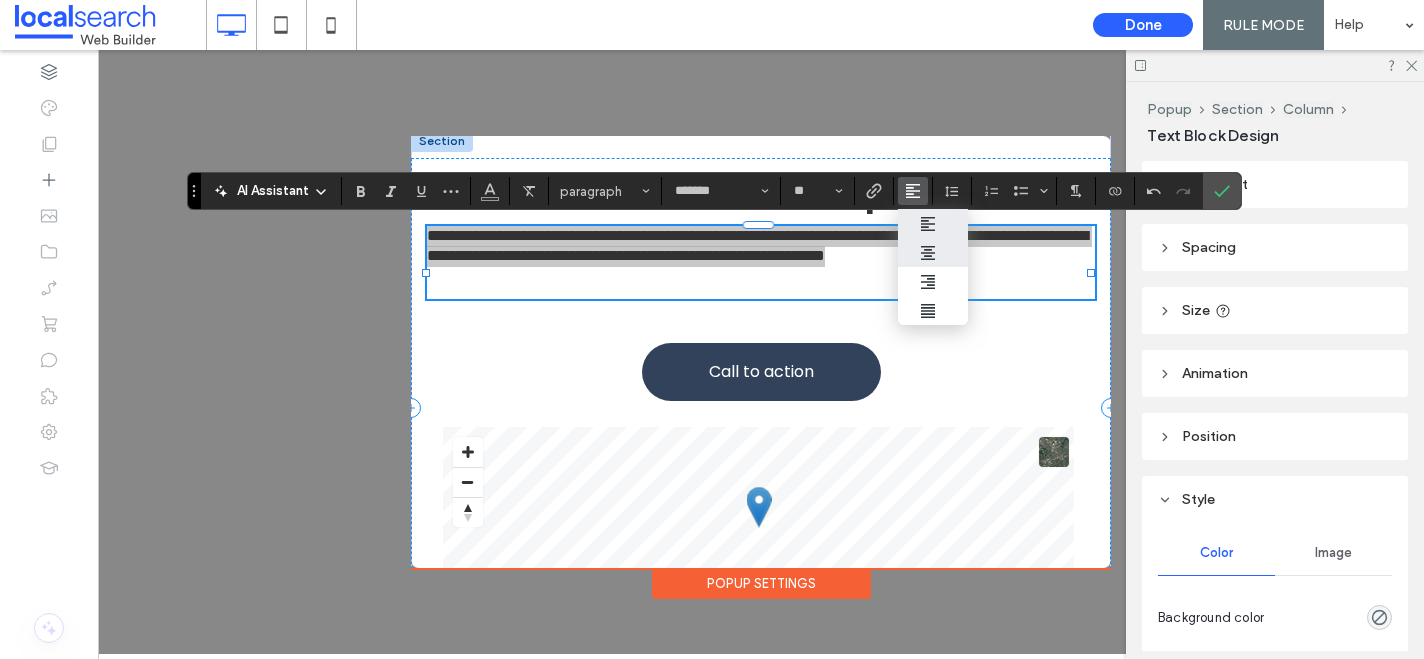 click 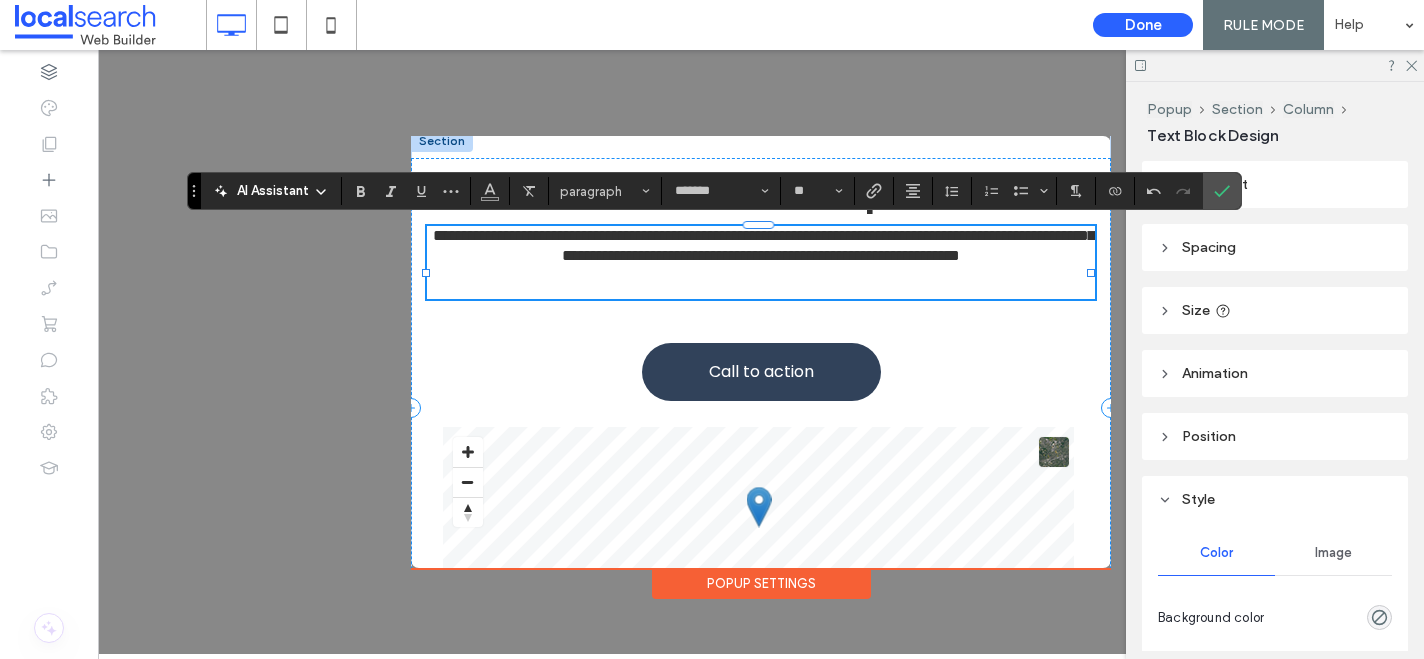 click at bounding box center [761, 283] 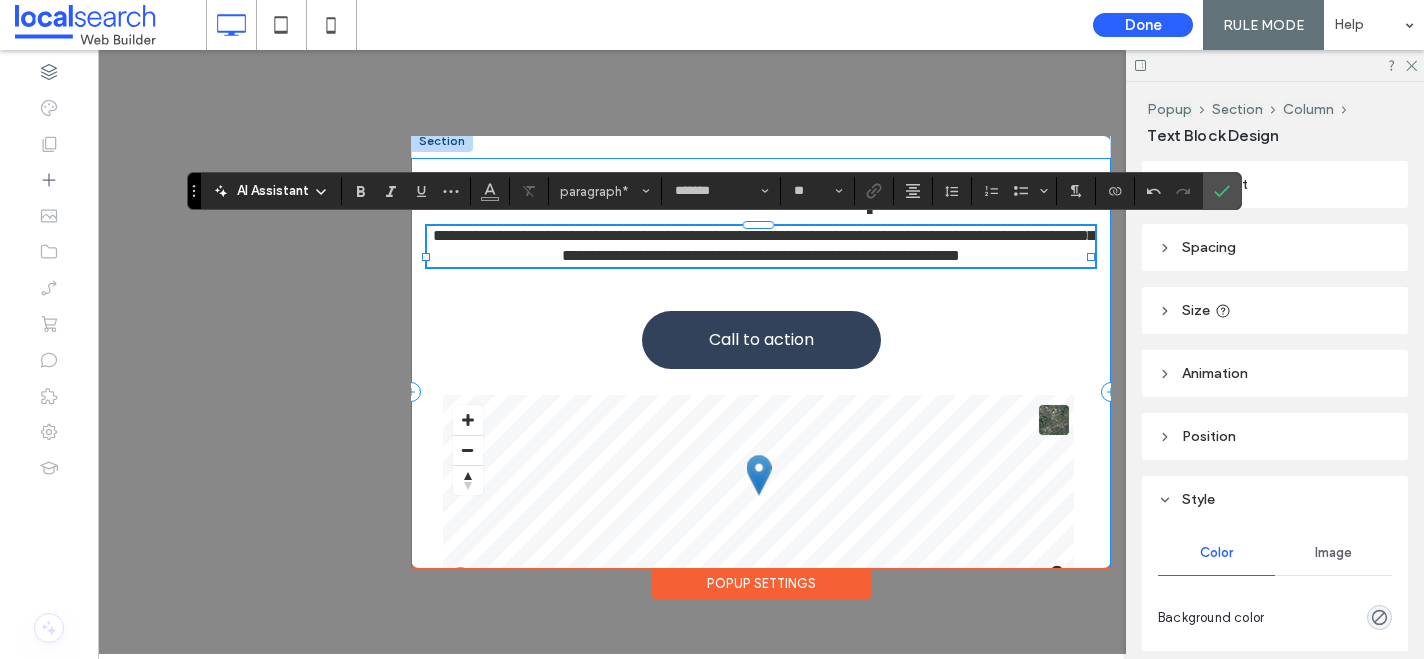 scroll, scrollTop: 0, scrollLeft: 0, axis: both 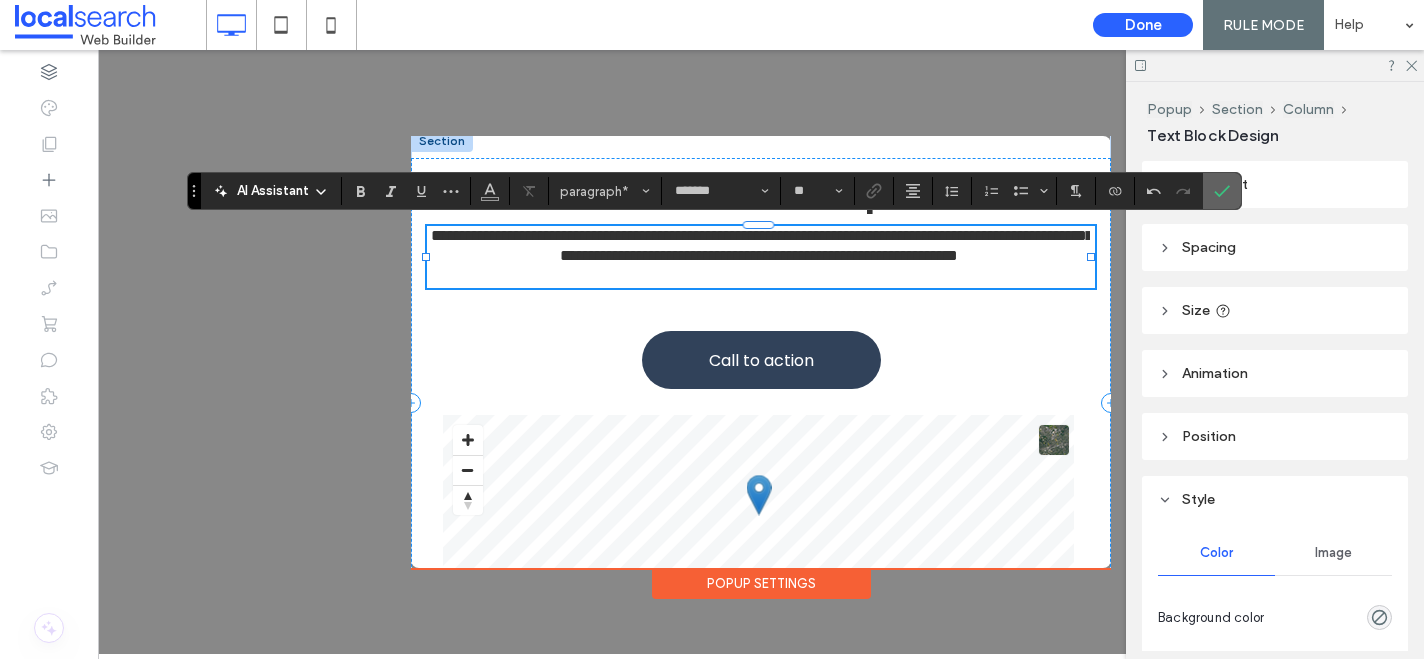 click 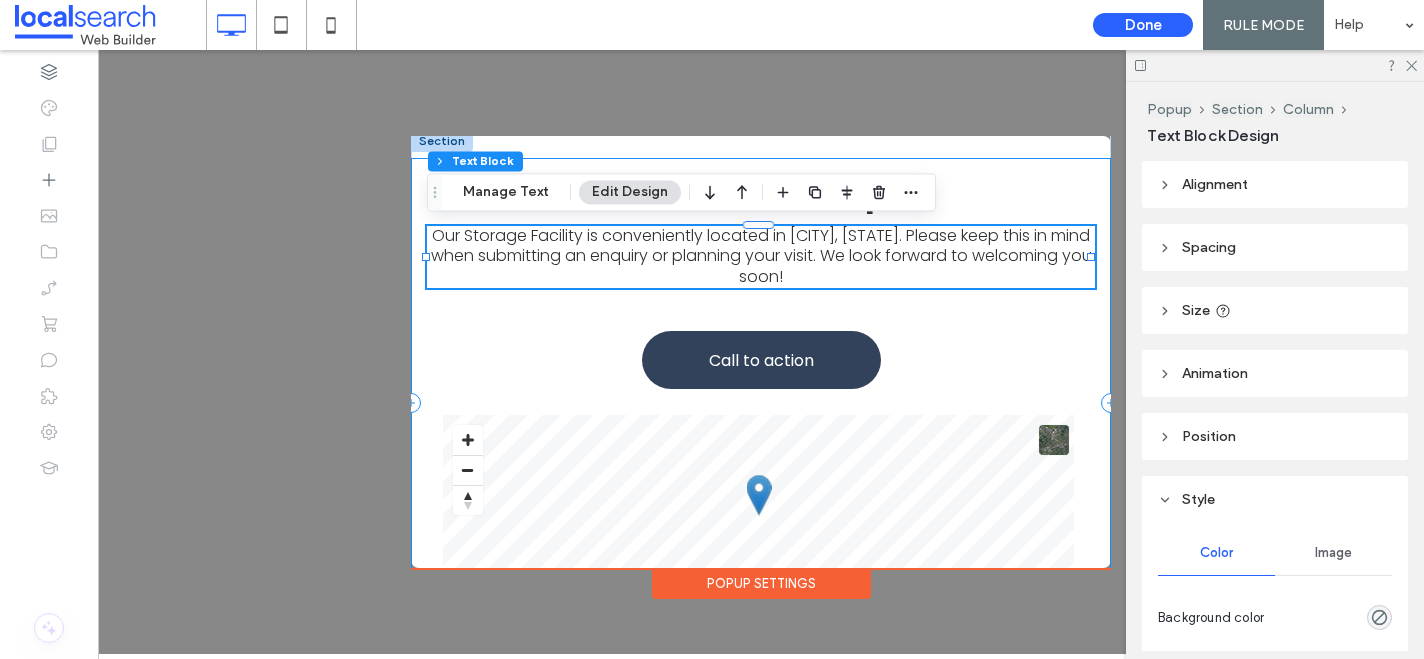 scroll, scrollTop: 0, scrollLeft: 0, axis: both 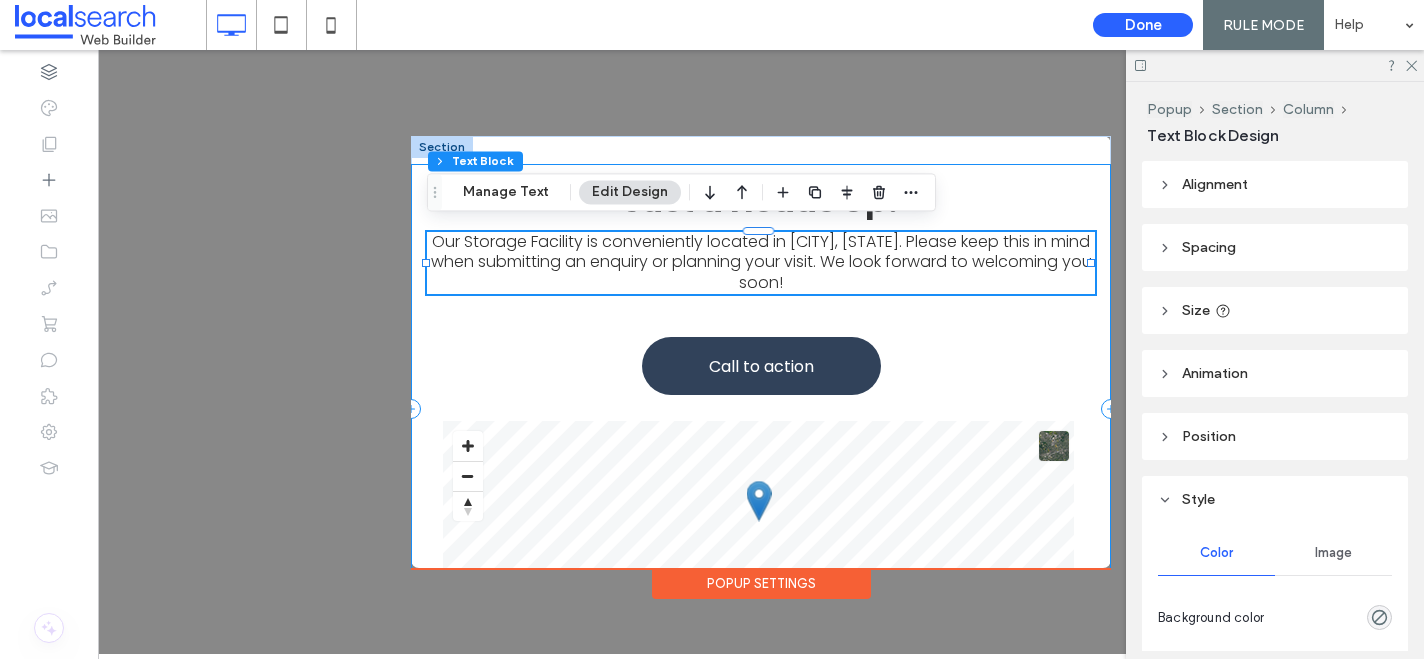 click on "Just a Heads Up!  ﻿
Our Storage Facility is conveniently located in Teralba, NSW. Please keep this in mind when submitting an enquiry or planning your visit. We look forward to welcoming you soon! ﻿
Call to action
© Mapbox   © OpenStreetMap   Improve this map" at bounding box center [761, 408] 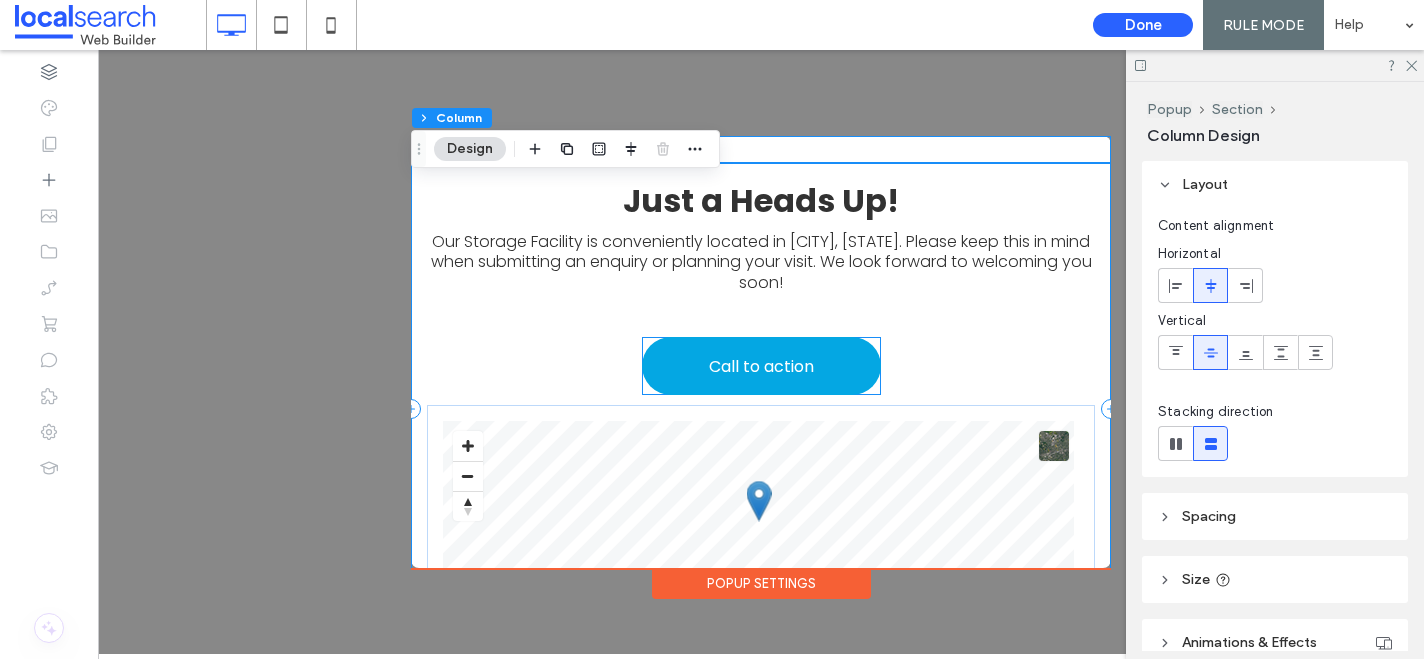 click on "Call to action" at bounding box center (761, 366) 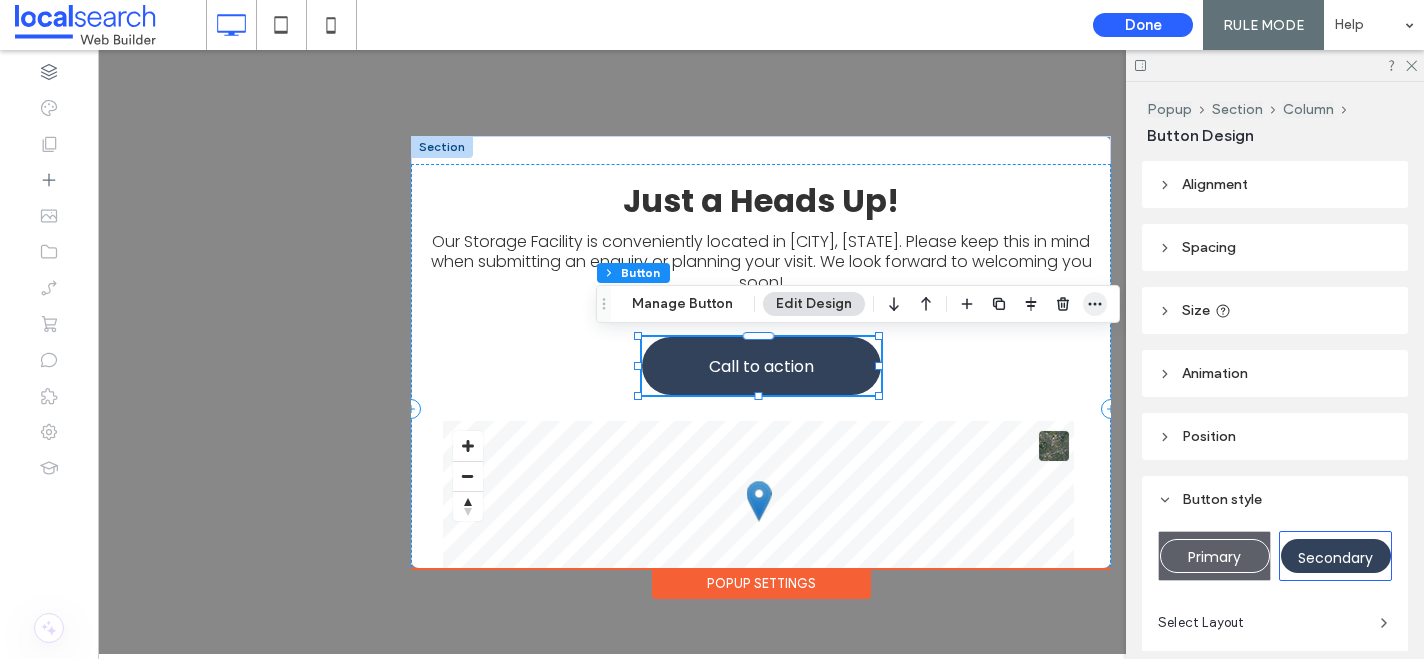click 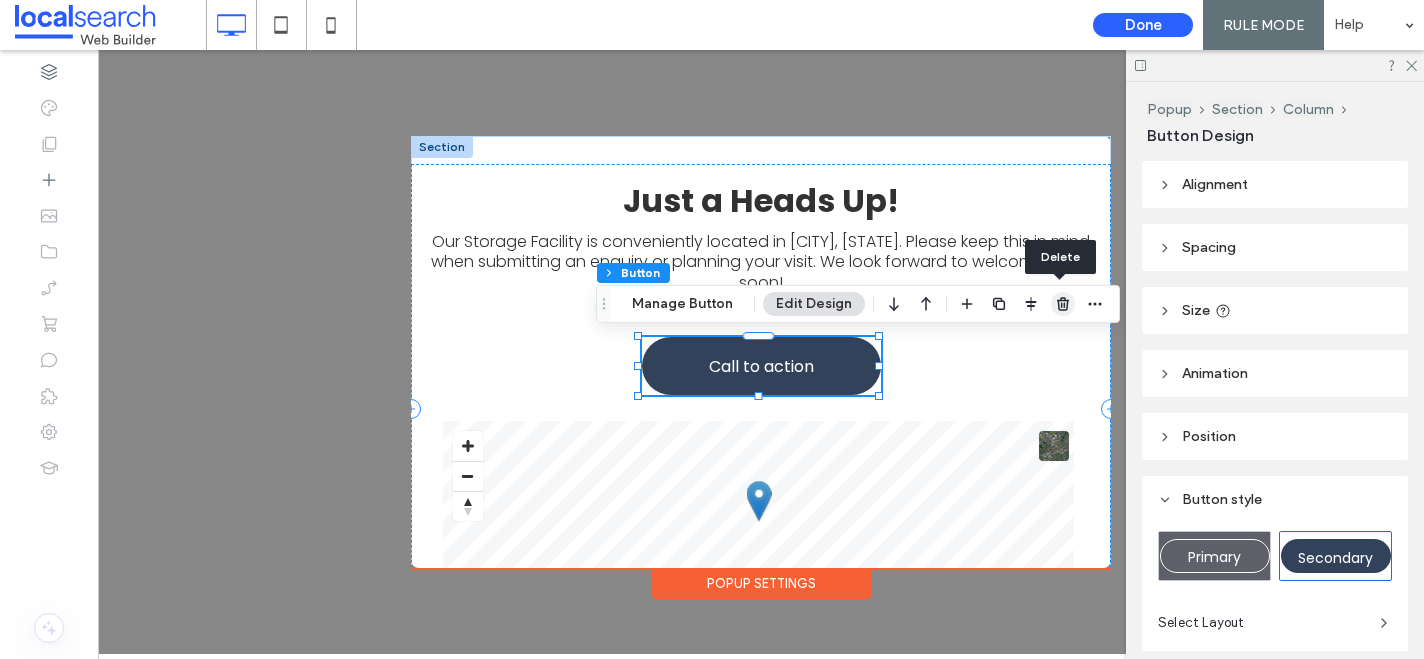 click 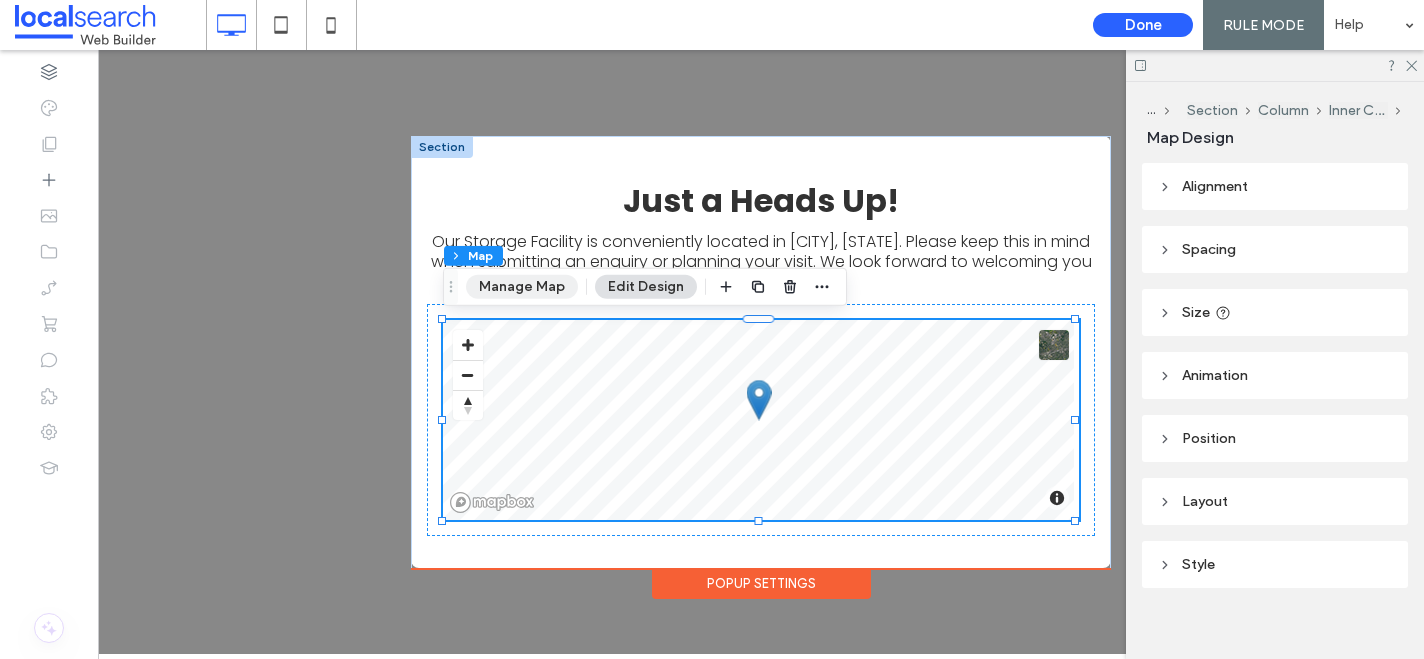 click on "Manage Map" at bounding box center (522, 287) 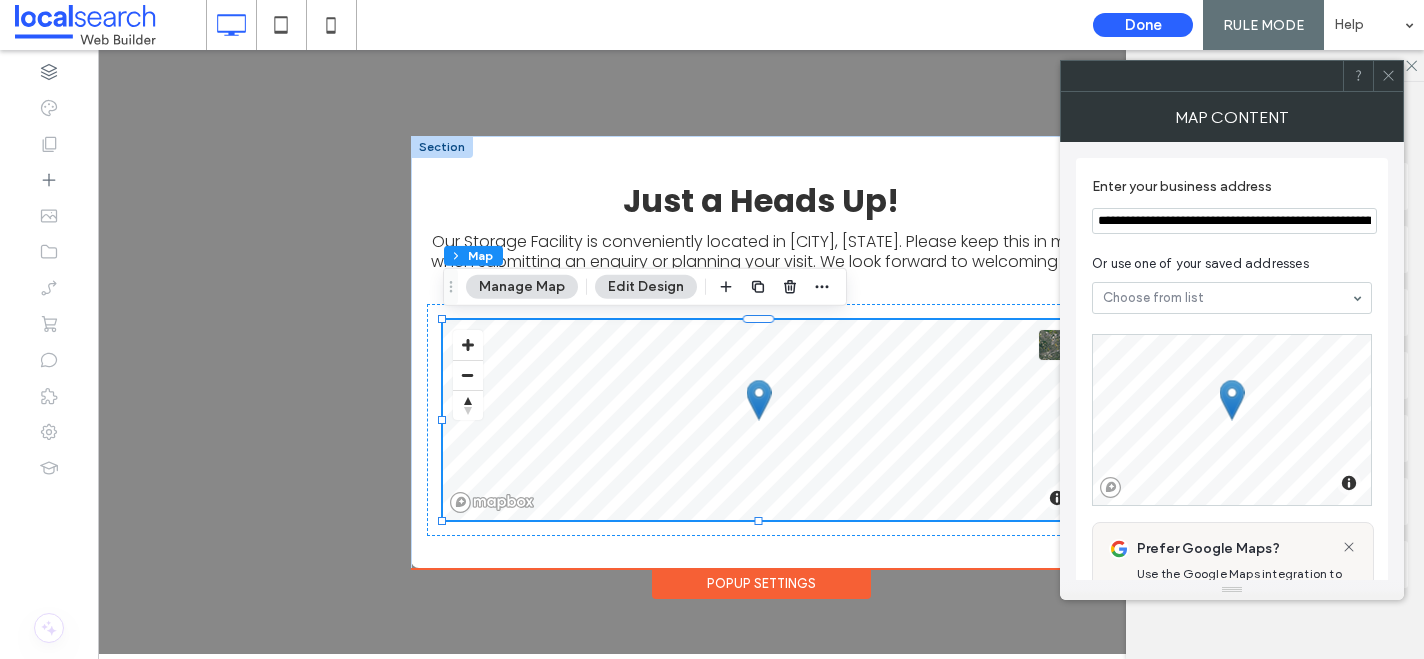 click at bounding box center [1388, 76] 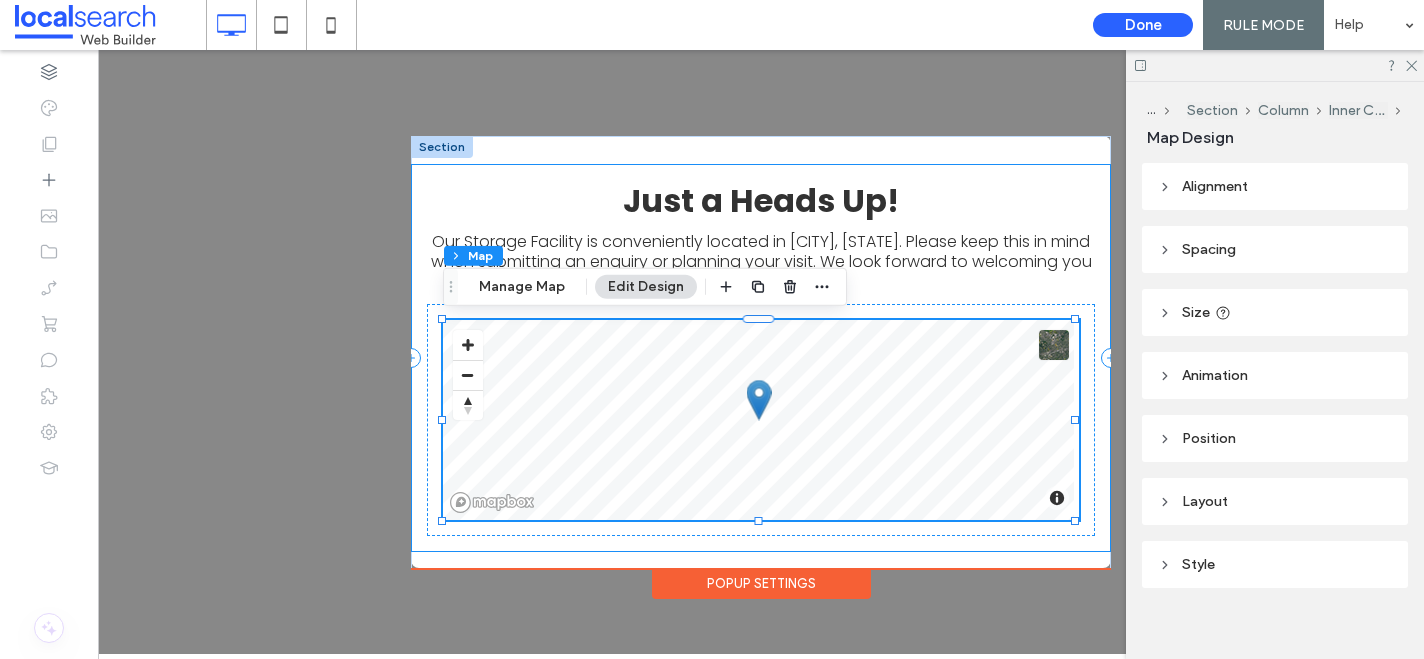 click on "Just a Heads Up!  ﻿
Our Storage Facility is conveniently located in Teralba, NSW. Please keep this in mind when submitting an enquiry or planning your visit. We look forward to welcoming you soon! ﻿
© Mapbox   © OpenStreetMap   Improve this map" at bounding box center [761, 358] 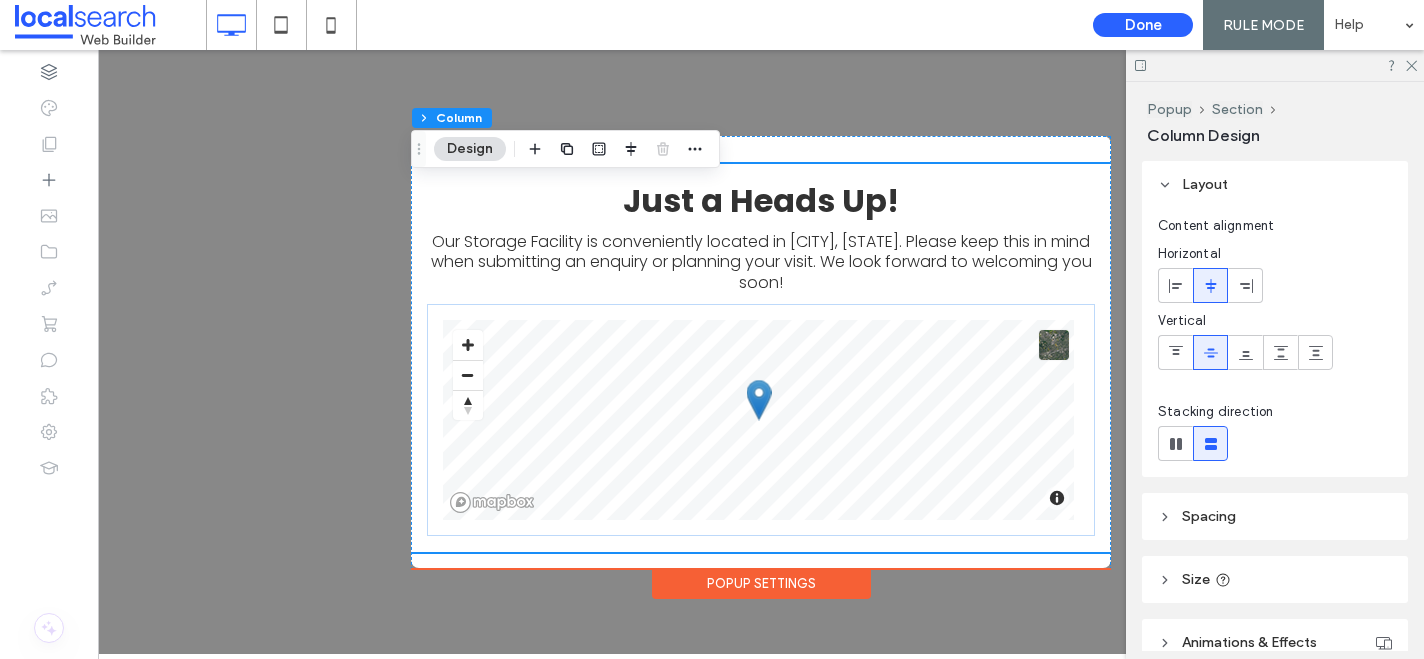 click on "Just a Heads Up!  ﻿
Our Storage Facility is conveniently located in Teralba, NSW. Please keep this in mind when submitting an enquiry or planning your visit. We look forward to welcoming you soon! ﻿
© Mapbox   © OpenStreetMap   Improve this map
+ Add Section
Popup Settings" at bounding box center (761, 352) 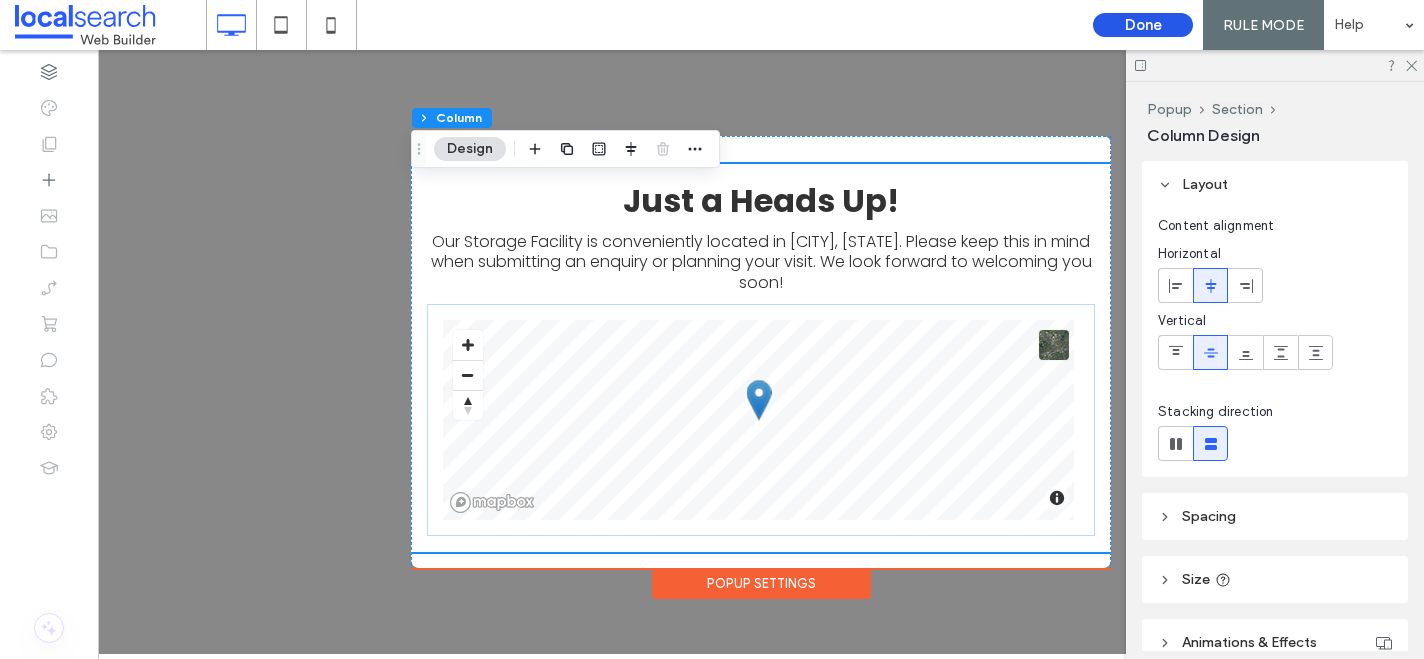 click on "Done" at bounding box center (1143, 25) 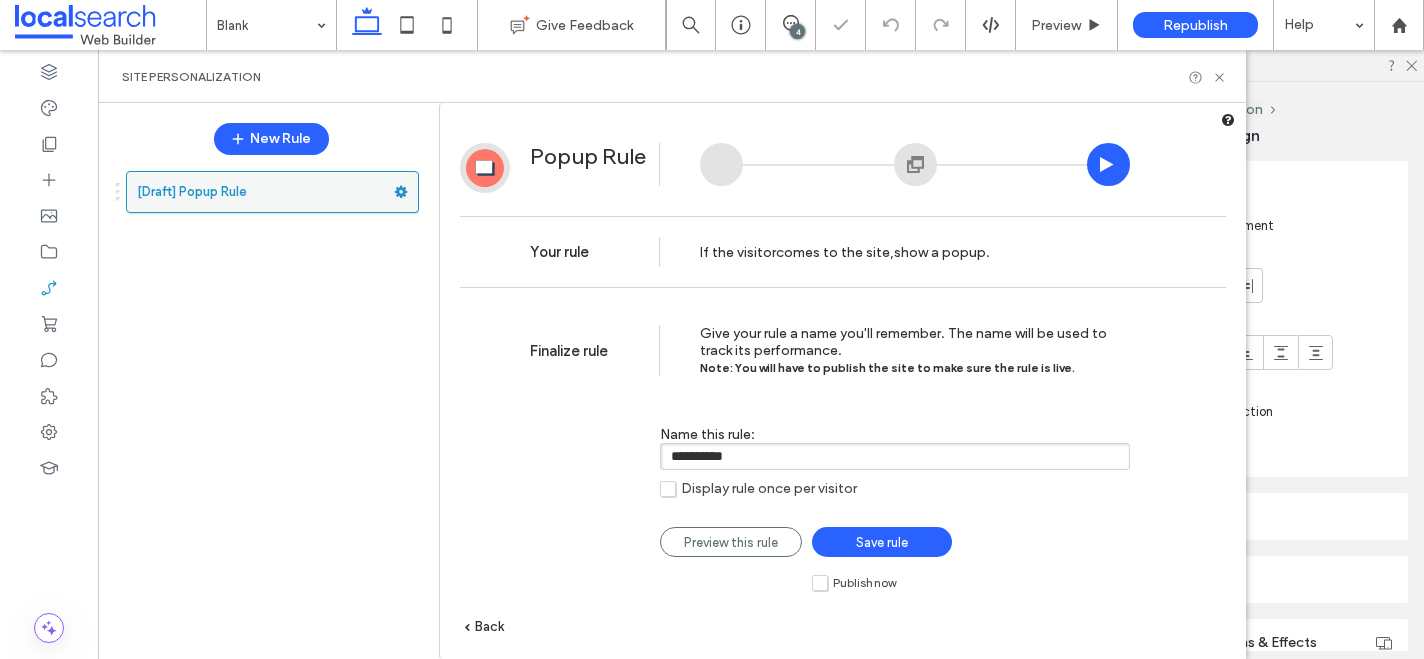click 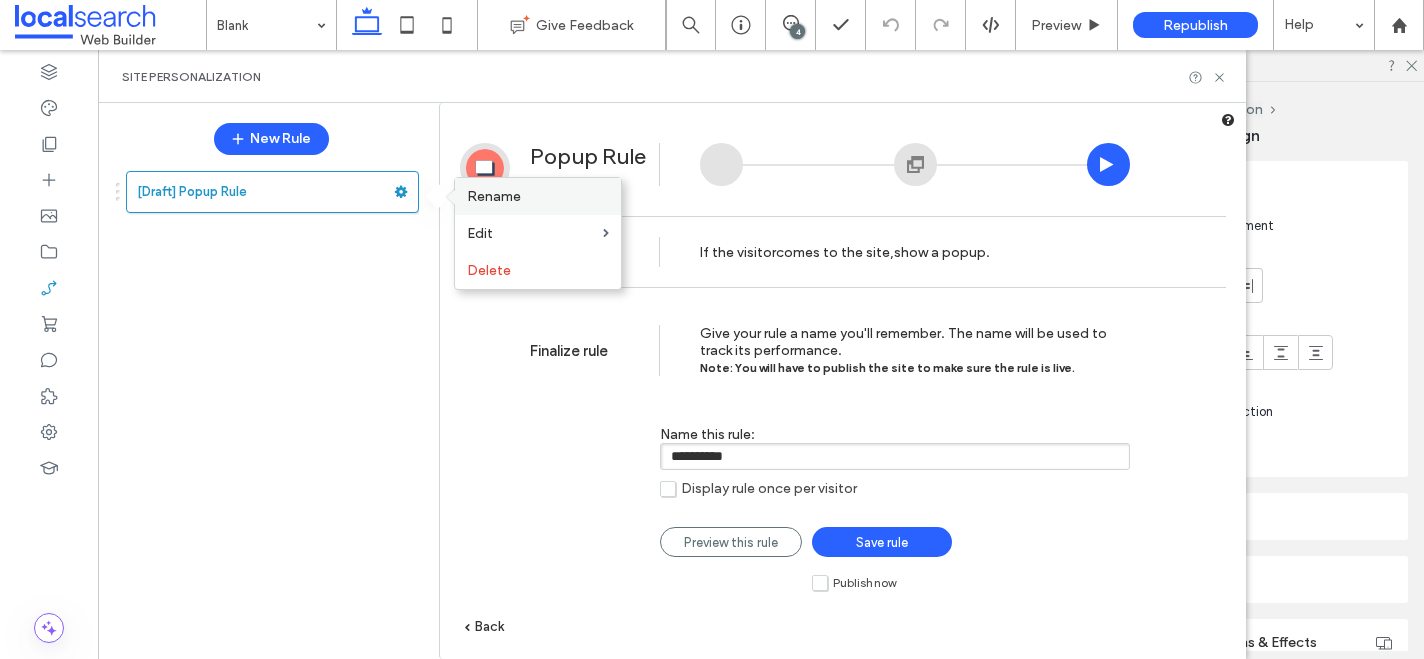 click on "Rename" at bounding box center (538, 196) 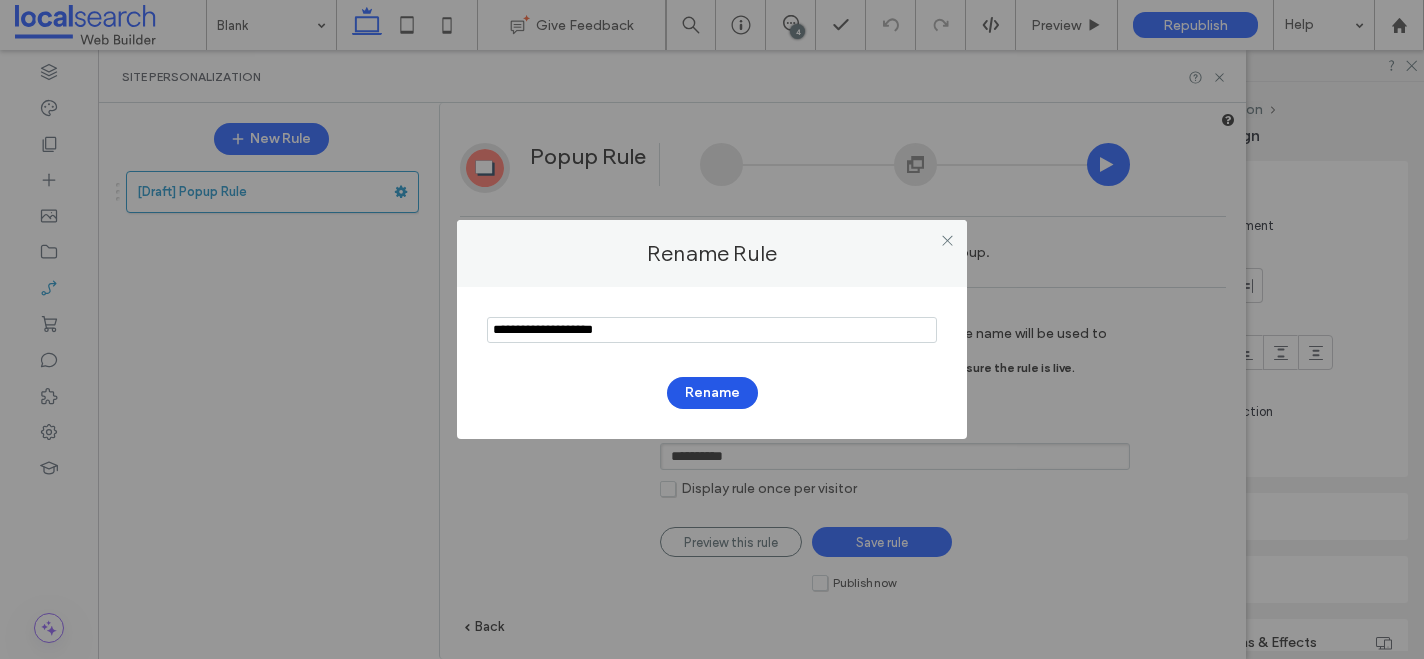 type on "**********" 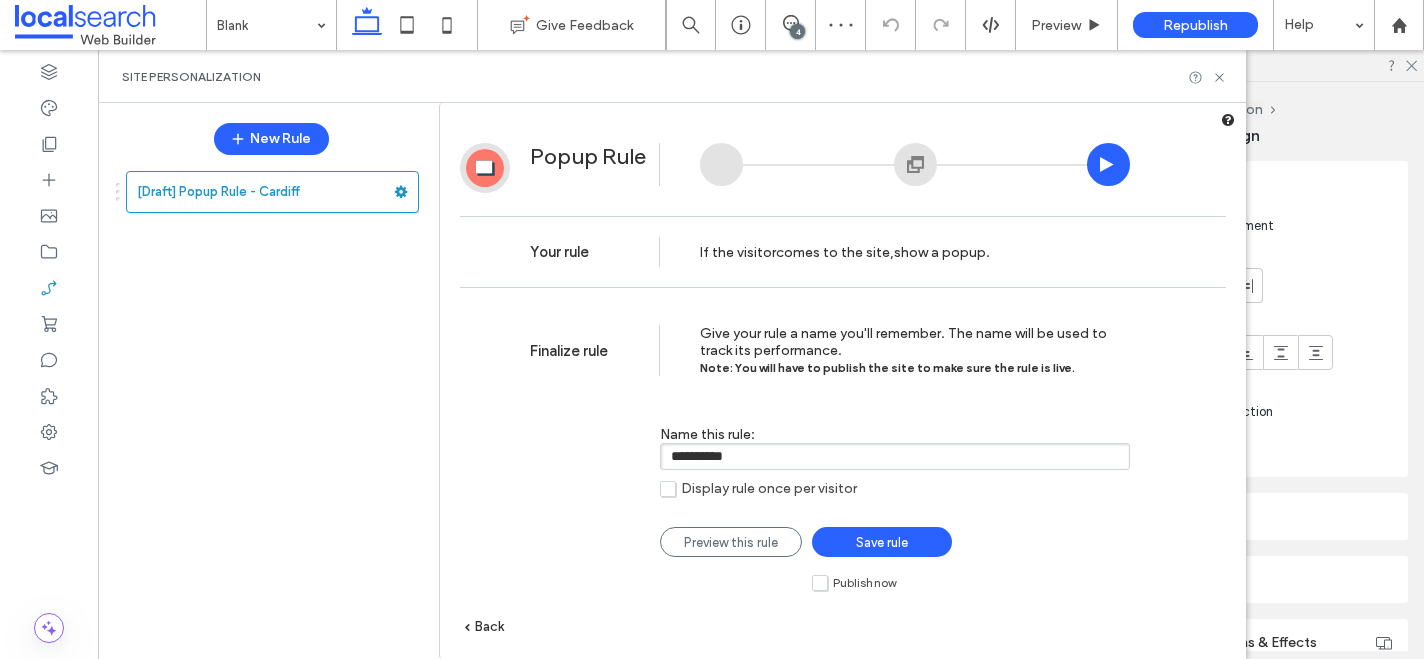 click on "Publish now" at bounding box center (854, 582) 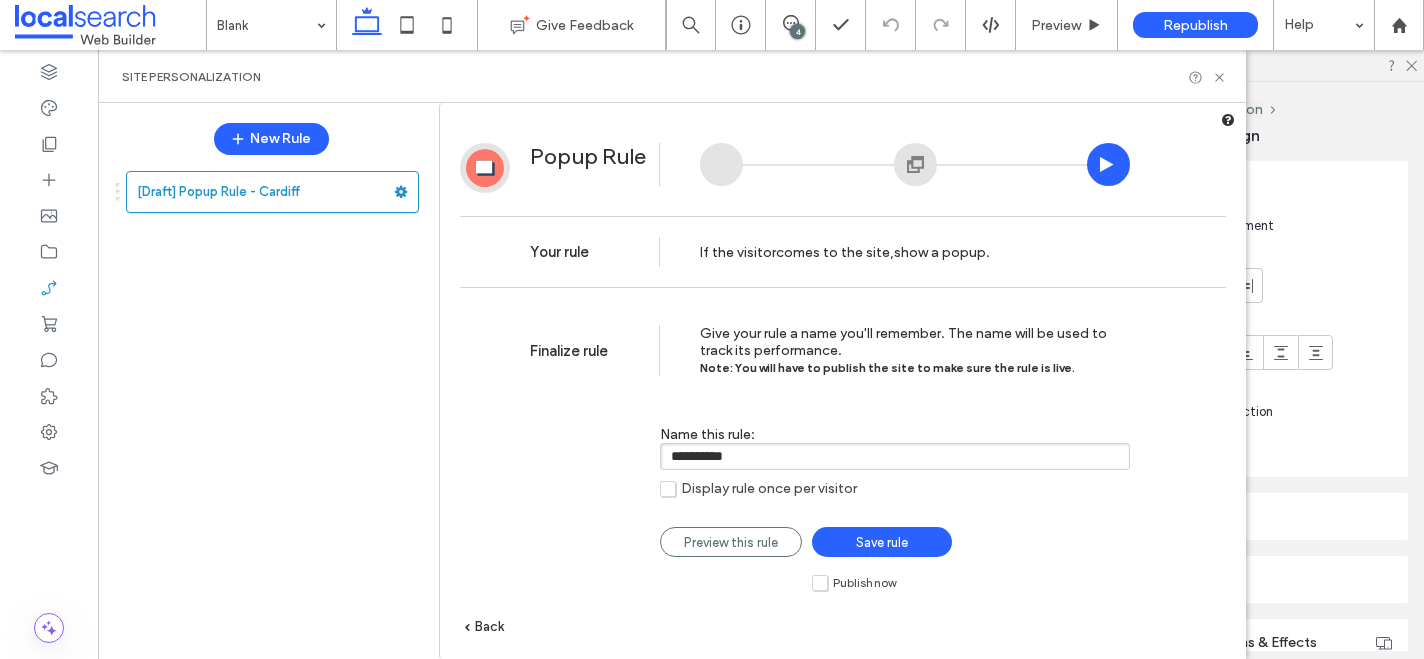 click on "Save rule" at bounding box center [882, 542] 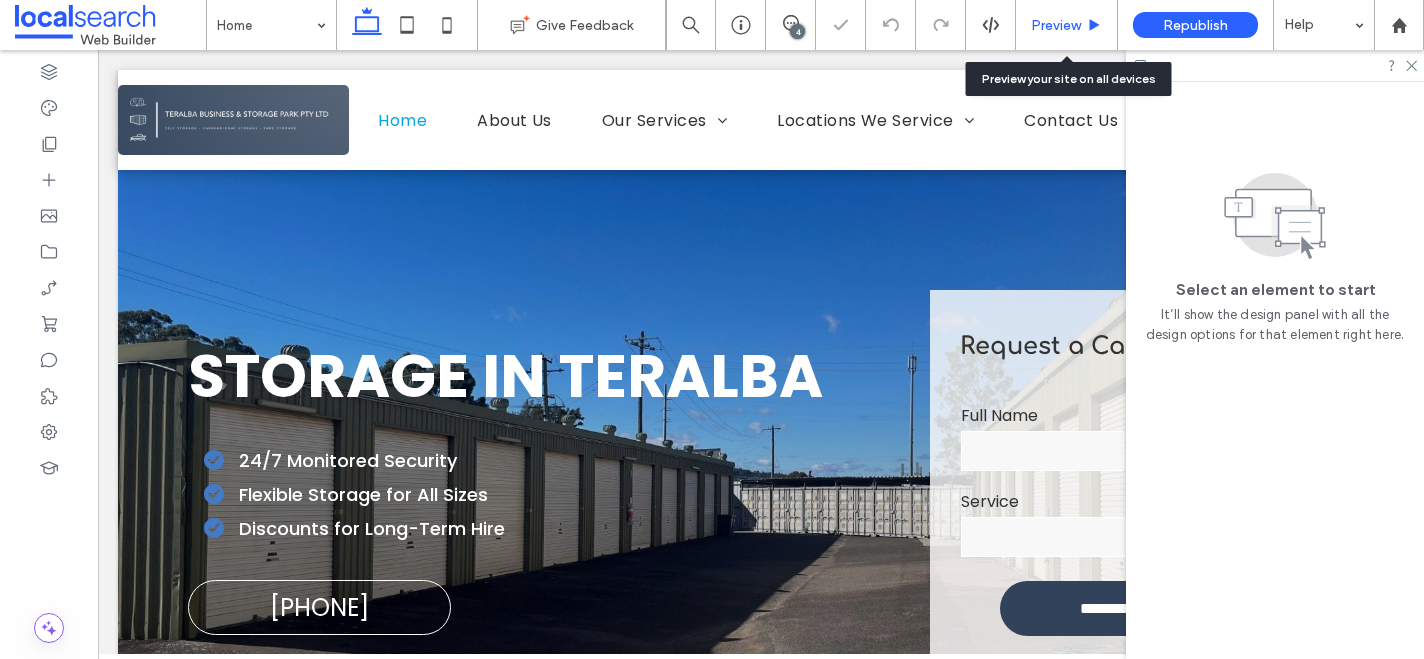 scroll, scrollTop: 0, scrollLeft: 0, axis: both 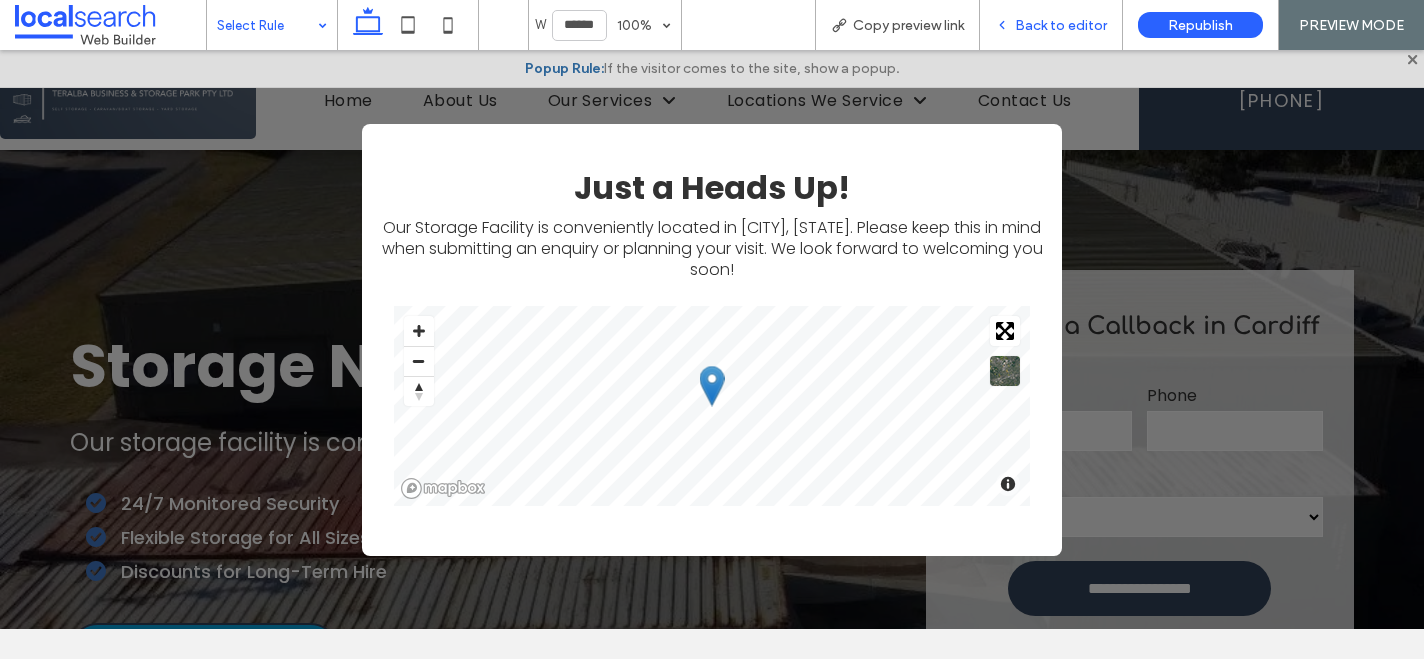 click on "Back to editor" at bounding box center (1061, 25) 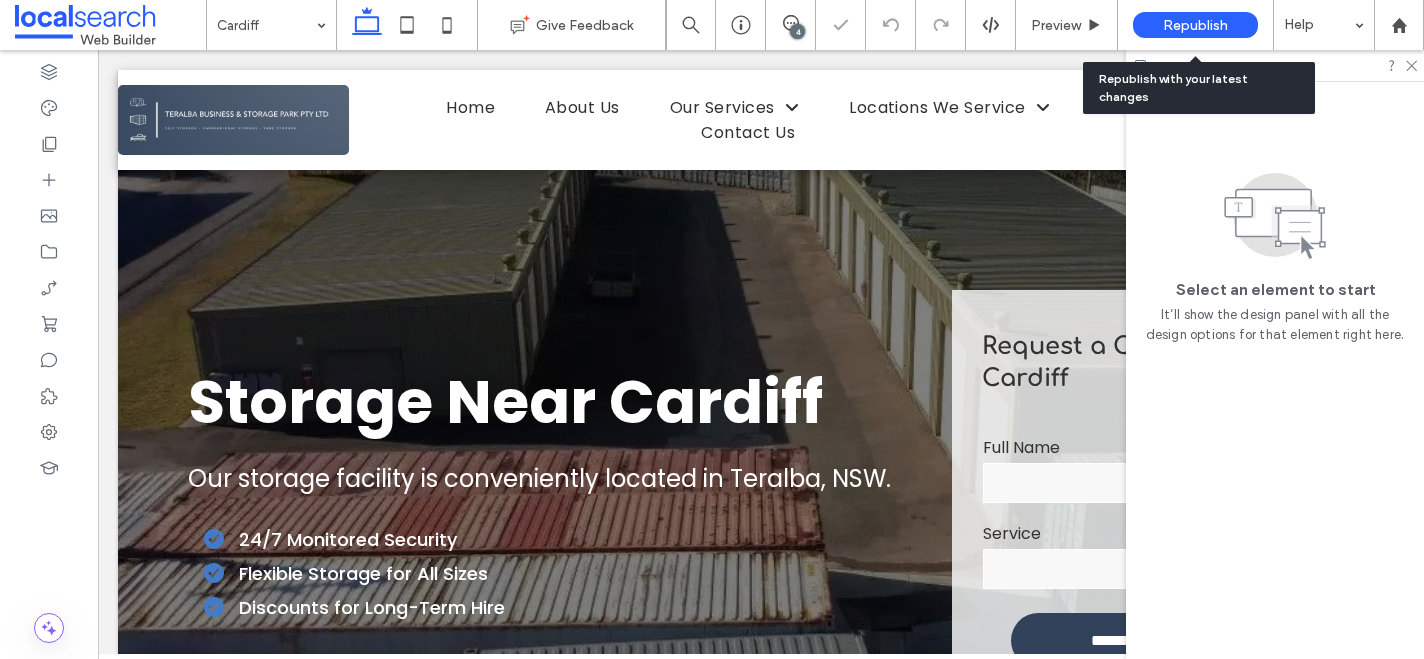 scroll, scrollTop: 0, scrollLeft: 0, axis: both 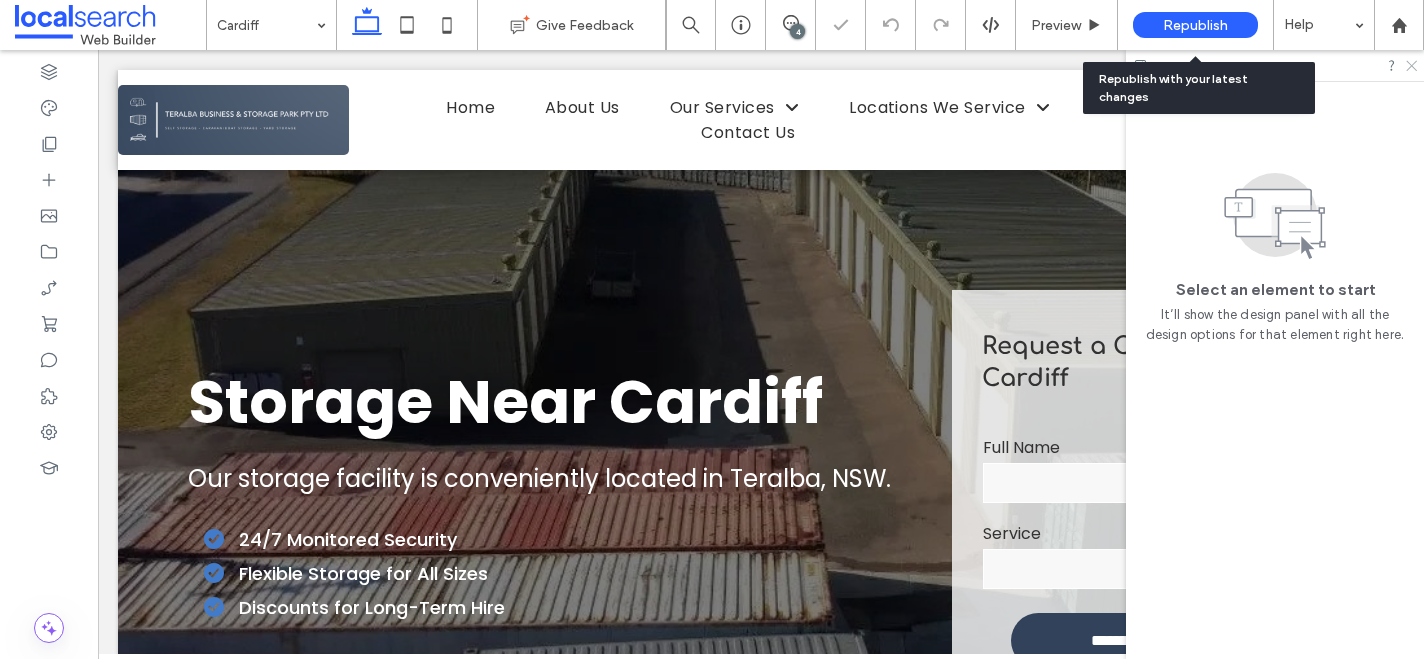 drag, startPoint x: 1413, startPoint y: 70, endPoint x: 727, endPoint y: 44, distance: 686.49255 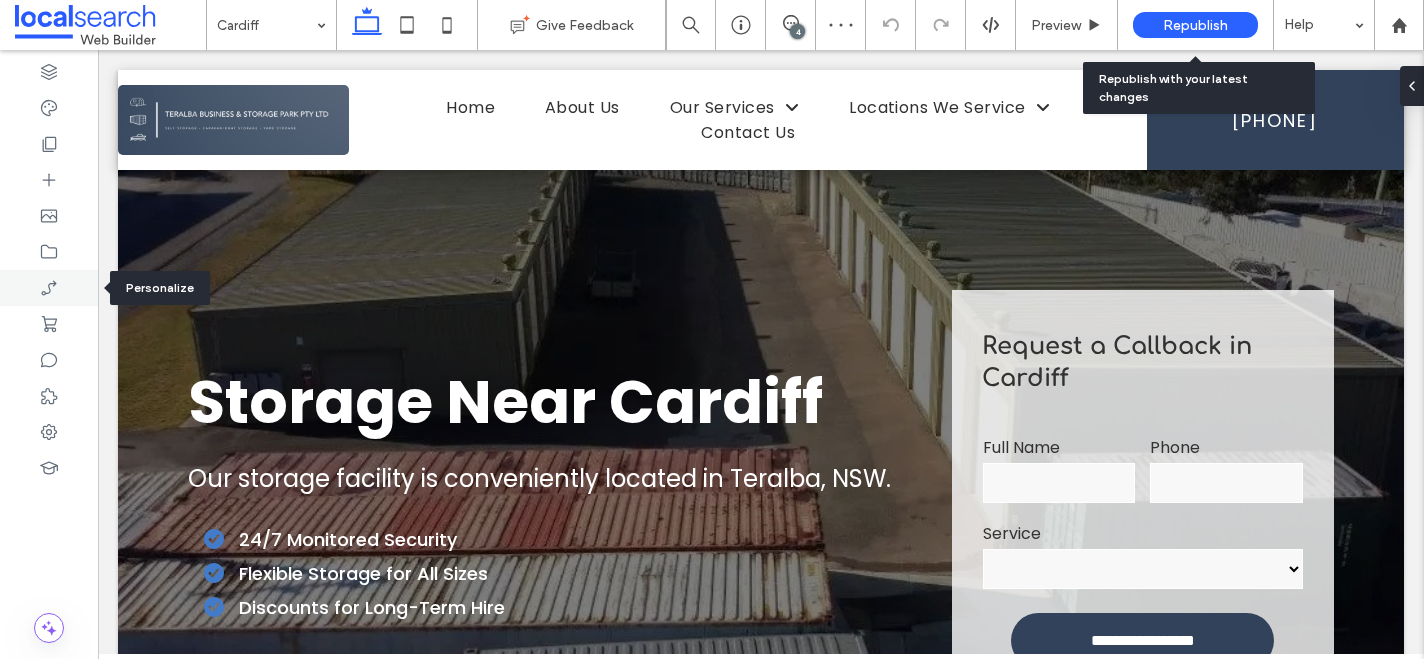 click 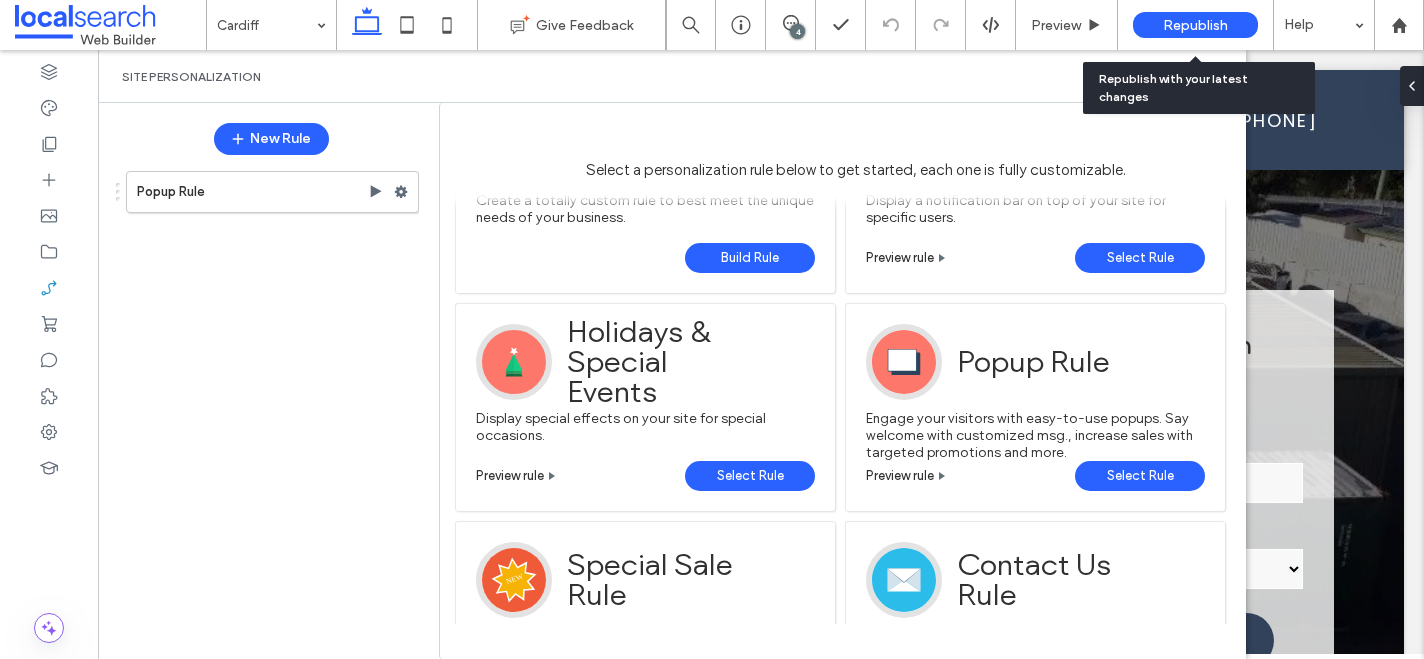 scroll, scrollTop: 157, scrollLeft: 0, axis: vertical 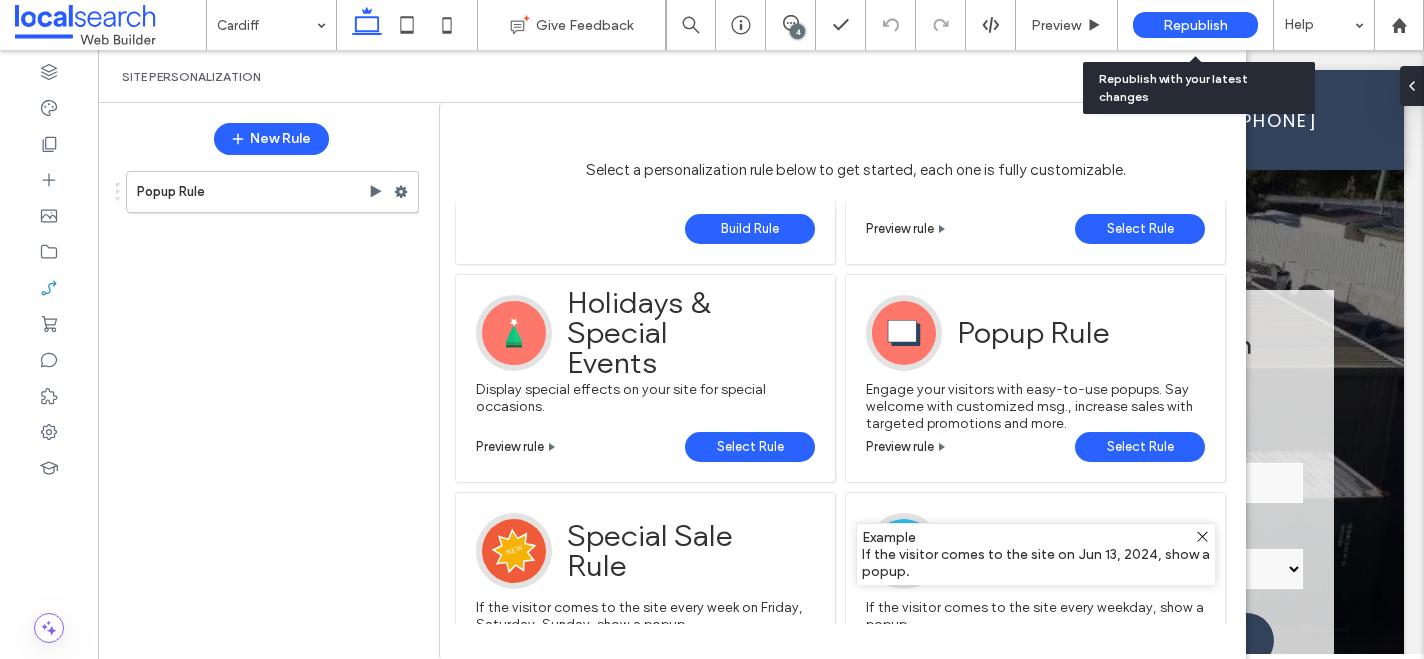 click on "Select Rule" at bounding box center [1140, 447] 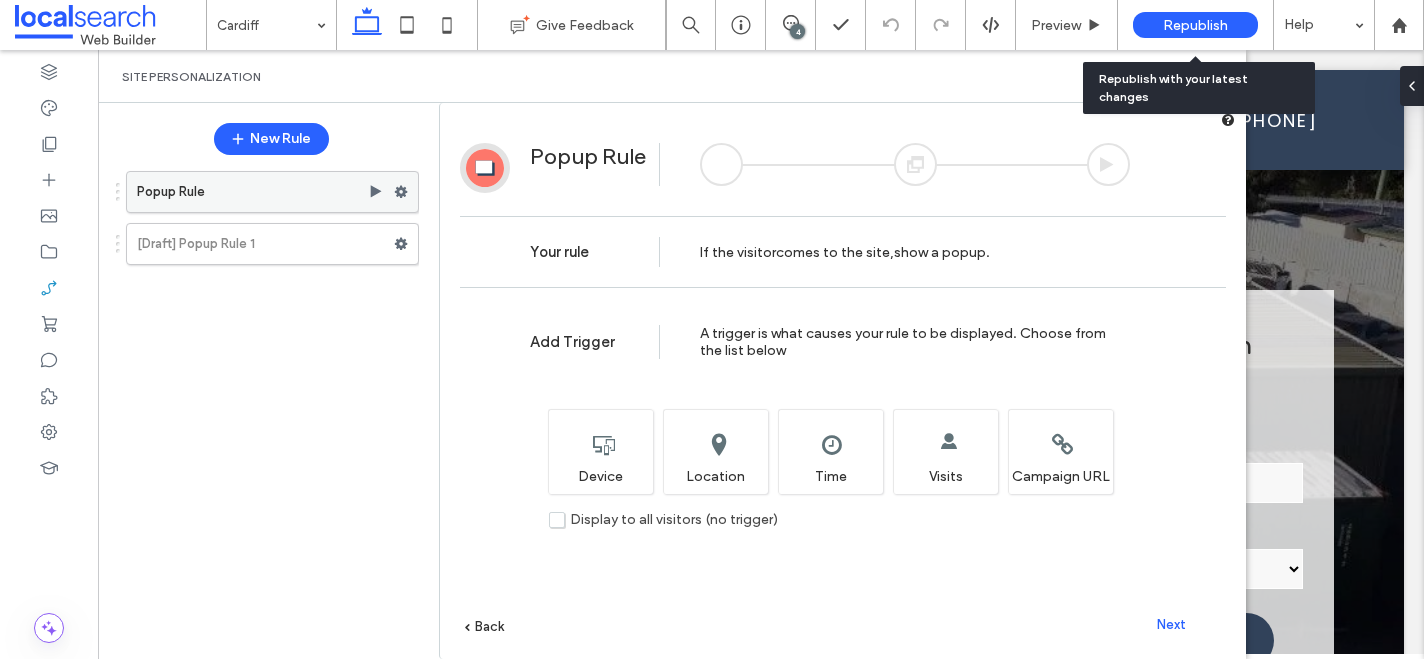 click on "Popup Rule" at bounding box center (252, 192) 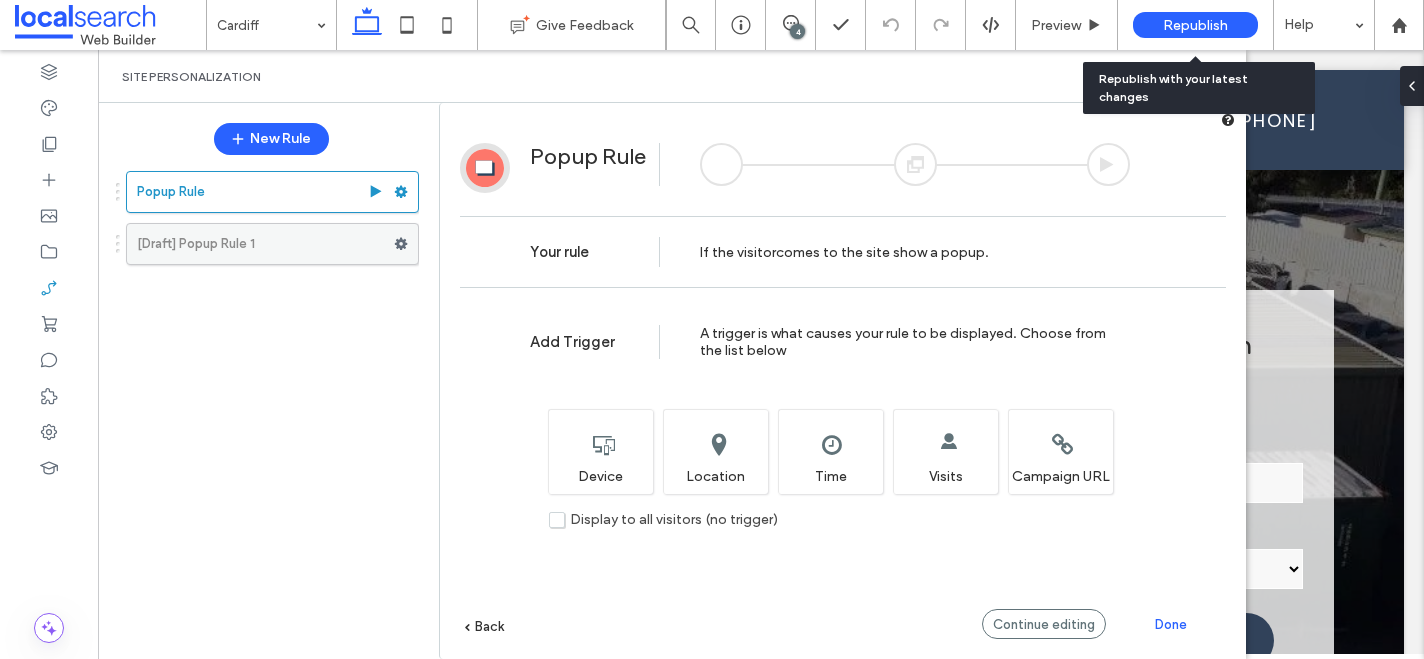 click on "[Draft] Popup Rule 1" at bounding box center [265, 244] 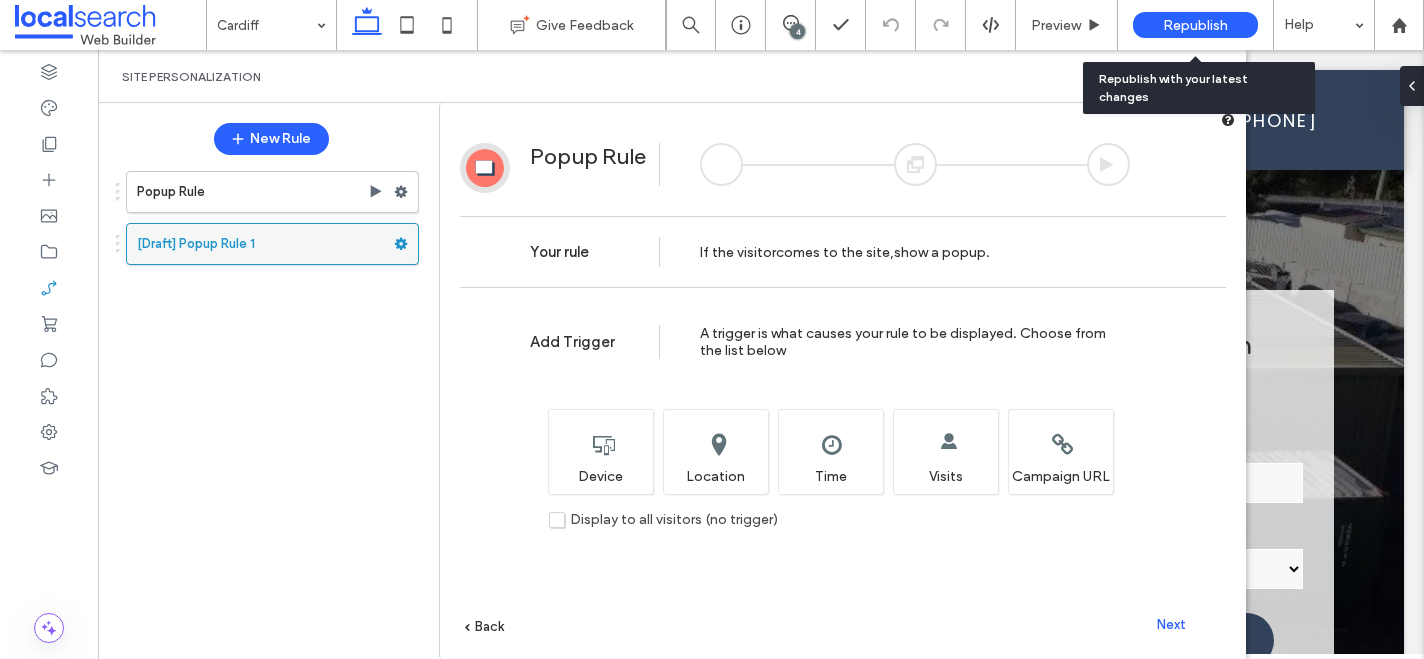 click 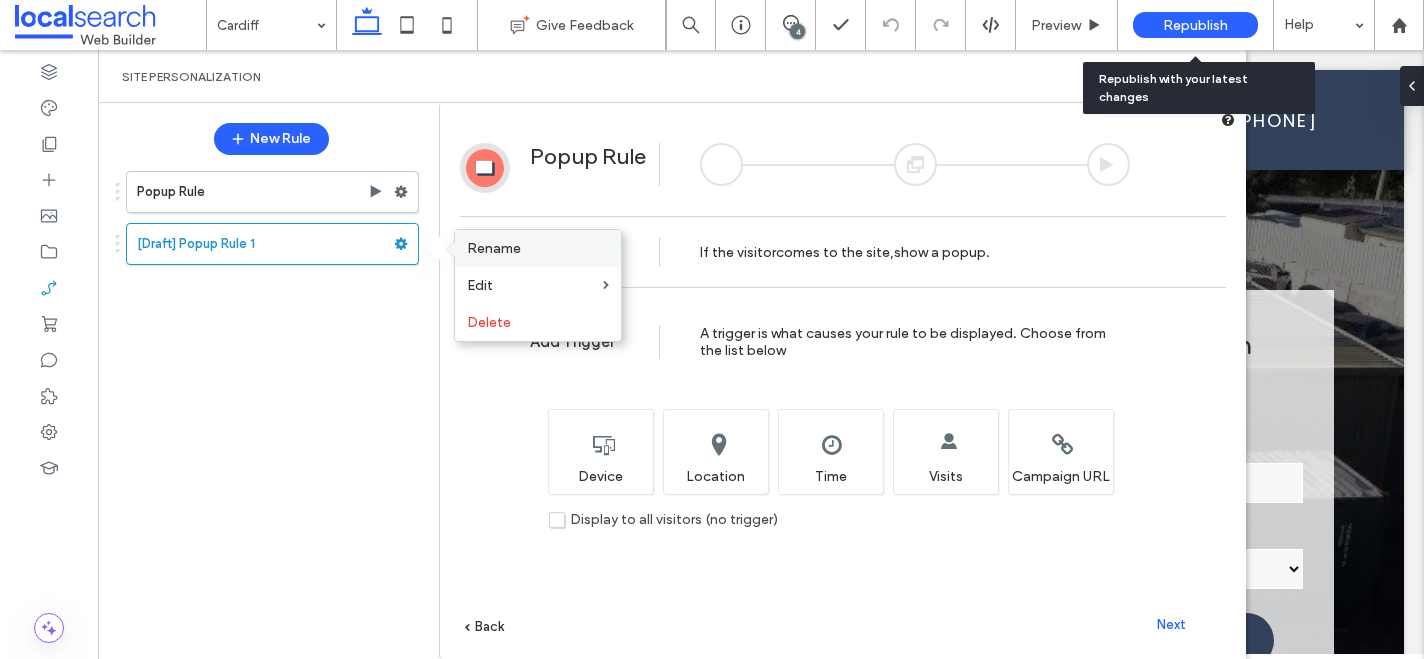 click on "Rename" at bounding box center [538, 248] 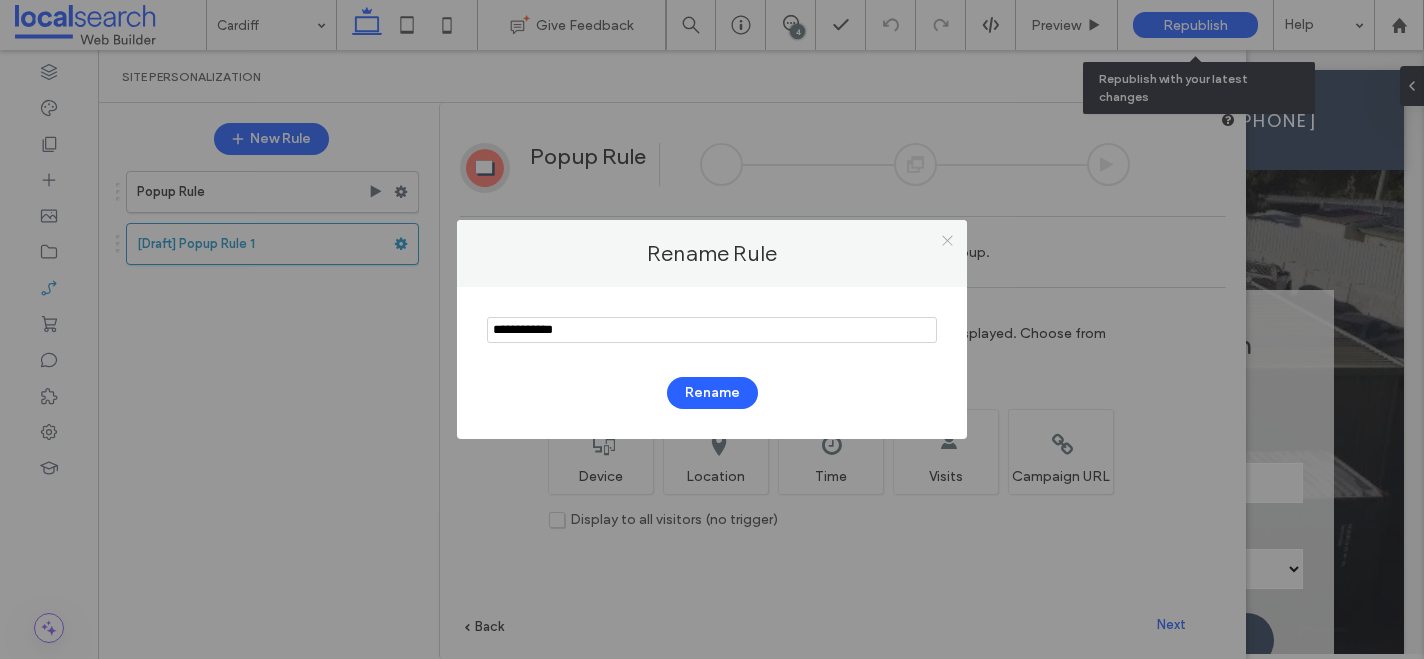click 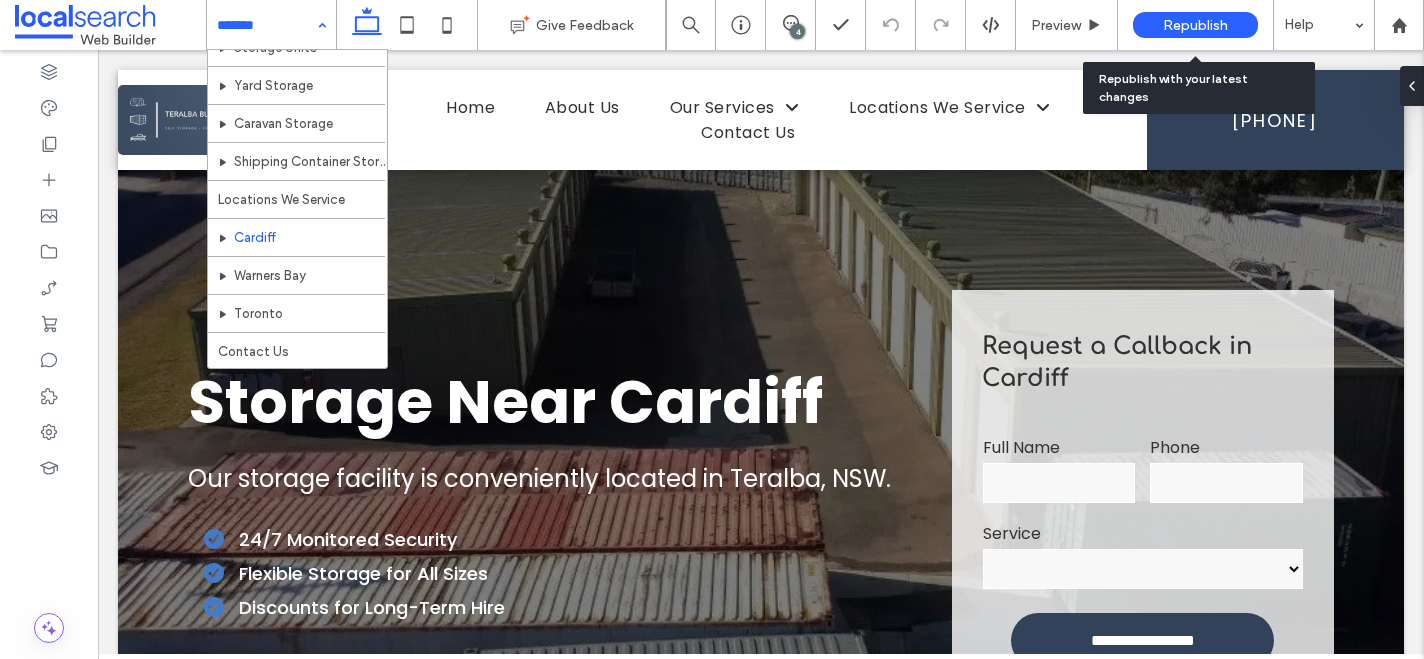 scroll, scrollTop: 147, scrollLeft: 0, axis: vertical 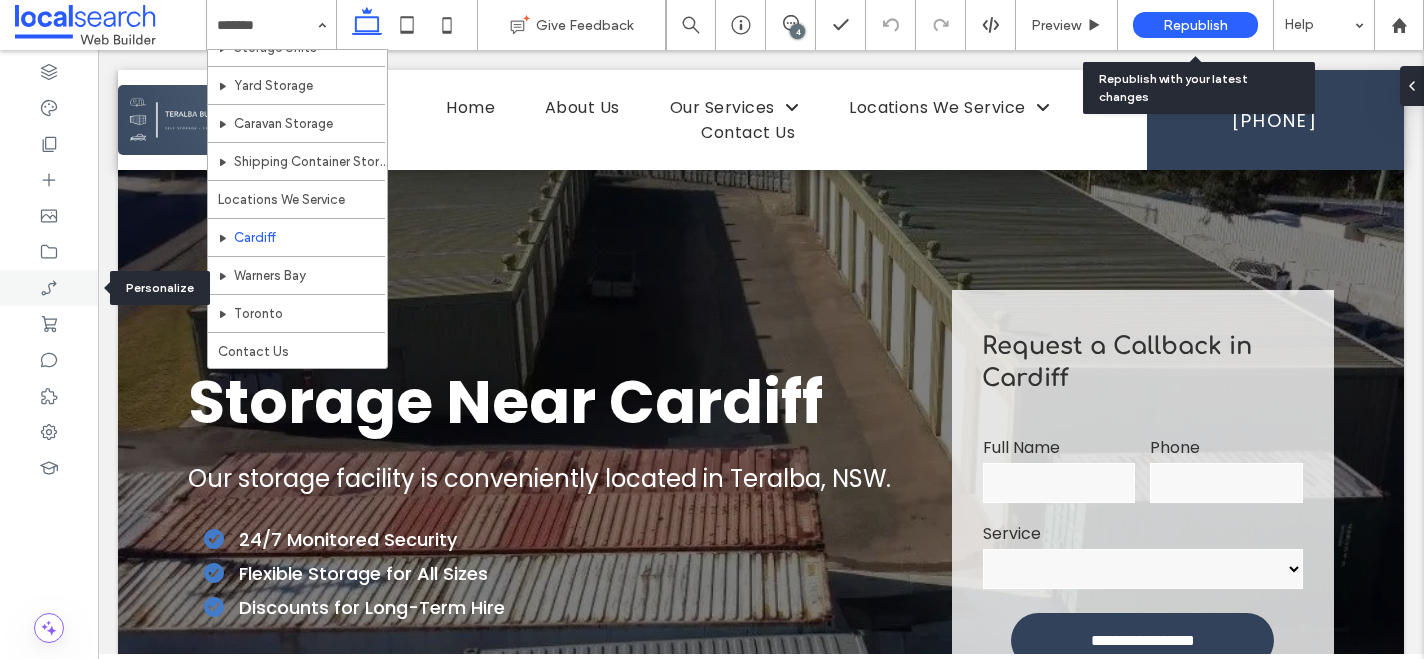 click 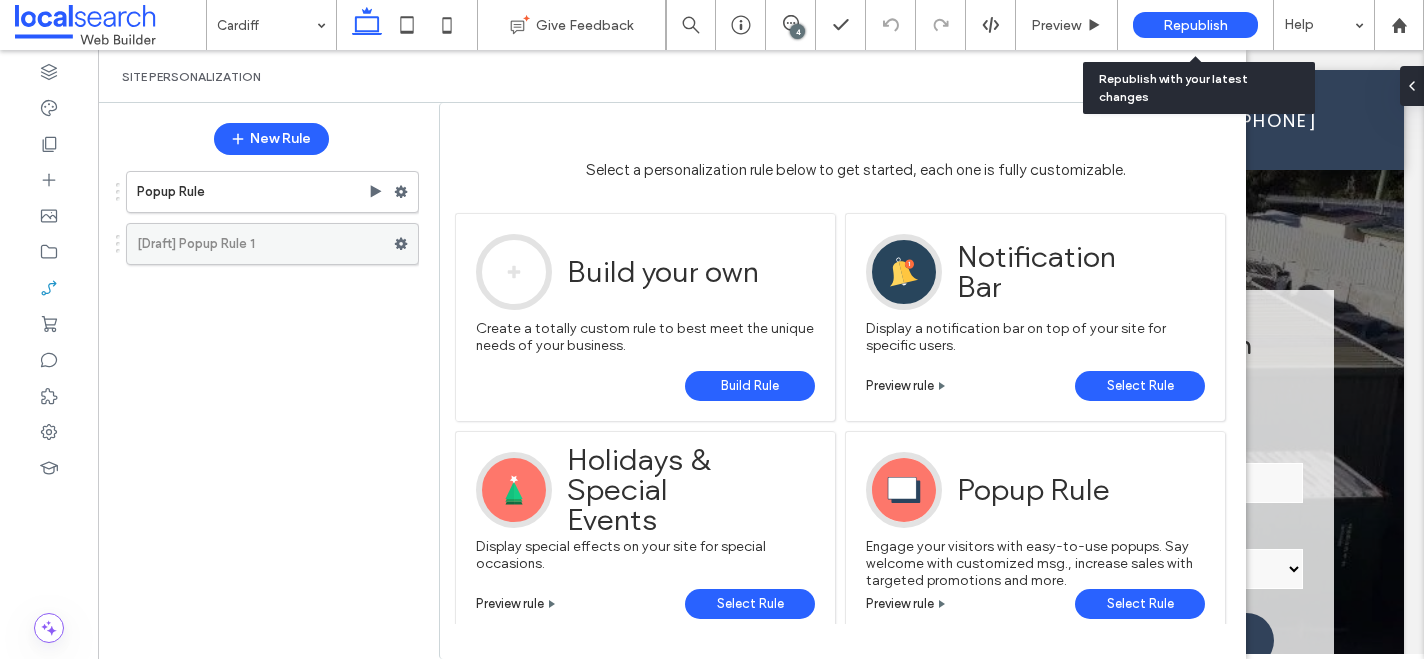 click on "[Draft] Popup Rule 1" at bounding box center [265, 244] 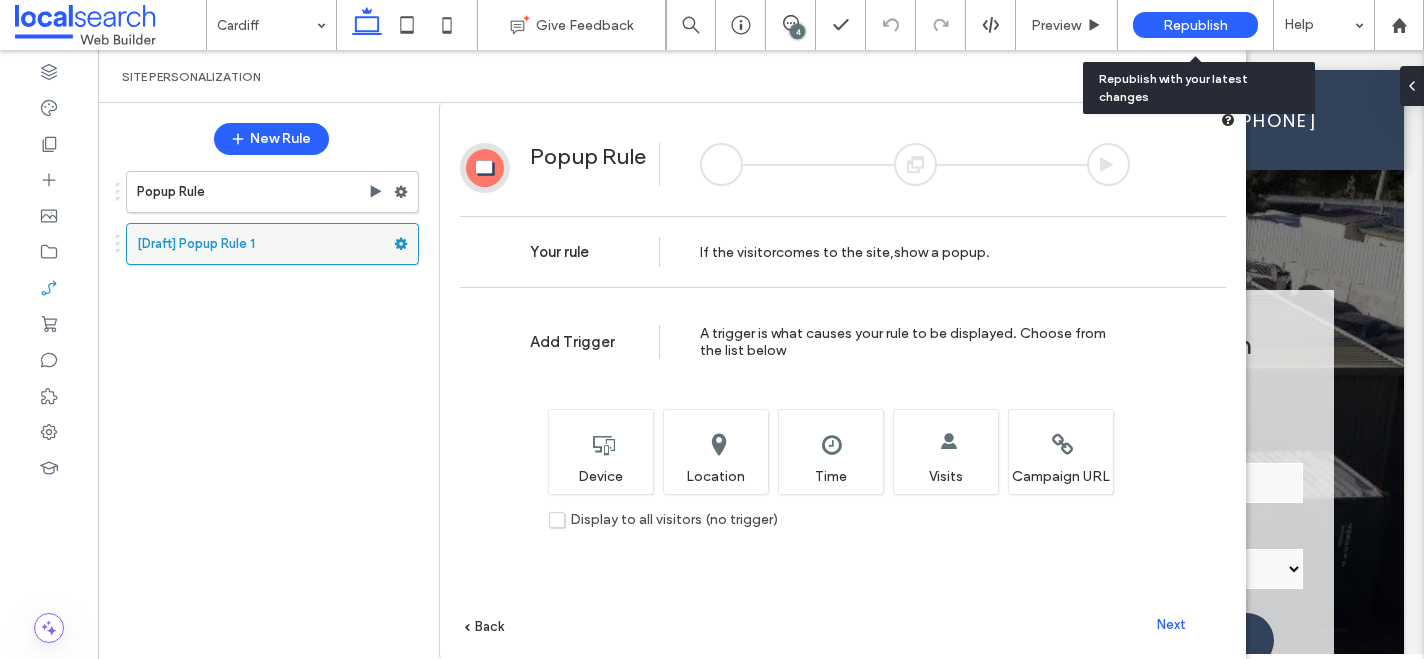 click 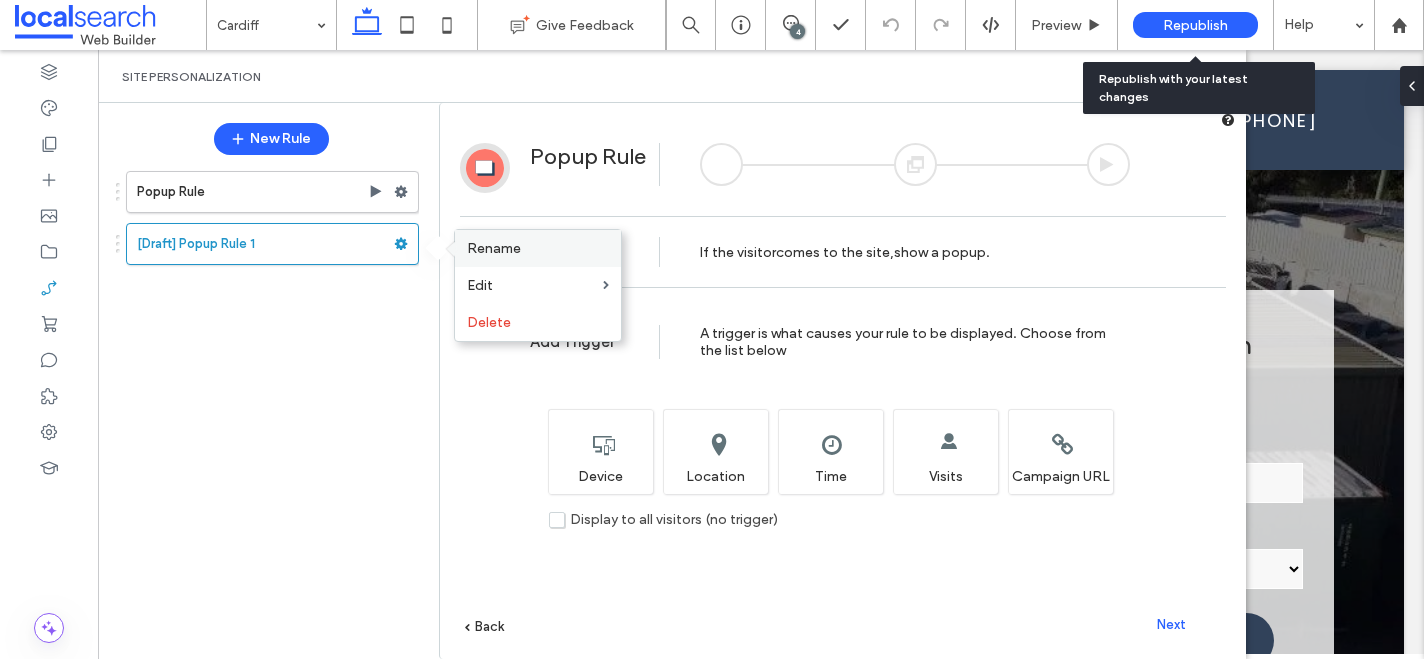 click on "Rename" at bounding box center [538, 248] 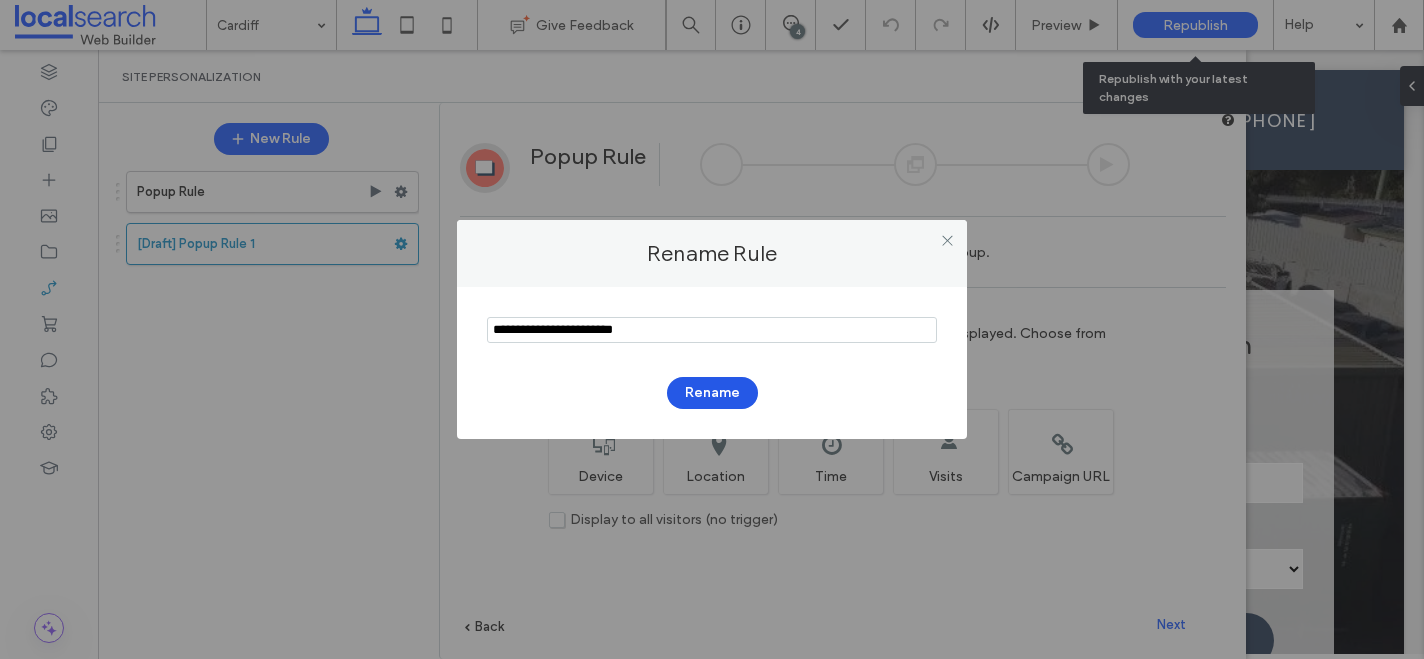 type on "**********" 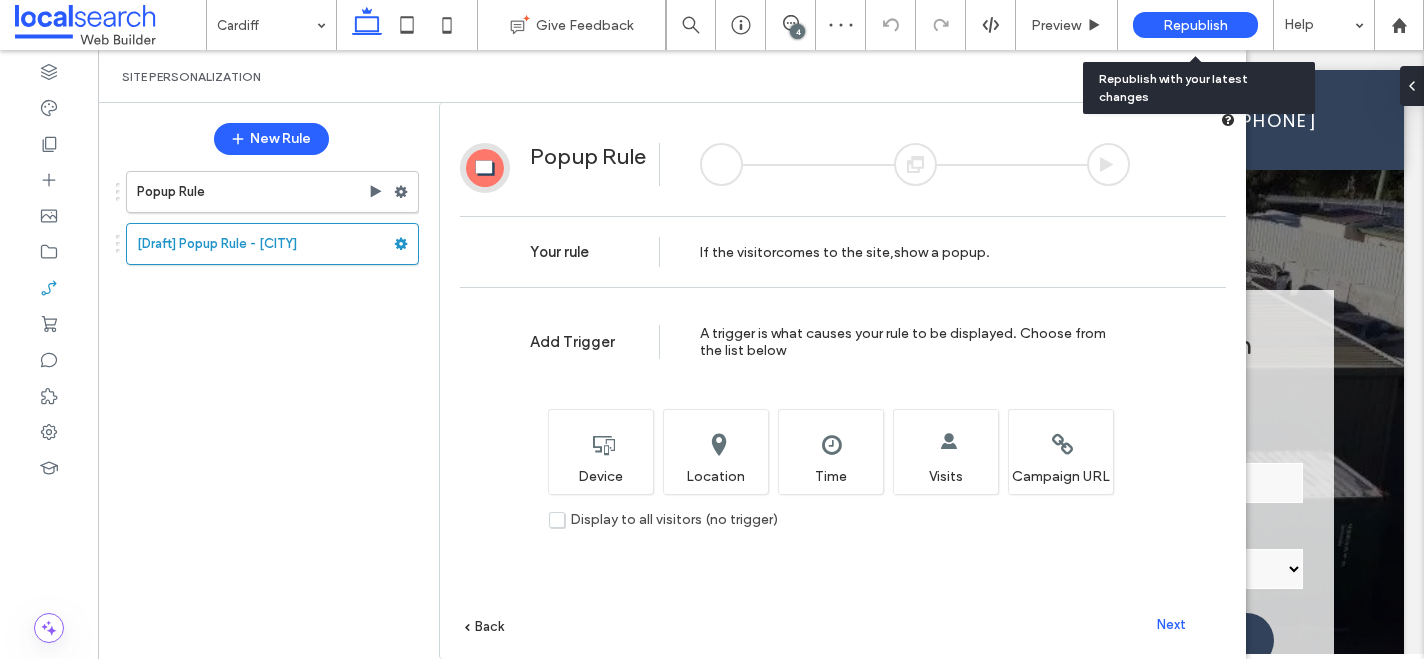 click on "Next" at bounding box center (1171, 624) 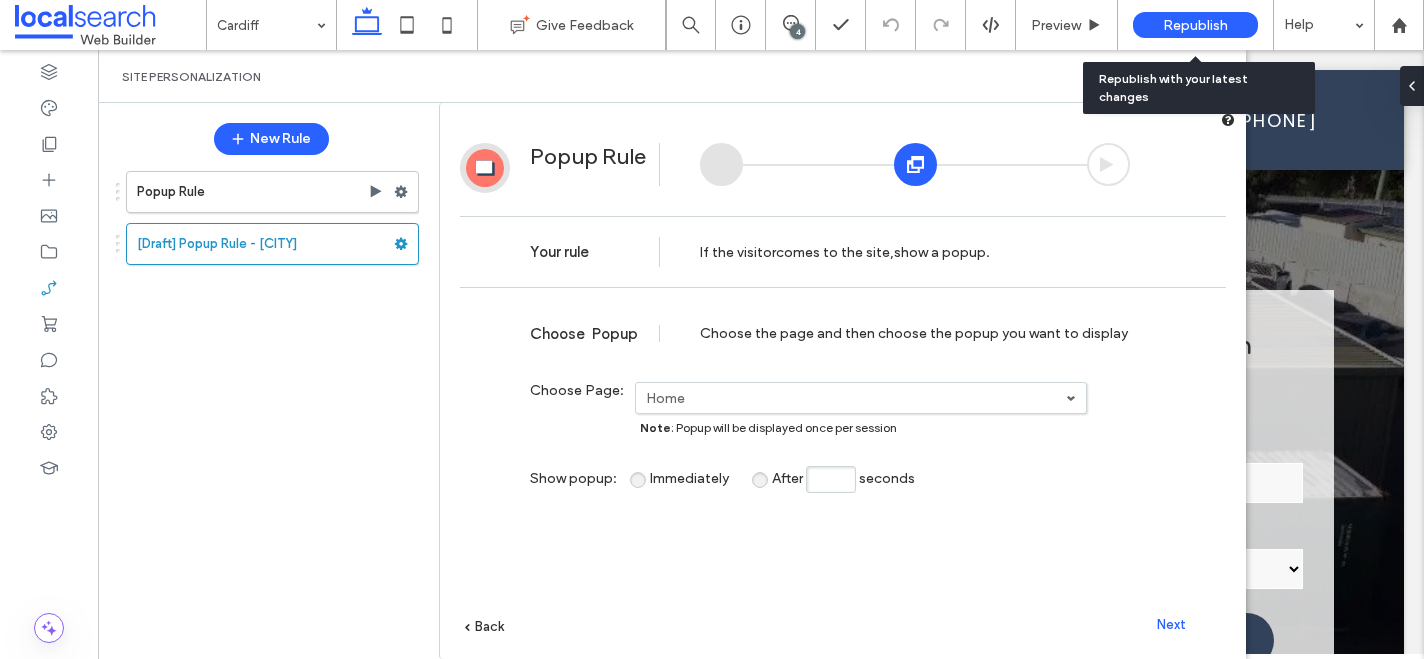 click on "Home" at bounding box center (856, 398) 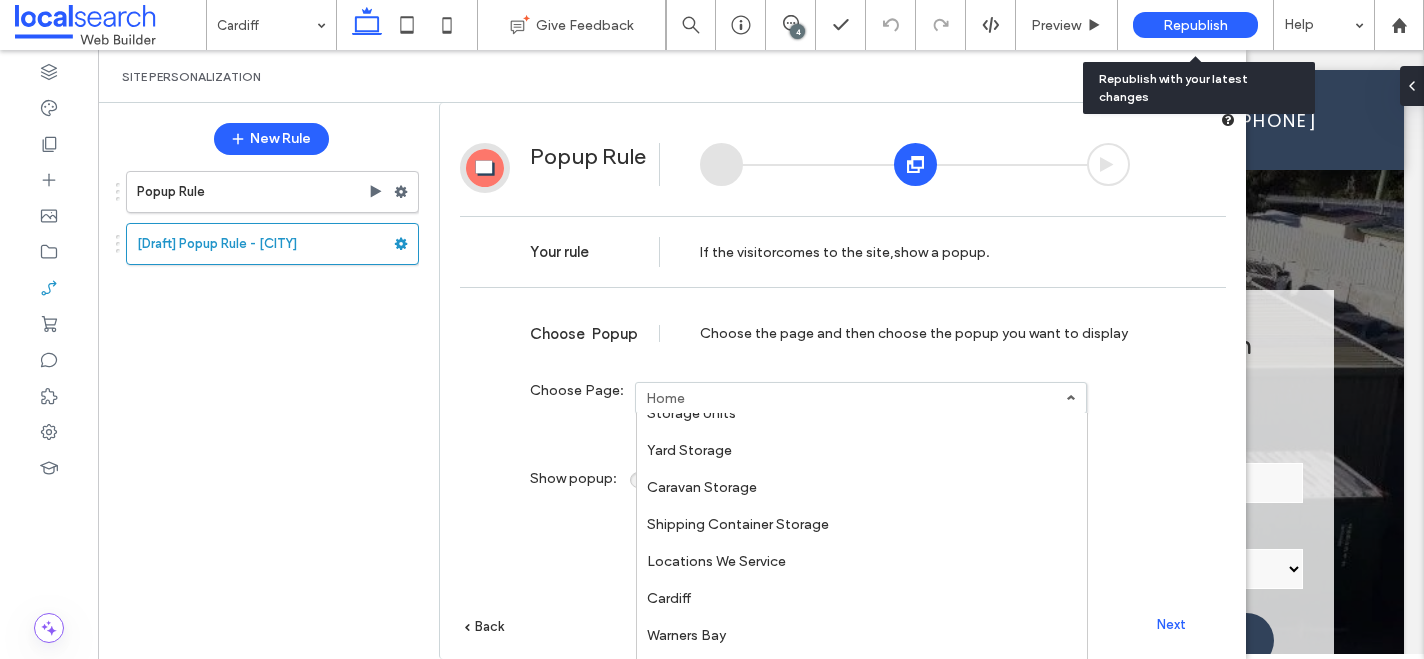 scroll, scrollTop: 181, scrollLeft: 0, axis: vertical 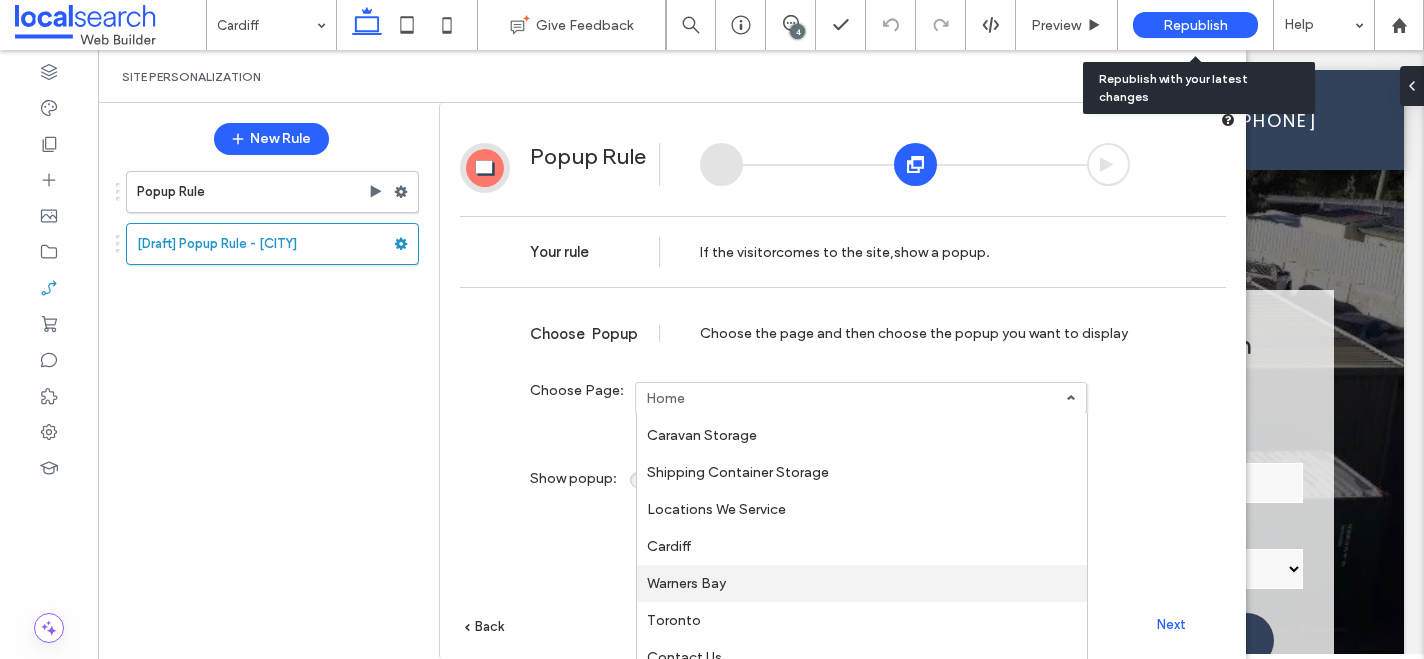 click on "Warners Bay" at bounding box center (862, 583) 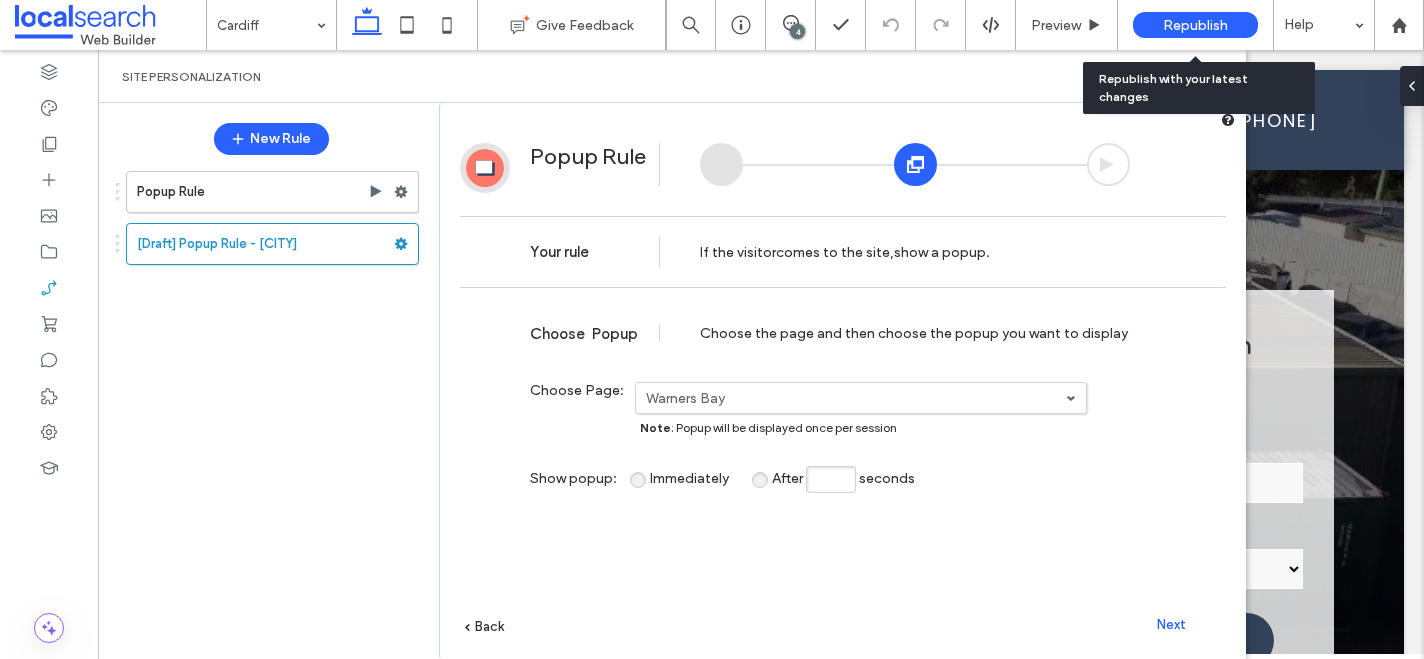click on "Next" at bounding box center [1171, 624] 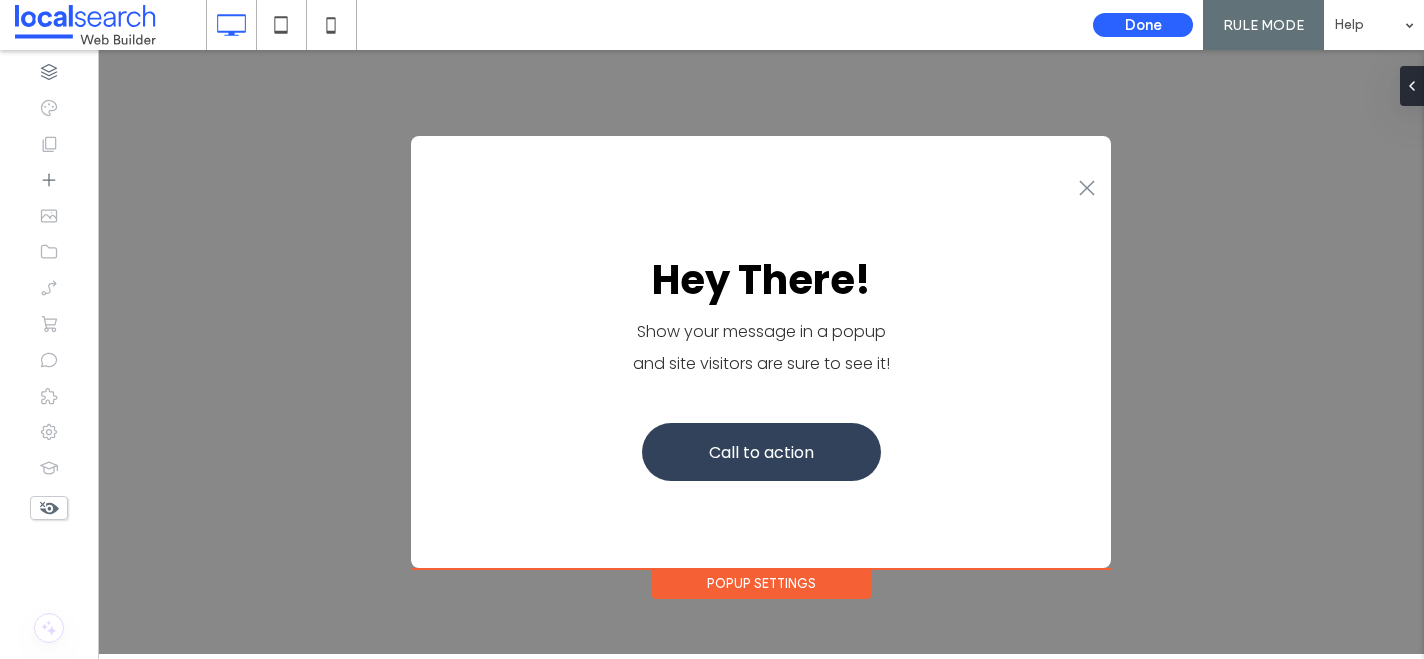 scroll, scrollTop: 0, scrollLeft: 0, axis: both 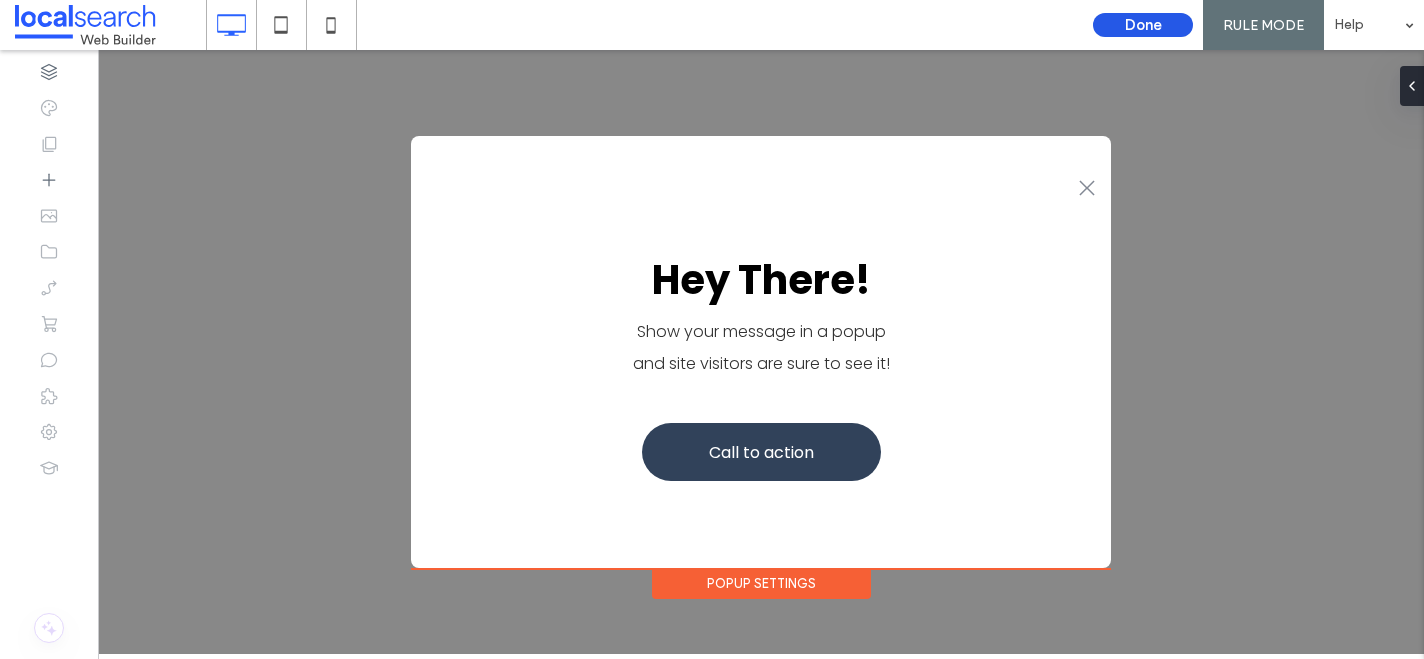 click on "Done" at bounding box center [1143, 25] 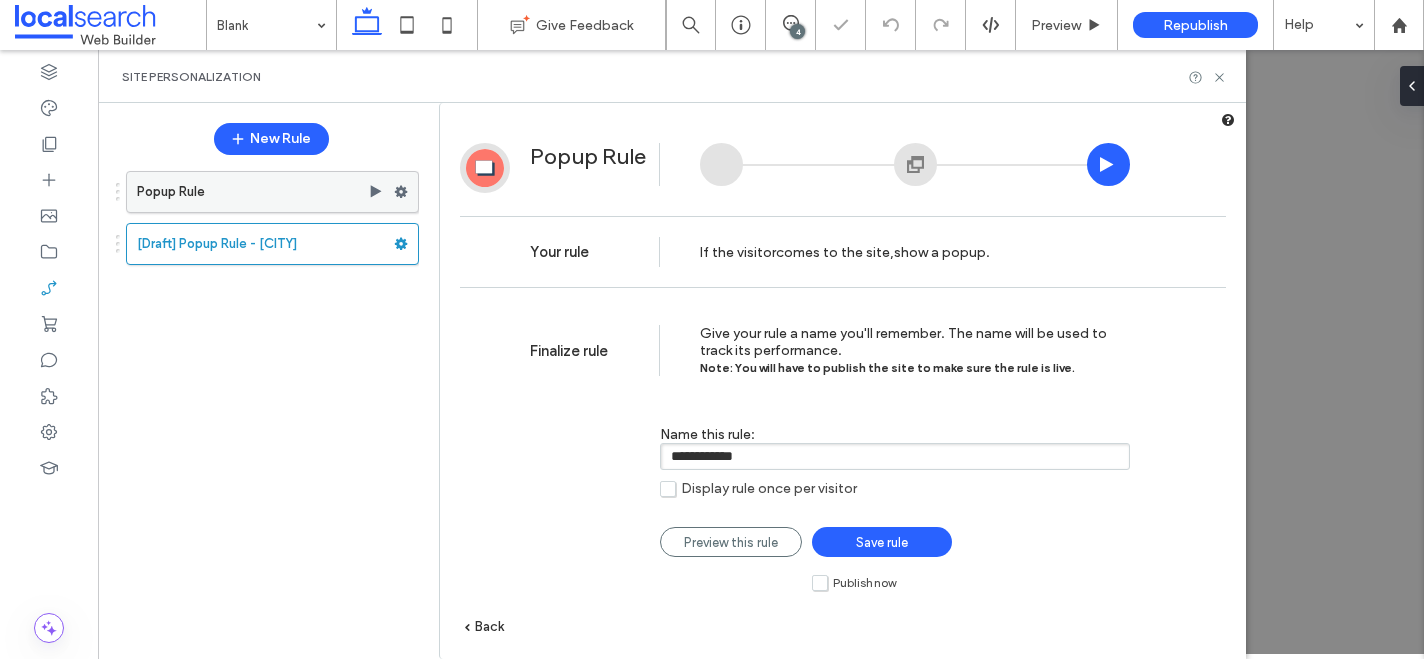 click on "Popup Rule" at bounding box center [252, 192] 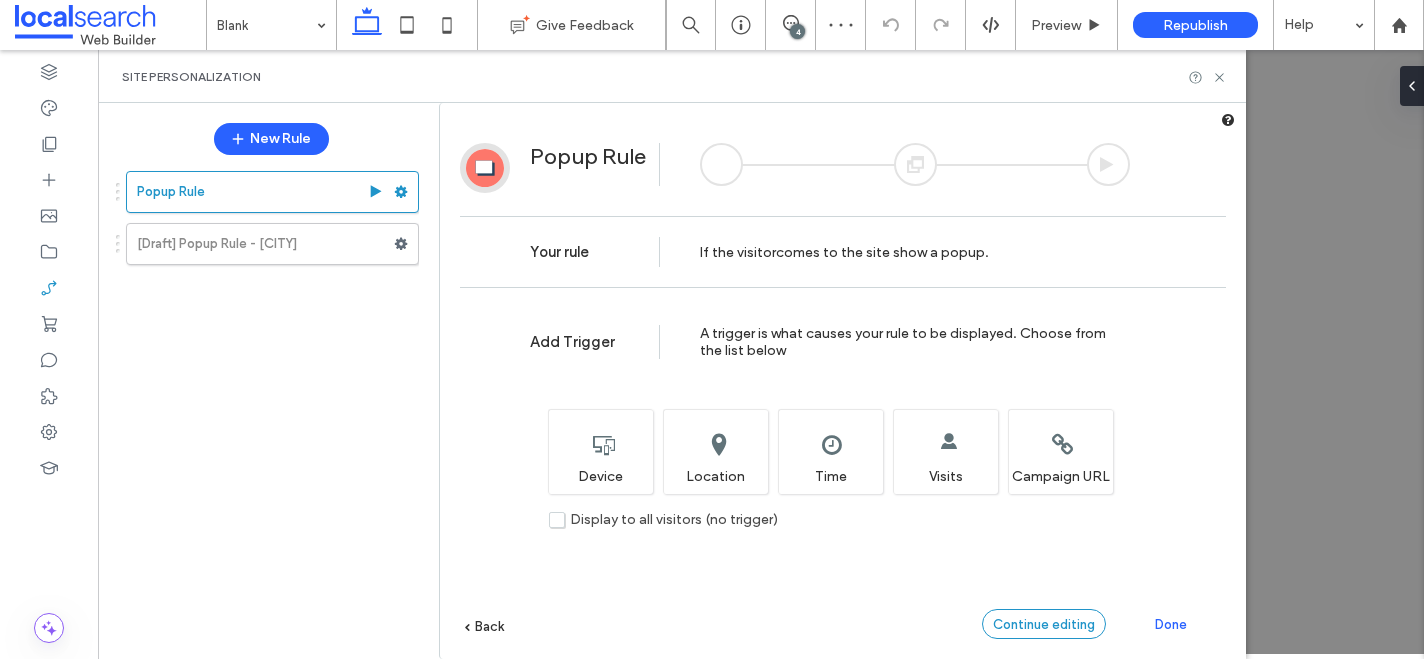 click on "Continue editing" at bounding box center [1044, 624] 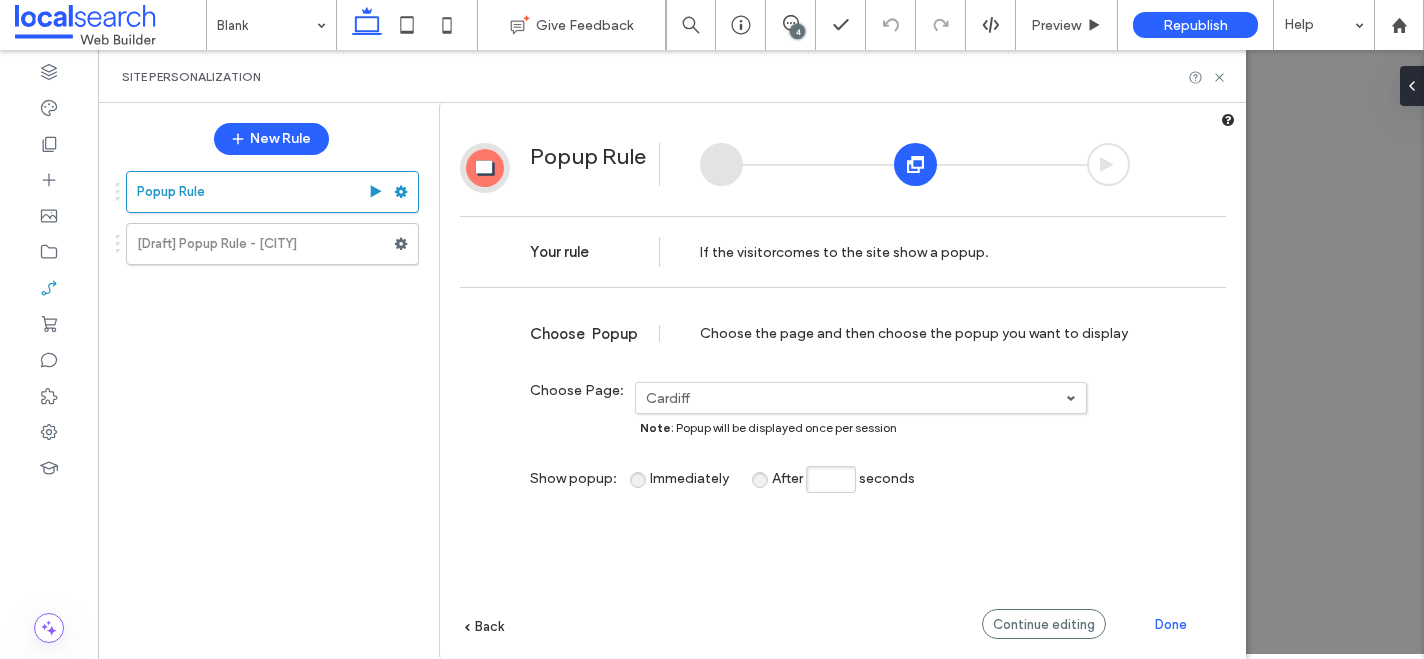 click on "Done" at bounding box center [1171, 624] 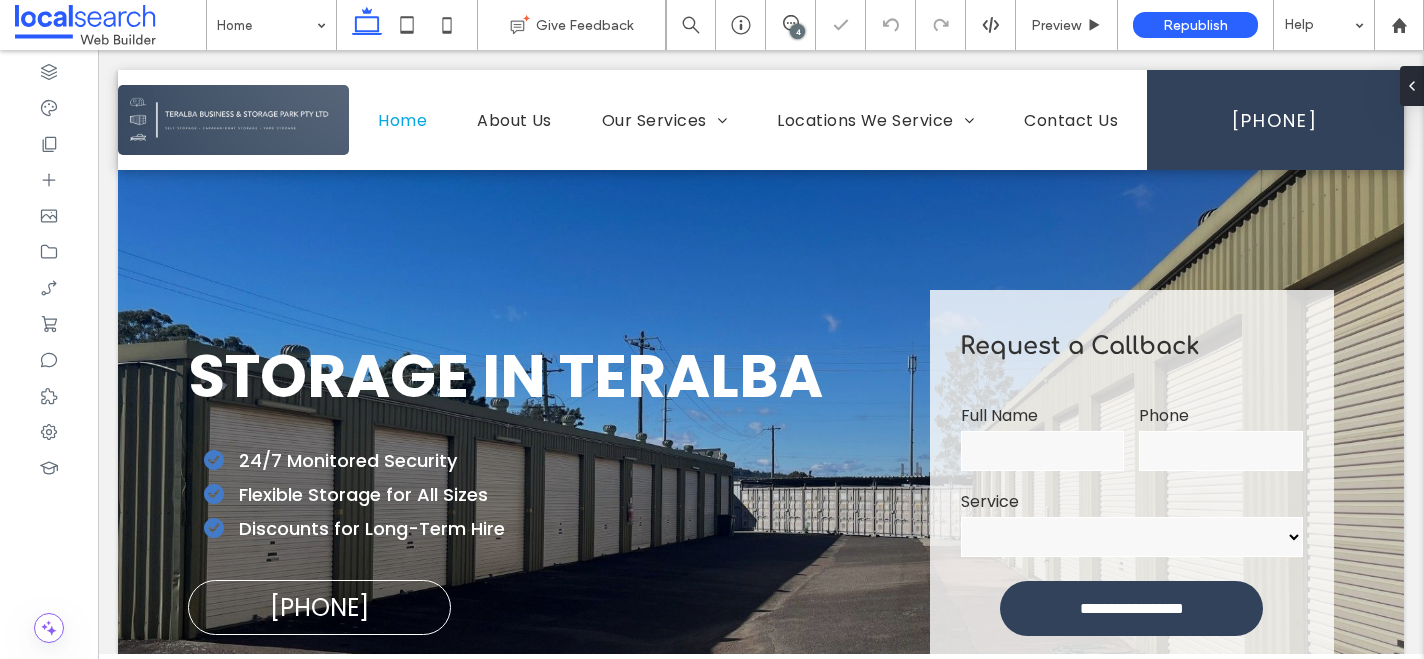 scroll, scrollTop: 0, scrollLeft: 0, axis: both 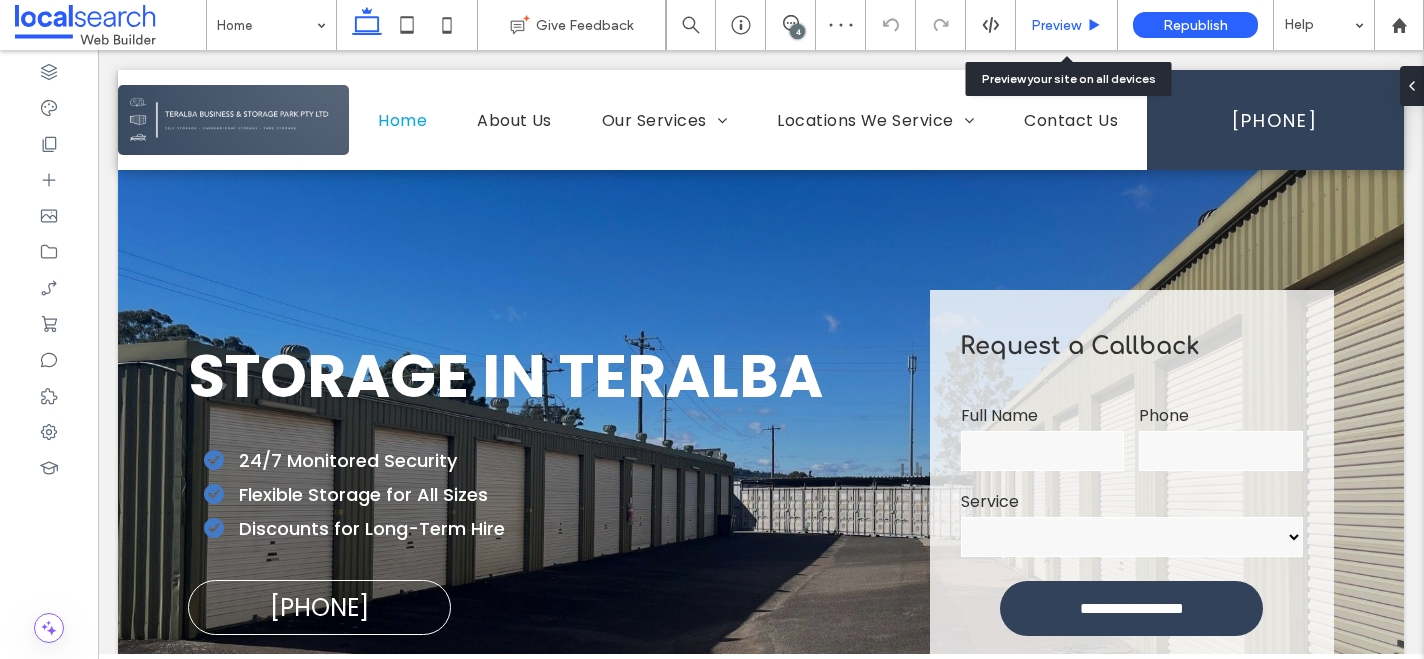 click on "Preview" at bounding box center [1056, 25] 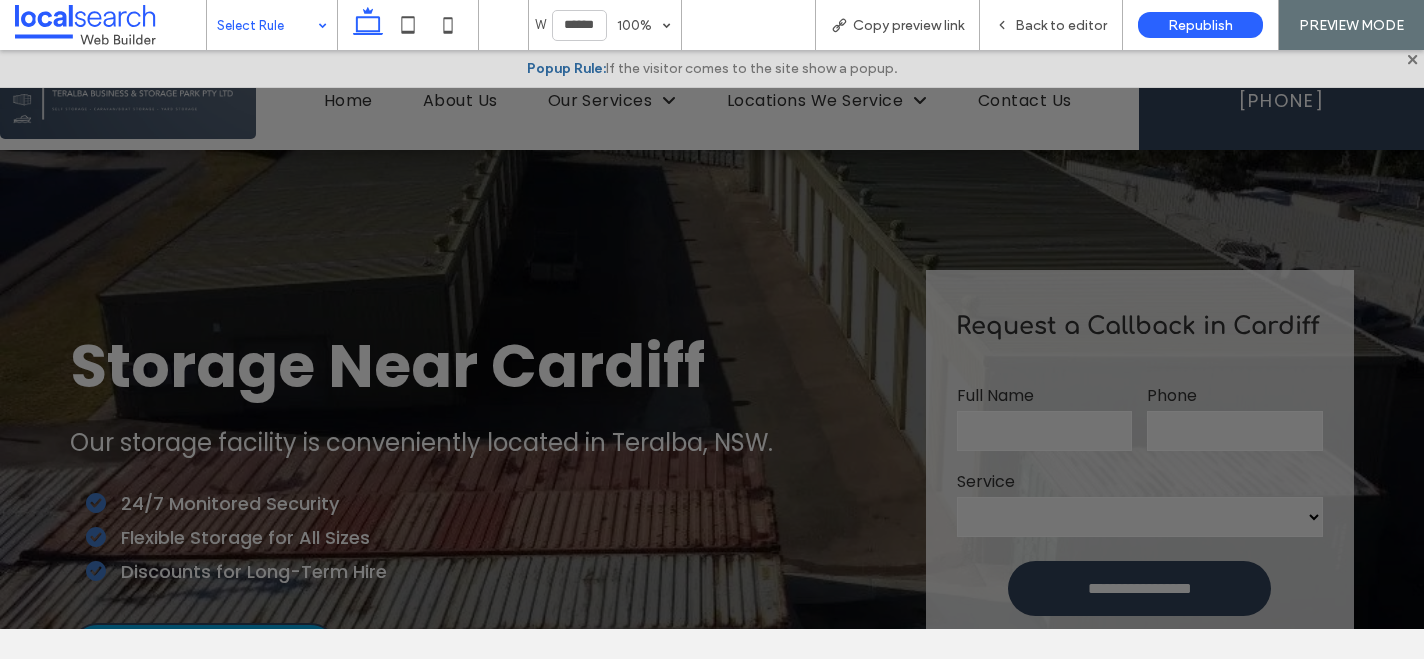 scroll, scrollTop: 0, scrollLeft: 0, axis: both 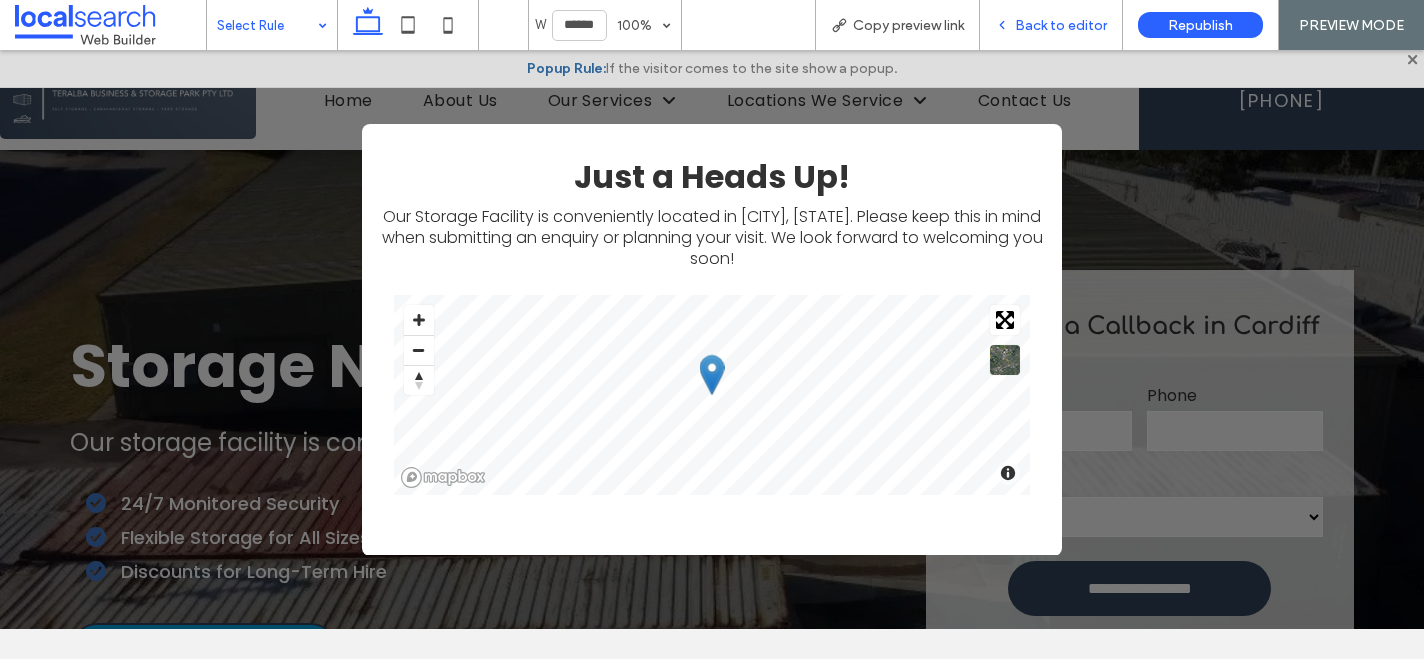 click on "Back to editor" at bounding box center (1061, 25) 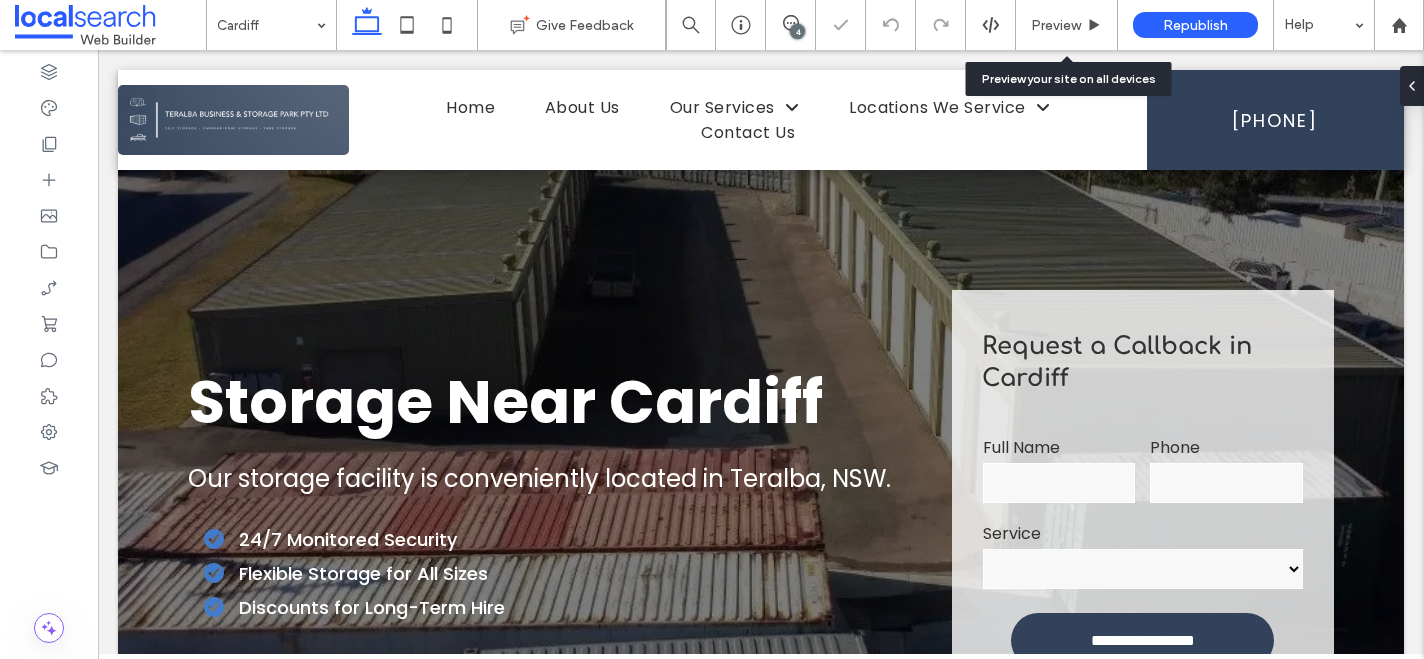 scroll, scrollTop: 0, scrollLeft: 0, axis: both 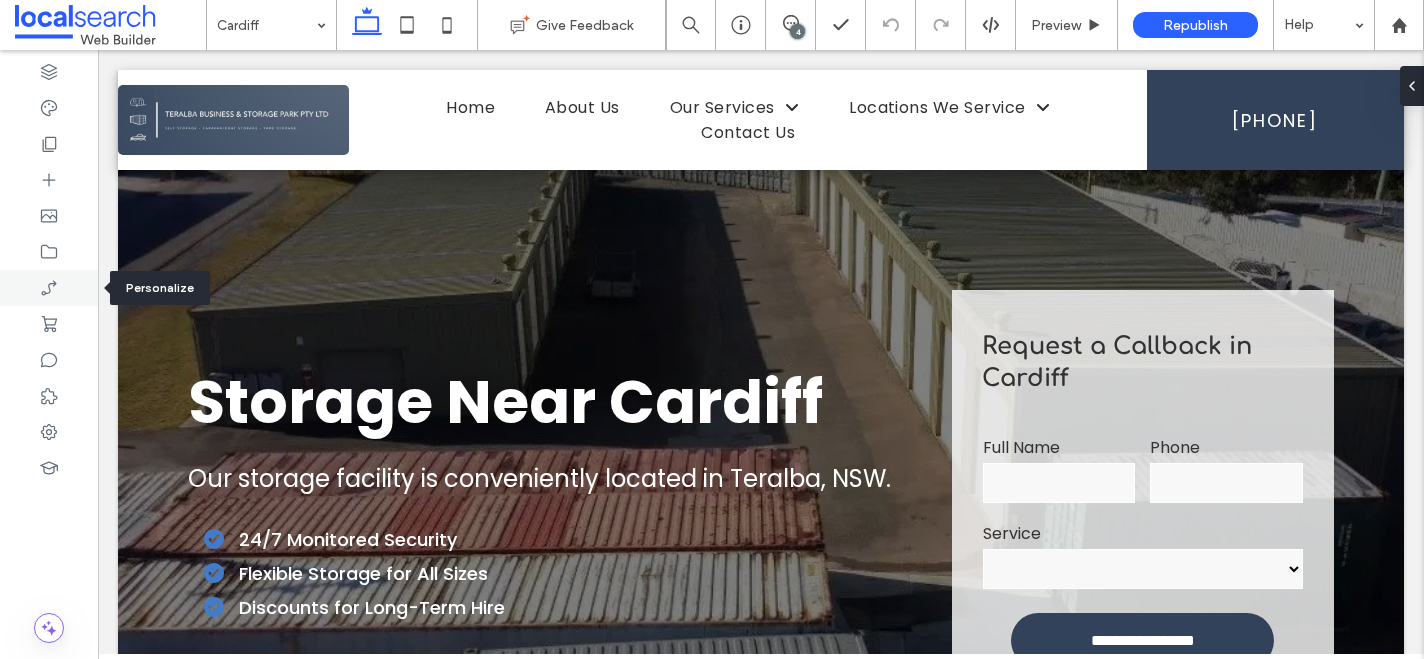 click 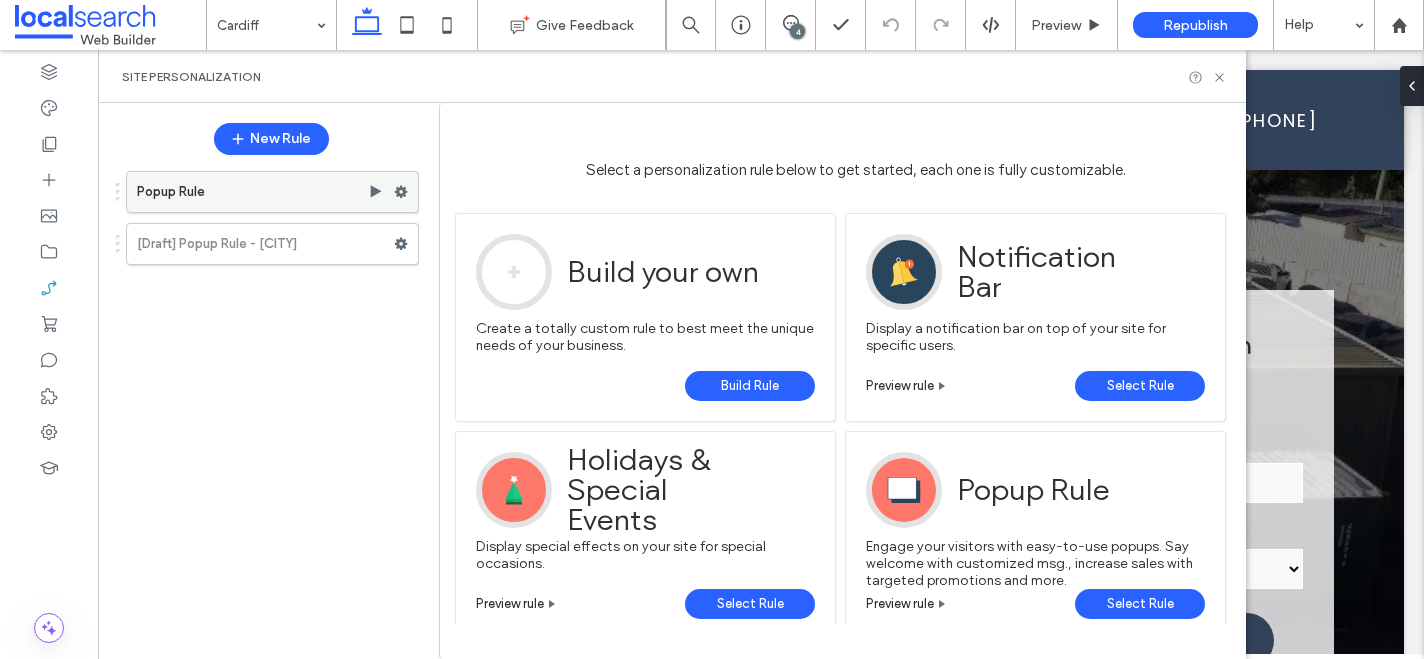 click 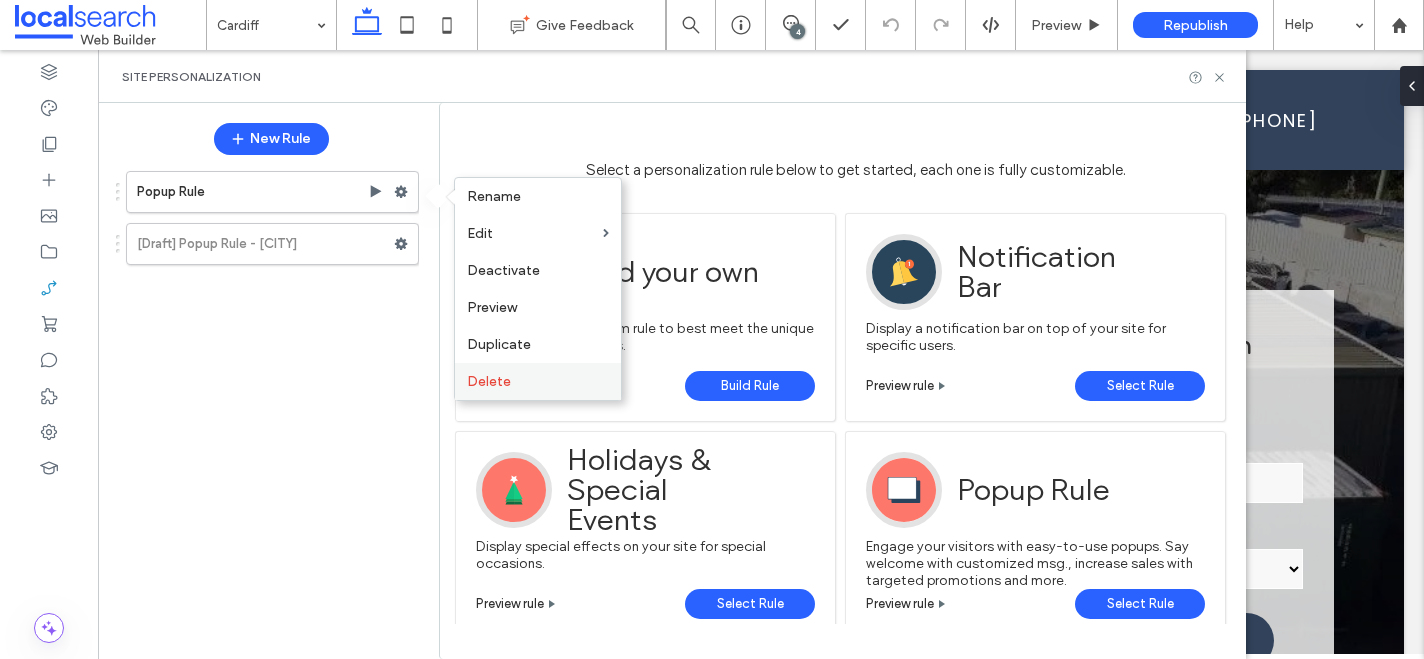 click on "Delete" at bounding box center (489, 381) 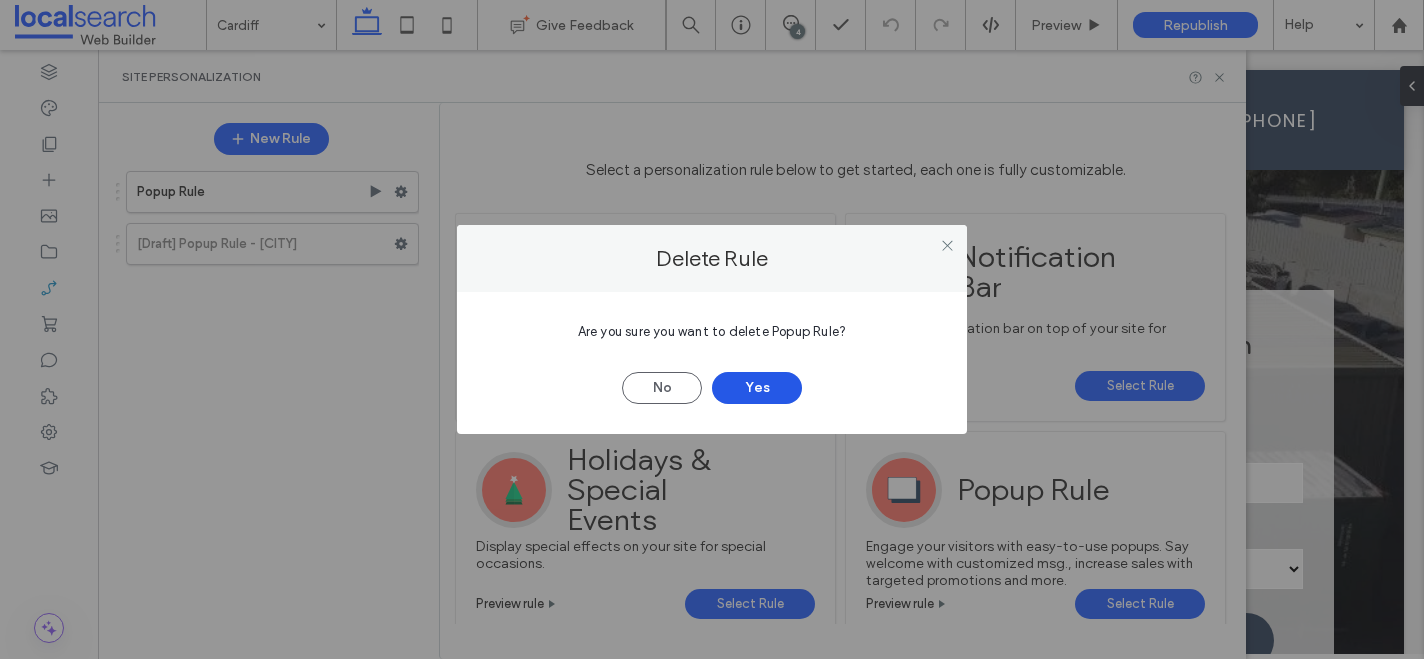 click on "Yes" at bounding box center (757, 388) 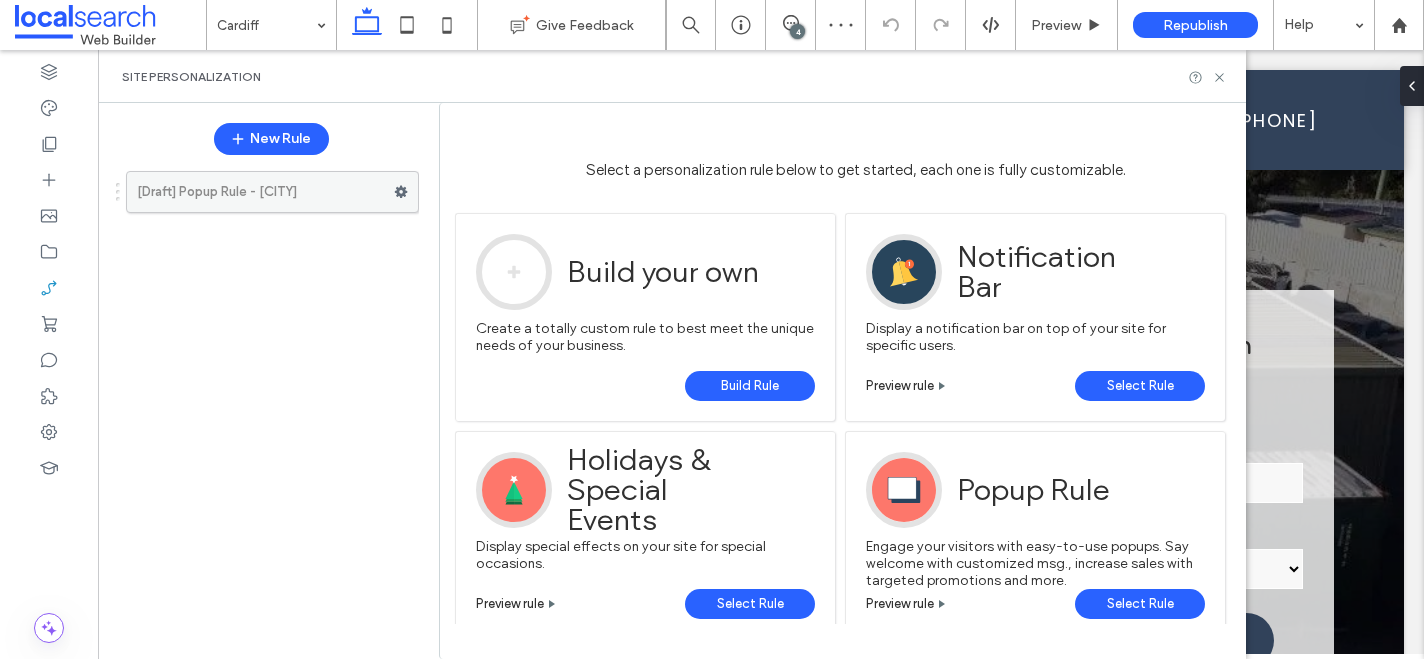 click 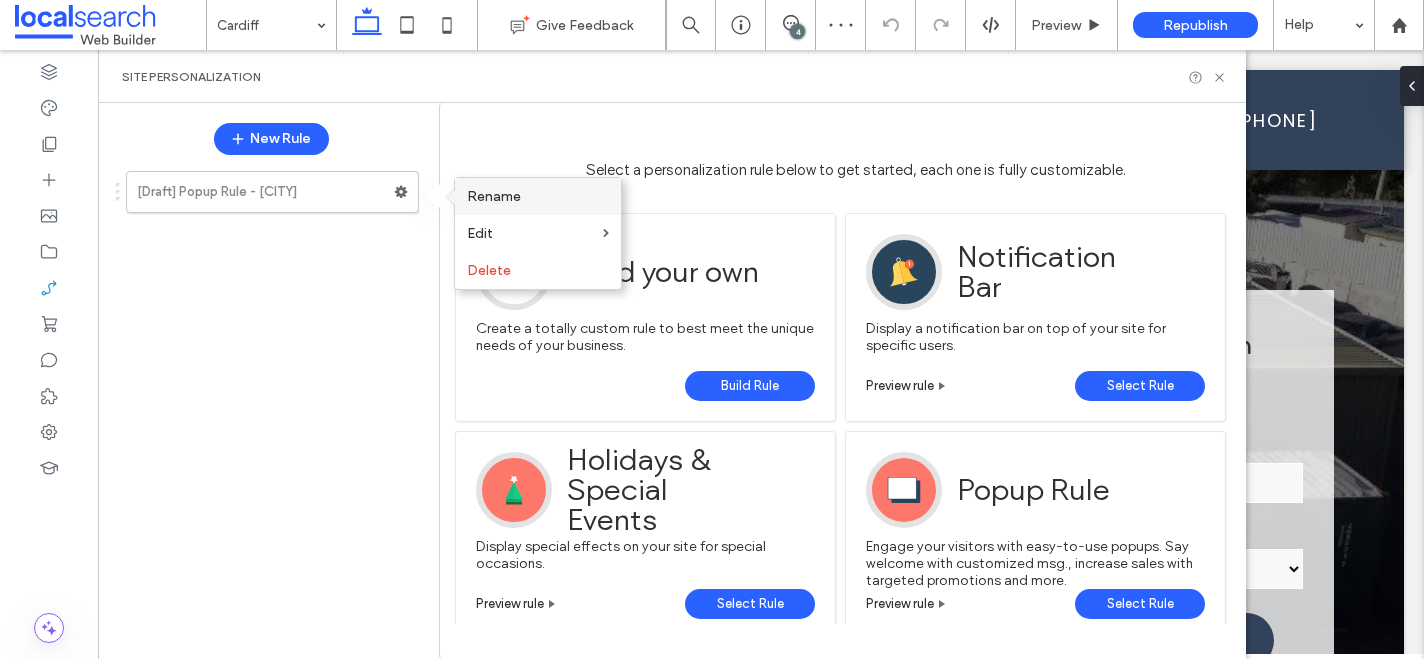 click on "Rename" at bounding box center (494, 196) 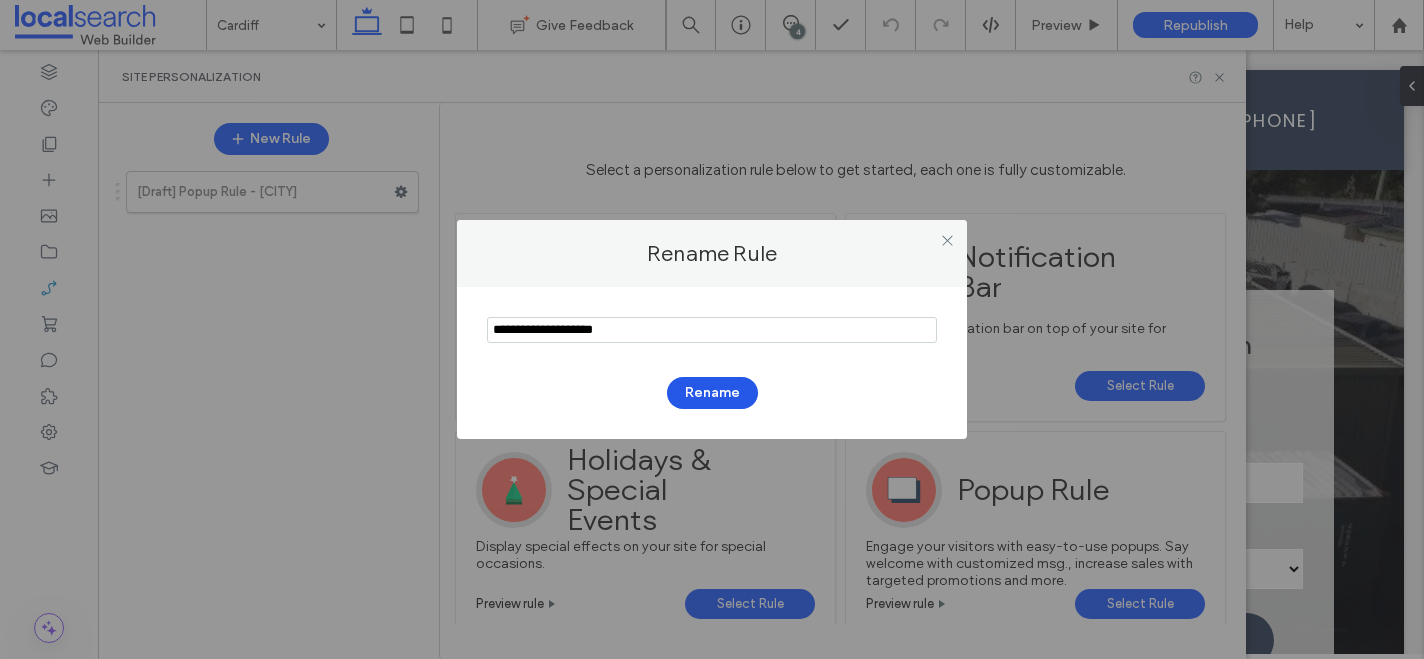 type on "**********" 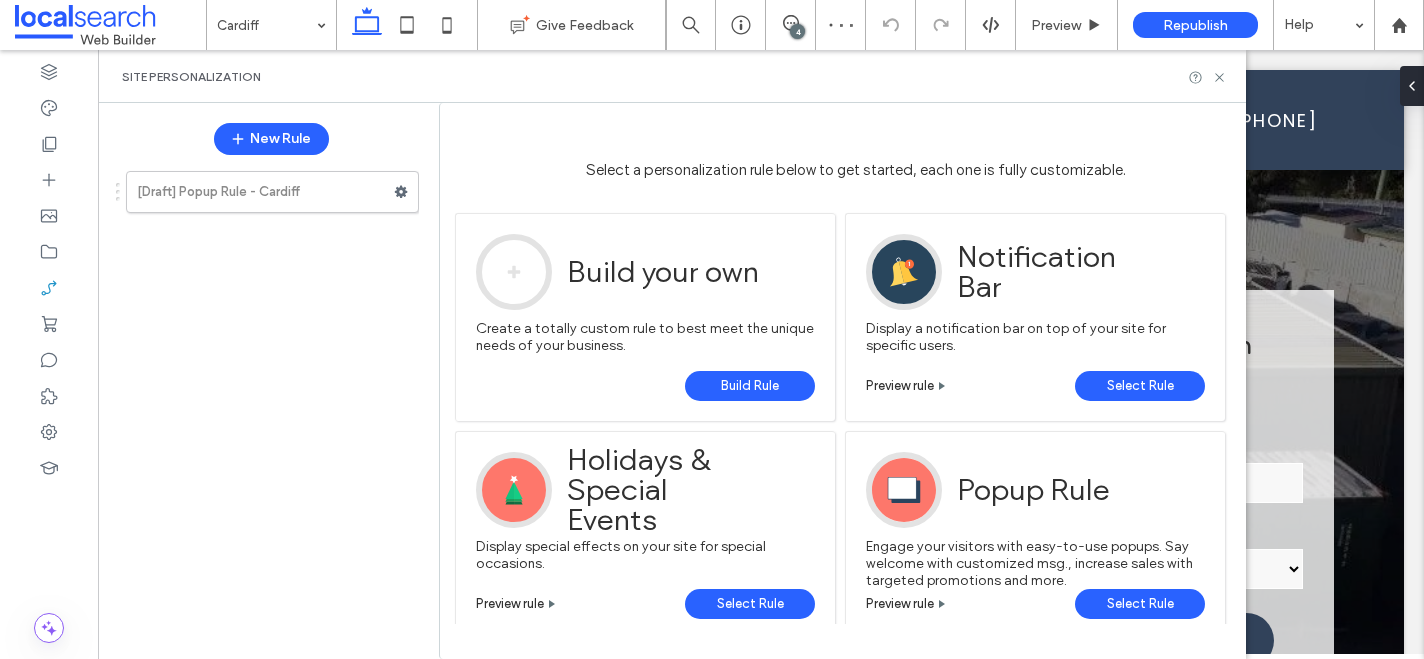 click on "Select Rule" at bounding box center (1140, 604) 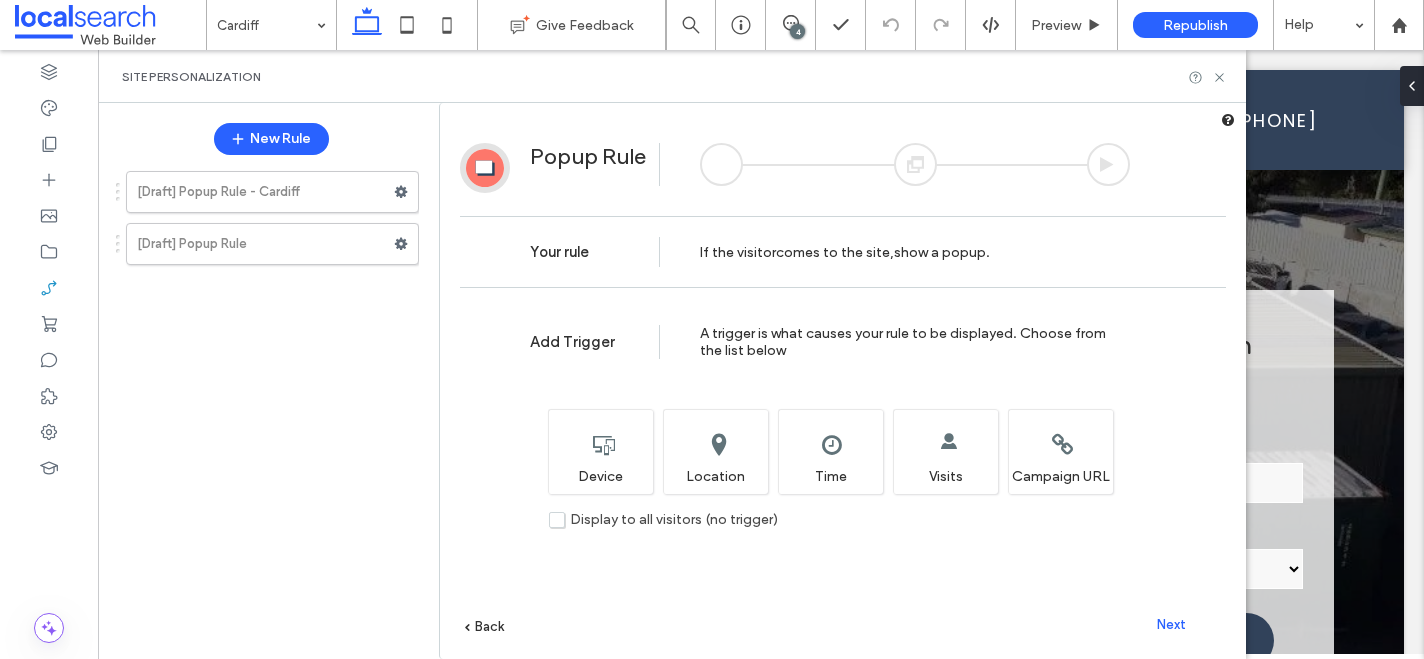 click on "Next" at bounding box center [1171, 624] 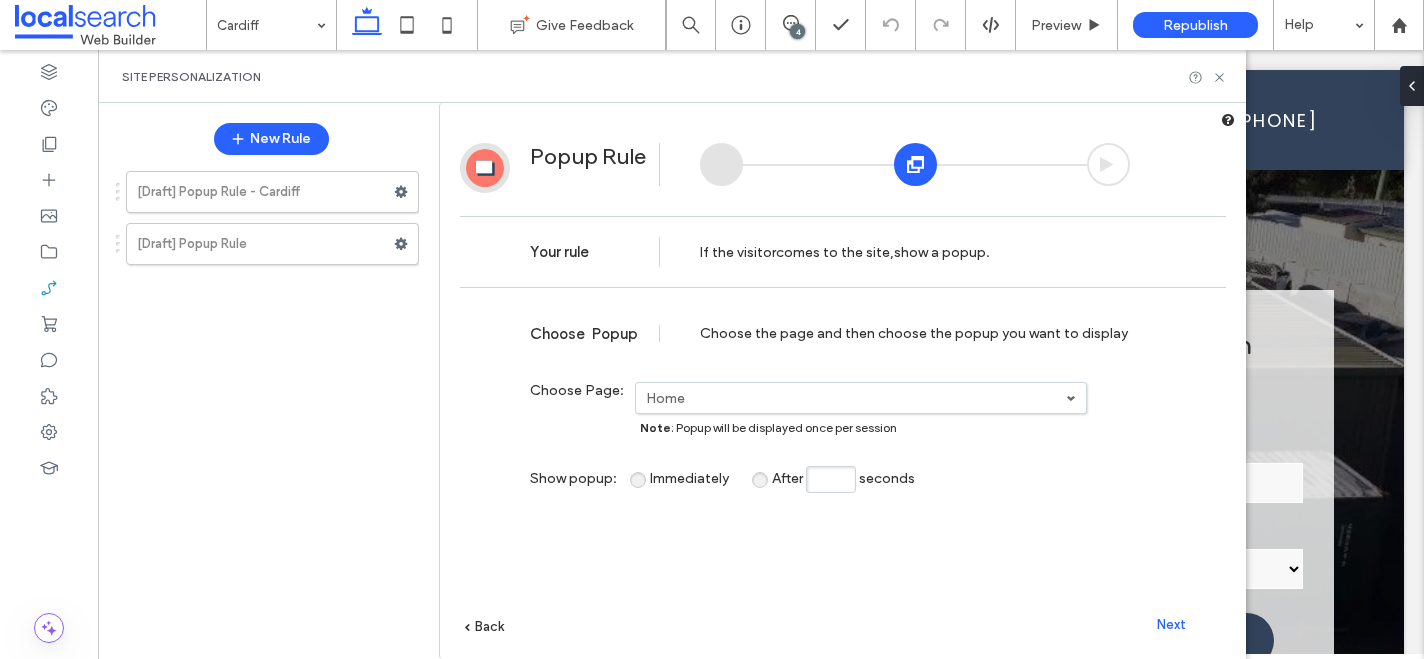 click on "Home" at bounding box center [856, 398] 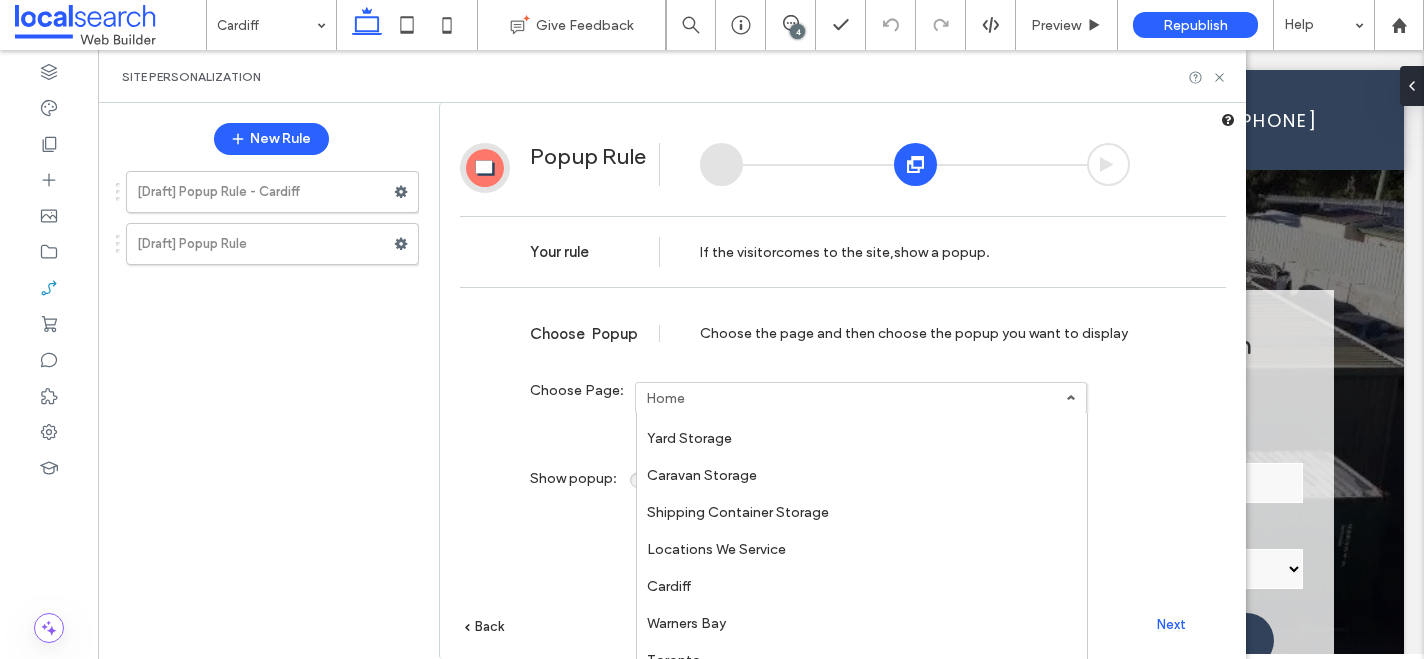 scroll, scrollTop: 181, scrollLeft: 0, axis: vertical 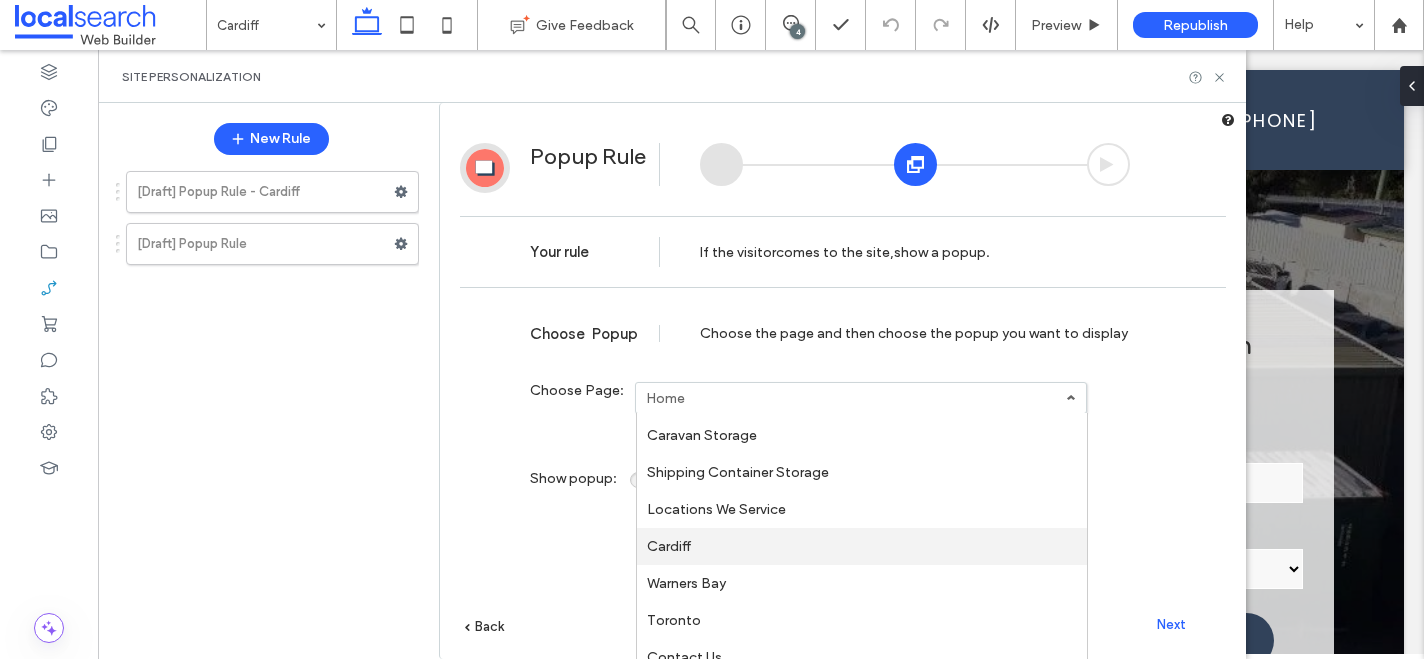 click on "Cardiff" at bounding box center (862, 546) 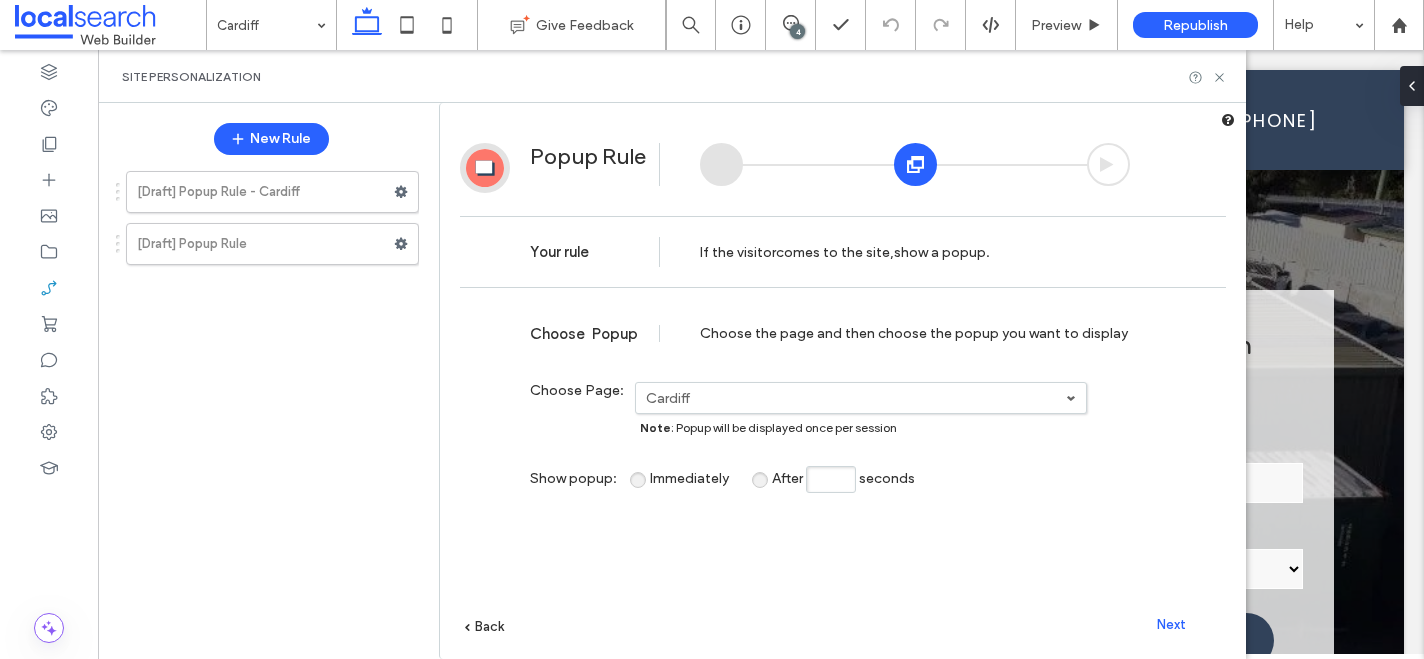 click on "Next" at bounding box center (1171, 624) 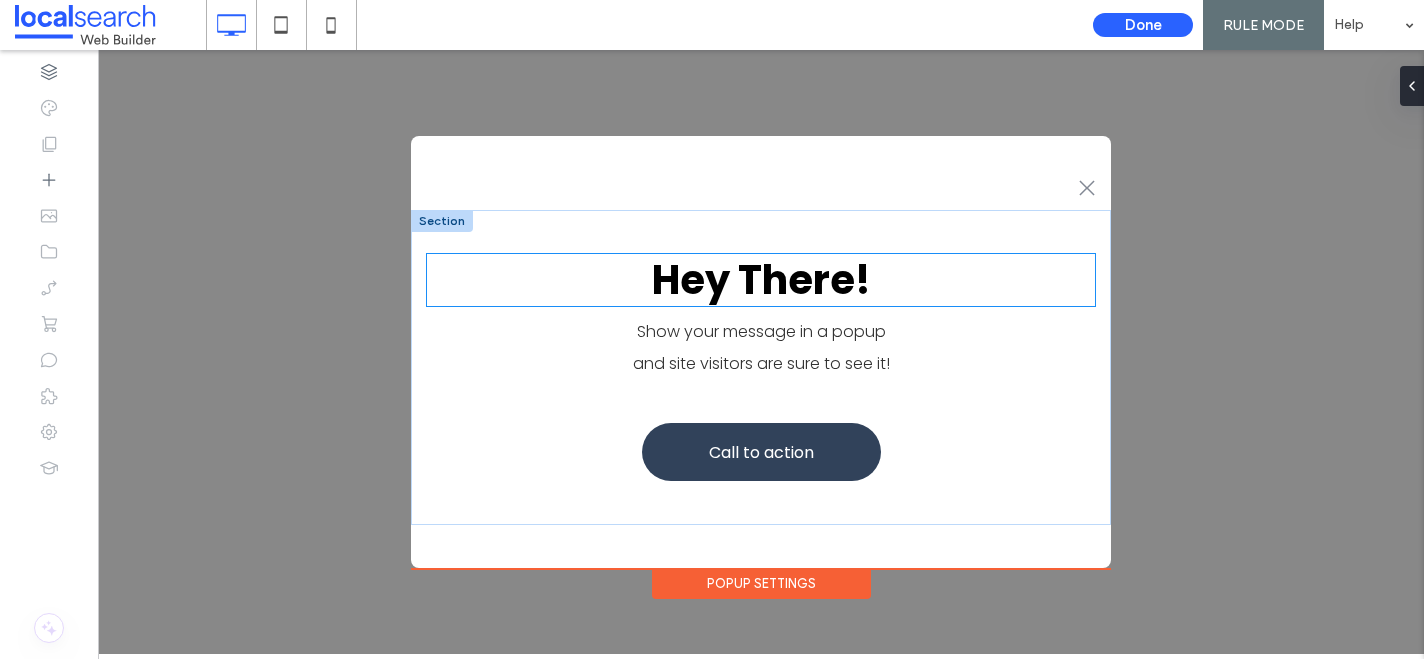 scroll, scrollTop: 0, scrollLeft: 0, axis: both 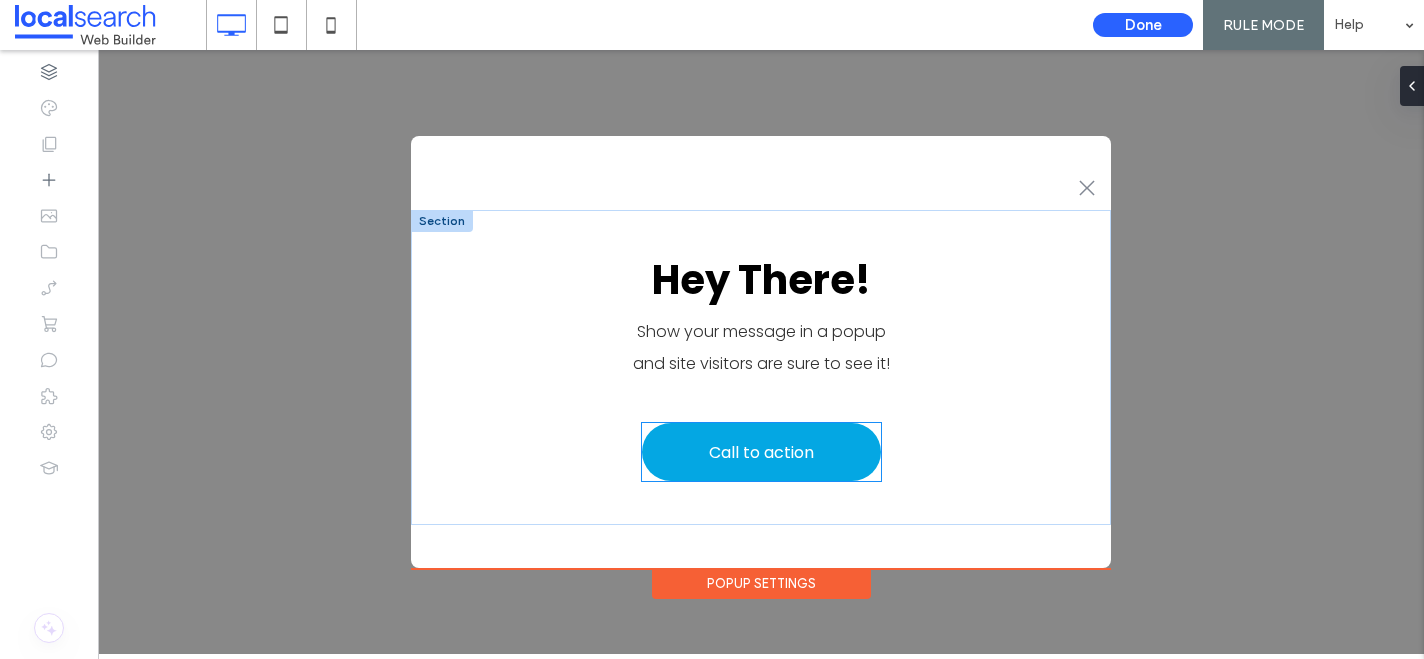 click on "Call to action" at bounding box center [761, 452] 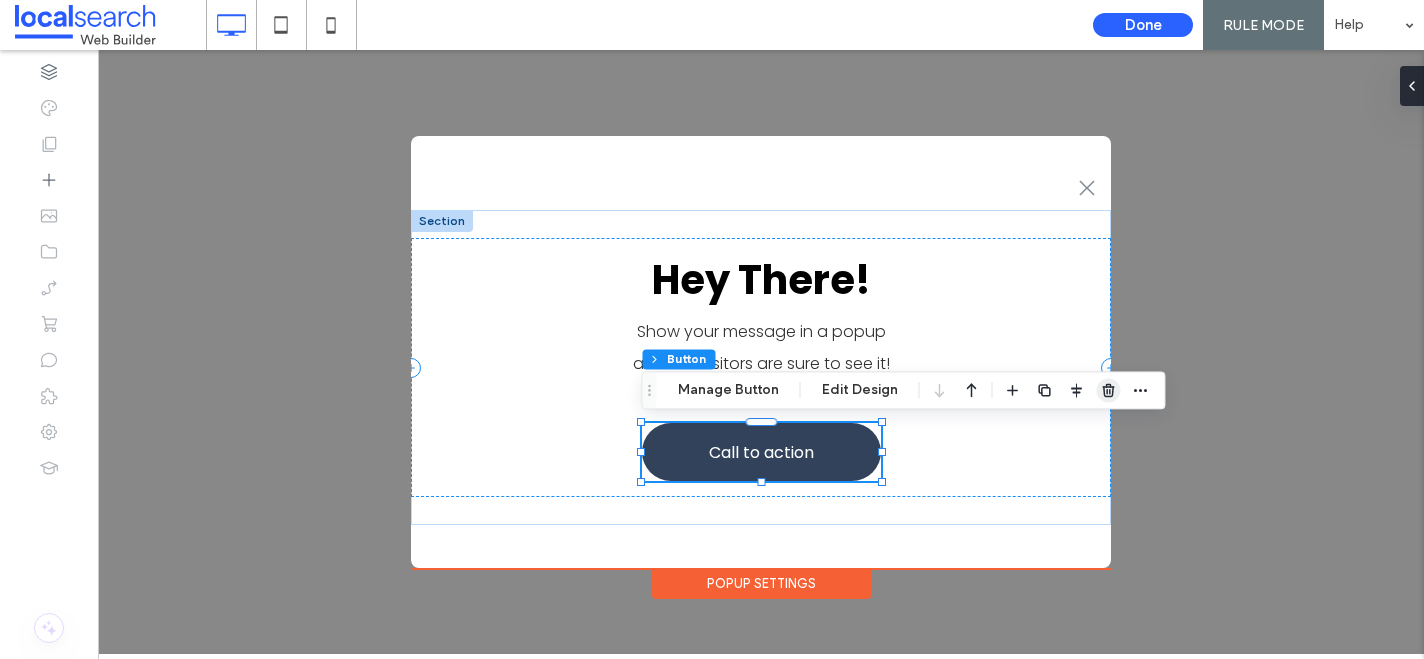 click 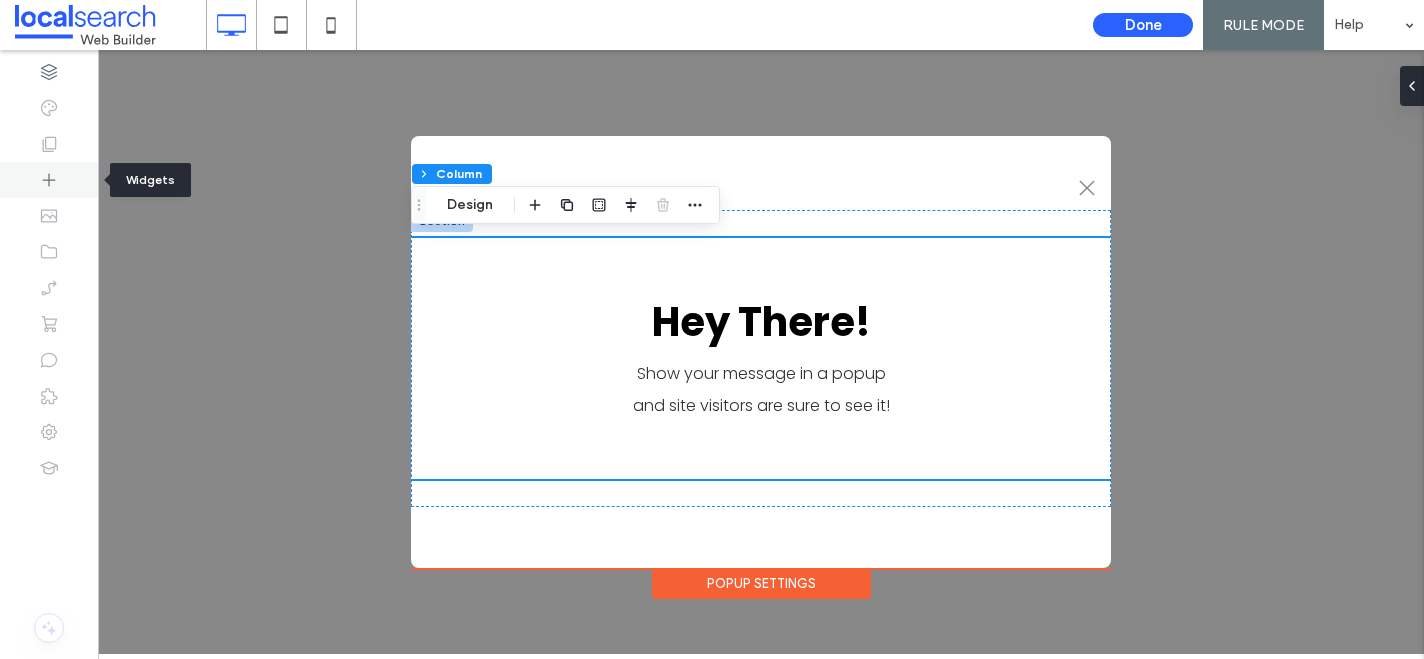 click 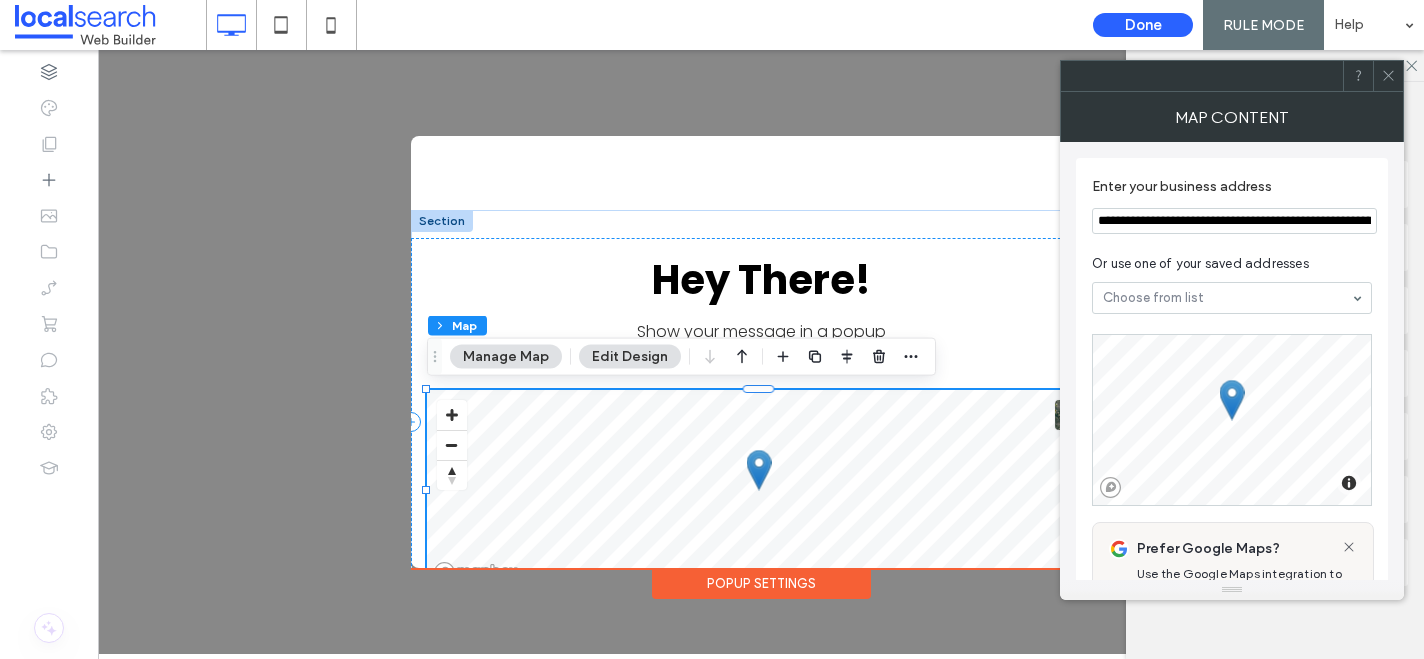 click 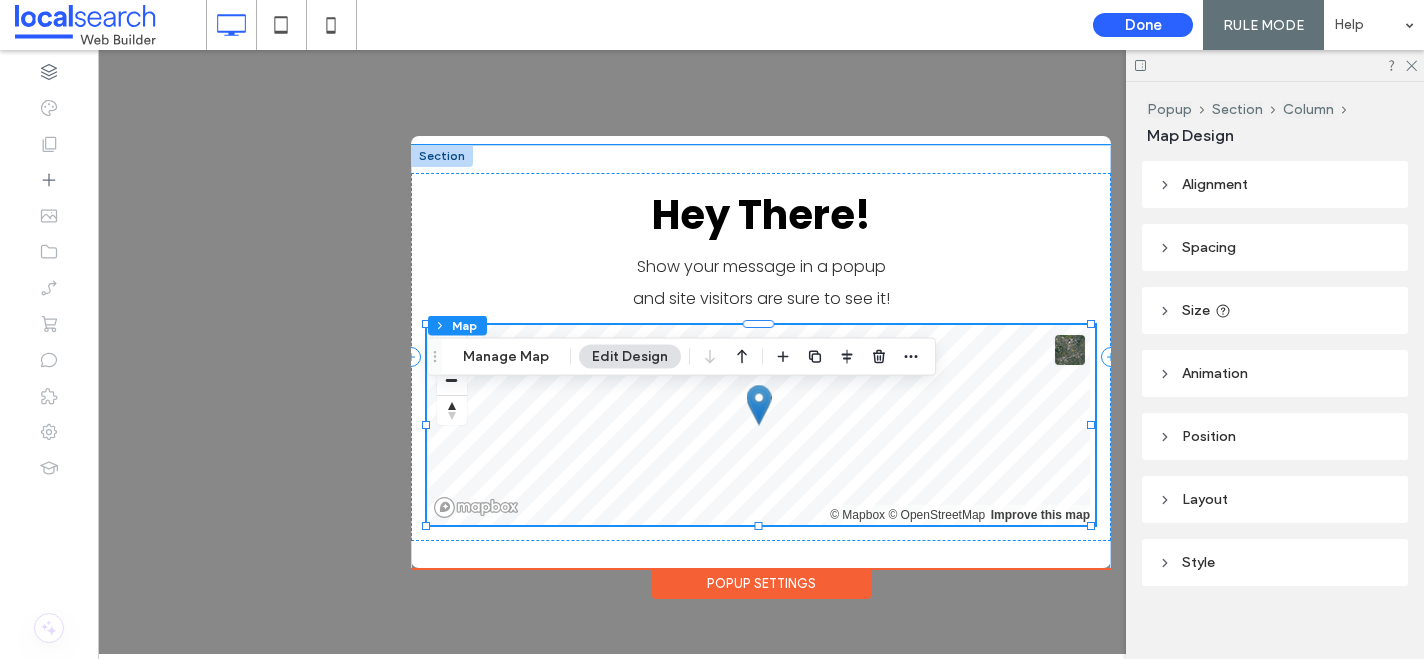 scroll, scrollTop: 71, scrollLeft: 0, axis: vertical 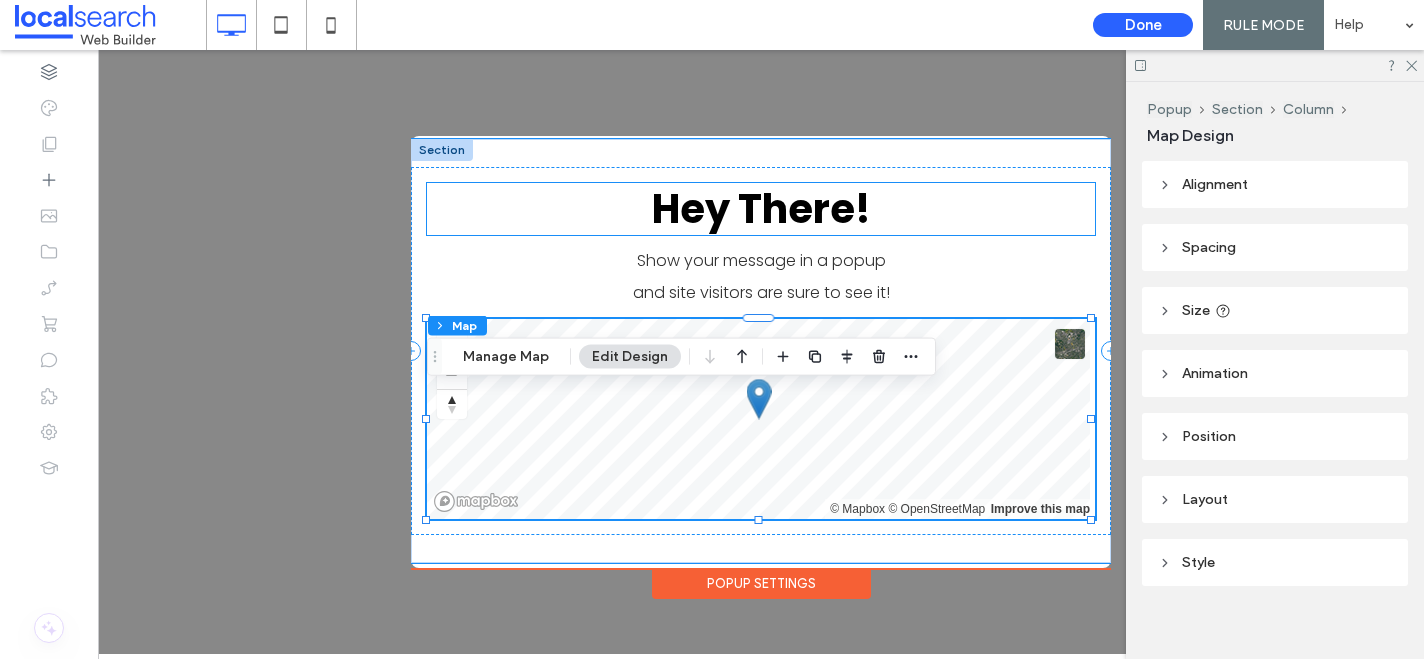click on "Hey There!" at bounding box center (761, 209) 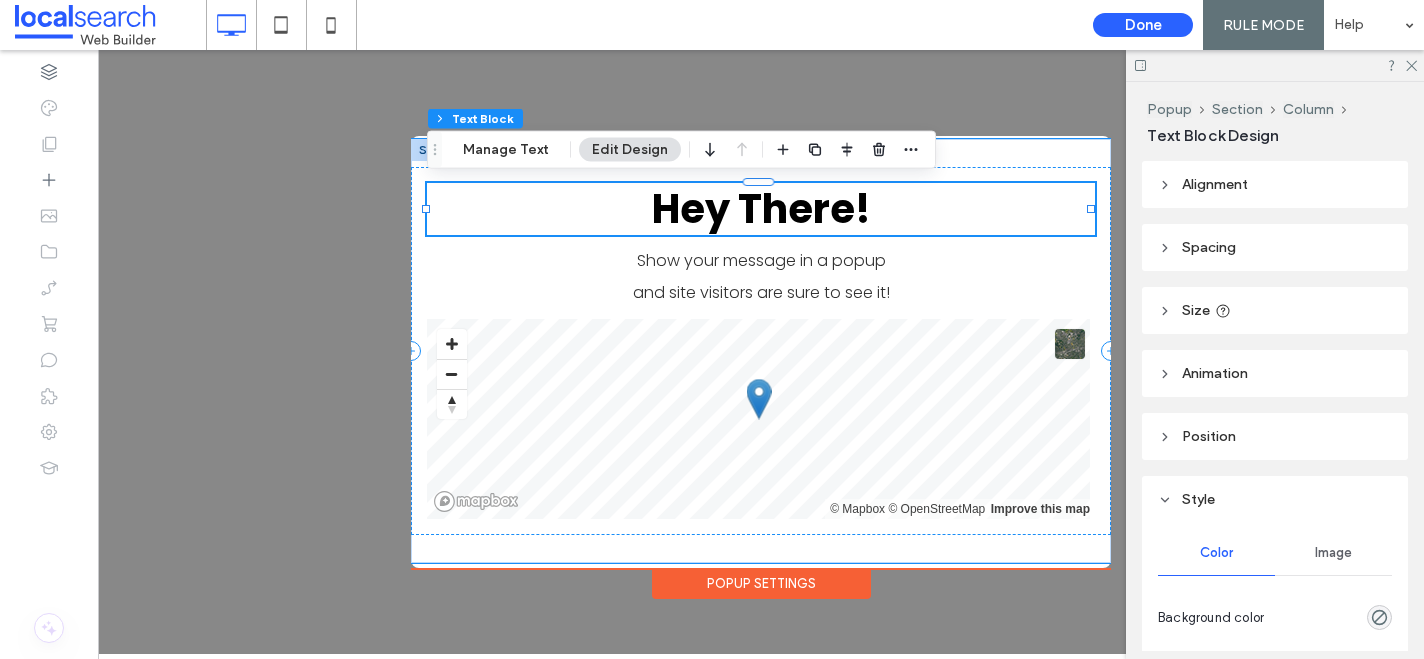 click on "Hey There!" at bounding box center [761, 209] 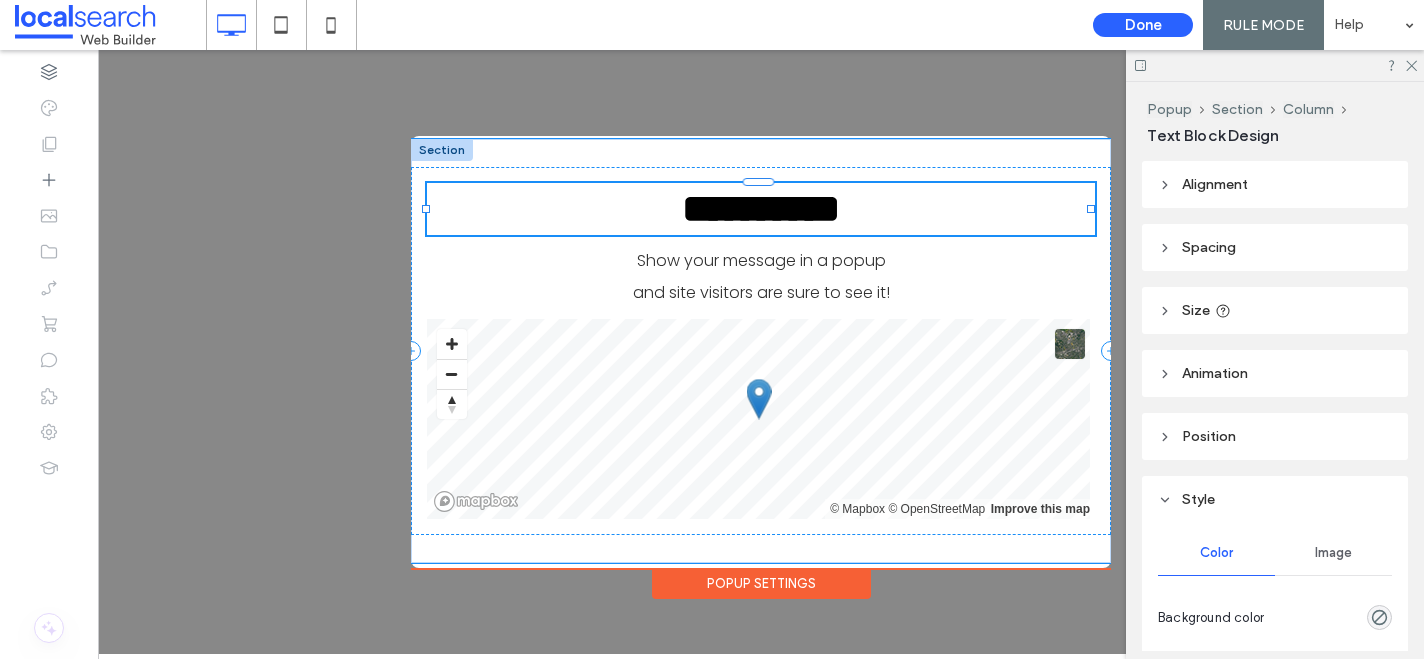 type on "*******" 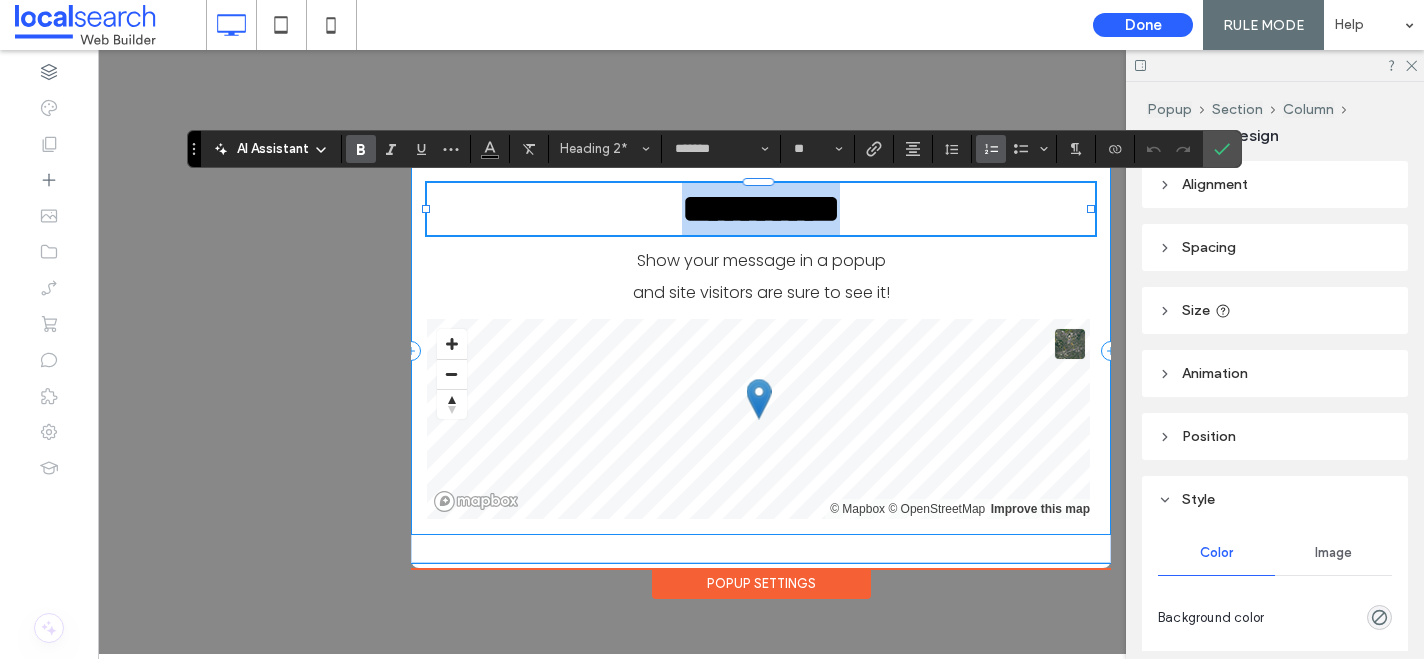scroll, scrollTop: 65, scrollLeft: 0, axis: vertical 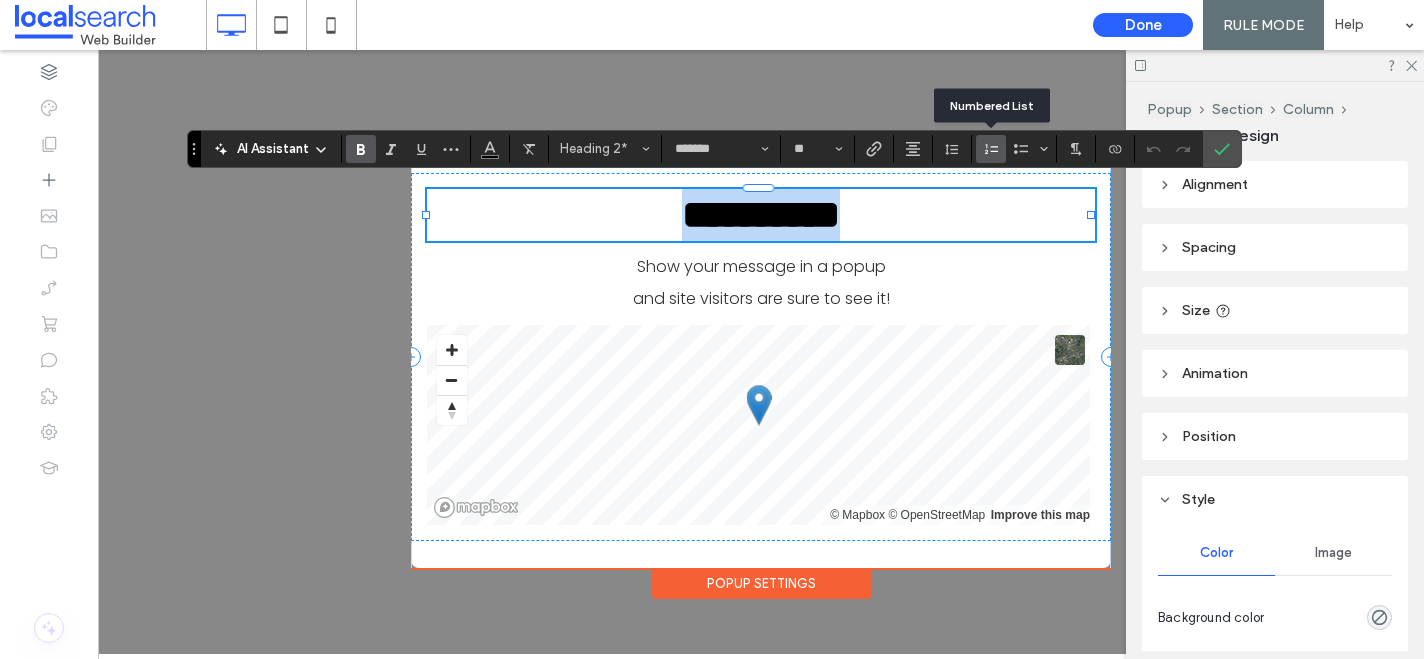 type on "**" 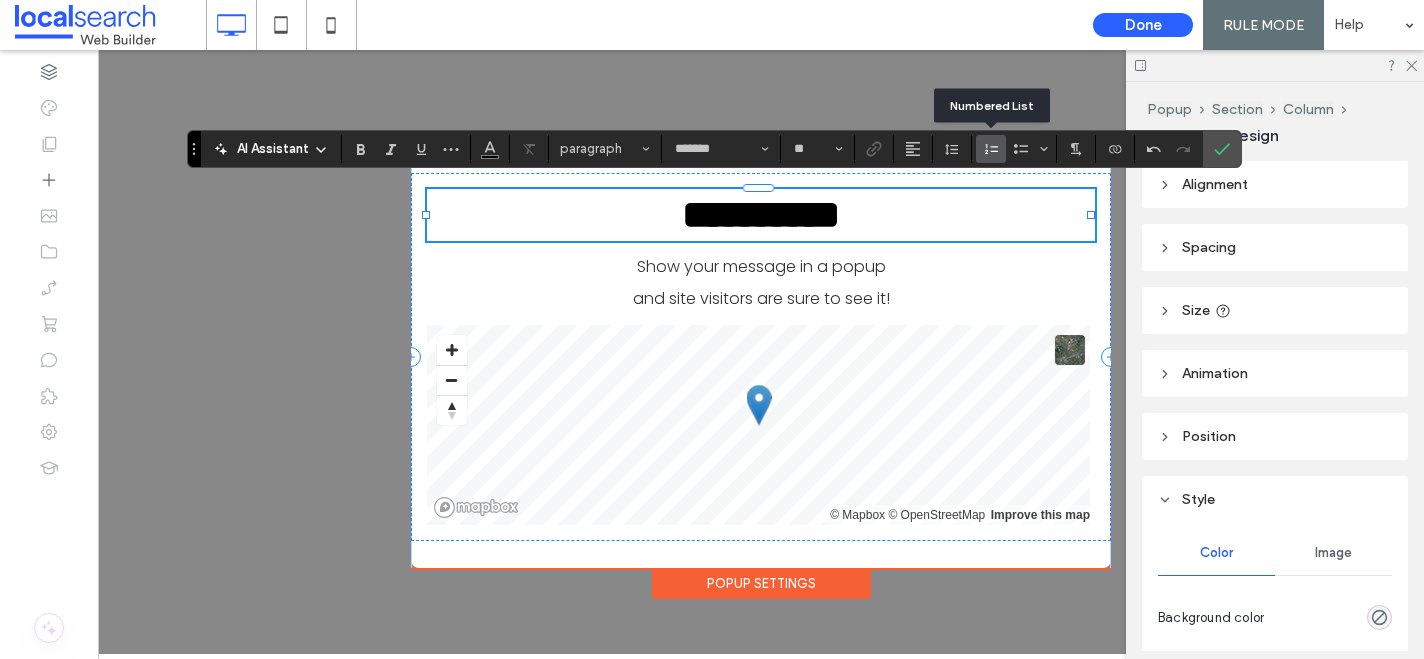 scroll, scrollTop: 0, scrollLeft: 0, axis: both 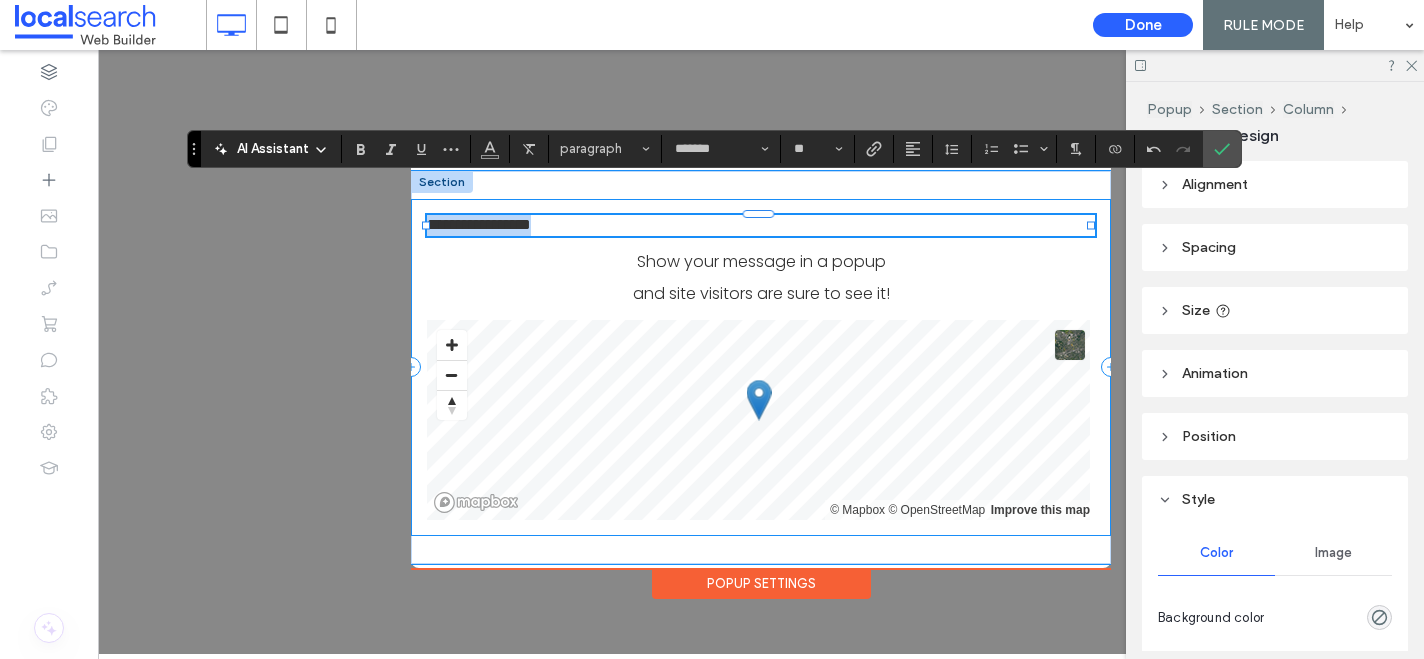 drag, startPoint x: 573, startPoint y: 222, endPoint x: 421, endPoint y: 231, distance: 152.26622 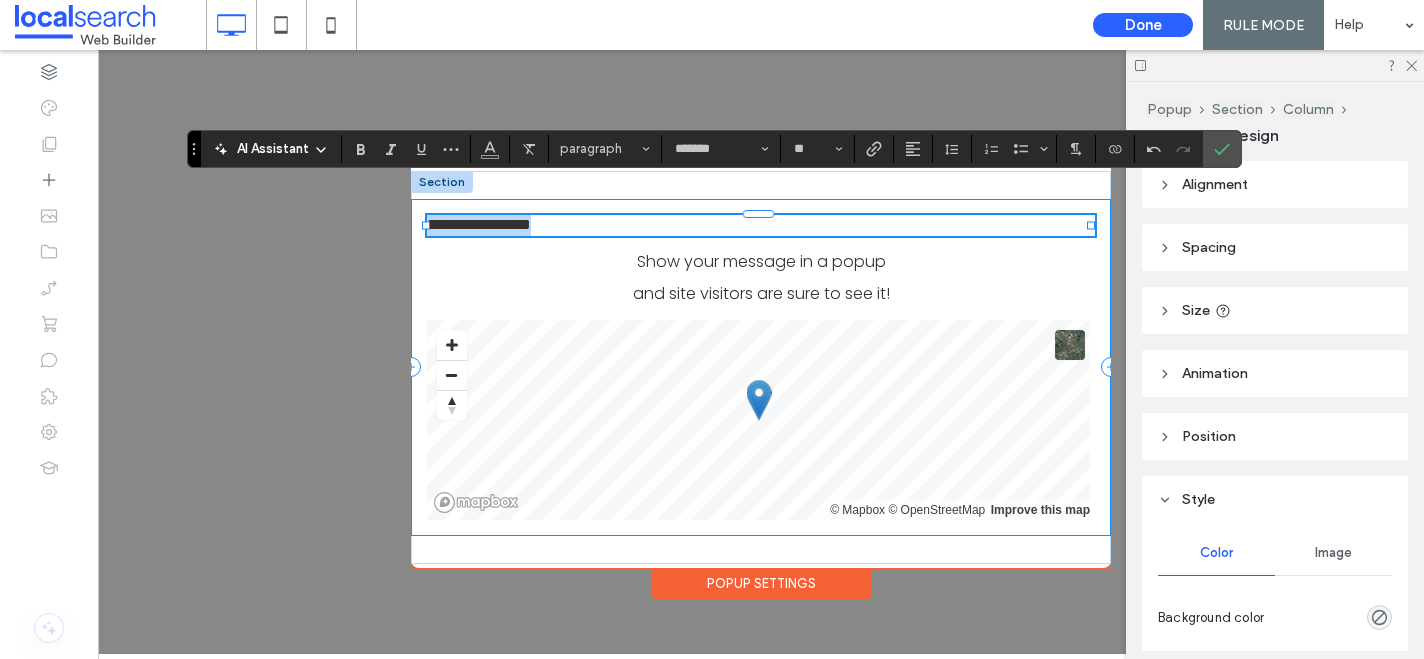 scroll, scrollTop: 34, scrollLeft: 0, axis: vertical 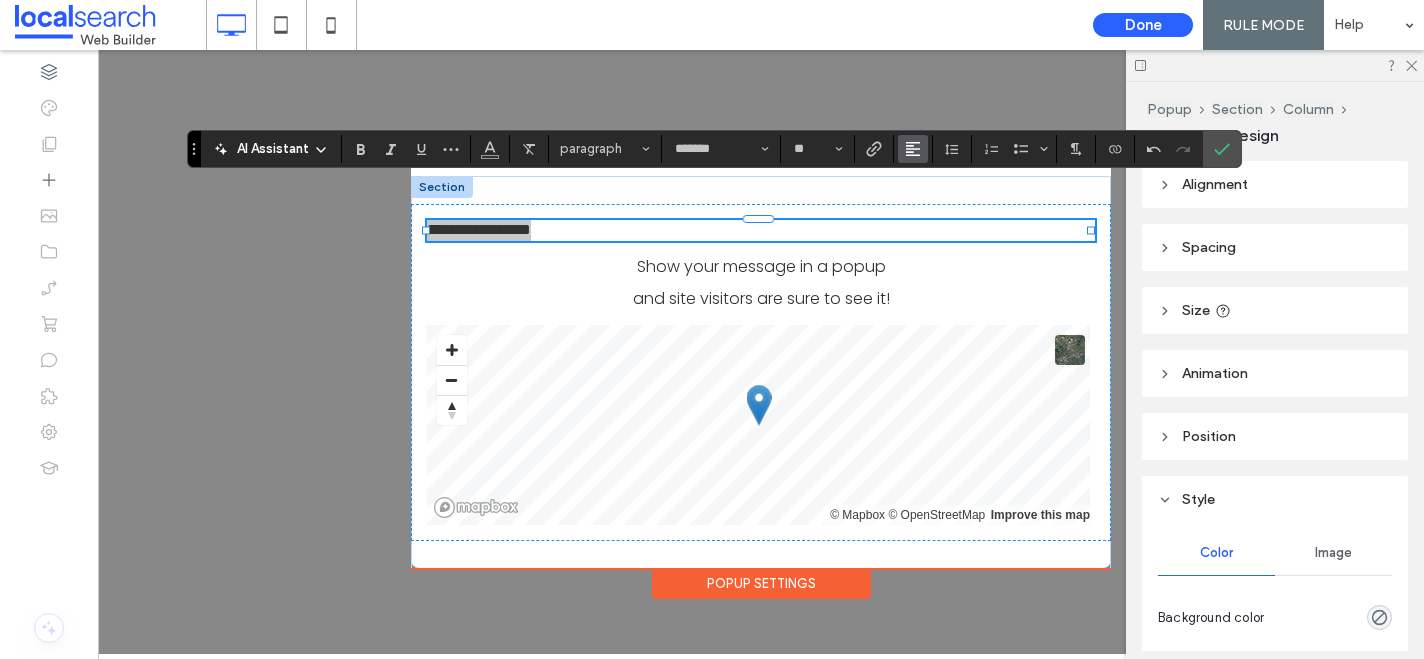 click 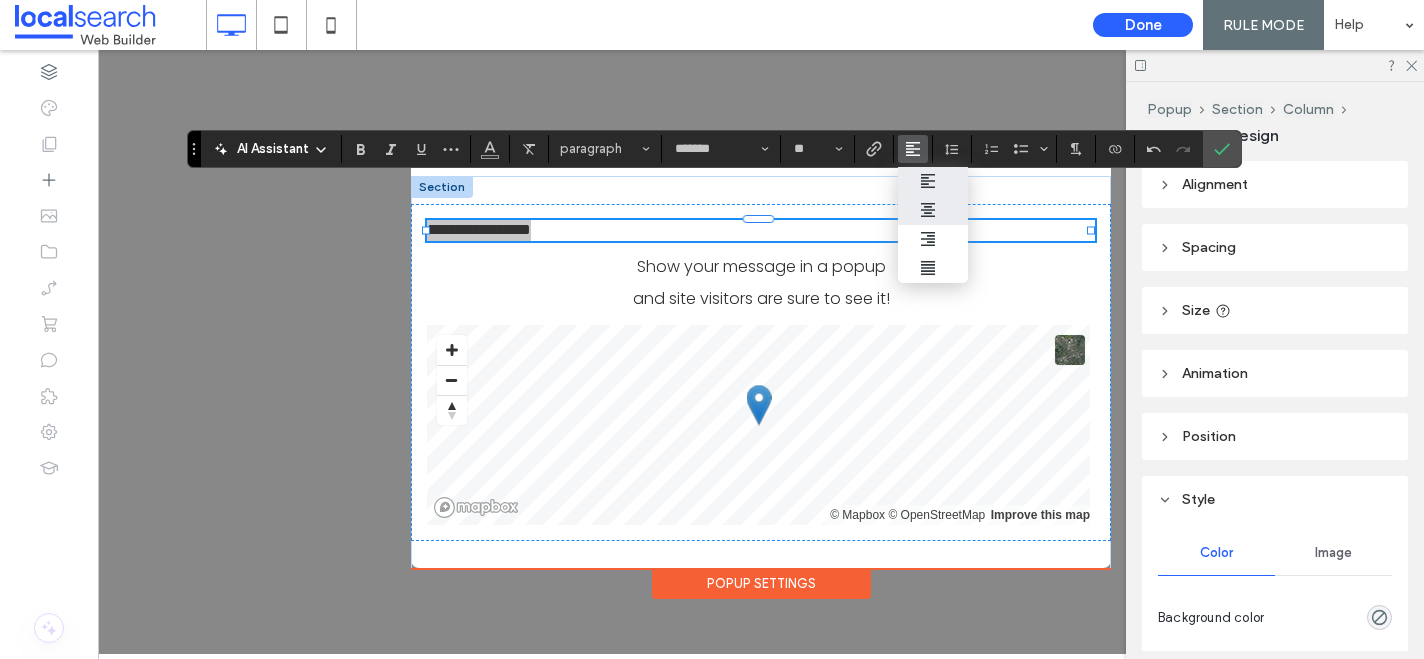 click 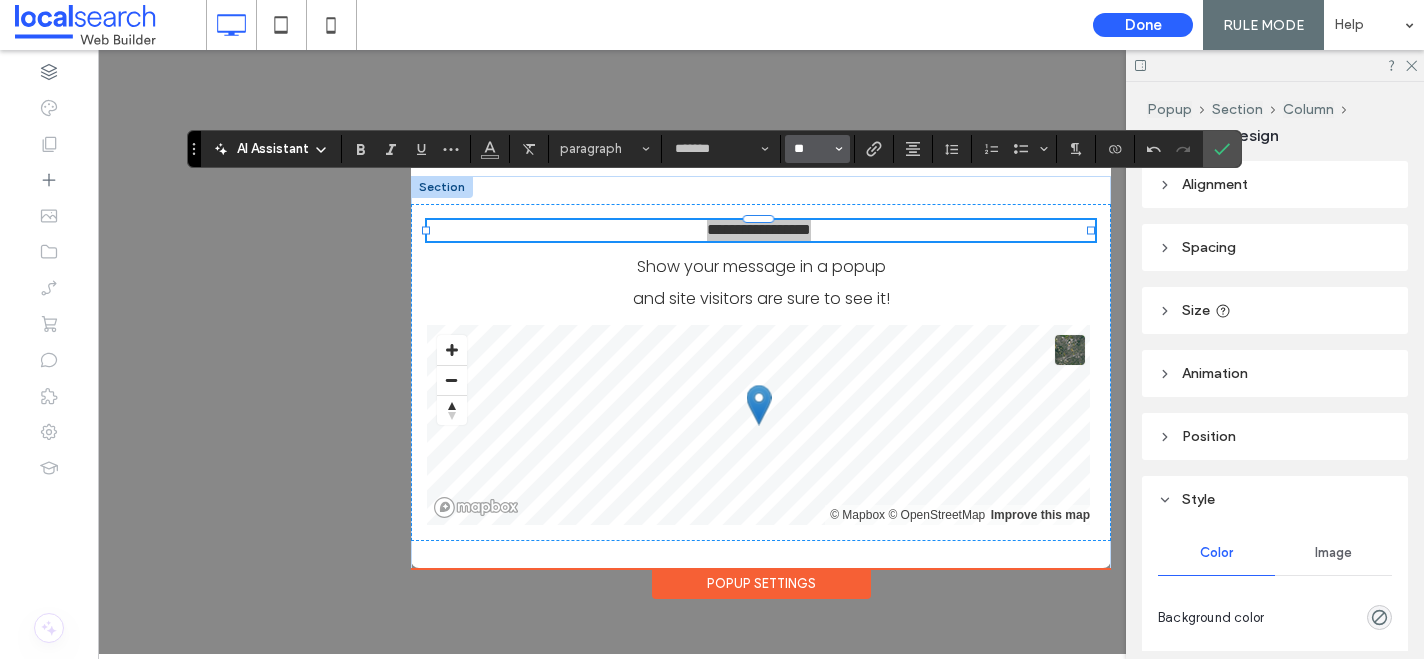 click on "**" at bounding box center [811, 149] 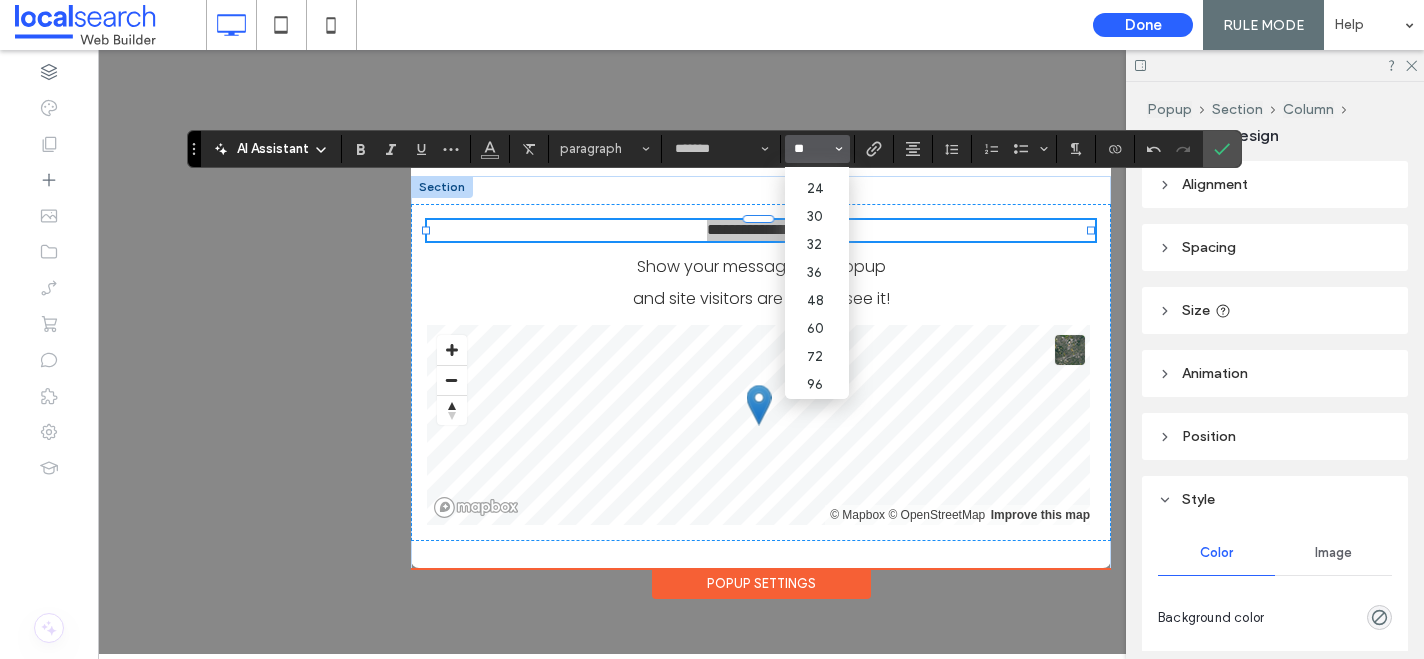 scroll, scrollTop: 0, scrollLeft: 0, axis: both 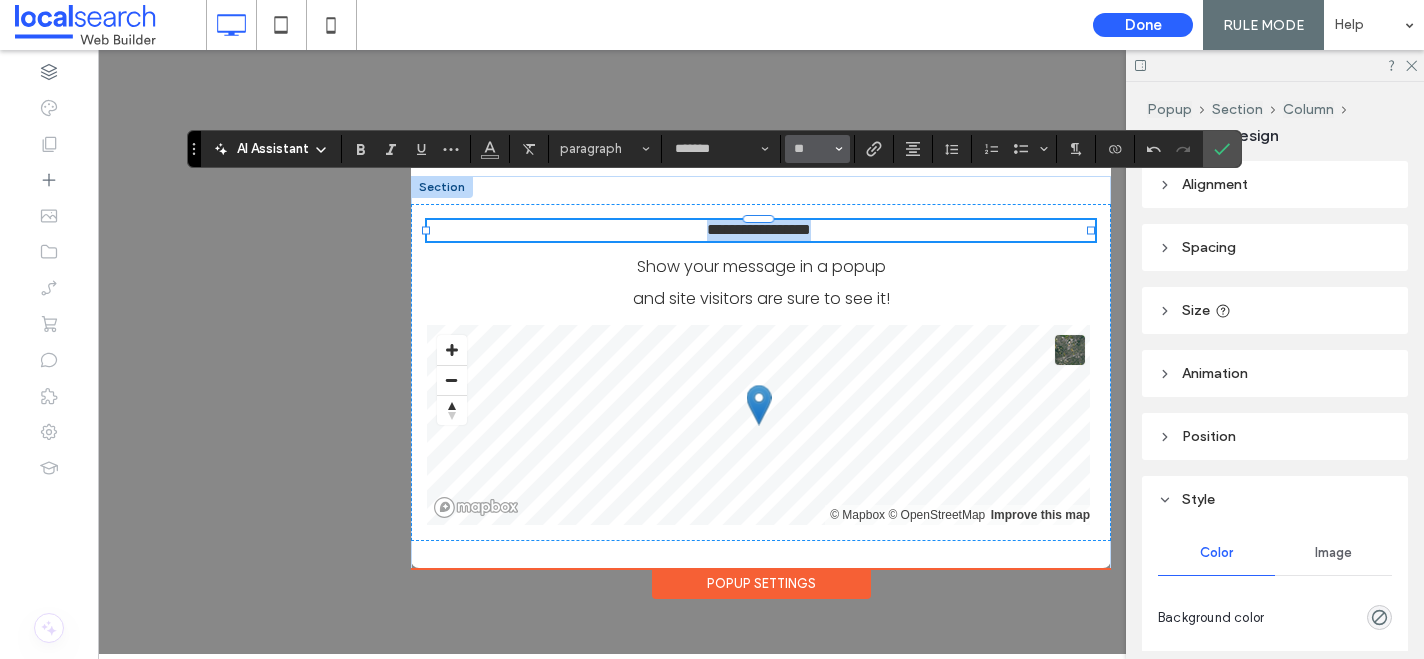 type on "**" 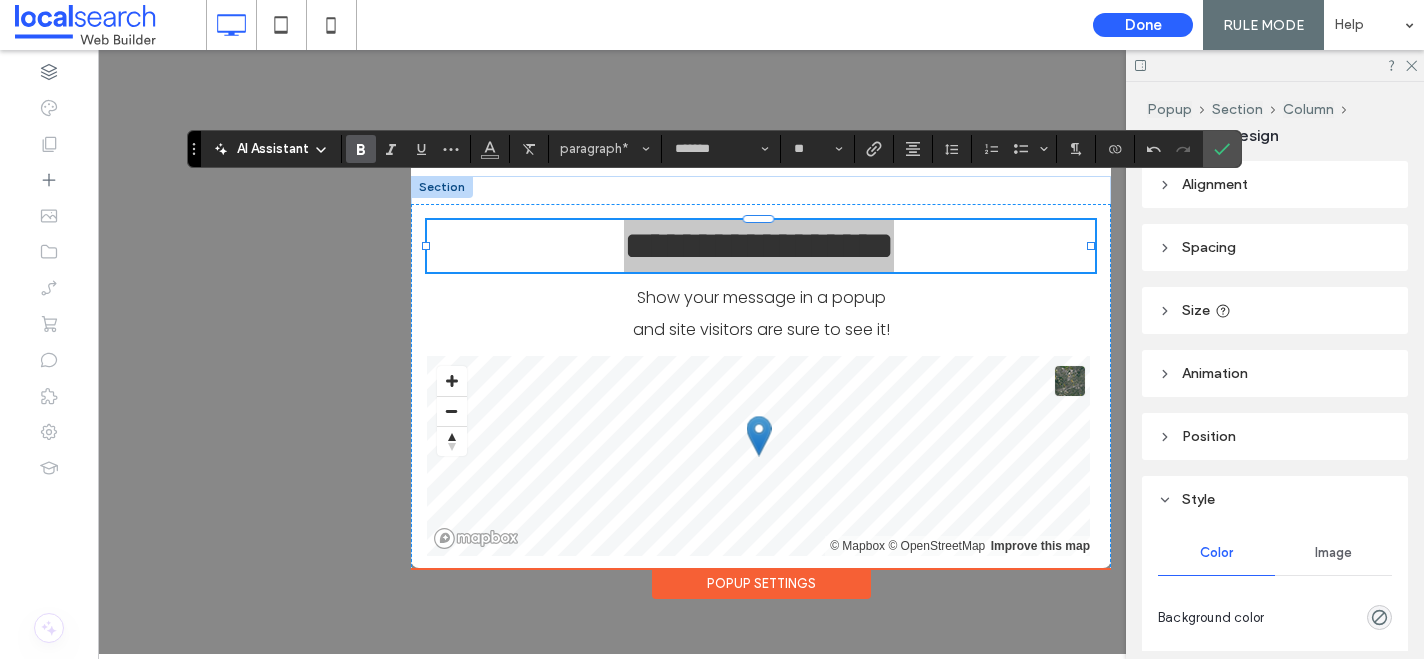 click 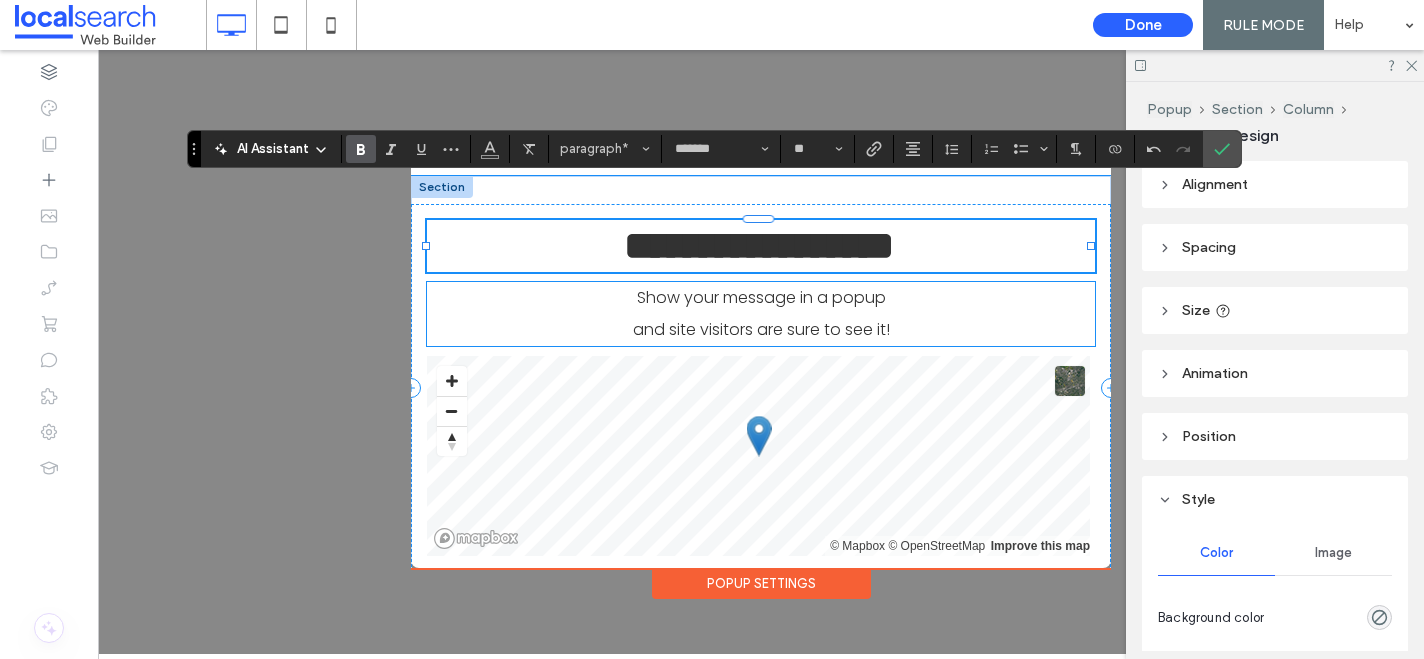 click on "and site visitors are sure to see it!" at bounding box center [761, 329] 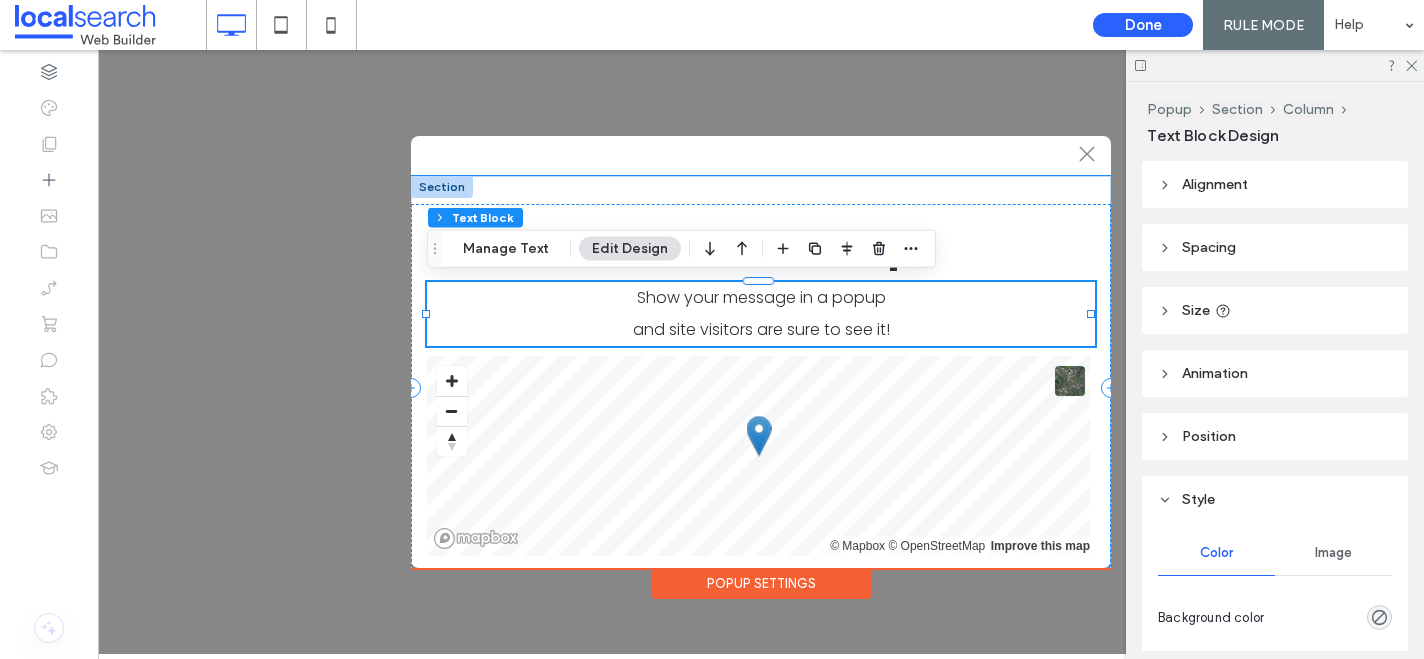 click on "and site visitors are sure to see it!" at bounding box center (761, 330) 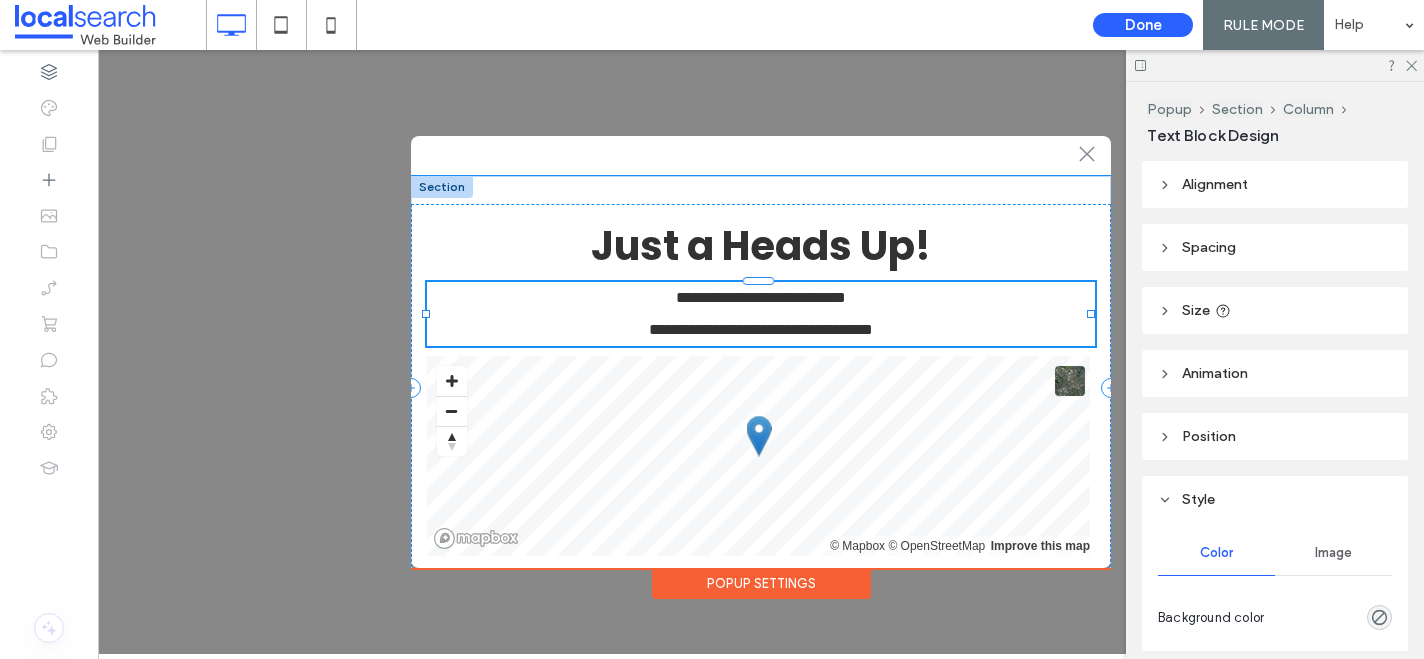 type on "*******" 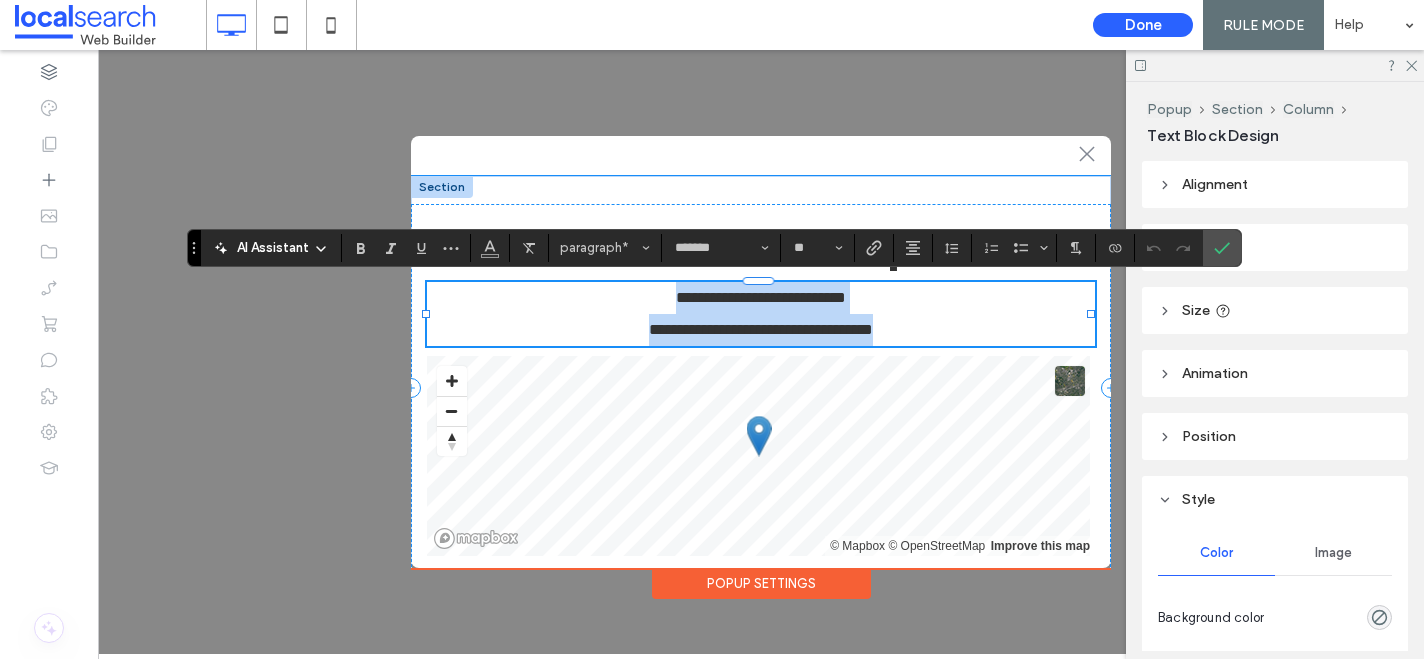 paste 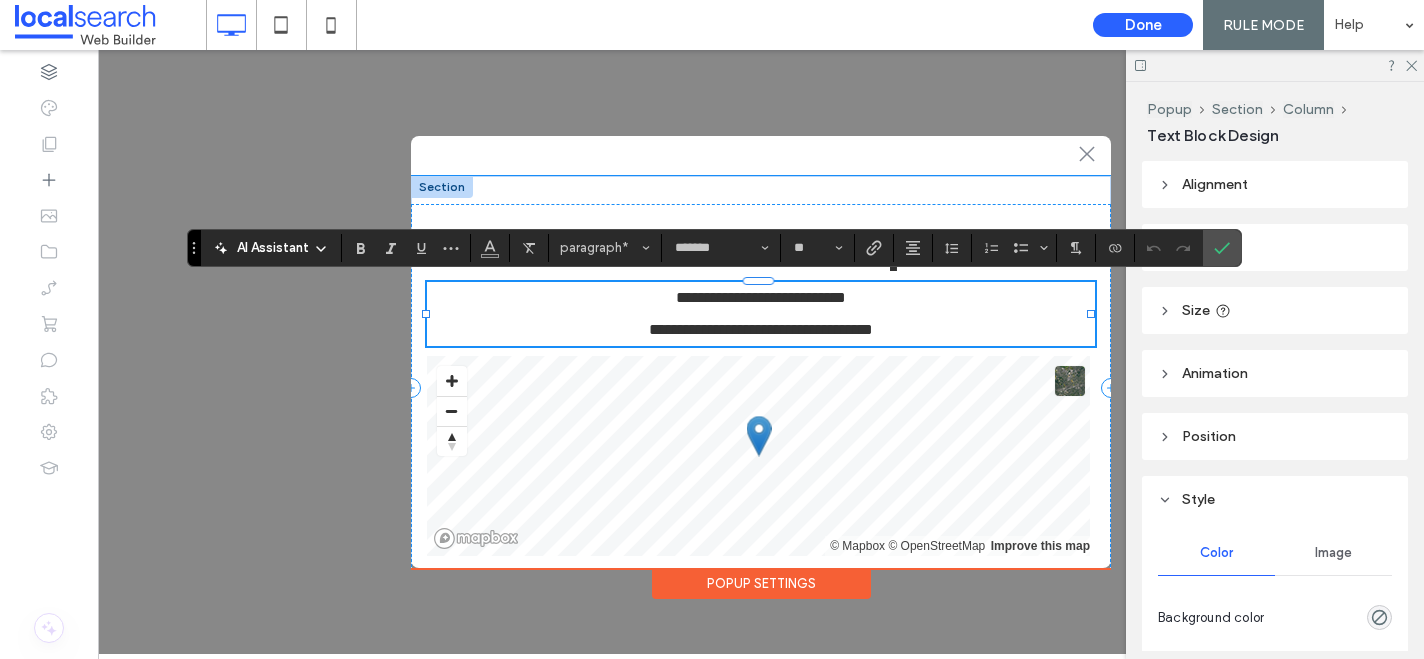 scroll, scrollTop: 0, scrollLeft: 0, axis: both 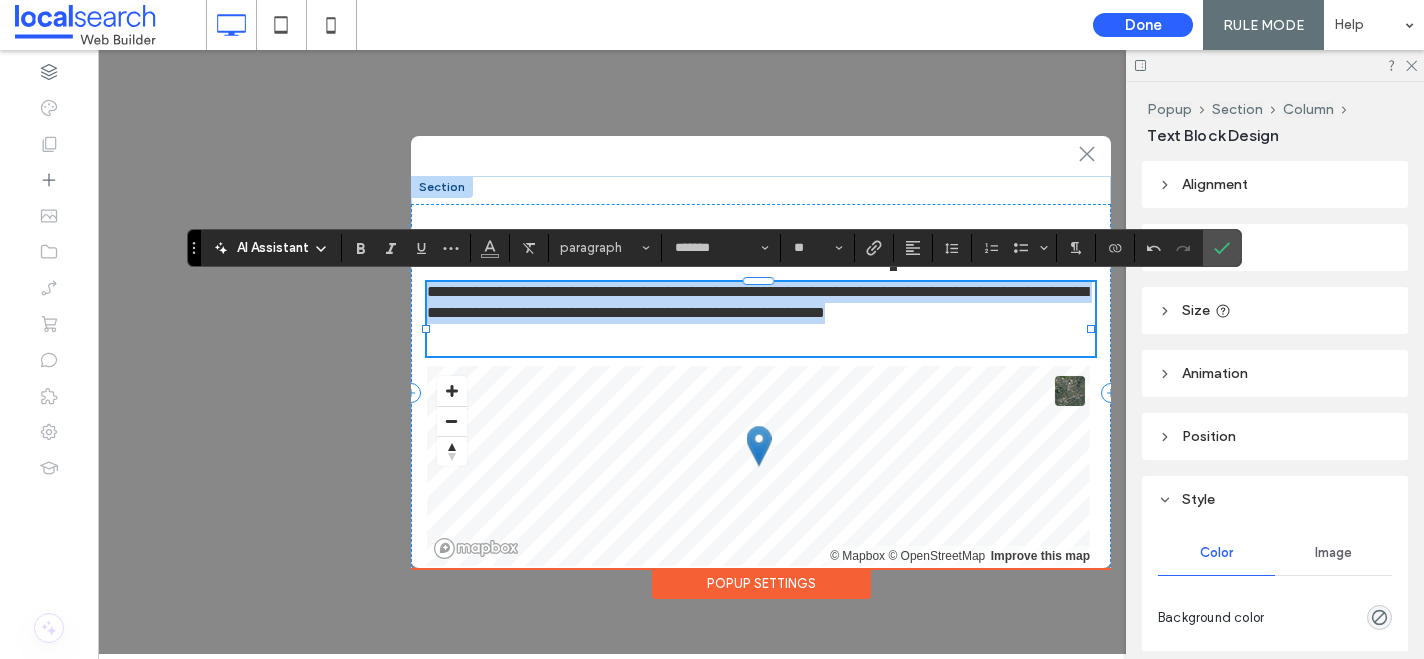 drag, startPoint x: 521, startPoint y: 334, endPoint x: 402, endPoint y: 290, distance: 126.873955 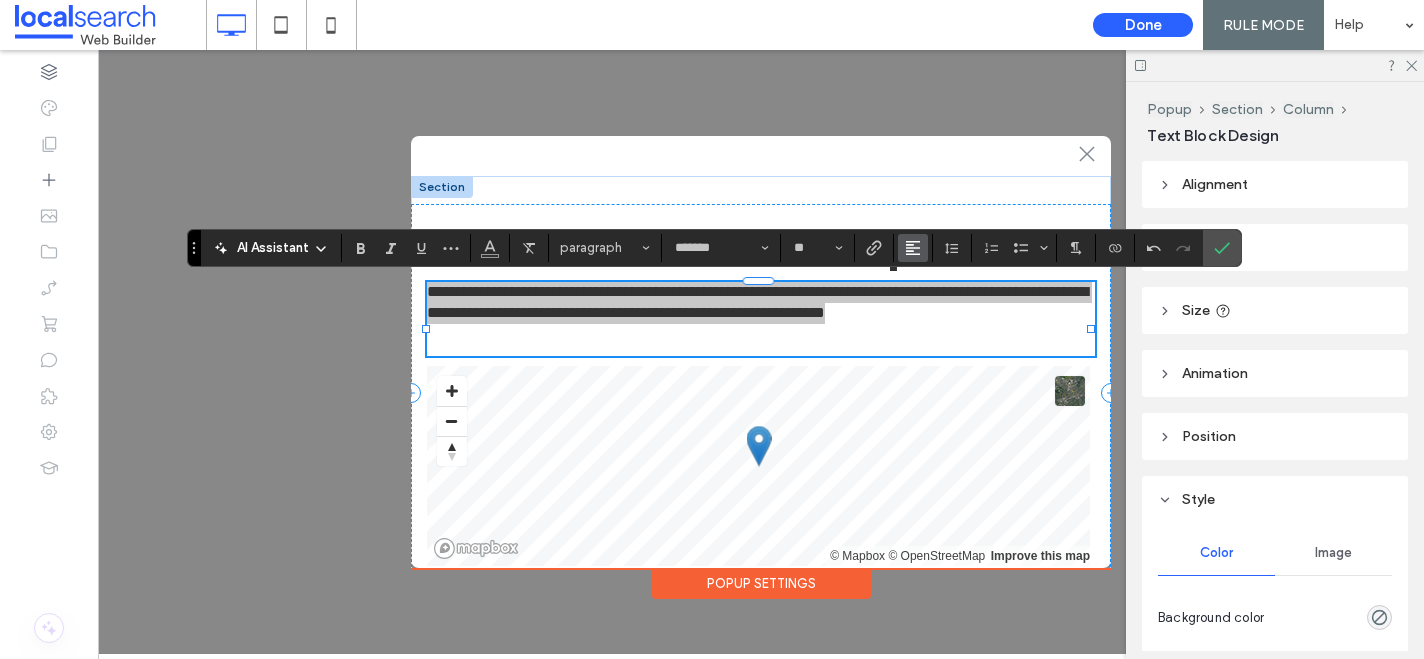 click 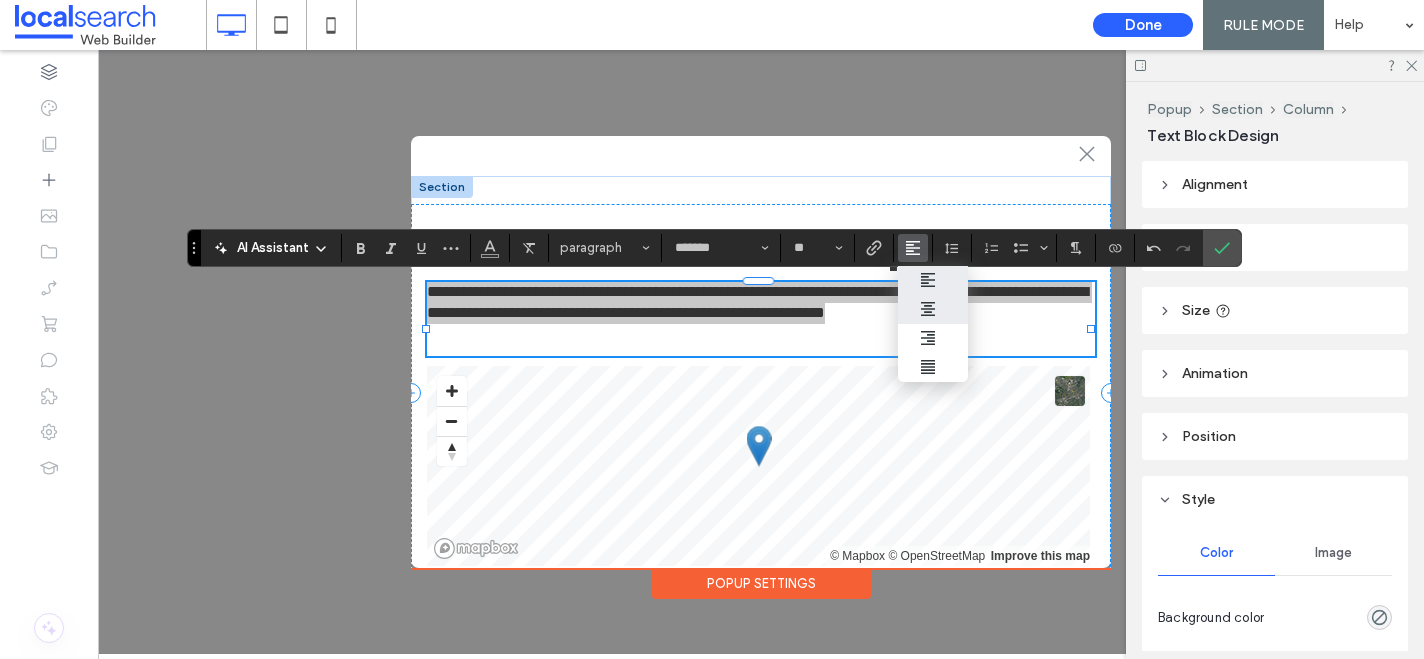 click 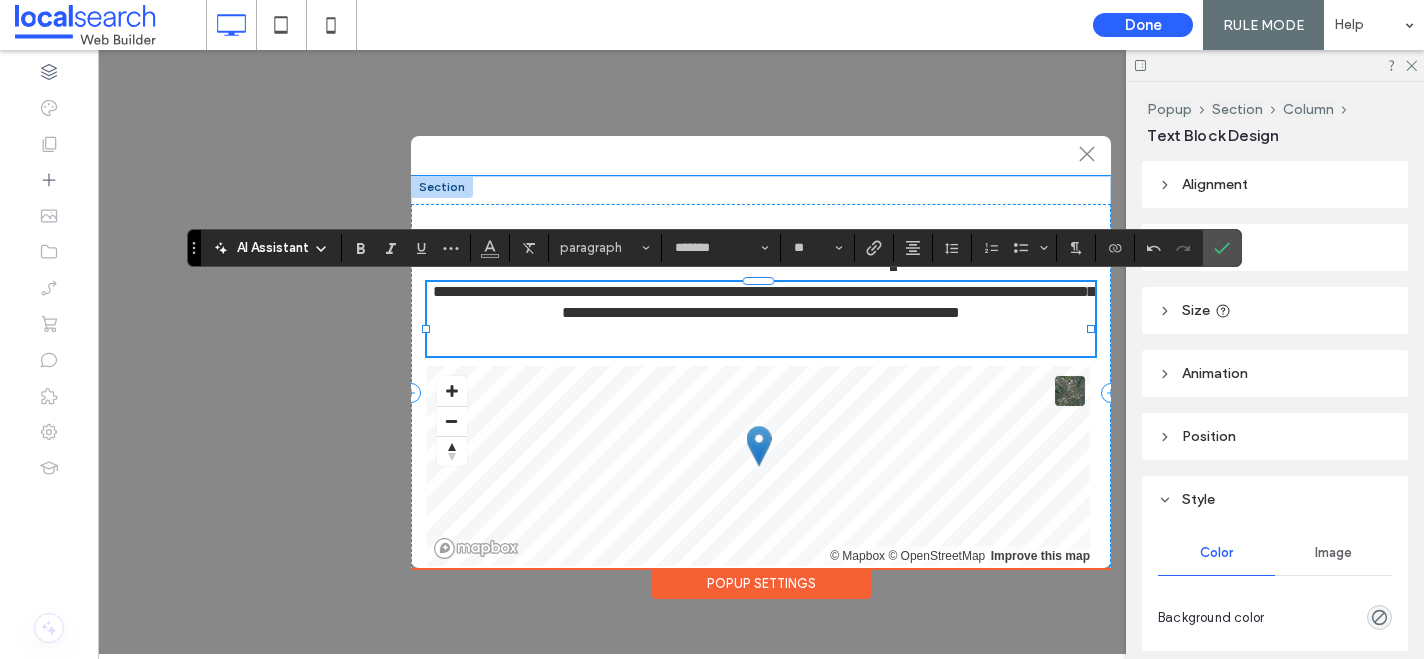 click at bounding box center [761, 340] 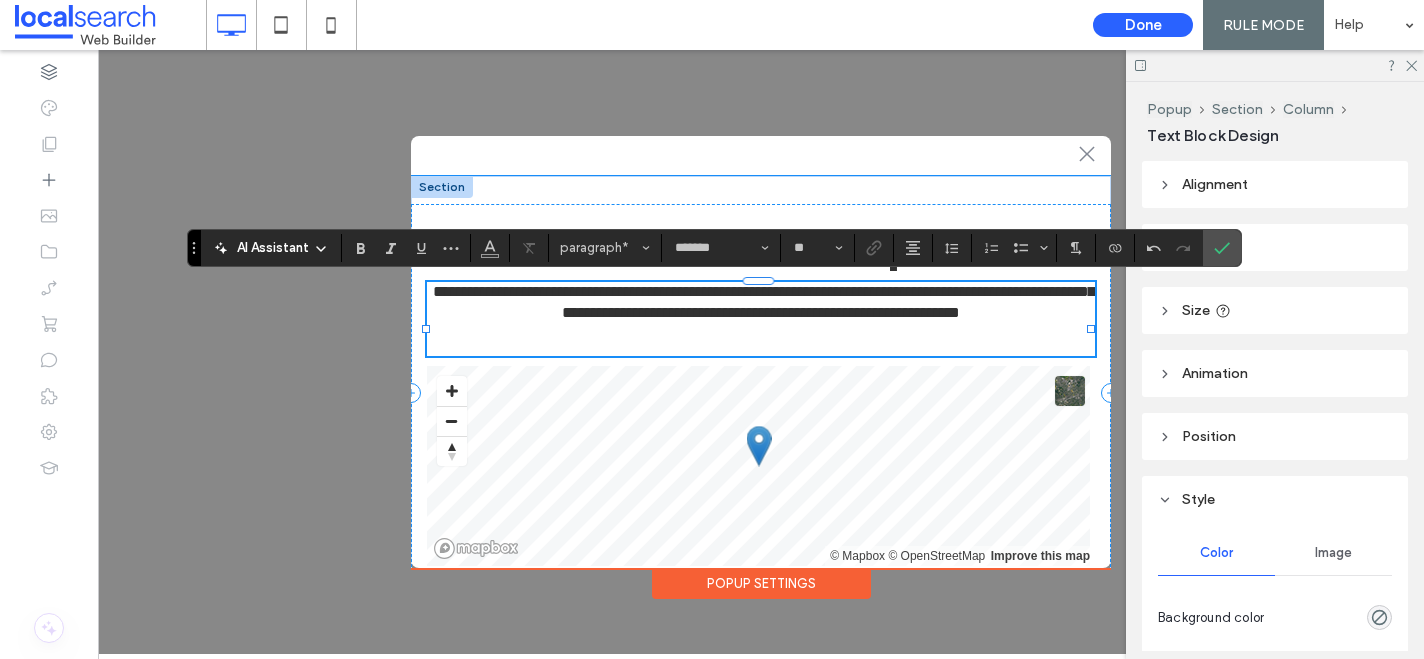 scroll, scrollTop: 0, scrollLeft: 0, axis: both 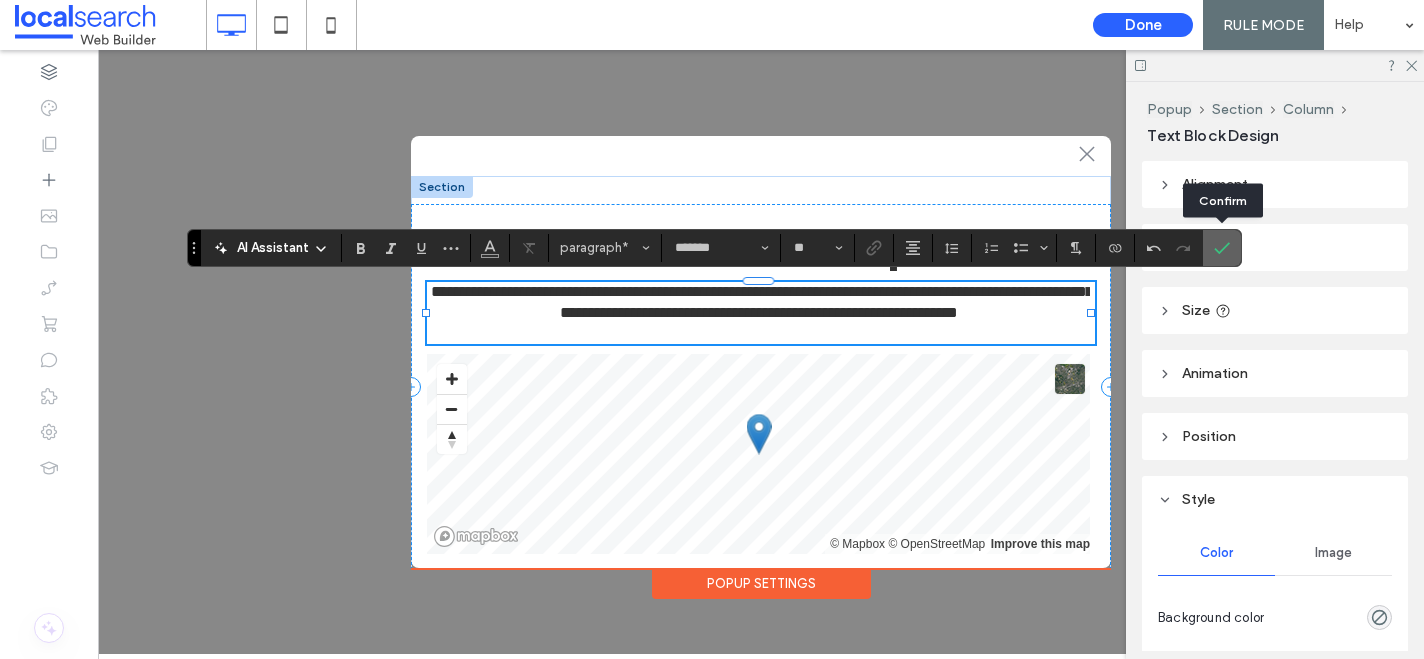 click 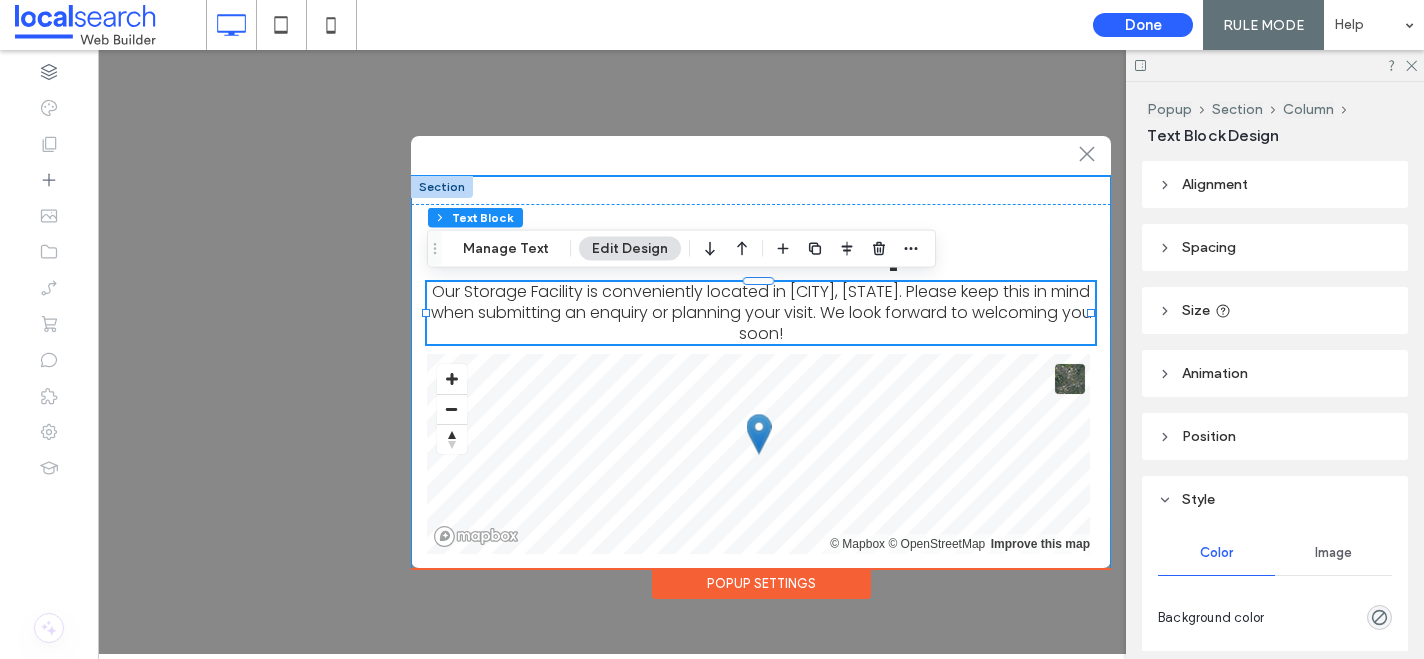 click on "Just a Heads Up!
Our Storage Facility is conveniently located in Teralba, NSW. Please keep this in mind when submitting an enquiry or planning your visit. We look forward to welcoming you soon! ﻿
© Mapbox   © OpenStreetMap   Improve this map" at bounding box center (761, 387) 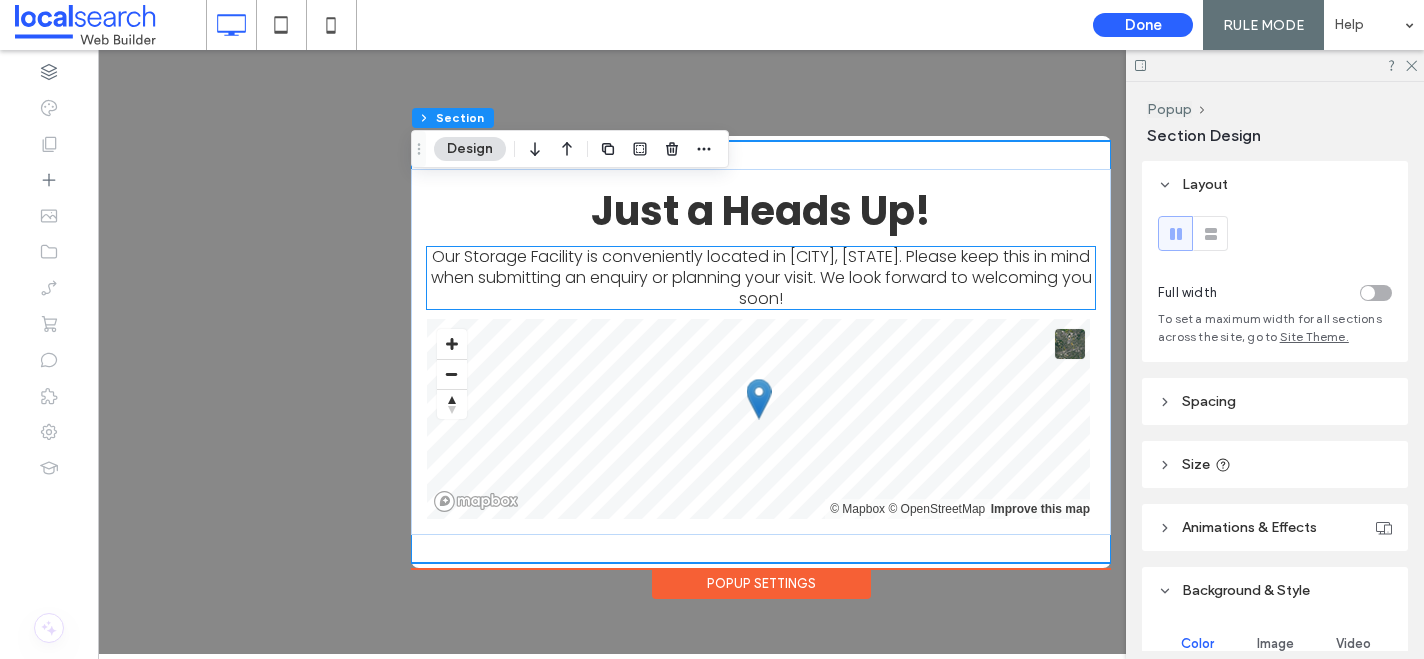 scroll, scrollTop: 0, scrollLeft: 0, axis: both 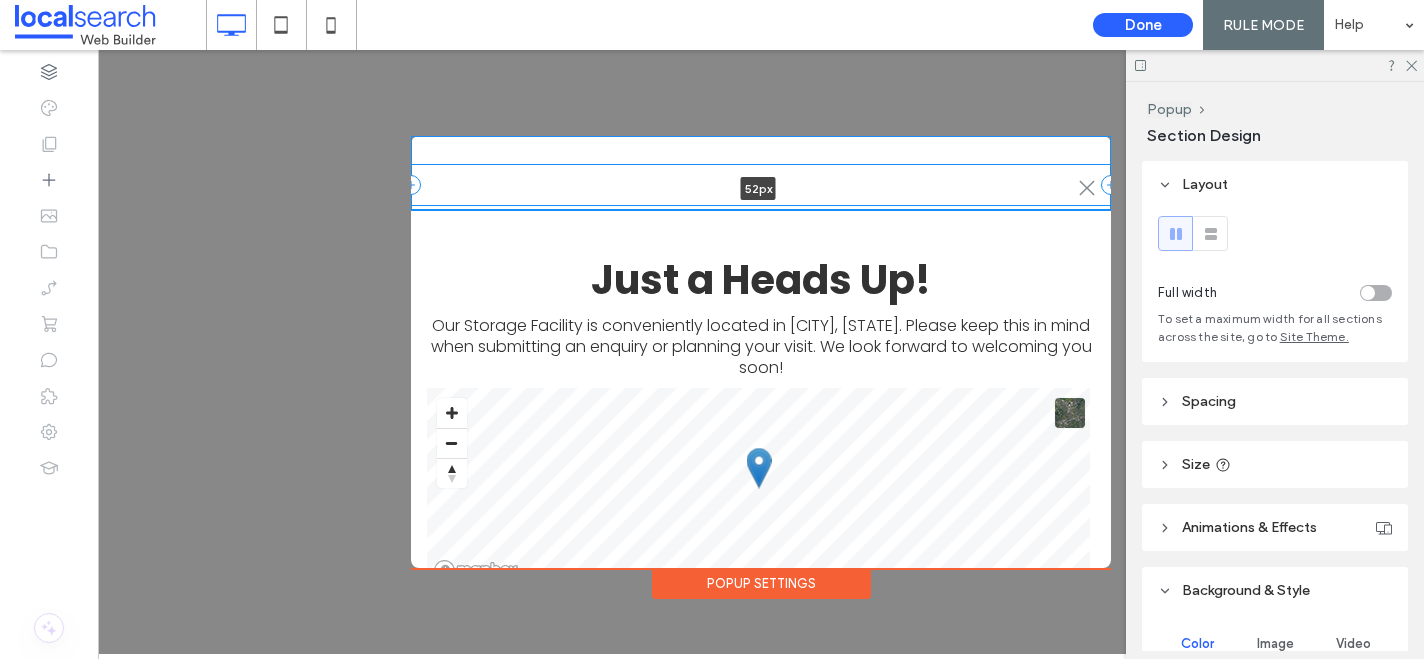 drag, startPoint x: 928, startPoint y: 212, endPoint x: 928, endPoint y: 192, distance: 20 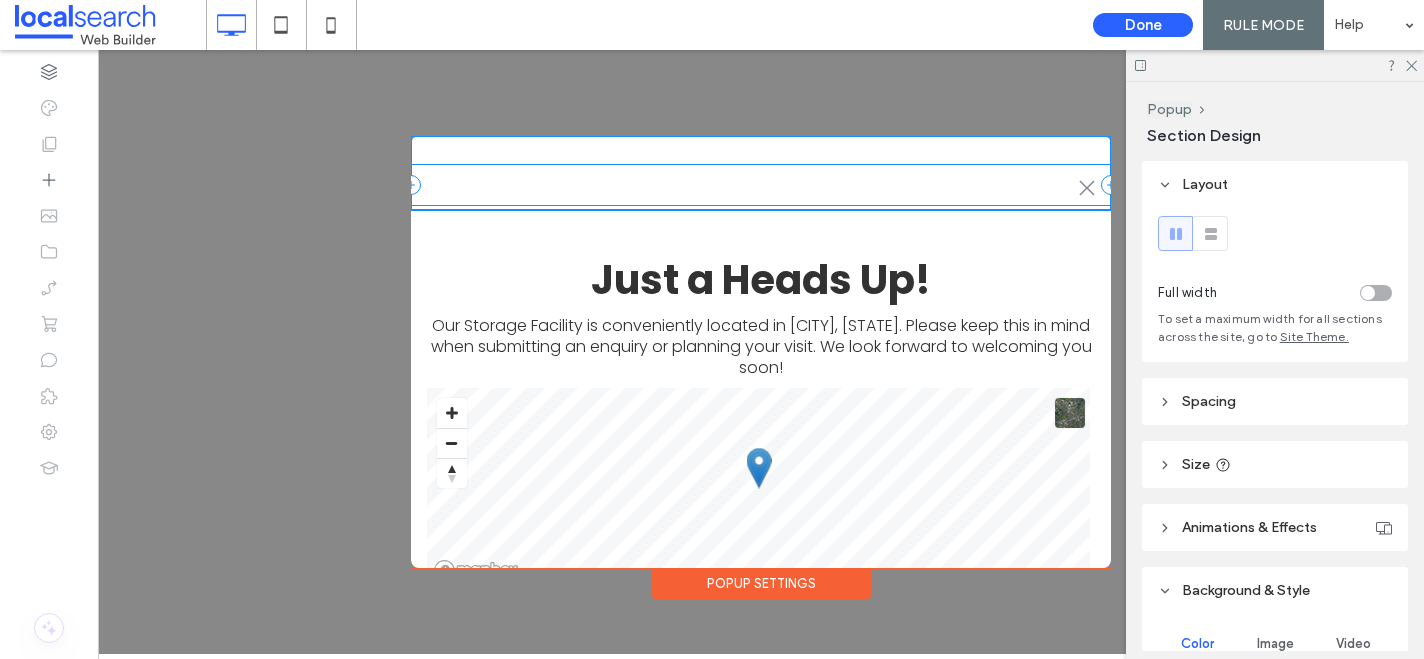 type on "**" 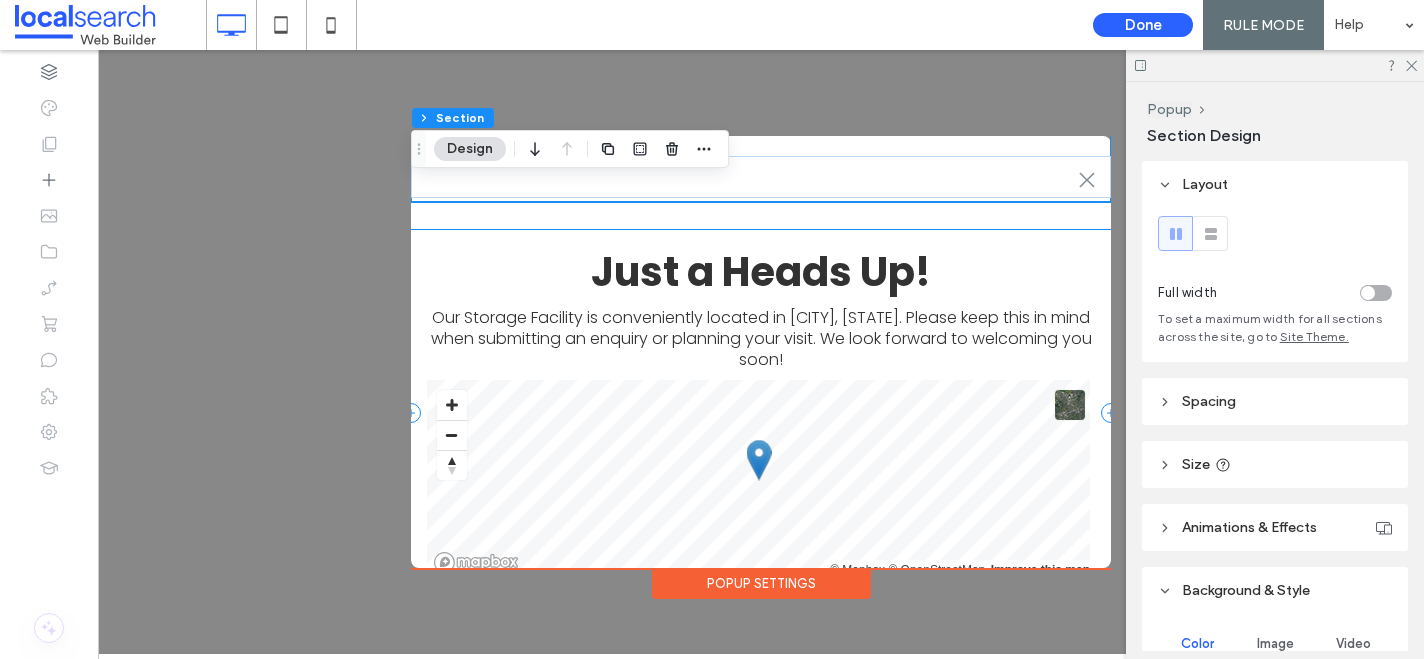 scroll, scrollTop: 0, scrollLeft: 0, axis: both 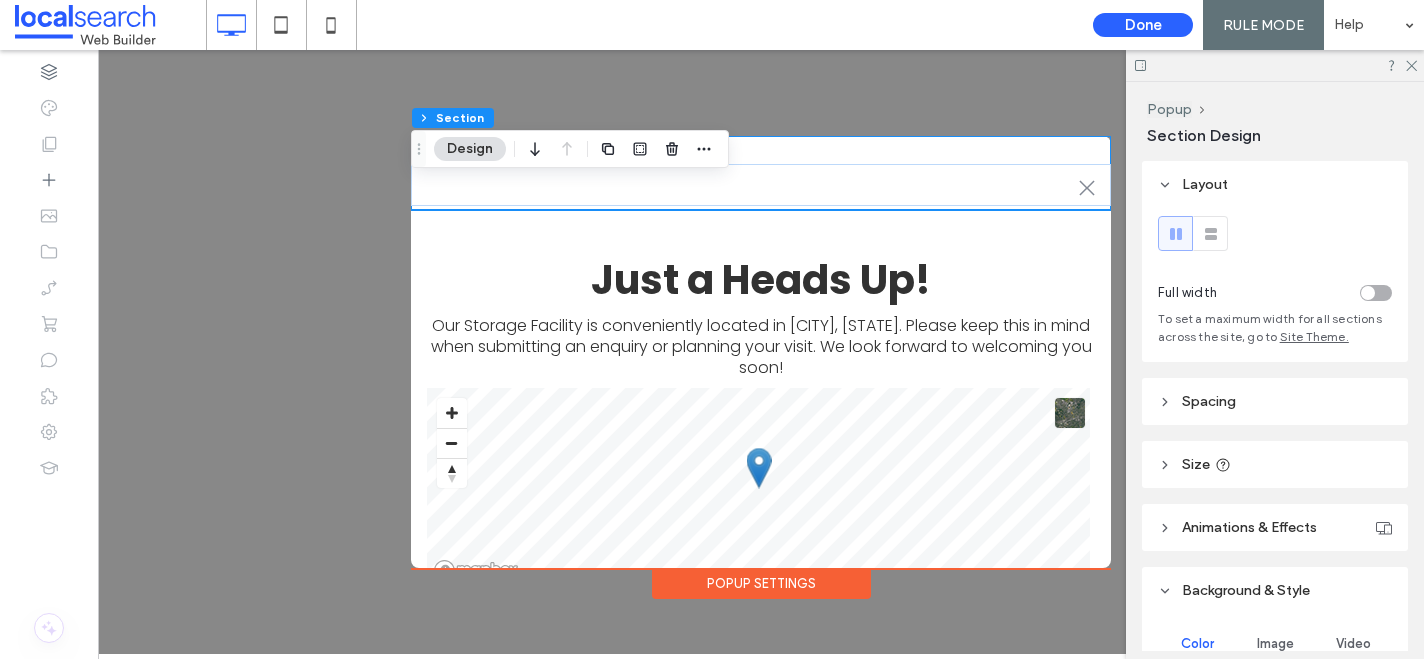 click on ".st0-1091118977{fill-rule:evenodd;clip-rule:evenodd;}" at bounding box center (761, 173) 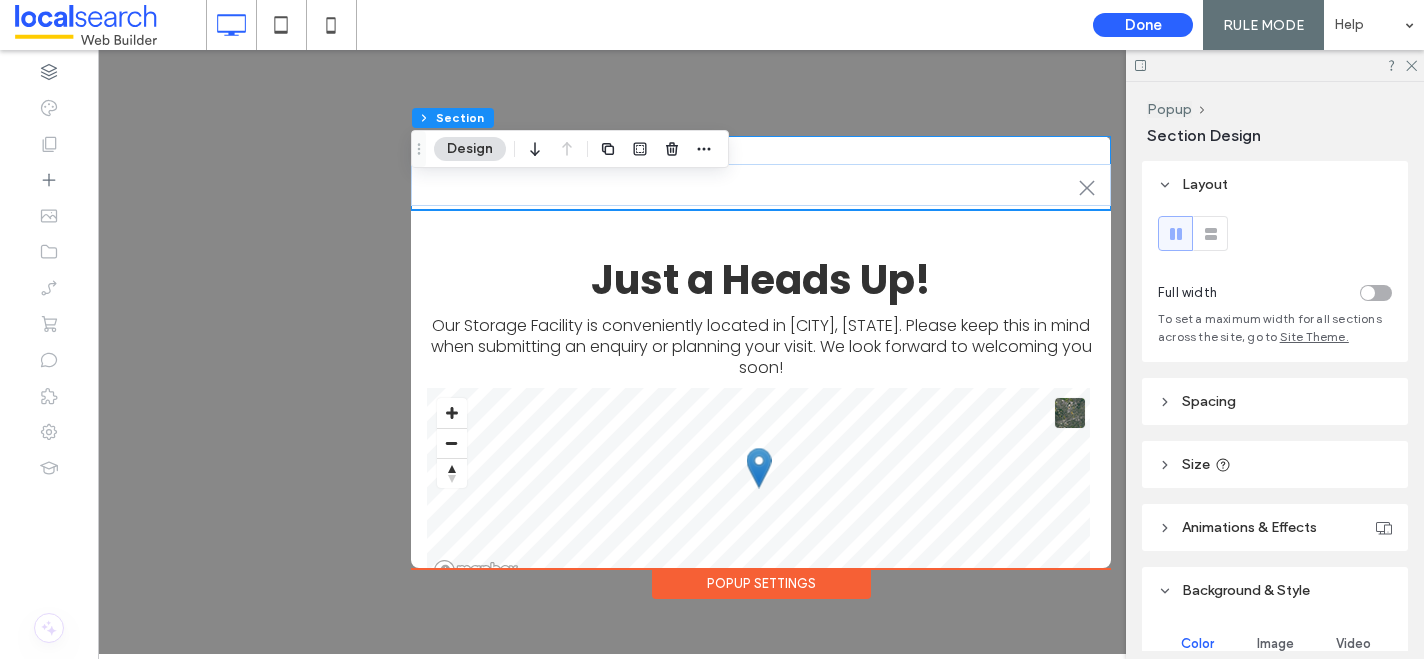 scroll, scrollTop: 0, scrollLeft: 0, axis: both 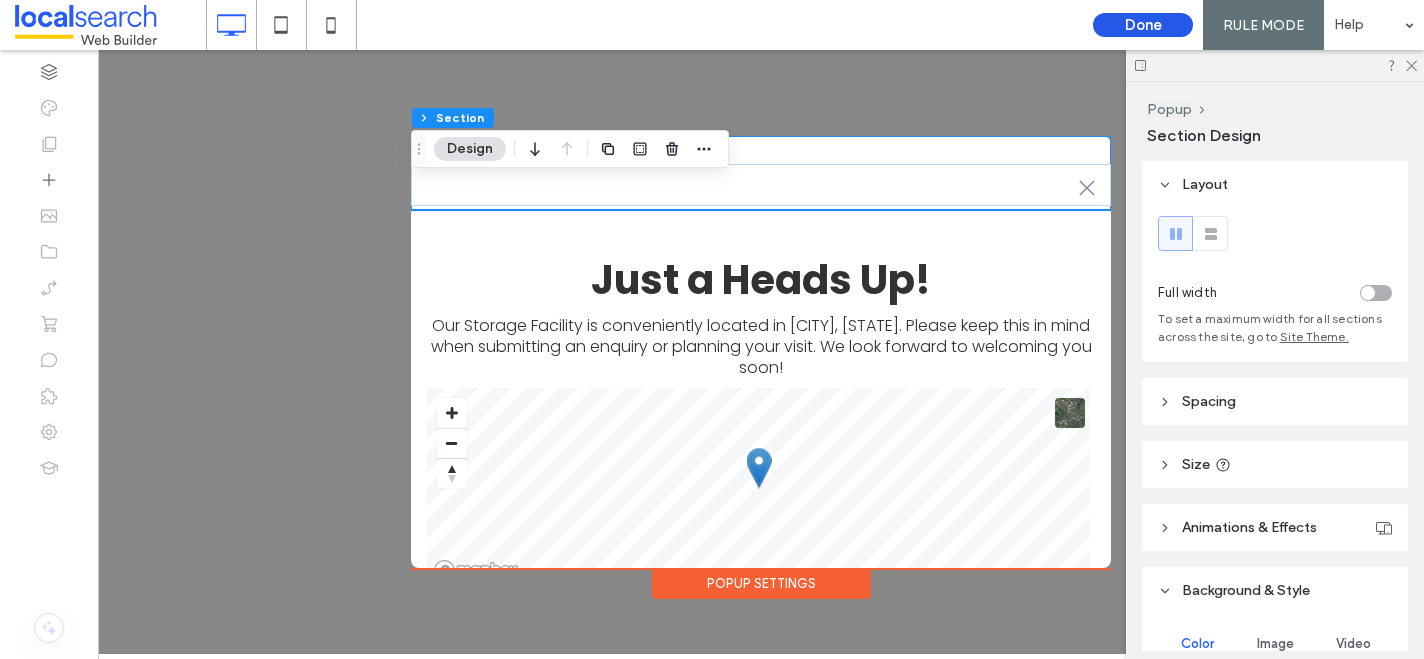 click on "Done" at bounding box center [1143, 25] 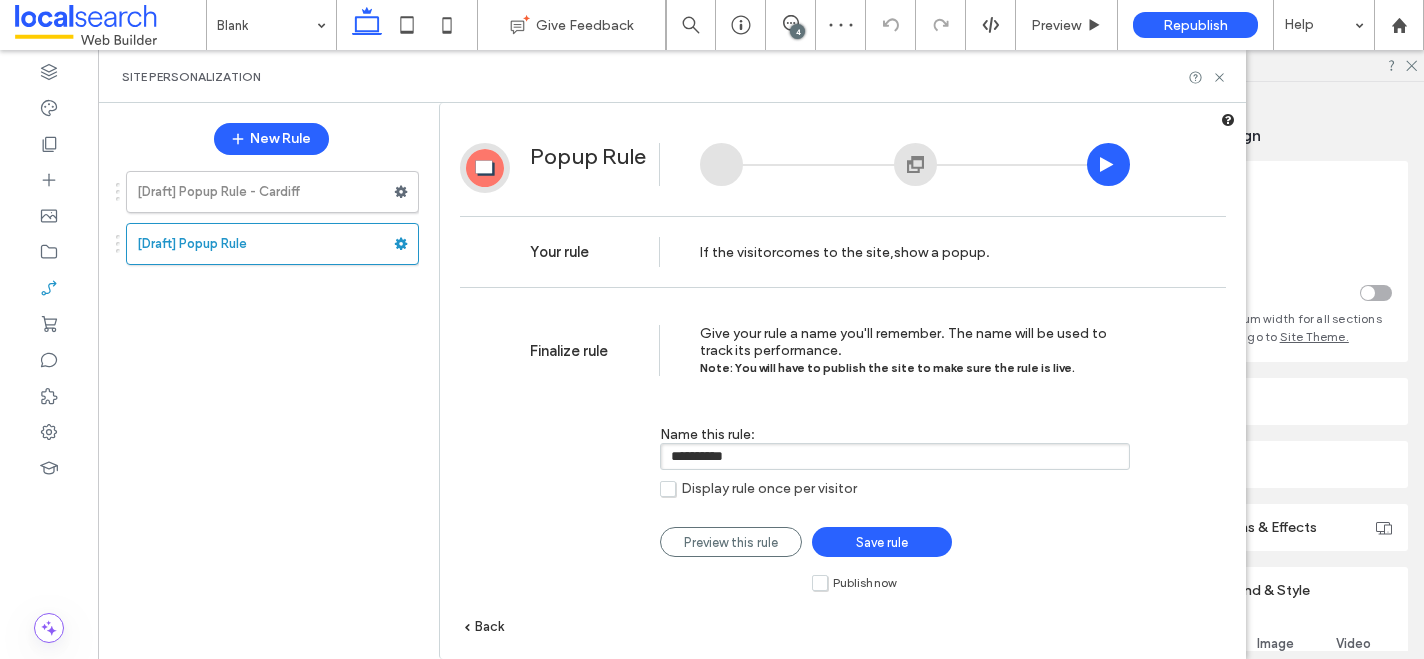 click on "Save rule" at bounding box center [882, 542] 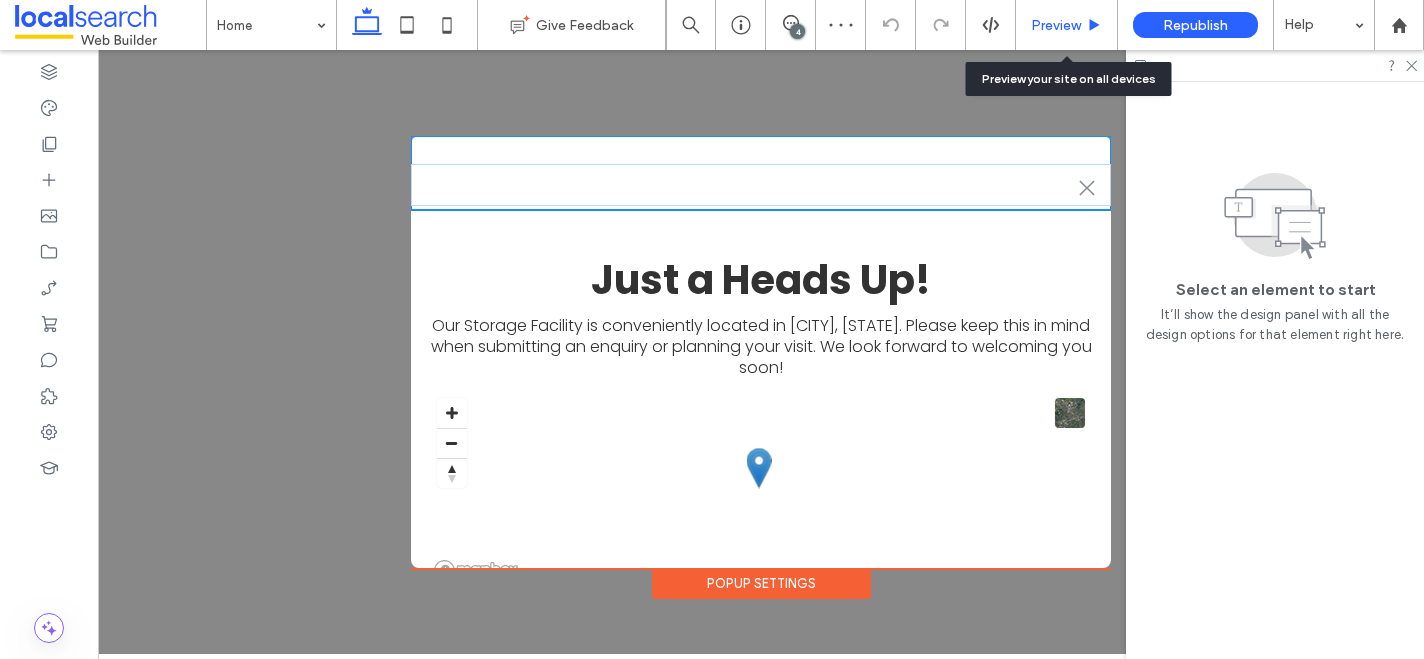 click on "Preview" at bounding box center [1067, 25] 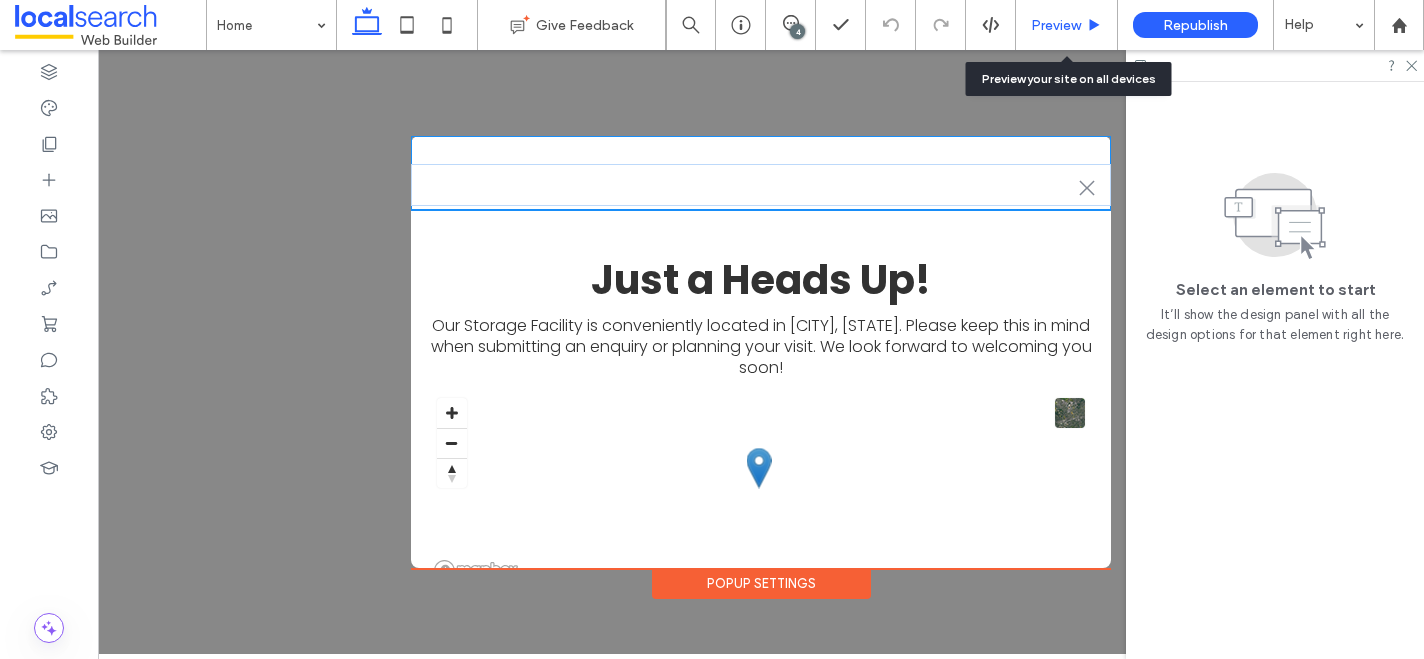 click on "Preview" at bounding box center [1056, 25] 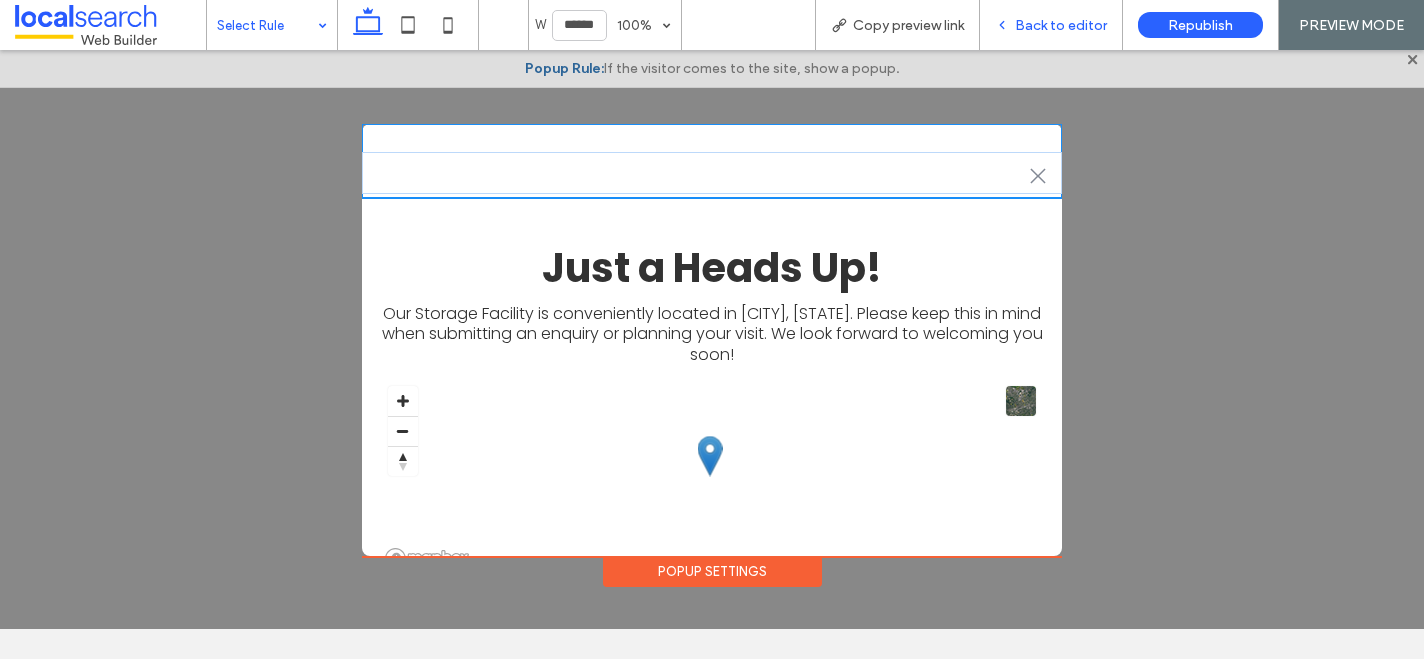 click on "Back to editor" at bounding box center [1051, 25] 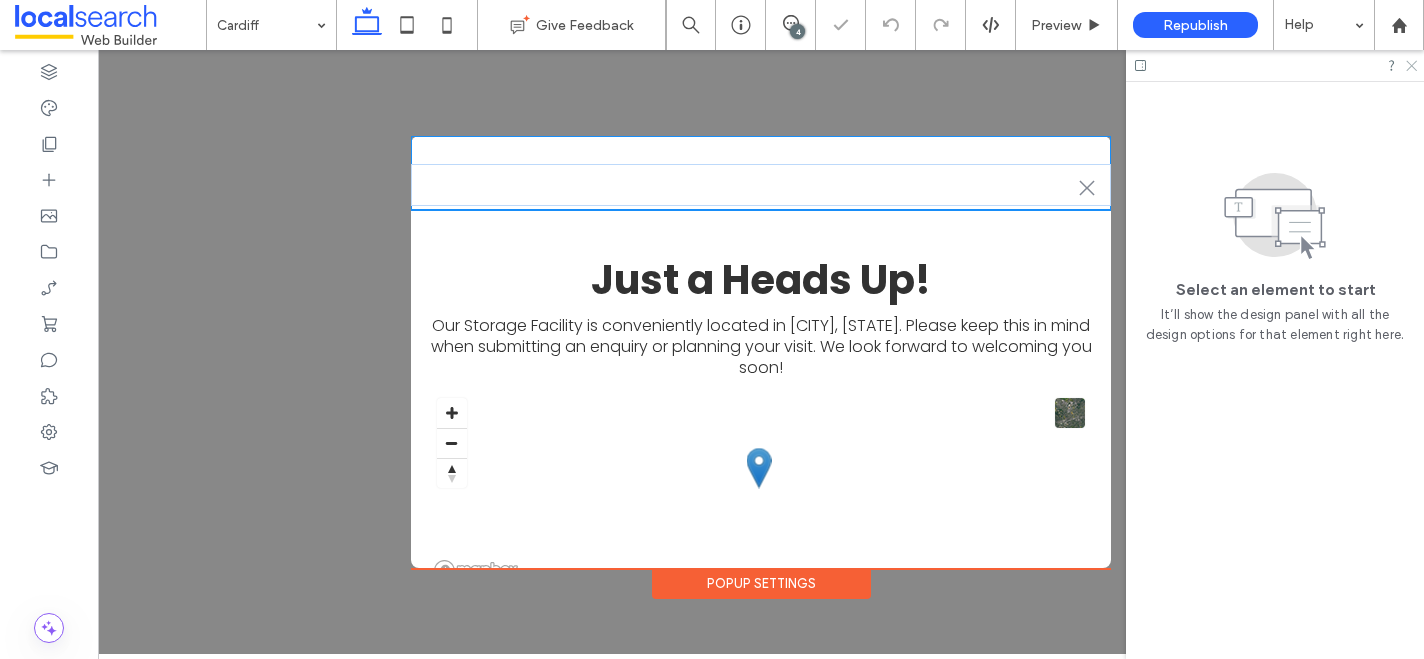 click 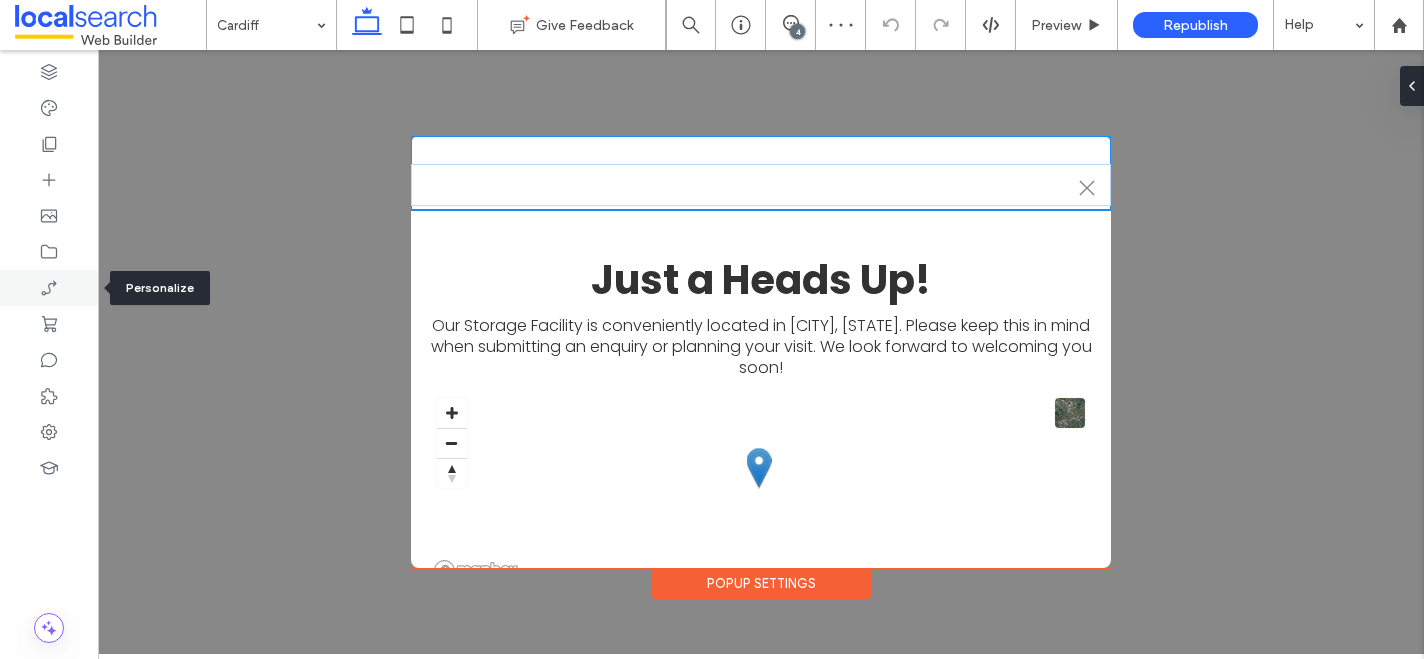 click 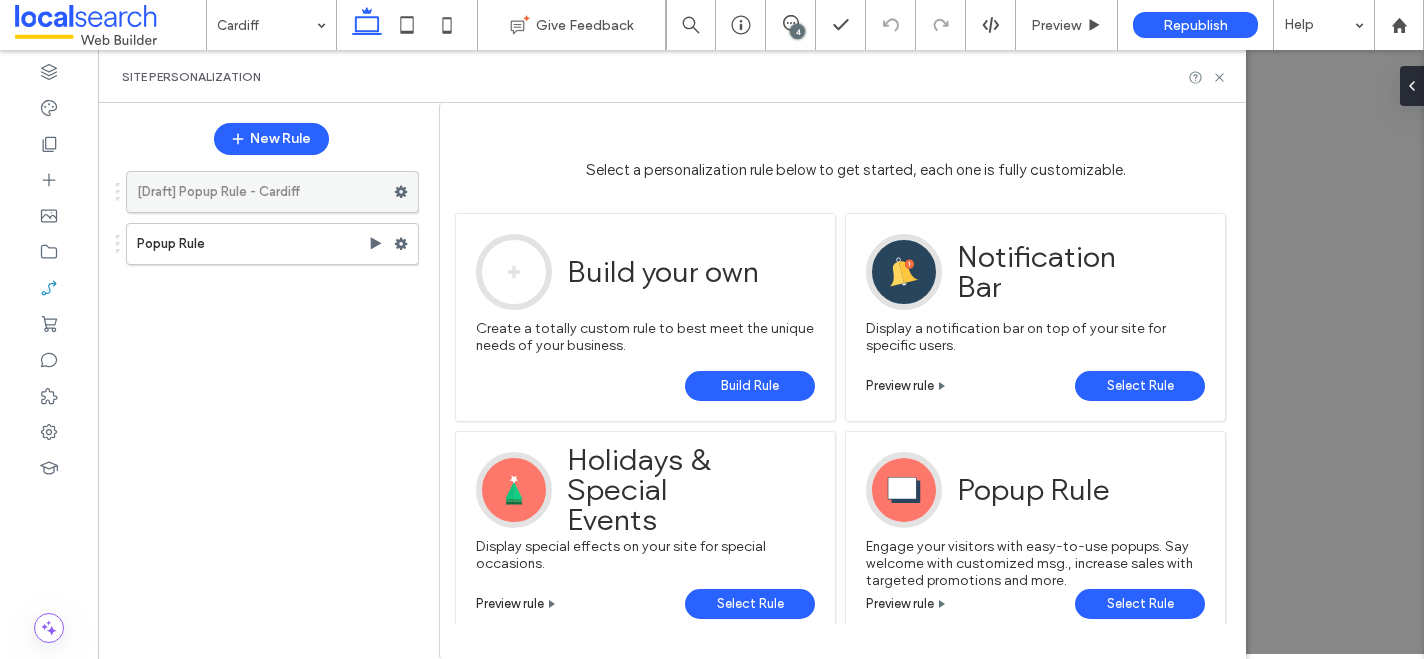 click 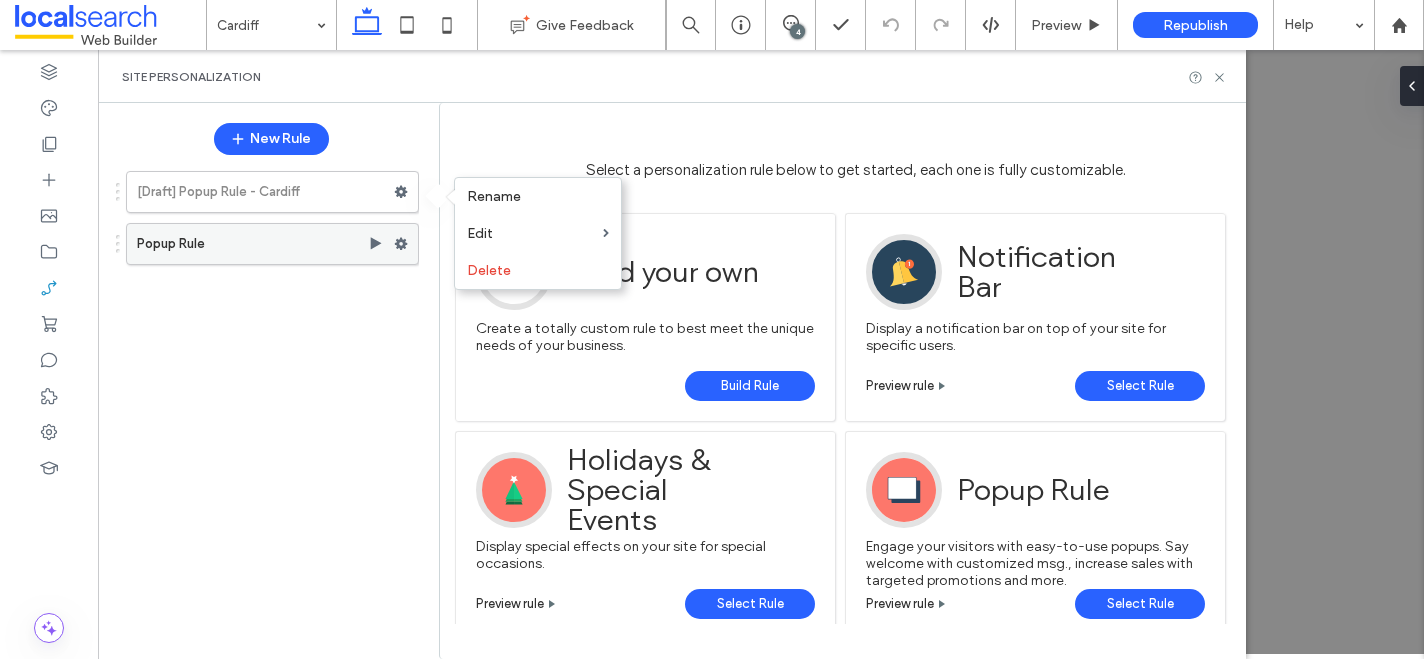 click on "Popup Rule" at bounding box center (252, 244) 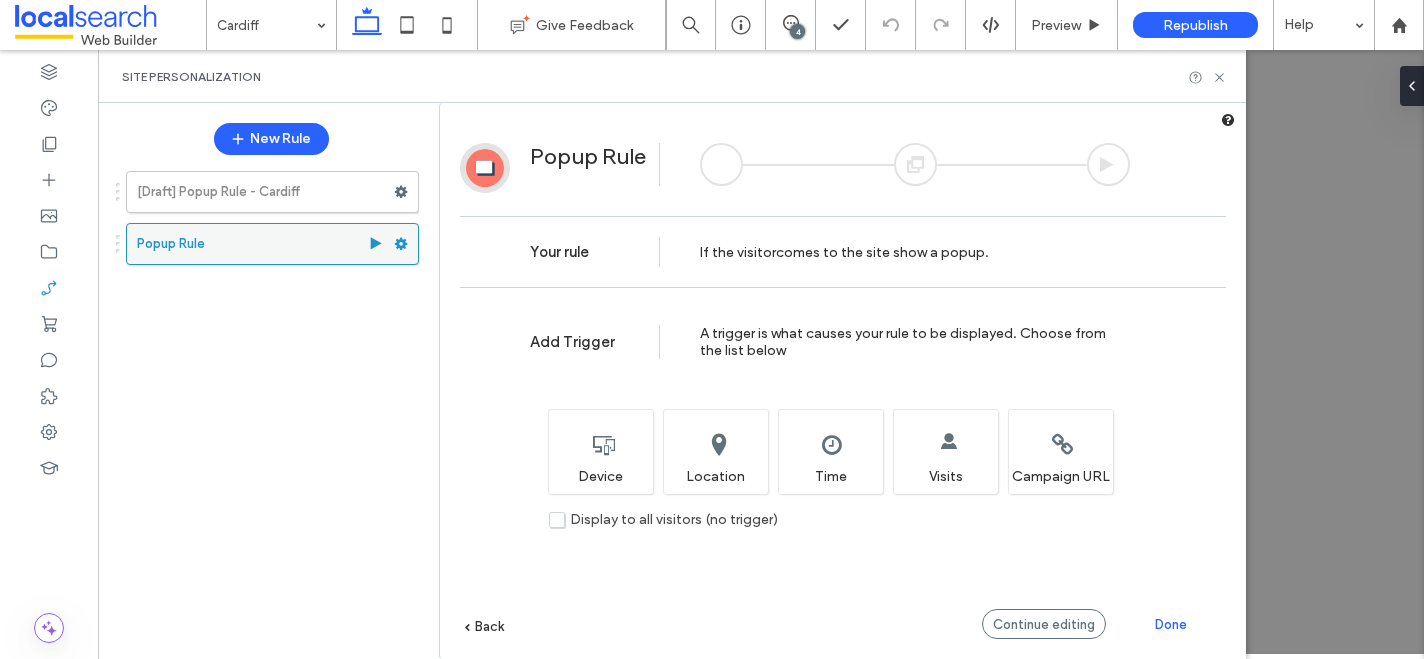 click 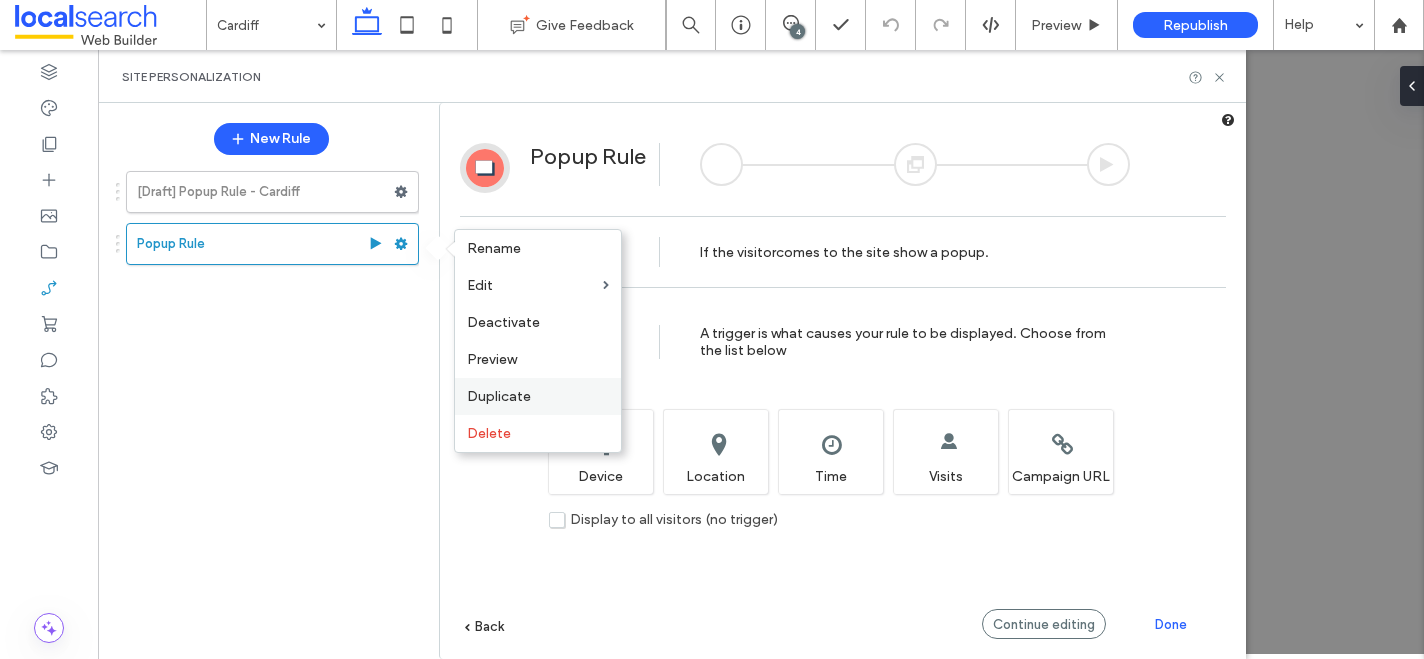click on "Duplicate" at bounding box center (538, 396) 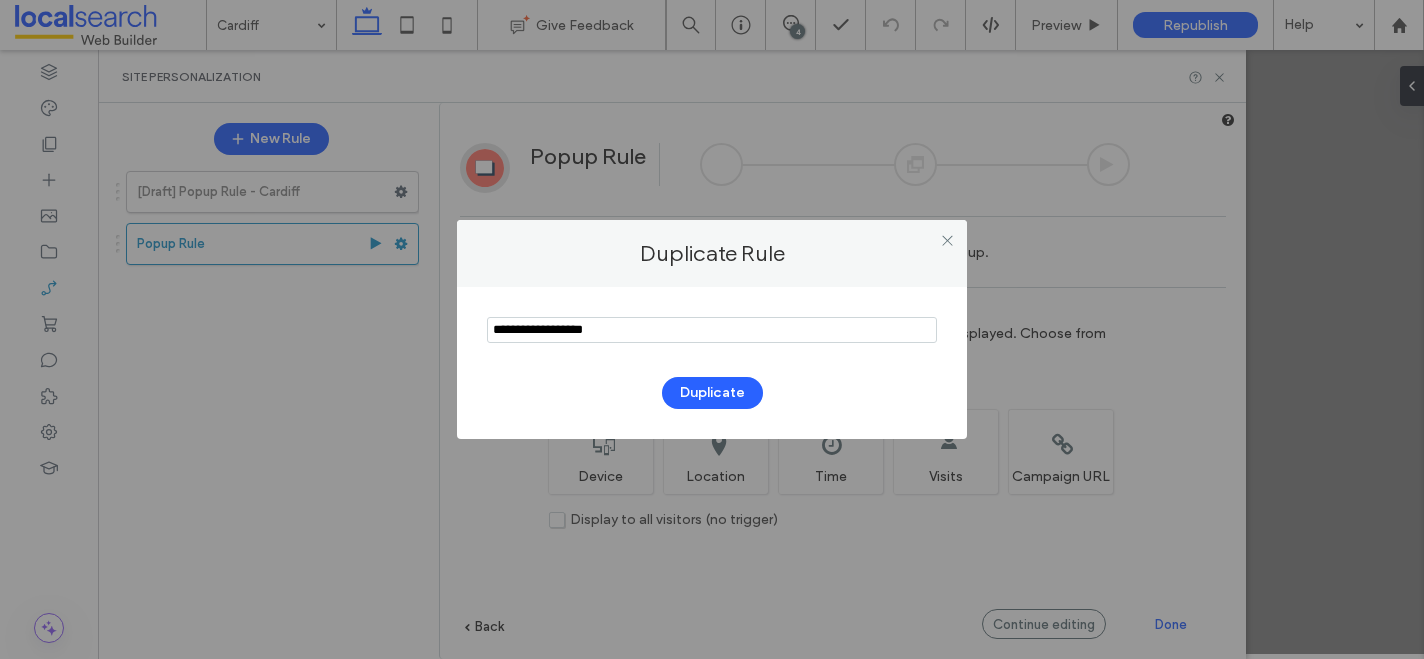 drag, startPoint x: 653, startPoint y: 328, endPoint x: 473, endPoint y: 324, distance: 180.04443 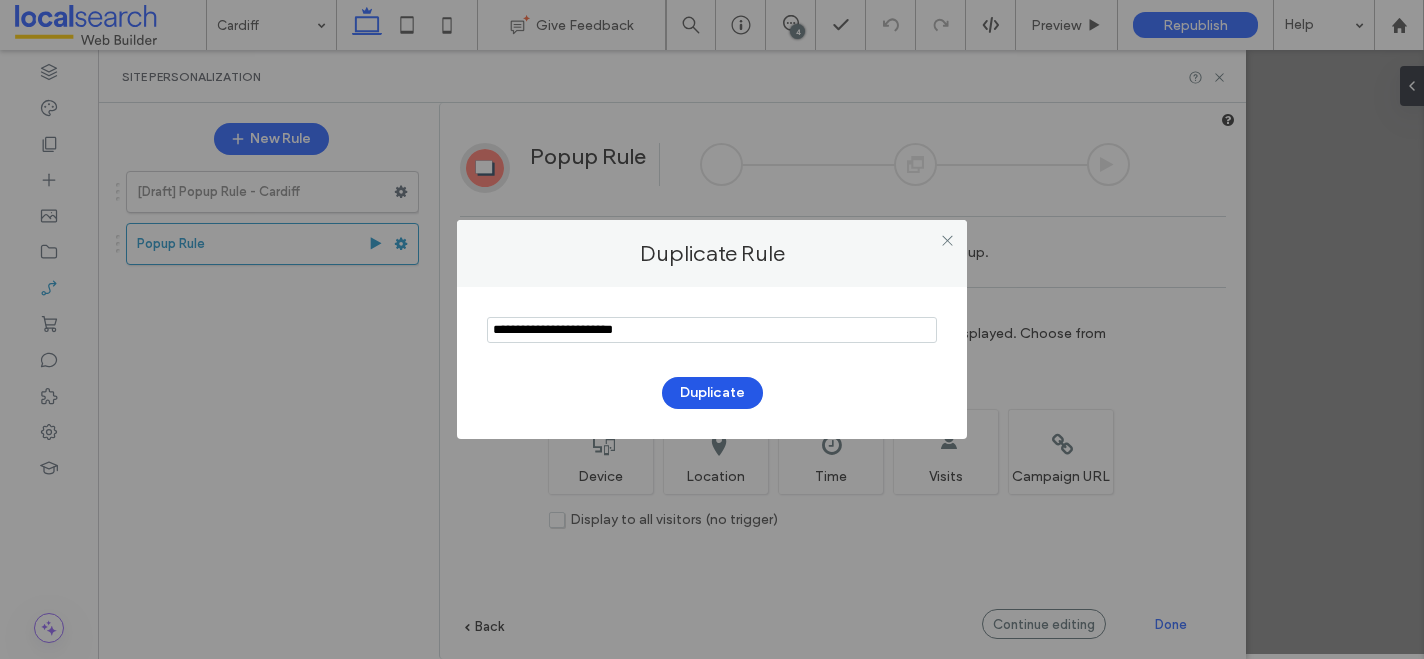 type on "**********" 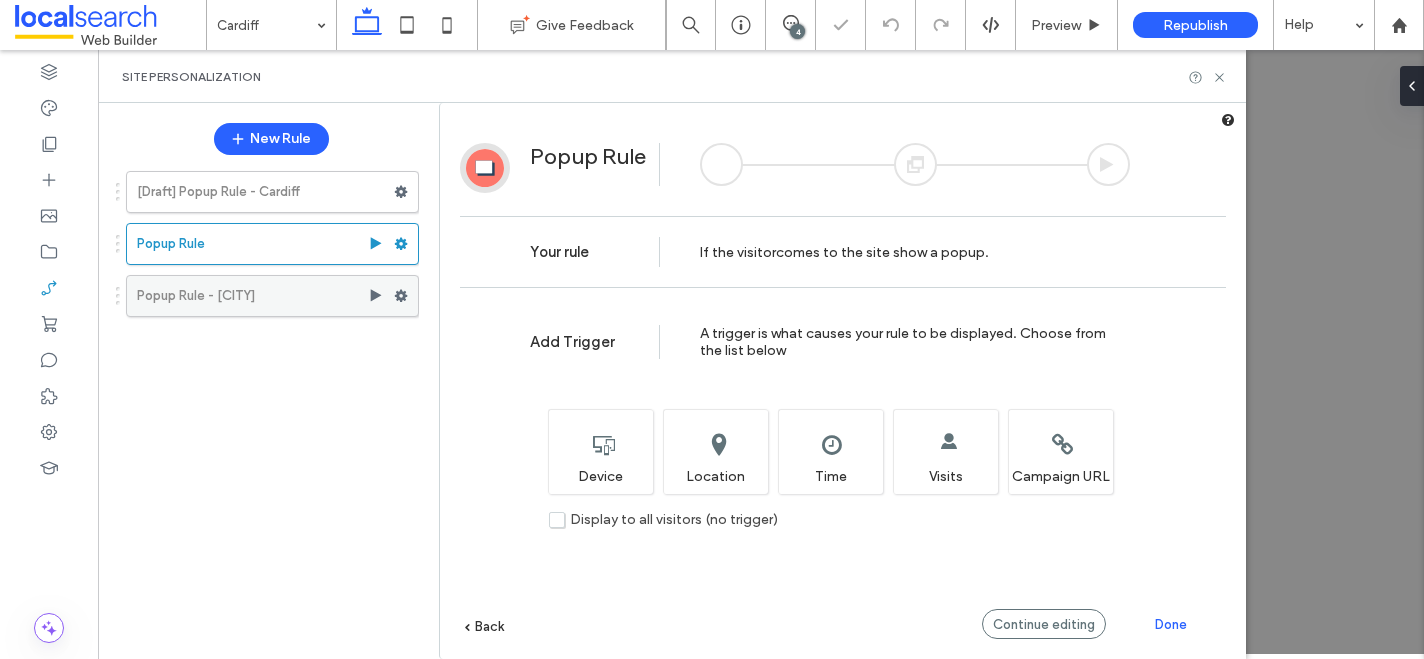 click on "Popup Rule - Warners Bay" at bounding box center [252, 296] 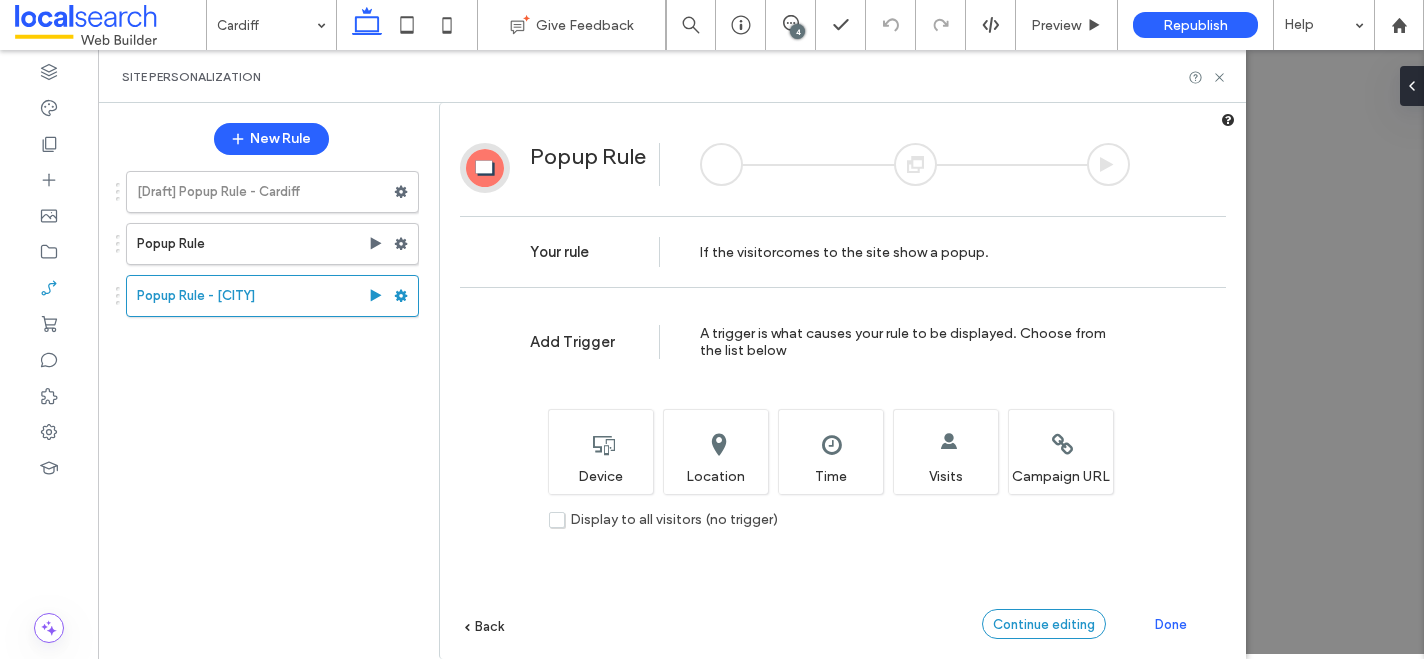 click on "Continue editing" at bounding box center (1044, 624) 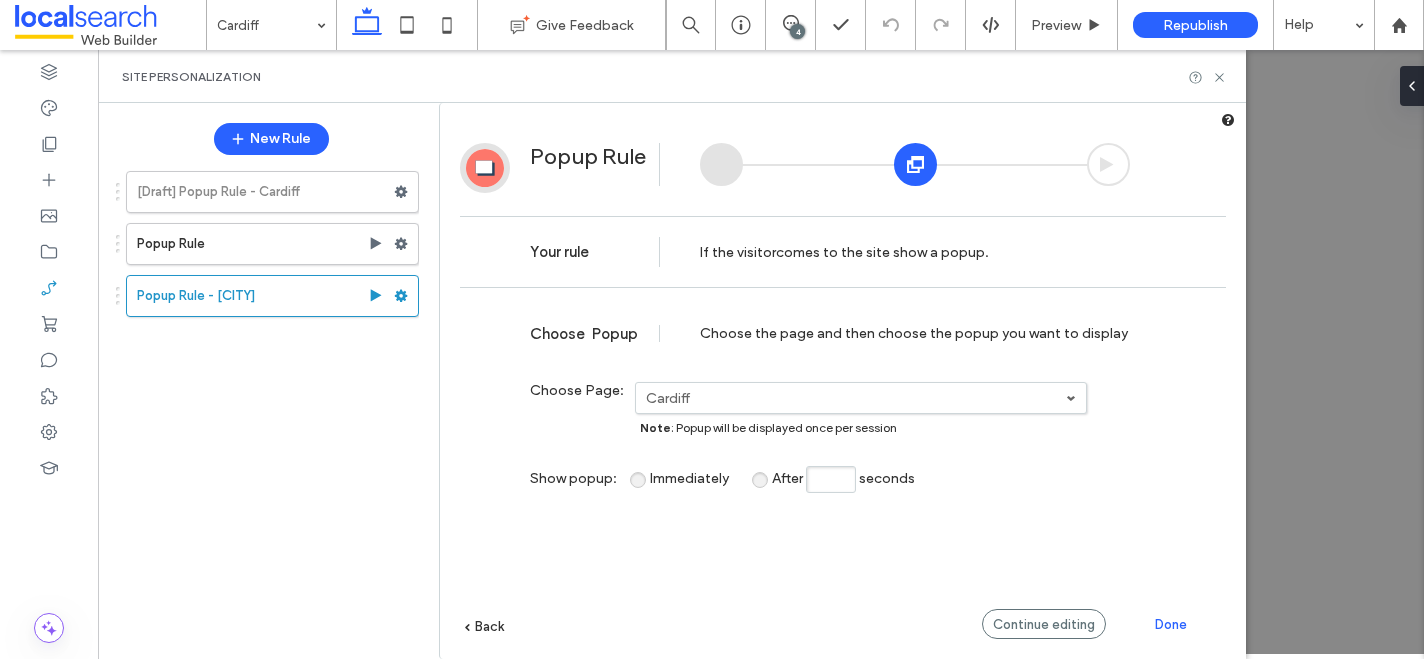 click on "Cardiff" at bounding box center (856, 398) 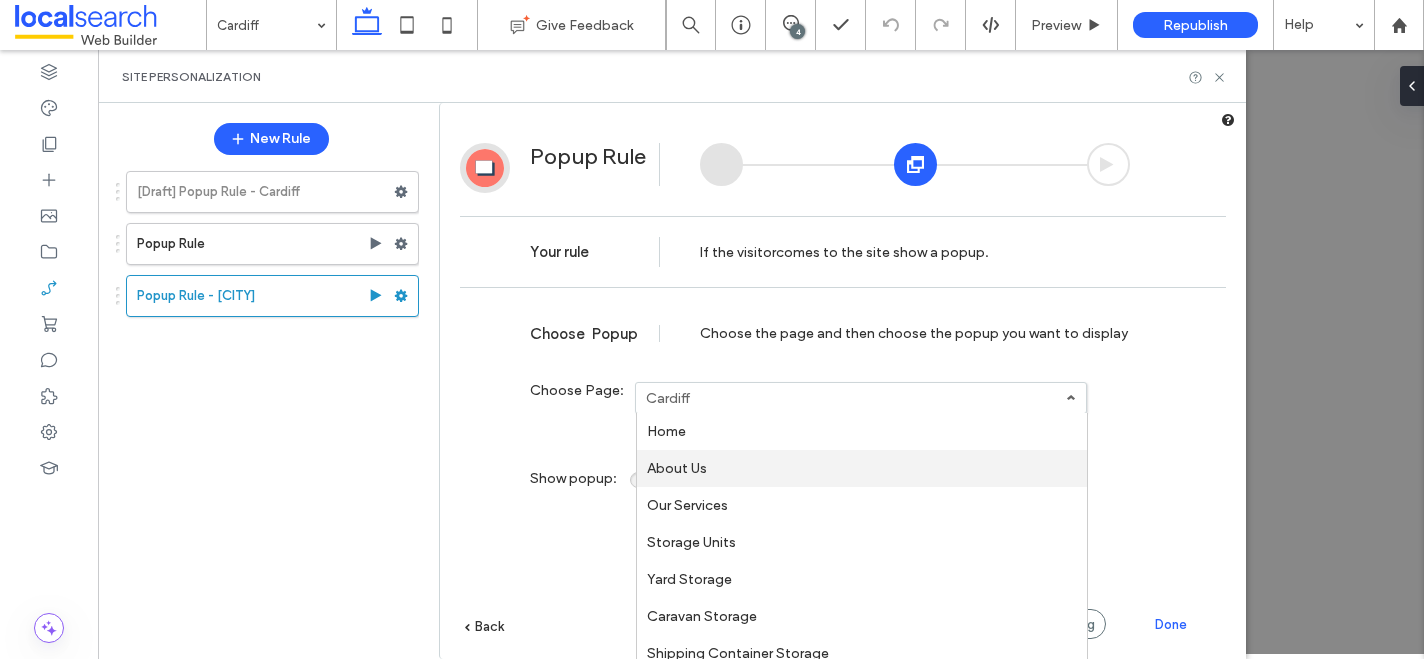 scroll, scrollTop: 181, scrollLeft: 0, axis: vertical 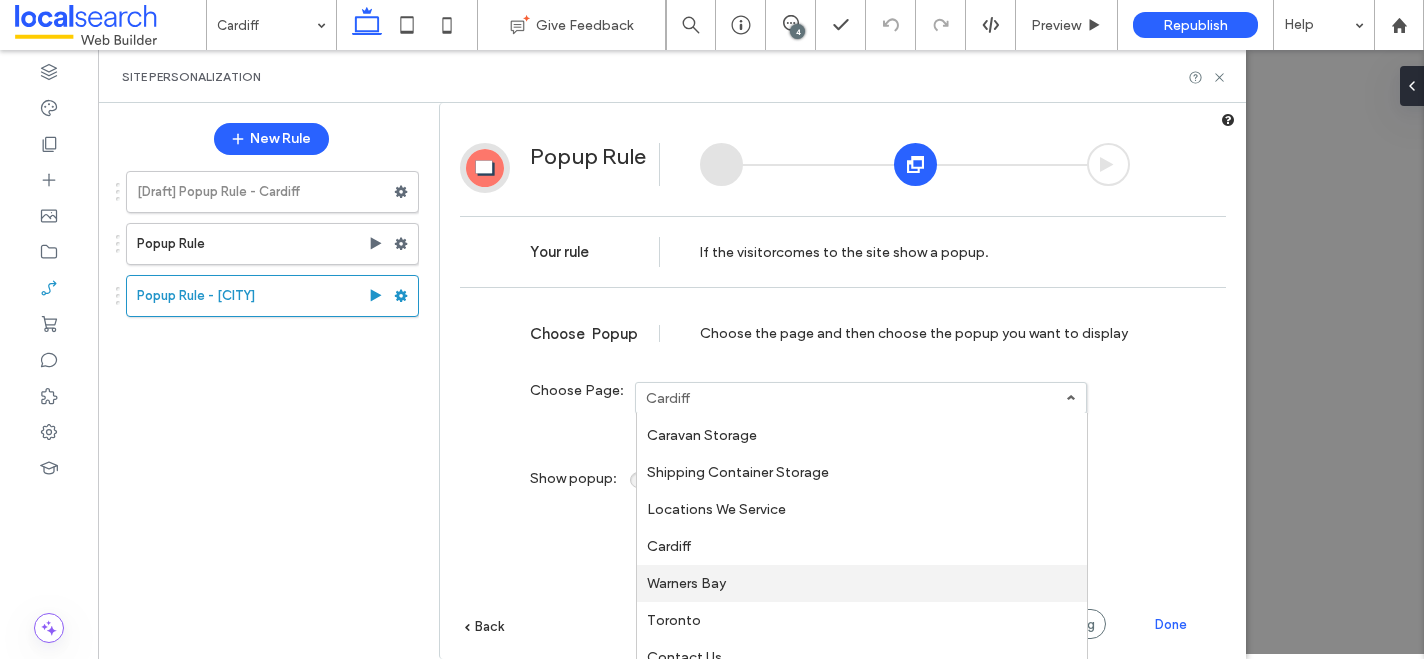 click on "Warners Bay" at bounding box center [862, 583] 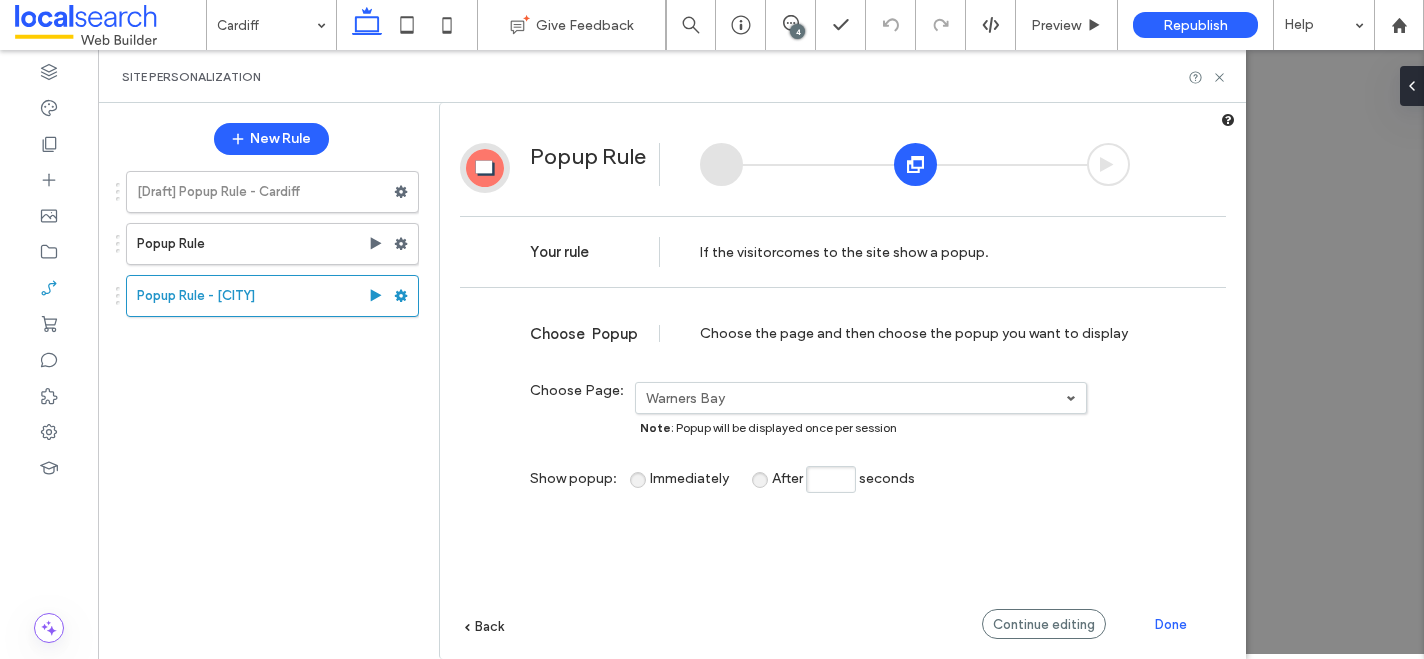 click on "Done" at bounding box center [1171, 624] 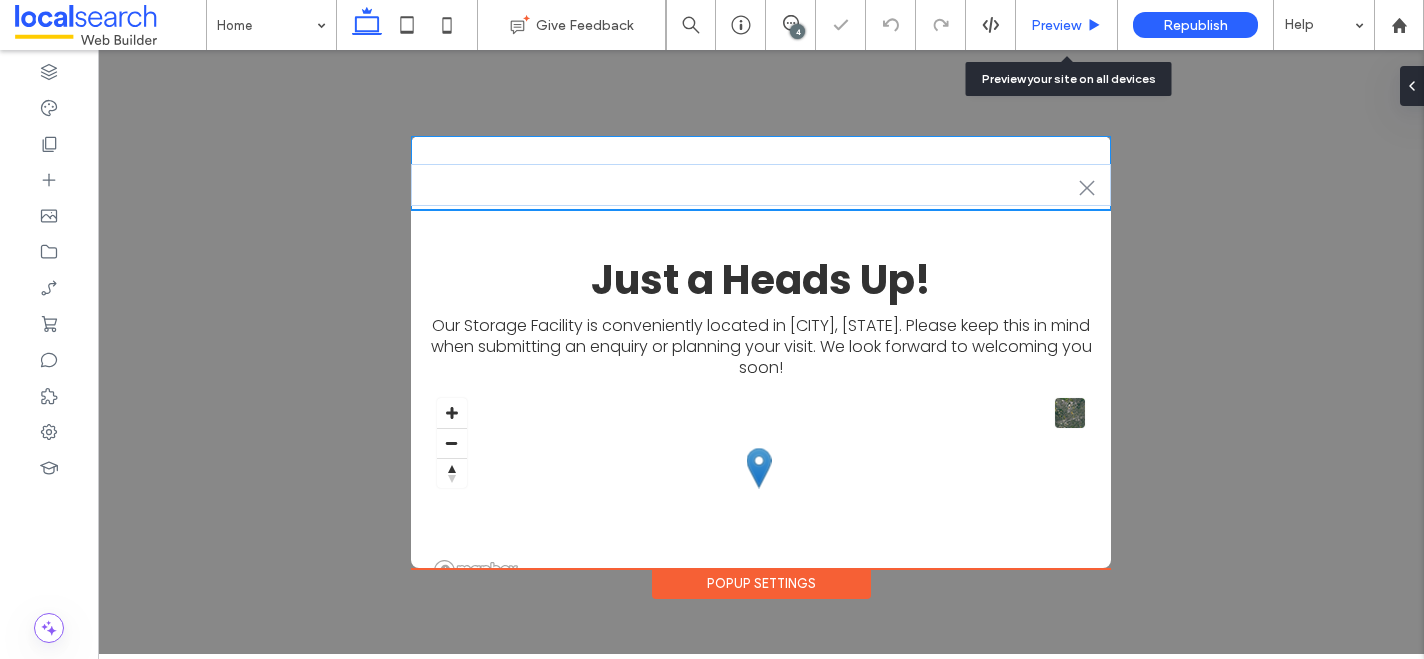 click on "Preview" at bounding box center [1056, 25] 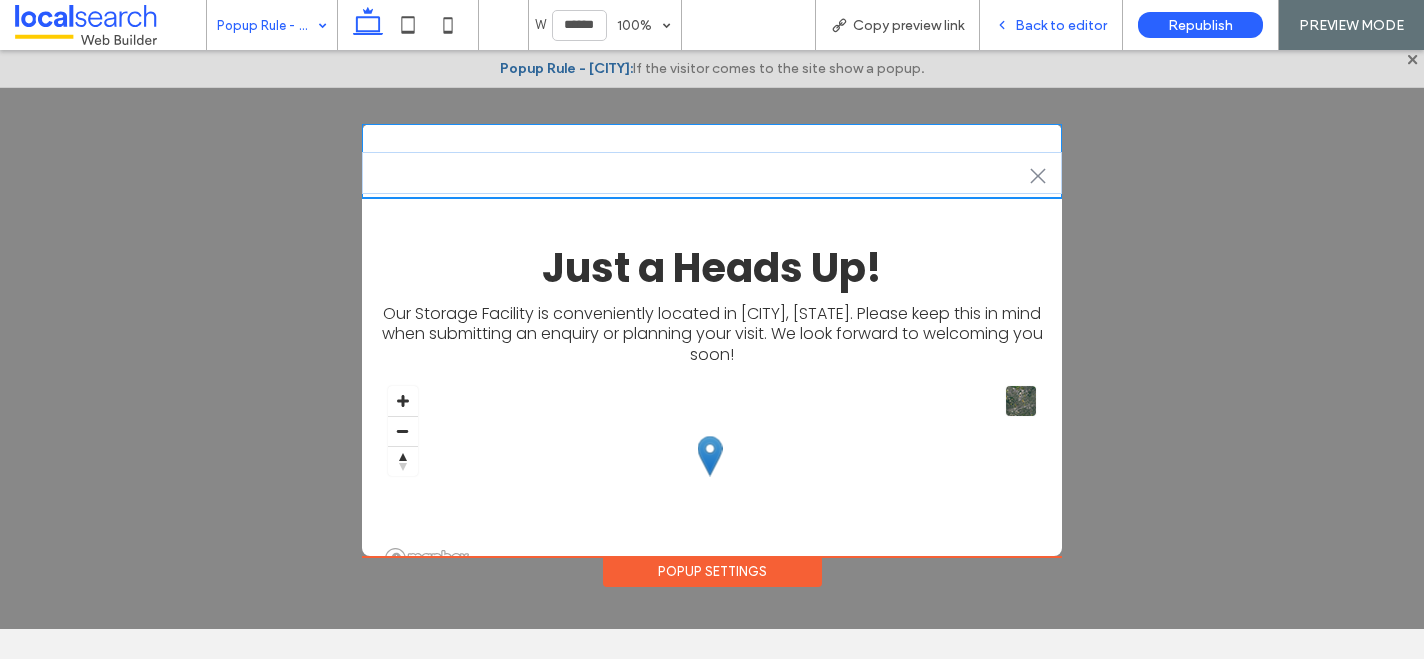 click on "Back to editor" at bounding box center [1061, 25] 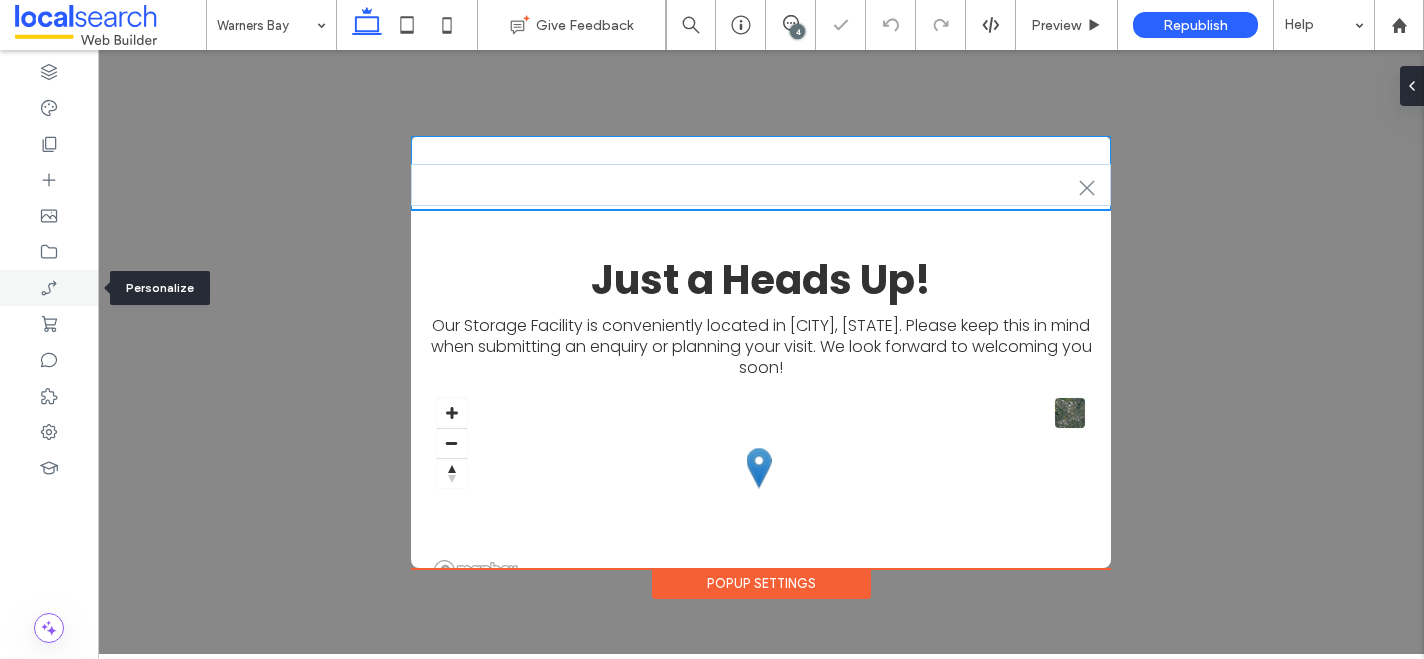 click 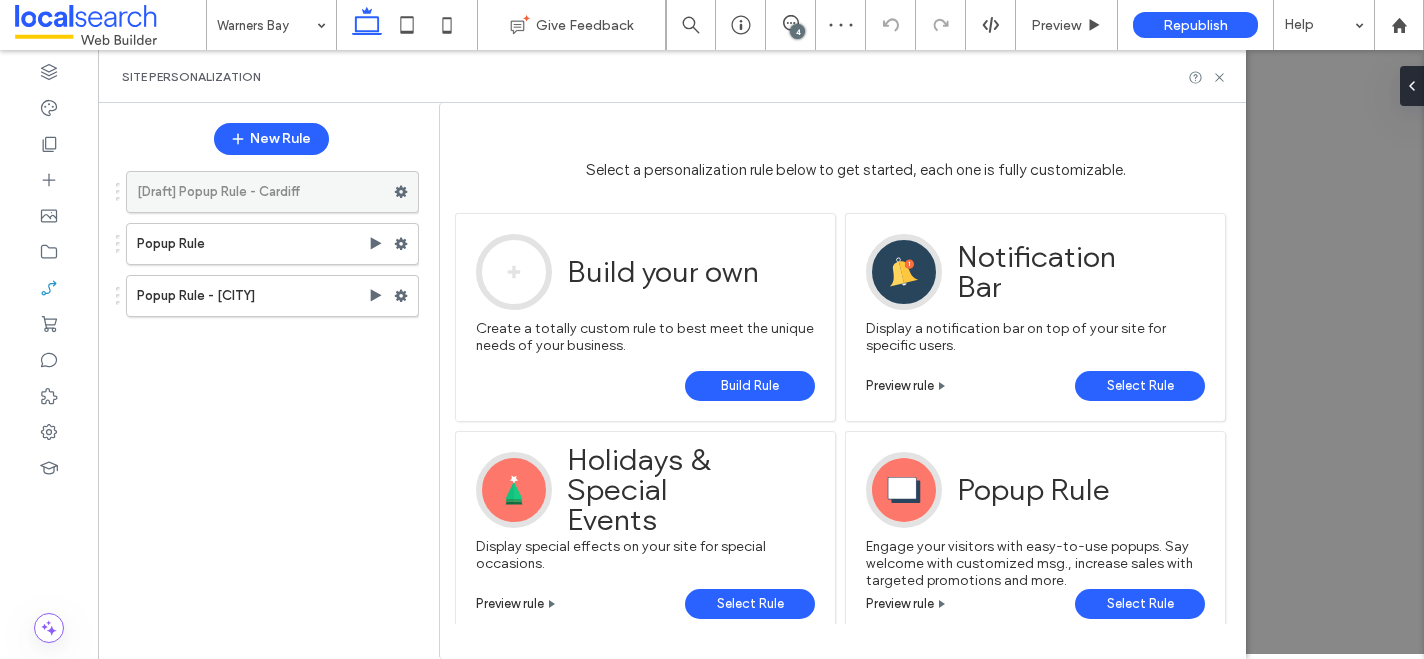 click on "[Draft] Popup Rule - Cardiff" at bounding box center (265, 192) 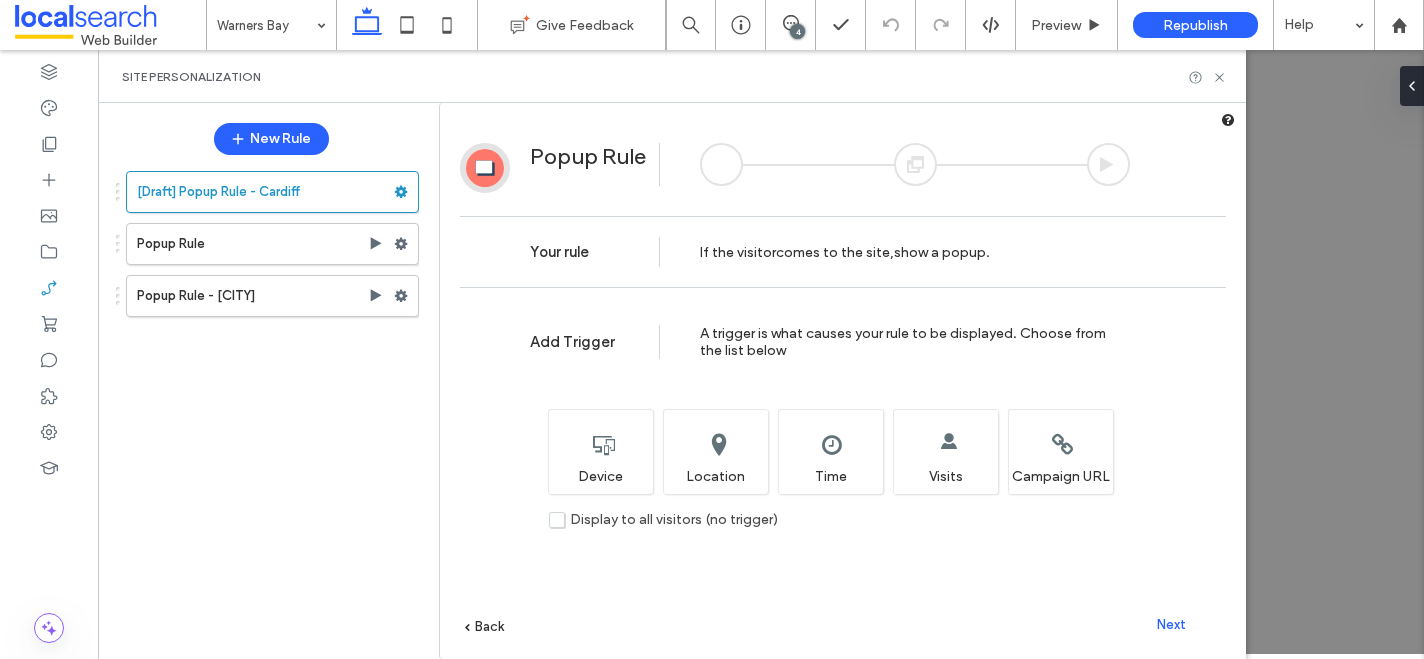 click on "Next" at bounding box center (1171, 624) 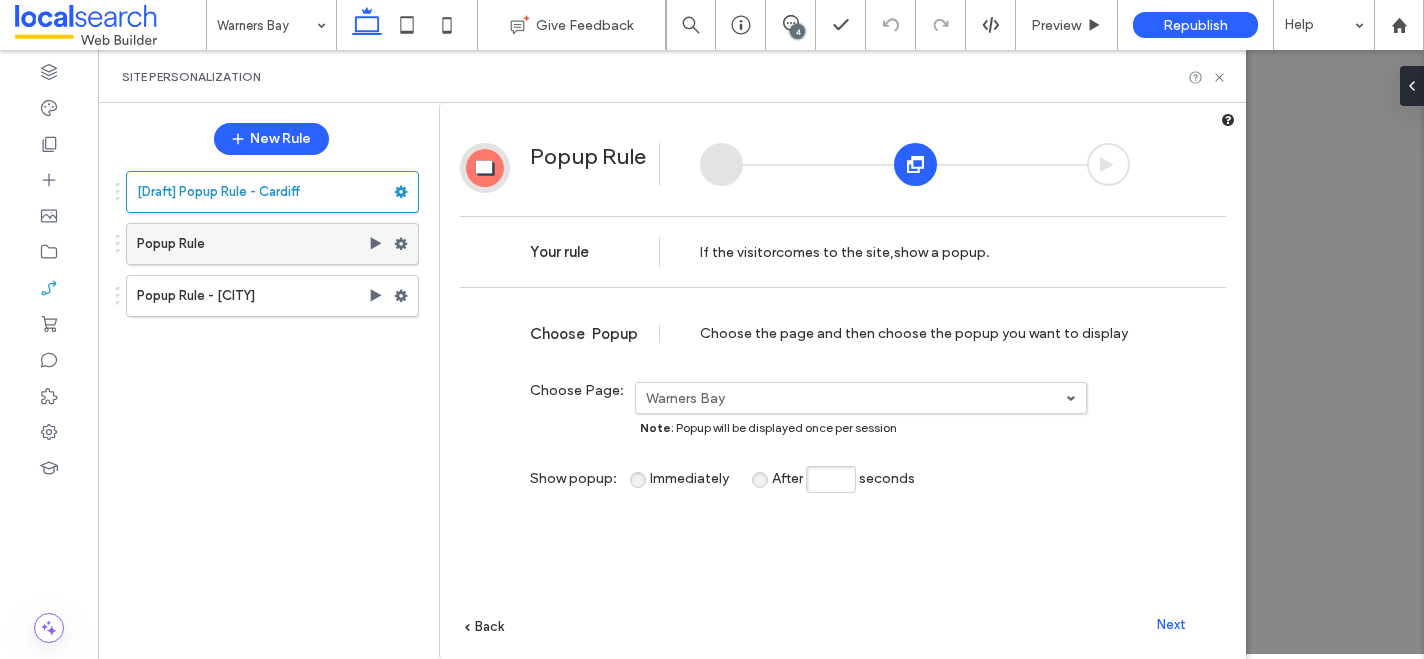 click on "Popup Rule" at bounding box center [252, 244] 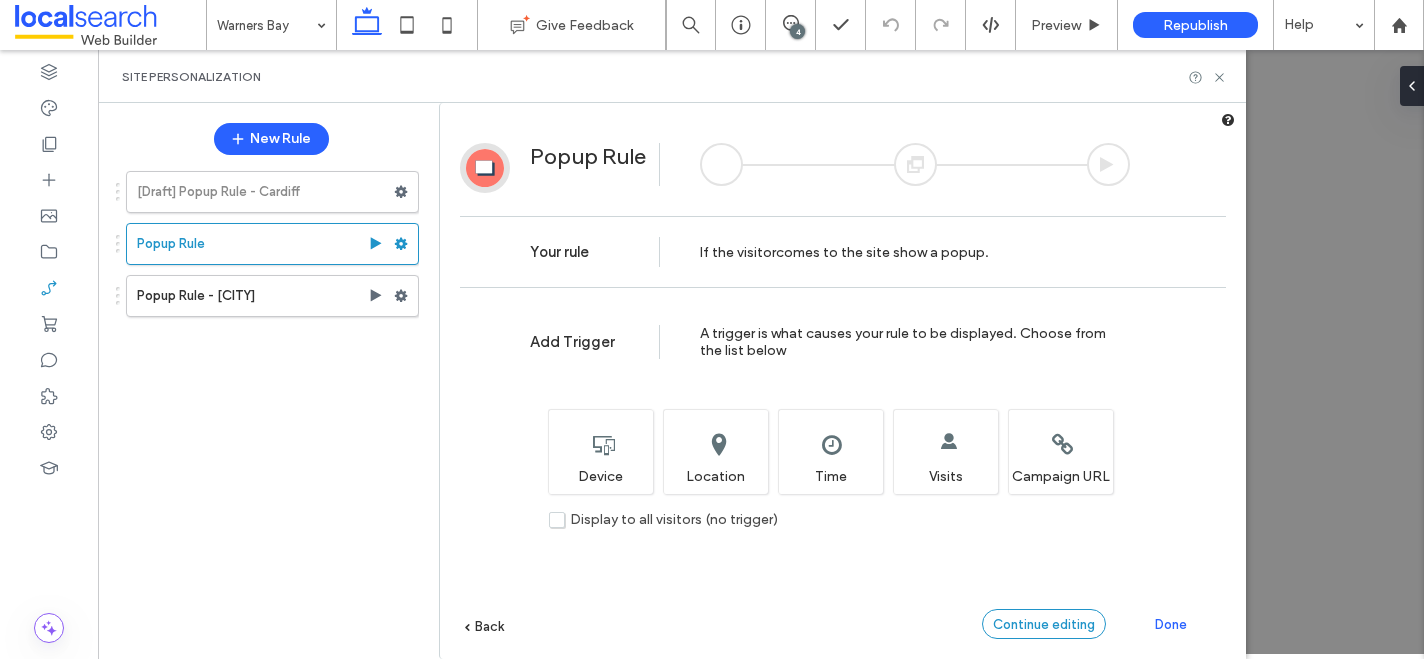 click on "Continue editing" at bounding box center (1044, 624) 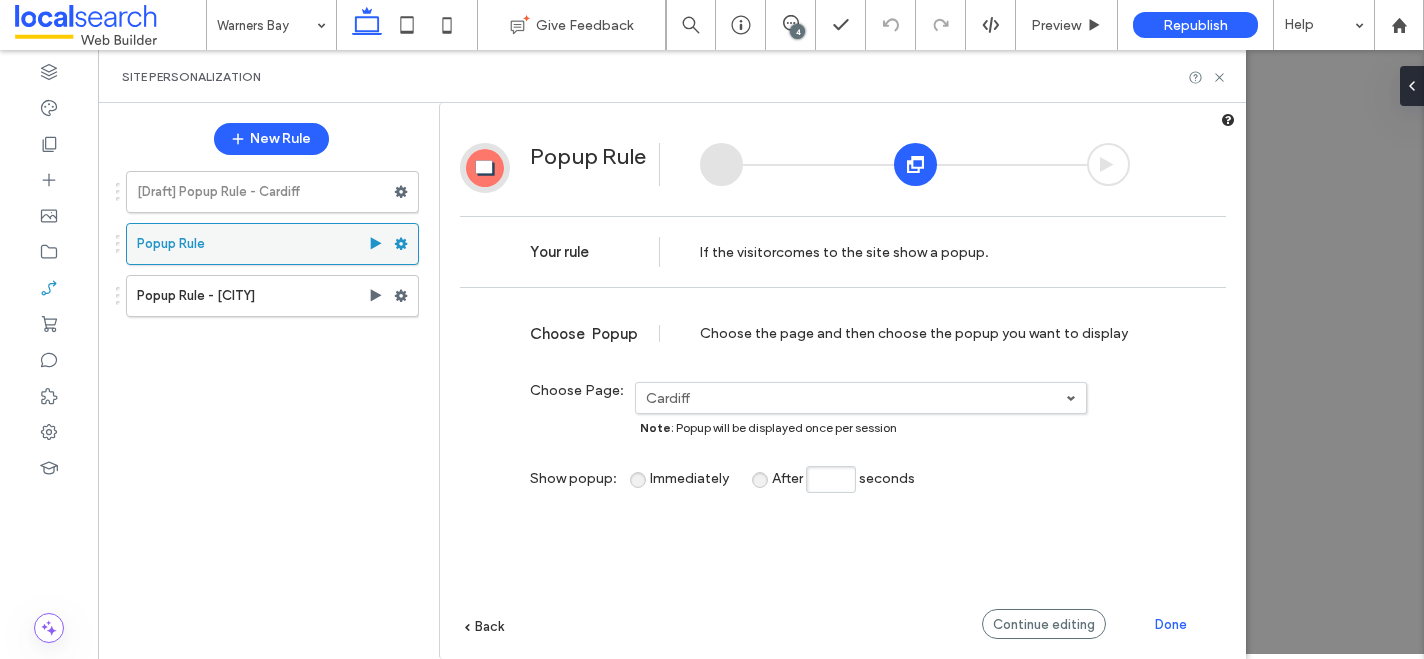 click 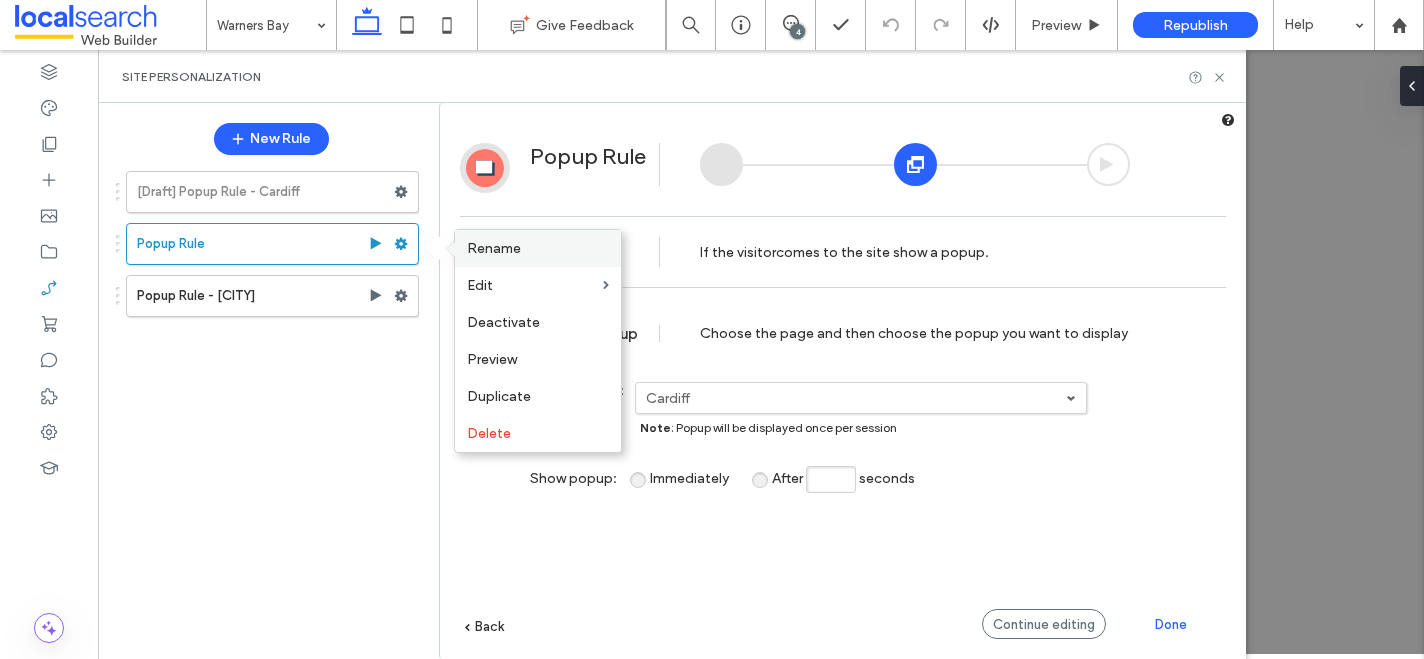 click on "Rename" at bounding box center (538, 248) 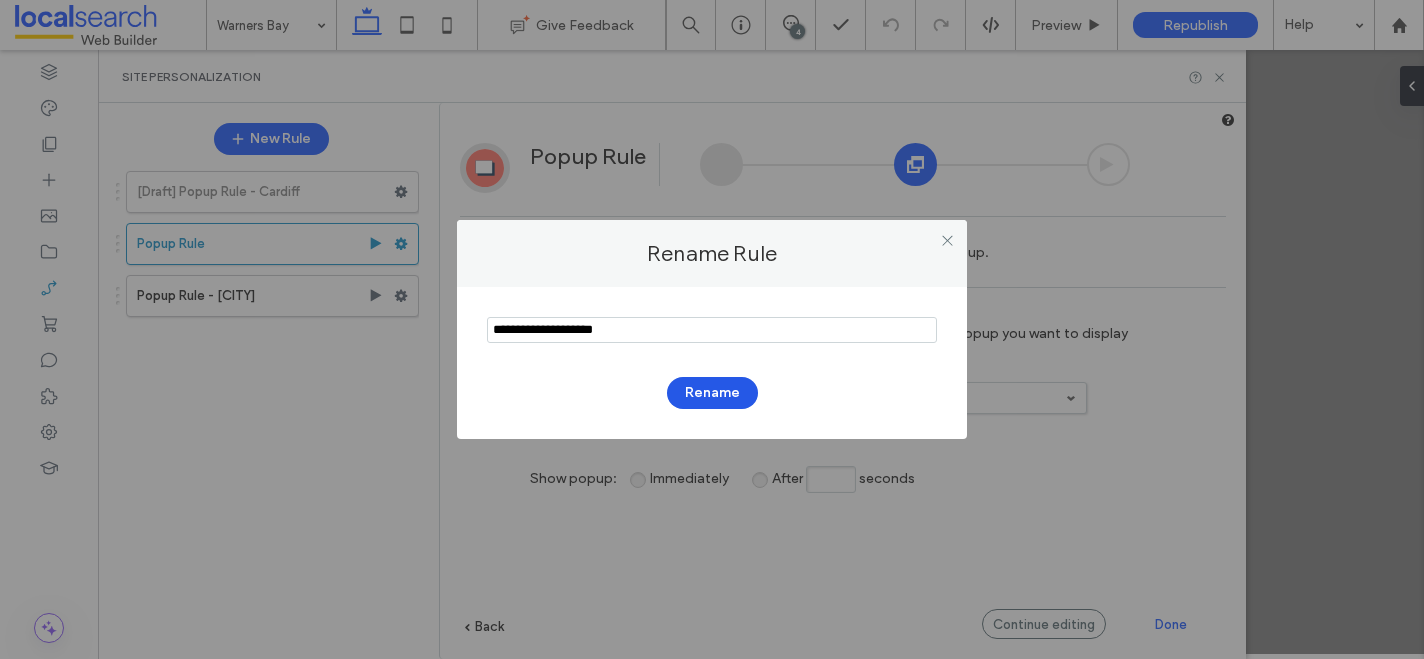 type on "**********" 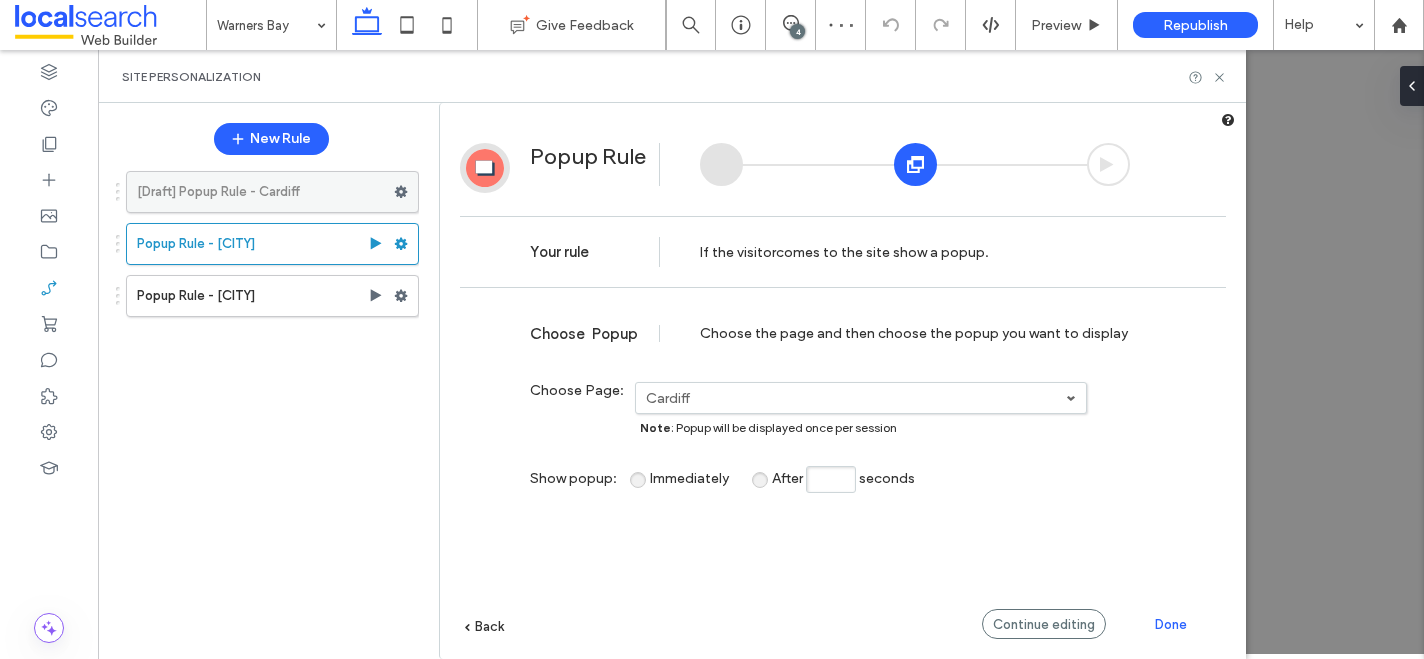 click 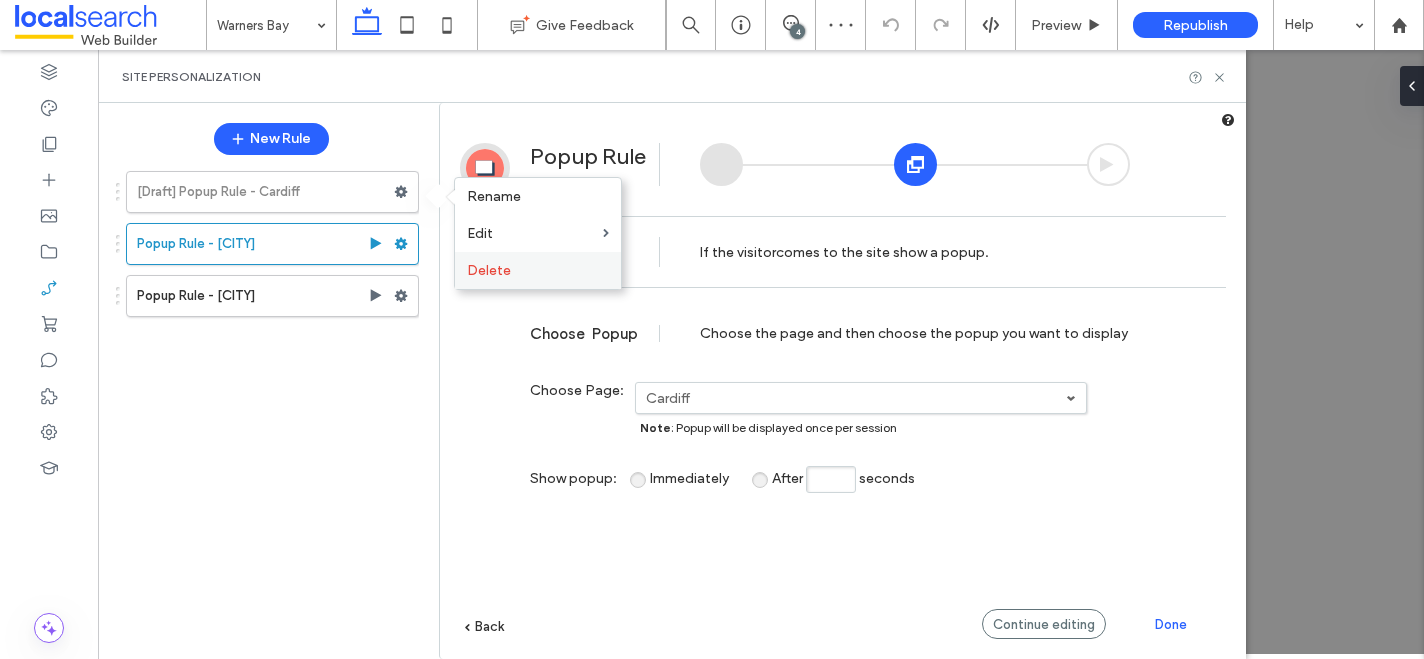 click on "Delete" at bounding box center [489, 270] 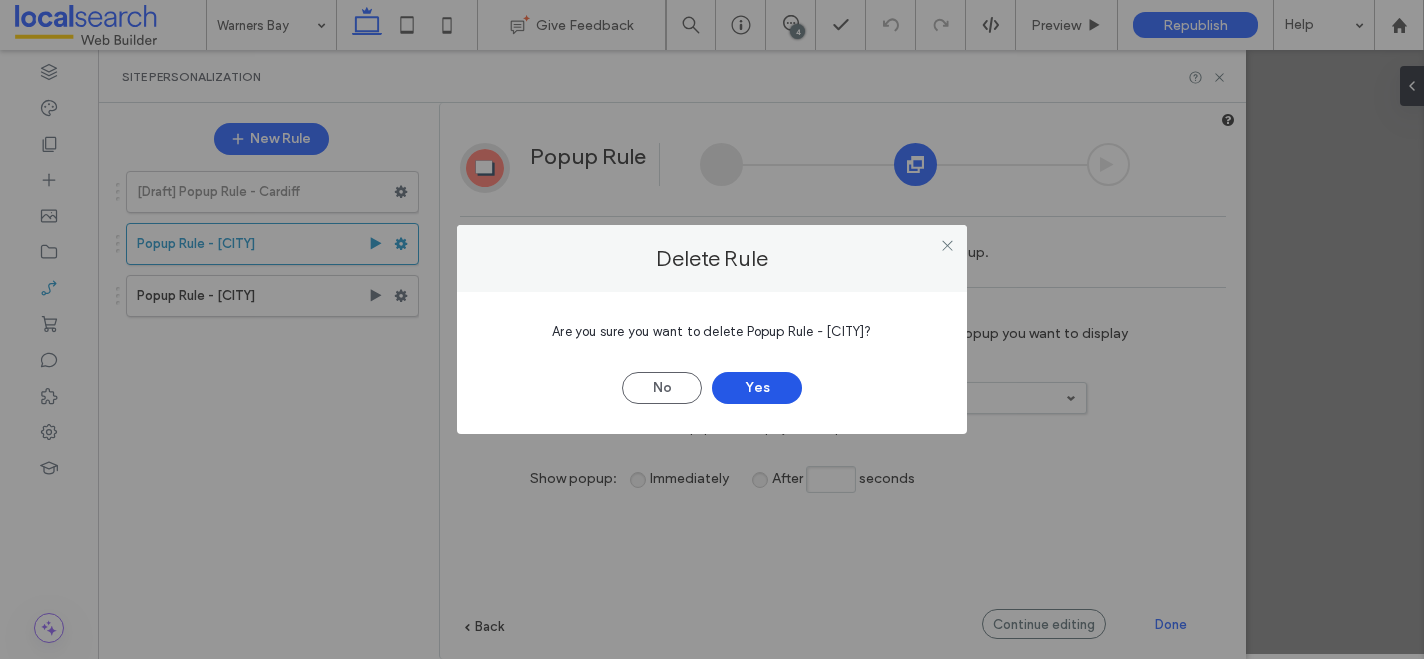 click on "Yes" at bounding box center (757, 388) 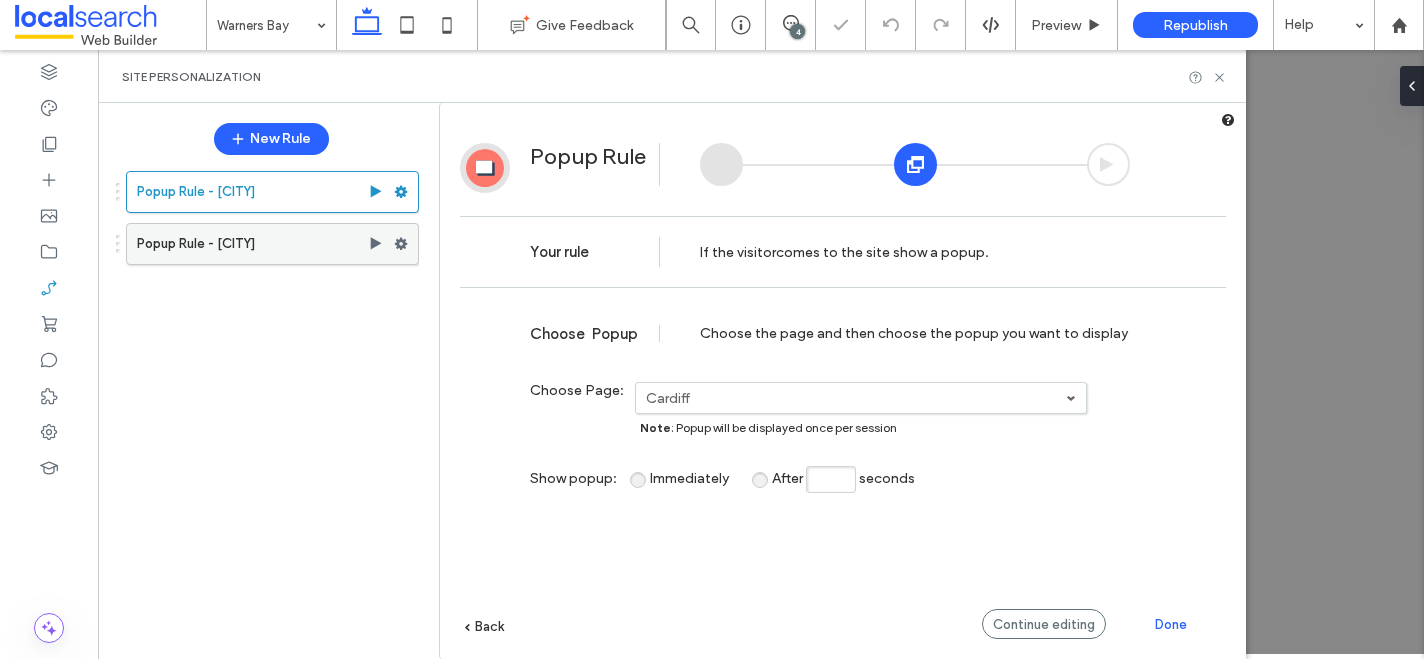 click 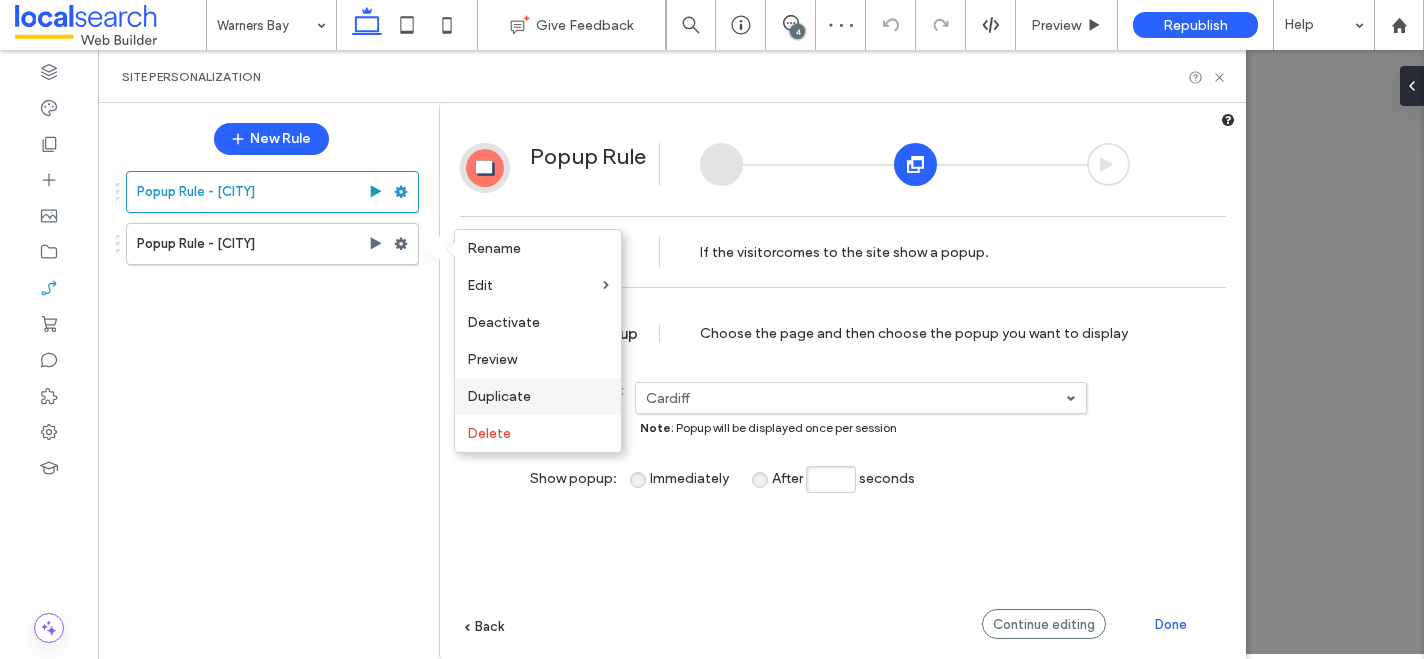 click on "Duplicate" at bounding box center [499, 396] 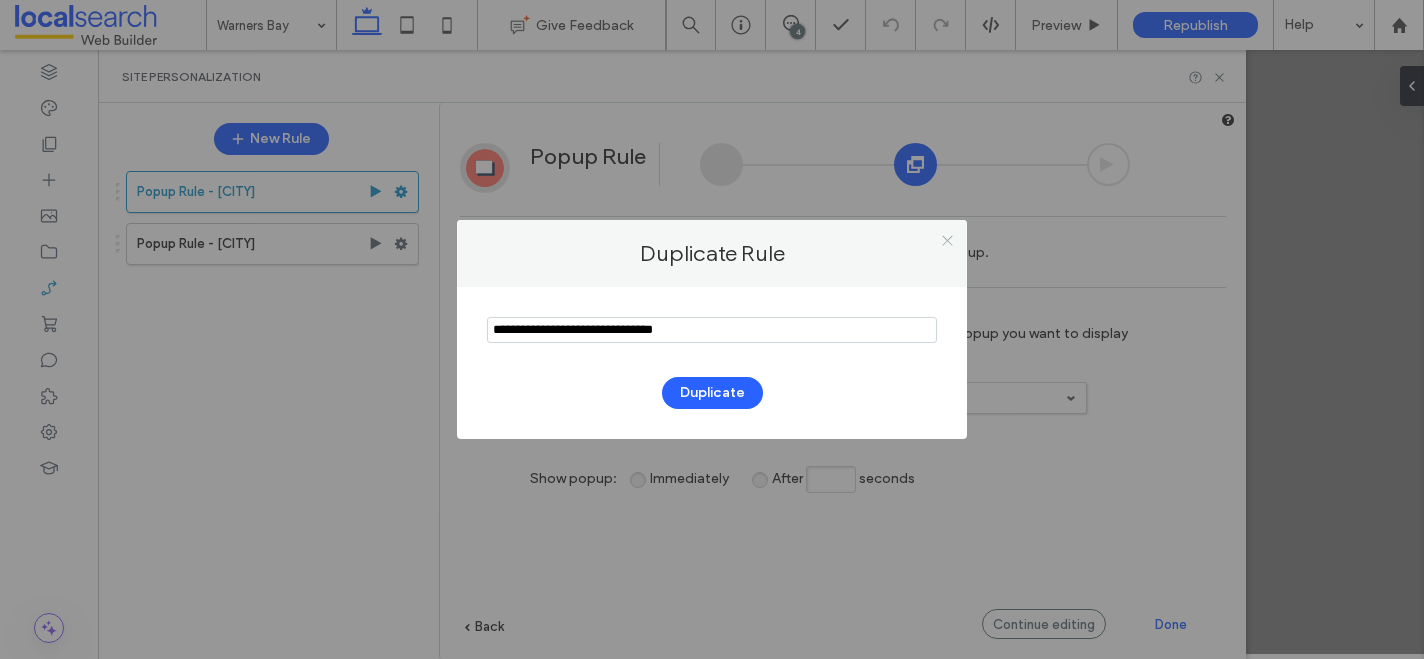 click at bounding box center [947, 240] 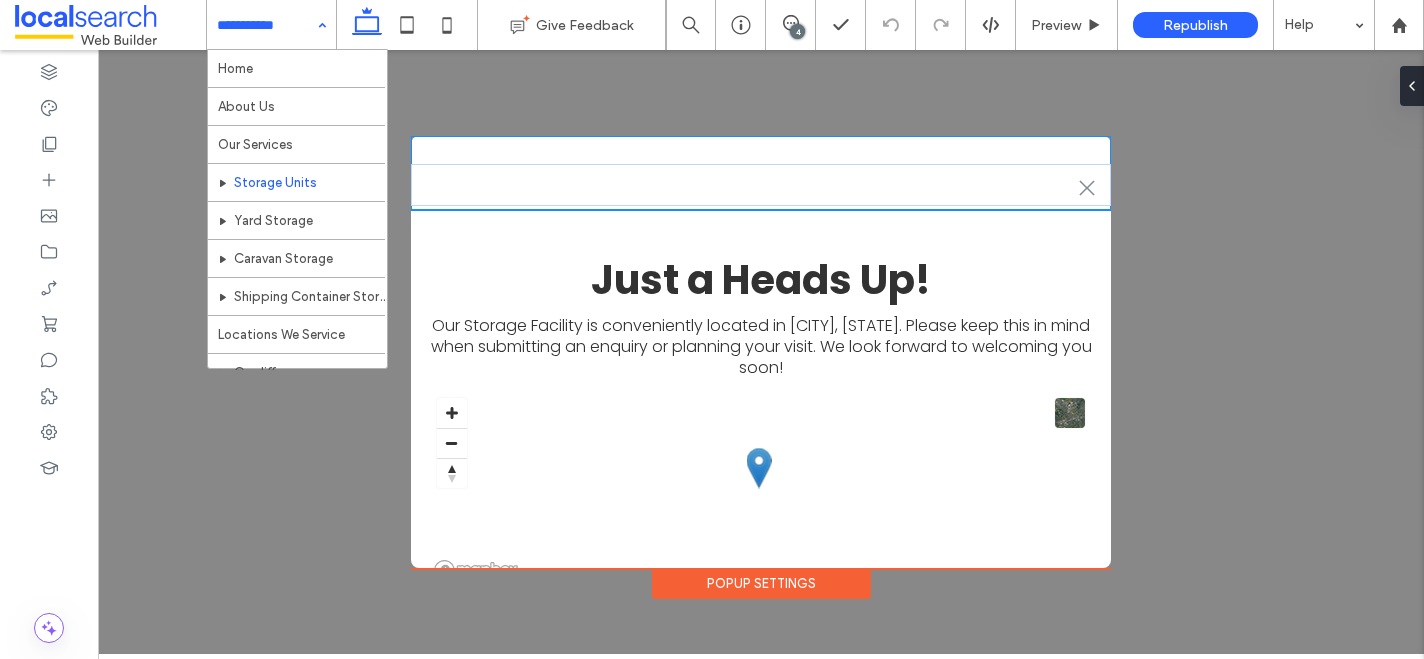 scroll, scrollTop: 147, scrollLeft: 0, axis: vertical 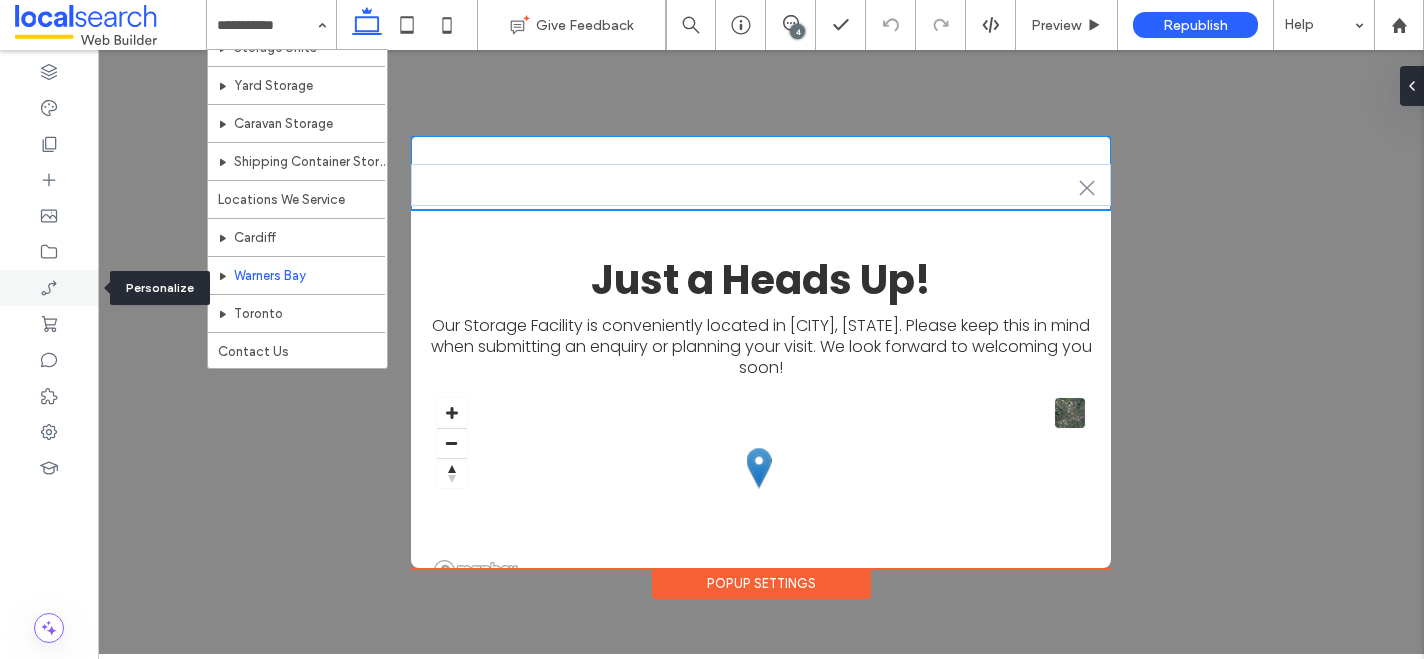 click at bounding box center [49, 288] 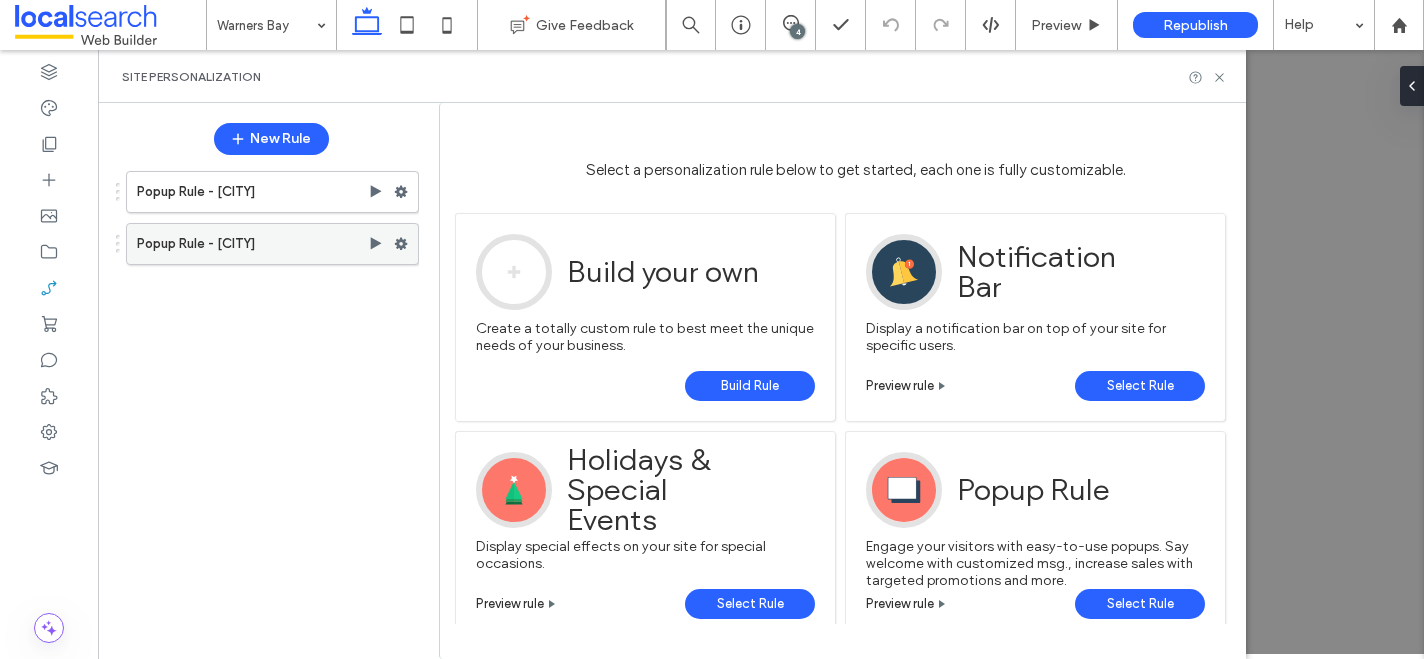 click 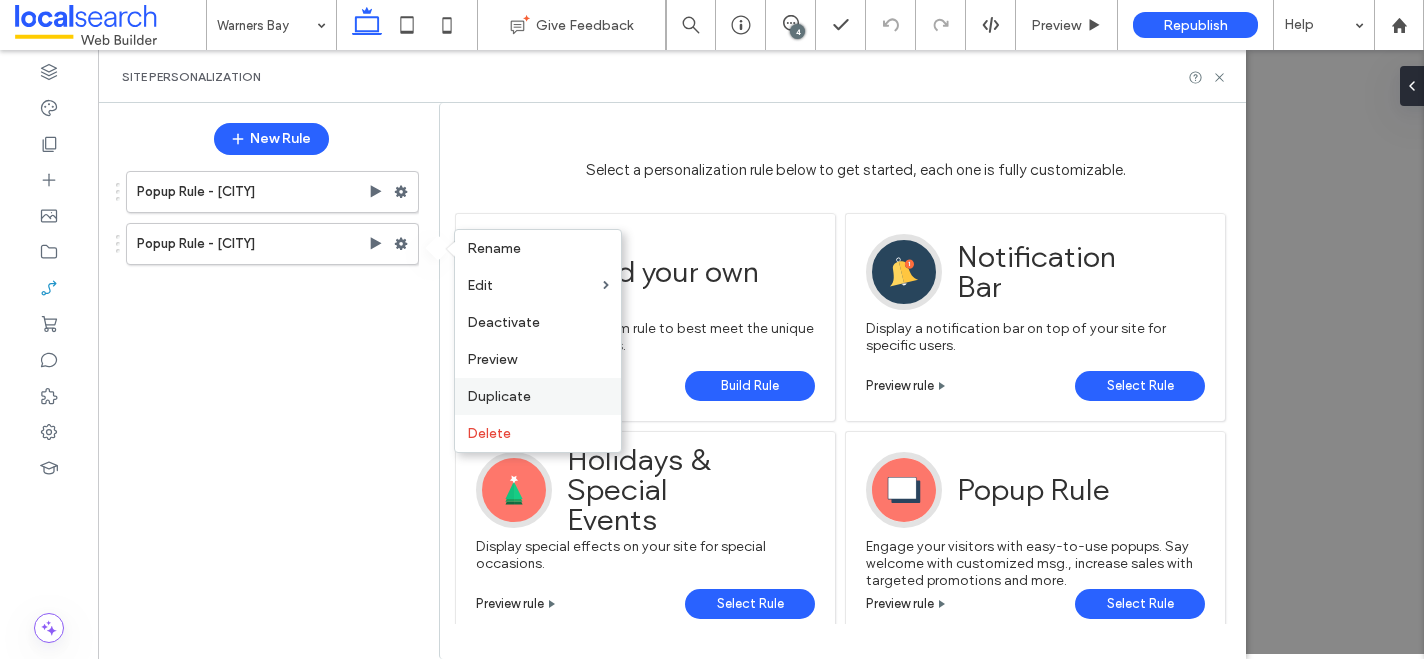 click on "Duplicate" at bounding box center [538, 396] 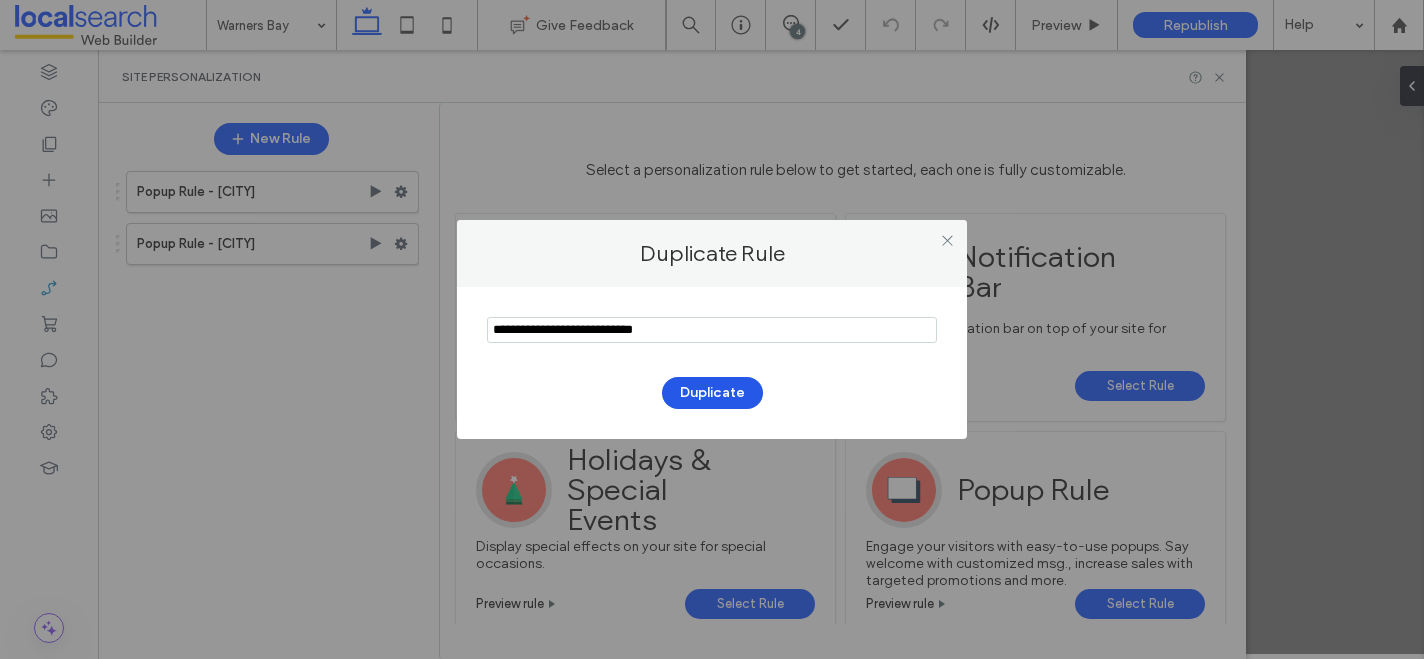 type on "**********" 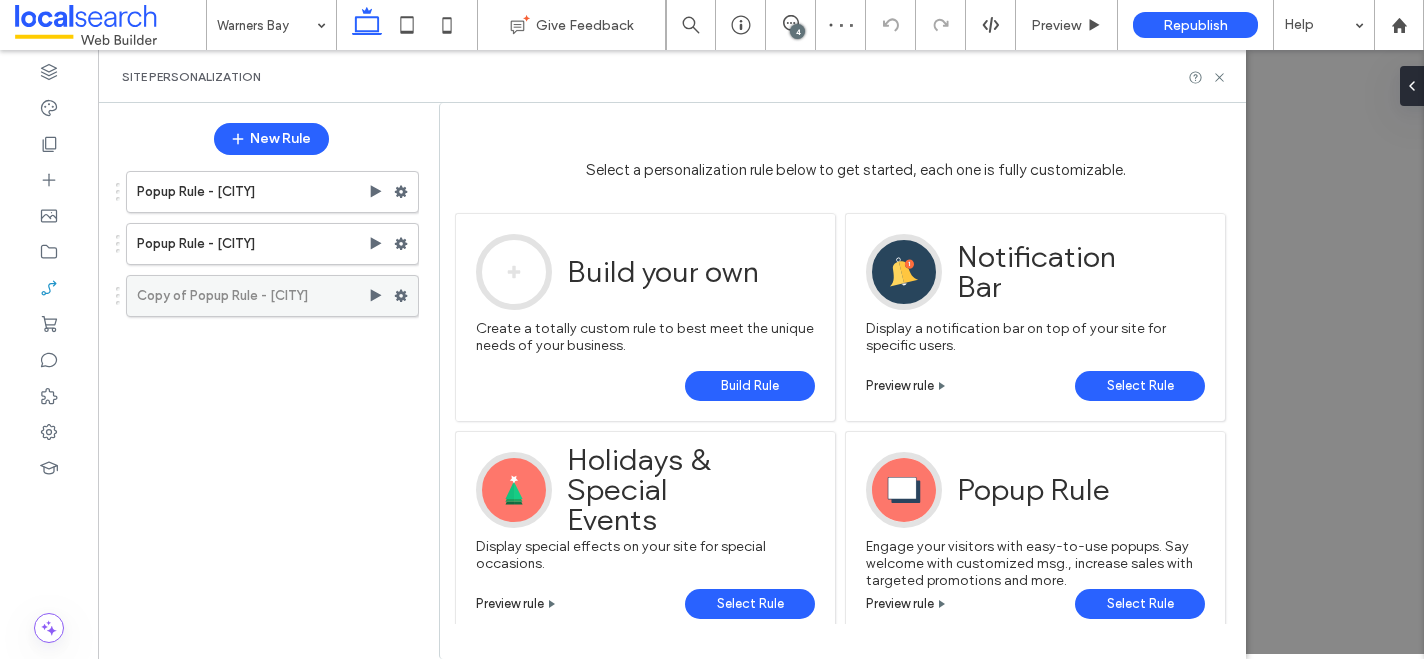 click on "Copy of Popup Rule - Toronto" at bounding box center [252, 296] 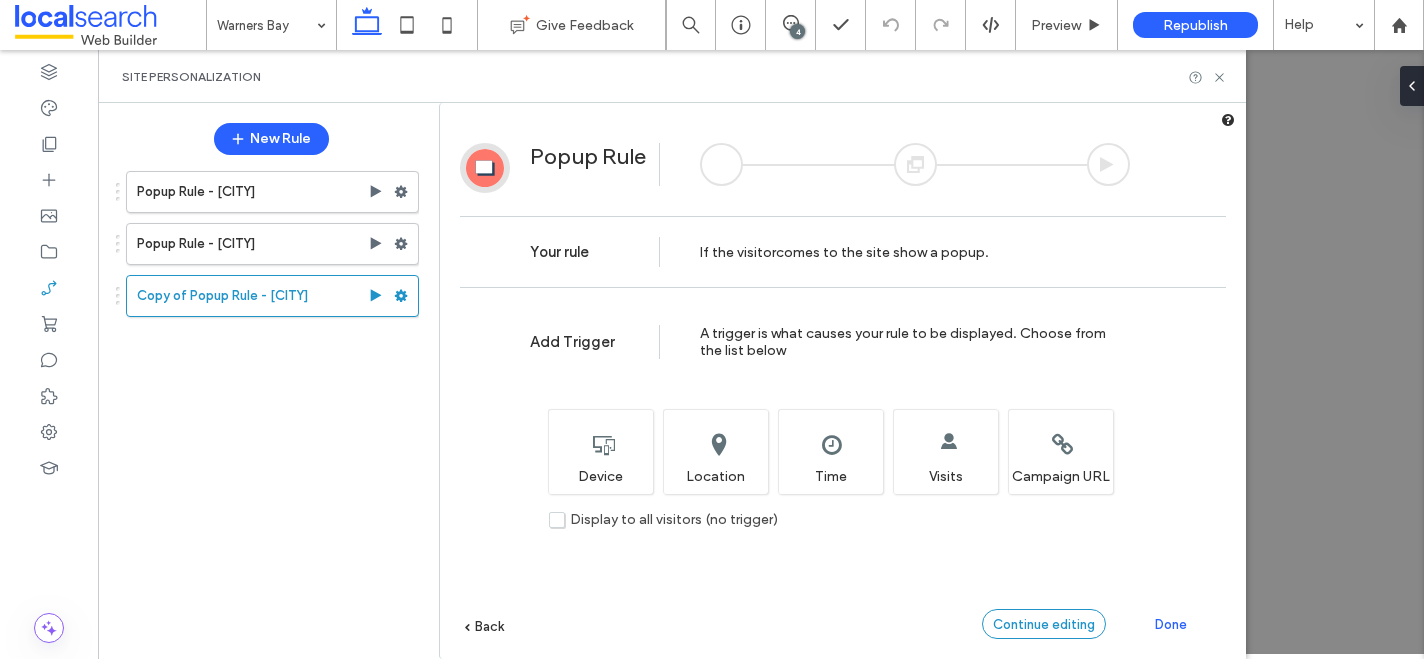 click on "Continue editing" at bounding box center [1044, 624] 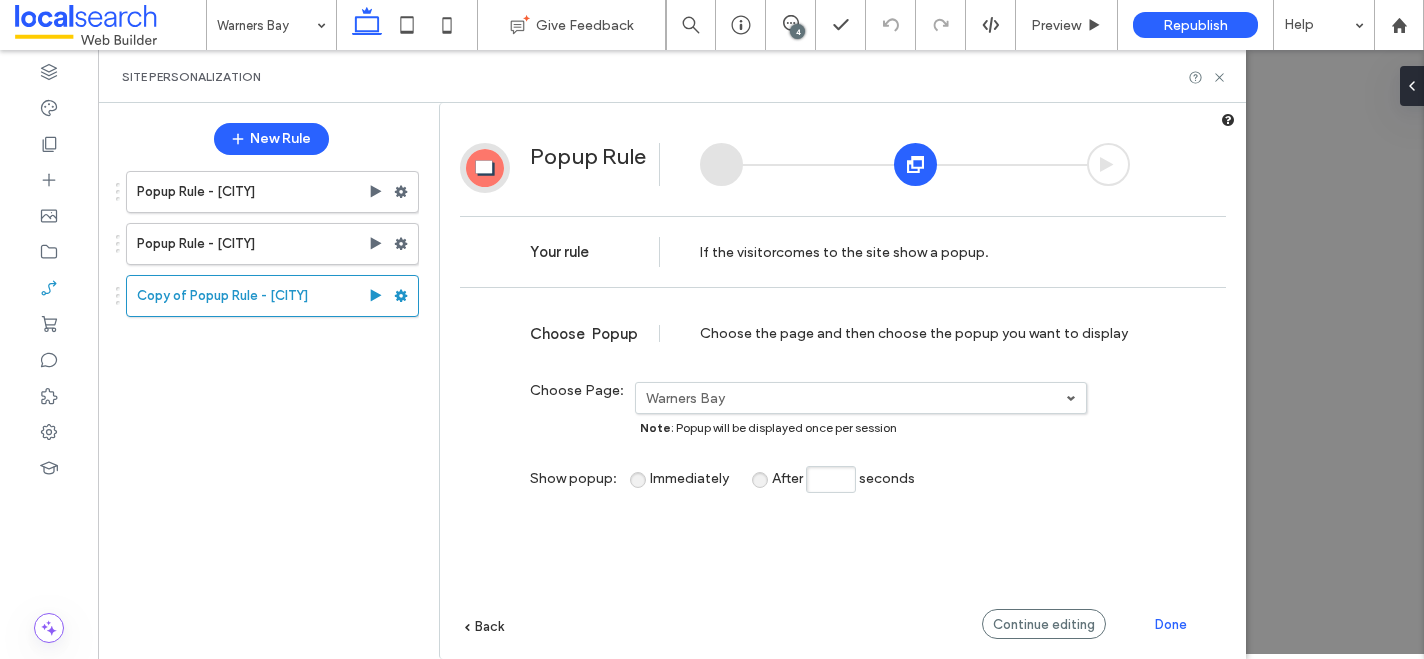 click on "Warners Bay" at bounding box center (856, 398) 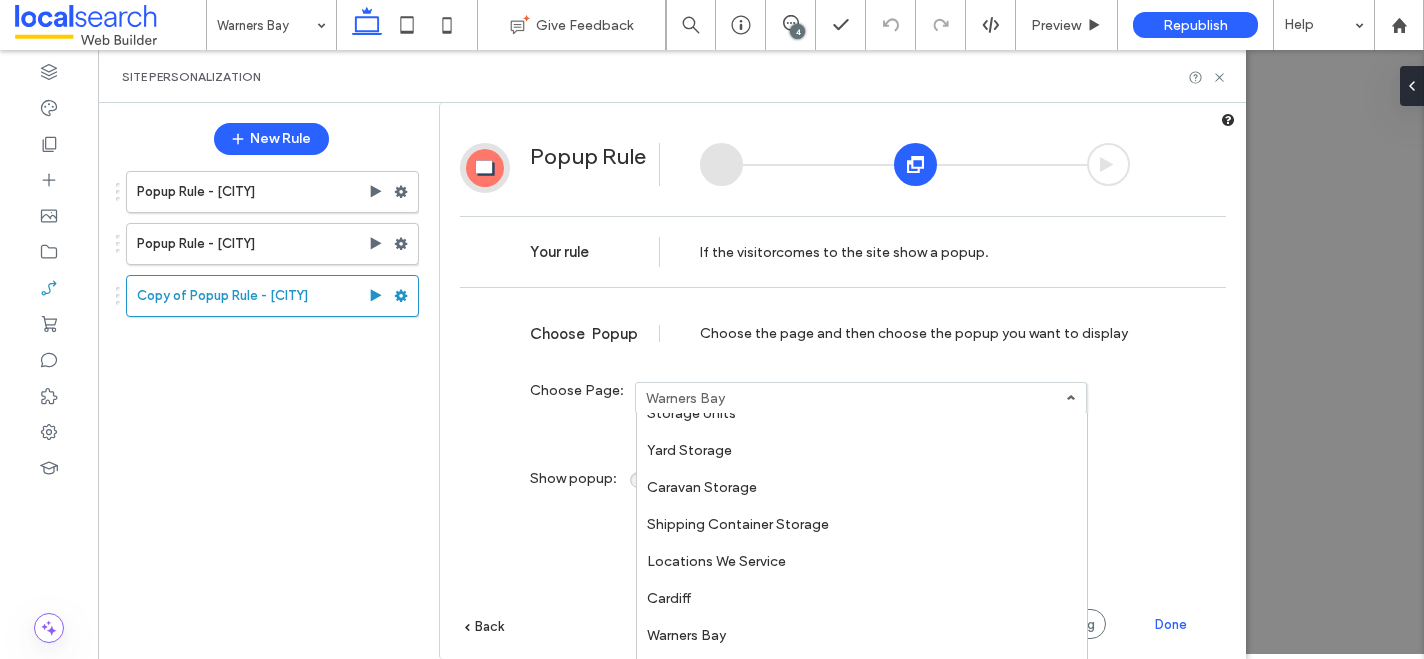 scroll, scrollTop: 181, scrollLeft: 0, axis: vertical 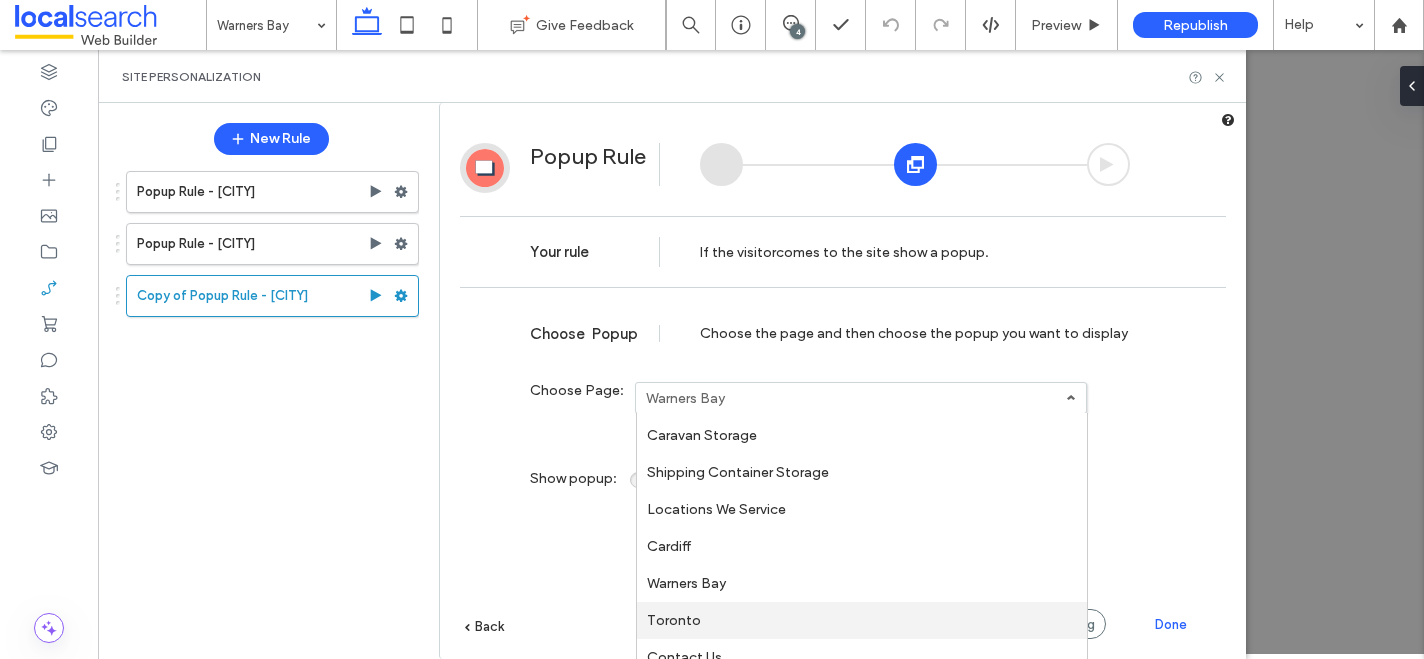 click on "Toronto" at bounding box center (674, 620) 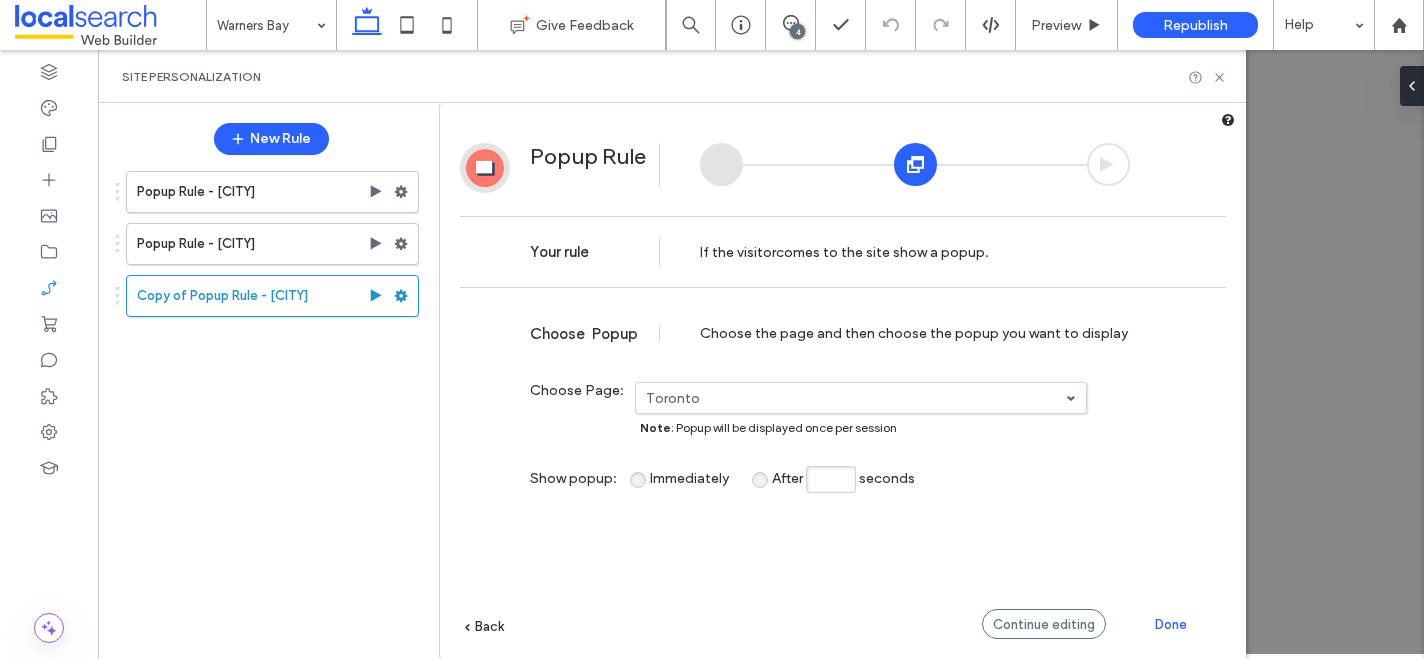 click on "Done" at bounding box center (1171, 624) 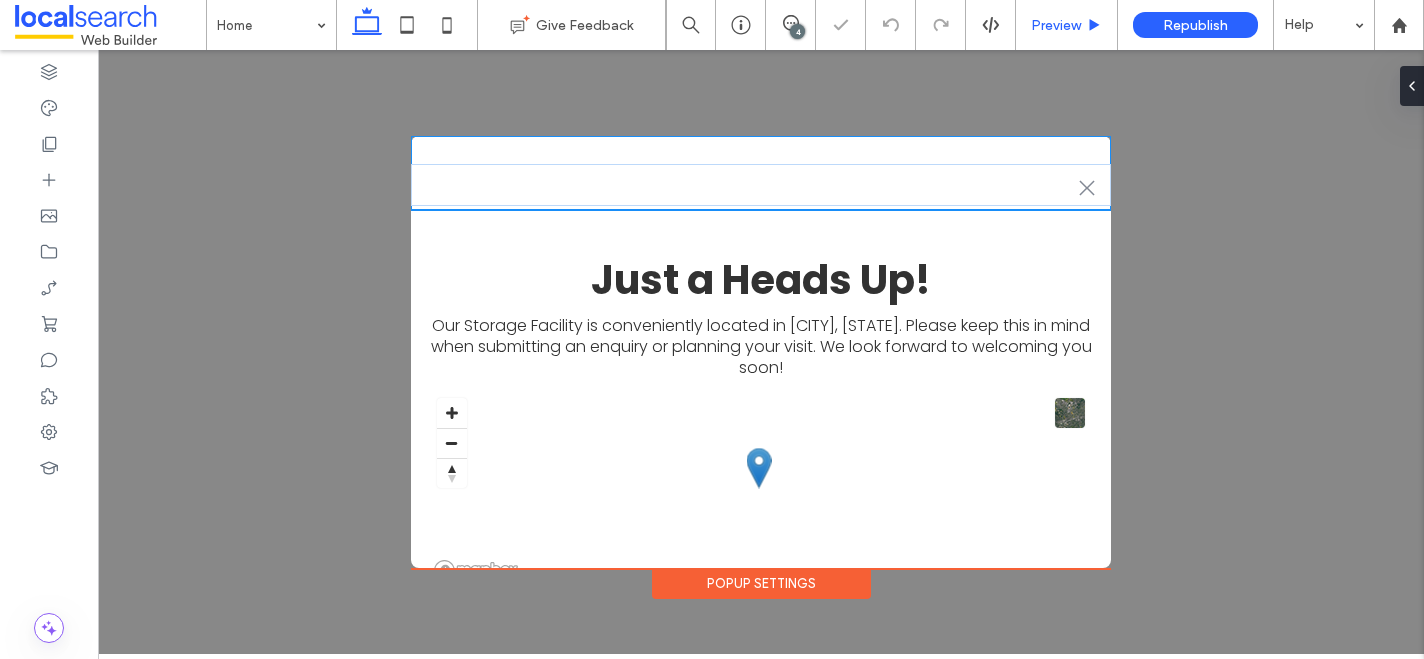 click on "Preview" at bounding box center (1056, 25) 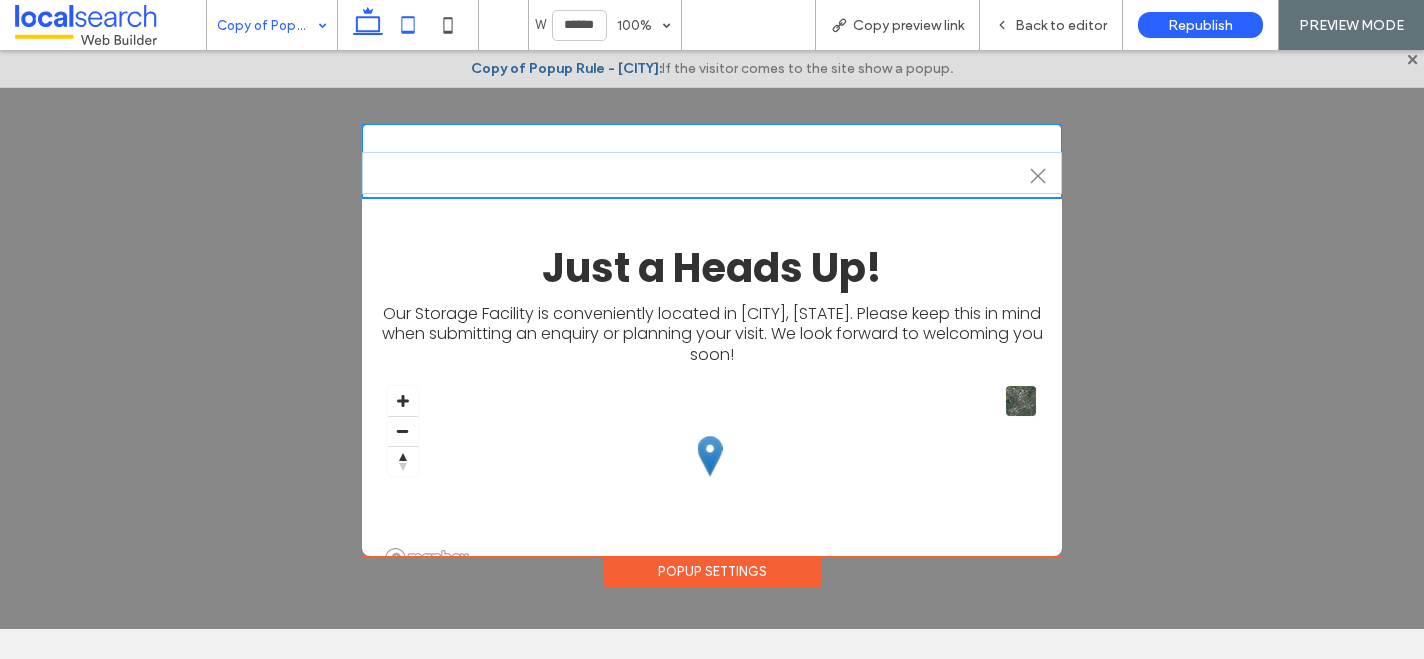 click 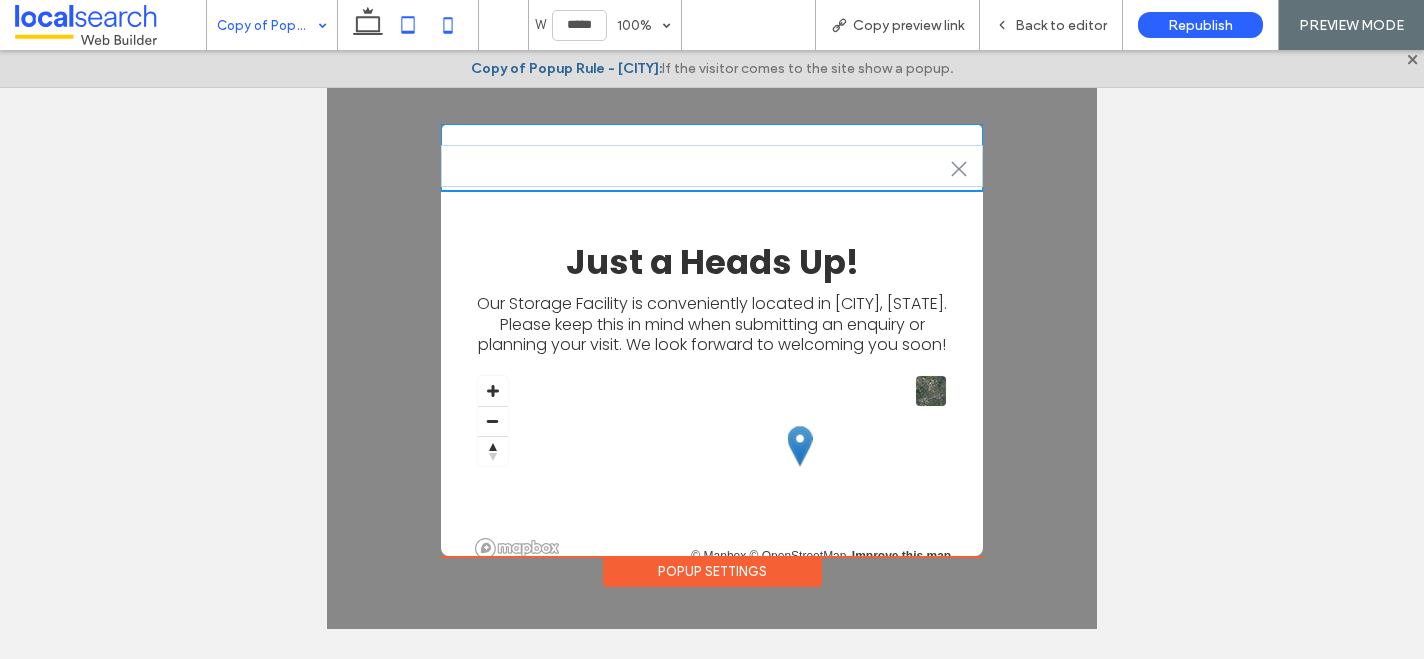 click 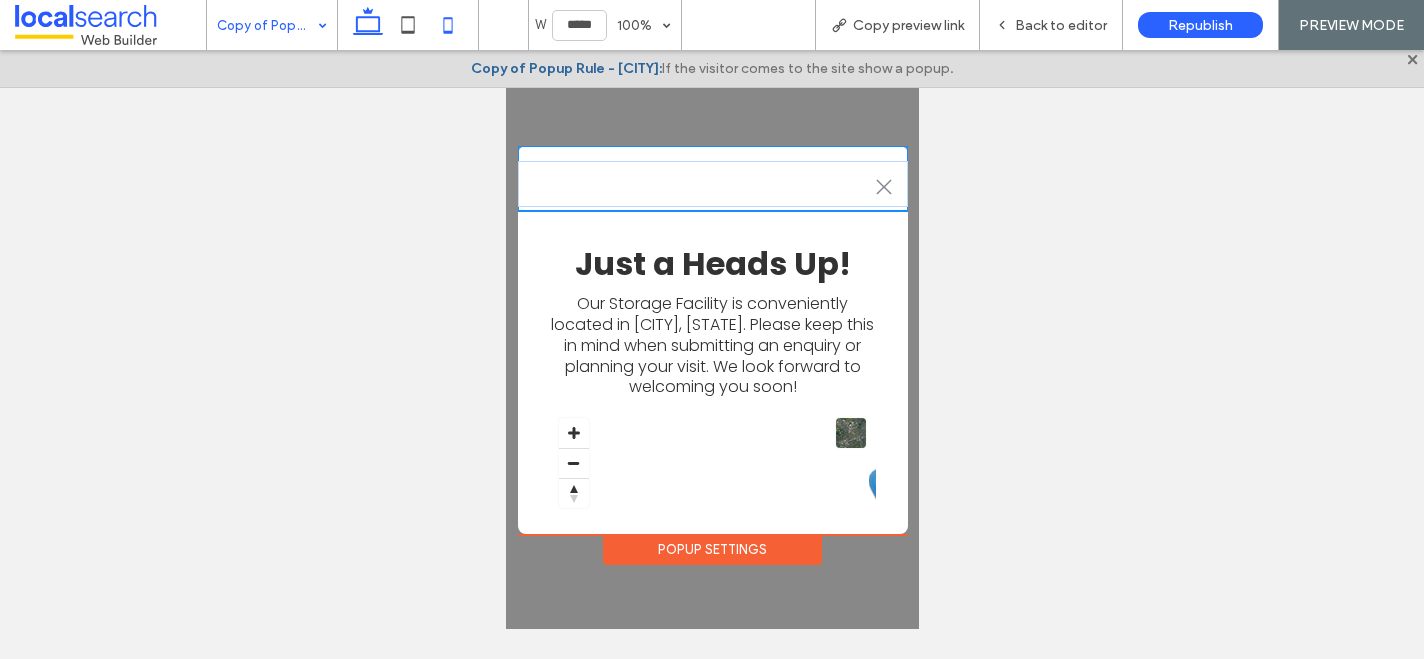 click 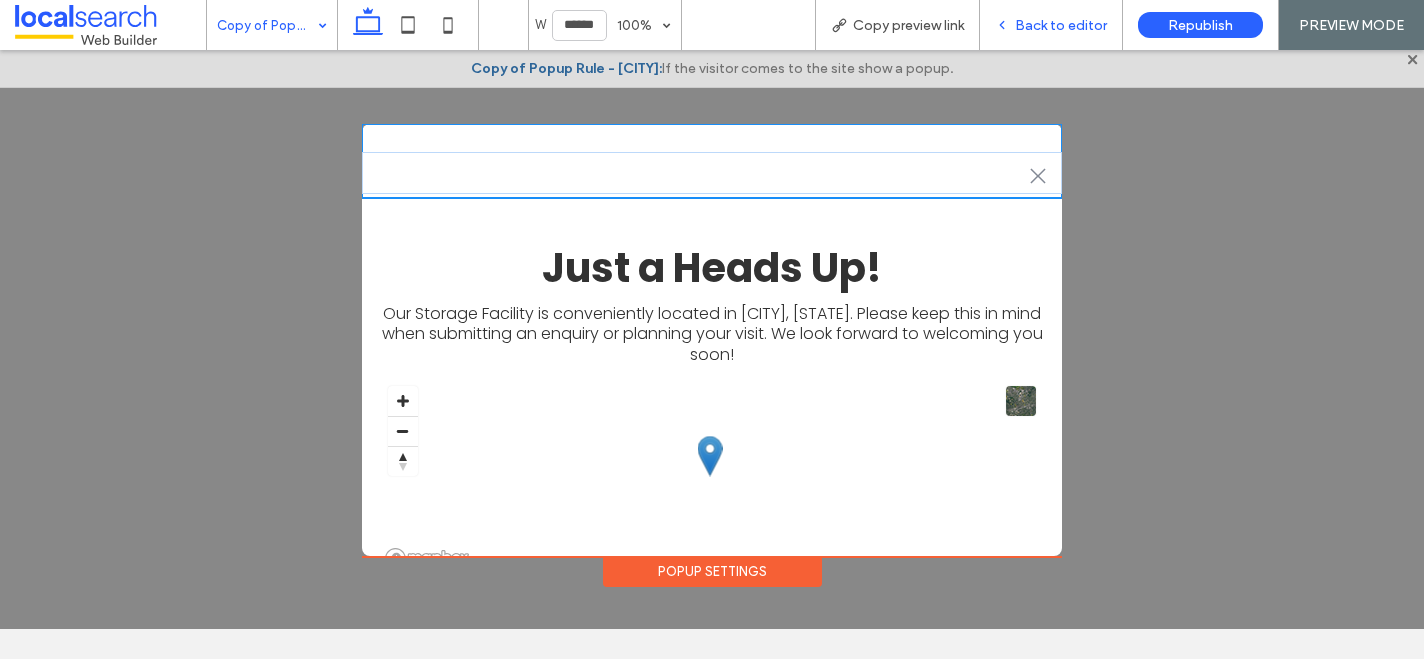 click 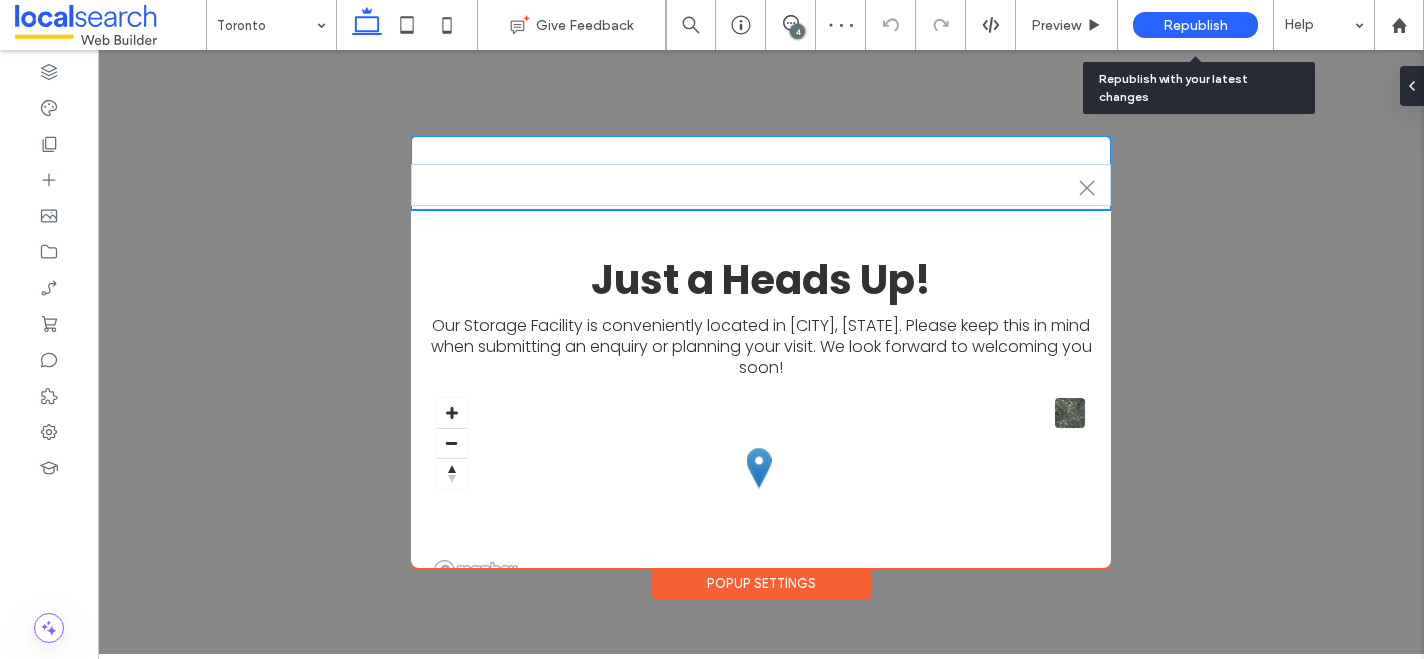 click on "Republish" at bounding box center (1195, 25) 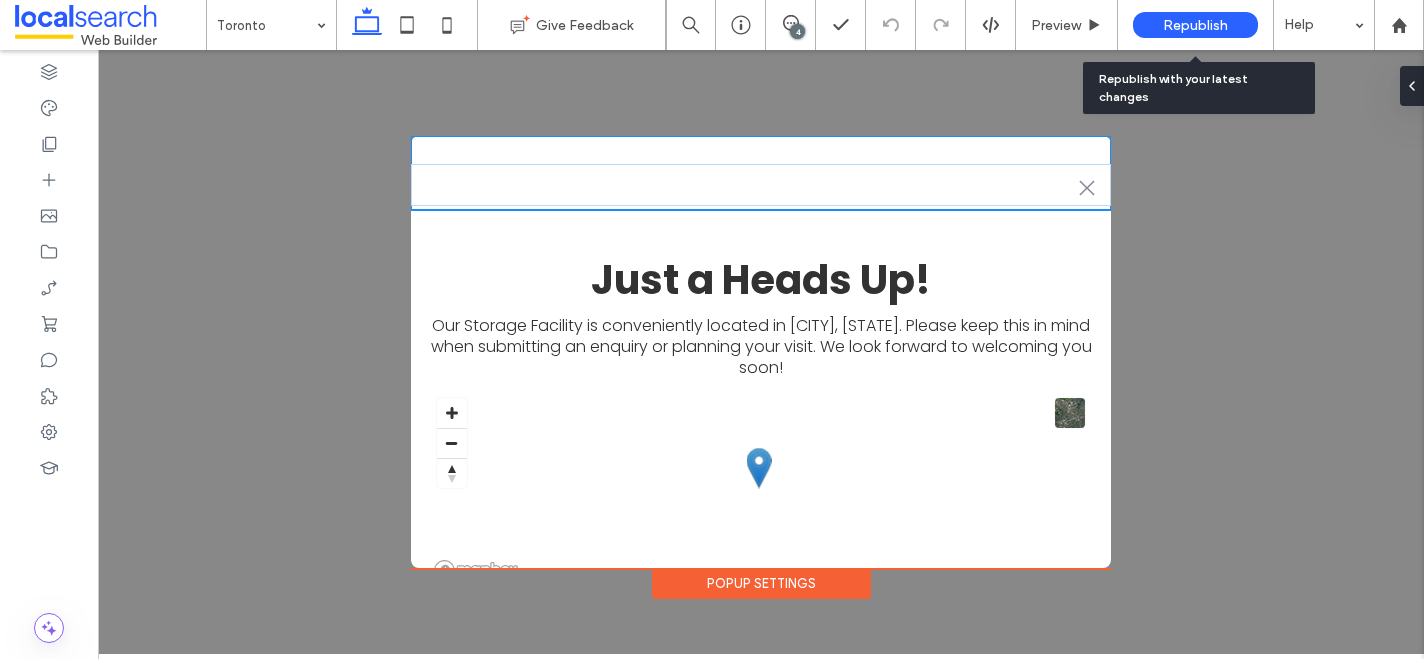 click on "Republish" at bounding box center [1195, 25] 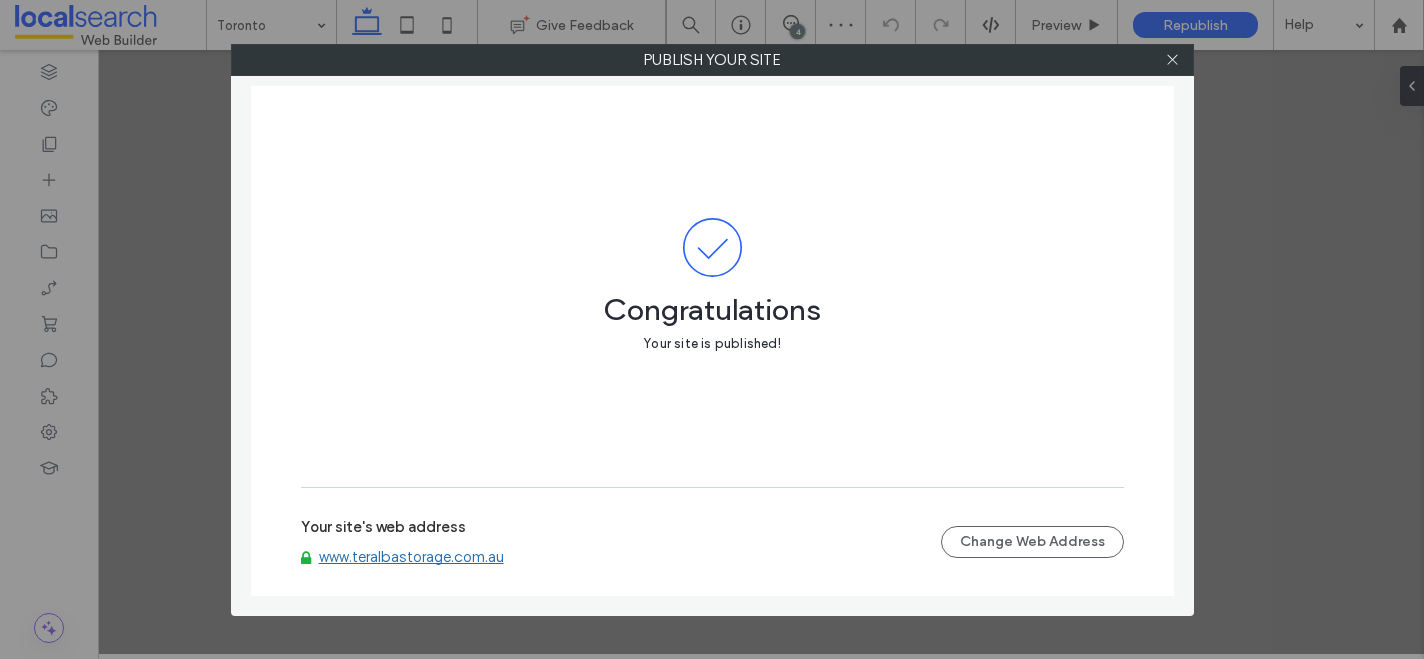 click on "www.teralbastorage.com.au" at bounding box center [411, 557] 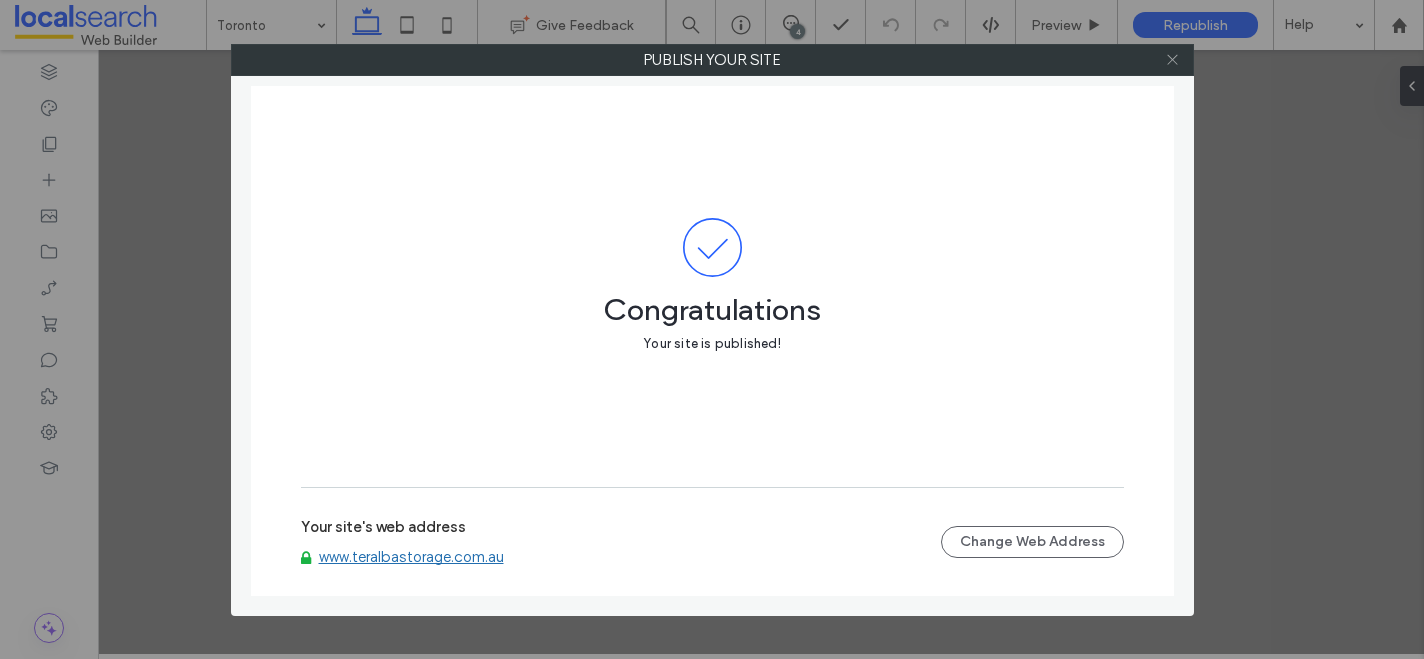 click 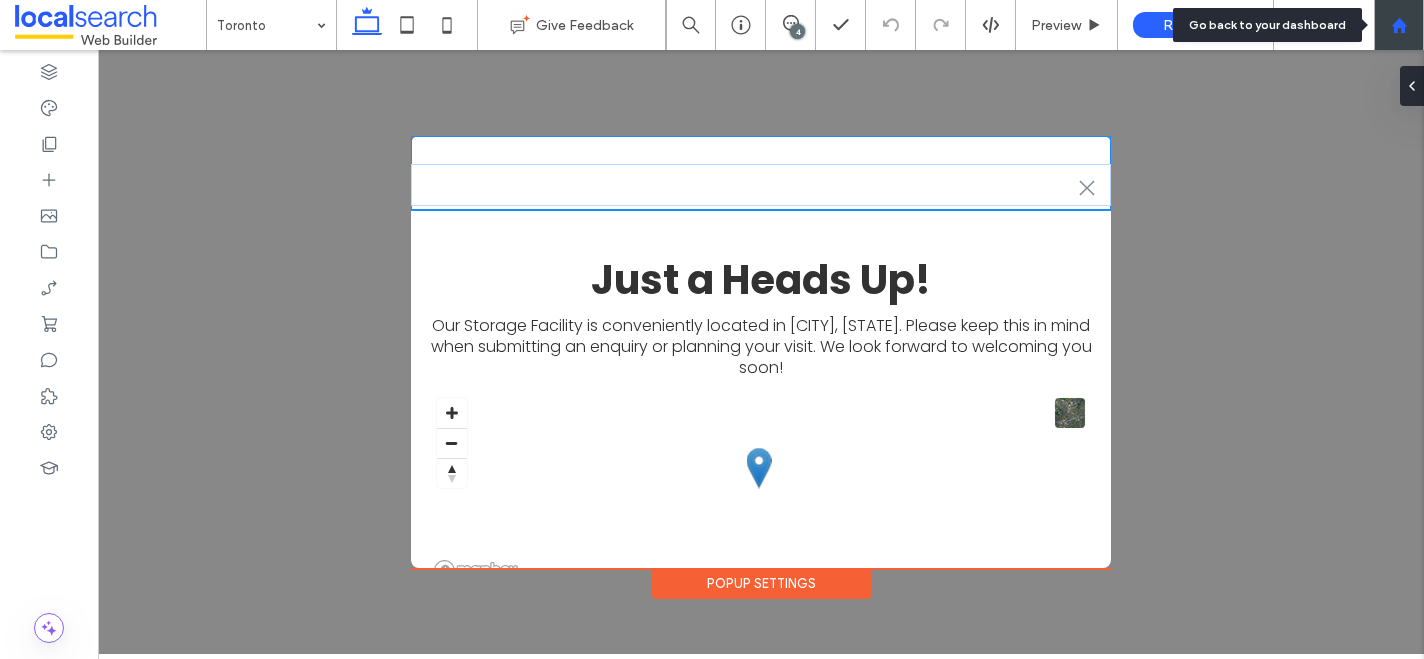 click 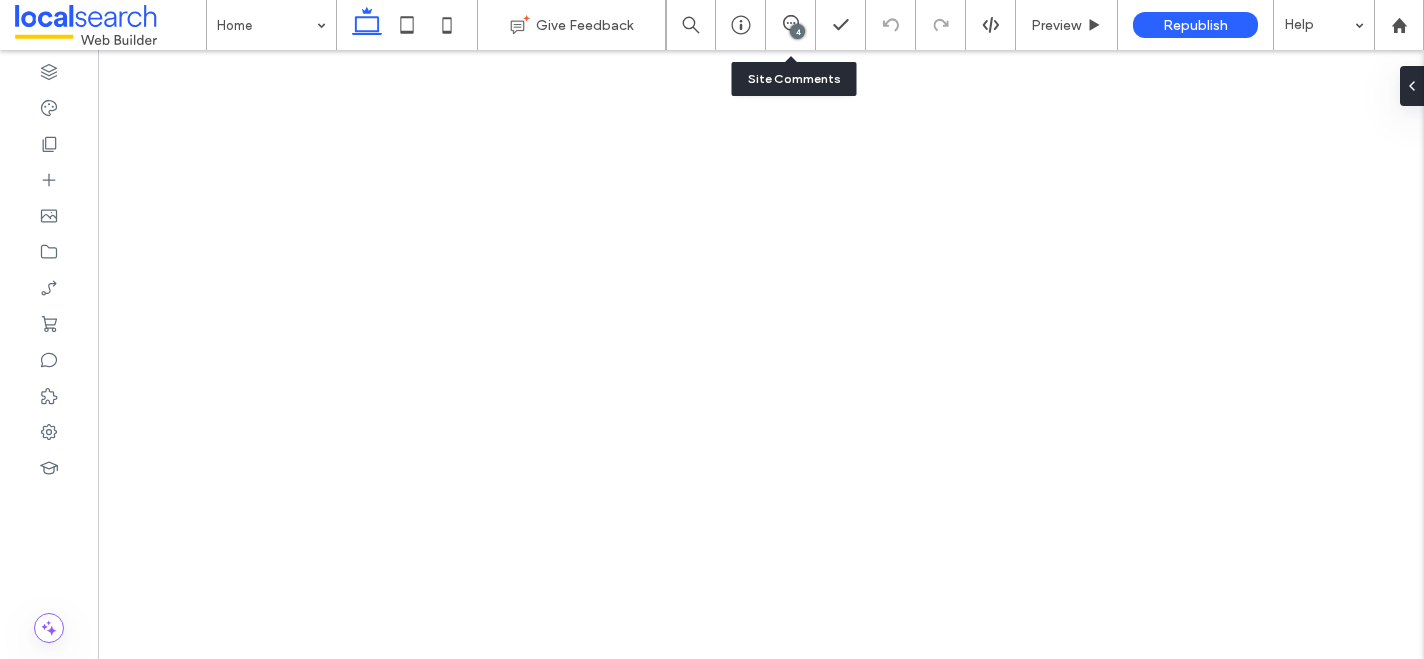 click on "4" at bounding box center (790, 25) 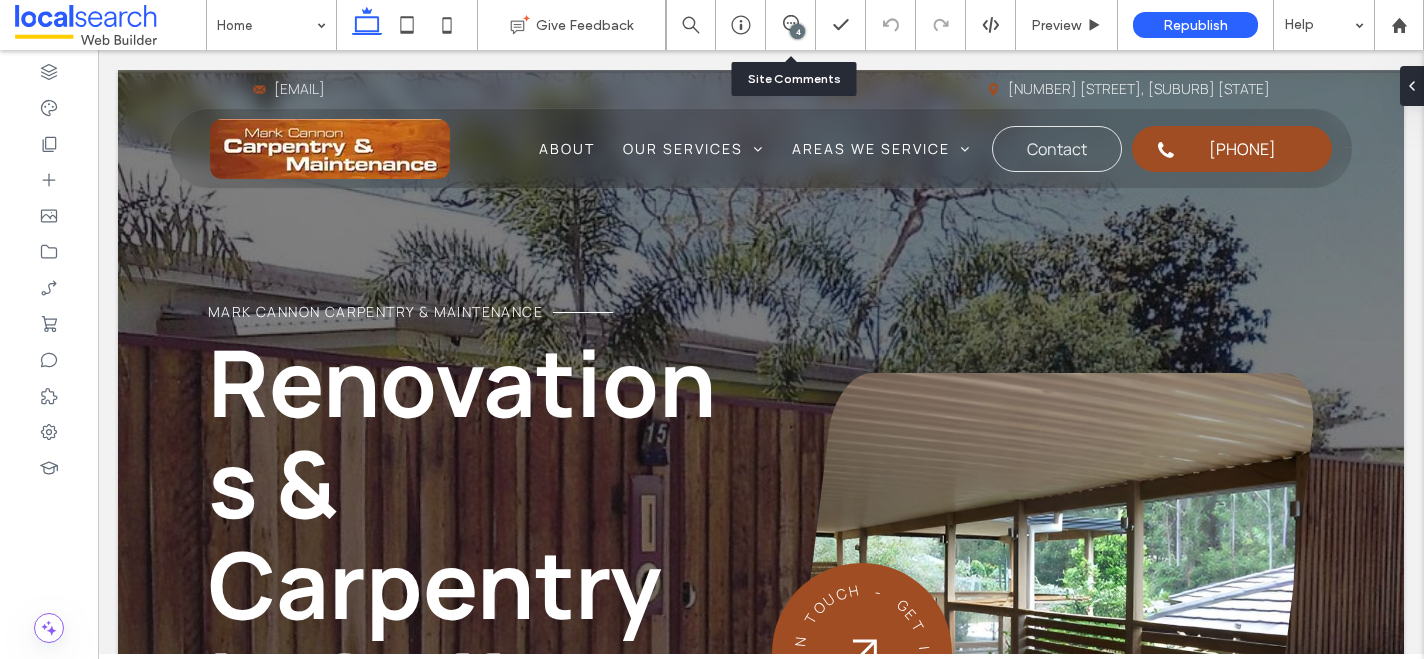 scroll, scrollTop: 0, scrollLeft: 0, axis: both 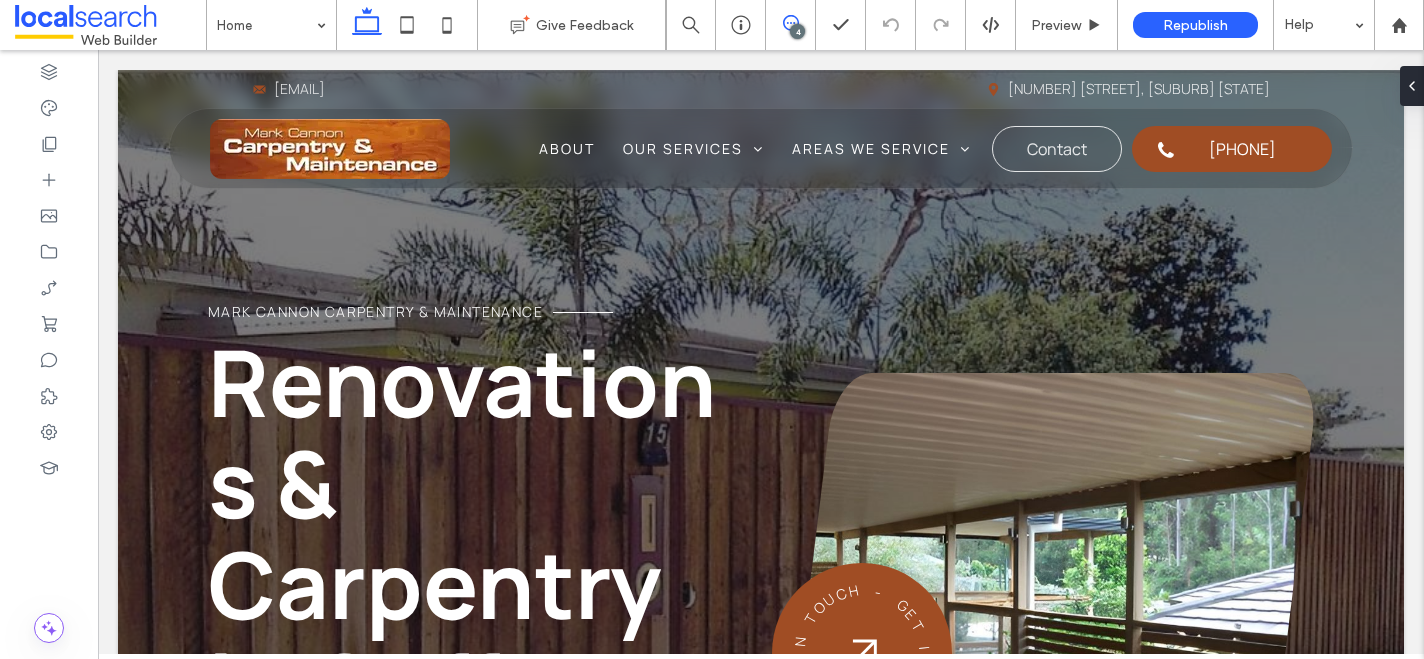 click 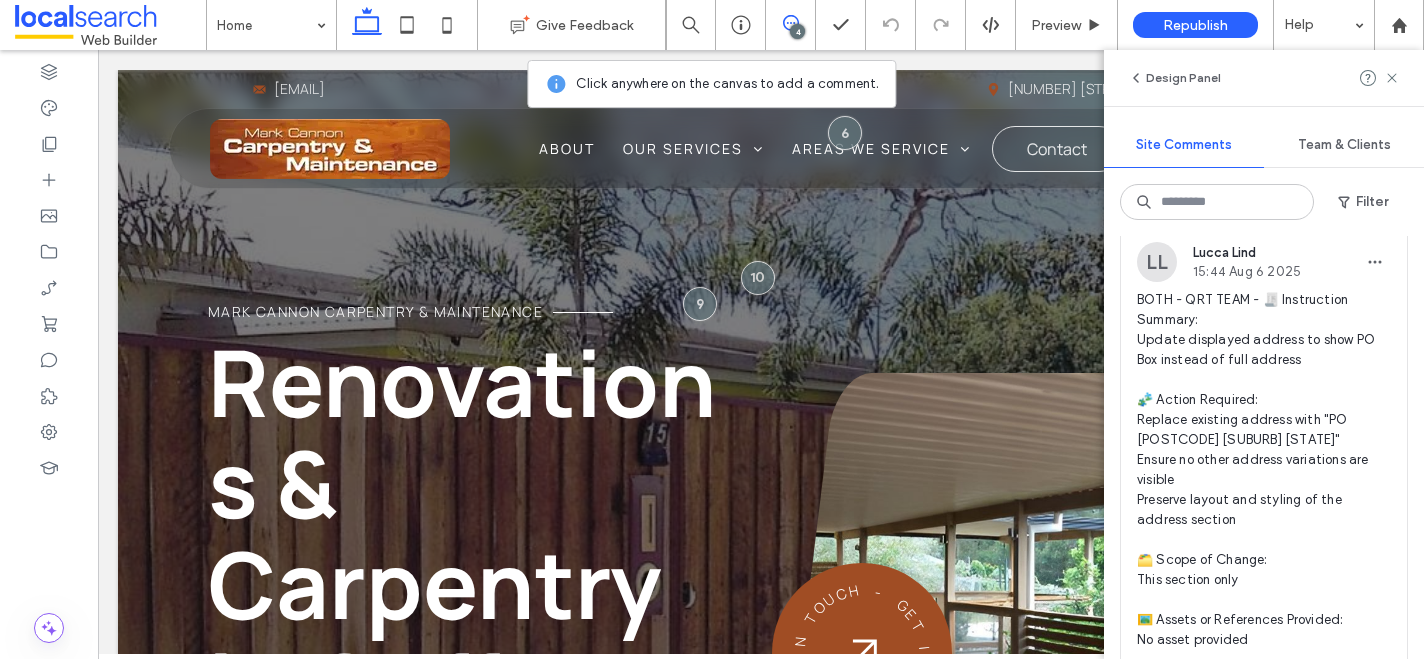 scroll, scrollTop: 83, scrollLeft: 0, axis: vertical 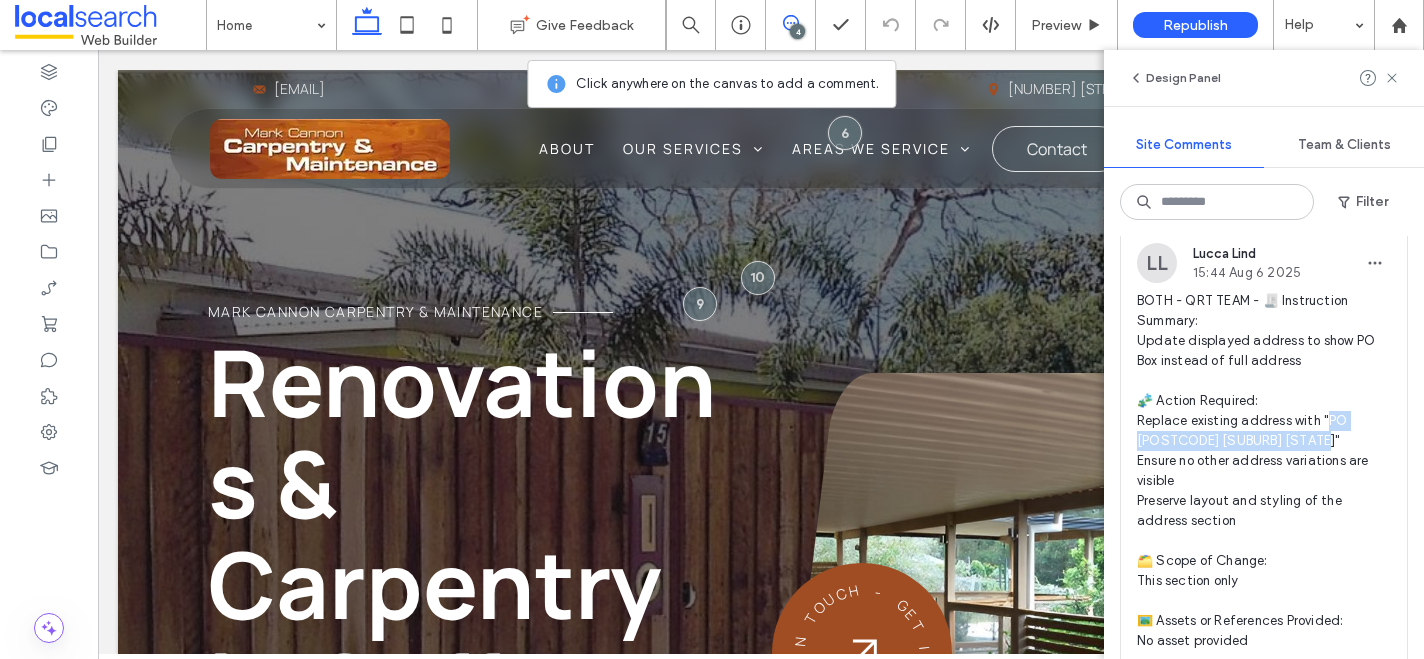 drag, startPoint x: 1295, startPoint y: 442, endPoint x: 1328, endPoint y: 415, distance: 42.638012 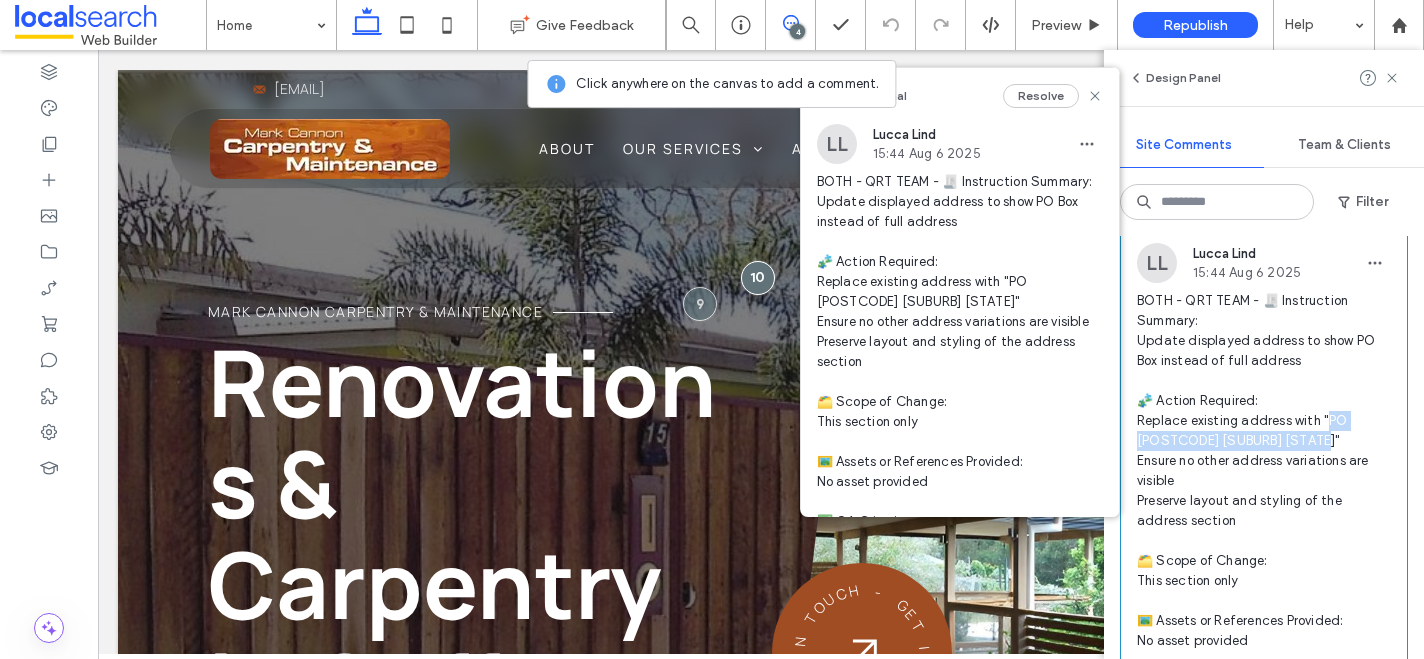 copy on "PO [POSTAL_CODE] [CITY] [STATE] [POSTAL_CODE]"" 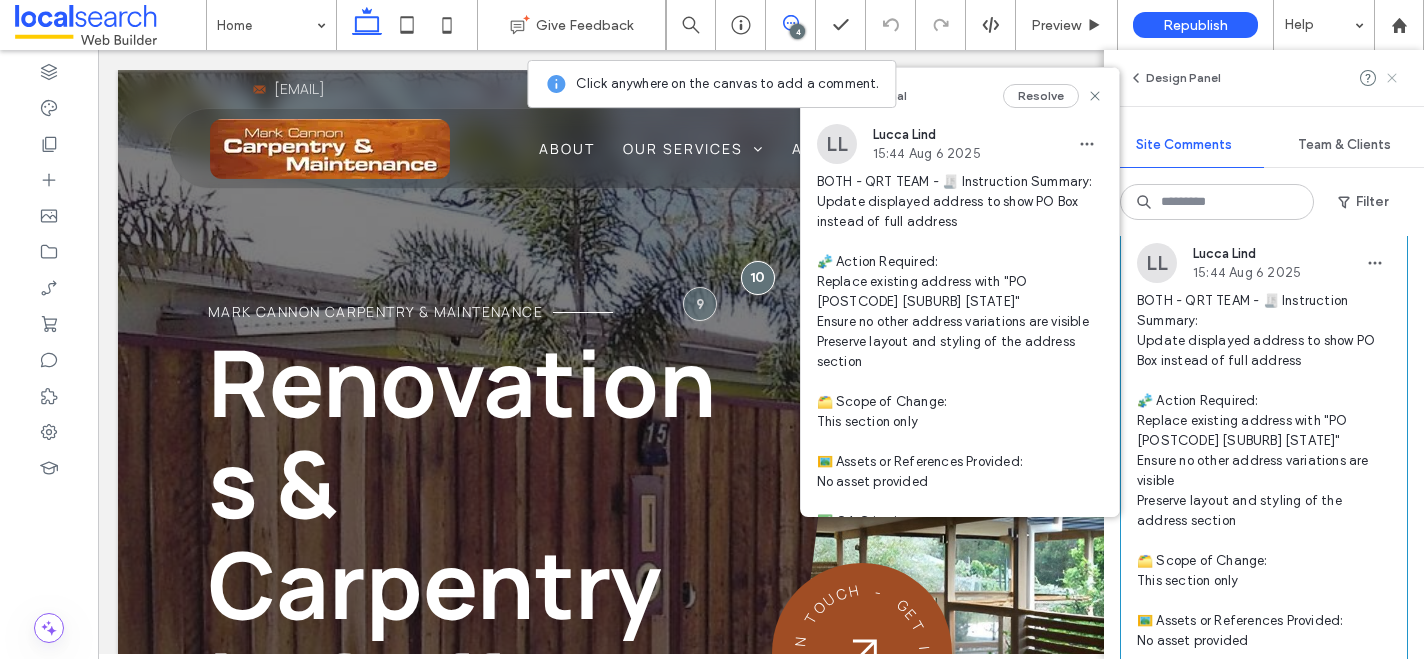 click 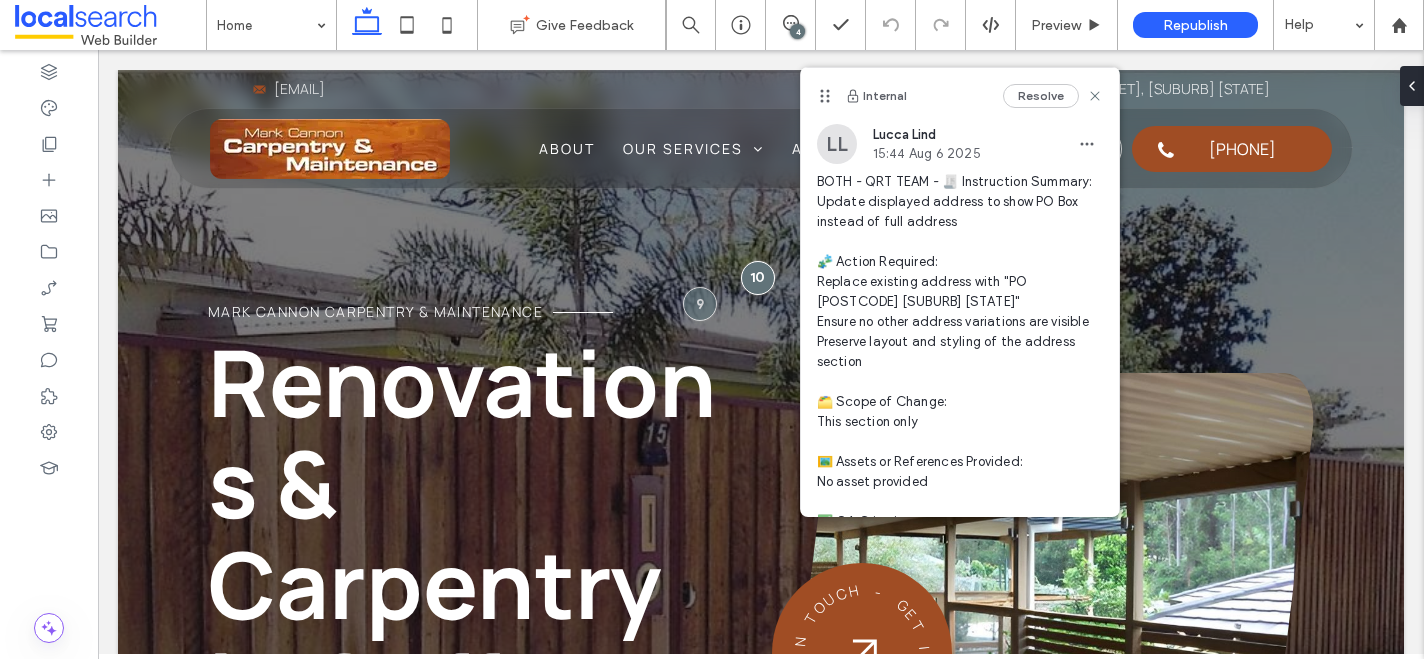 scroll, scrollTop: 0, scrollLeft: 0, axis: both 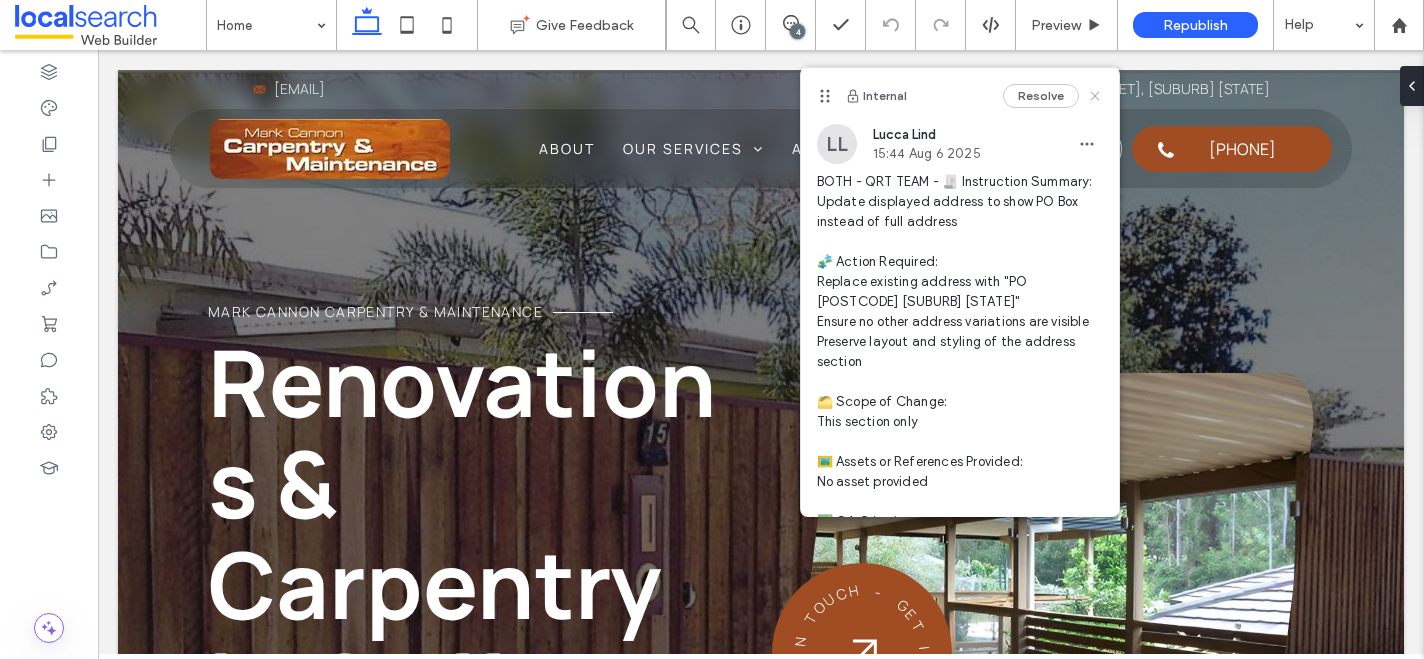 click 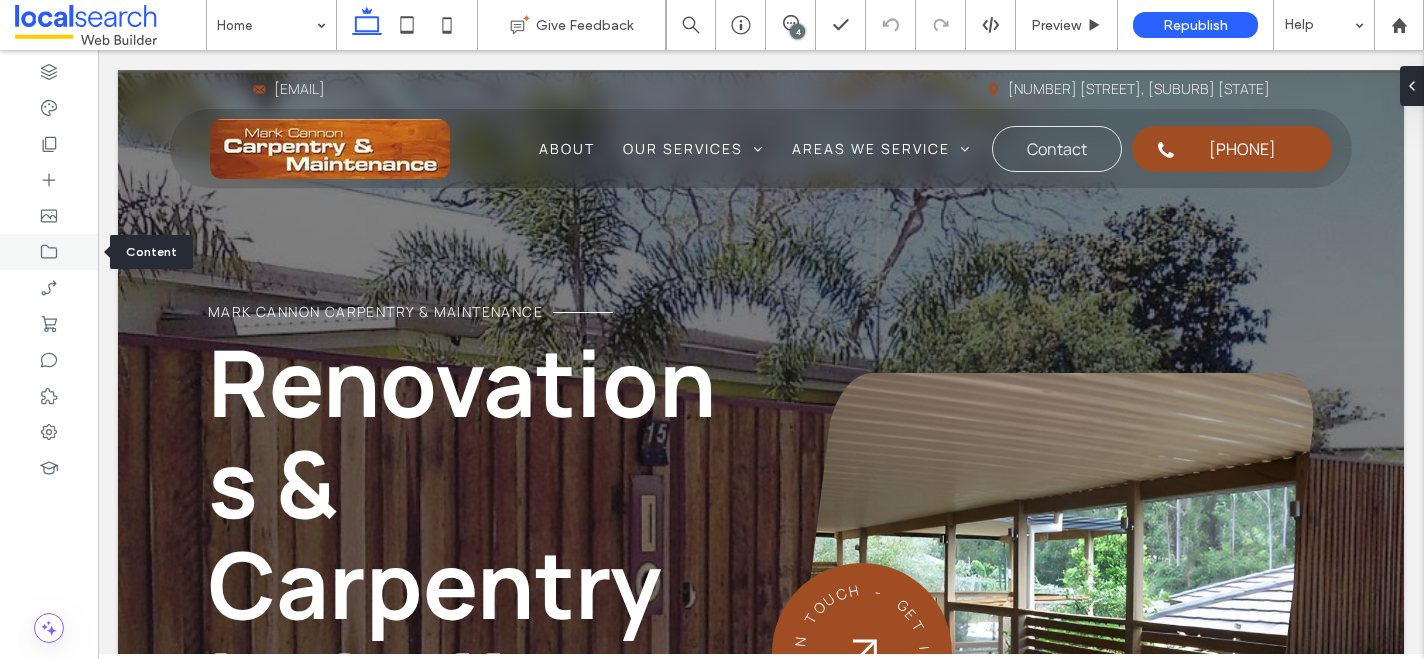 click at bounding box center [49, 252] 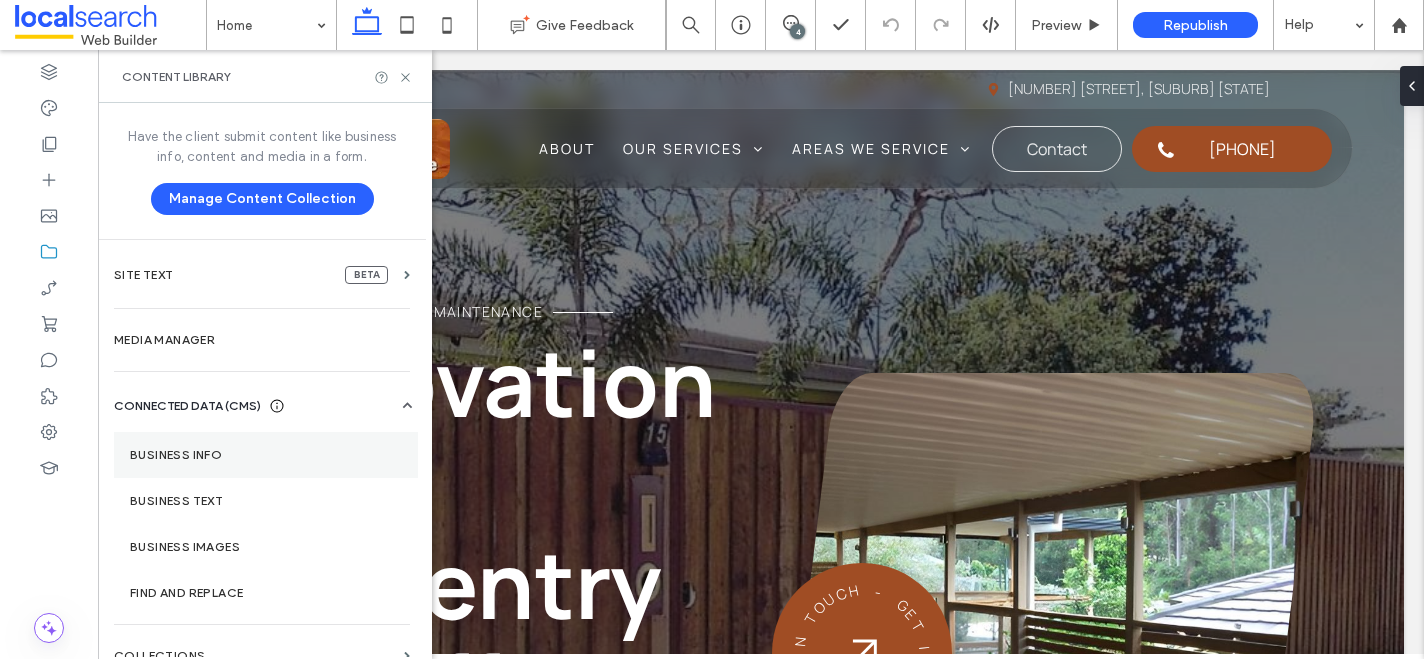 click on "Business Info" at bounding box center [266, 455] 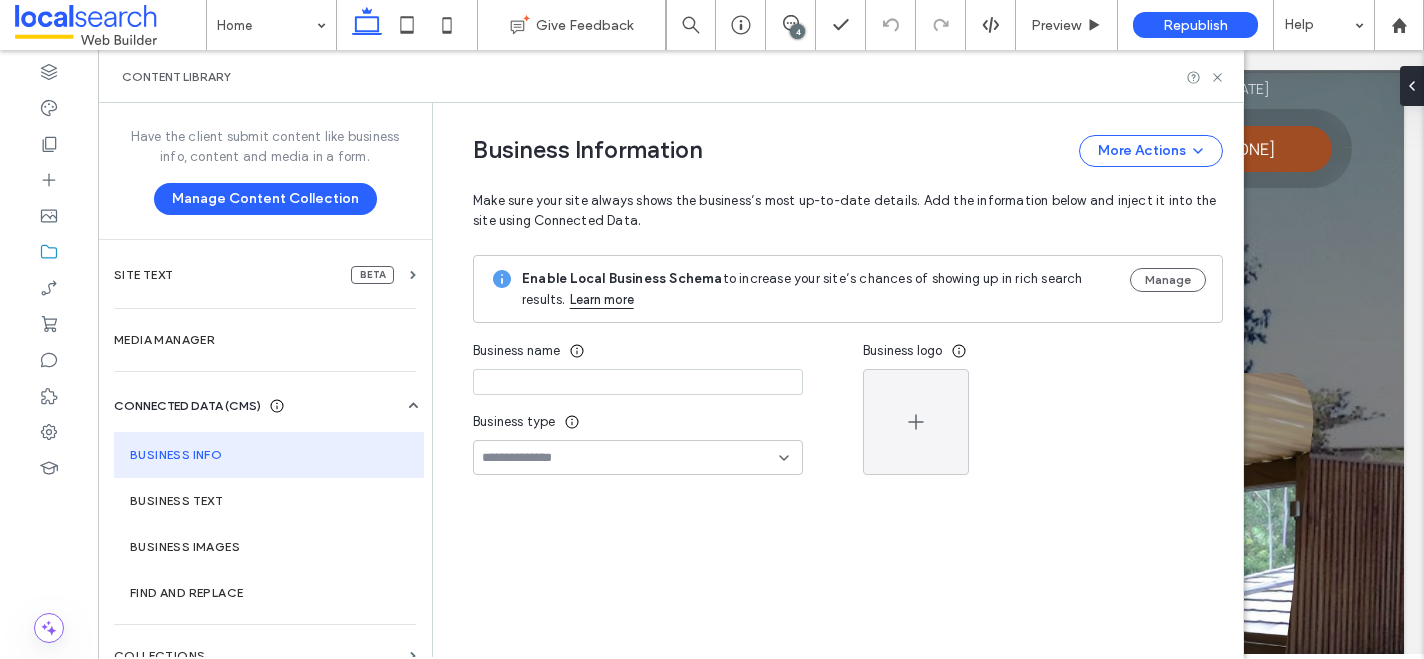 type on "**********" 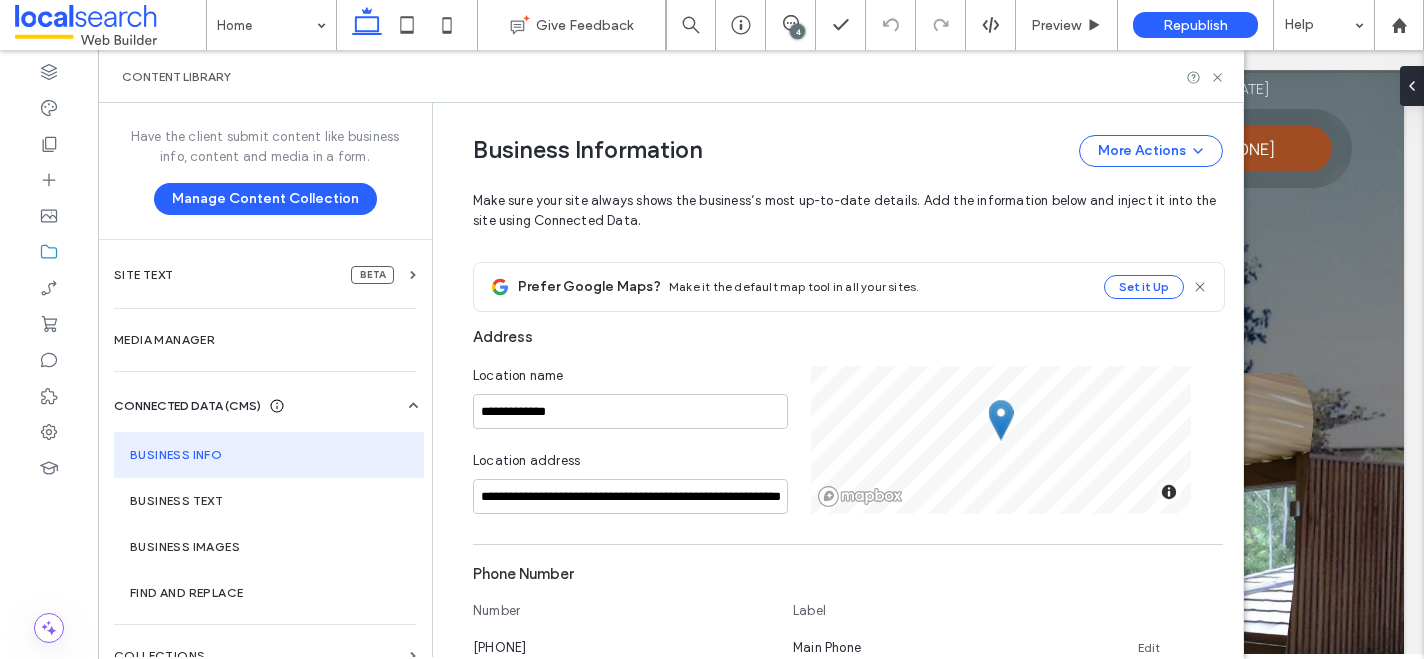 scroll, scrollTop: 308, scrollLeft: 0, axis: vertical 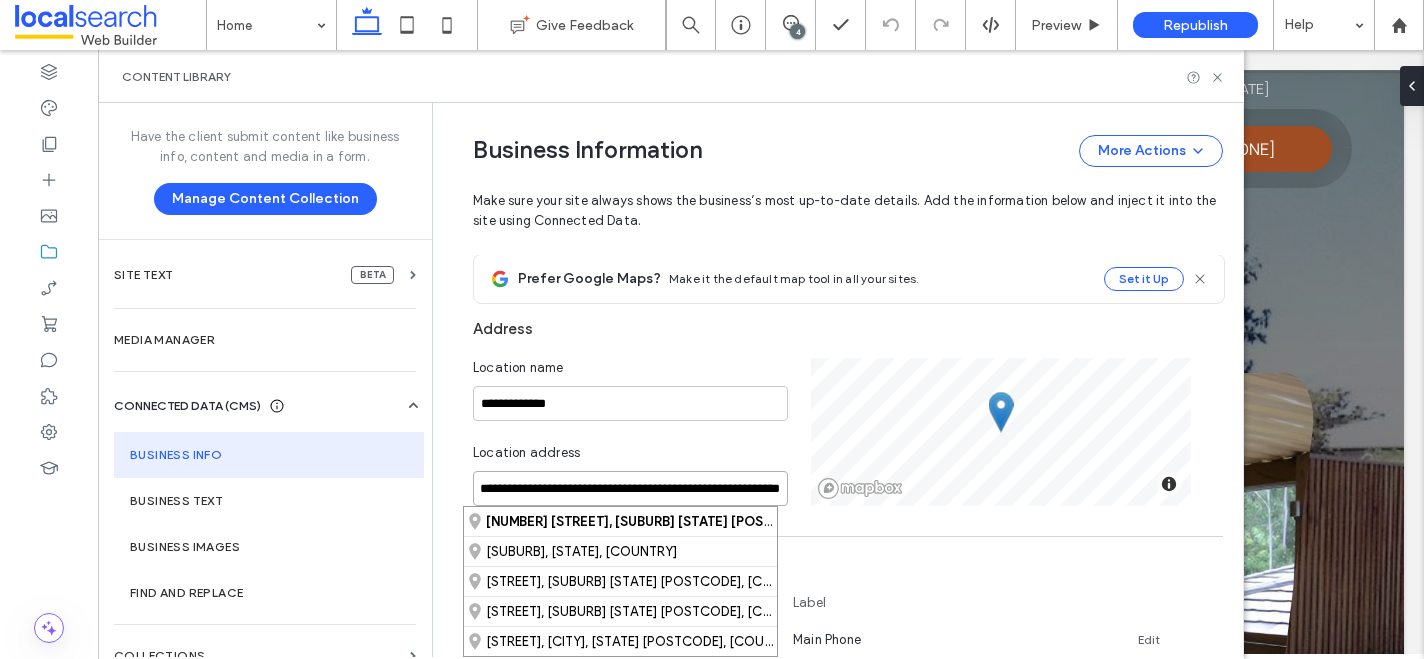 drag, startPoint x: 472, startPoint y: 487, endPoint x: 809, endPoint y: 482, distance: 337.03708 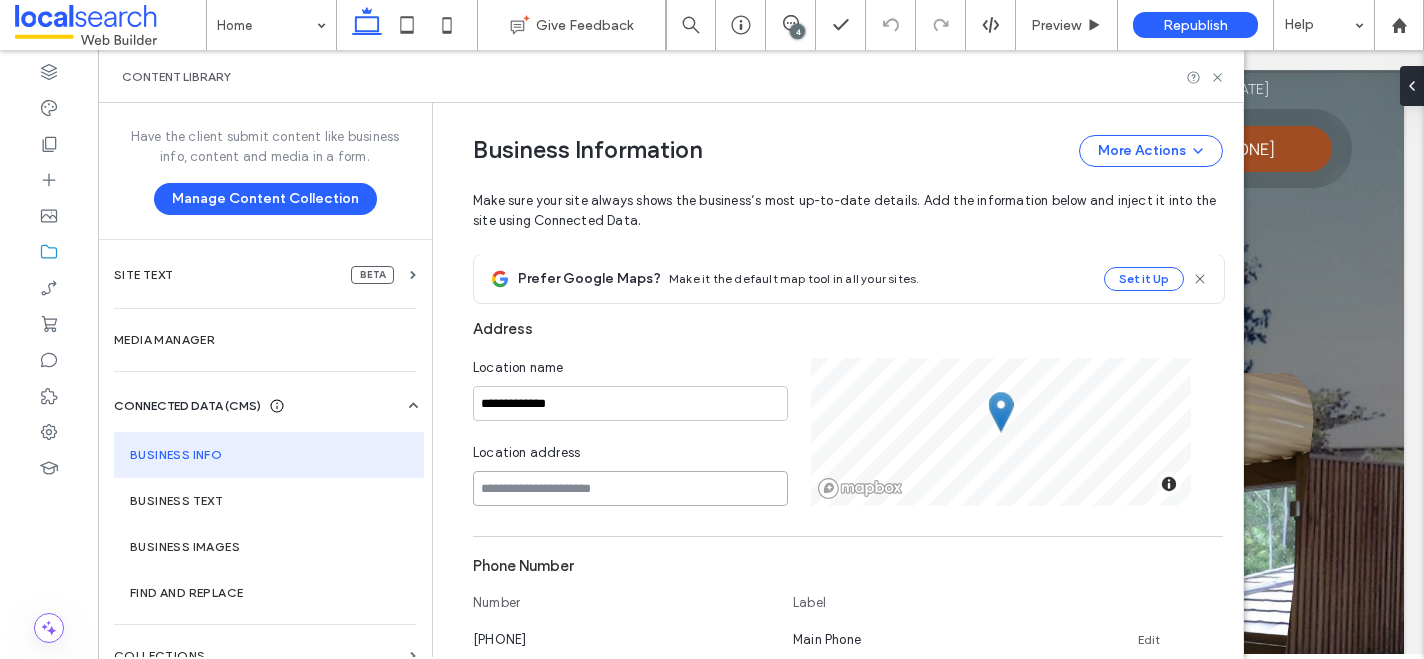 scroll, scrollTop: 0, scrollLeft: 0, axis: both 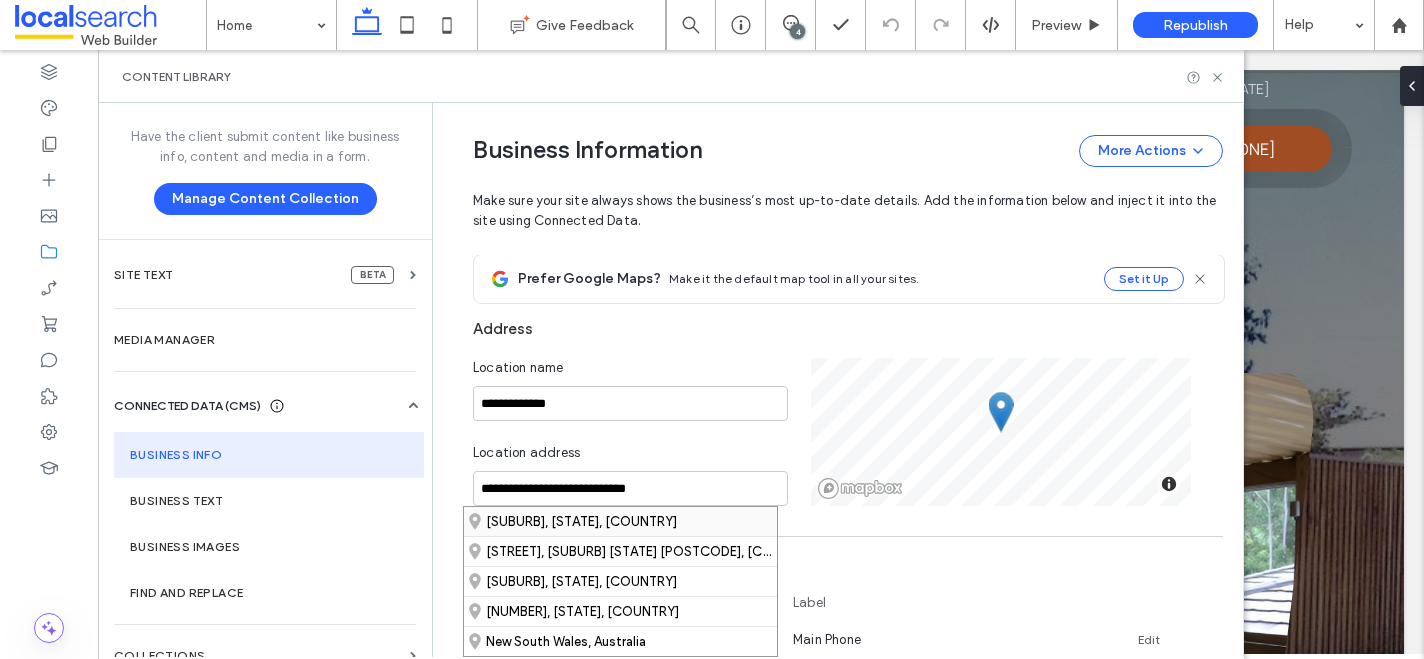 click on "Moonee Beach, New South Wales, Australia" at bounding box center [620, 521] 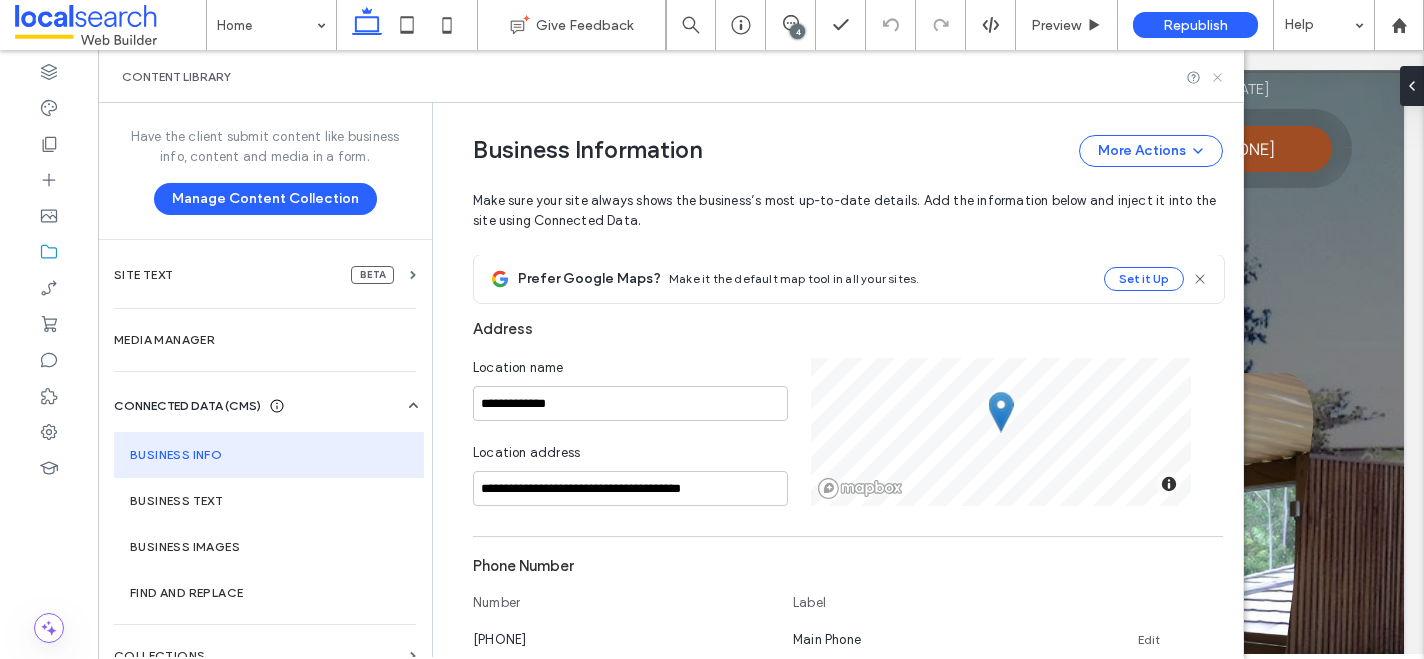 click 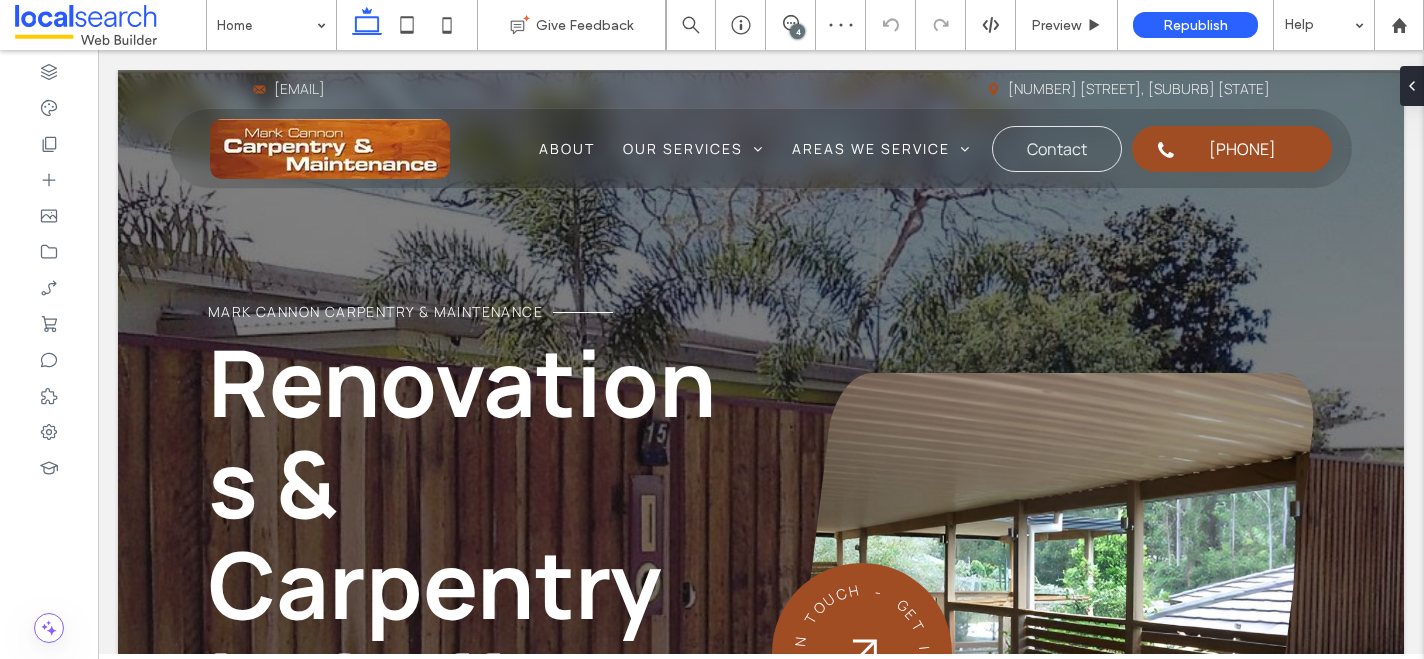 scroll, scrollTop: 0, scrollLeft: 0, axis: both 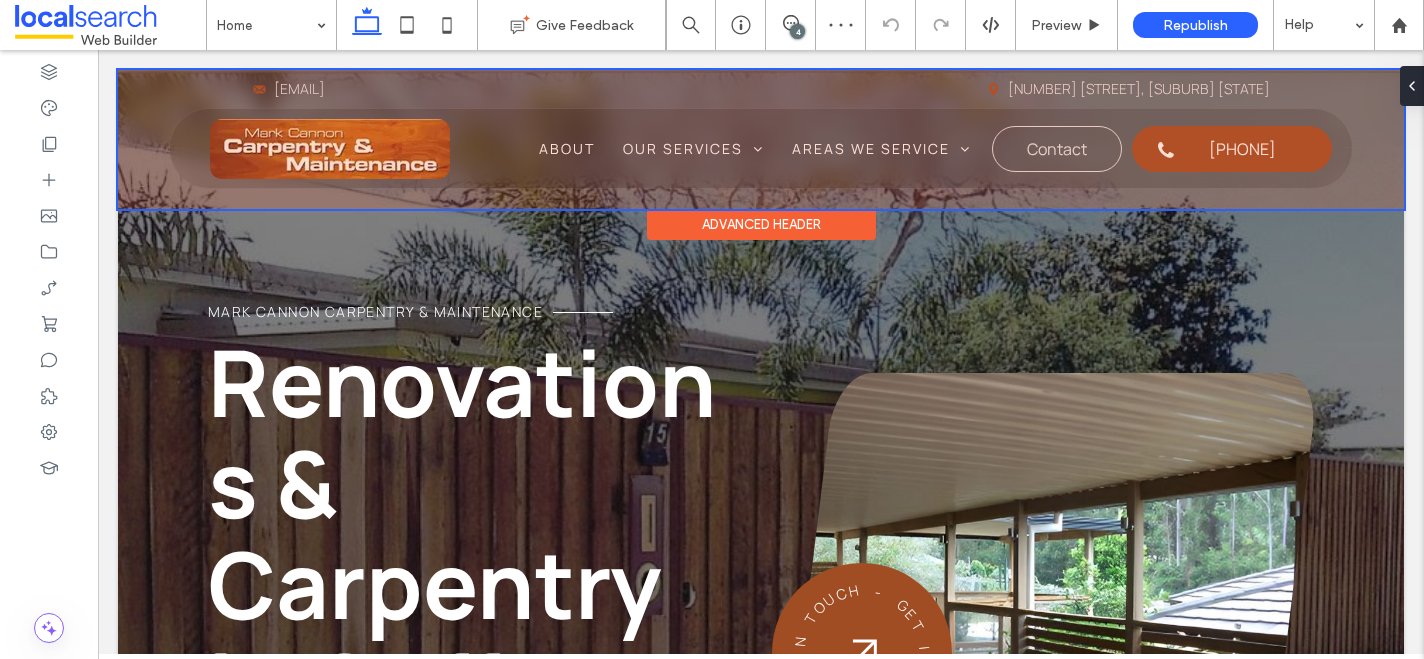 click at bounding box center (761, 139) 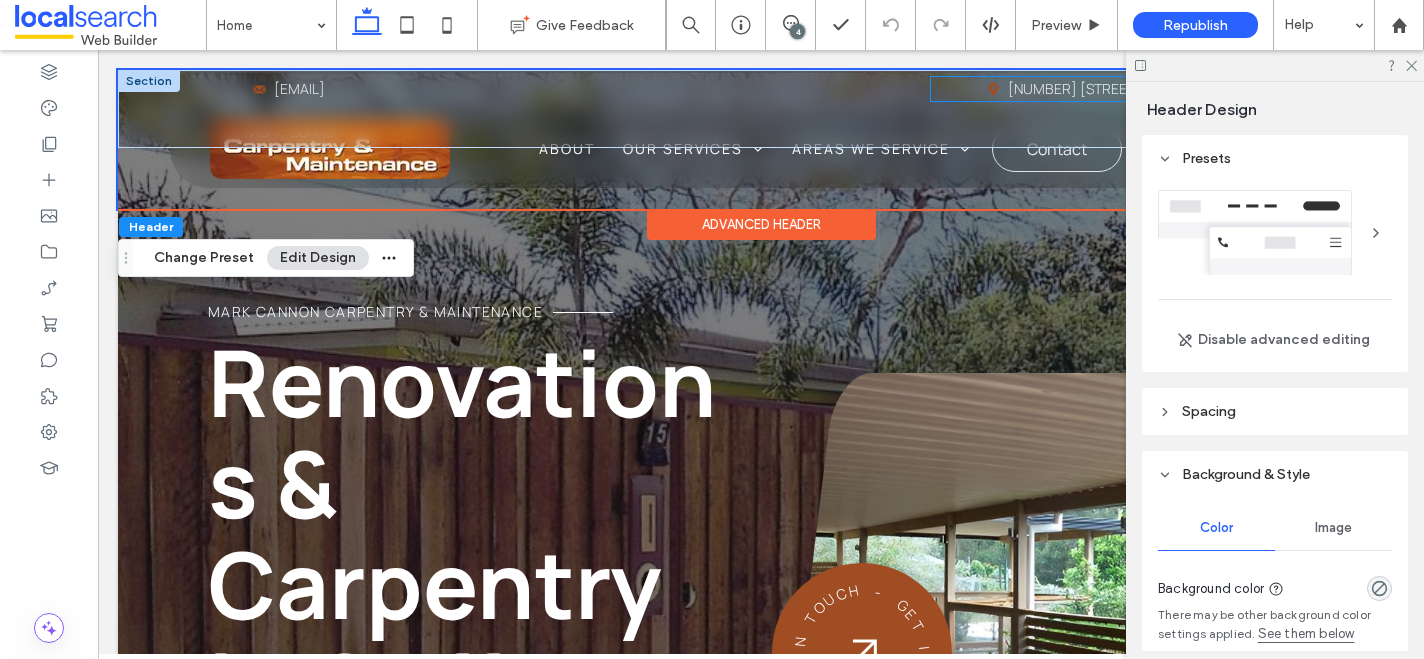 click on "196 Bucca Rd, Moonee Beach NSW 2450" at bounding box center [1139, 88] 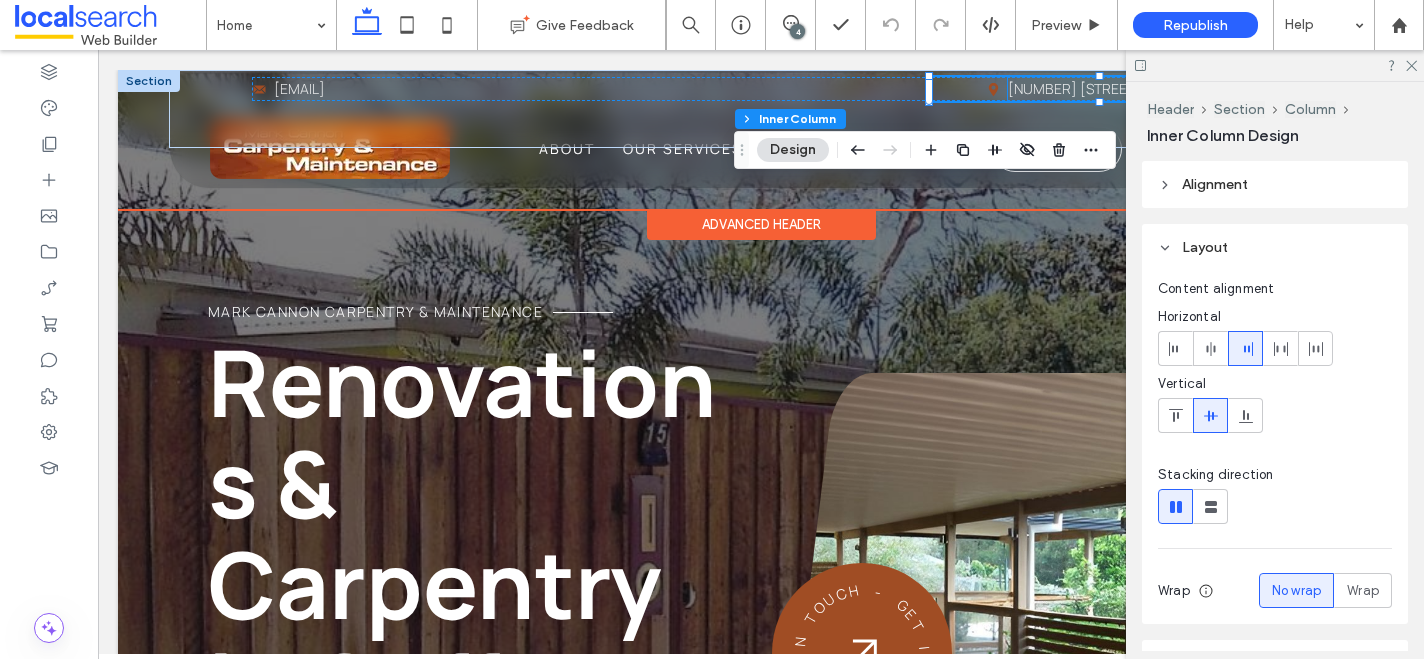 click on "196 Bucca Rd, Moonee Beach NSW 2450" at bounding box center (1139, 88) 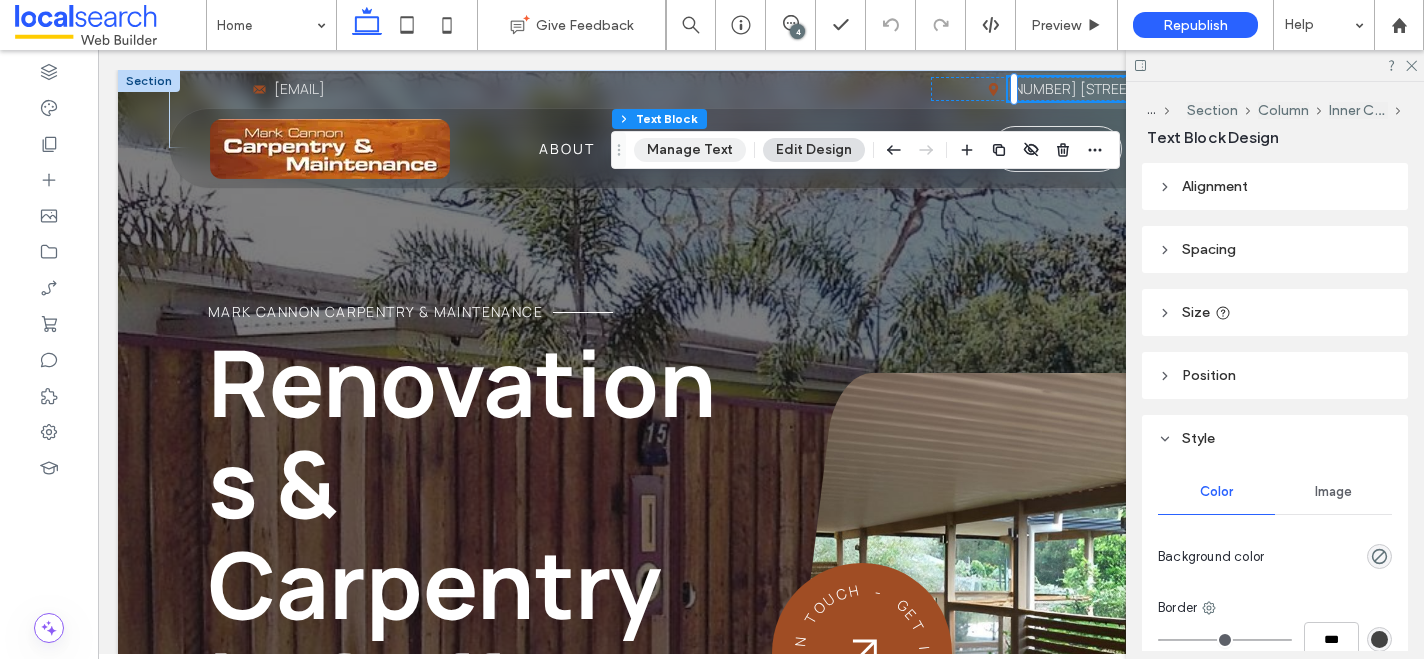 click on "Manage Text" at bounding box center [690, 150] 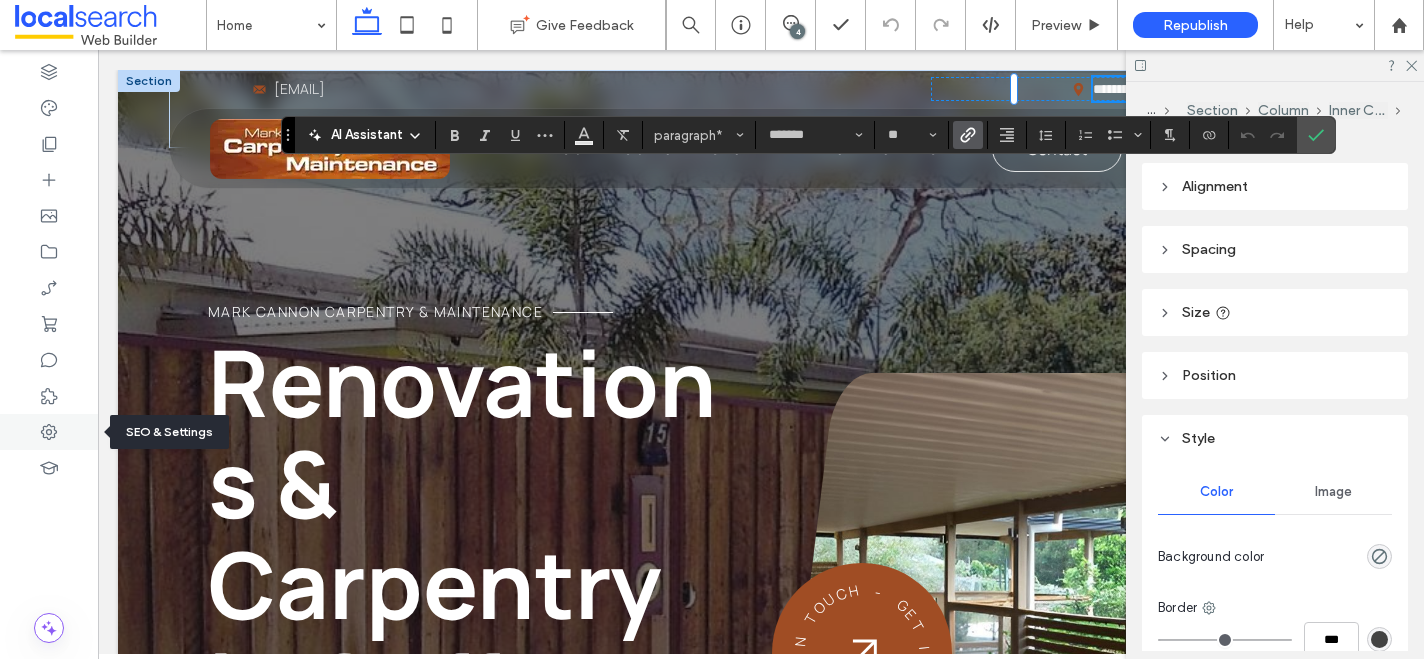 click at bounding box center (49, 432) 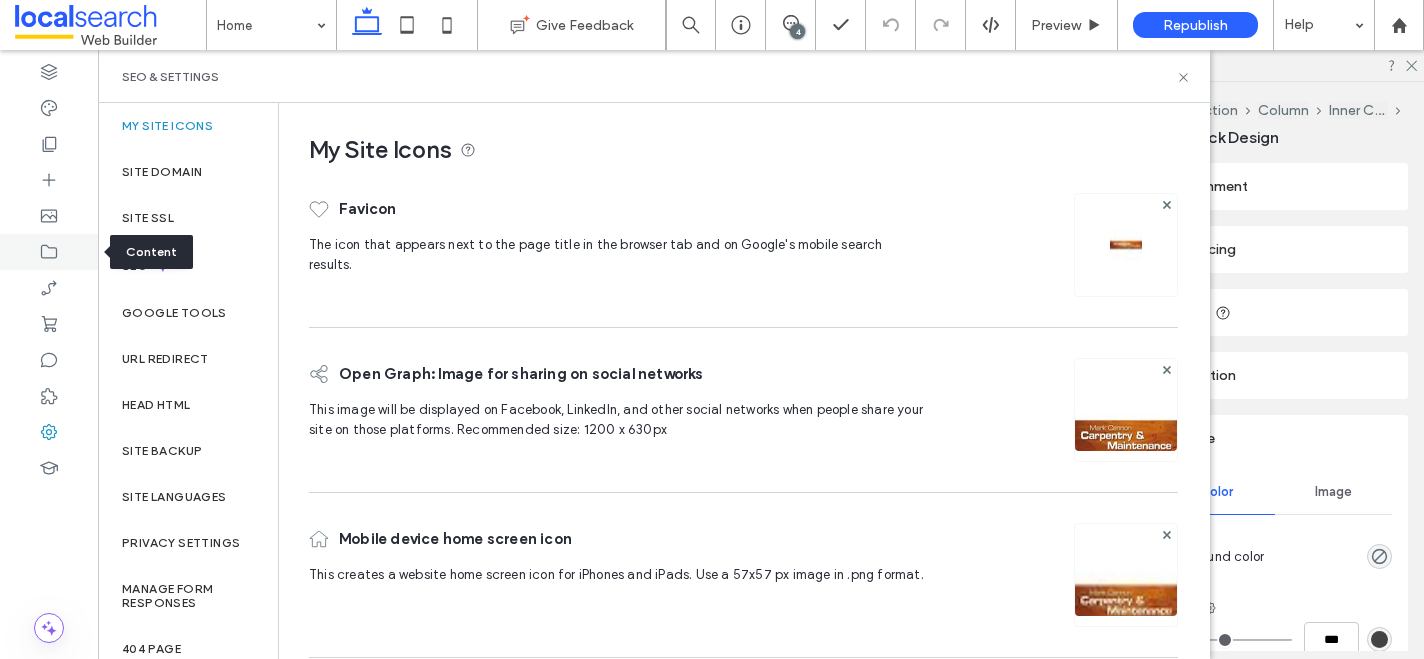 click 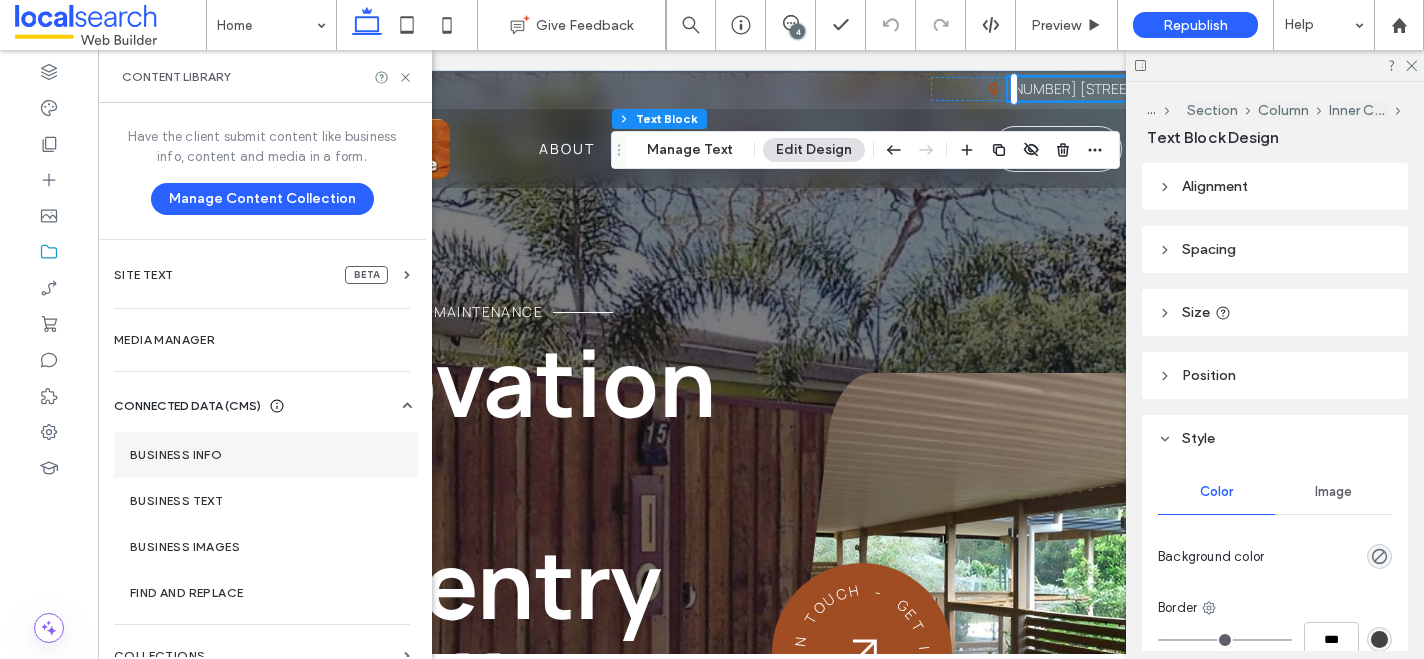 click on "Business Info" at bounding box center [266, 455] 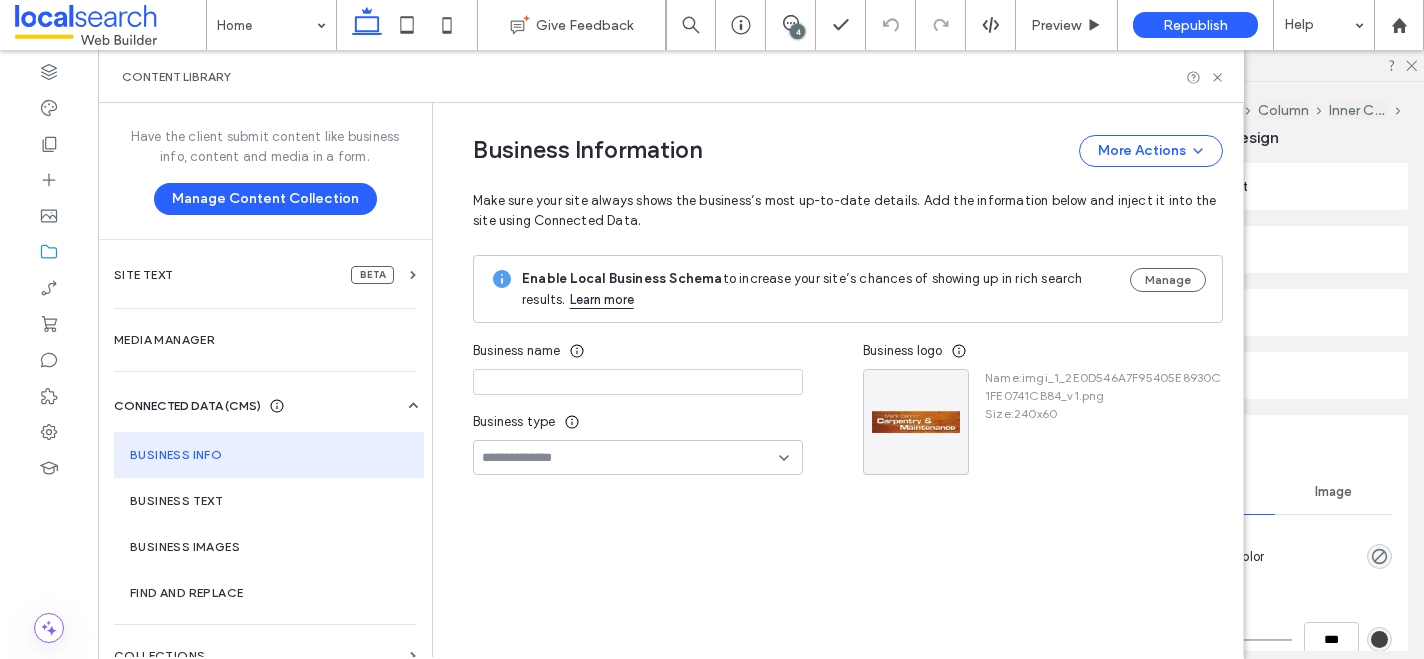 type on "**********" 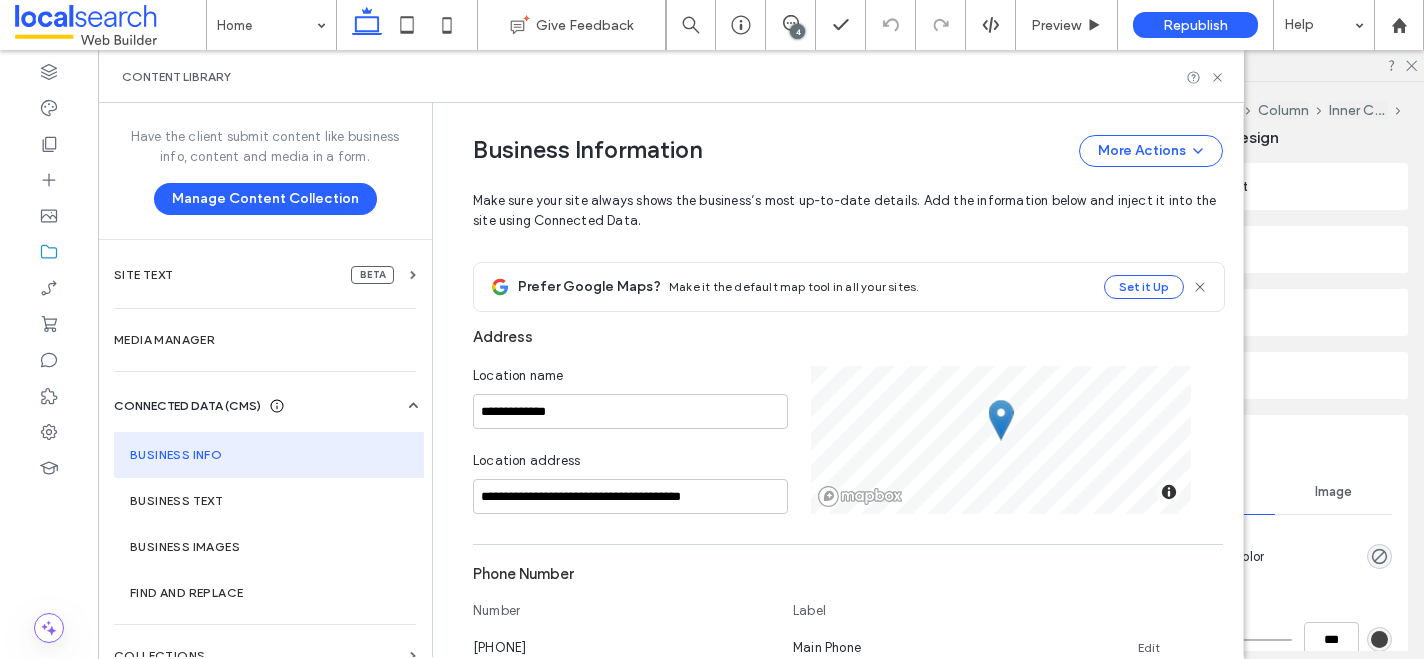 scroll, scrollTop: 308, scrollLeft: 0, axis: vertical 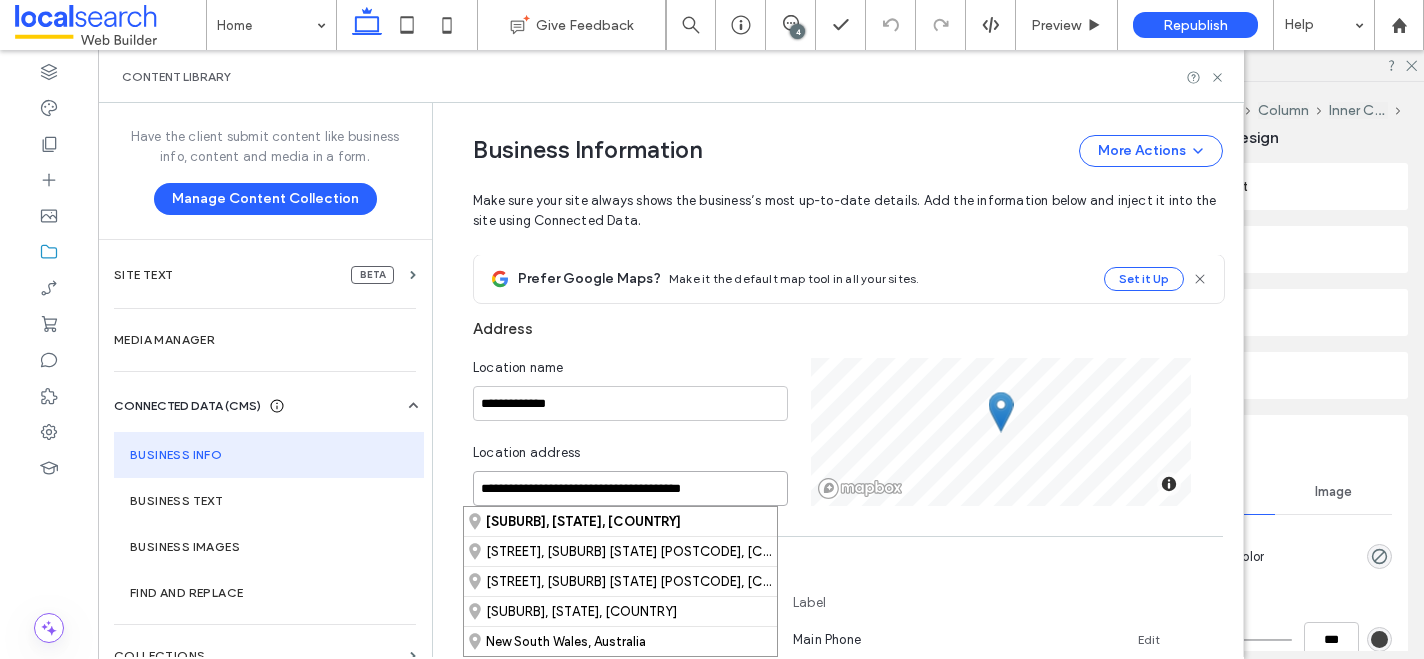 drag, startPoint x: 737, startPoint y: 485, endPoint x: 474, endPoint y: 463, distance: 263.91855 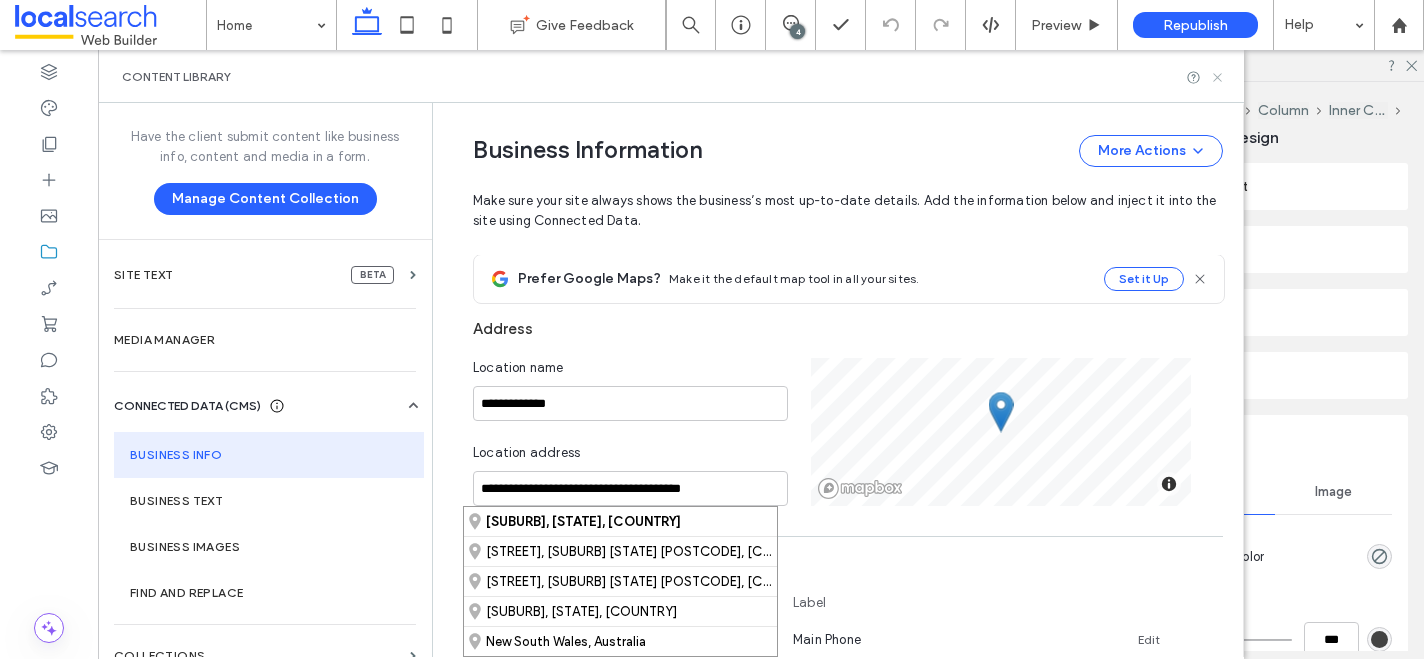 click 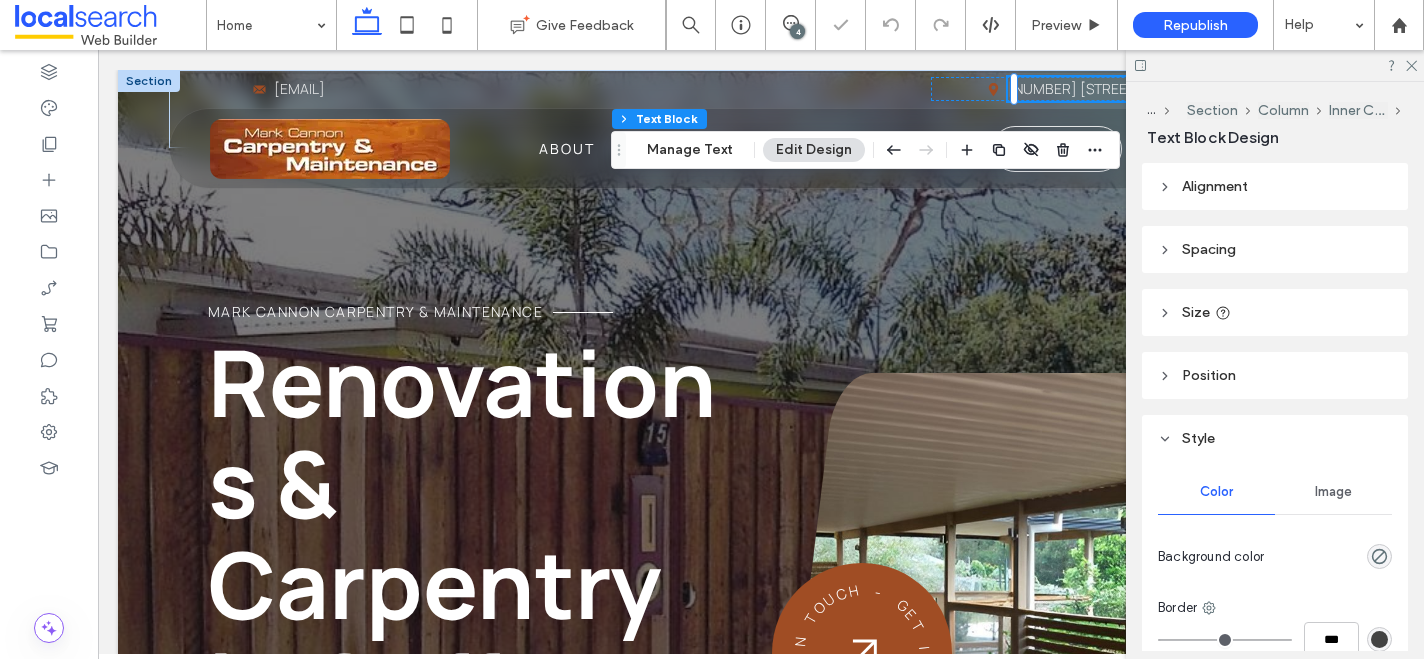 scroll, scrollTop: 185, scrollLeft: 0, axis: vertical 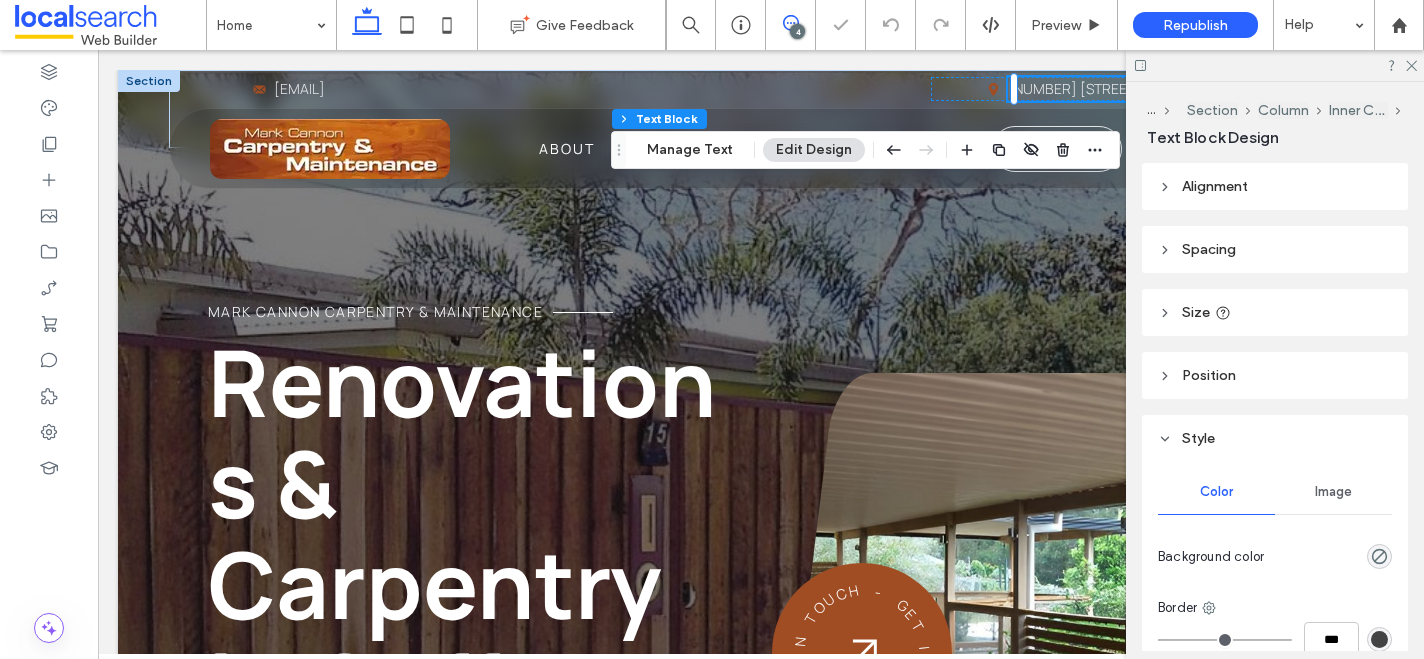 click 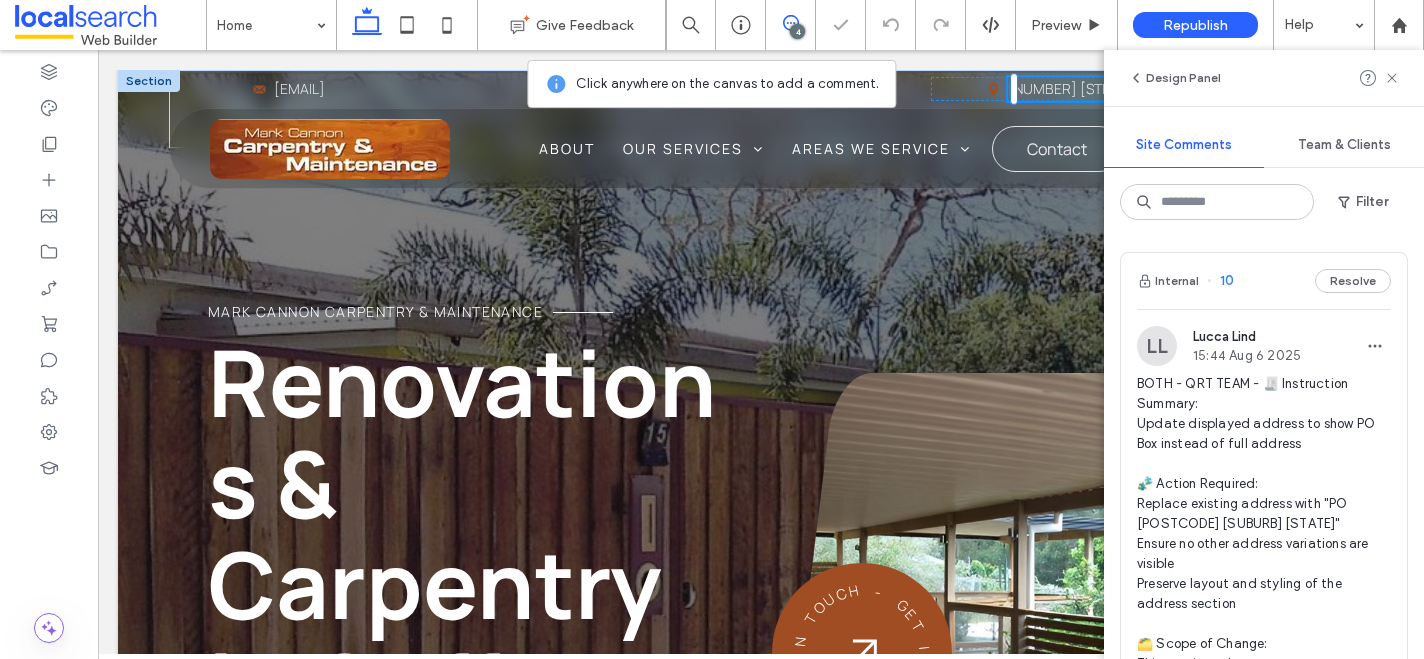 scroll, scrollTop: 0, scrollLeft: 0, axis: both 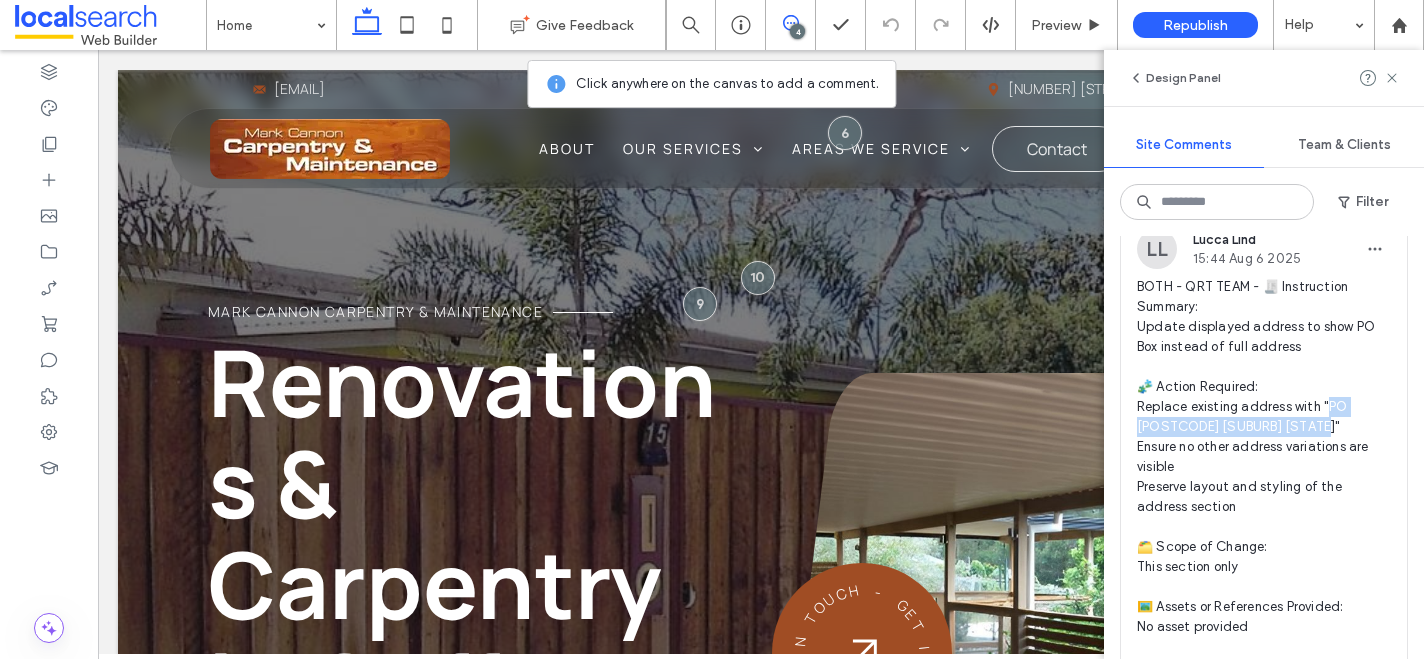 drag, startPoint x: 1293, startPoint y: 427, endPoint x: 1327, endPoint y: 402, distance: 42.201897 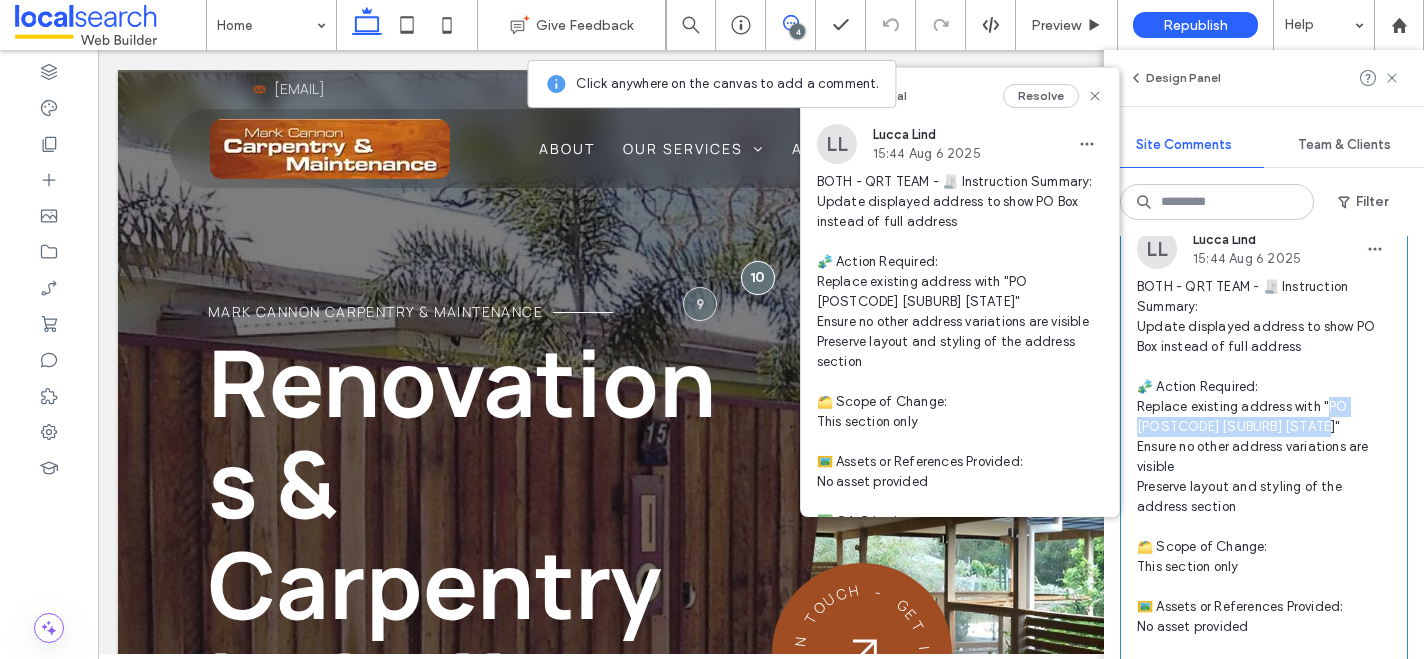 copy on "9084 Moonee Beach NSW 2450"" 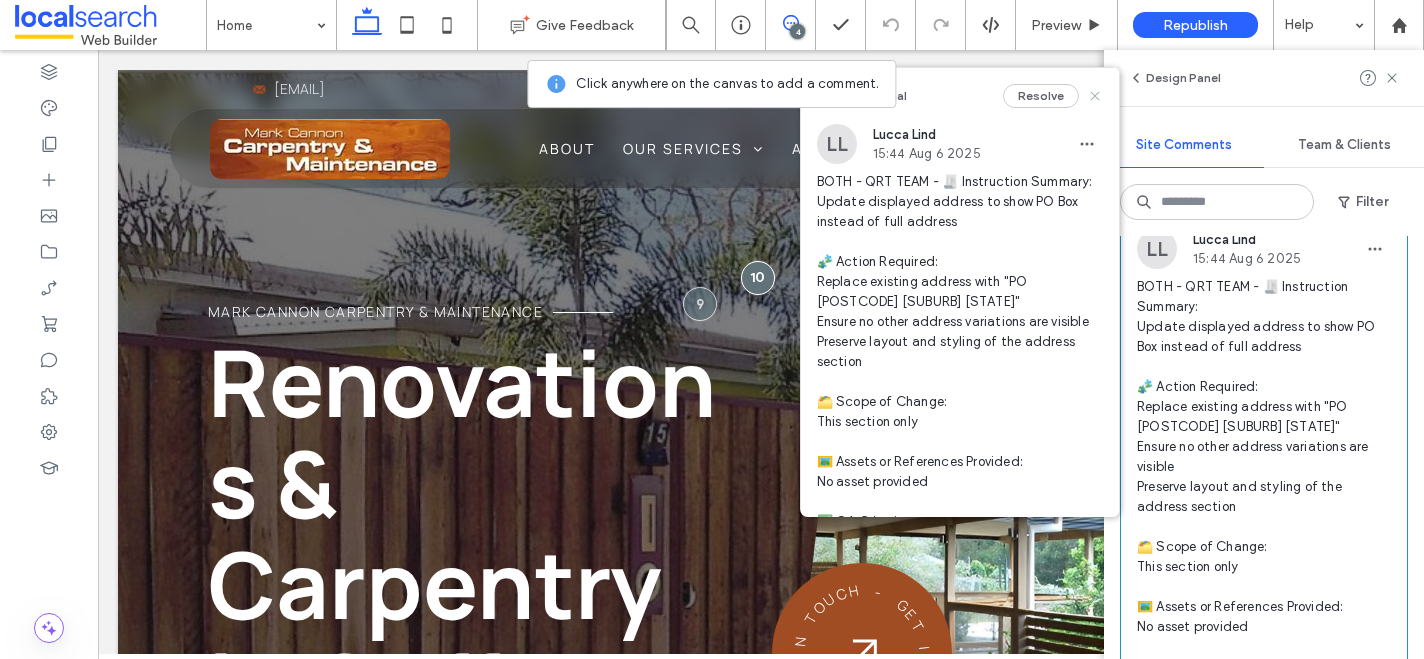 click 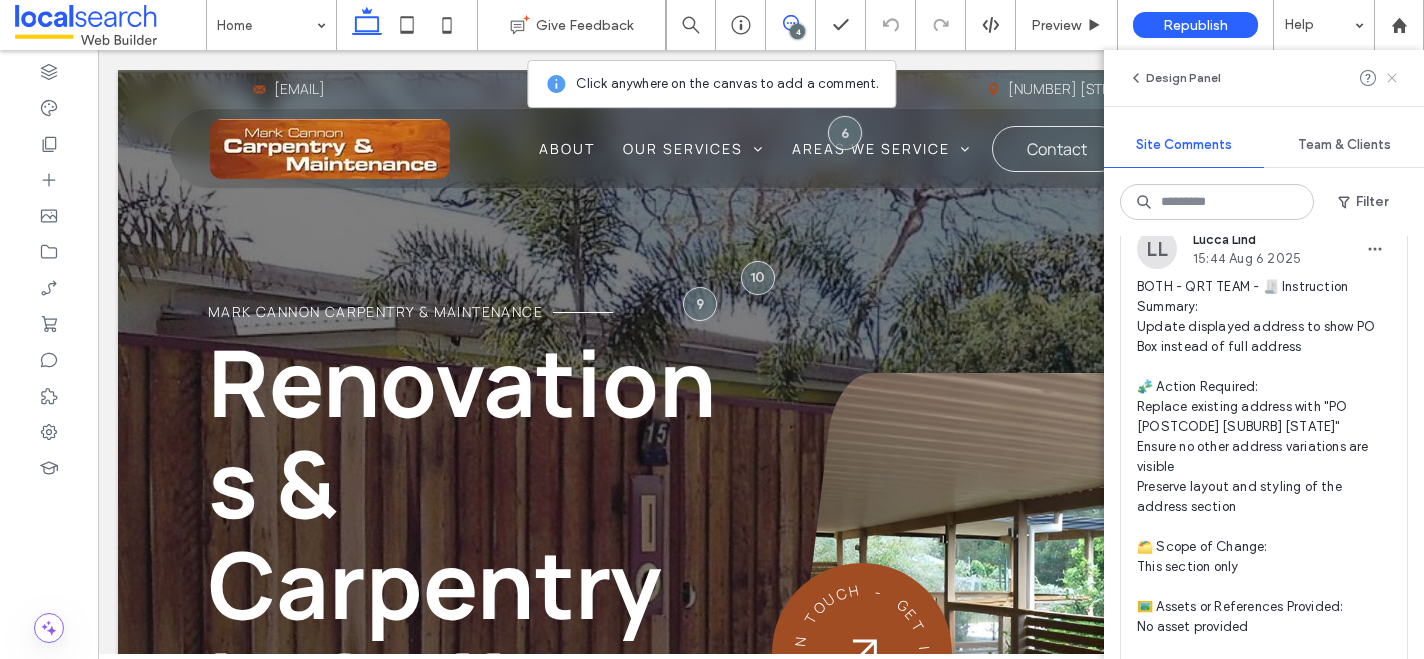 click 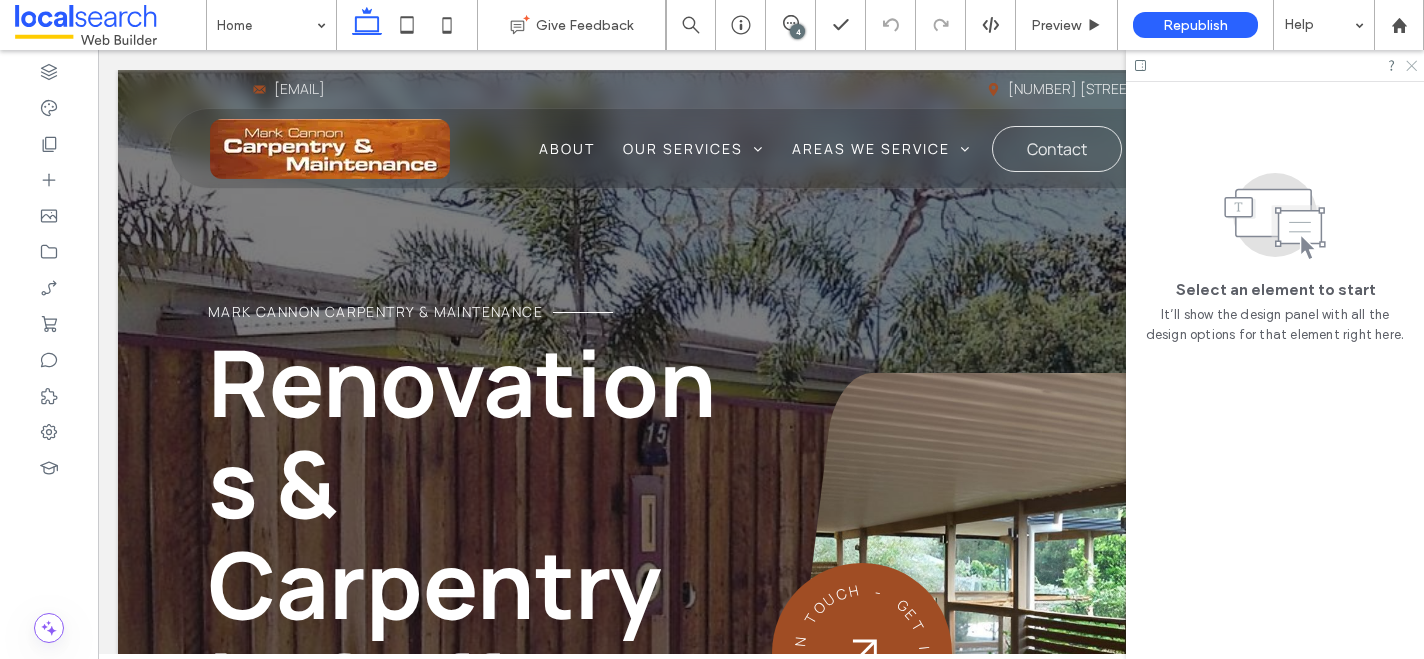 click 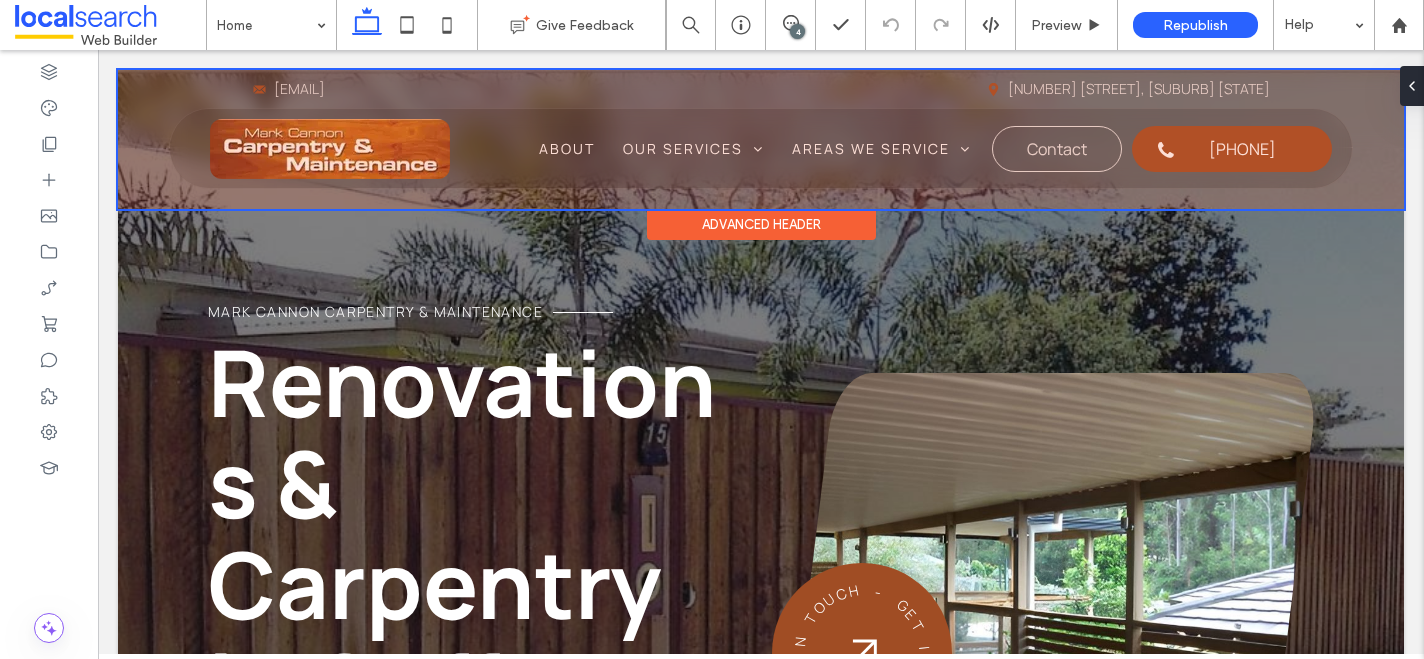 click at bounding box center (761, 139) 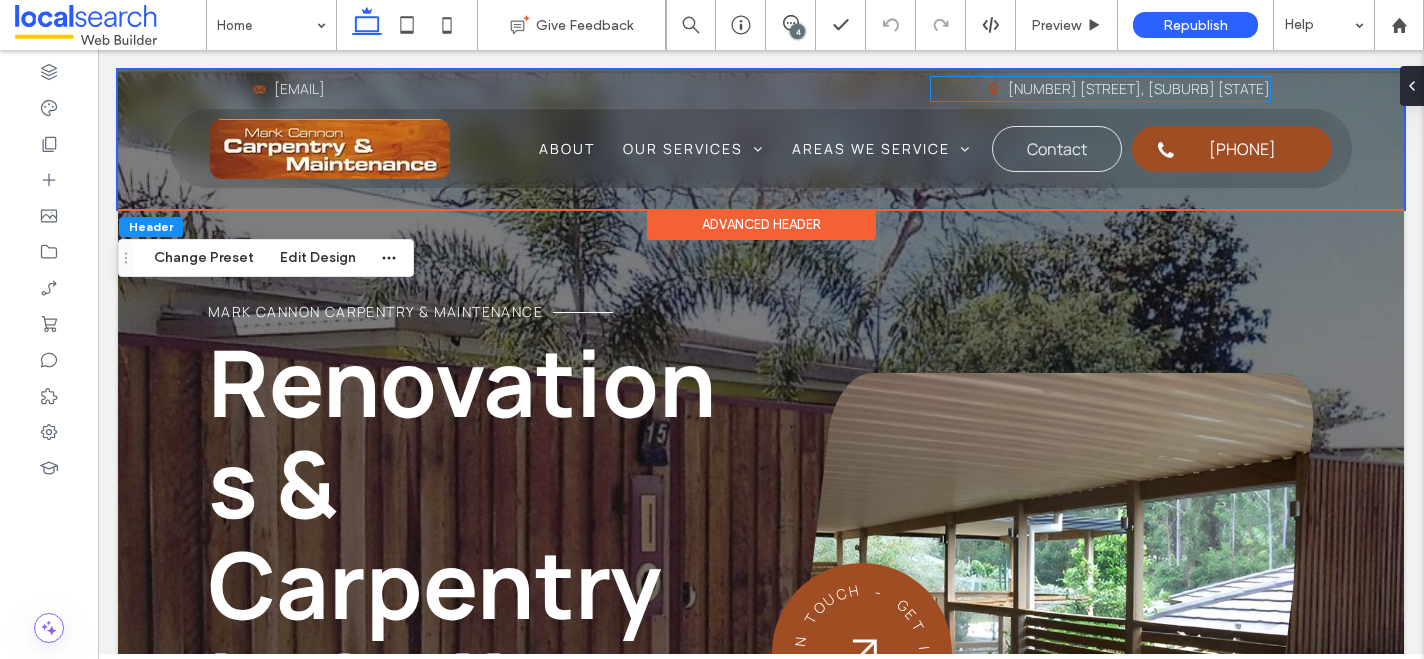click on "196 Bucca Rd, Moonee Beach NSW 2450" at bounding box center (1139, 88) 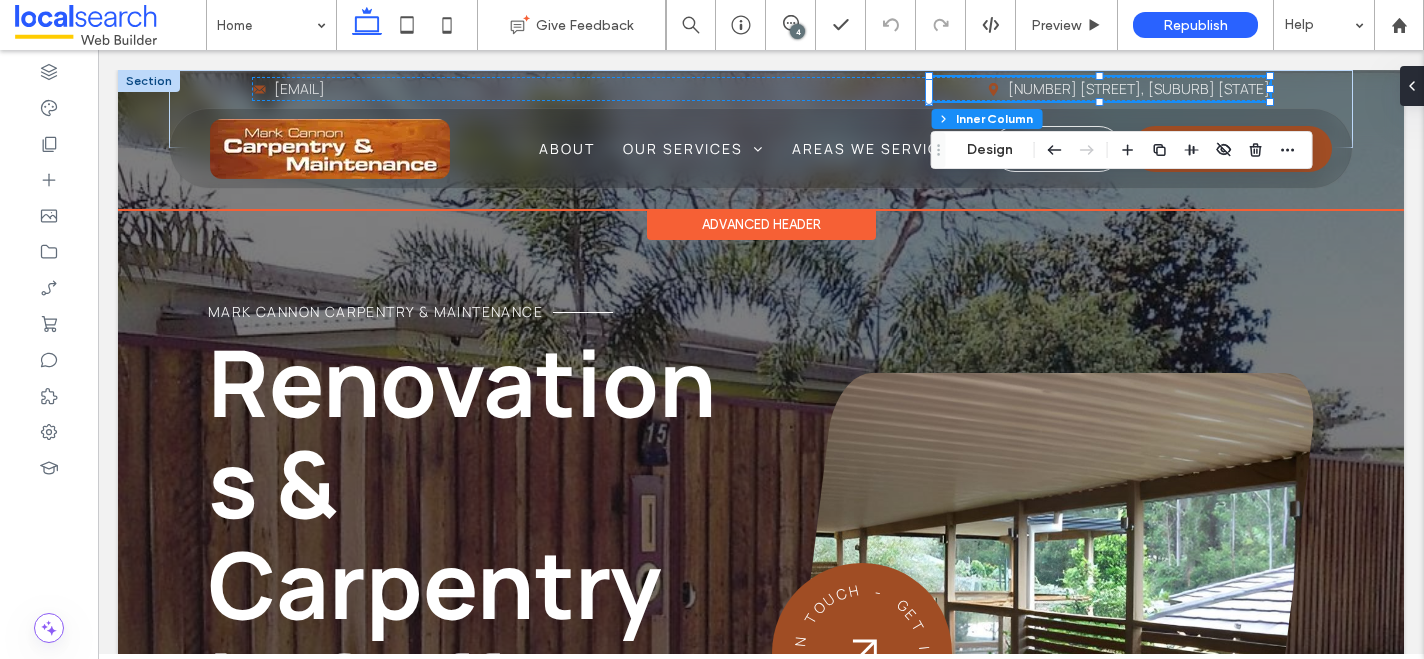 click on "196 Bucca Rd, Moonee Beach NSW 2450" at bounding box center (1139, 88) 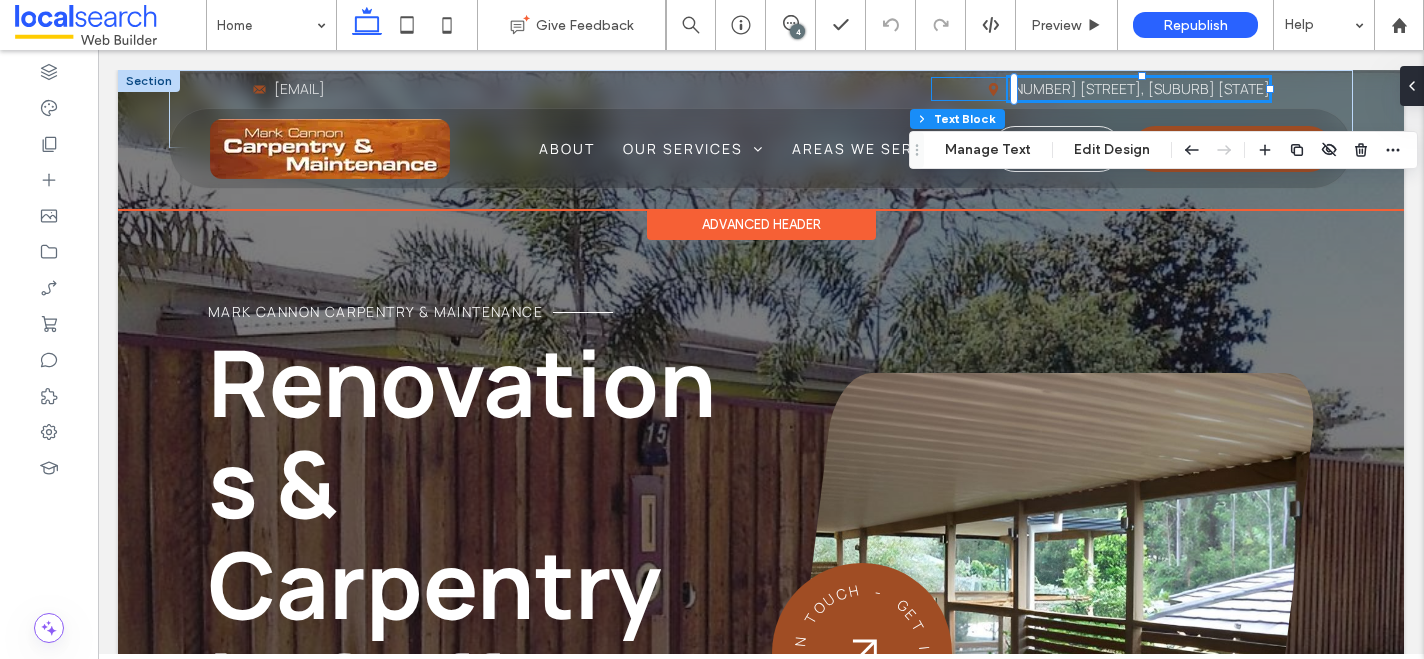 click on "196 Bucca Rd, Moonee Beach NSW 2450" at bounding box center [1139, 88] 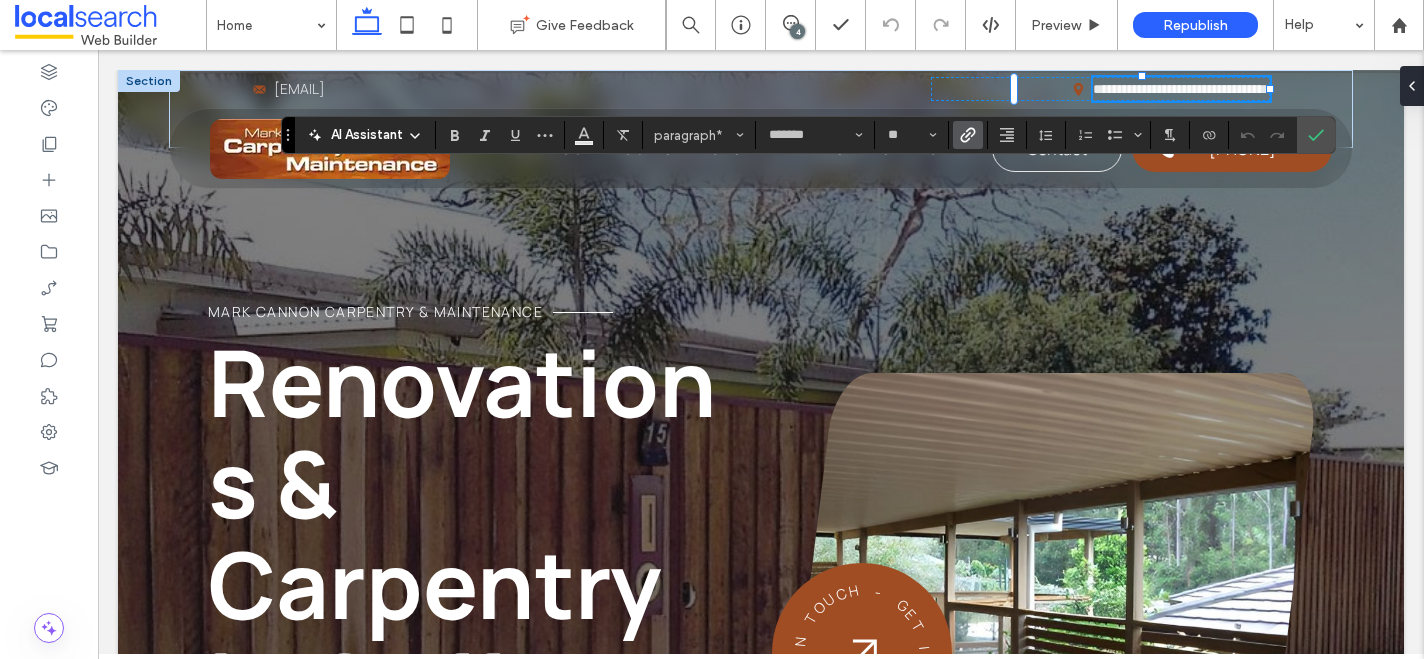 click at bounding box center [968, 135] 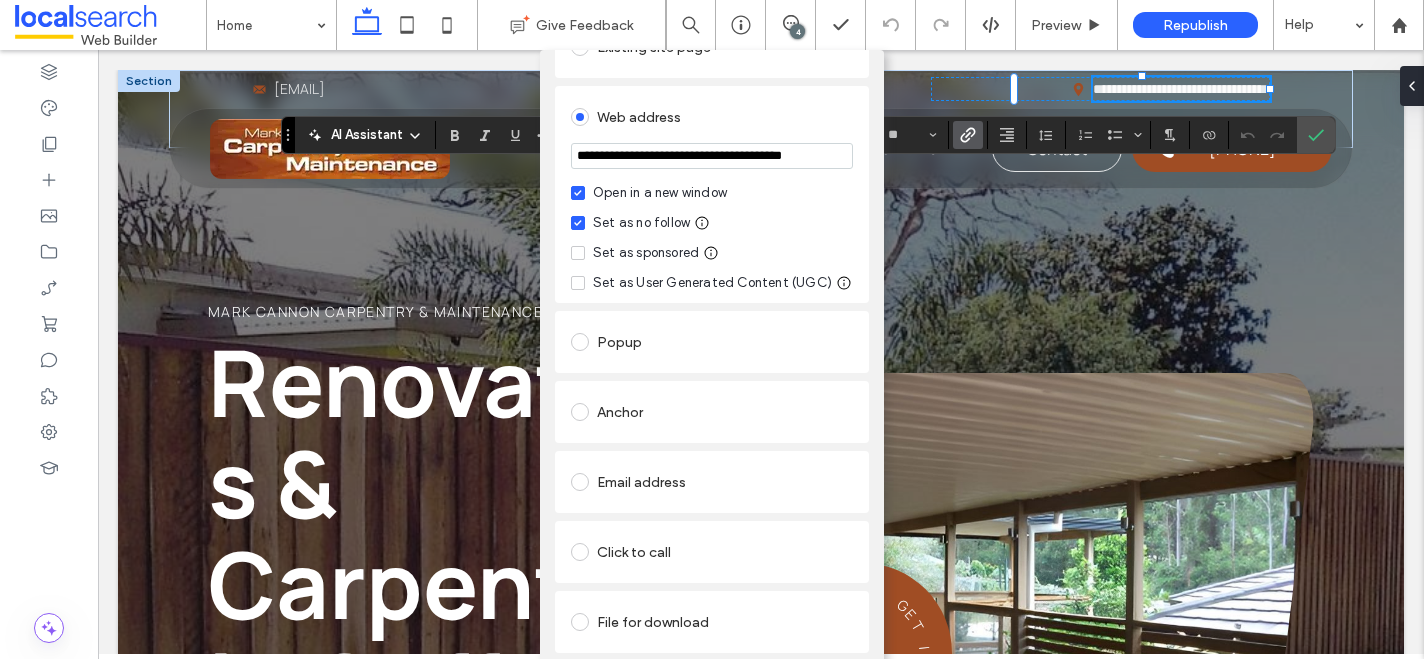 scroll, scrollTop: 0, scrollLeft: 0, axis: both 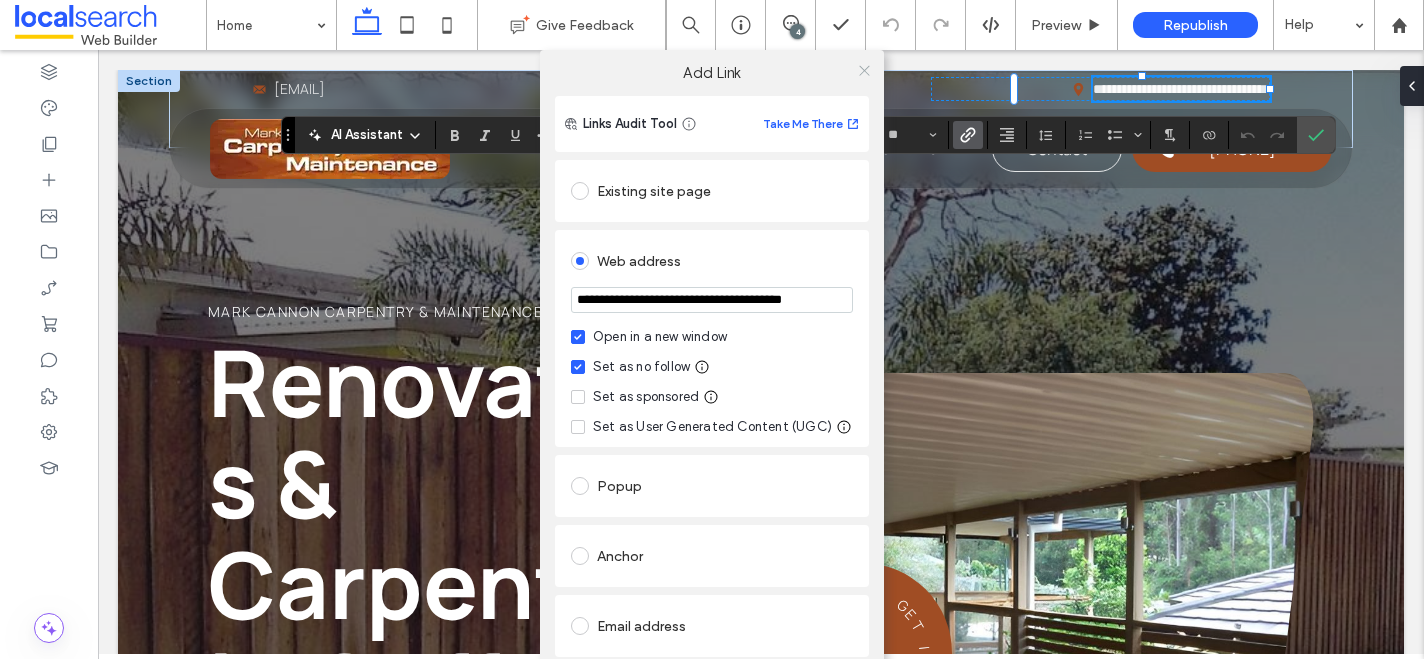 click 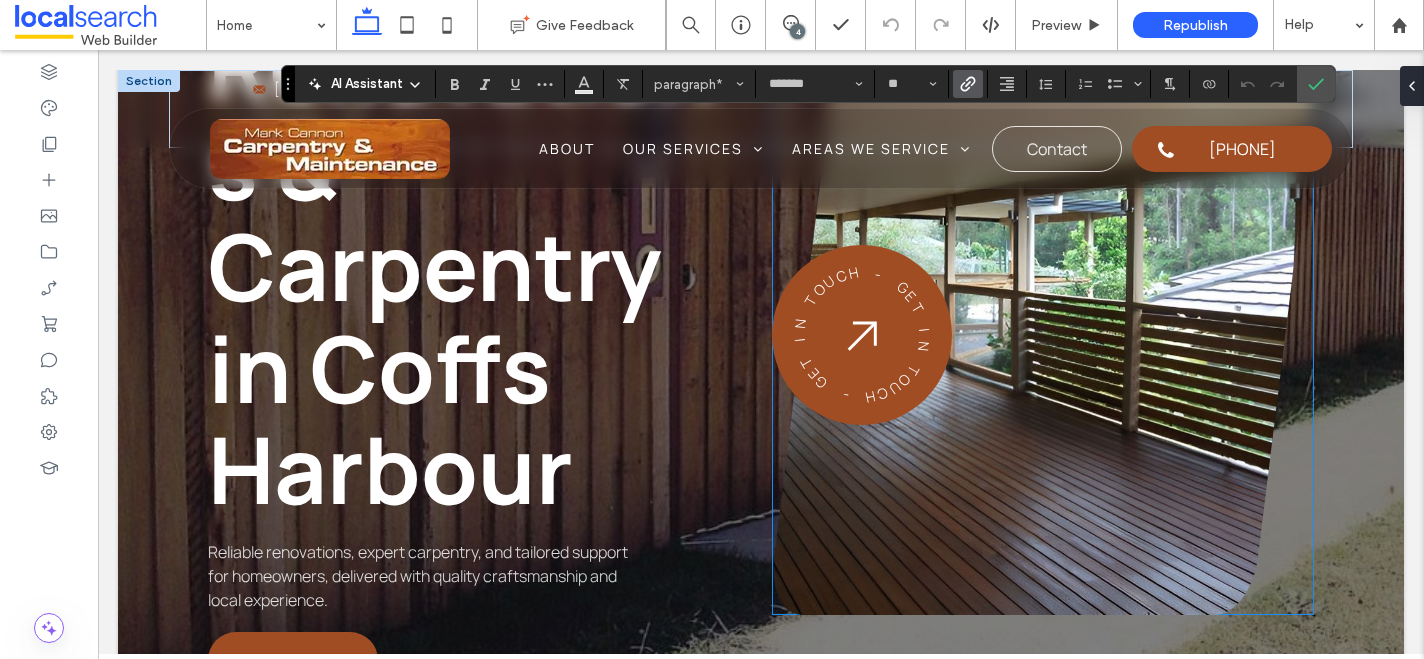 scroll, scrollTop: 316, scrollLeft: 0, axis: vertical 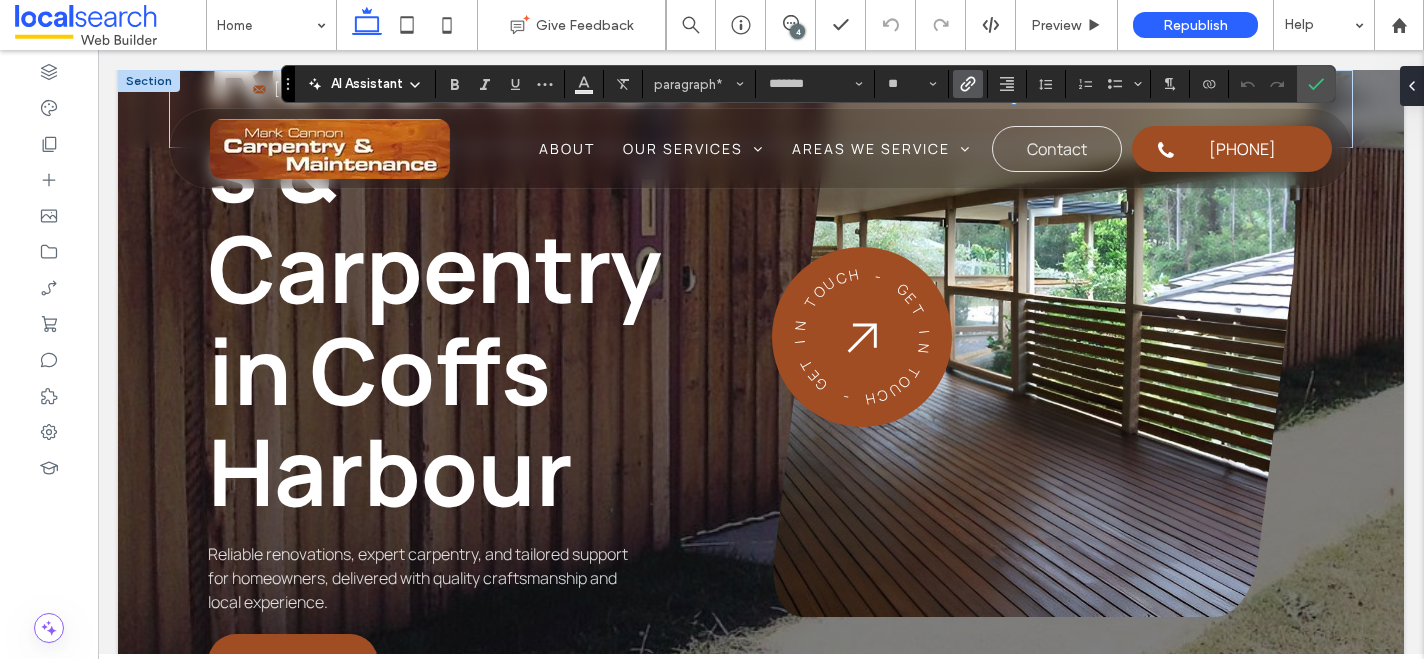click 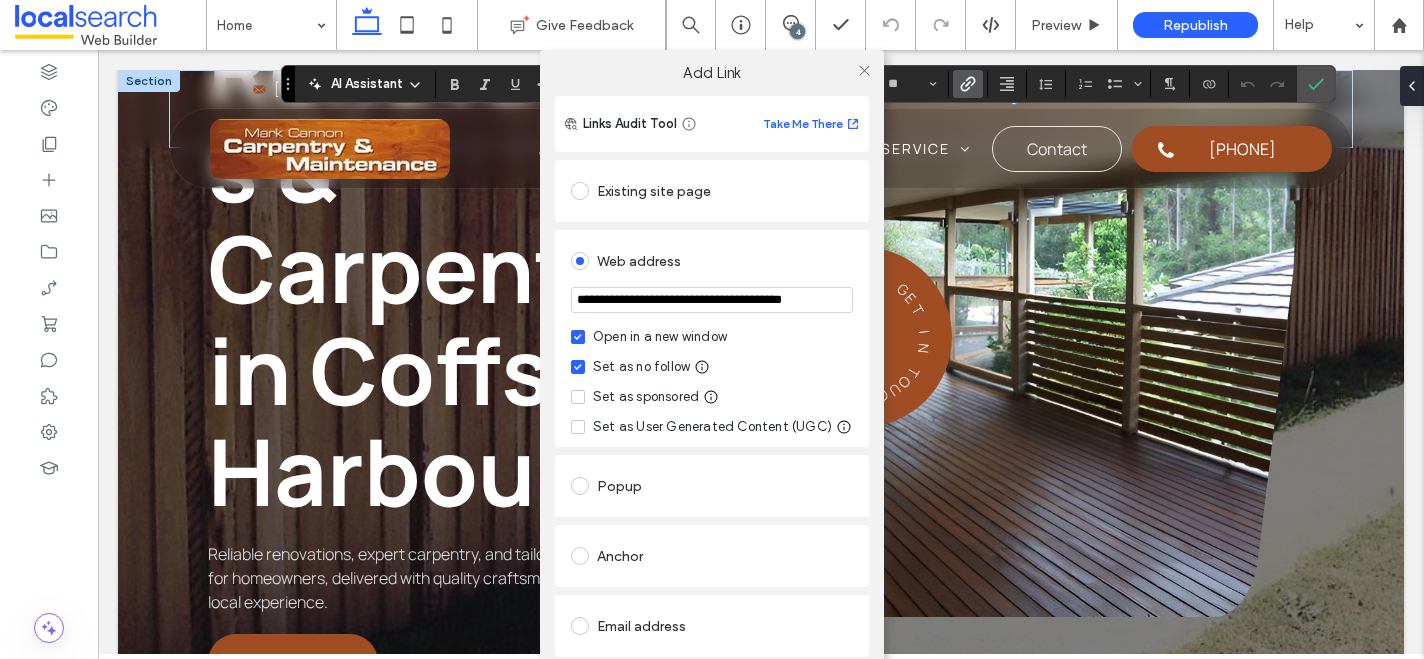 scroll, scrollTop: 160, scrollLeft: 0, axis: vertical 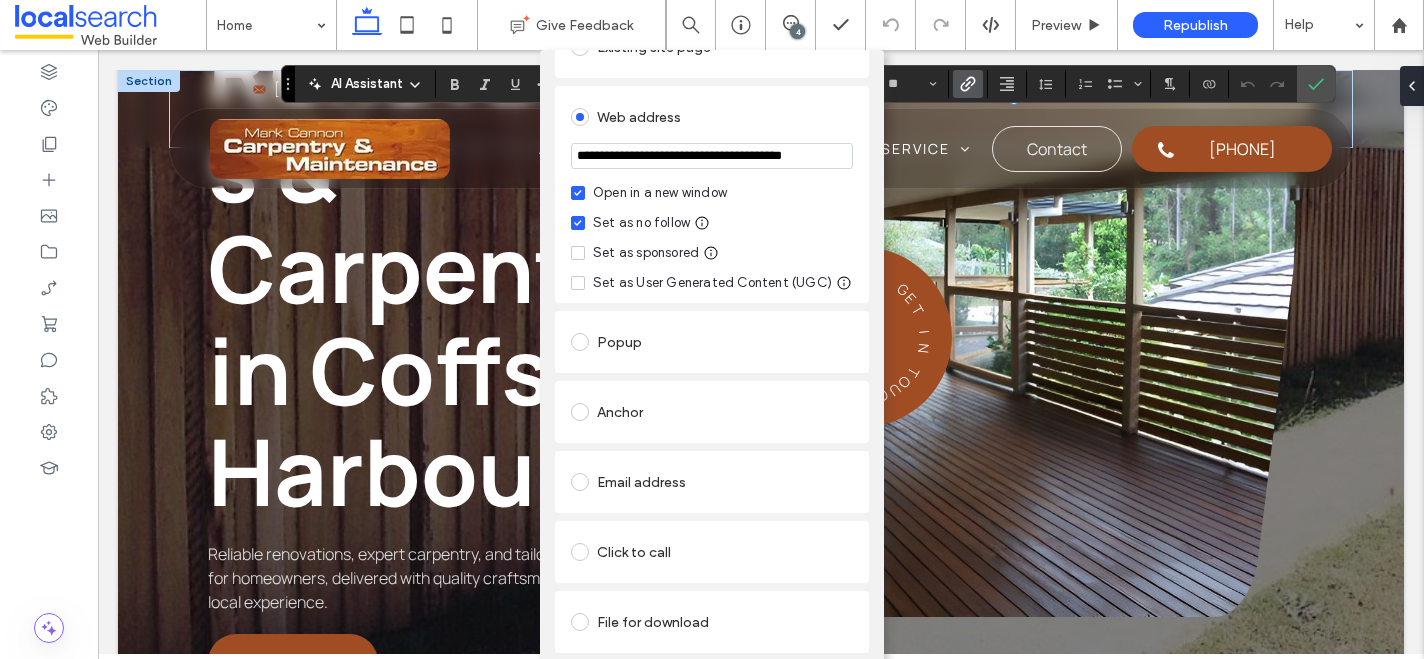 click on "Remove link" at bounding box center (712, 671) 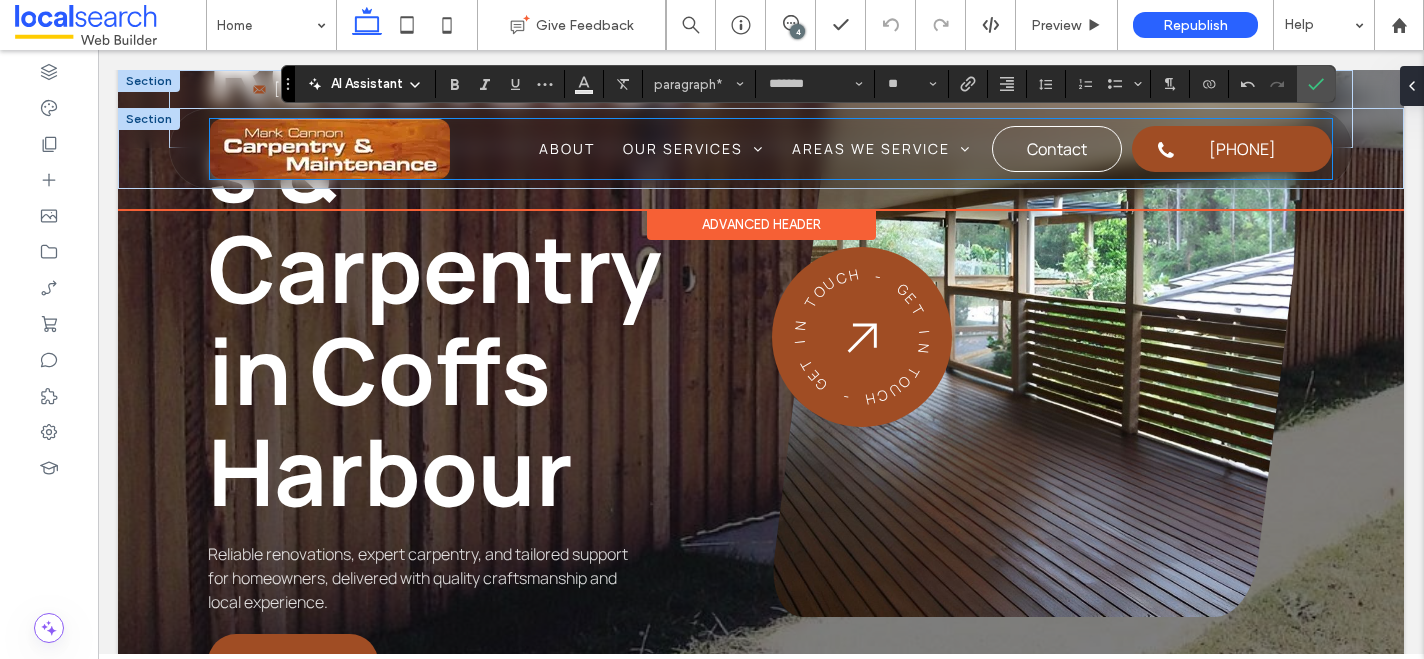 scroll, scrollTop: 0, scrollLeft: 0, axis: both 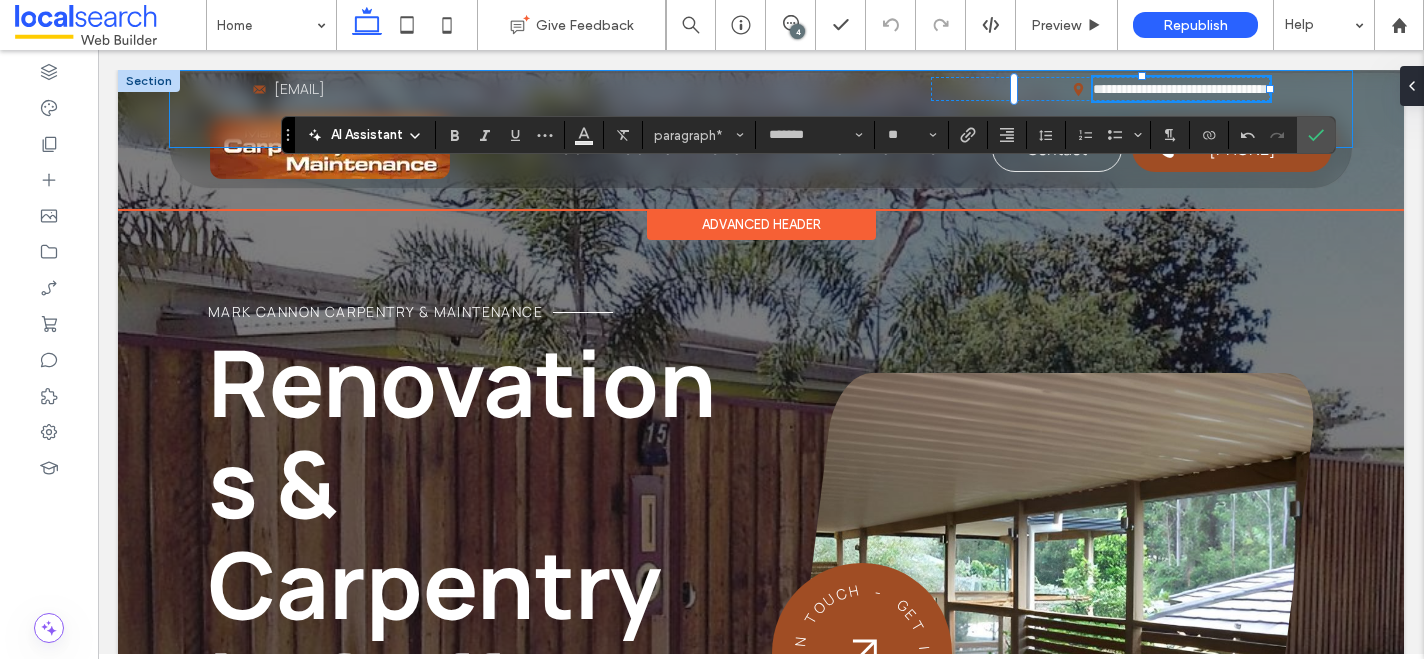 type on "**" 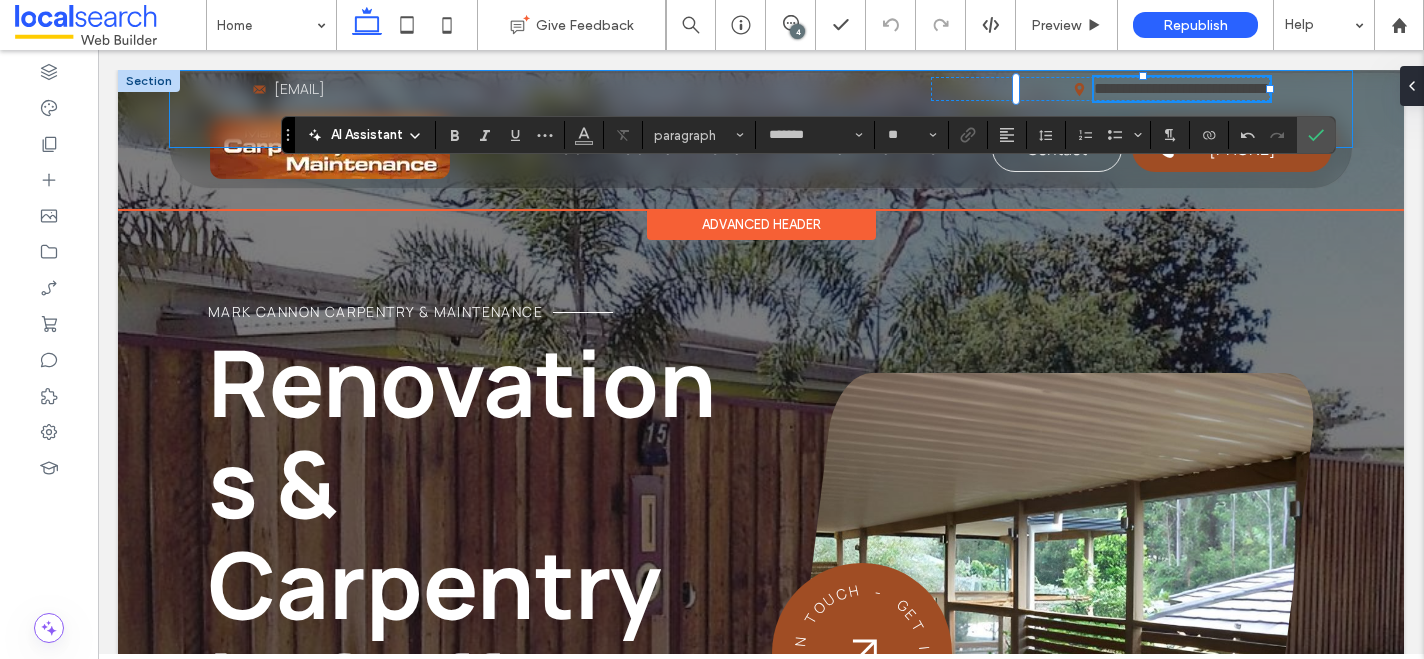 click on "**********" at bounding box center [760, 108] 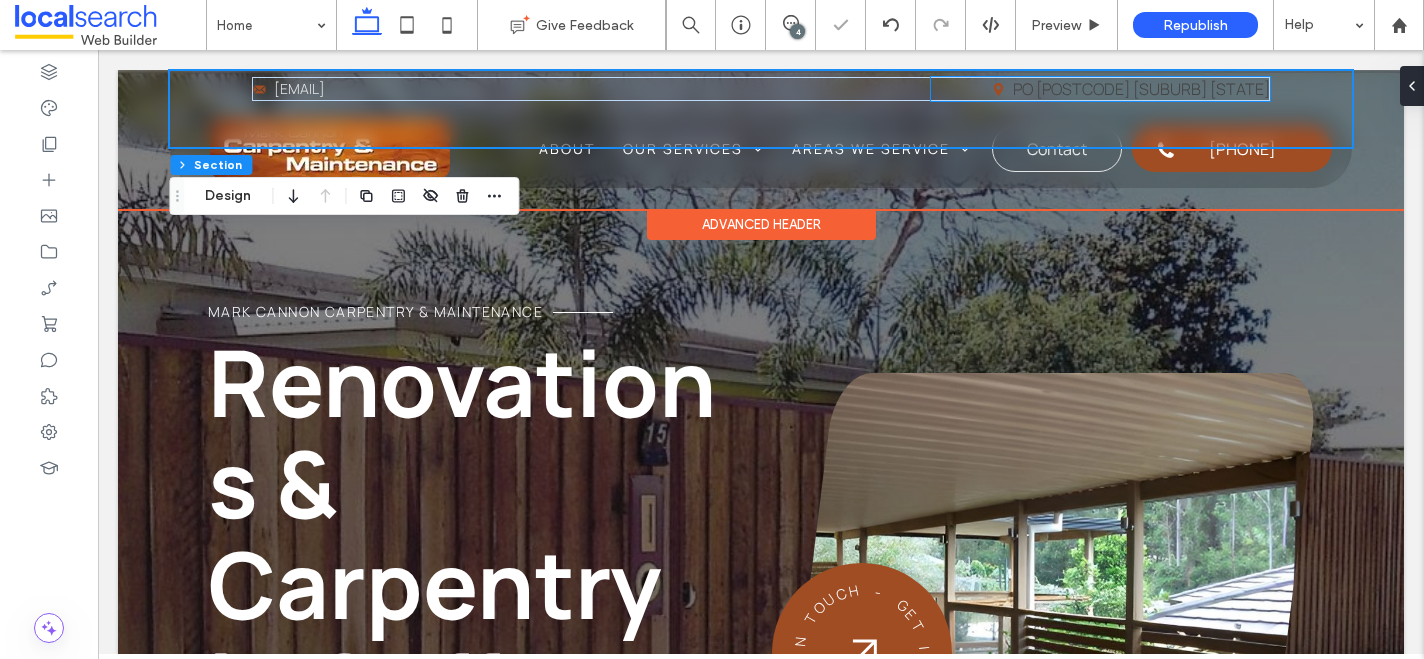 click on "PO 9084 Moonee Beach NSW 2450" at bounding box center [1141, 89] 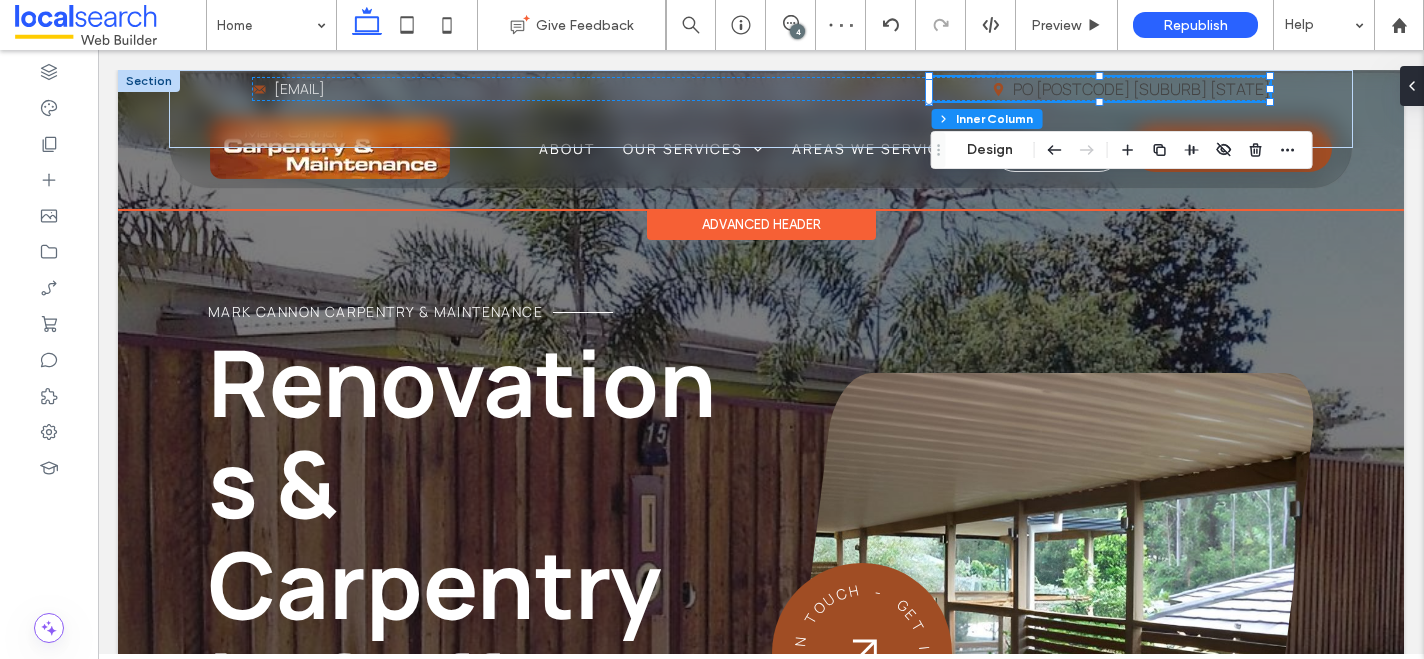 click on "PO 9084 Moonee Beach NSW 2450" at bounding box center (1141, 89) 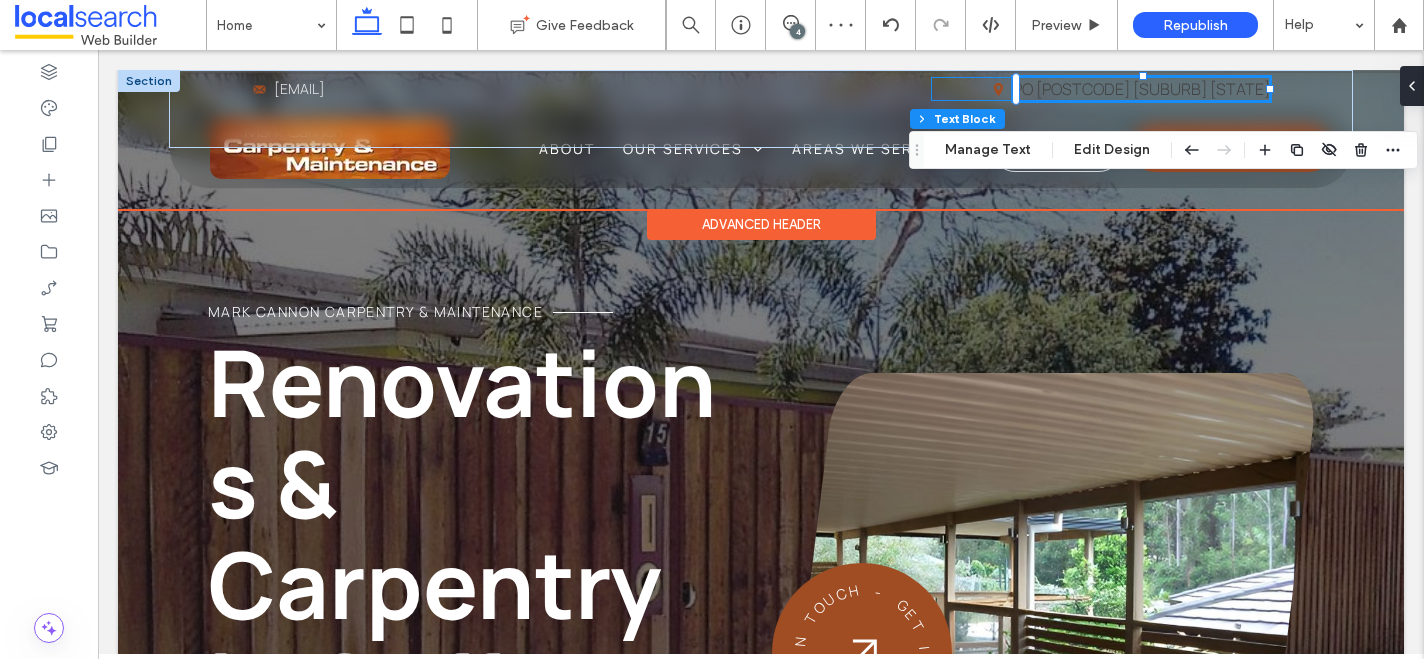 click on "PO 9084 Moonee Beach NSW 2450" at bounding box center [1141, 89] 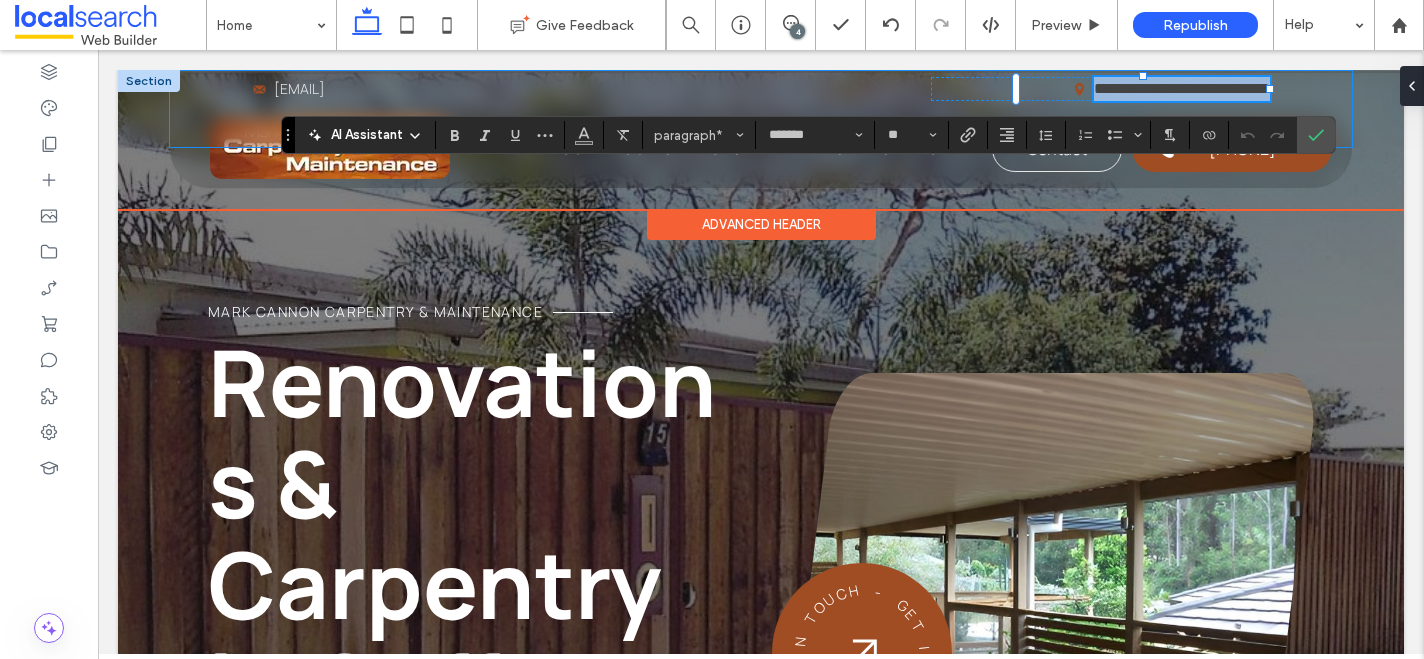 drag, startPoint x: 1022, startPoint y: 88, endPoint x: 1259, endPoint y: 102, distance: 237.41315 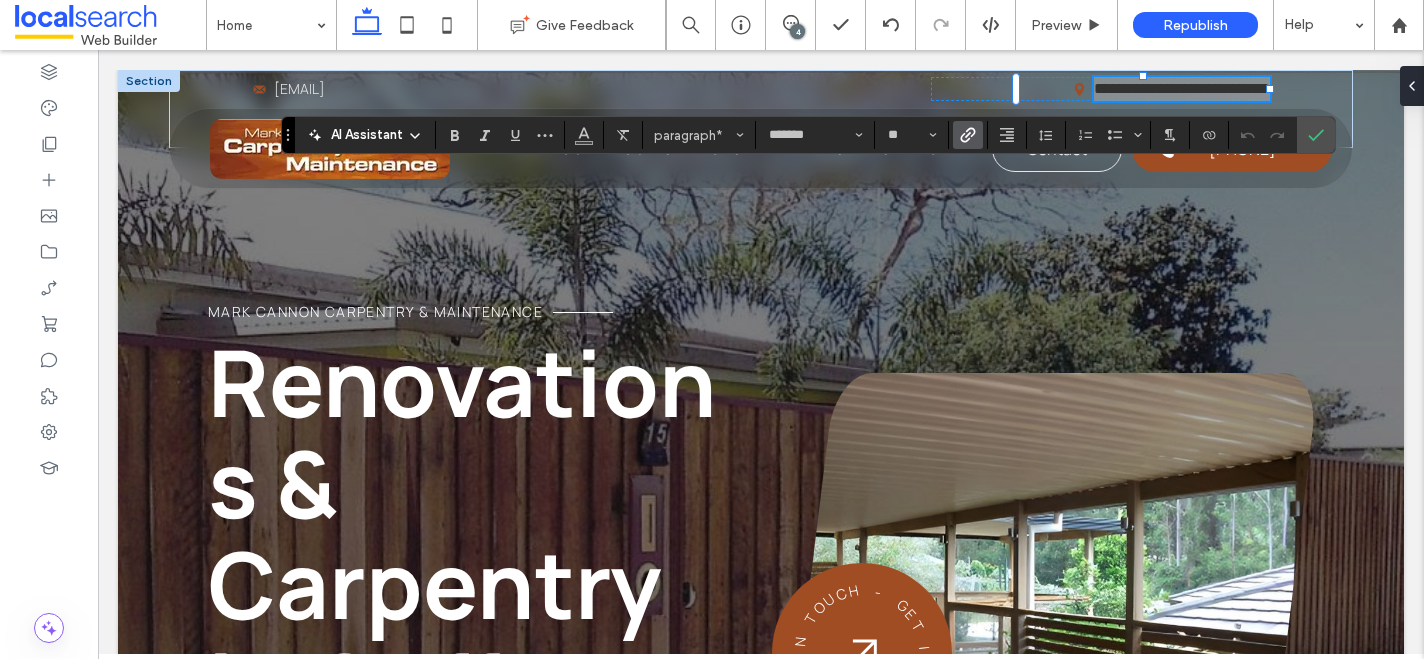 click 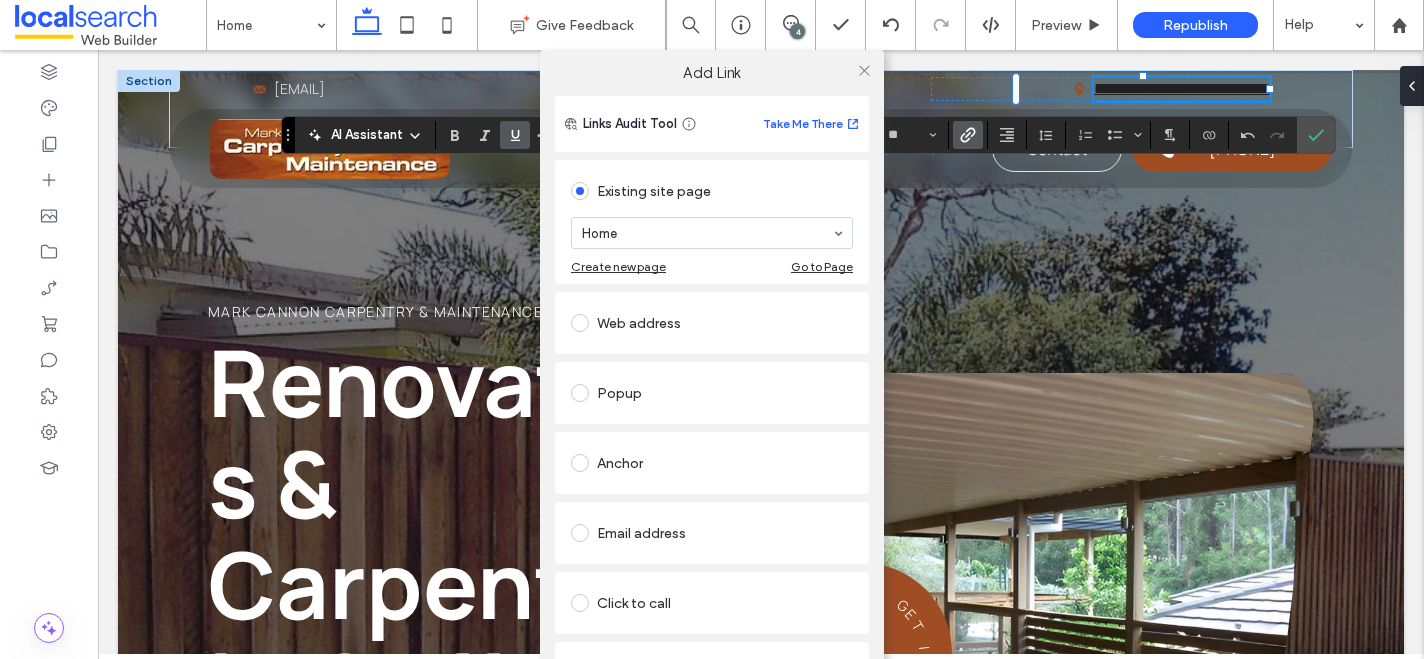 click on "Web address" at bounding box center [712, 323] 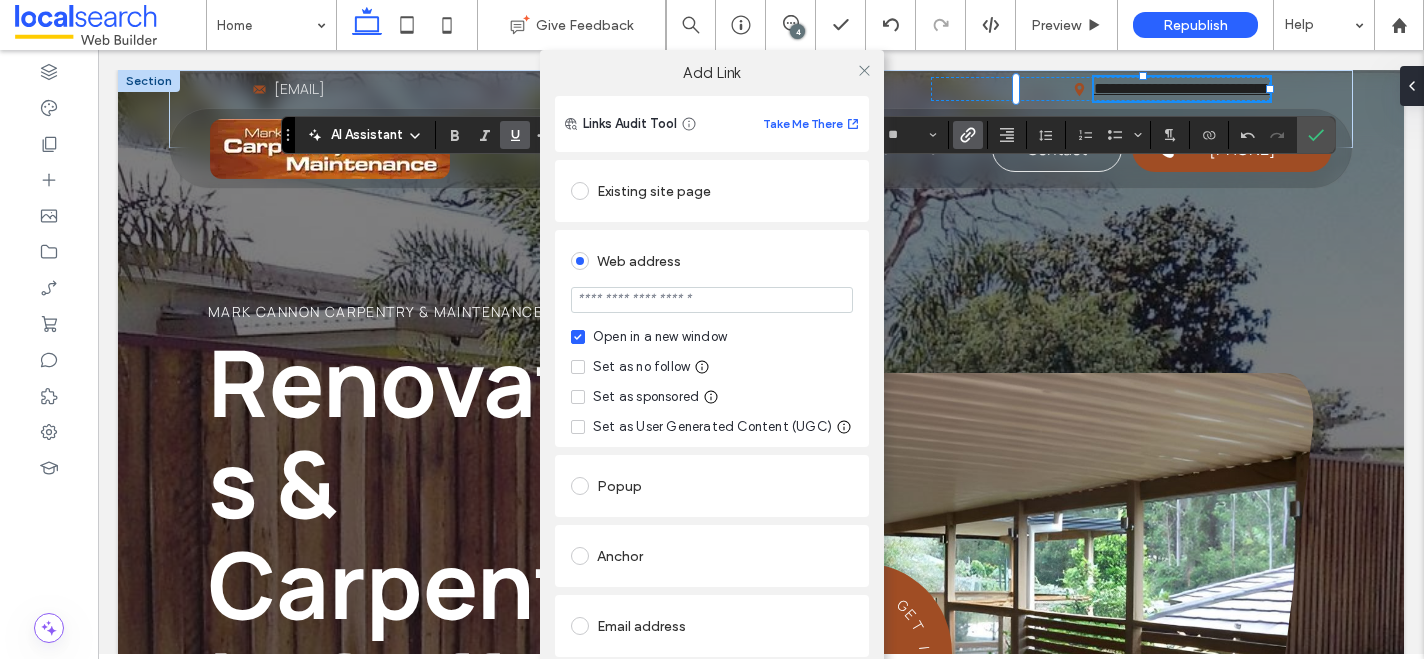 click at bounding box center (712, 300) 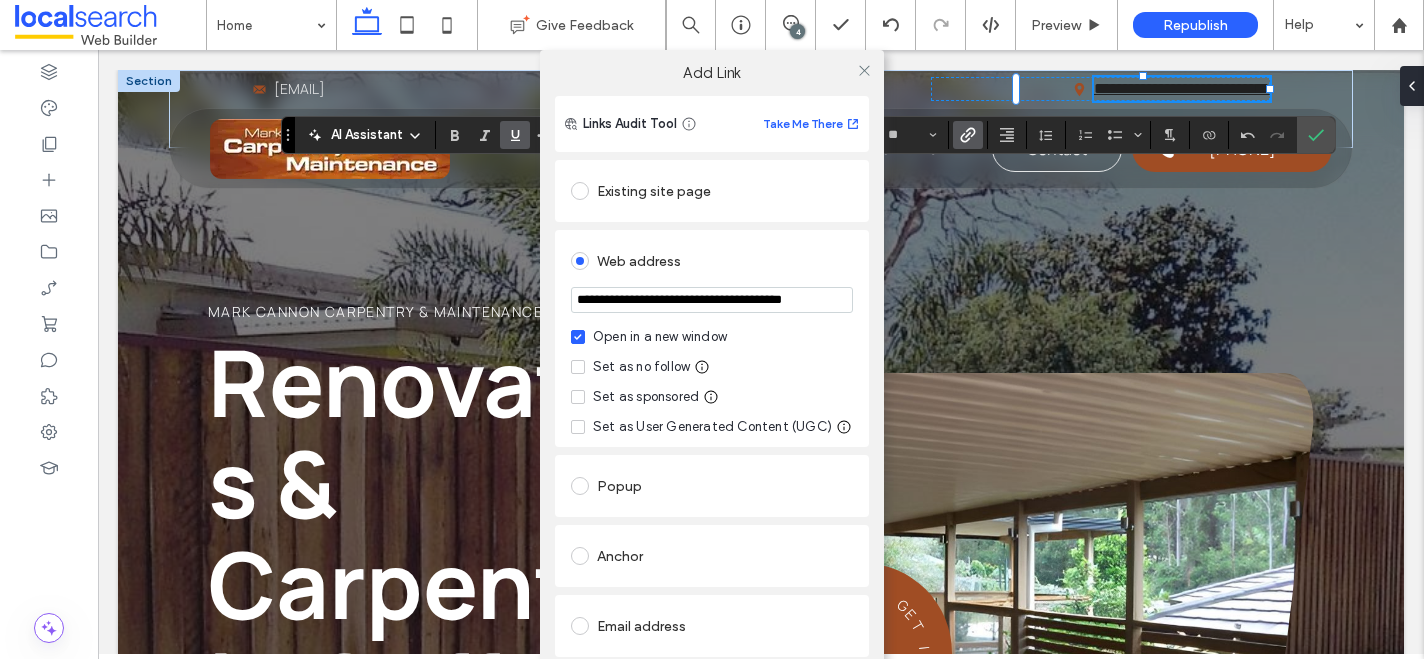 scroll, scrollTop: 0, scrollLeft: 44, axis: horizontal 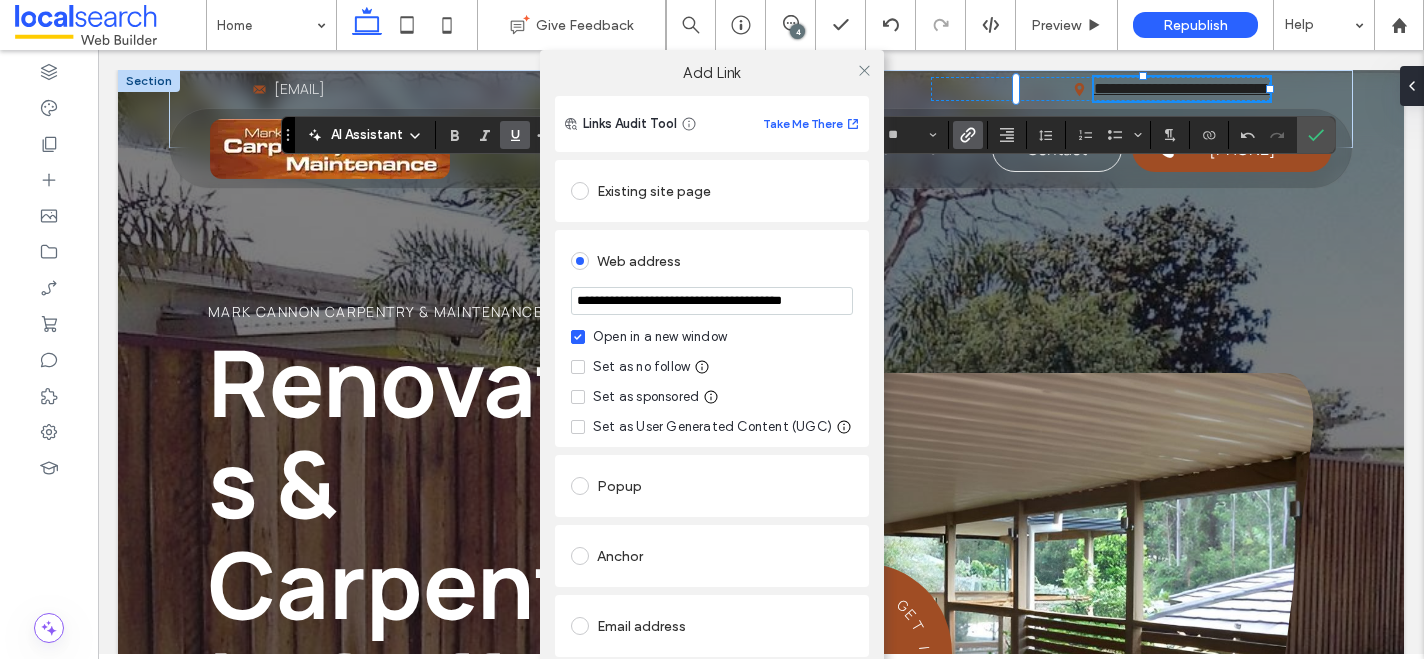 type on "**********" 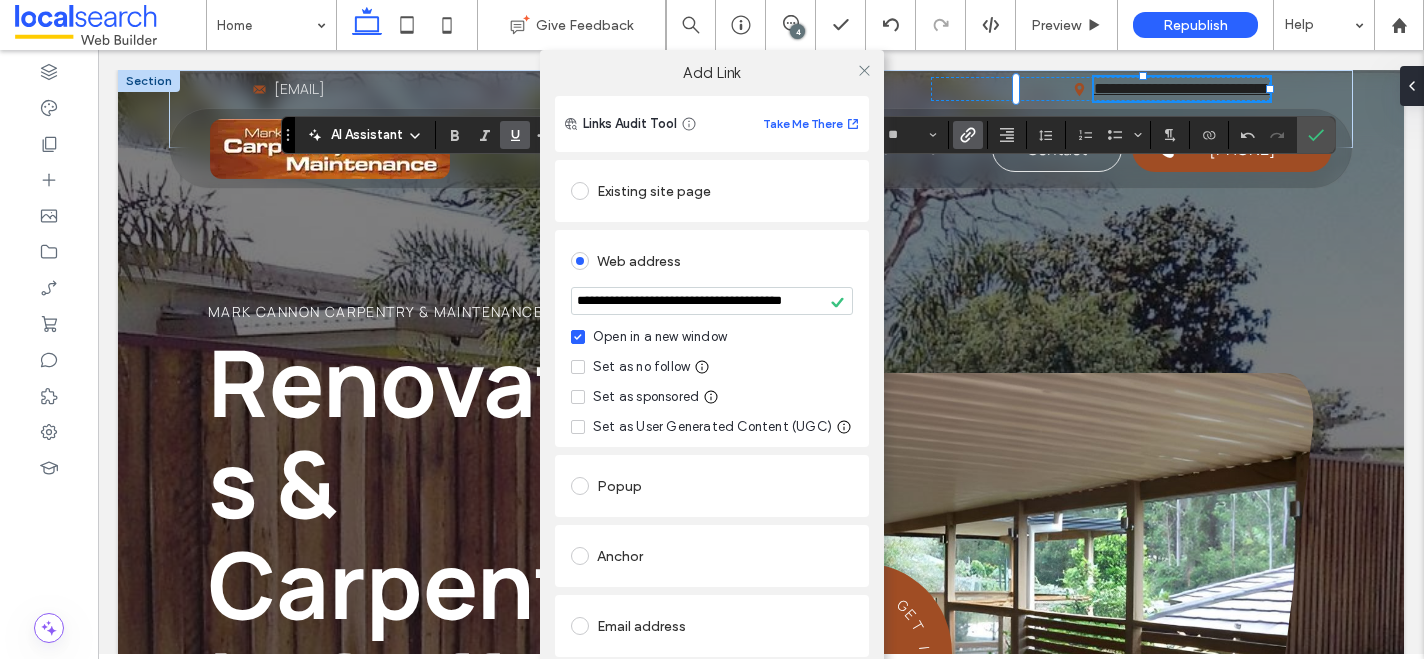 scroll, scrollTop: 0, scrollLeft: 0, axis: both 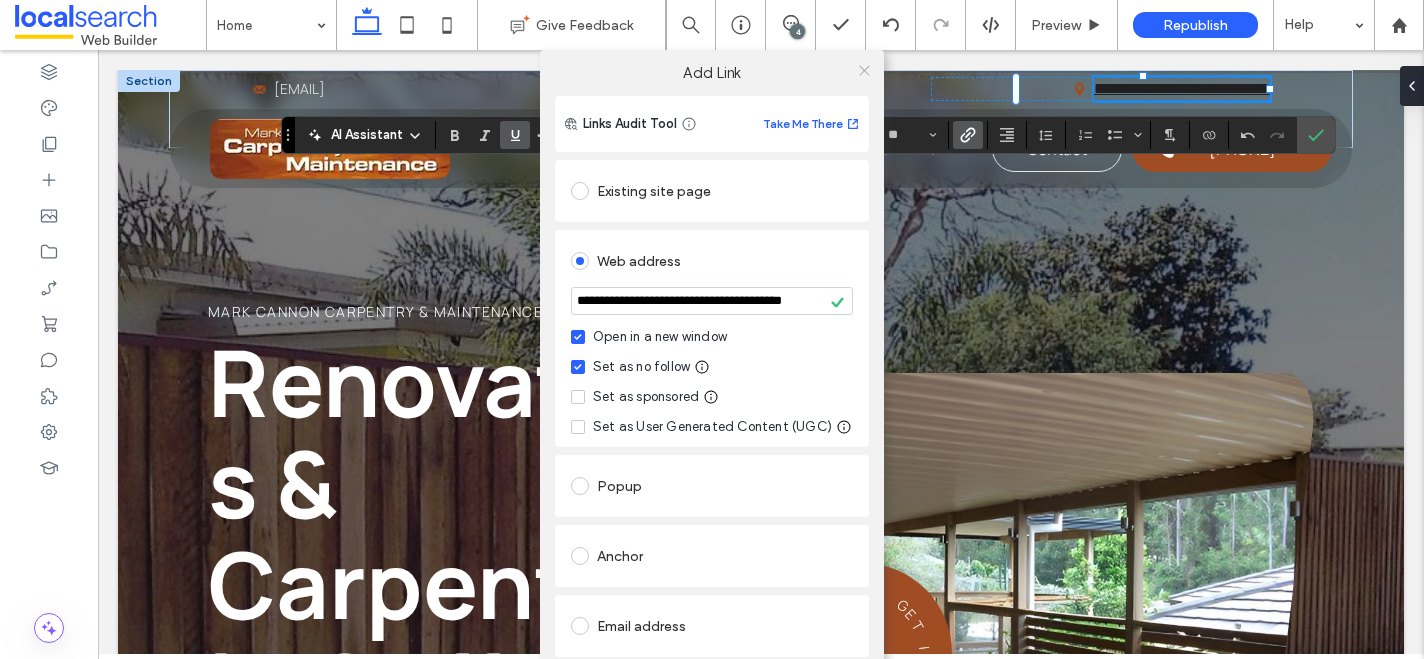 click 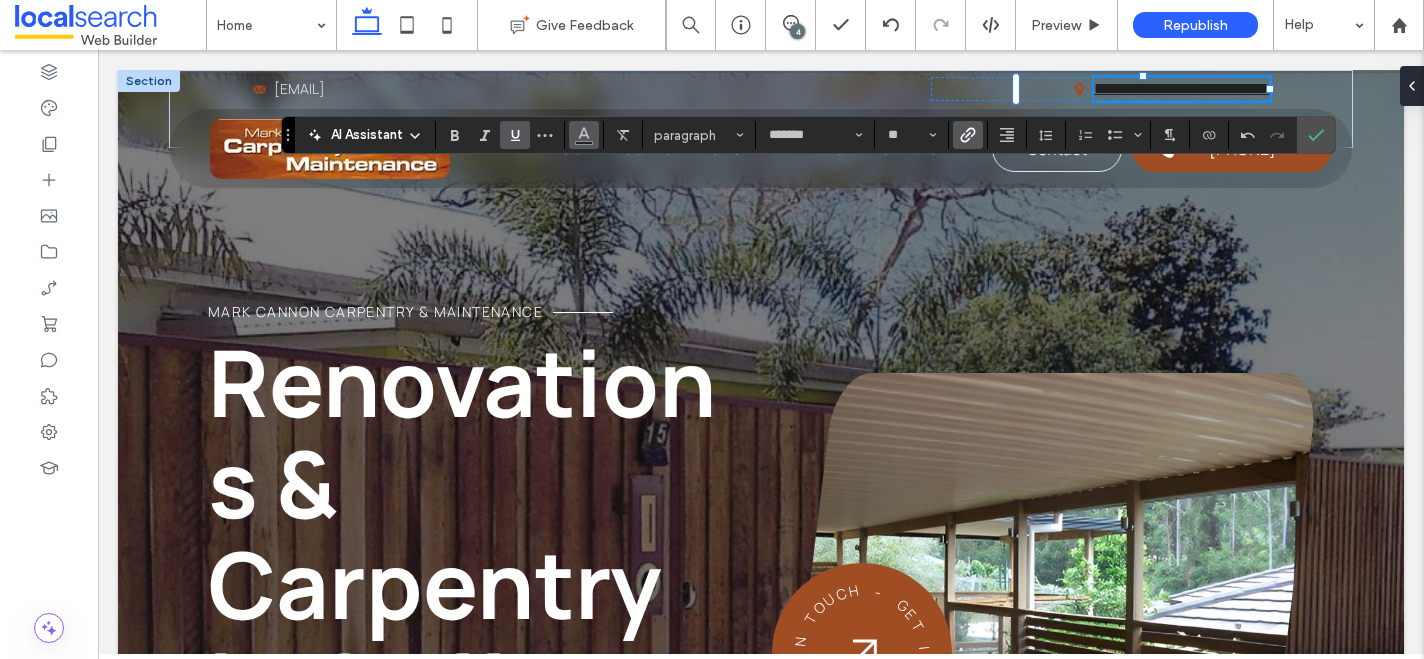 click at bounding box center (584, 133) 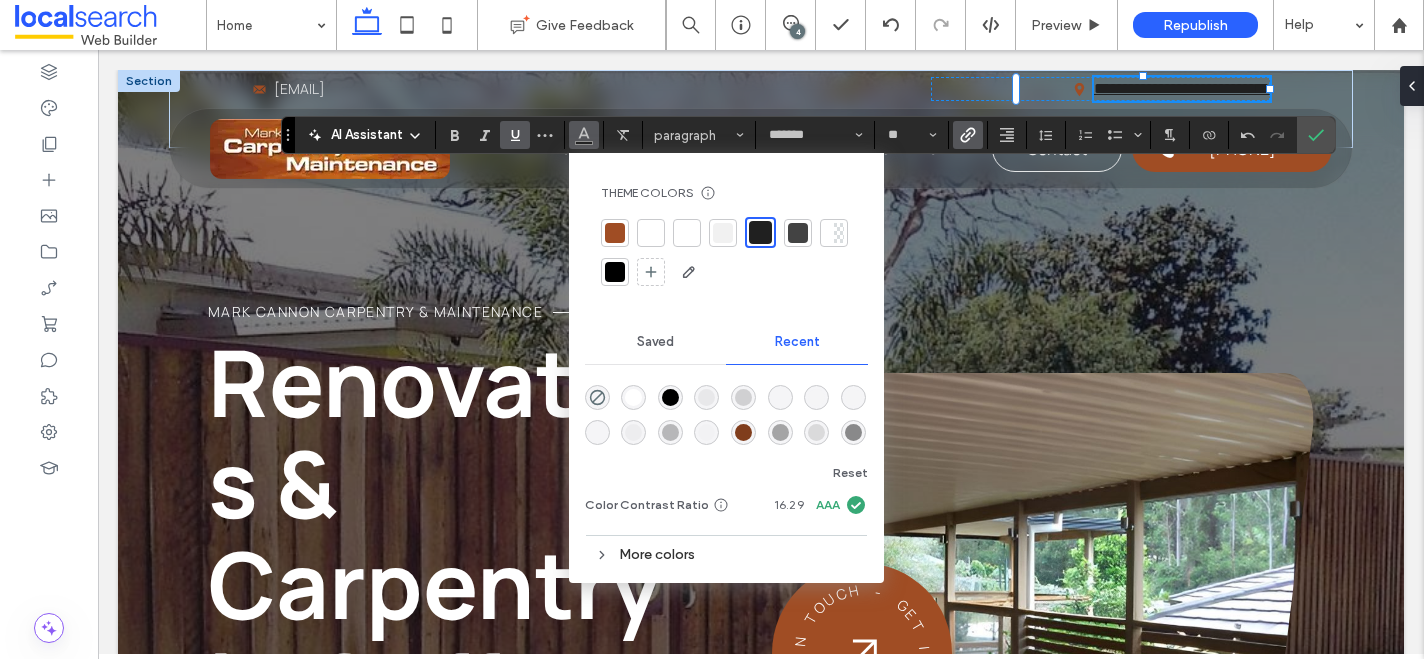 click at bounding box center [651, 233] 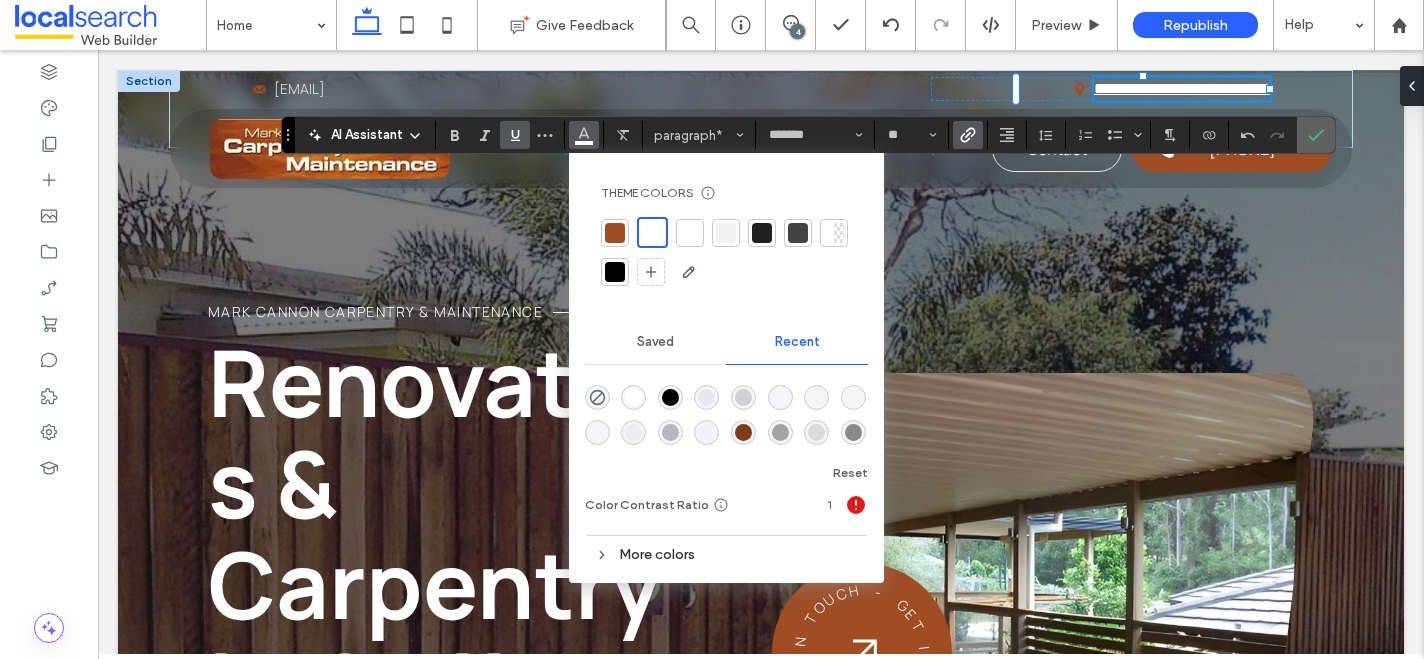 click 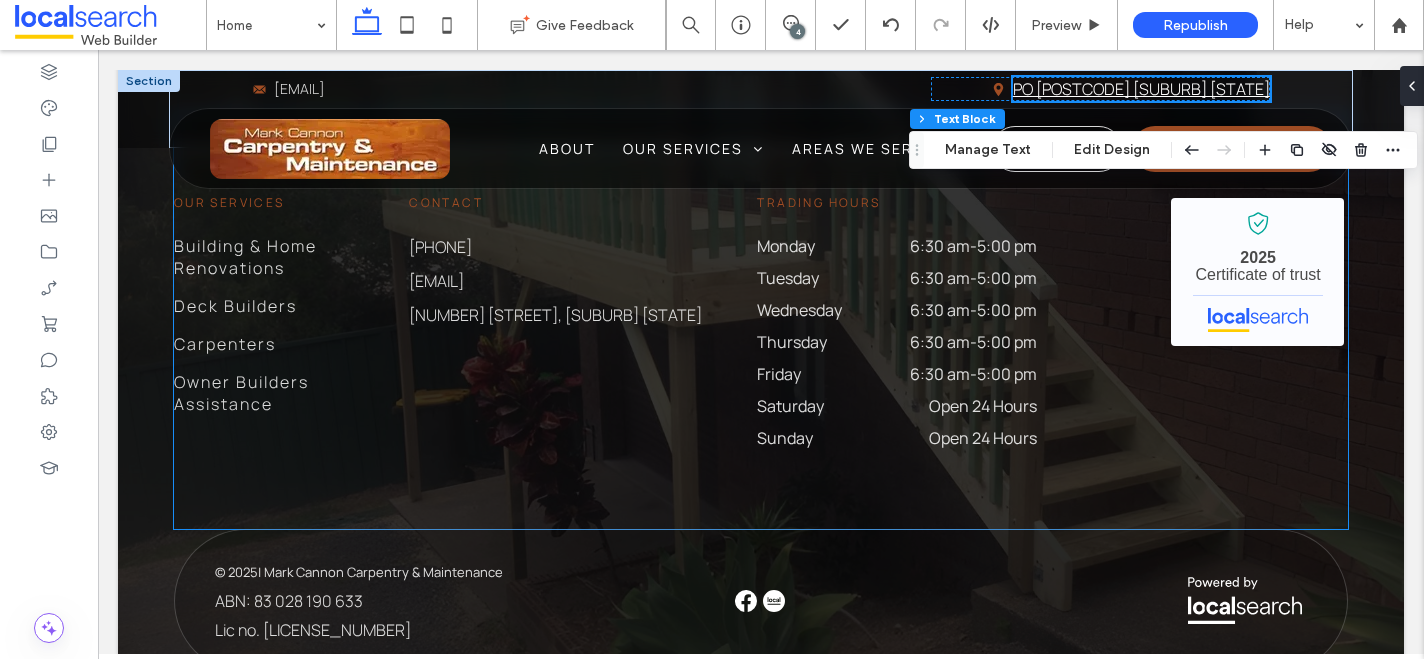 scroll, scrollTop: 5833, scrollLeft: 0, axis: vertical 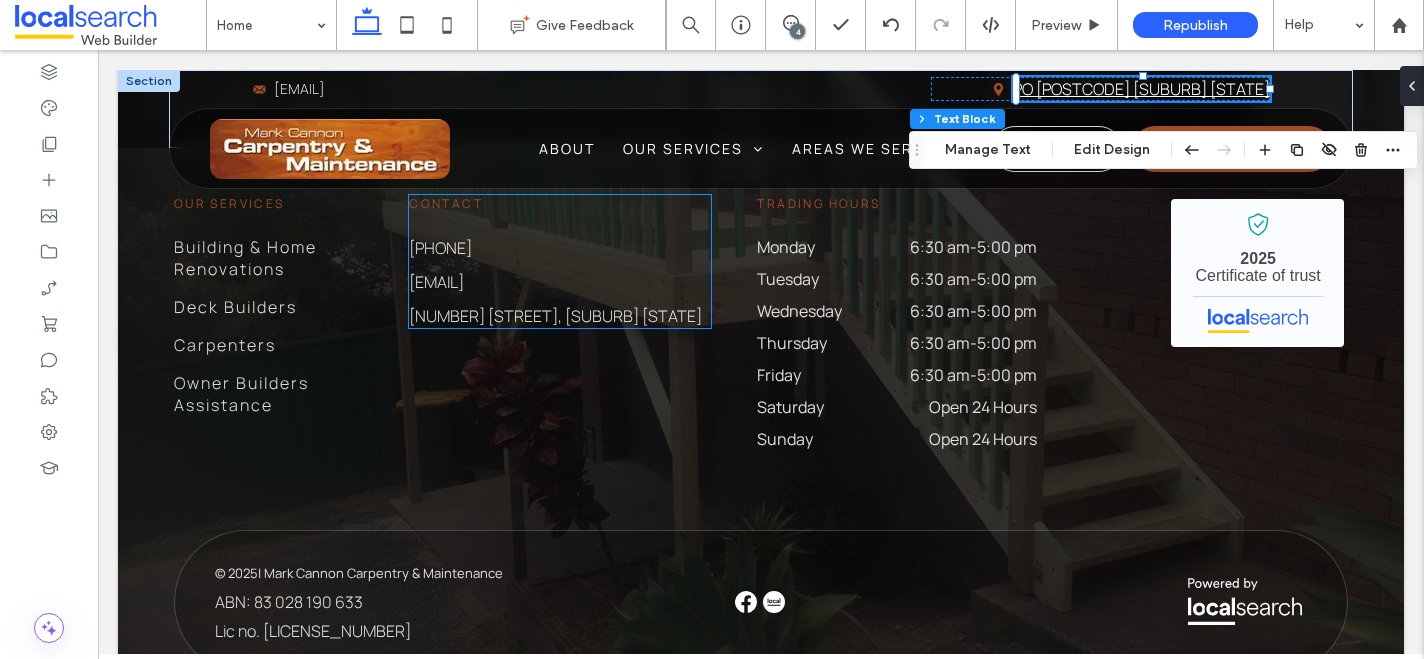 click on "196 Bucca Rd, Moonee Beach NSW 2450" at bounding box center (555, 316) 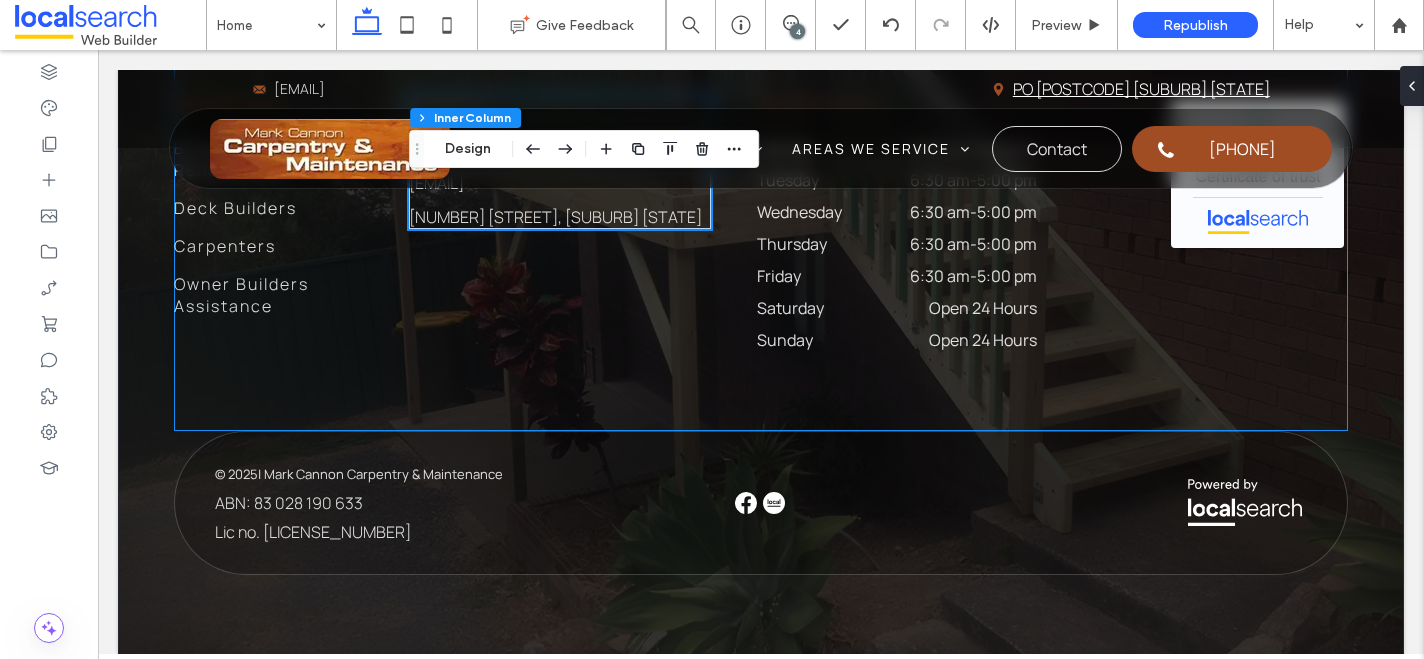 scroll, scrollTop: 5925, scrollLeft: 0, axis: vertical 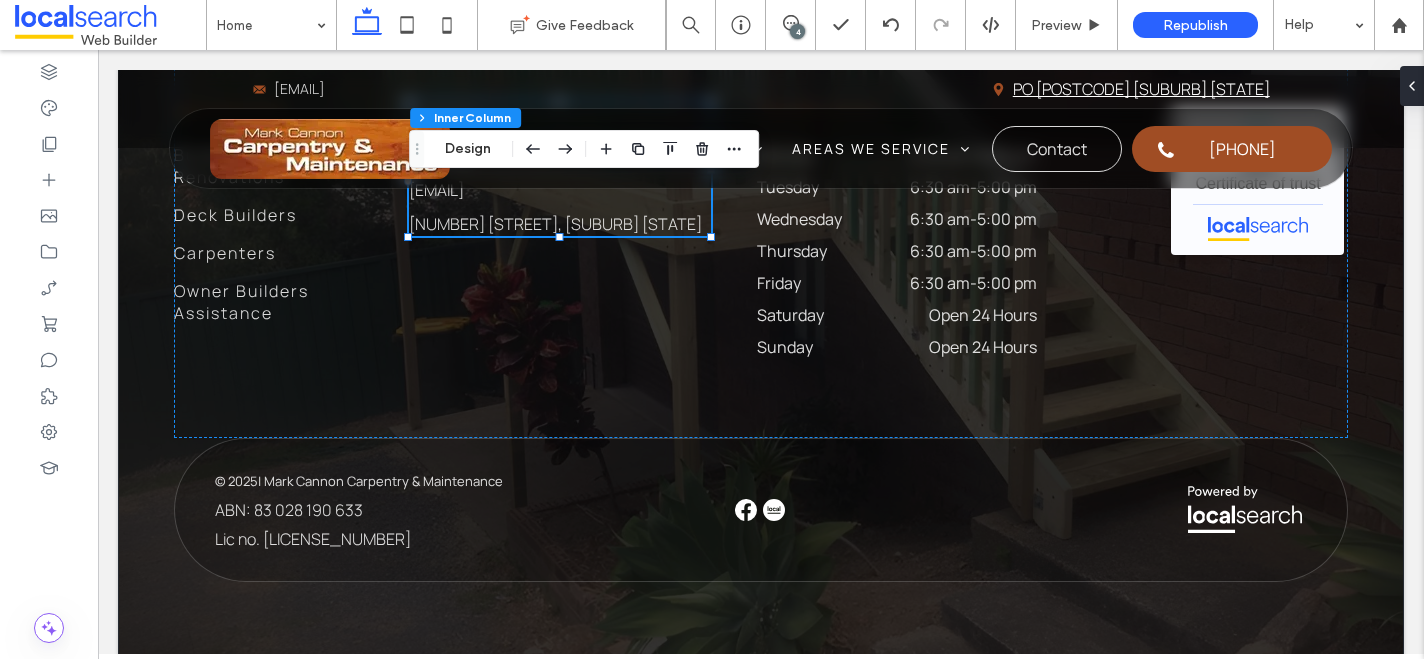 click on "196 Bucca Rd, Moonee Beach NSW 2450" at bounding box center [555, 224] 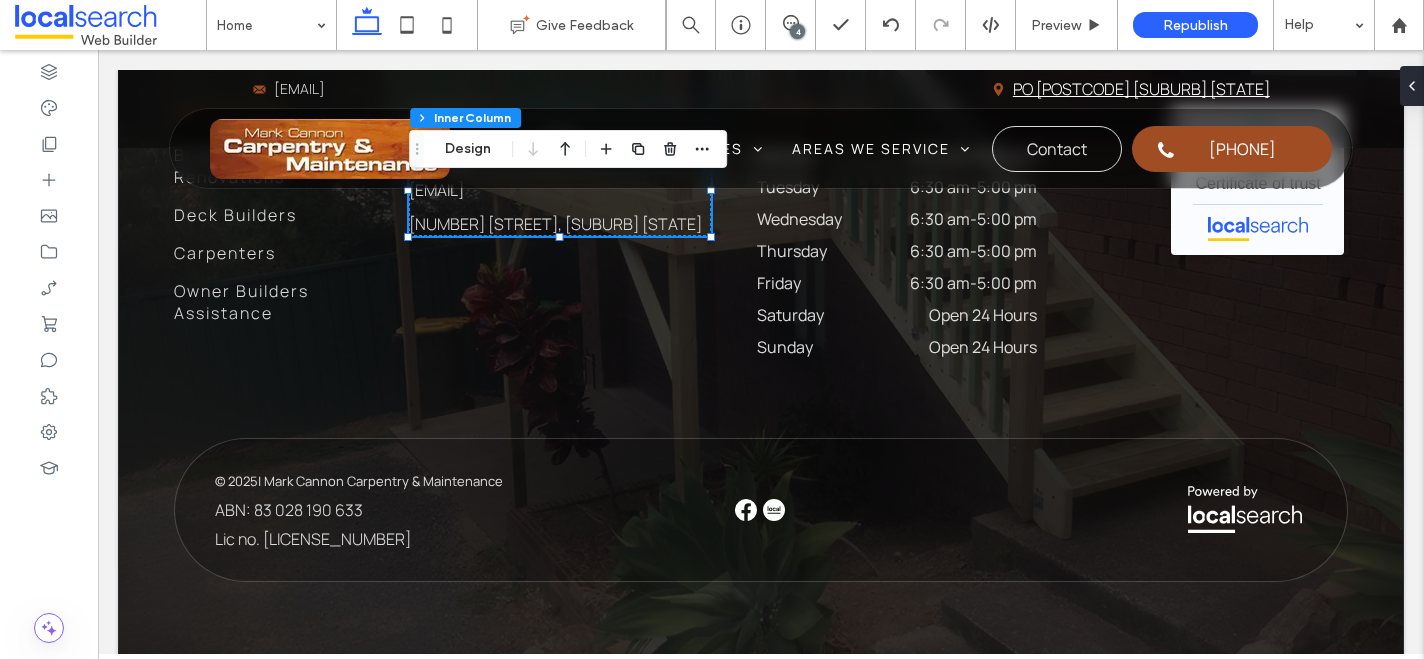 click on "196 Bucca Rd, Moonee Beach NSW 2450" at bounding box center (555, 224) 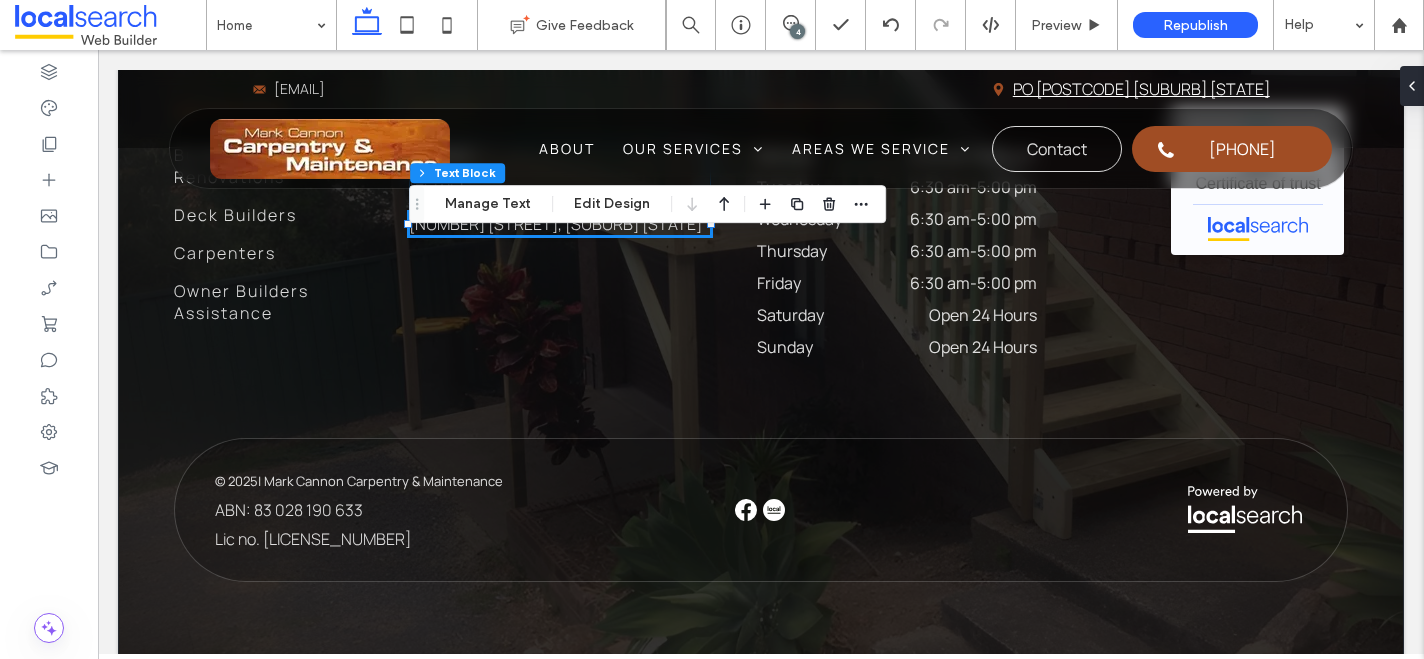 click on "196 Bucca Rd, Moonee Beach NSW 2450" at bounding box center [555, 224] 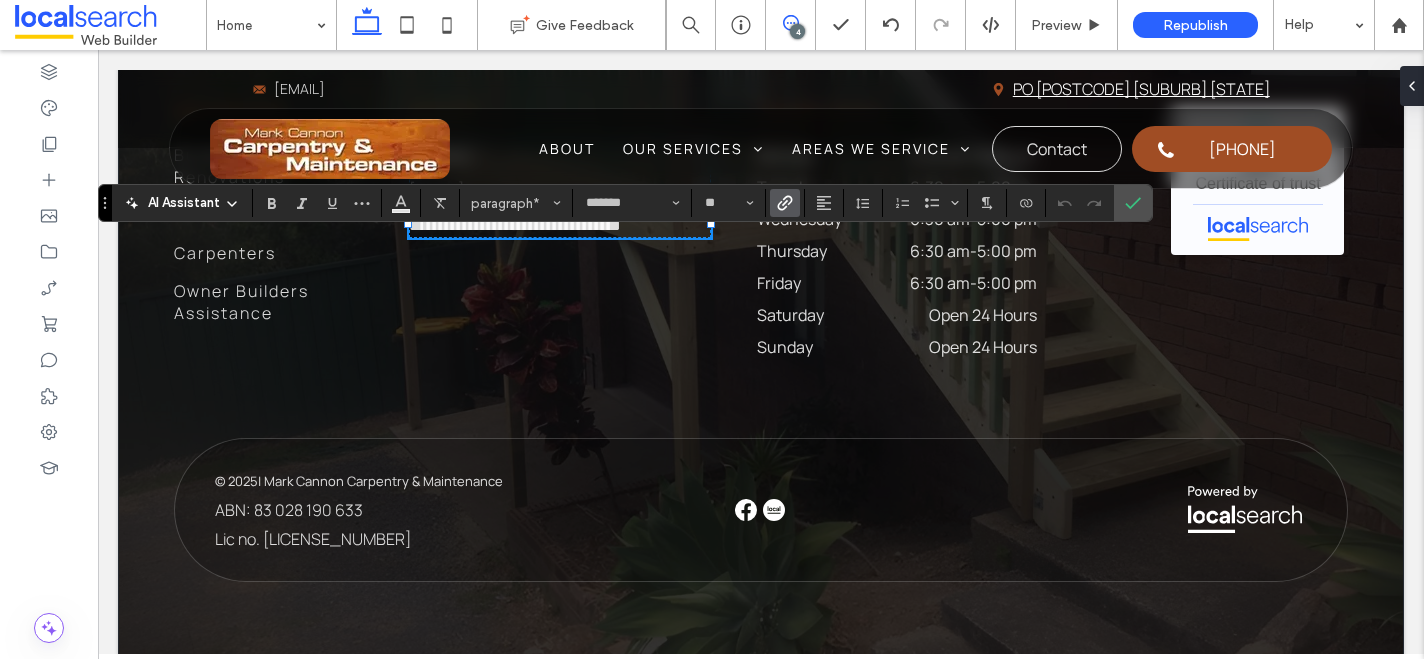 click 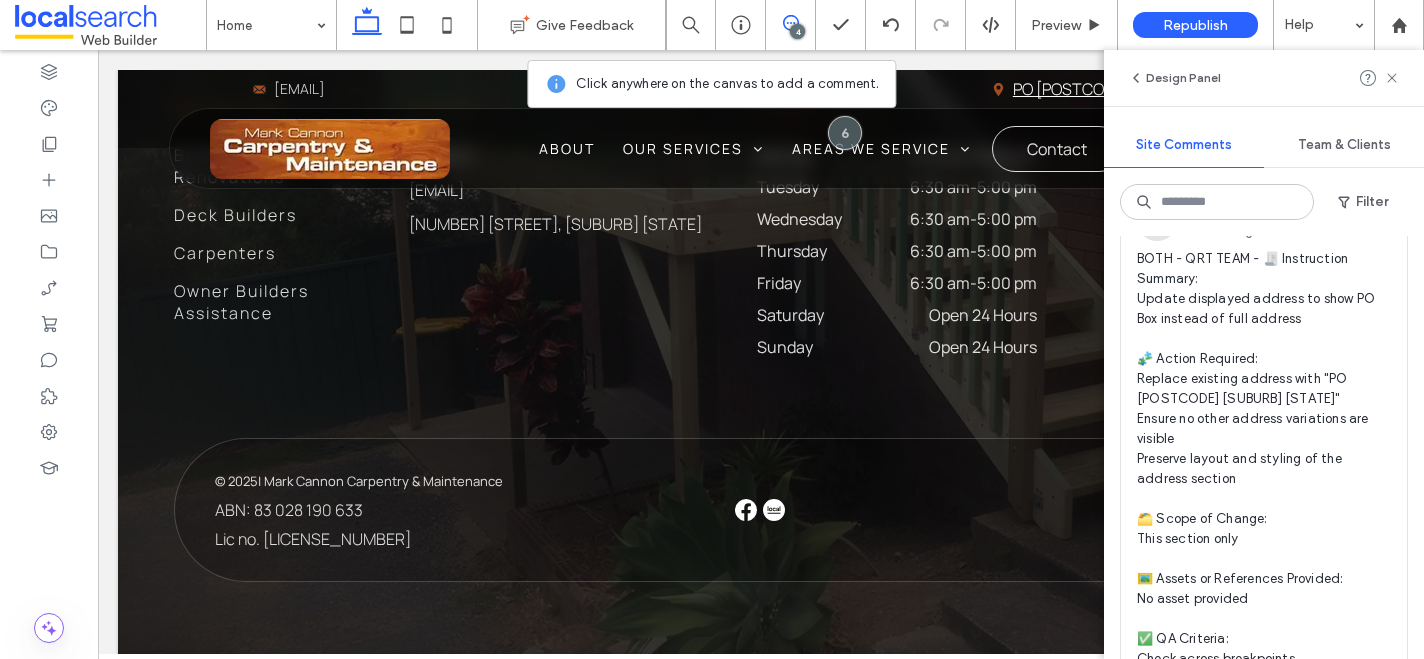 scroll, scrollTop: 127, scrollLeft: 0, axis: vertical 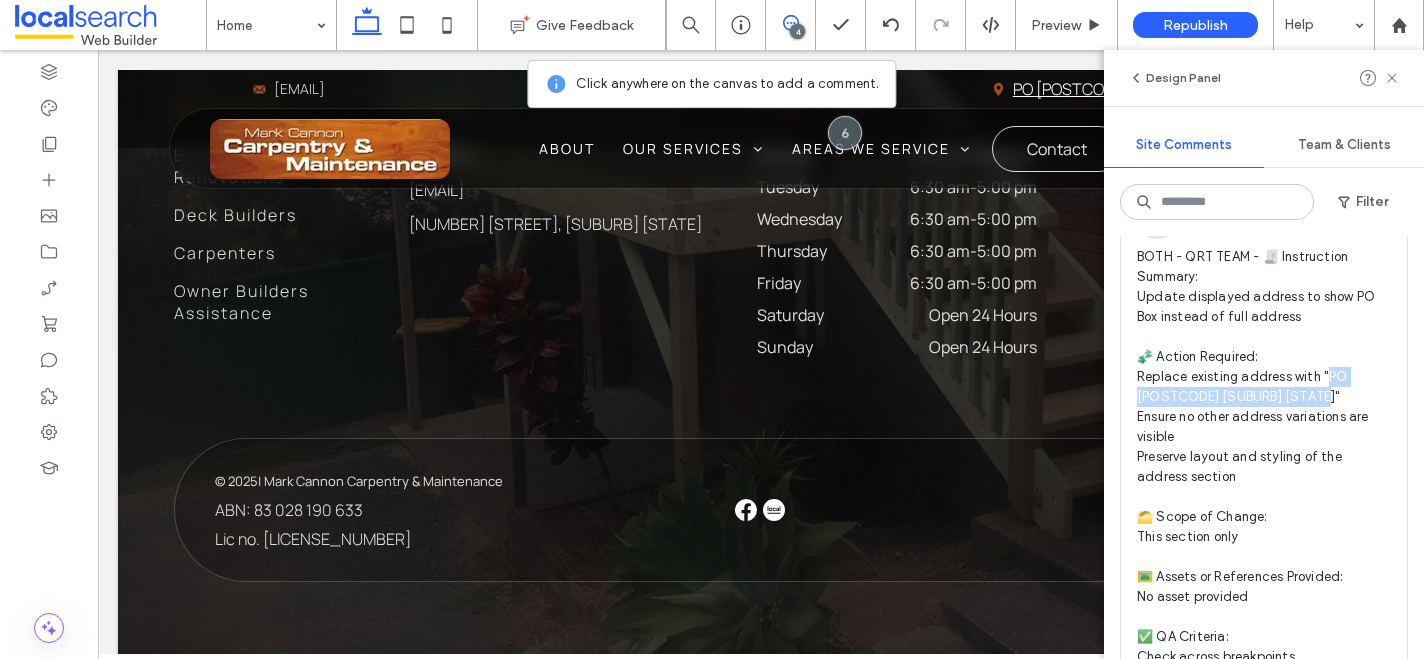 drag, startPoint x: 1327, startPoint y: 378, endPoint x: 1291, endPoint y: 397, distance: 40.706264 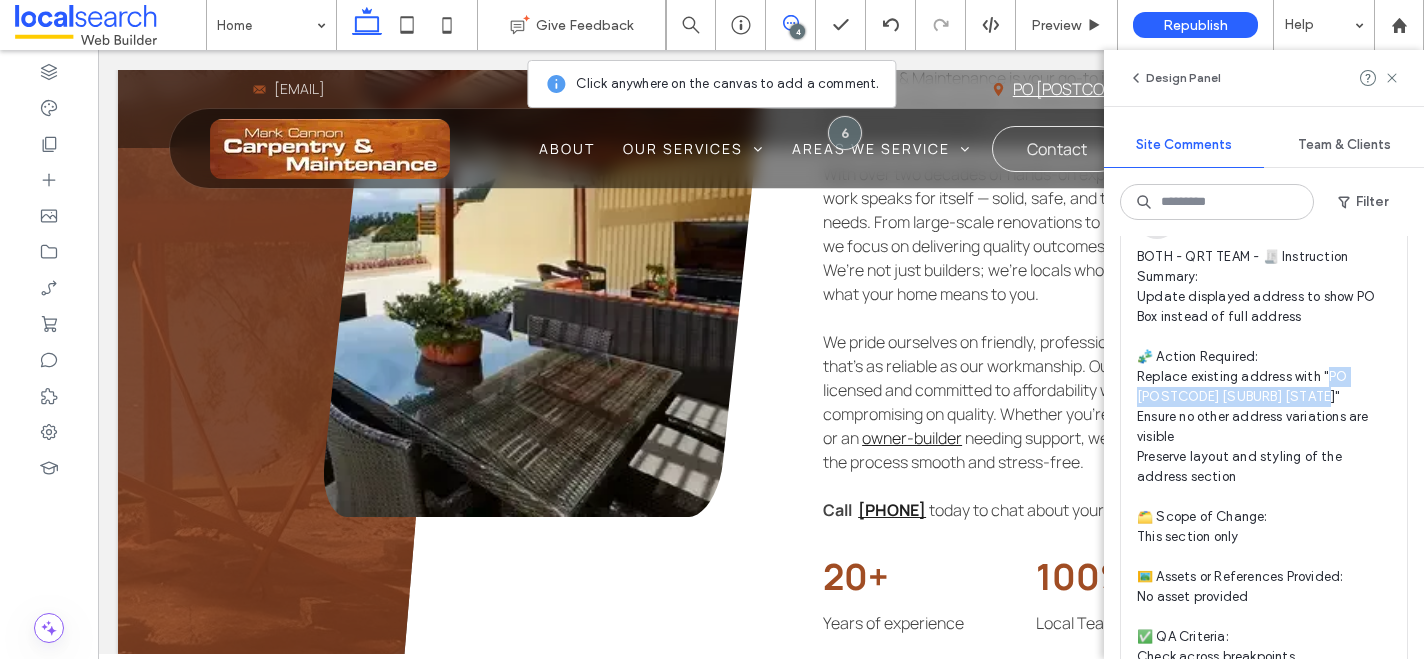 scroll, scrollTop: 0, scrollLeft: 0, axis: both 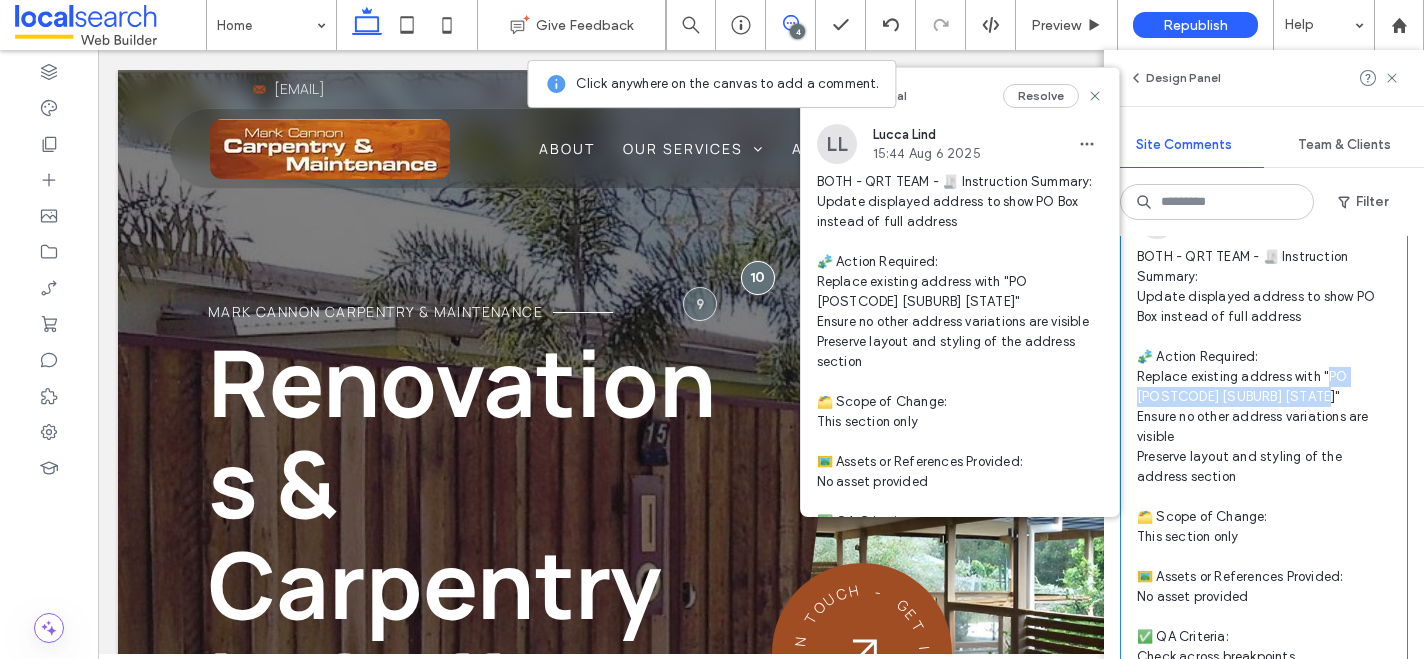 copy on "9084 Moonee Beach NSW 2450"" 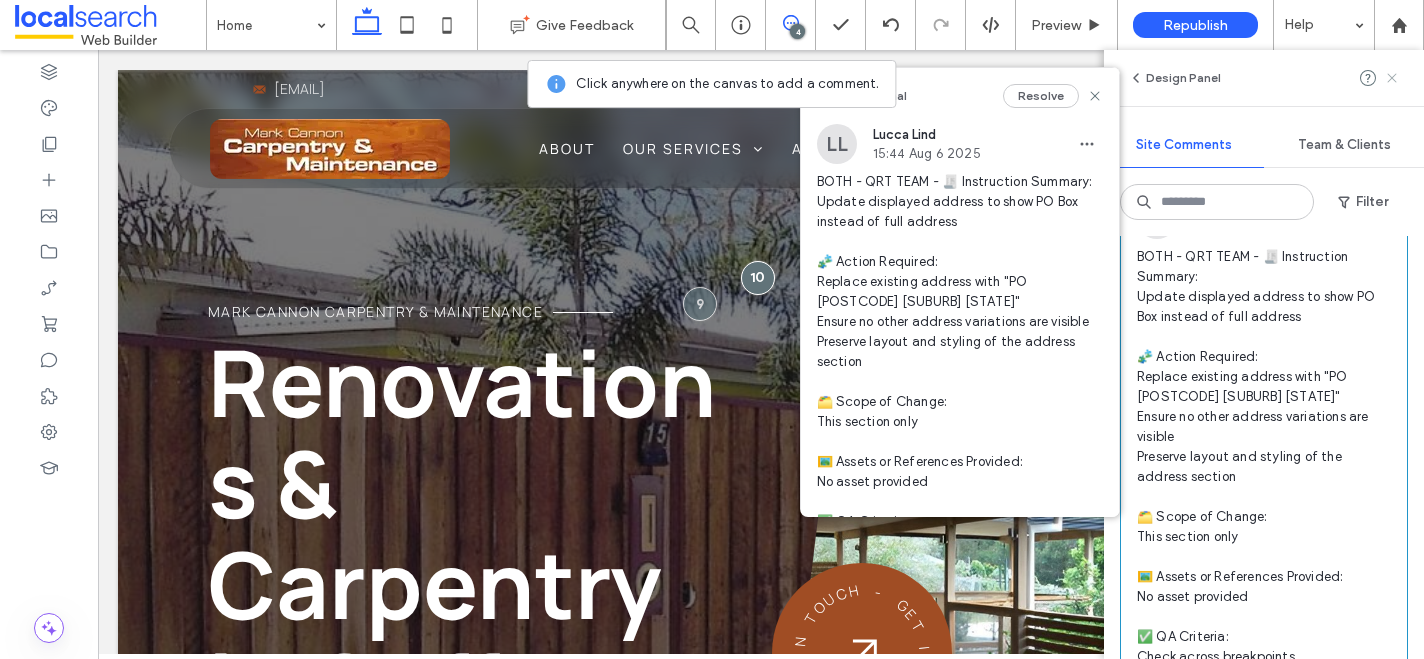 click 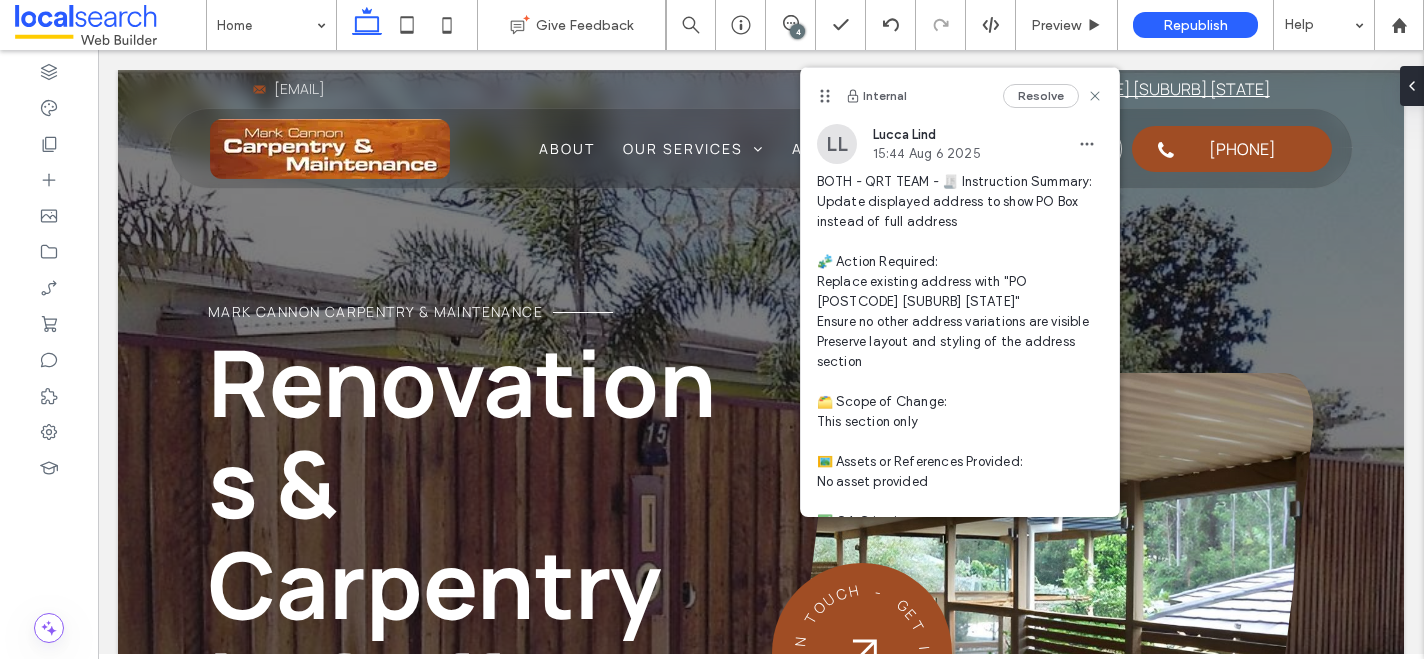 scroll, scrollTop: 0, scrollLeft: 0, axis: both 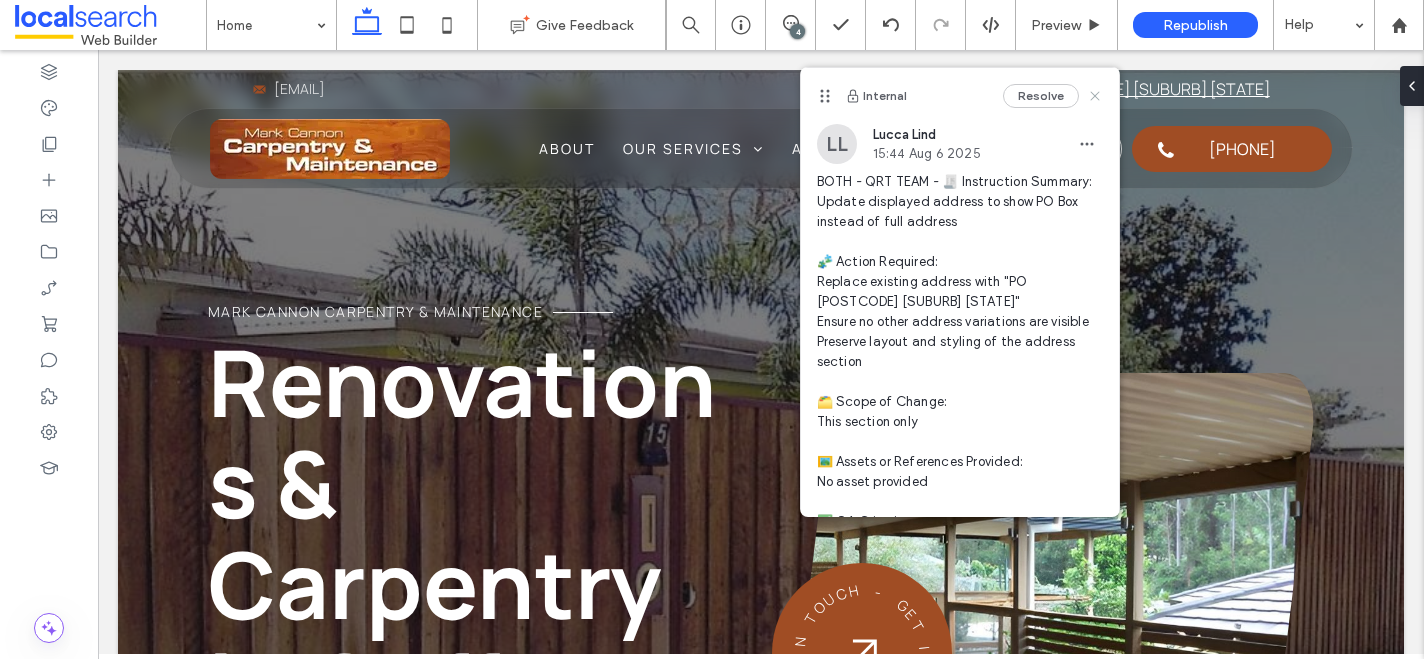click 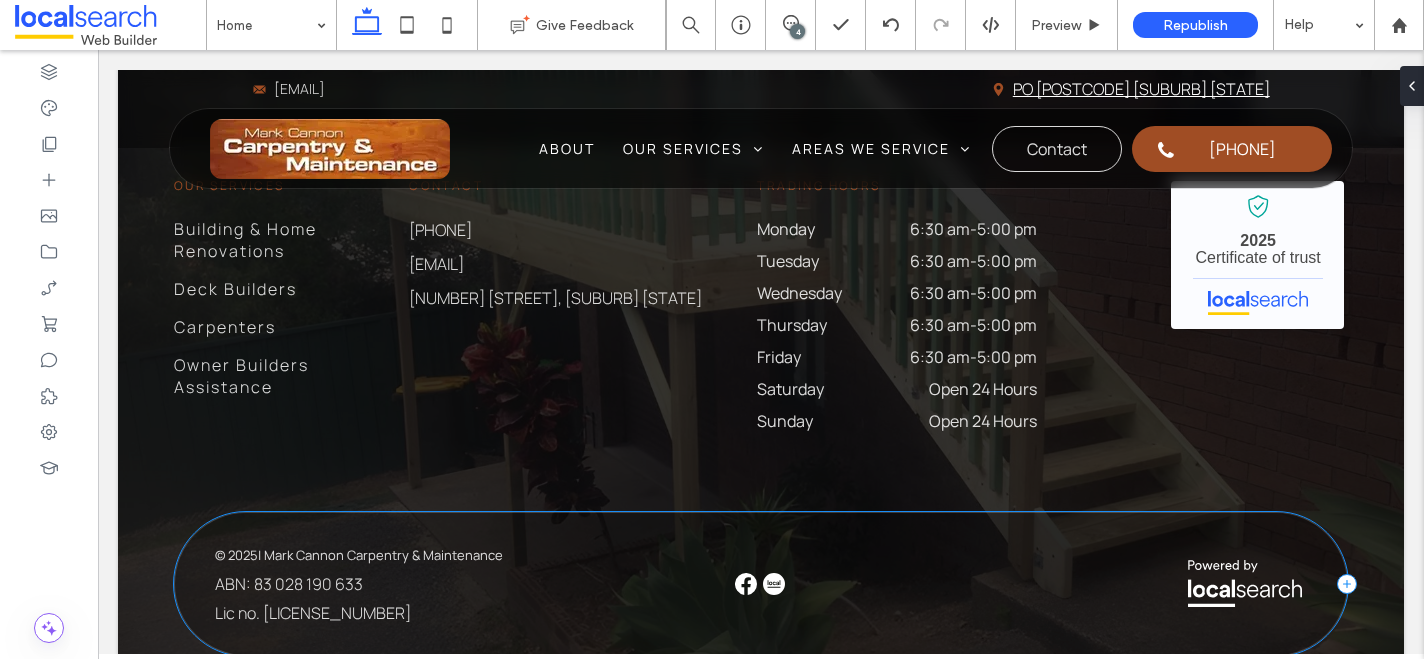 scroll, scrollTop: 5852, scrollLeft: 0, axis: vertical 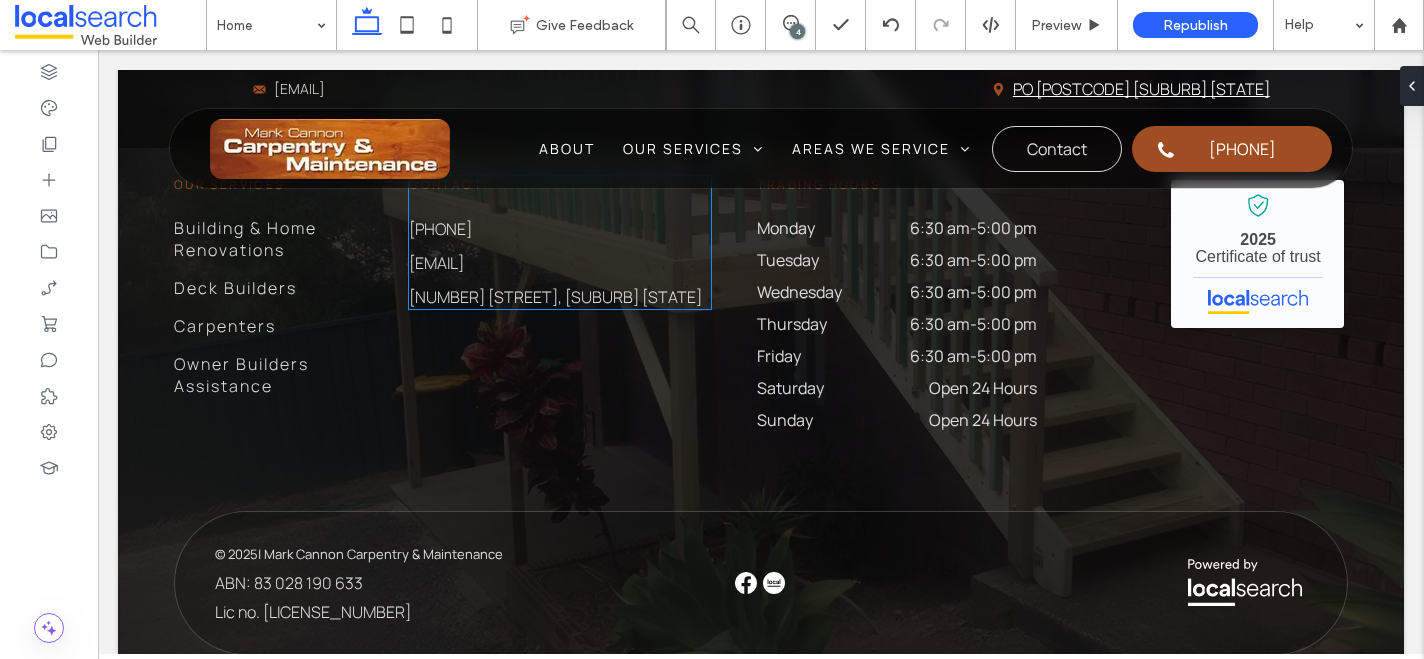 click on "196 Bucca Rd, Moonee Beach NSW 2450" at bounding box center (555, 297) 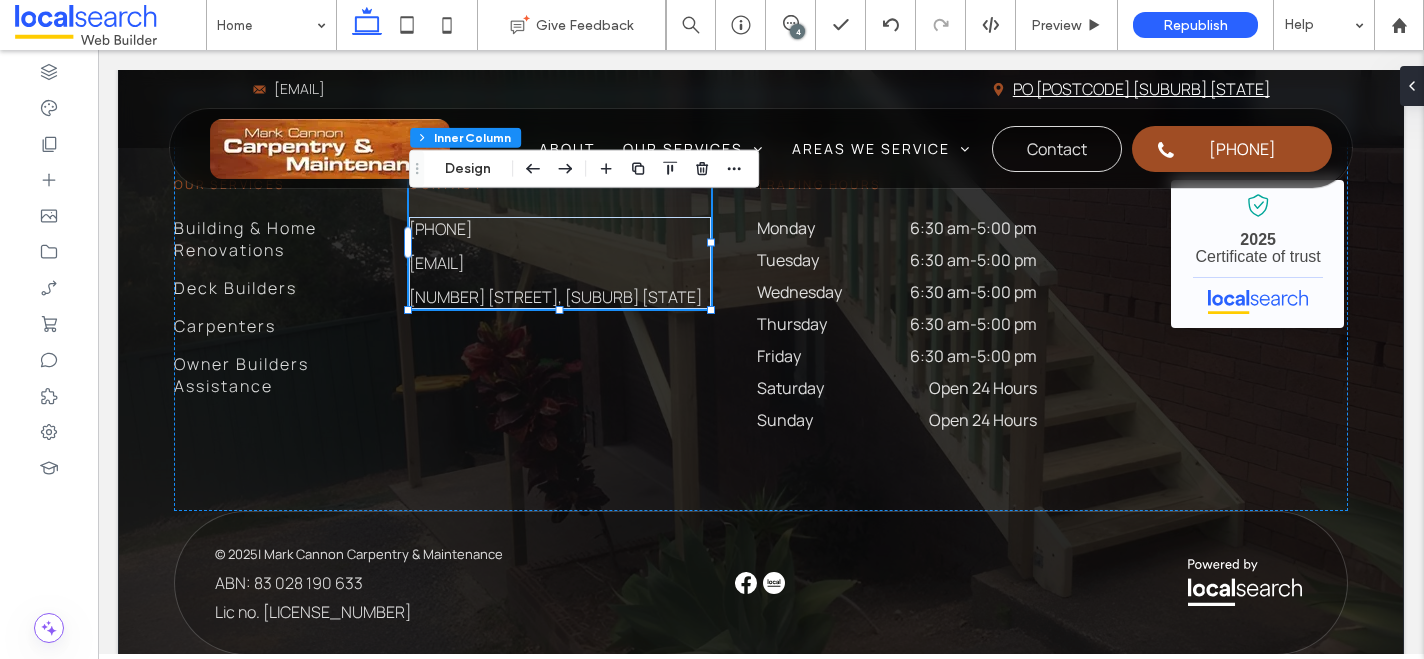 click on "196 Bucca Rd, Moonee Beach NSW 2450" at bounding box center (555, 297) 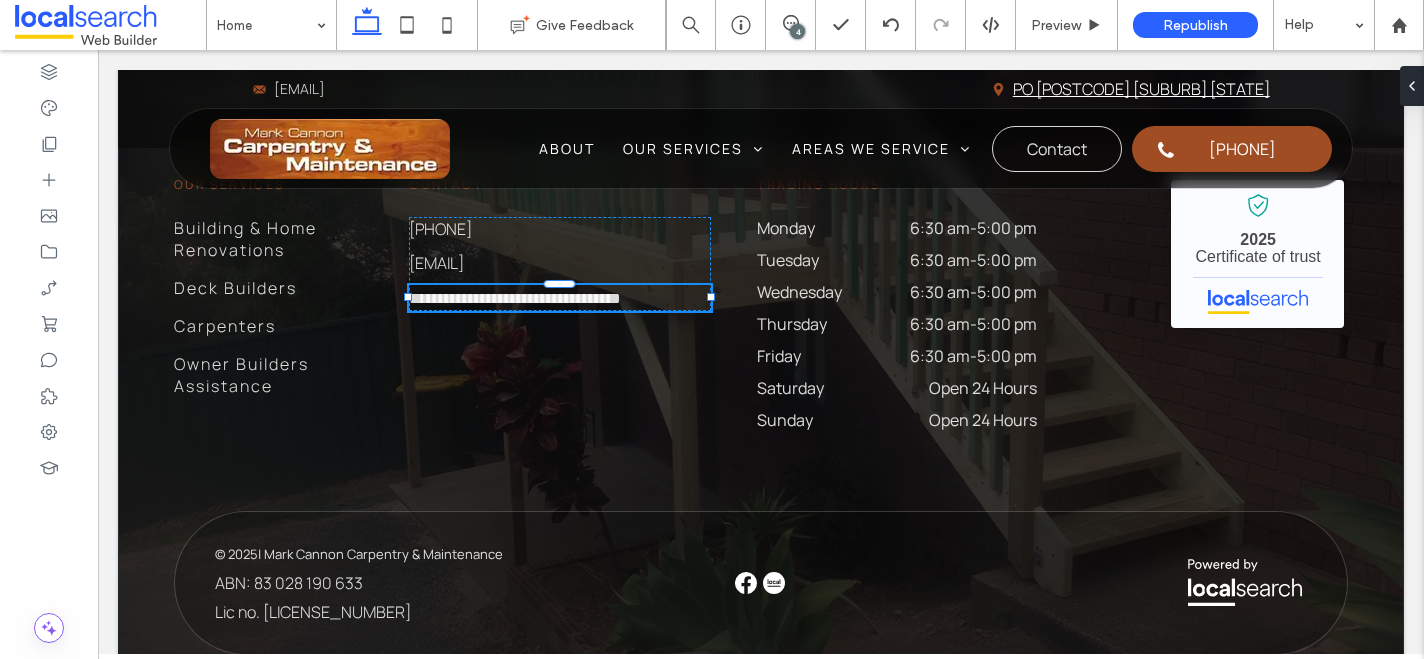 type on "*******" 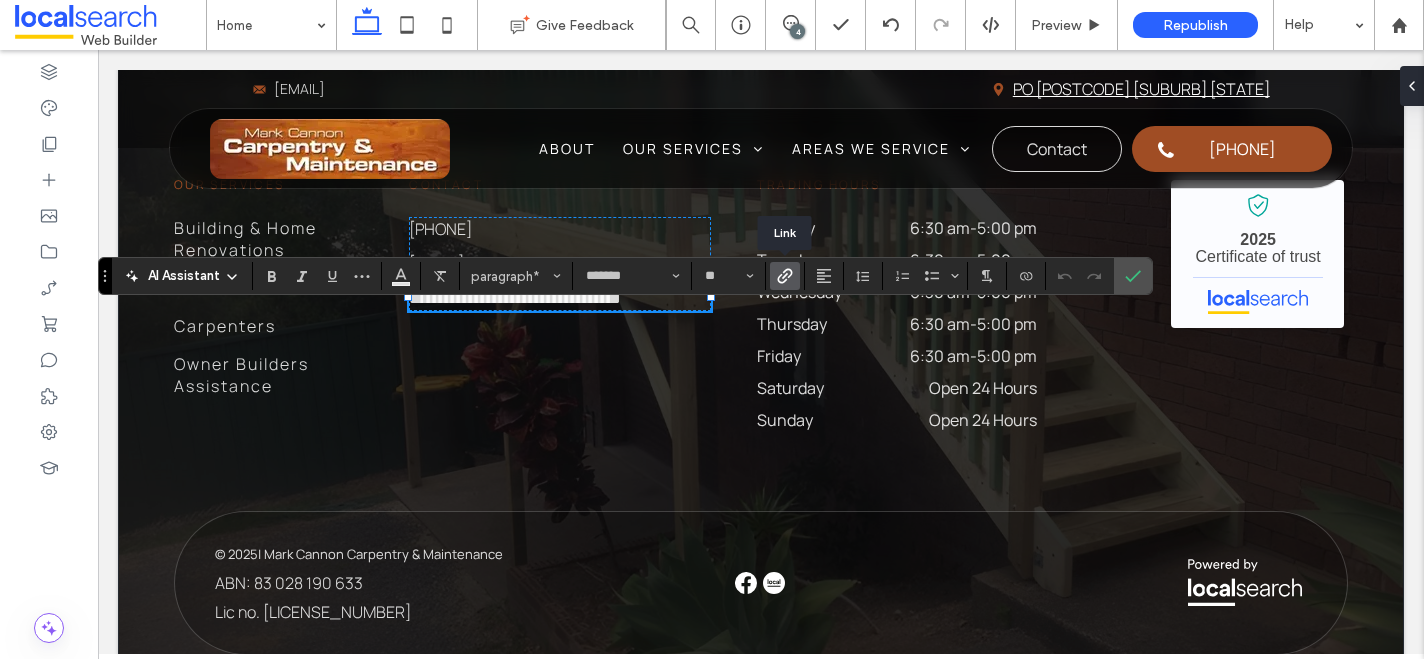 click 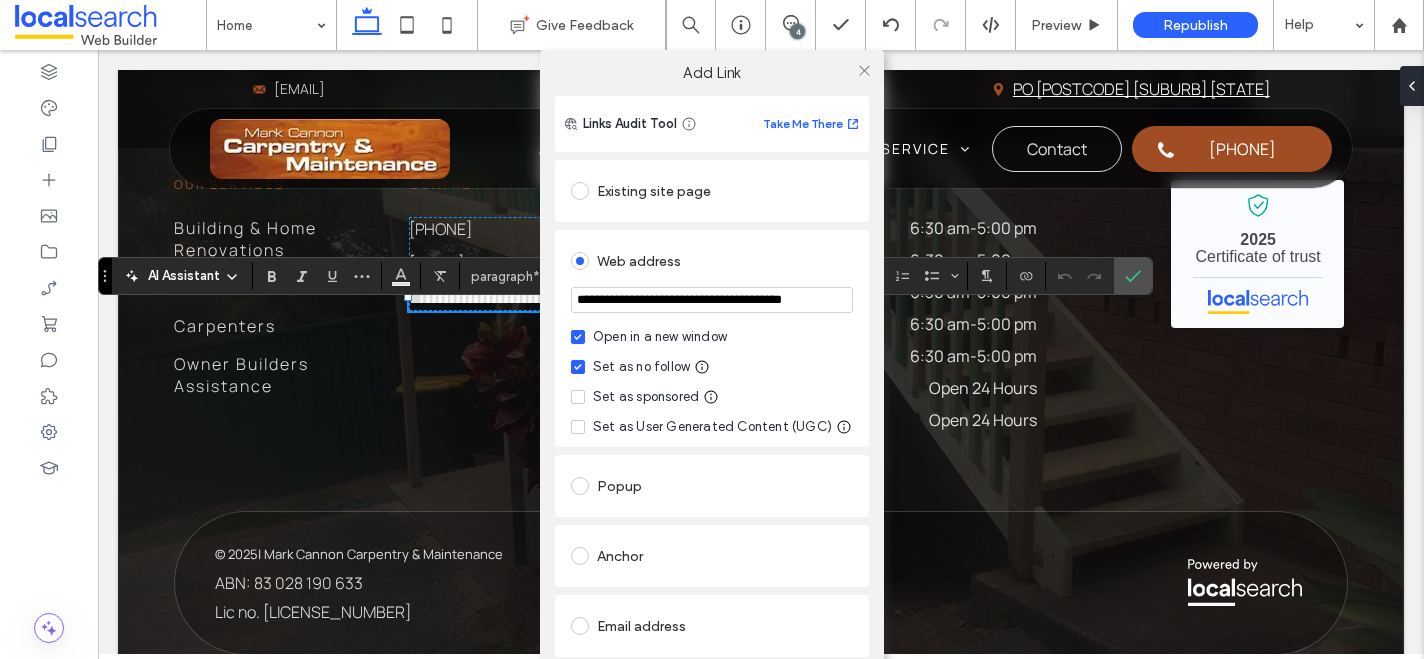 scroll, scrollTop: 160, scrollLeft: 0, axis: vertical 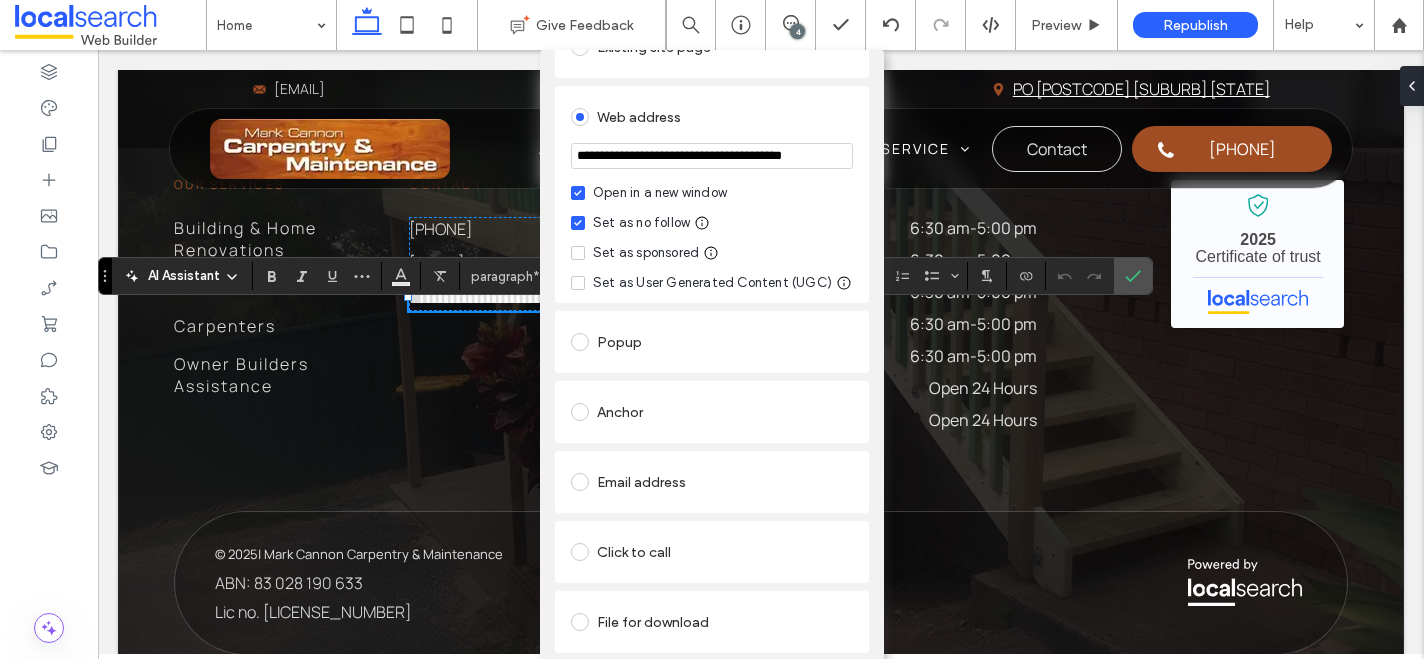 click on "Remove link" at bounding box center [712, 671] 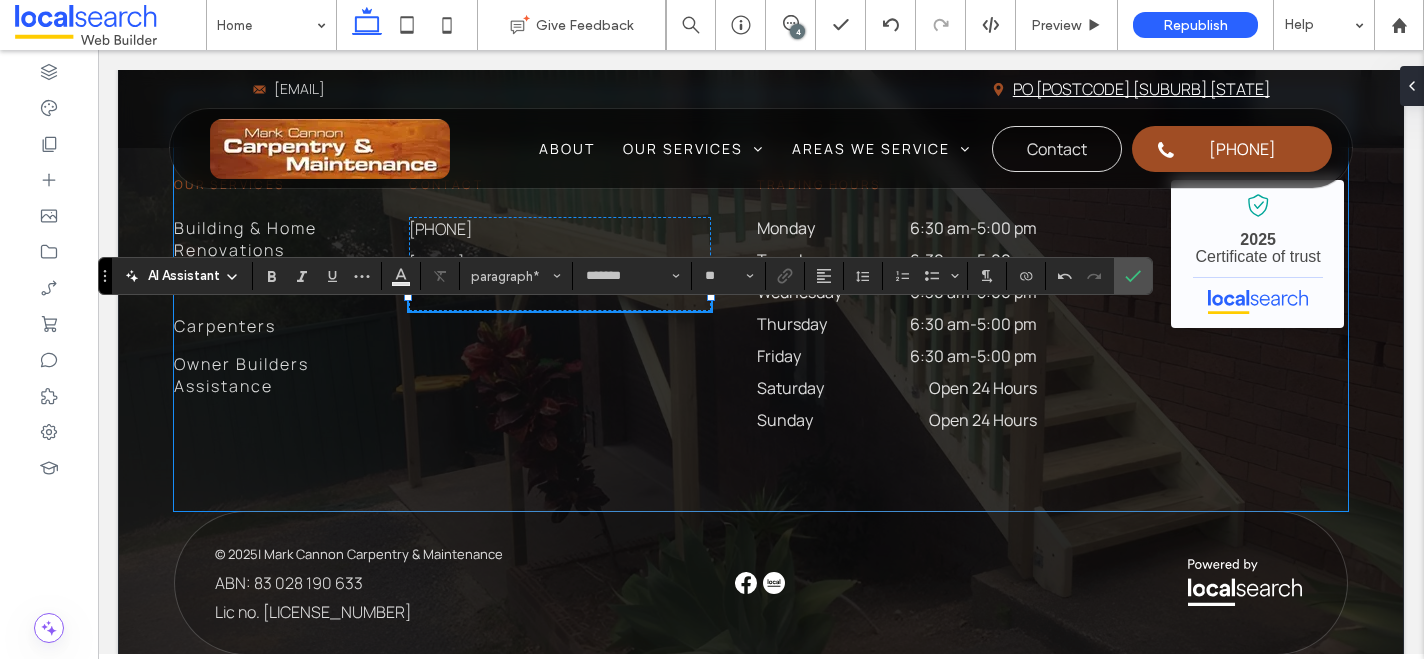 scroll, scrollTop: 0, scrollLeft: 0, axis: both 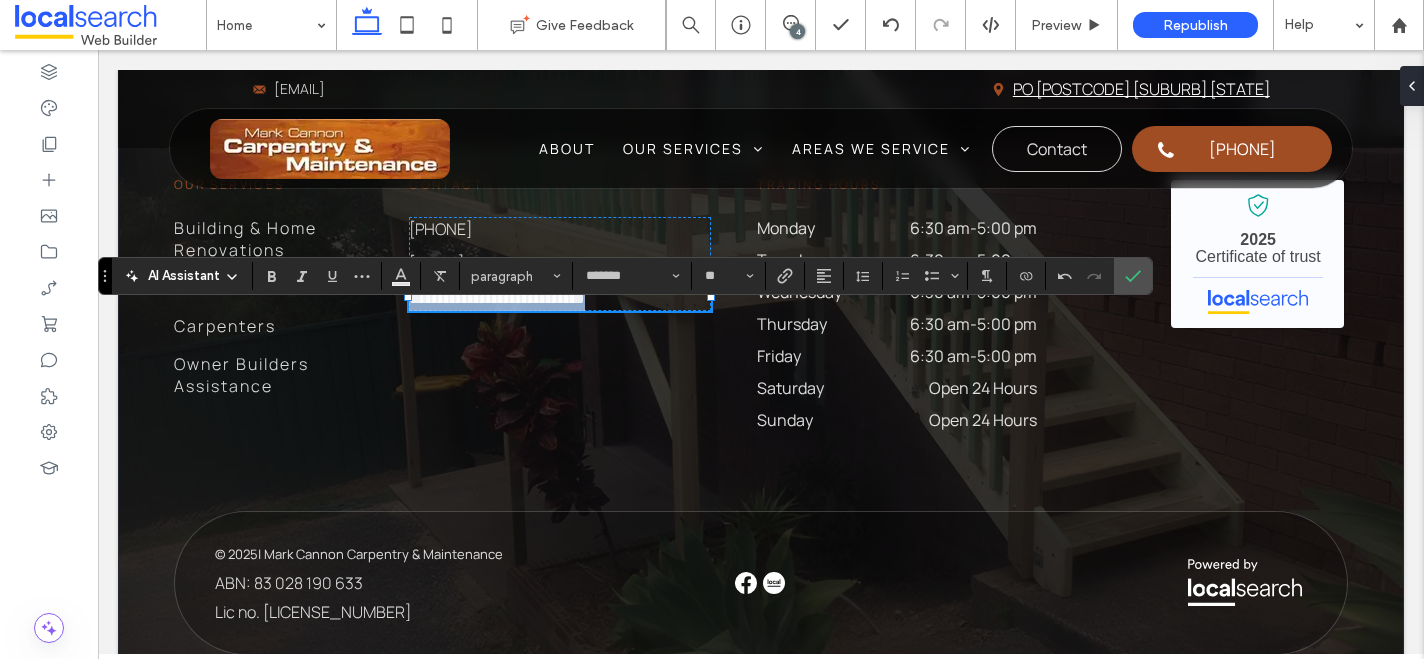 drag, startPoint x: 670, startPoint y: 322, endPoint x: 411, endPoint y: 315, distance: 259.09457 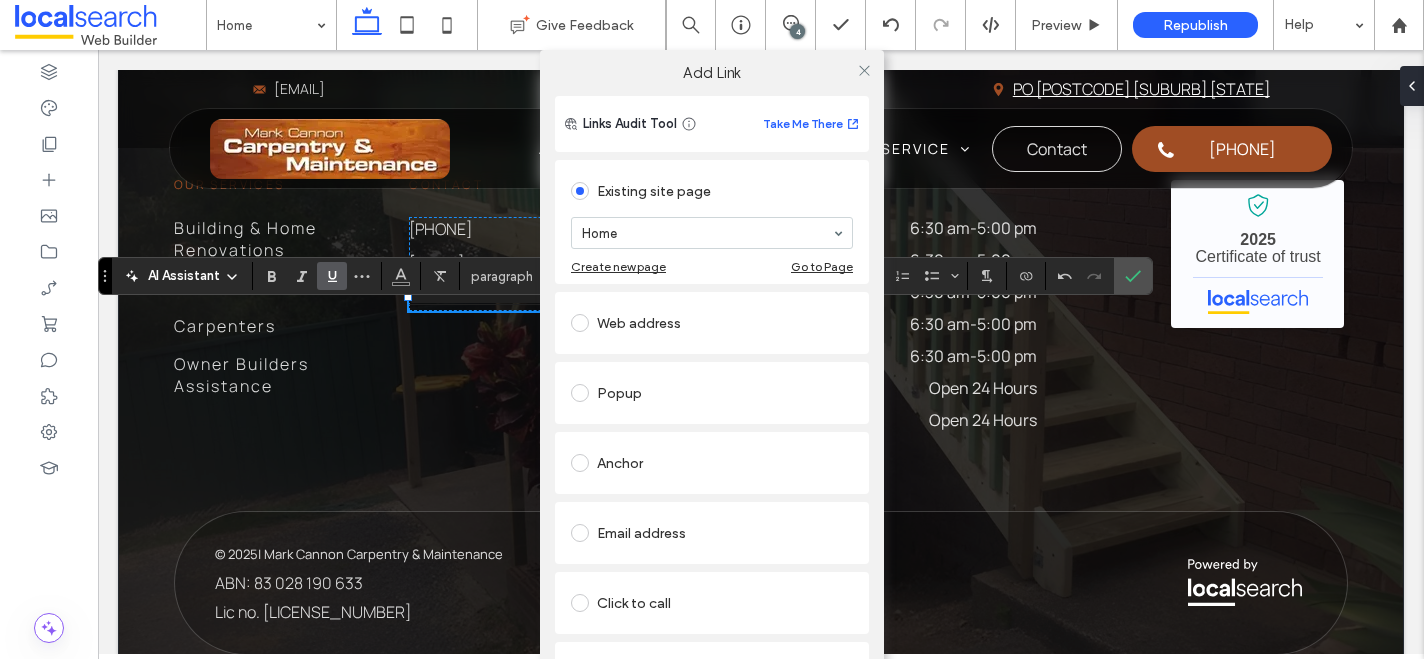click at bounding box center (580, 323) 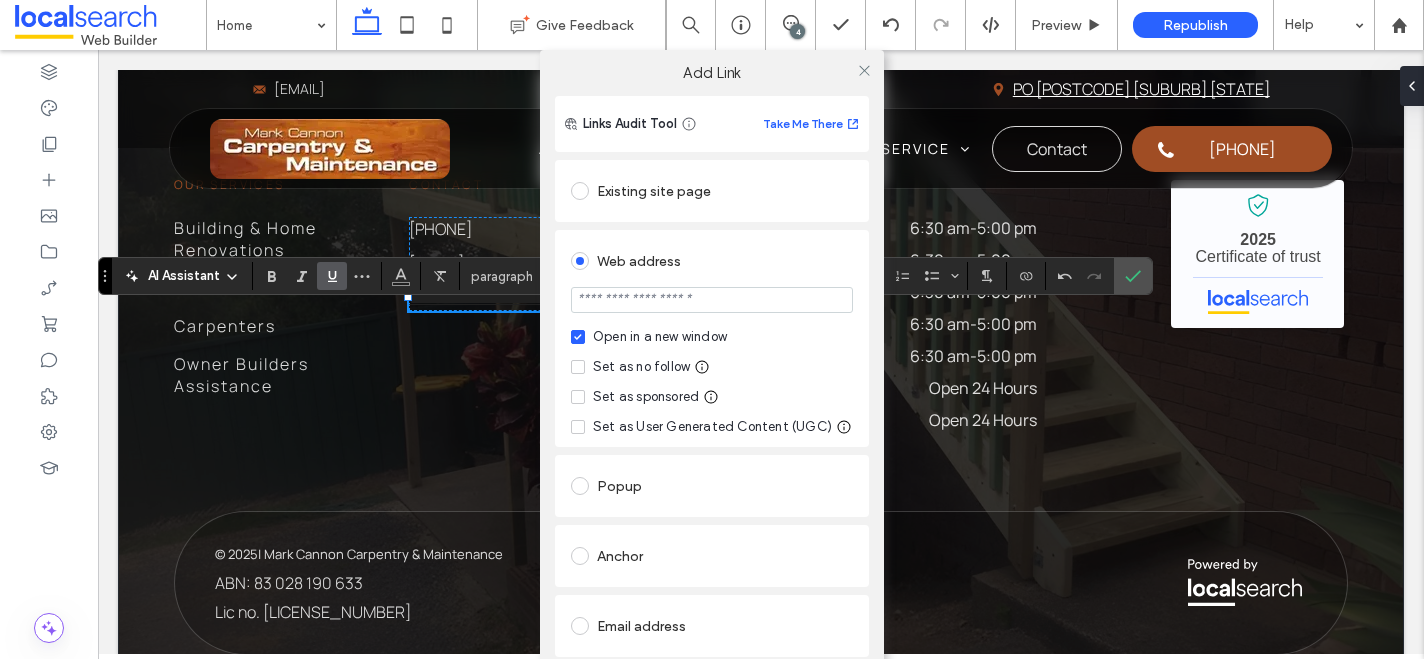 click at bounding box center (712, 300) 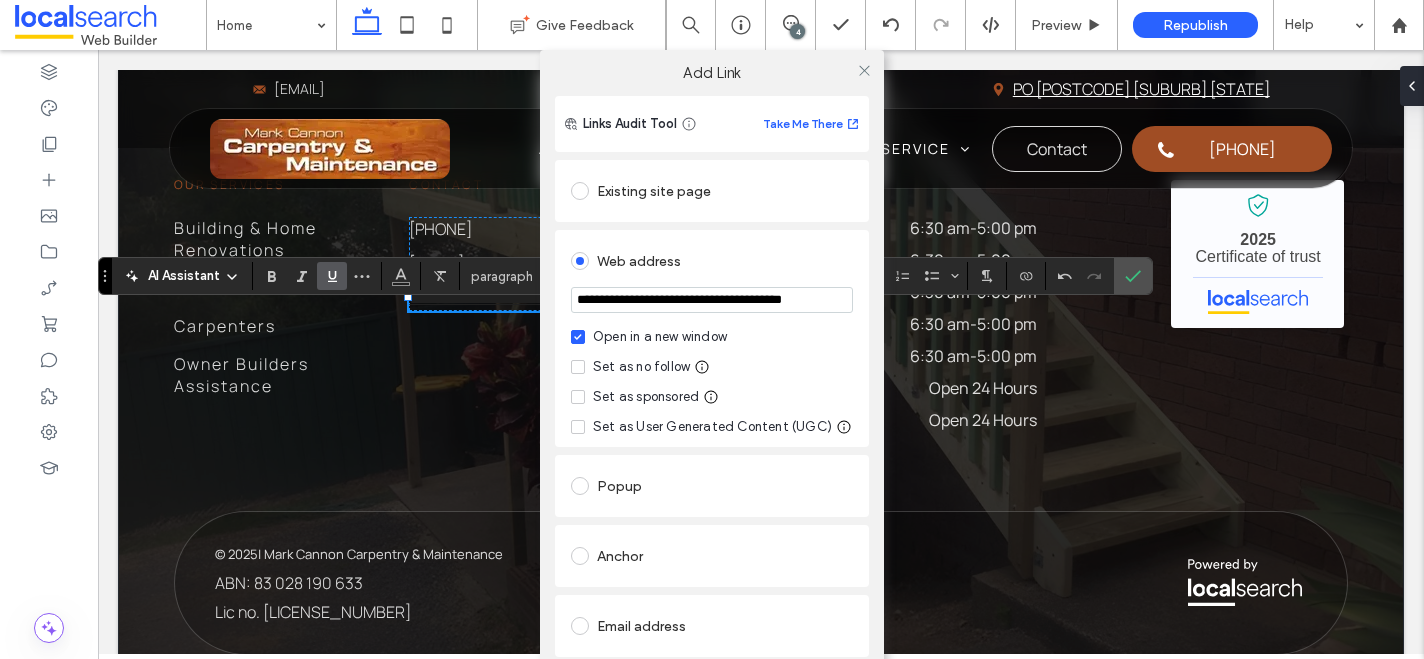 scroll, scrollTop: 0, scrollLeft: 44, axis: horizontal 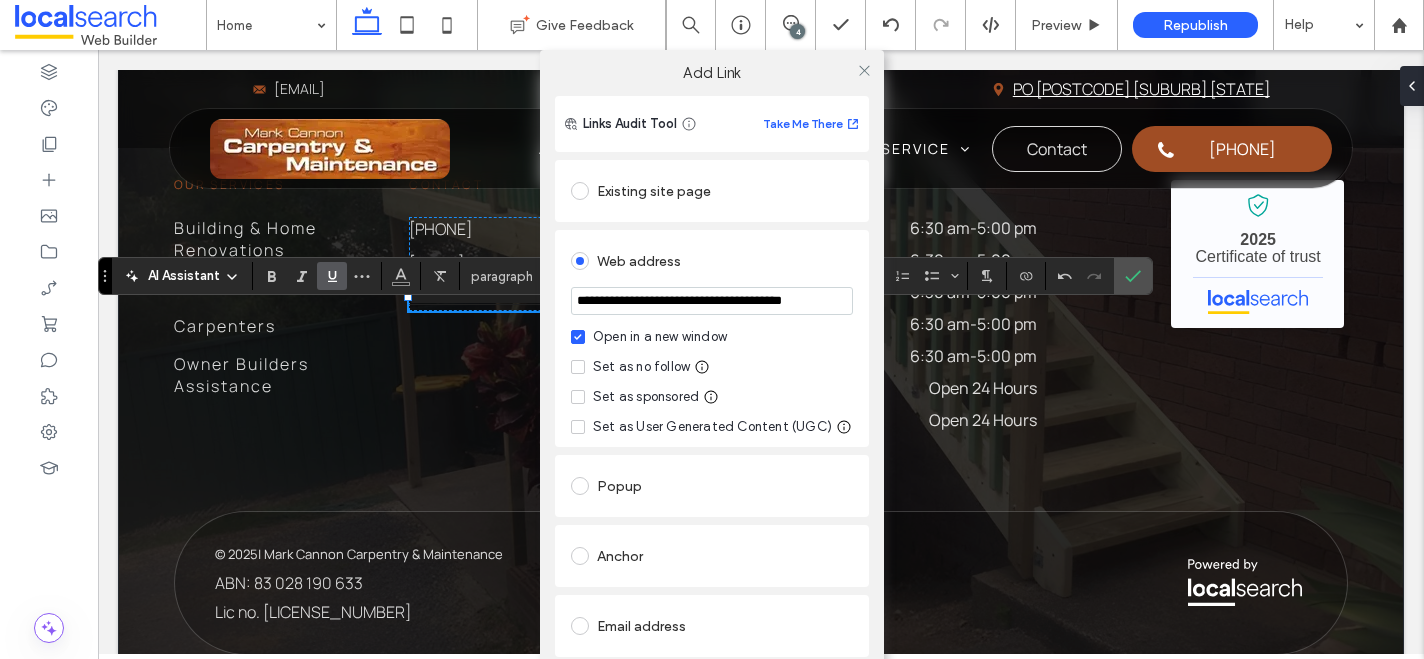 type on "**********" 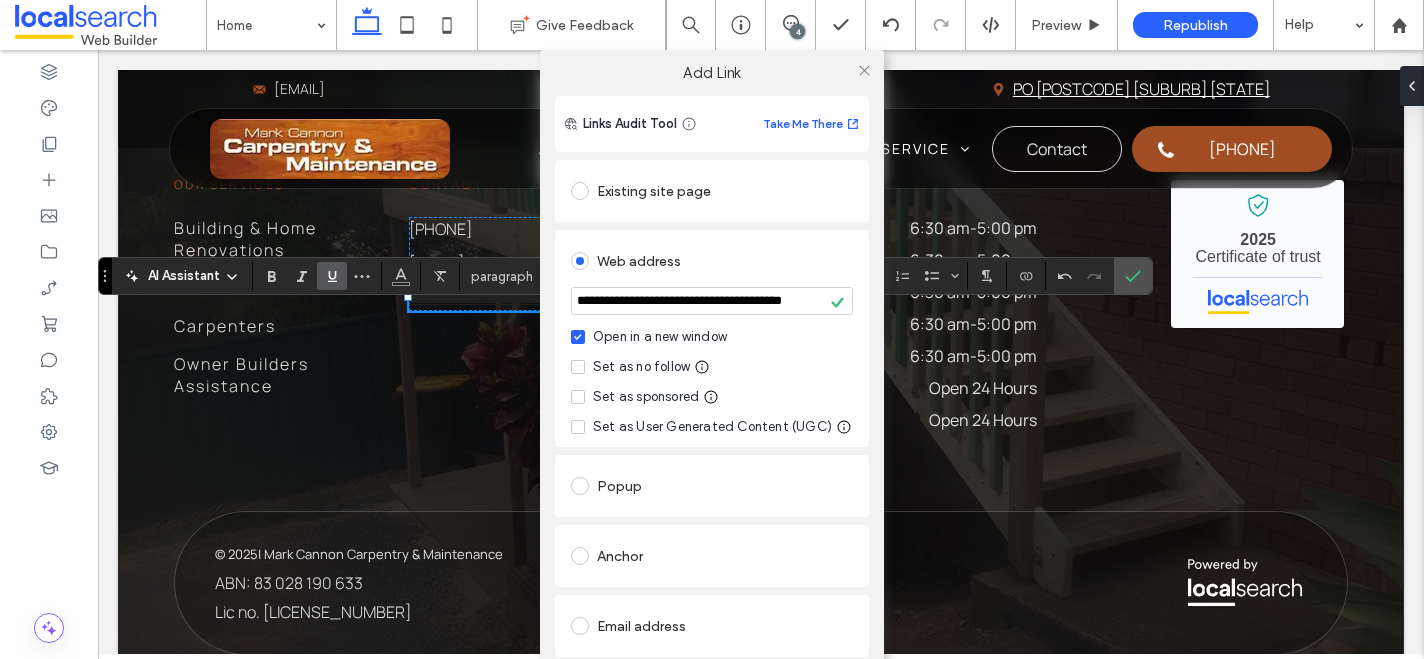 click 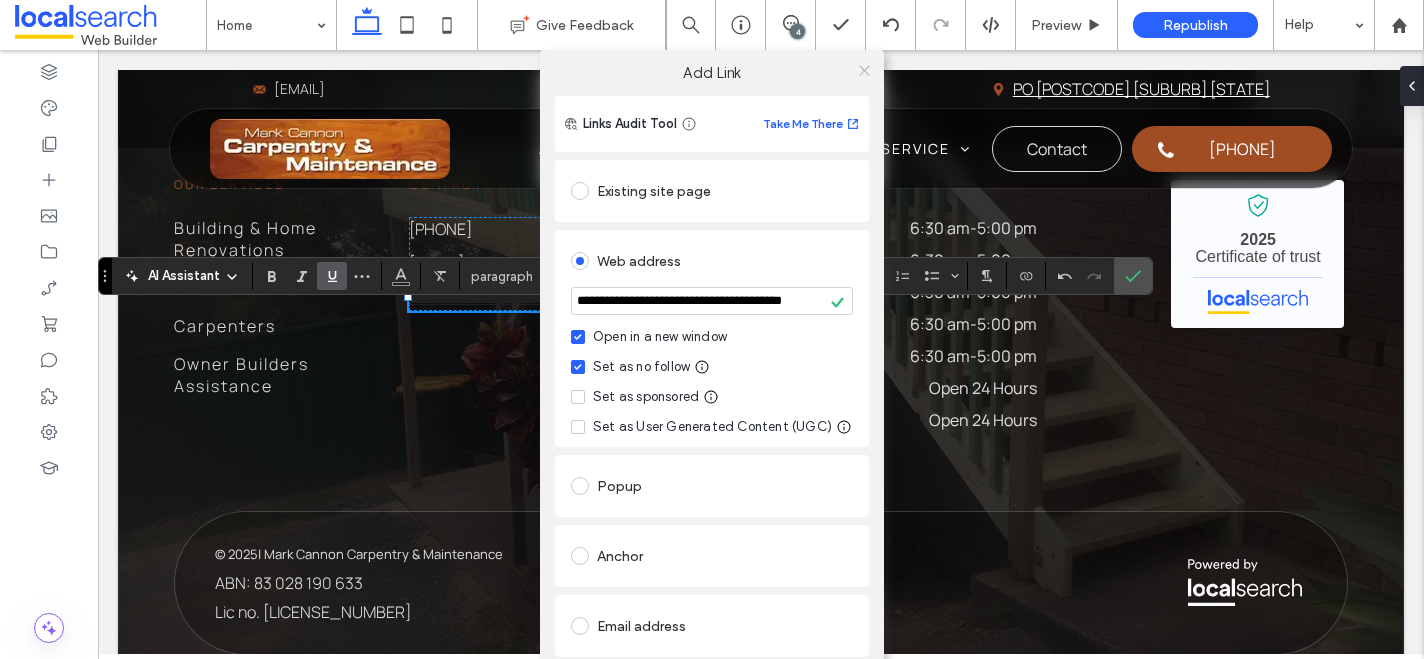 click 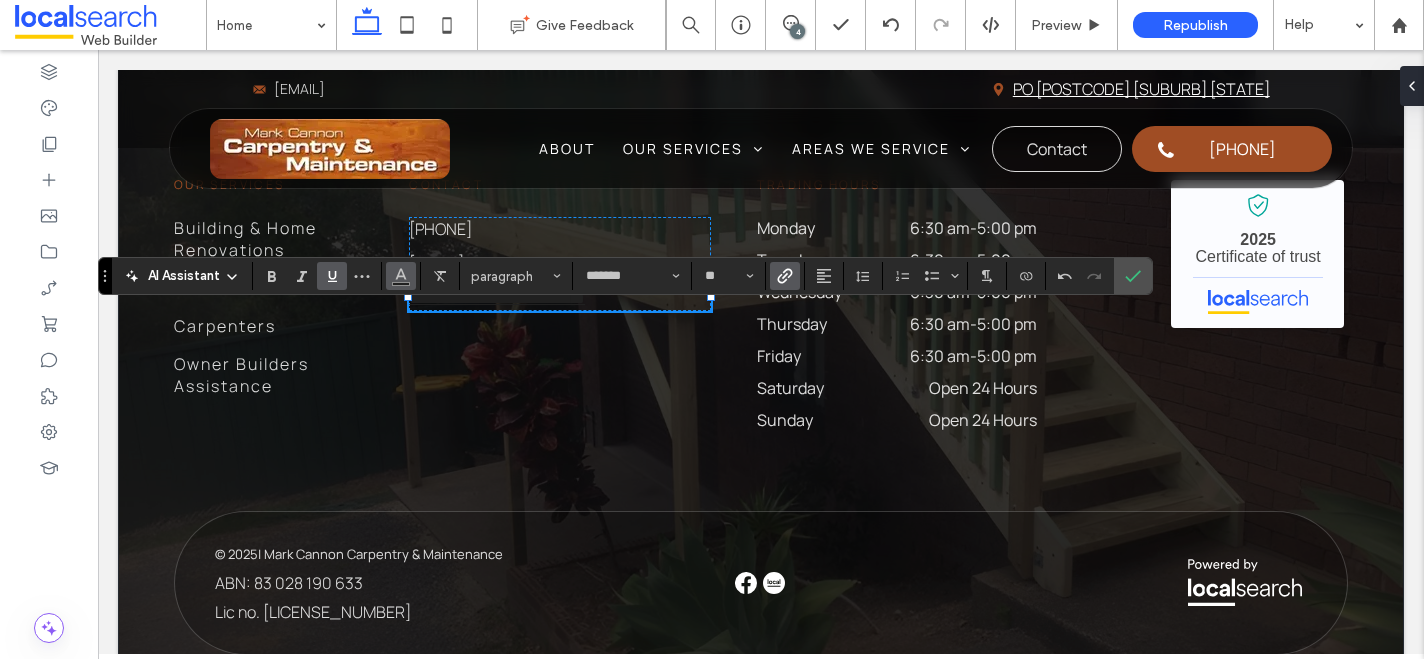 click 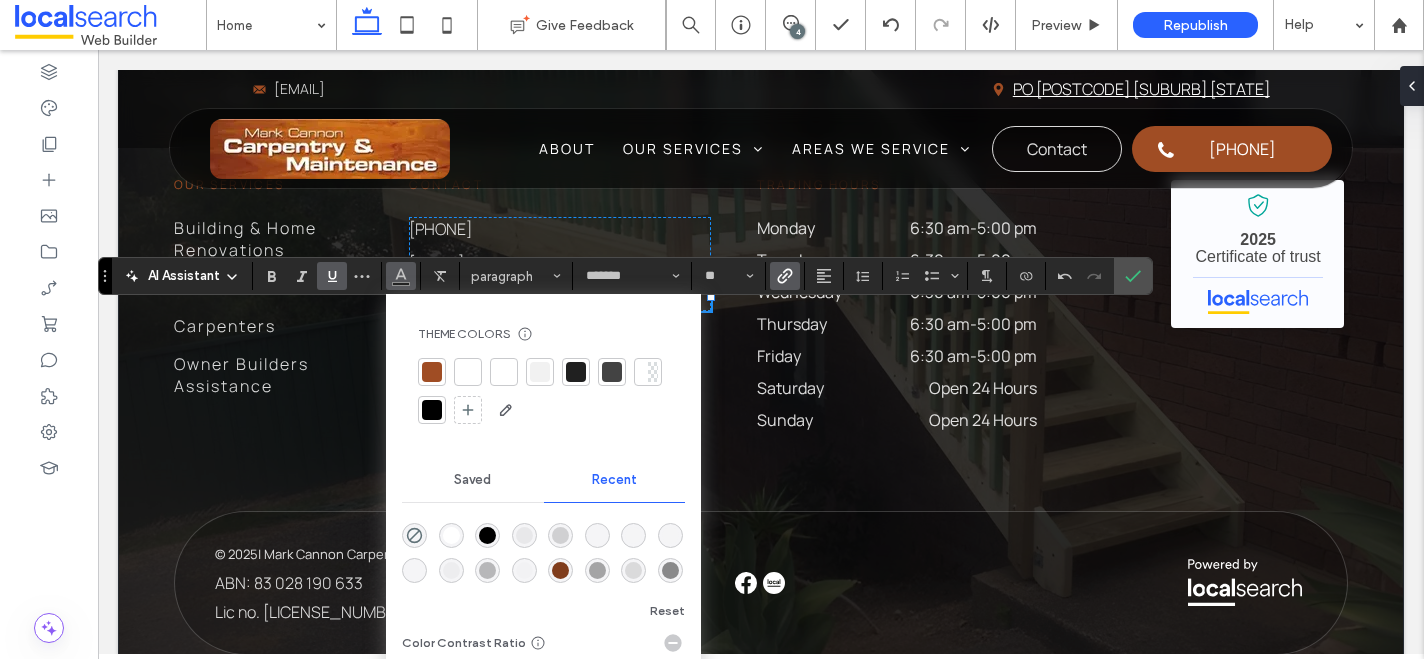 click at bounding box center (468, 372) 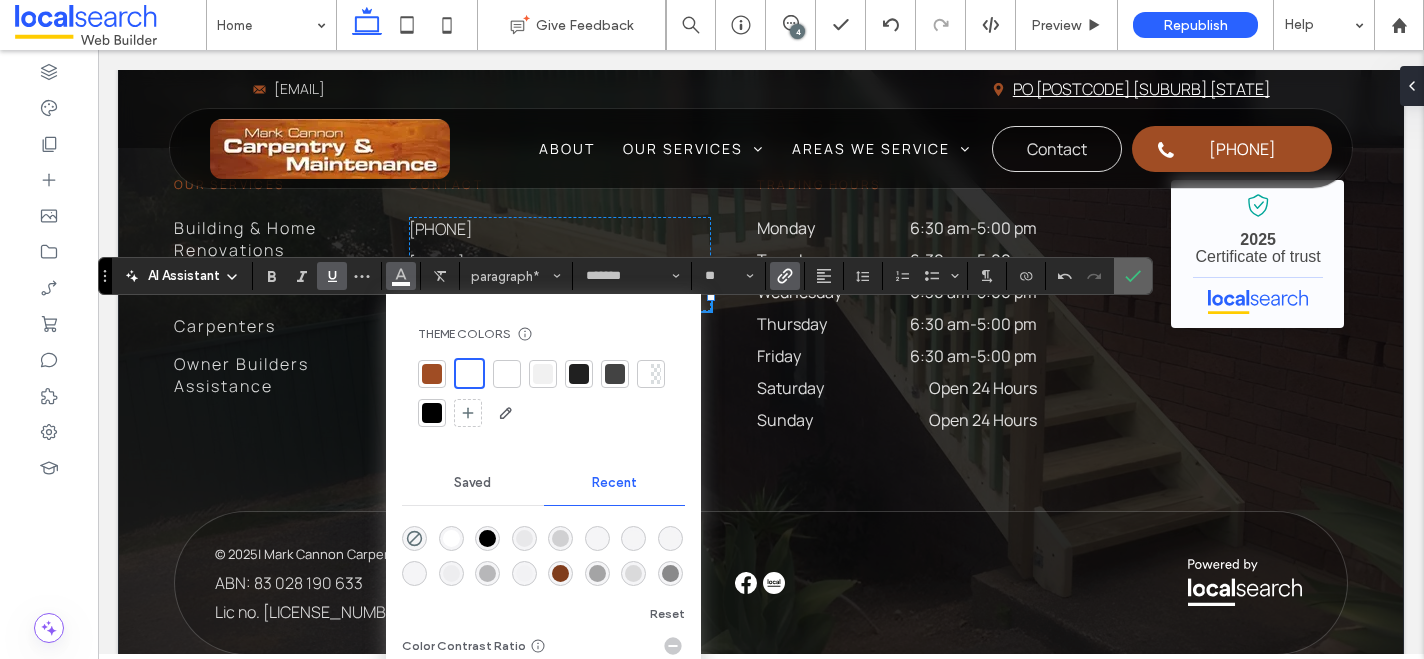 click at bounding box center (1129, 276) 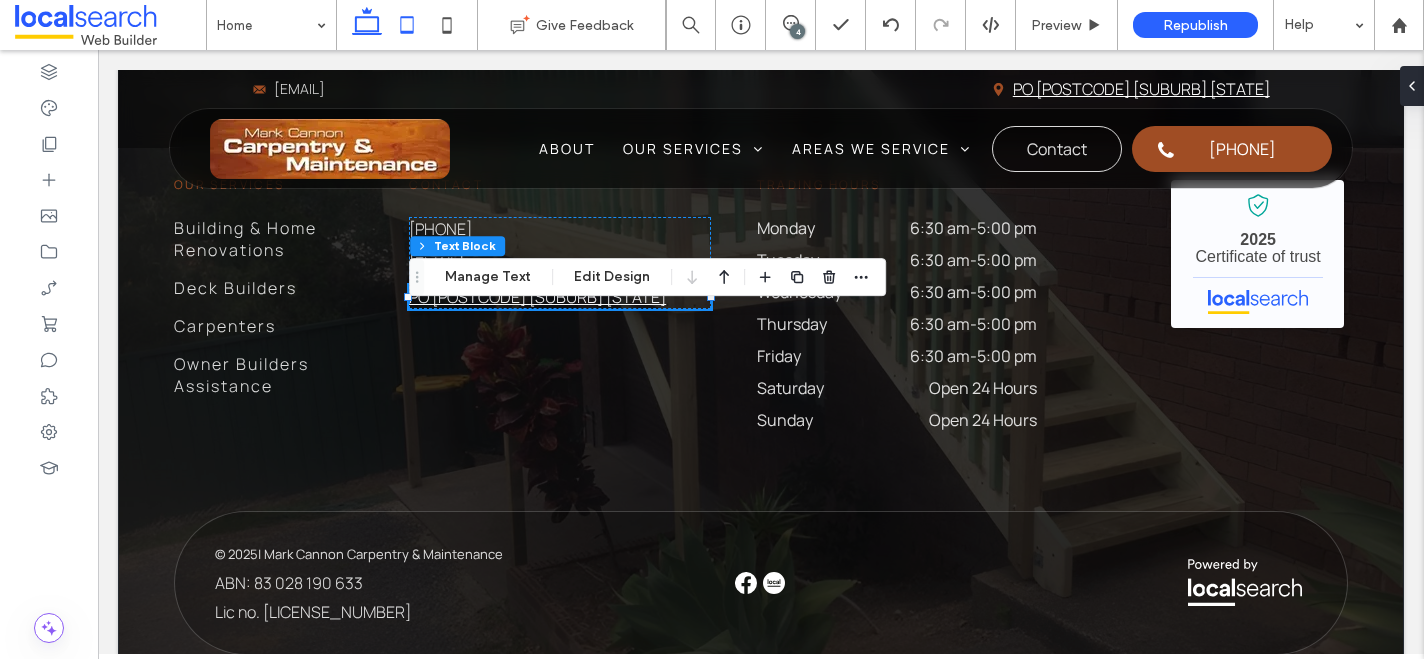 click 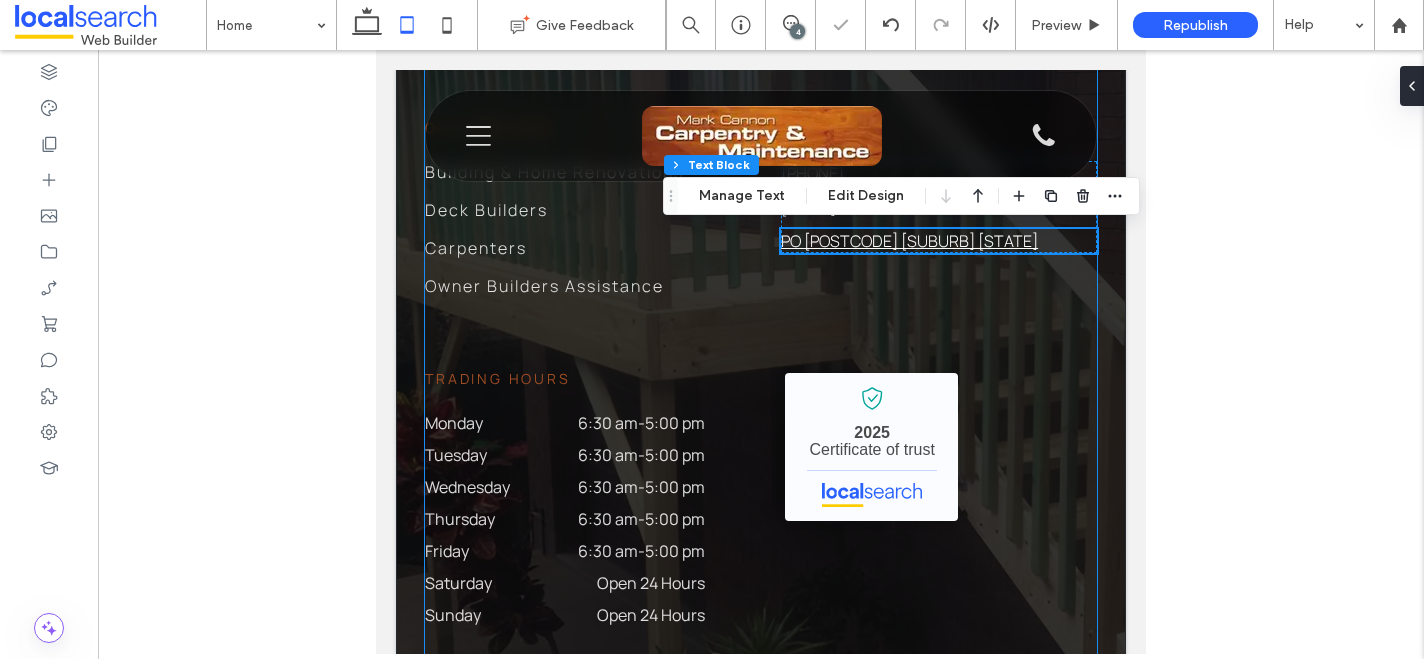 scroll, scrollTop: 5546, scrollLeft: 0, axis: vertical 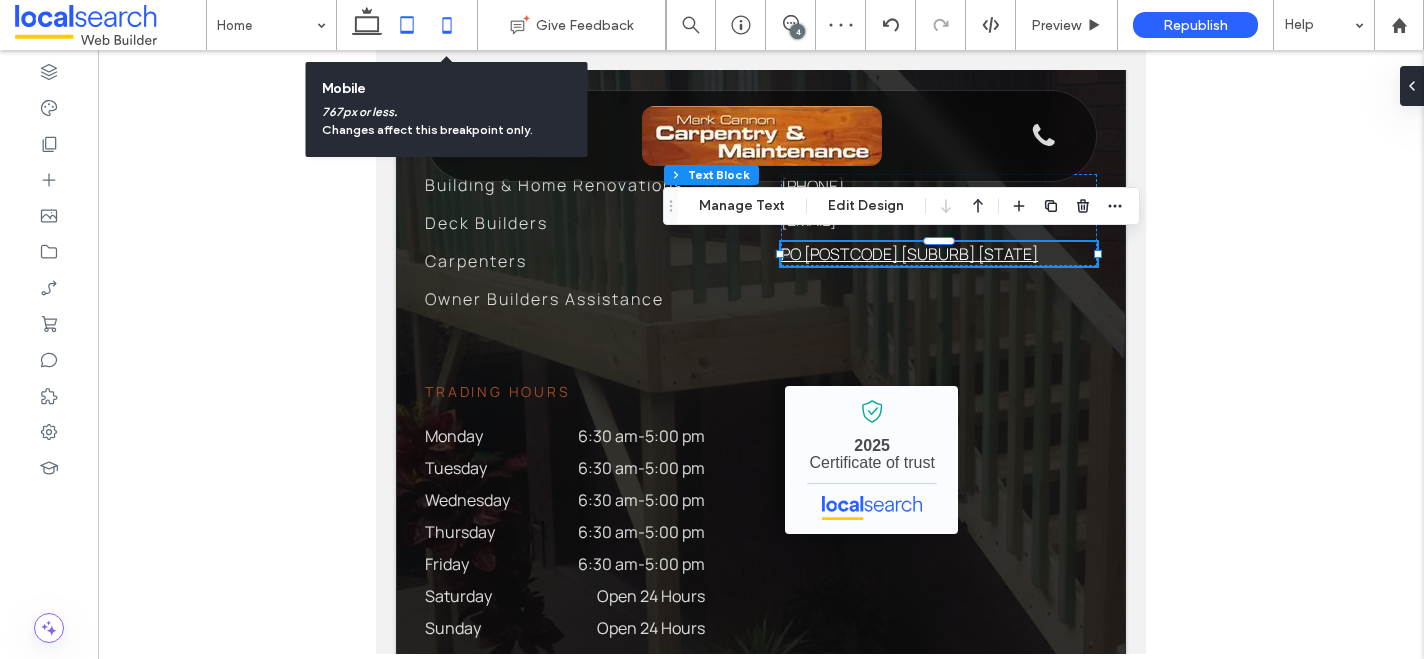 click 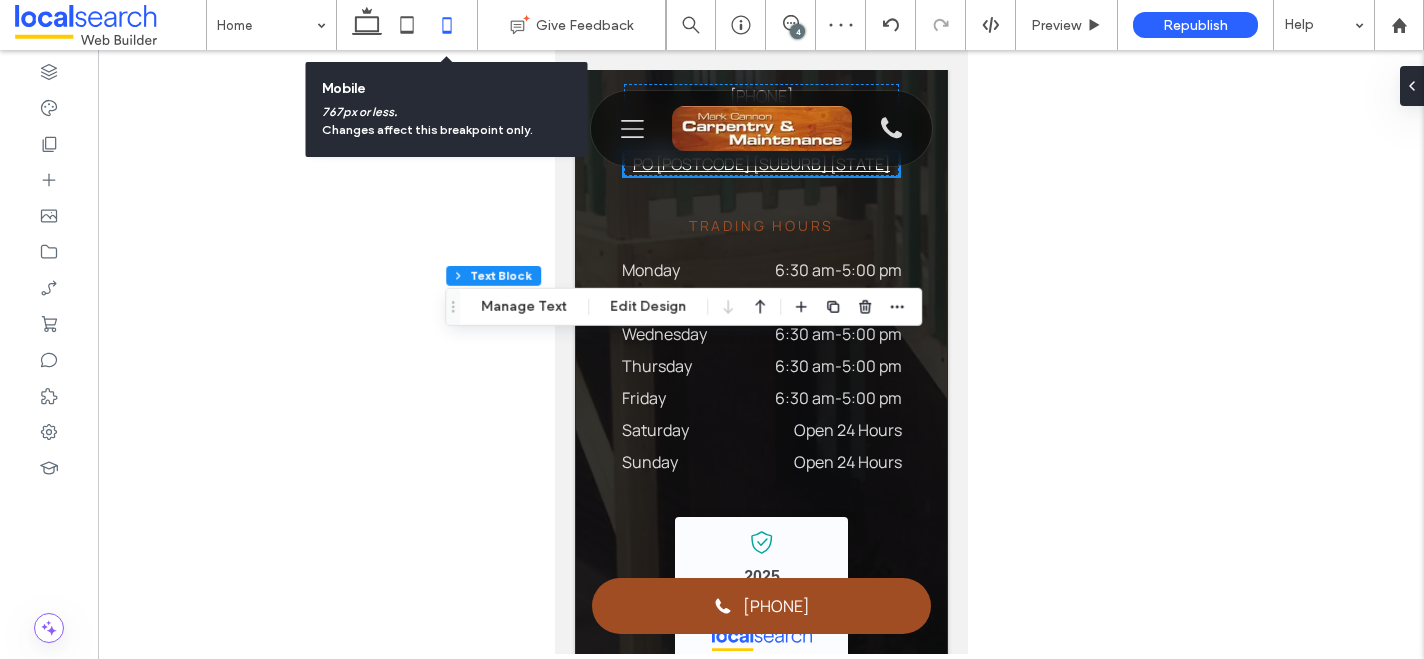scroll, scrollTop: 5401, scrollLeft: 0, axis: vertical 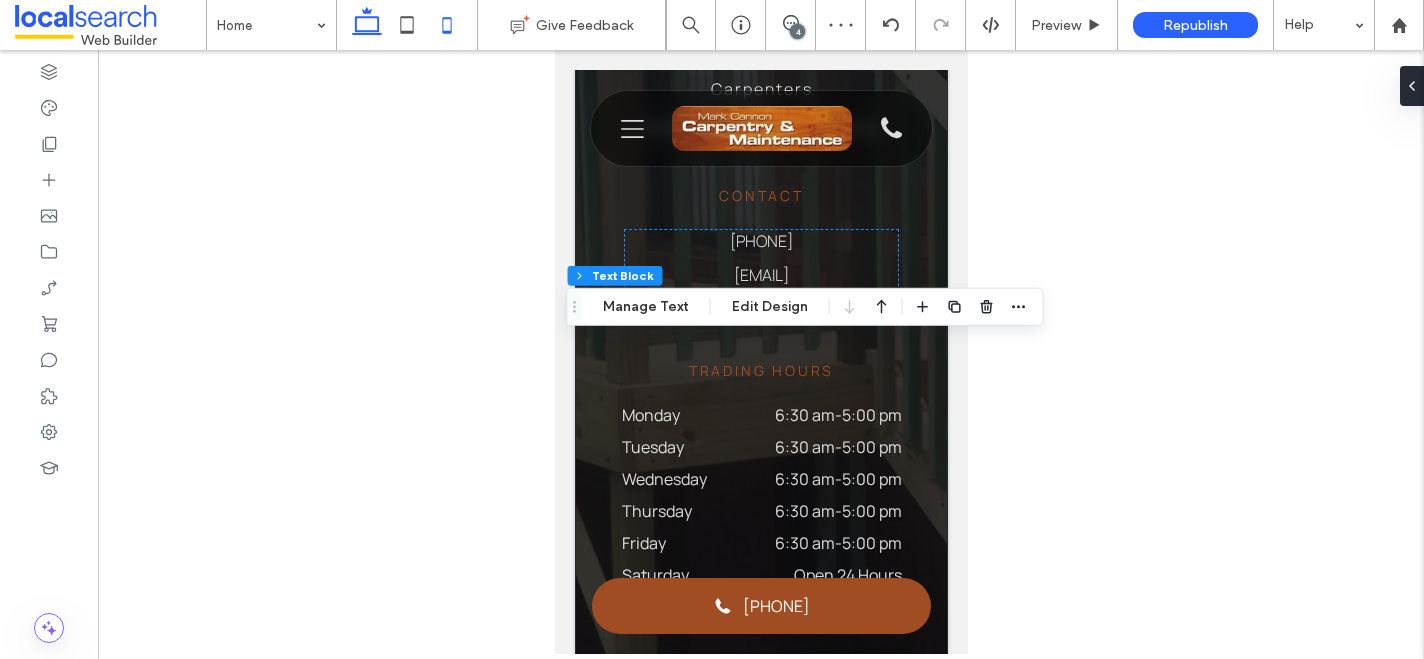 click 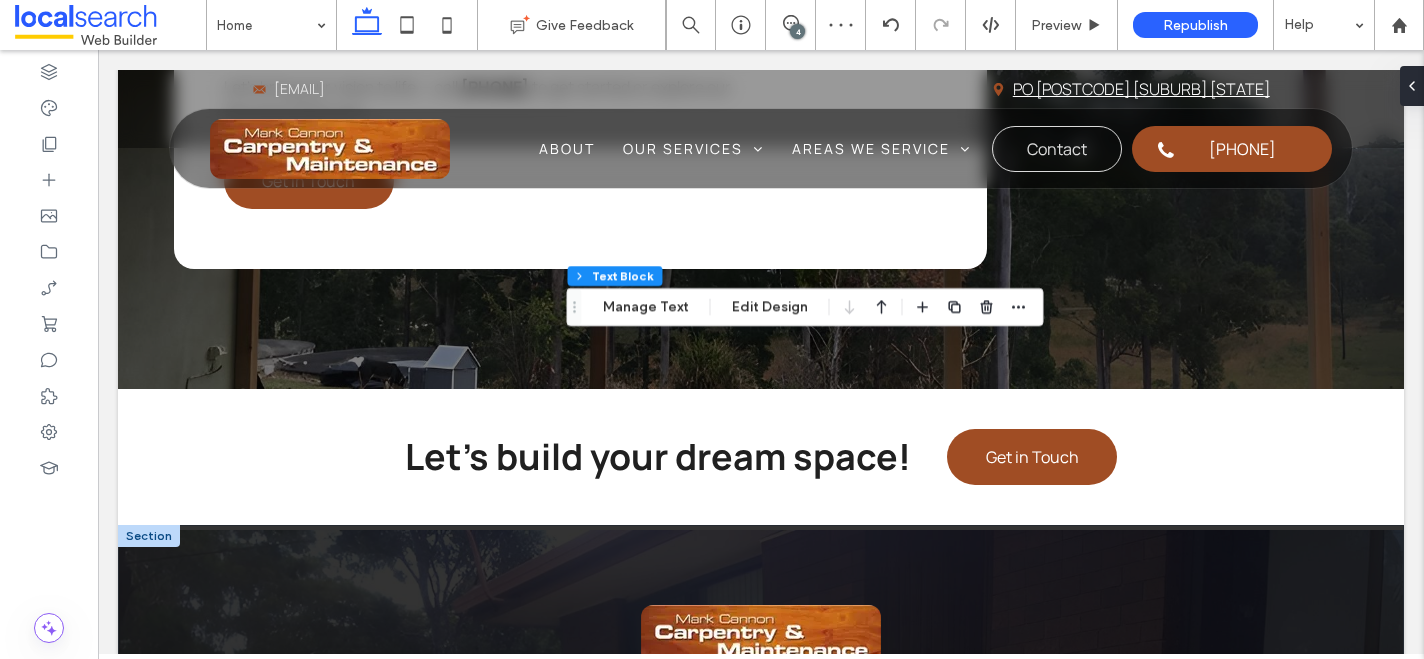 scroll, scrollTop: 5822, scrollLeft: 0, axis: vertical 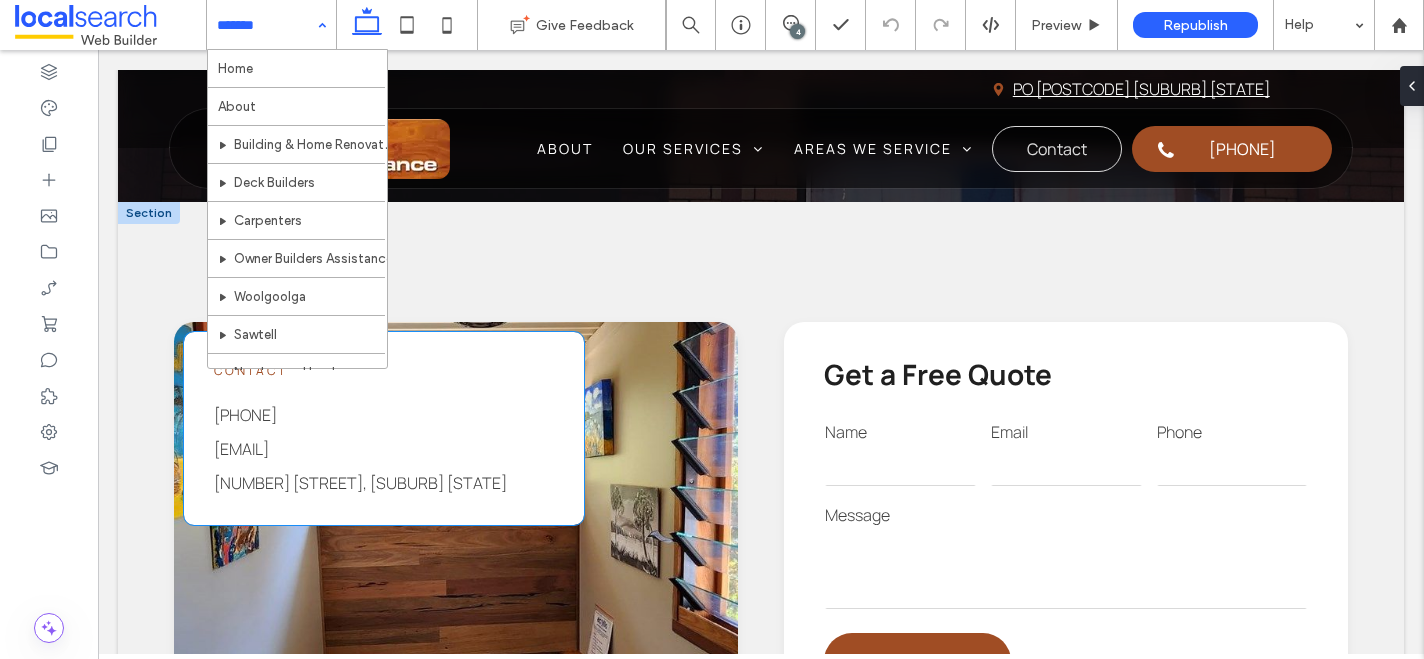click on "196 Bucca Rd, Moonee Beach NSW 2450" at bounding box center (360, 483) 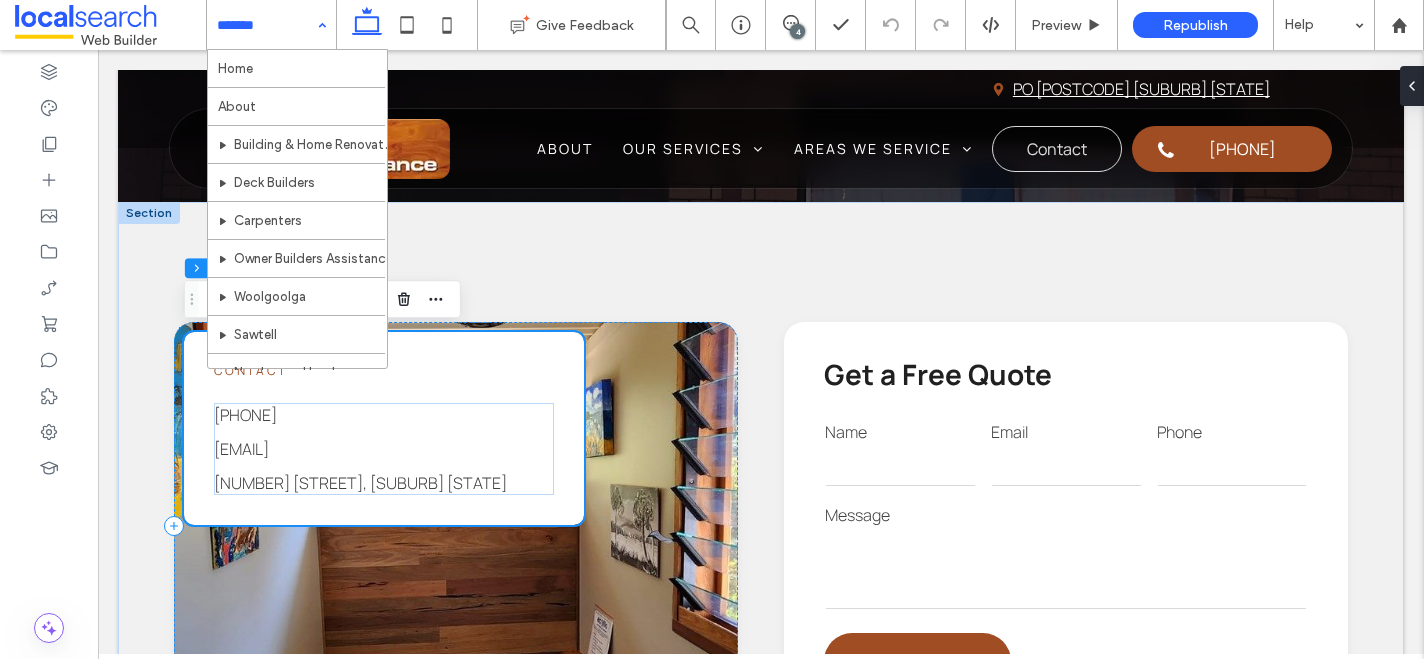 click on "196 Bucca Rd, Moonee Beach NSW 2450" at bounding box center [360, 483] 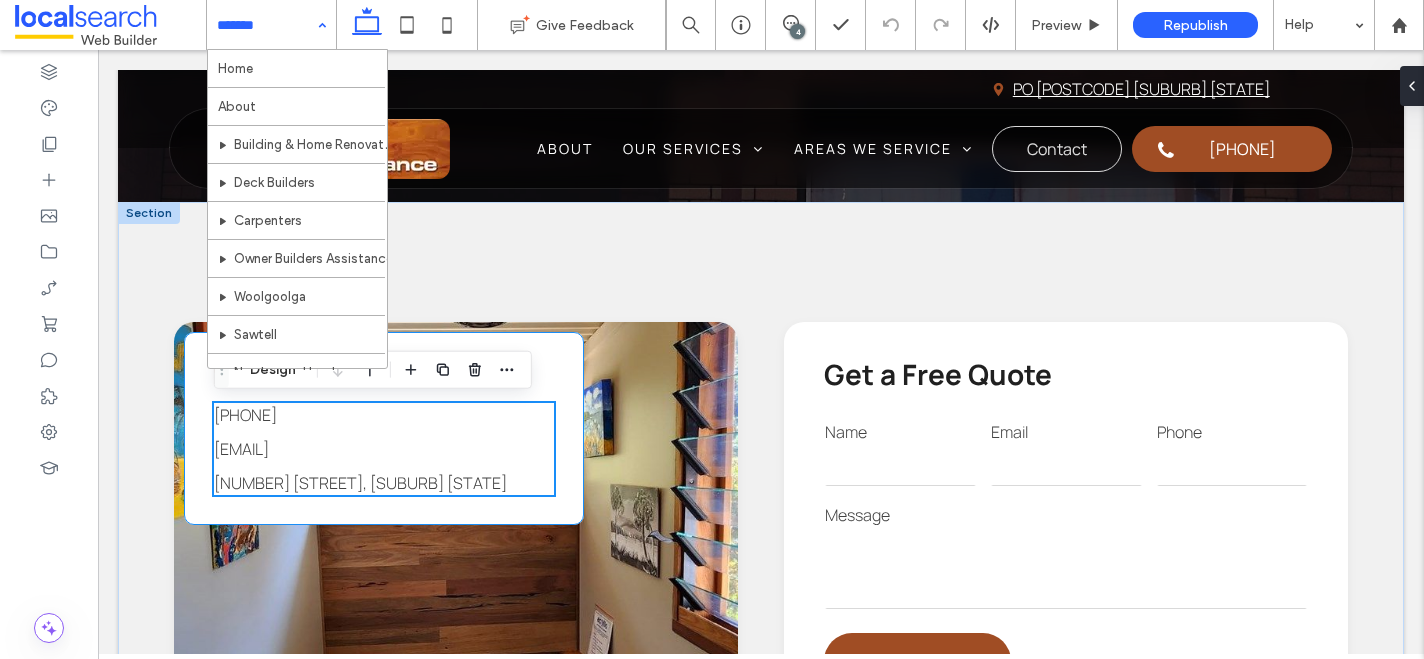 click on "196 Bucca Rd, Moonee Beach NSW 2450" at bounding box center (360, 483) 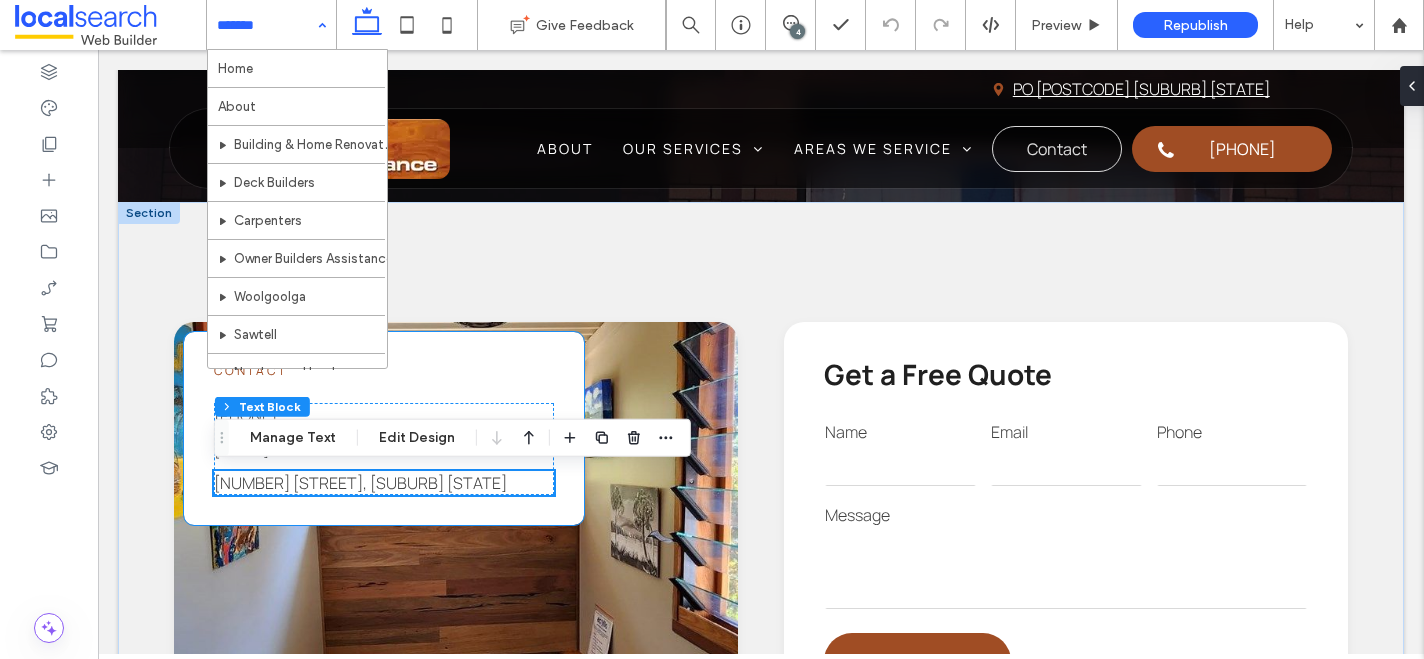 click on "196 Bucca Rd, Moonee Beach NSW 2450" at bounding box center (384, 483) 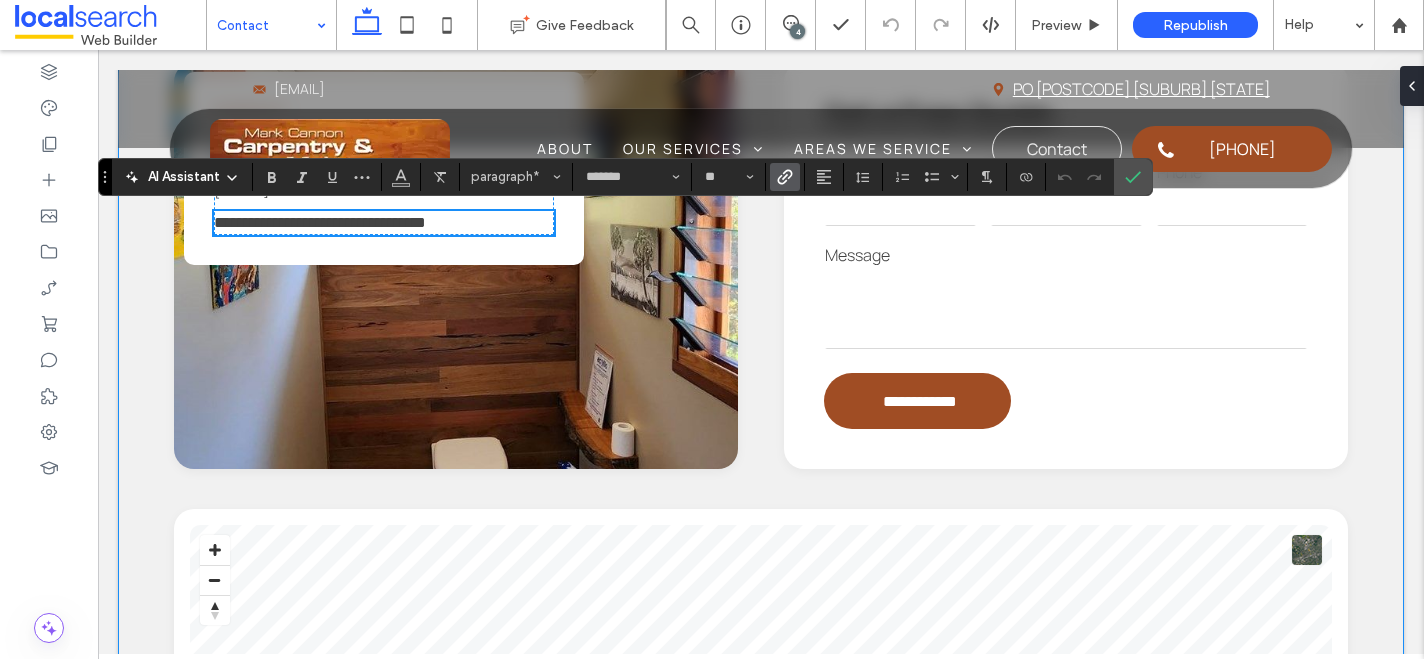 scroll, scrollTop: 768, scrollLeft: 0, axis: vertical 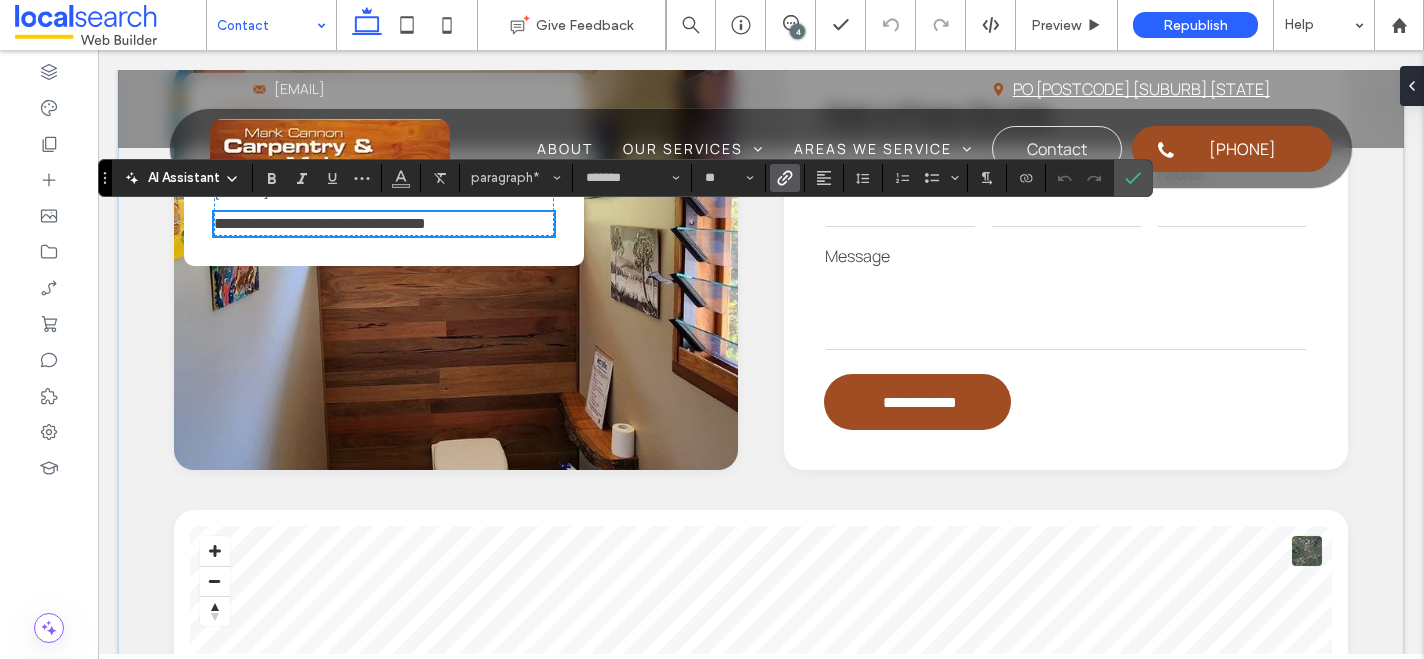 click 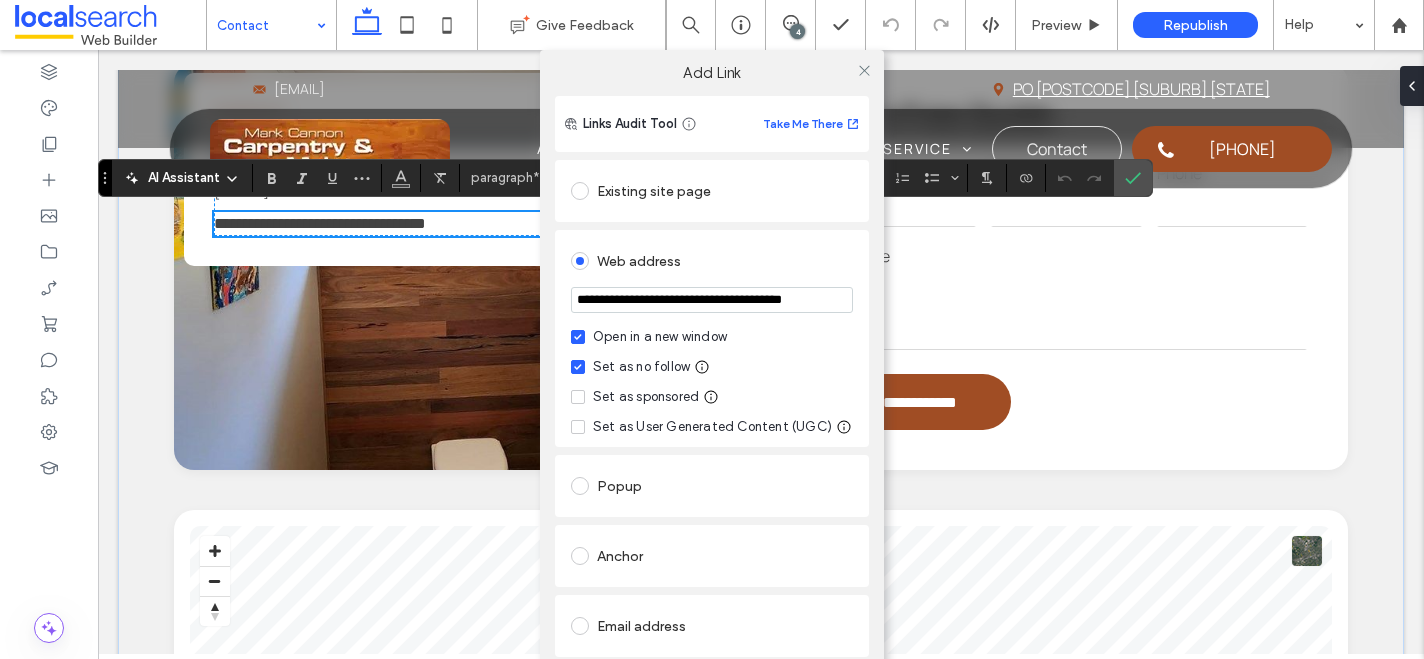 scroll, scrollTop: 160, scrollLeft: 0, axis: vertical 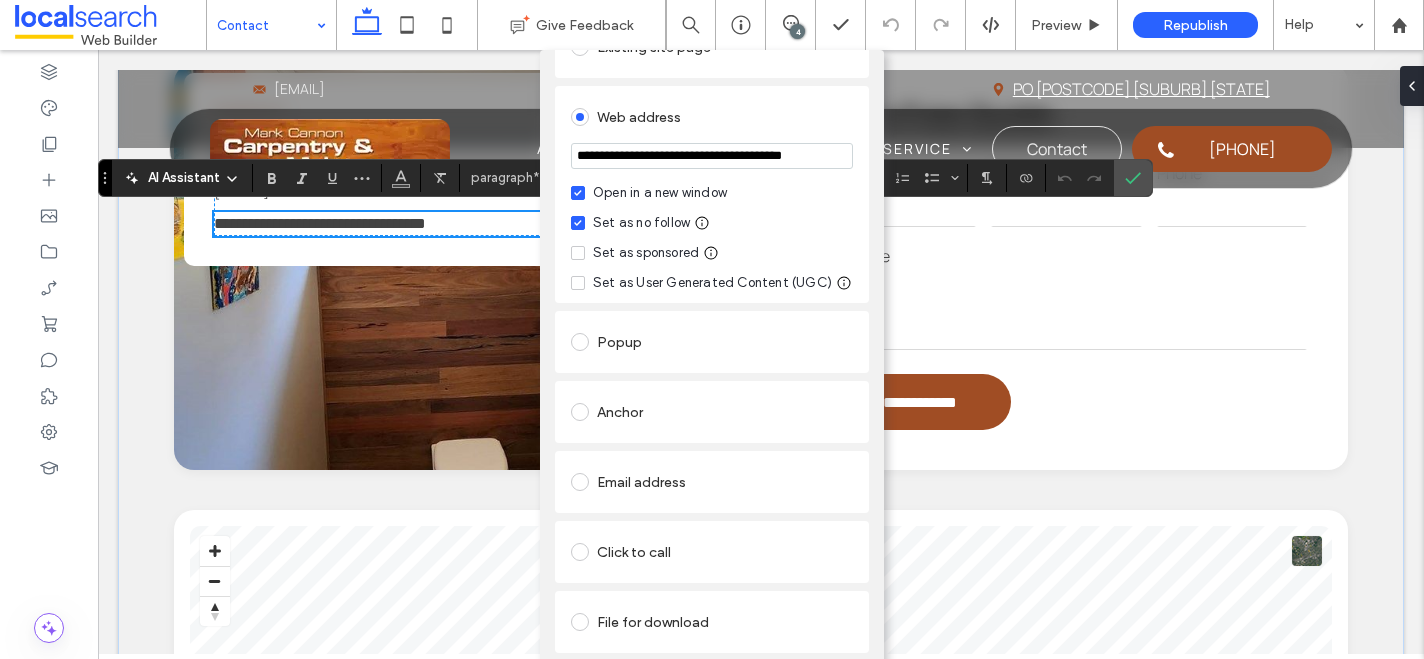 click on "Remove link" at bounding box center (712, 671) 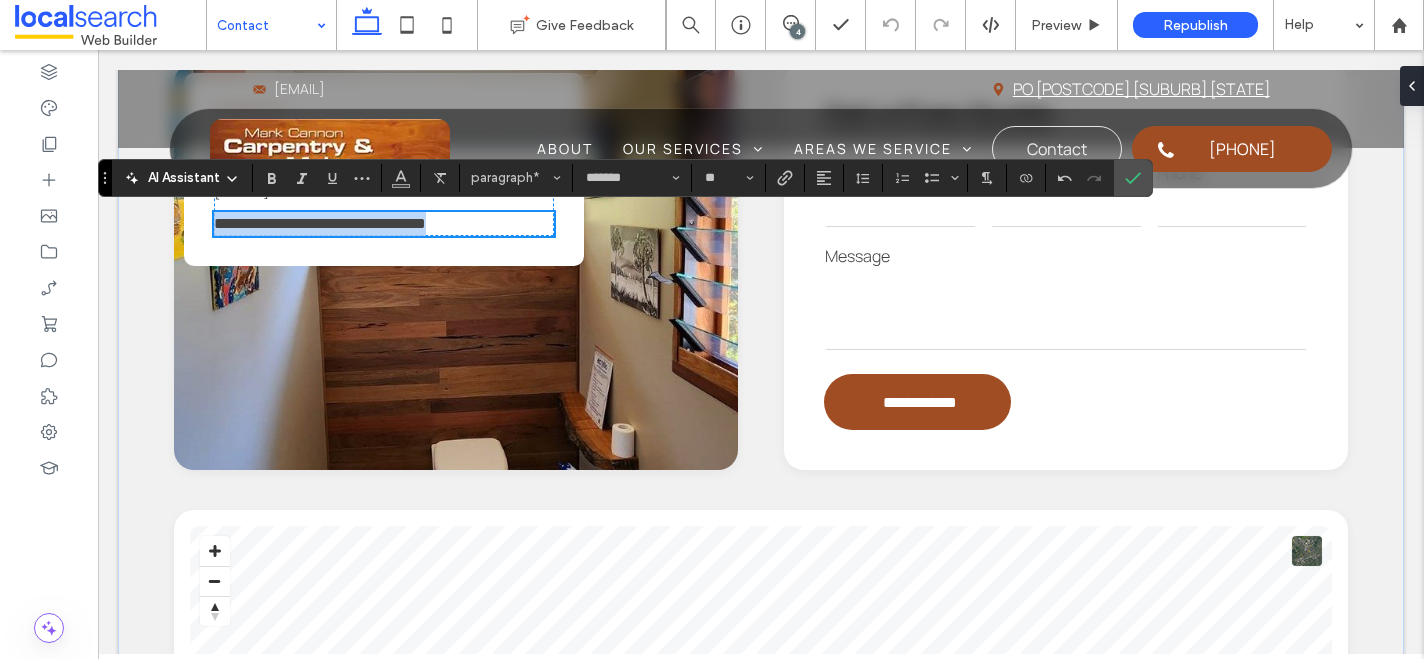 drag, startPoint x: 517, startPoint y: 224, endPoint x: 540, endPoint y: 216, distance: 24.351591 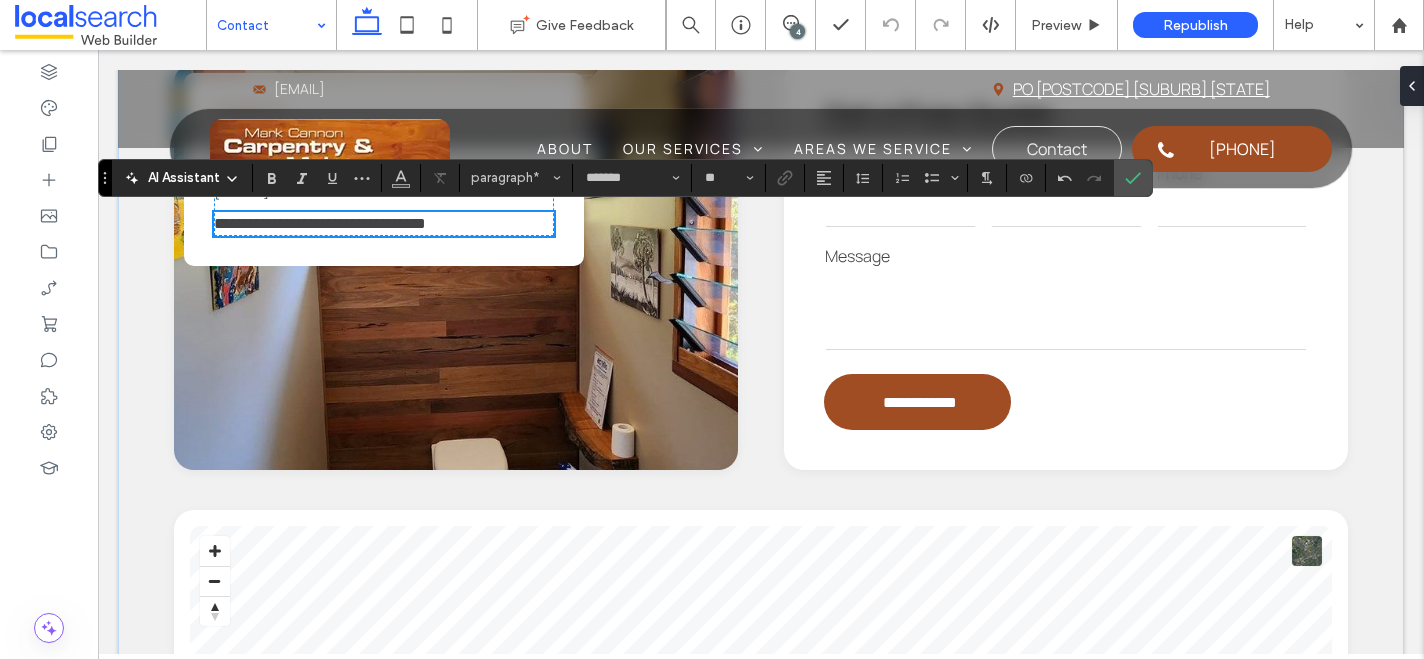 click on "**********" at bounding box center [384, 224] 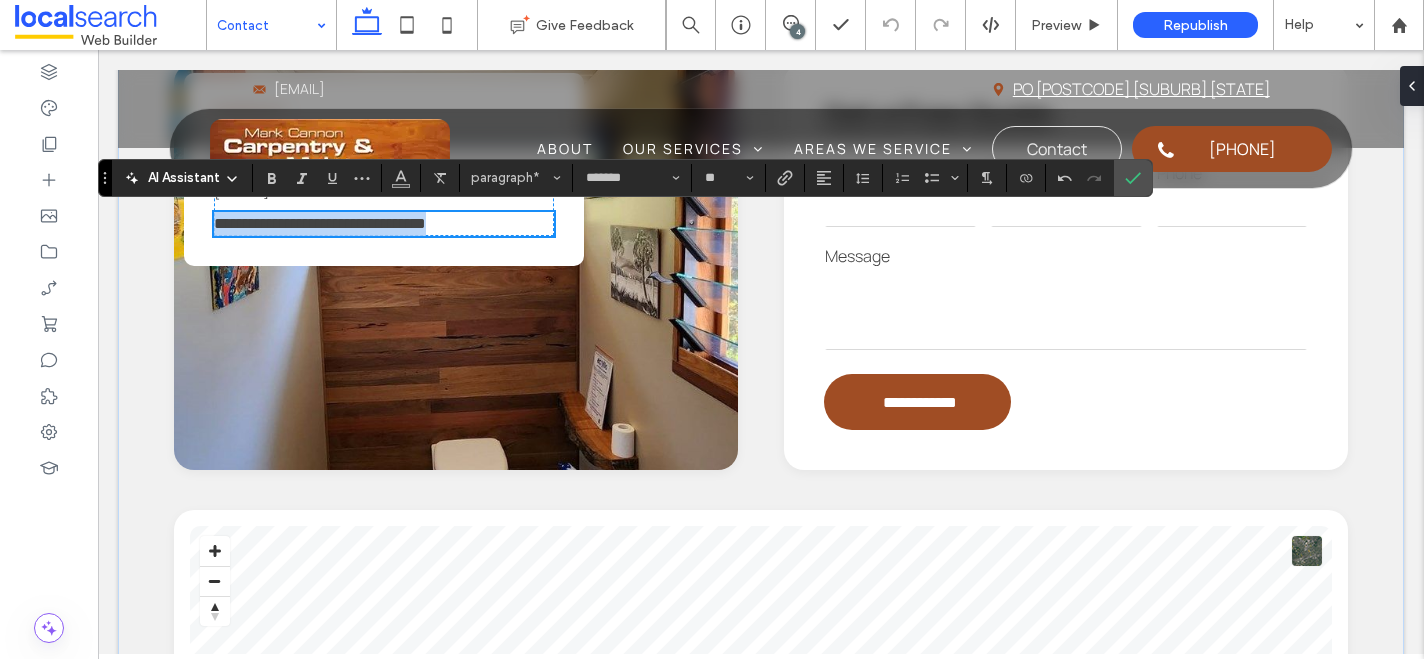 drag, startPoint x: 521, startPoint y: 217, endPoint x: 207, endPoint y: 223, distance: 314.0573 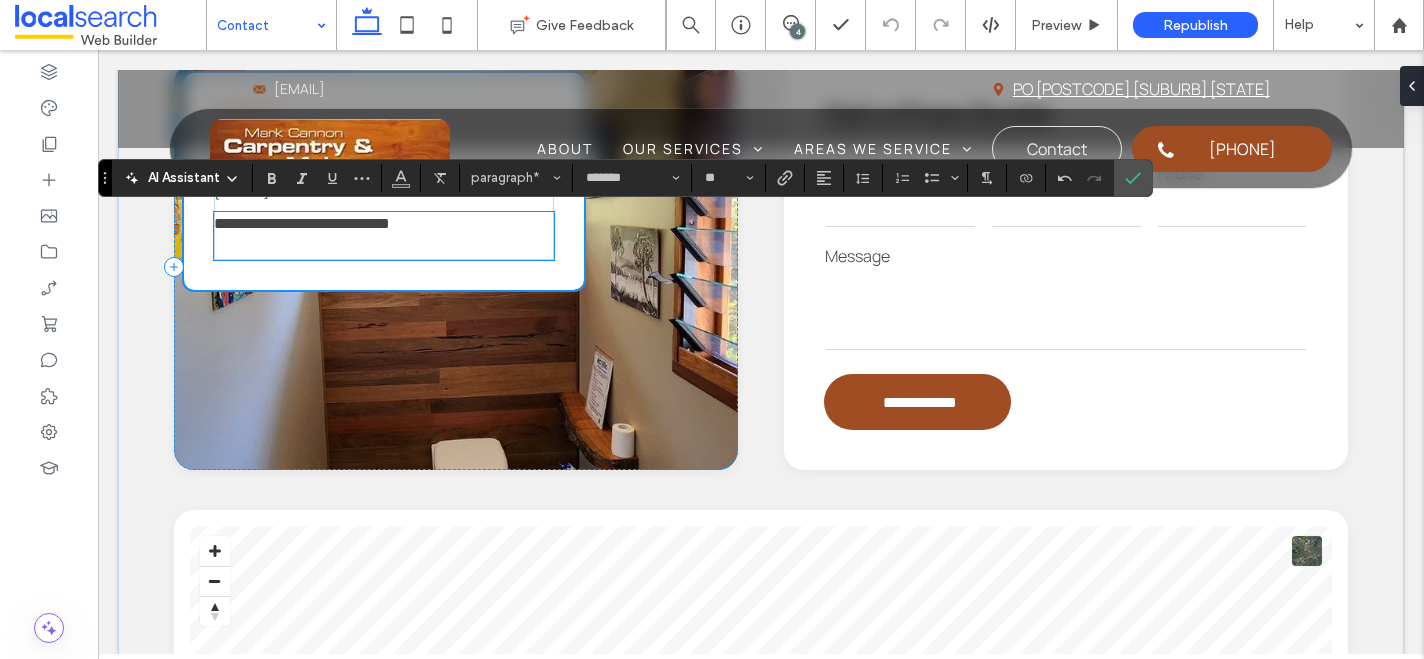 scroll, scrollTop: 0, scrollLeft: 0, axis: both 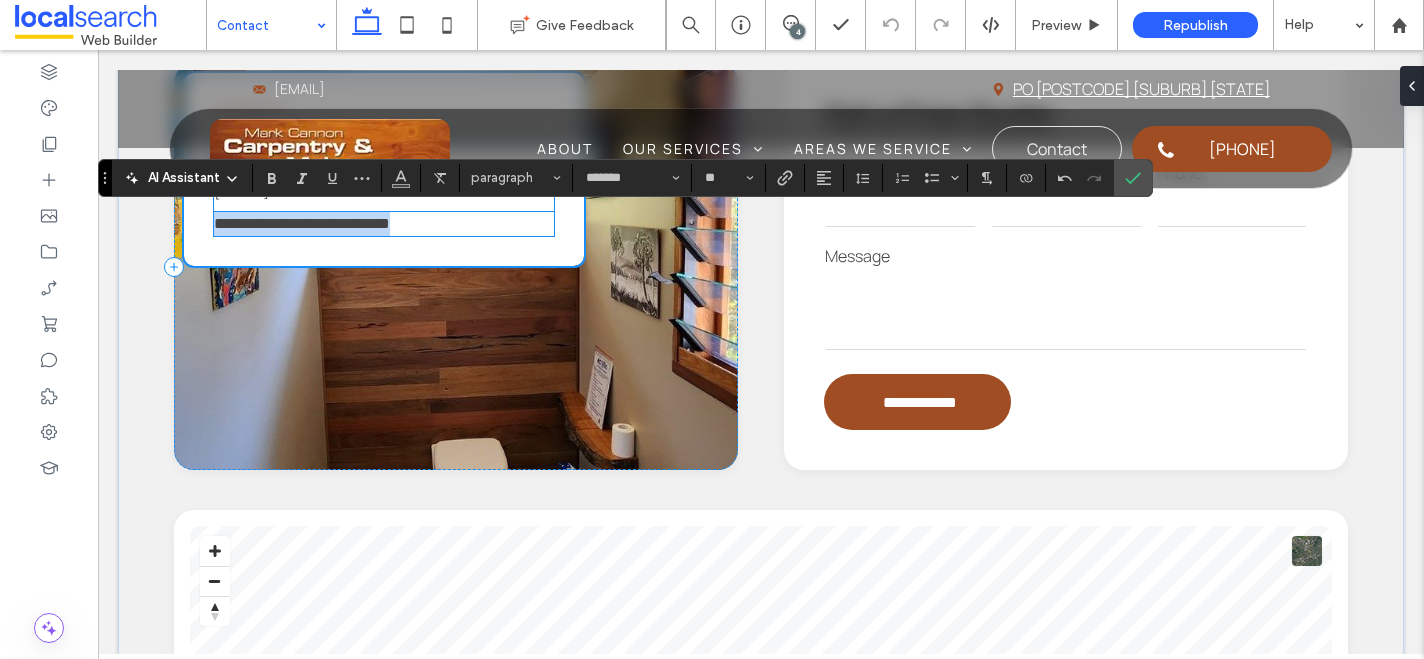drag, startPoint x: 467, startPoint y: 221, endPoint x: 213, endPoint y: 218, distance: 254.01772 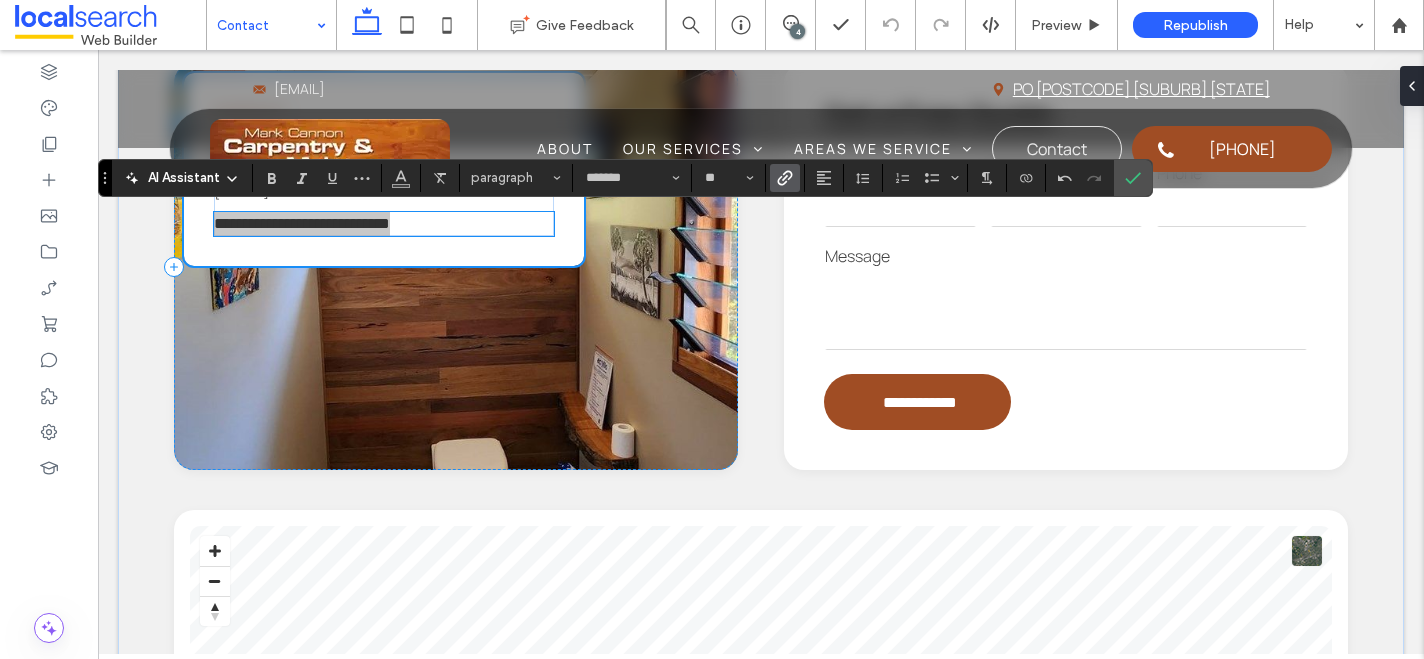 click 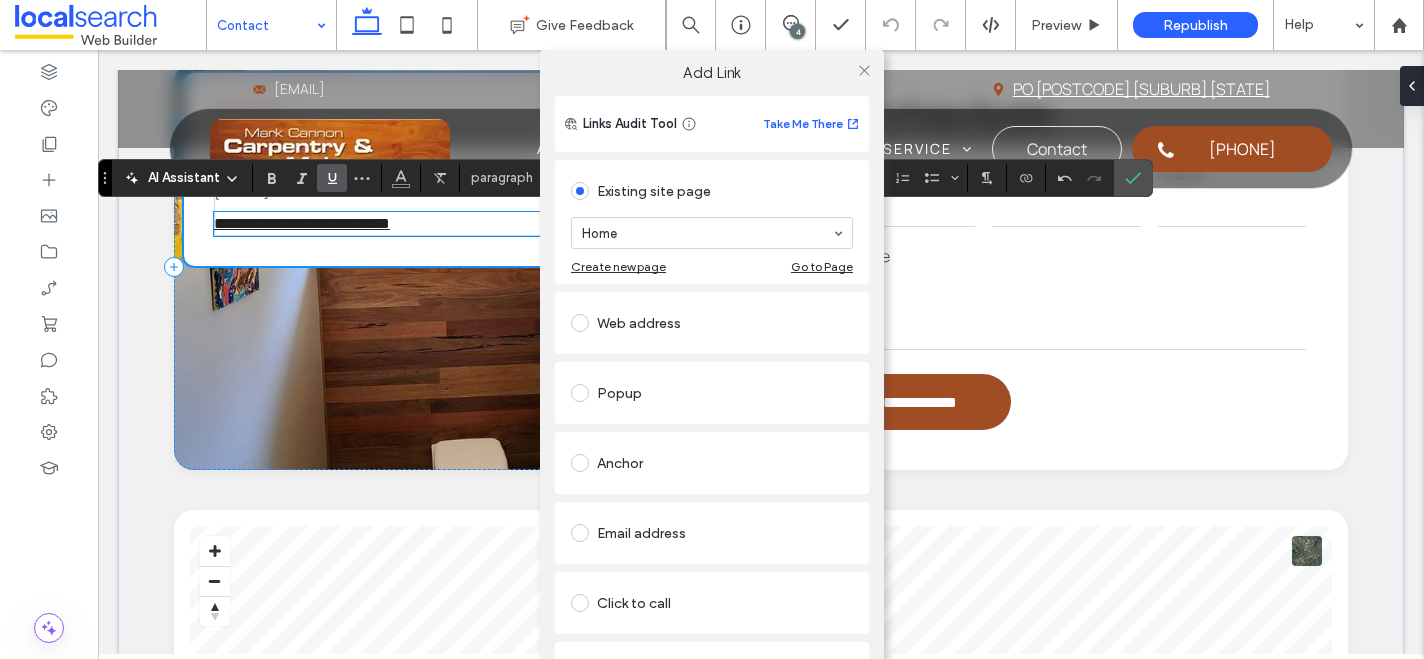 scroll, scrollTop: 67, scrollLeft: 0, axis: vertical 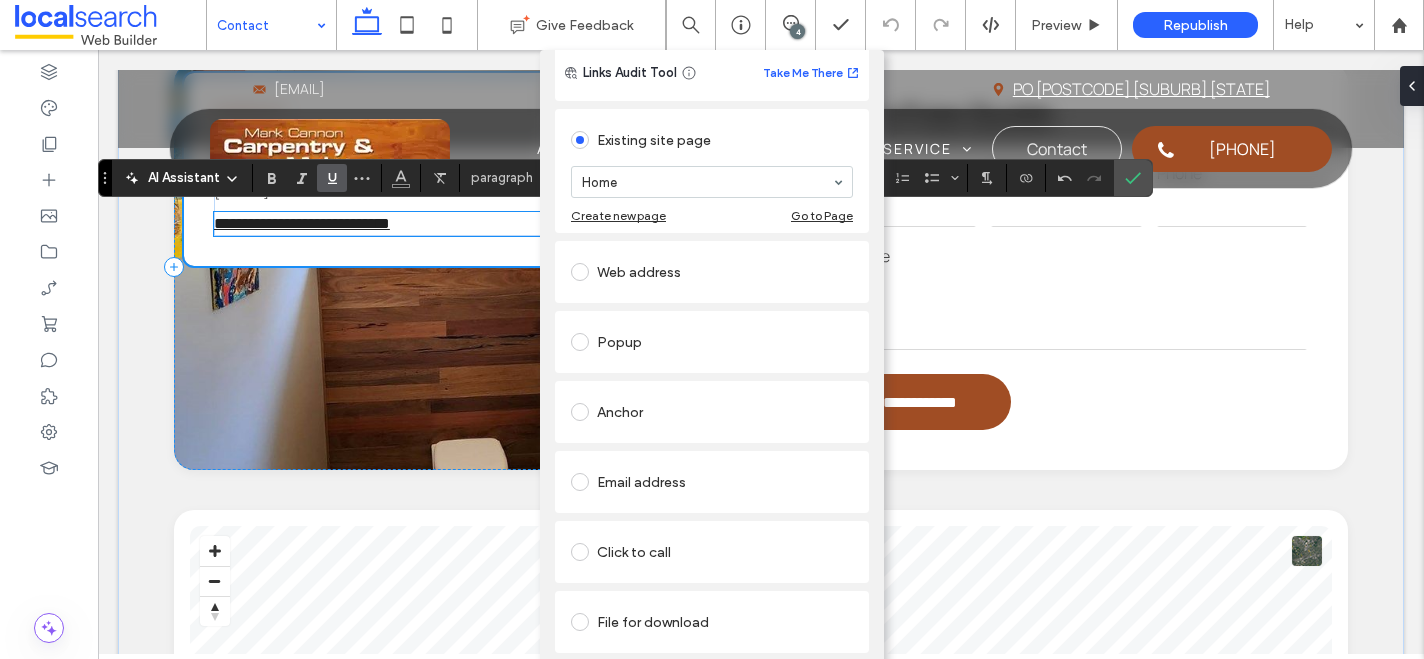 click on "Web address" at bounding box center [712, 272] 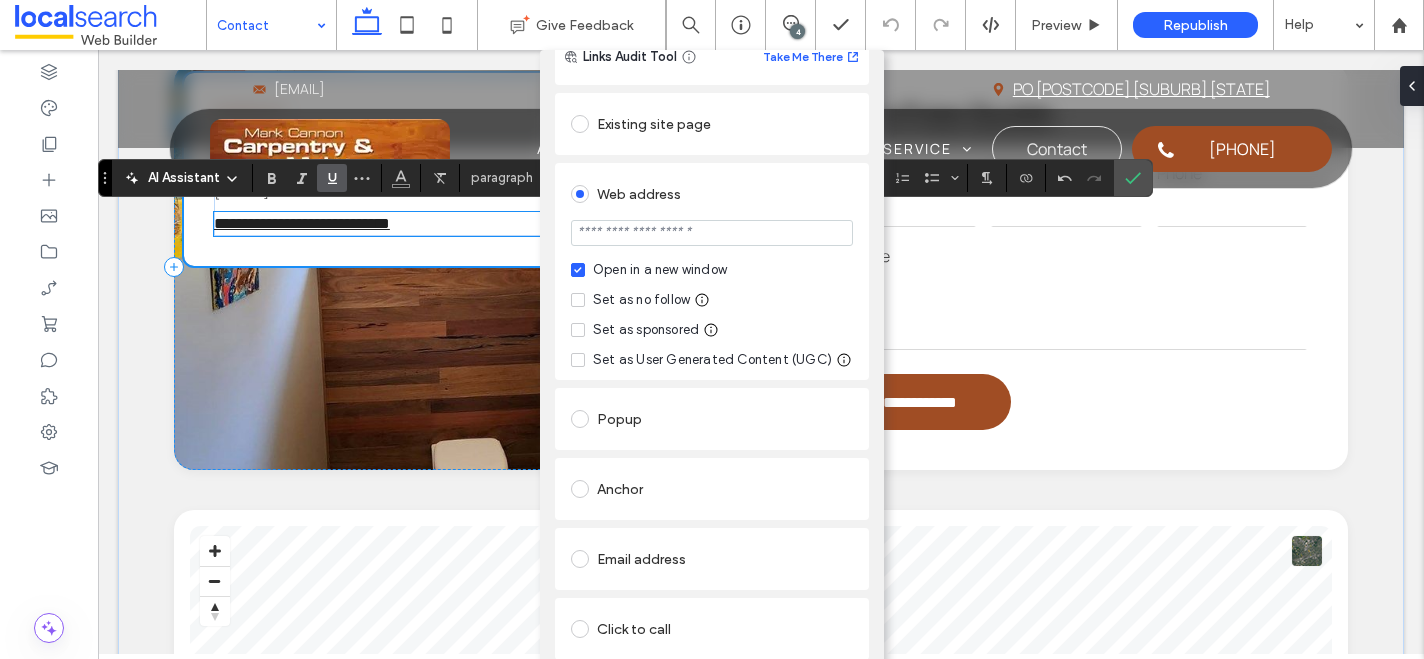 click at bounding box center (712, 233) 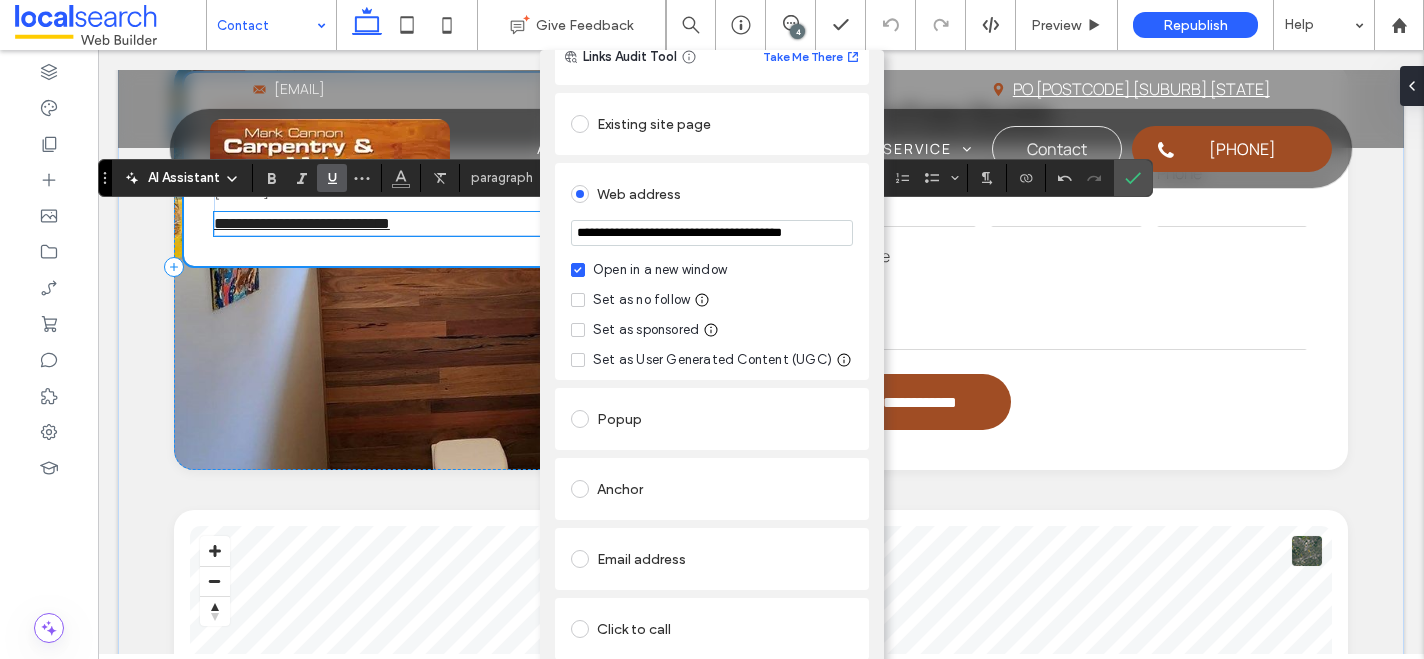 scroll, scrollTop: 0, scrollLeft: 44, axis: horizontal 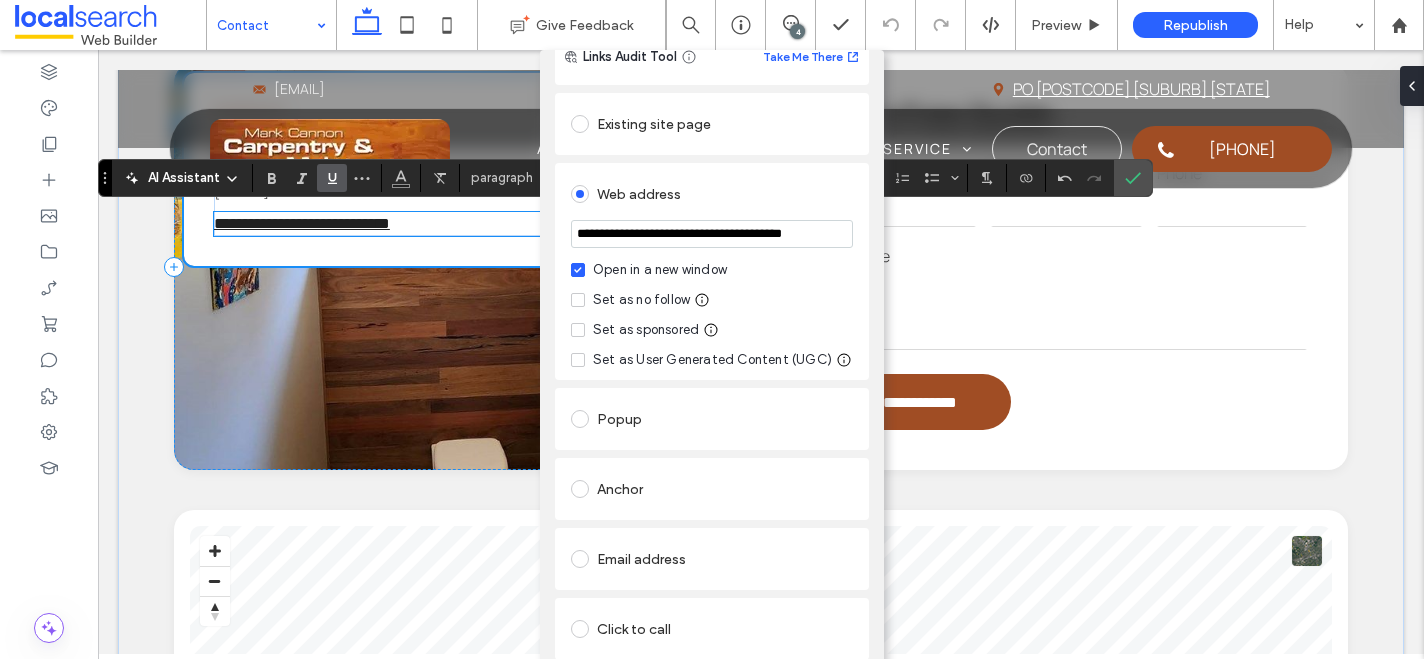 type on "**********" 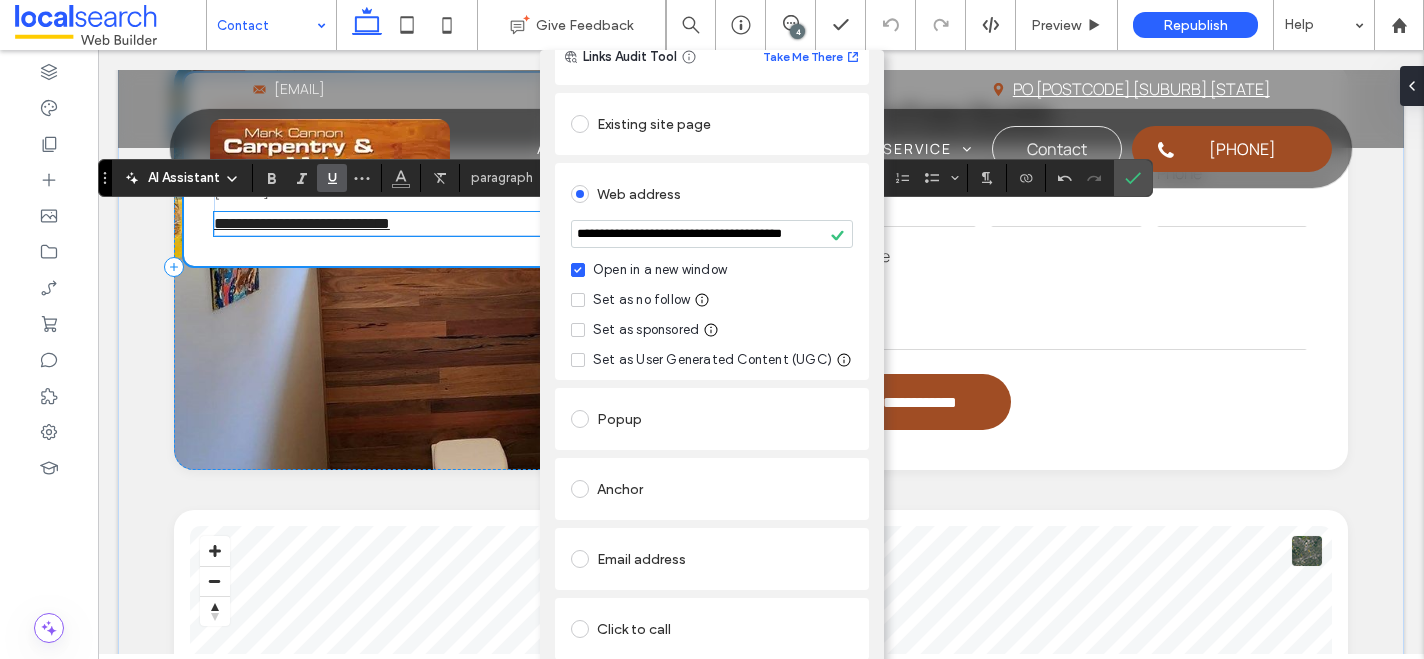 click 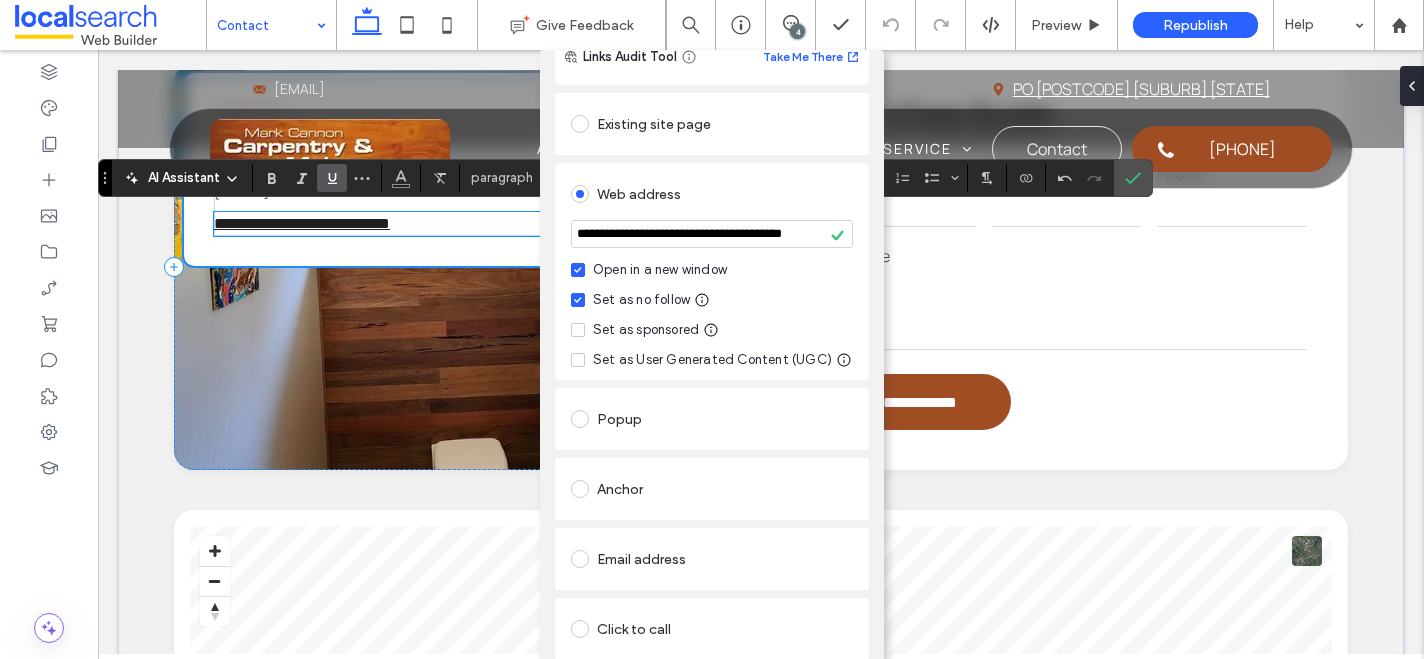 scroll, scrollTop: 0, scrollLeft: 0, axis: both 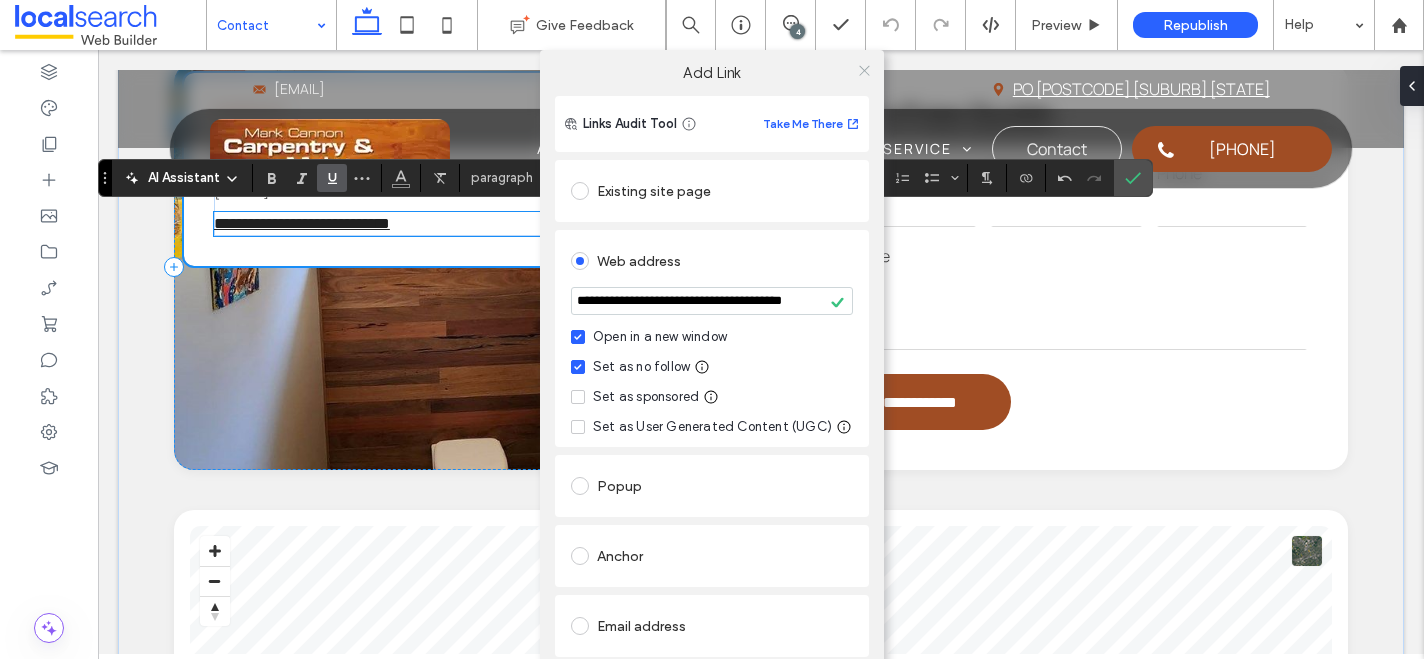 click at bounding box center (864, 70) 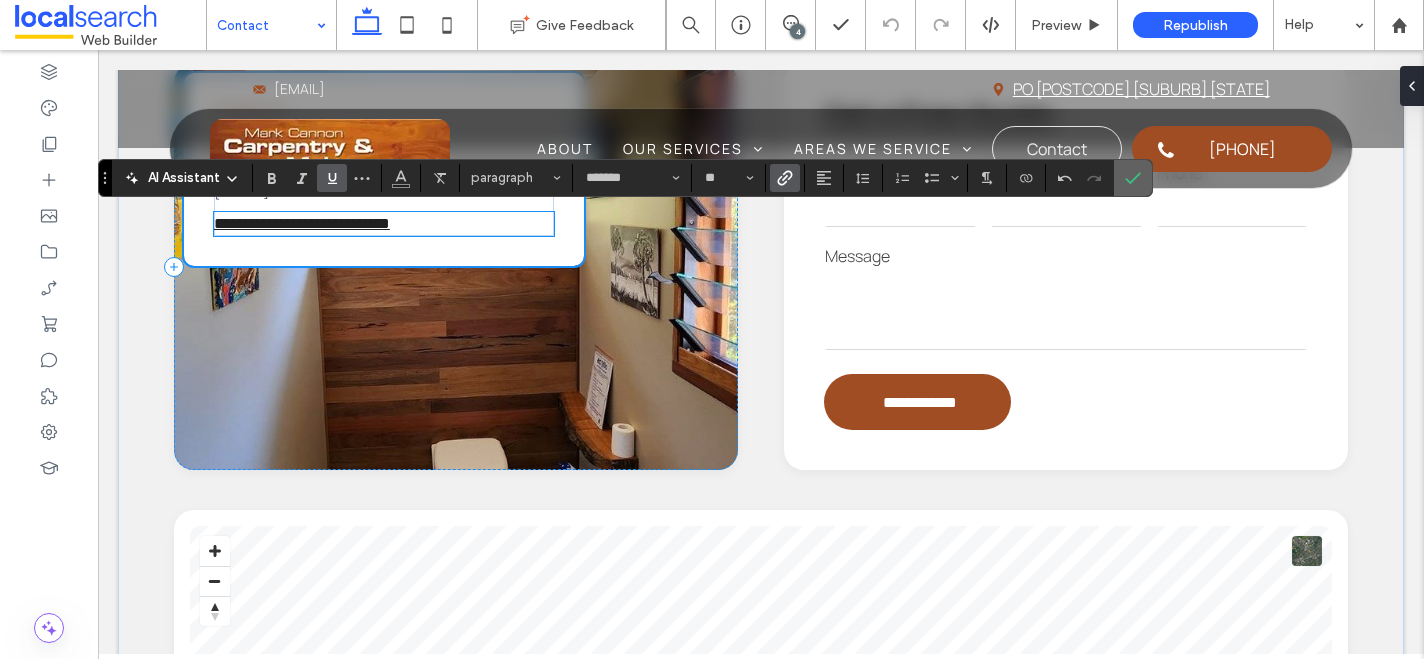 click at bounding box center [1133, 178] 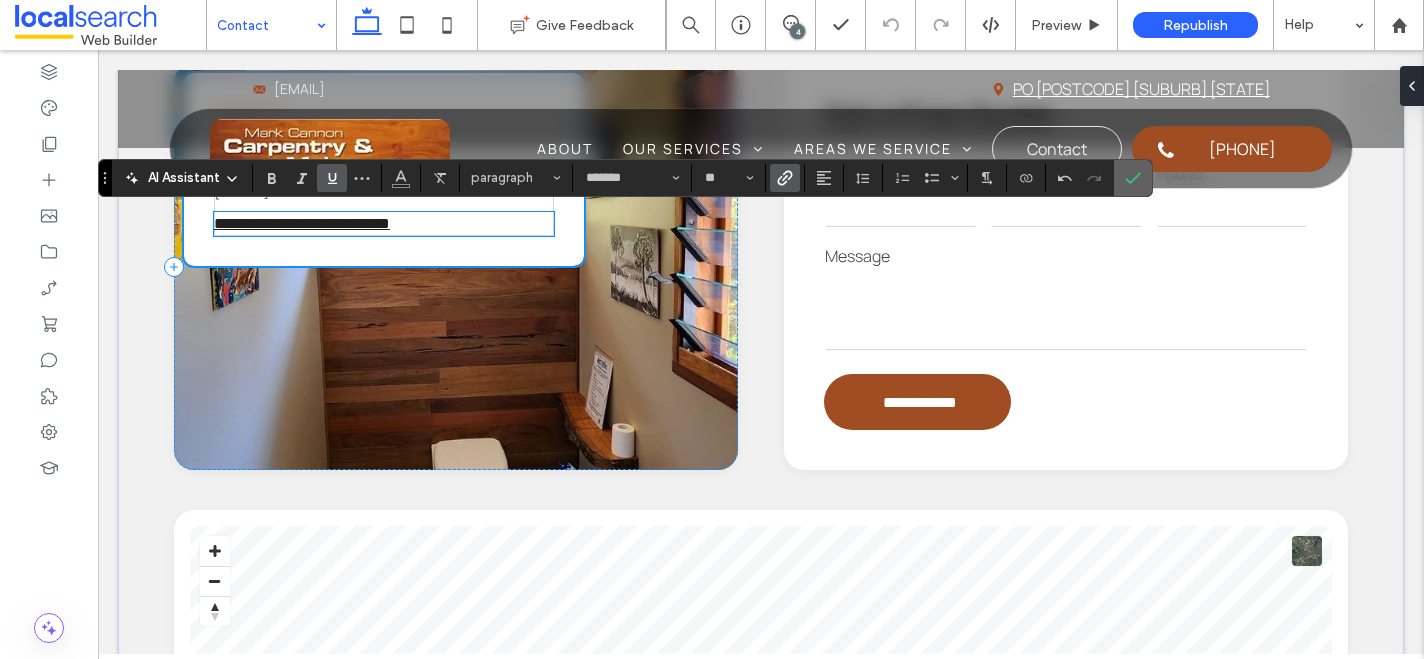 click 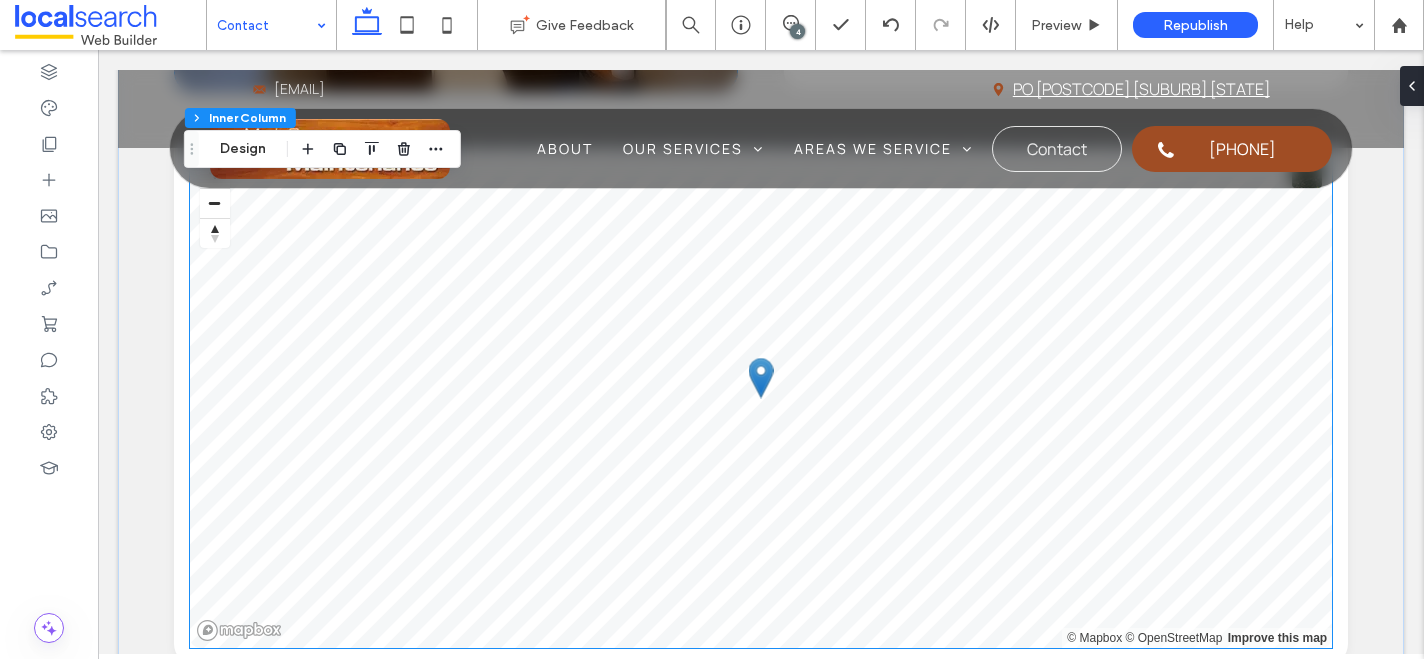 scroll, scrollTop: 1144, scrollLeft: 0, axis: vertical 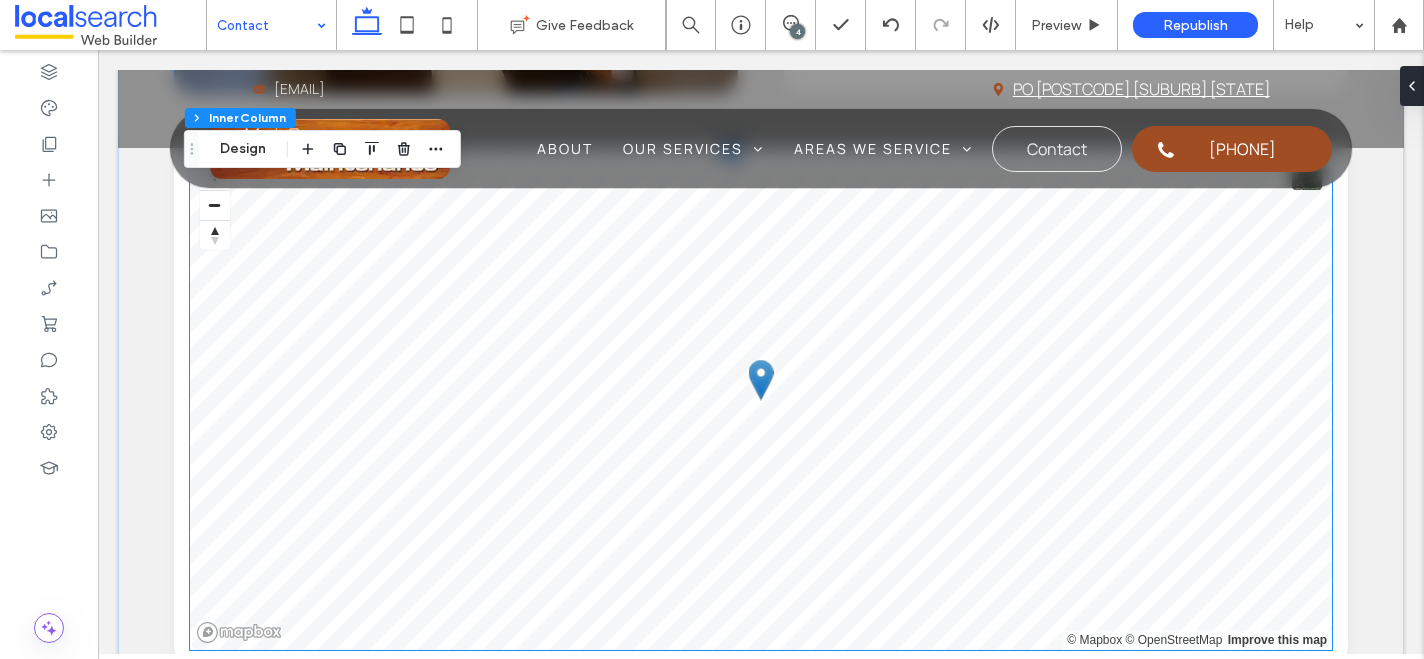 click at bounding box center [760, 380] 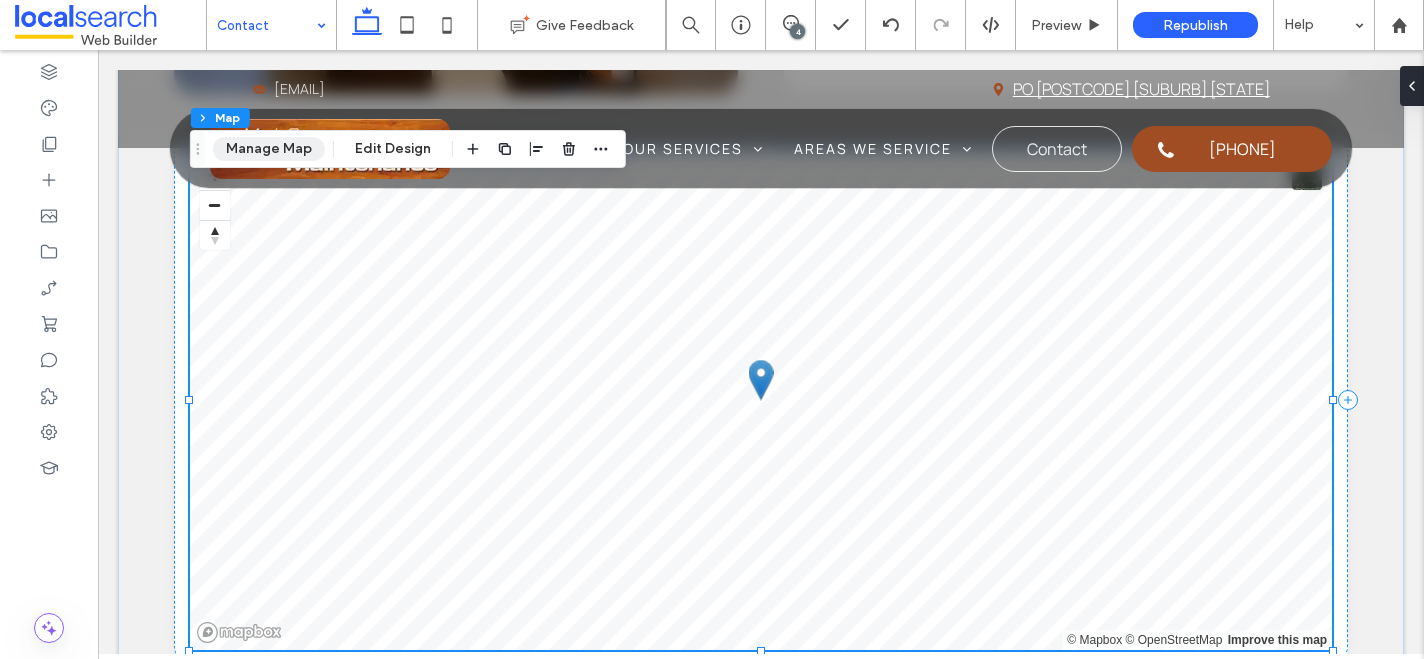 click on "Manage Map" at bounding box center (269, 149) 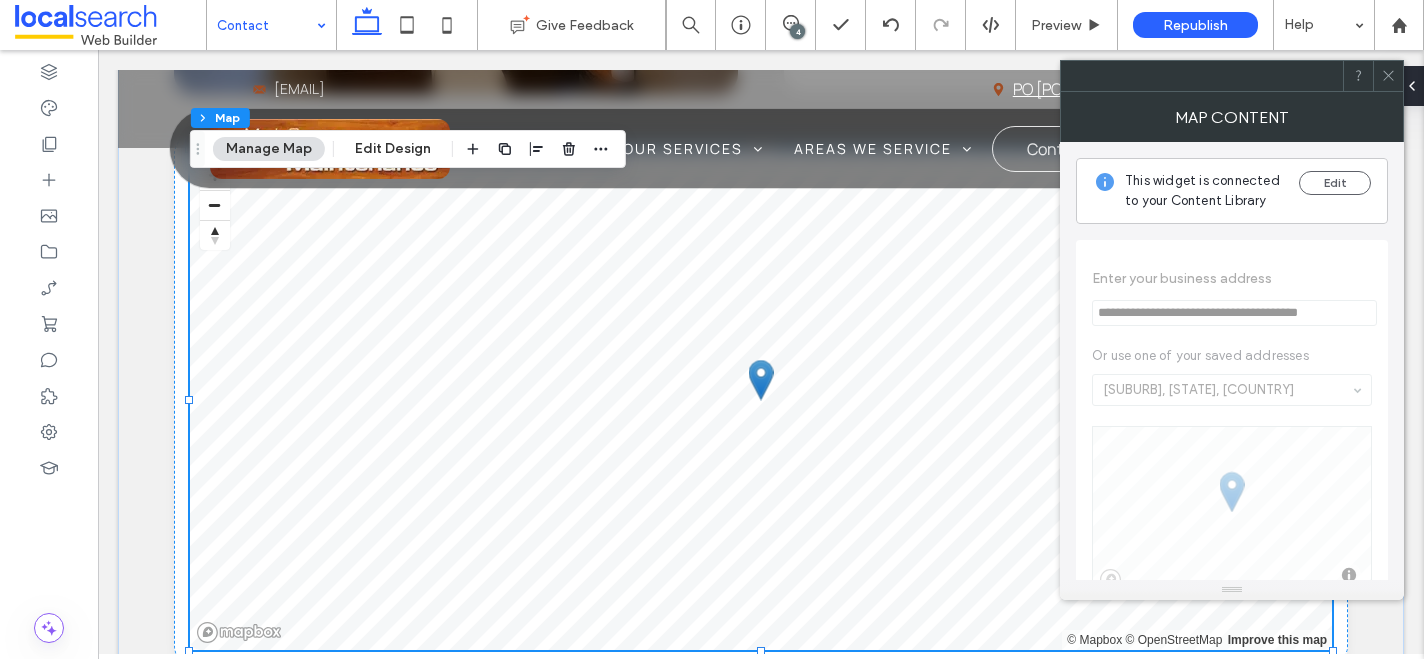 click at bounding box center (1388, 76) 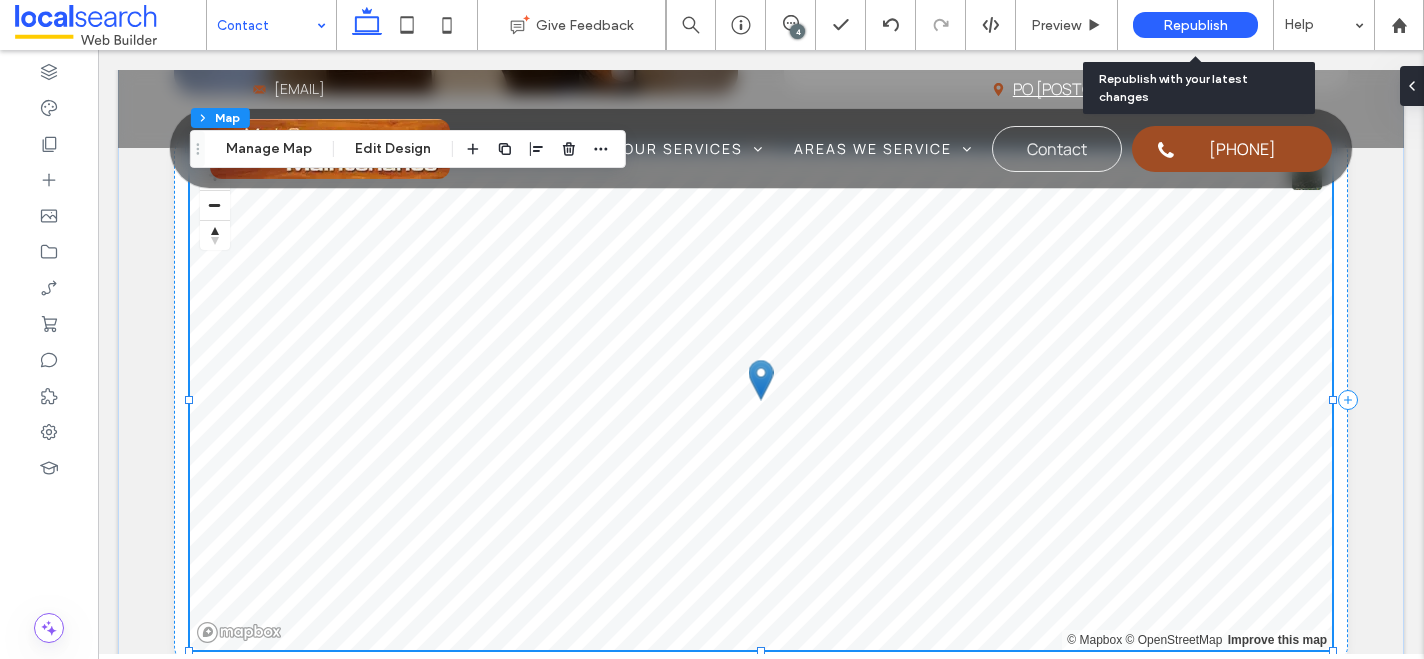 click on "Republish" at bounding box center (1195, 25) 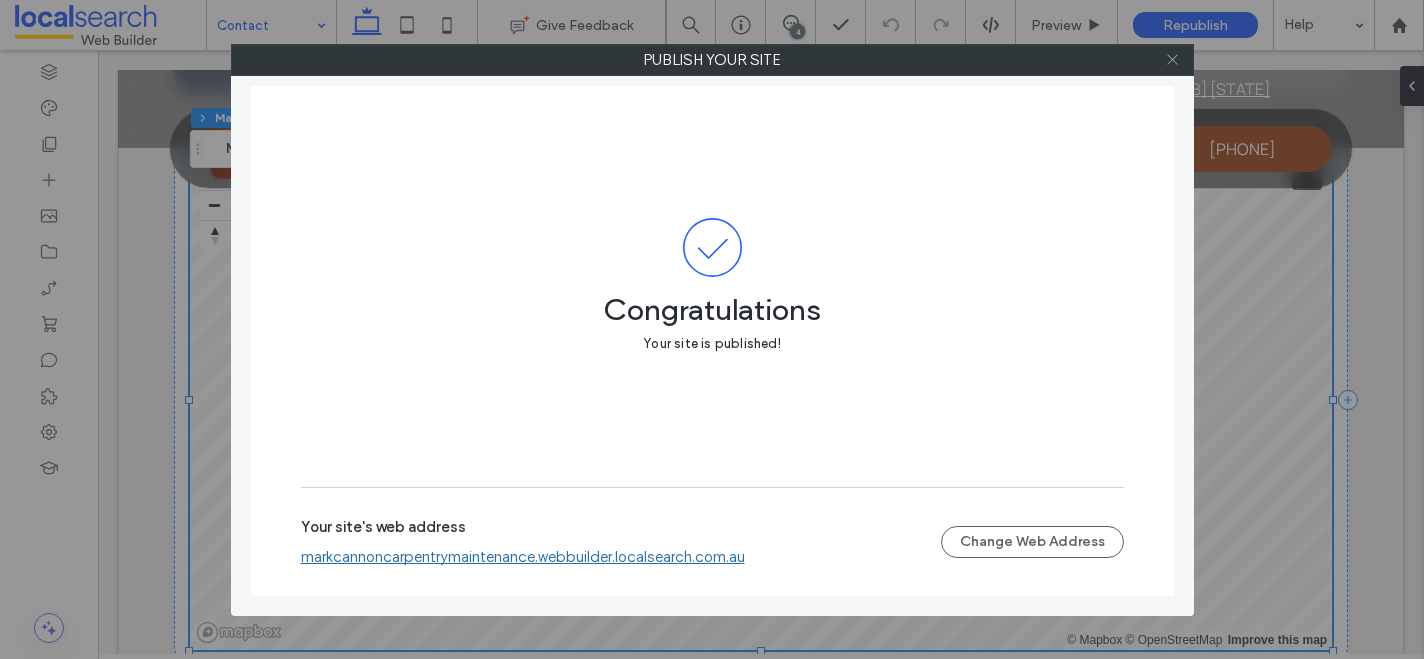 click 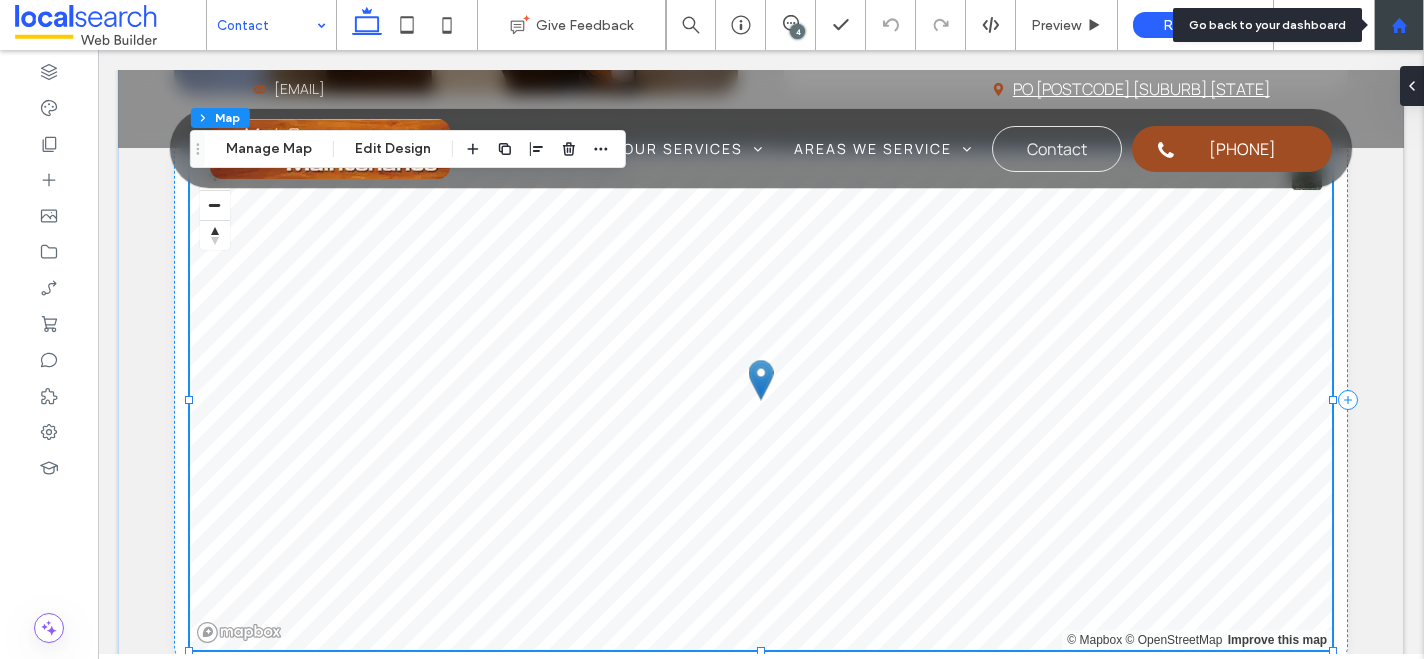 click 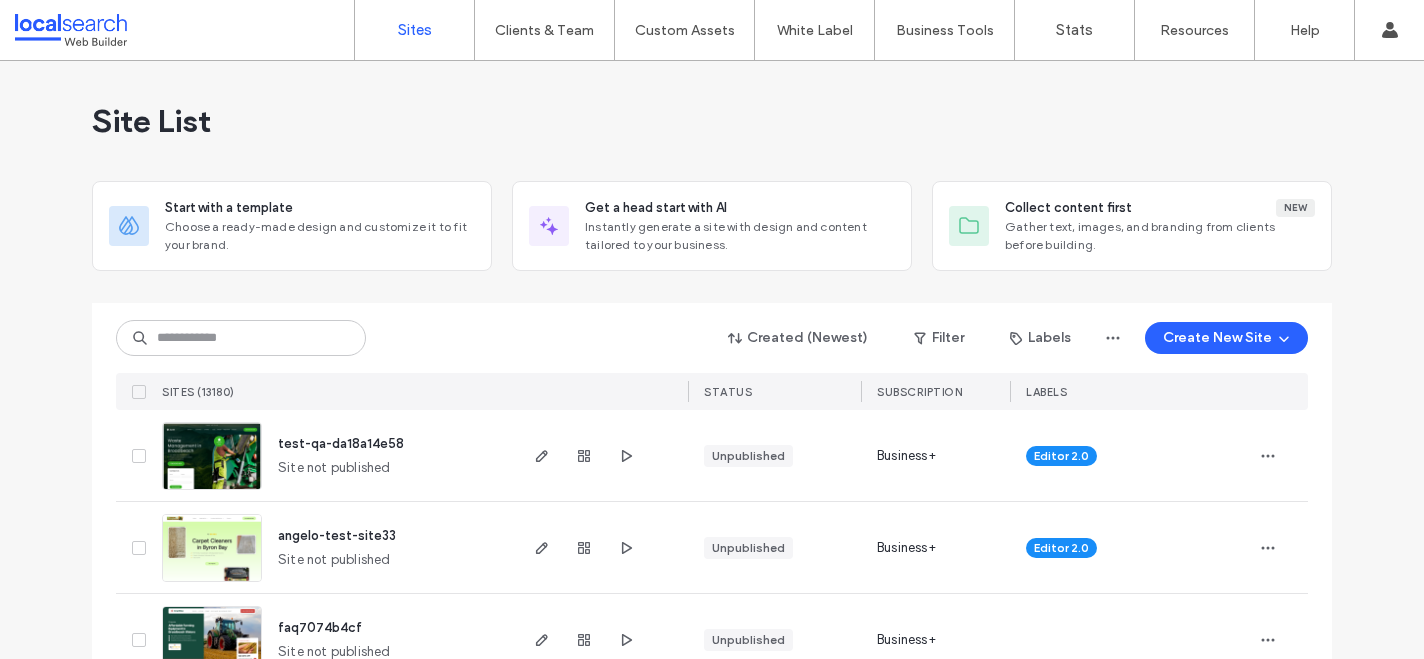 scroll, scrollTop: 0, scrollLeft: 0, axis: both 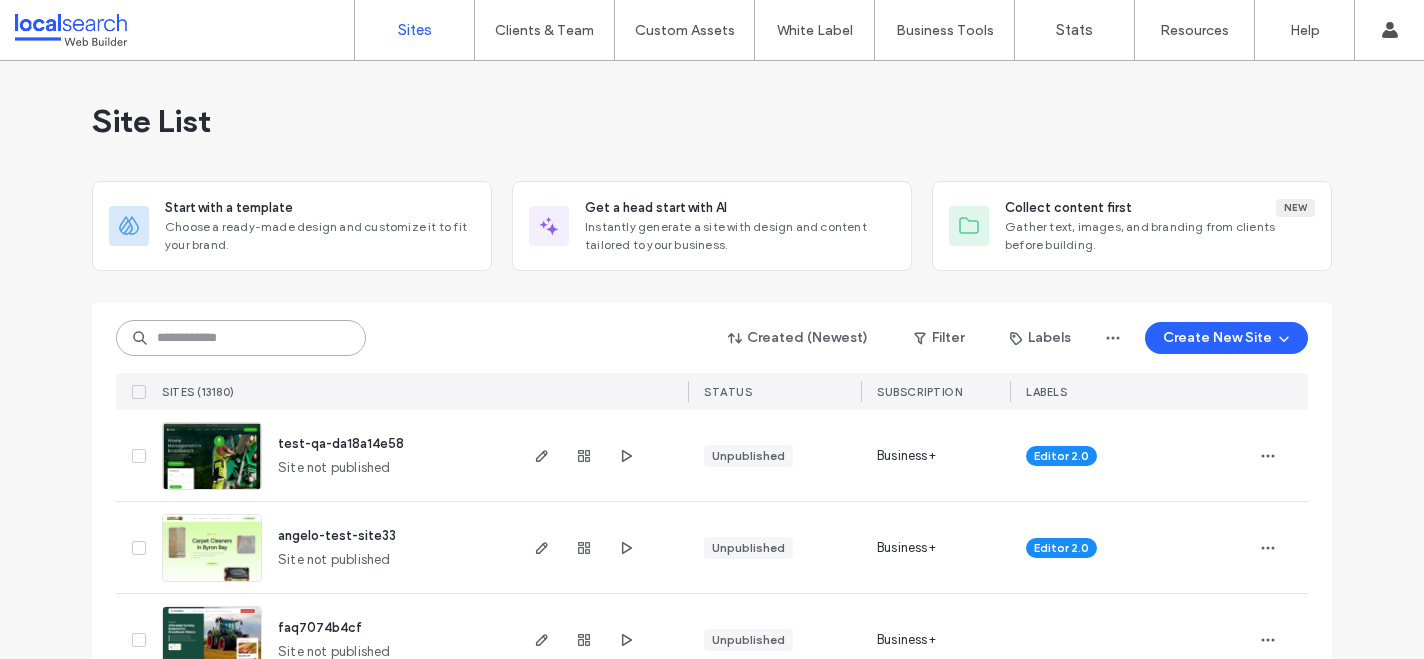 click at bounding box center (241, 338) 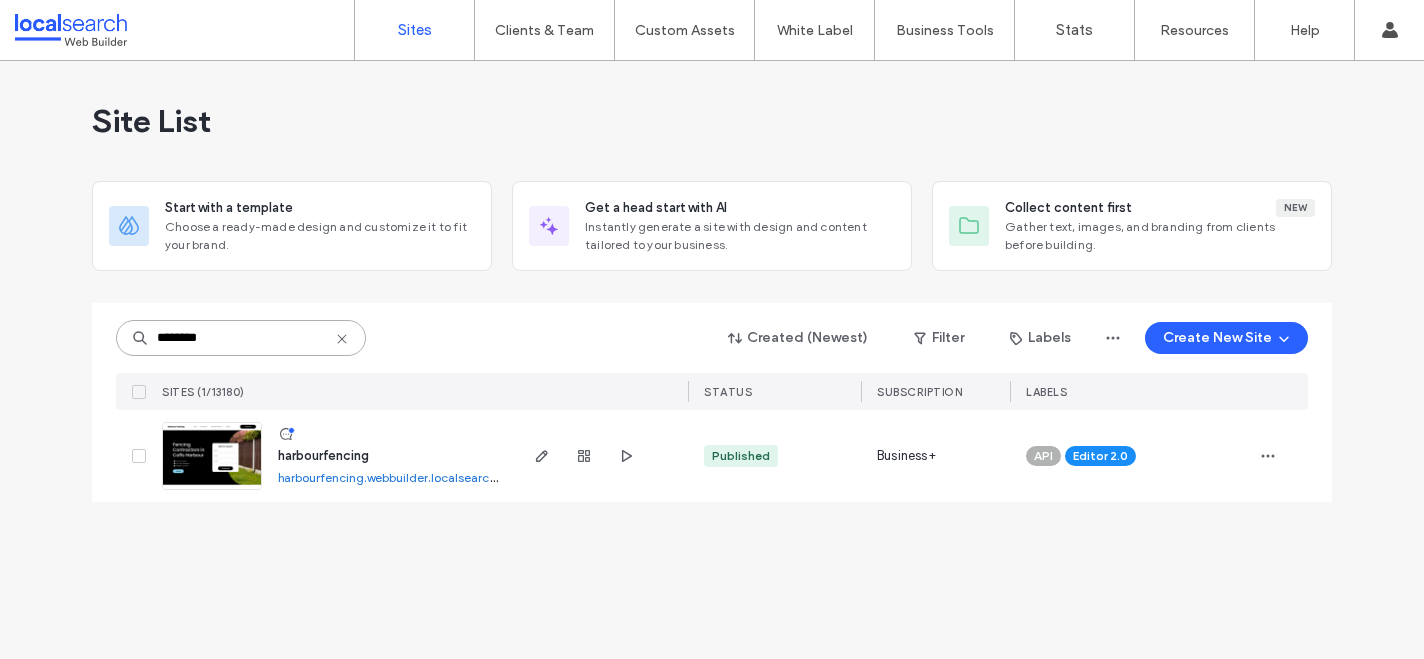 type on "********" 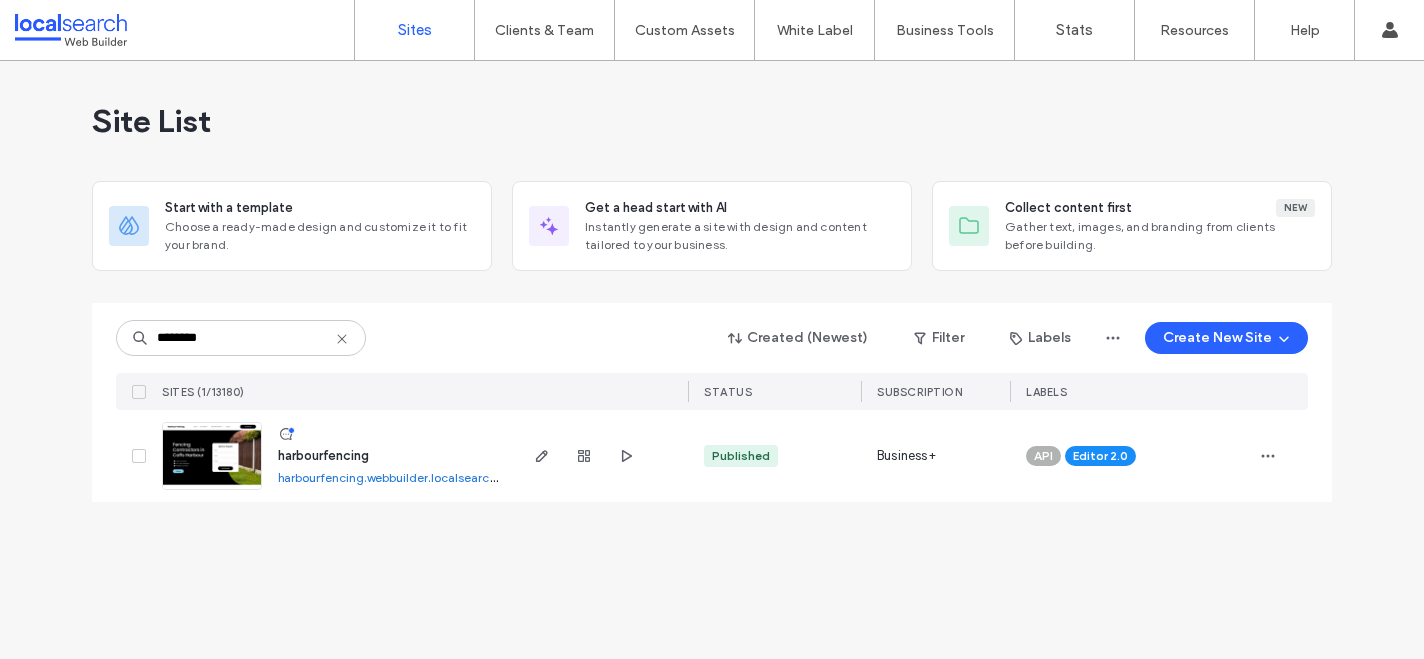 click on "harbourfencing" at bounding box center [323, 455] 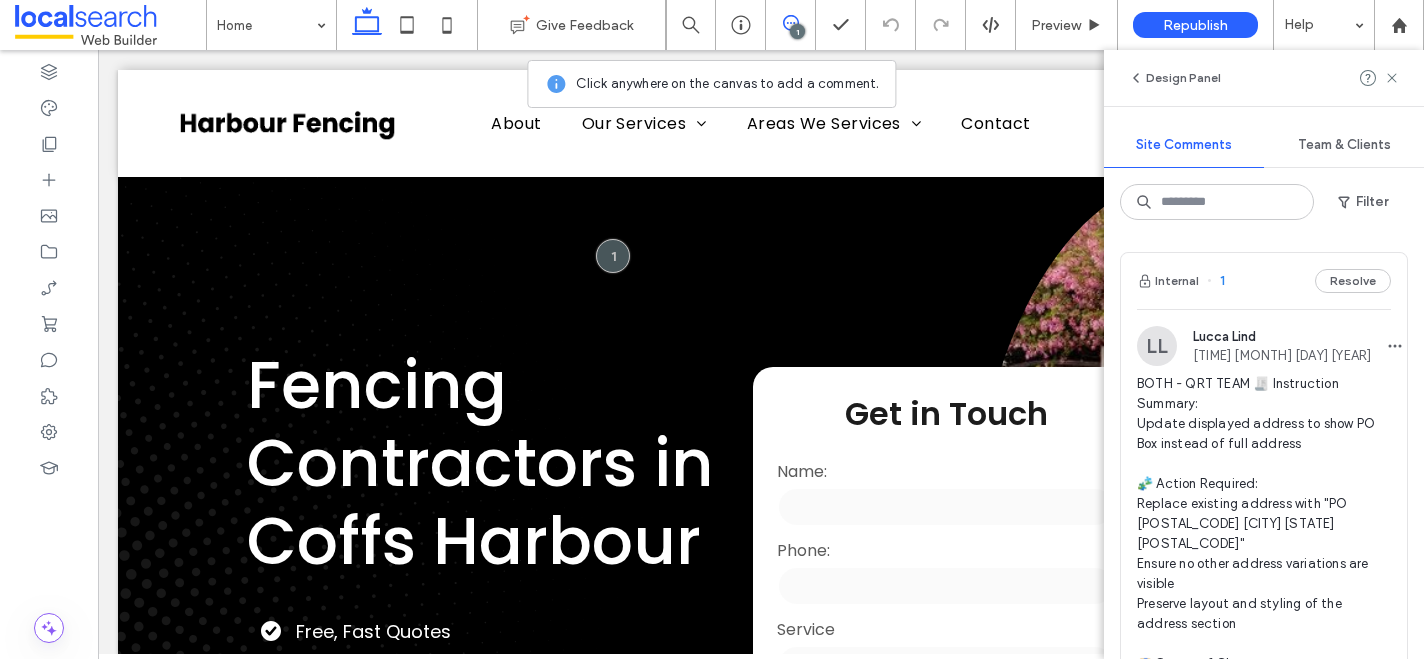 scroll, scrollTop: 0, scrollLeft: 0, axis: both 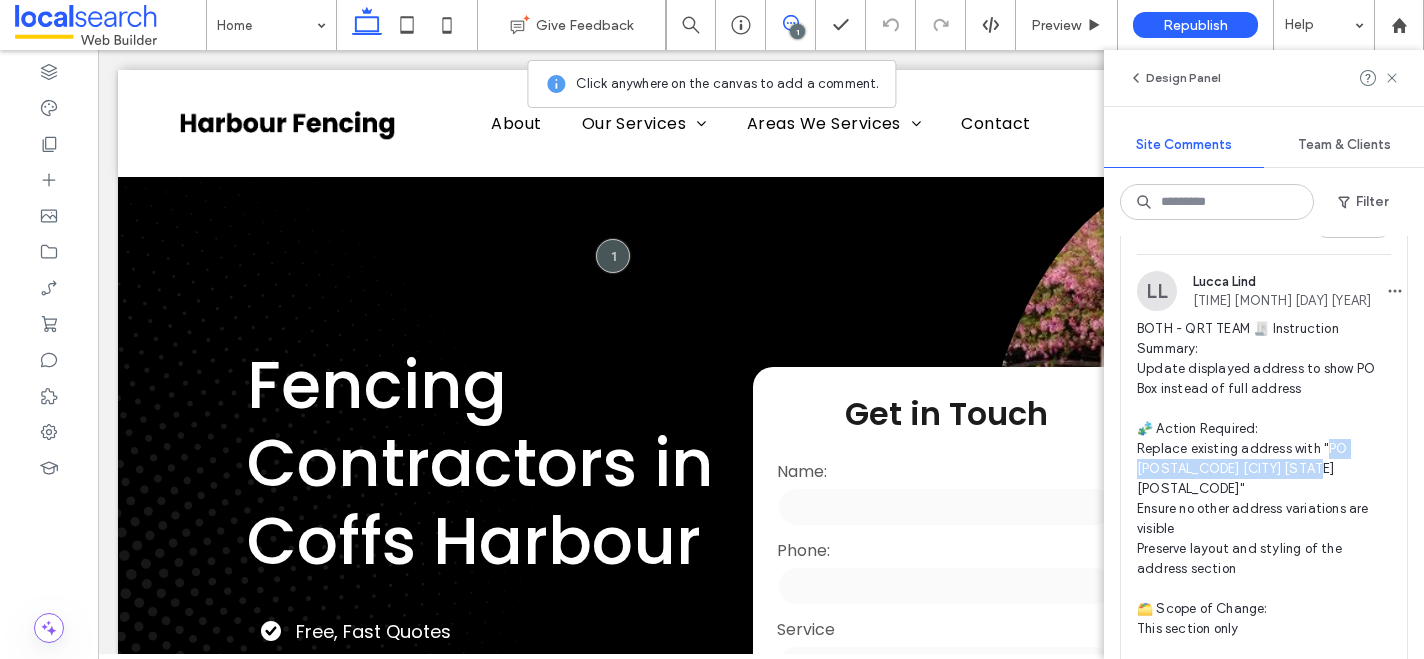 drag, startPoint x: 1292, startPoint y: 469, endPoint x: 1326, endPoint y: 457, distance: 36.05551 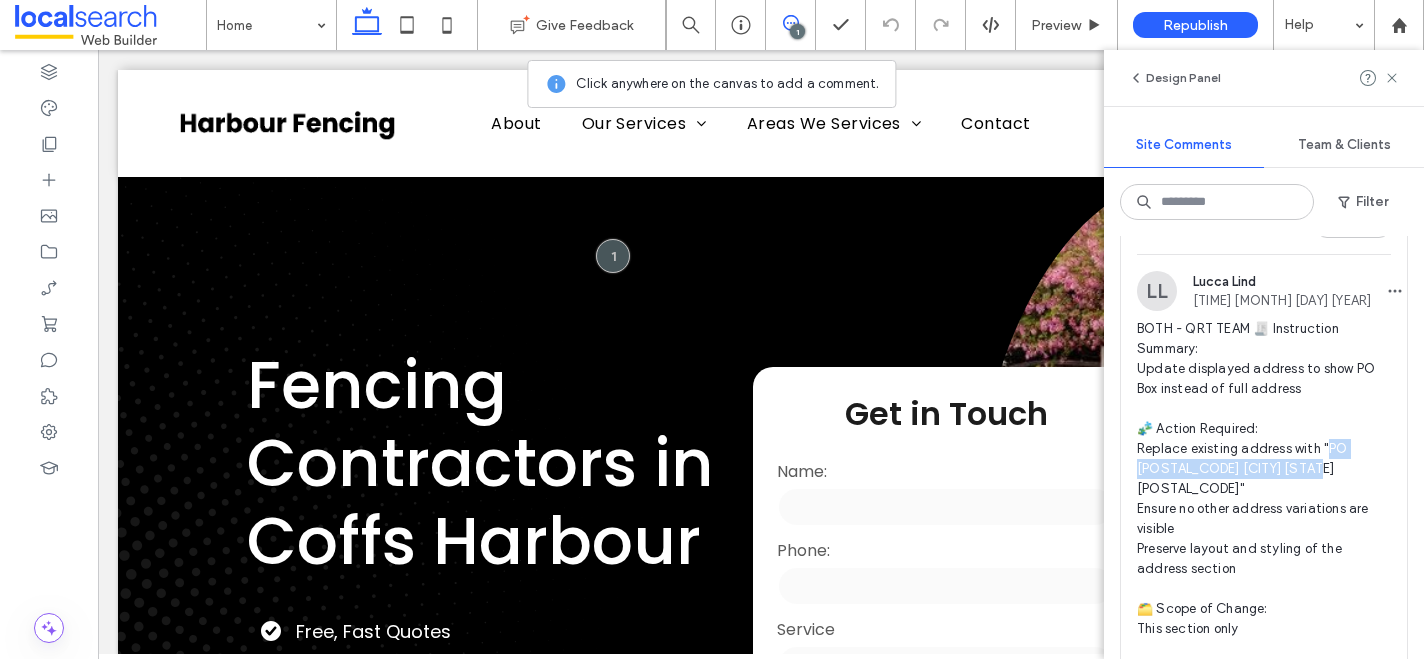 click on "BOTH - QRT TEAM 🧾 Instruction Summary:
Update displayed address to show PO Box instead of full address
🧩 Action Required:
Replace existing address with "PO [POSTAL_CODE] [CITY] [STATE] [POSTAL_CODE]"
Ensure no other address variations are visible
Preserve layout and styling of the address section
🗂️ Scope of Change:
This section only
🖼️ Assets or References Provided:
No asset provided
✅ QA Criteria:
Check across breakpoints" at bounding box center [1264, 539] 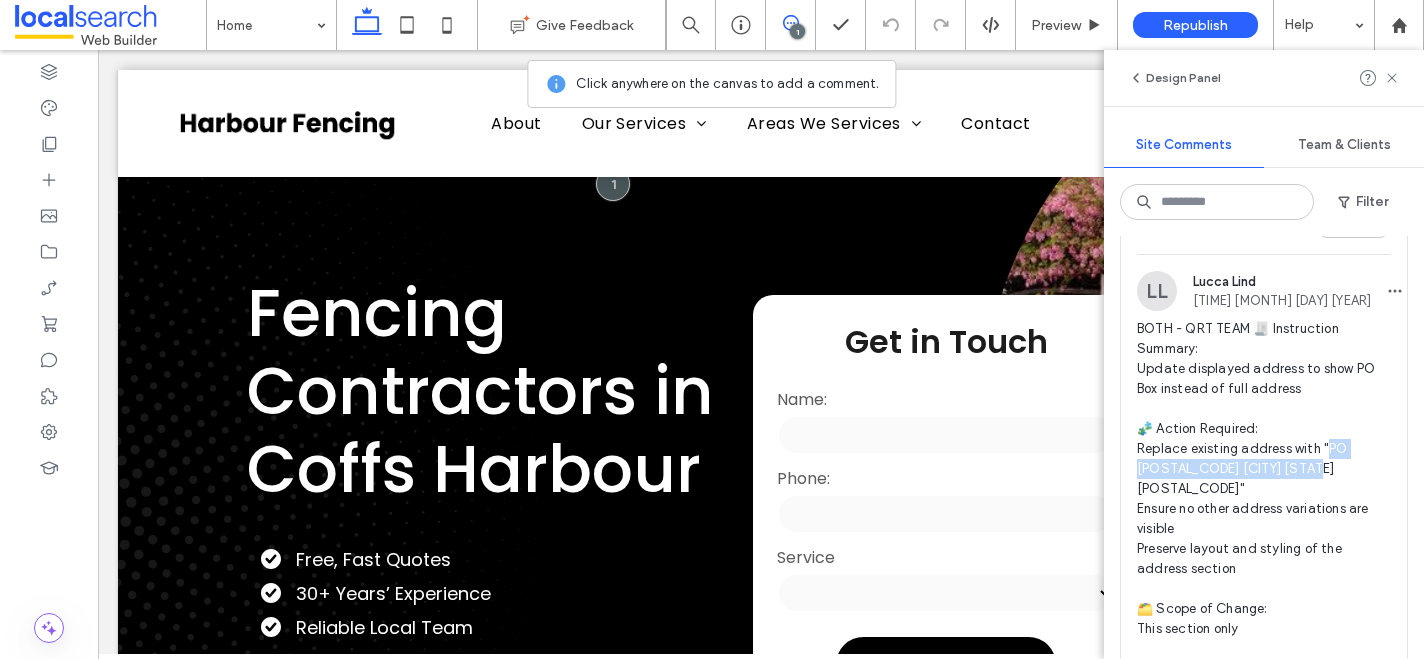 scroll, scrollTop: 77, scrollLeft: 0, axis: vertical 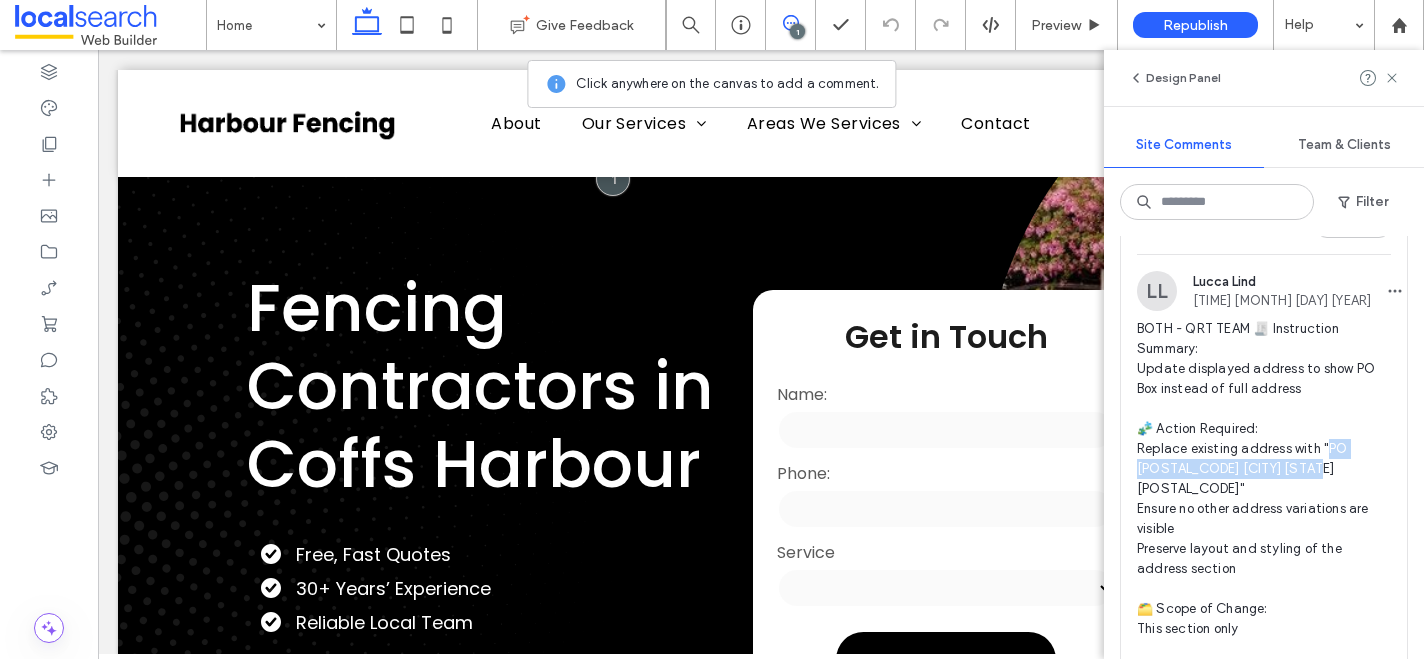 copy on "PO [POSTAL_CODE] [CITY] [STATE] [POSTAL_CODE]"" 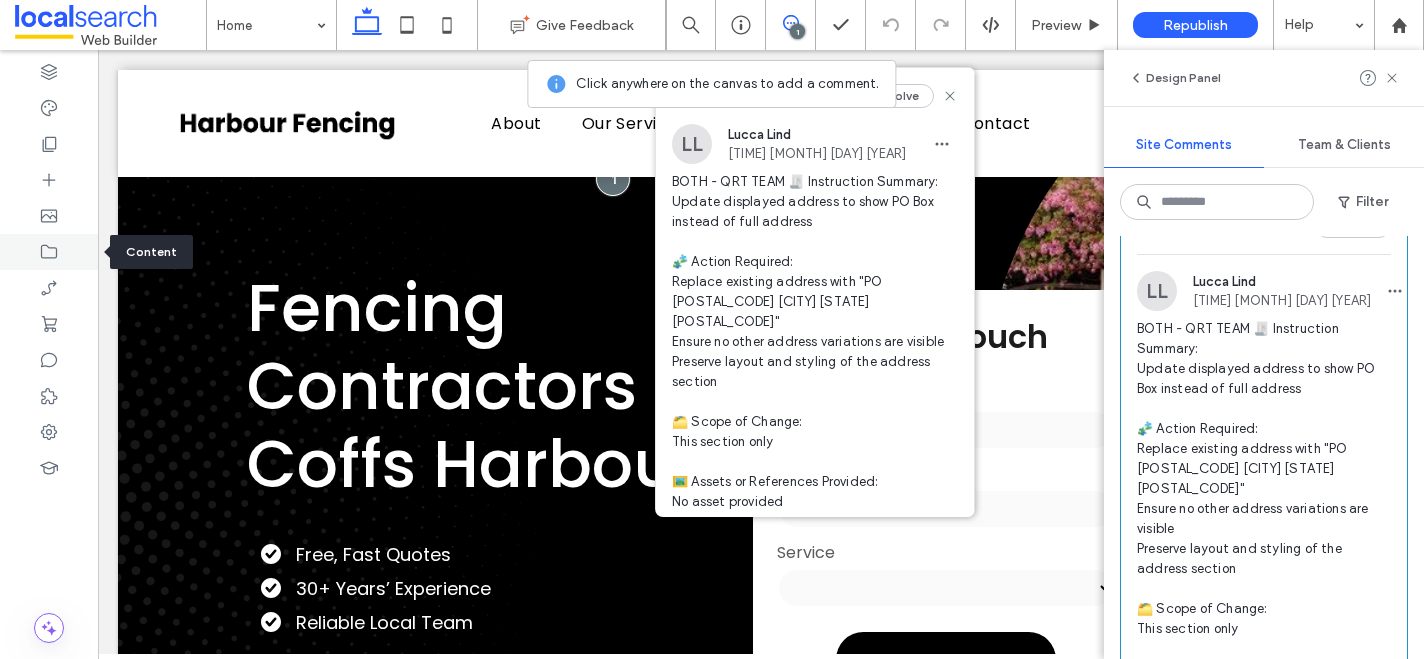 click 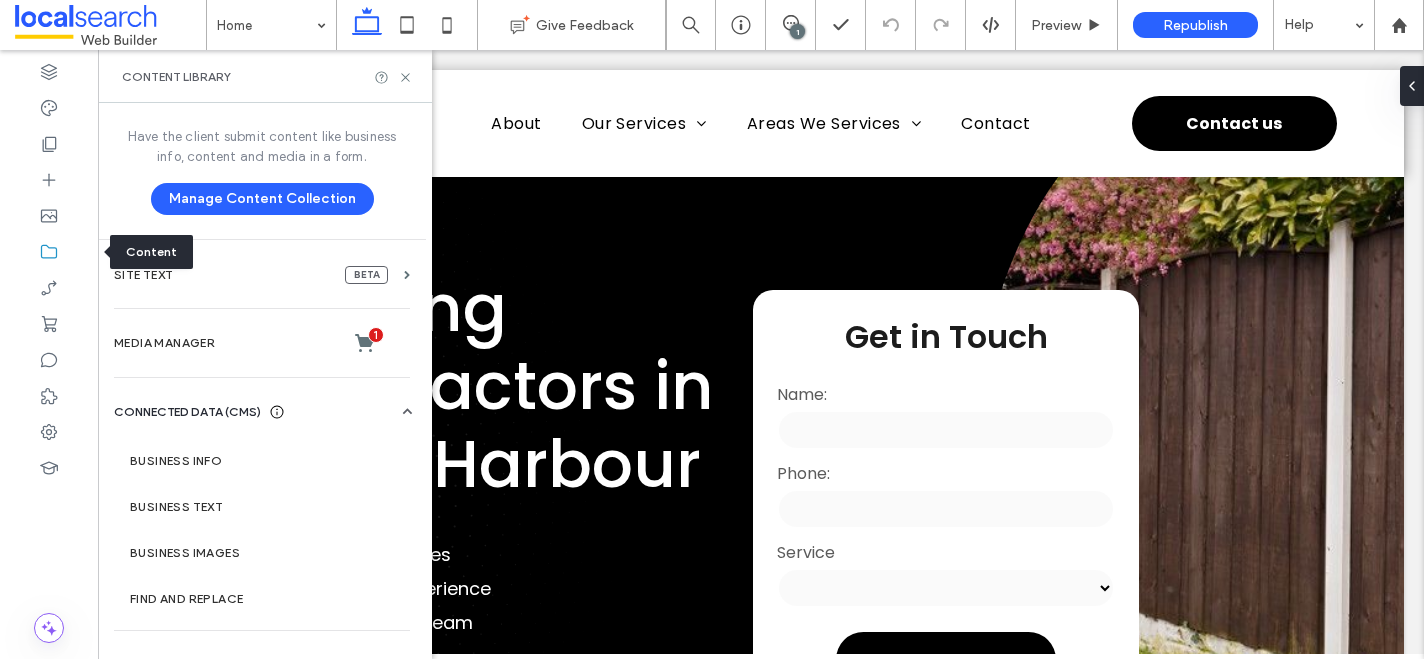 scroll, scrollTop: 0, scrollLeft: 0, axis: both 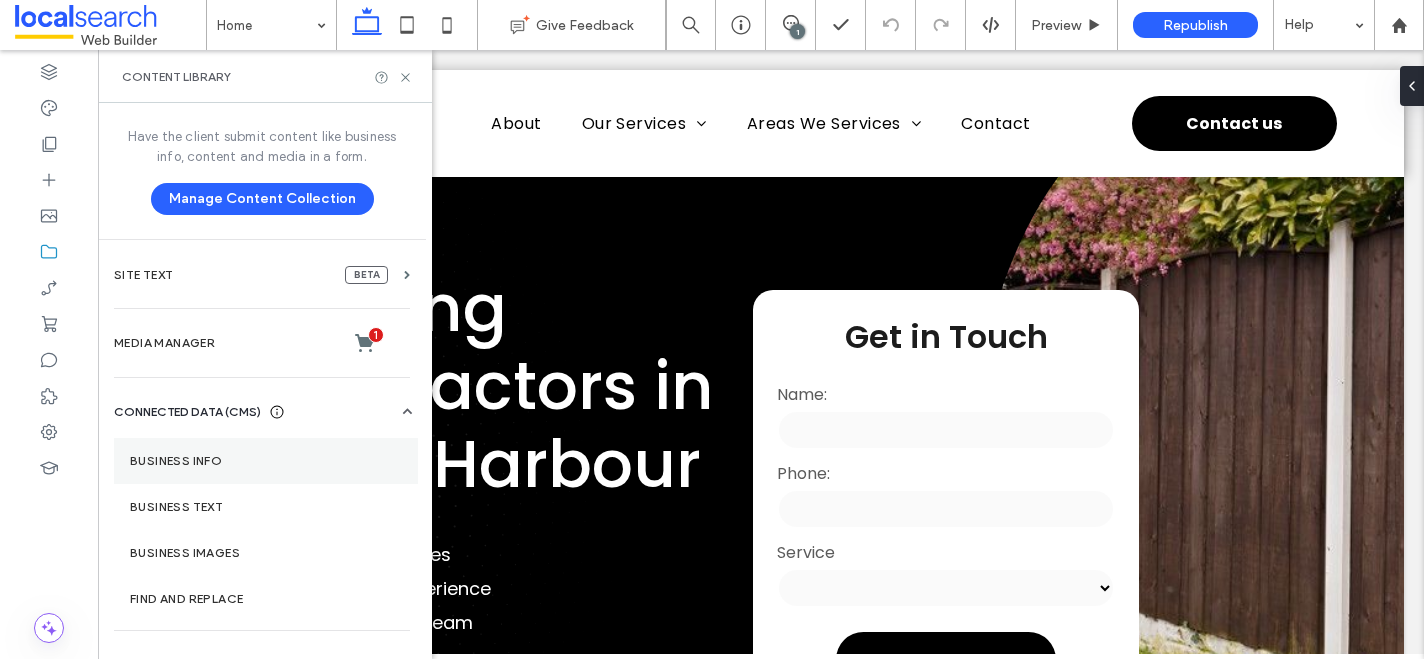 click on "Business Info" at bounding box center [266, 461] 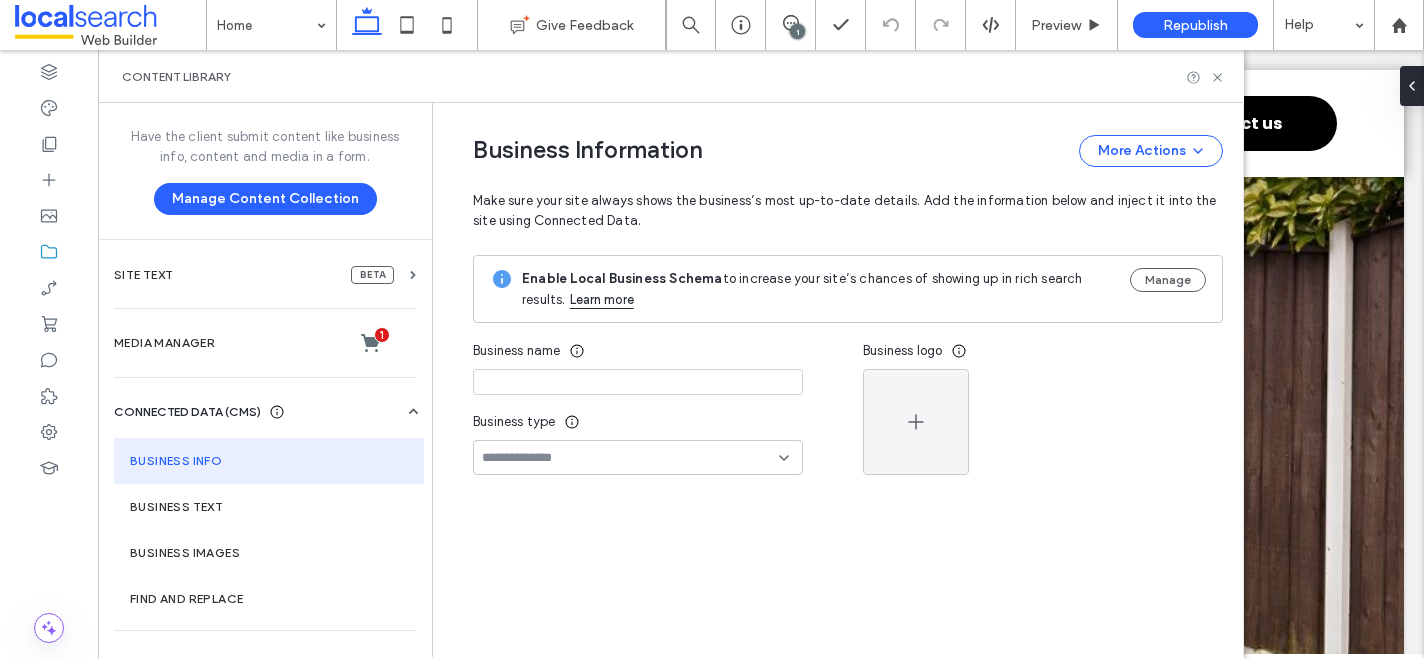 type on "**********" 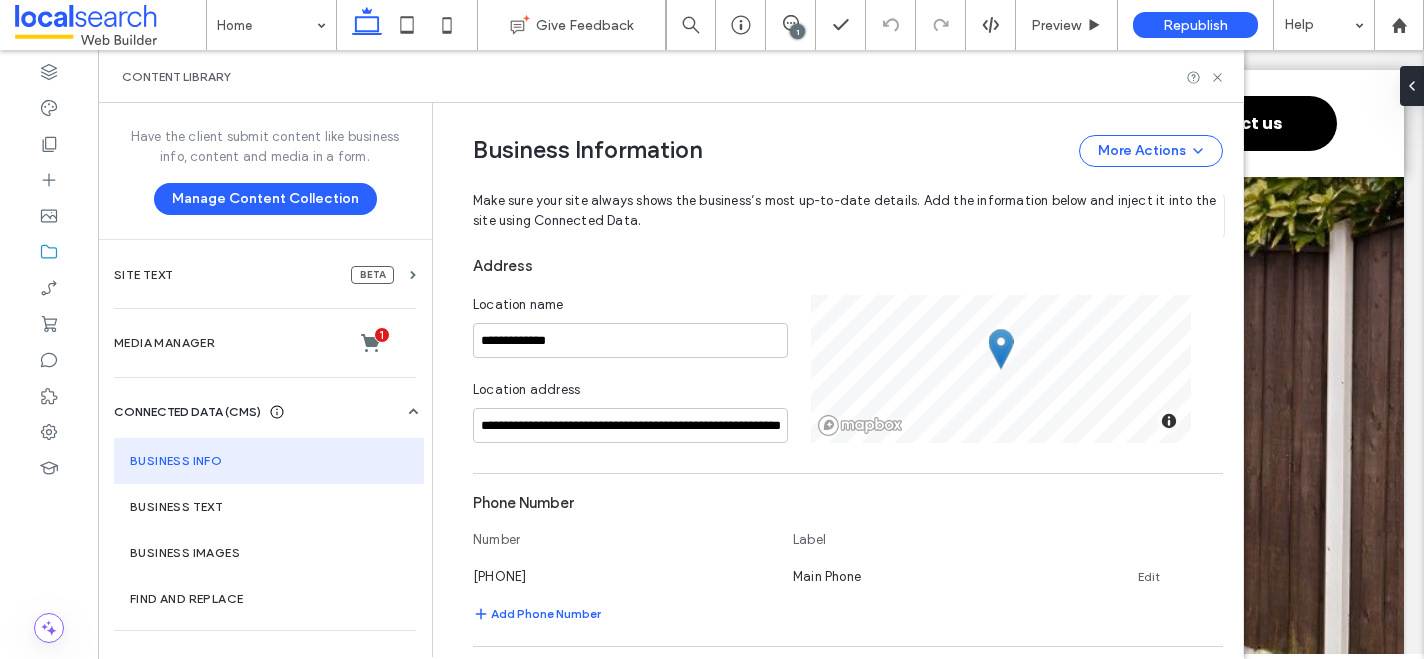 scroll, scrollTop: 401, scrollLeft: 0, axis: vertical 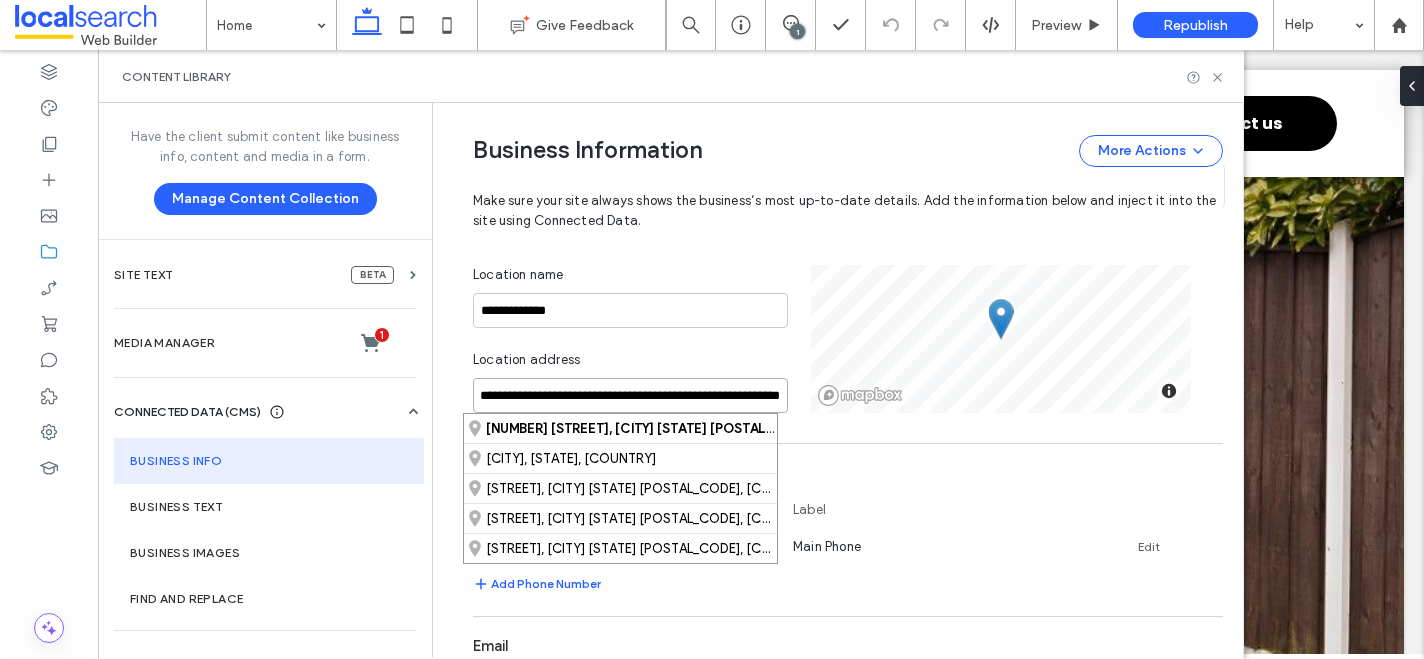 drag, startPoint x: 469, startPoint y: 394, endPoint x: 818, endPoint y: 419, distance: 349.89426 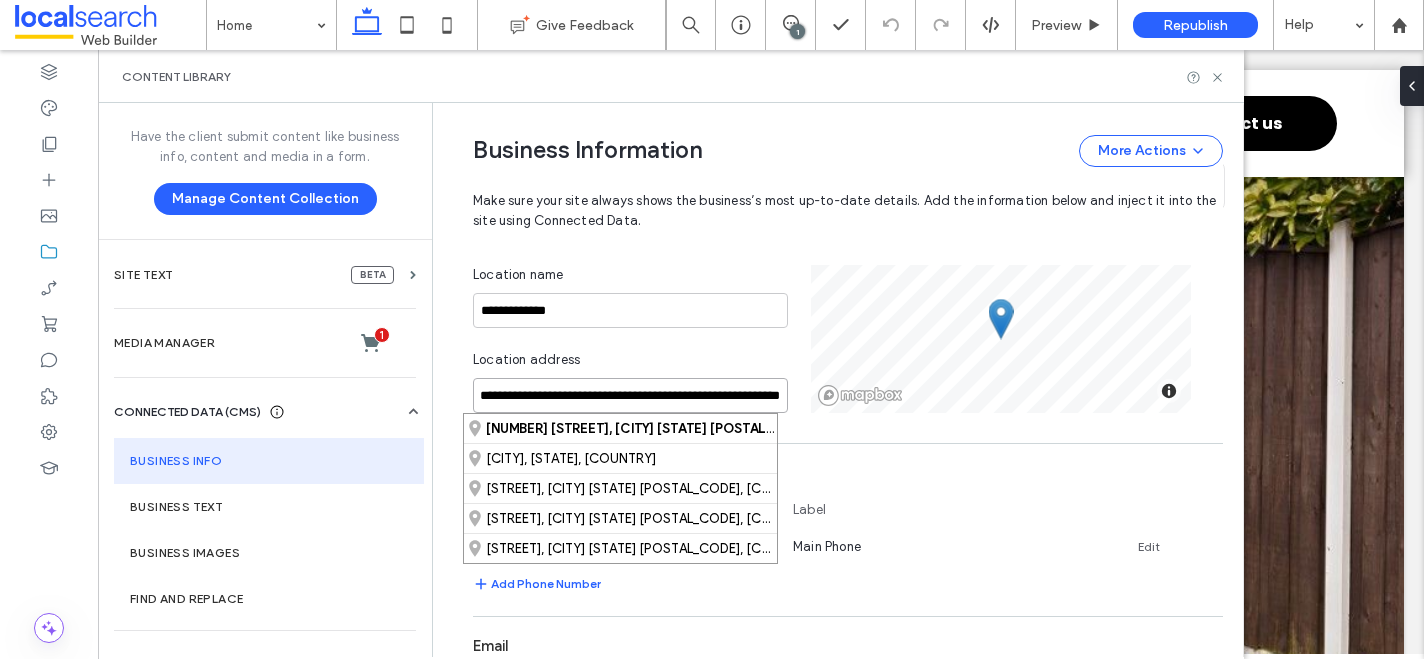 click on "**********" at bounding box center (848, 728) 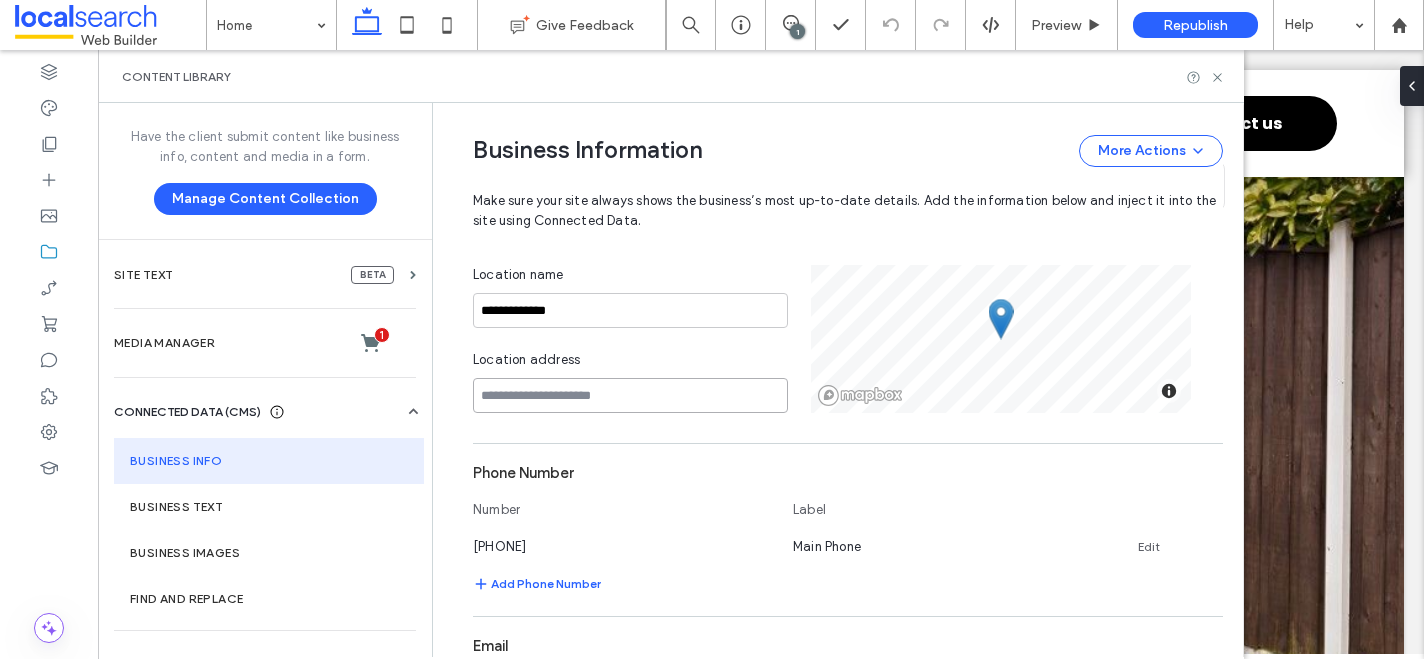 scroll, scrollTop: 0, scrollLeft: 0, axis: both 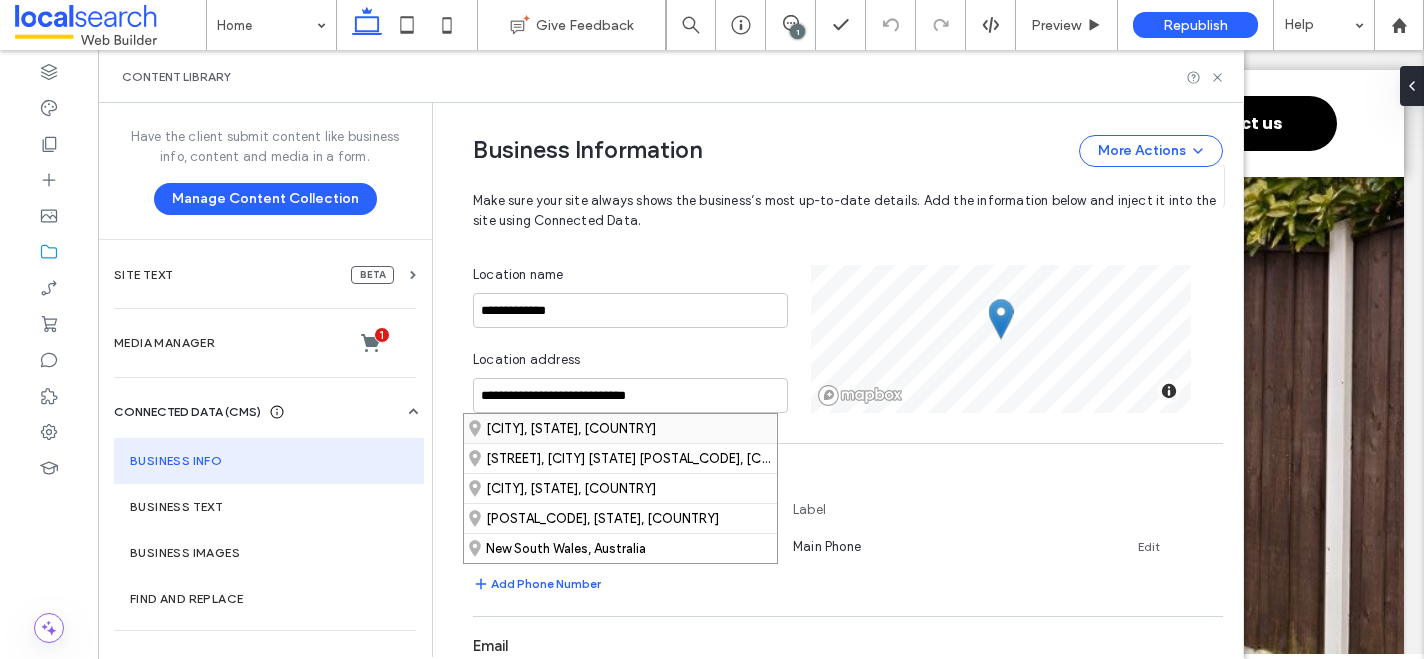 click on "[CITY], [STATE], [COUNTRY]" at bounding box center [620, 428] 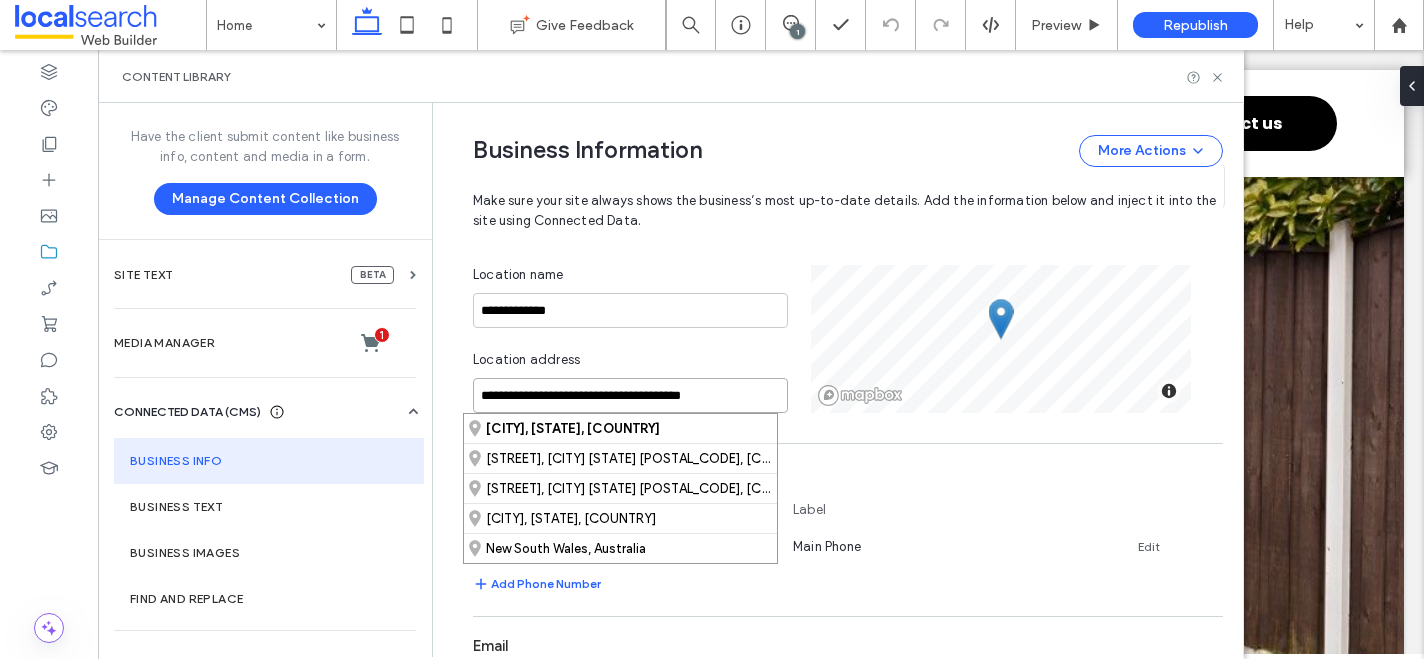 drag, startPoint x: 735, startPoint y: 396, endPoint x: 456, endPoint y: 400, distance: 279.0287 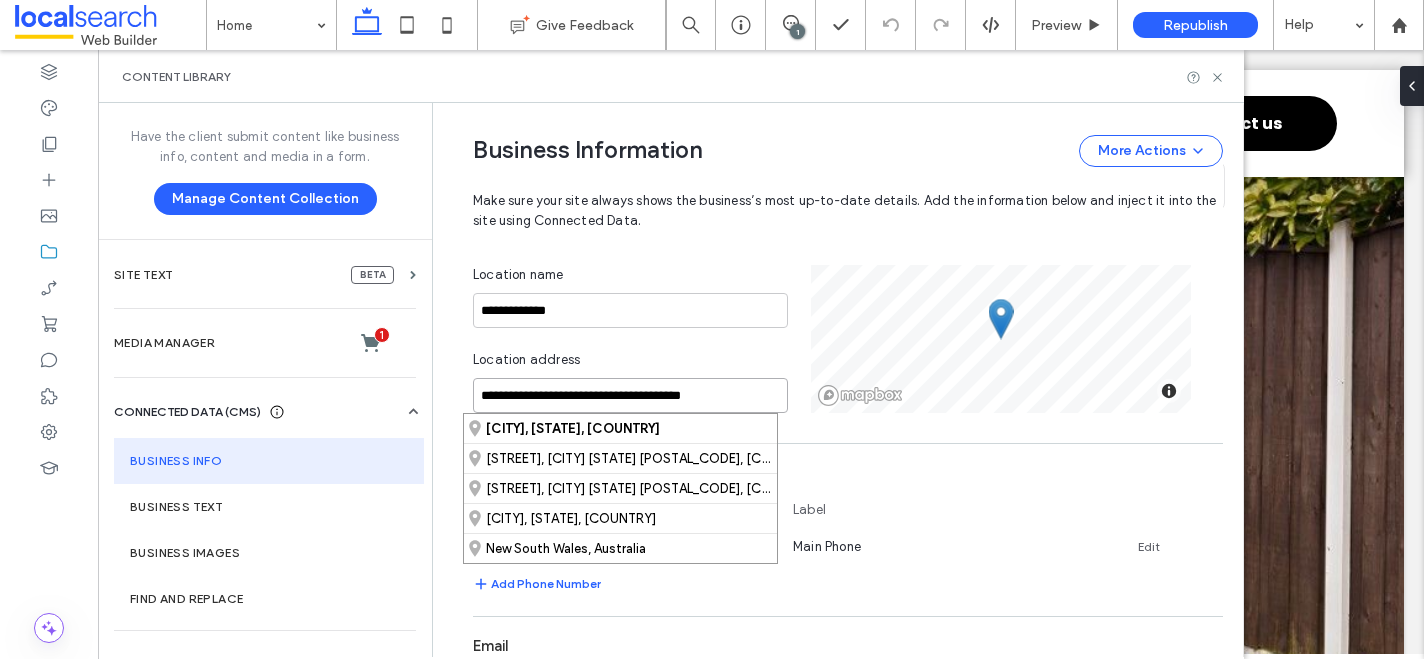 click on "**********" at bounding box center [833, 596] 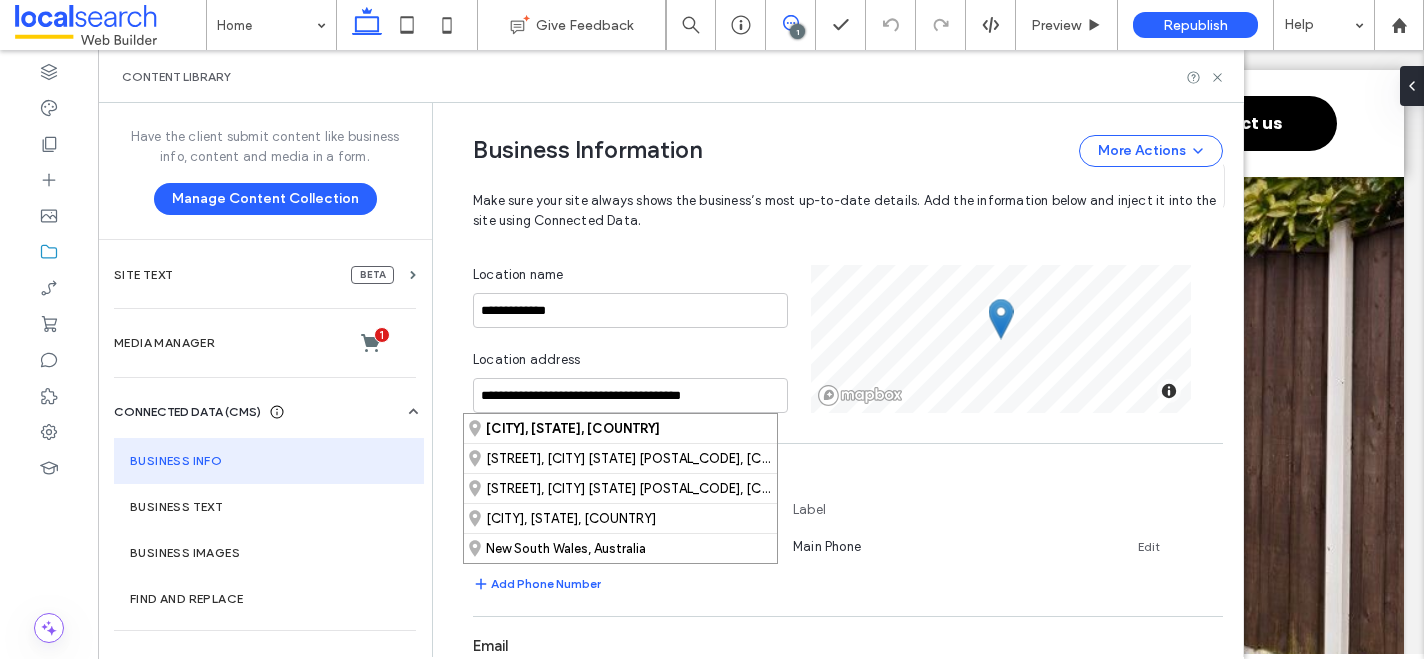 click at bounding box center (790, 23) 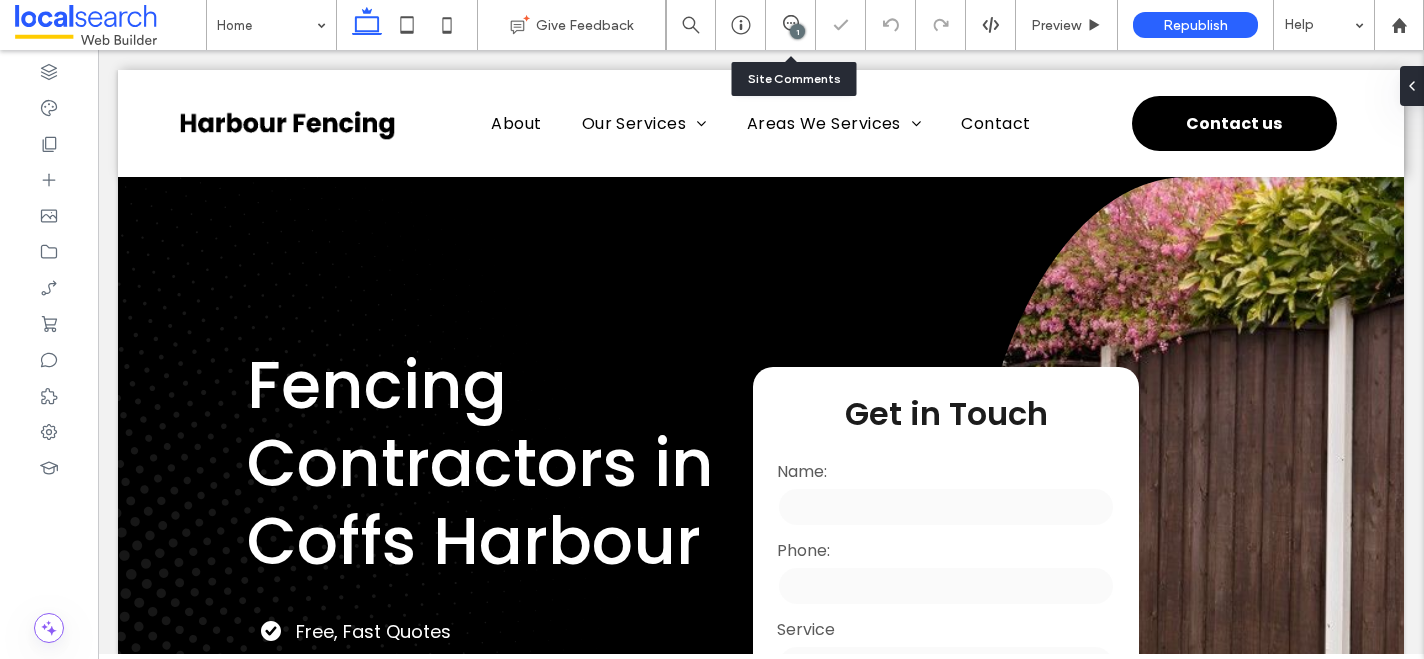 scroll, scrollTop: 0, scrollLeft: 0, axis: both 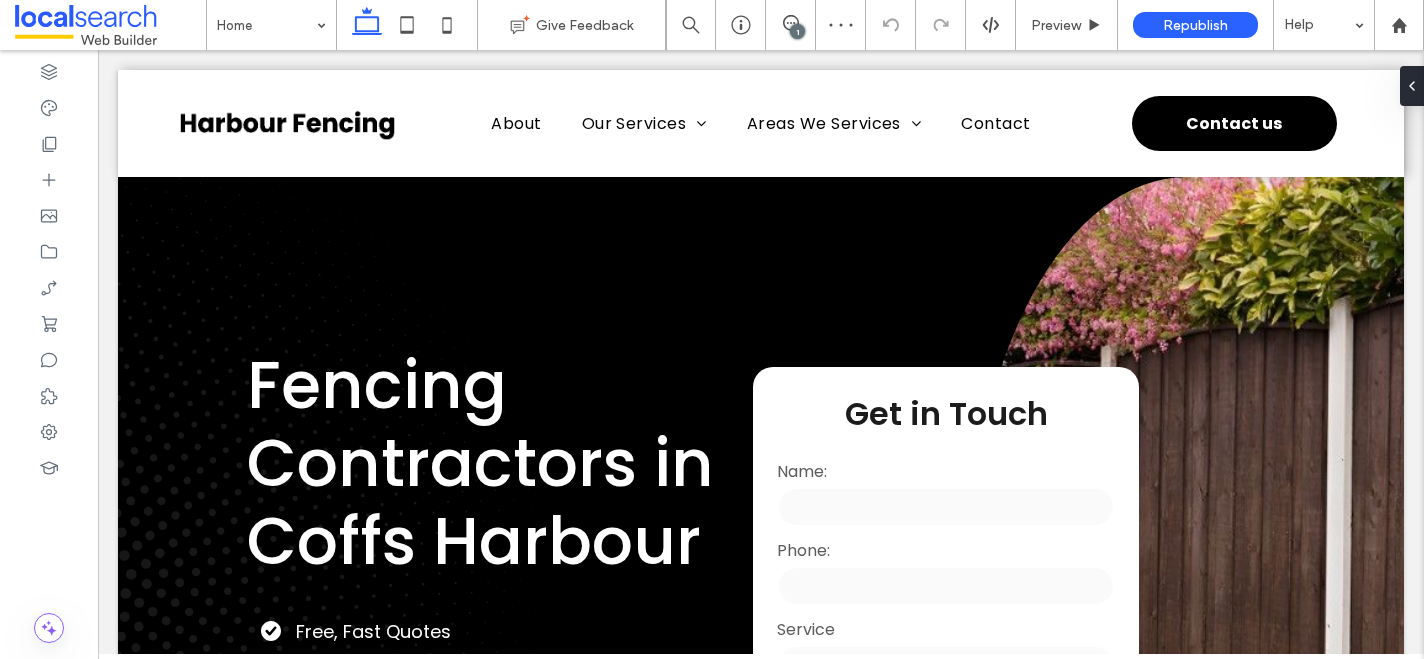 click on "1" at bounding box center [797, 31] 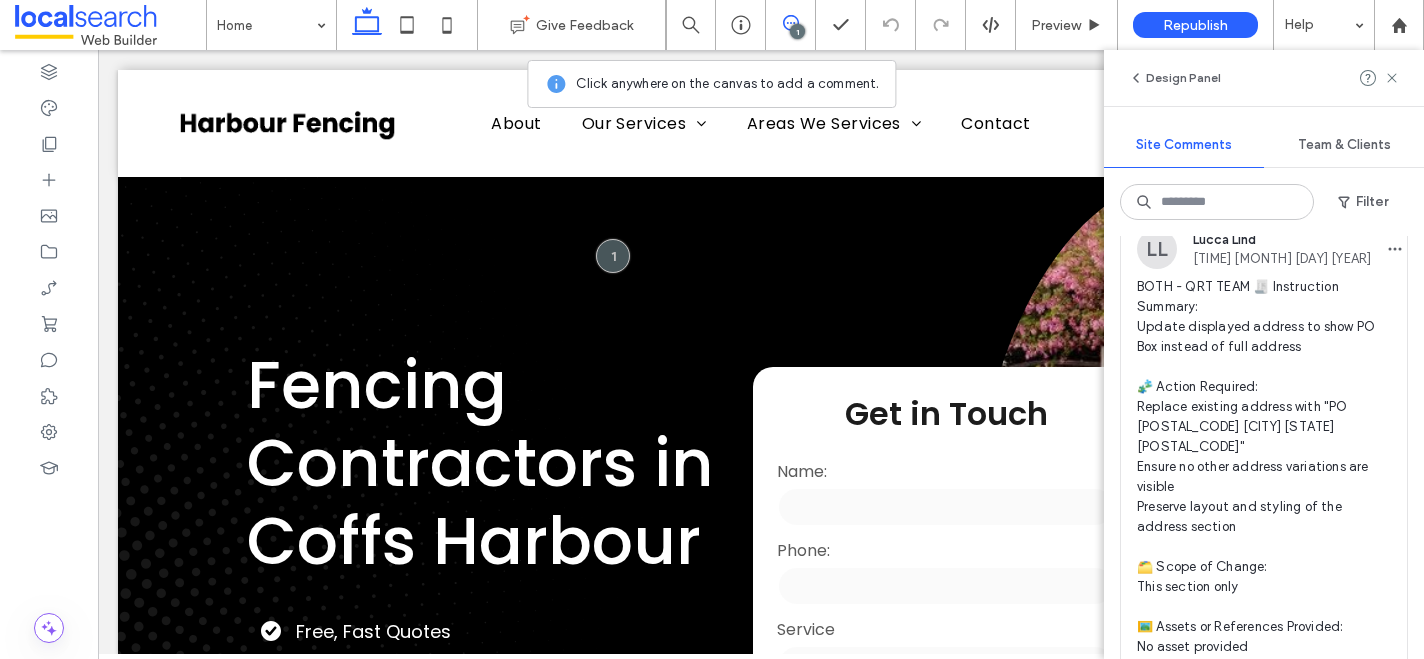 scroll, scrollTop: 98, scrollLeft: 0, axis: vertical 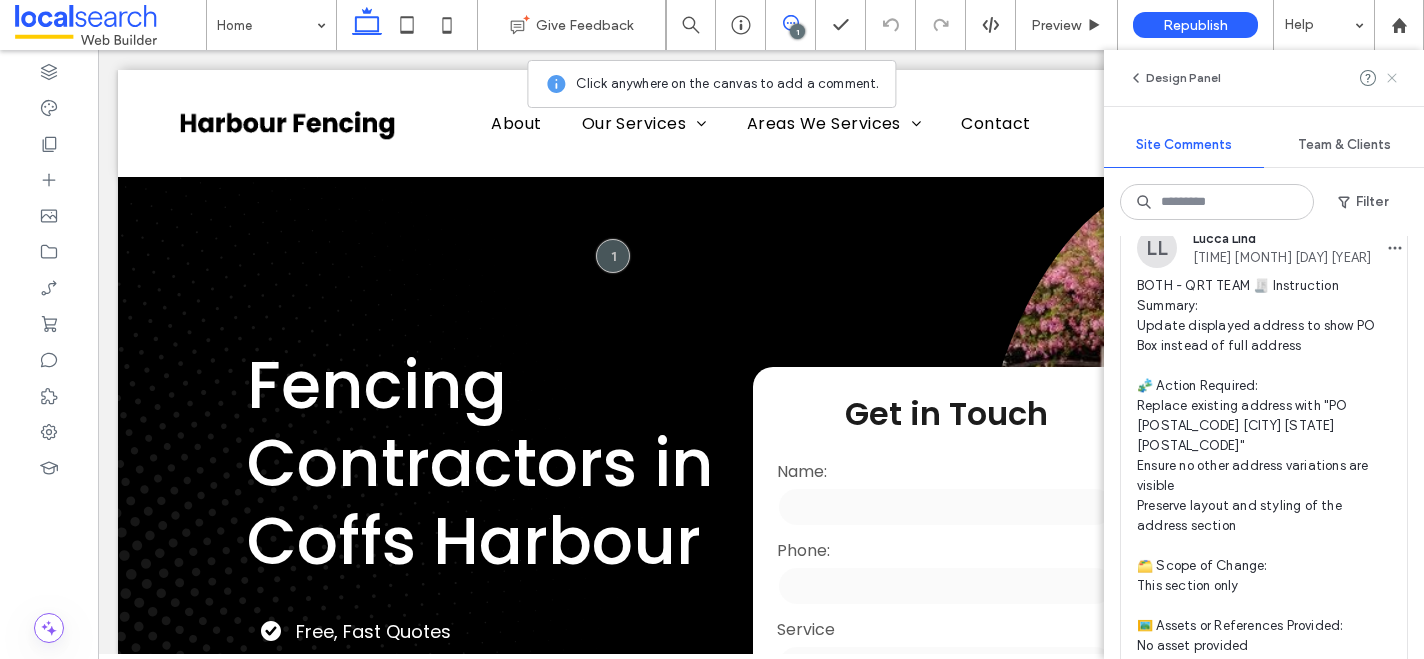 click 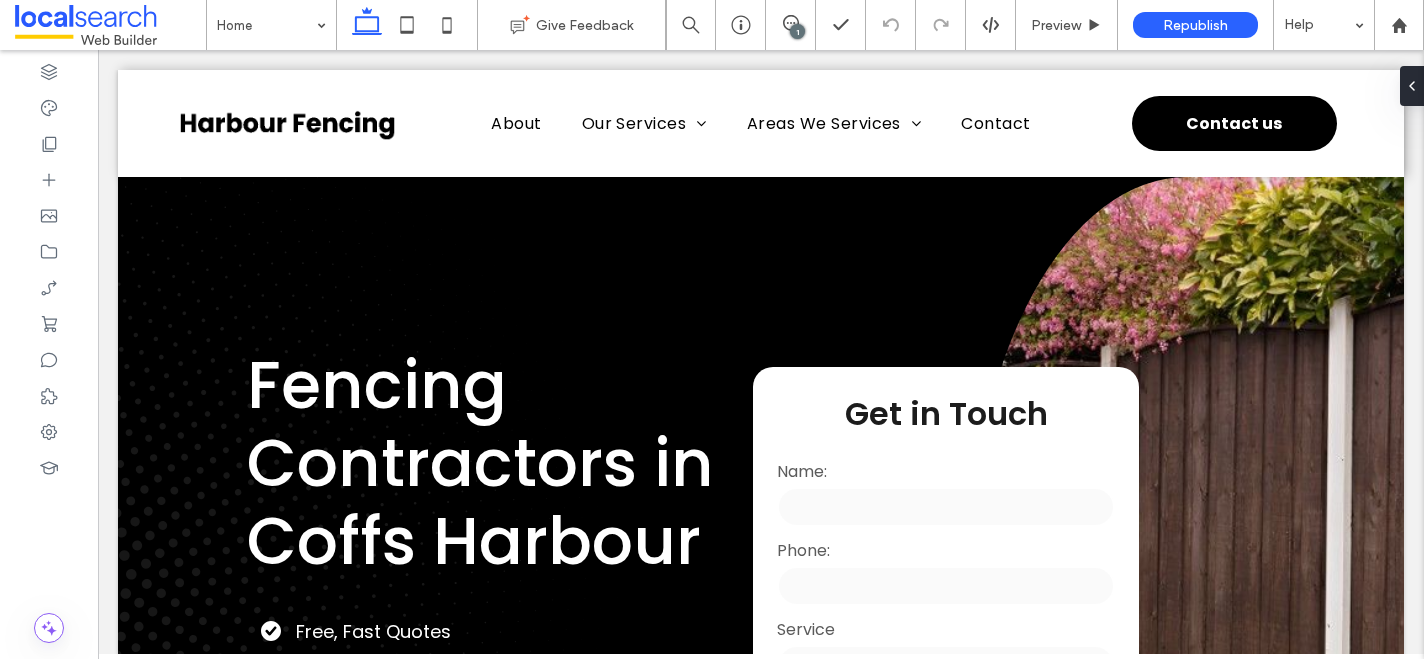 scroll, scrollTop: 0, scrollLeft: 0, axis: both 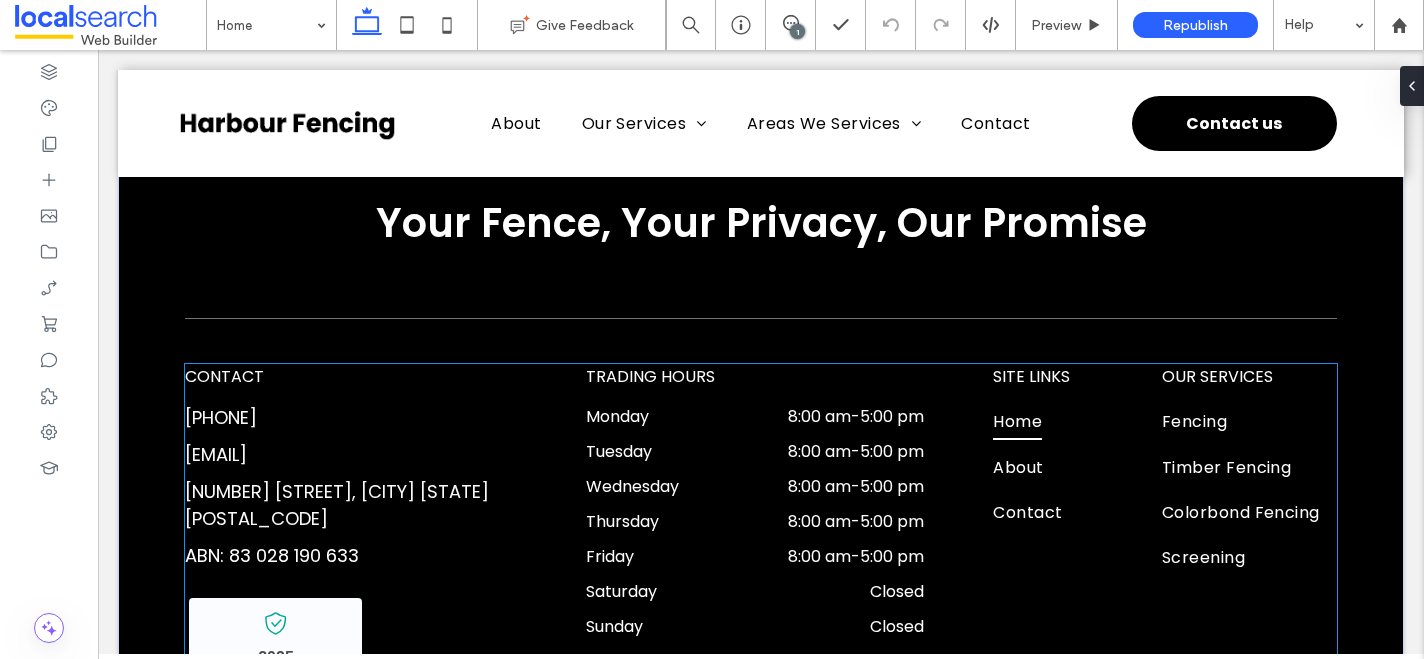 click on "196 Bucca Rd, Moonee Beach NSW 2450" at bounding box center (337, 505) 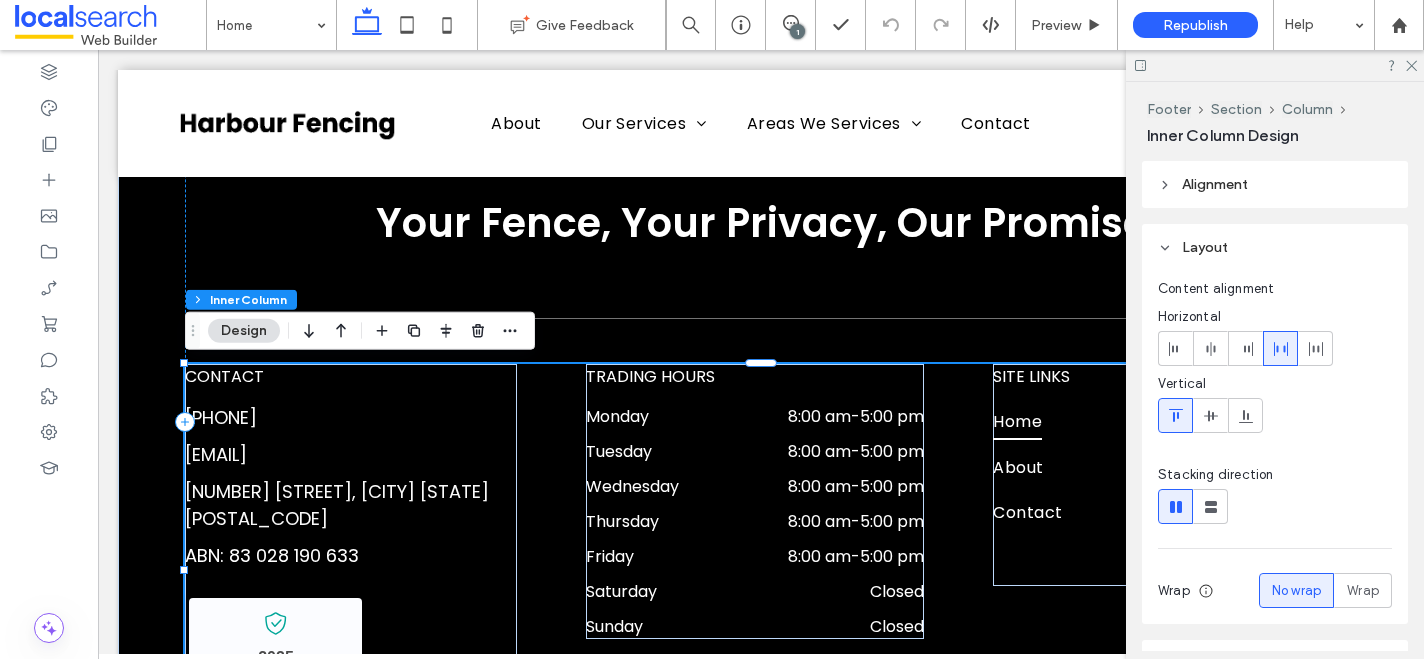 click on "196 Bucca Rd, Moonee Beach NSW 2450" at bounding box center [337, 505] 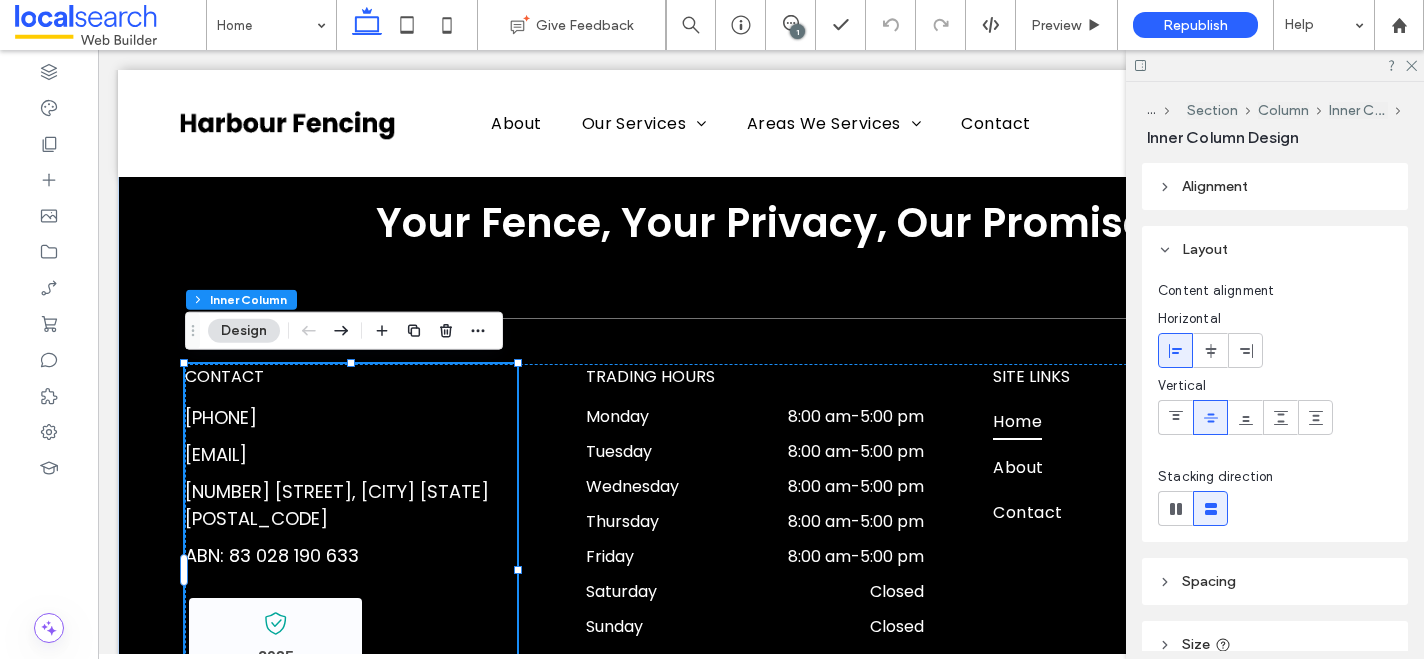 click on "196 Bucca Rd, Moonee Beach NSW 2450" at bounding box center [351, 505] 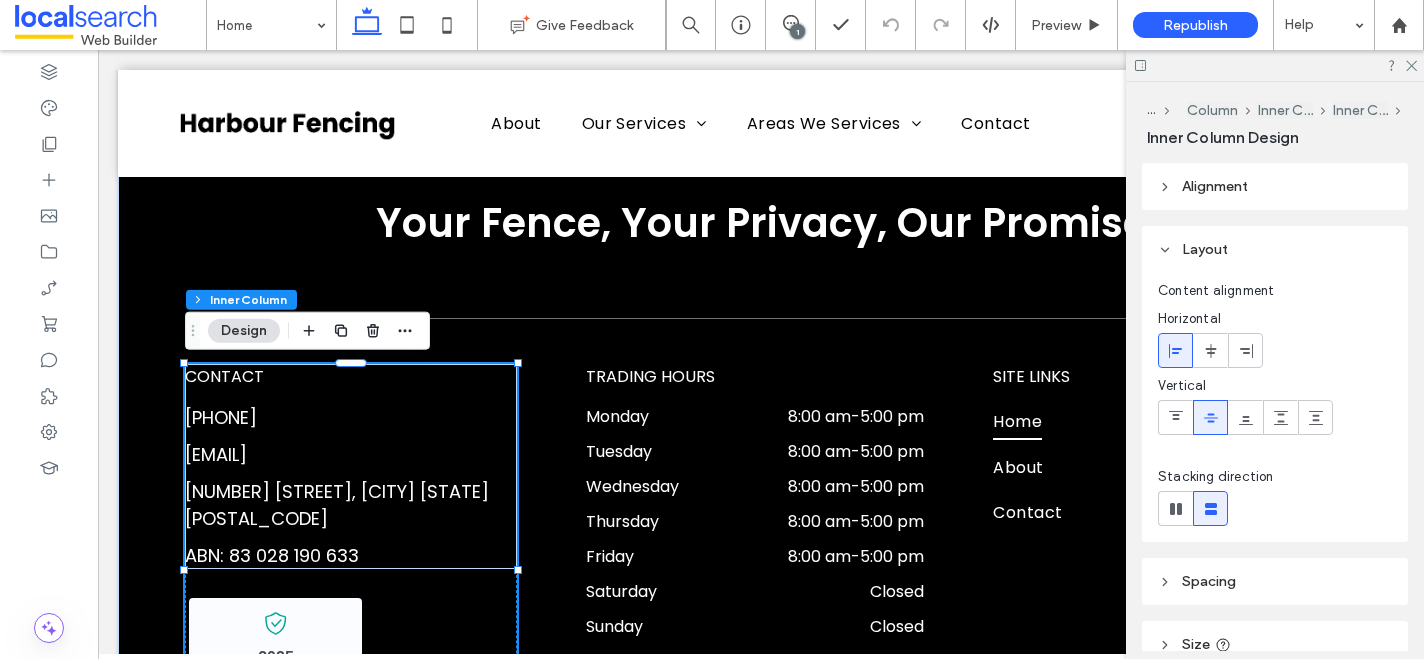 click on "196 Bucca Rd, Moonee Beach NSW 2450" at bounding box center (351, 505) 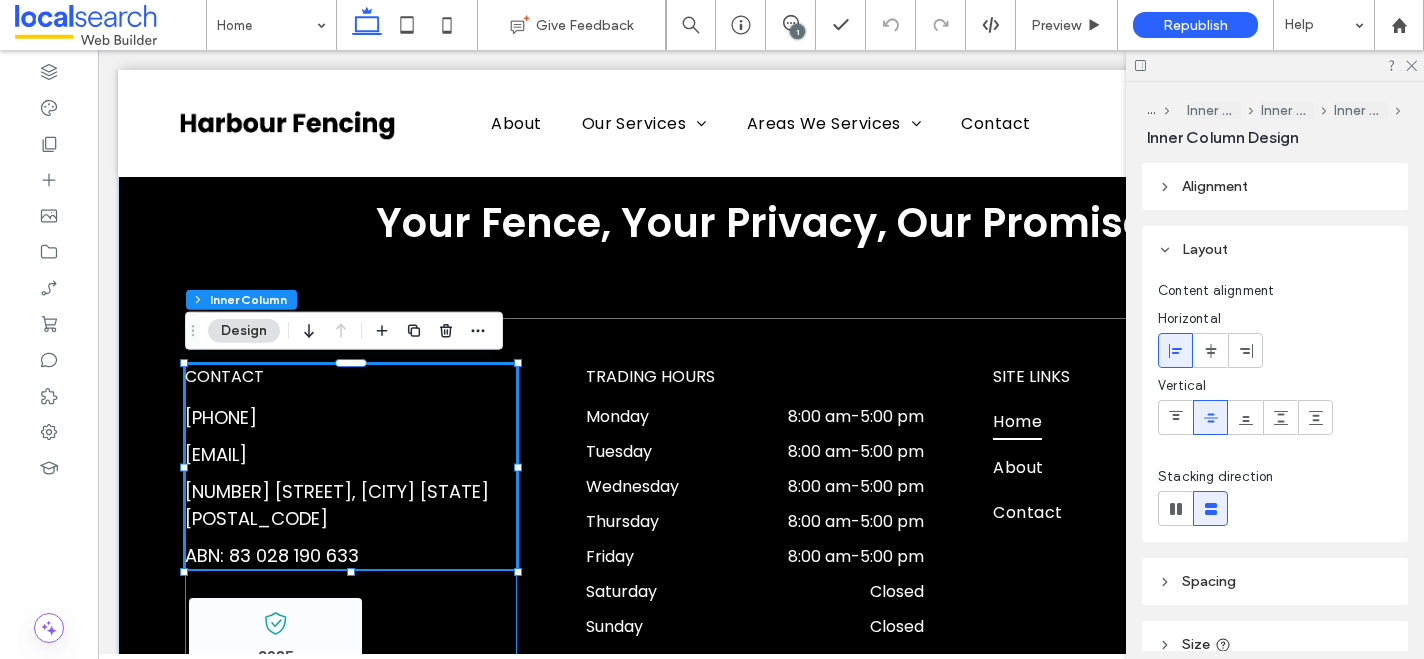 click on "196 Bucca Rd, Moonee Beach NSW 2450" at bounding box center [351, 505] 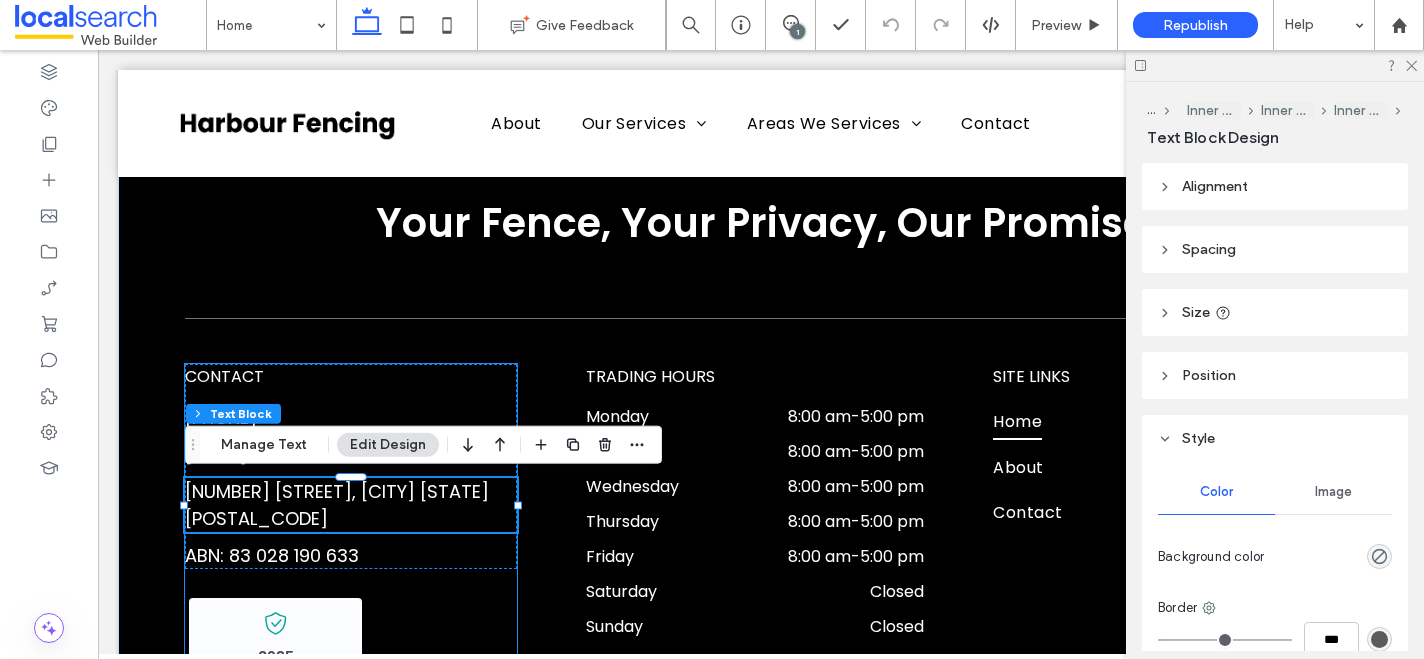 click on "196 Bucca Rd, Moonee Beach NSW 2450" at bounding box center (351, 505) 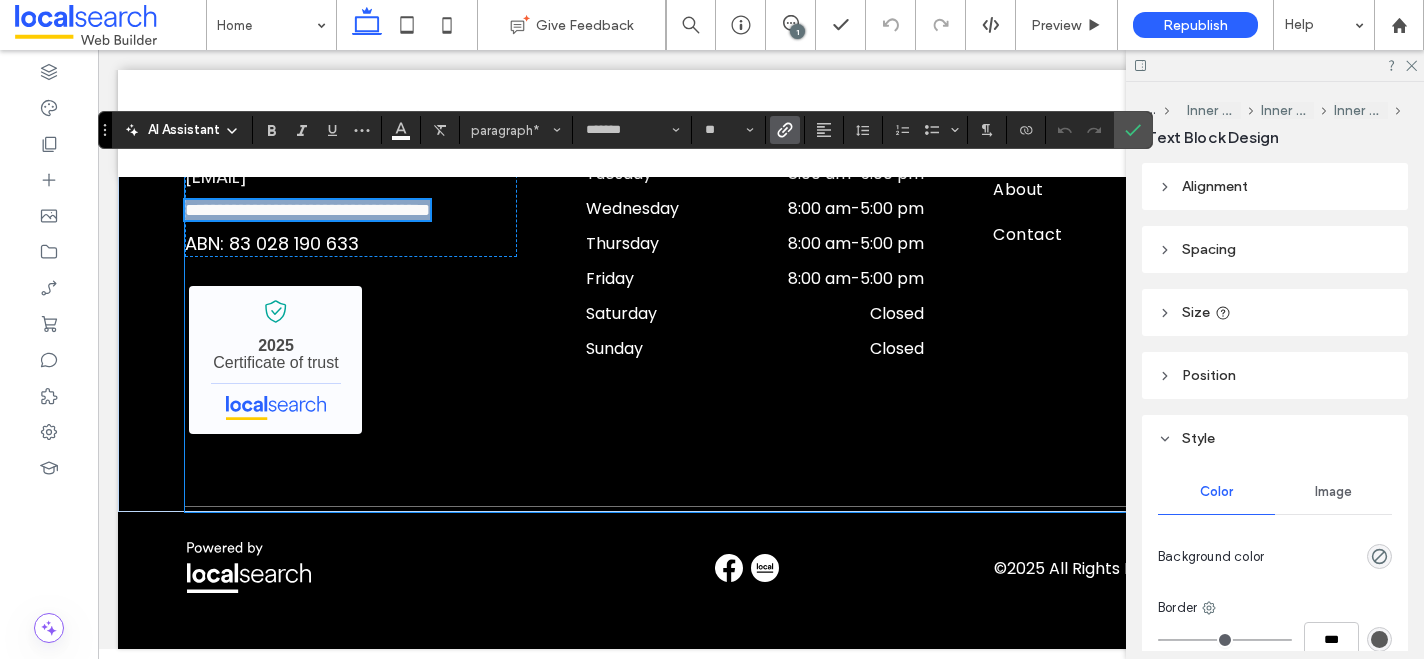 scroll, scrollTop: 5646, scrollLeft: 0, axis: vertical 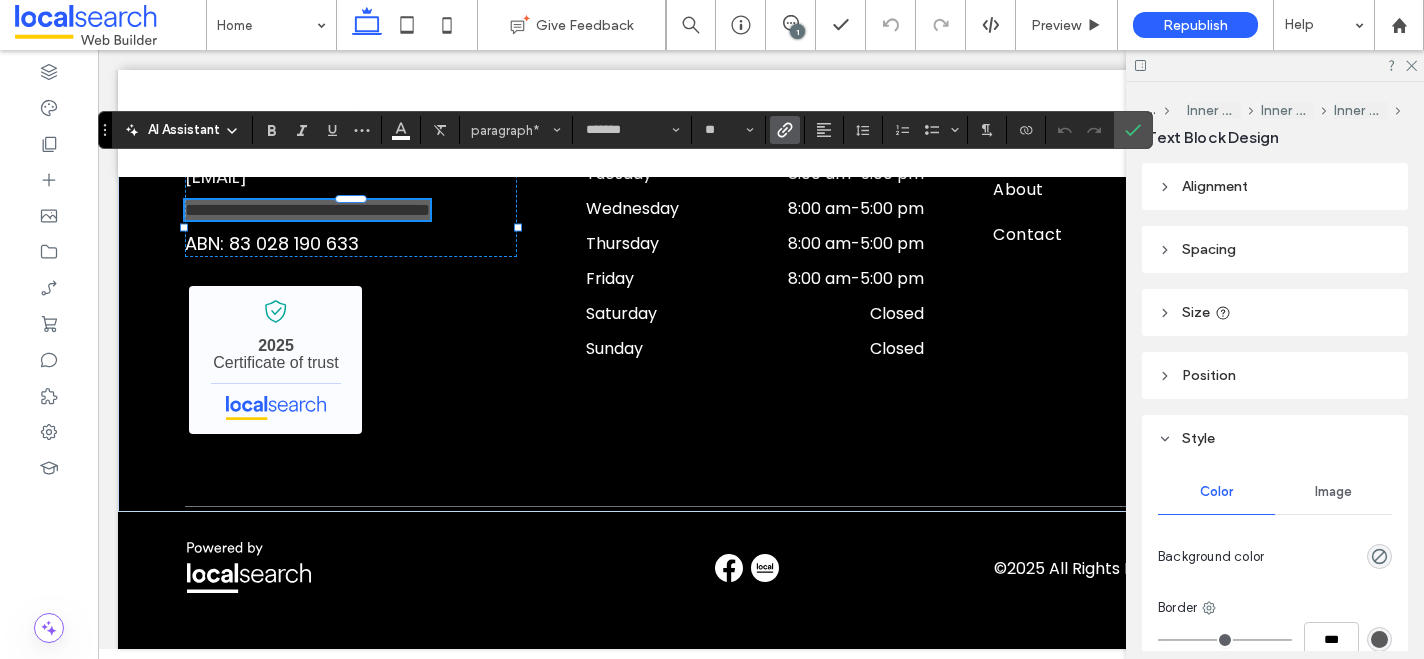 click 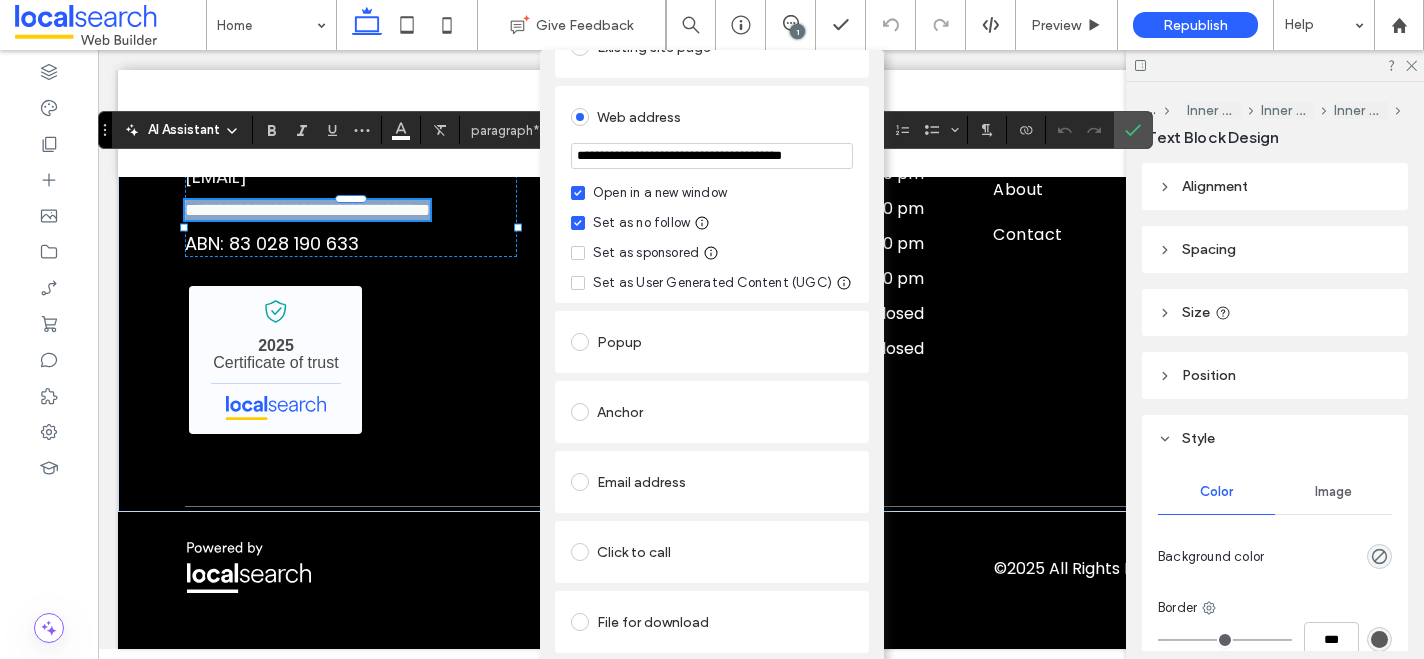 scroll, scrollTop: 0, scrollLeft: 0, axis: both 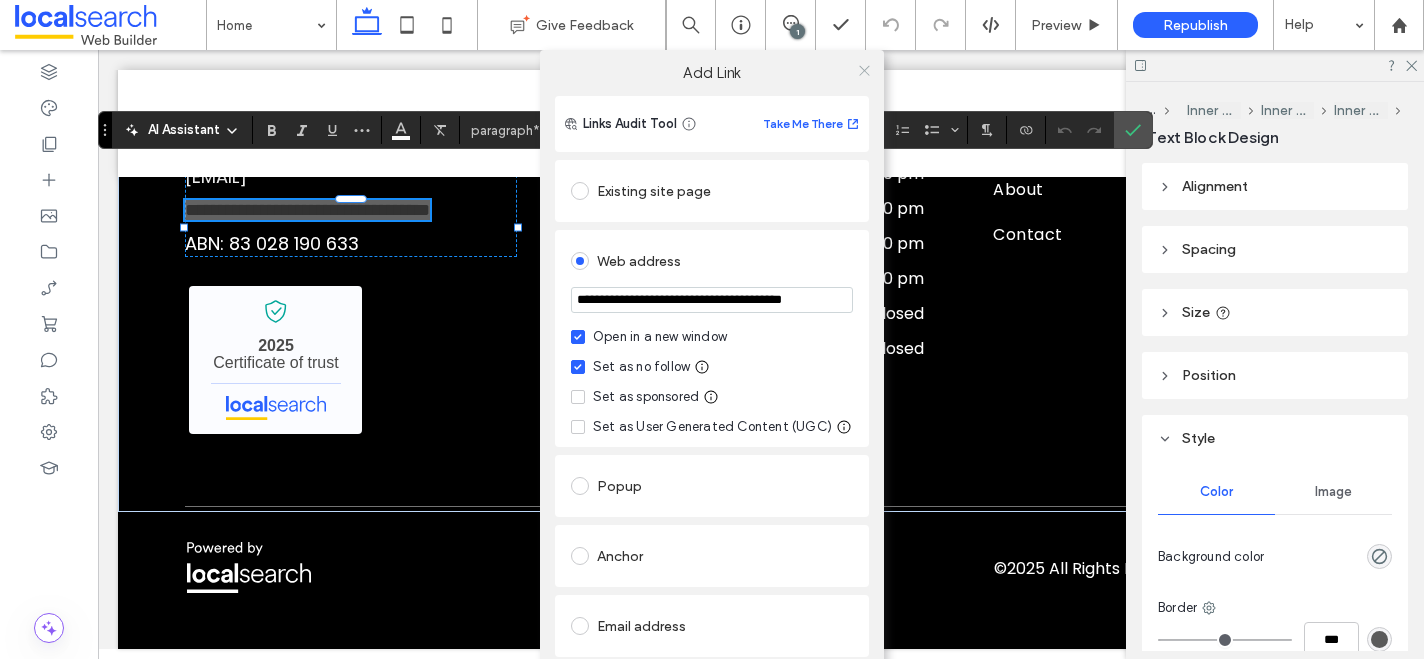 click 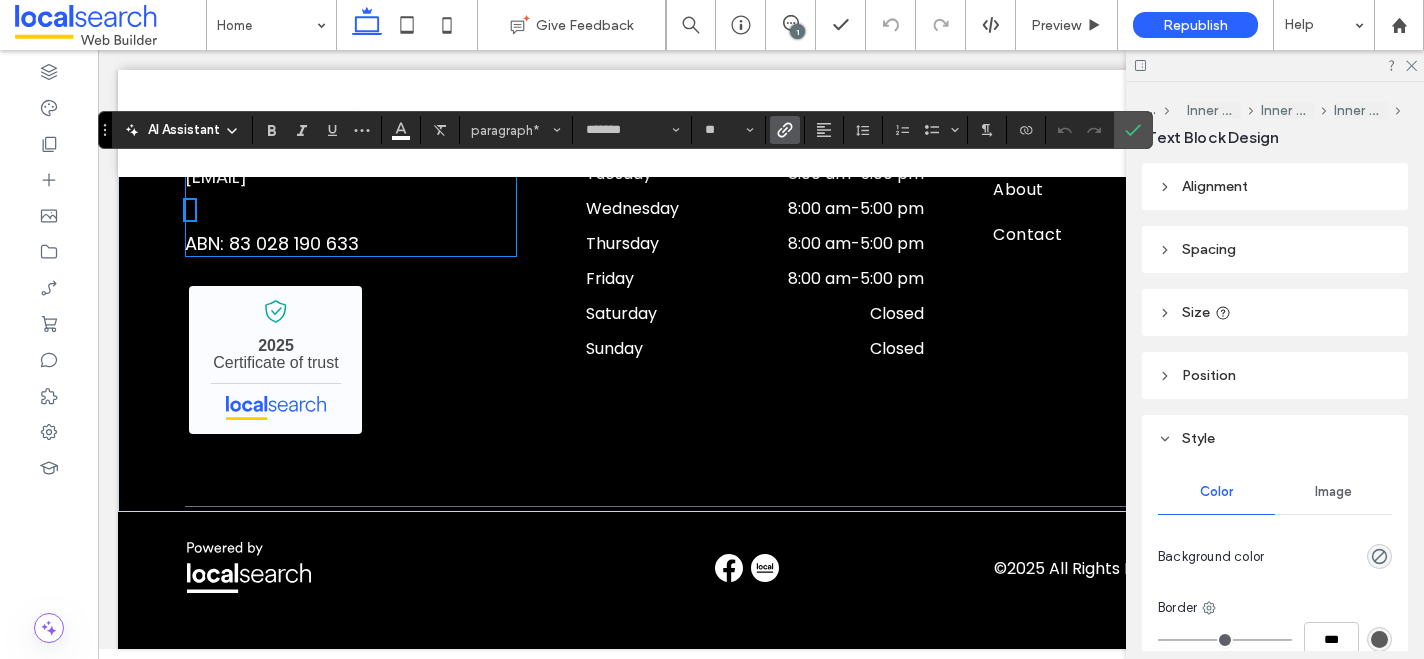 scroll, scrollTop: 5619, scrollLeft: 0, axis: vertical 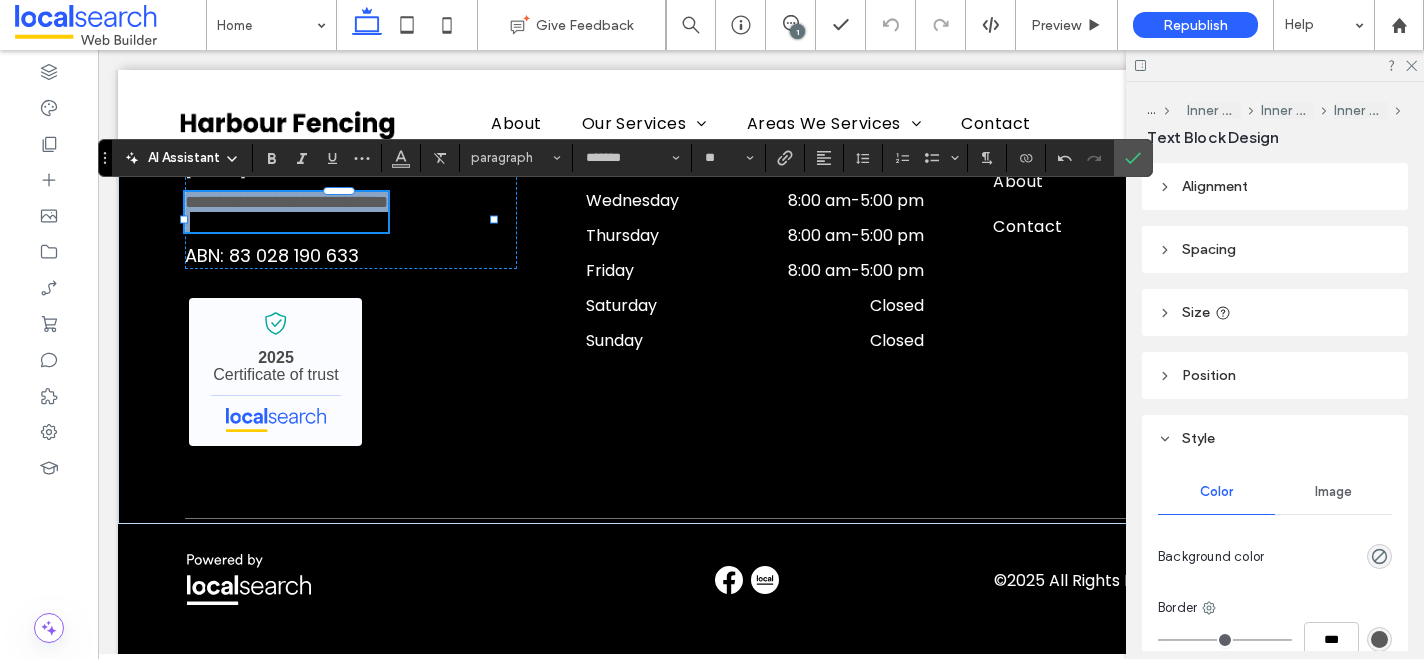 drag, startPoint x: 187, startPoint y: 203, endPoint x: 450, endPoint y: 221, distance: 263.61526 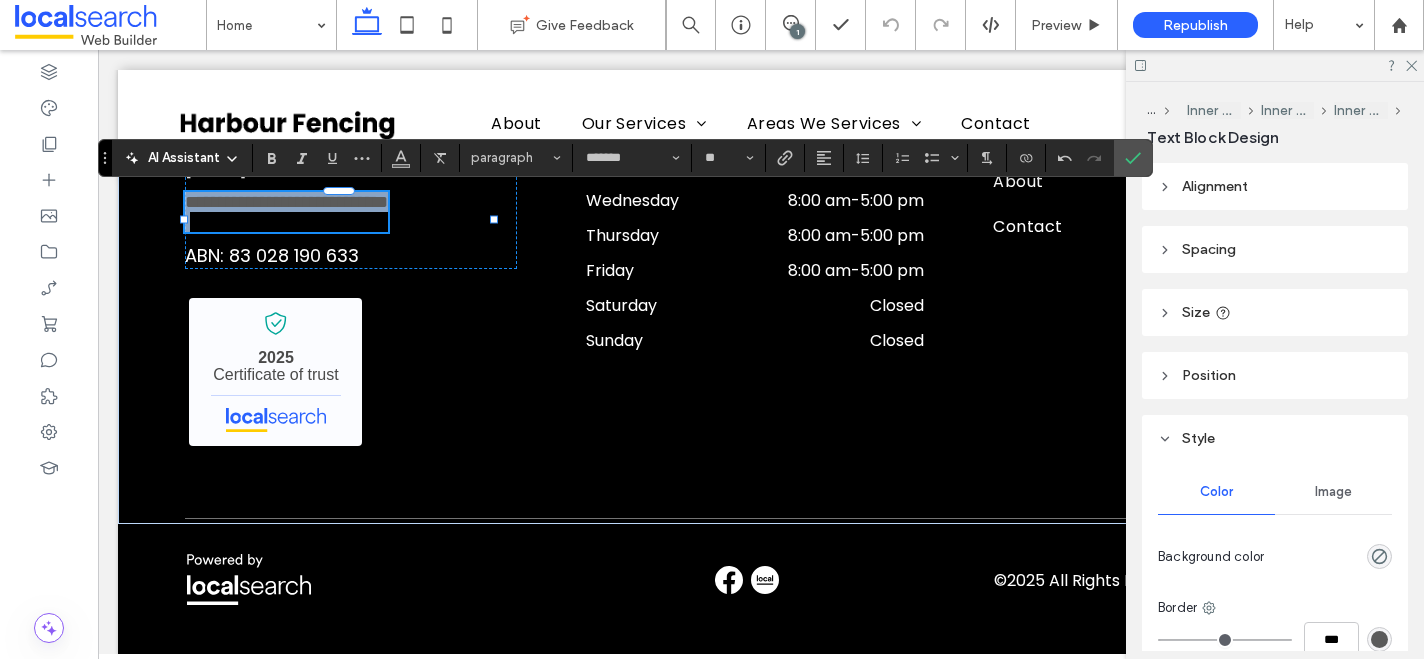 click on "**********" at bounding box center [286, 212] 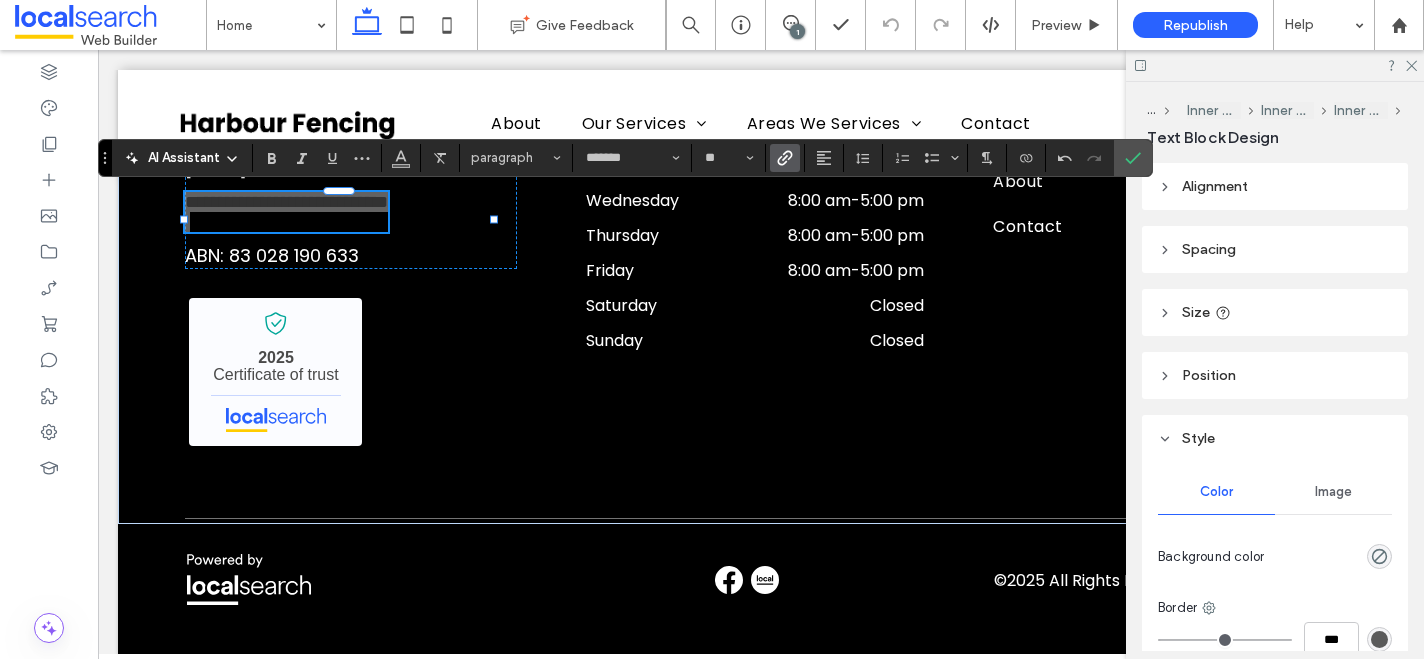 click at bounding box center (781, 158) 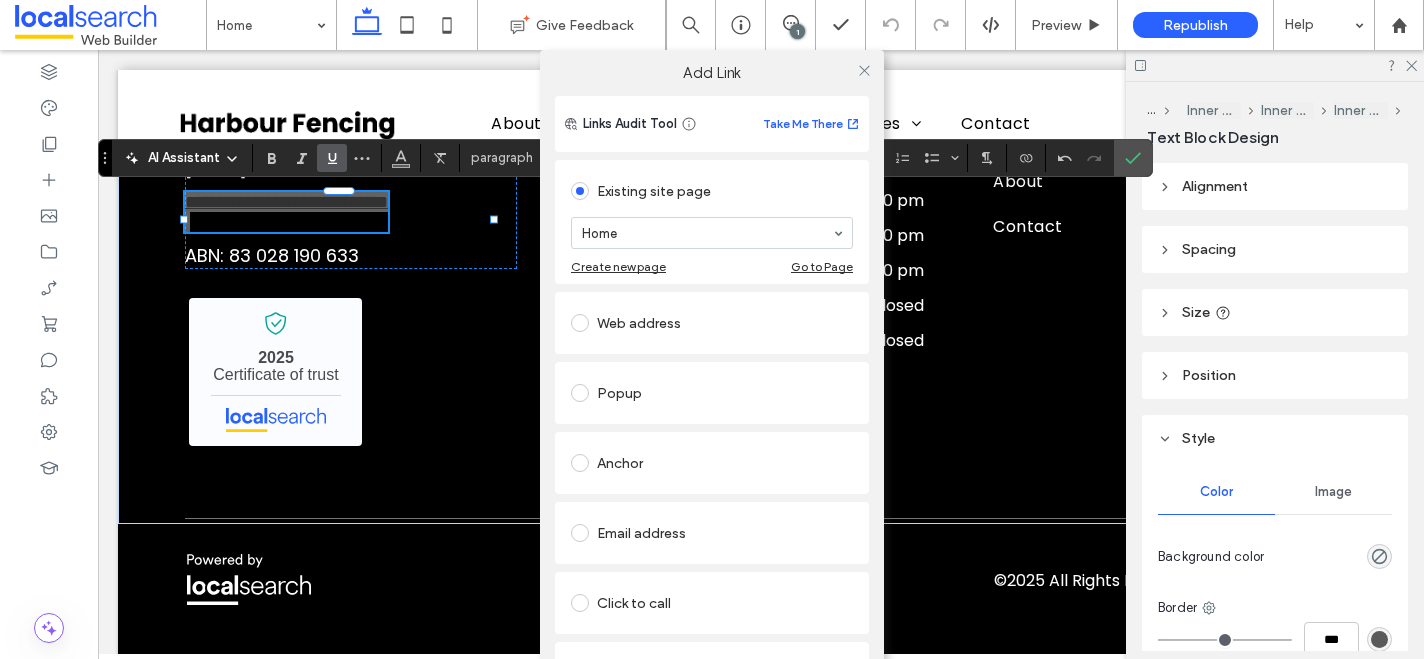 click on "Web address" at bounding box center (712, 323) 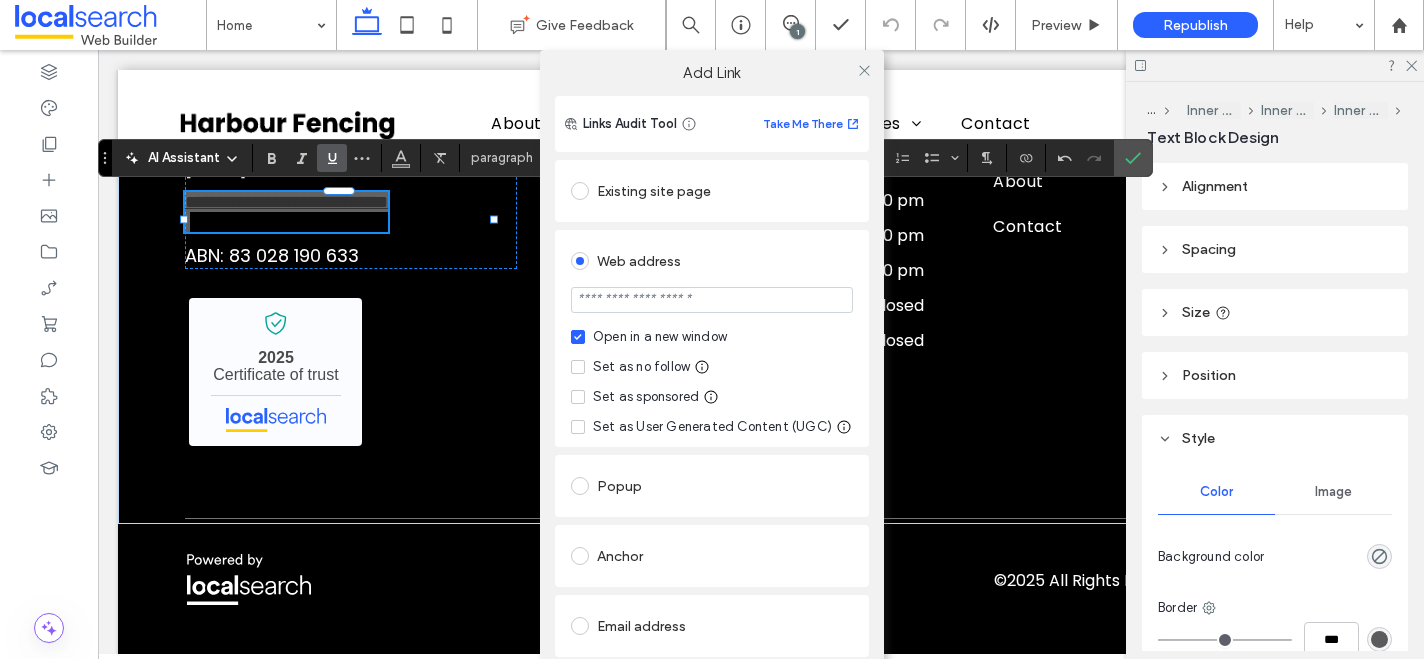 click at bounding box center [712, 300] 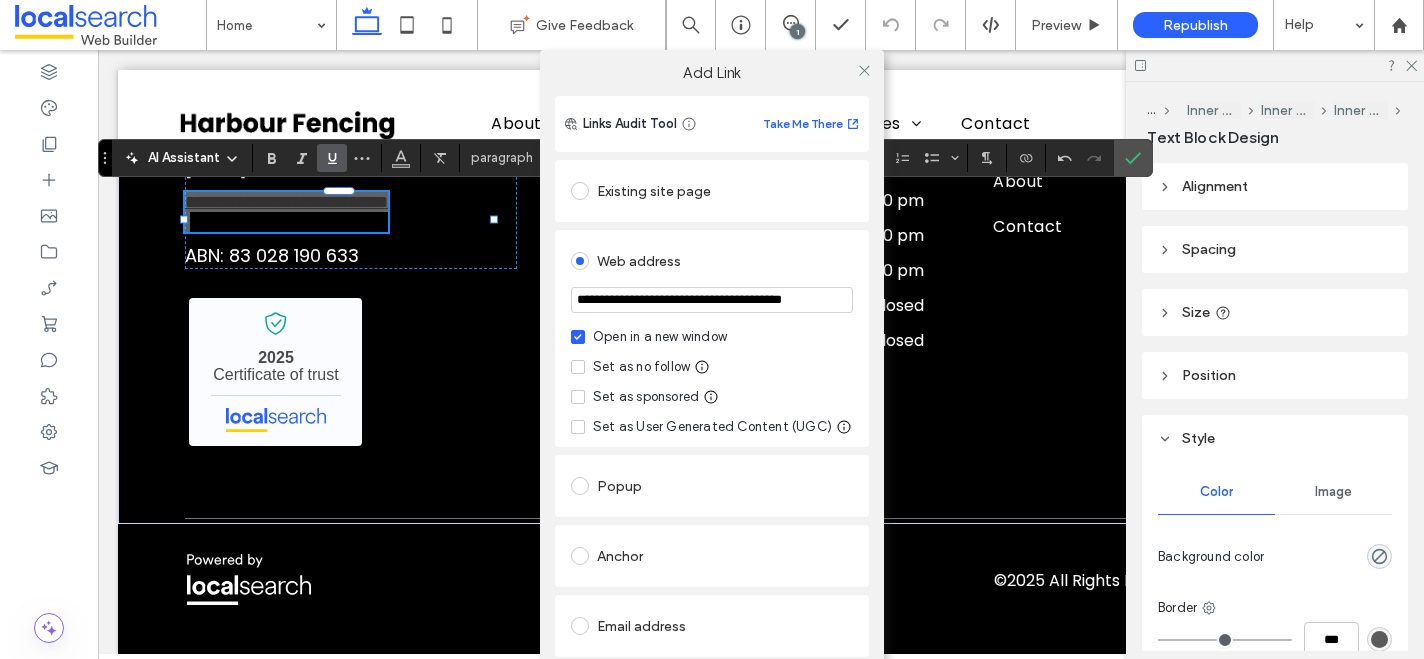 scroll, scrollTop: 0, scrollLeft: 41, axis: horizontal 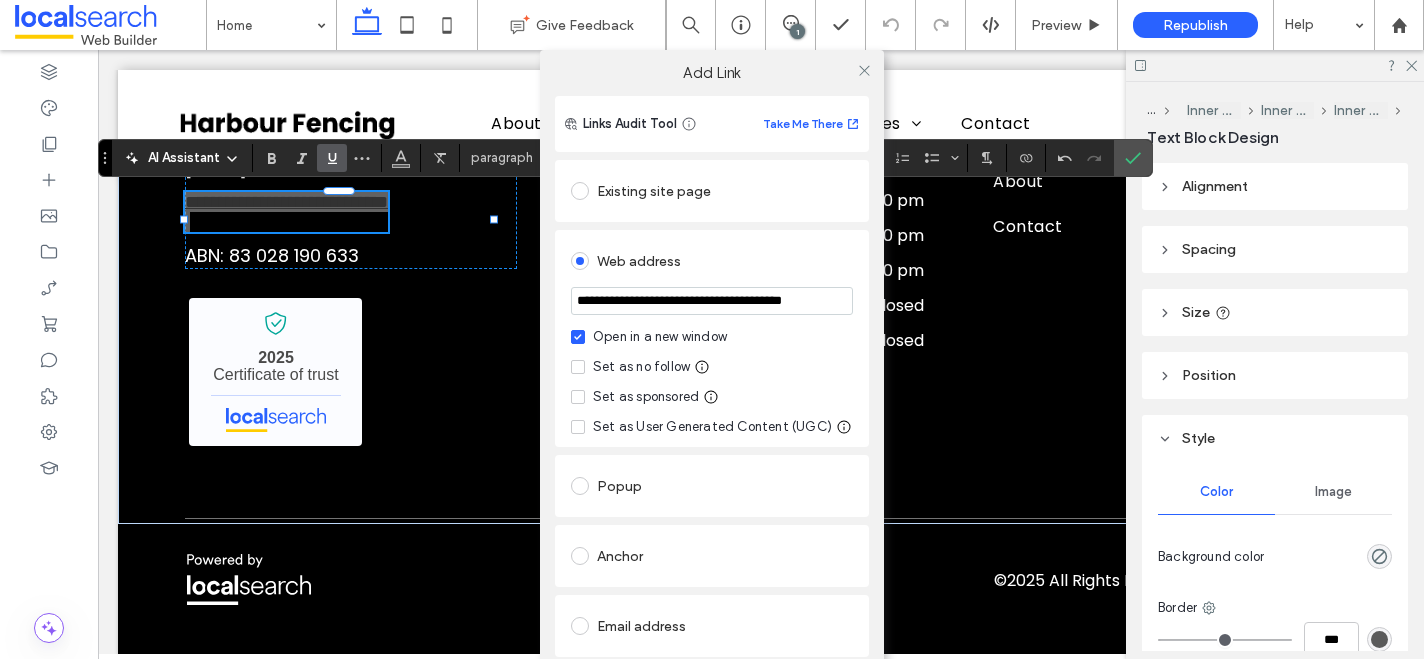type on "**********" 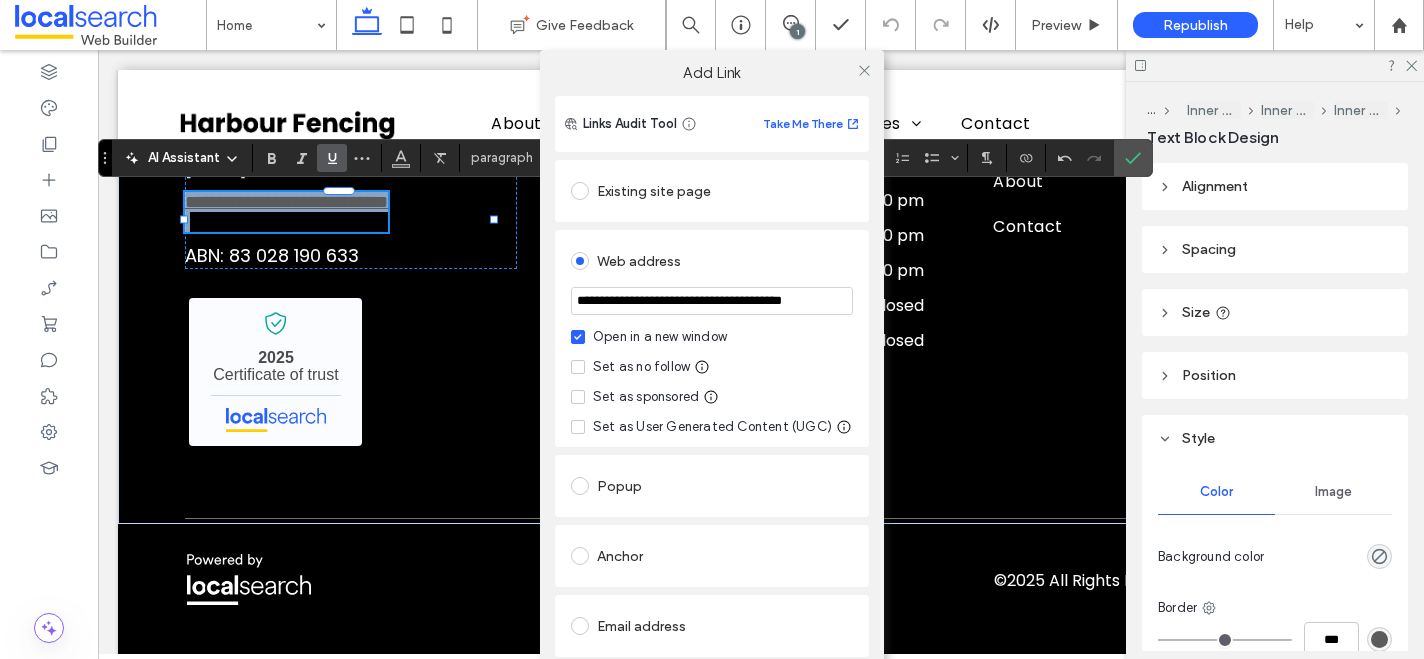 scroll, scrollTop: 0, scrollLeft: 0, axis: both 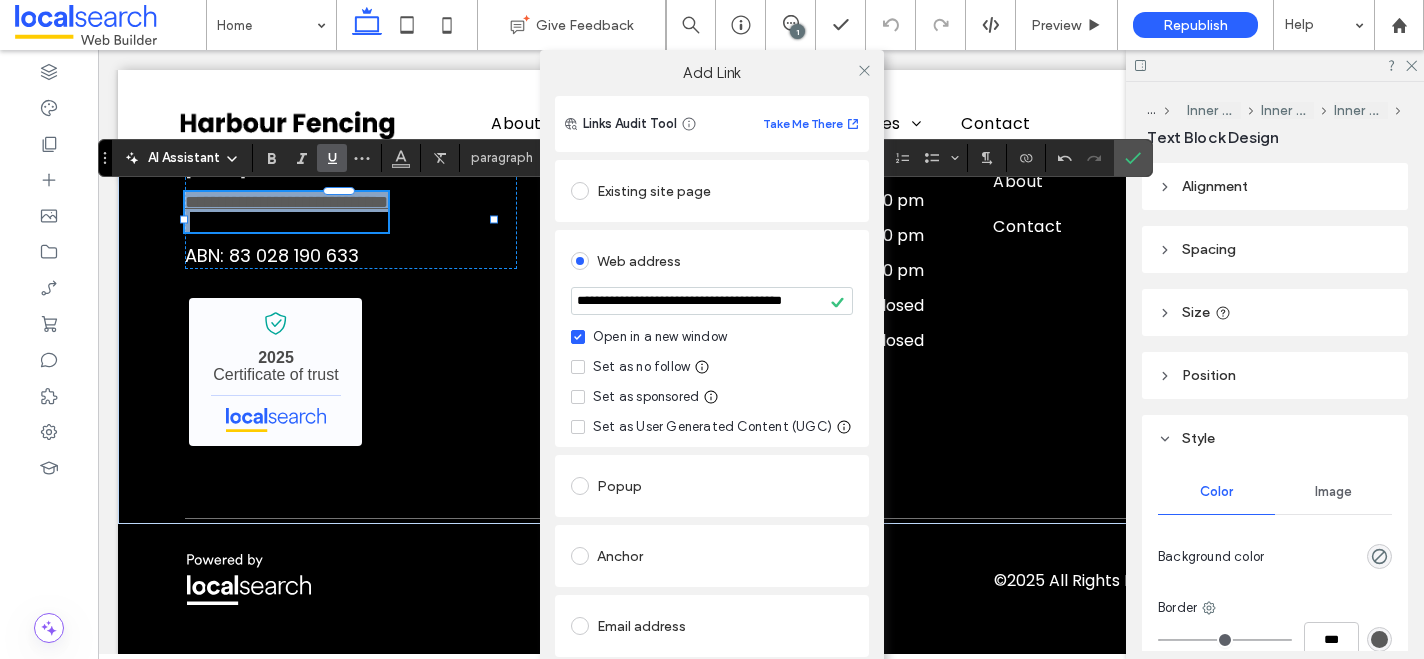 click 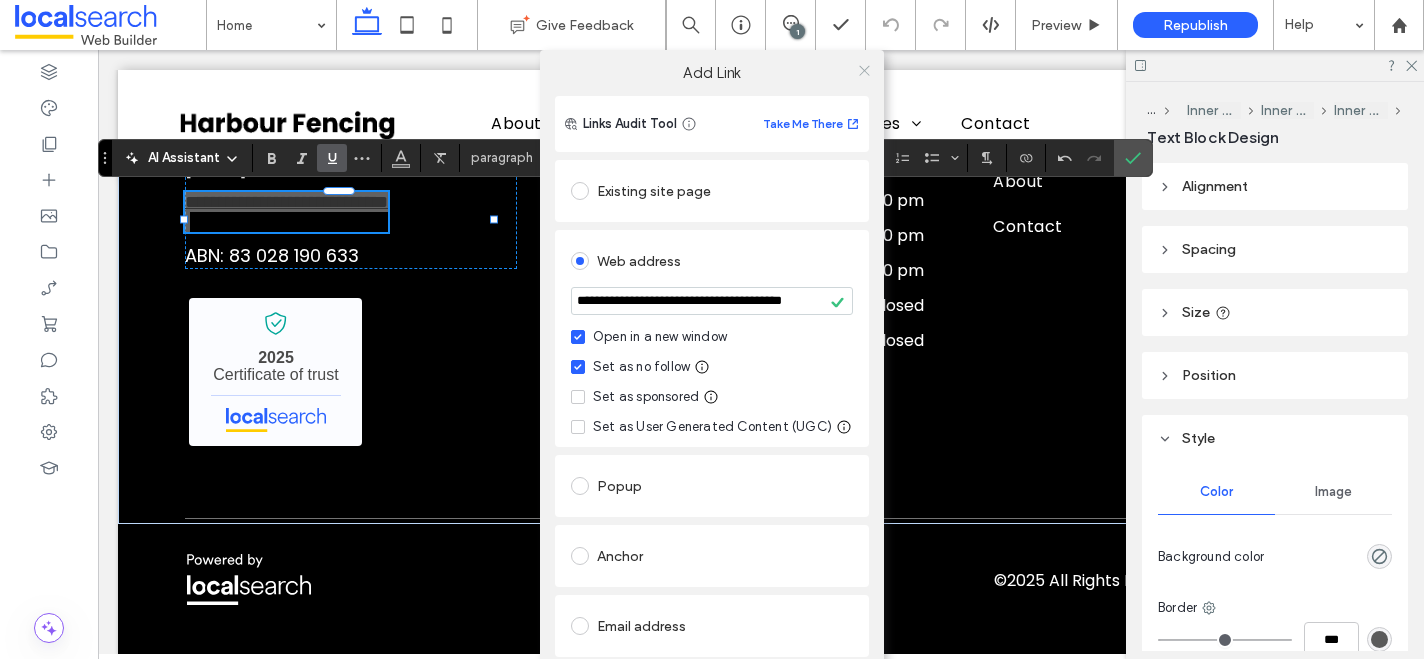 click 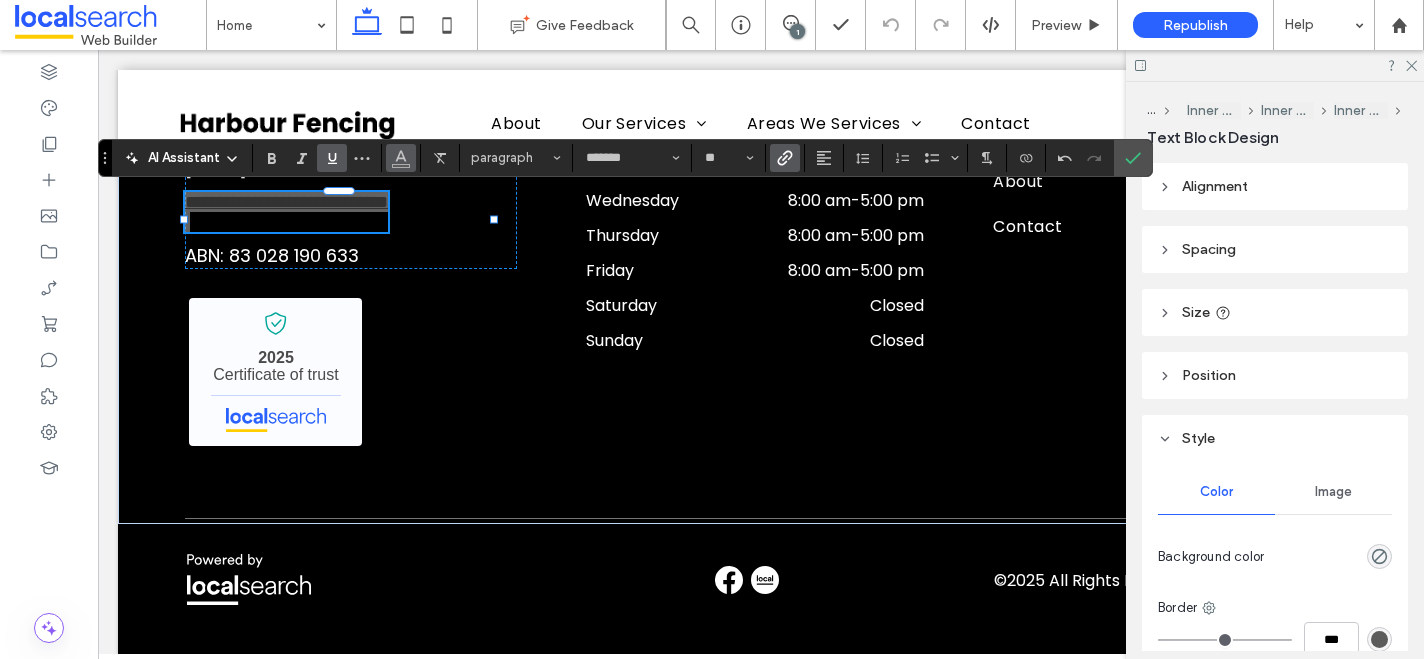click 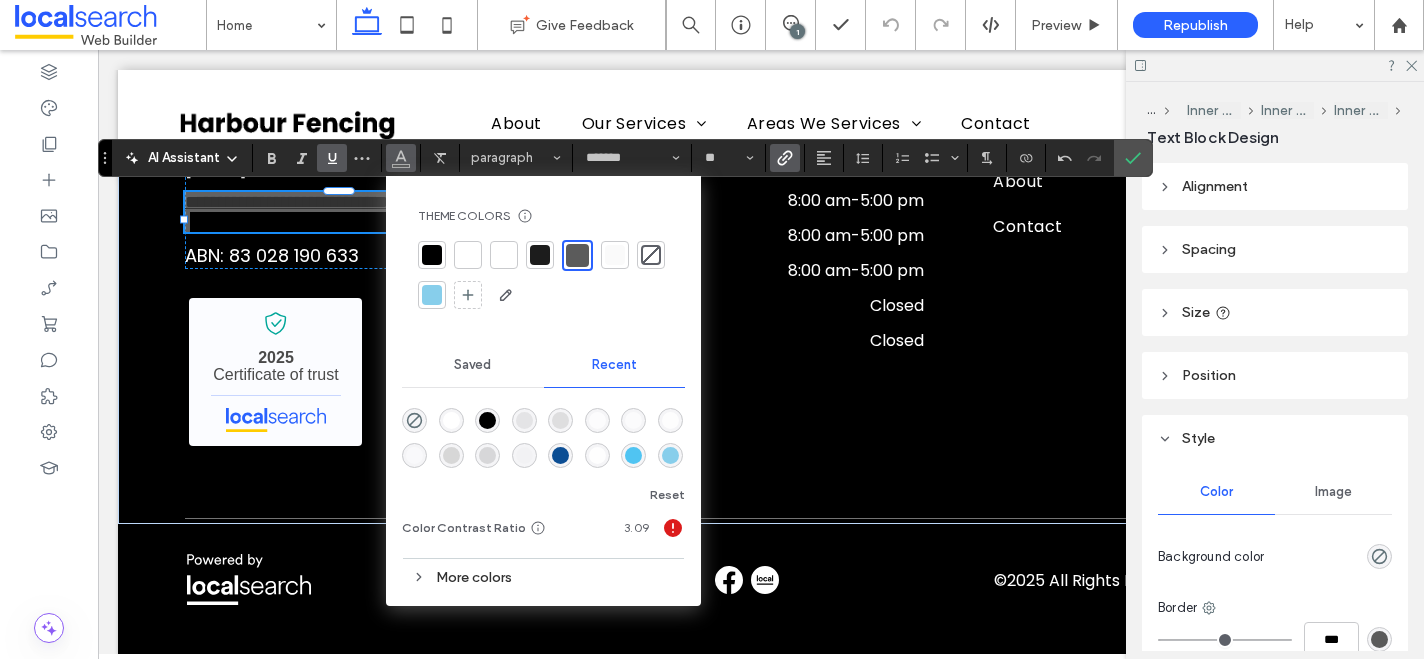 click at bounding box center [468, 255] 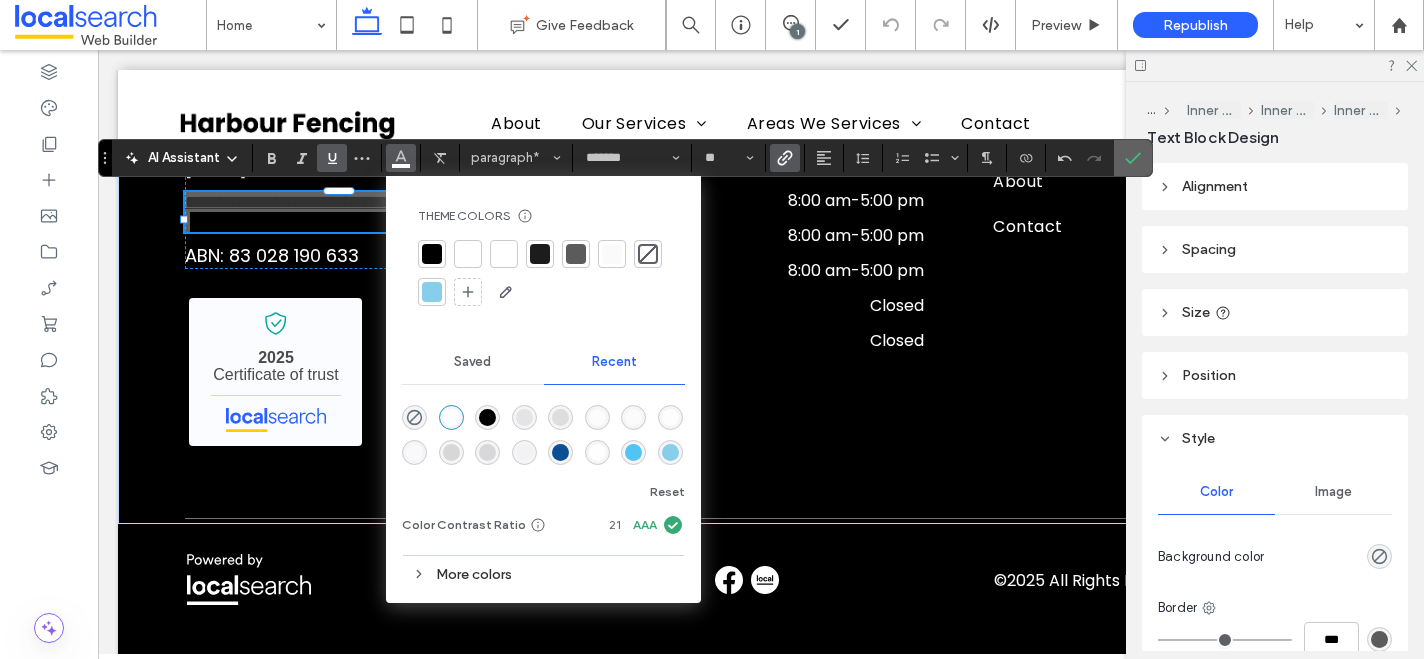 click at bounding box center [1129, 158] 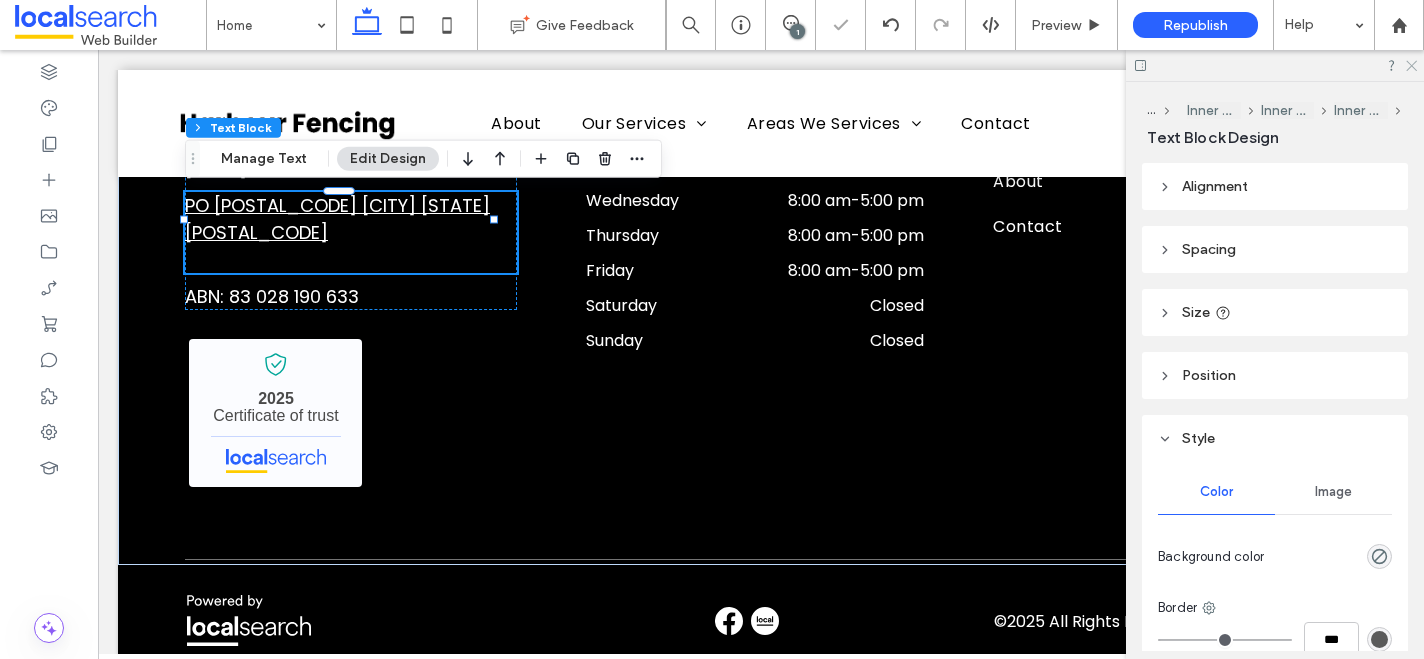 click 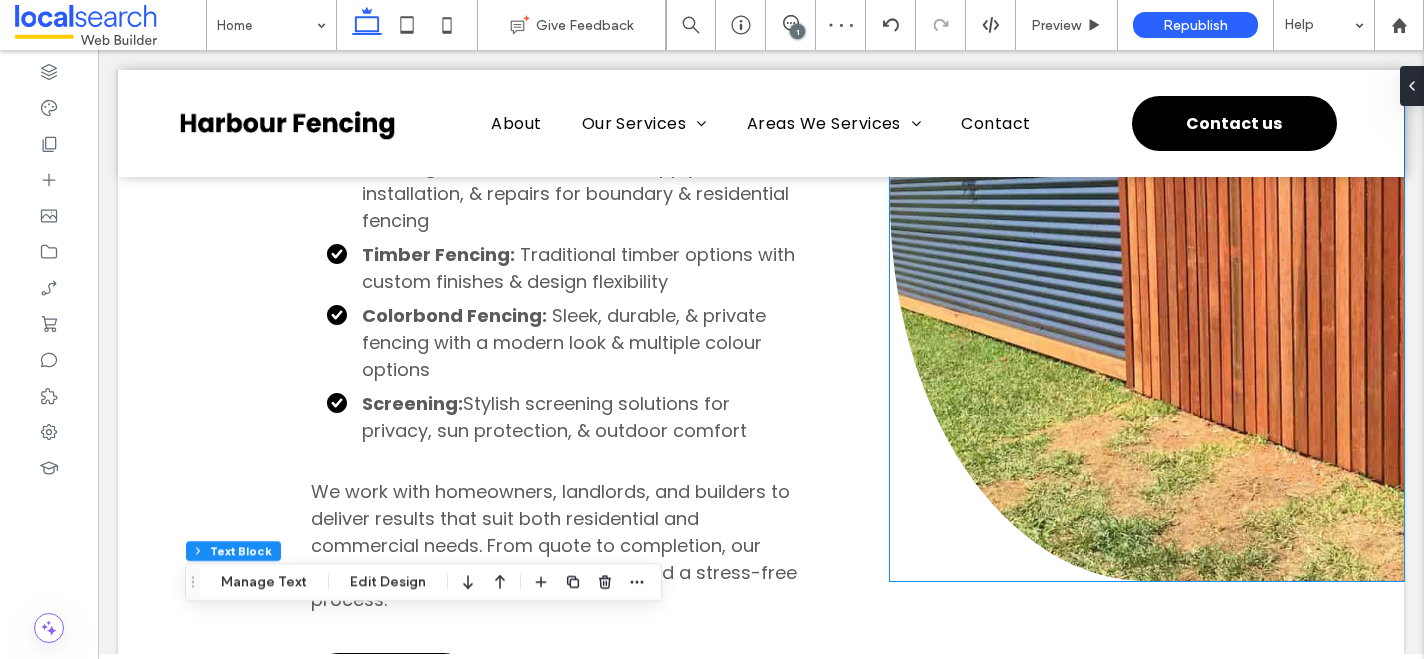 scroll, scrollTop: 4599, scrollLeft: 0, axis: vertical 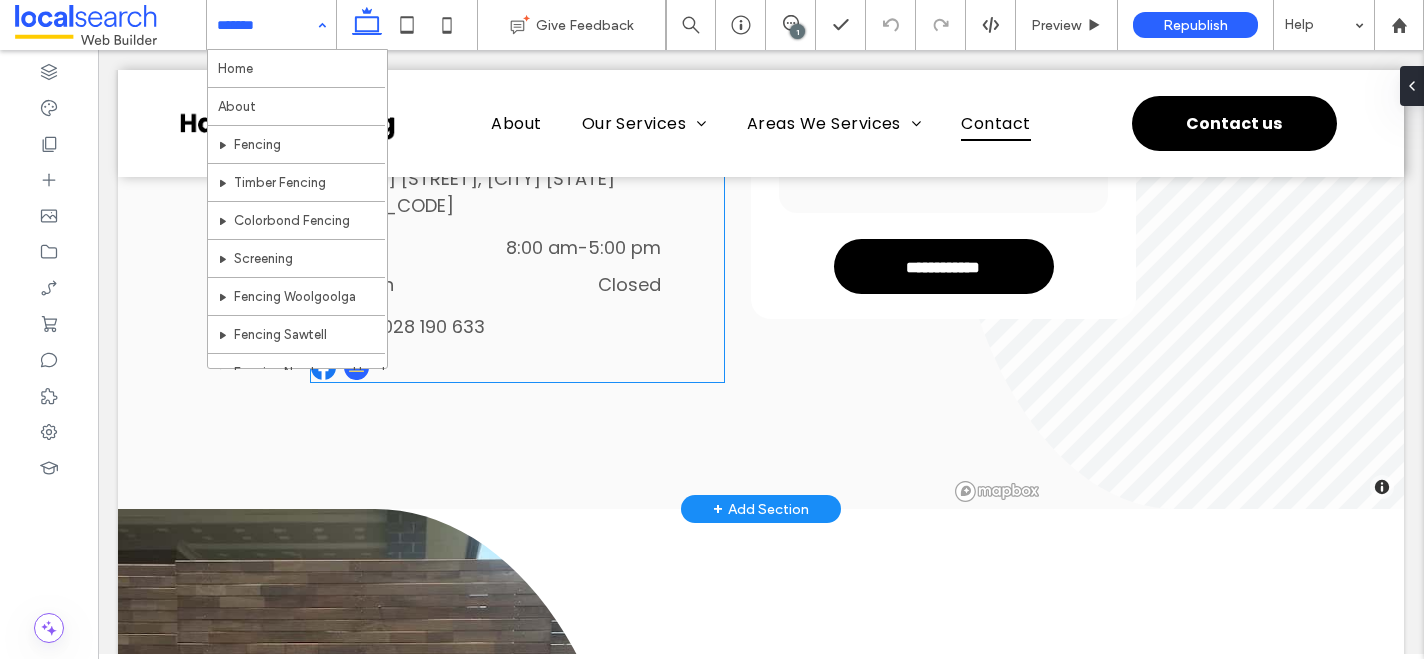 click on "0411 411 451
markcannoncarpentry@gmail.com
196 Bucca Rd, Moonee Beach NSW 2450
Mon - Fri
8:00 am
-  5:00 pm
Sat - Sun
Closed
ABN: 83 028 190 633" at bounding box center [518, 231] 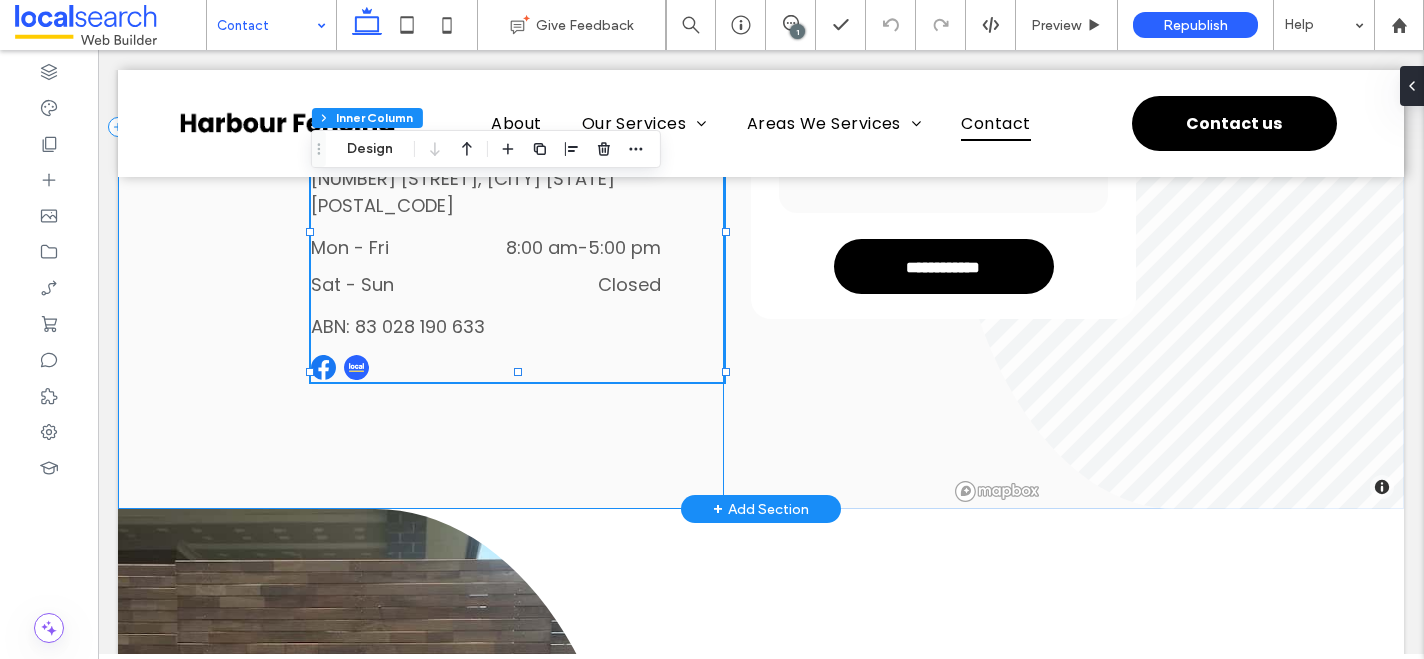 click on "Let's chat
Line Icon
Your New Fence Starts Here
0411 411 451
markcannoncarpentry@gmail.com
196 Bucca Rd, Moonee Beach NSW 2450
Mon - Fri
8:00 am
-  5:00 pm
Sat - Sun
Closed
ABN: 83 028 190 633" at bounding box center [421, 126] 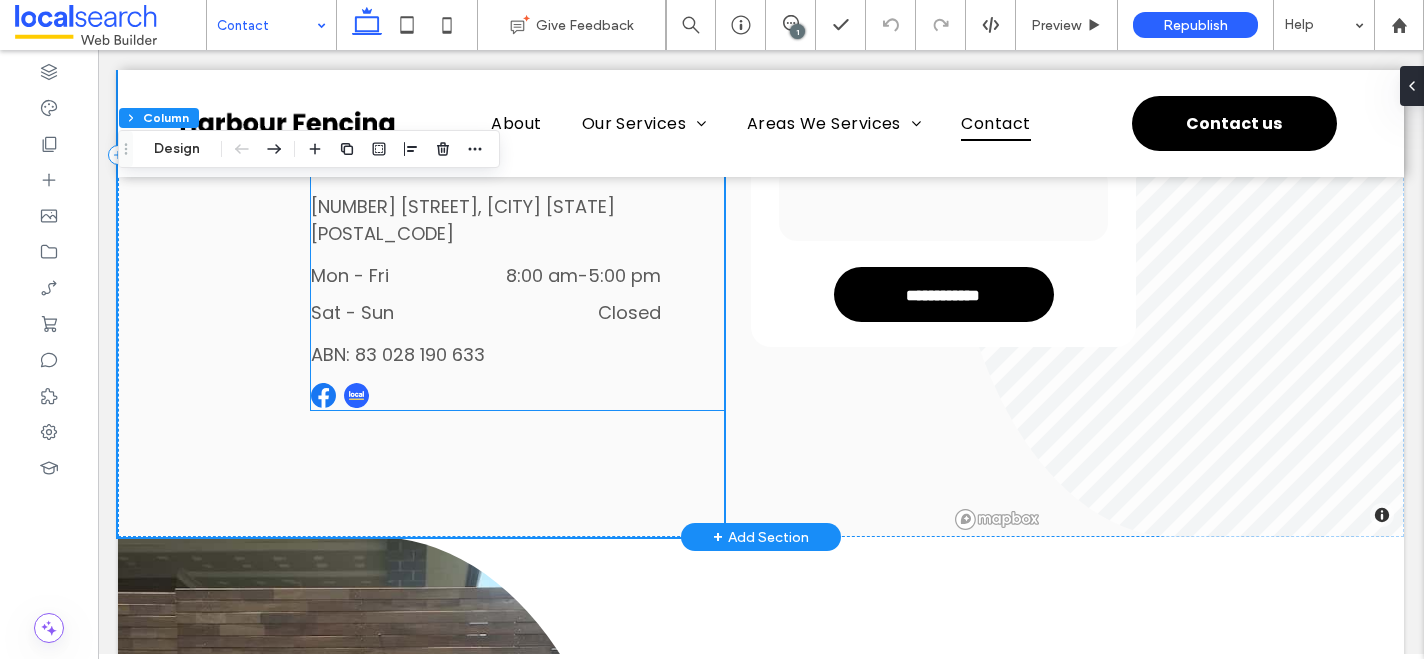 scroll, scrollTop: 735, scrollLeft: 0, axis: vertical 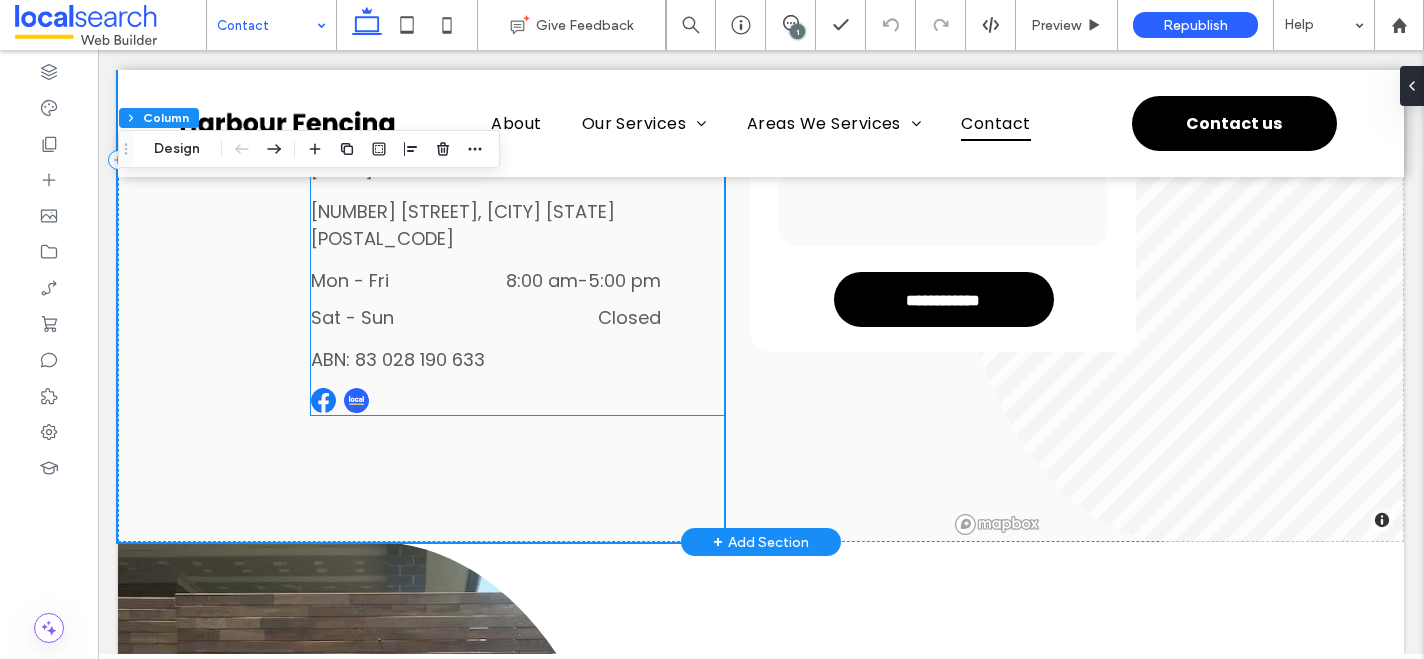click on "196 Bucca Rd, Moonee Beach NSW 2450" at bounding box center (463, 225) 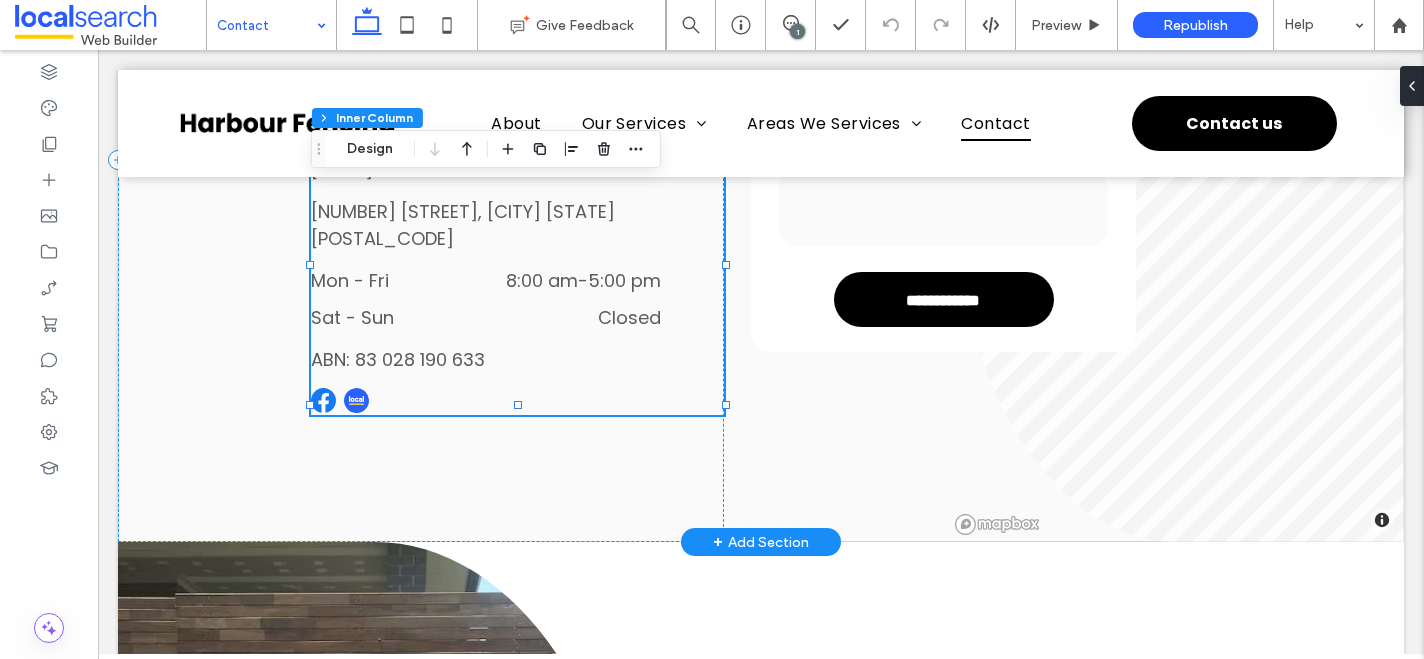 click on "196 Bucca Rd, Moonee Beach NSW 2450" at bounding box center [463, 225] 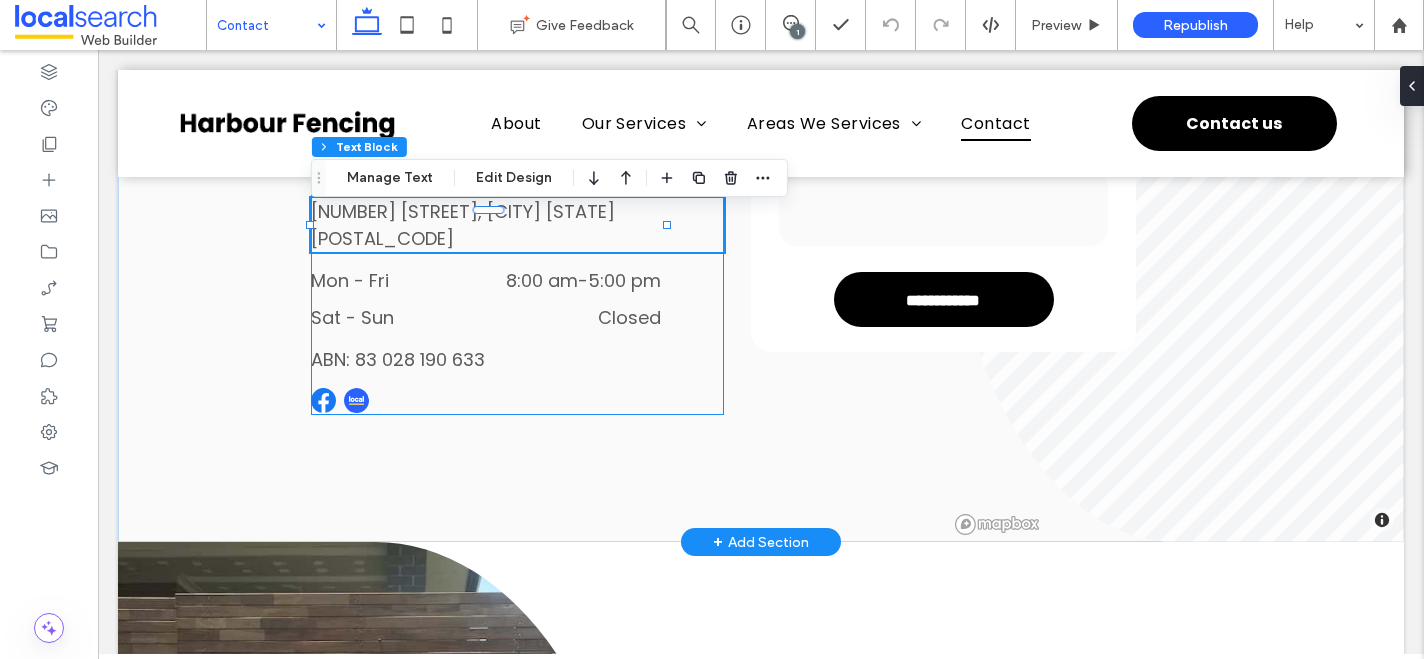 click on "196 Bucca Rd, Moonee Beach NSW 2450" at bounding box center [463, 225] 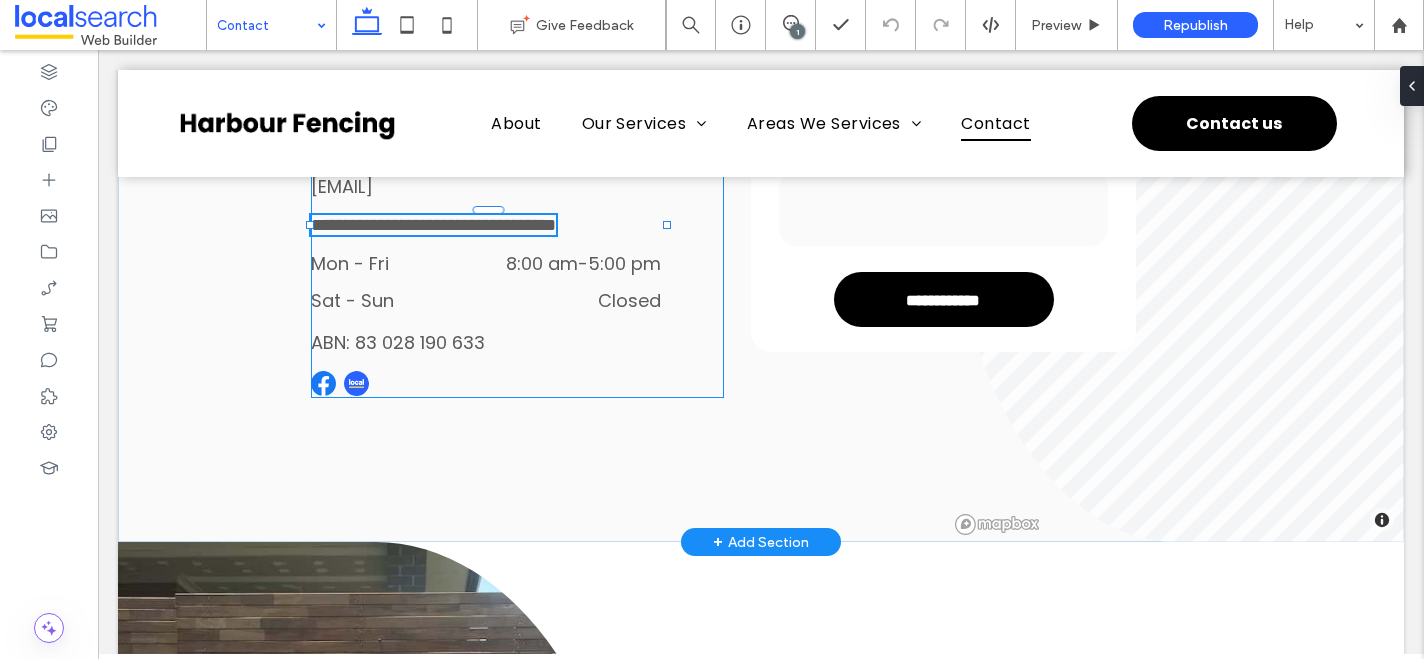 type on "*******" 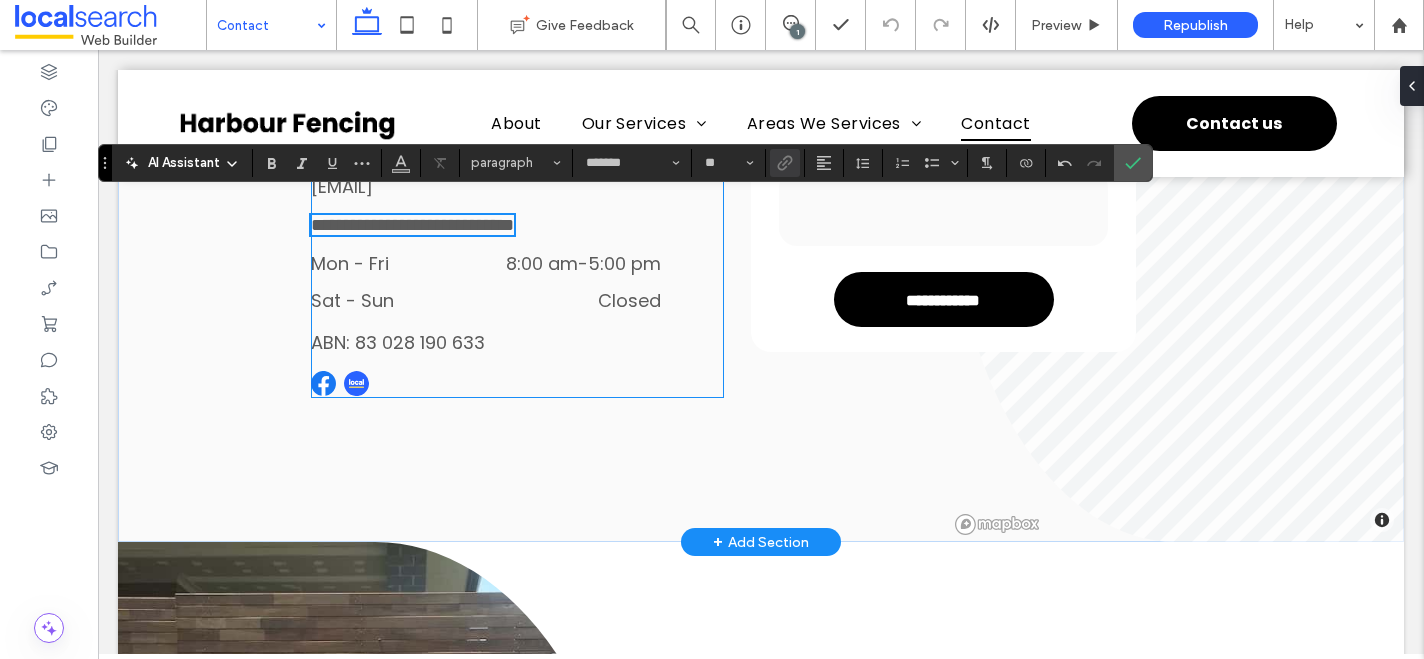 scroll, scrollTop: 749, scrollLeft: 0, axis: vertical 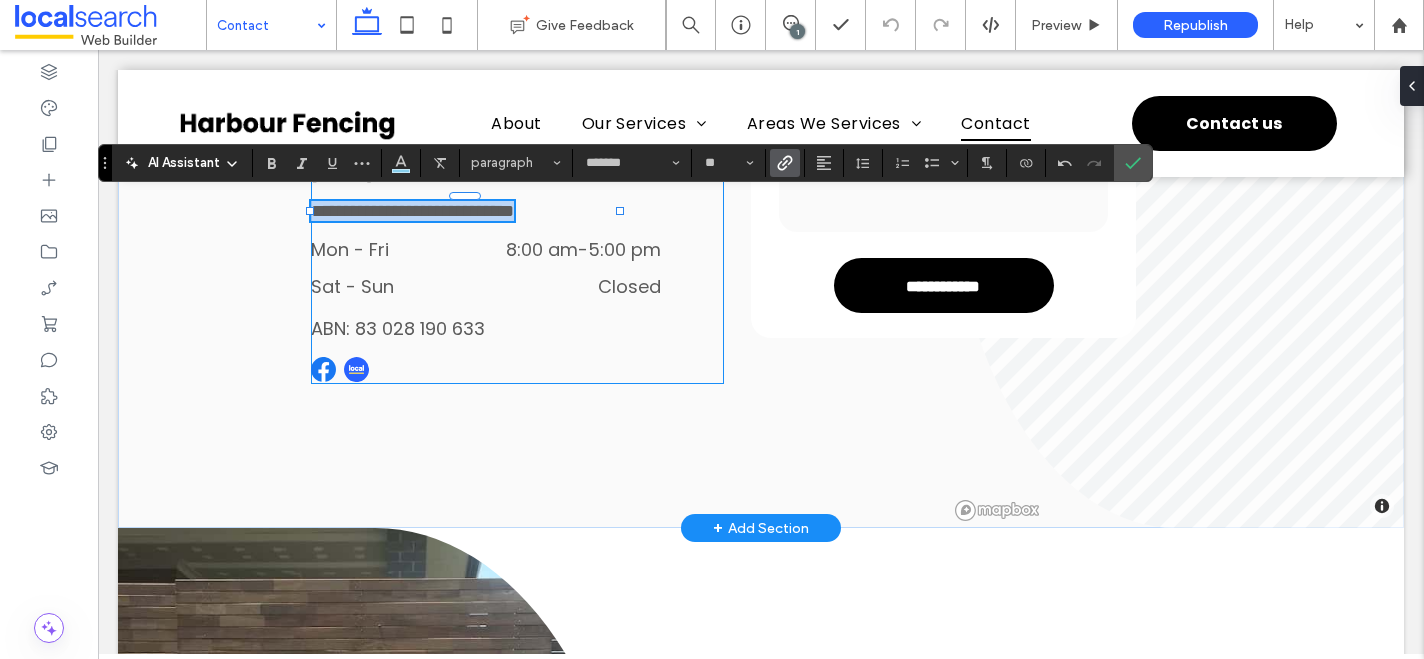 drag, startPoint x: 314, startPoint y: 208, endPoint x: 621, endPoint y: 218, distance: 307.1628 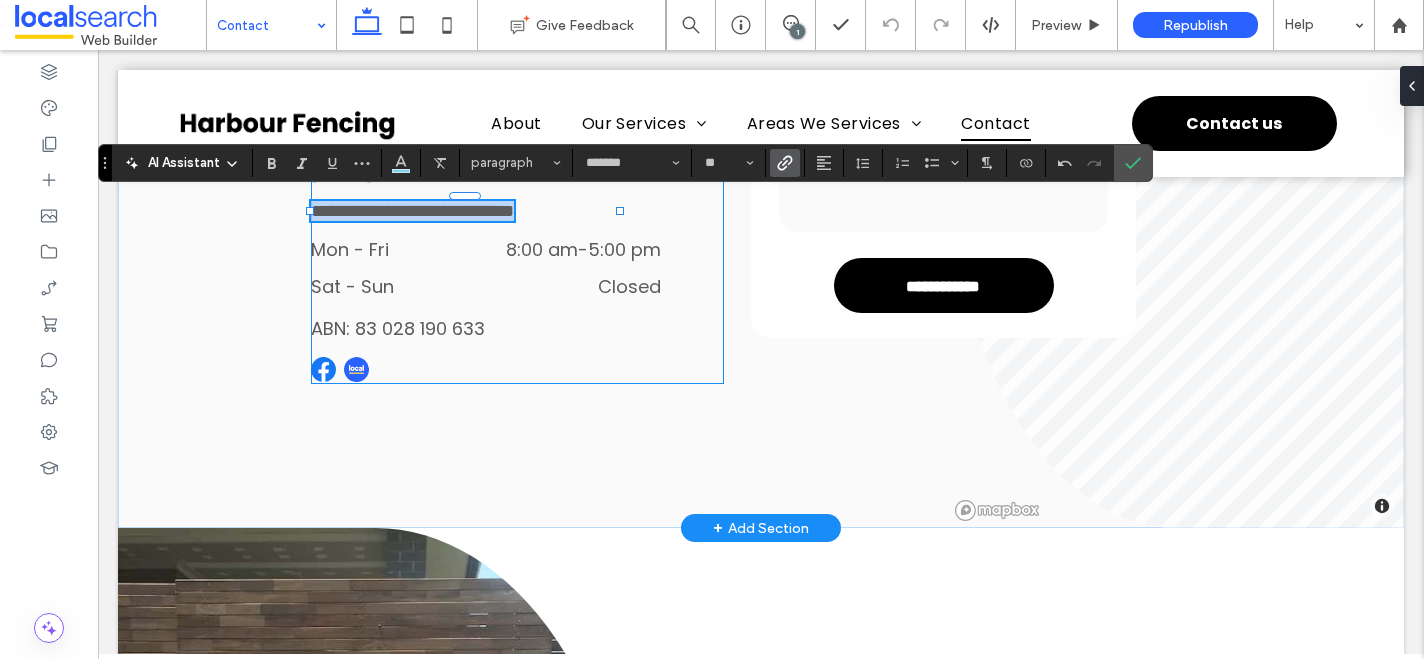 click on "**********" at bounding box center (518, 250) 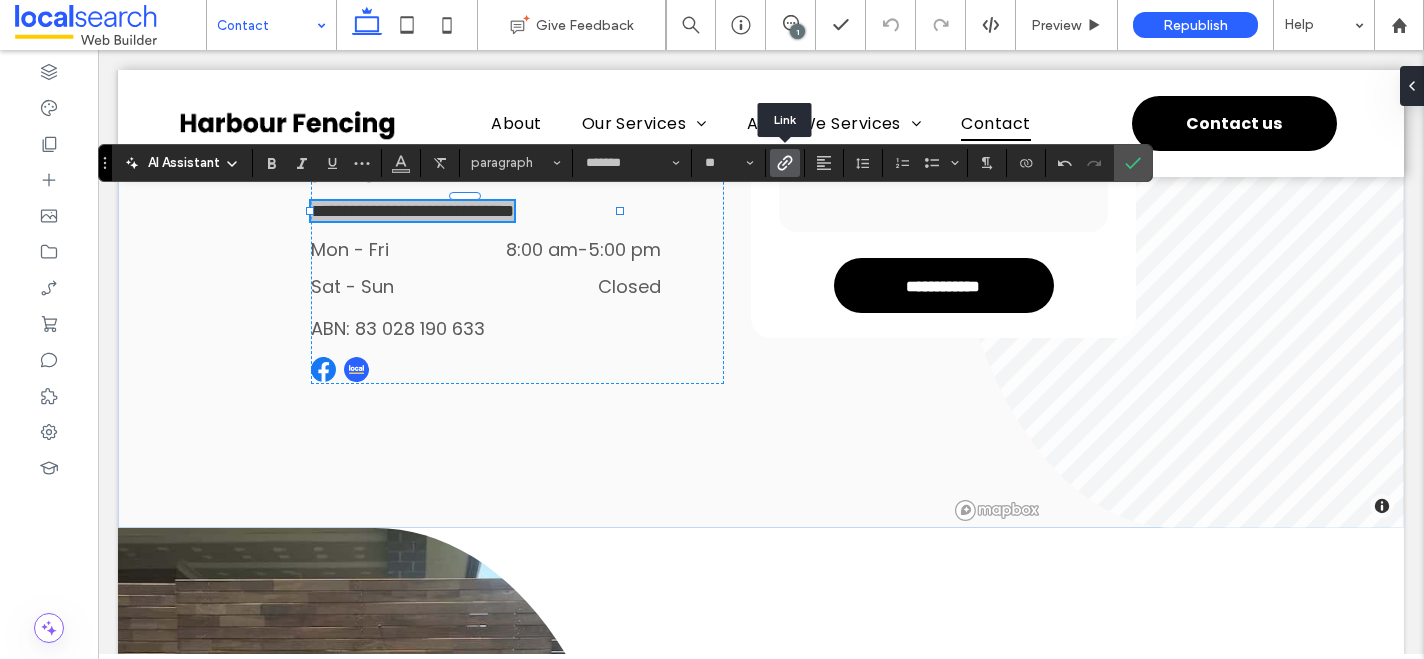 click 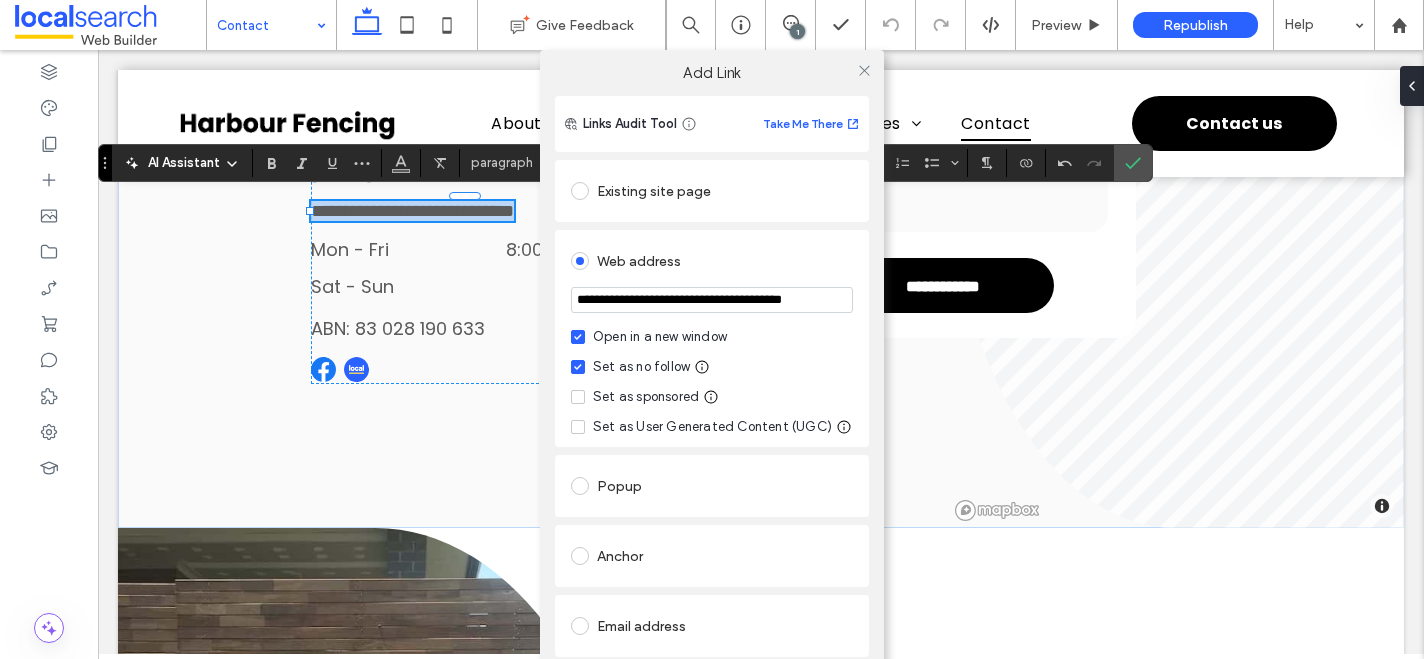 scroll, scrollTop: 160, scrollLeft: 0, axis: vertical 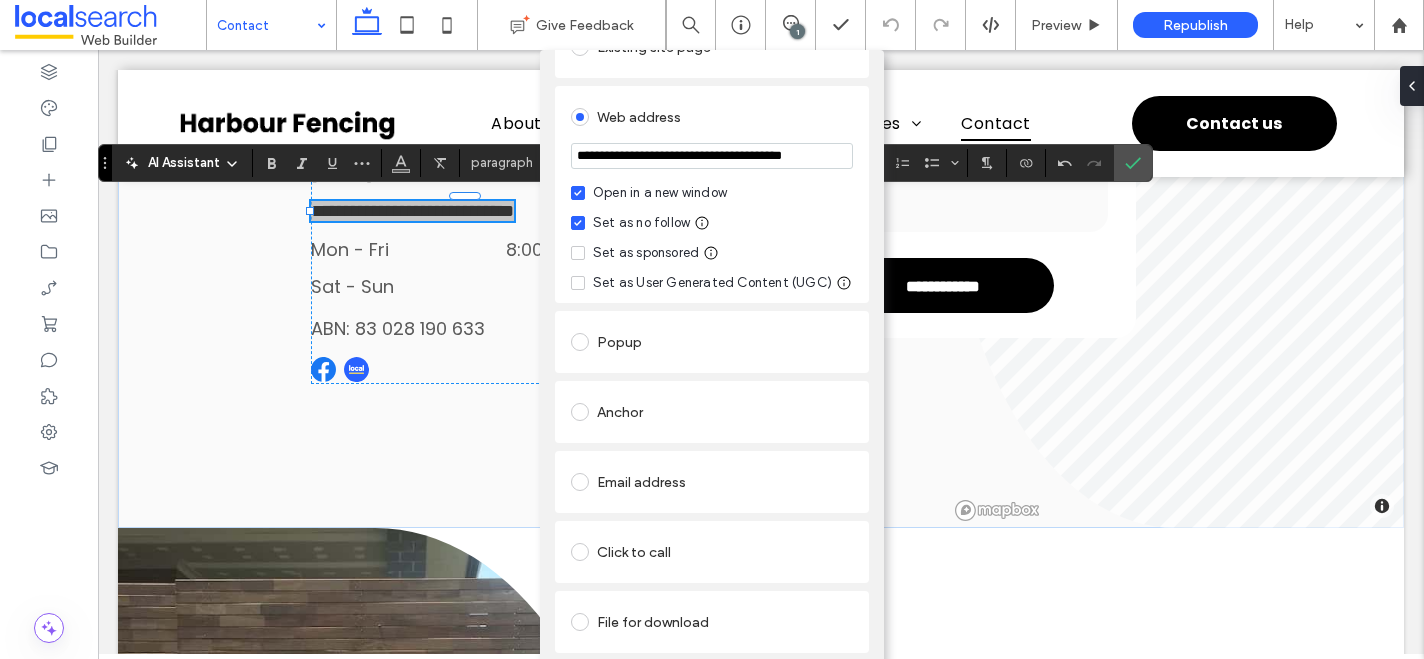 click on "Remove link" at bounding box center (712, 671) 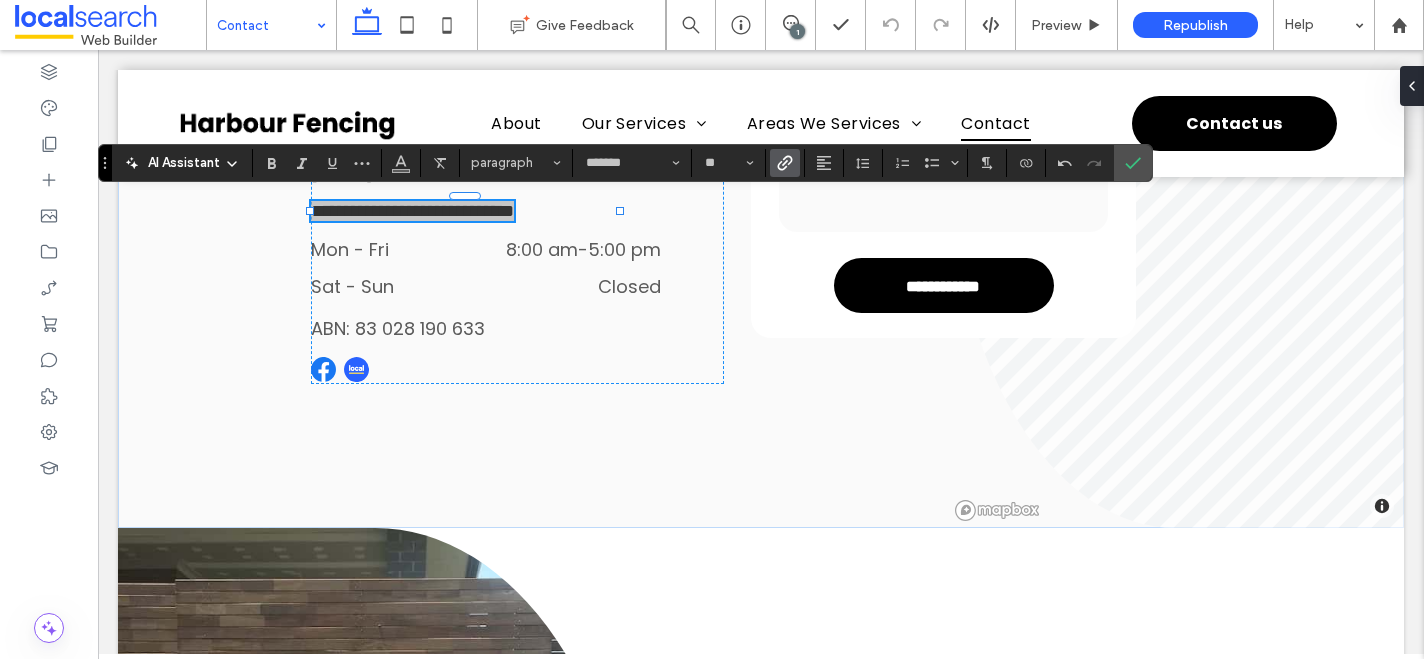 click 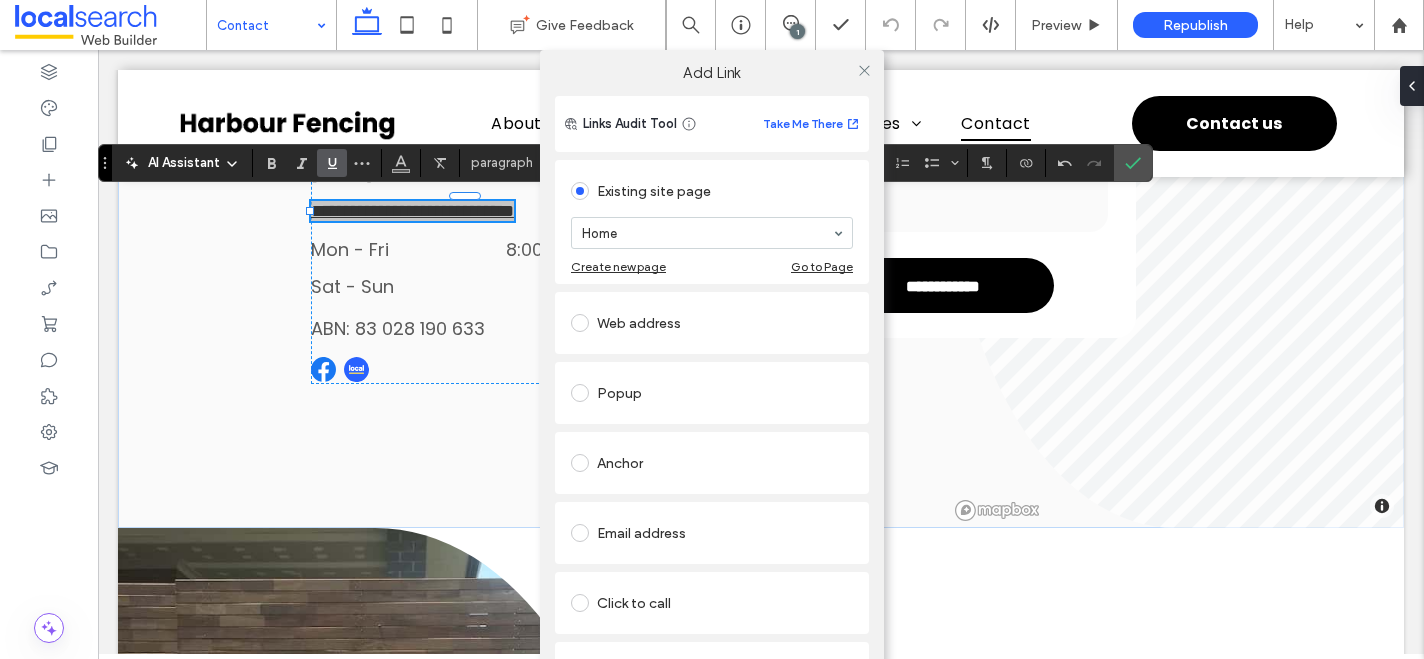 click on "Web address" at bounding box center [712, 323] 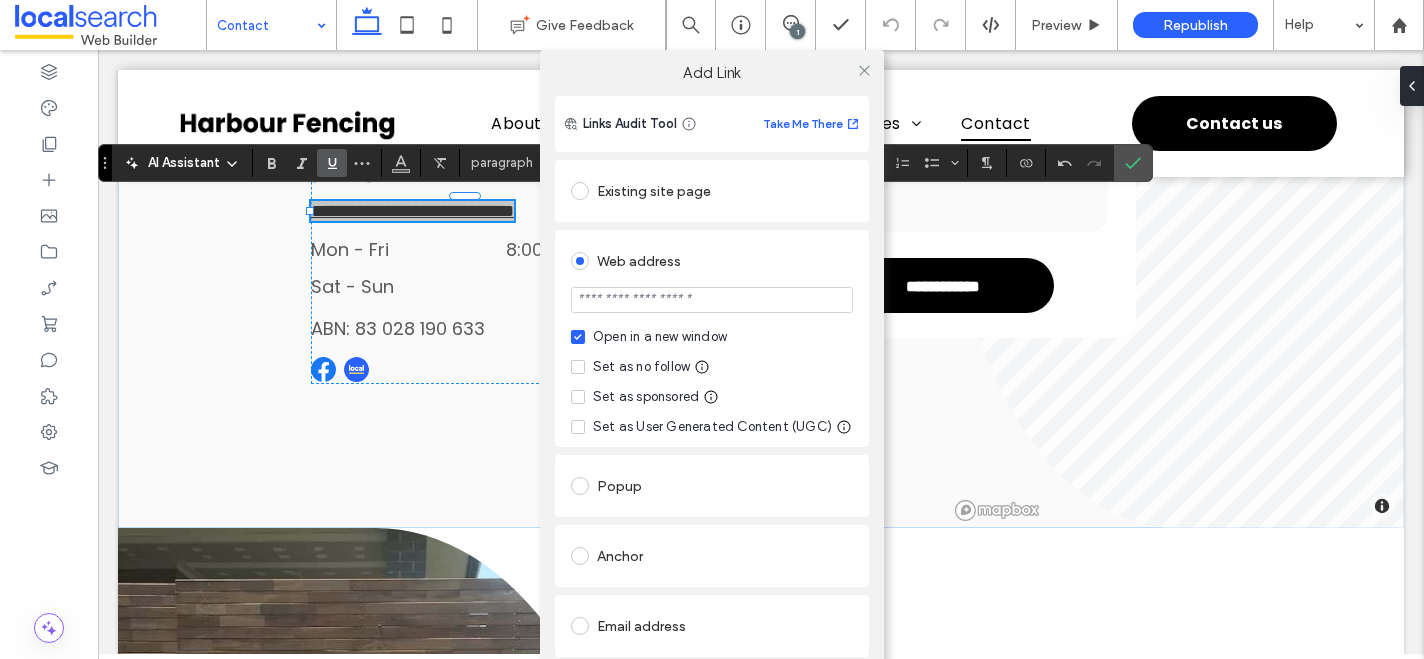 click at bounding box center [712, 300] 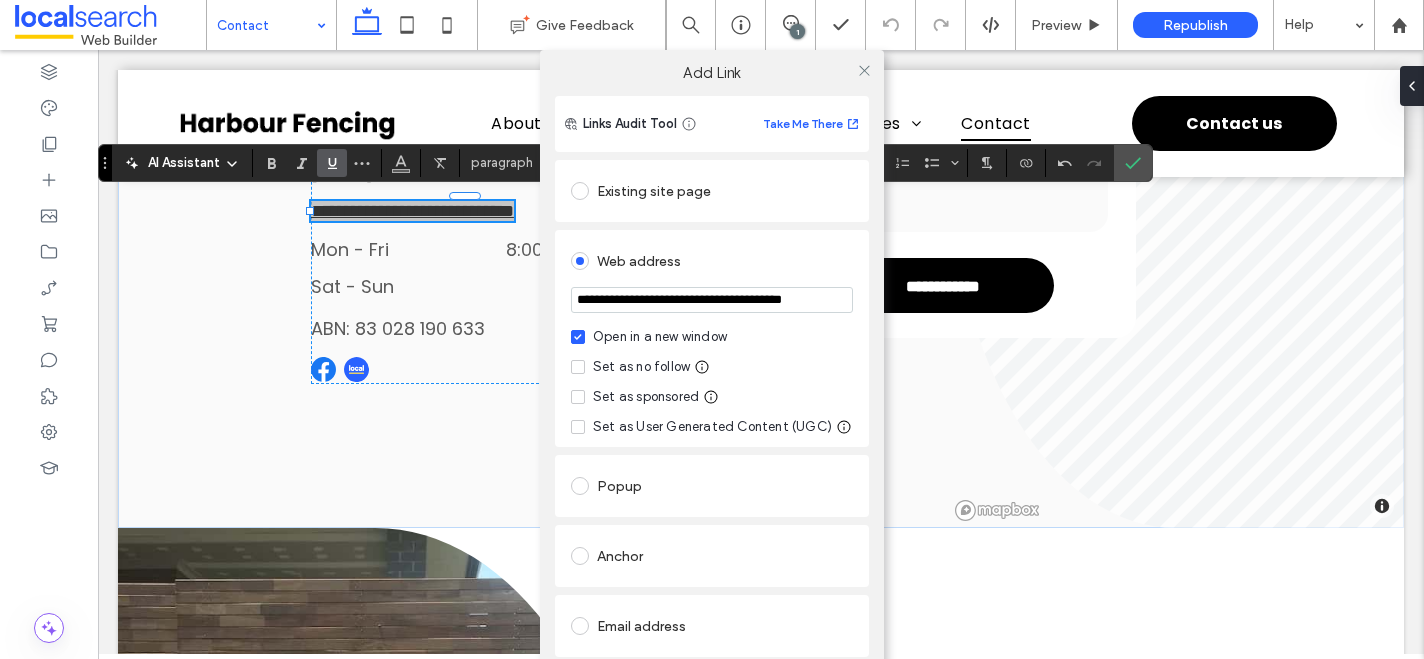 scroll, scrollTop: 0, scrollLeft: 41, axis: horizontal 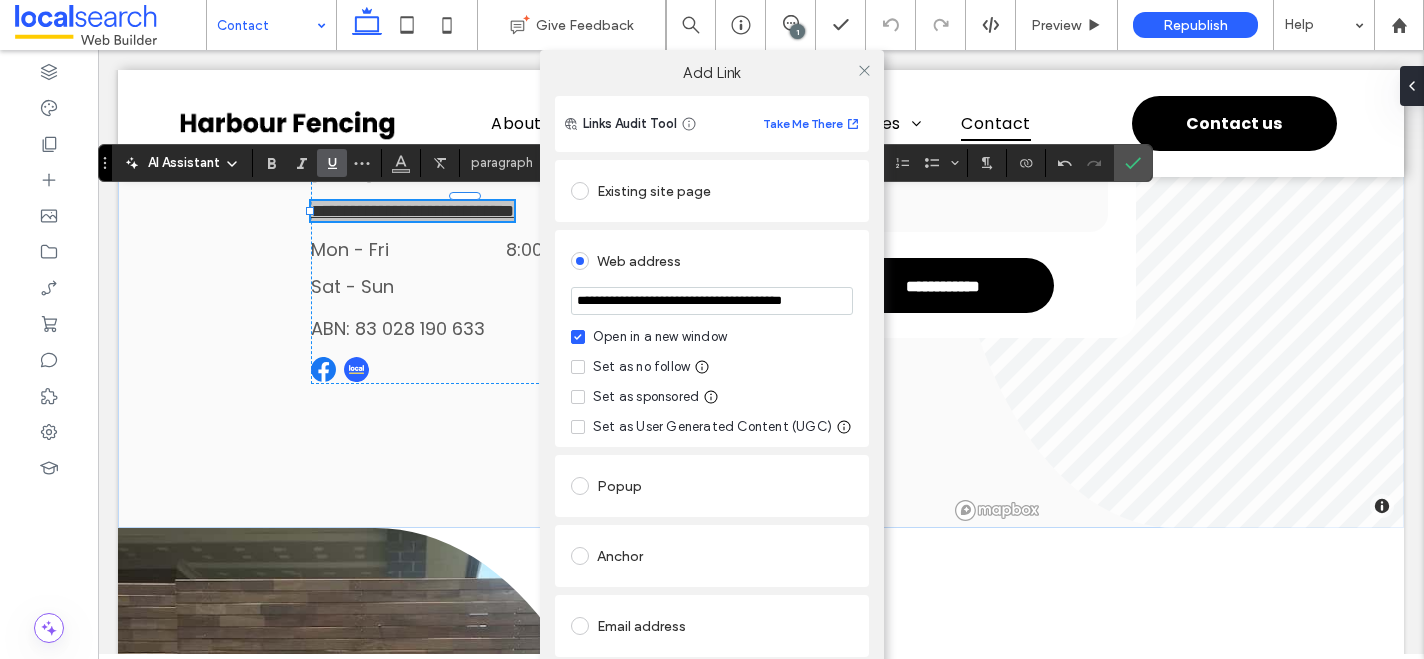 type on "**********" 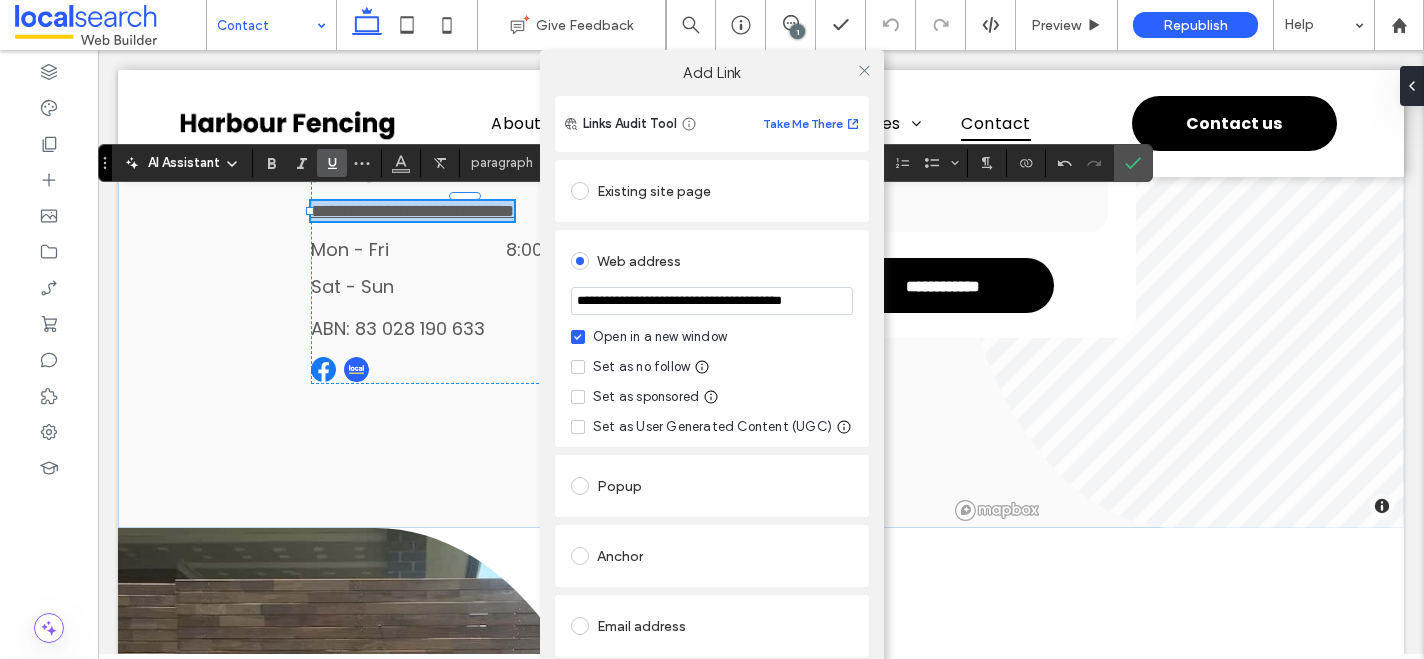 click at bounding box center (578, 367) 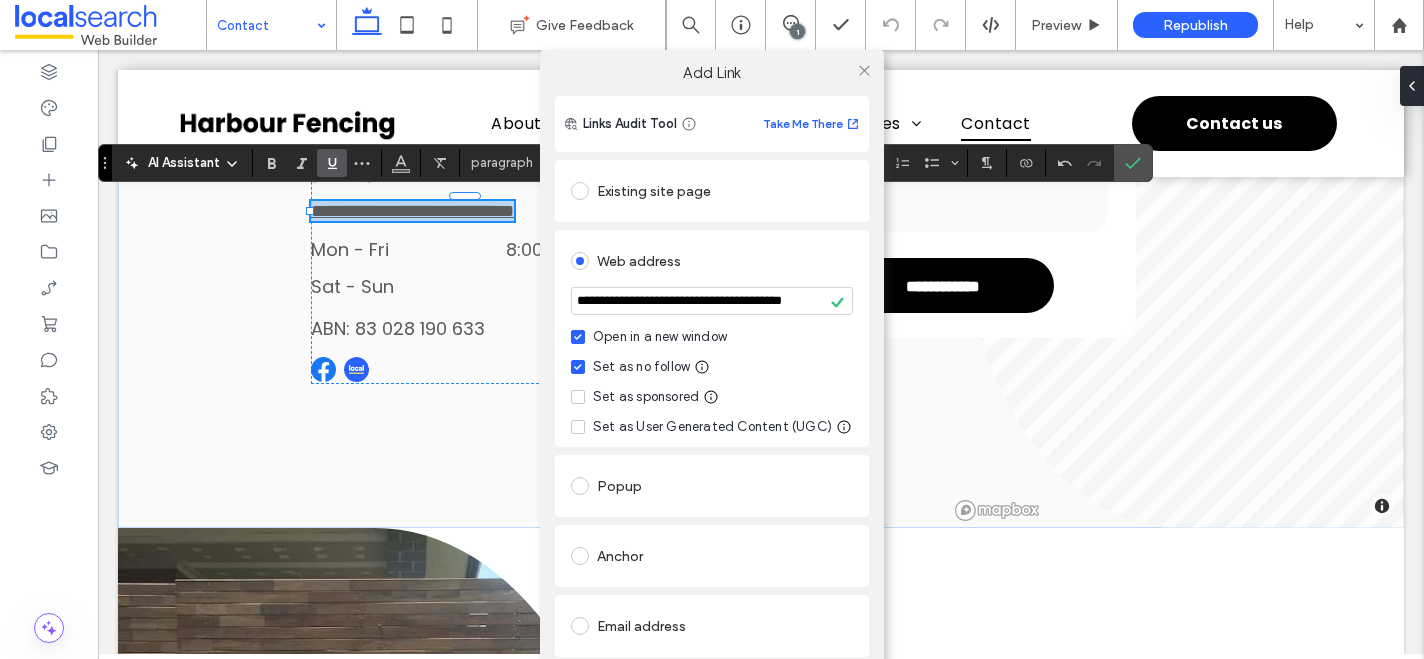 scroll, scrollTop: 0, scrollLeft: 0, axis: both 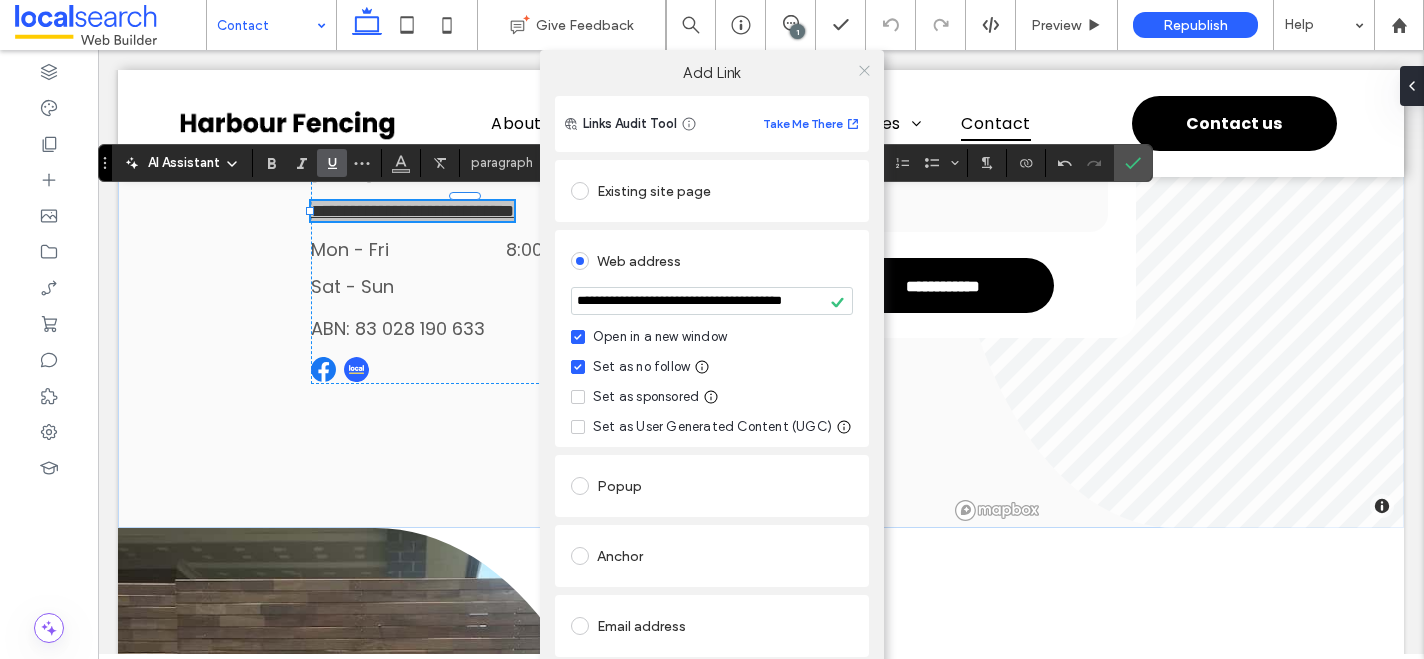 click 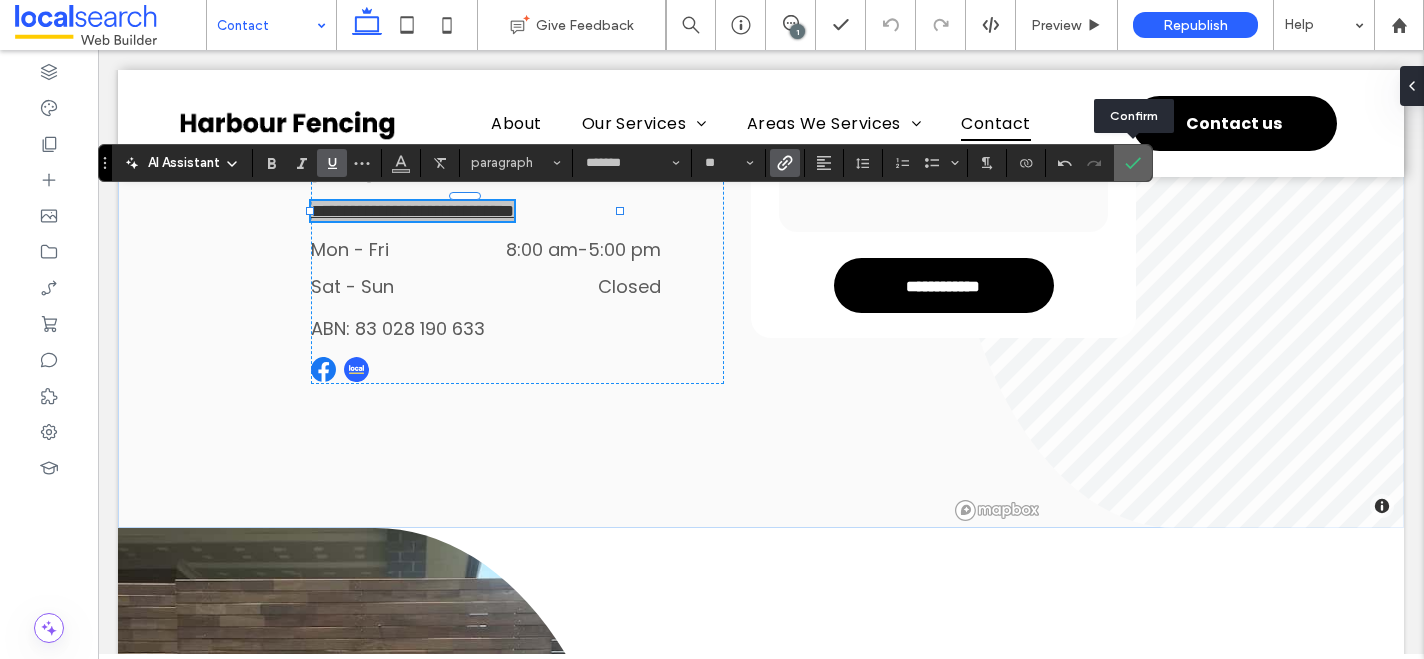 click at bounding box center (1133, 163) 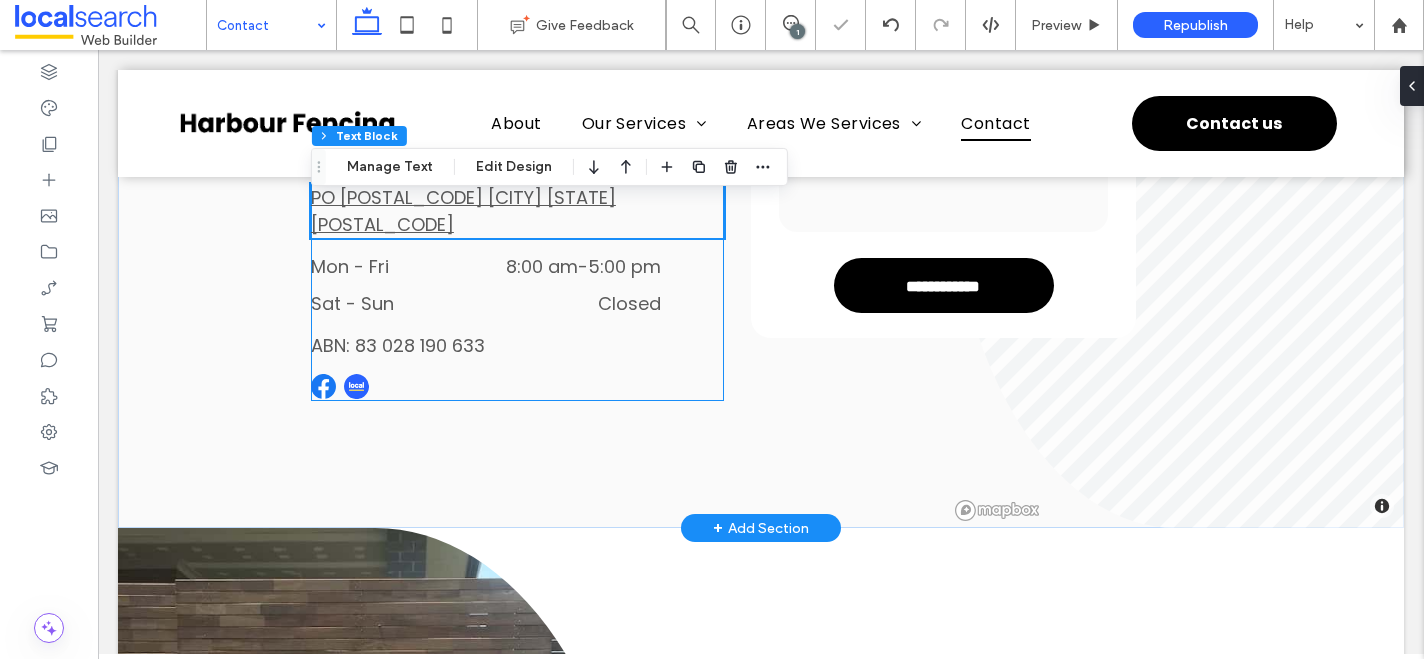 scroll, scrollTop: 0, scrollLeft: 0, axis: both 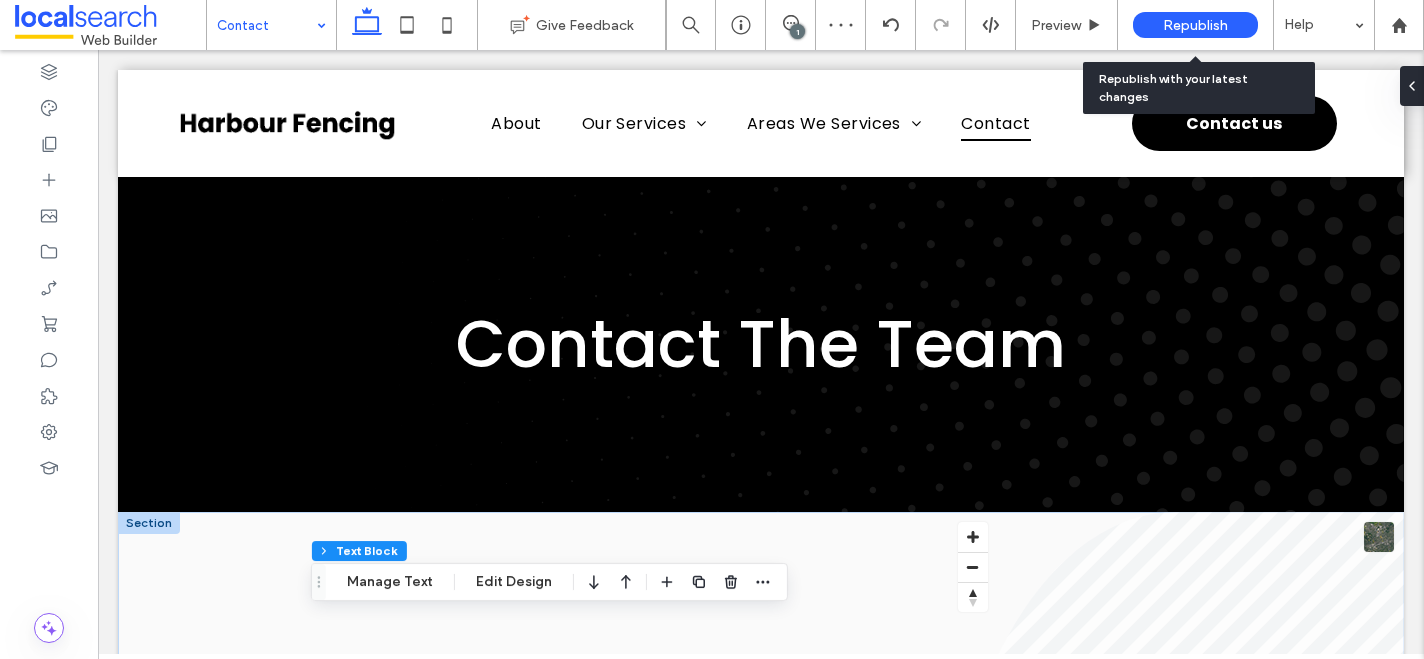 click on "Republish" at bounding box center (1195, 25) 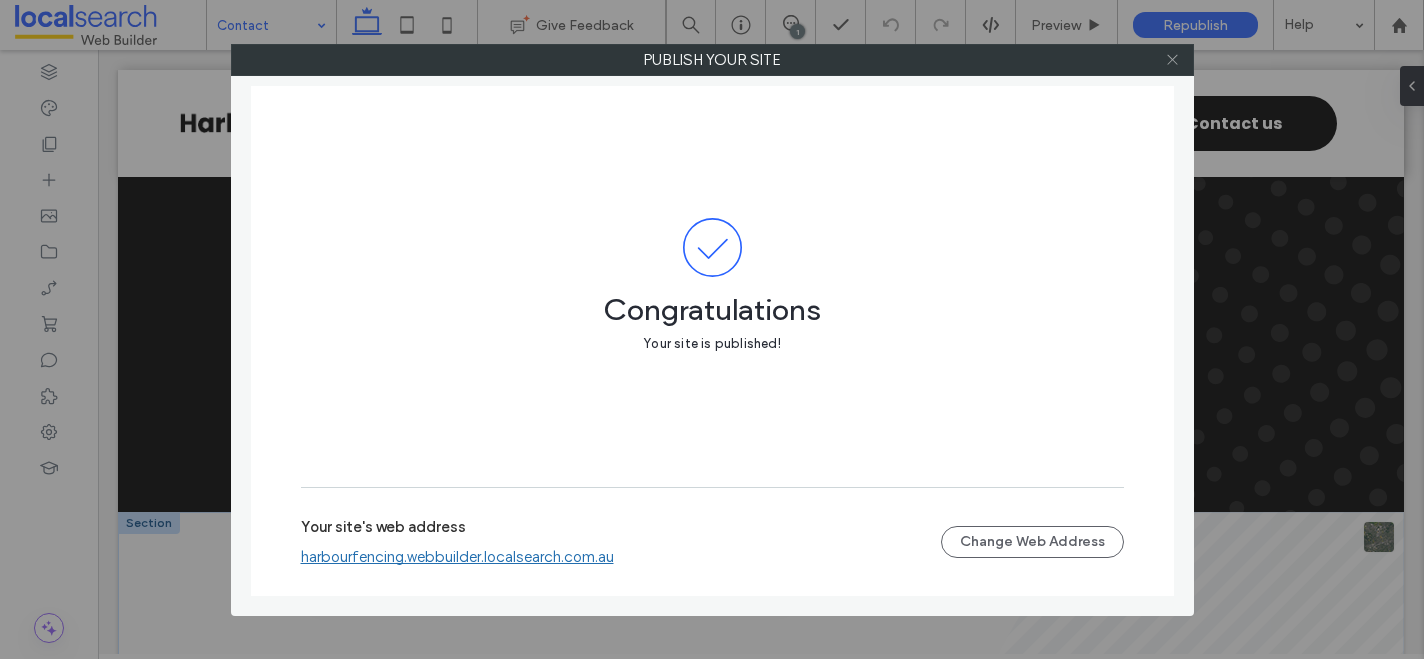 click 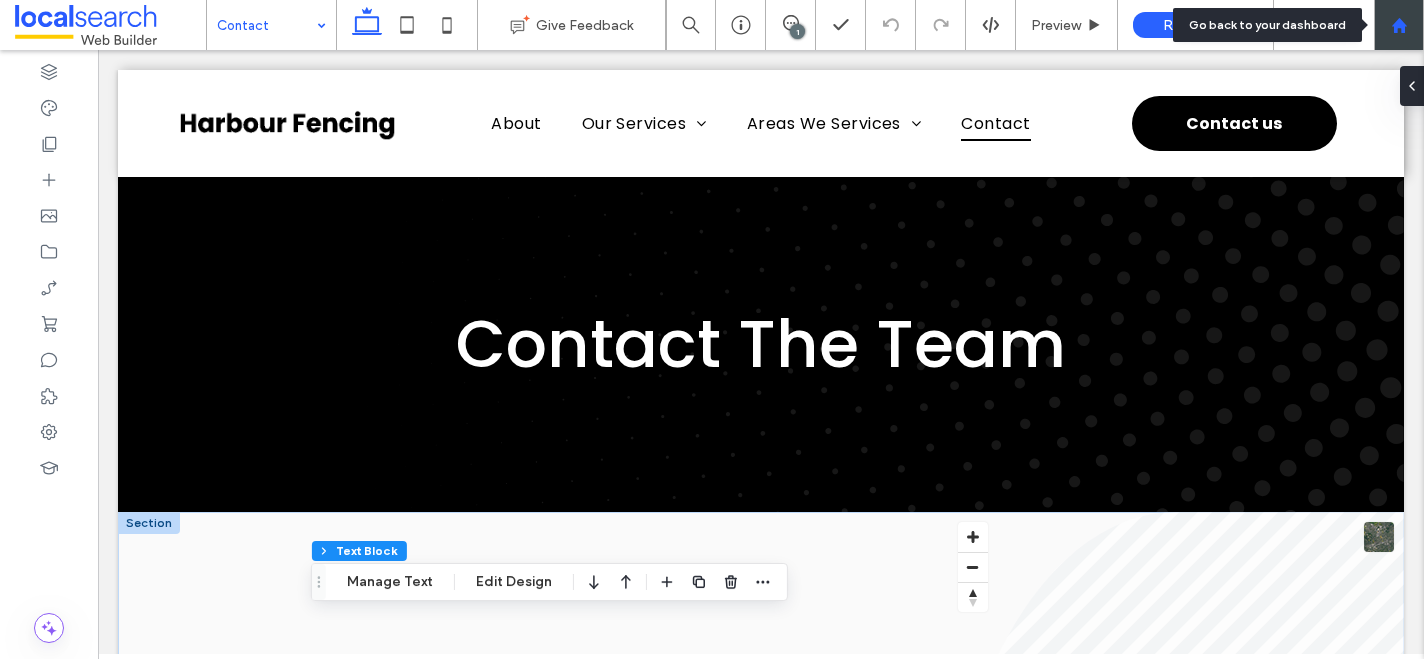 click 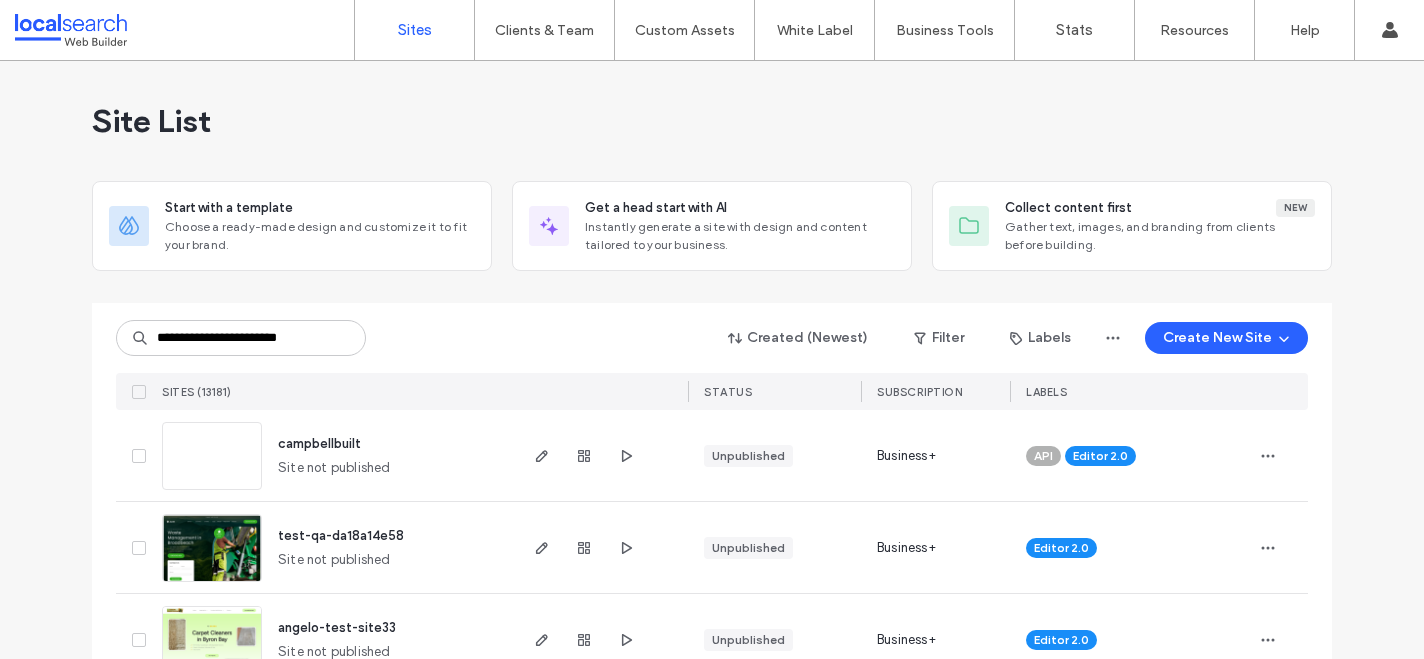 scroll, scrollTop: 0, scrollLeft: 0, axis: both 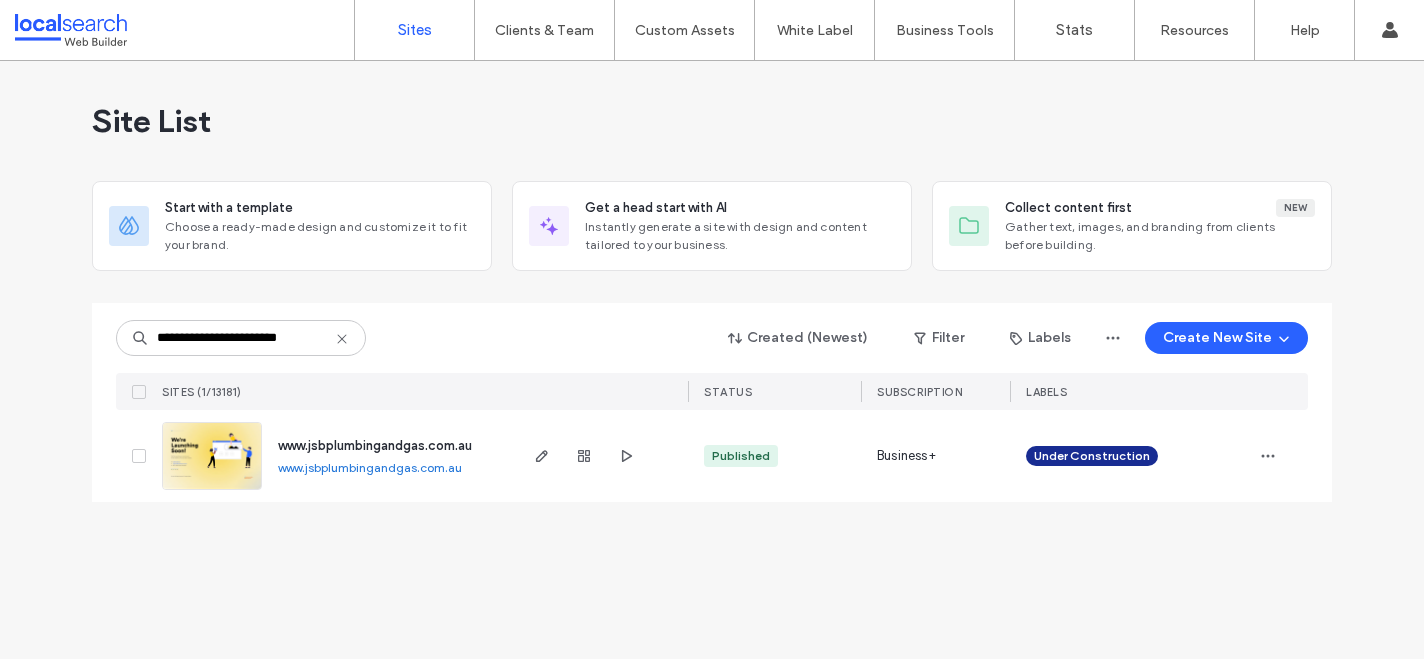 type on "**********" 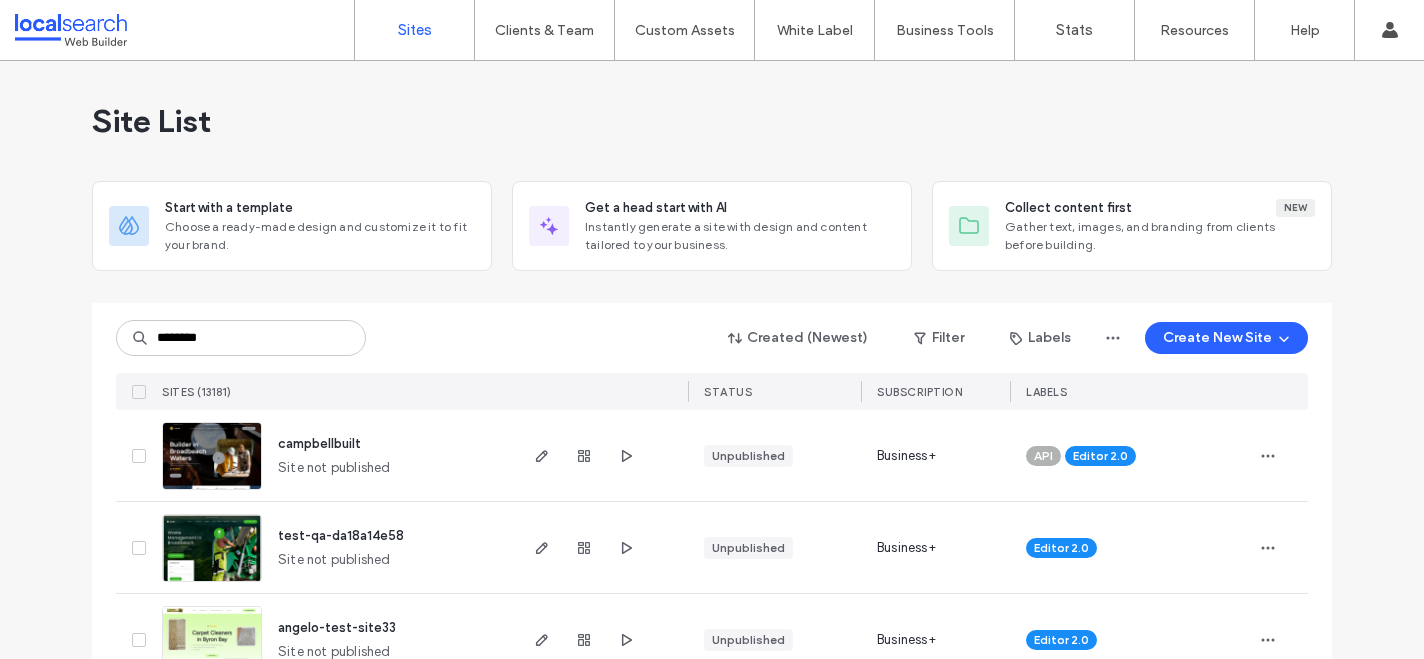 scroll, scrollTop: 0, scrollLeft: 0, axis: both 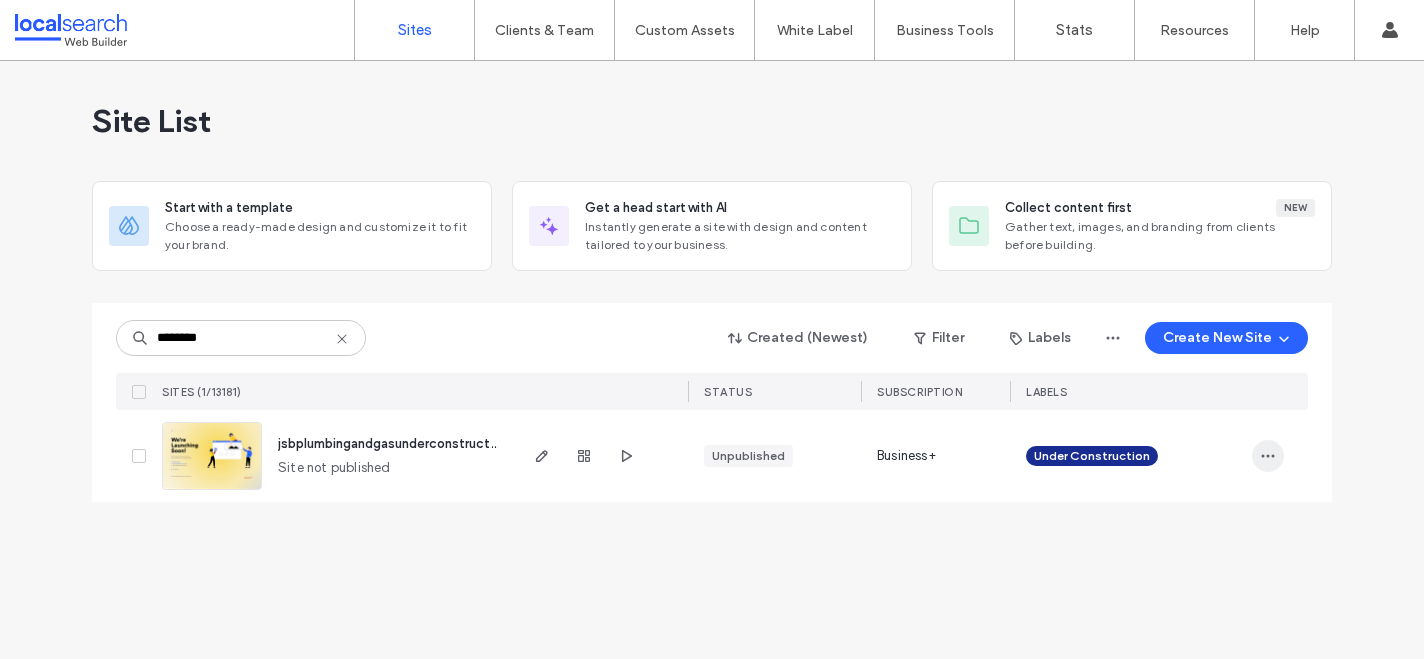 type on "********" 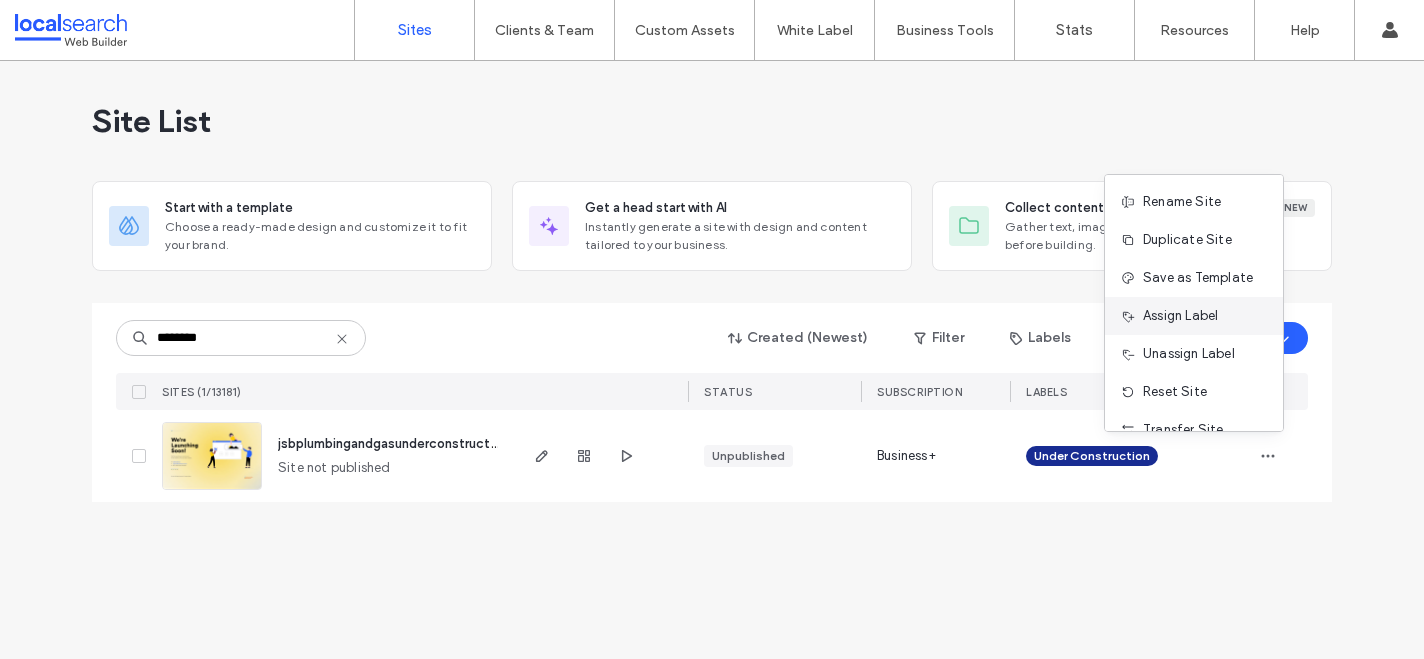 scroll, scrollTop: 102, scrollLeft: 0, axis: vertical 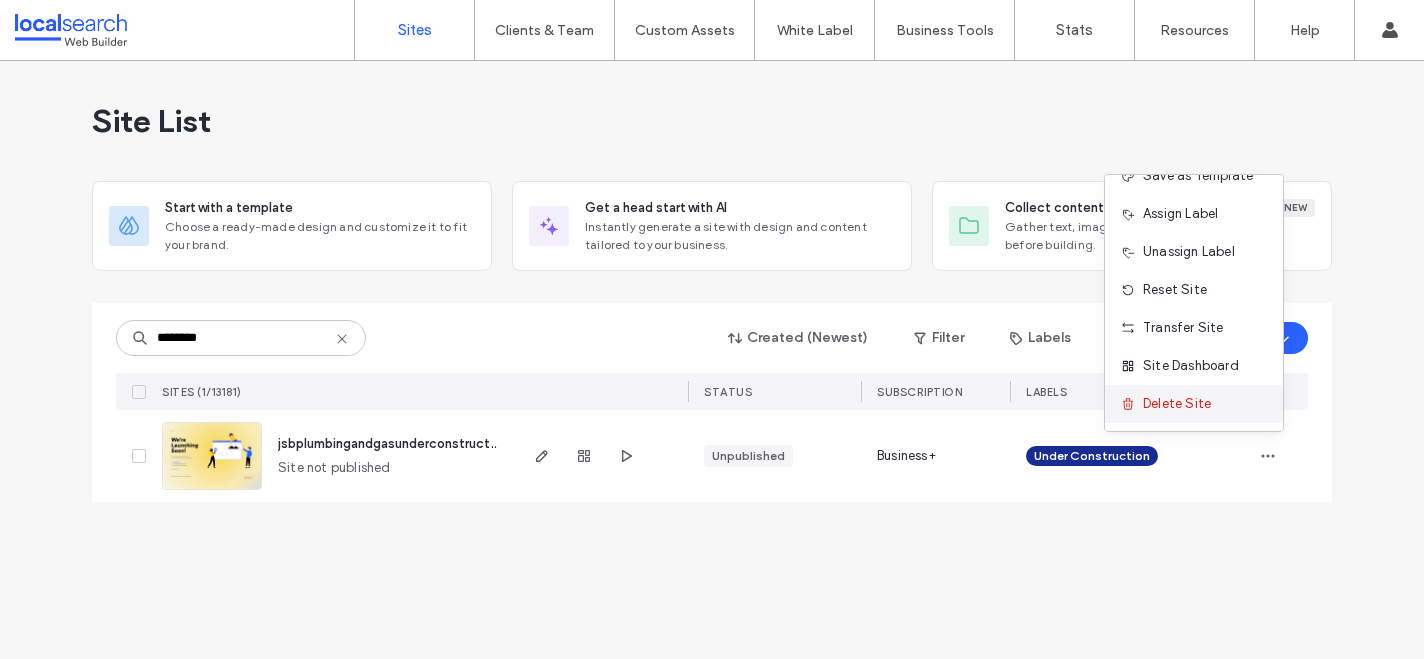 click on "Delete Site" at bounding box center [1177, 404] 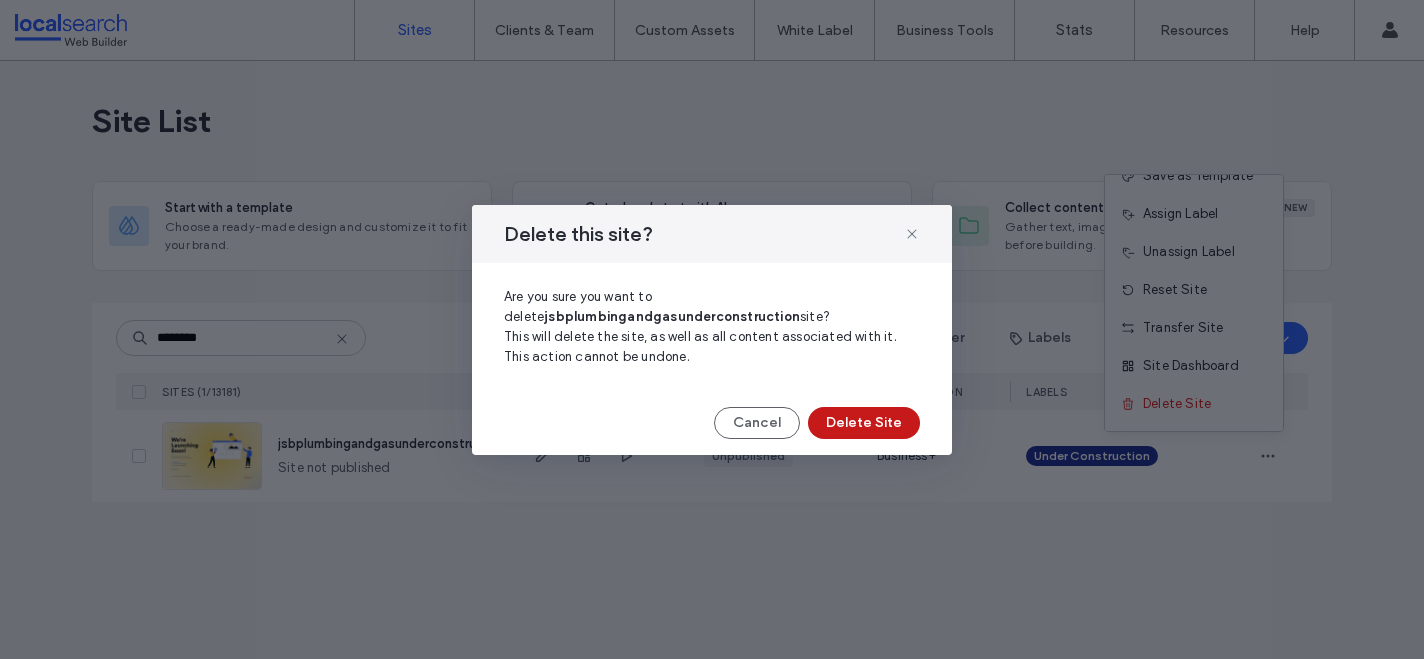 click on "Delete Site" at bounding box center [864, 423] 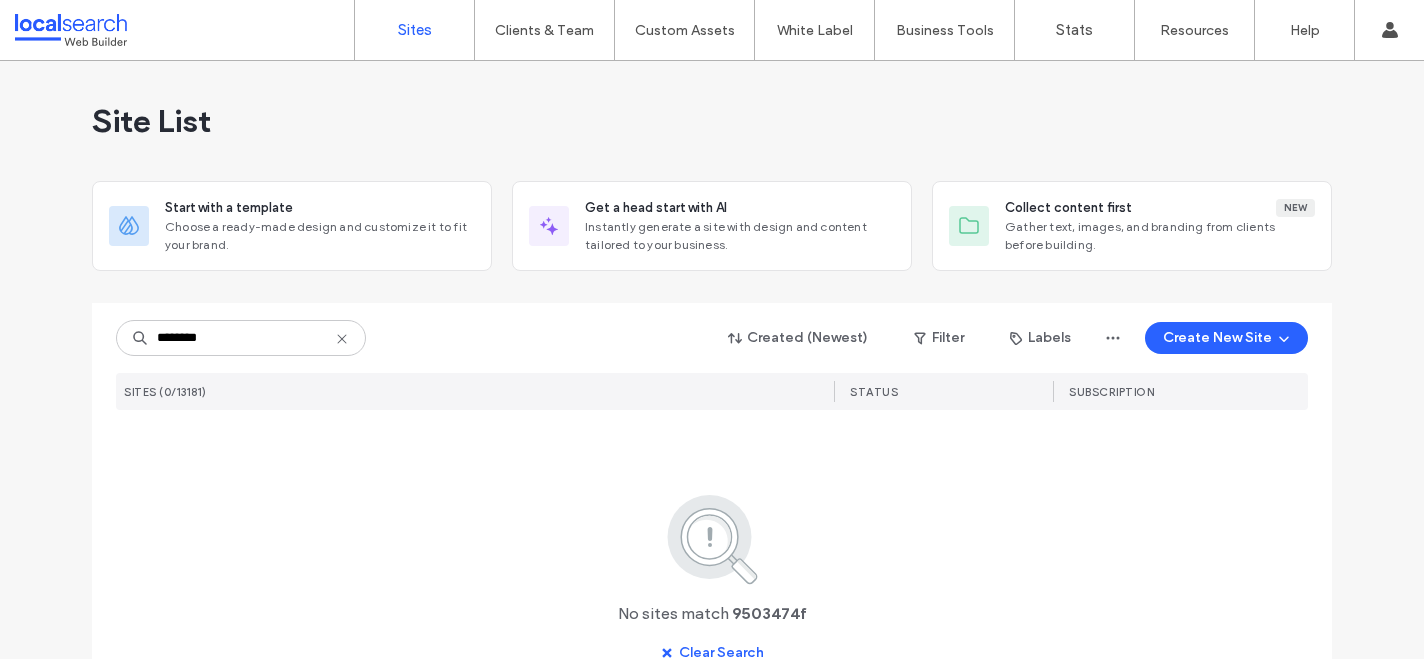 click 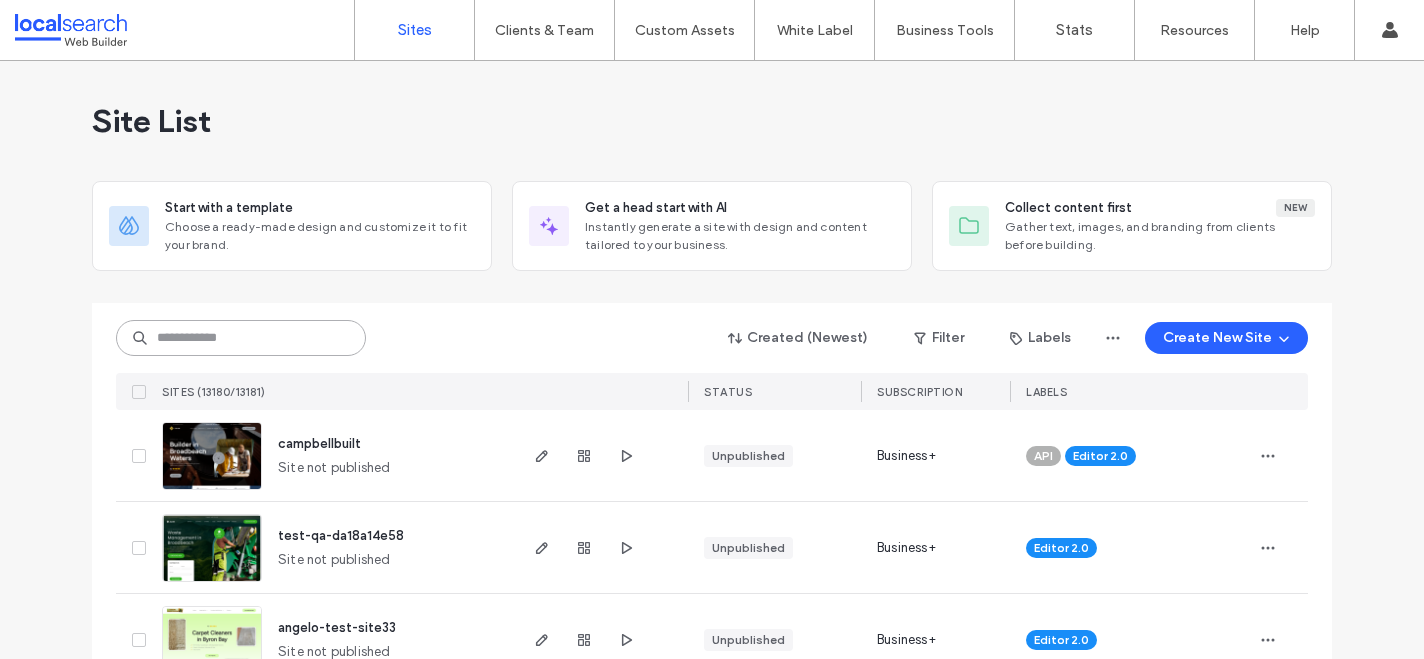paste on "********" 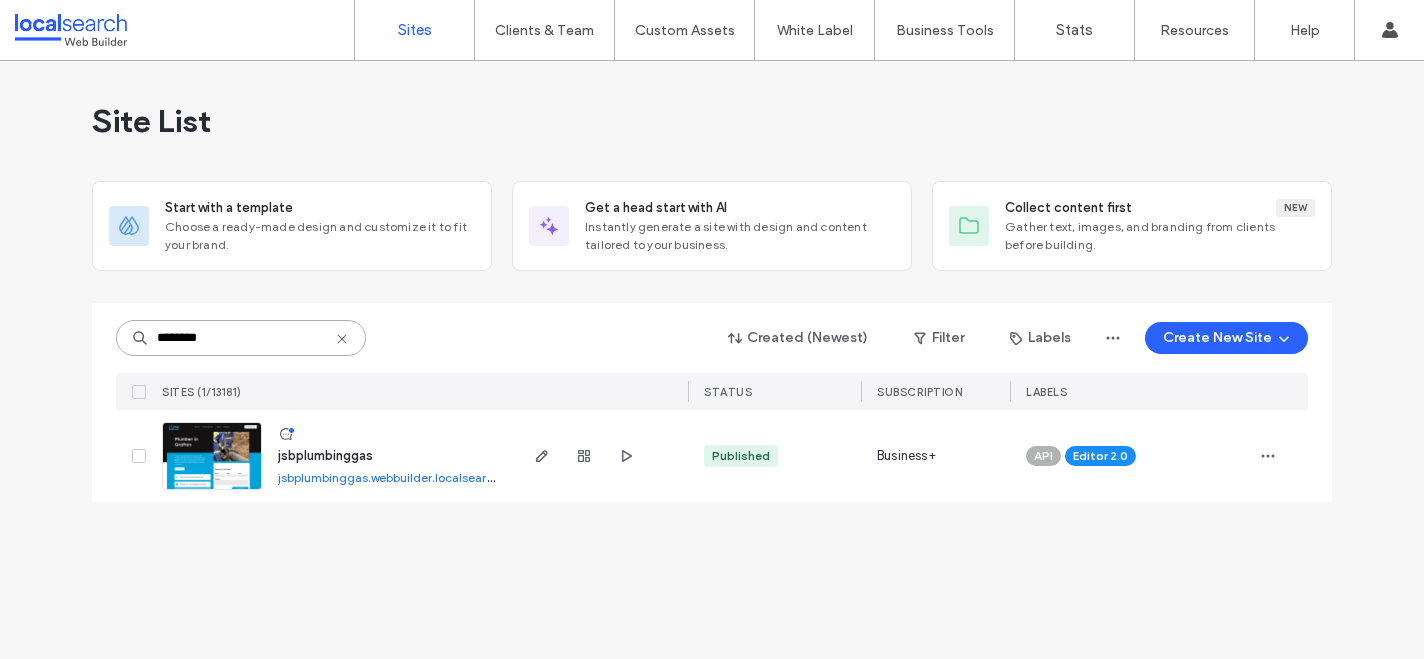 type on "********" 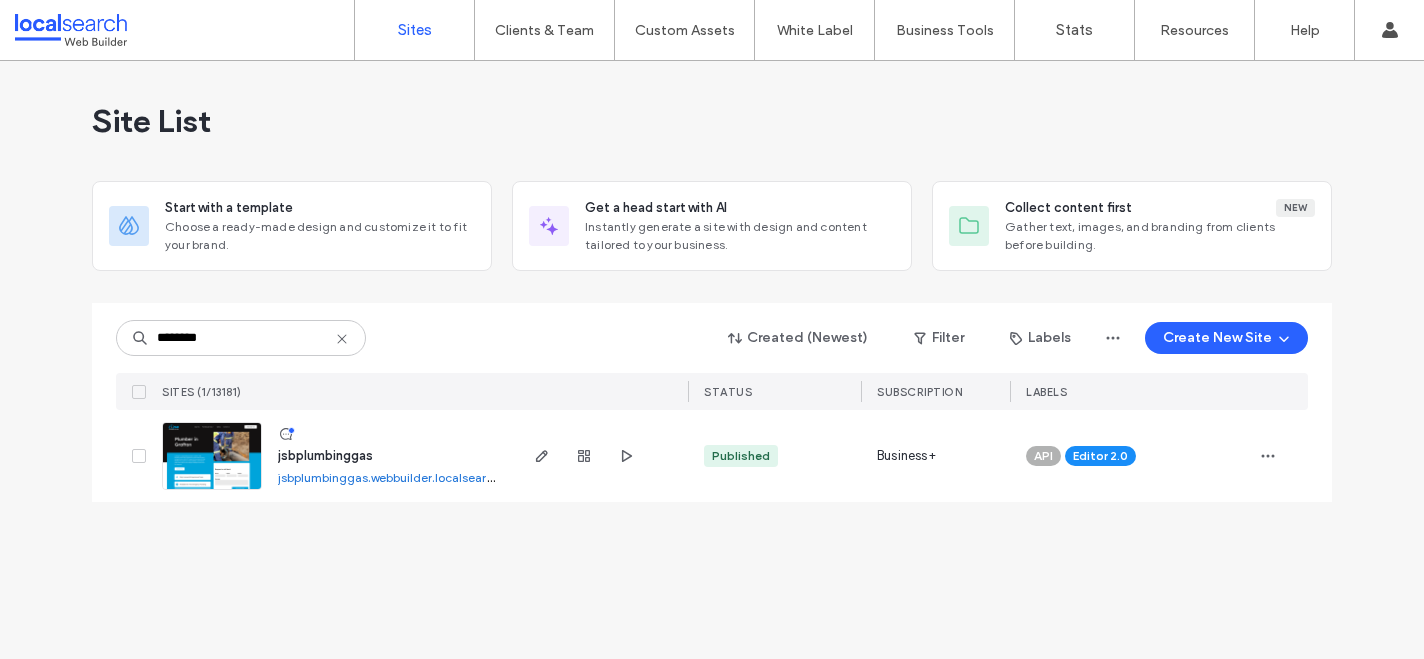 click on "jsbplumbinggas" at bounding box center (325, 455) 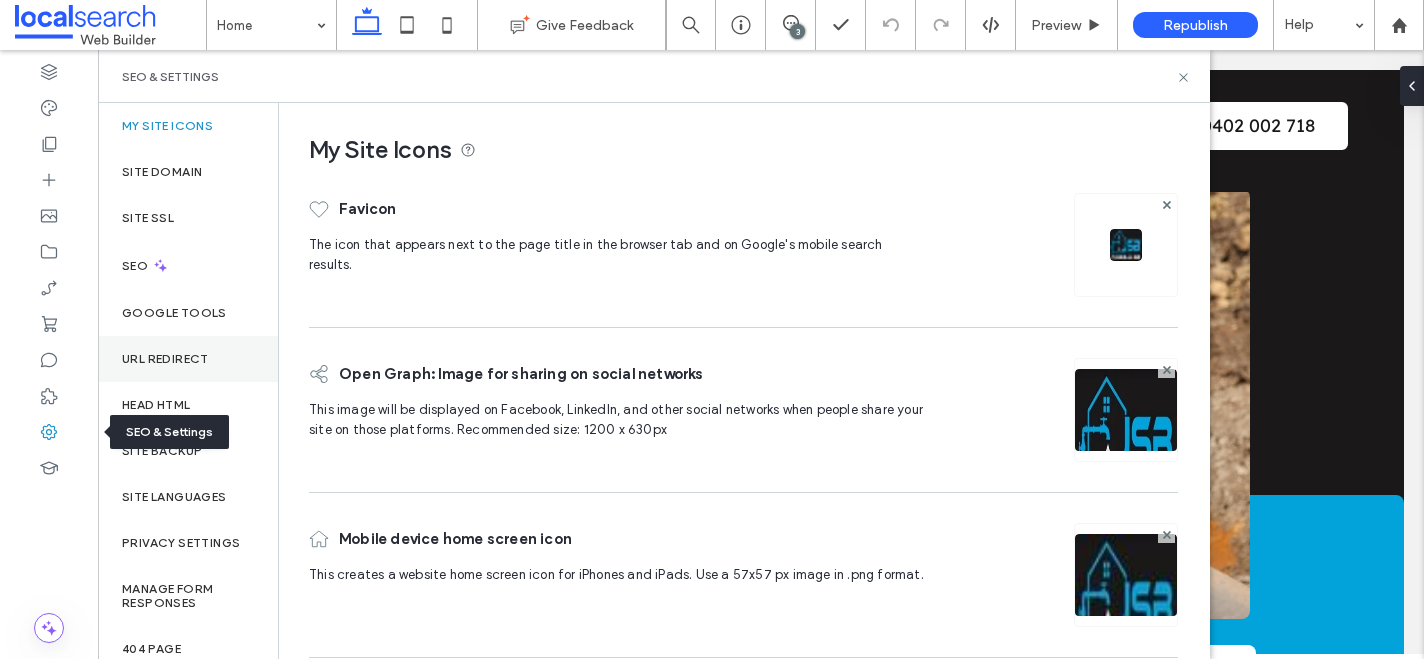 scroll, scrollTop: 0, scrollLeft: 0, axis: both 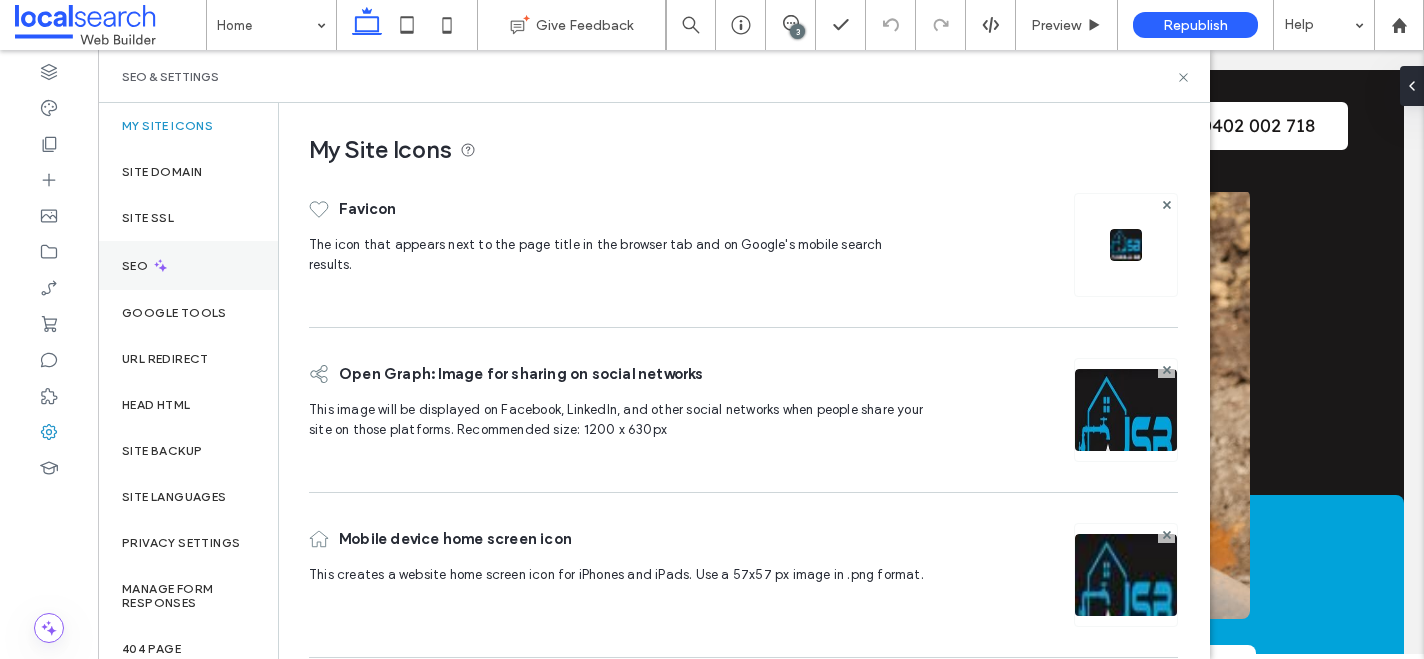 click on "SEO" at bounding box center (188, 265) 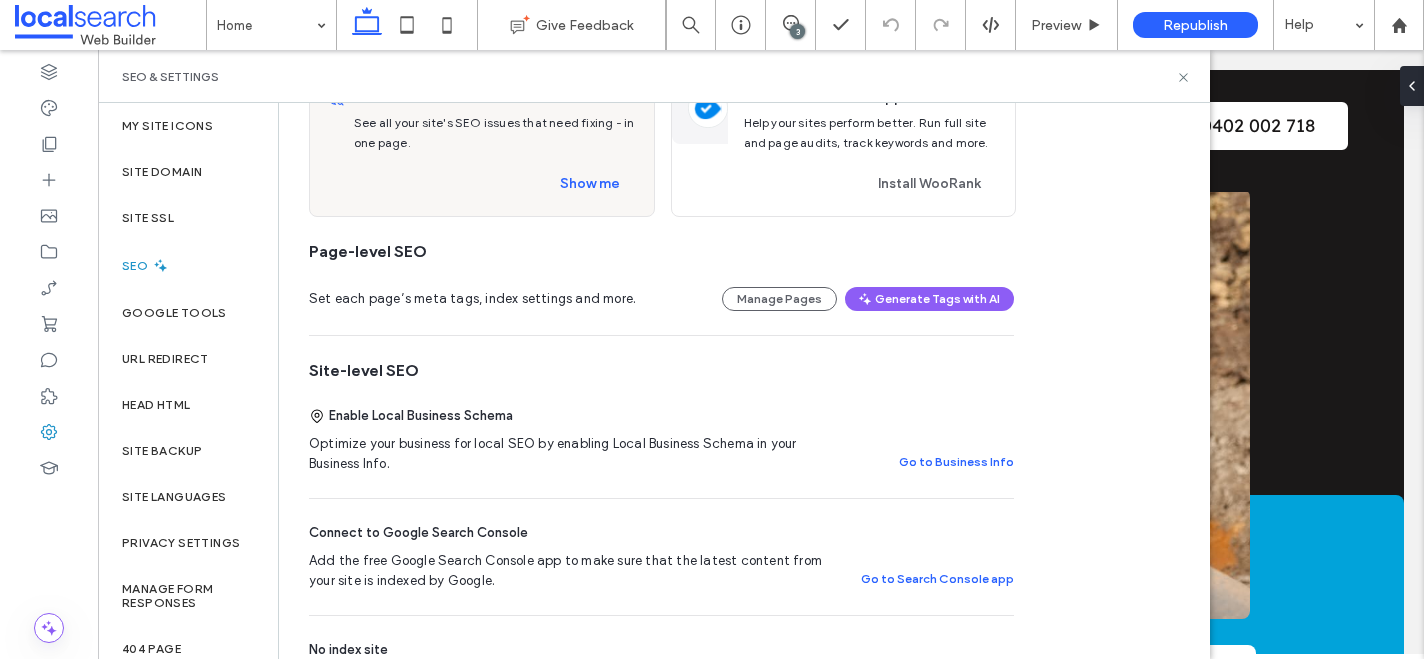 scroll, scrollTop: 344, scrollLeft: 0, axis: vertical 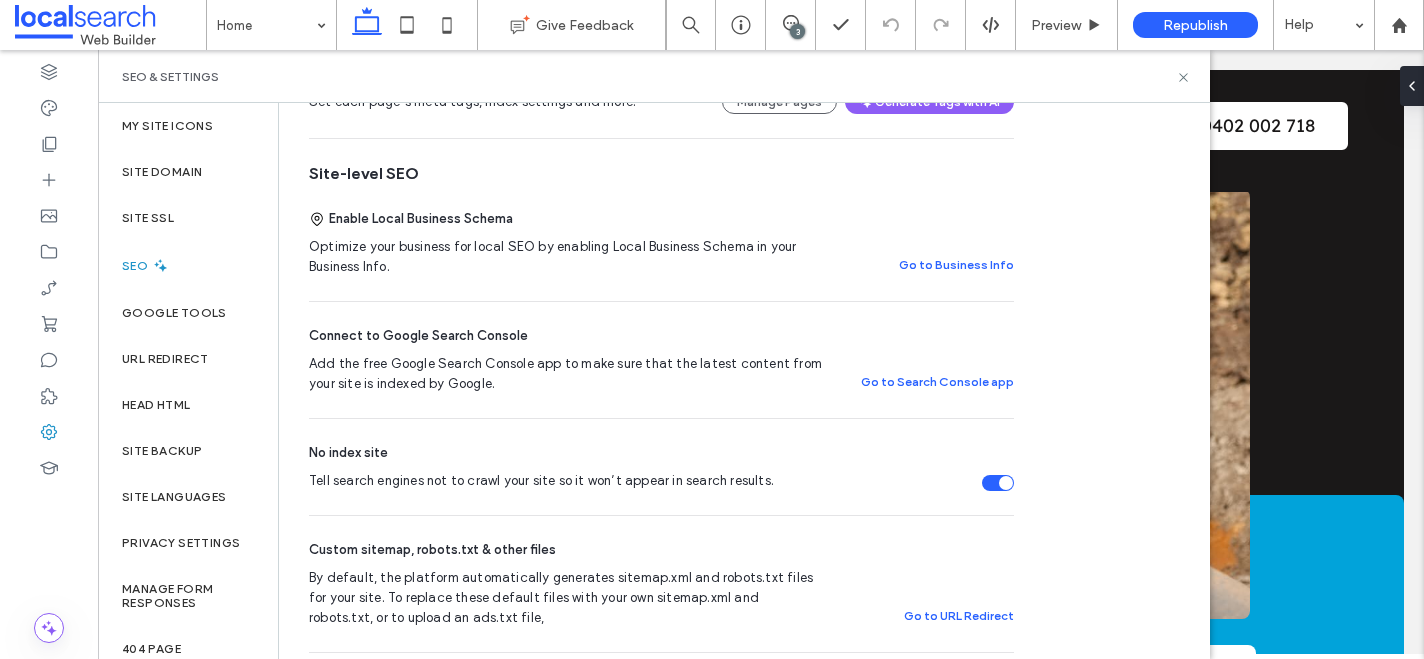 click at bounding box center (1006, 483) 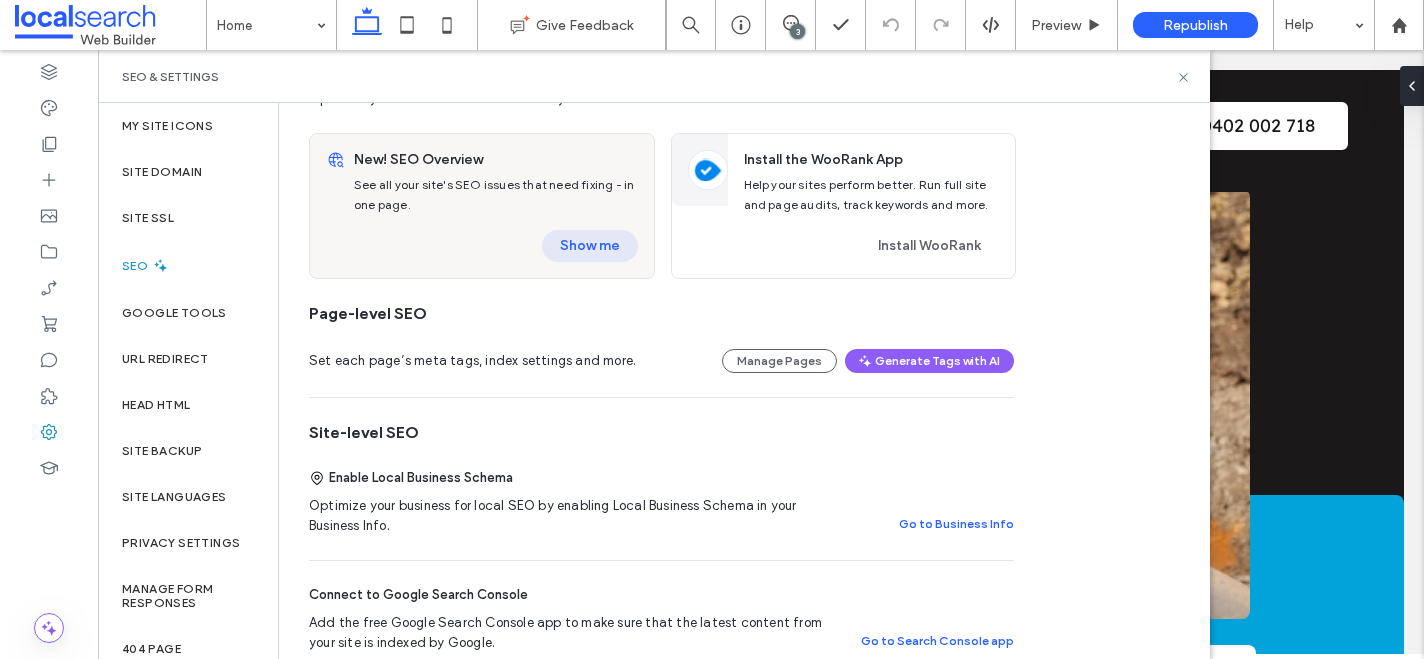 scroll, scrollTop: 0, scrollLeft: 0, axis: both 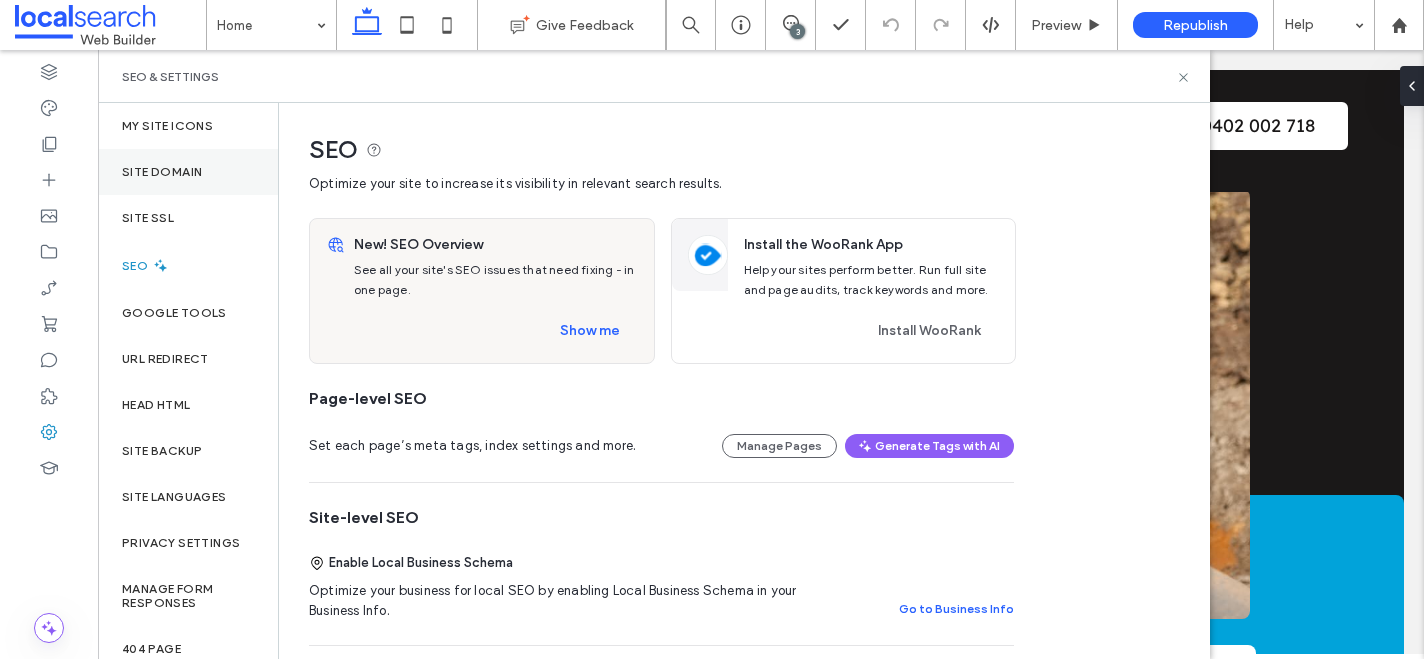 click on "Site Domain" at bounding box center [162, 172] 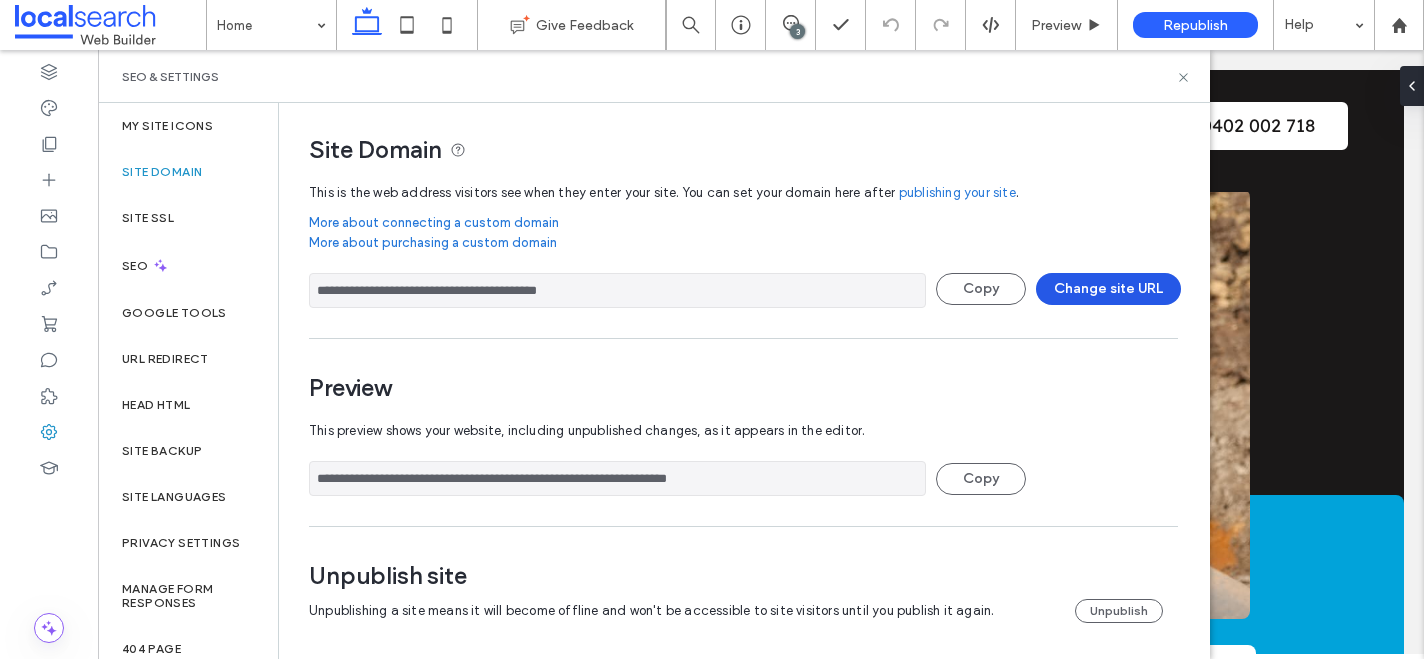 click on "Change site URL" at bounding box center [1108, 289] 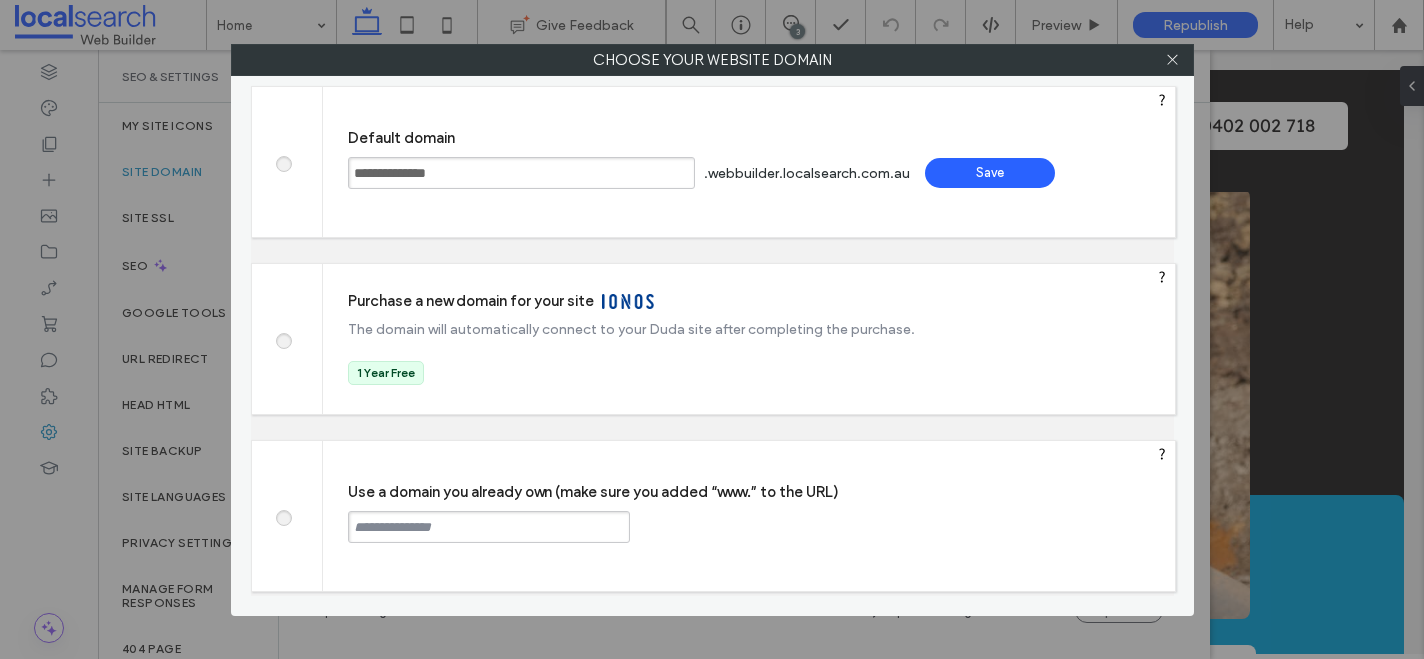 click at bounding box center (283, 515) 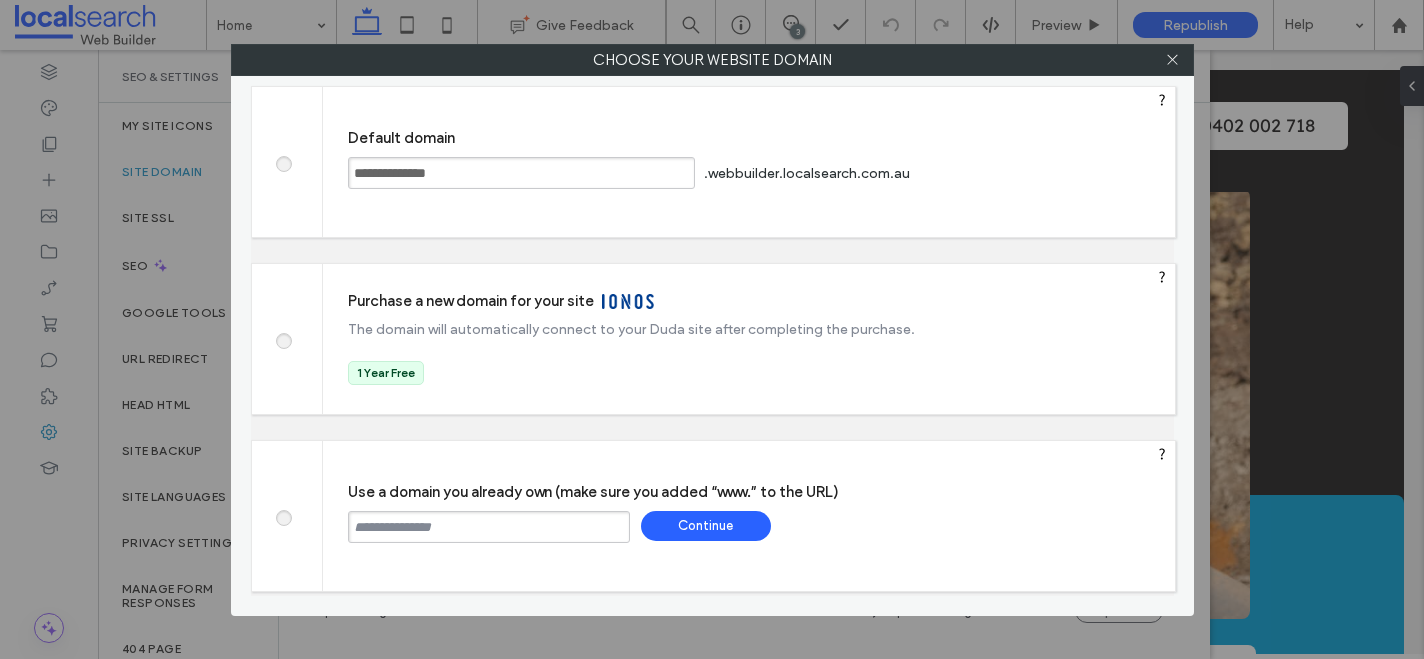click on "Use a domain you already own (make sure you added “www.” to the URL)
Continue" at bounding box center [749, 516] 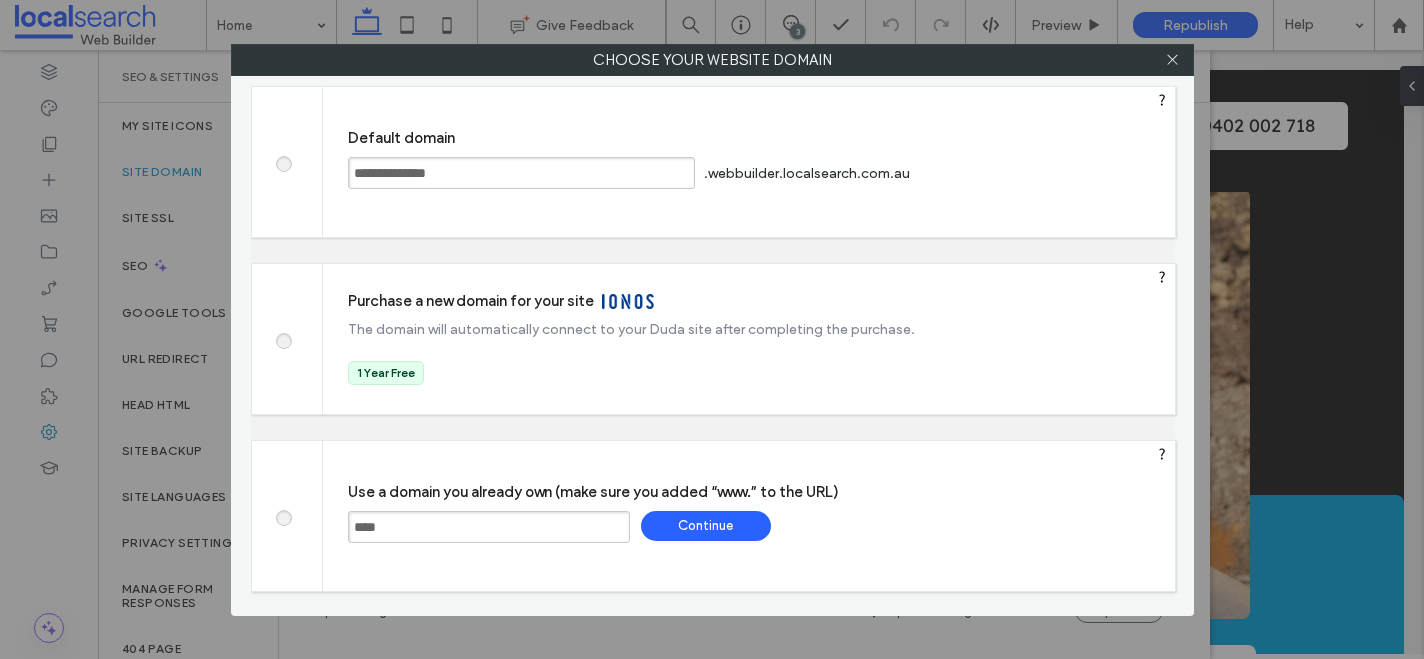 paste on "**********" 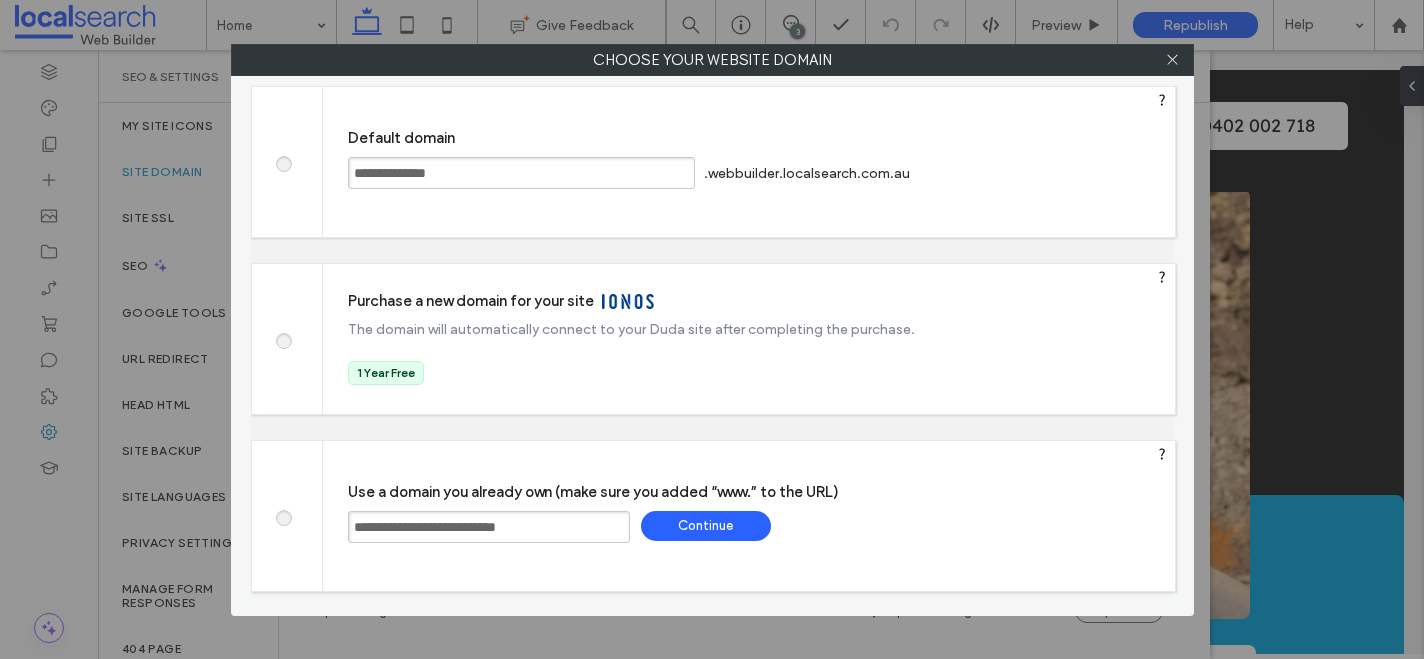 type on "**********" 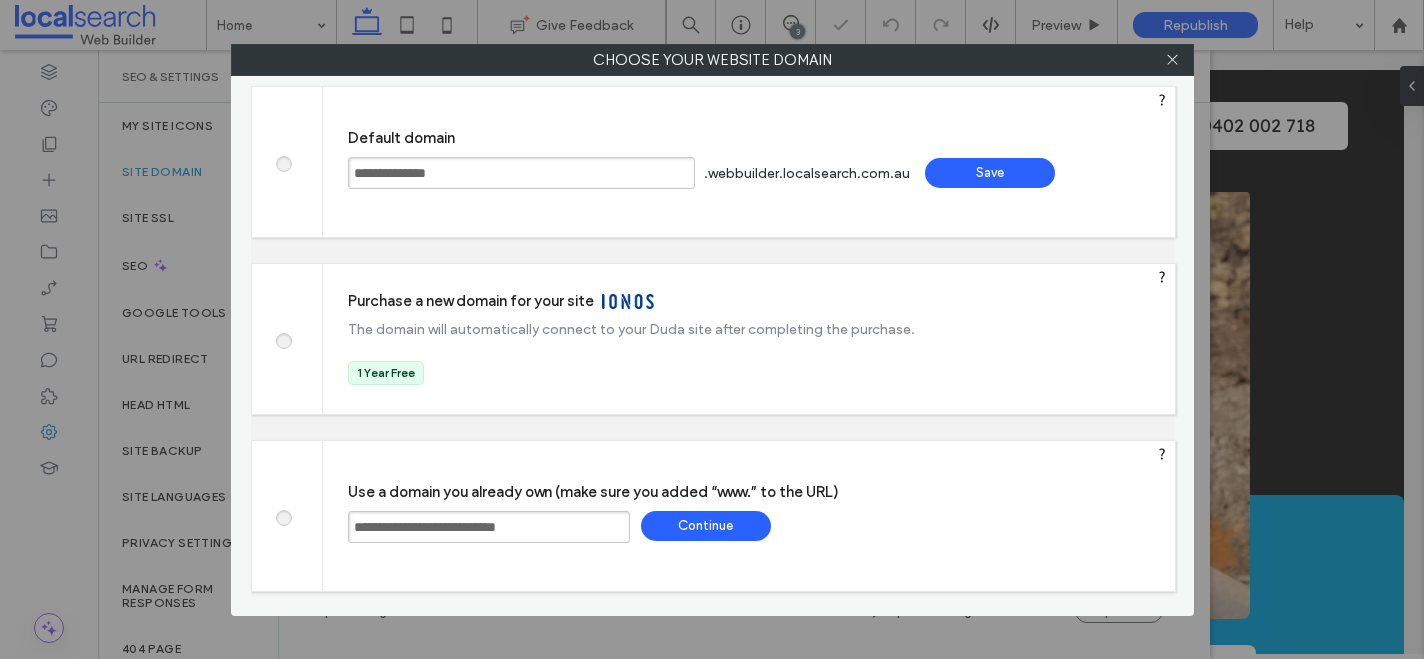 type on "**********" 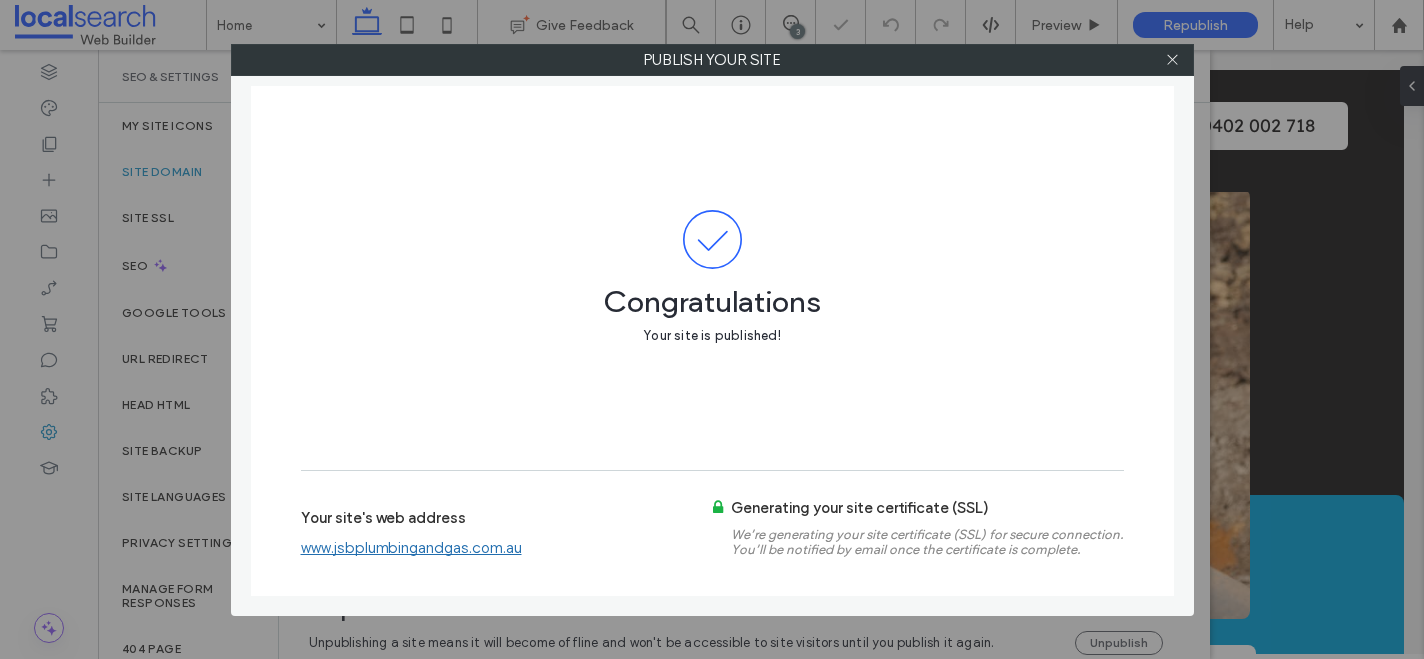 click on "www.jsbplumbingandgas.com.au" at bounding box center [411, 548] 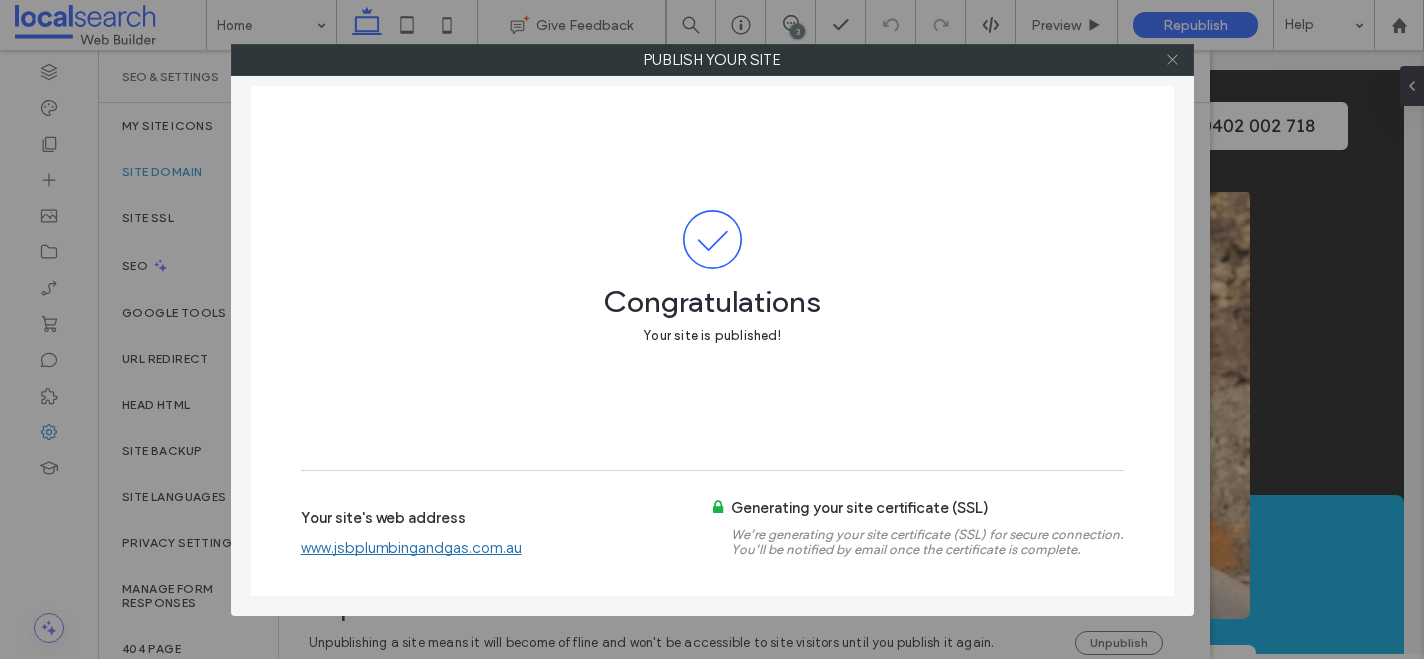 click 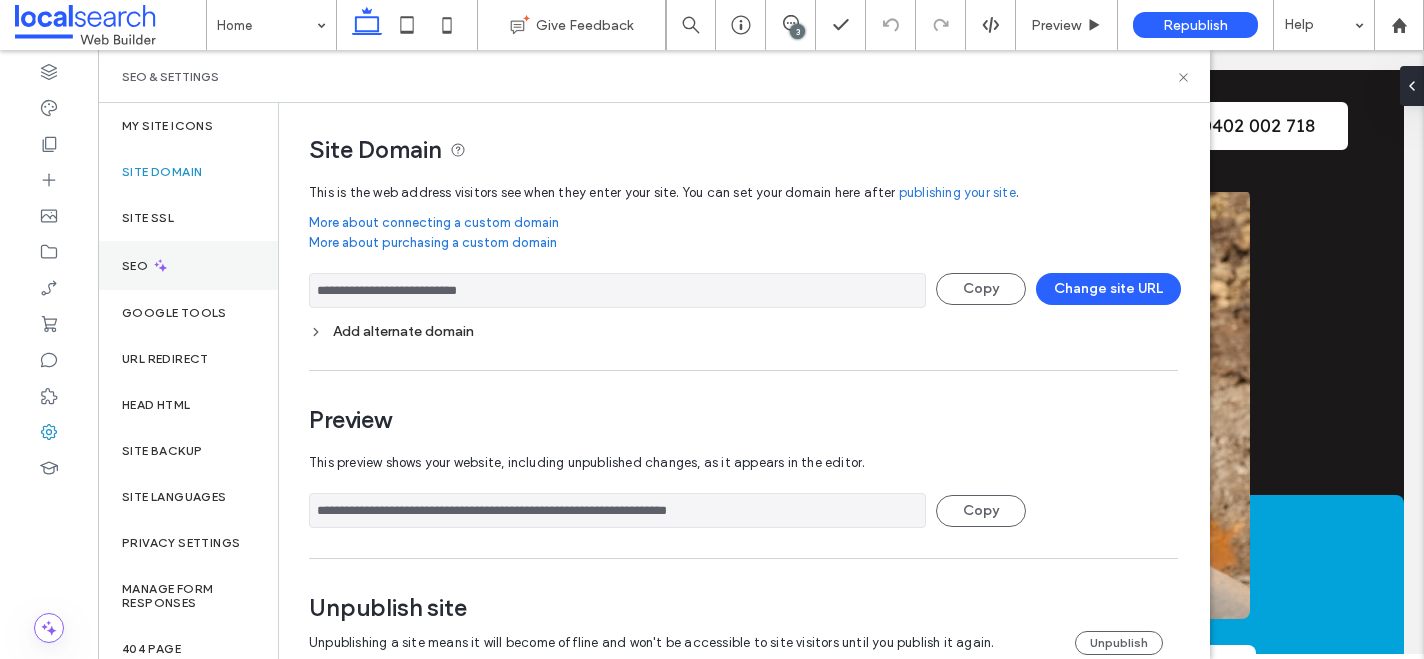 click on "SEO" at bounding box center (188, 265) 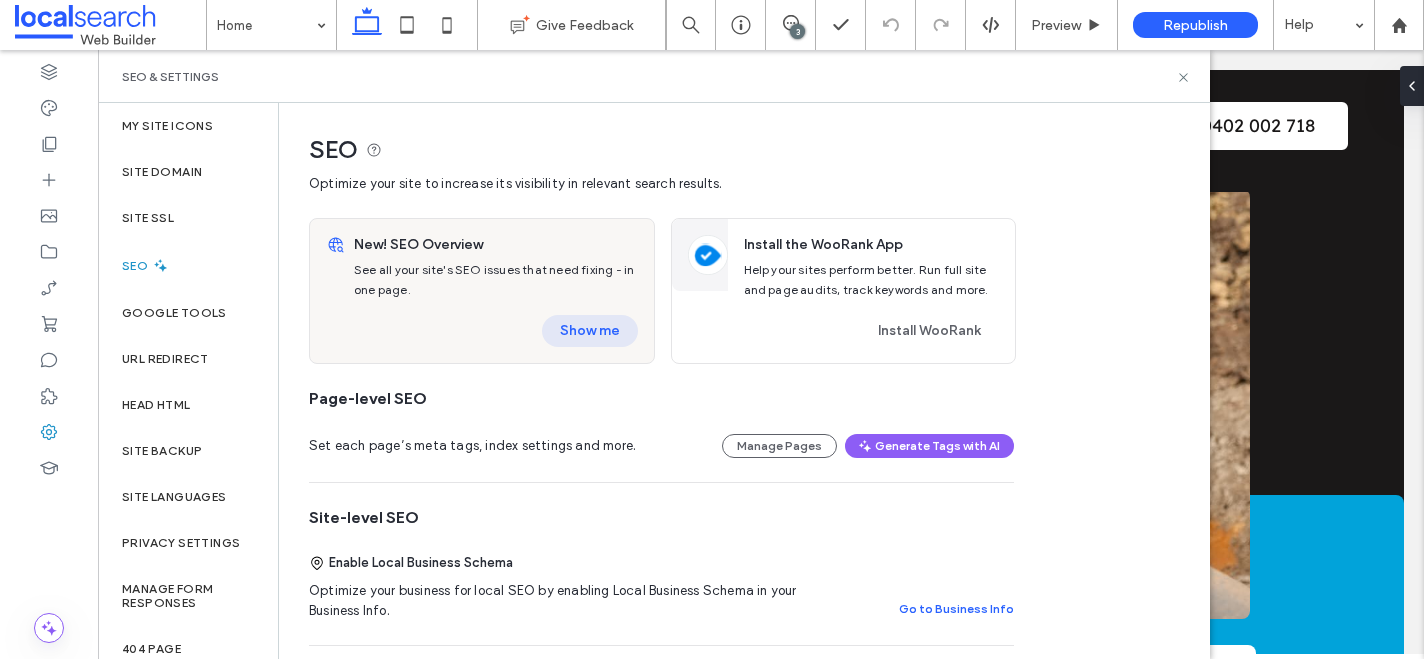 click on "Show me" at bounding box center (590, 331) 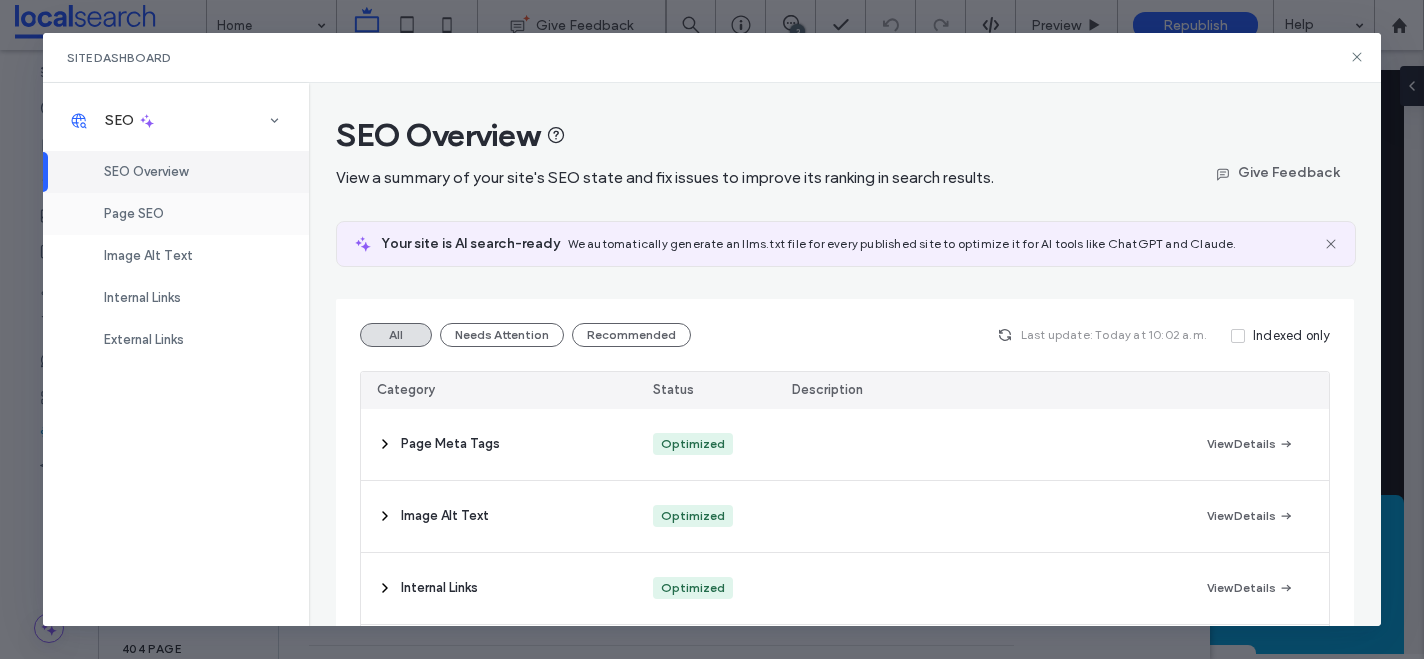 click on "Page SEO" at bounding box center (176, 214) 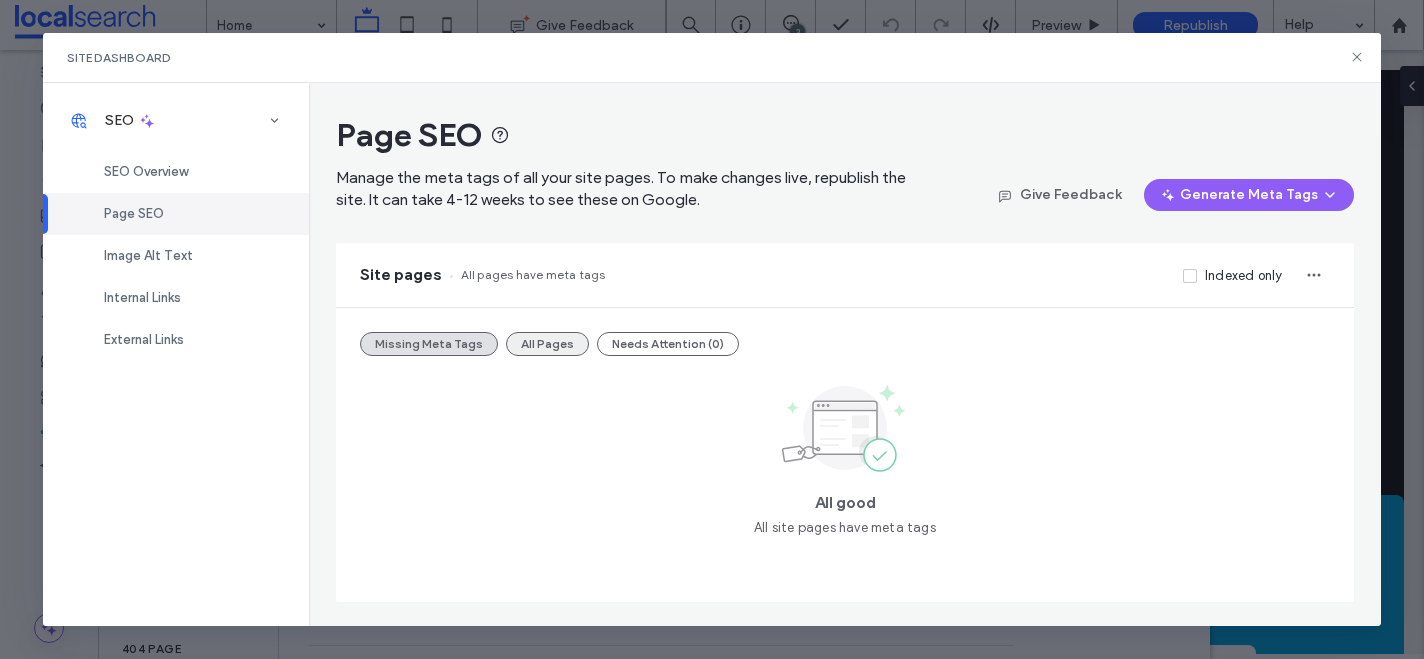 click on "All Pages" at bounding box center (547, 344) 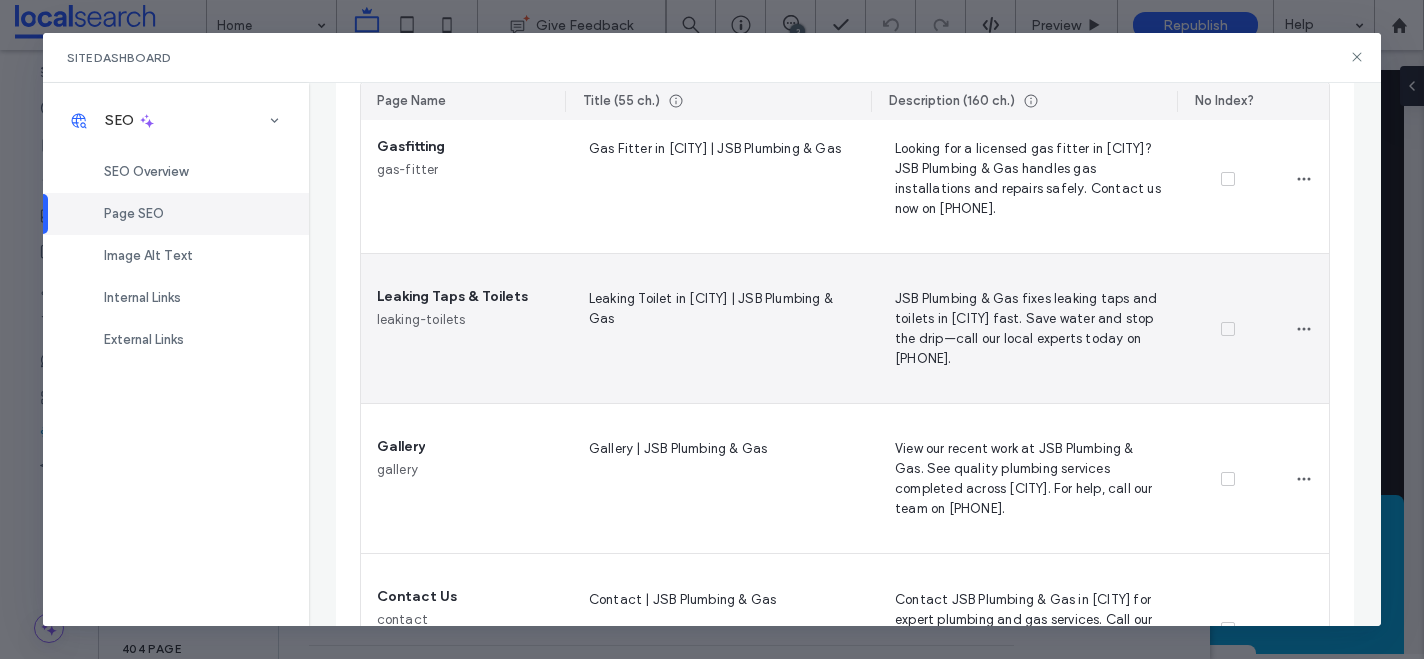 scroll, scrollTop: 1317, scrollLeft: 0, axis: vertical 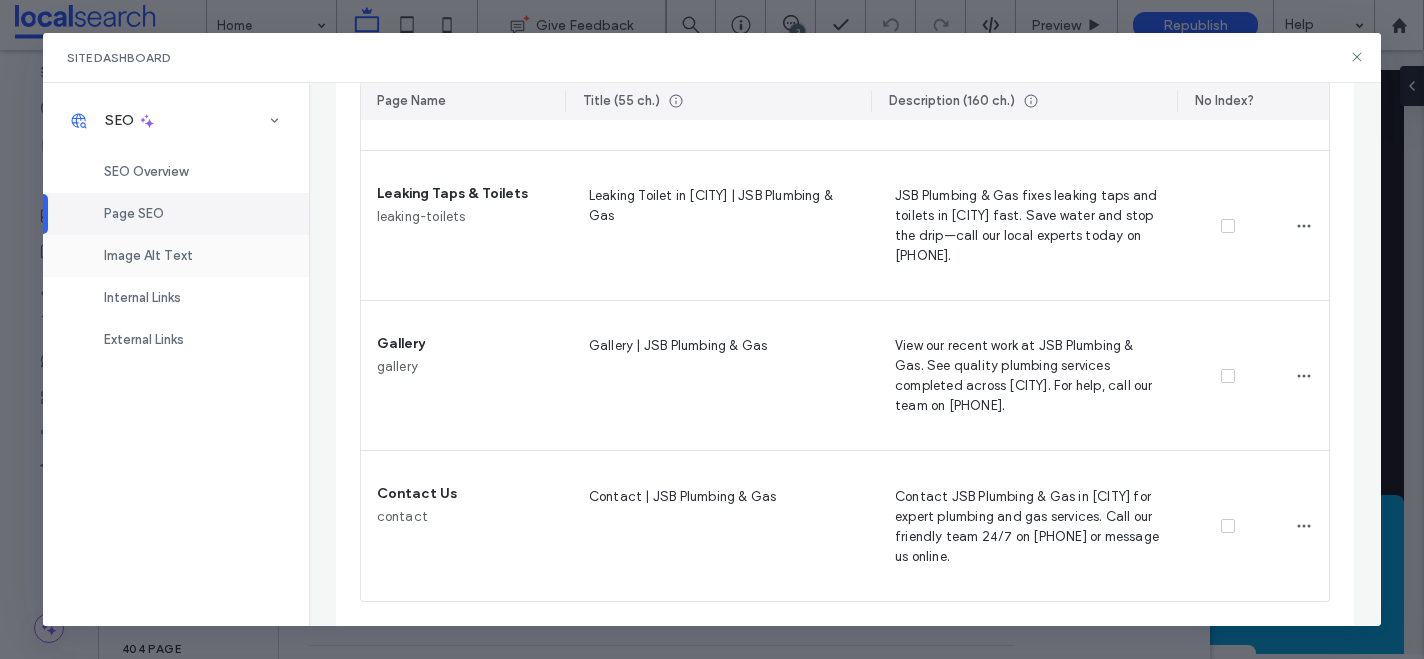 click on "Image Alt Text" at bounding box center [176, 256] 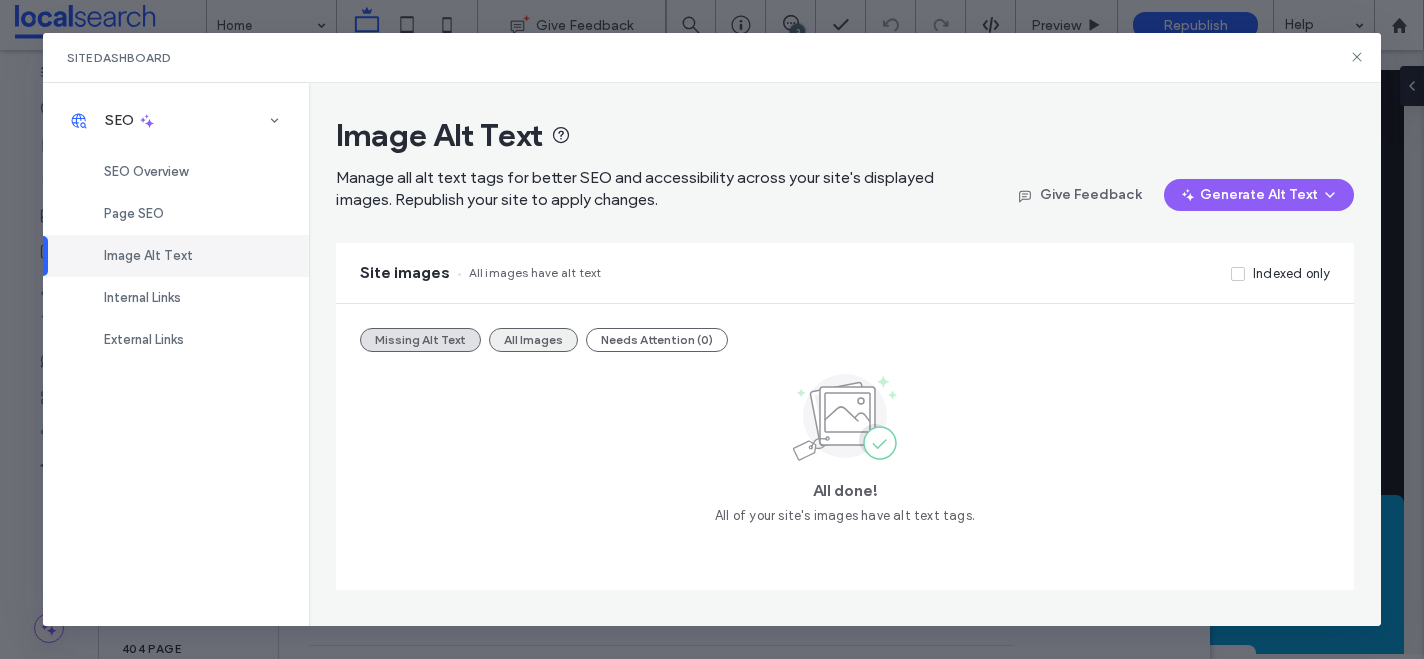 click on "All Images" at bounding box center [533, 340] 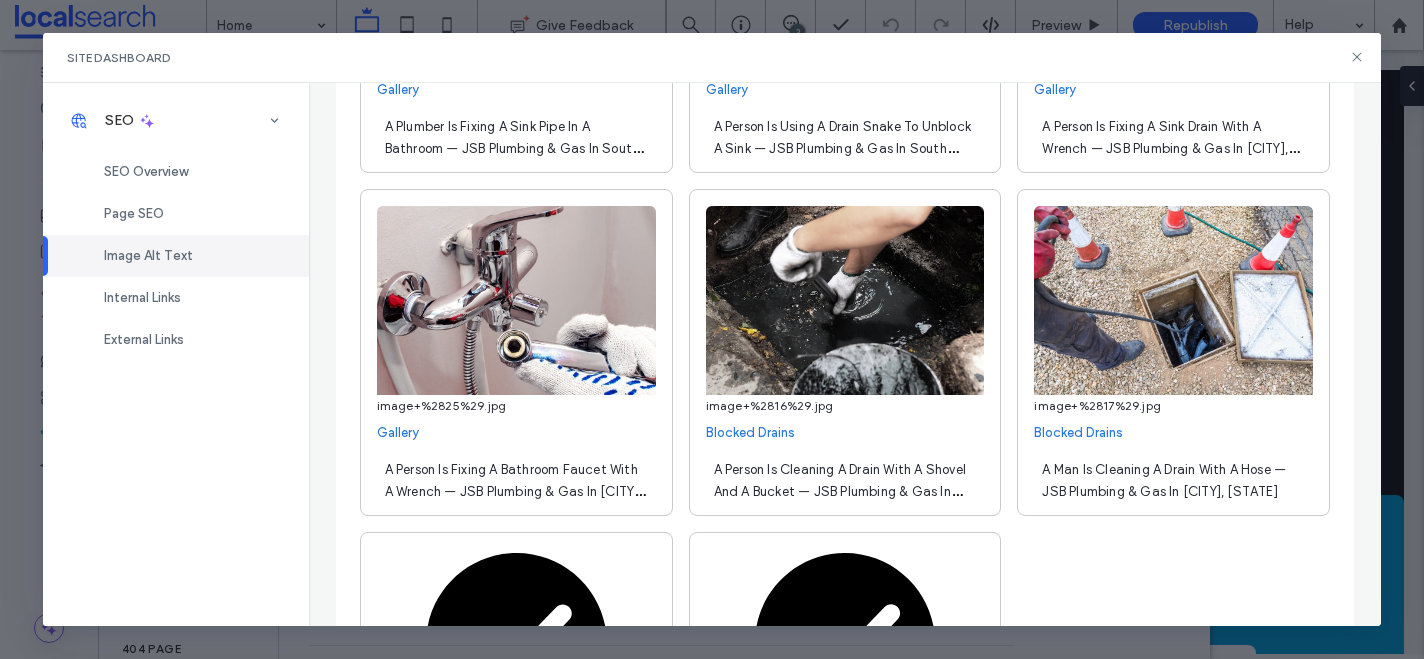 scroll, scrollTop: 5945, scrollLeft: 0, axis: vertical 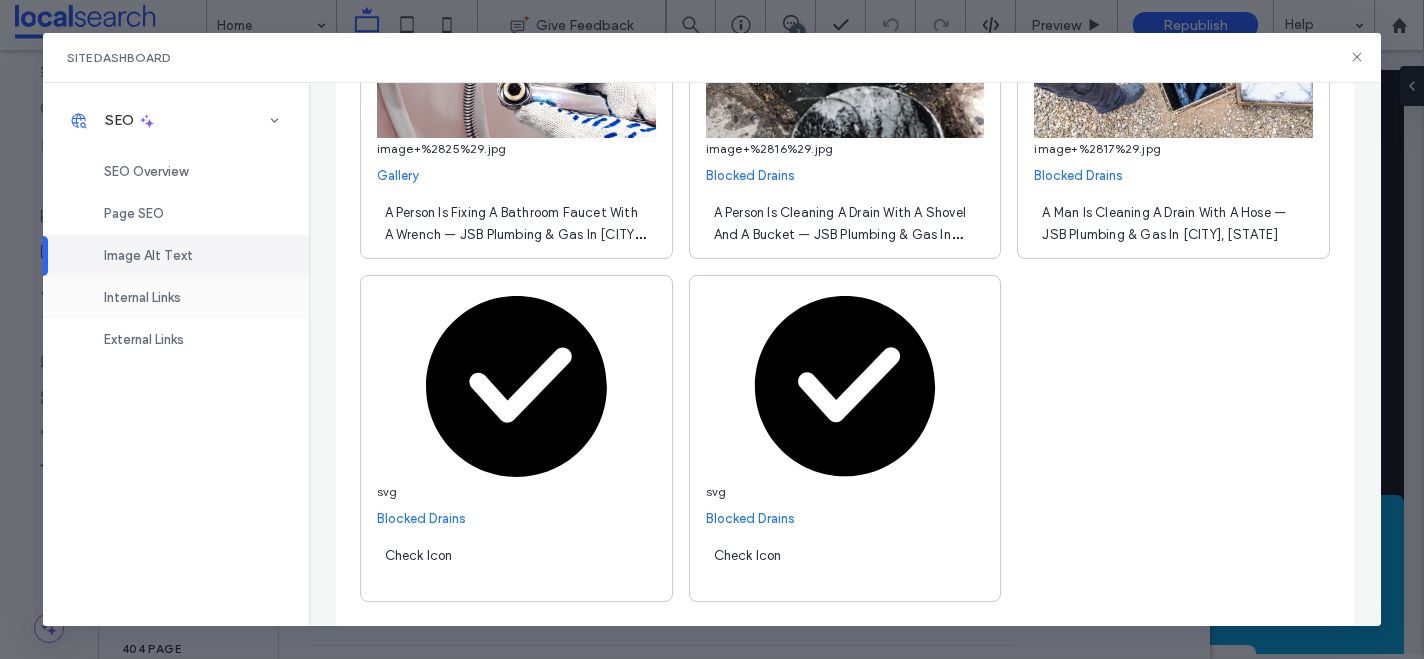 click on "Internal Links" at bounding box center (142, 297) 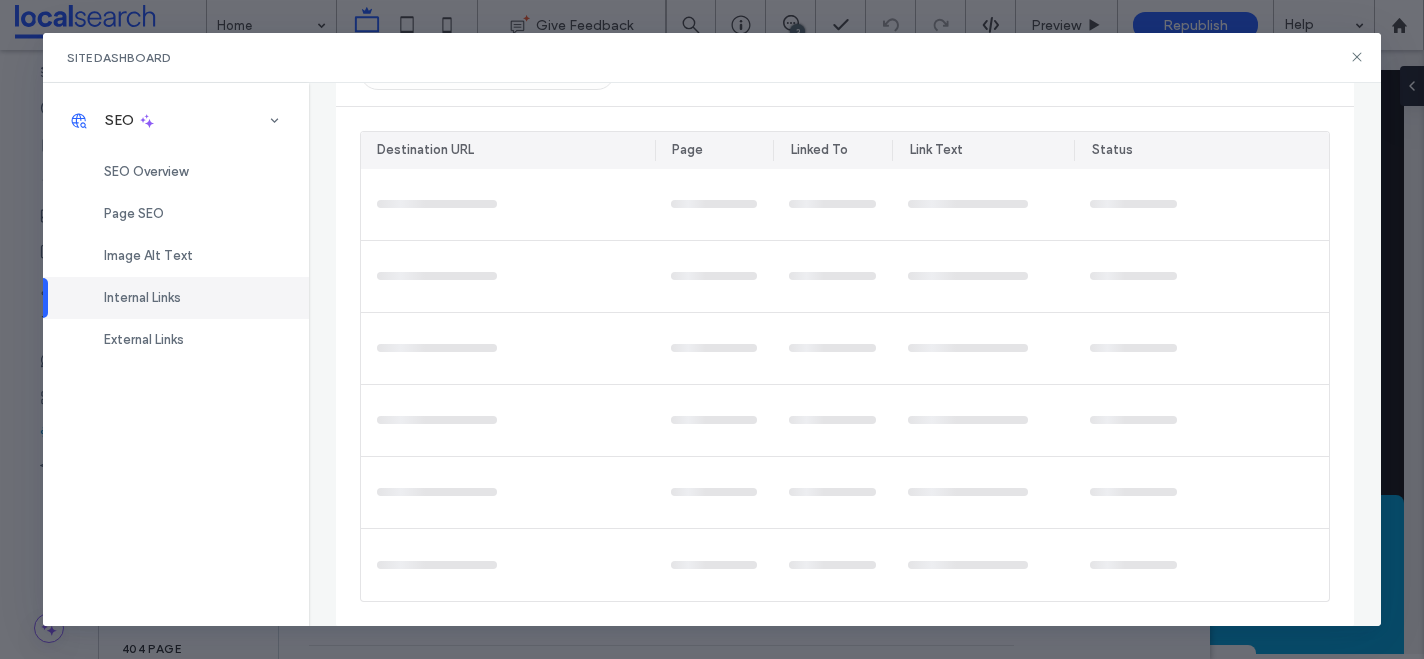 scroll, scrollTop: 0, scrollLeft: 0, axis: both 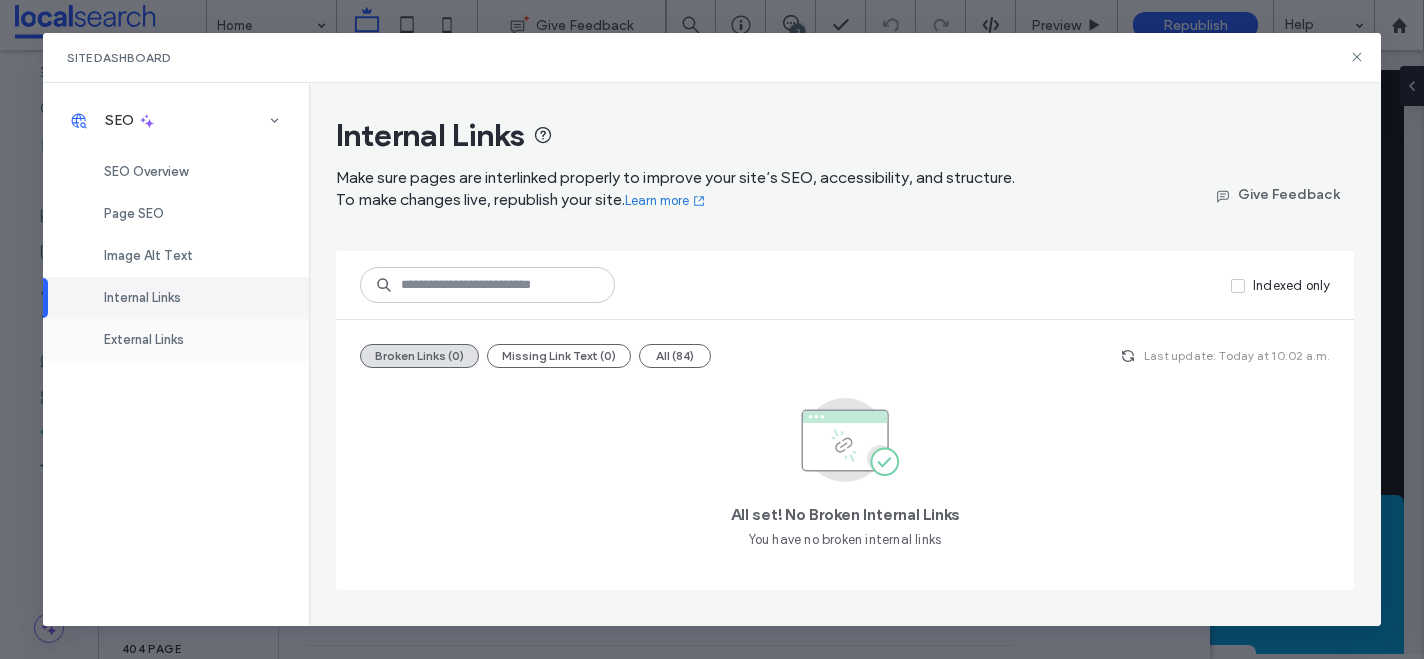 click on "External Links" at bounding box center (176, 340) 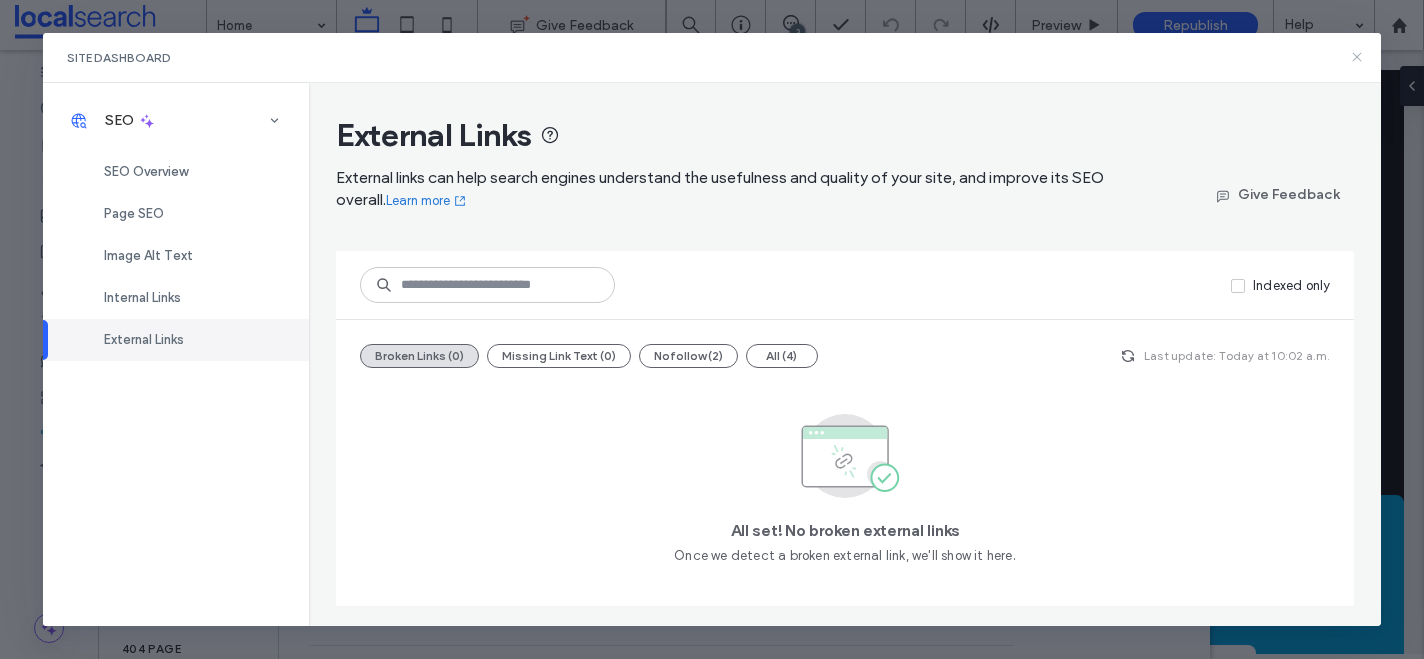 click 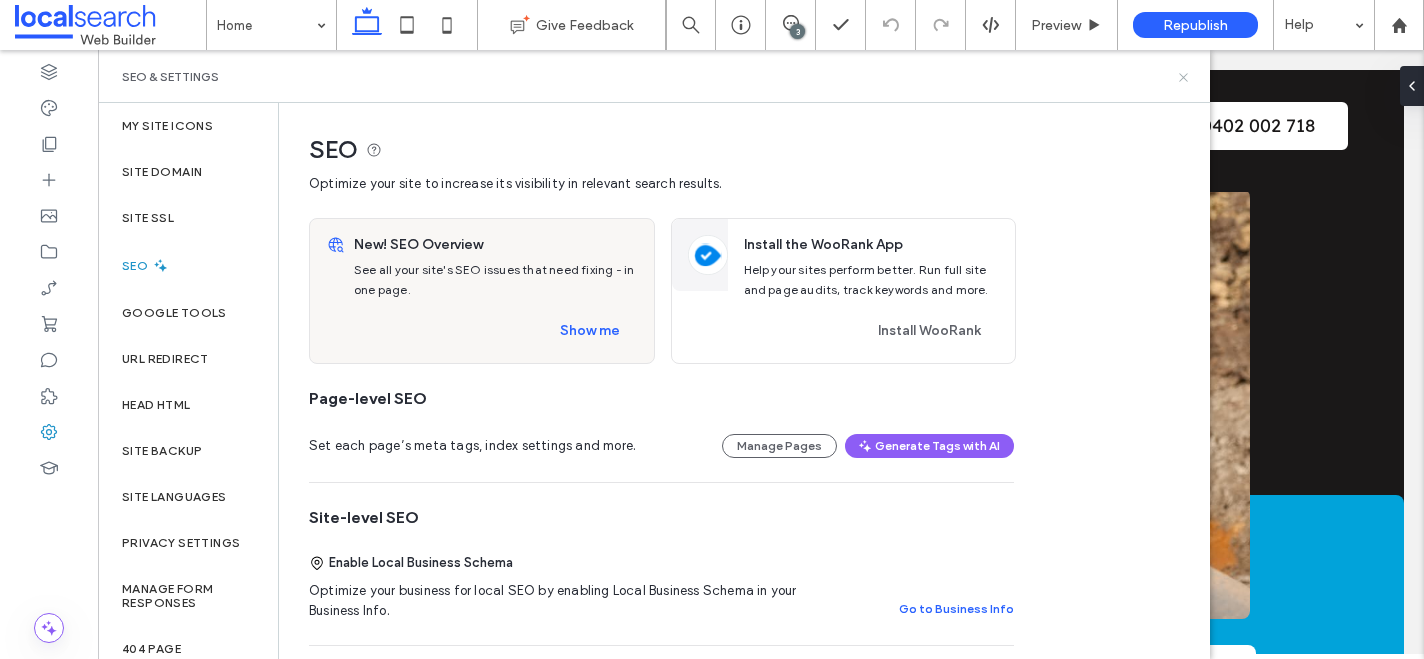 click 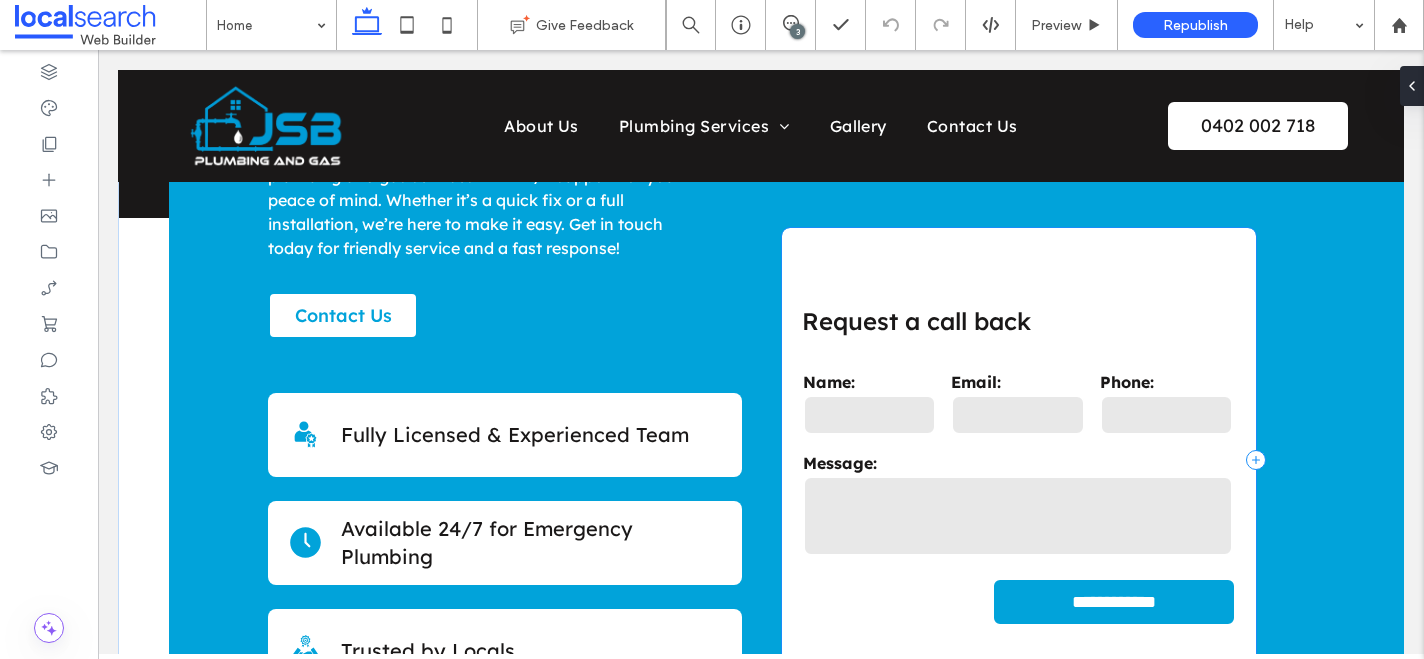 scroll, scrollTop: 421, scrollLeft: 0, axis: vertical 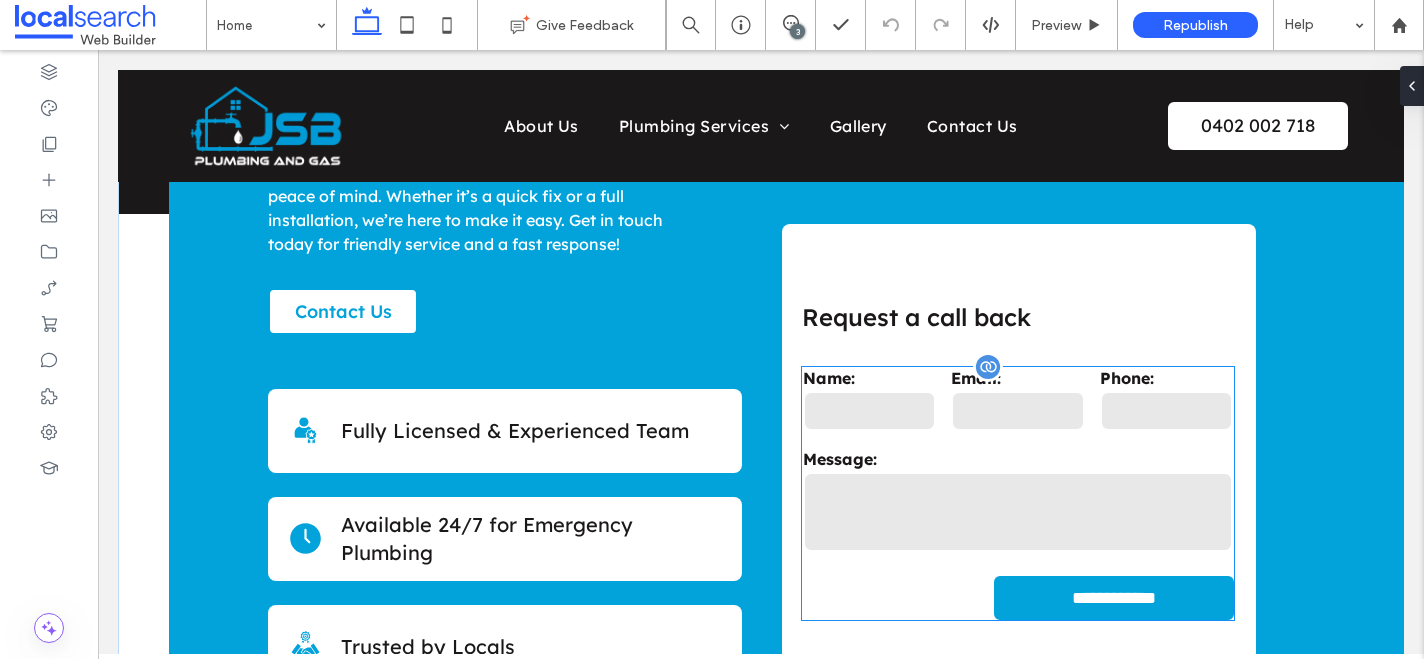 click at bounding box center [1018, 512] 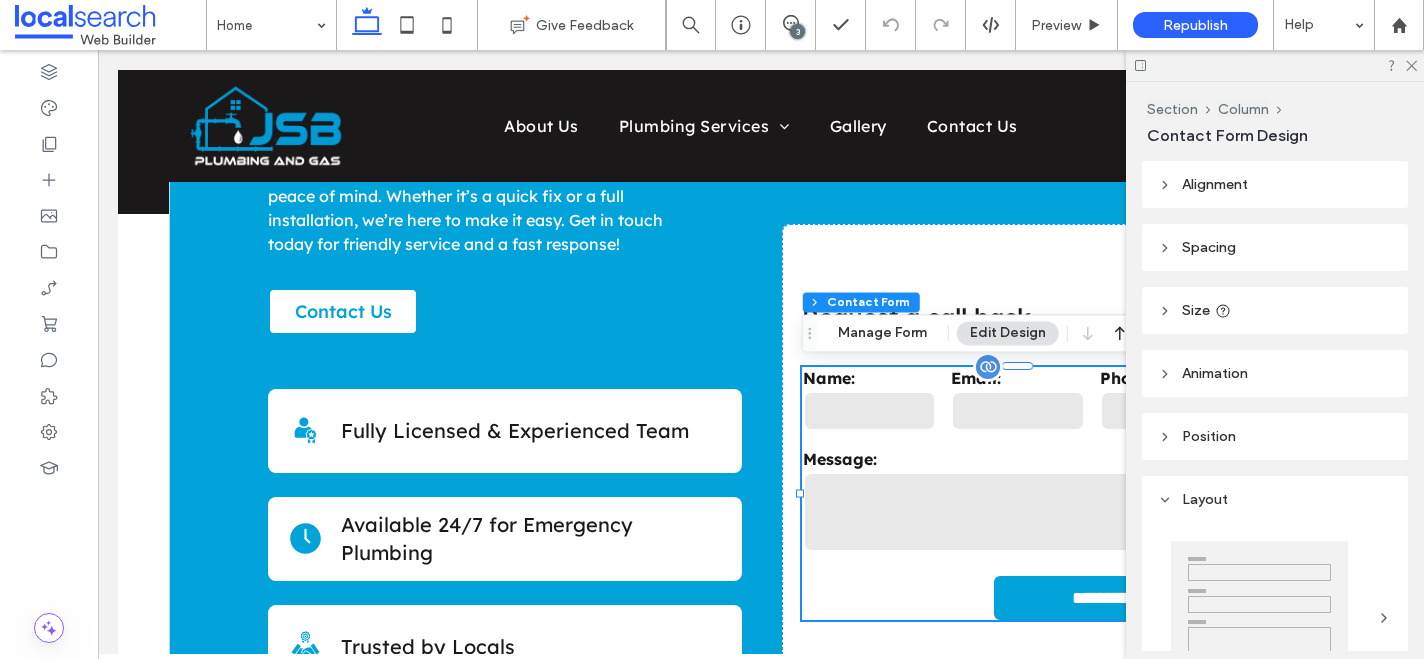 type on "*" 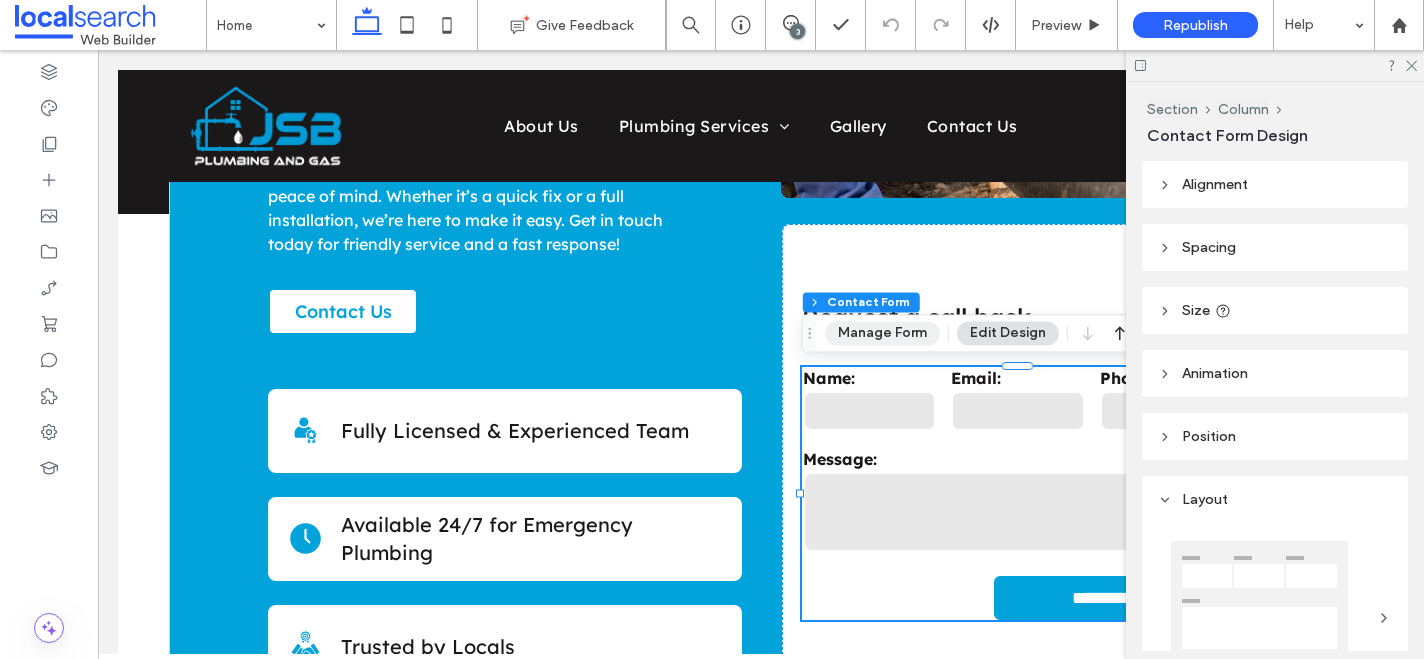 click on "Manage Form" at bounding box center [882, 333] 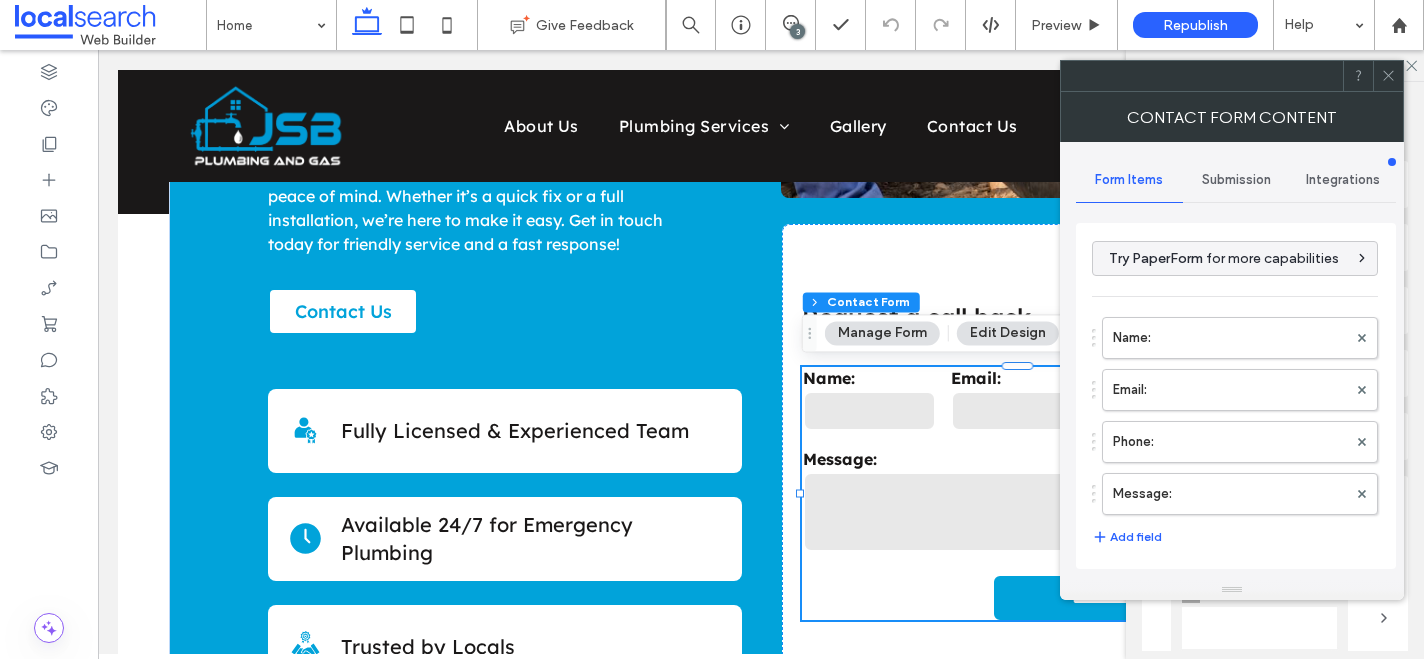 click on "Submission" at bounding box center [1236, 180] 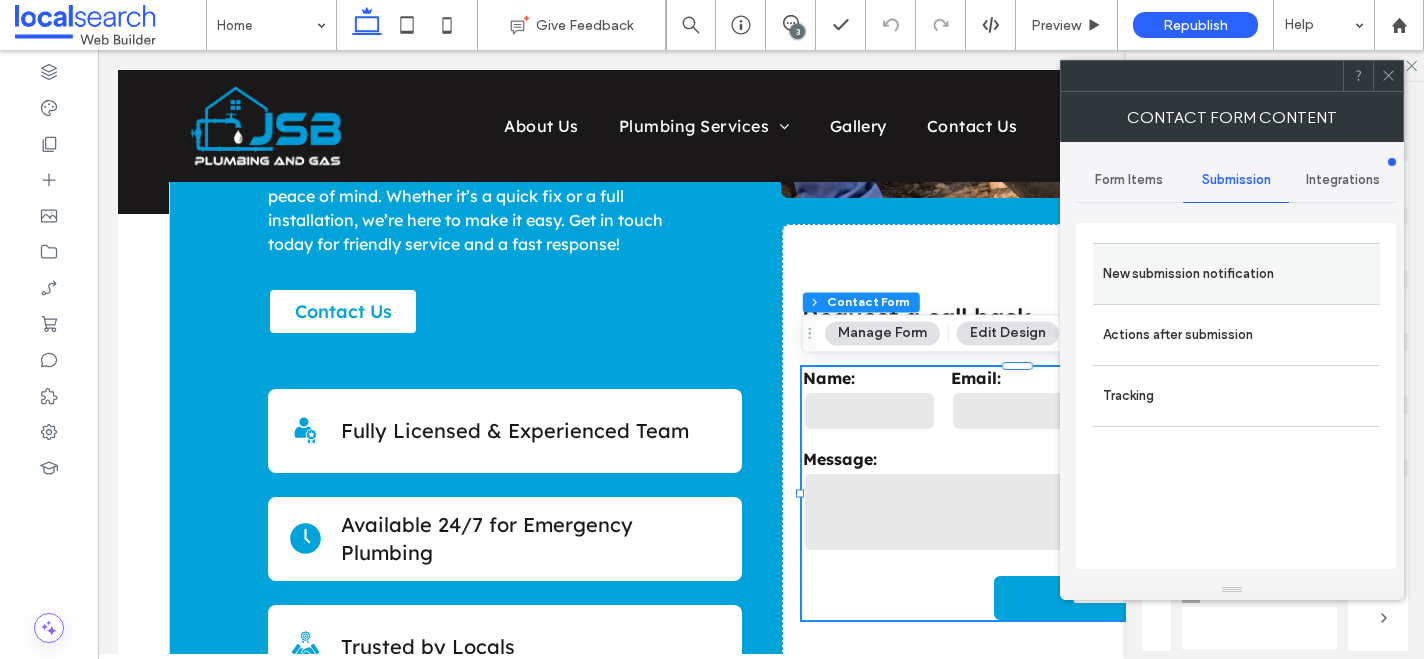 click on "New submission notification" at bounding box center (1236, 274) 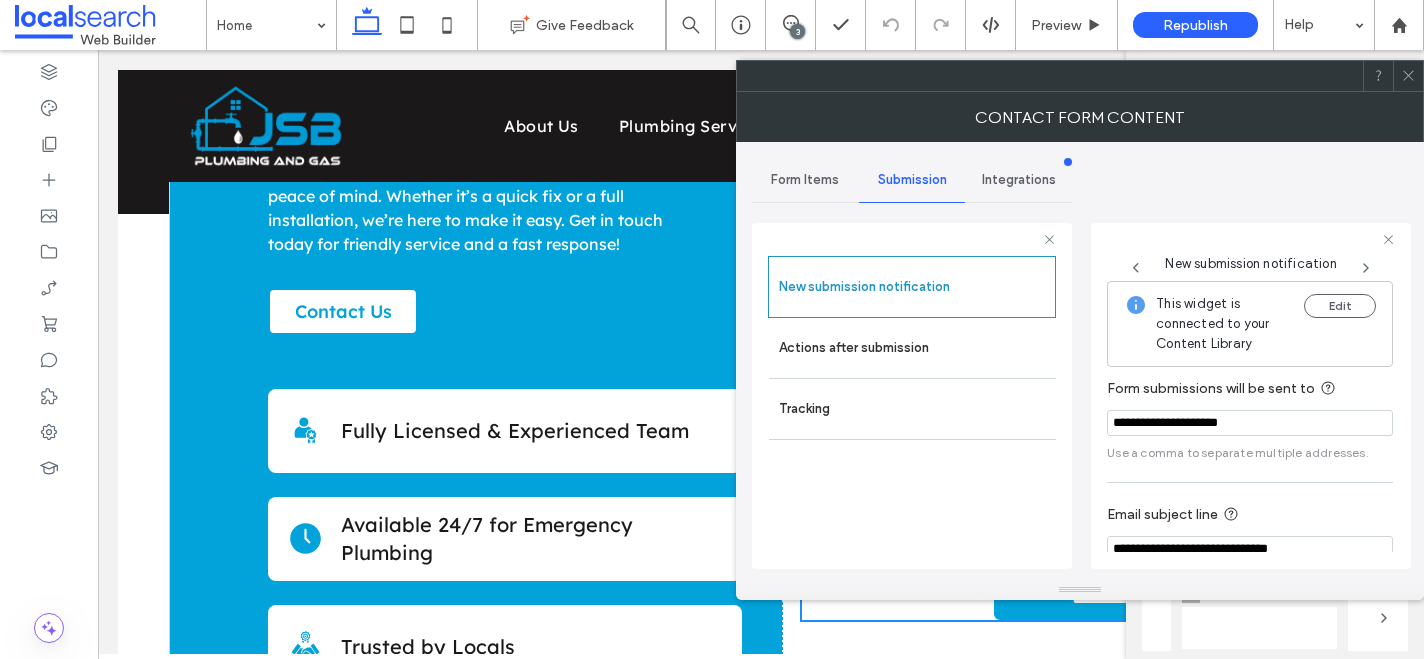 scroll, scrollTop: 106, scrollLeft: 0, axis: vertical 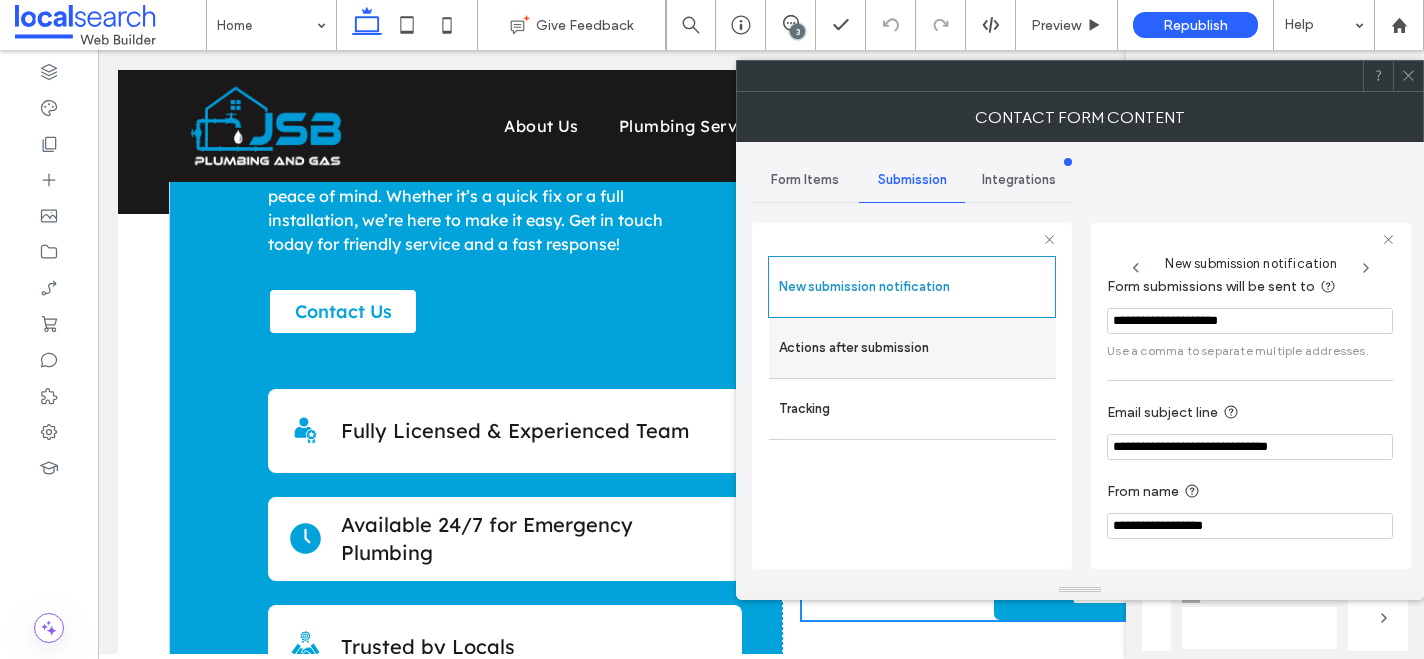 click on "Actions after submission" at bounding box center [912, 348] 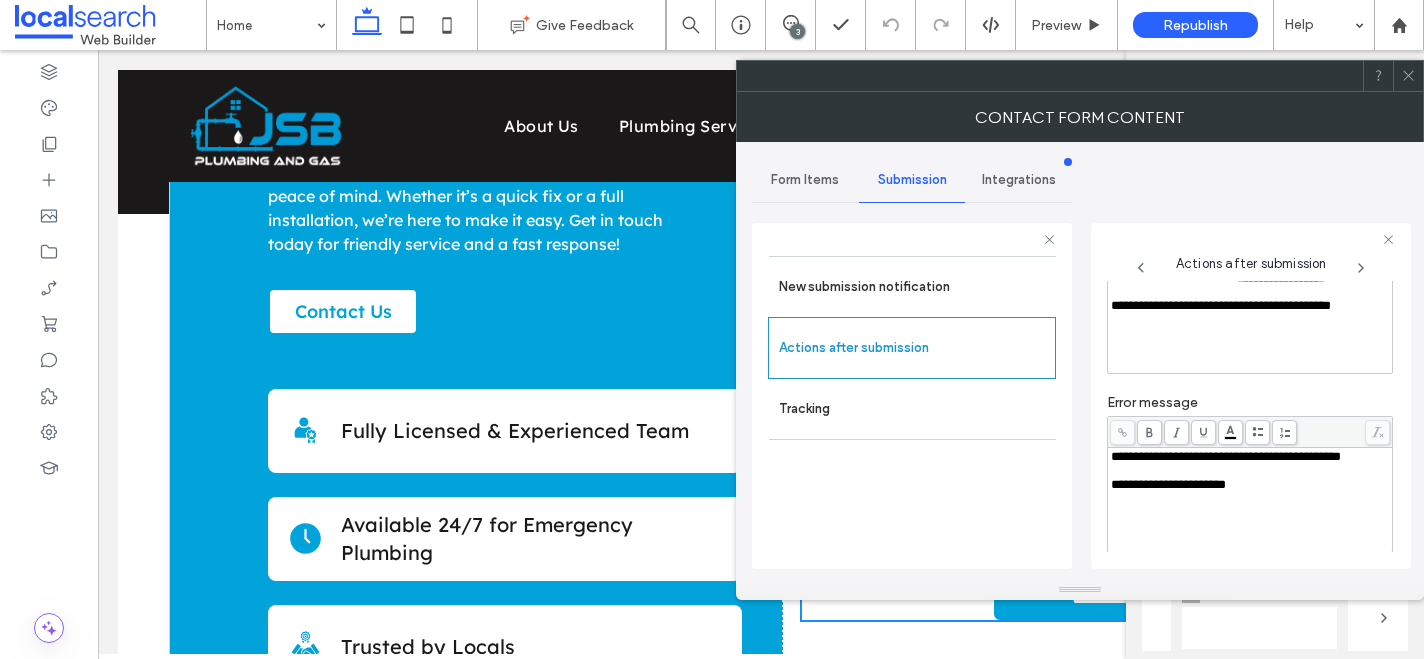 scroll, scrollTop: 0, scrollLeft: 0, axis: both 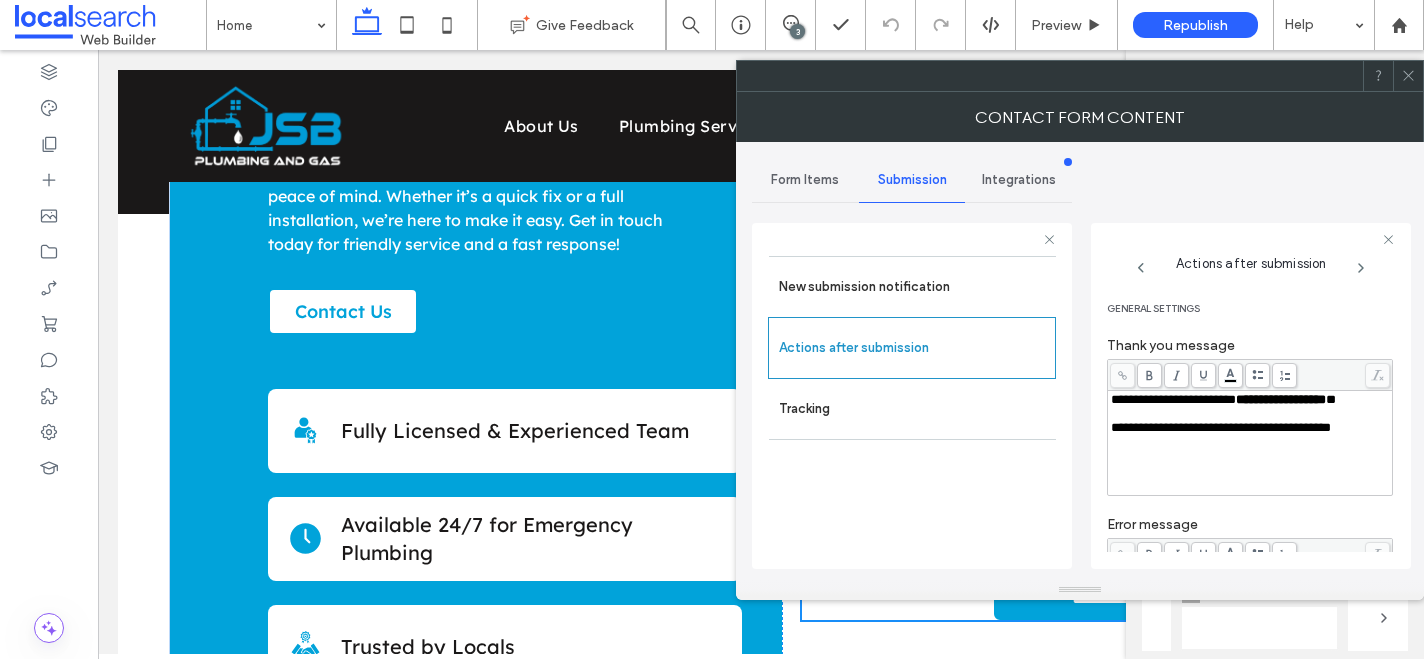 click at bounding box center [1408, 76] 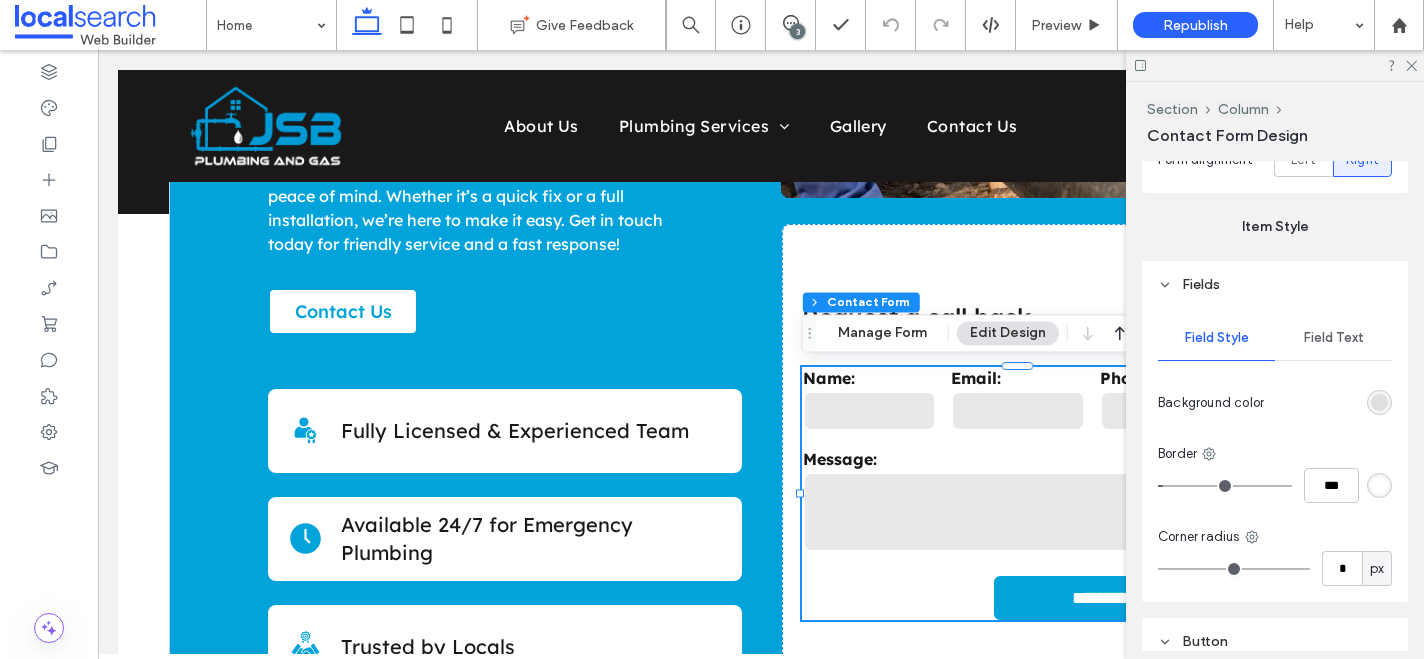 scroll, scrollTop: 620, scrollLeft: 0, axis: vertical 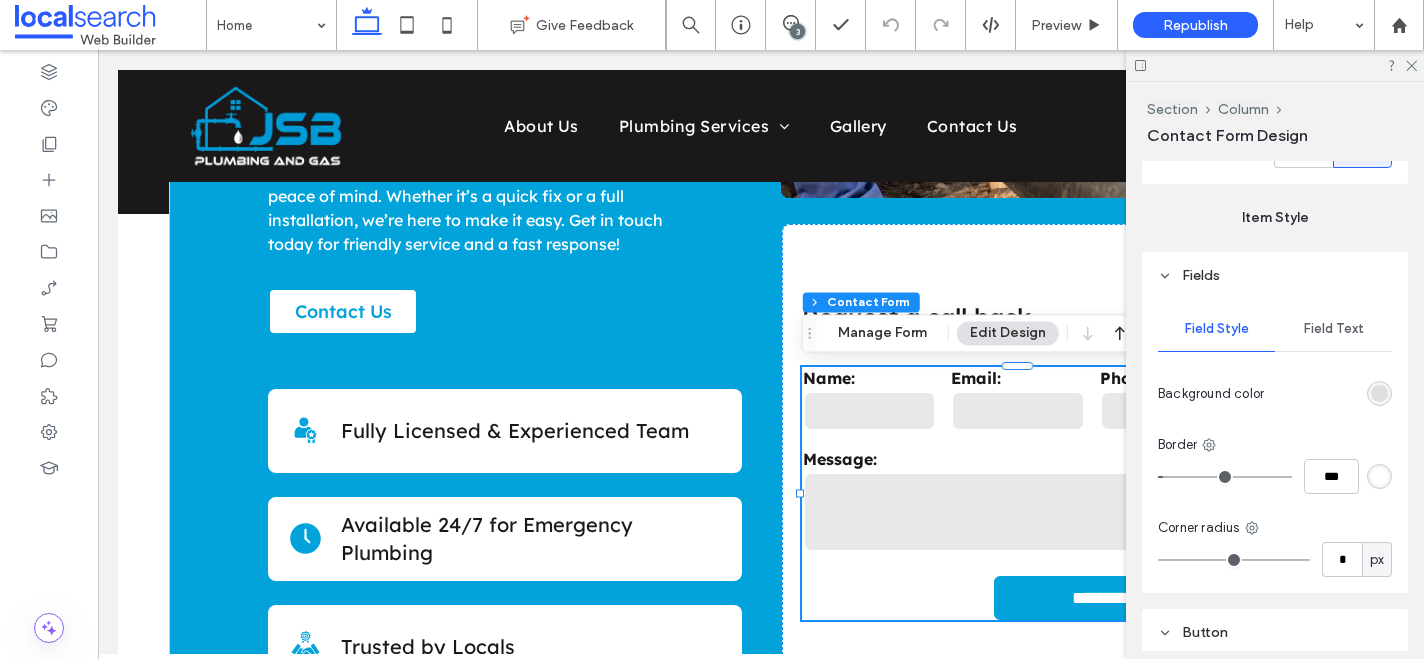 click on "Field Text" at bounding box center [1333, 329] 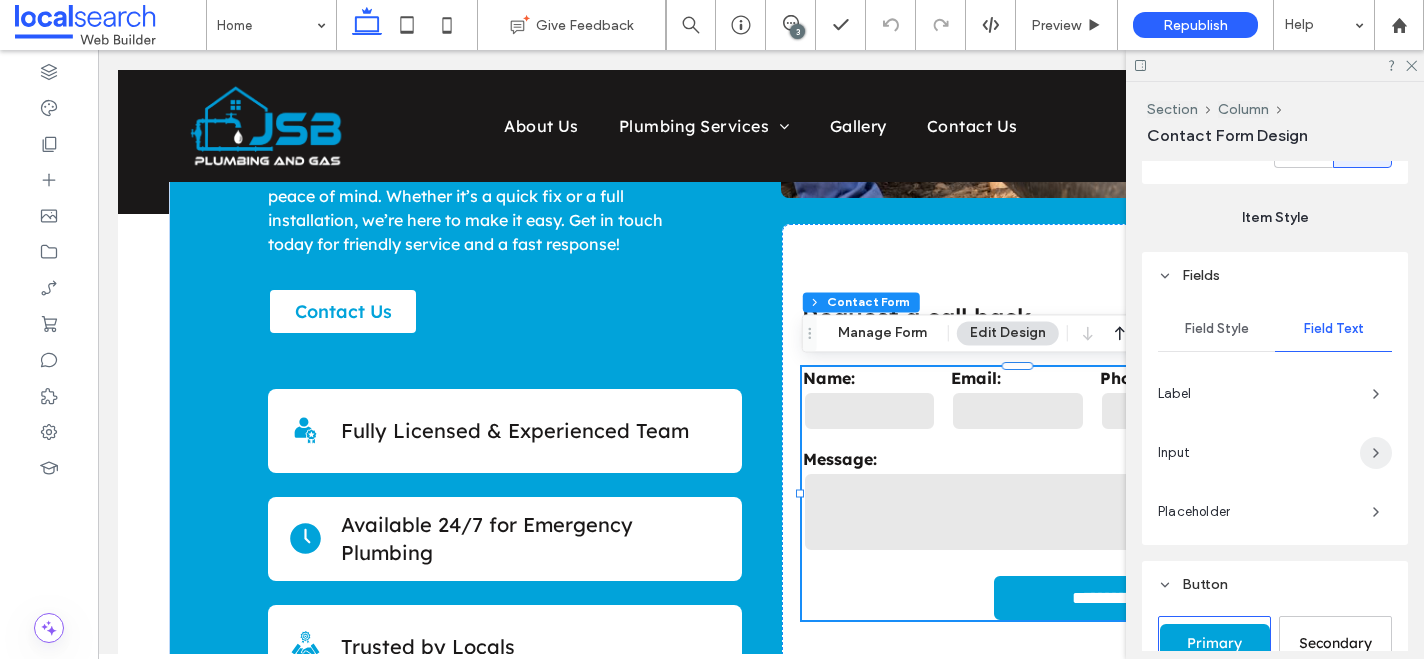 click at bounding box center [1376, 453] 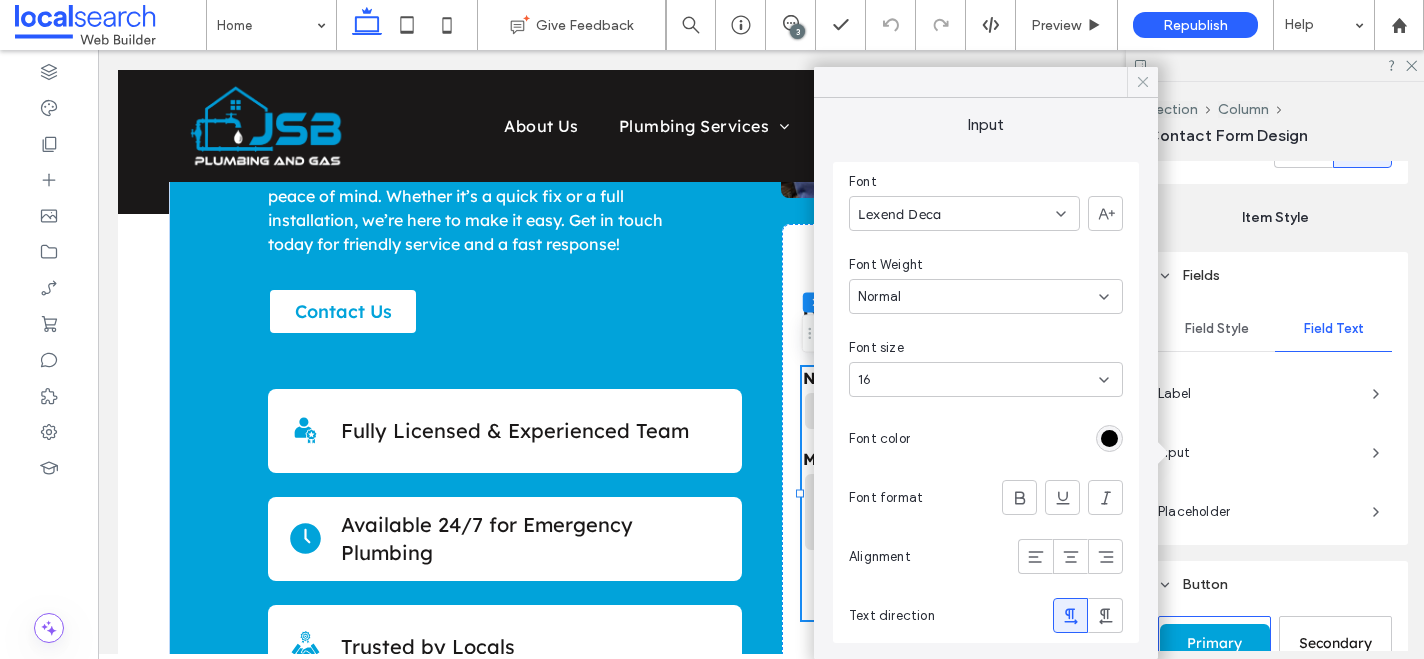click at bounding box center (1142, 82) 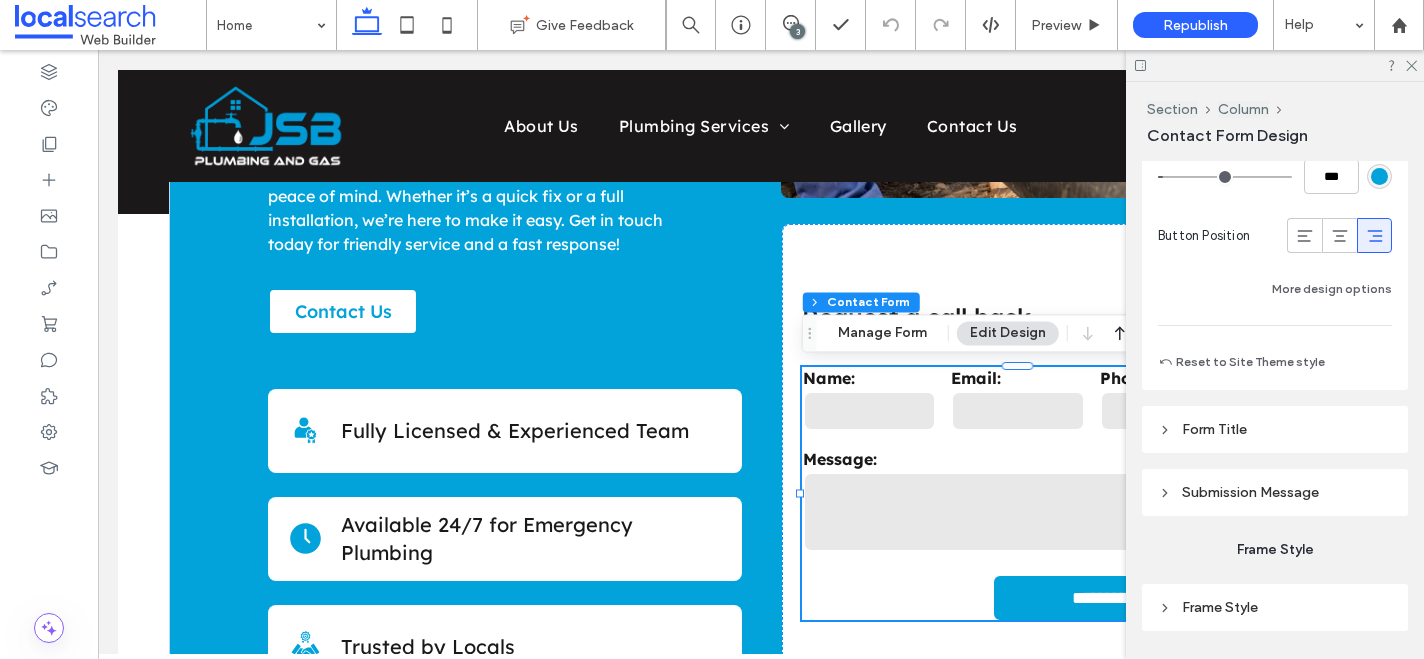 scroll, scrollTop: 1727, scrollLeft: 0, axis: vertical 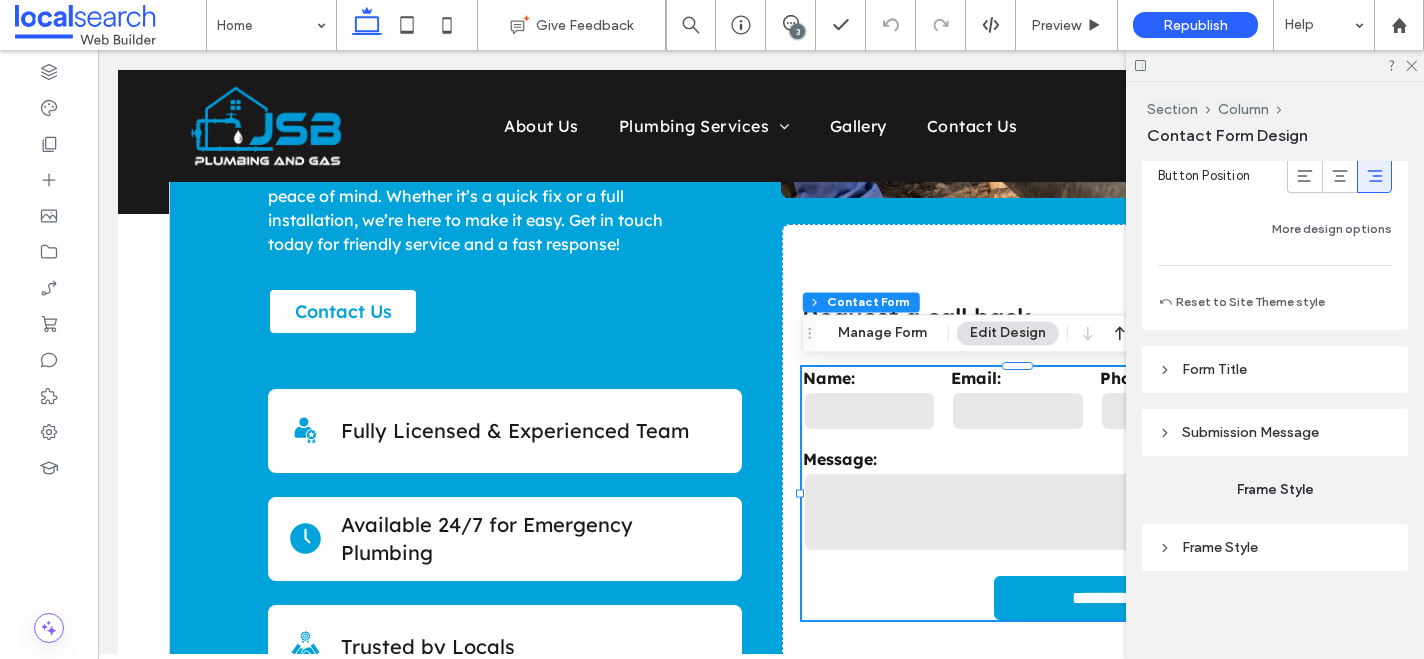 click on "Submission Message" at bounding box center [1250, 432] 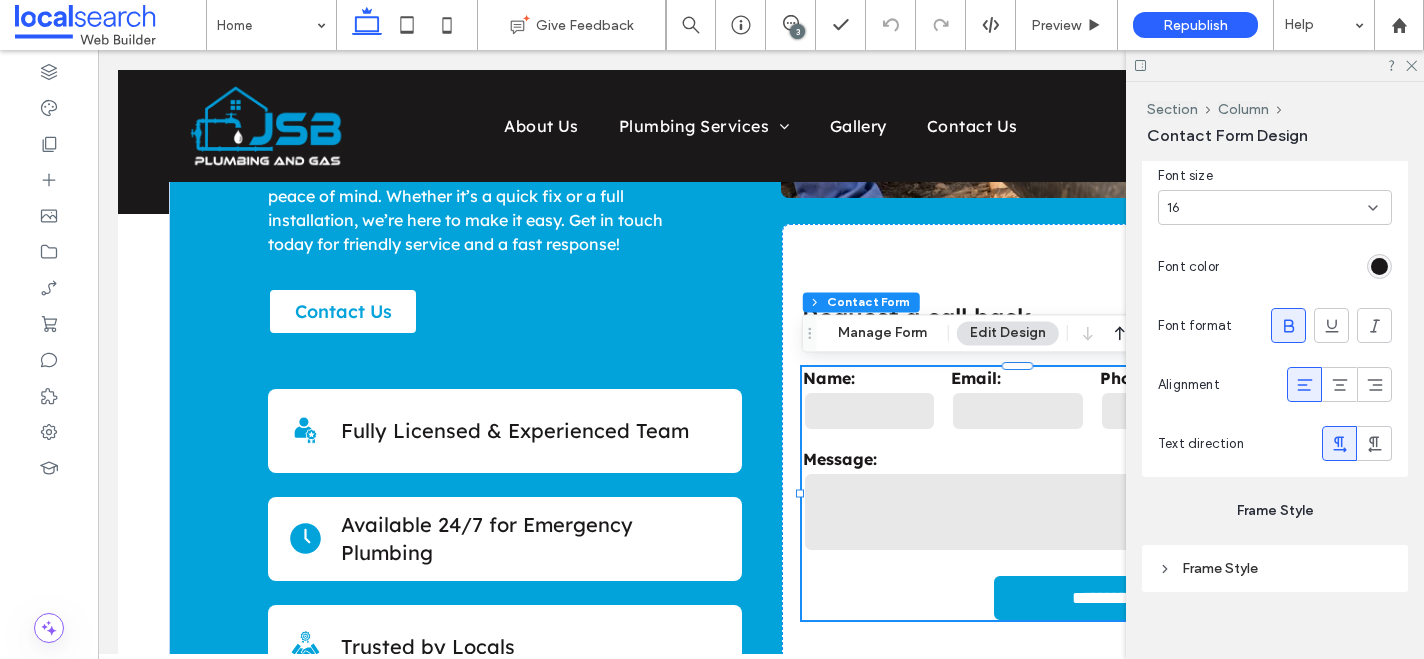 scroll, scrollTop: 2192, scrollLeft: 0, axis: vertical 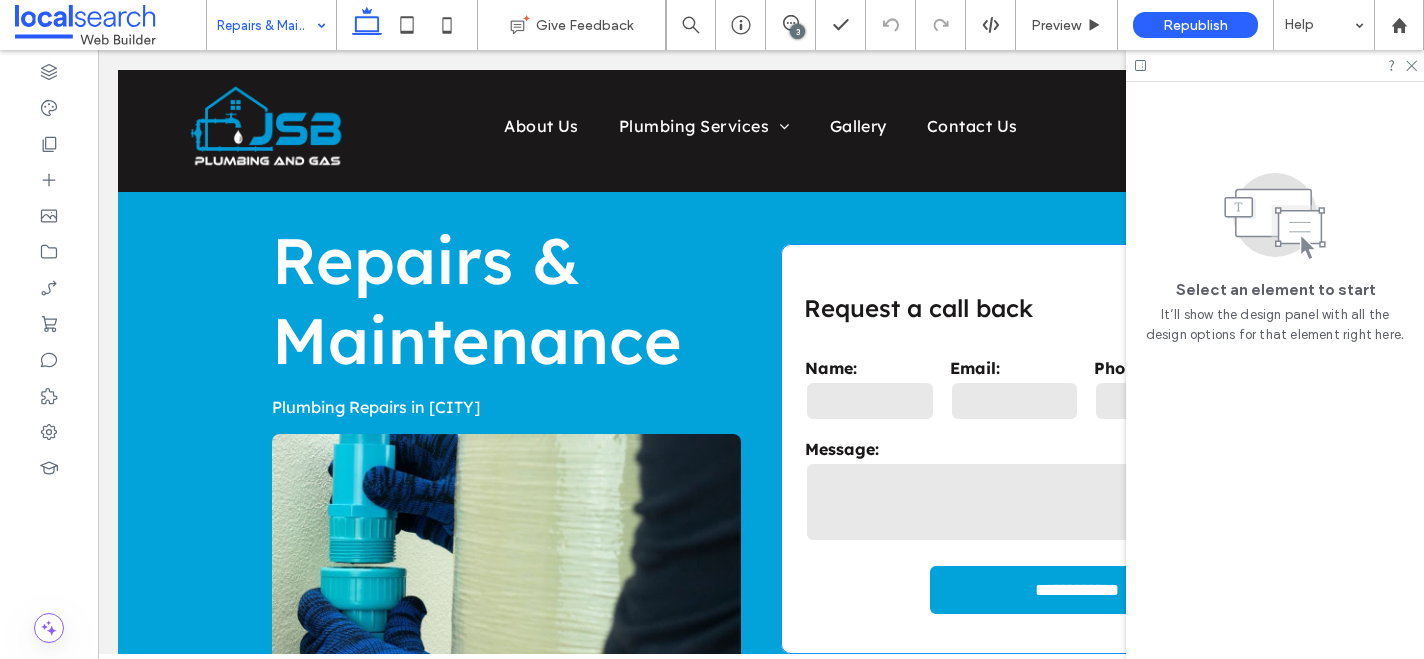 click on "Email:" at bounding box center [1014, 391] 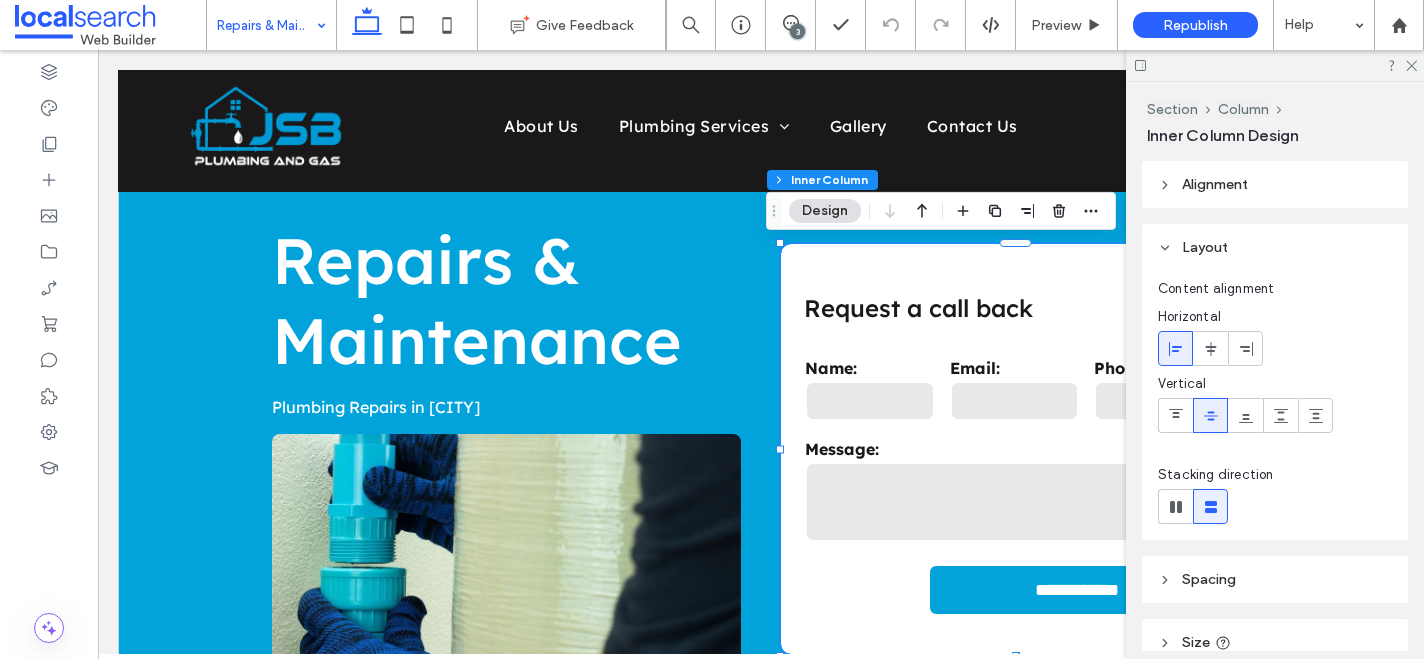 click on "Email:" at bounding box center [1014, 391] 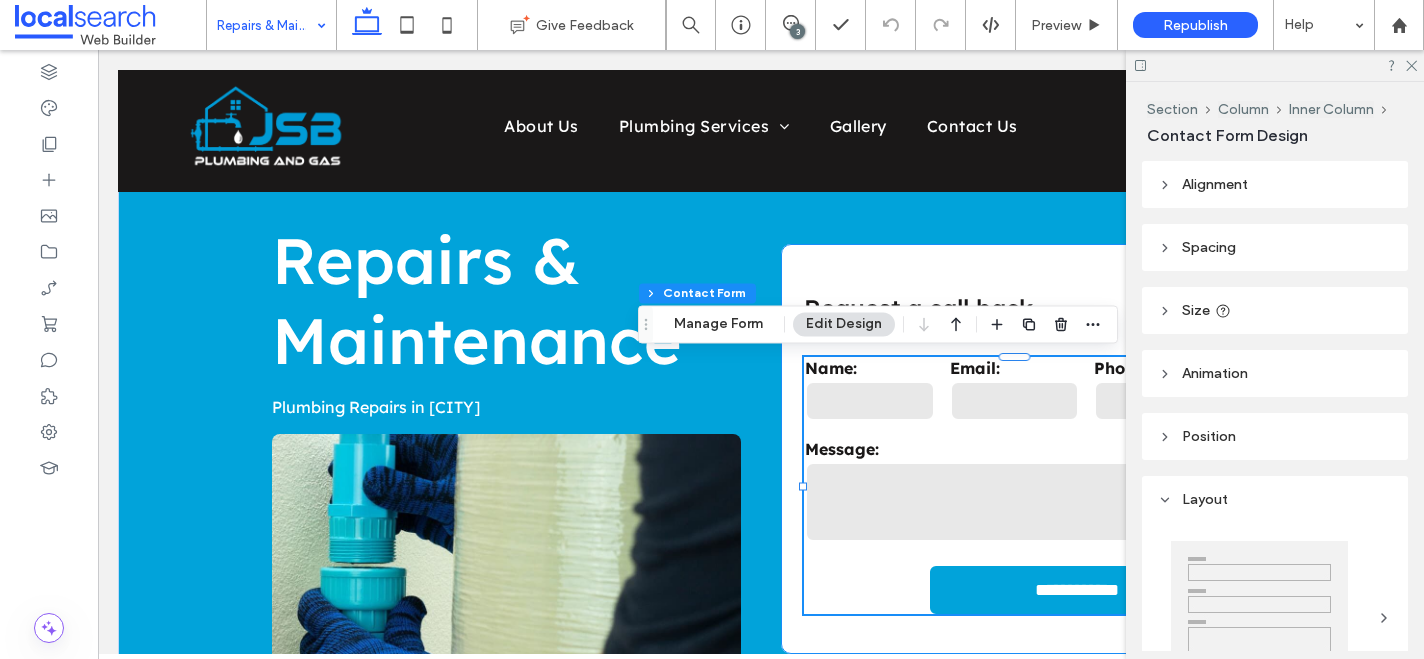 type on "*" 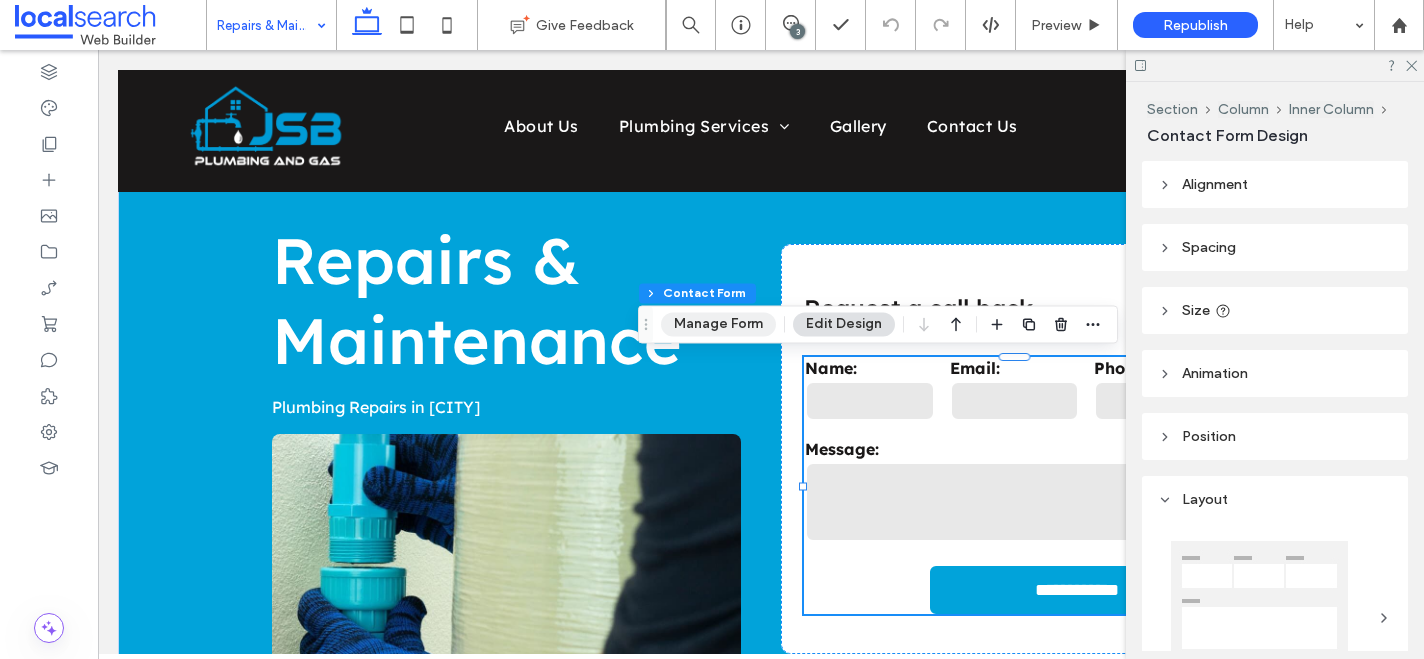 click on "Manage Form" at bounding box center (718, 324) 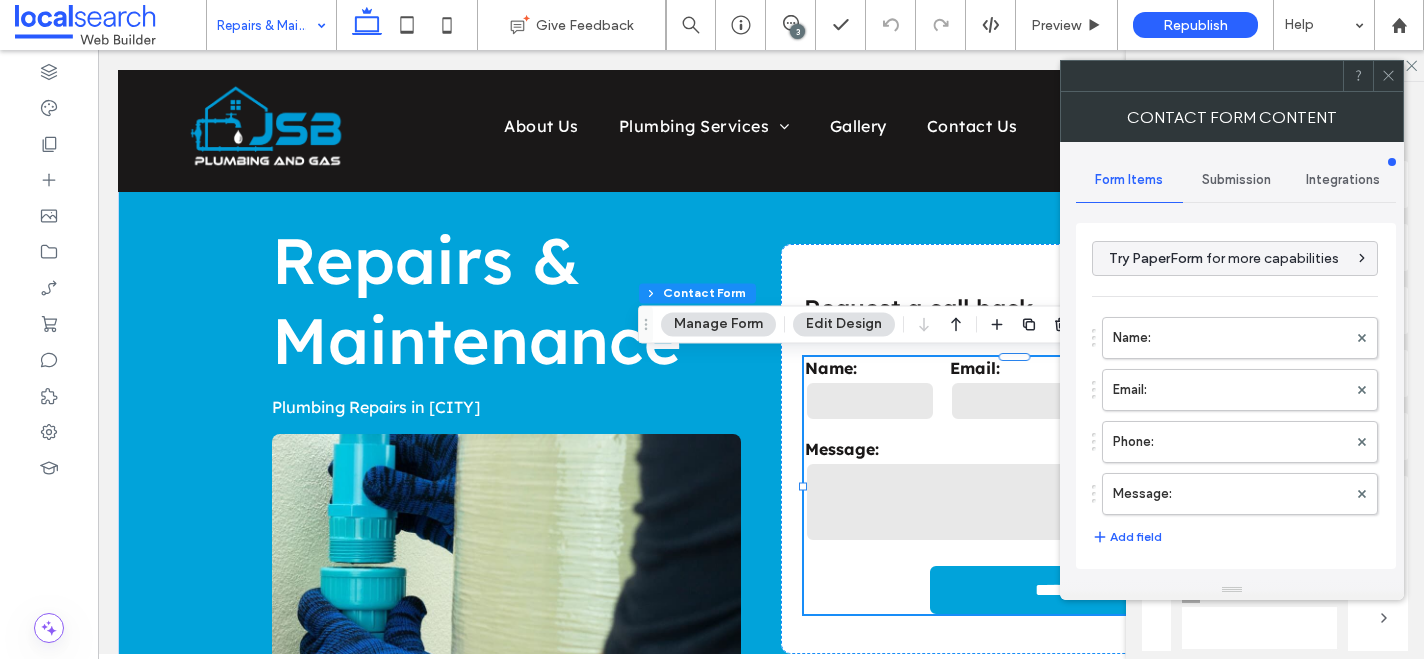 click on "Submission" at bounding box center [1236, 180] 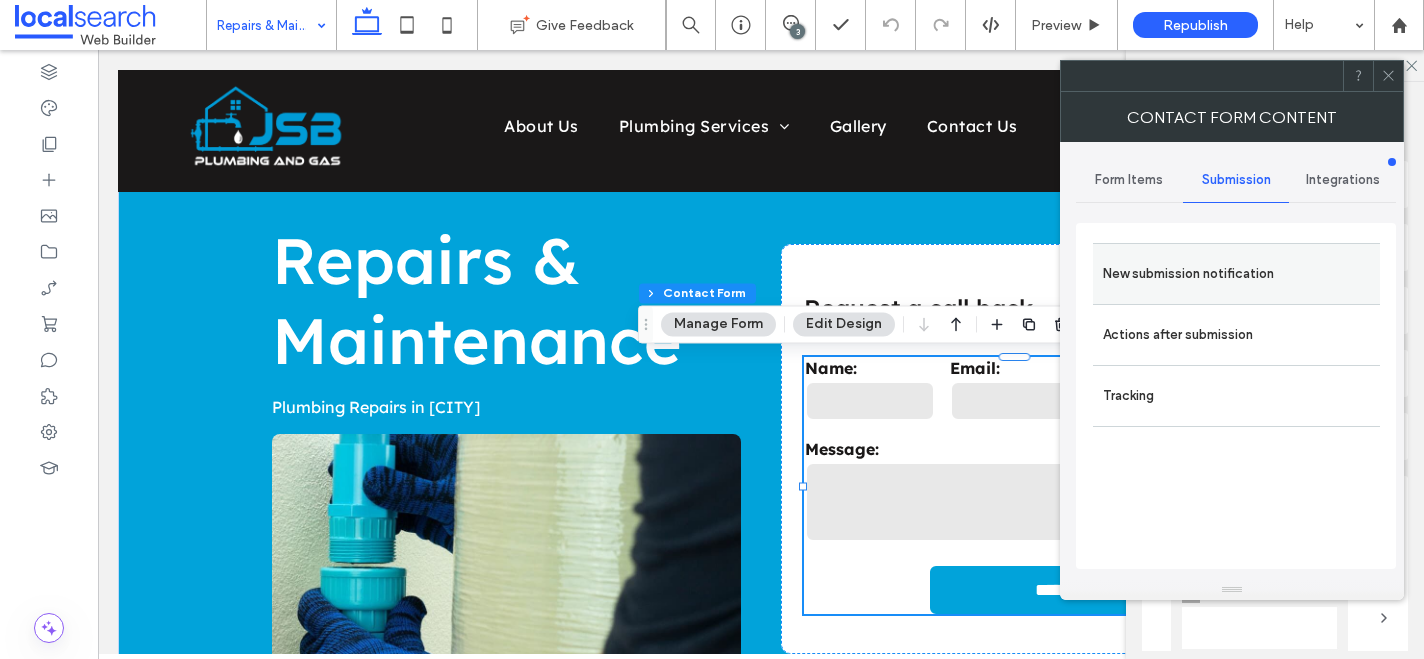 click on "New submission notification" at bounding box center [1236, 273] 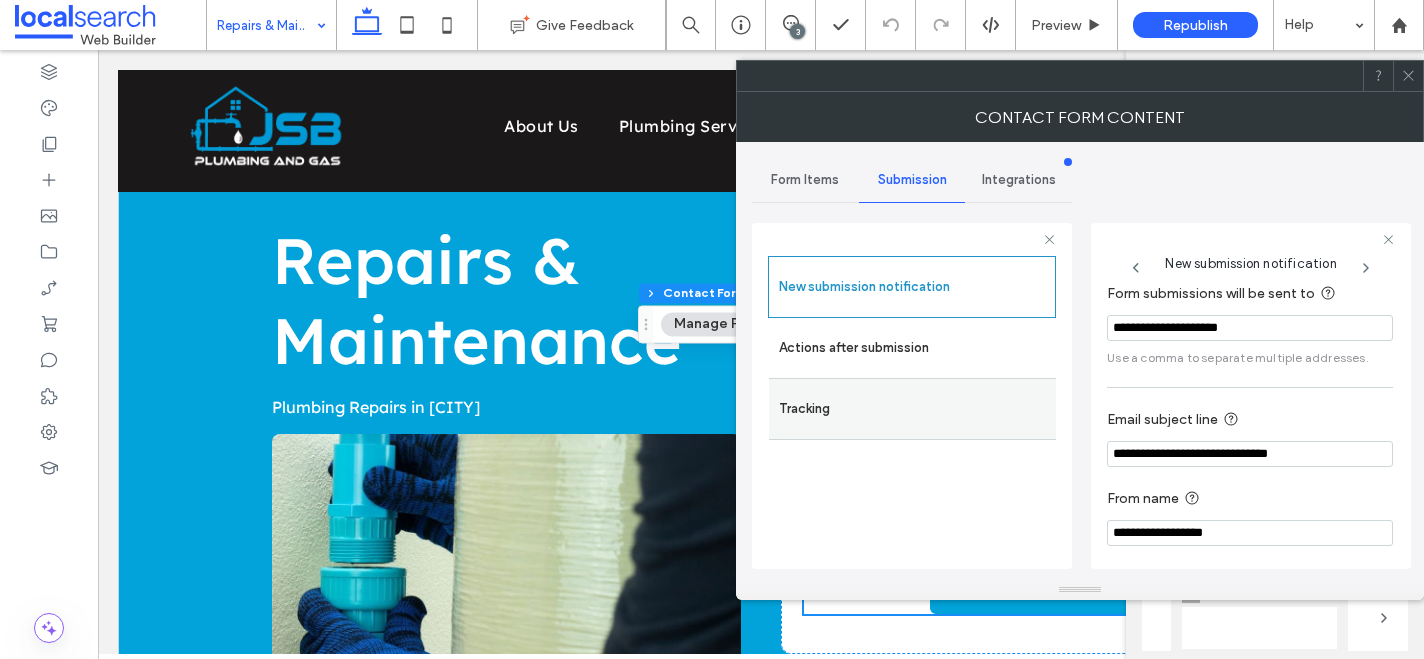 scroll, scrollTop: 0, scrollLeft: 0, axis: both 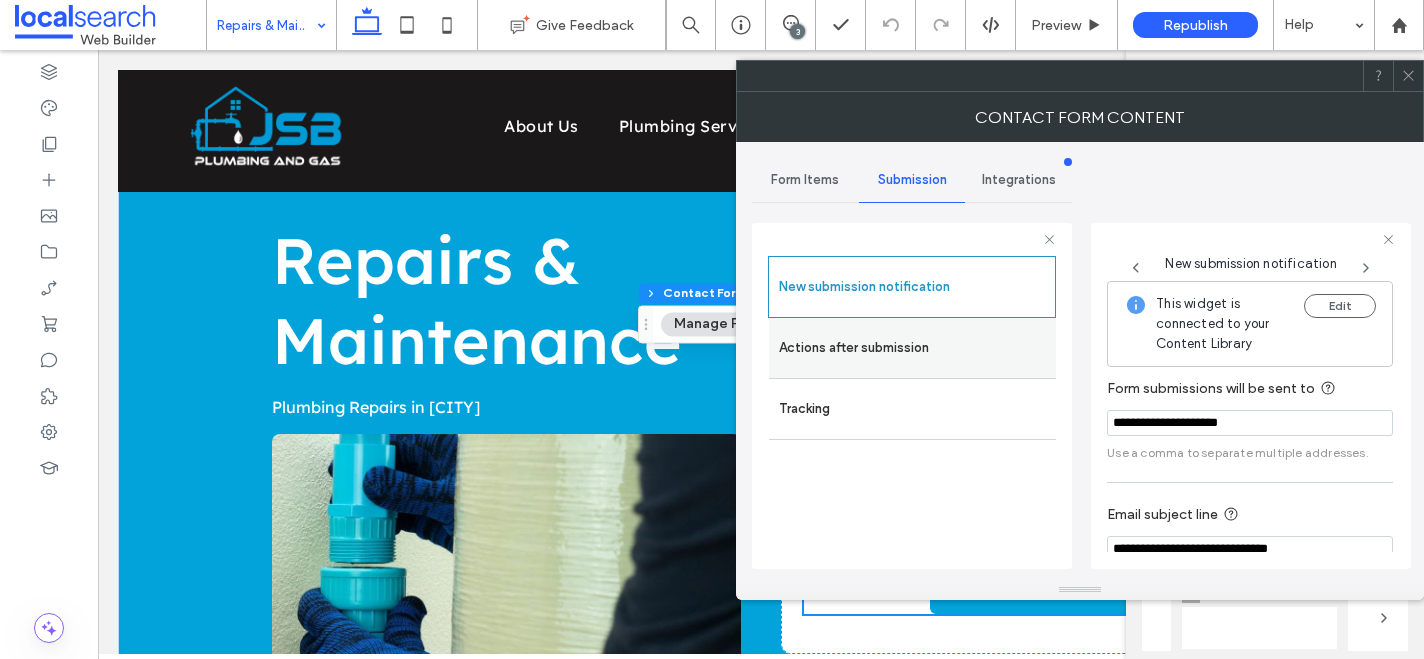 click on "Actions after submission" at bounding box center (912, 348) 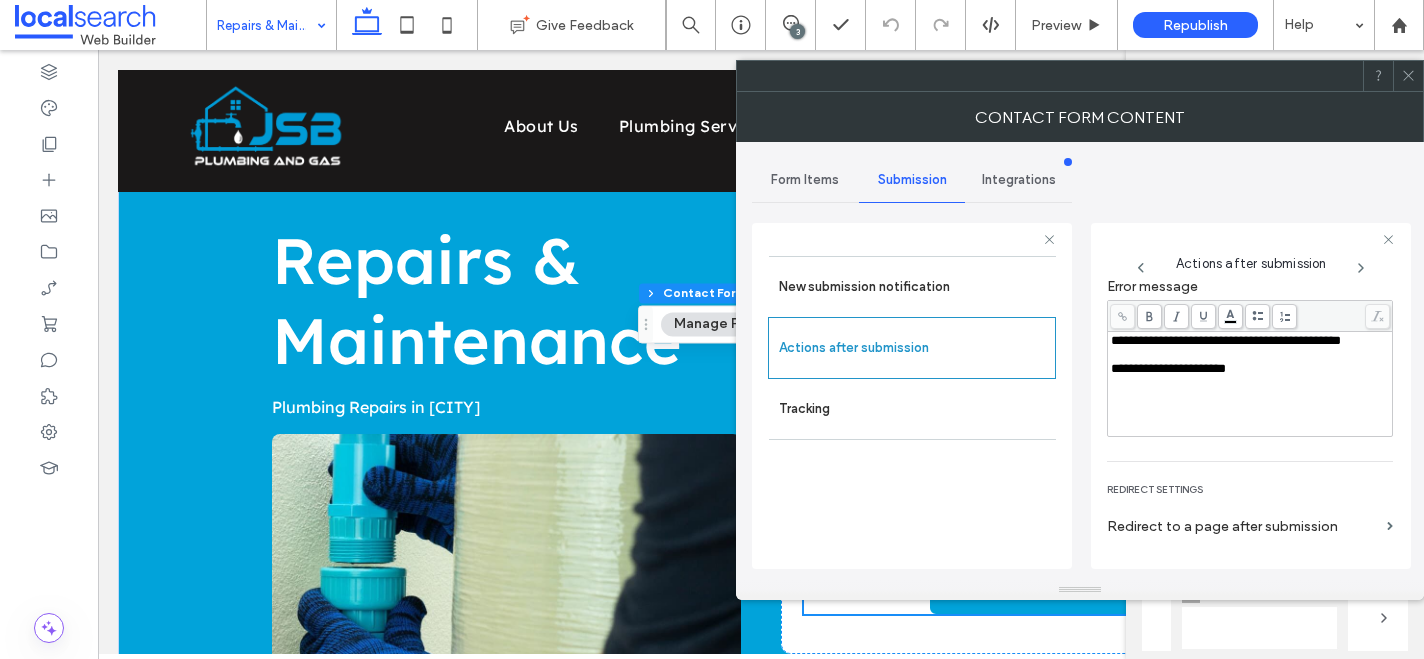 scroll, scrollTop: 345, scrollLeft: 0, axis: vertical 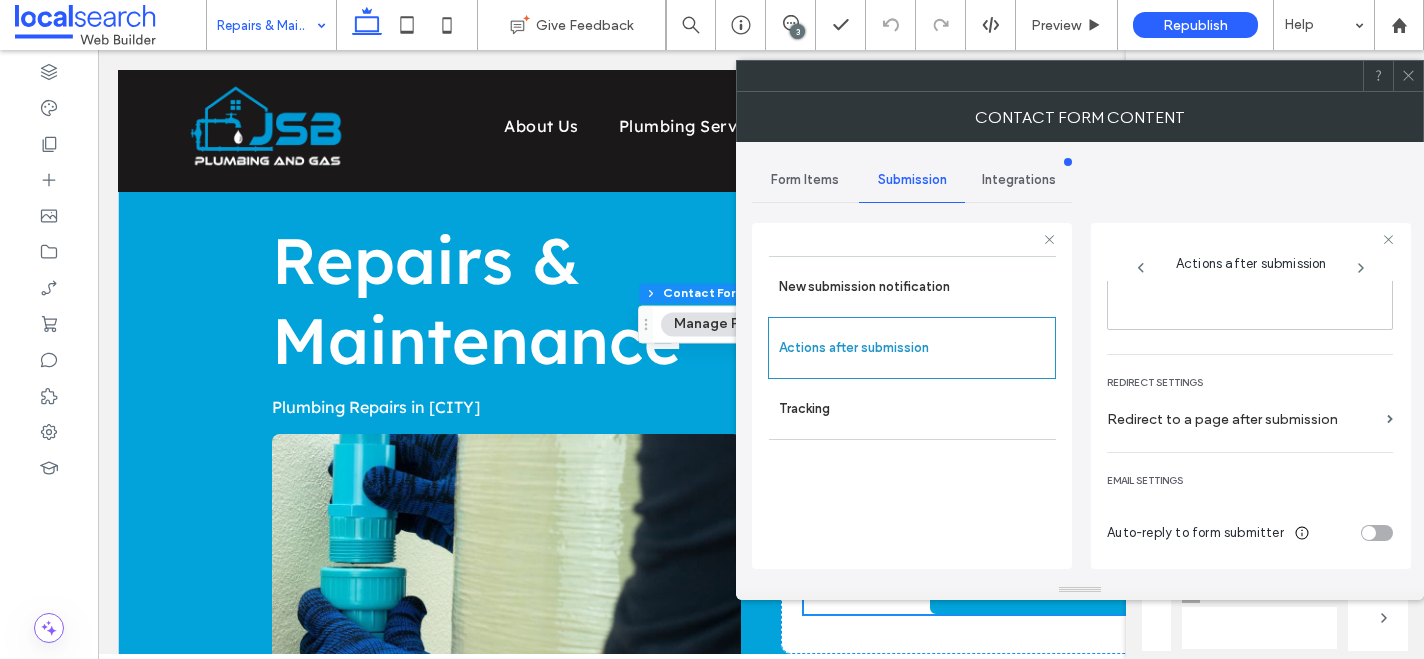 click at bounding box center (1408, 76) 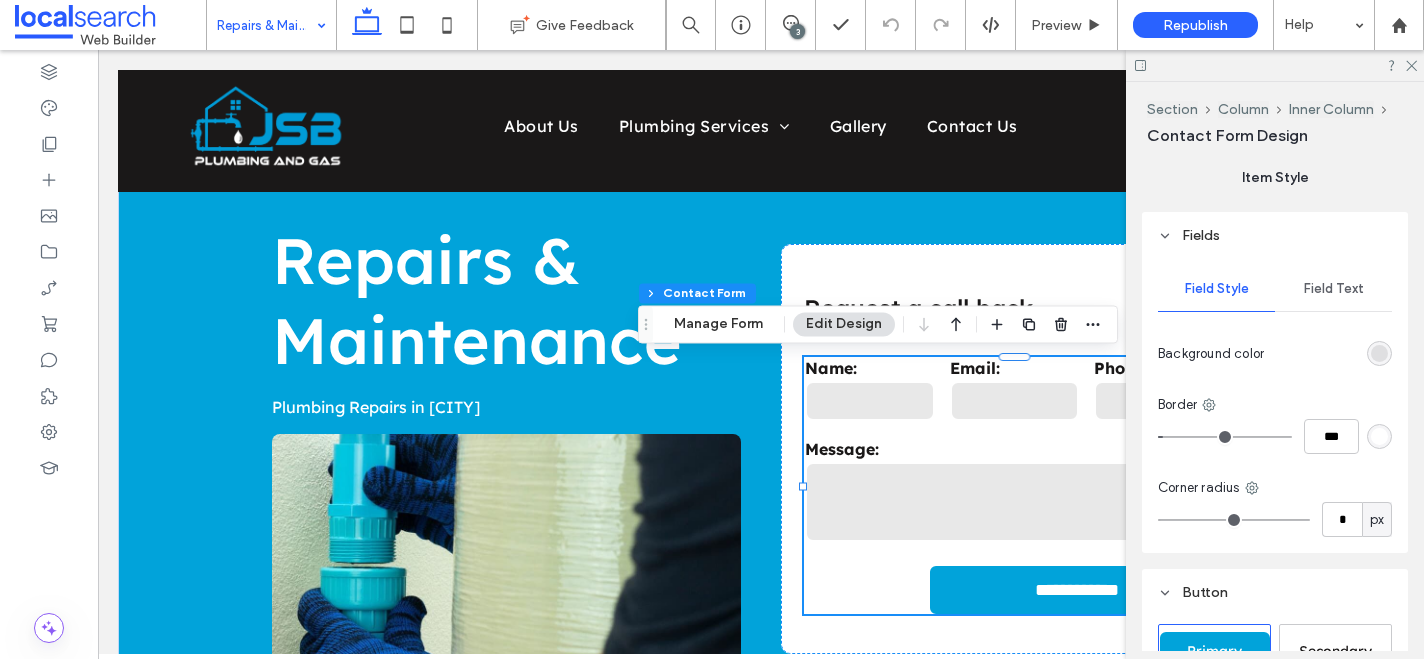 scroll, scrollTop: 664, scrollLeft: 0, axis: vertical 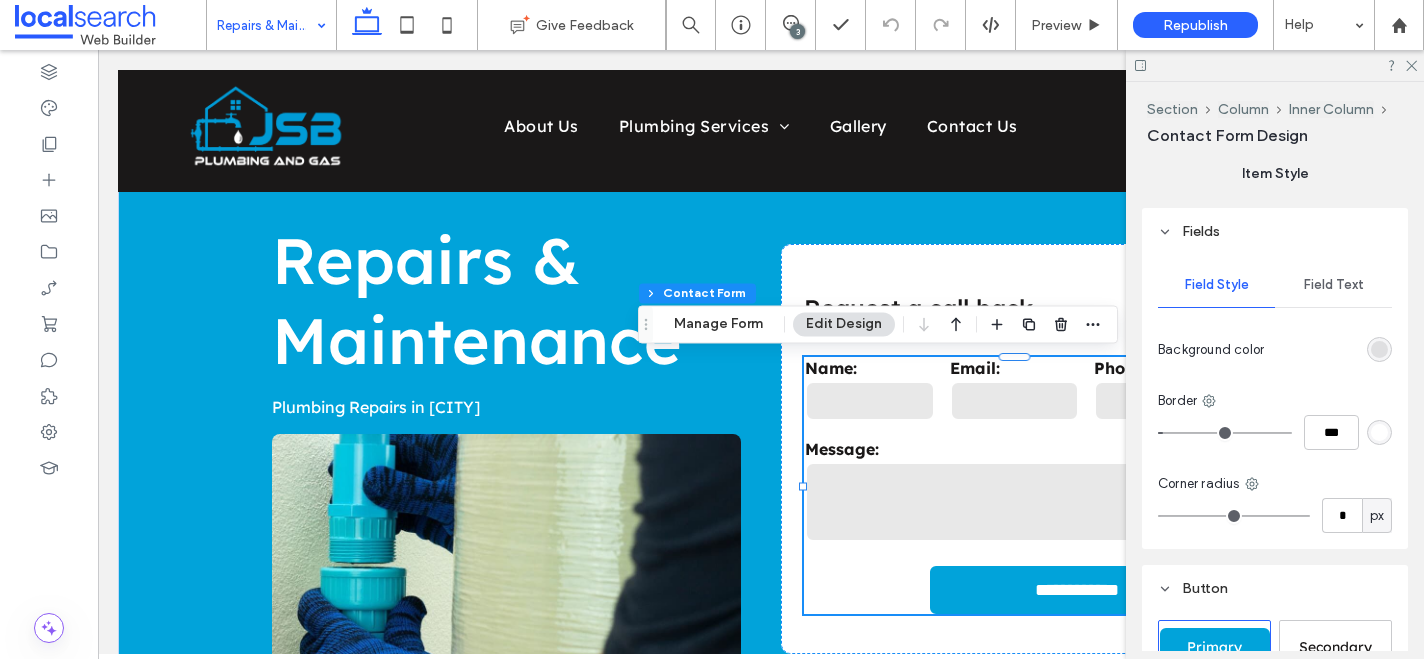 click on "Field Text" at bounding box center (1333, 285) 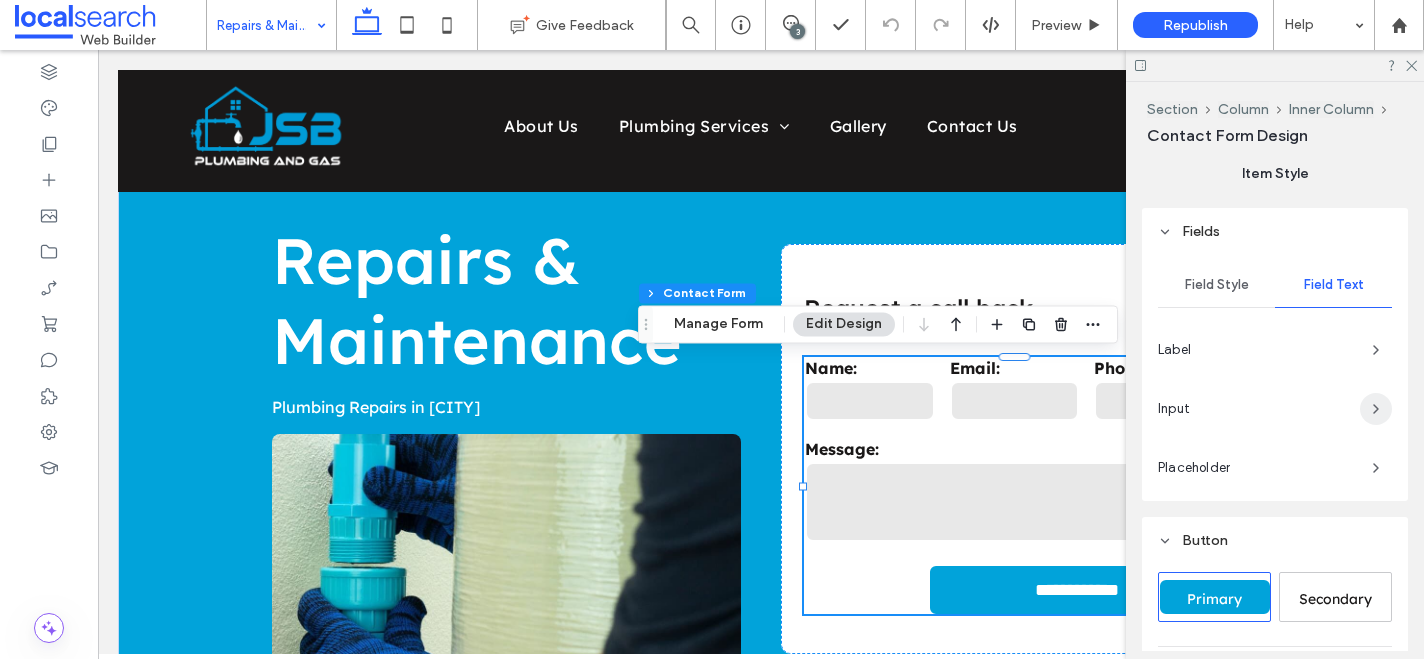 click at bounding box center [1376, 409] 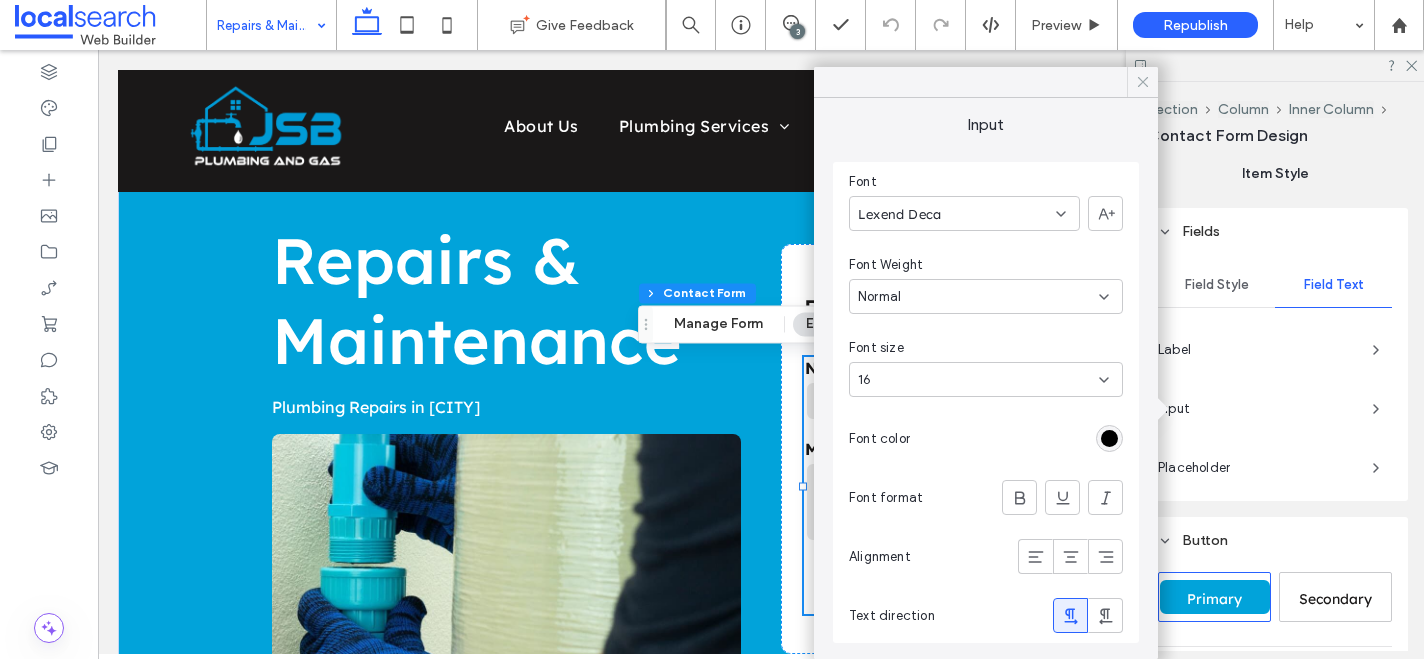 click 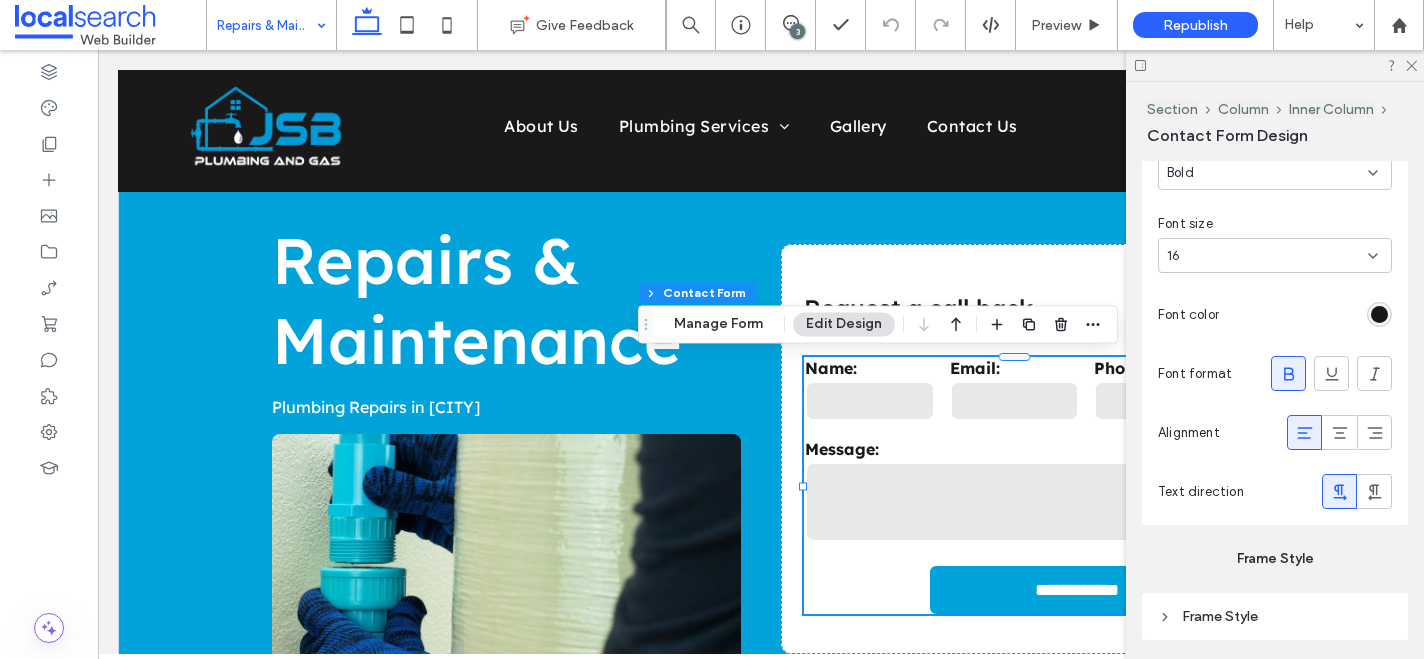scroll, scrollTop: 2212, scrollLeft: 0, axis: vertical 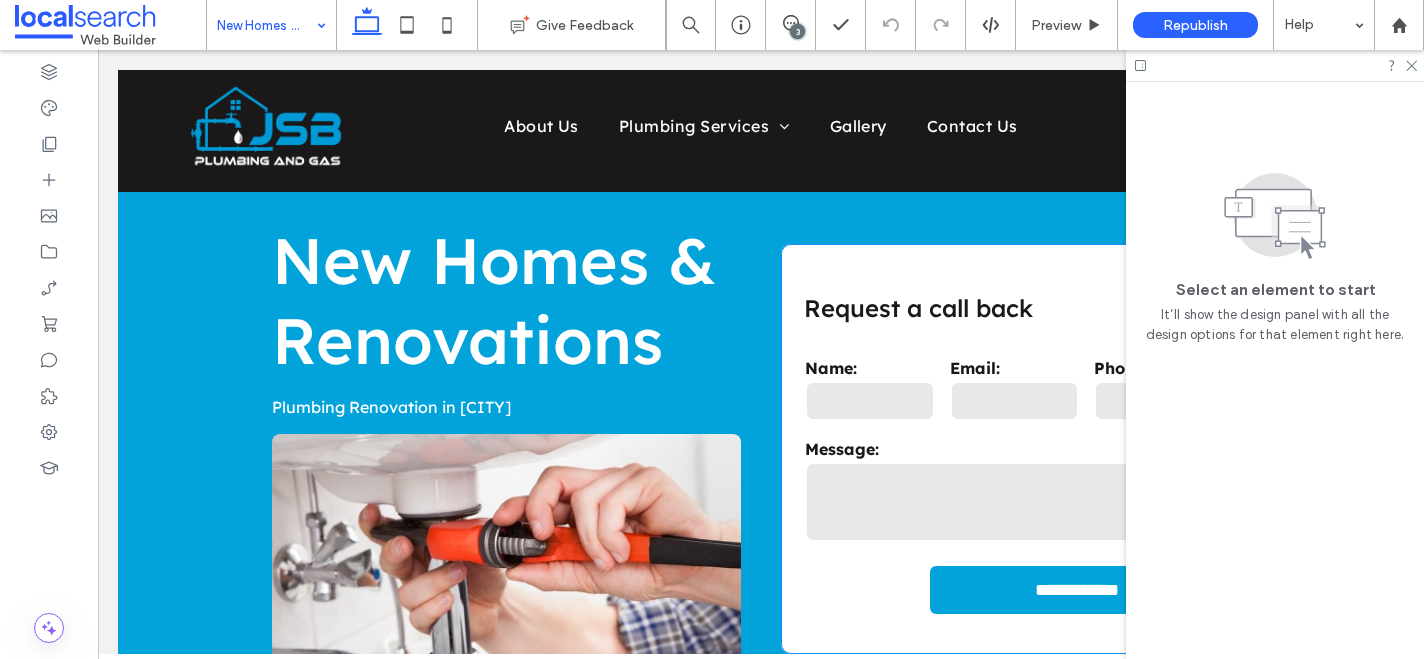 click on "Message:" at bounding box center [1014, 449] 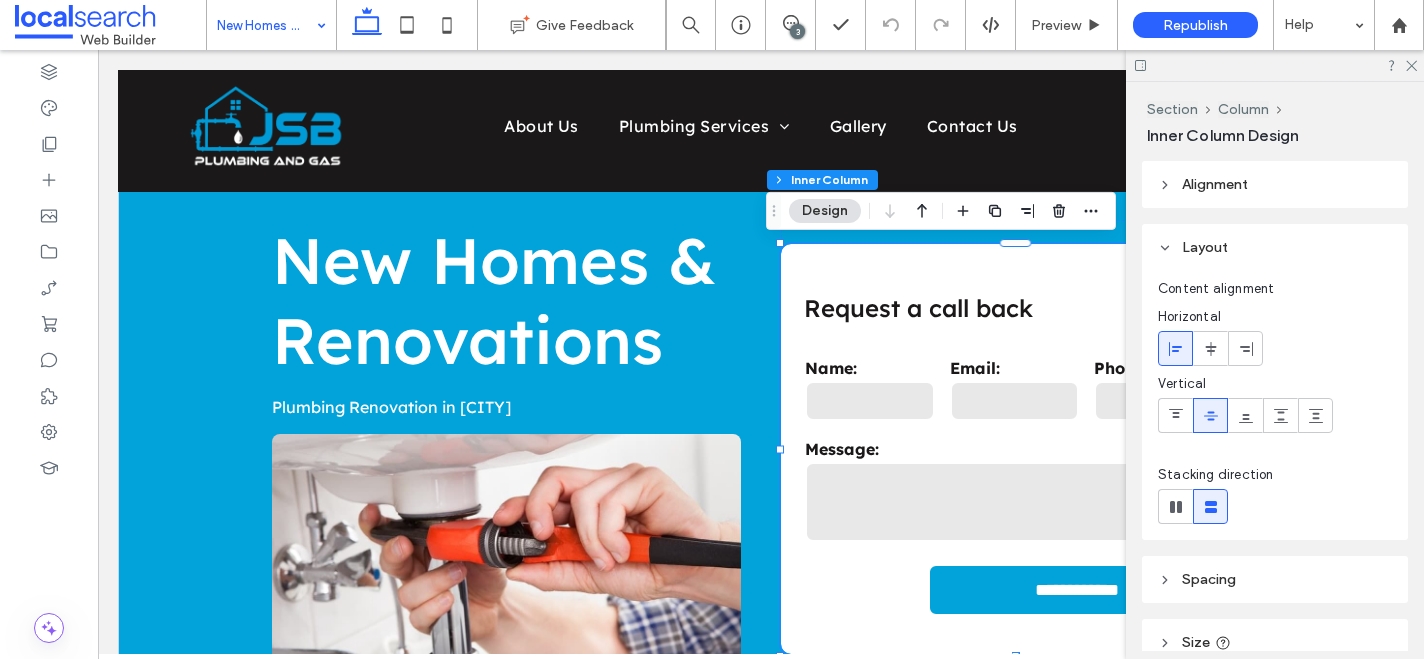 click on "Message:" at bounding box center [1014, 449] 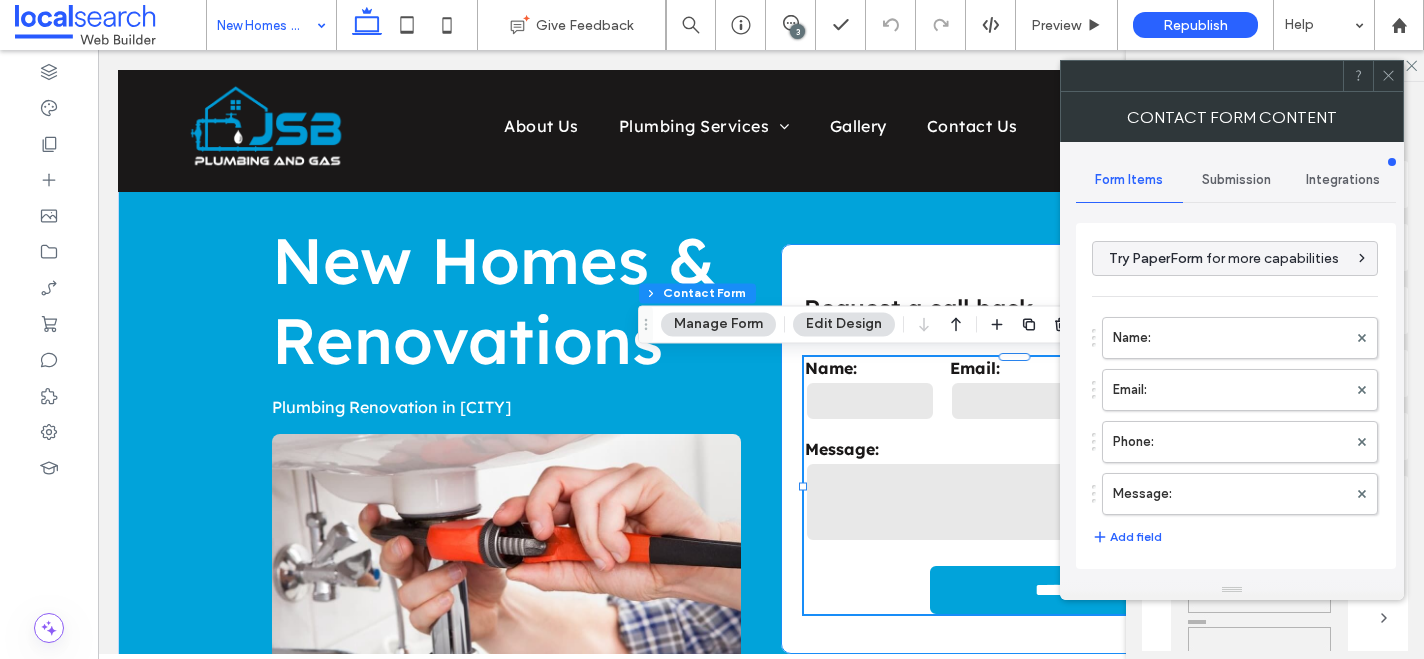 type on "**********" 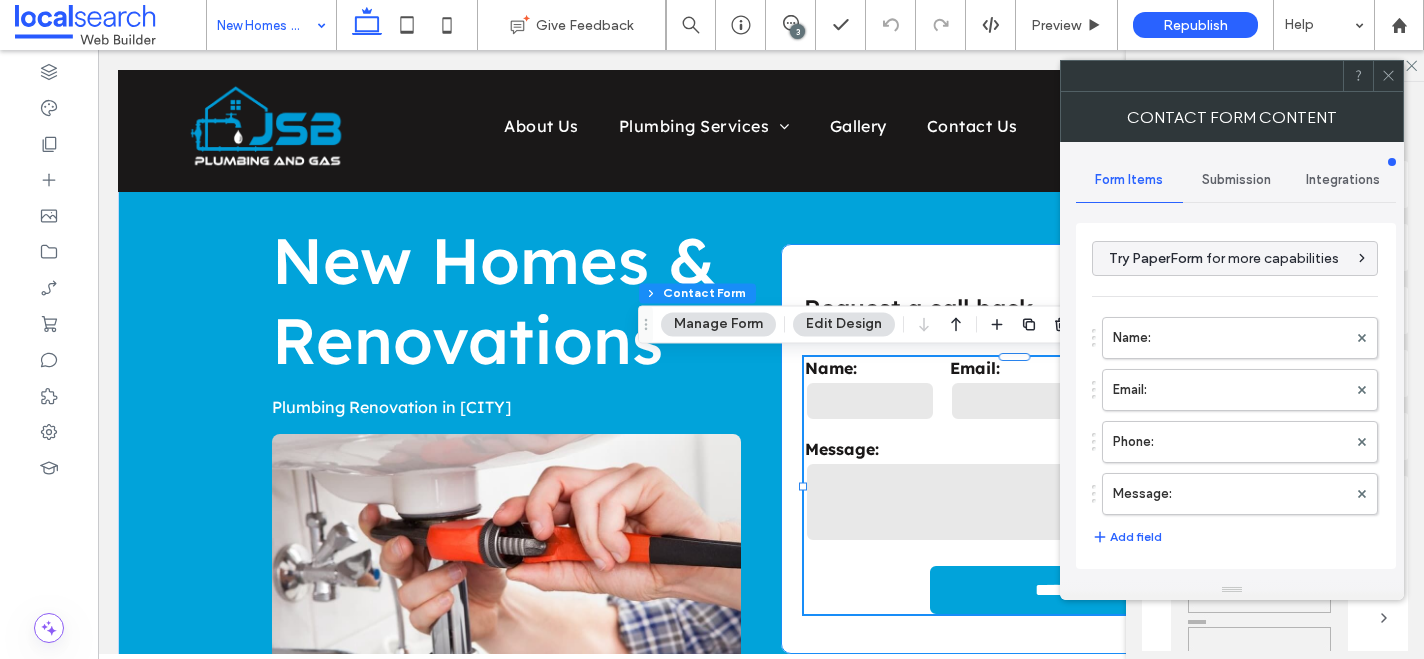 type on "*" 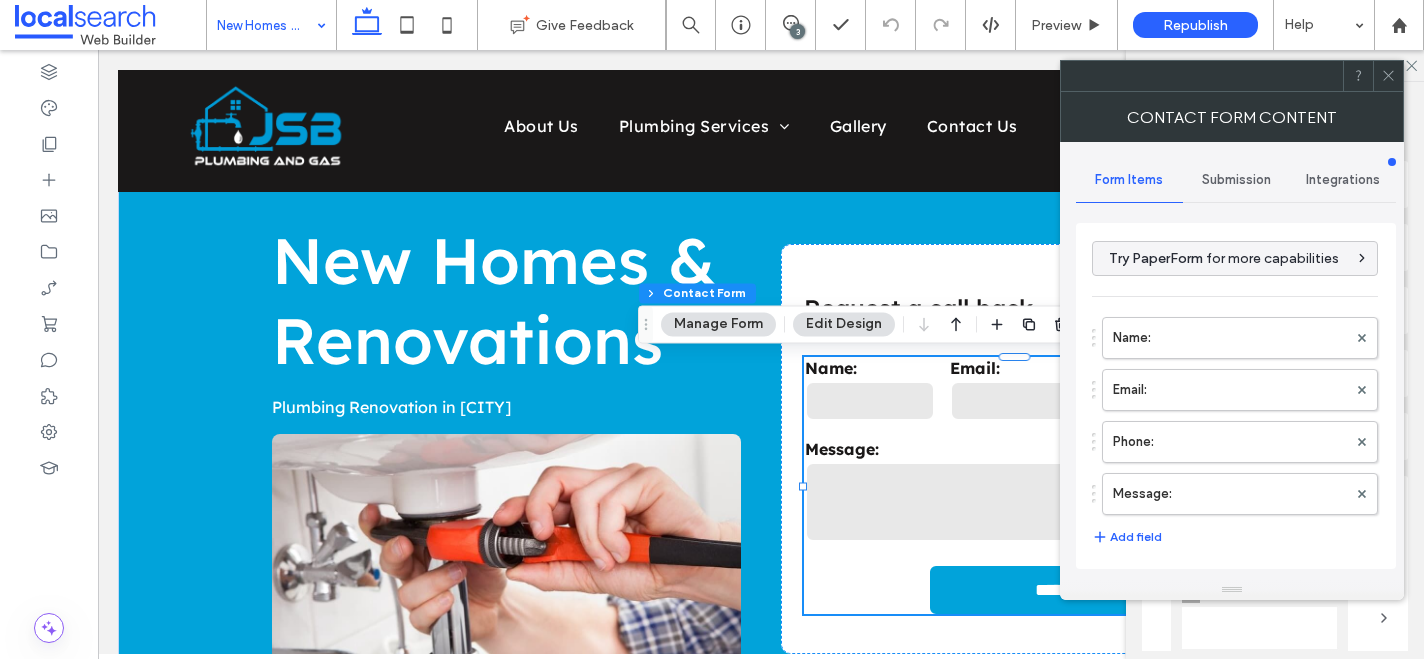 click on "Submission" at bounding box center [1236, 180] 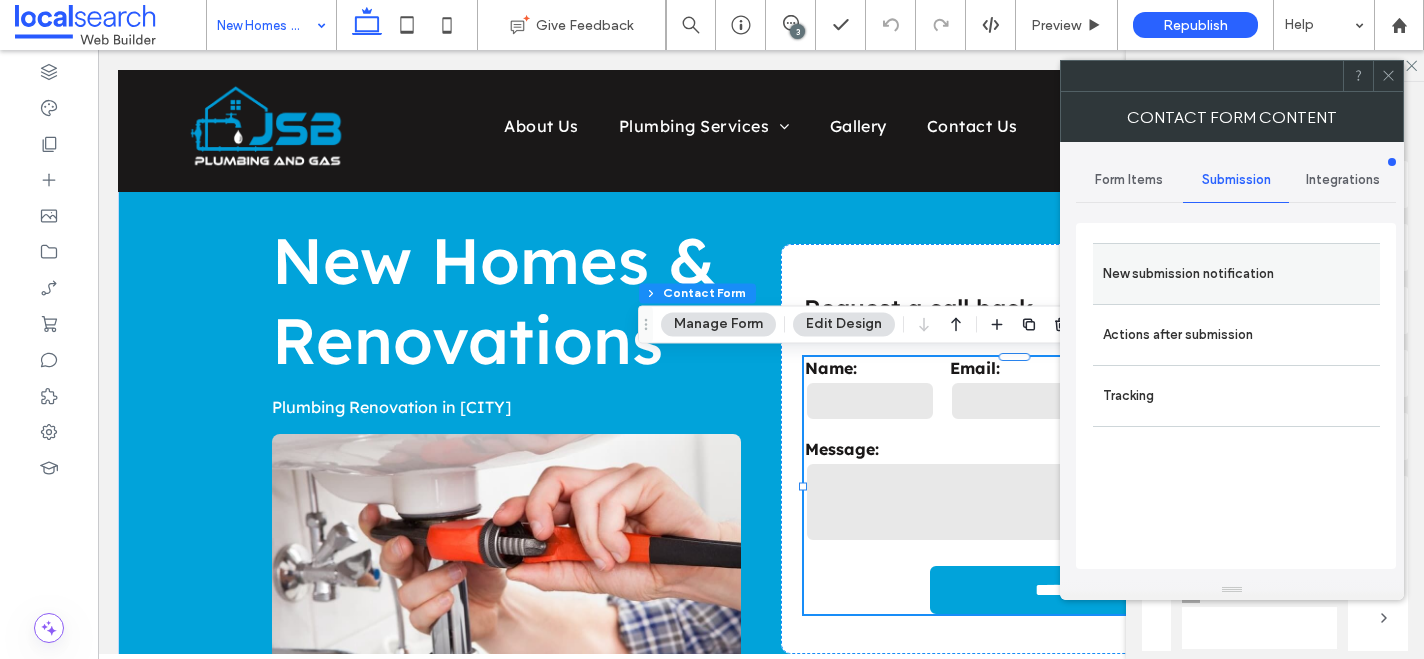 click on "New submission notification" at bounding box center [1236, 274] 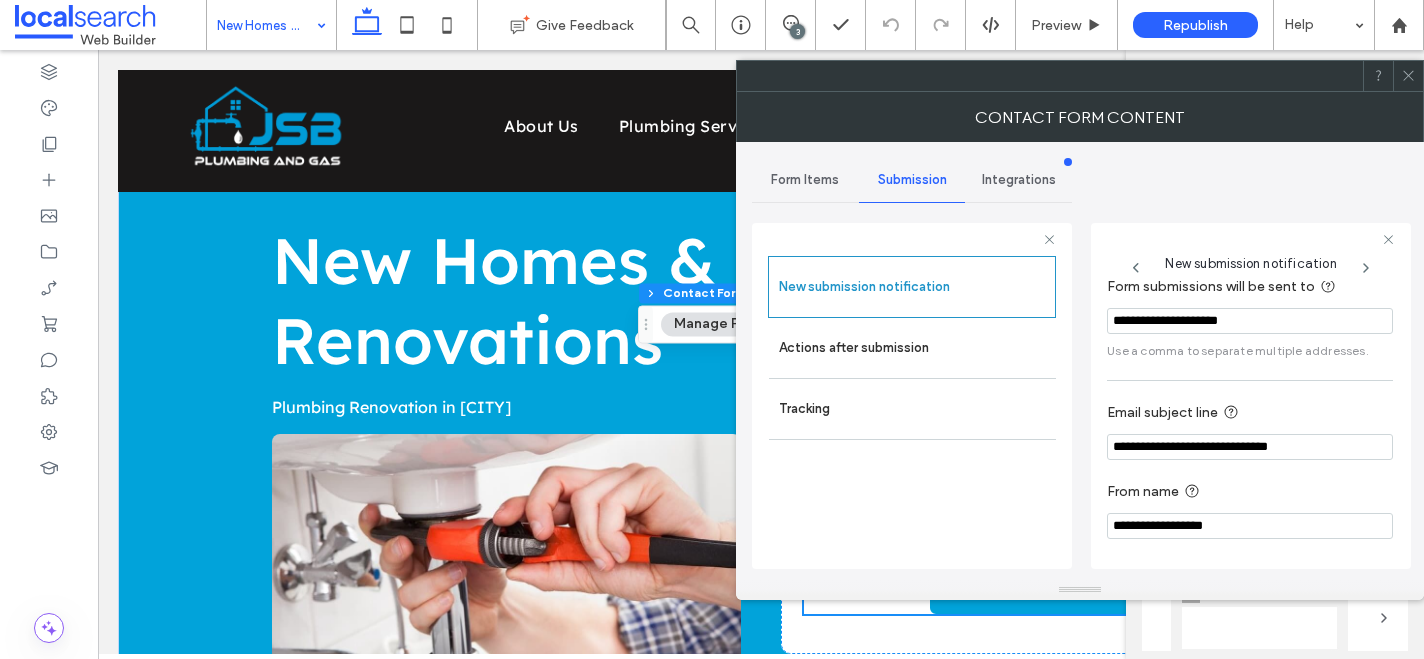 scroll, scrollTop: 106, scrollLeft: 0, axis: vertical 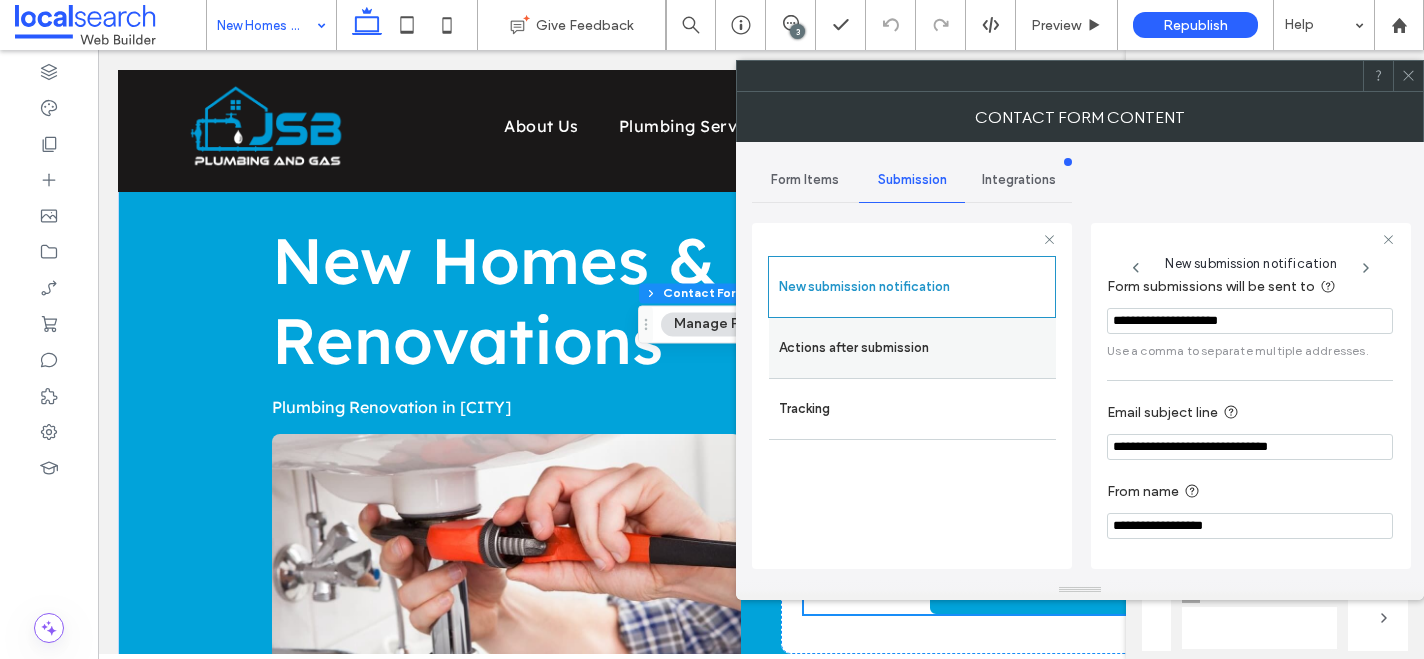 click on "Actions after submission" at bounding box center [912, 348] 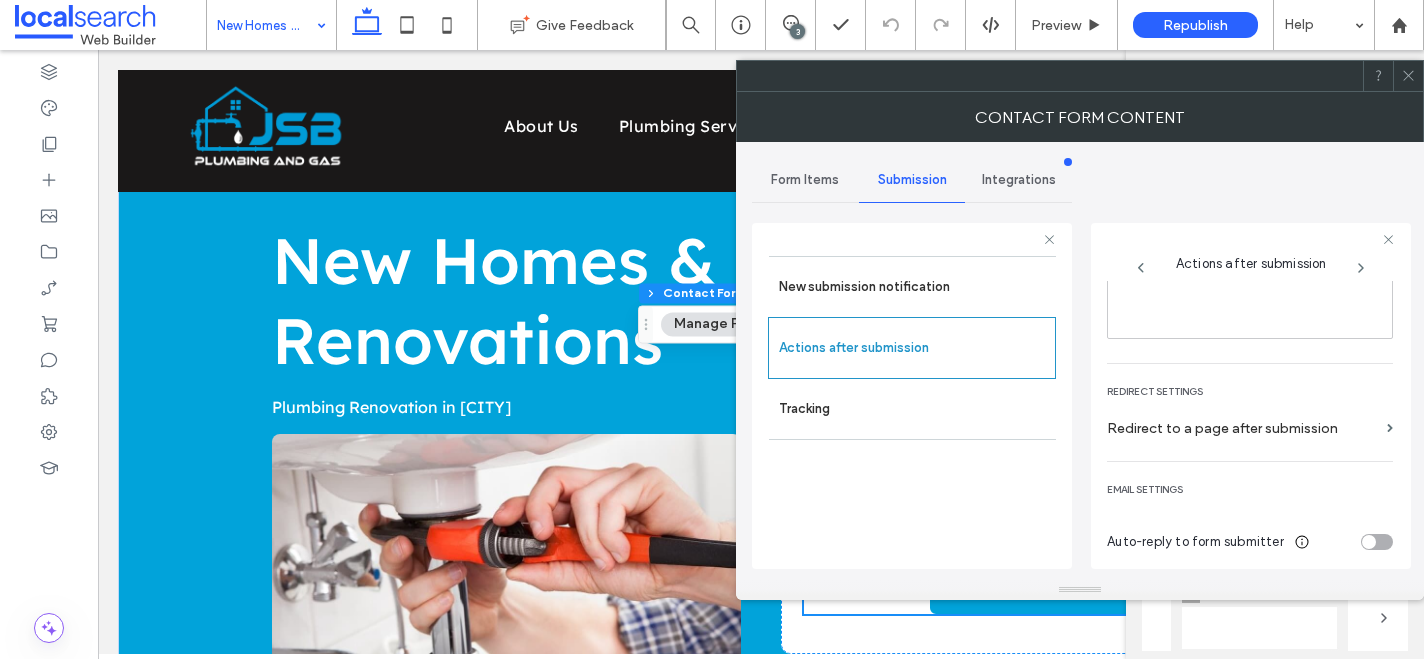 scroll, scrollTop: 345, scrollLeft: 0, axis: vertical 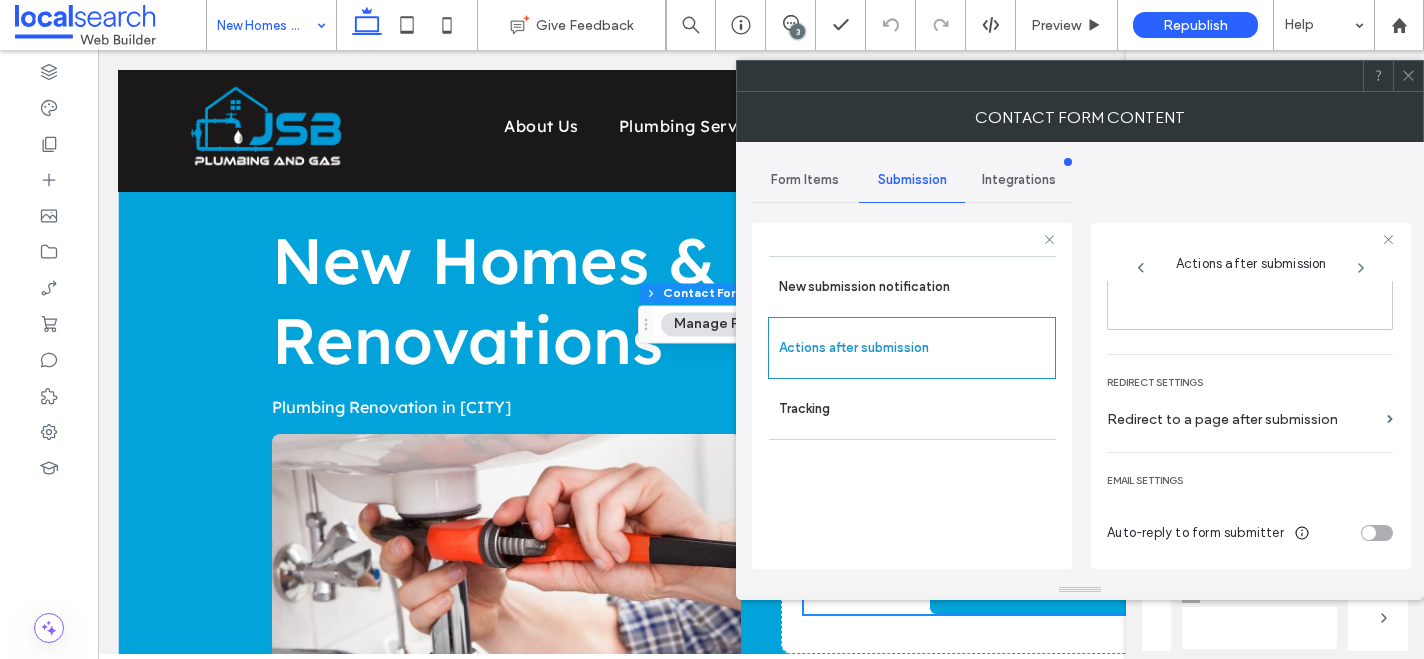click 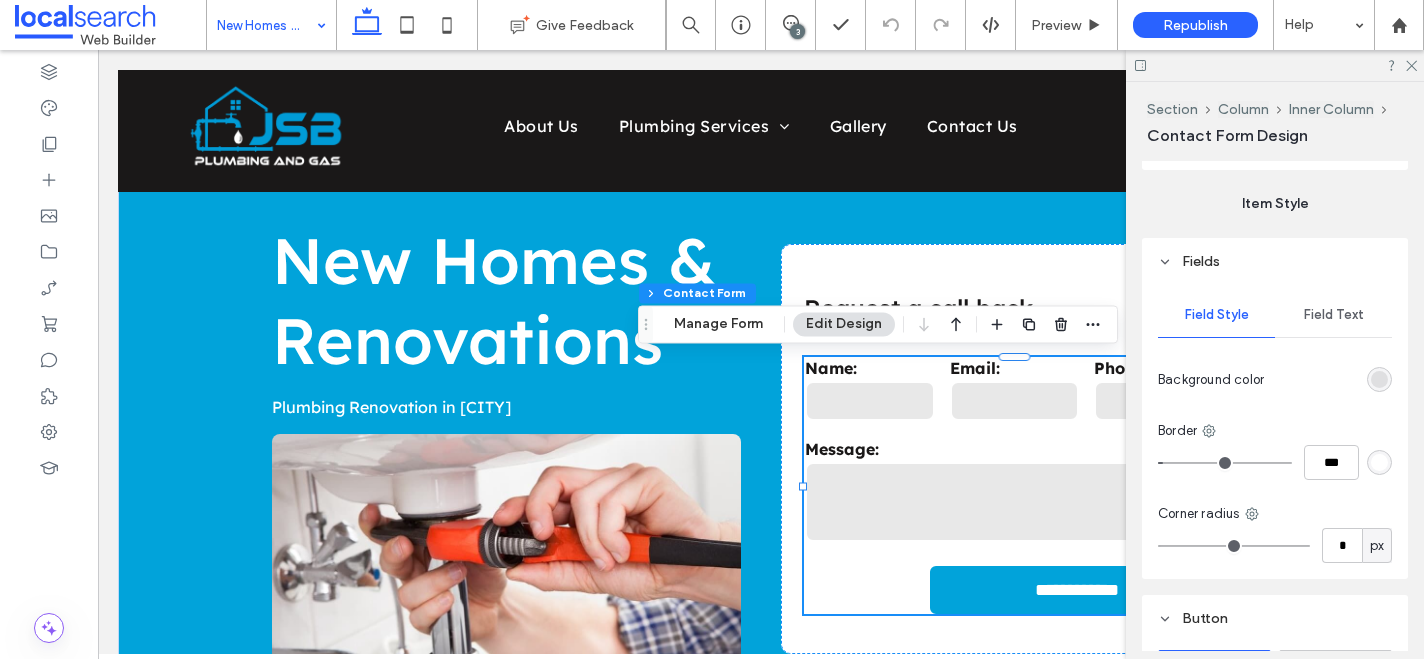 scroll, scrollTop: 662, scrollLeft: 0, axis: vertical 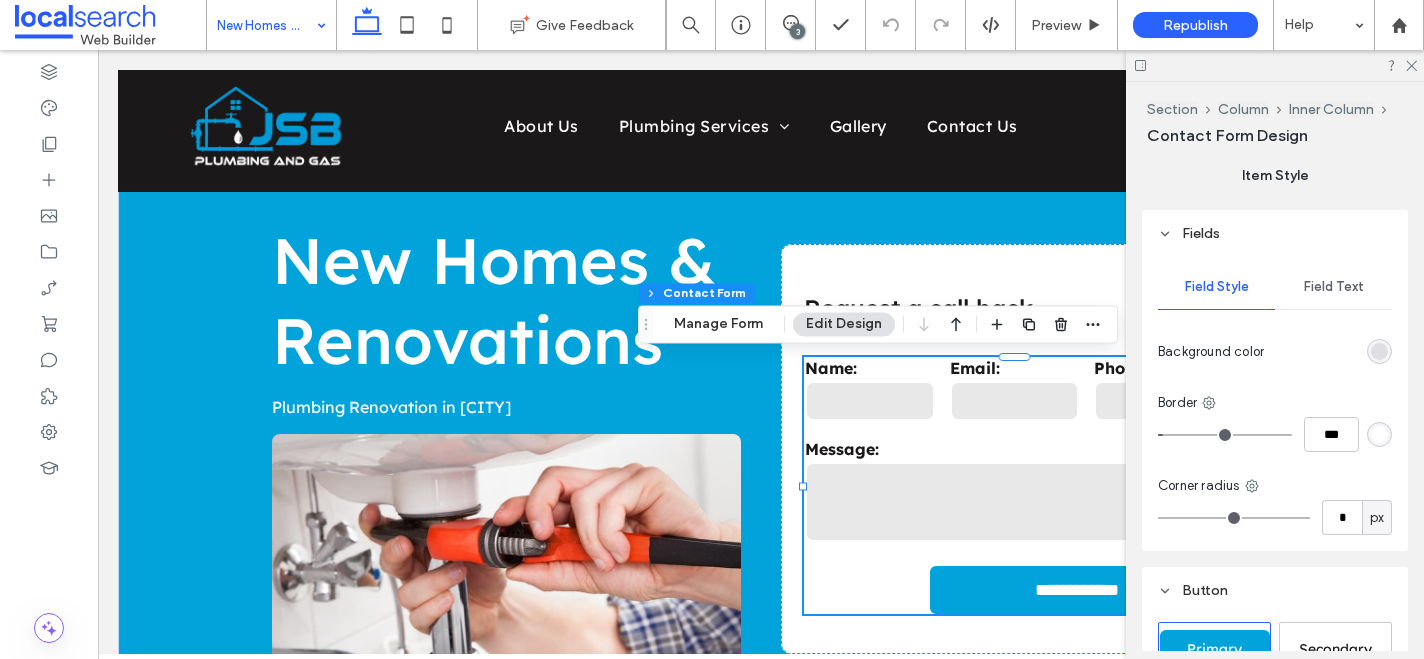 click on "Field Text" at bounding box center (1334, 287) 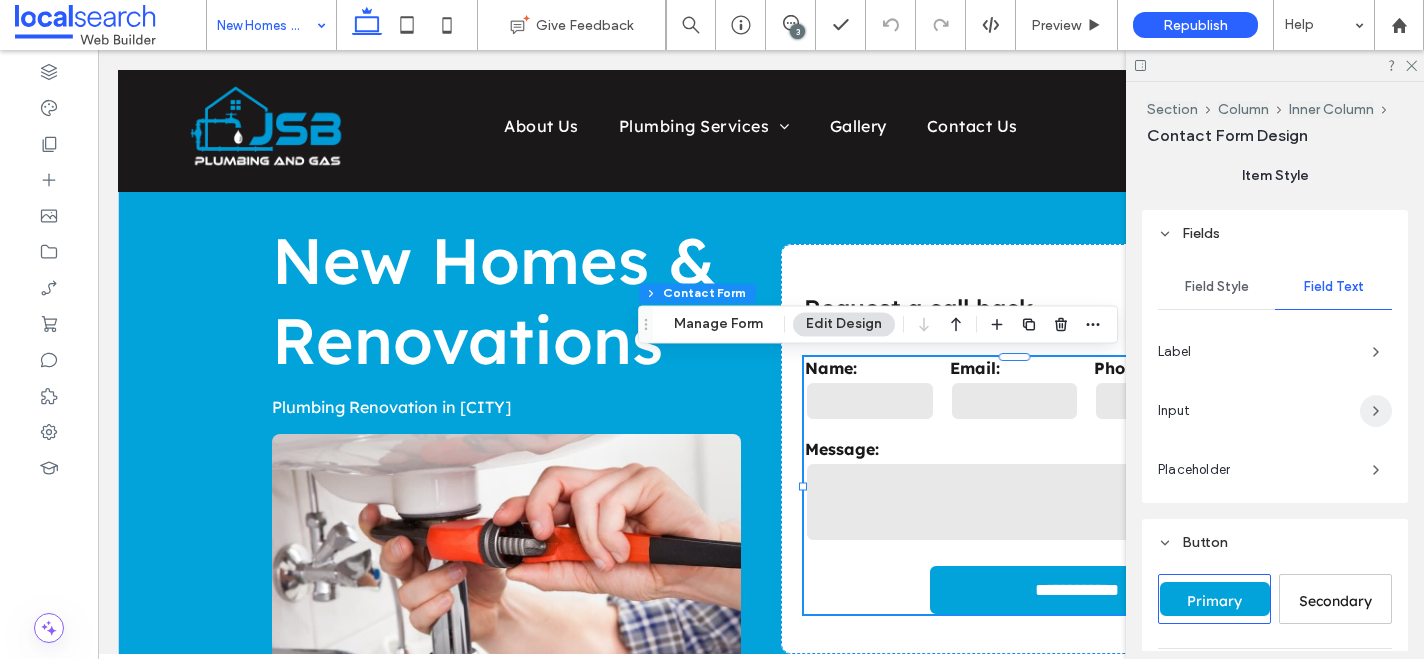 click 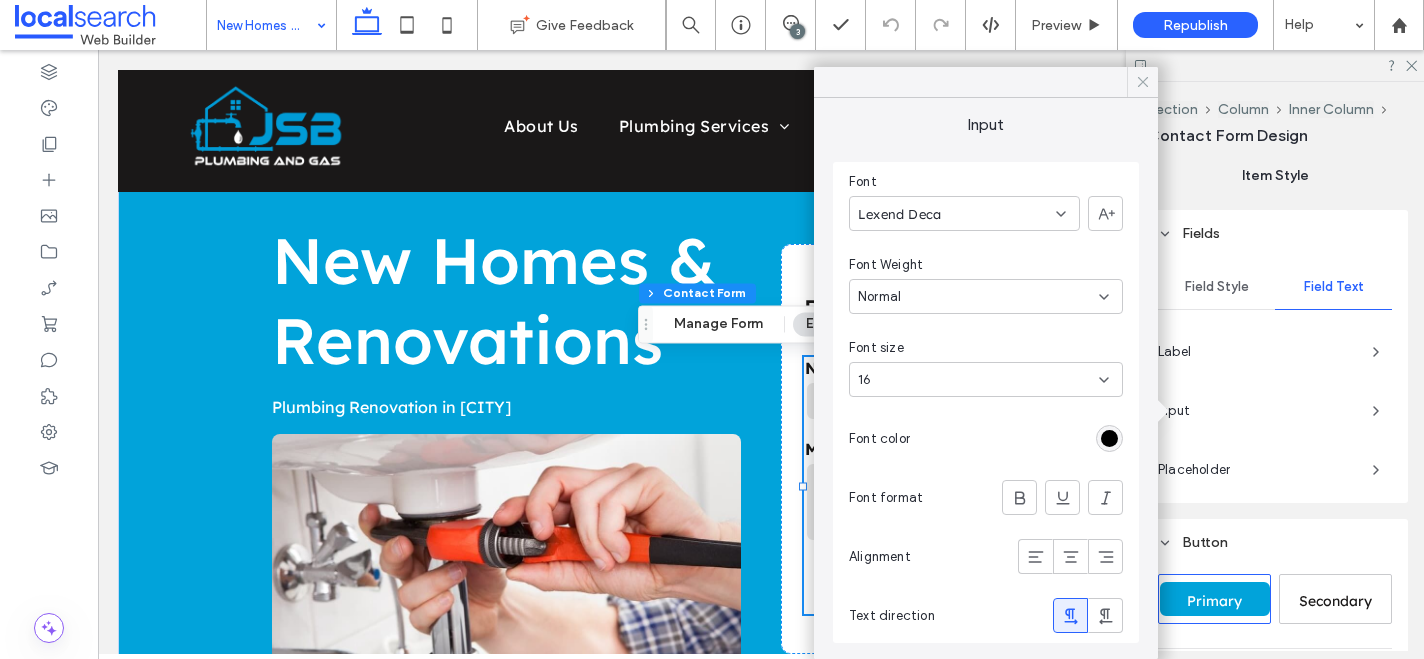click 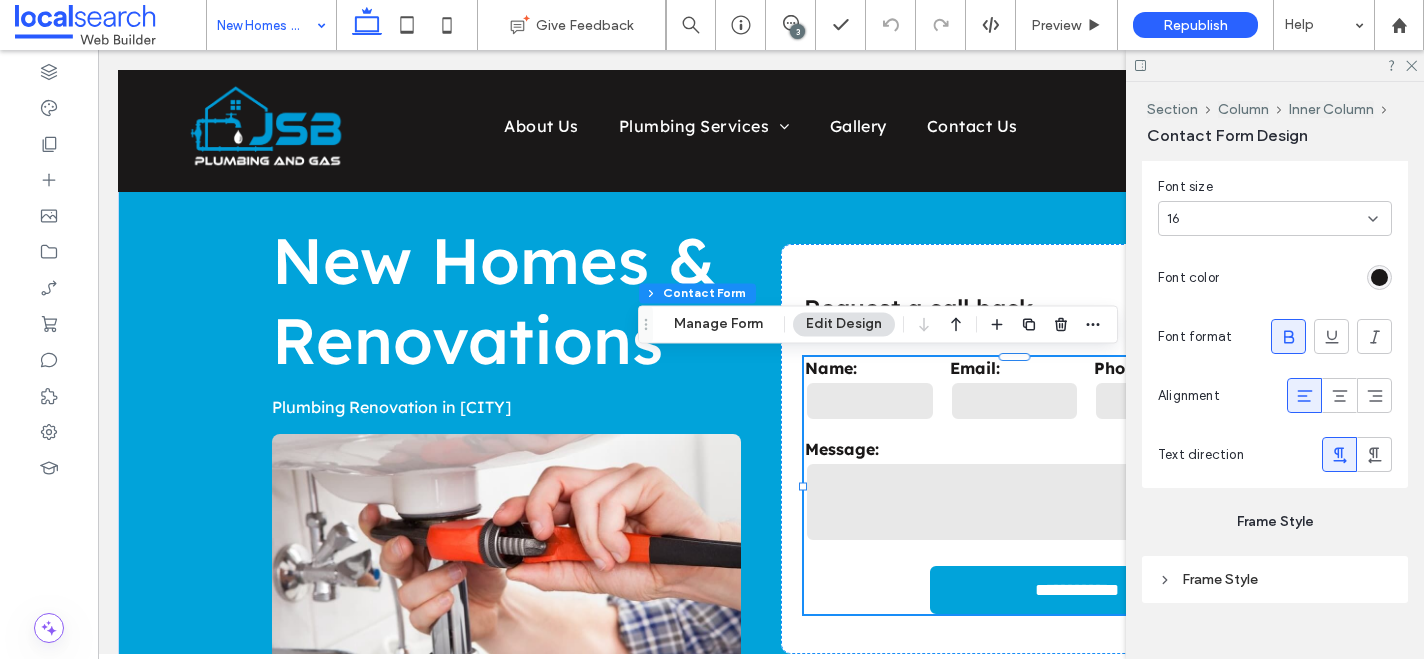 scroll, scrollTop: 2212, scrollLeft: 0, axis: vertical 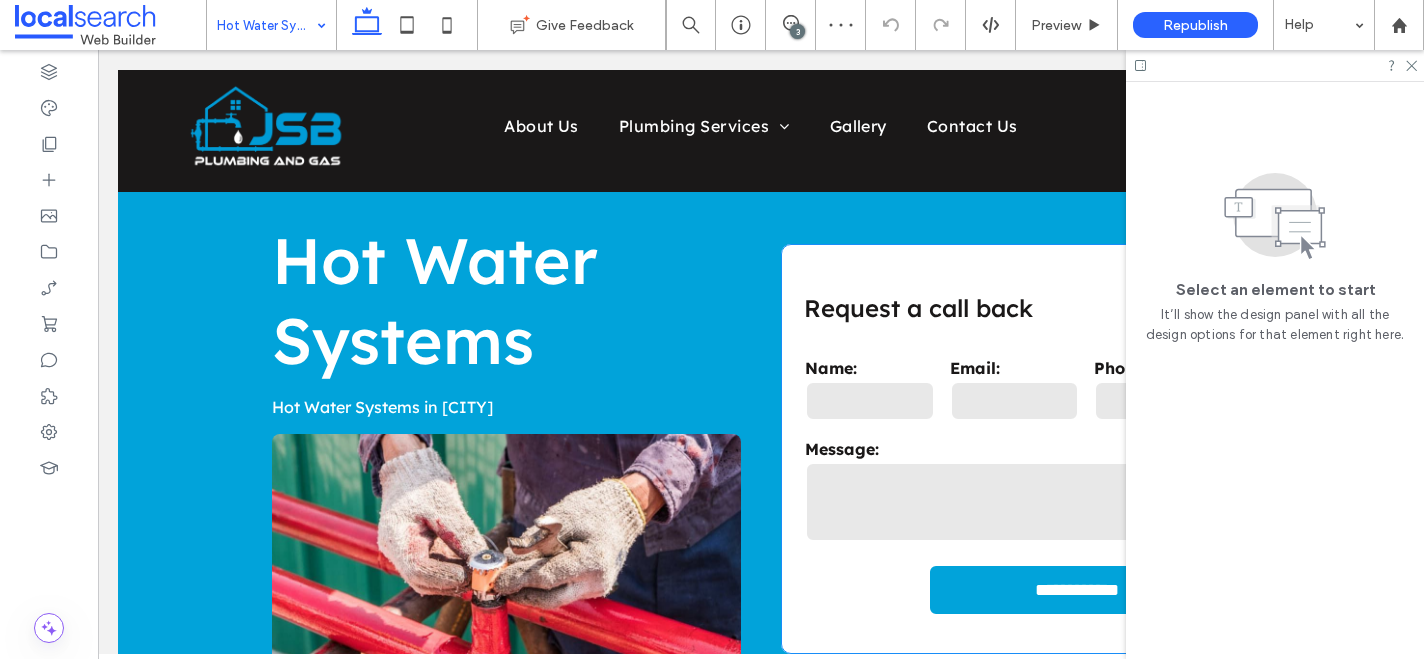 click on "Message:" at bounding box center (1014, 449) 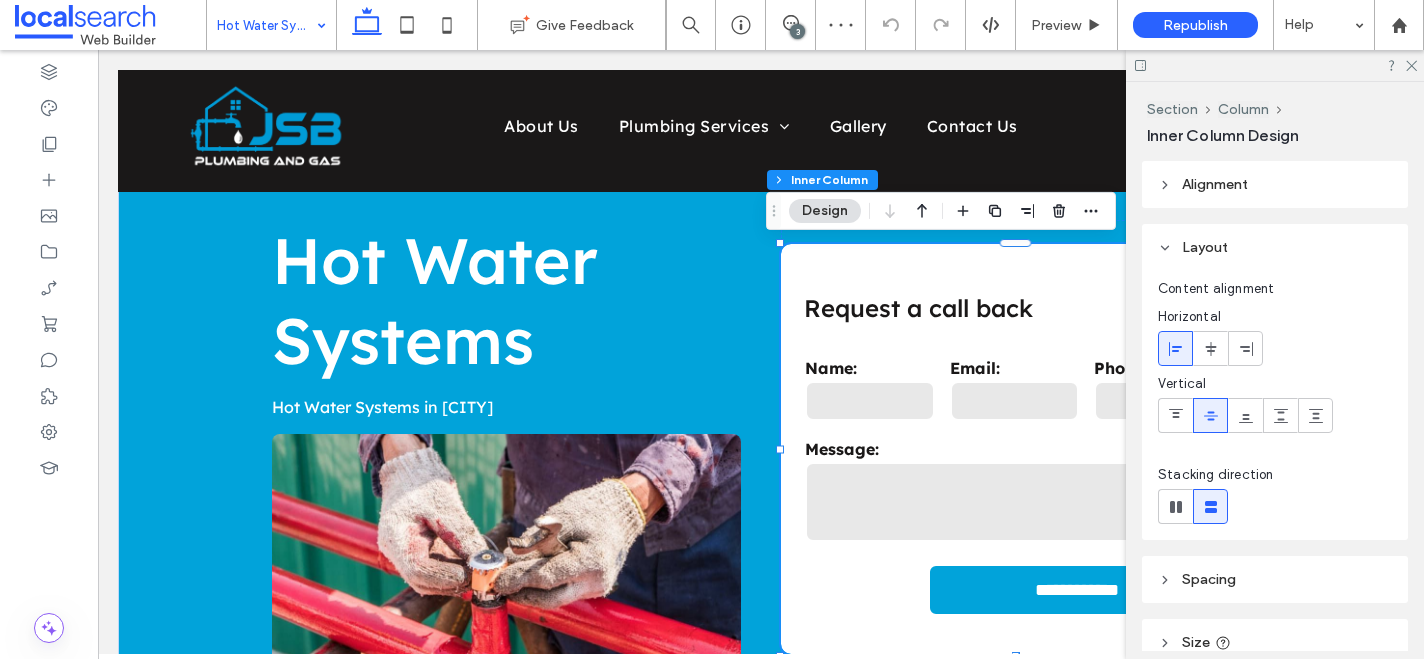click on "Message:" at bounding box center [1014, 449] 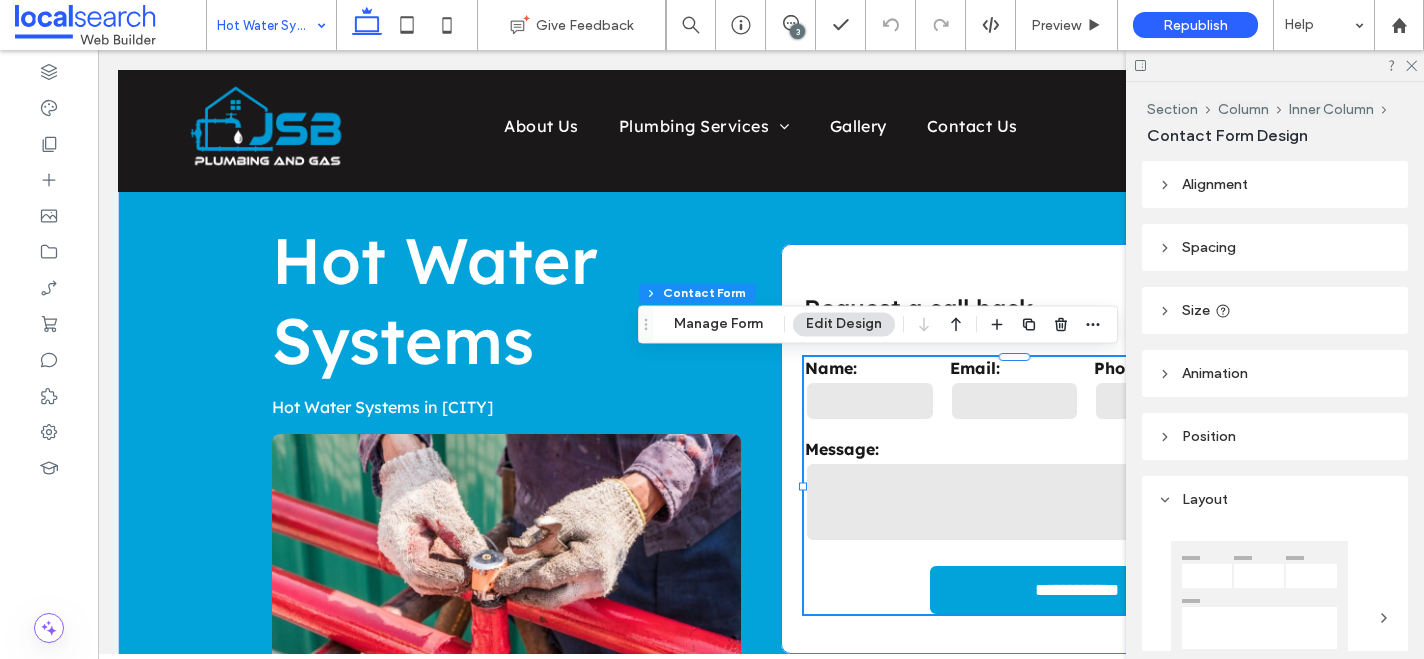 type on "*" 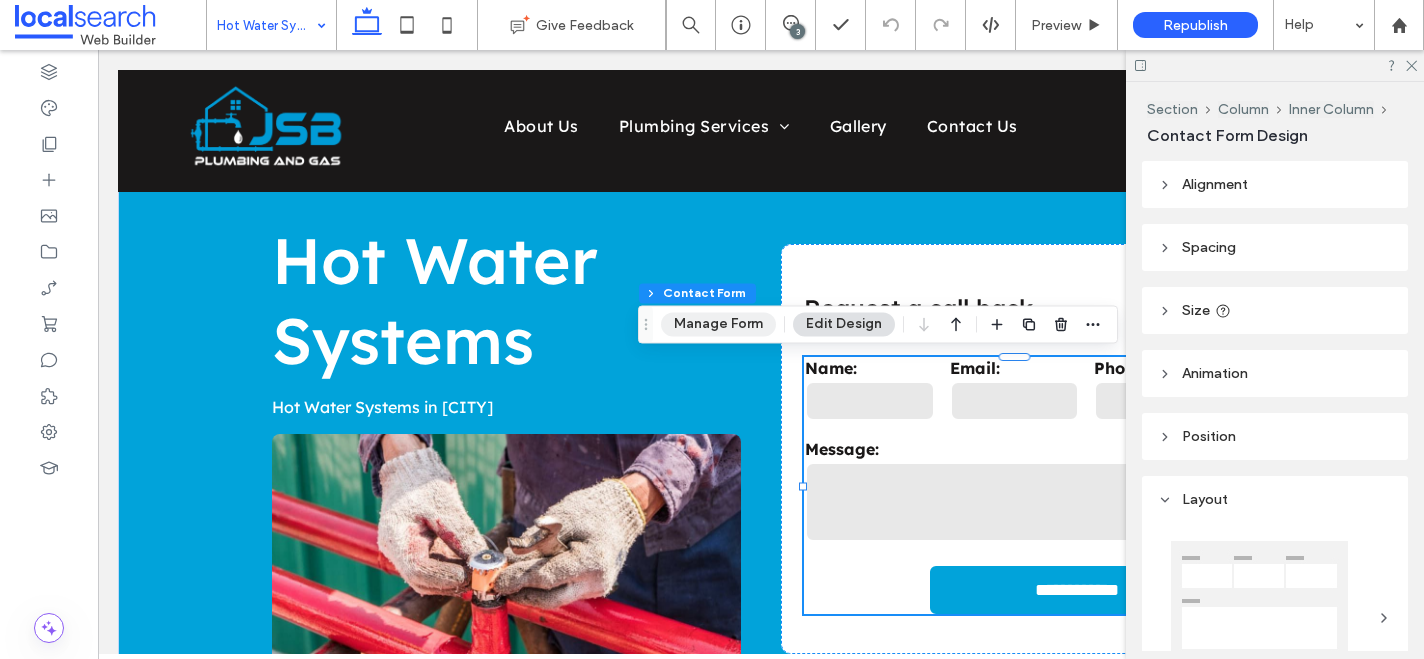 click on "Manage Form" at bounding box center (718, 324) 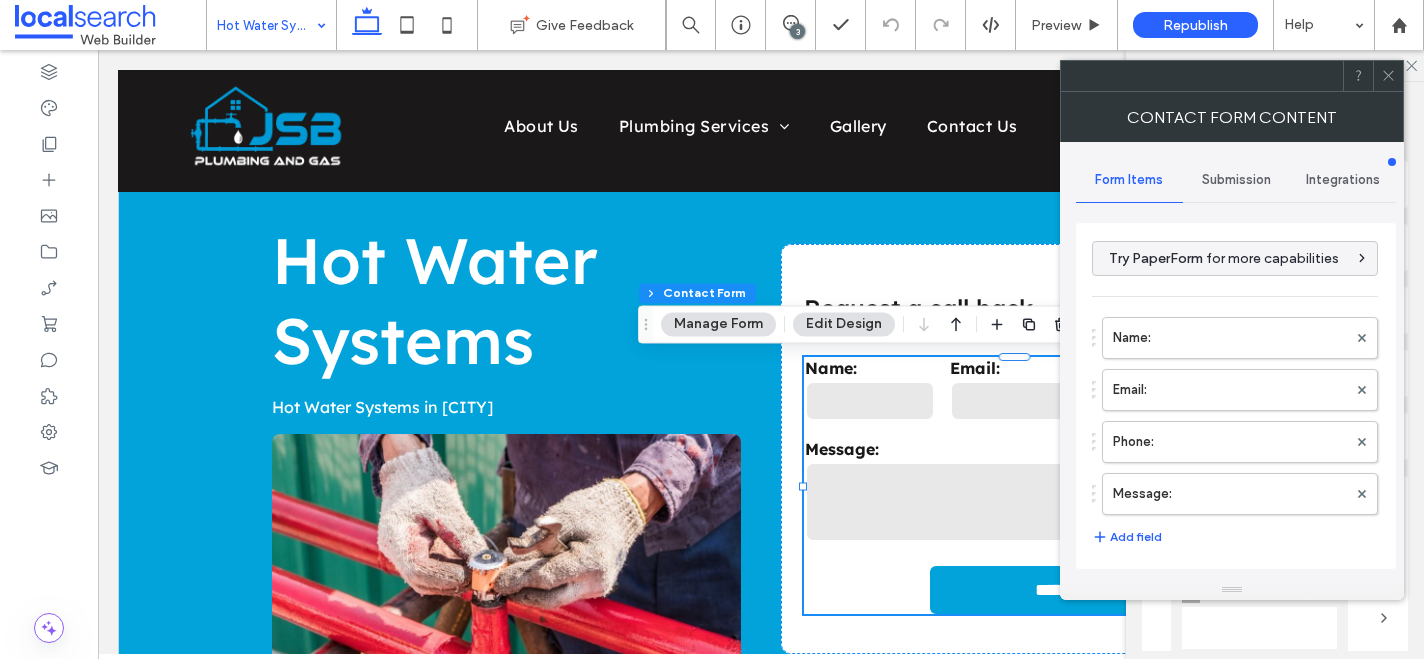 click on "Submission" at bounding box center (1236, 180) 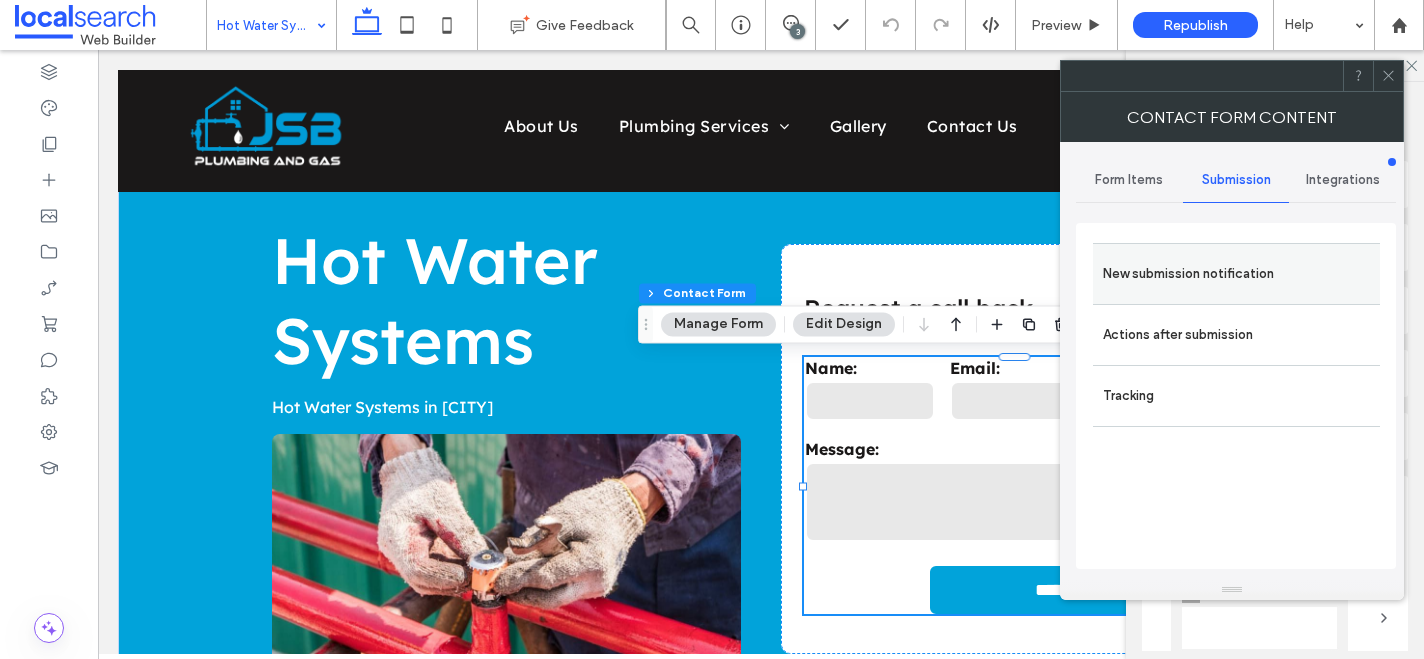 click on "New submission notification" at bounding box center [1236, 274] 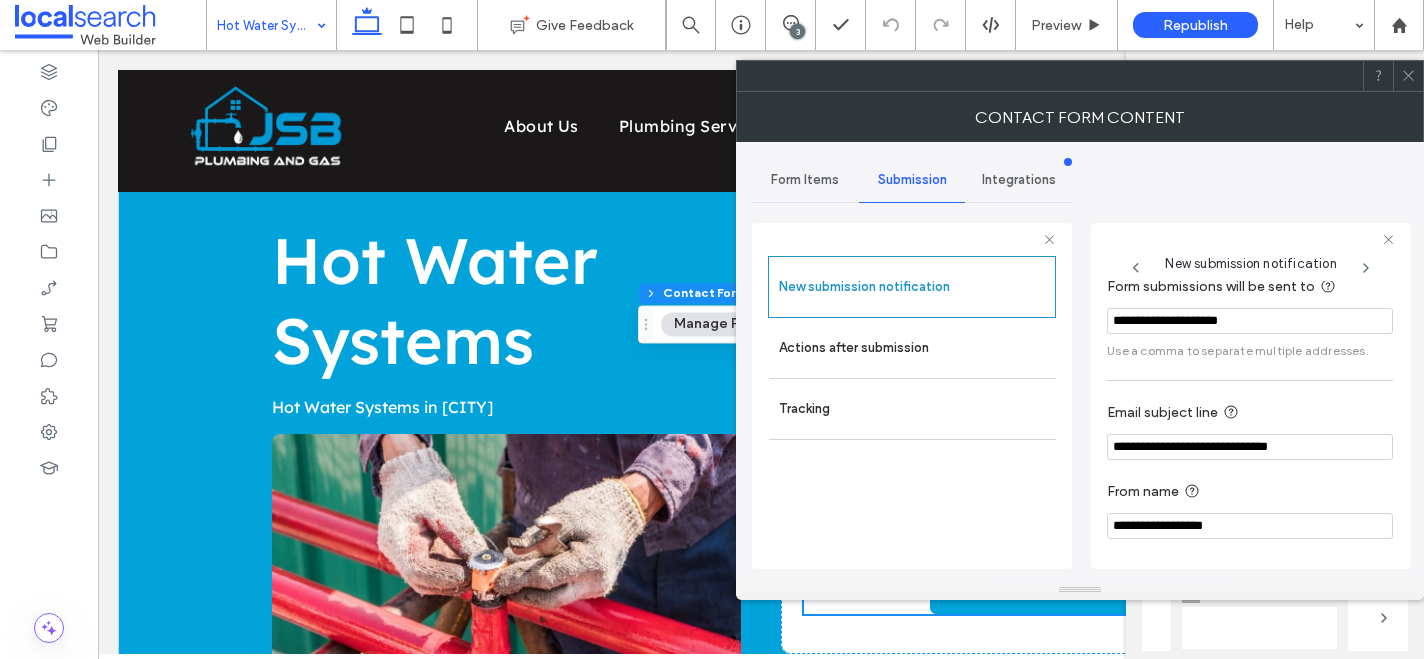scroll, scrollTop: 106, scrollLeft: 0, axis: vertical 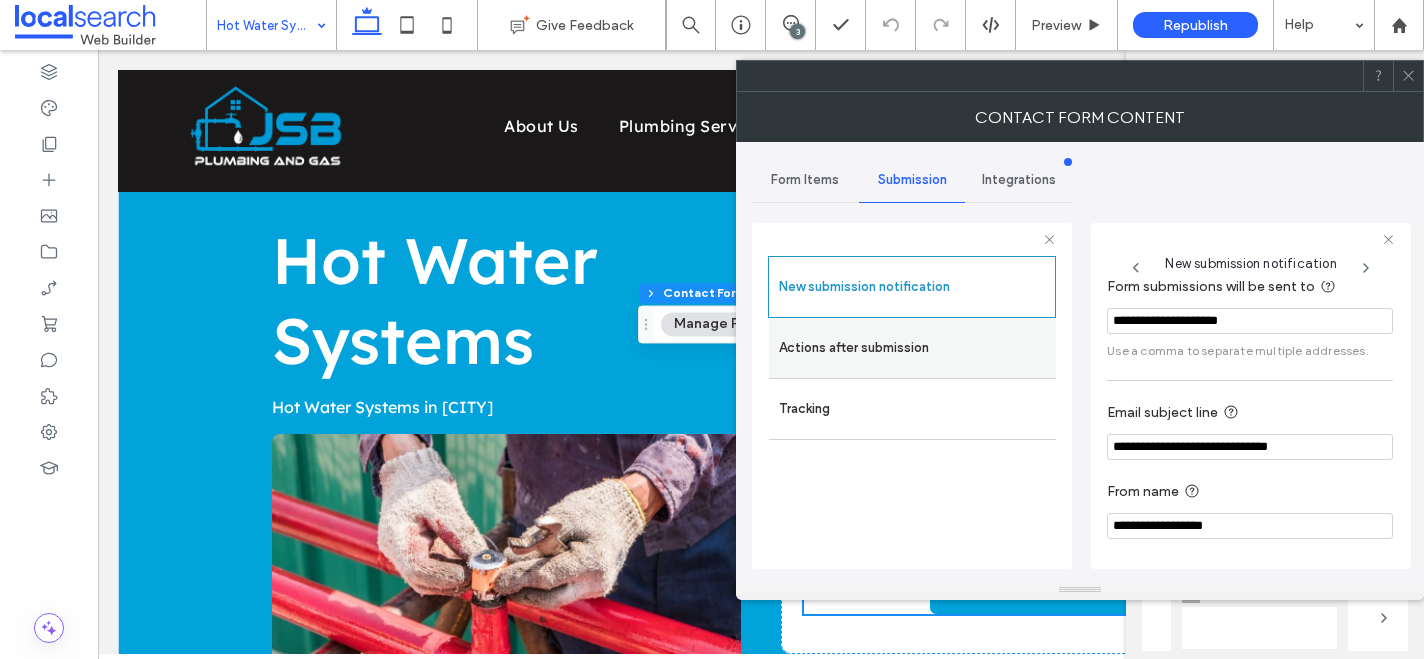 click on "Actions after submission" at bounding box center [912, 348] 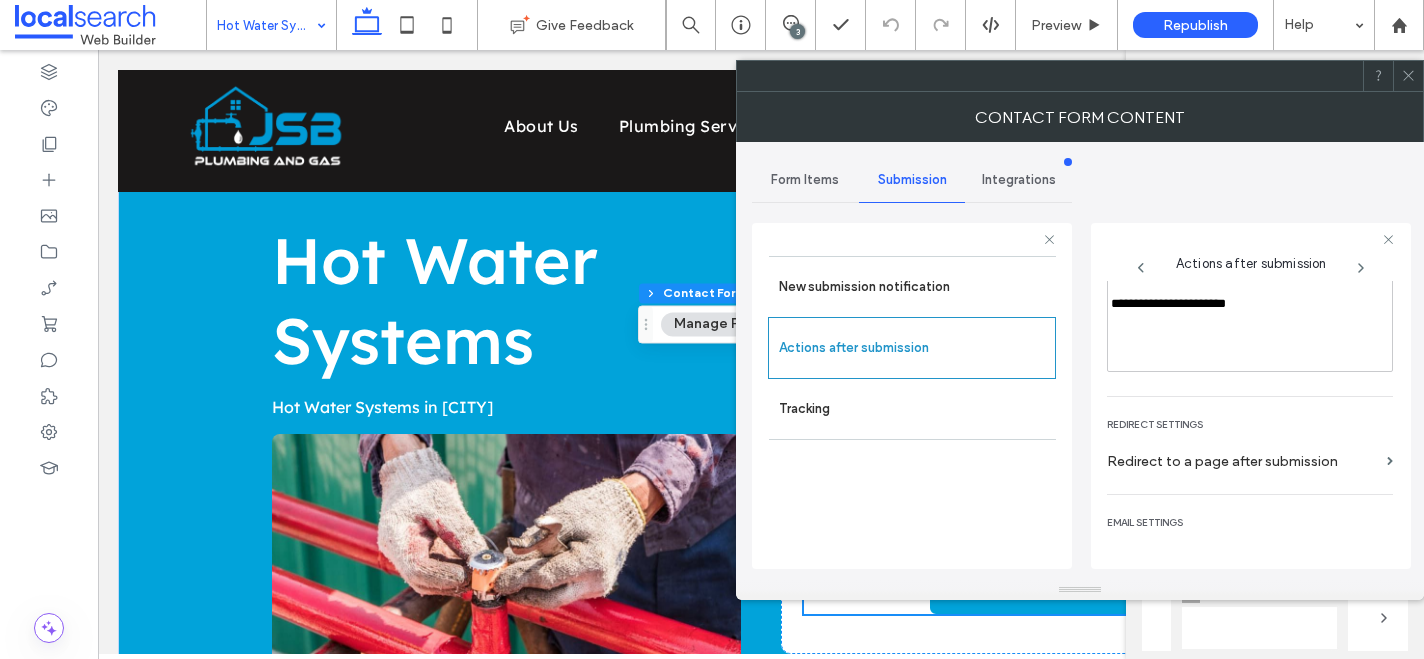 scroll, scrollTop: 345, scrollLeft: 0, axis: vertical 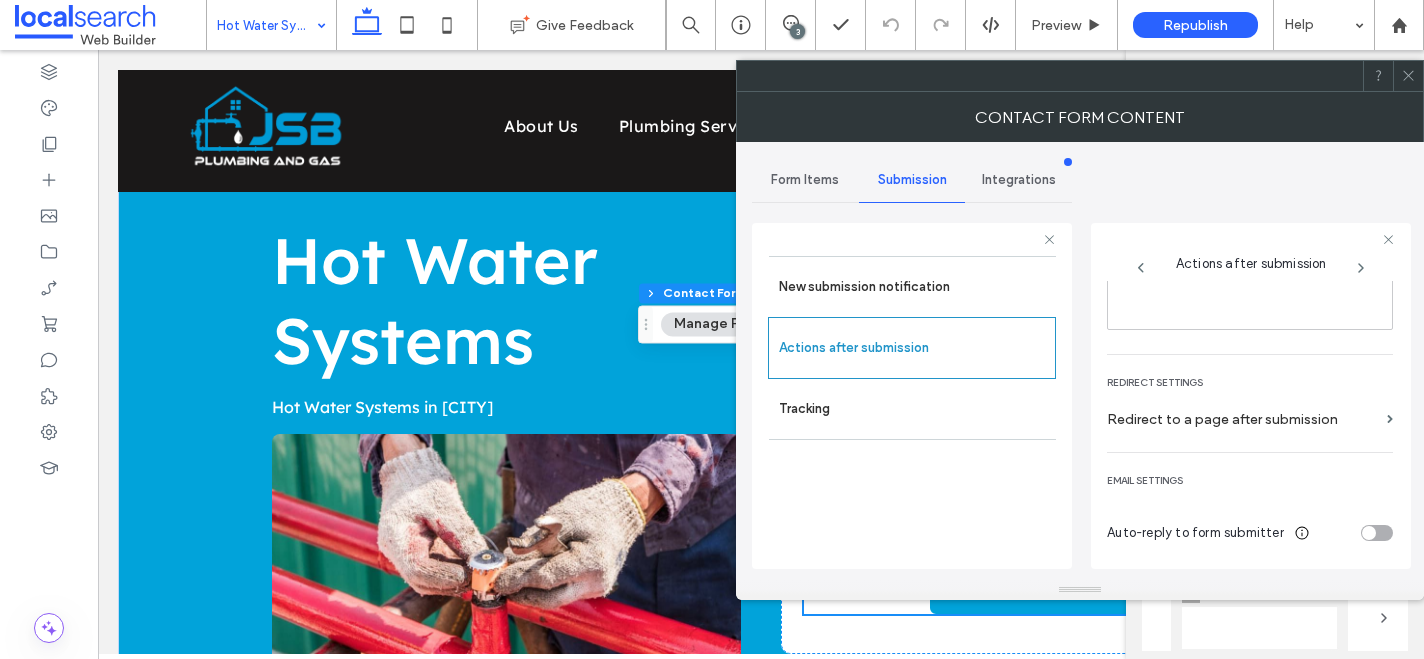 click 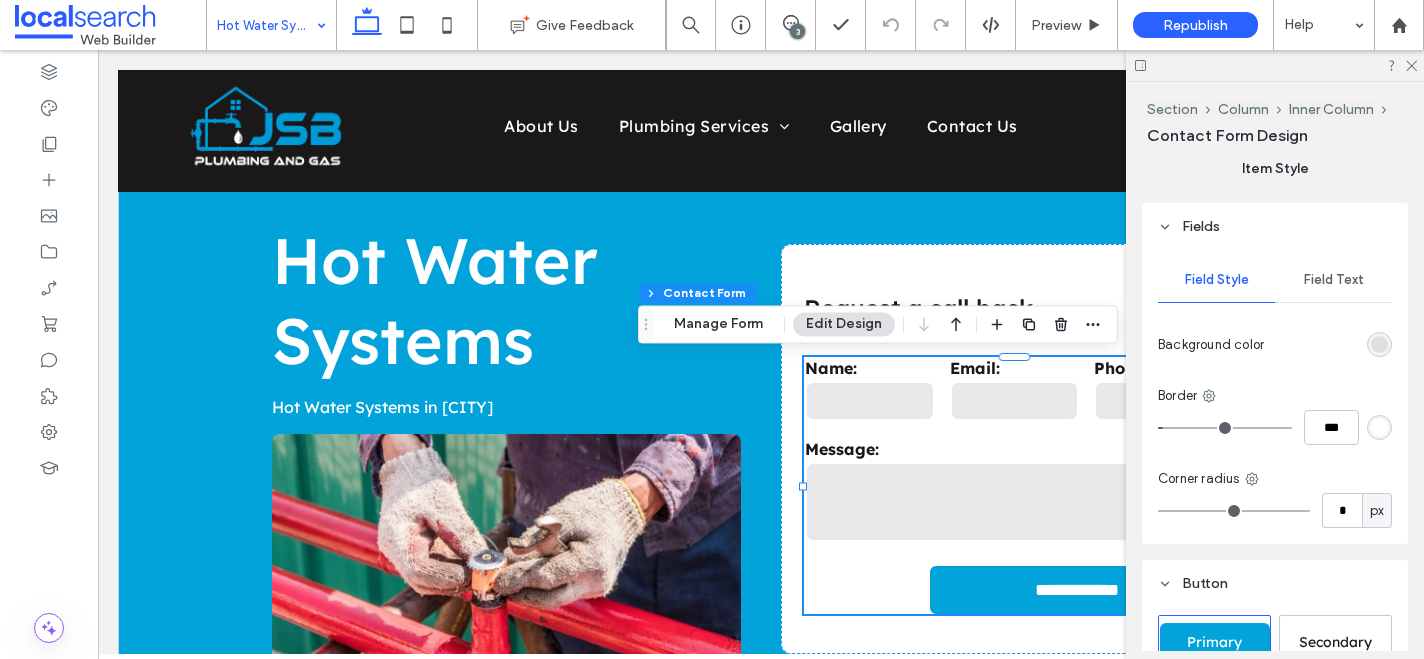 scroll, scrollTop: 675, scrollLeft: 0, axis: vertical 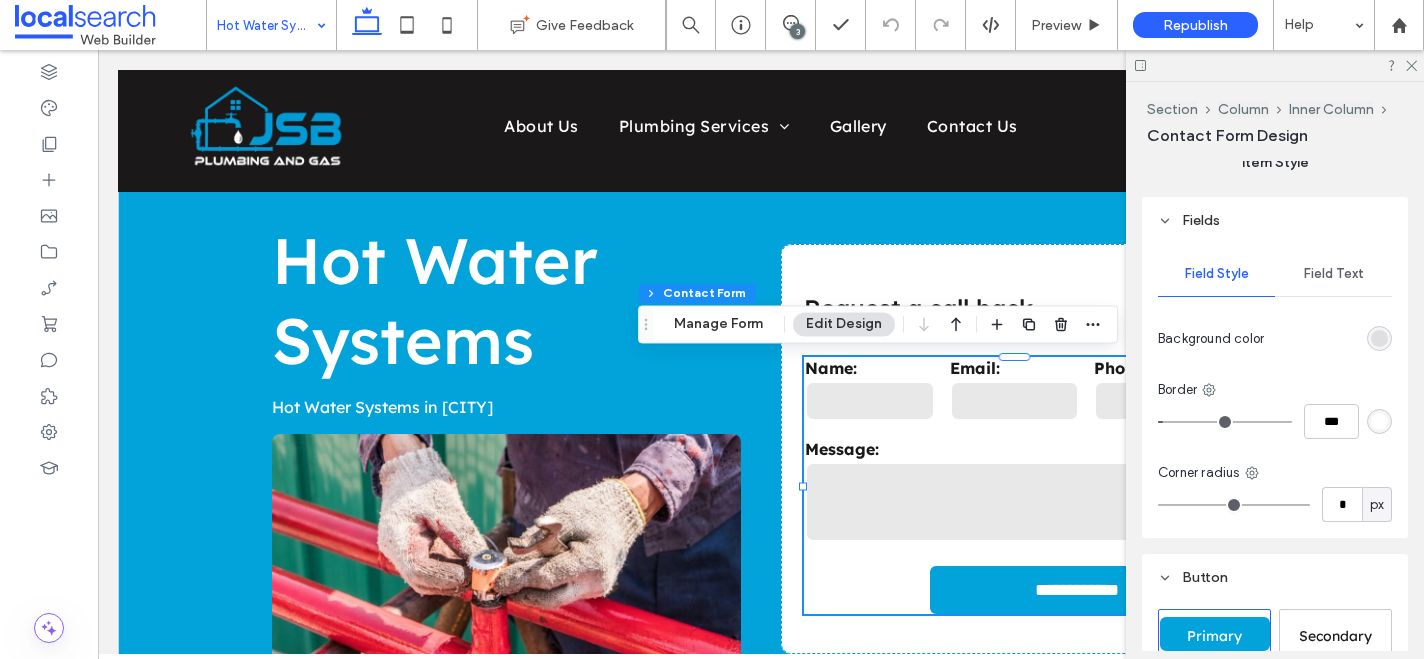 click on "Field Text" at bounding box center (1334, 274) 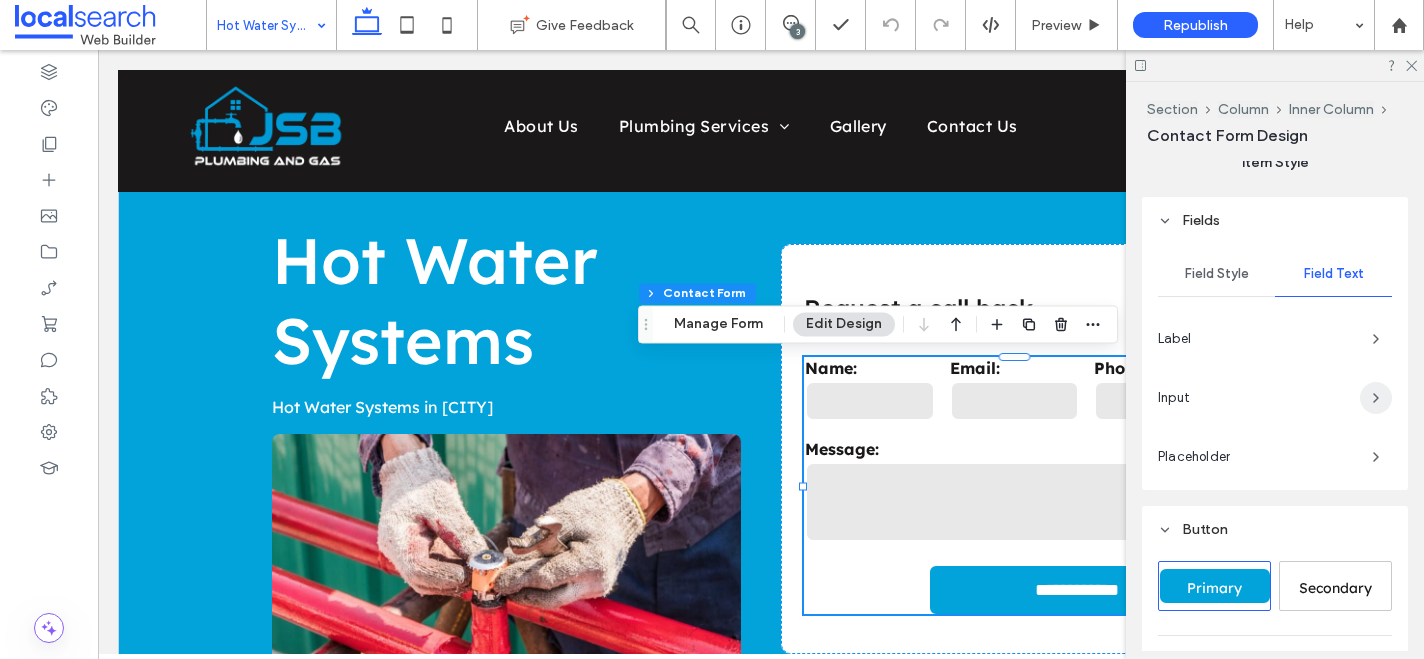 click 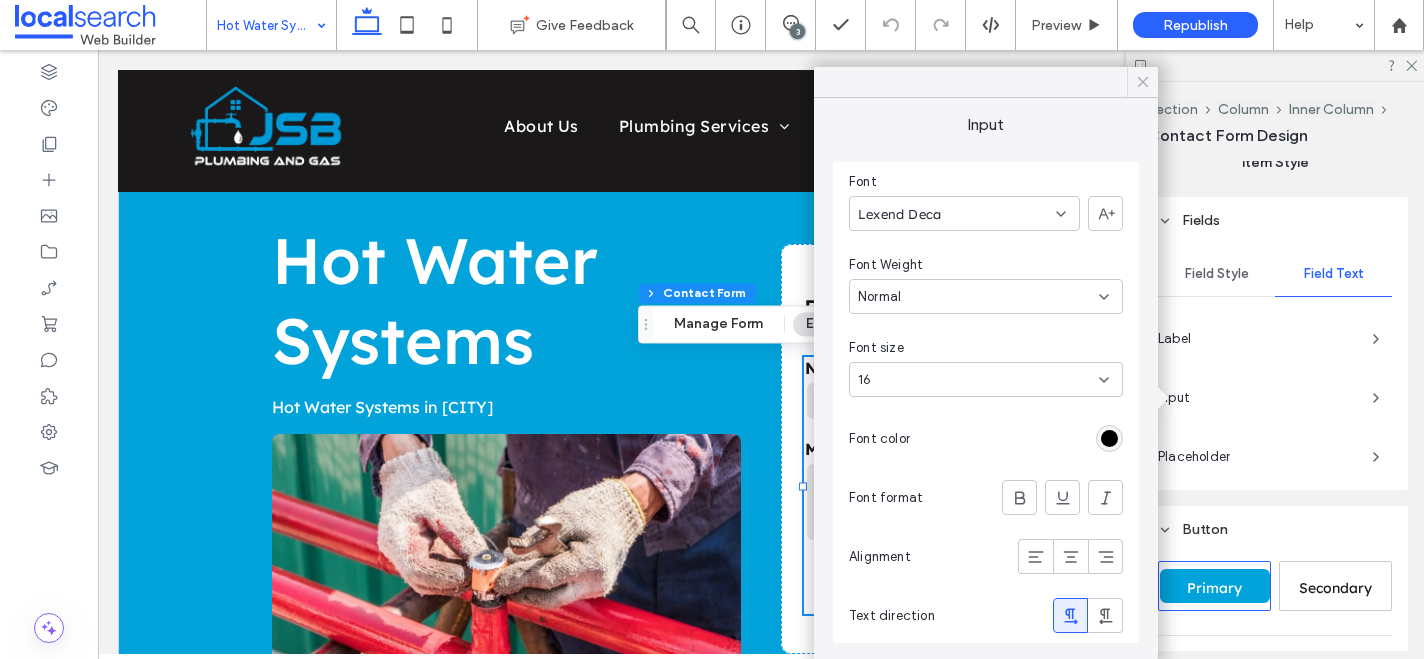 click 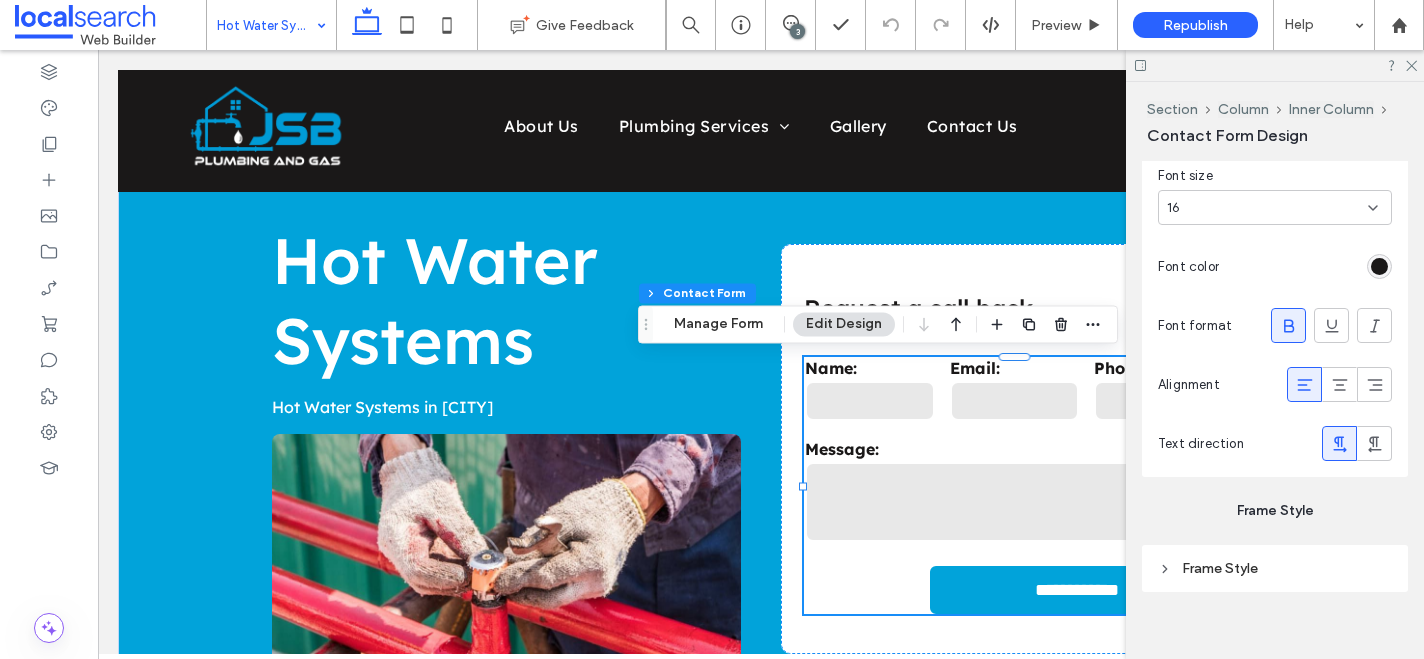 scroll, scrollTop: 2212, scrollLeft: 0, axis: vertical 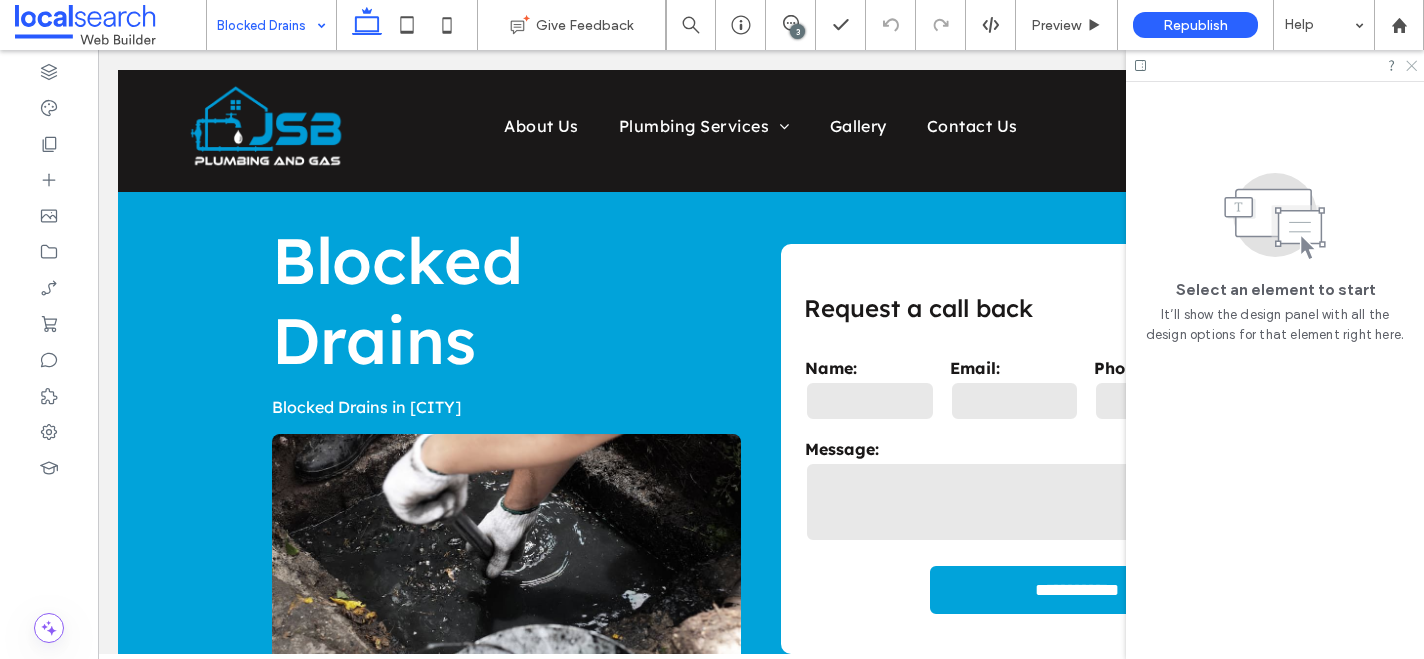 click 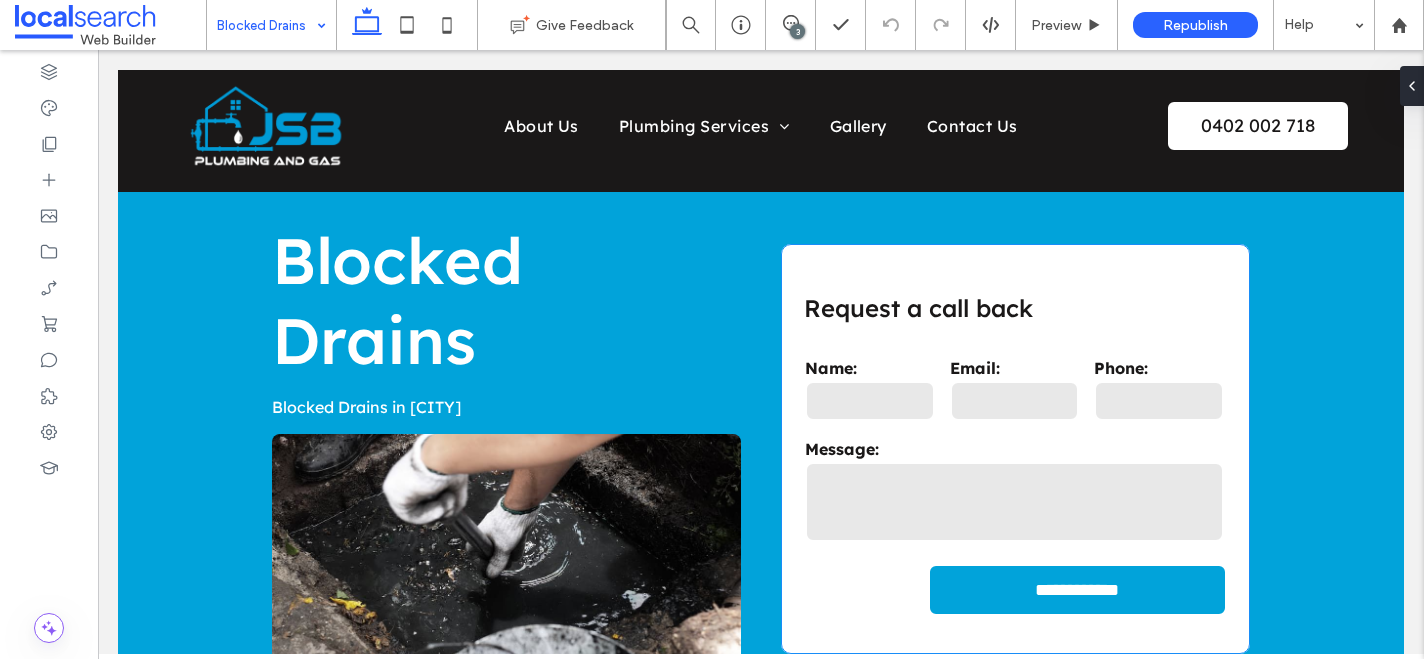 click on "Message:" at bounding box center [1014, 492] 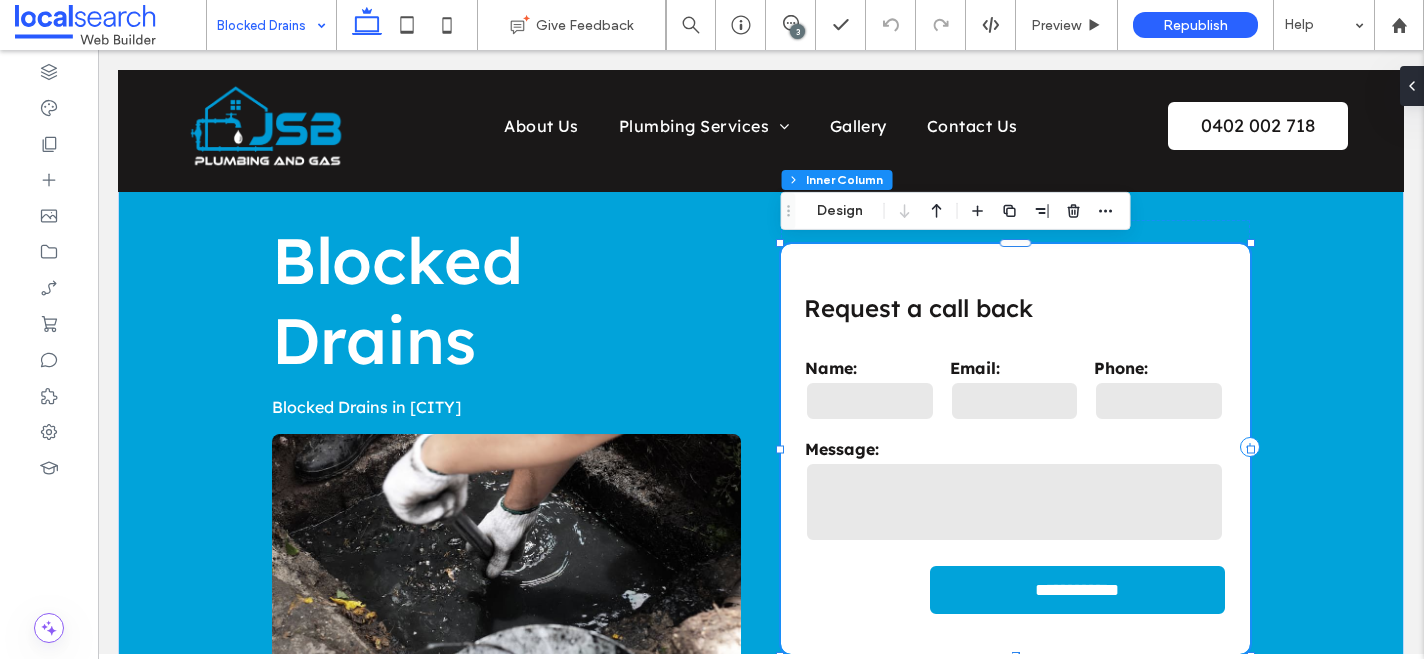 click on "Message:" at bounding box center (1014, 492) 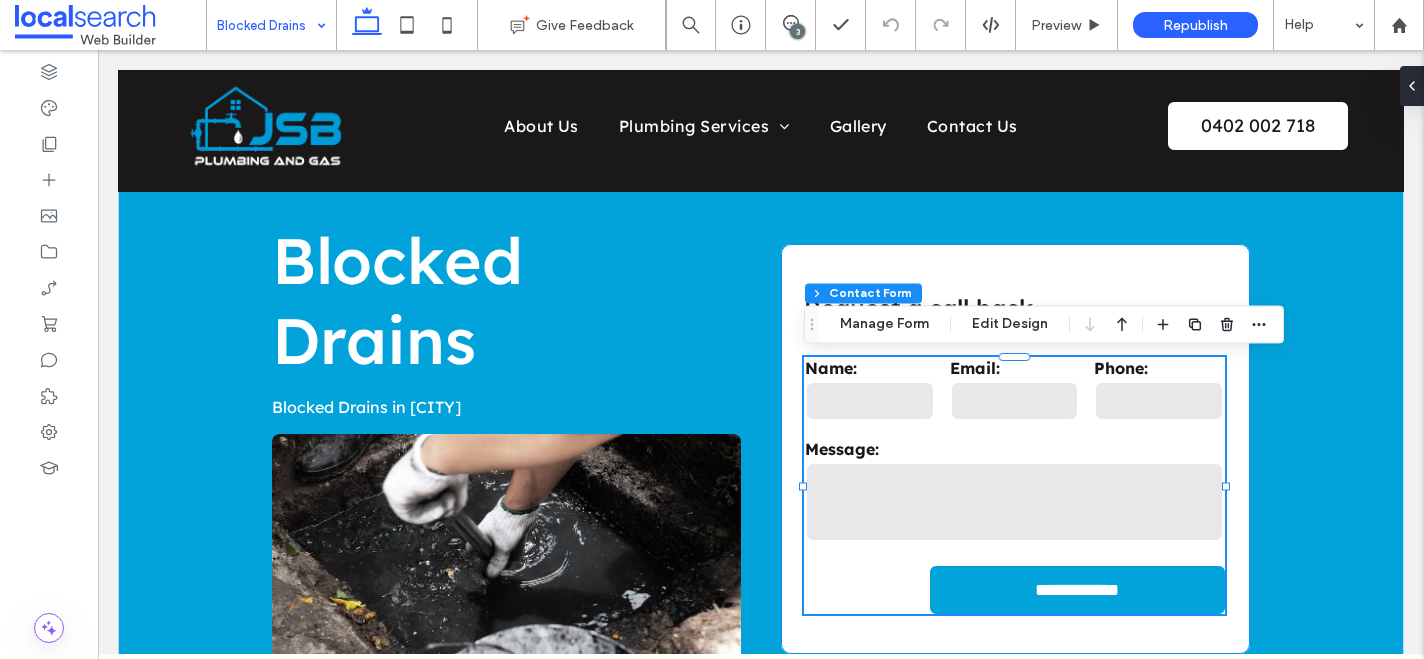 type on "*" 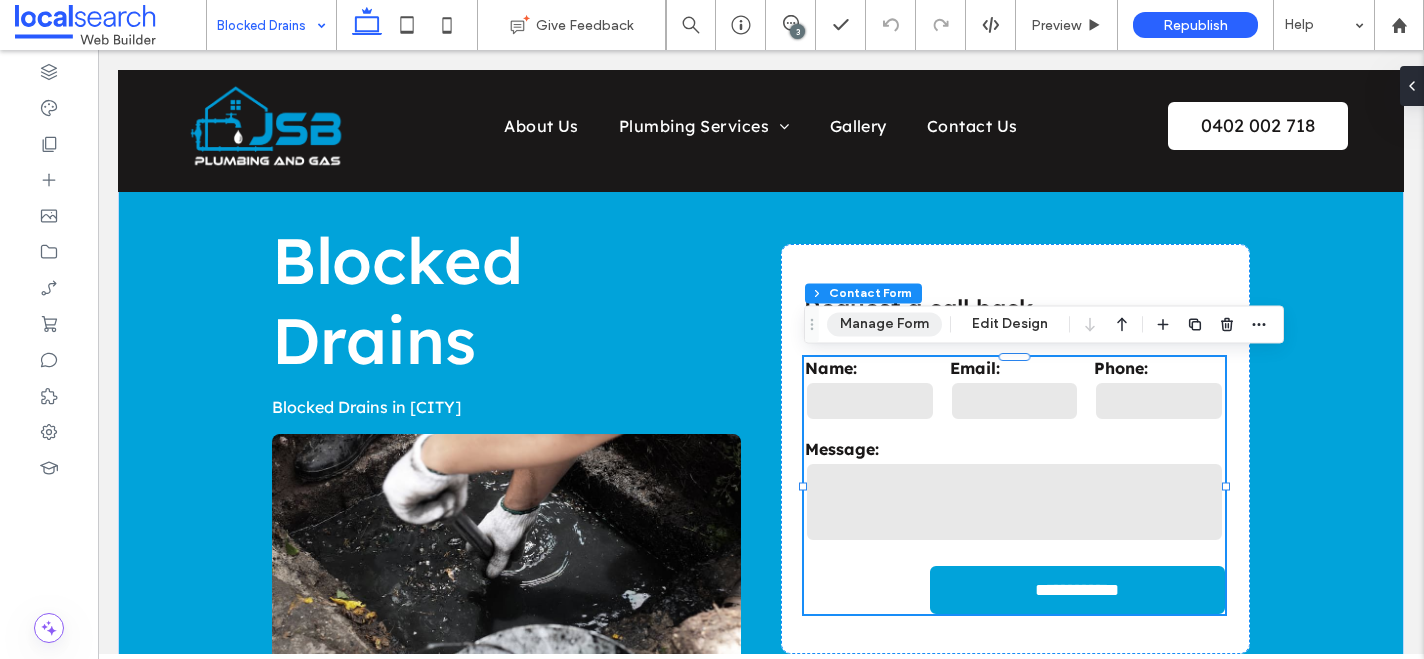 click on "Manage Form" at bounding box center (884, 324) 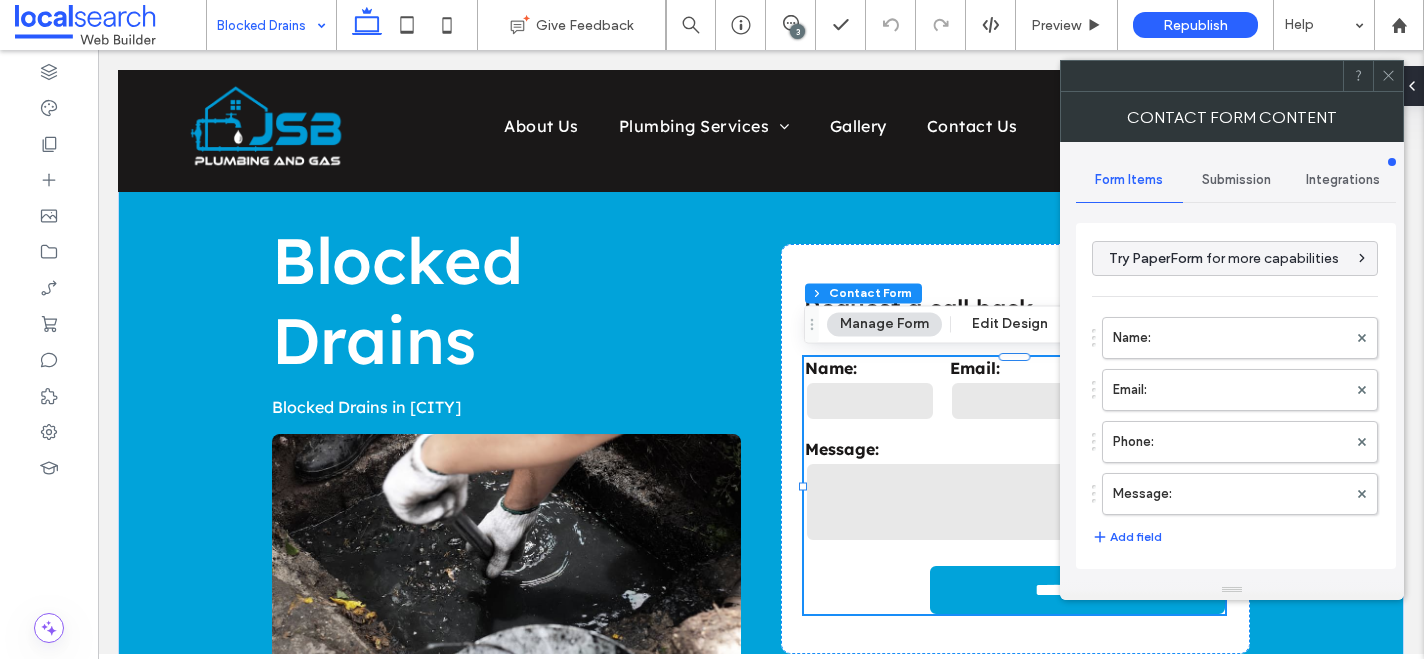click on "Submission" at bounding box center (1236, 180) 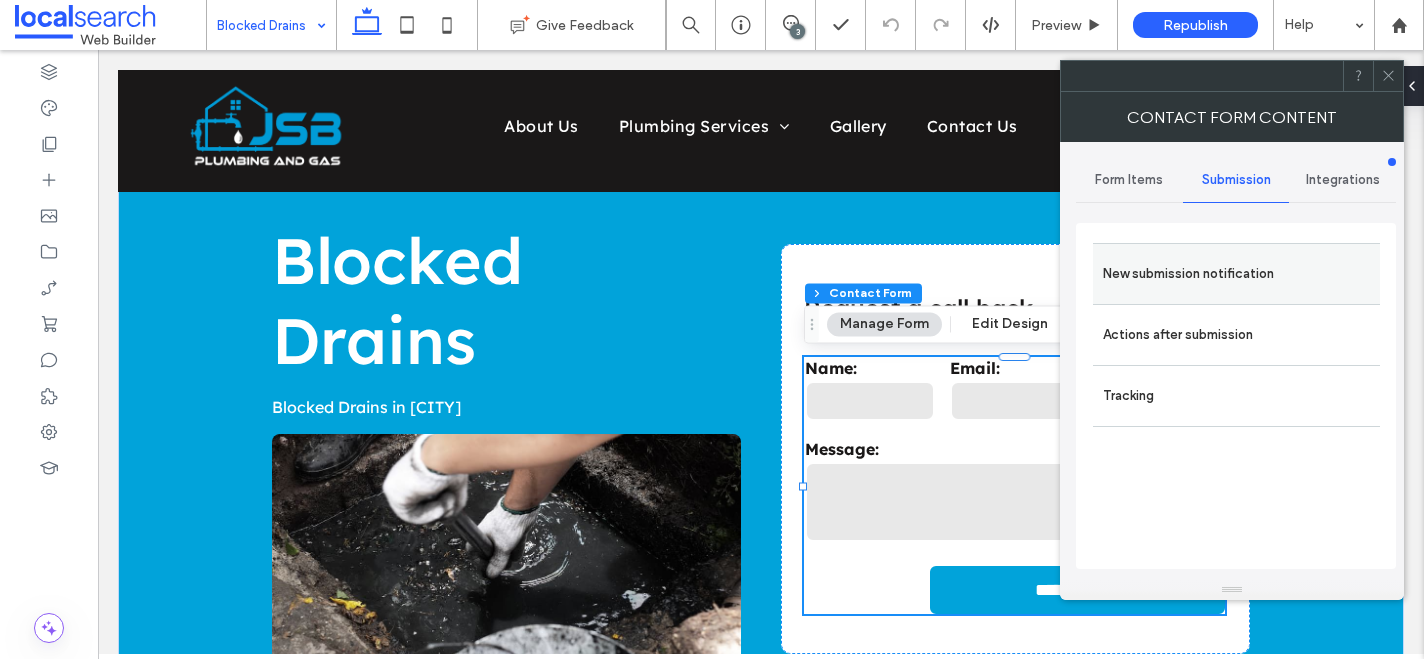 click on "New submission notification" at bounding box center (1236, 274) 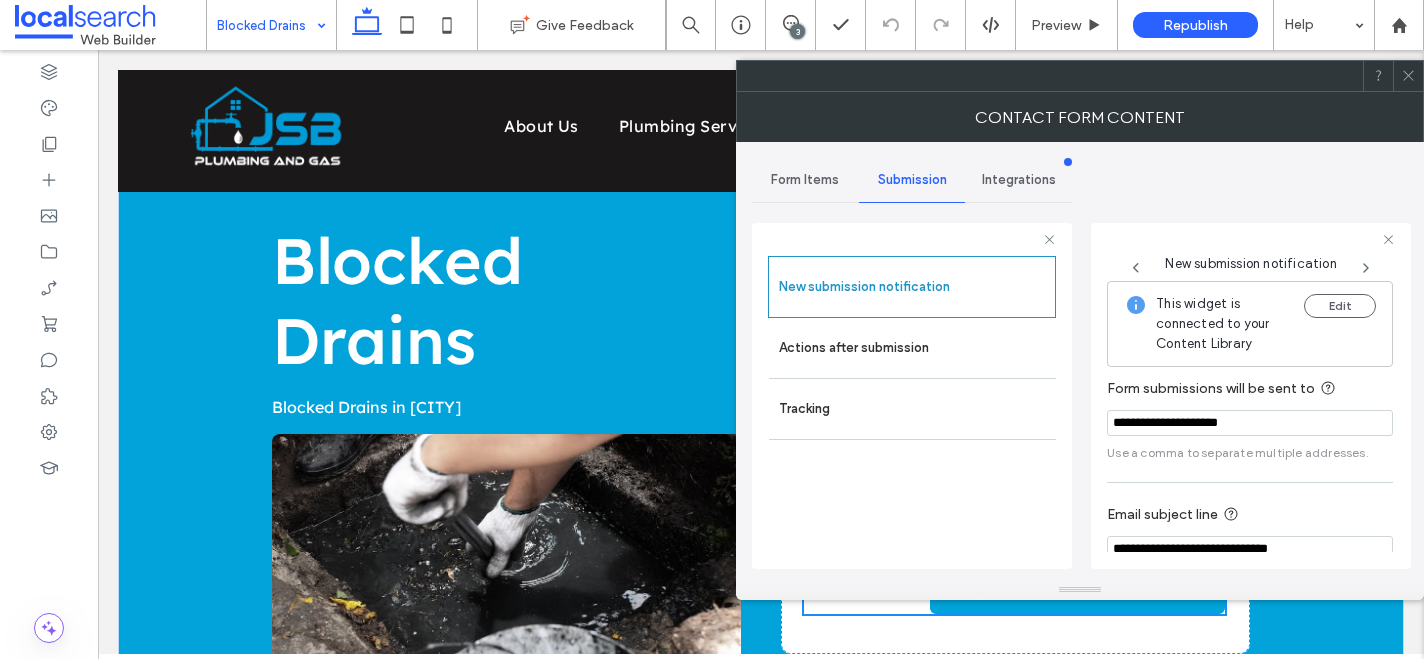 scroll, scrollTop: 106, scrollLeft: 0, axis: vertical 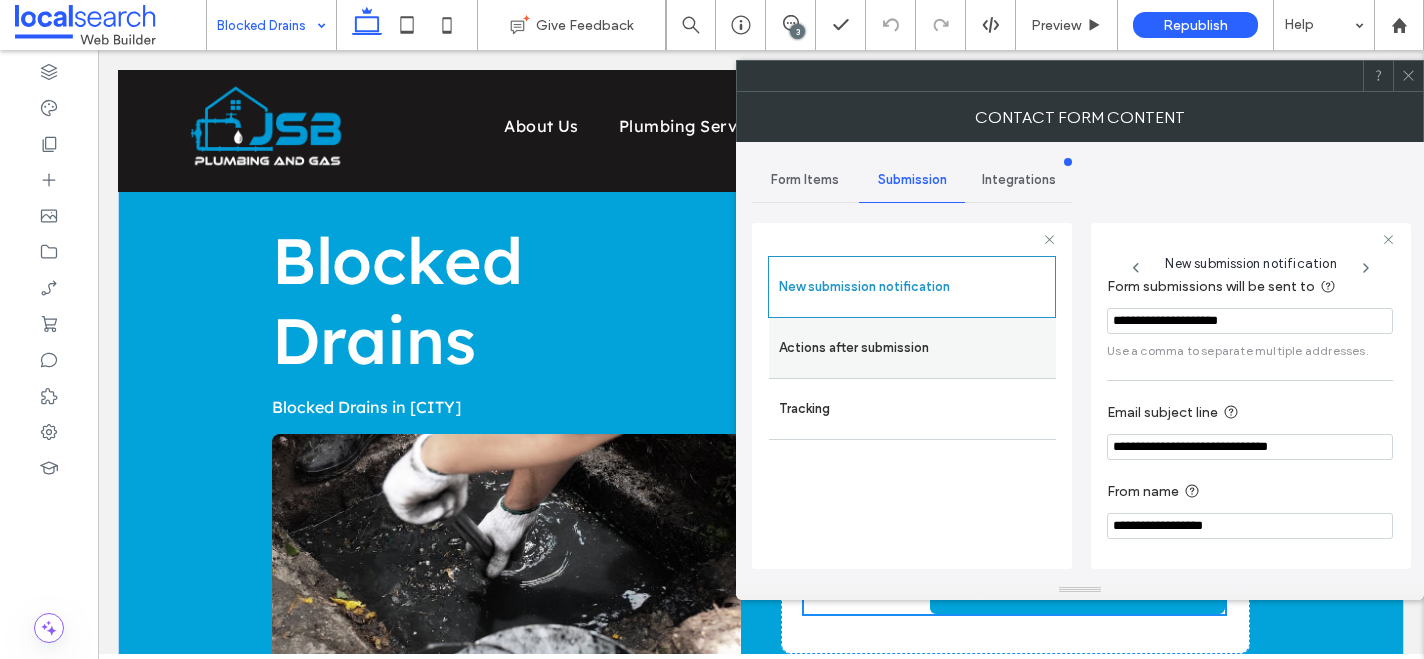 click on "Actions after submission" at bounding box center (912, 348) 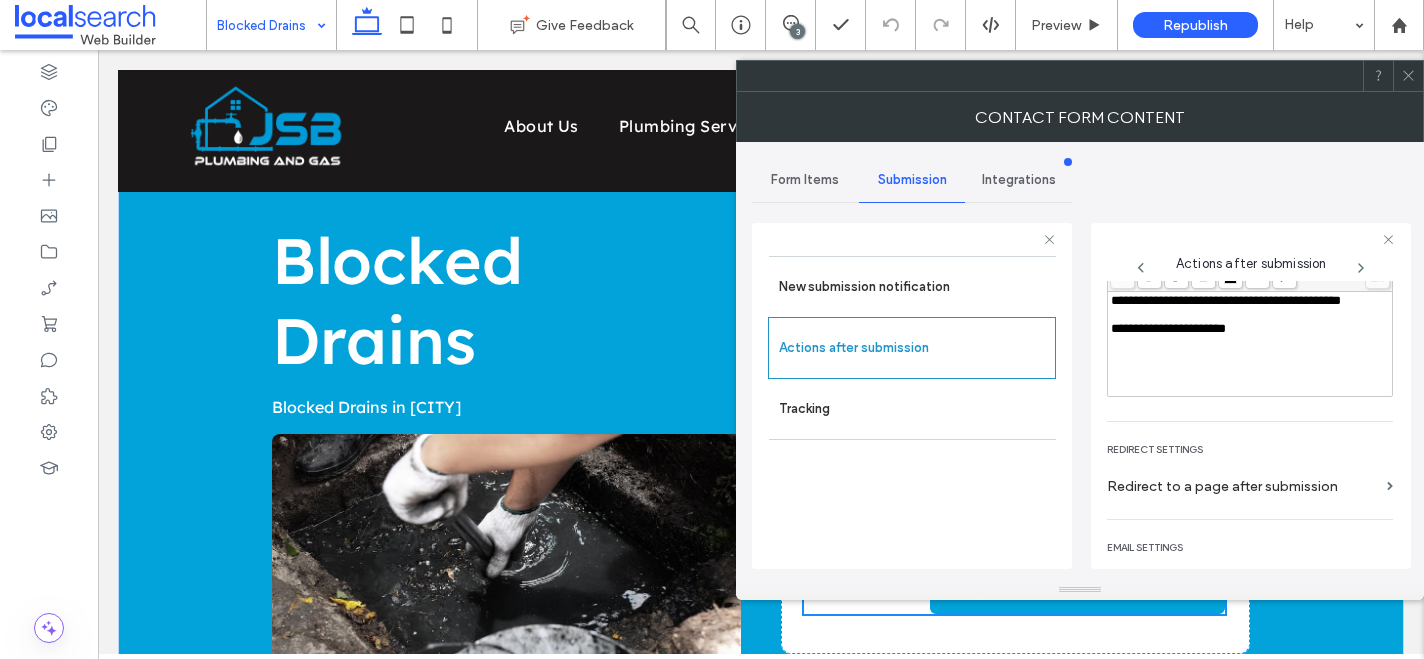 scroll, scrollTop: 345, scrollLeft: 0, axis: vertical 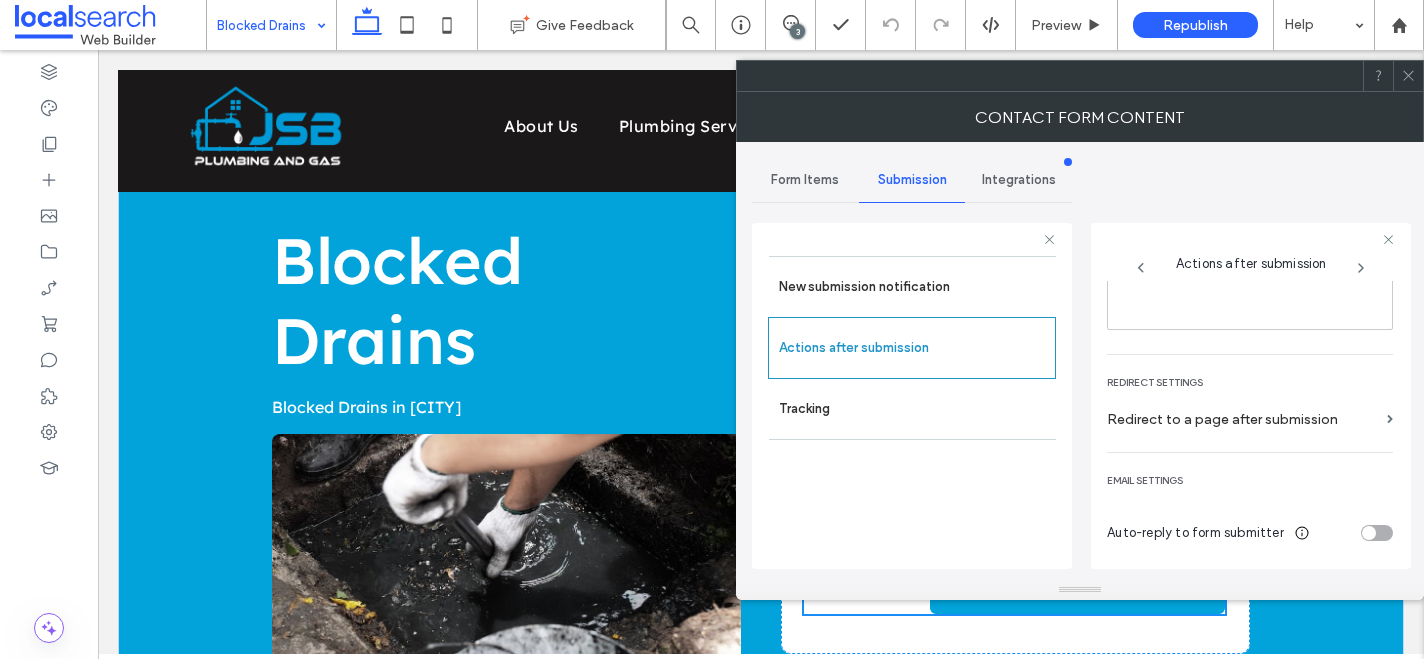 click 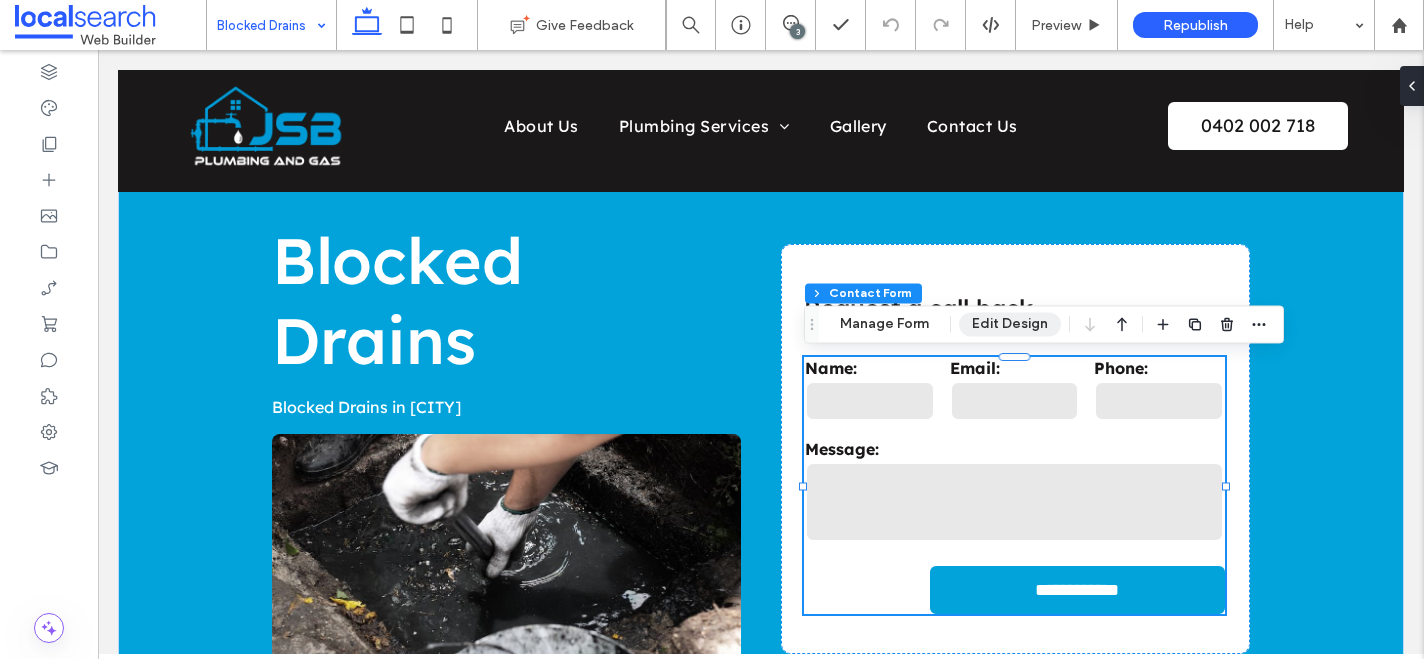 click on "Edit Design" at bounding box center [1010, 324] 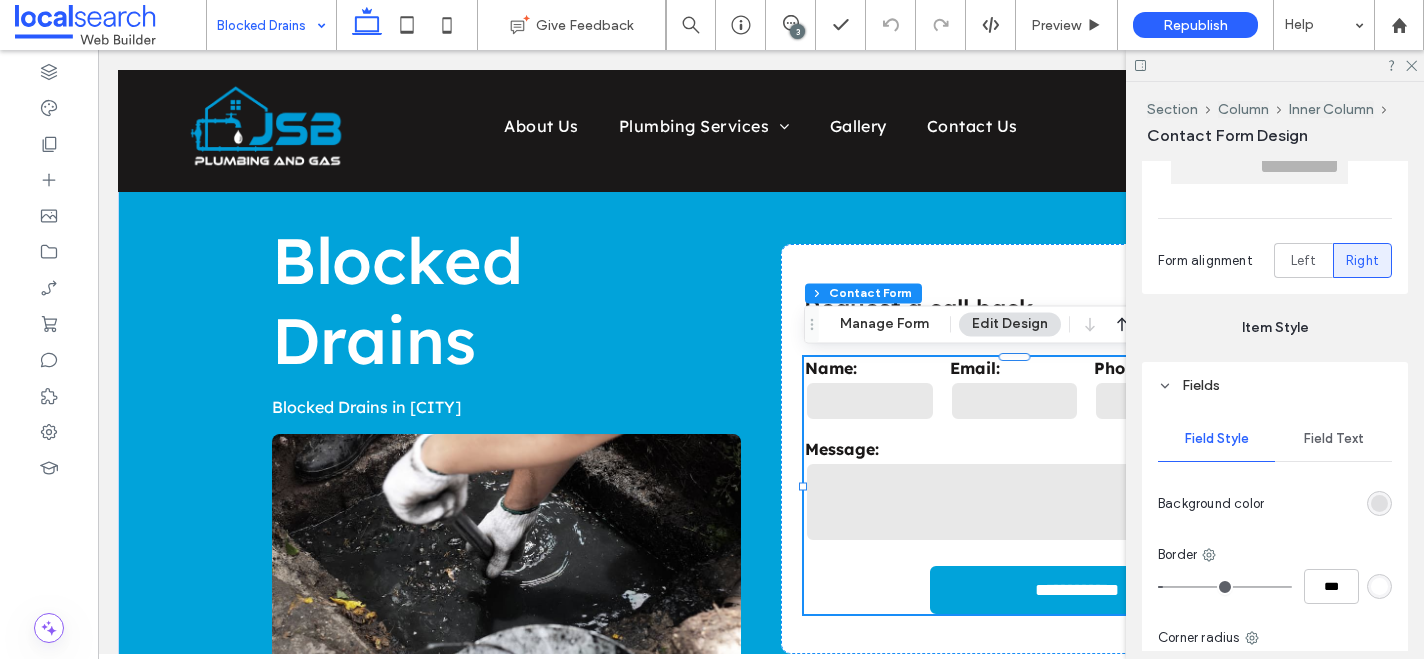 scroll, scrollTop: 531, scrollLeft: 0, axis: vertical 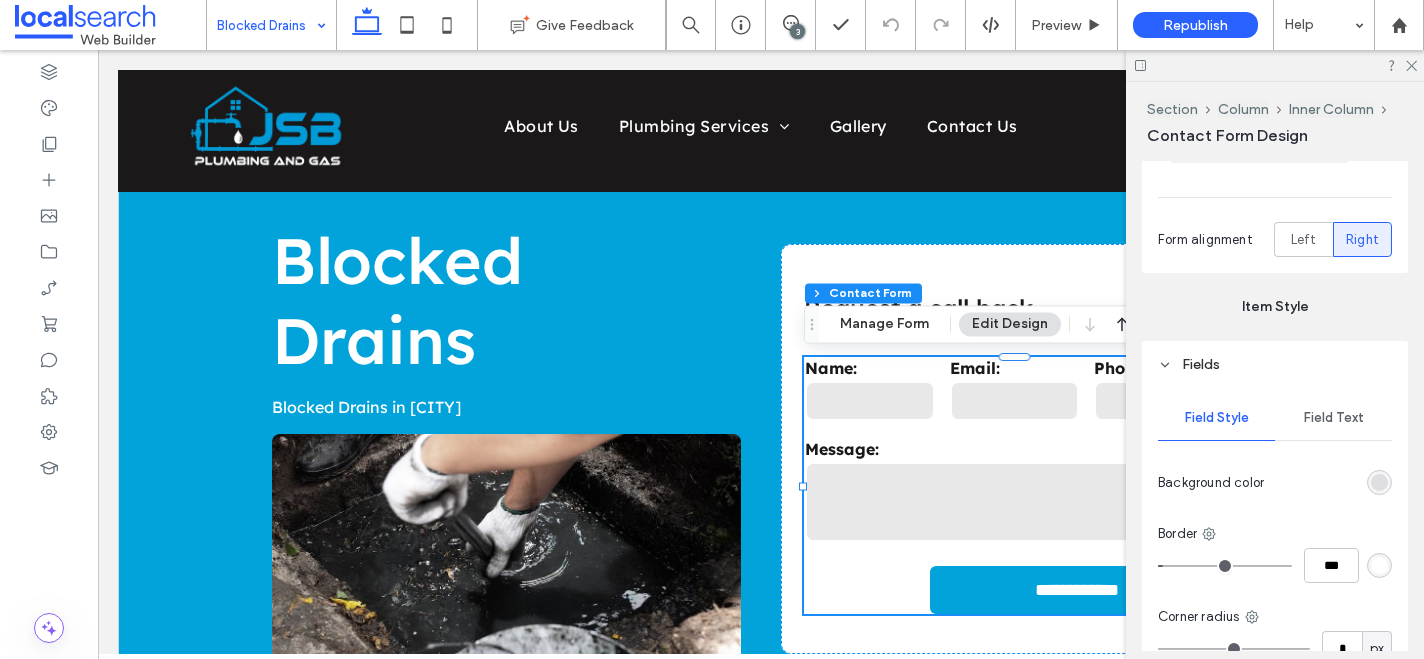 click on "Field Text" at bounding box center (1334, 418) 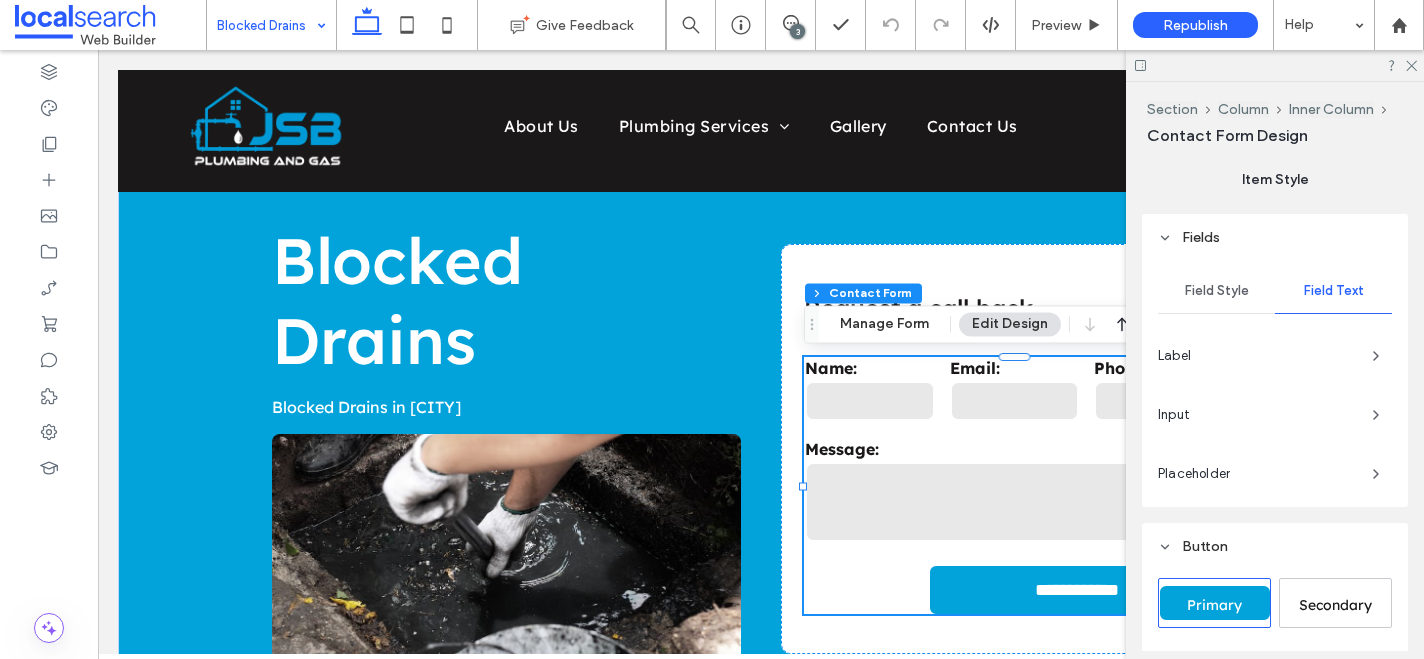 scroll, scrollTop: 682, scrollLeft: 0, axis: vertical 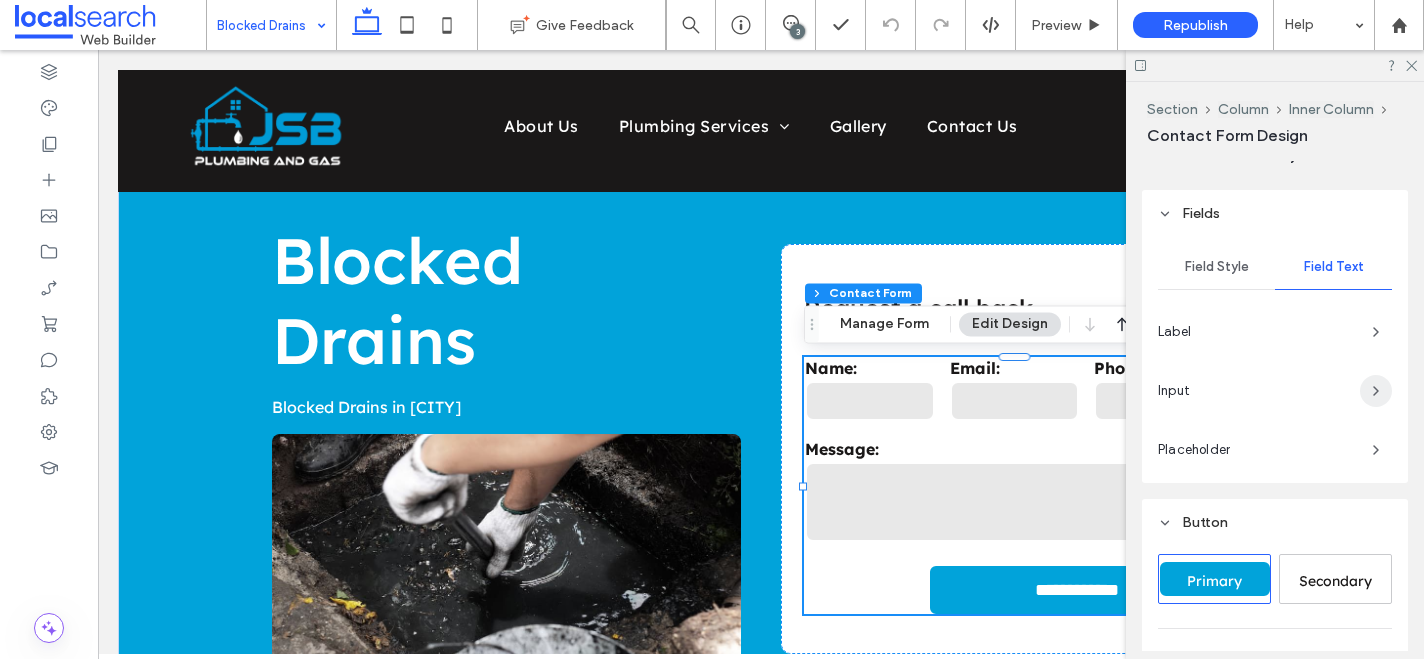 click at bounding box center [1376, 391] 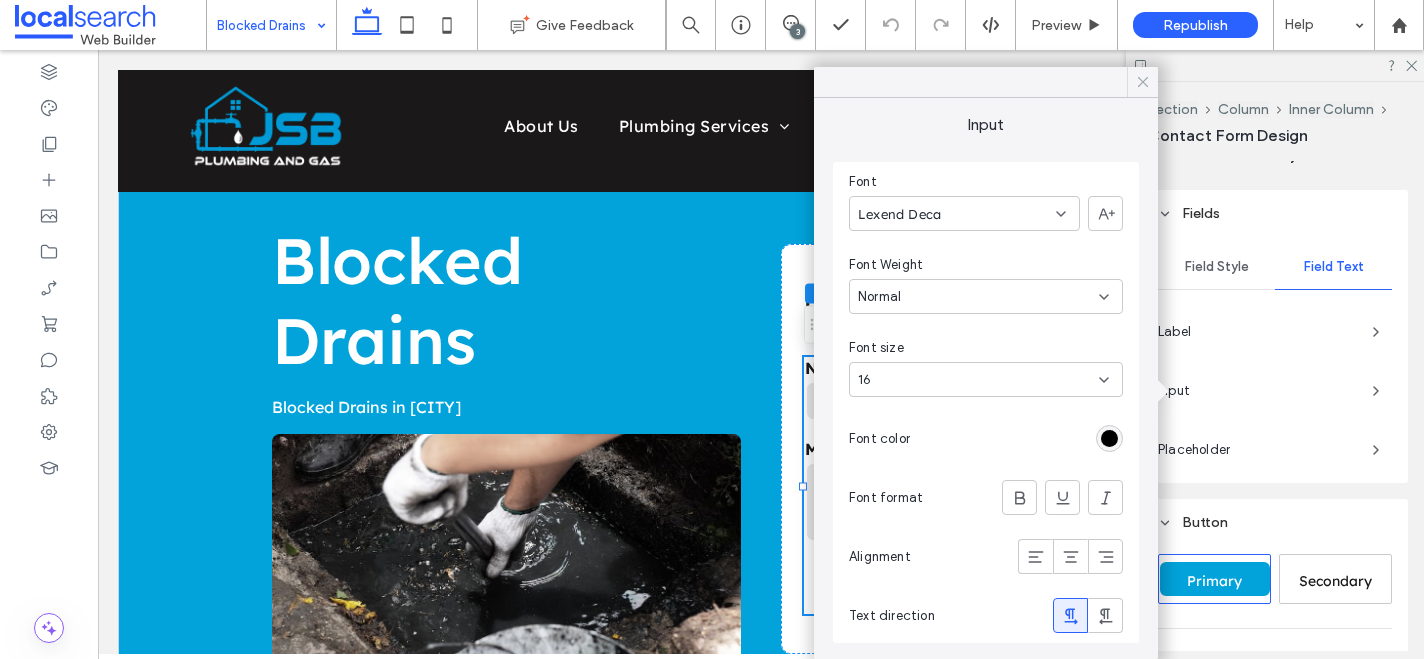 click 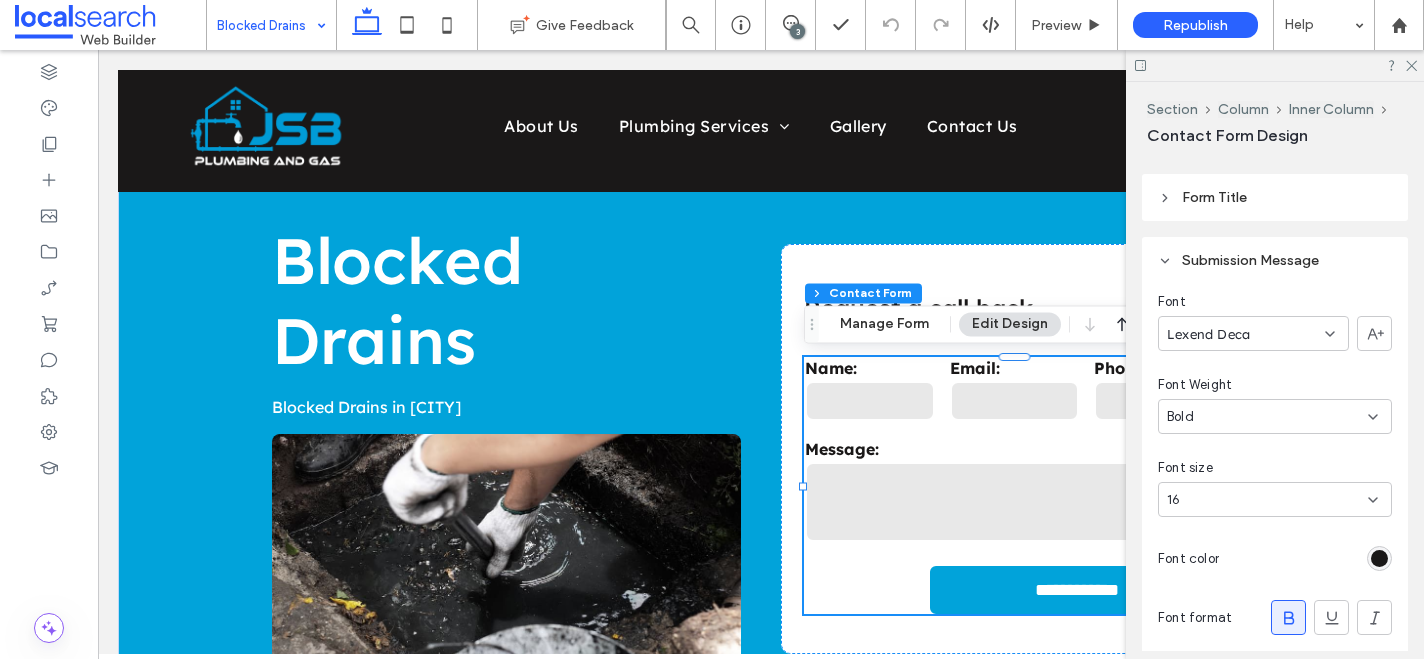 scroll, scrollTop: 2037, scrollLeft: 0, axis: vertical 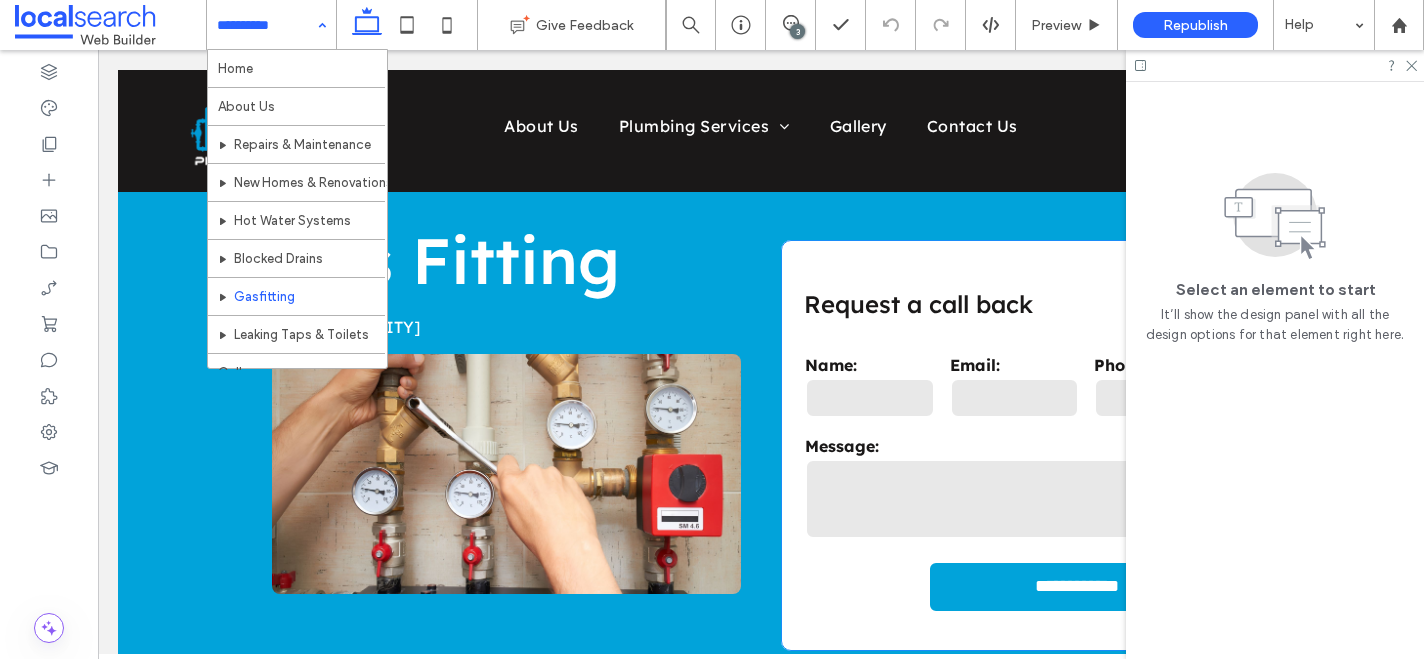 click at bounding box center (1014, 499) 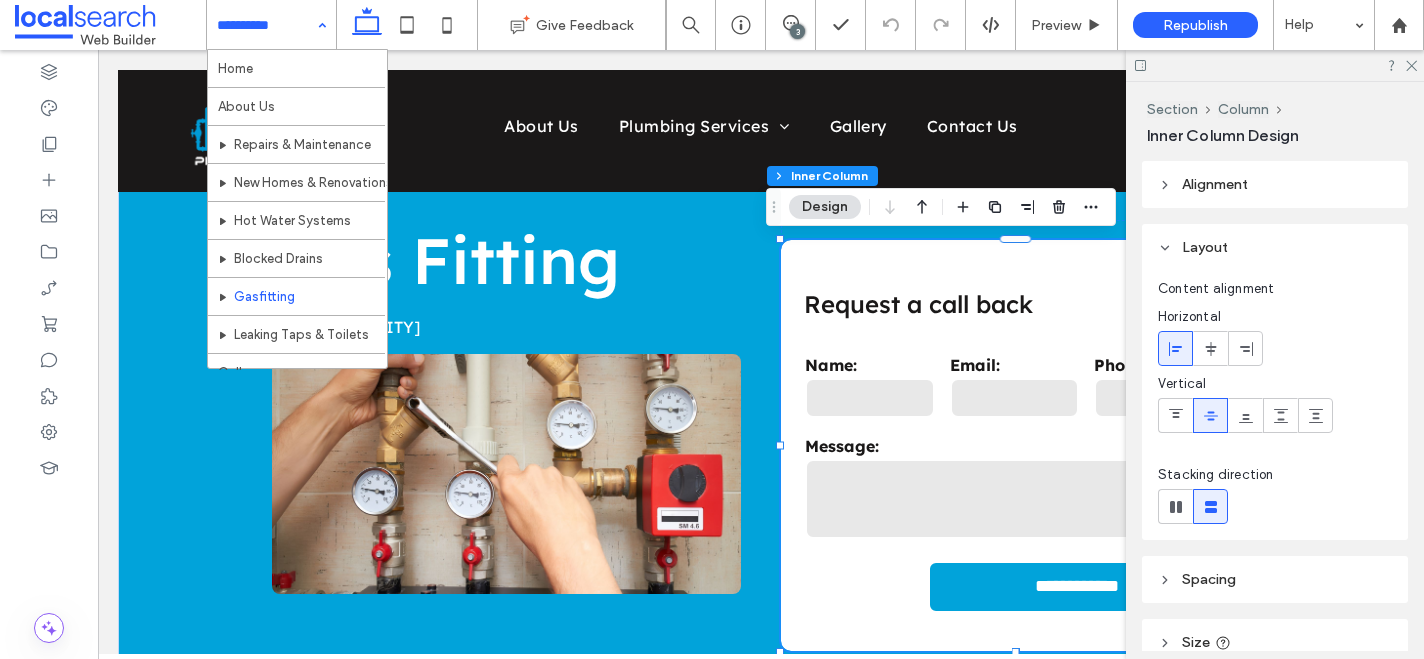 click at bounding box center [1014, 499] 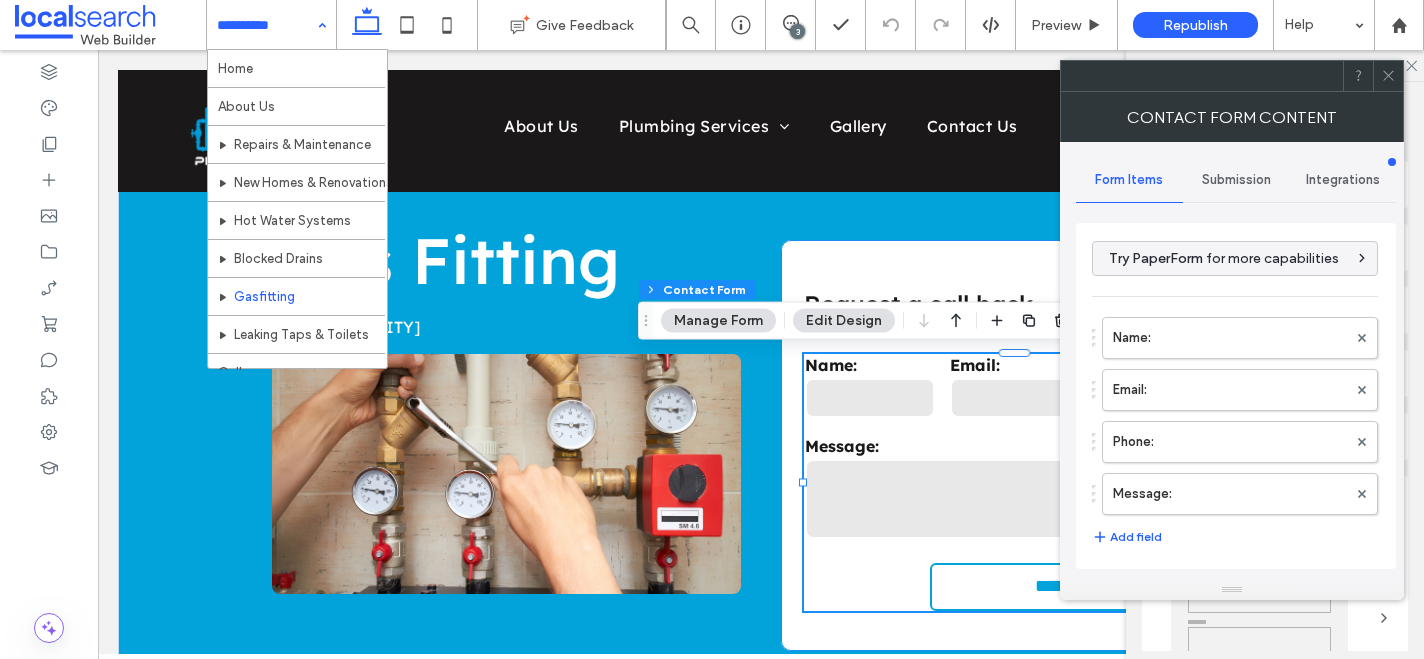 type on "**********" 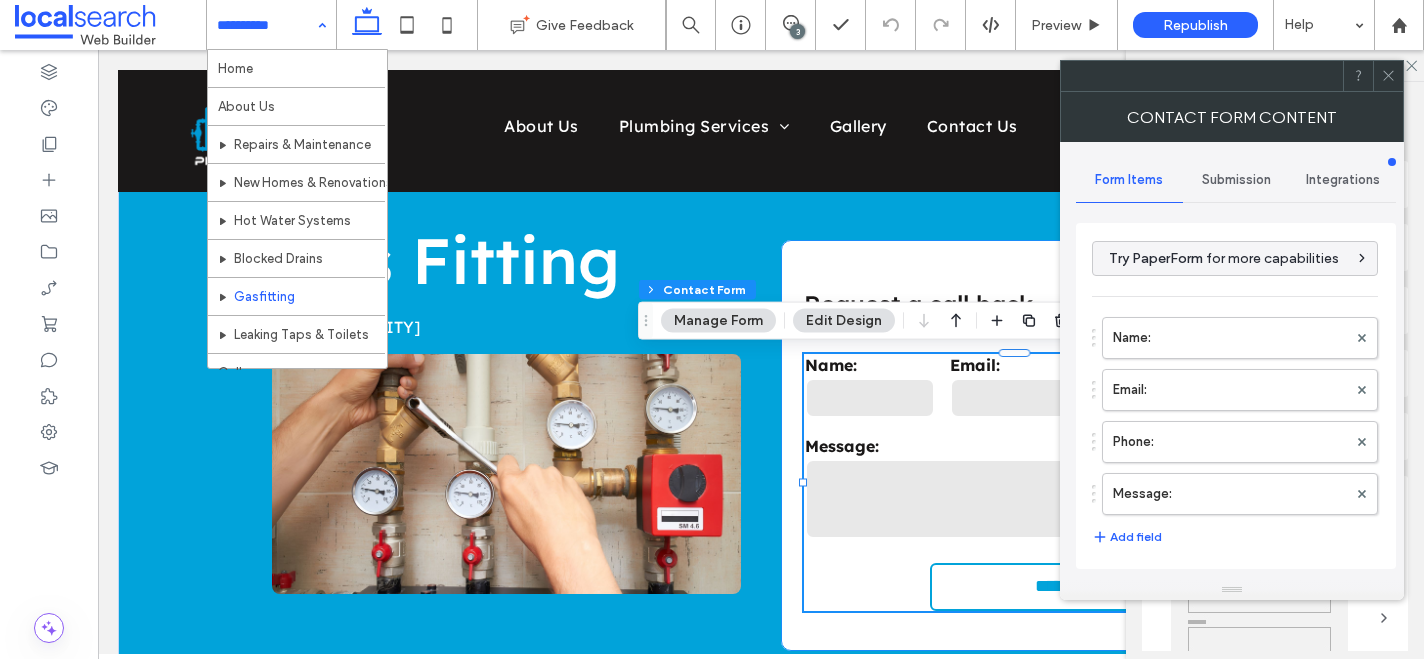type on "*" 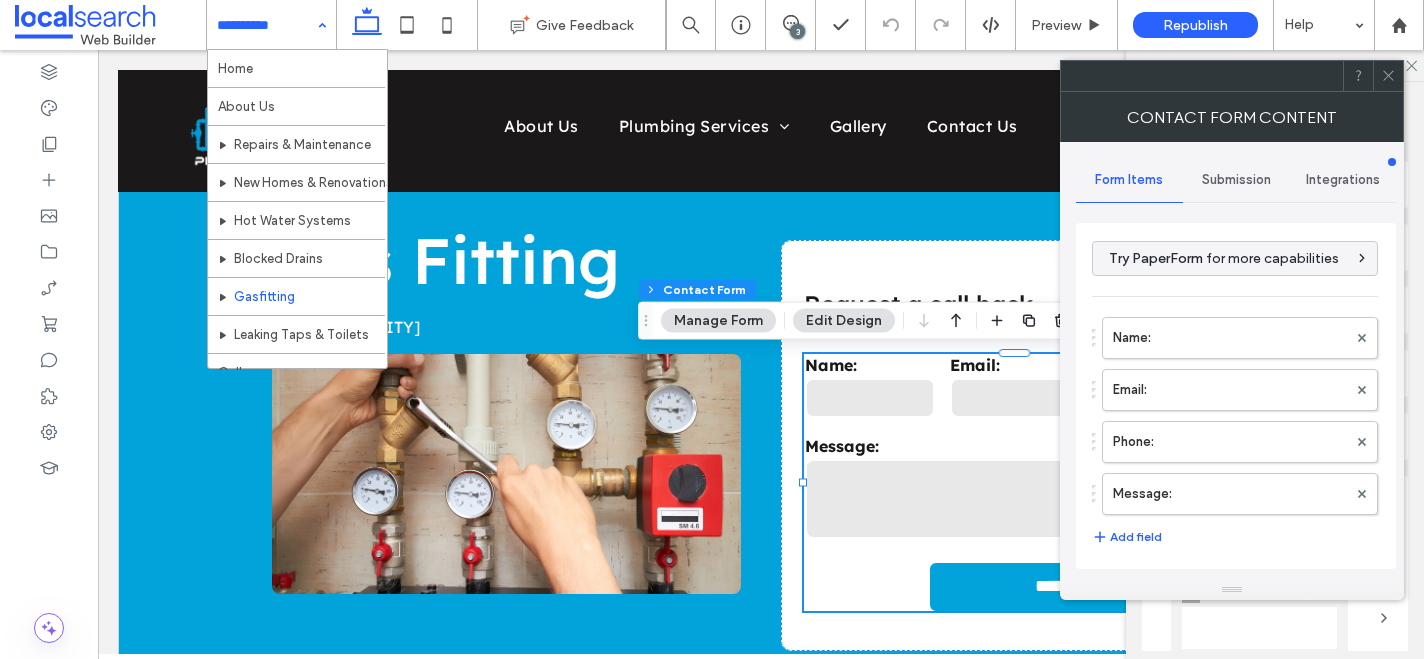 click on "Submission" at bounding box center (1236, 180) 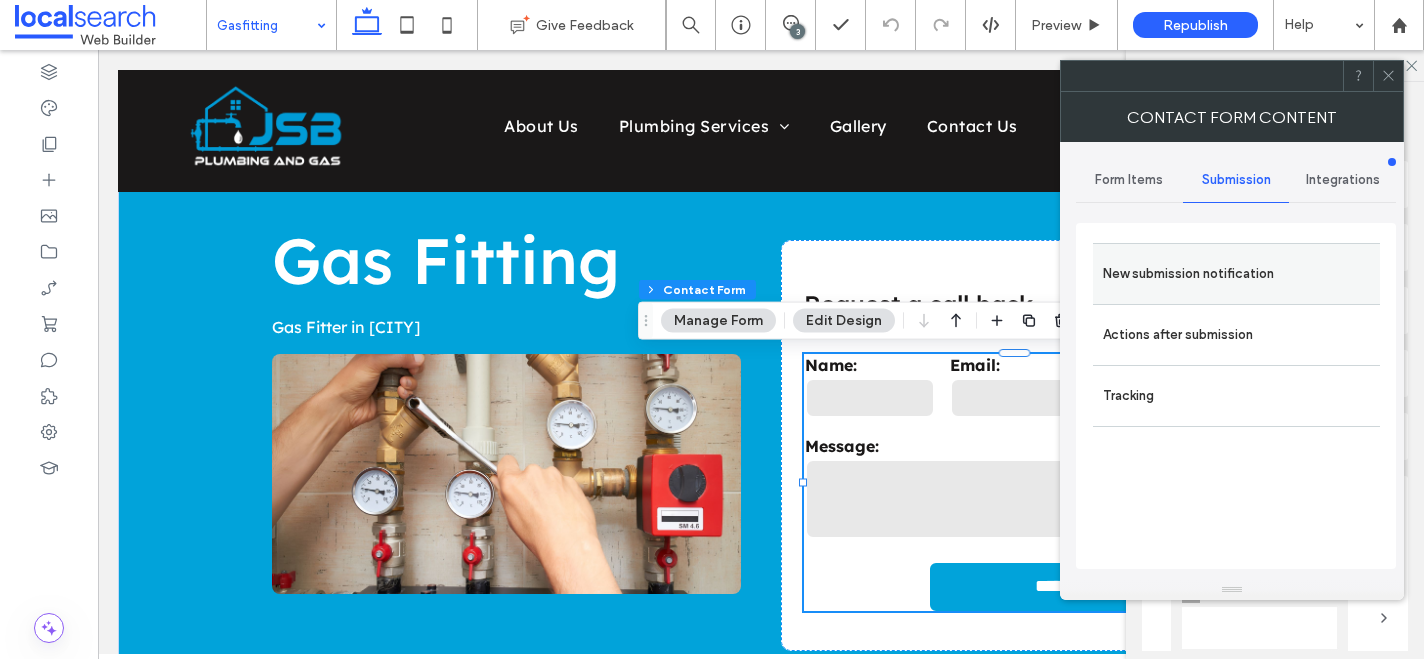 click on "New submission notification" at bounding box center (1236, 274) 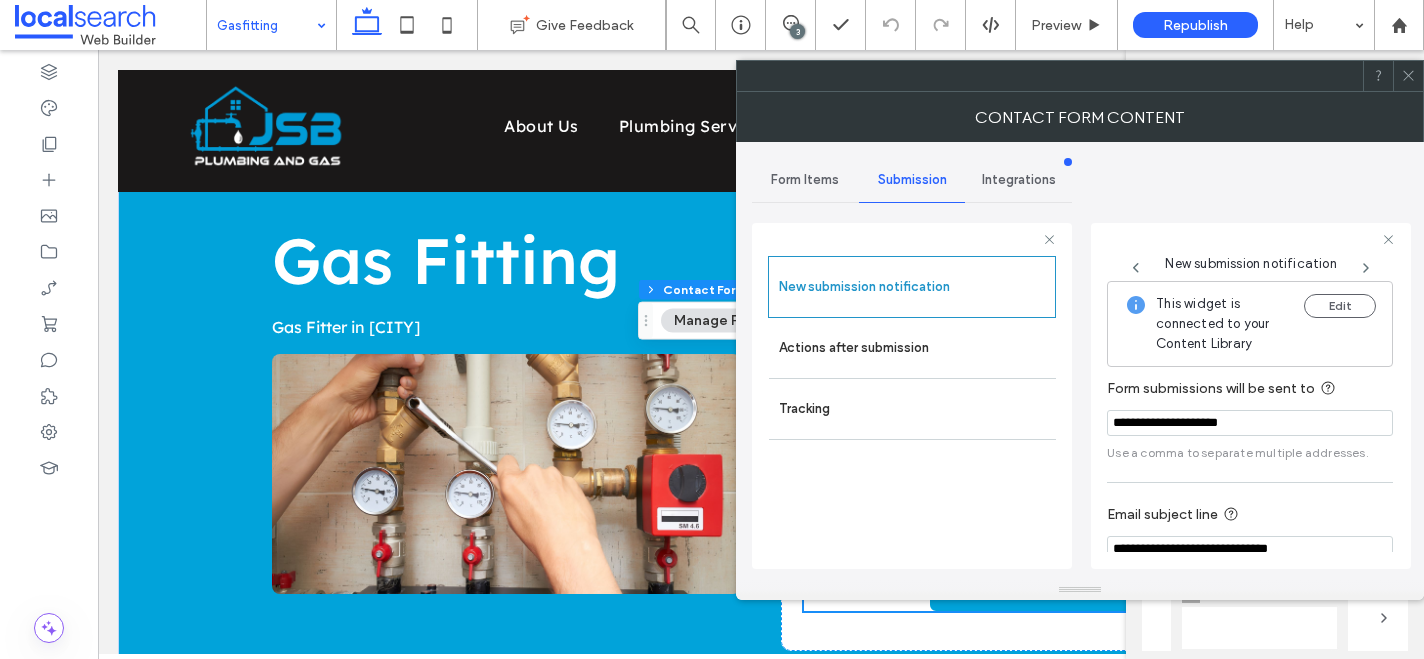 scroll, scrollTop: 106, scrollLeft: 0, axis: vertical 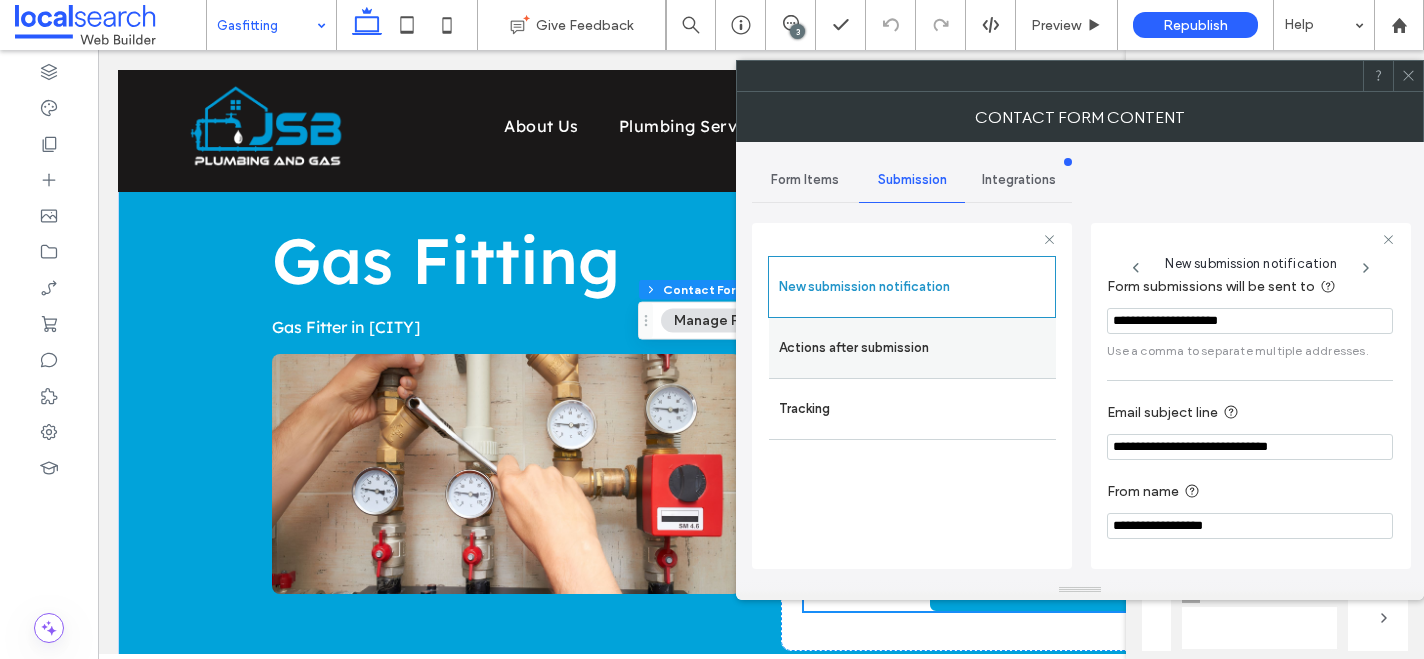 click on "Actions after submission" at bounding box center [912, 348] 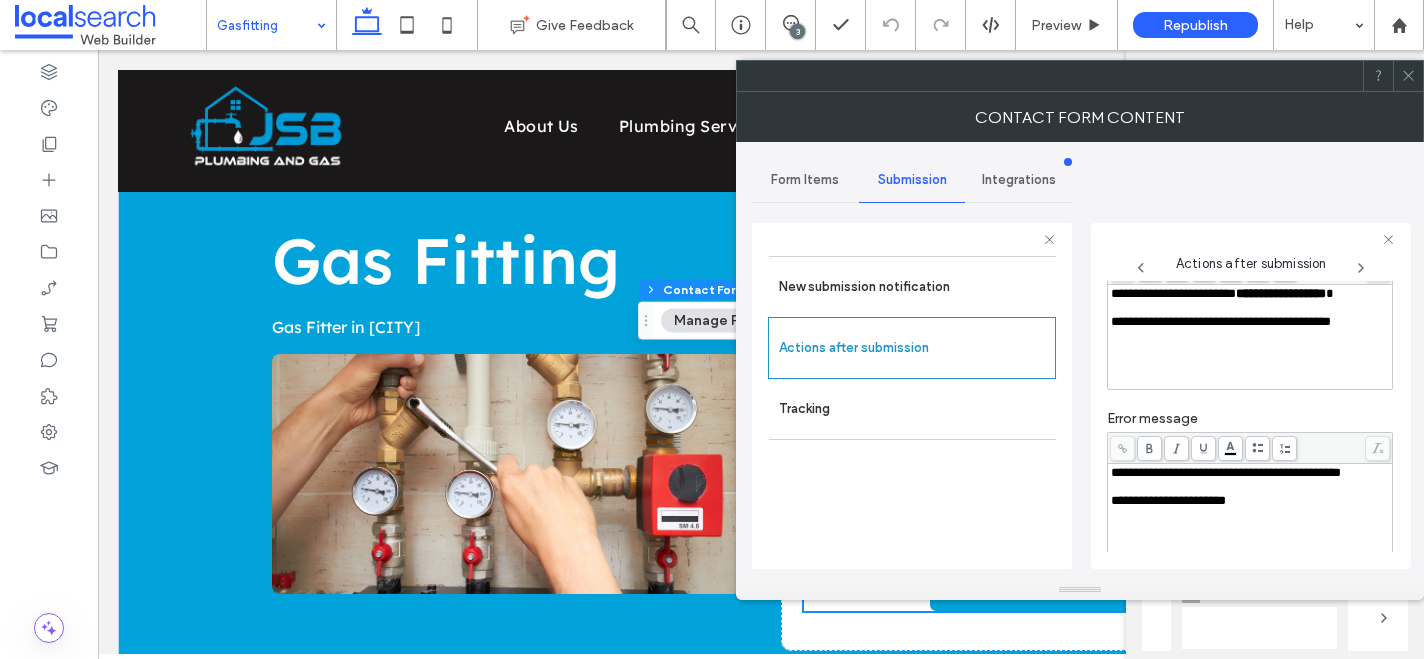 scroll, scrollTop: 345, scrollLeft: 0, axis: vertical 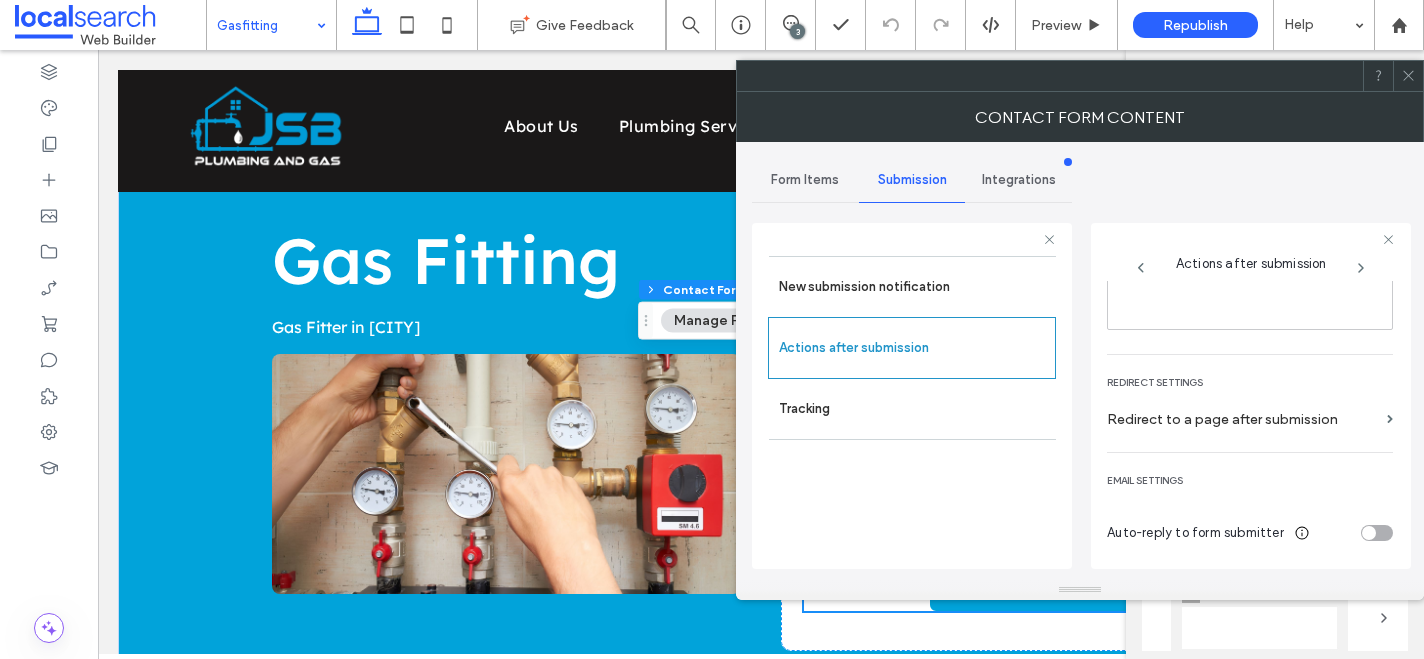 click 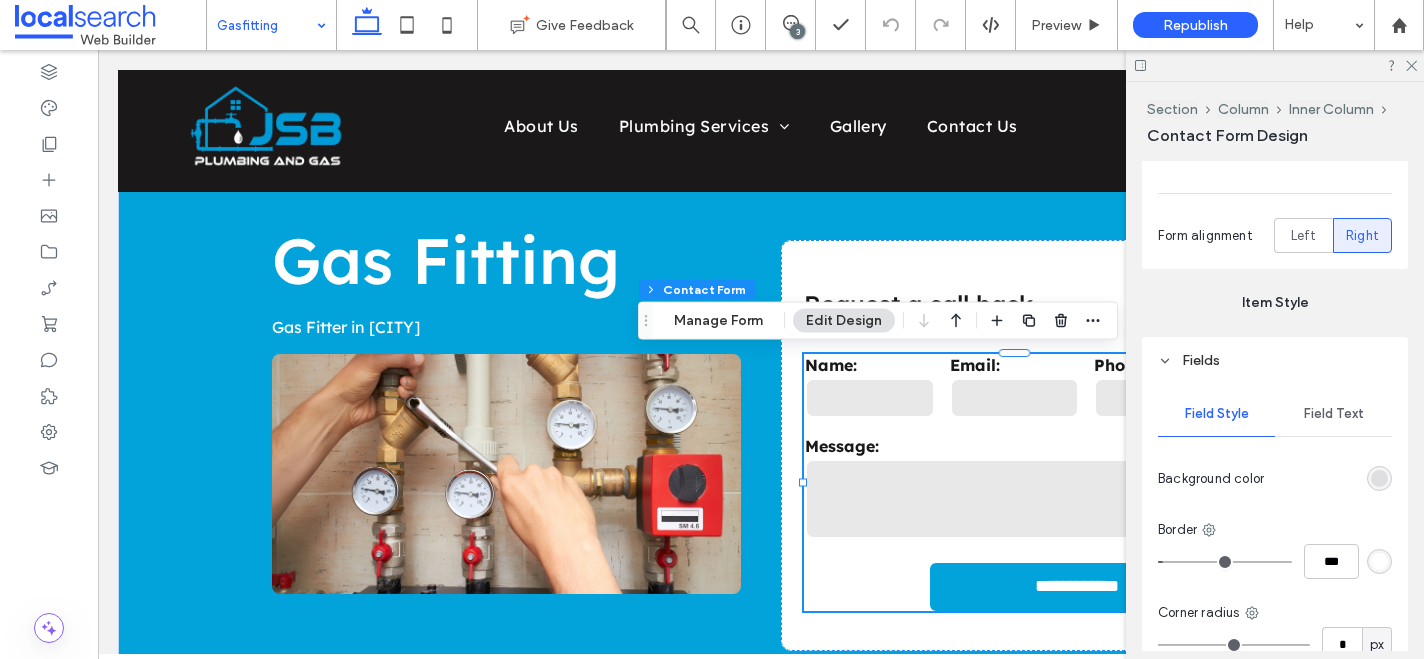 scroll, scrollTop: 546, scrollLeft: 0, axis: vertical 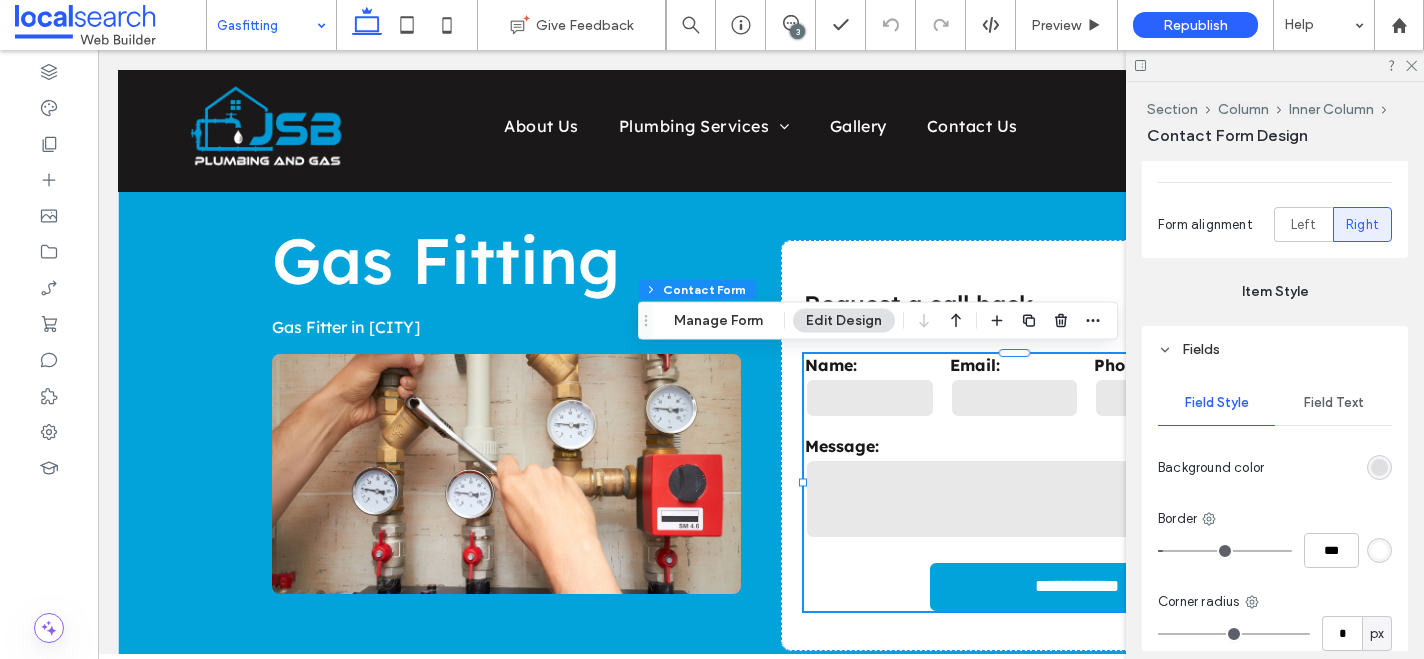 click on "Field Text" at bounding box center [1334, 403] 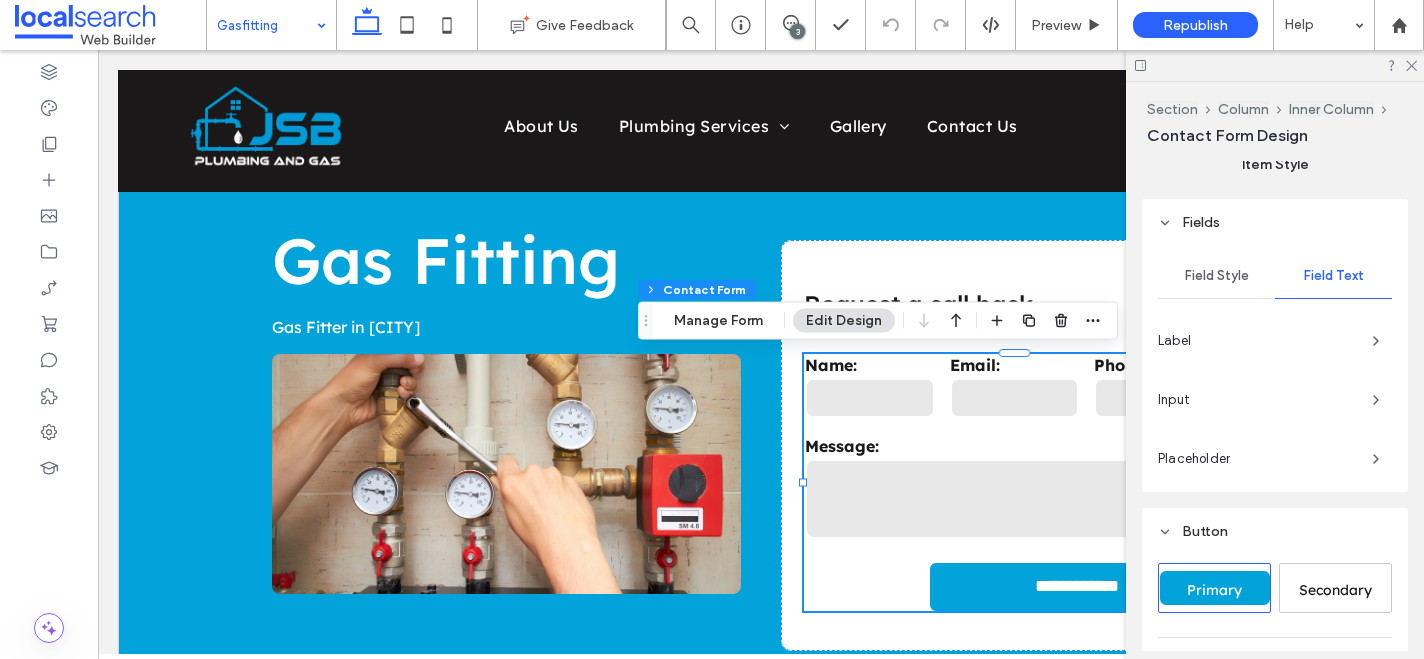 scroll, scrollTop: 683, scrollLeft: 0, axis: vertical 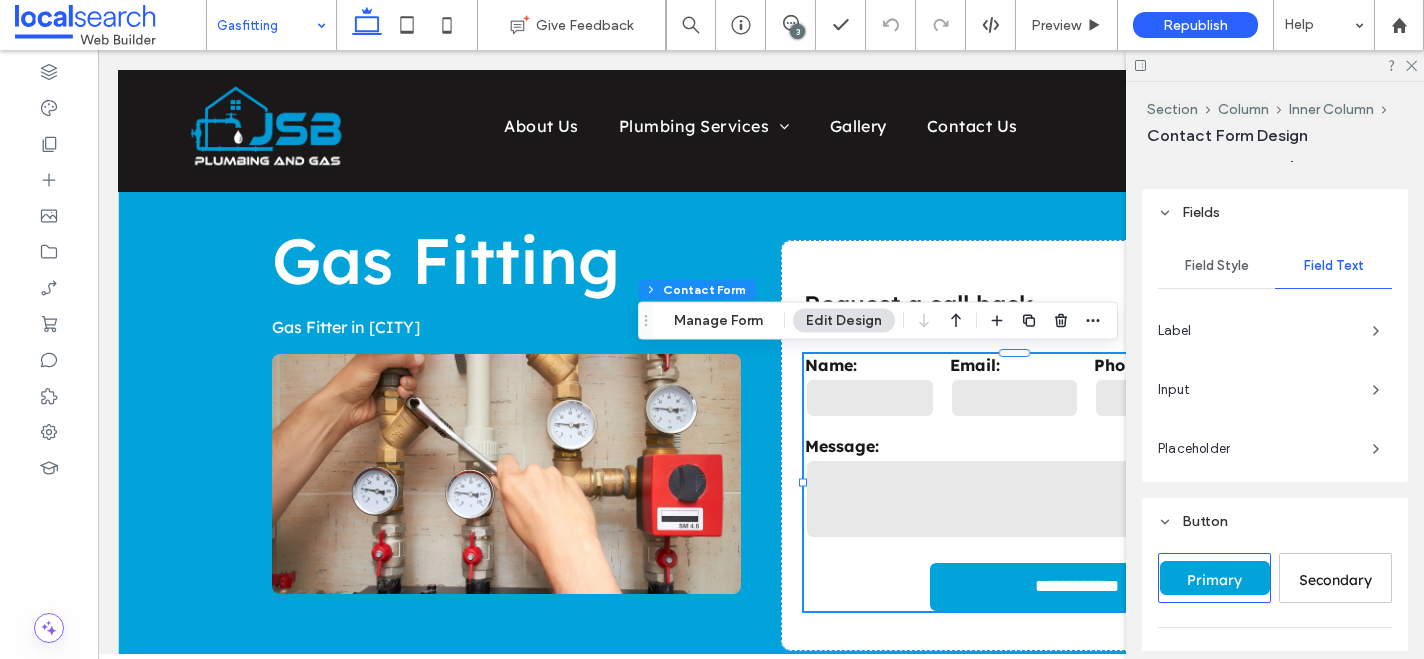 click on "Input" at bounding box center (1257, 390) 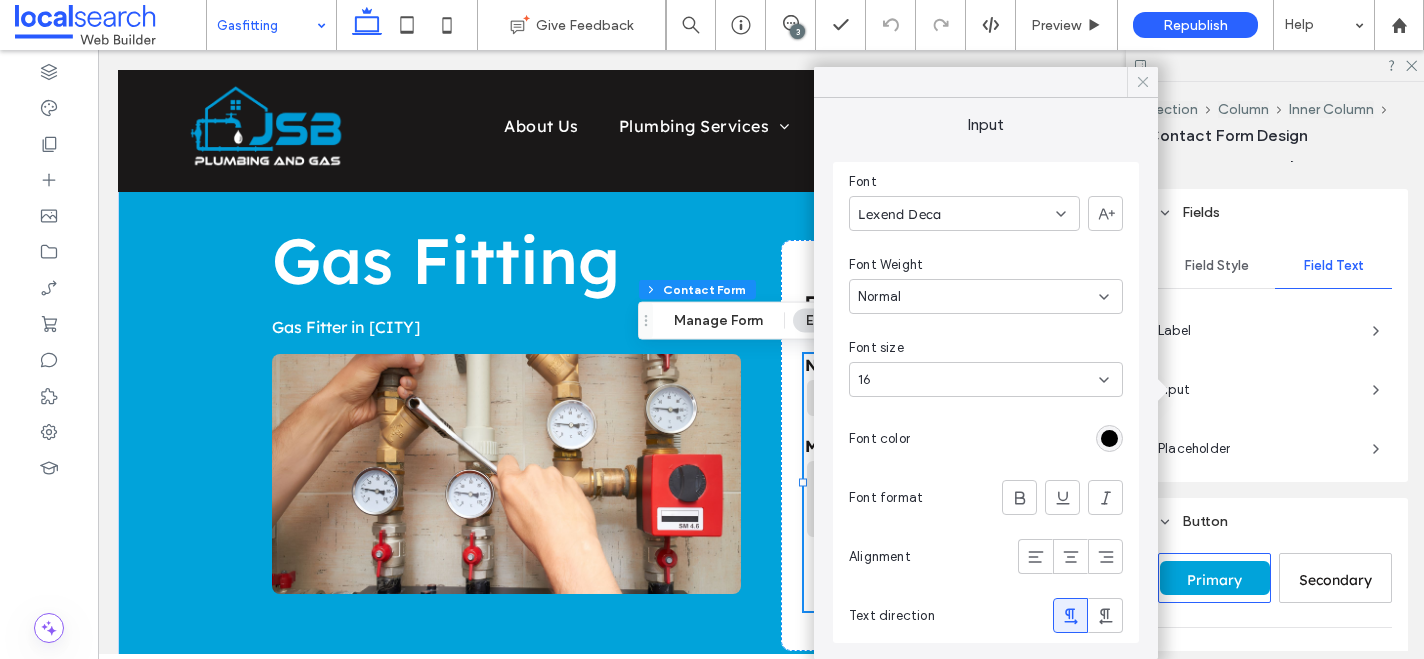 click 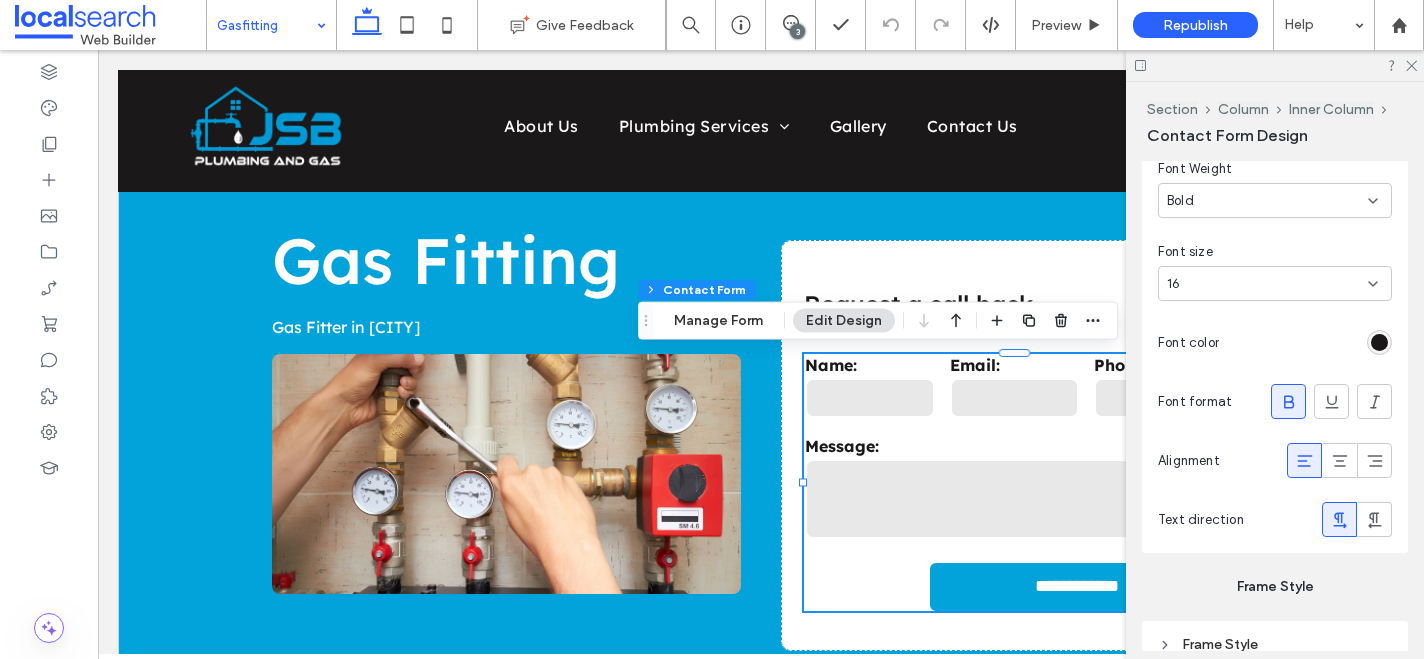scroll, scrollTop: 2121, scrollLeft: 0, axis: vertical 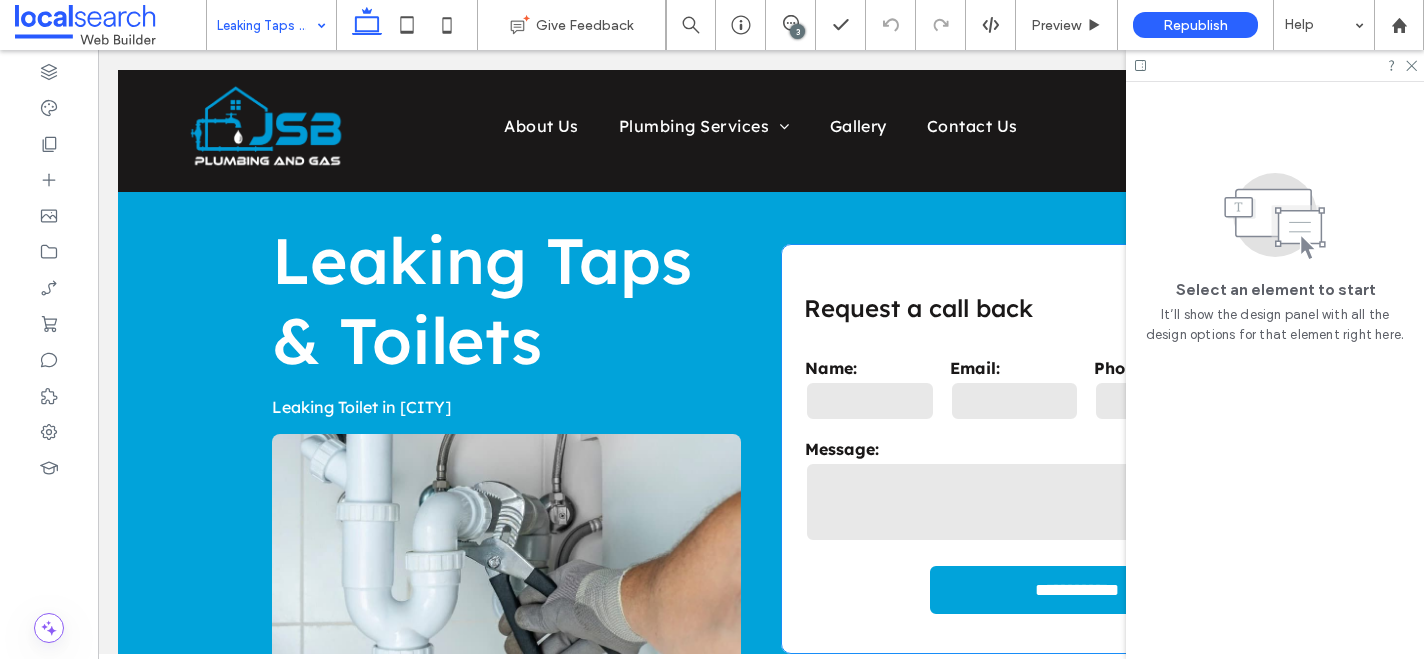 click on "Message:" at bounding box center [1014, 492] 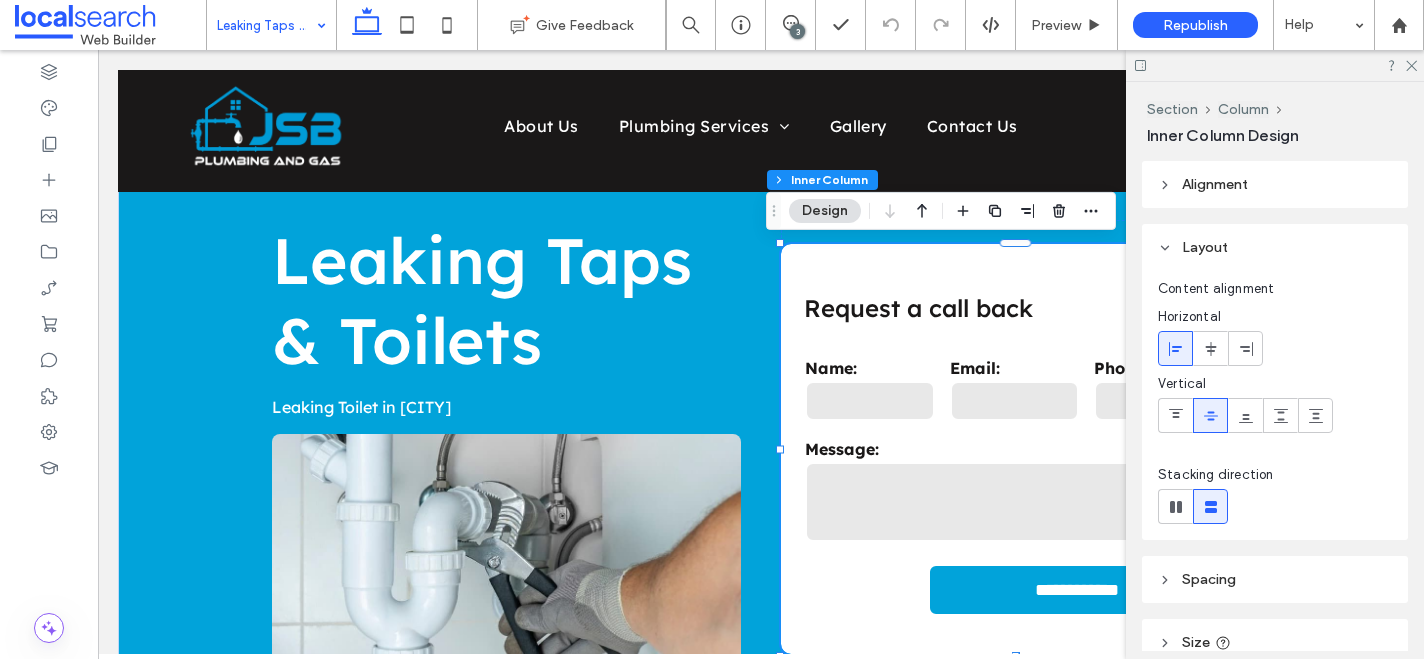 click on "Message:" at bounding box center (1014, 492) 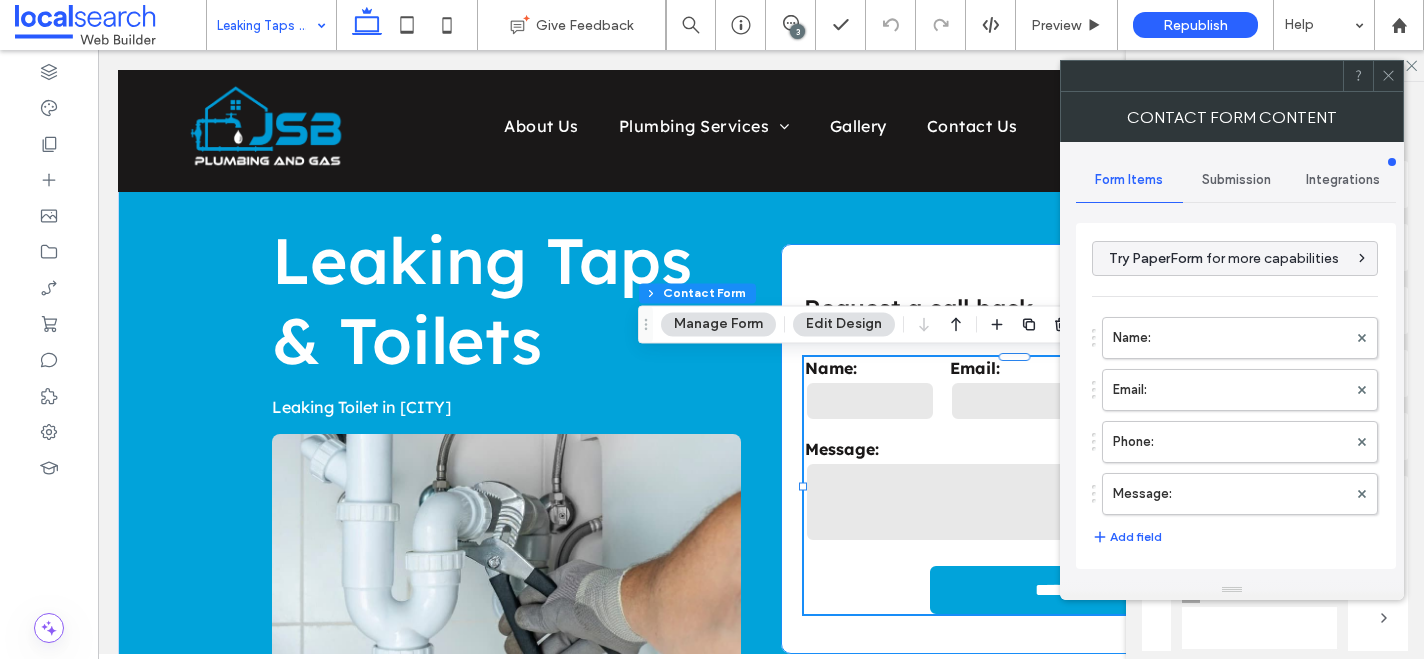 type on "*" 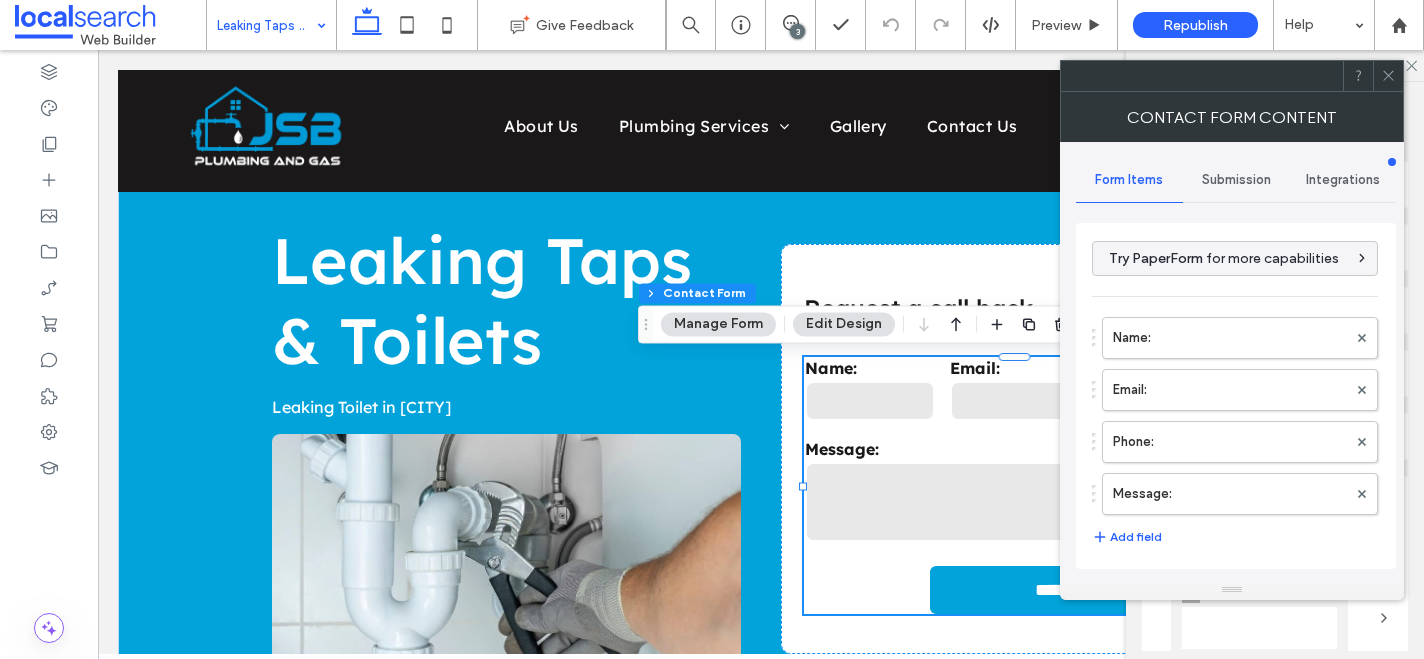 click on "Submission" at bounding box center (1236, 180) 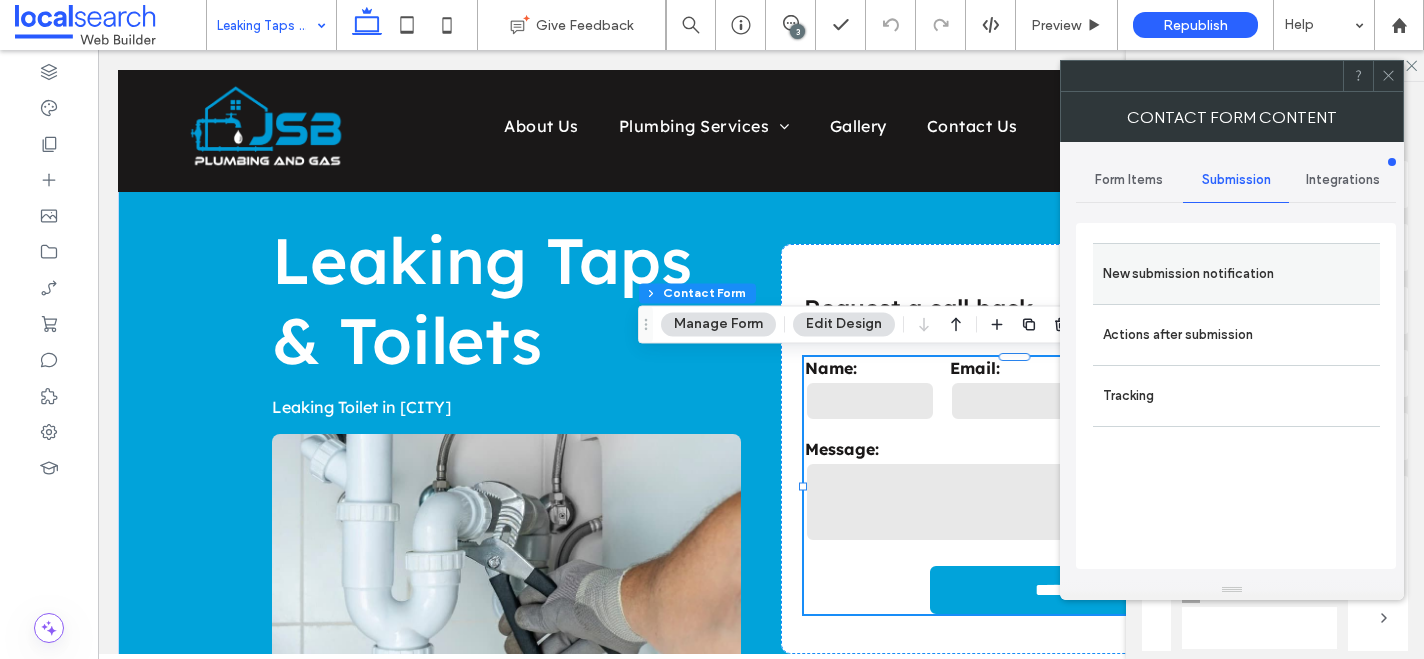 click on "New submission notification" at bounding box center (1236, 274) 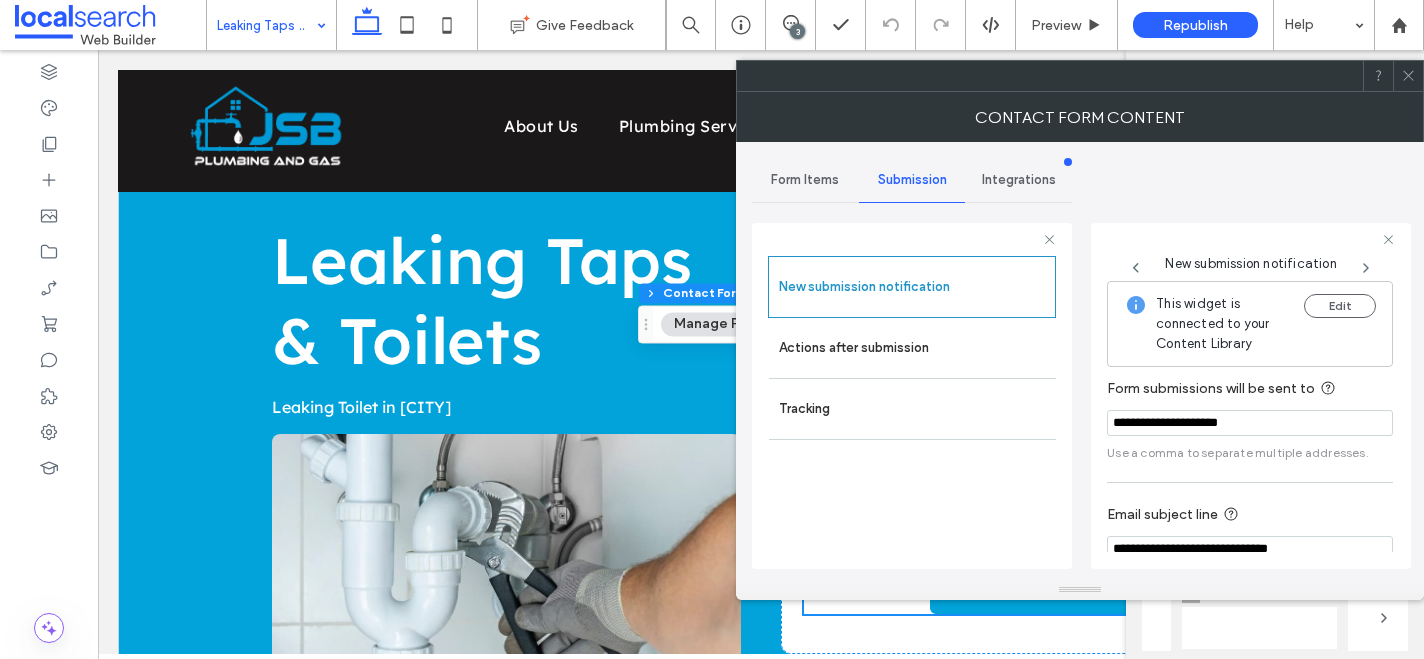 scroll, scrollTop: 106, scrollLeft: 0, axis: vertical 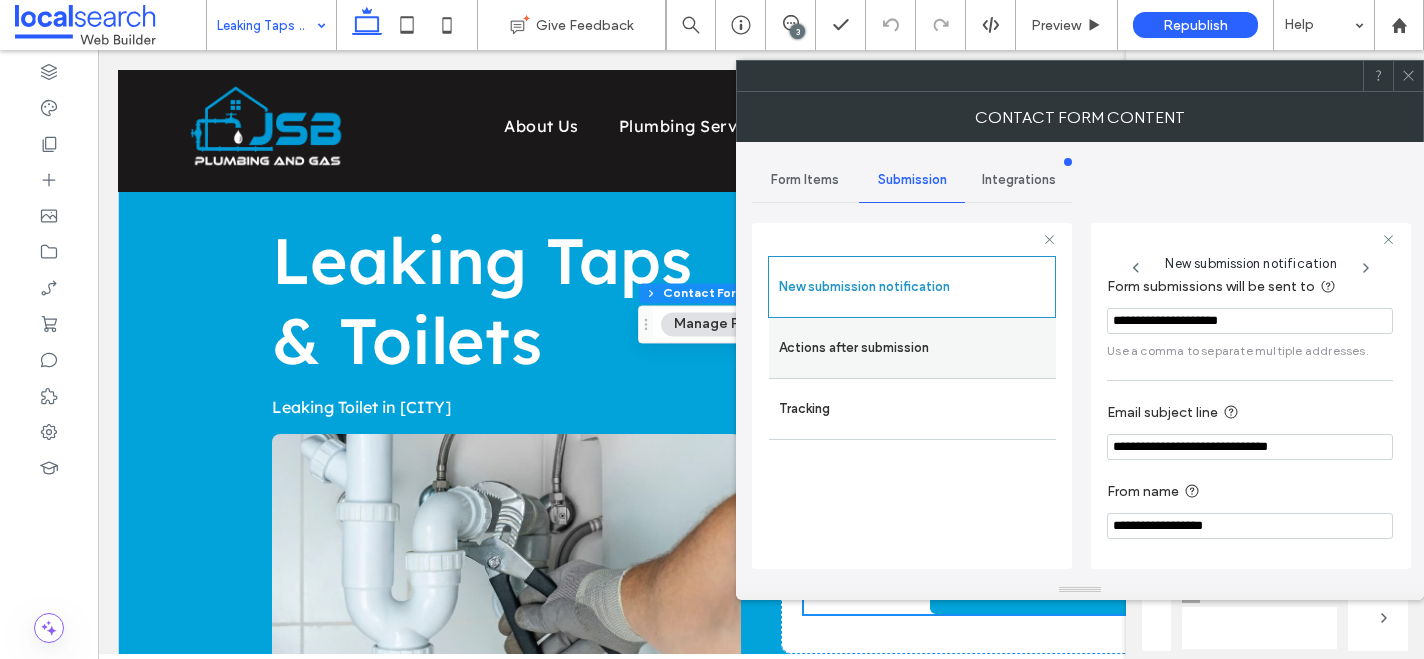 click on "Actions after submission" at bounding box center (912, 348) 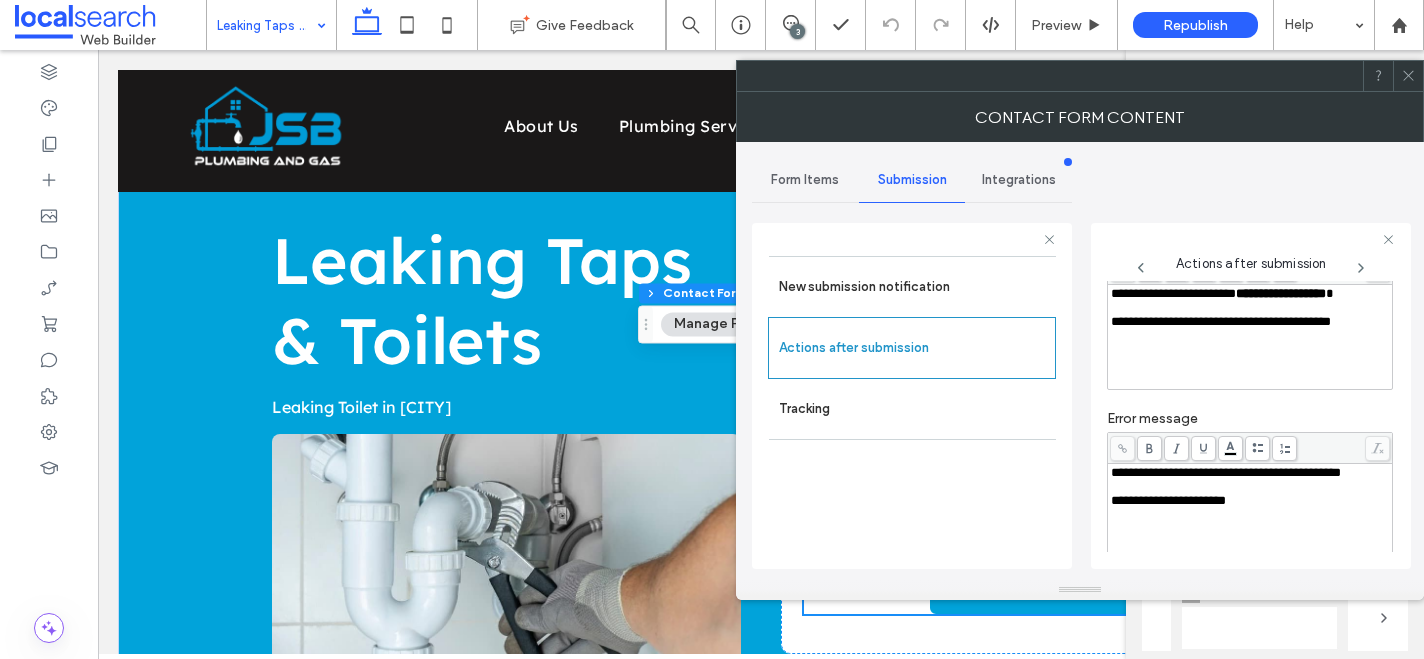 scroll, scrollTop: 345, scrollLeft: 0, axis: vertical 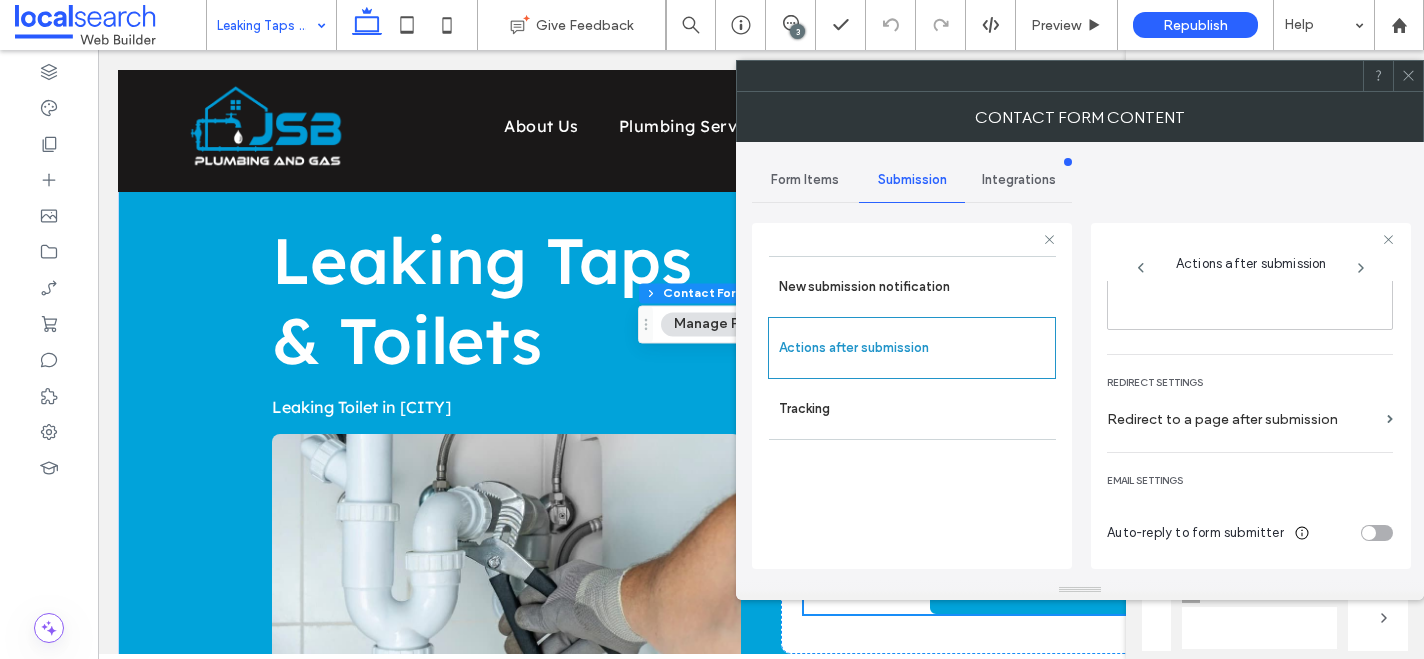 click at bounding box center (1408, 76) 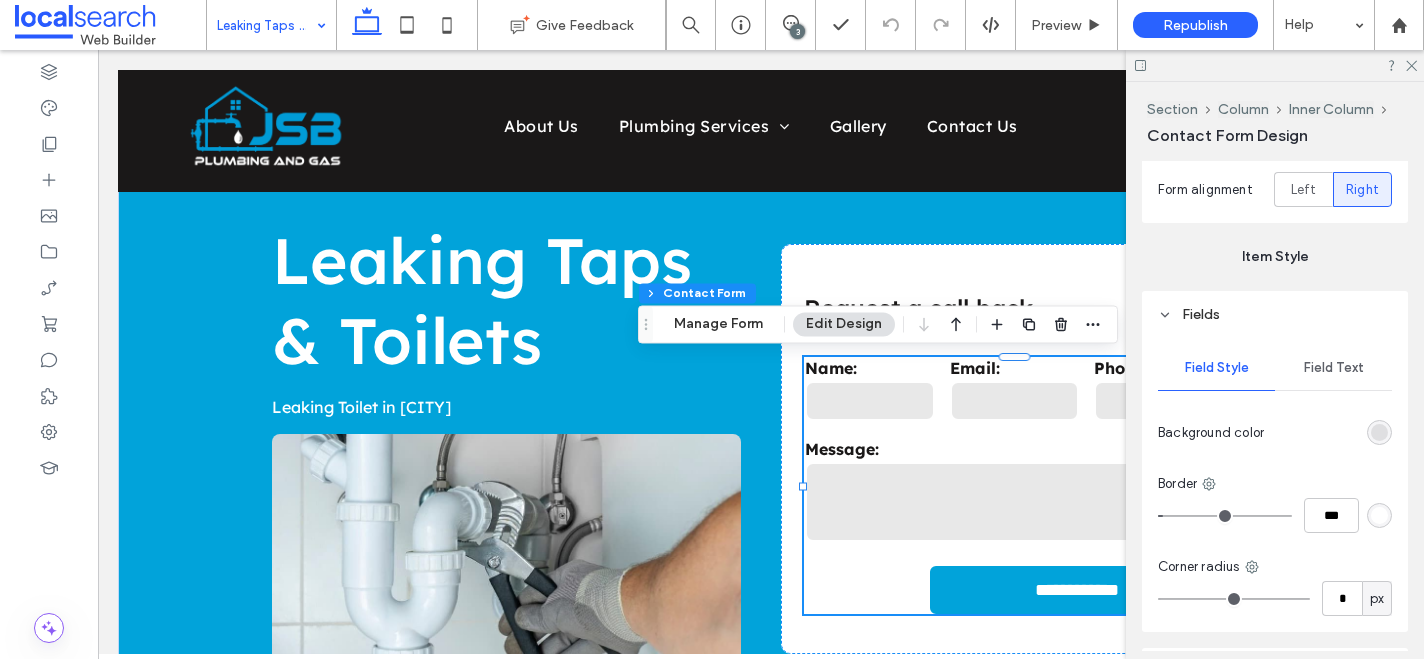 scroll, scrollTop: 618, scrollLeft: 0, axis: vertical 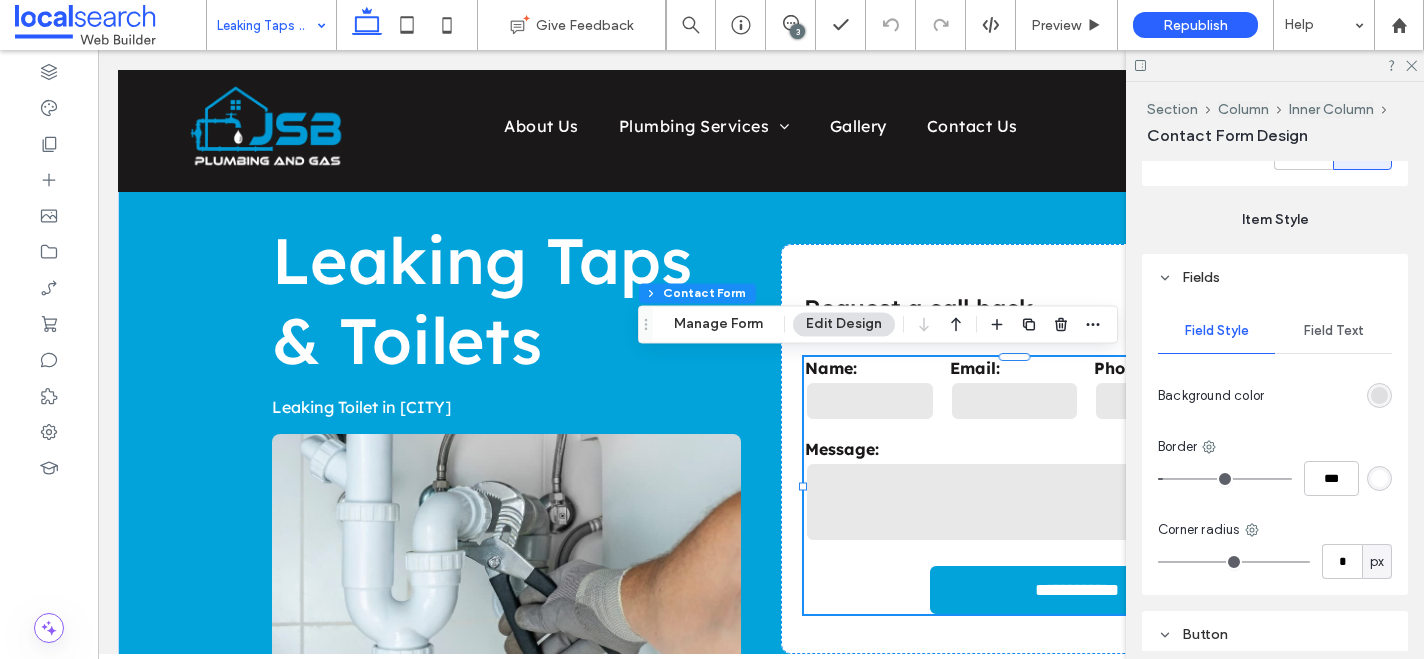 click on "Field Text" at bounding box center (1334, 331) 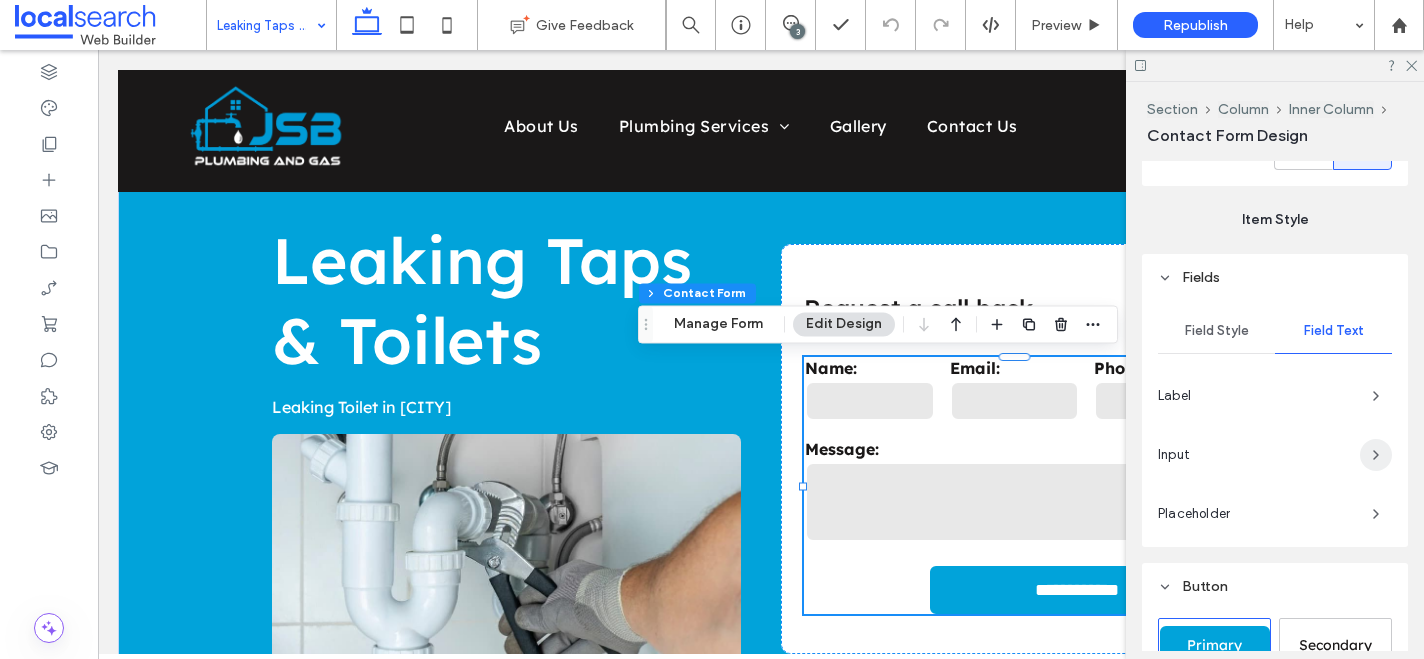 click 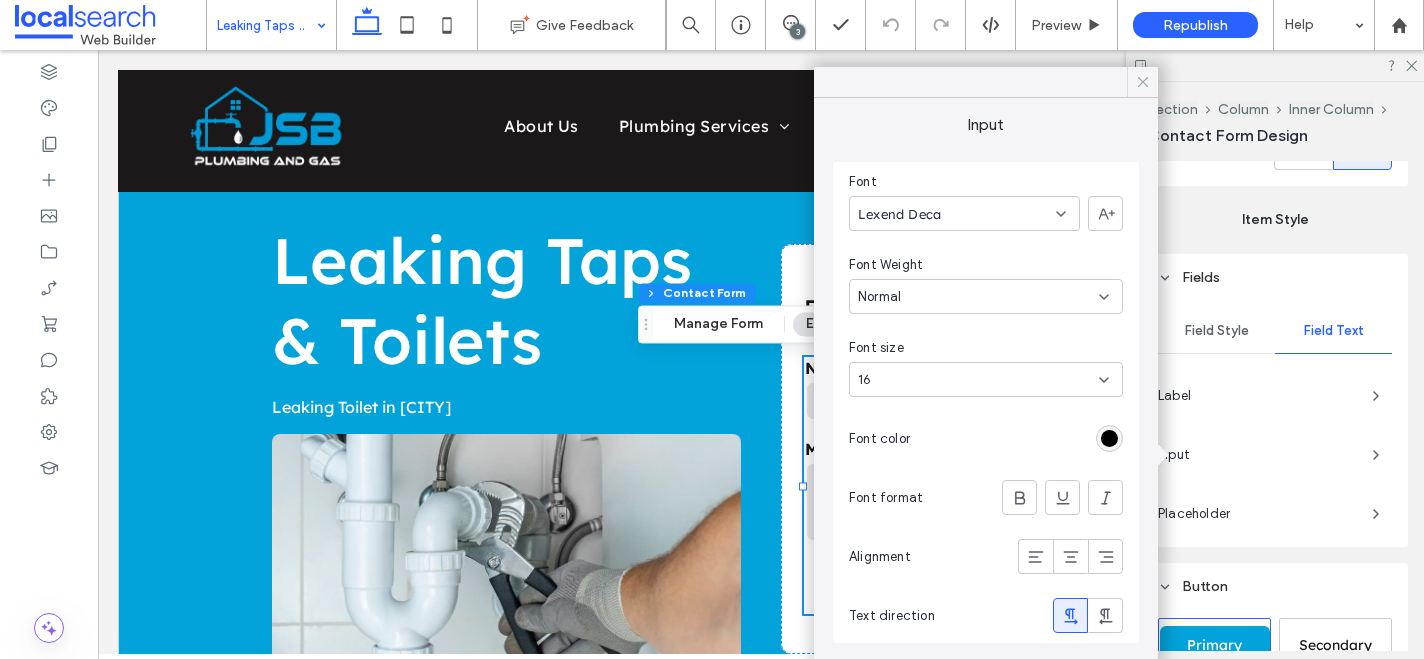 click 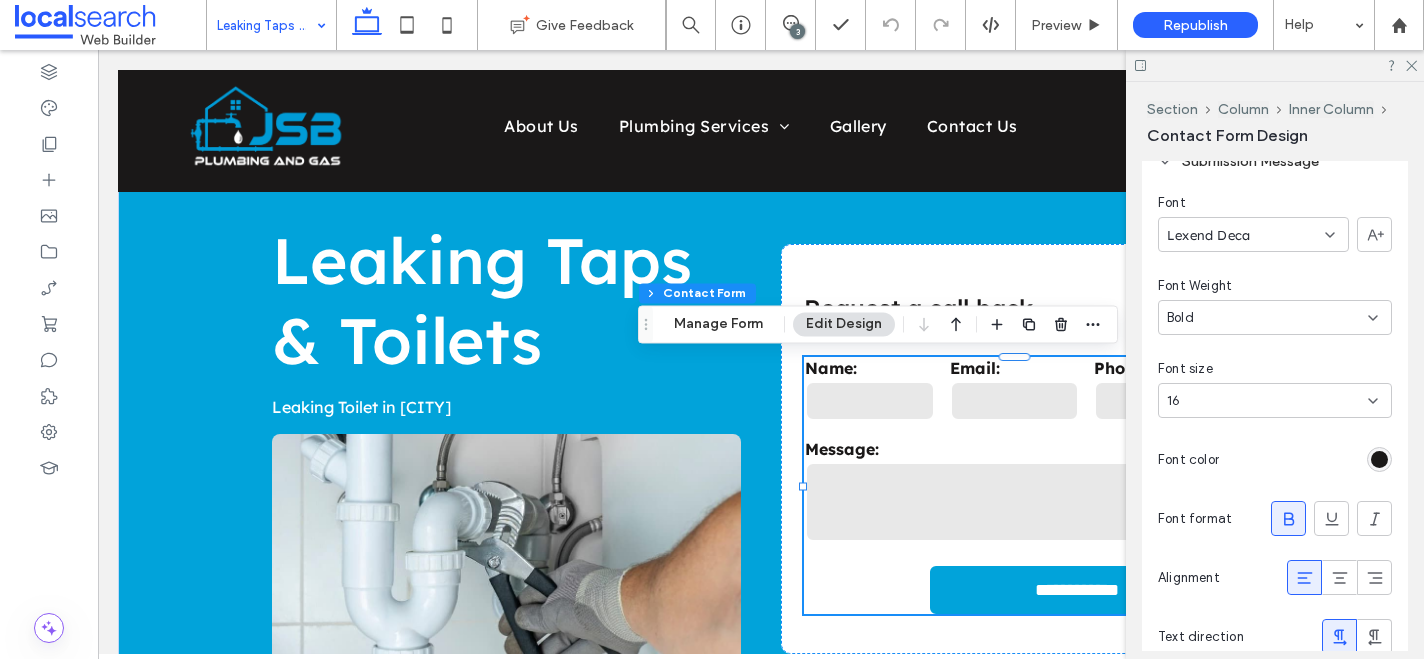 scroll, scrollTop: 1996, scrollLeft: 0, axis: vertical 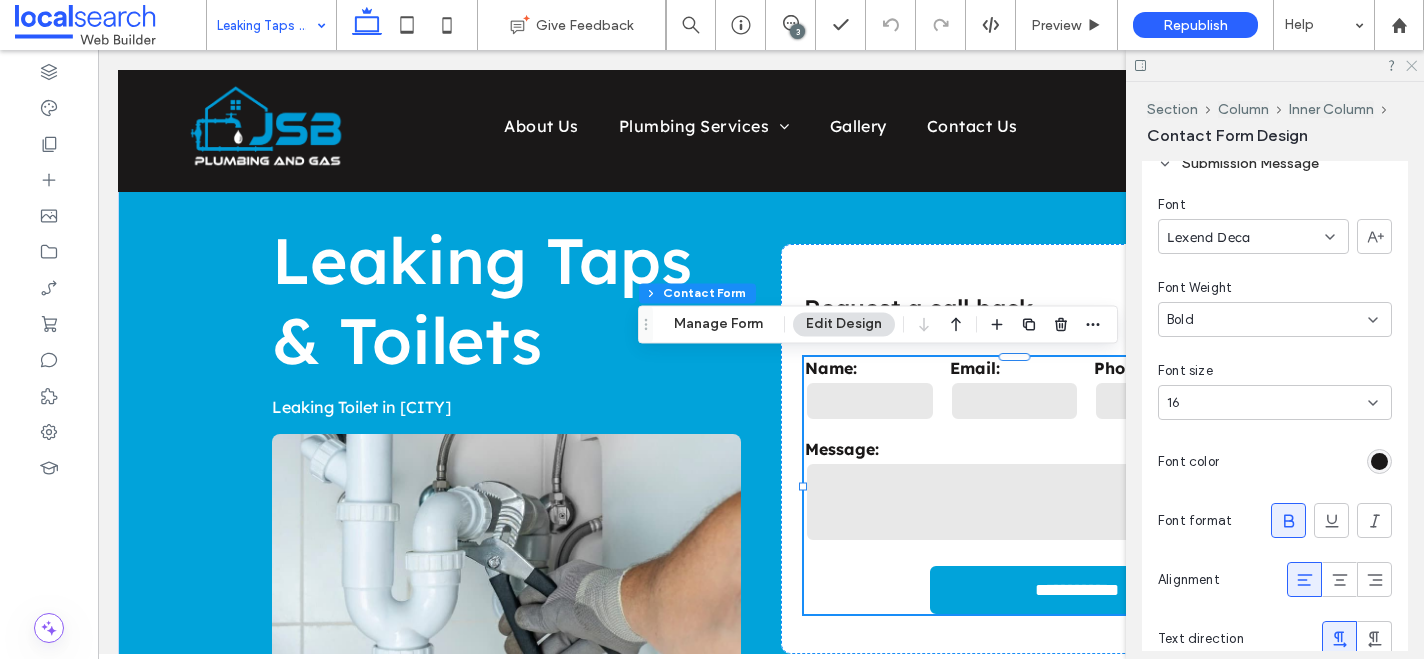 click 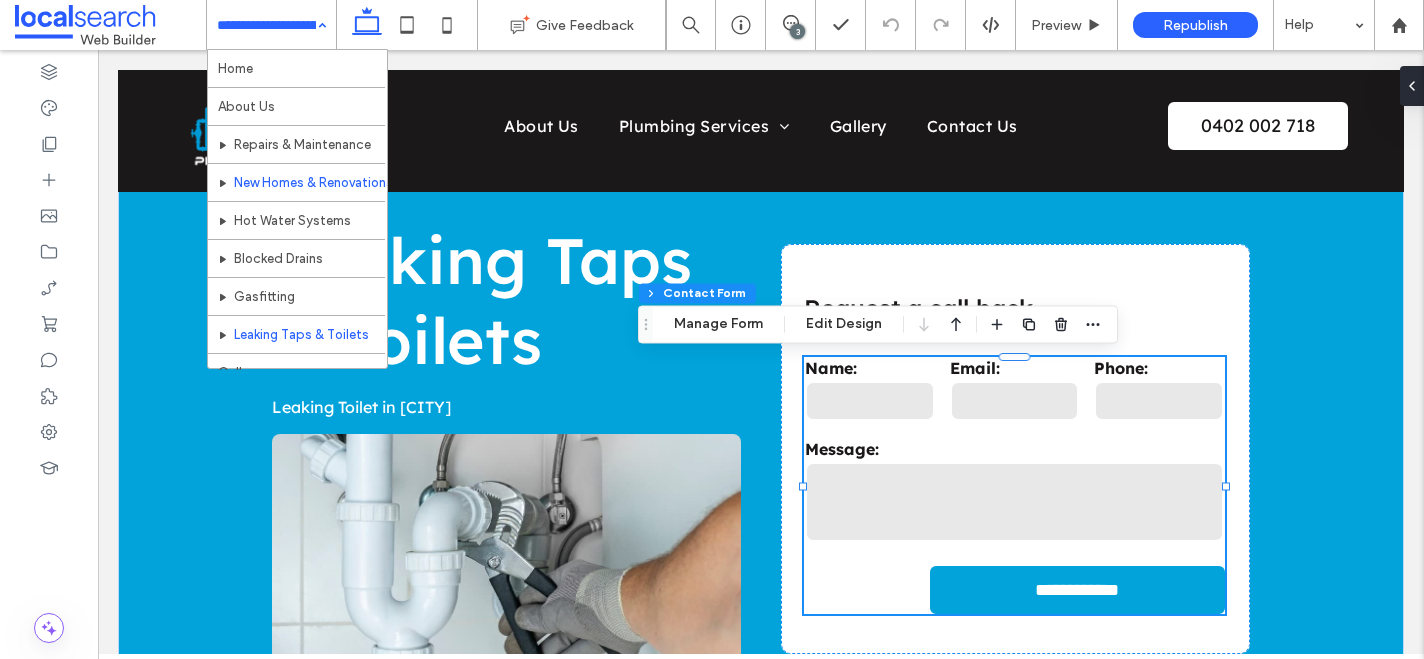 scroll, scrollTop: 69, scrollLeft: 0, axis: vertical 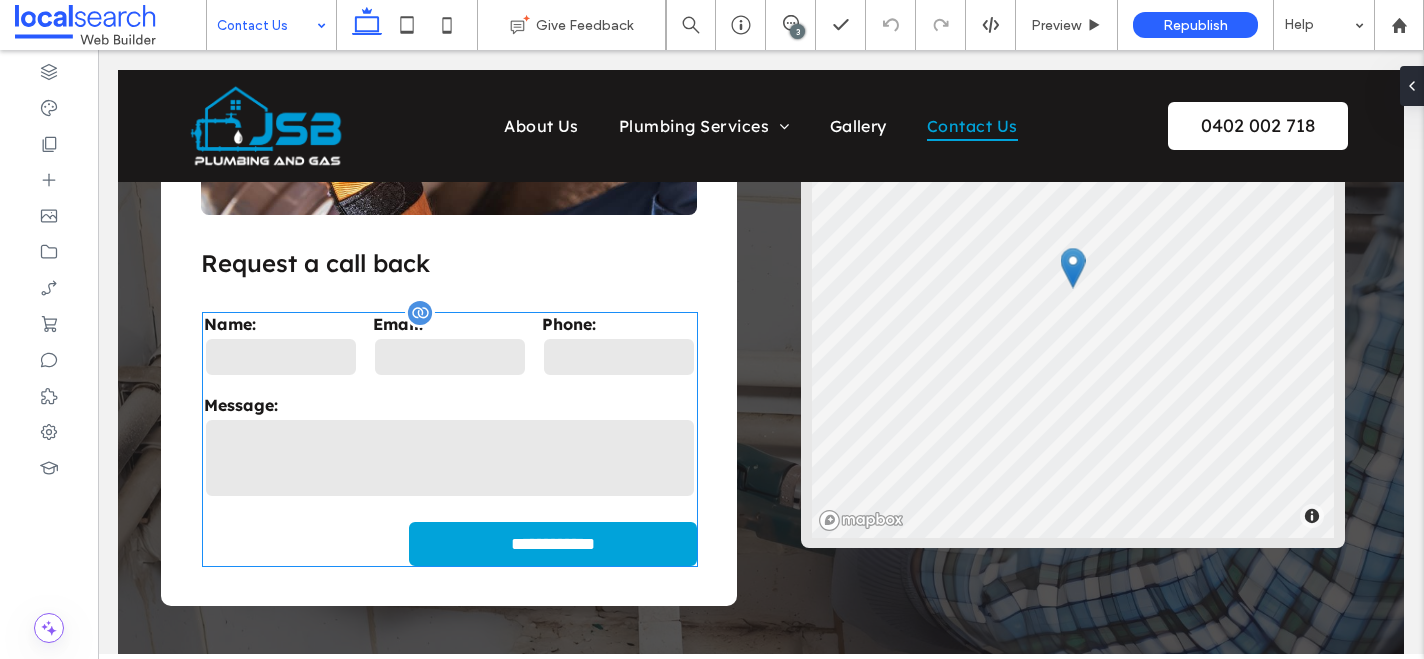 click on "Message:" at bounding box center [450, 405] 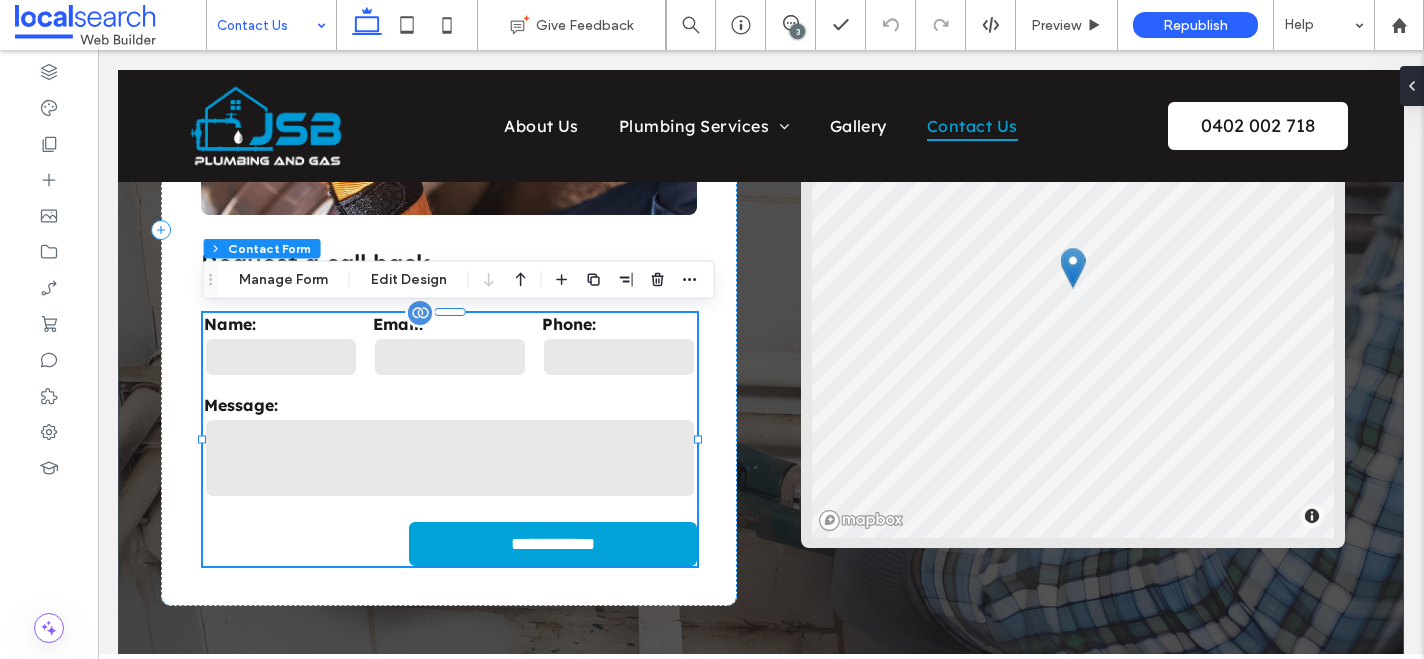 click on "Message:" at bounding box center [450, 405] 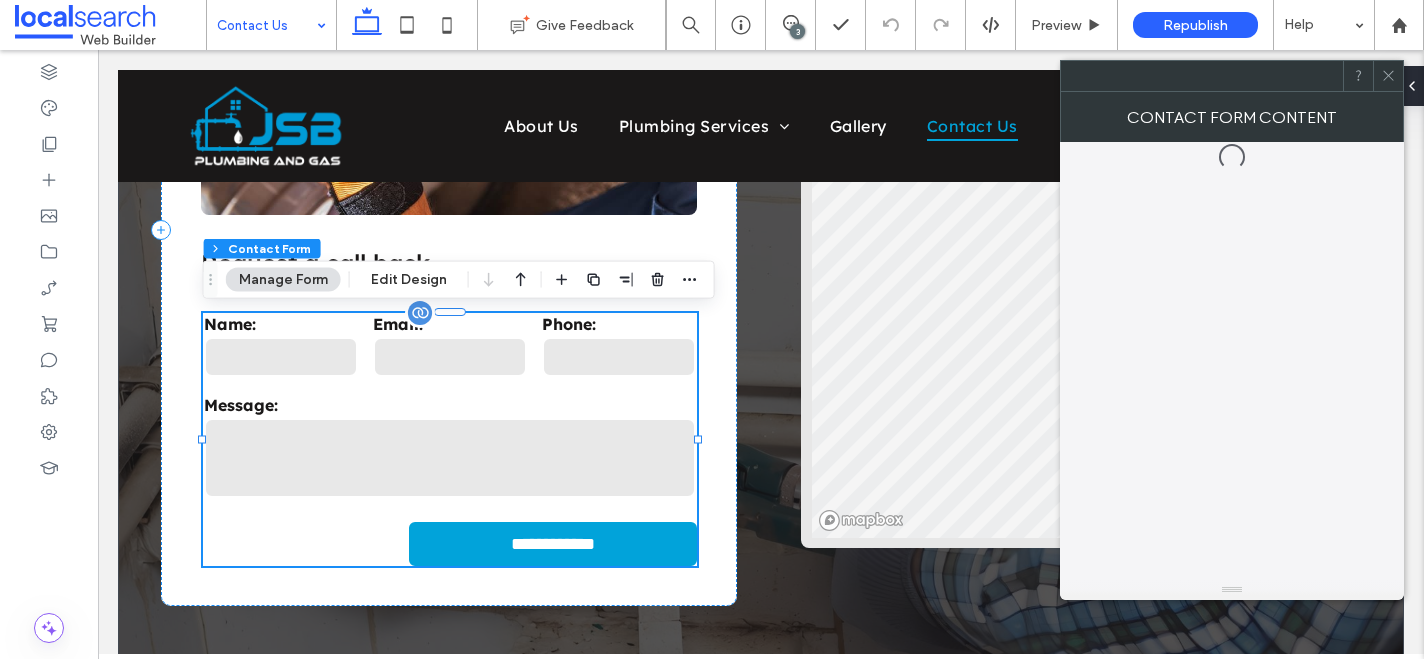 type on "*" 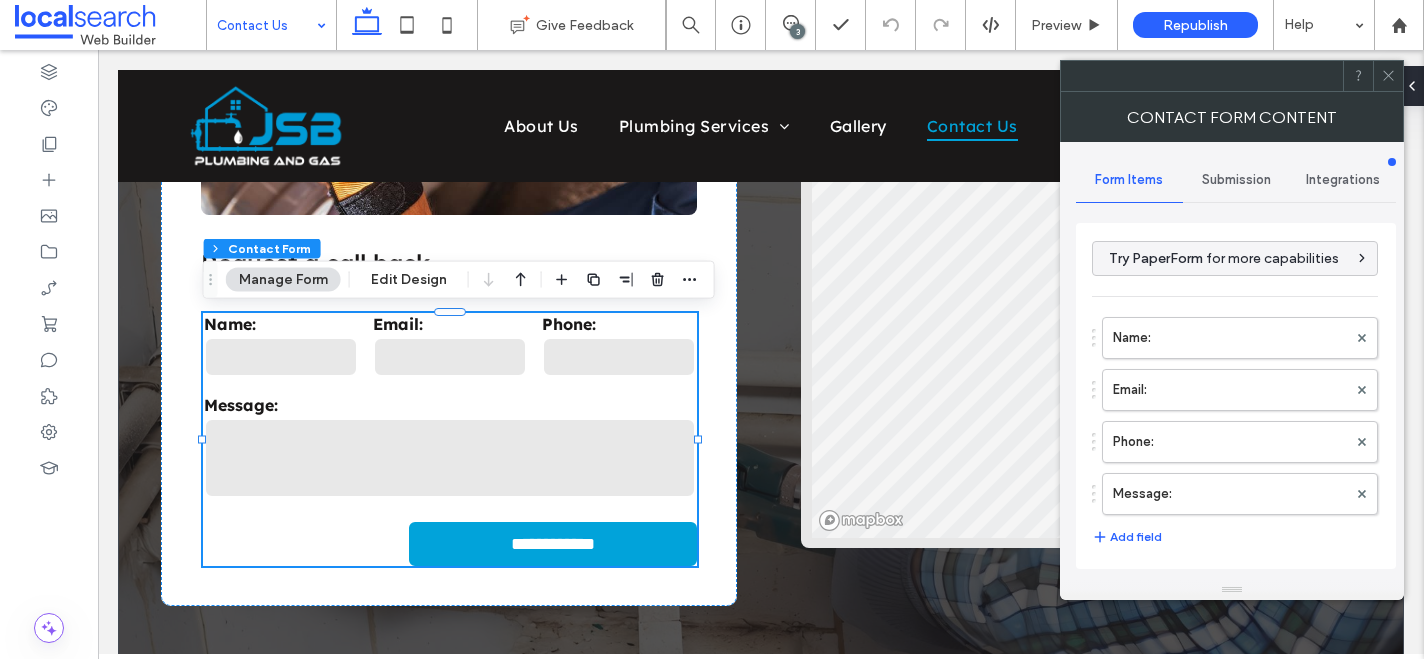 click on "Submission" at bounding box center [1236, 180] 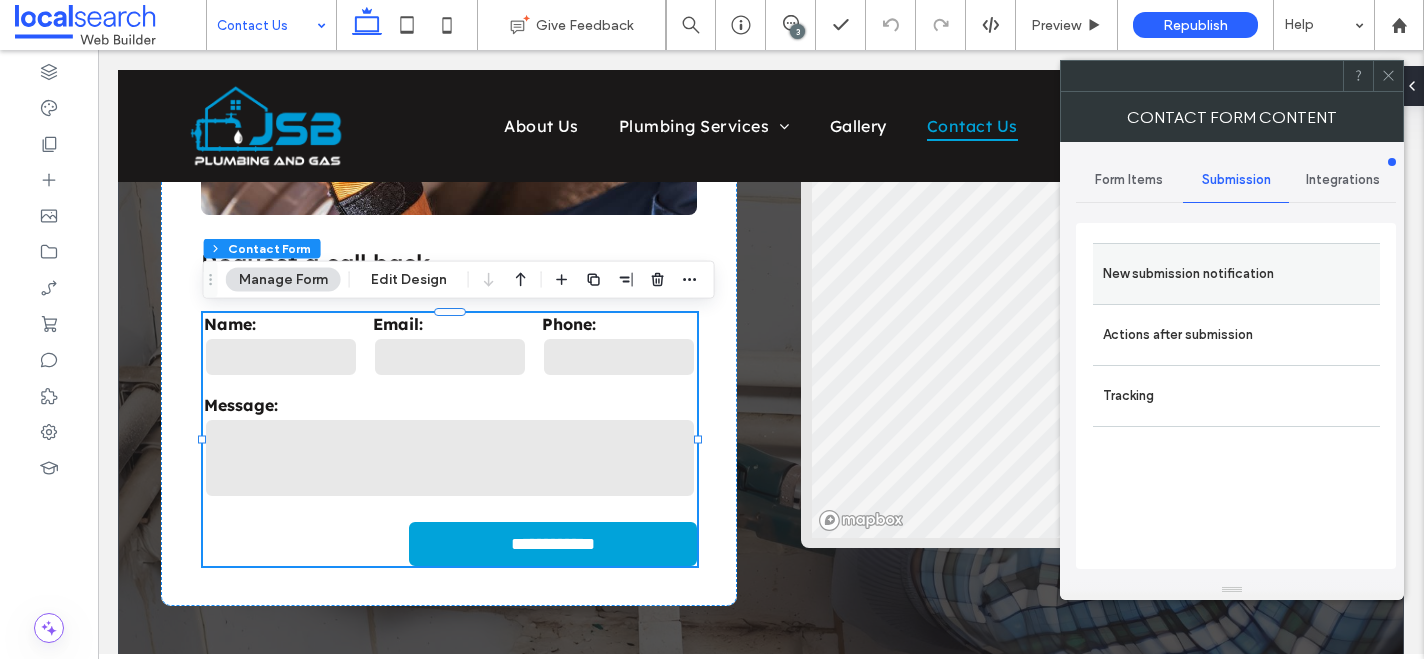 click on "New submission notification" at bounding box center (1236, 274) 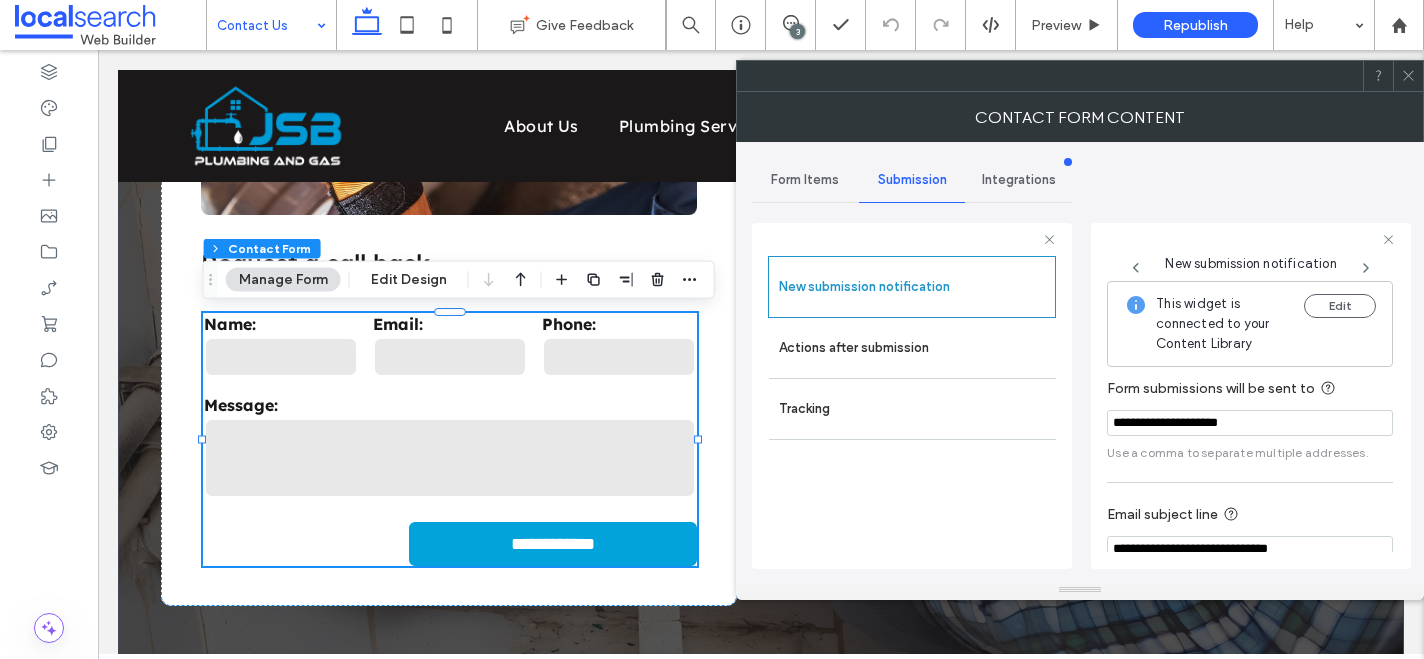 scroll, scrollTop: 106, scrollLeft: 0, axis: vertical 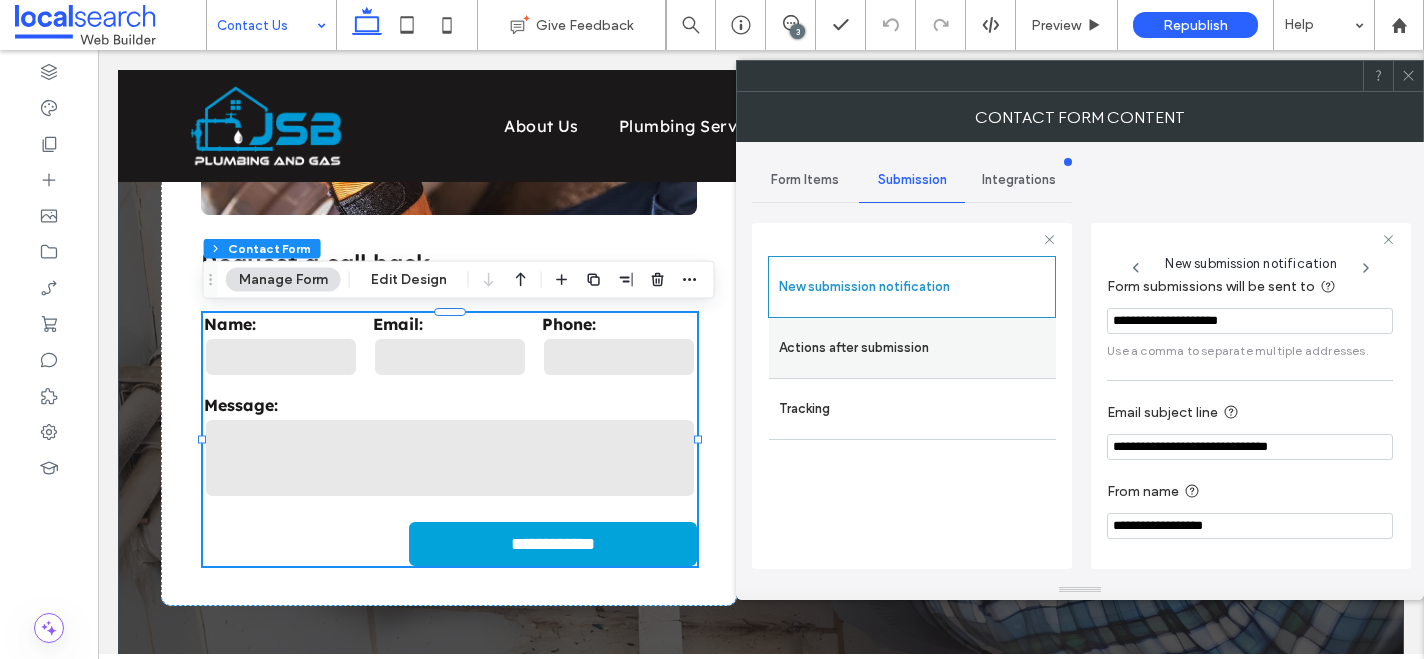 click on "Actions after submission" at bounding box center [912, 348] 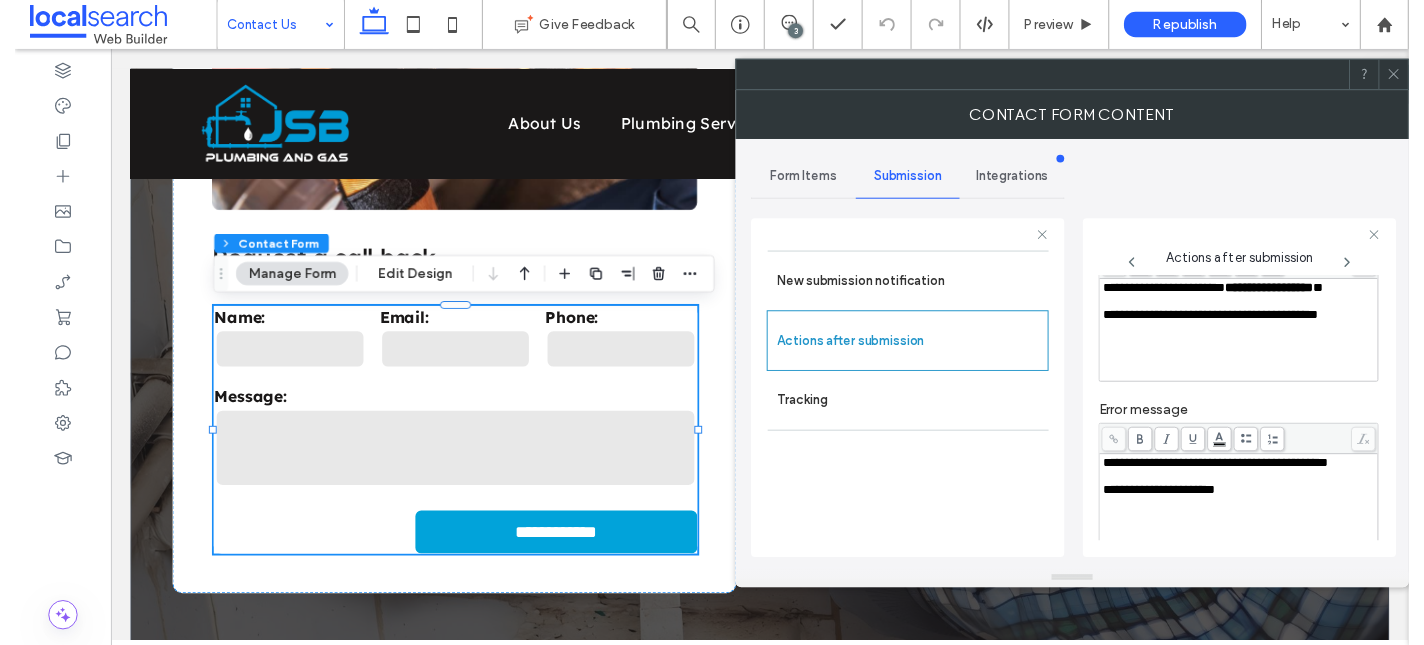 scroll, scrollTop: 345, scrollLeft: 0, axis: vertical 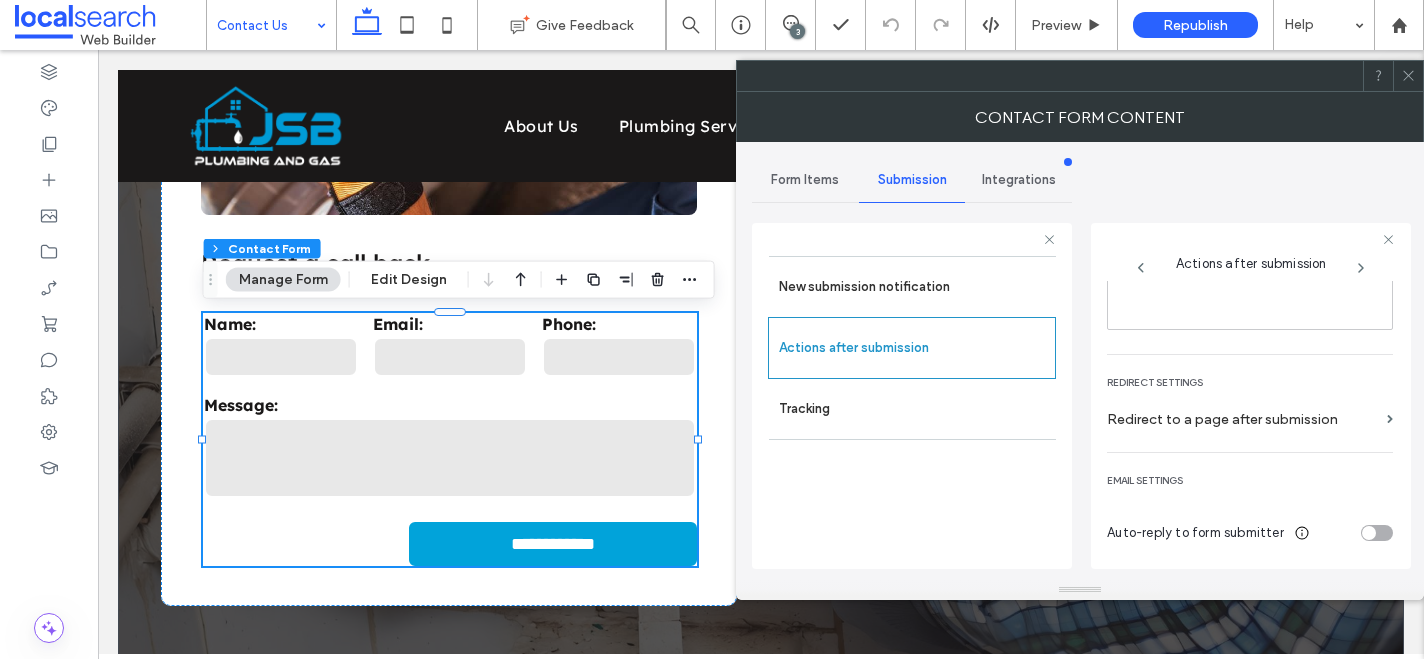 click 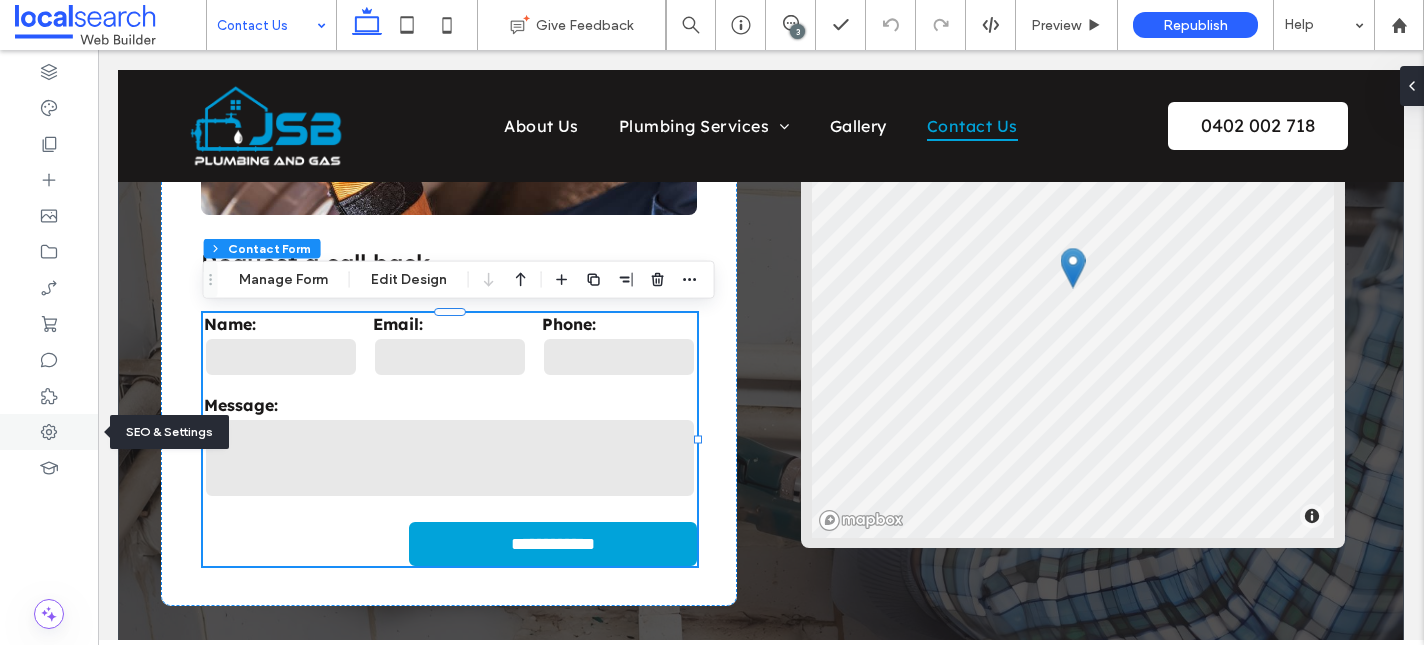 click 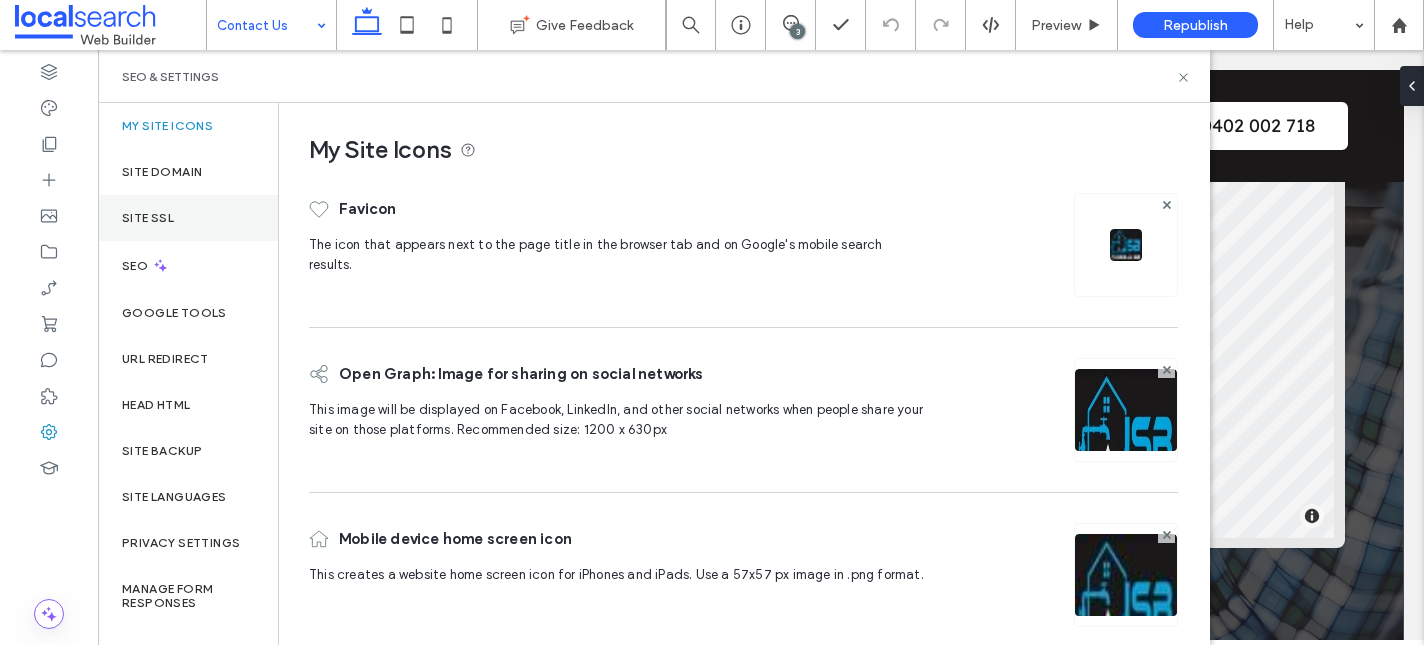 click on "Site SSL" at bounding box center (188, 218) 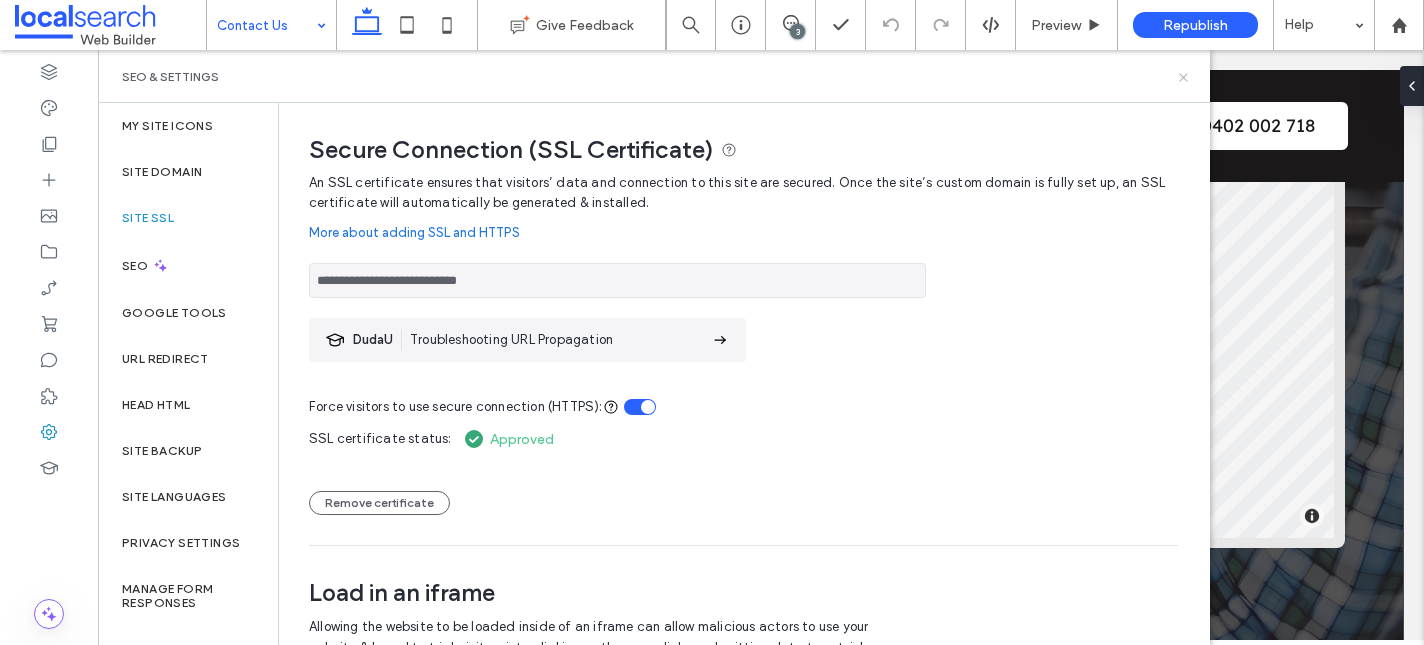 click 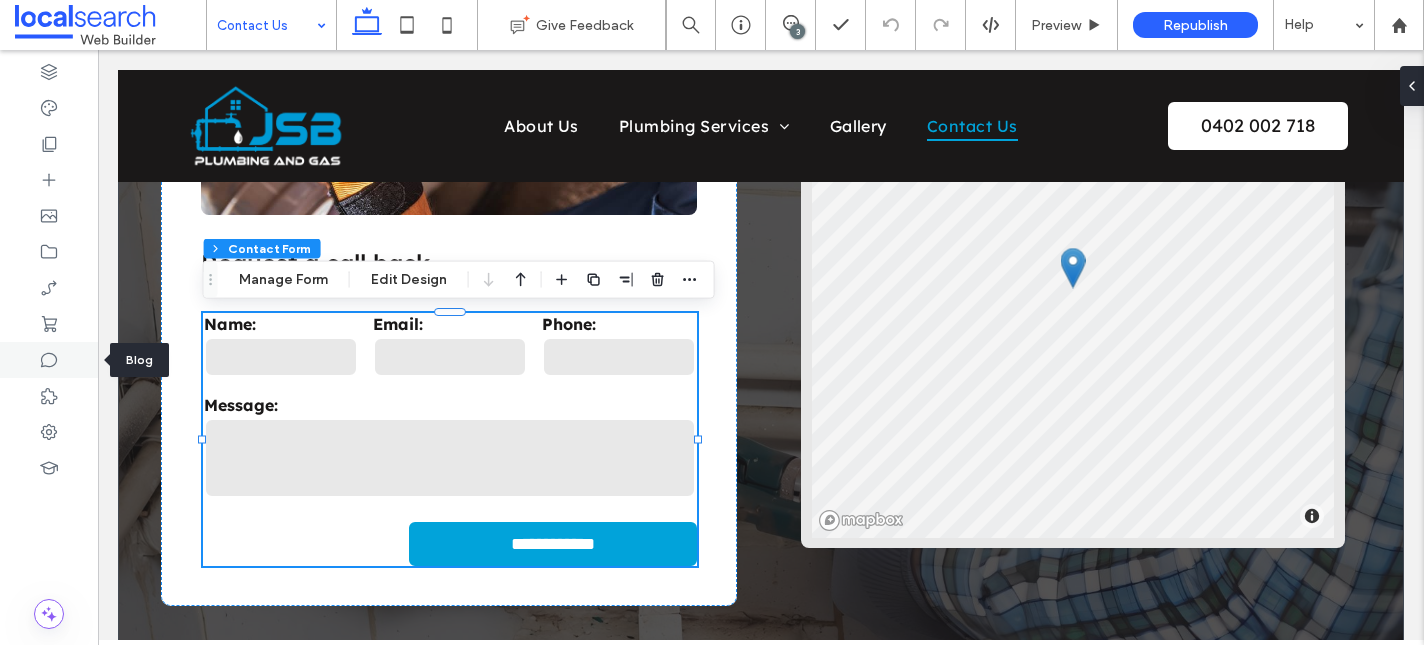 click 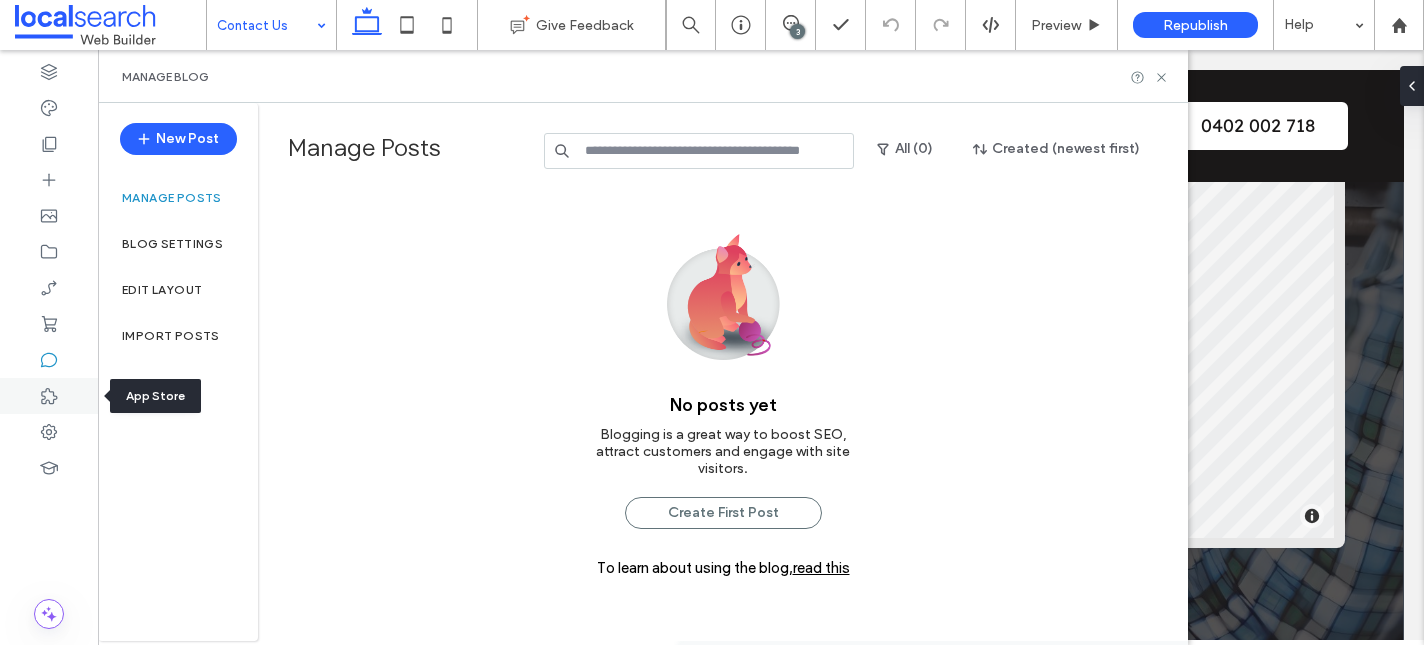 click 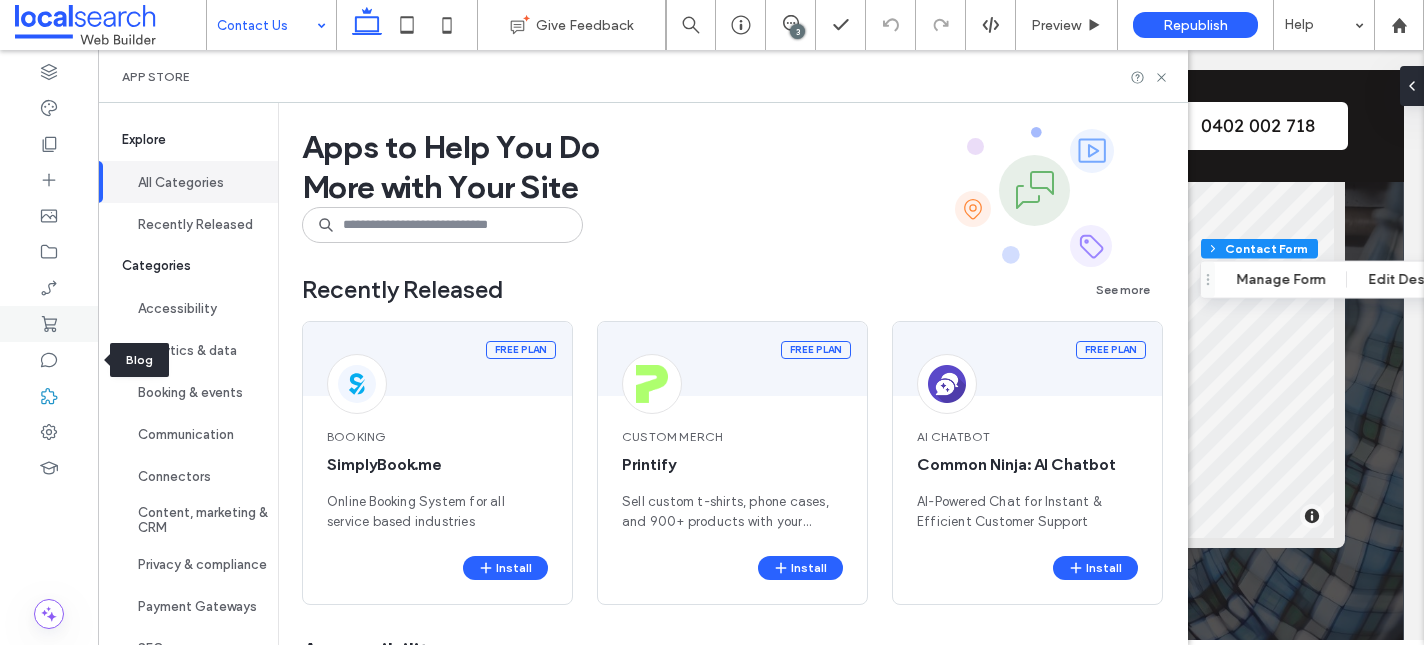 click 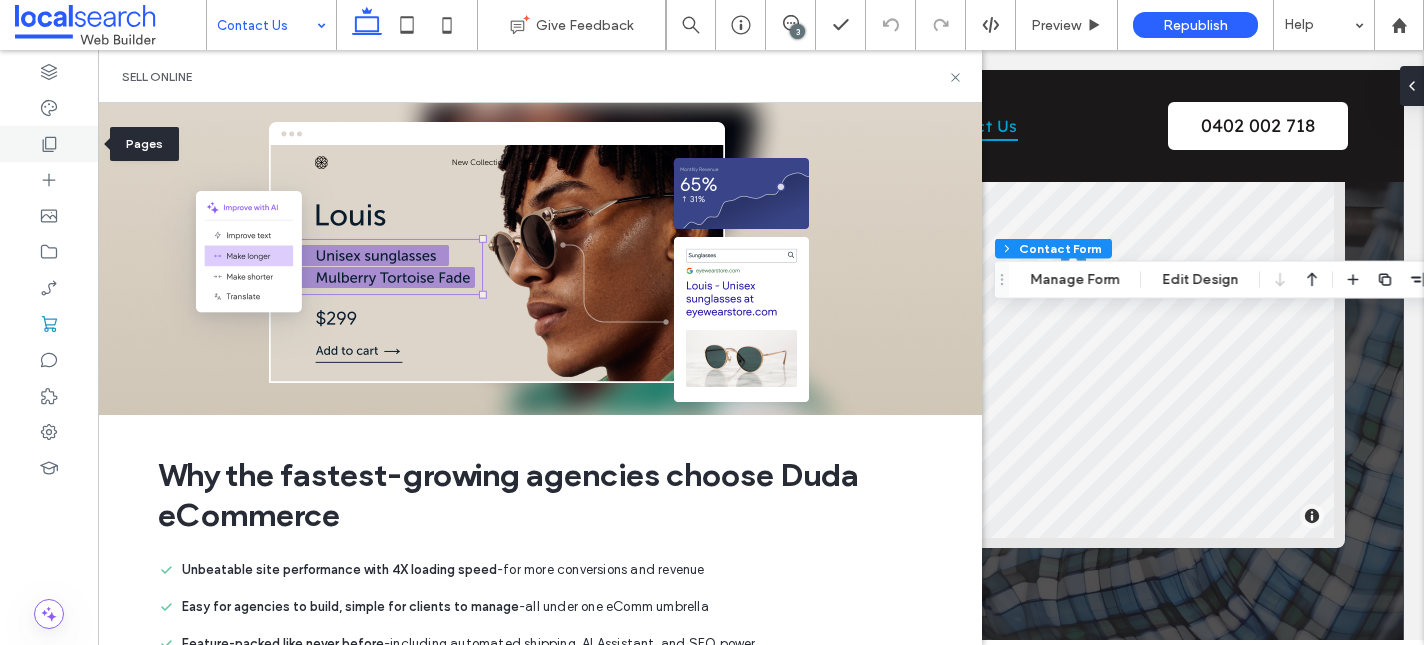click 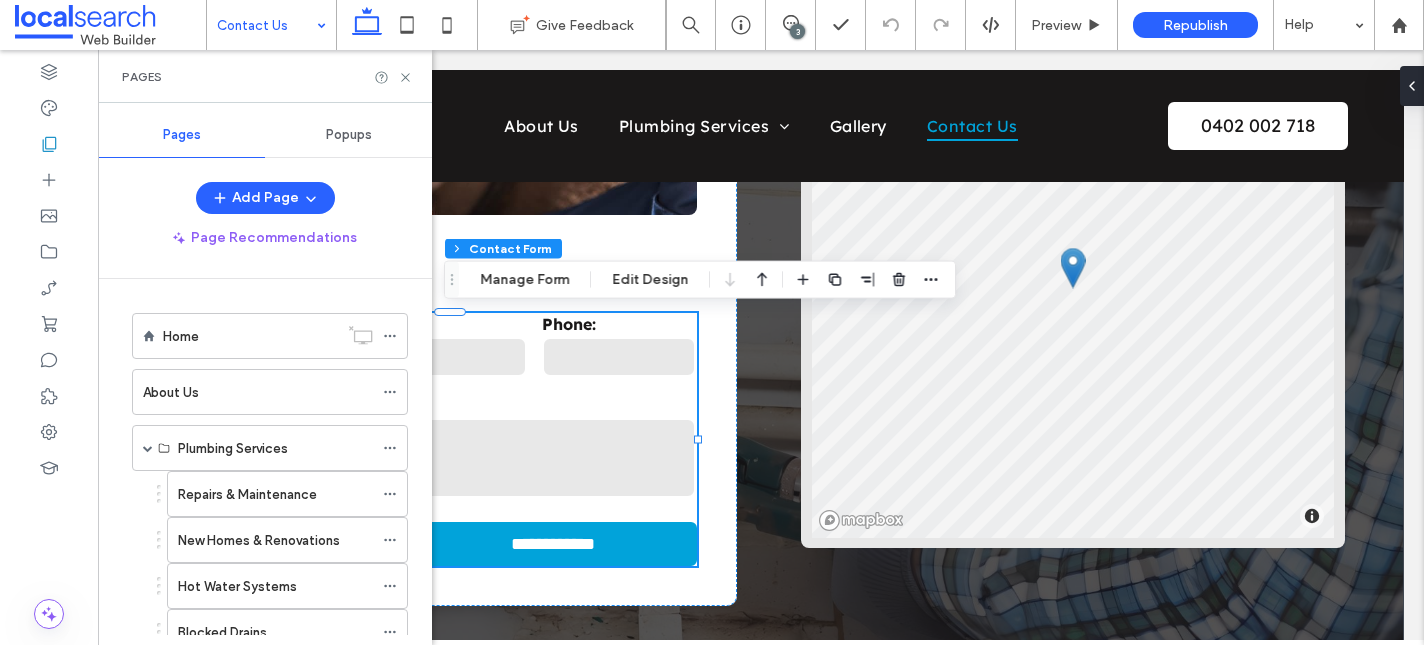 click on "Popups" at bounding box center [349, 135] 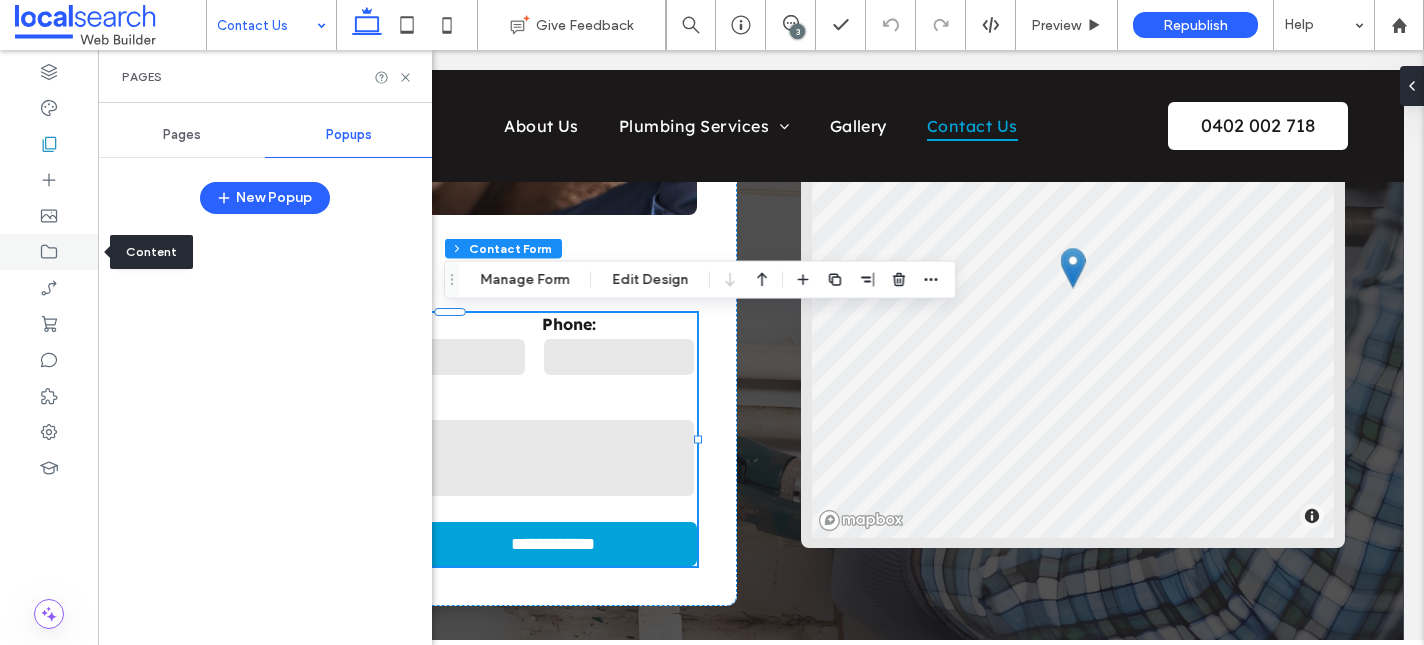 click 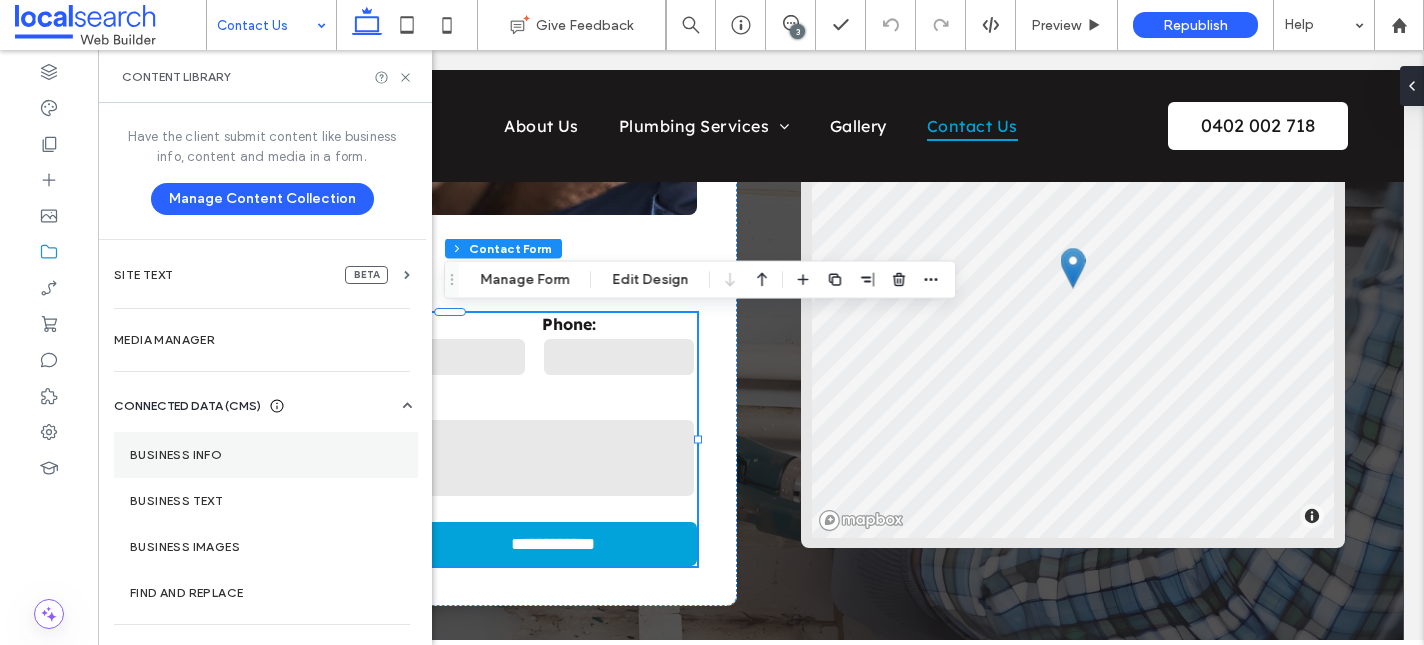 scroll, scrollTop: 38, scrollLeft: 0, axis: vertical 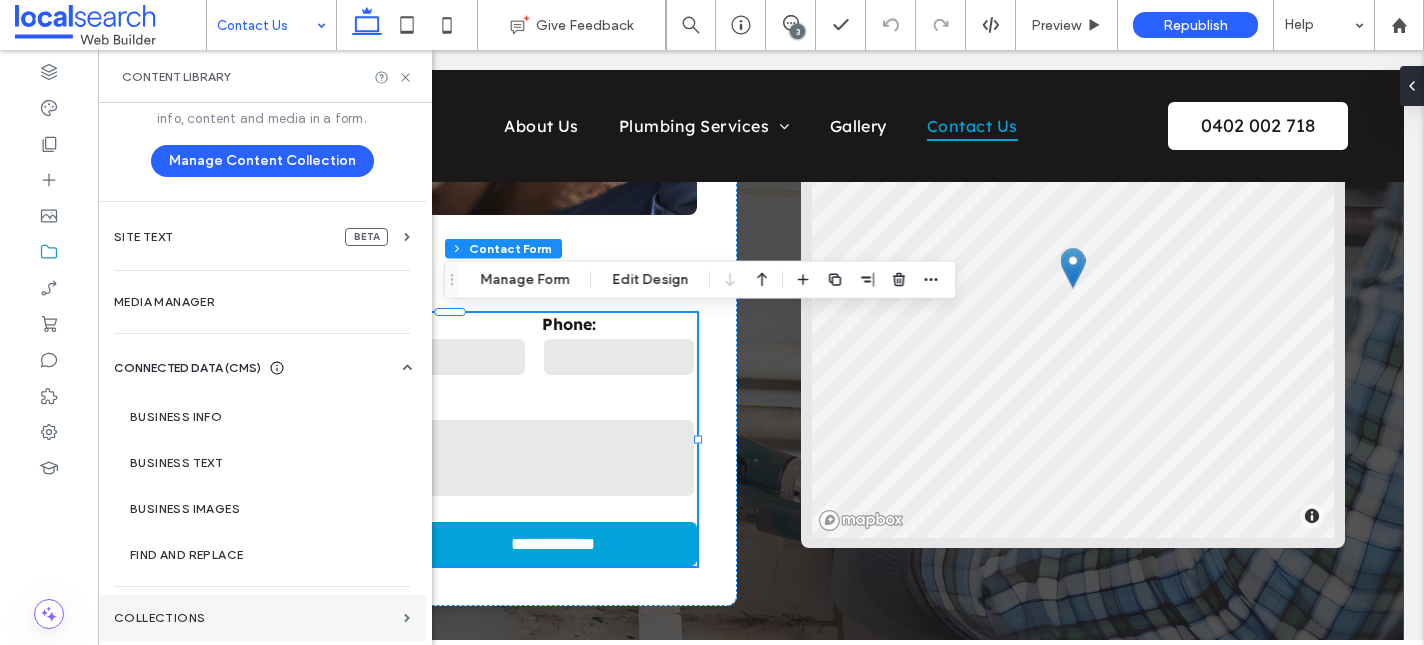 click on "Collections" at bounding box center (262, 618) 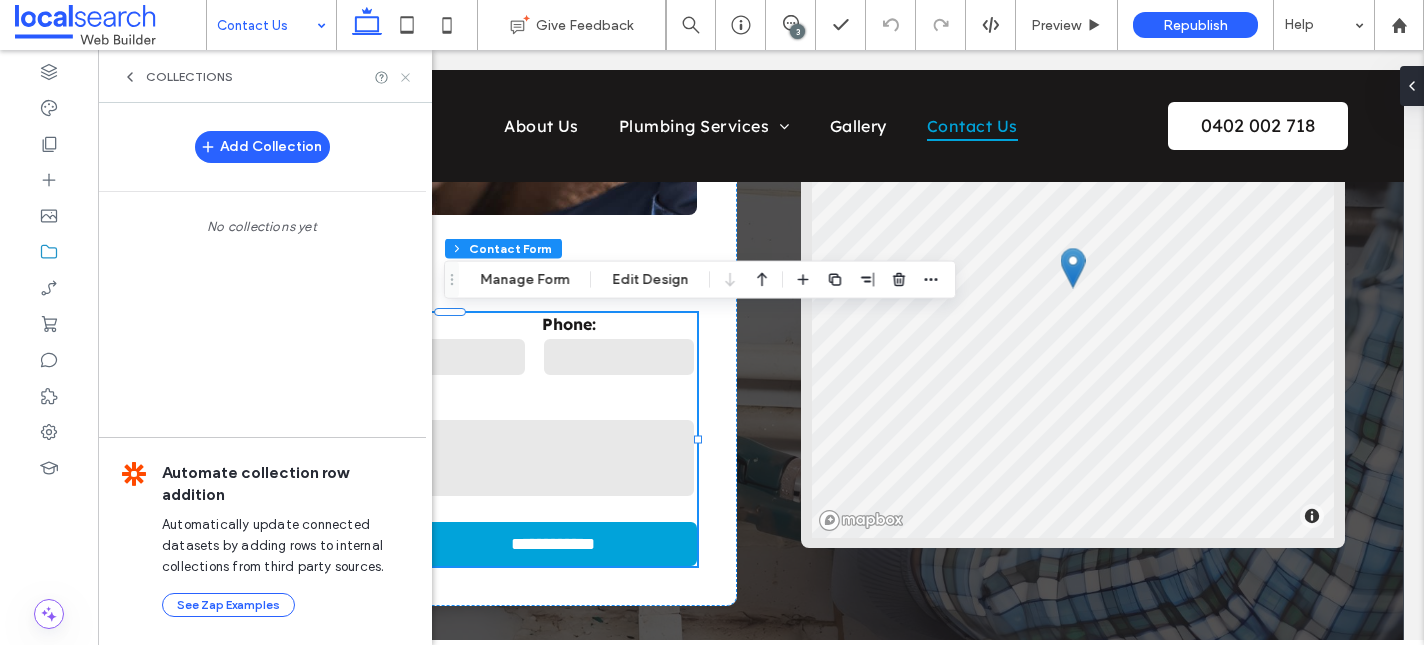 click 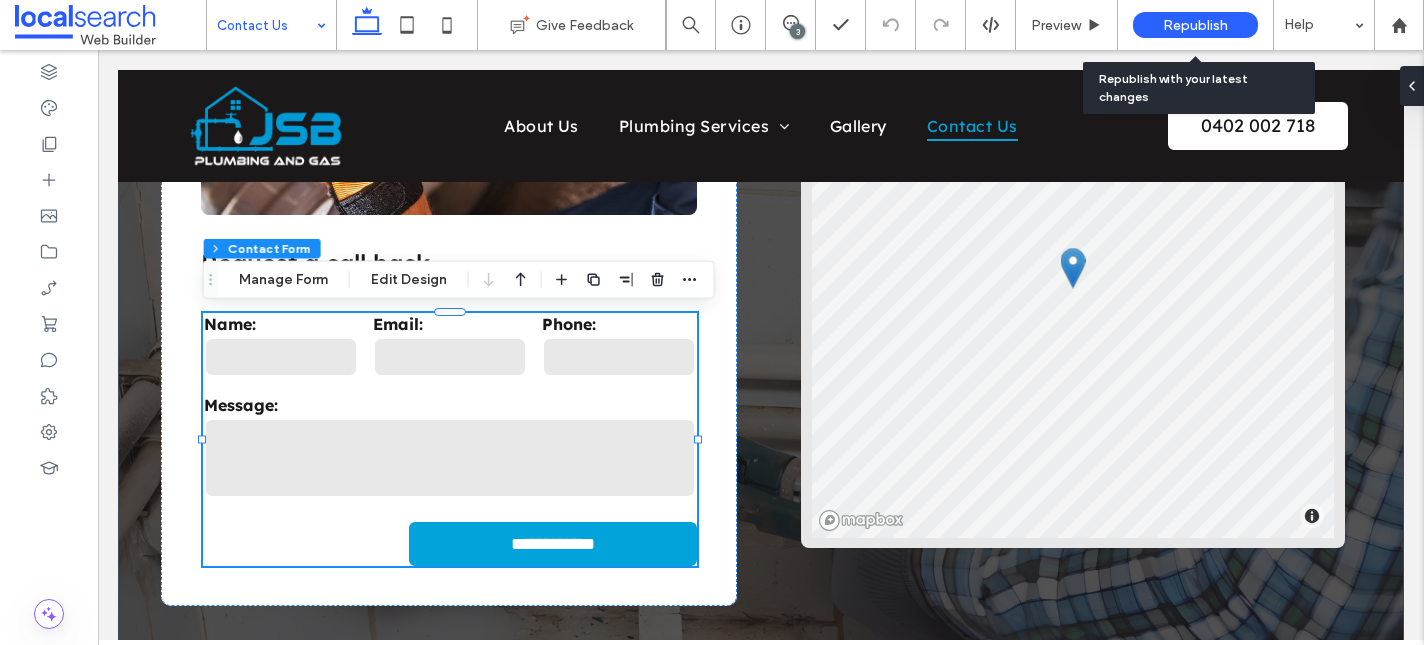 click on "Republish" at bounding box center (1195, 25) 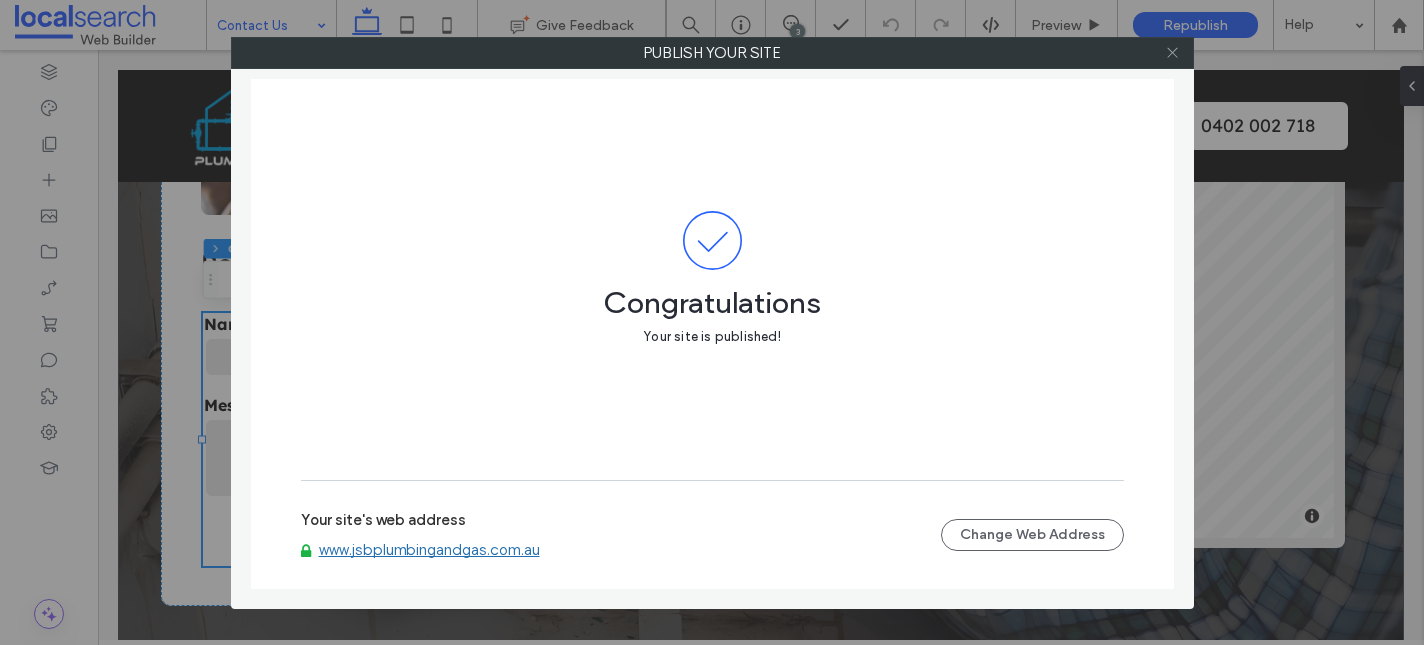 click 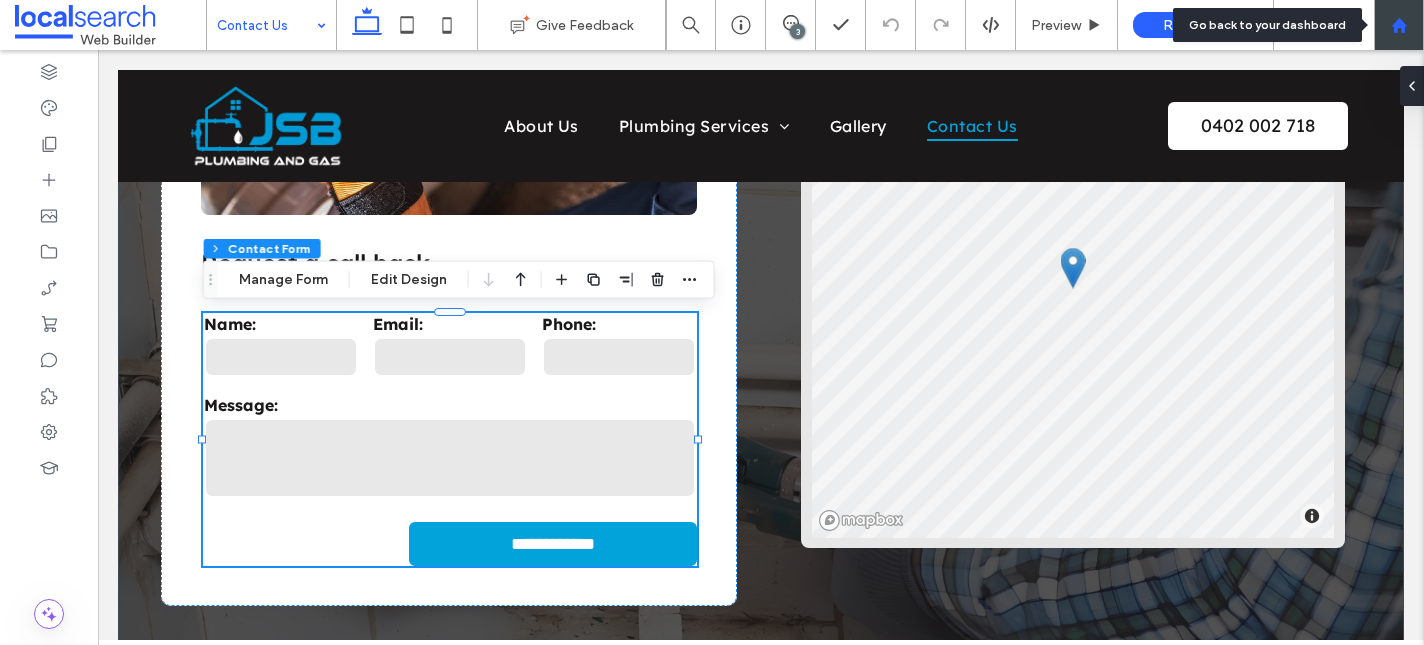 click at bounding box center [1399, 25] 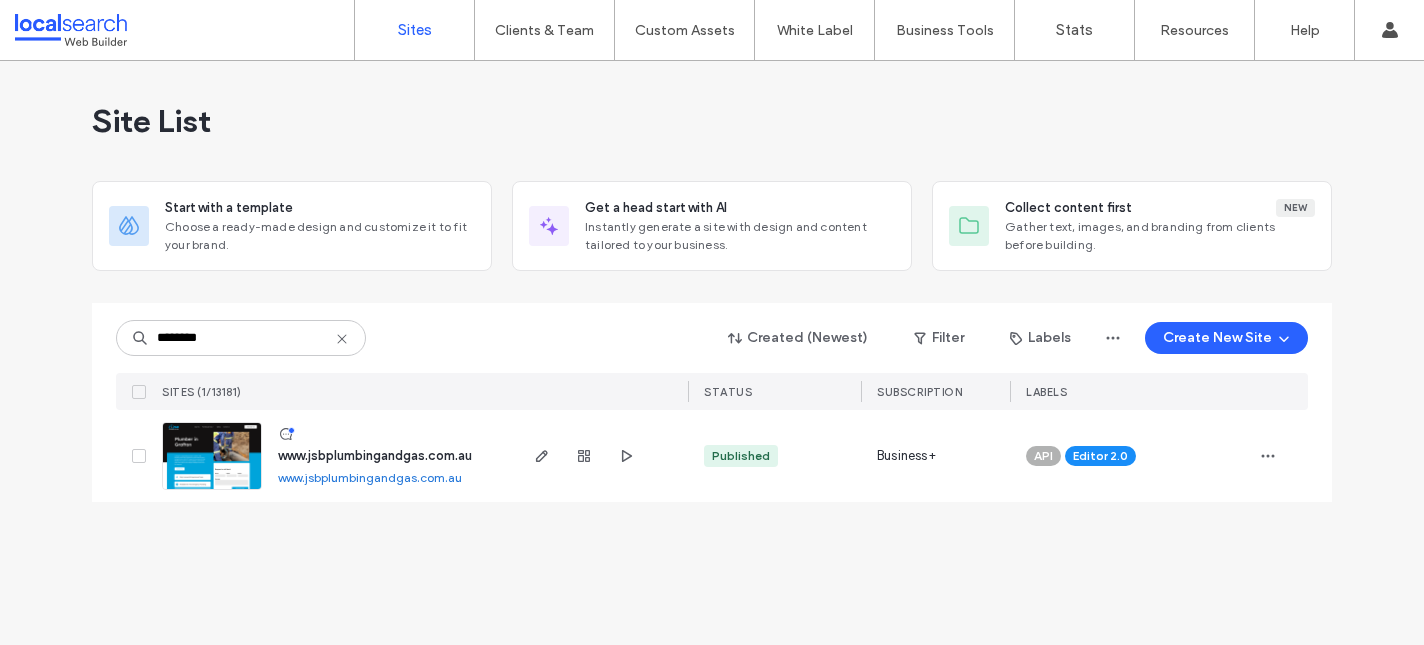 scroll, scrollTop: 0, scrollLeft: 0, axis: both 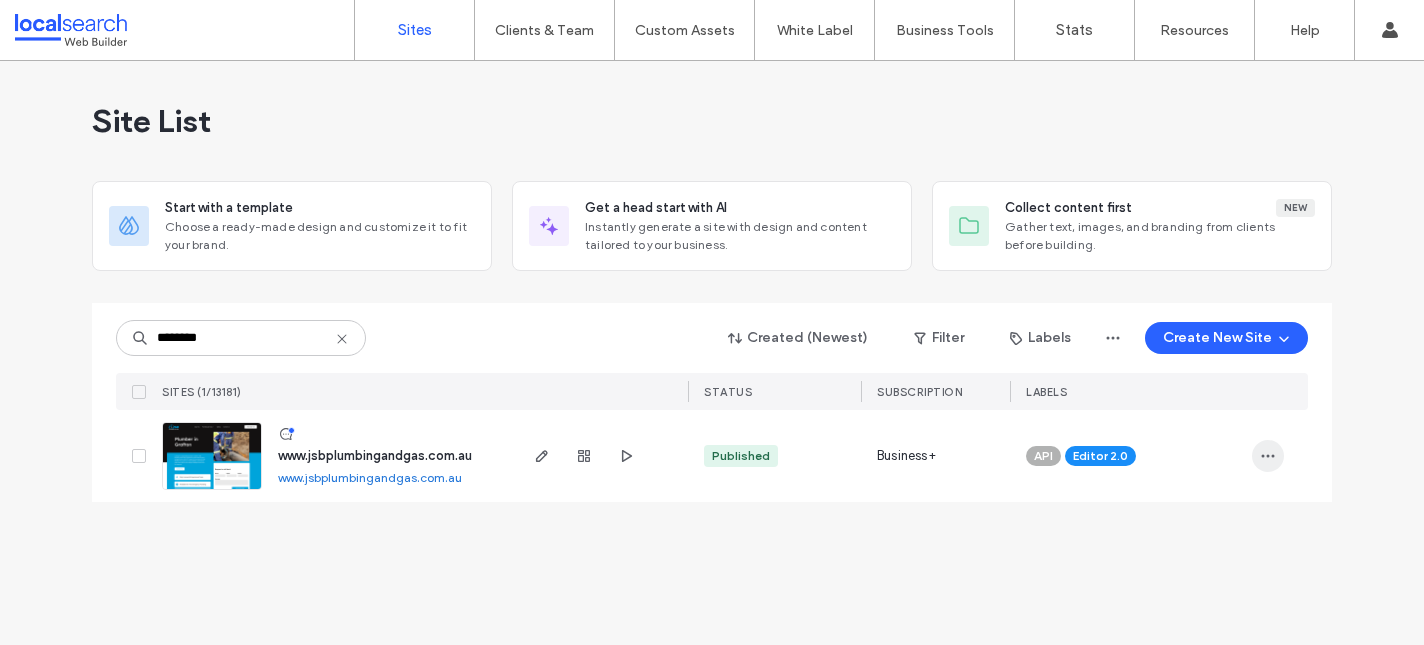 type on "********" 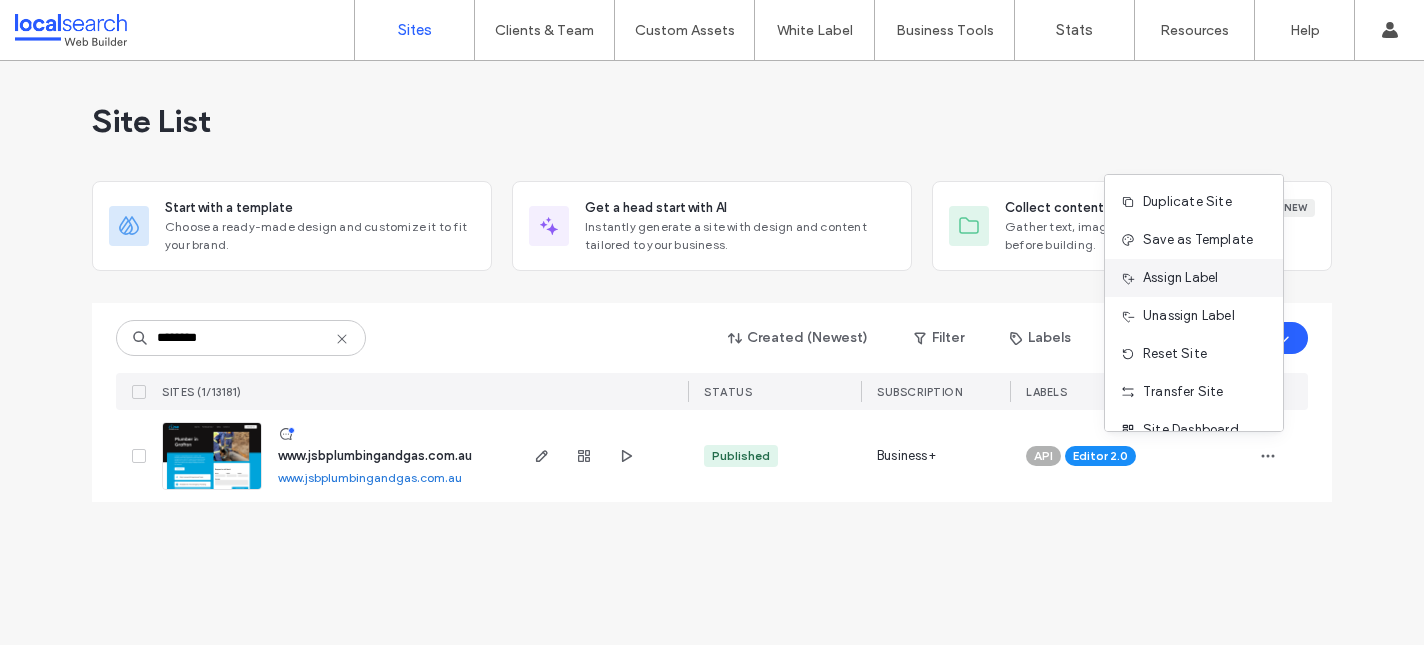 click on "Assign Label" at bounding box center [1180, 278] 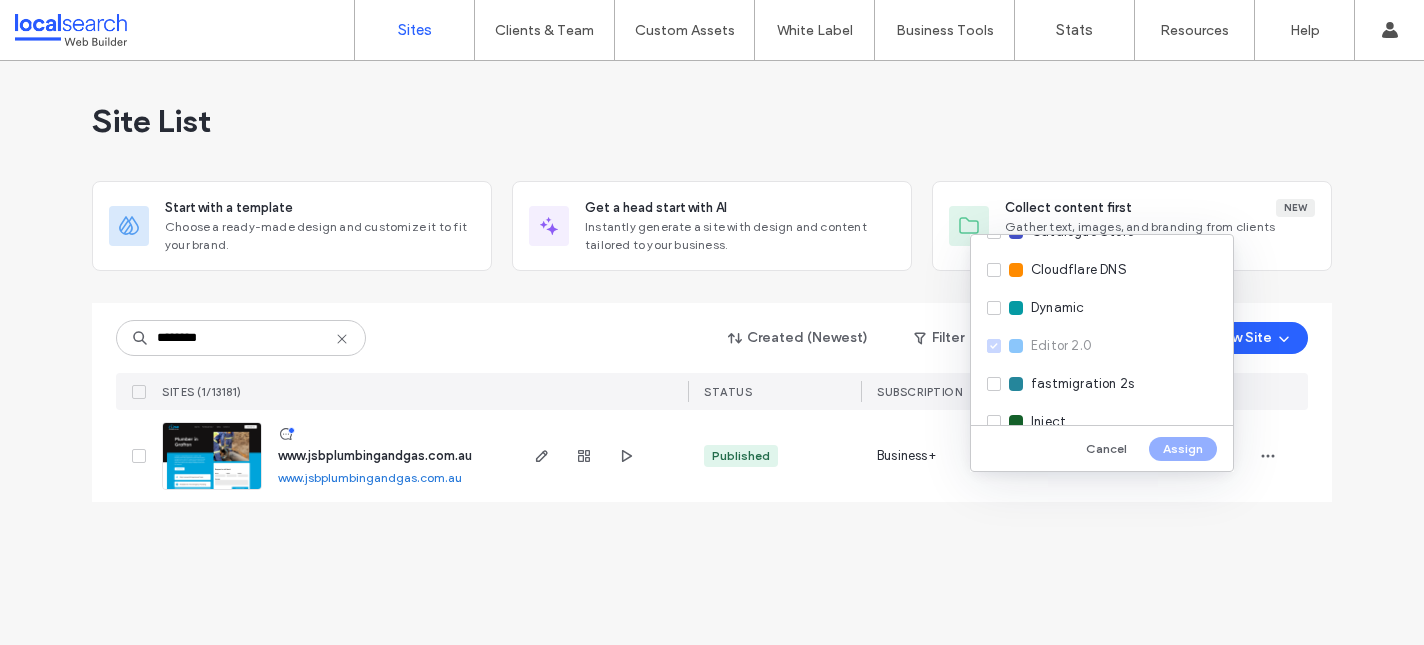 scroll, scrollTop: 275, scrollLeft: 0, axis: vertical 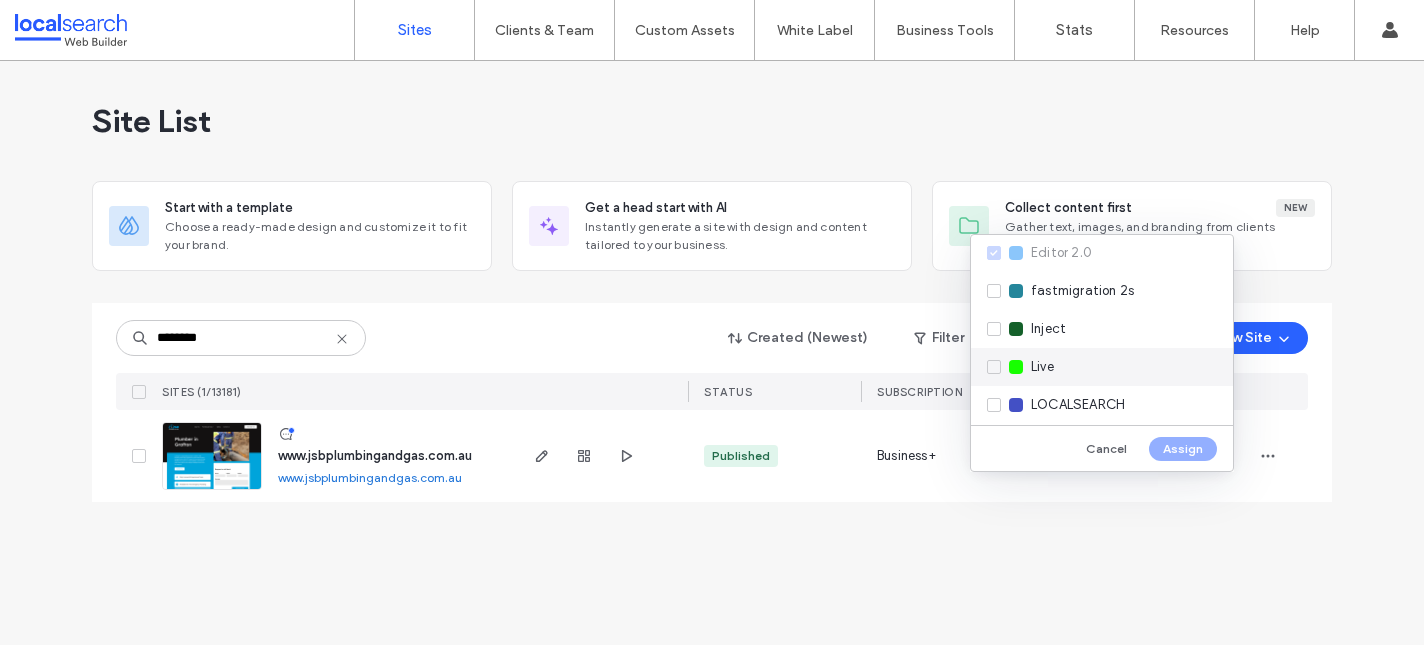 click on "Live" at bounding box center [1102, 367] 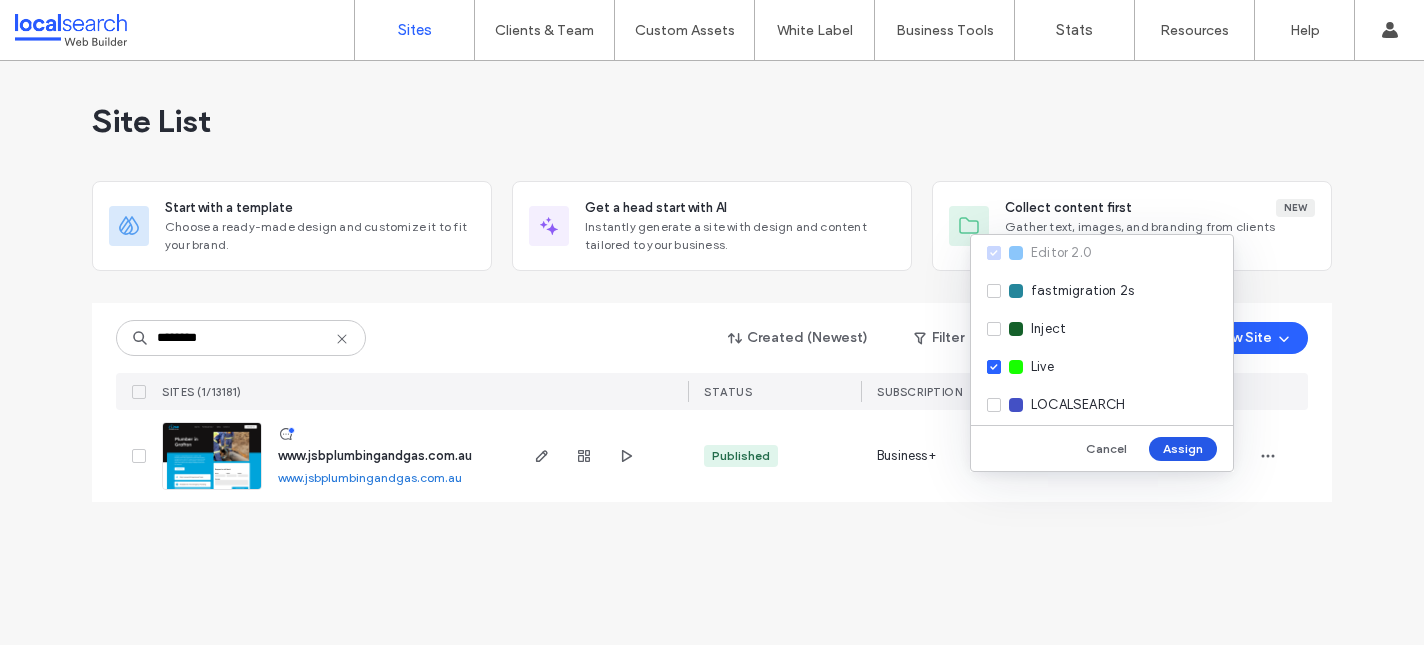 click on "Assign" at bounding box center [1183, 449] 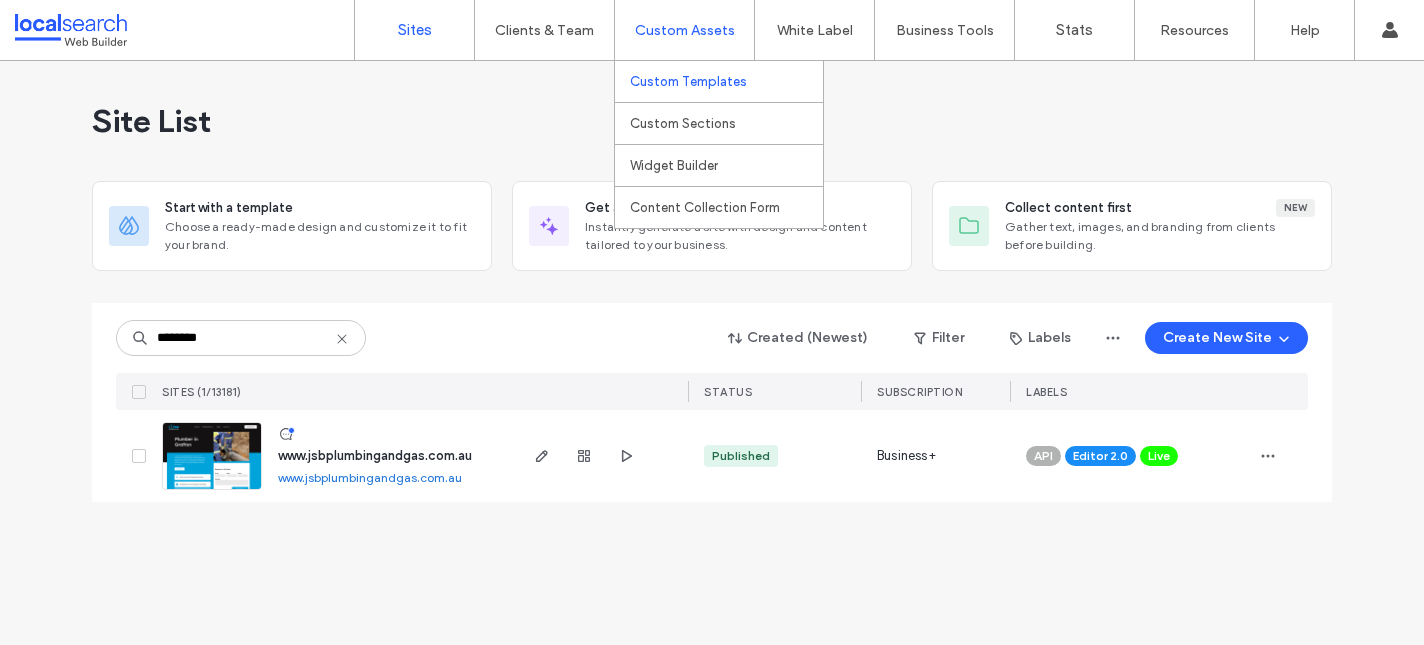 click on "Custom Templates" at bounding box center [688, 81] 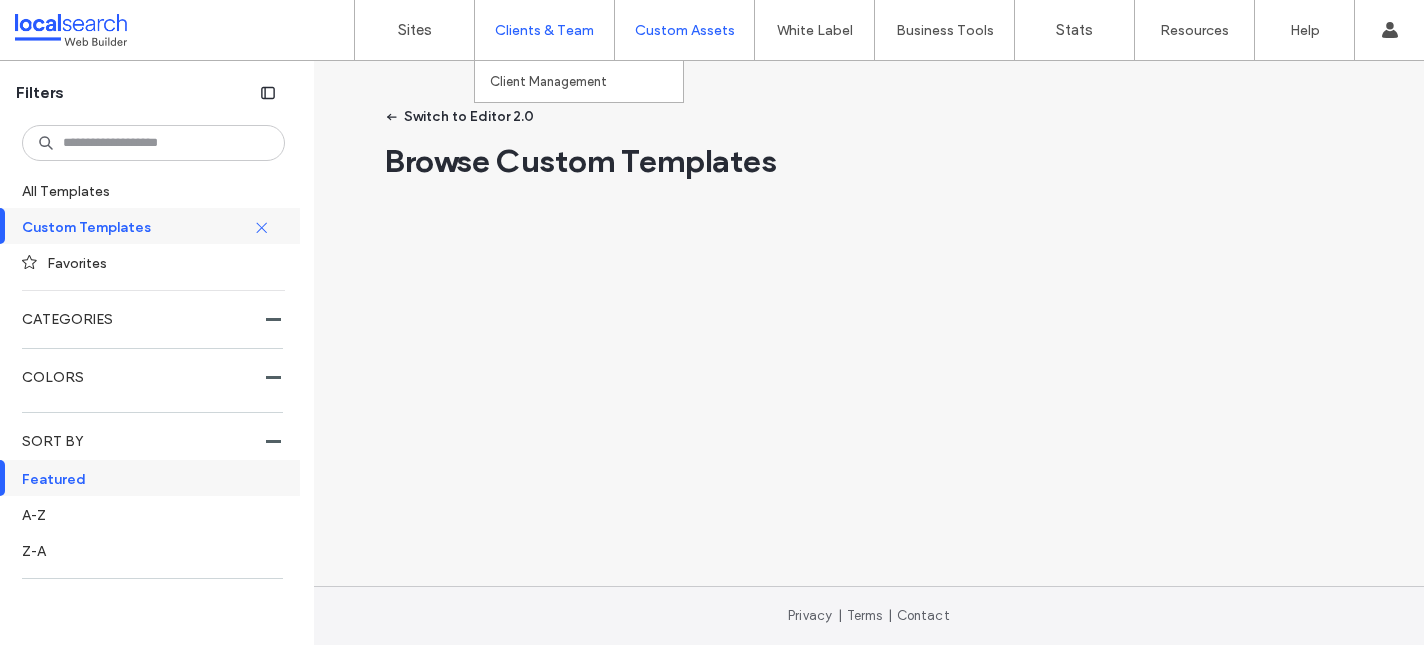 click on "Clients & Team" at bounding box center (544, 30) 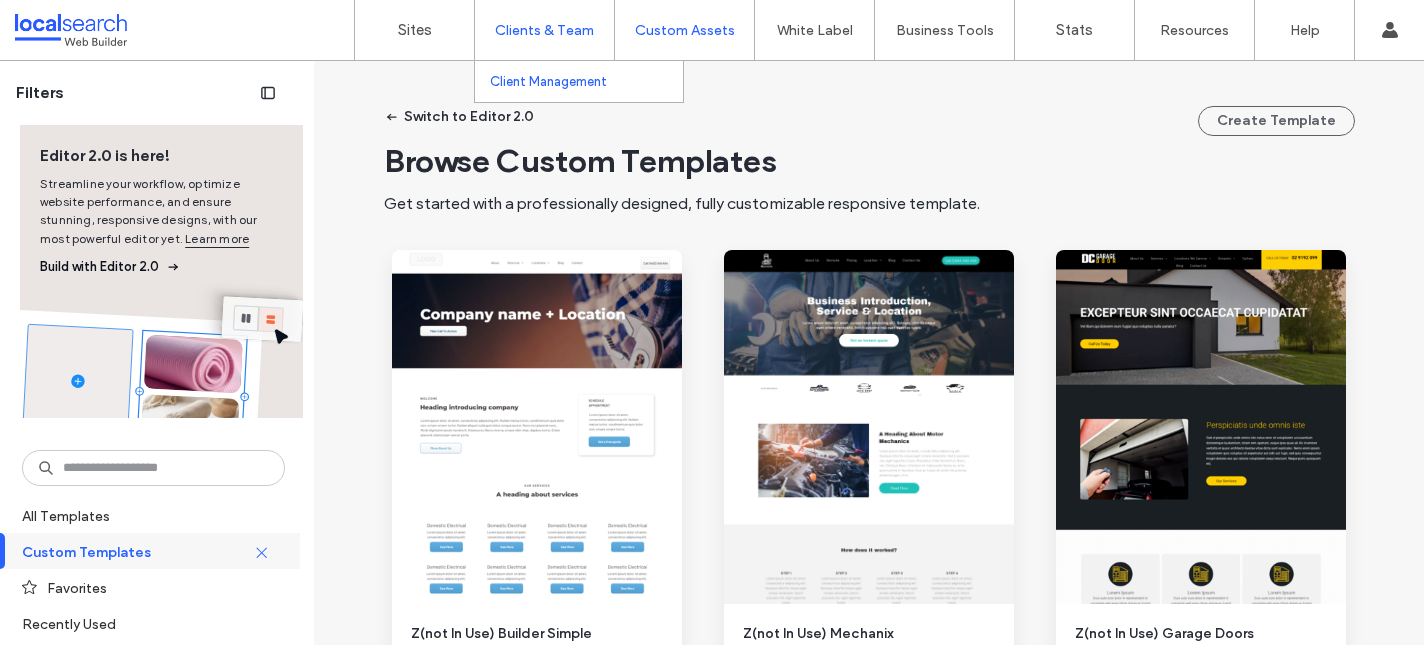 click on "Client Management" at bounding box center (586, 81) 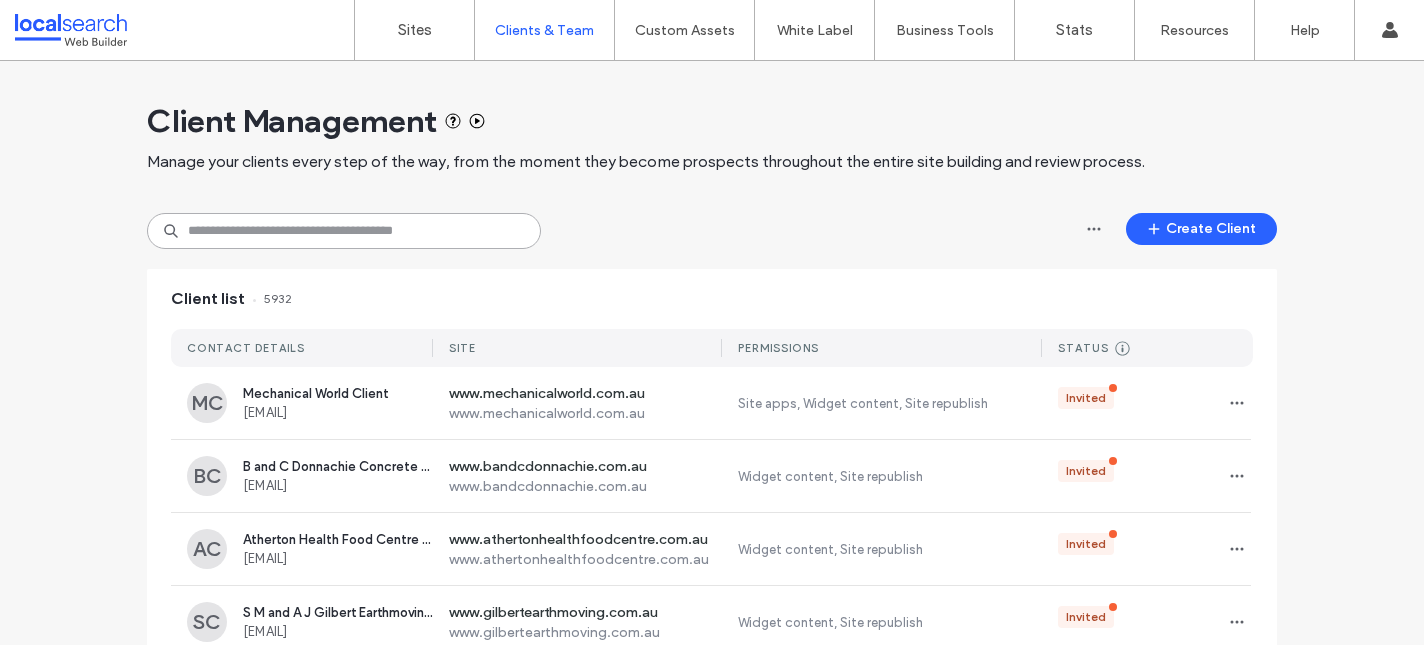 click at bounding box center [344, 231] 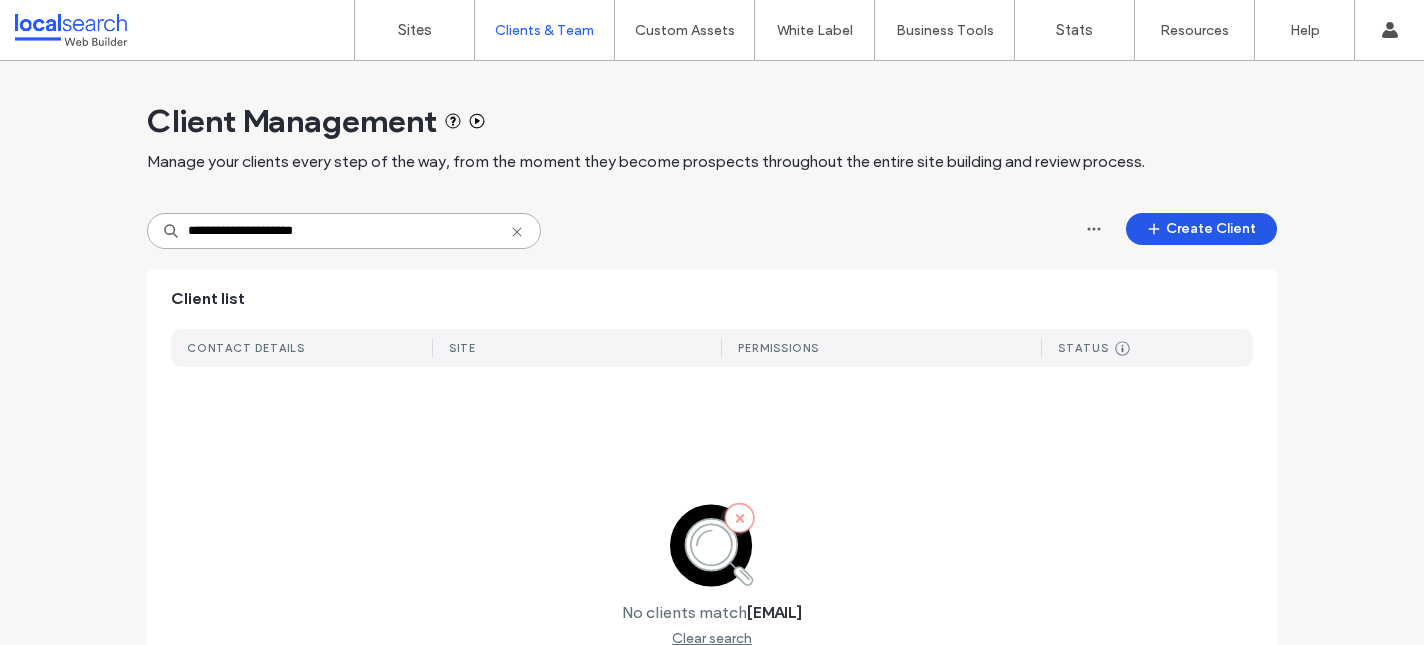 type on "**********" 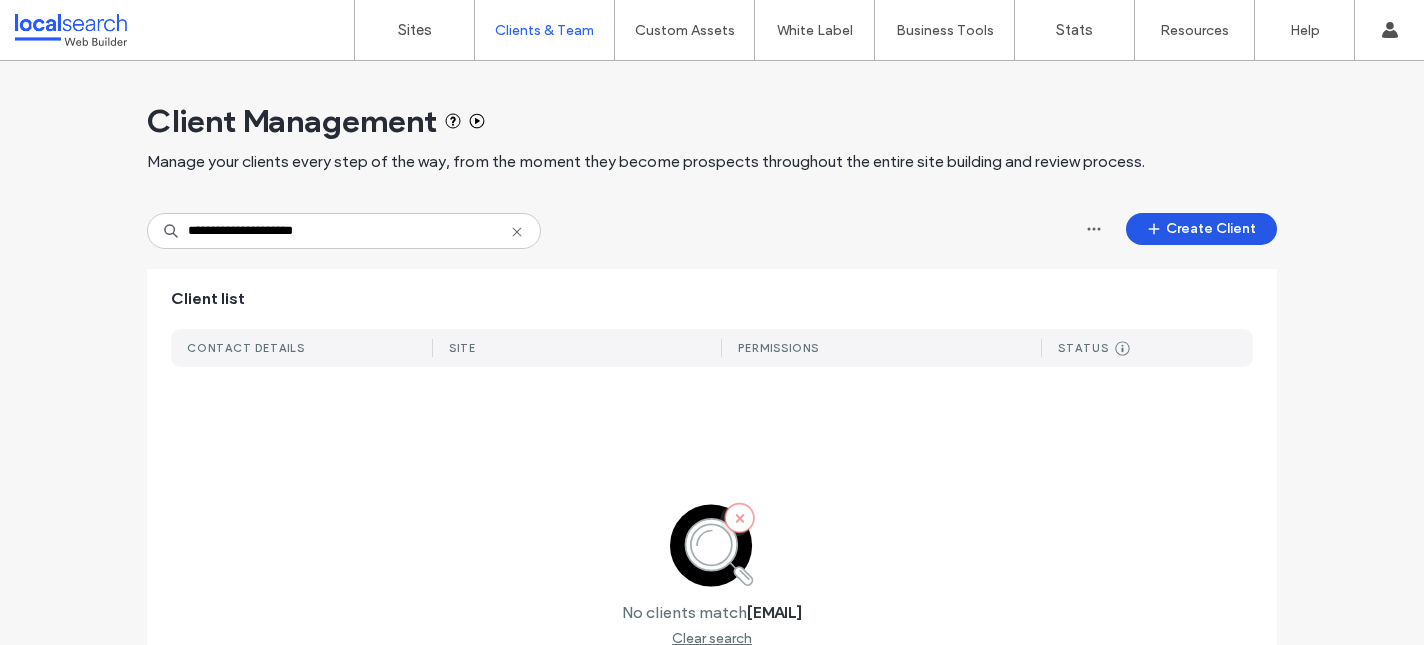 click on "Create Client" at bounding box center (1201, 229) 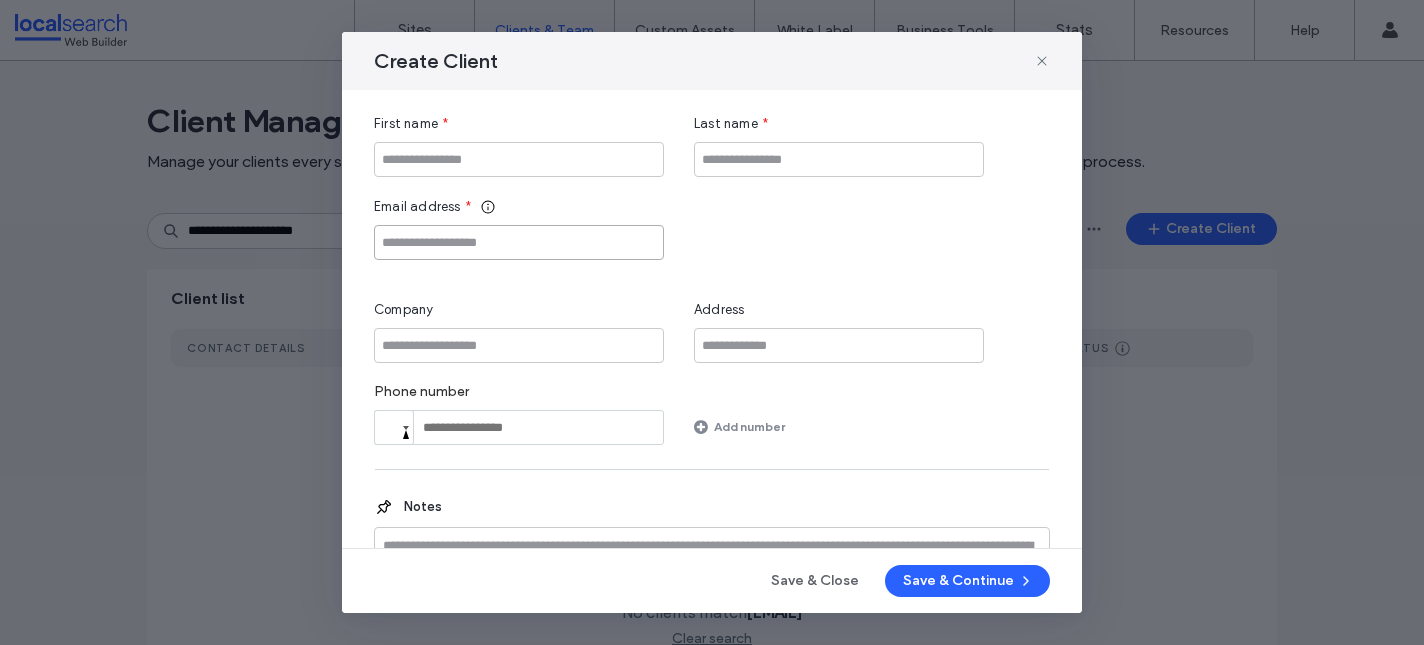 click at bounding box center (519, 242) 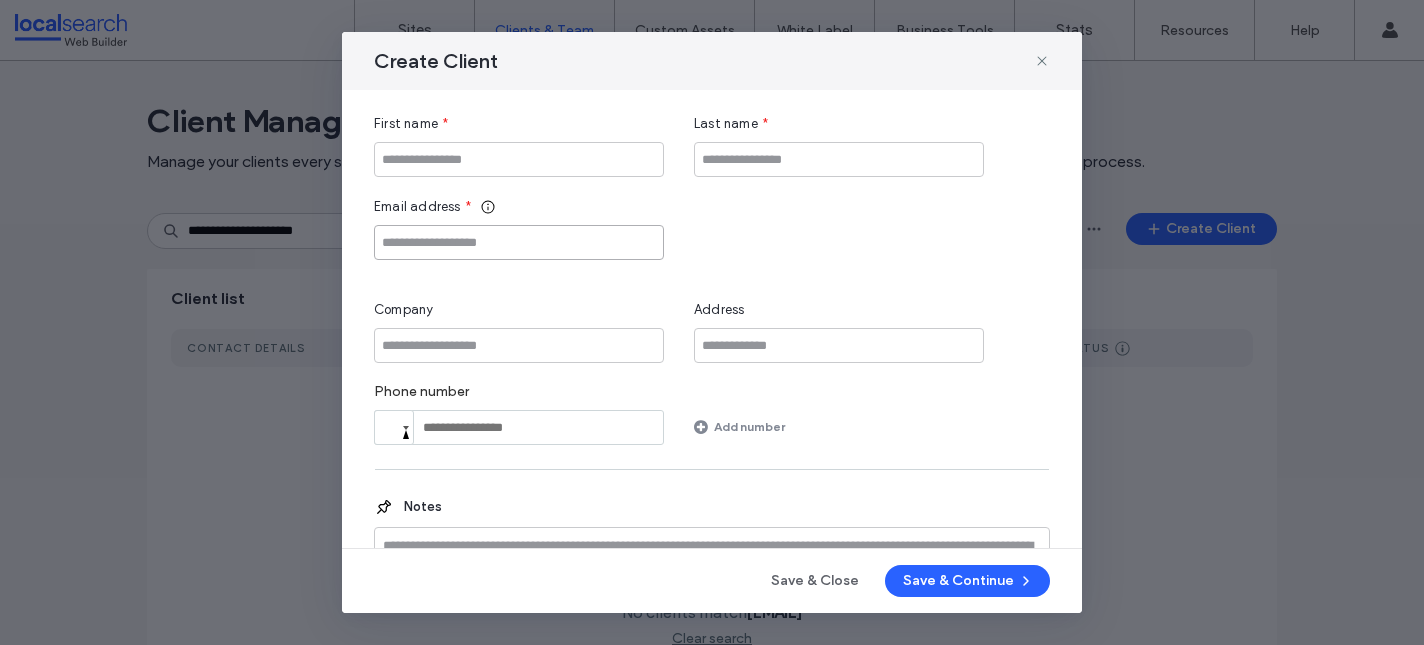 paste on "**********" 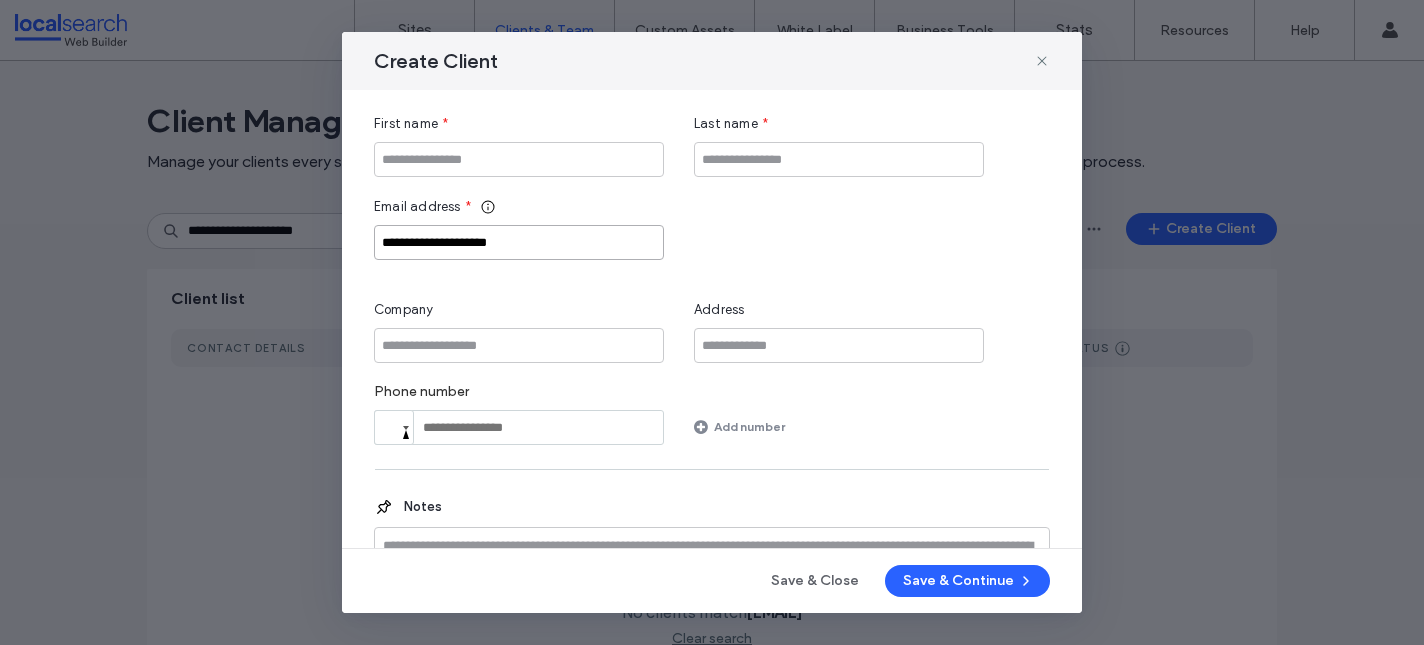 type on "**********" 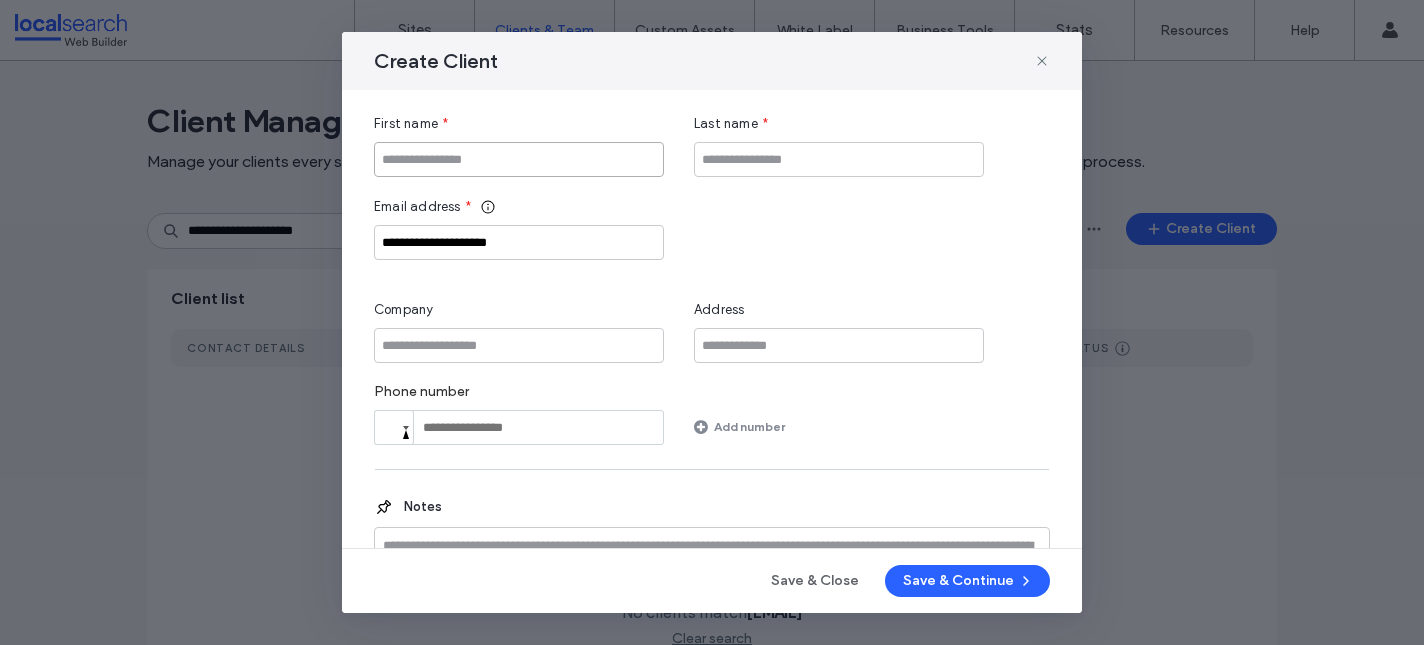 click at bounding box center (519, 159) 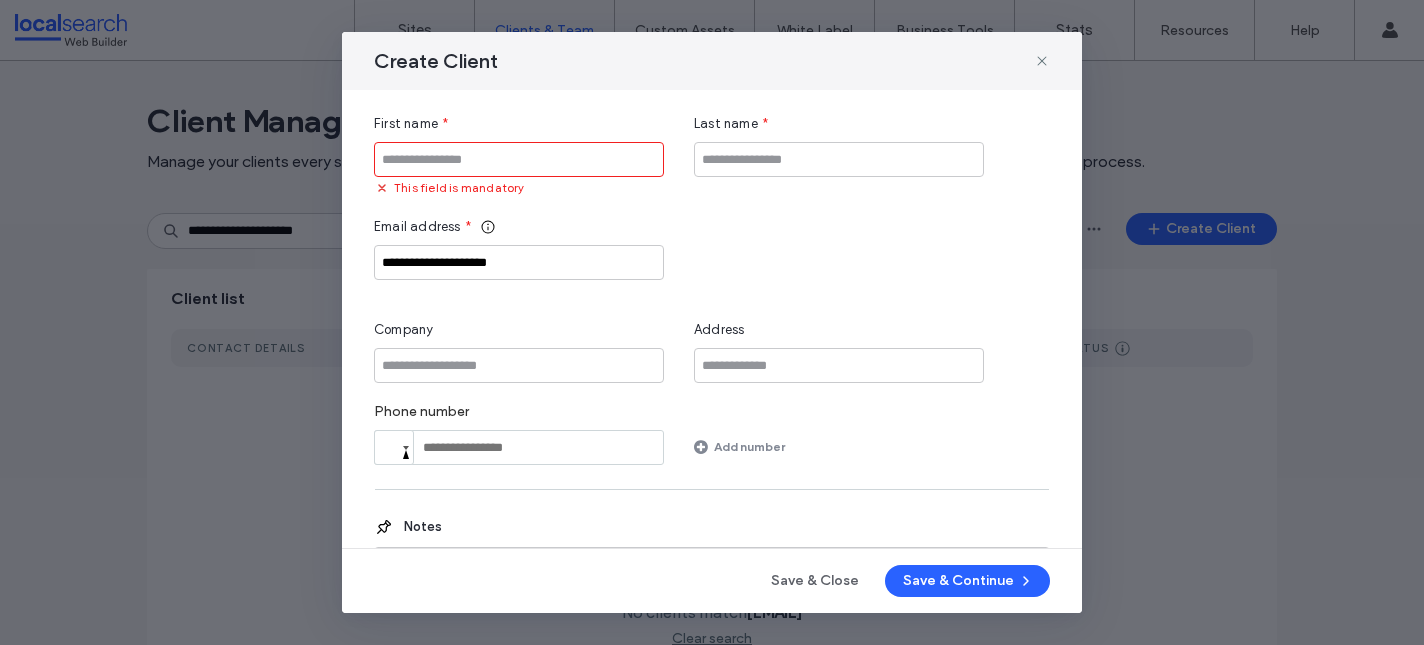 paste on "**********" 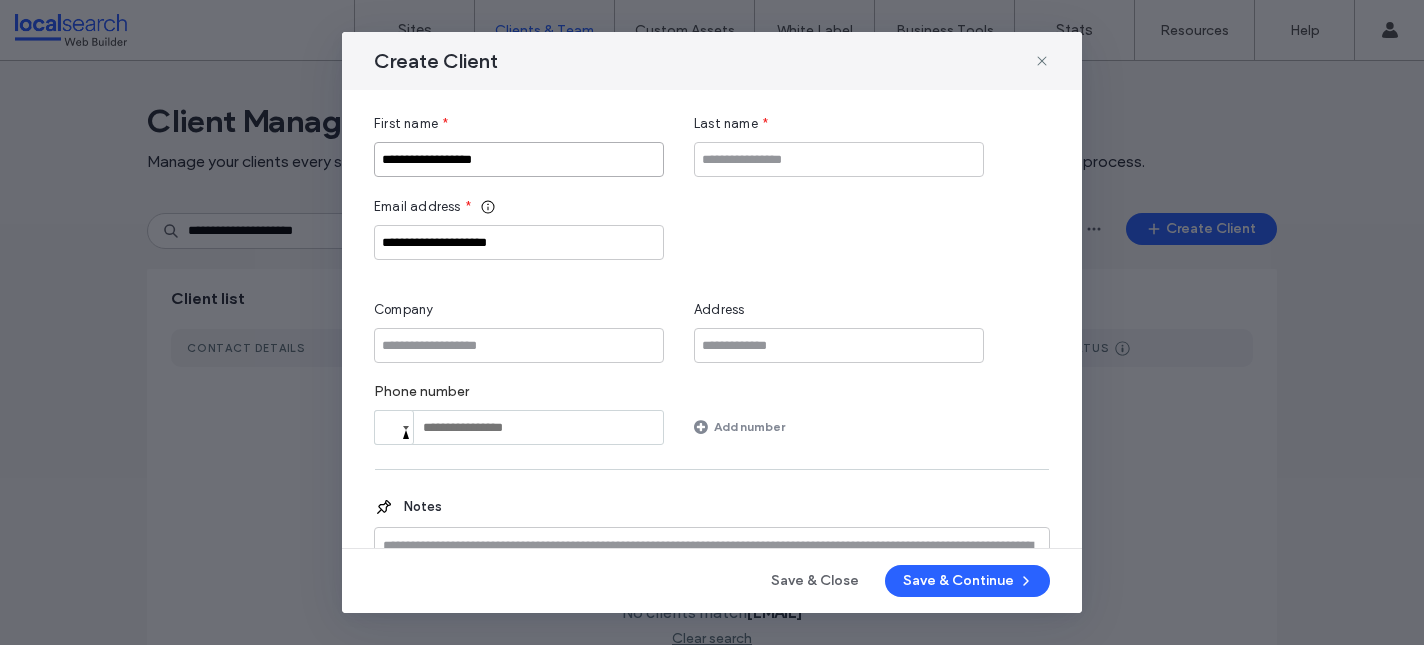 click on "**********" at bounding box center (519, 159) 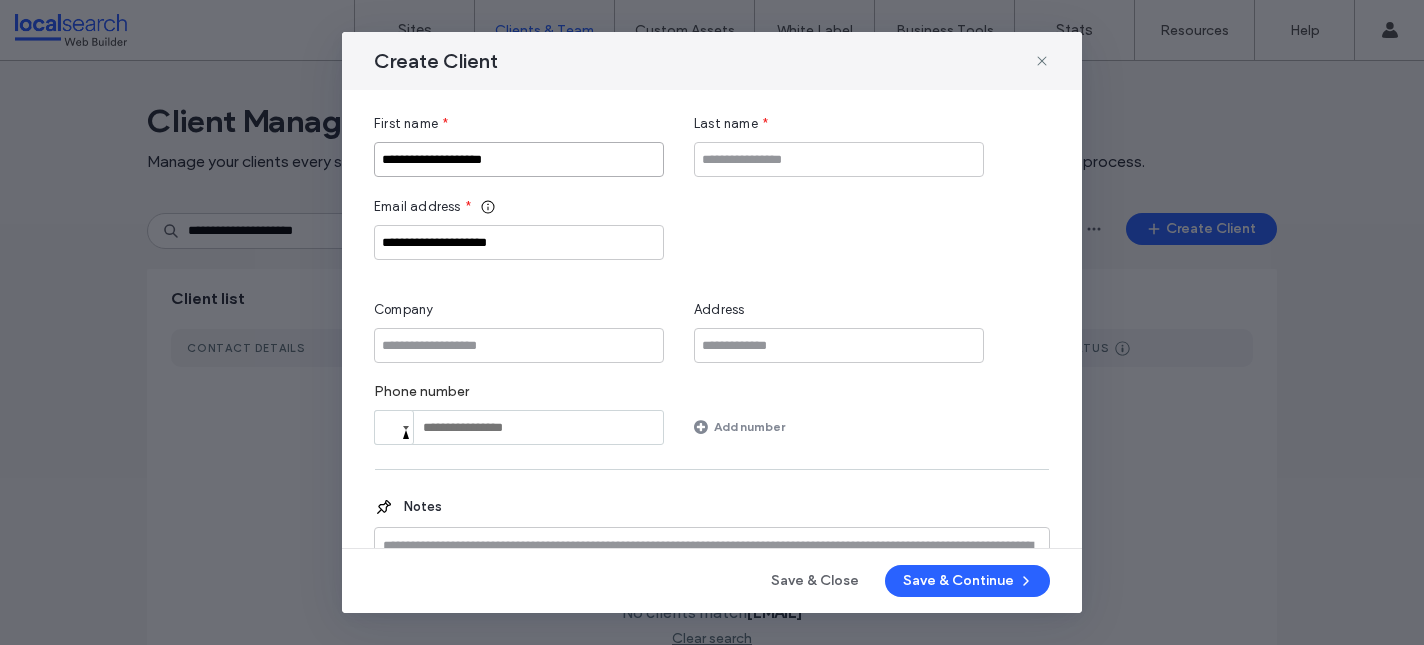 type on "**********" 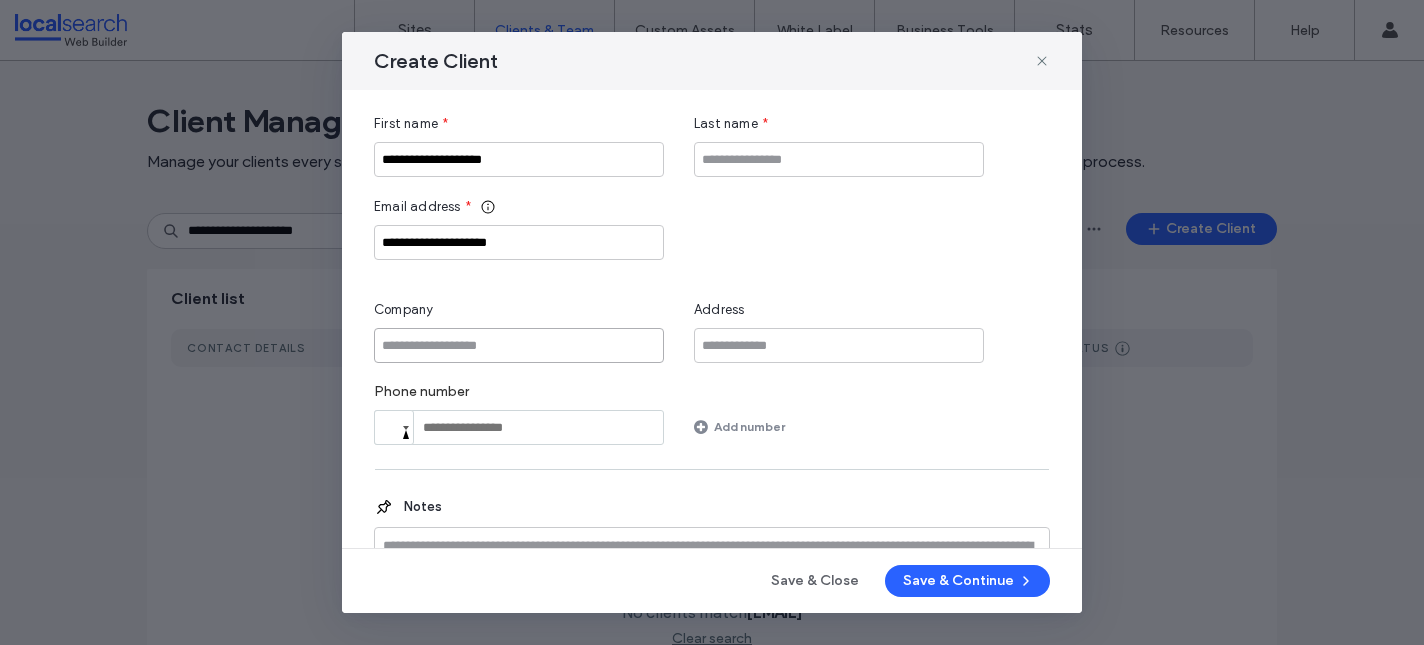 click at bounding box center (519, 345) 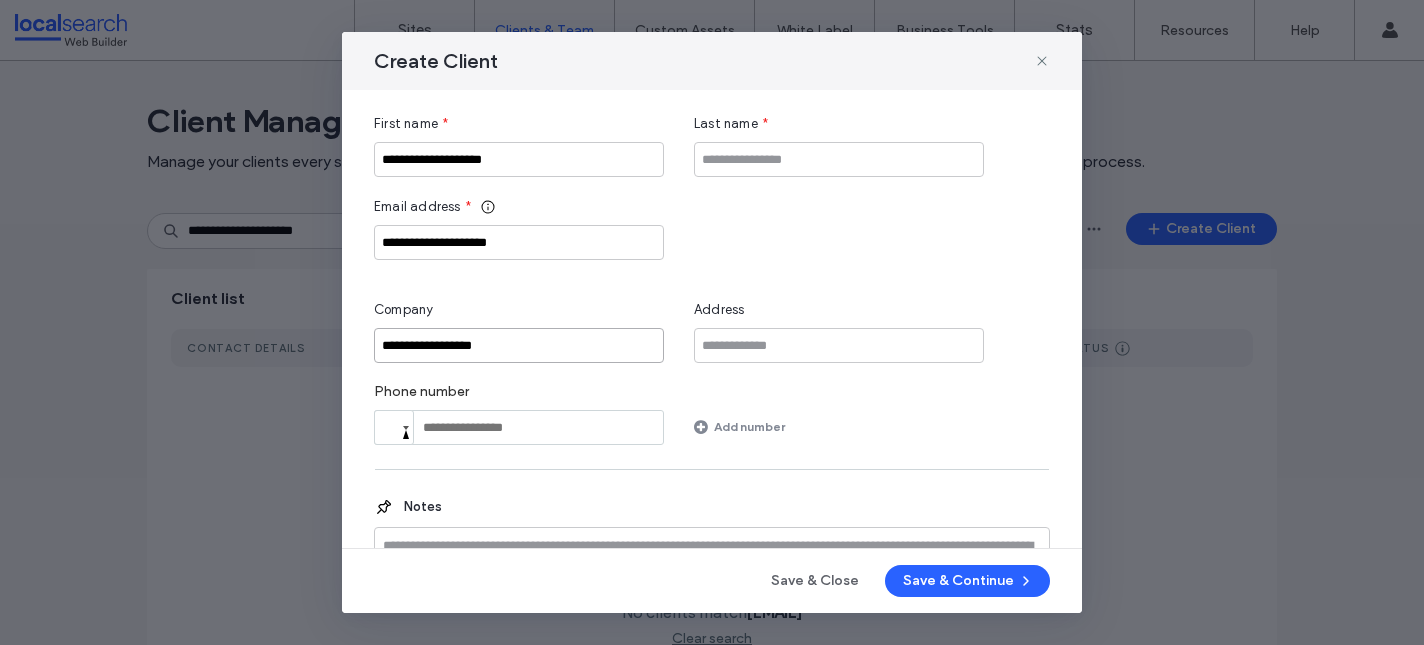 click on "**********" at bounding box center (519, 345) 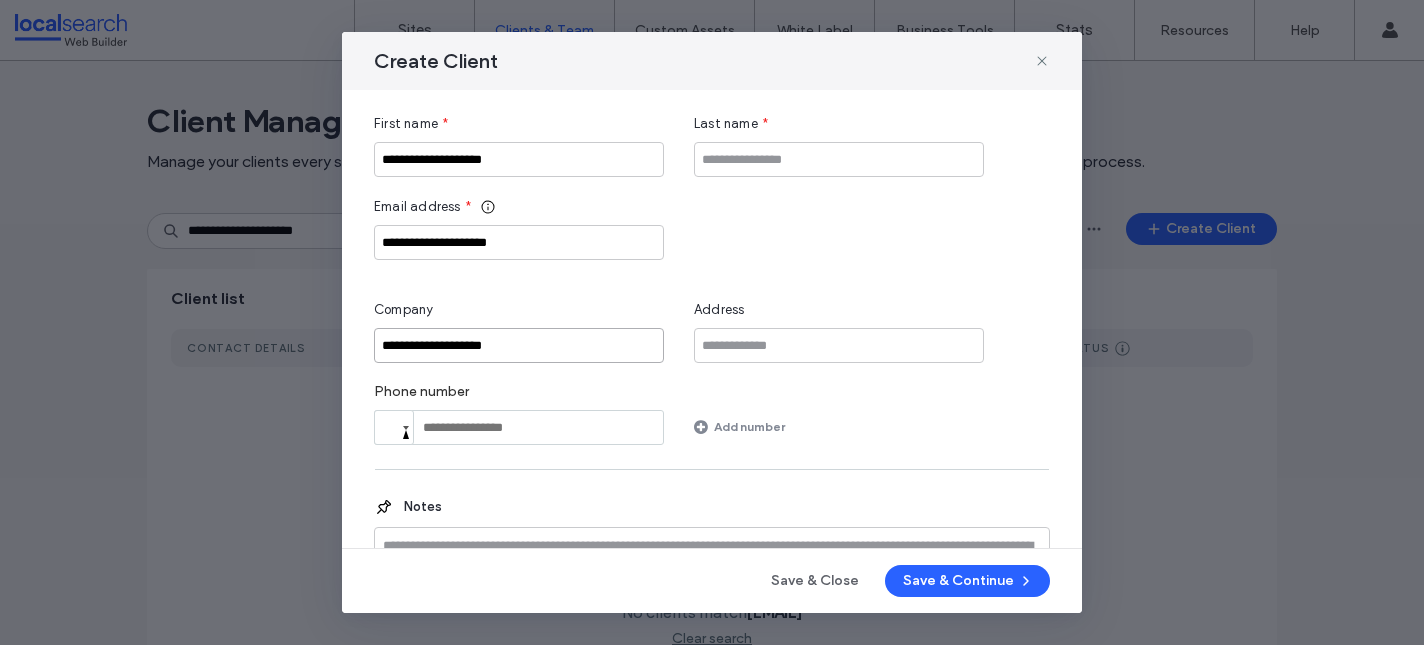 type on "**********" 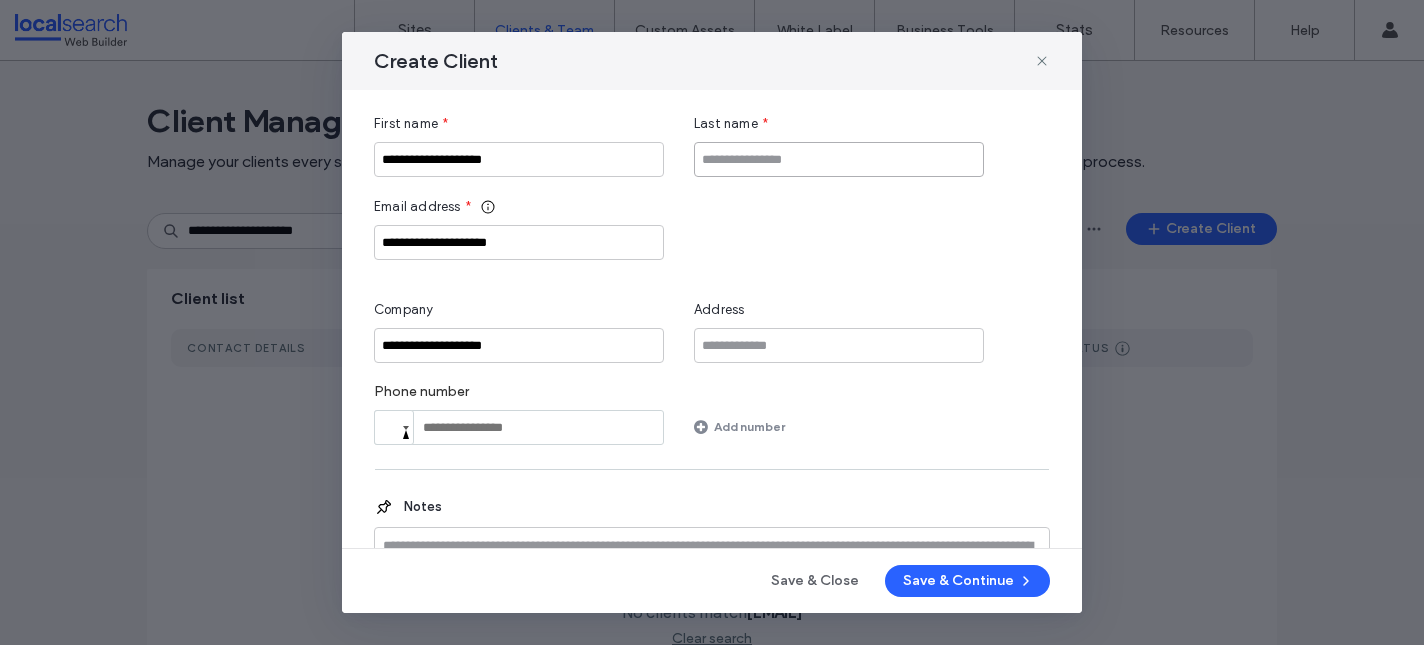 click at bounding box center (839, 159) 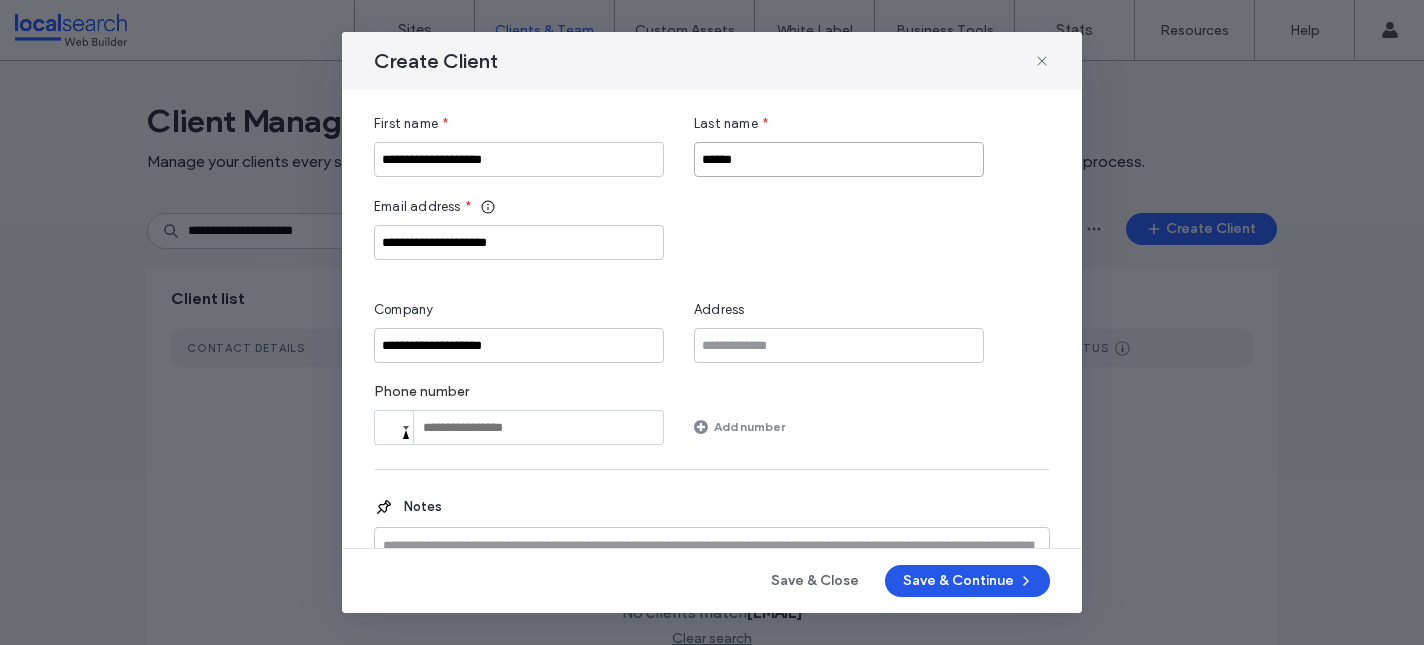 type on "******" 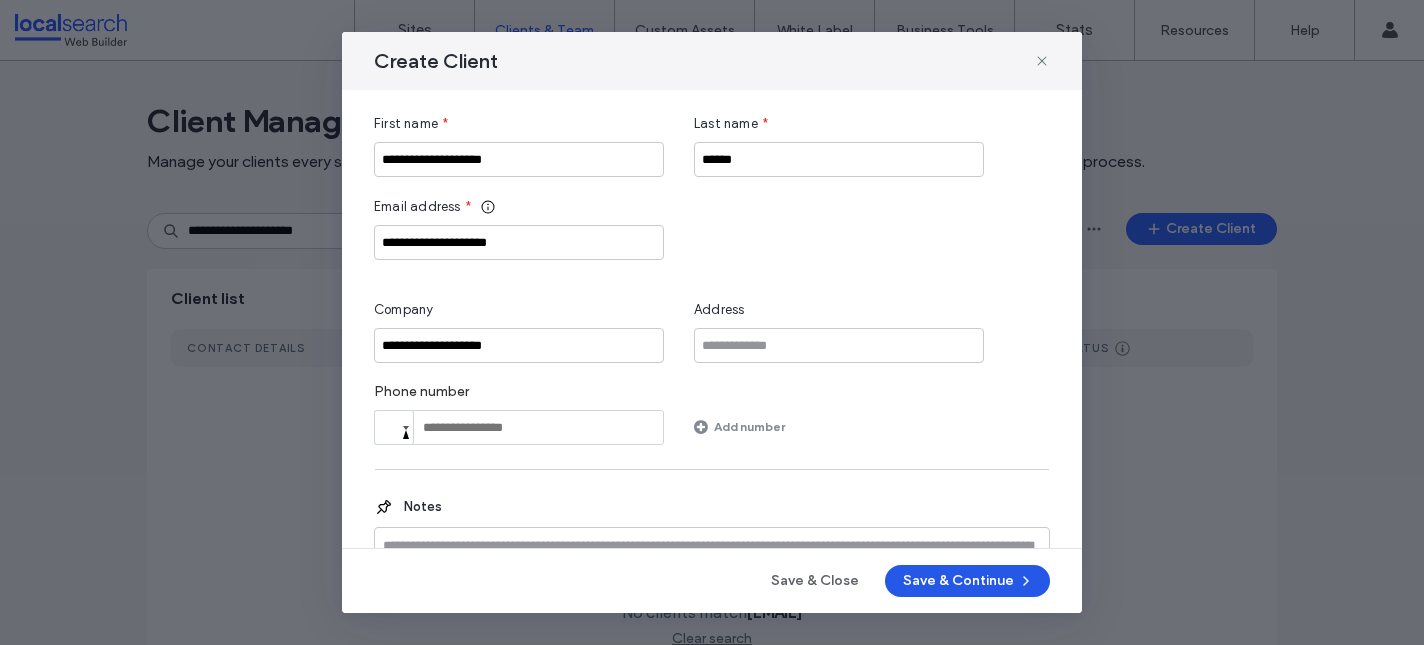 click on "Save & Continue" at bounding box center [967, 581] 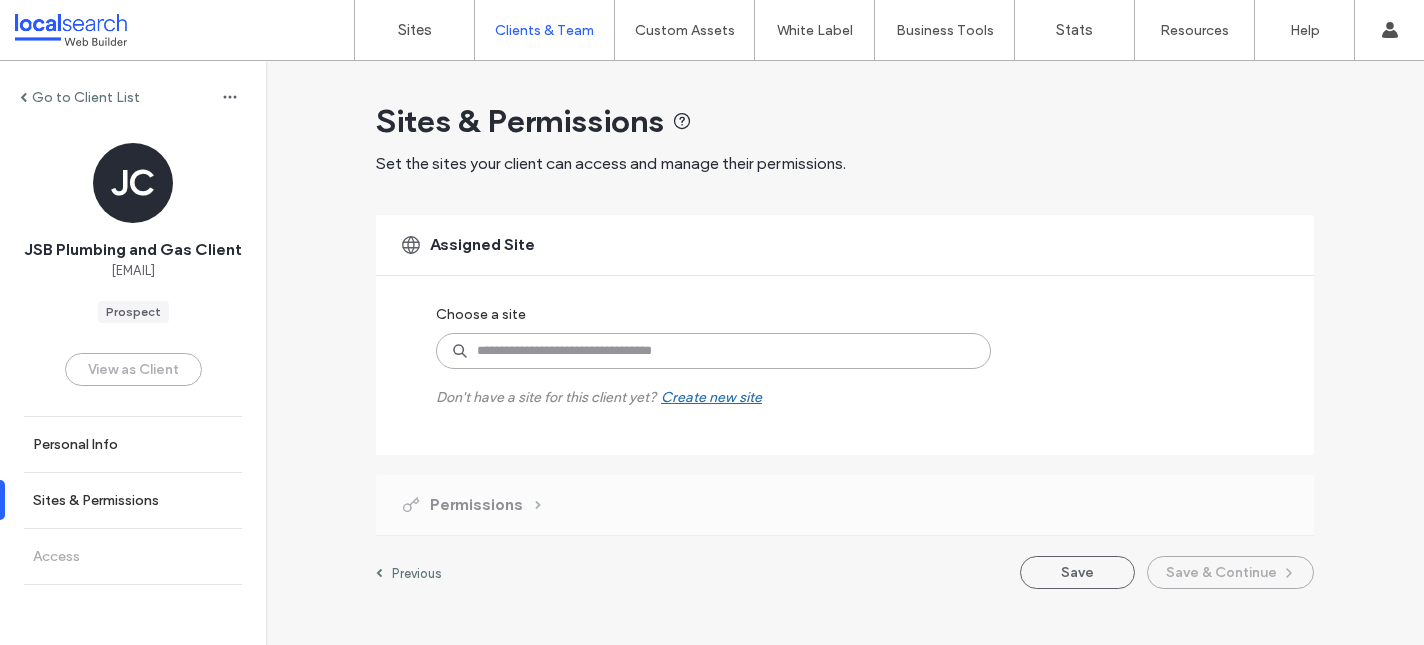 click at bounding box center [713, 351] 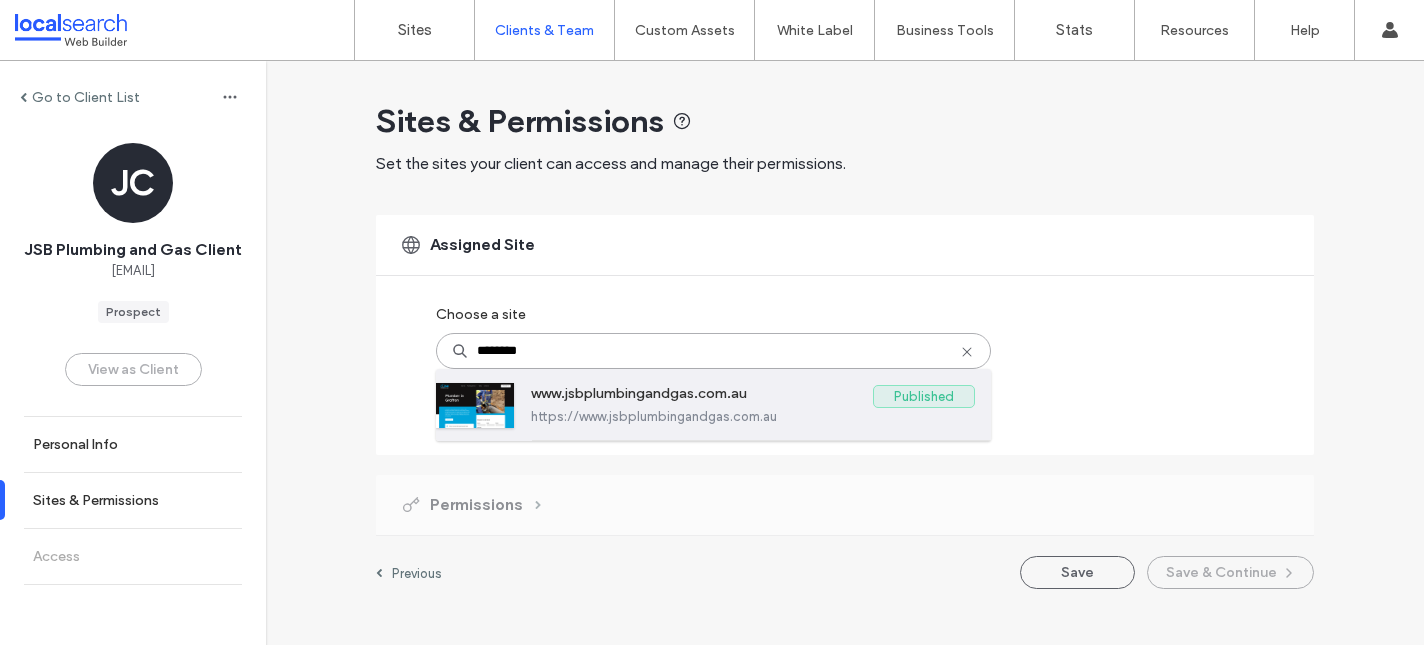 click on "https://www.jsbplumbingandgas.com.au" at bounding box center (753, 416) 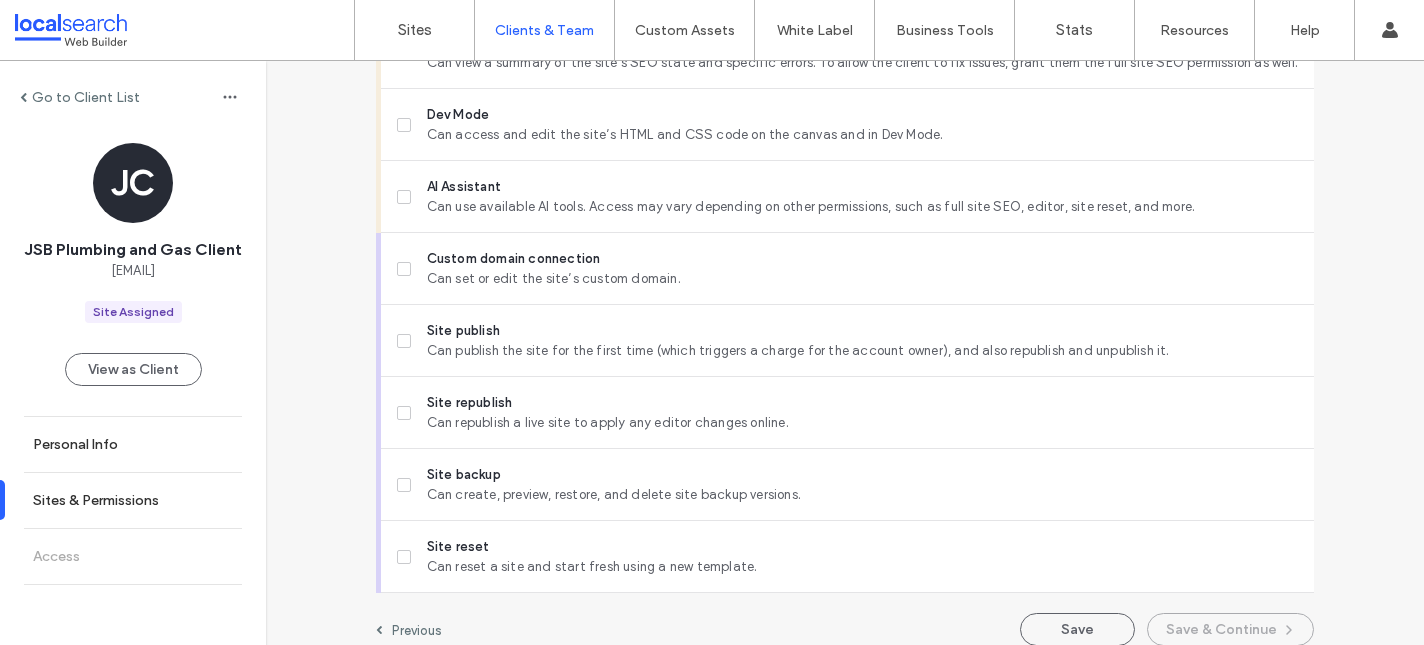 scroll, scrollTop: 1799, scrollLeft: 0, axis: vertical 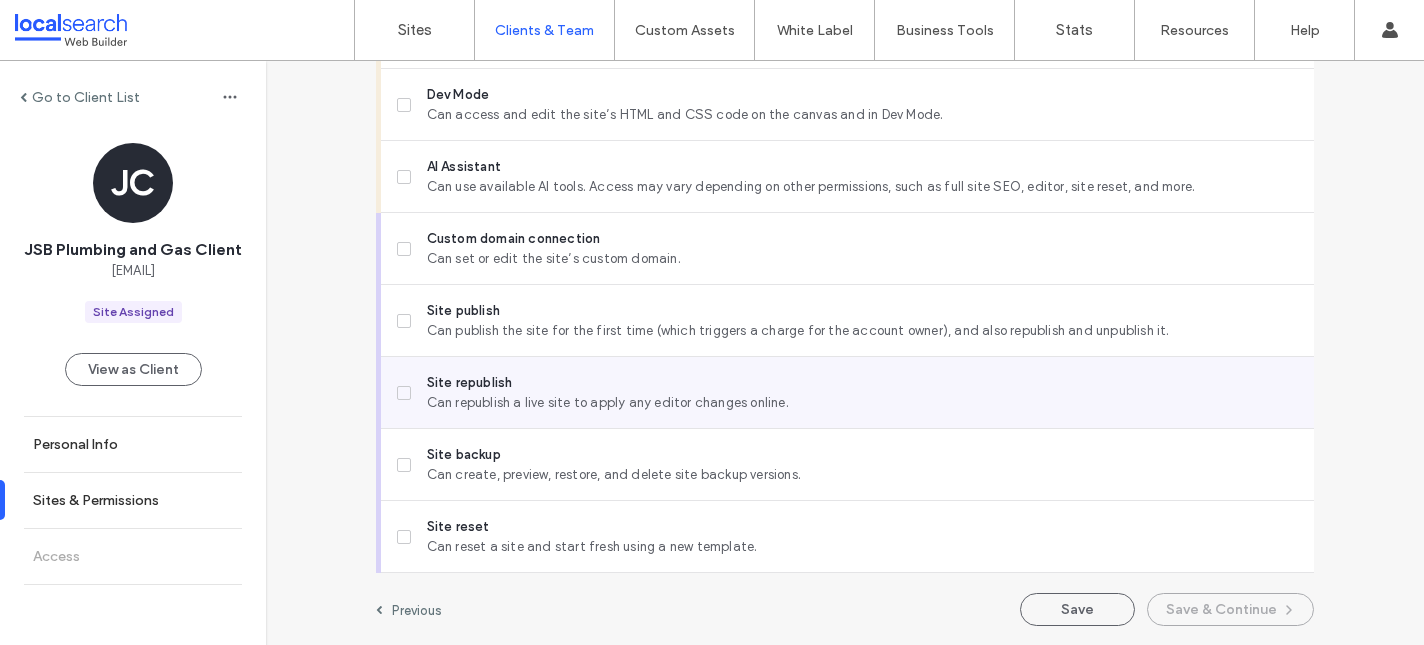 click on "Site republish" at bounding box center [862, 383] 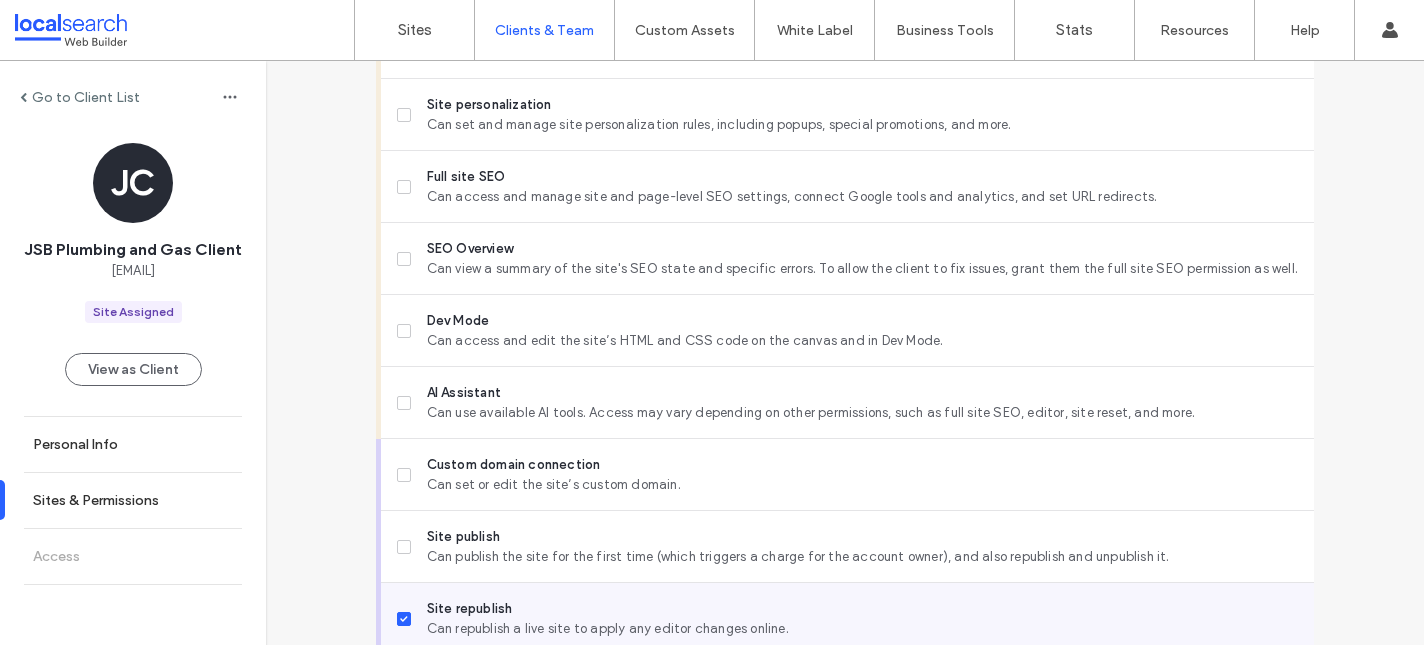 scroll, scrollTop: 1799, scrollLeft: 0, axis: vertical 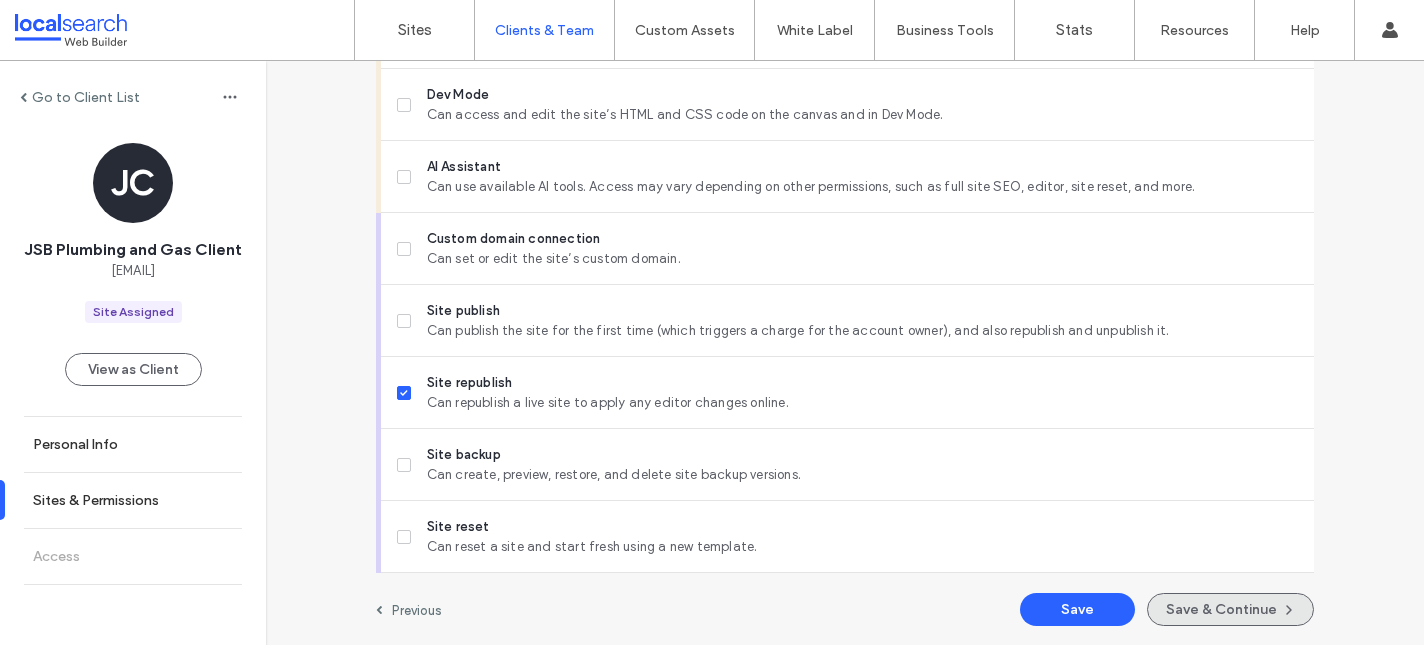 click on "Save & Continue" at bounding box center [1230, 609] 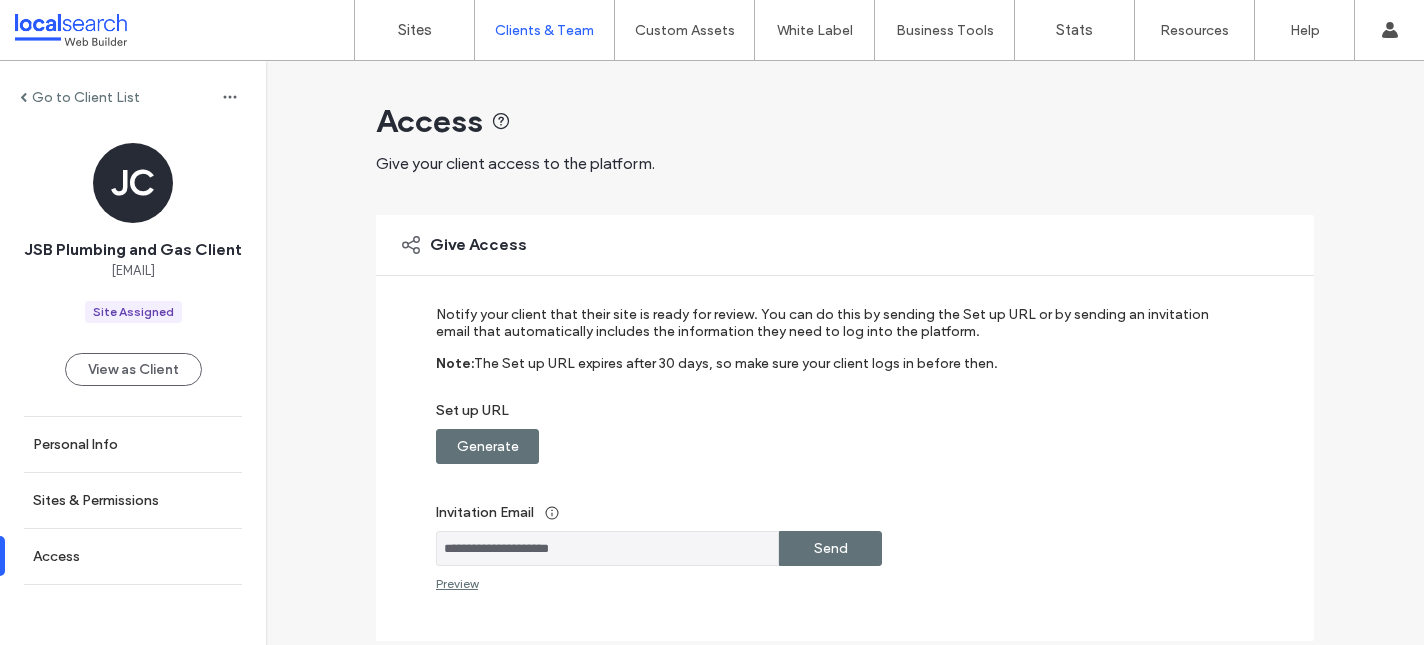 click on "Generate" at bounding box center [488, 446] 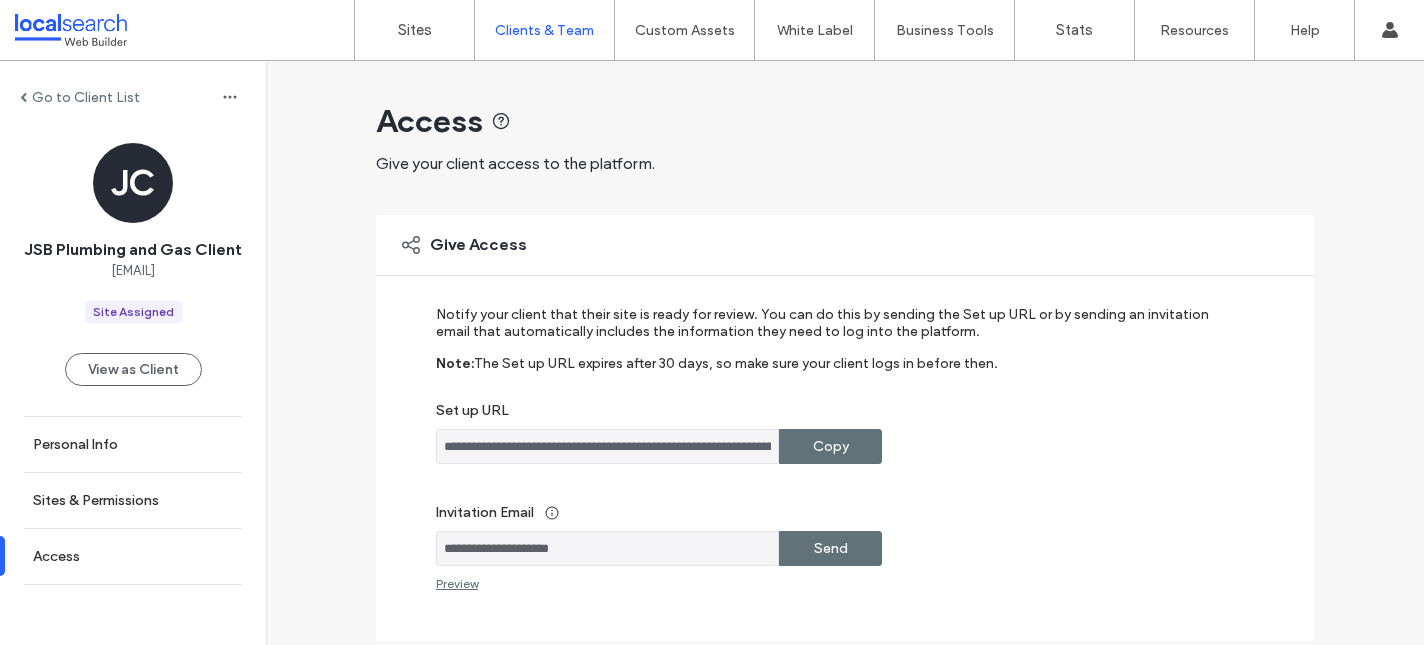 click on "Copy" at bounding box center (831, 446) 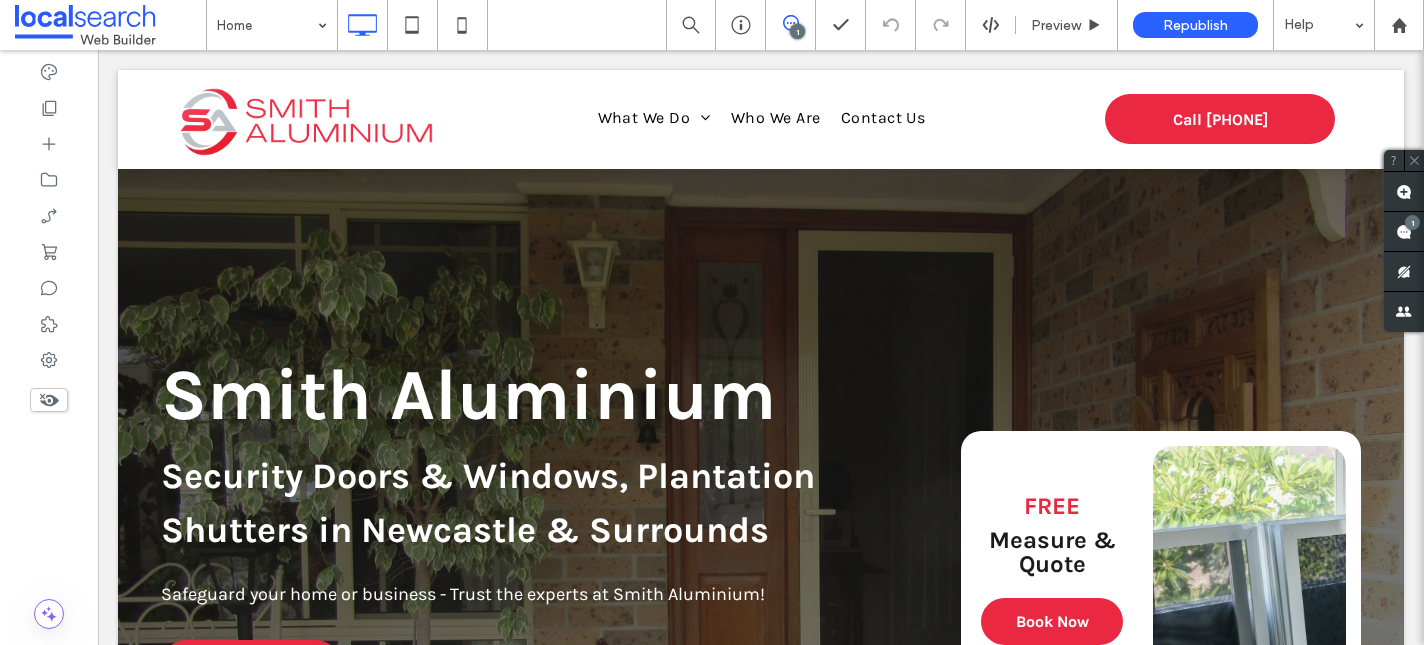 scroll, scrollTop: 0, scrollLeft: 0, axis: both 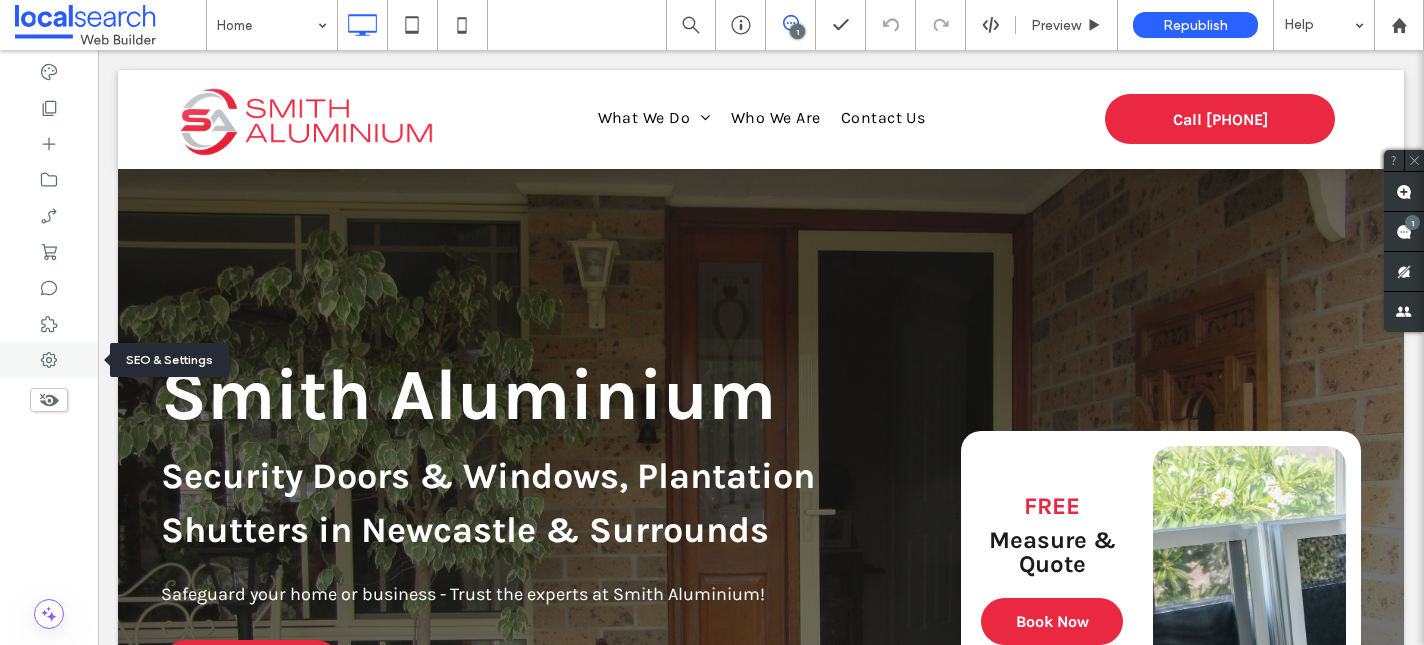 click at bounding box center (49, 360) 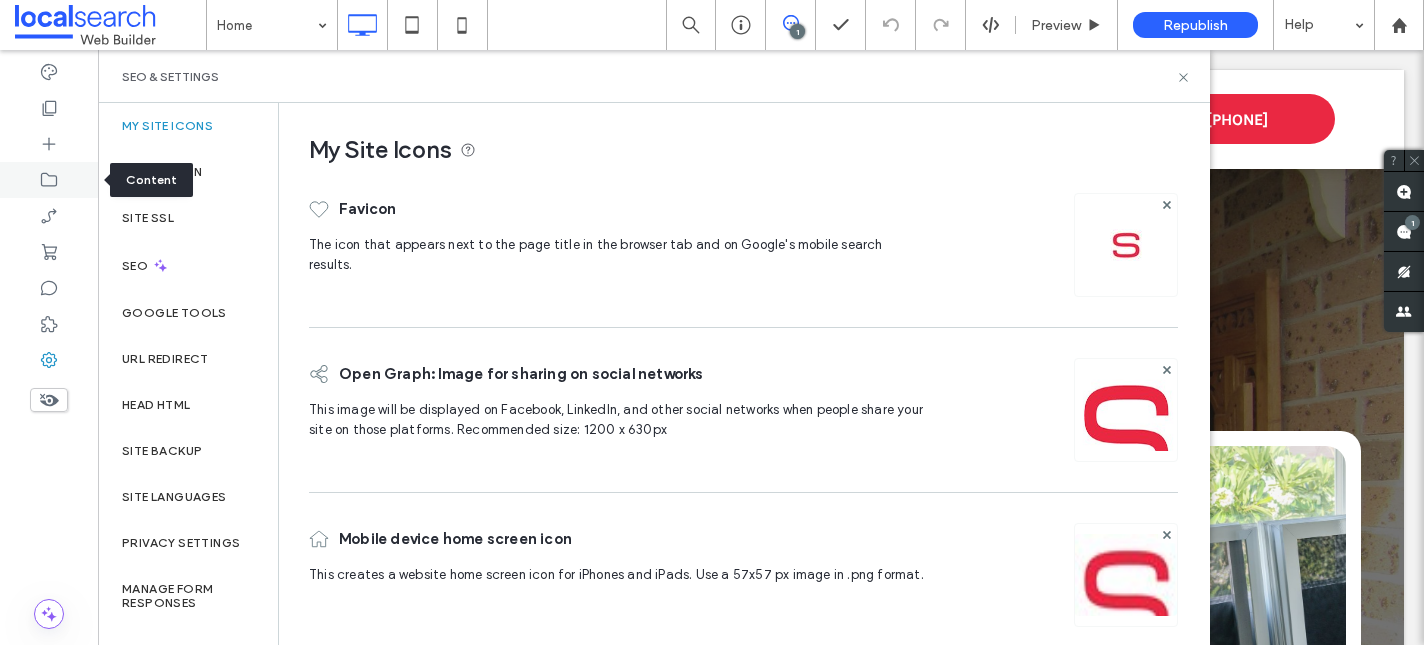 click 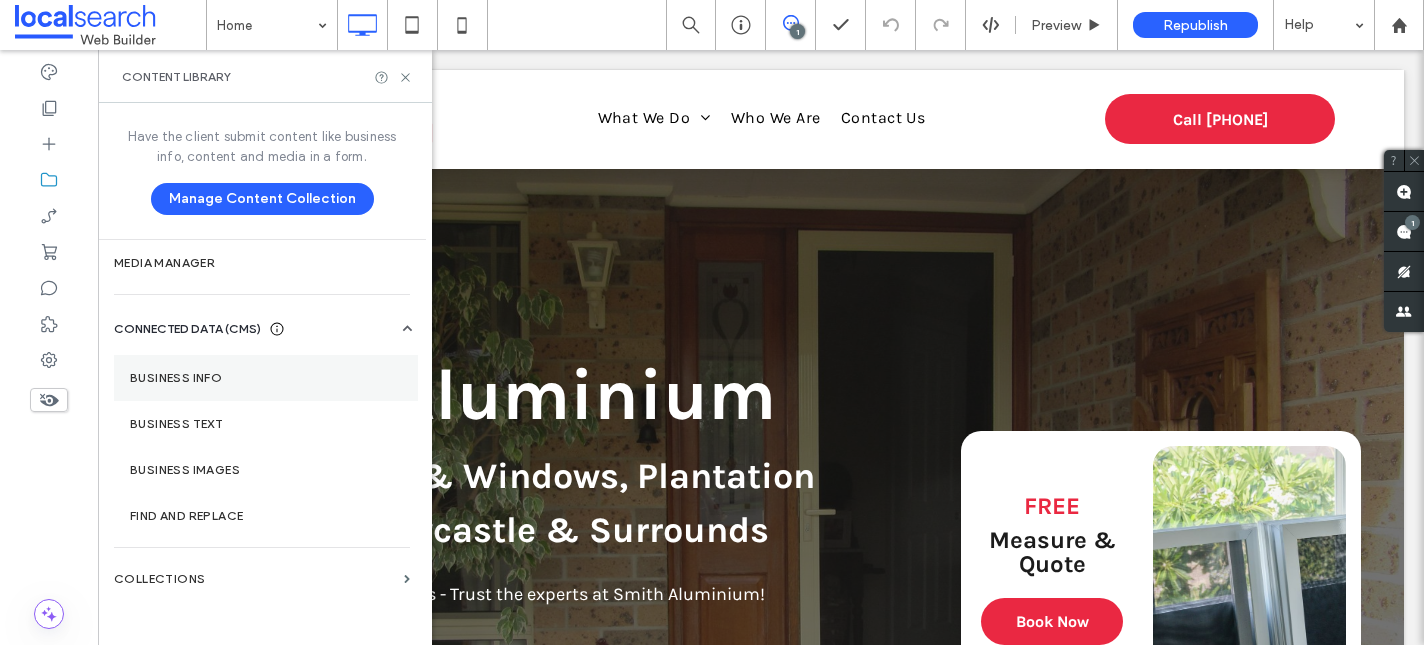 click on "Business Info" at bounding box center [266, 378] 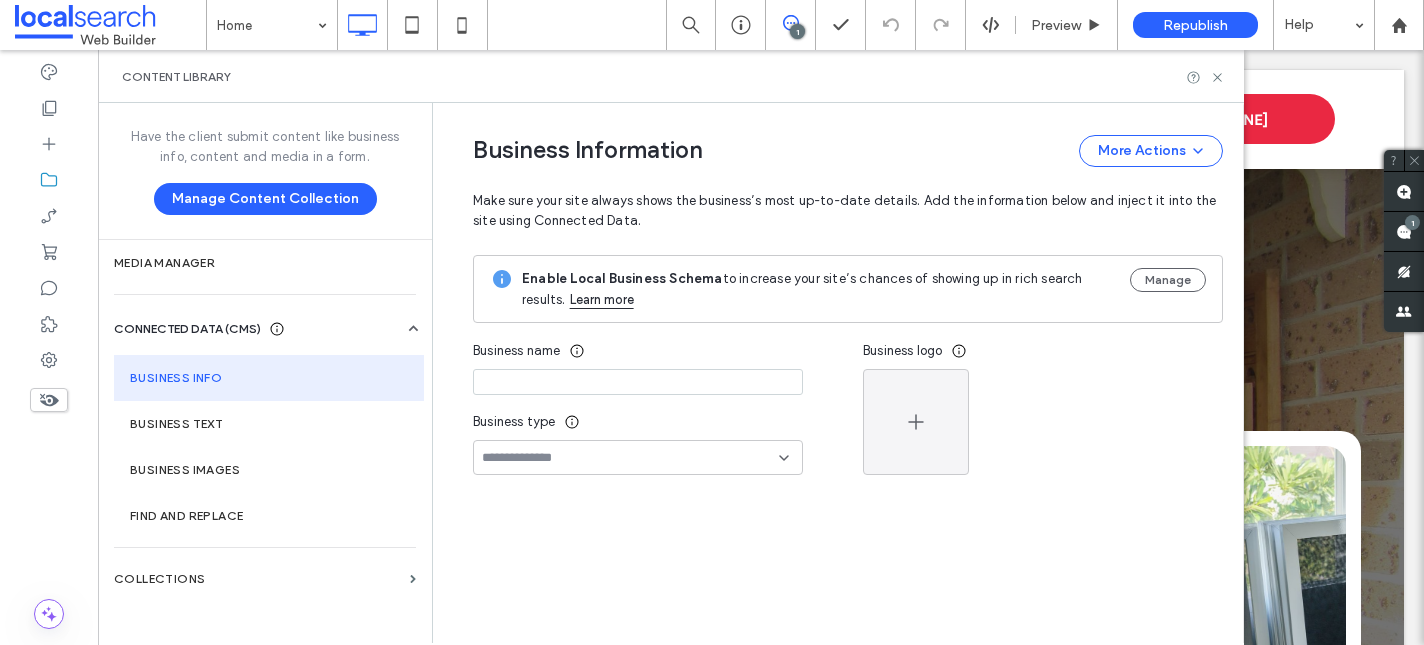 type on "**********" 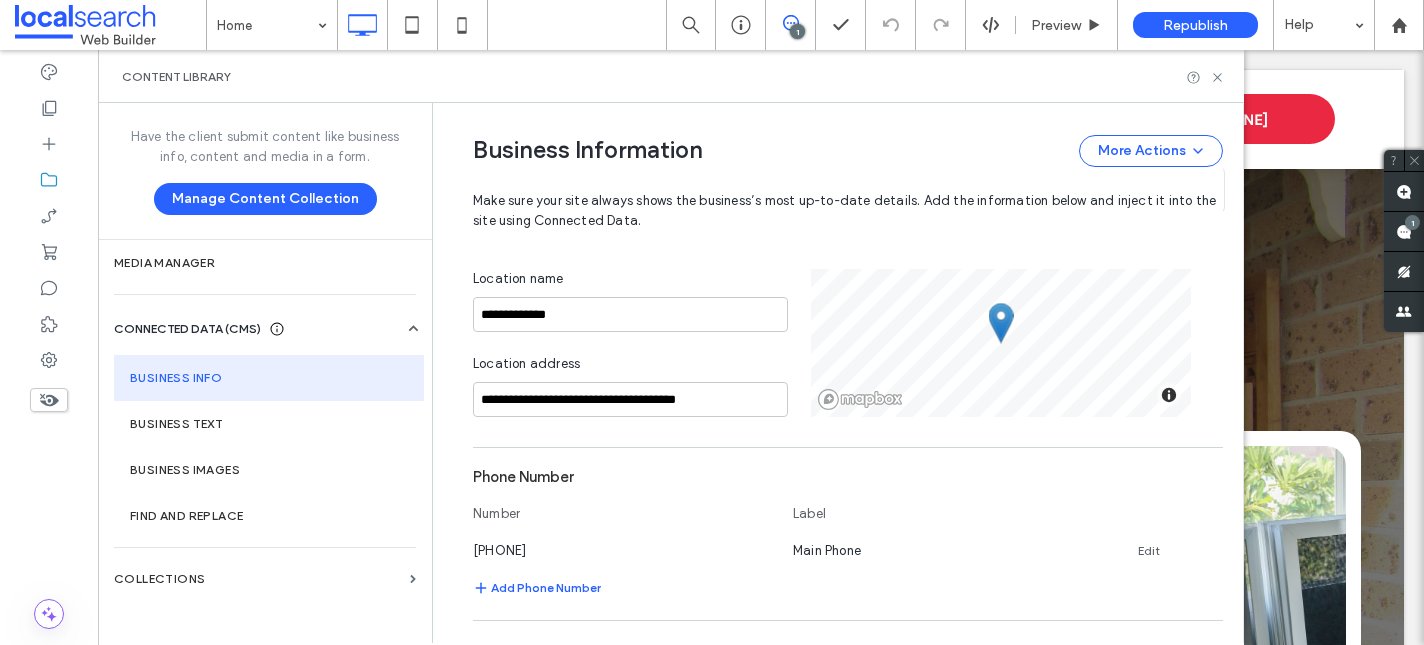scroll, scrollTop: 416, scrollLeft: 0, axis: vertical 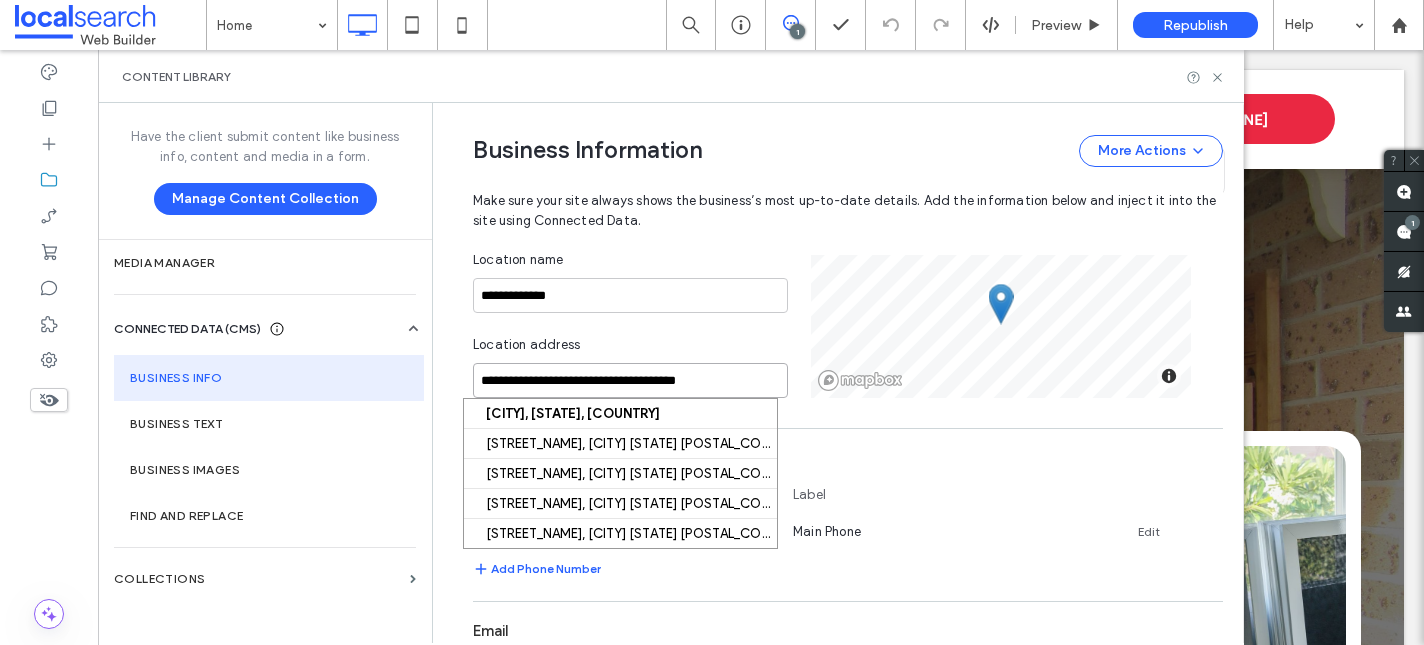 drag, startPoint x: 738, startPoint y: 381, endPoint x: 472, endPoint y: 350, distance: 267.8003 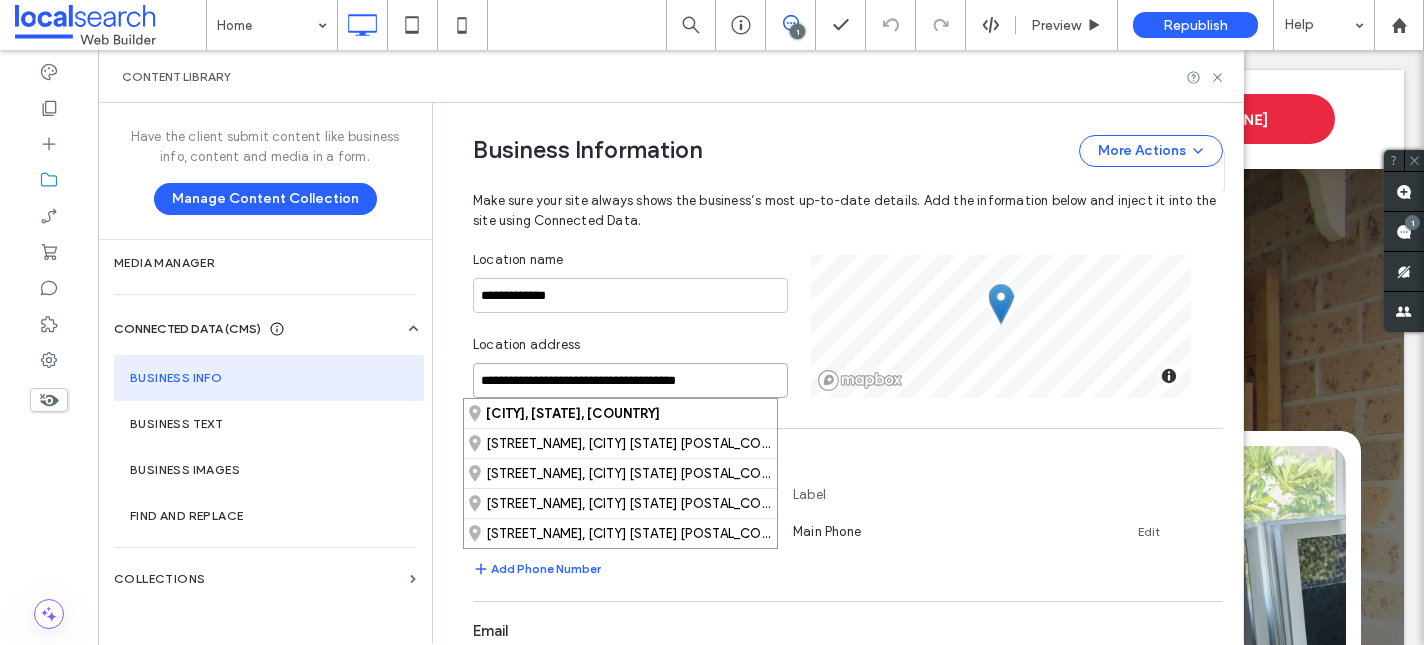 click on "**********" at bounding box center (630, 366) 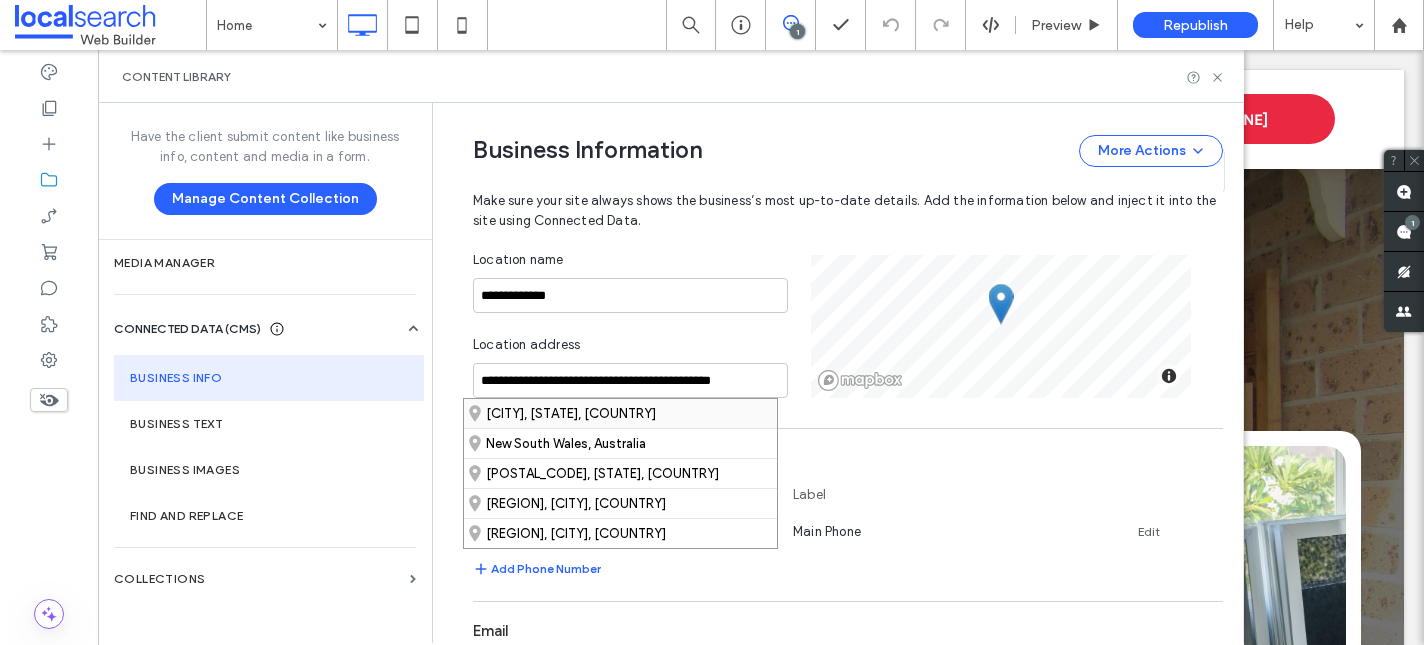 click on "[CITY], [STATE], [COUNTRY]" at bounding box center (620, 413) 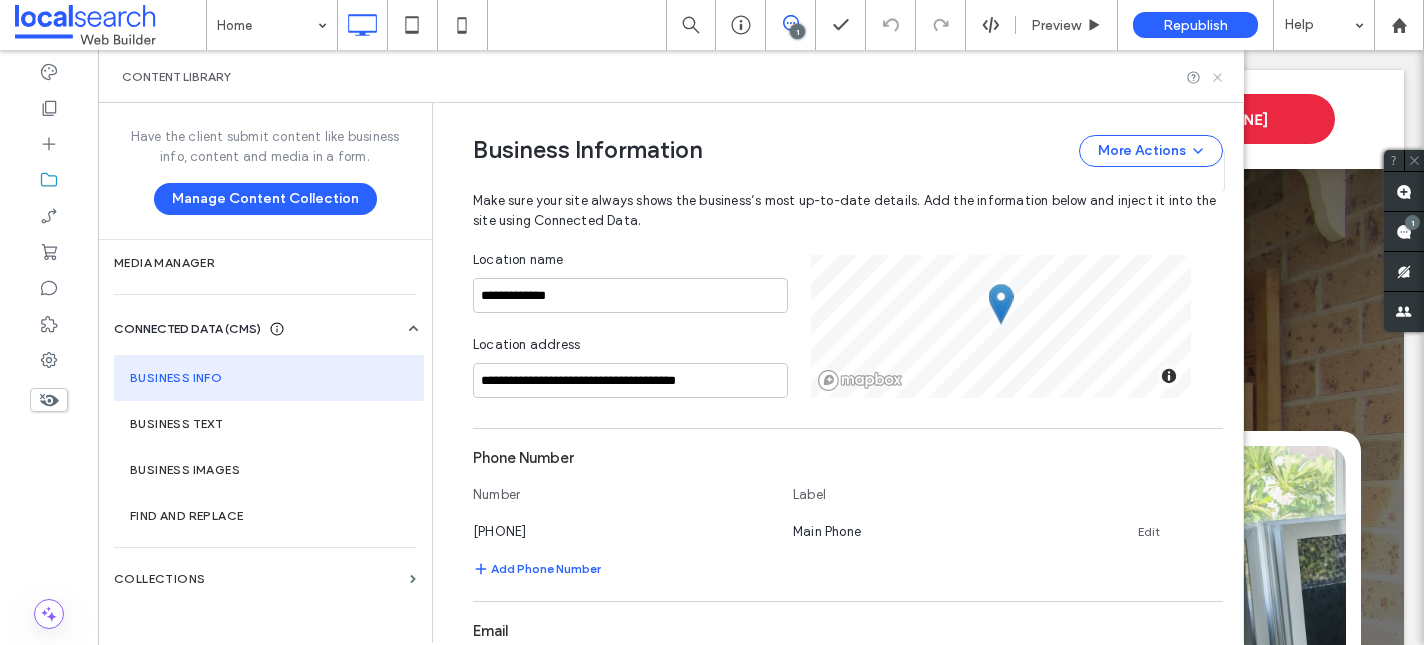 click 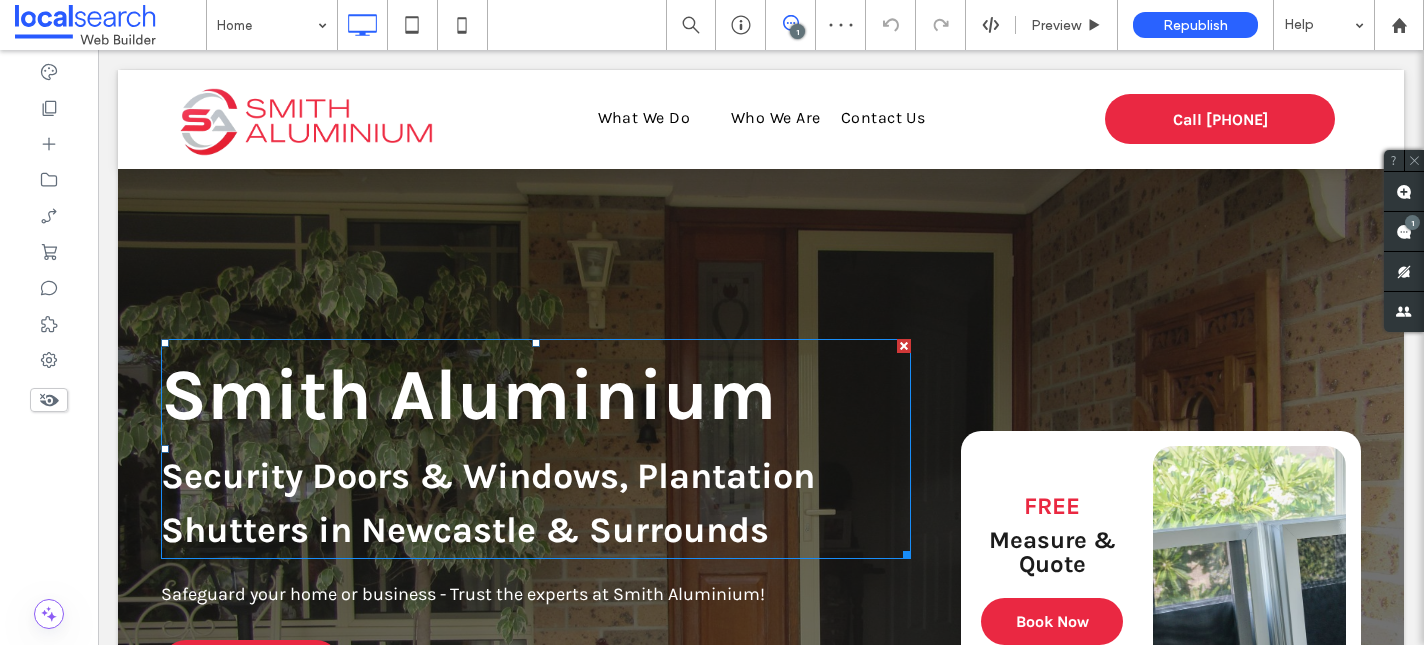 scroll, scrollTop: 556, scrollLeft: 0, axis: vertical 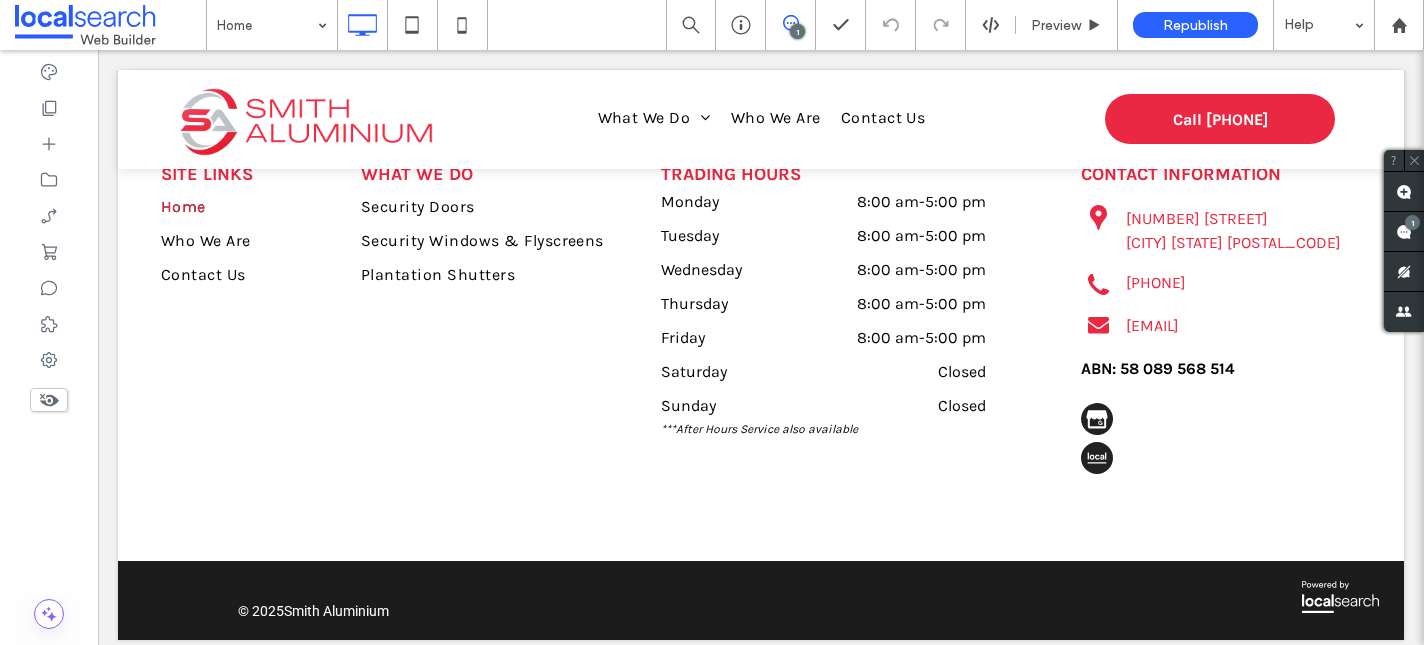 click 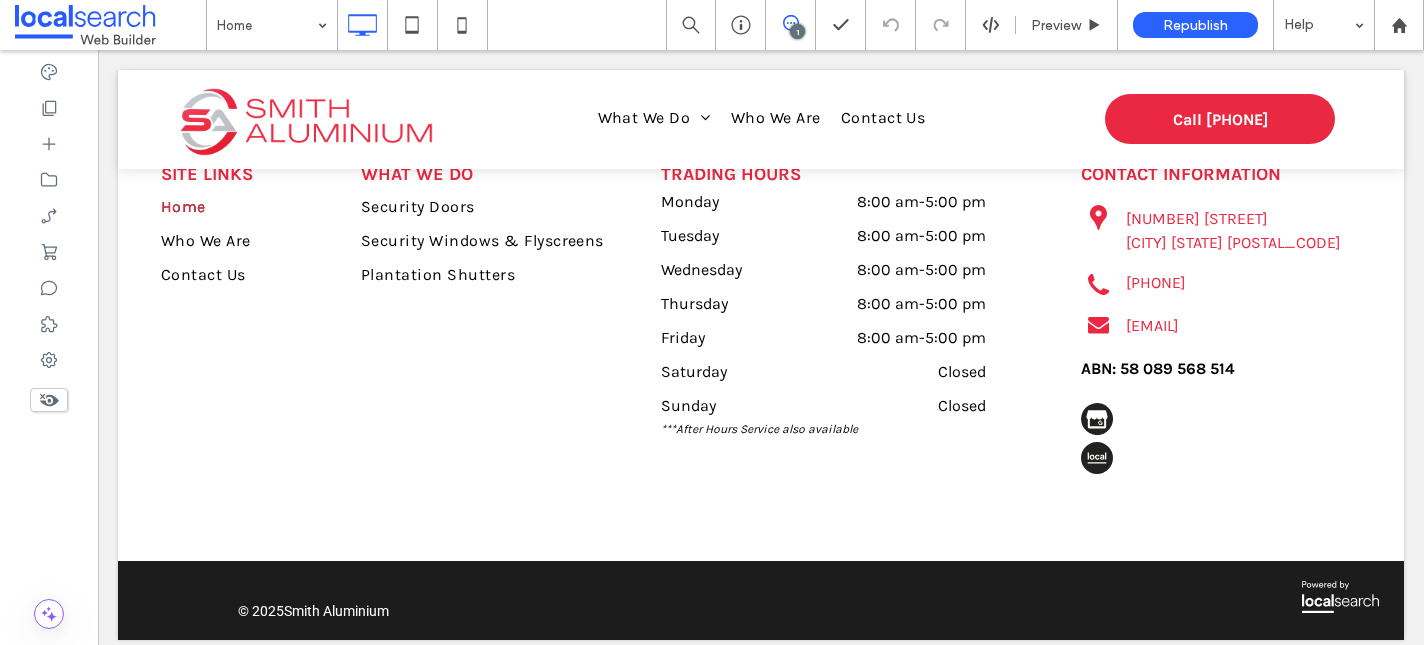 click 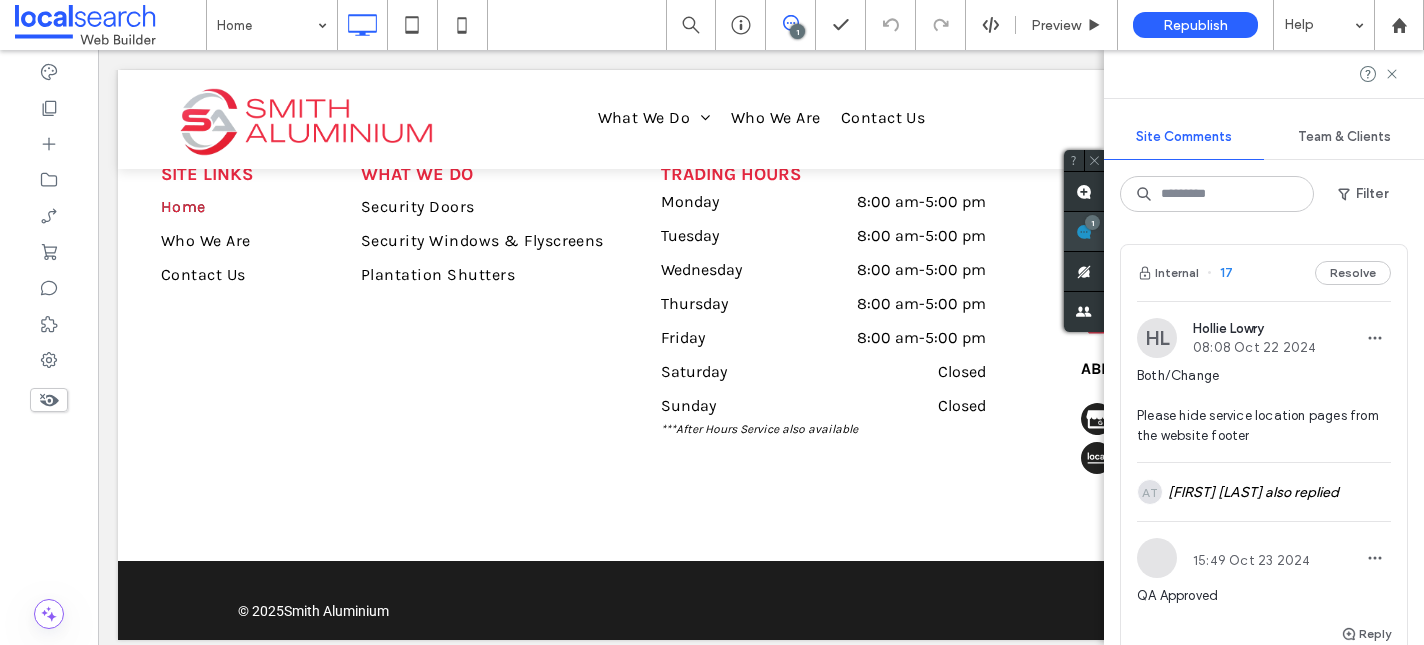 click on "1" at bounding box center (1092, 222) 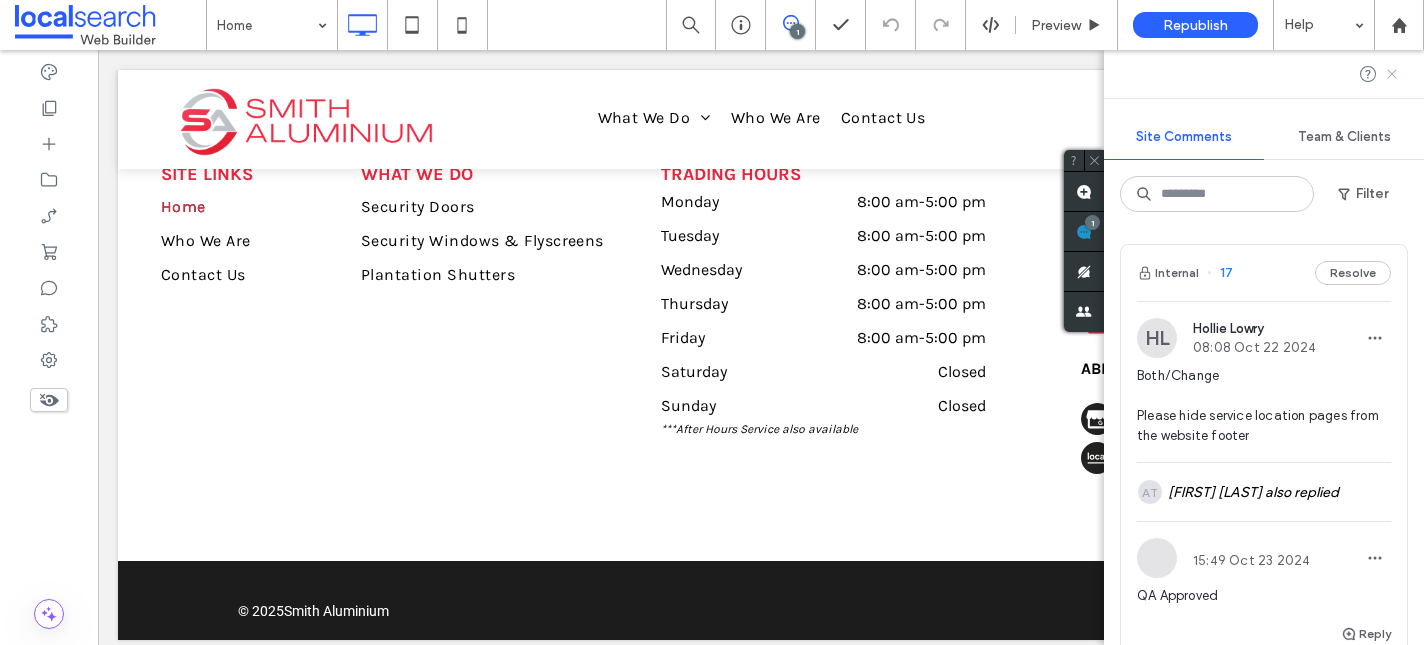 click 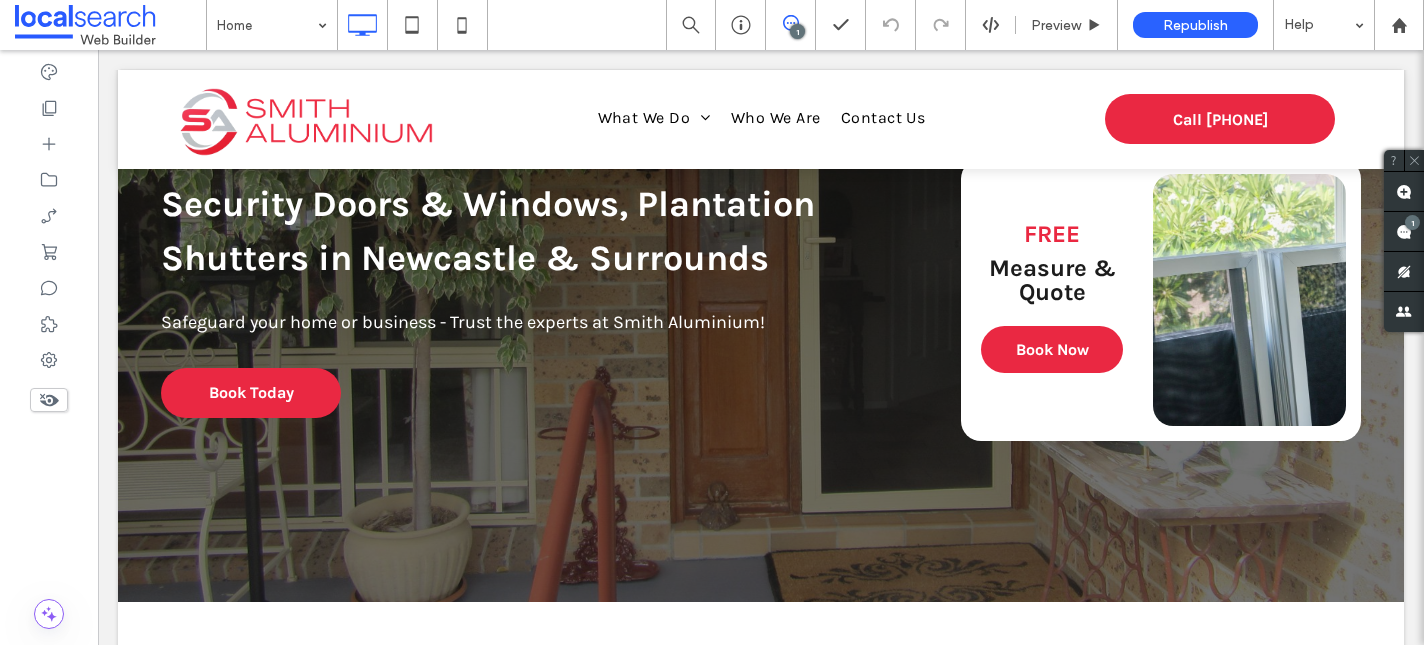 scroll, scrollTop: 0, scrollLeft: 0, axis: both 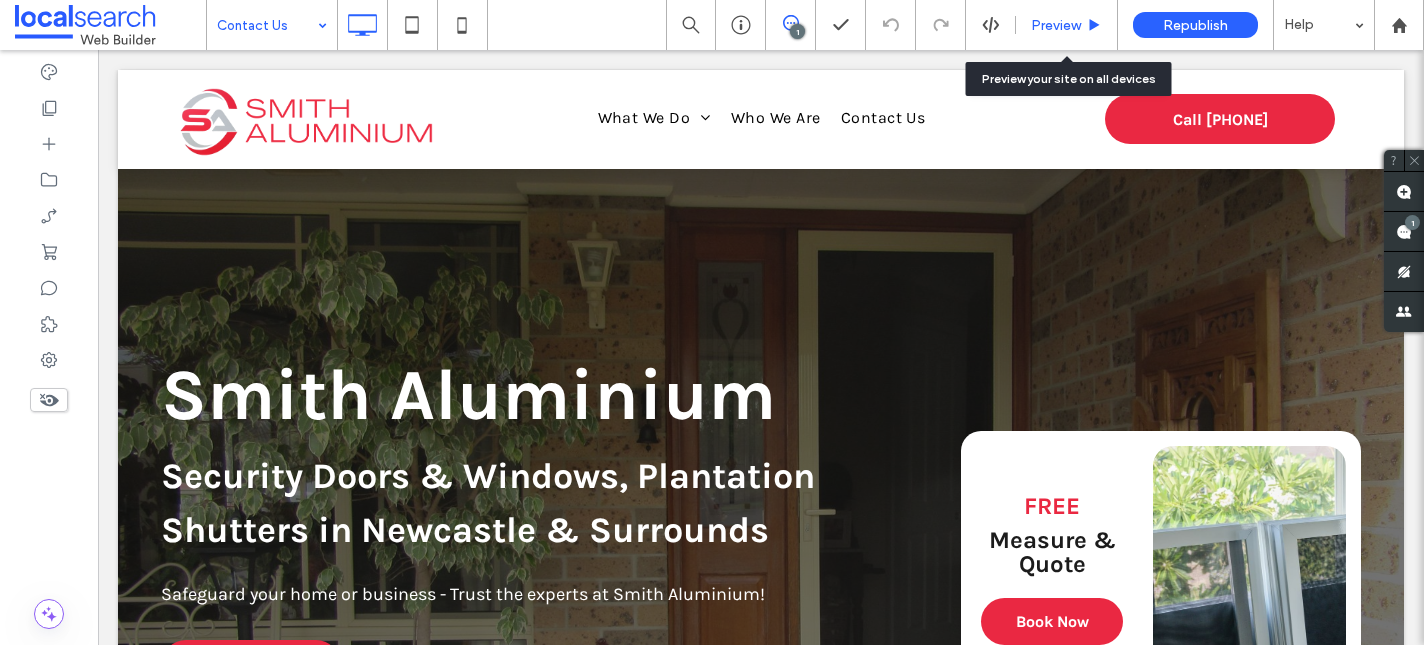 click on "Preview" at bounding box center (1056, 25) 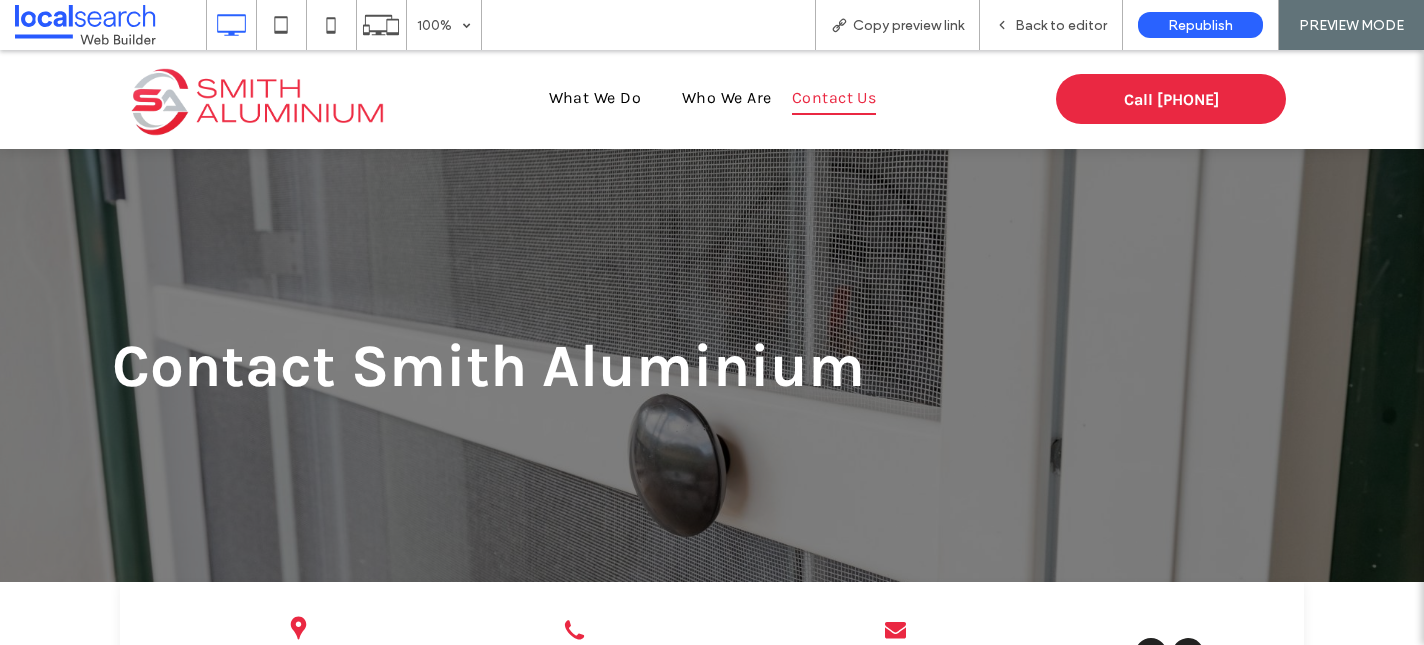scroll, scrollTop: 447, scrollLeft: 0, axis: vertical 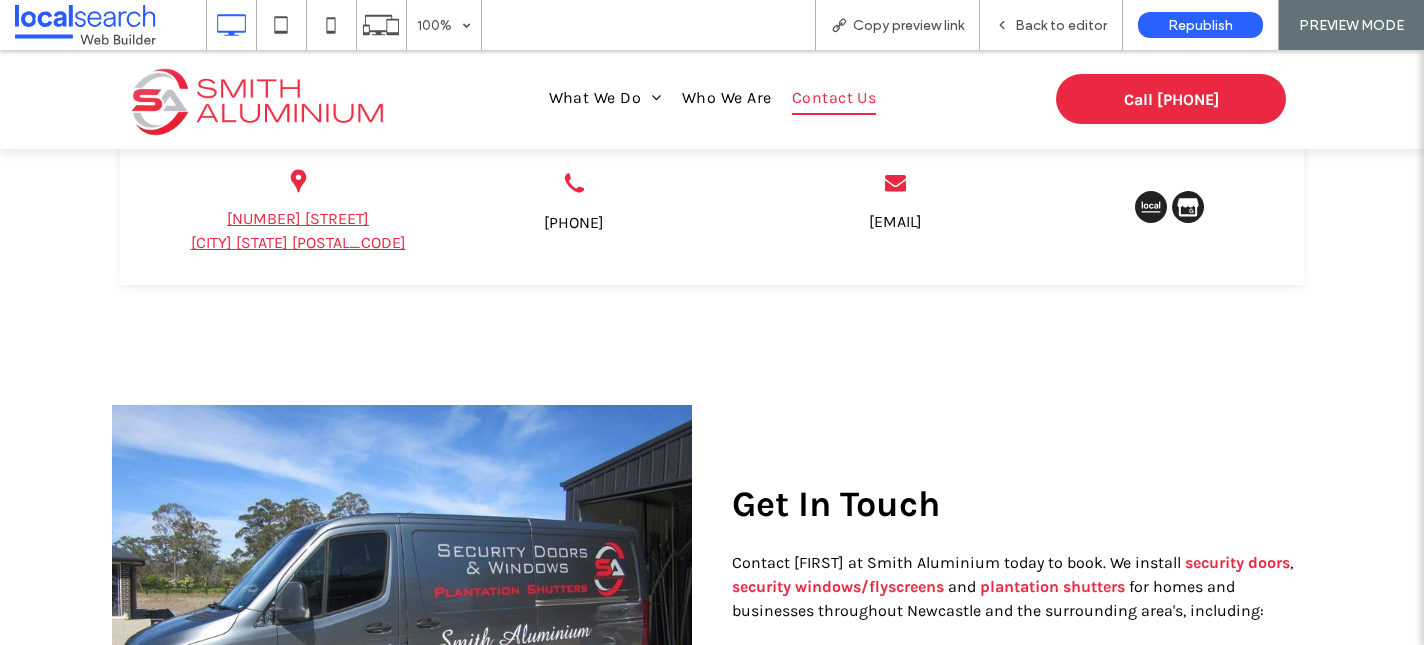 click on "1 Mayer Drive Heatherbrae New South Wales 2324" at bounding box center (298, 230) 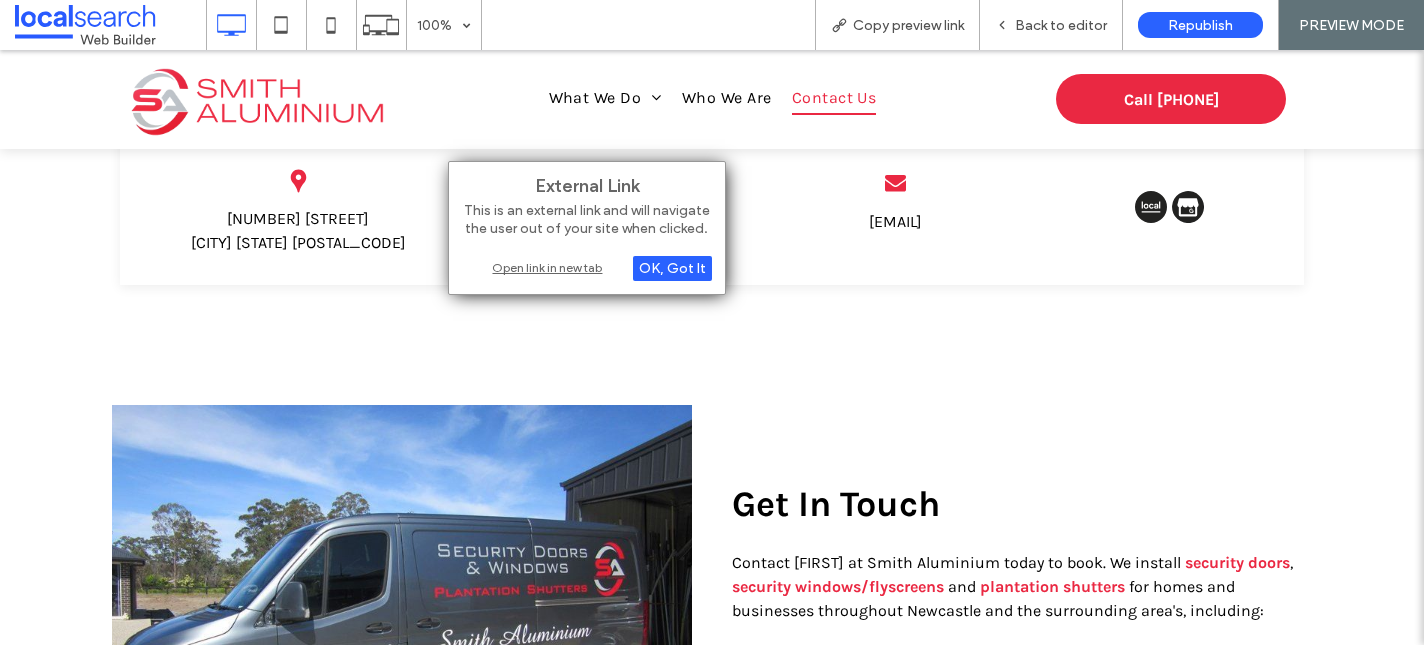 click on "Open link in new tab" at bounding box center (587, 267) 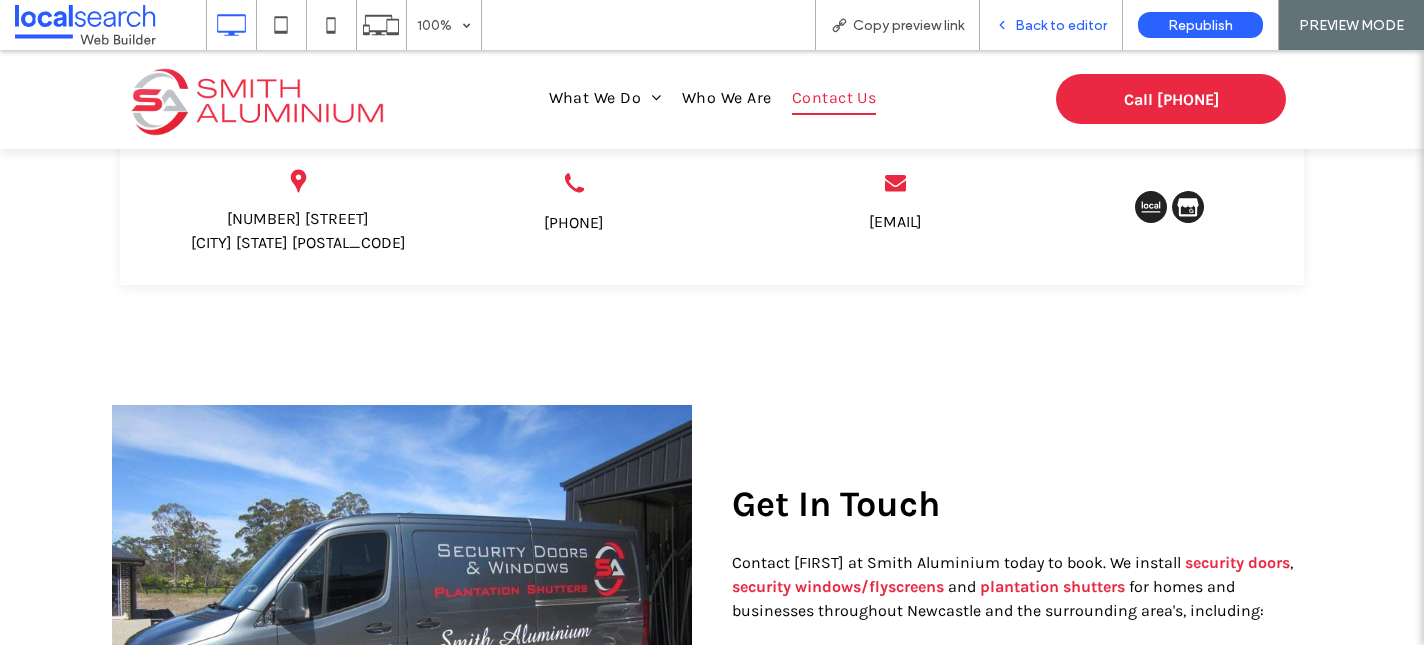 click on "Back to editor" at bounding box center [1051, 25] 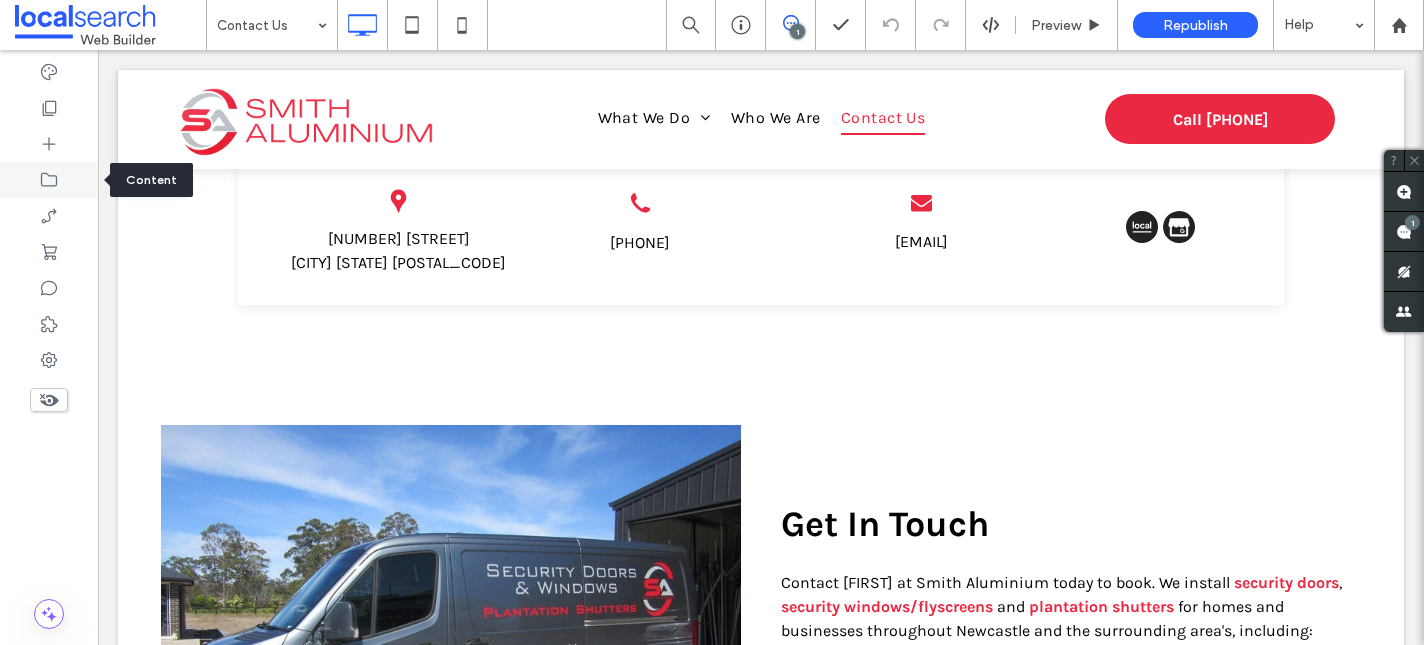 click 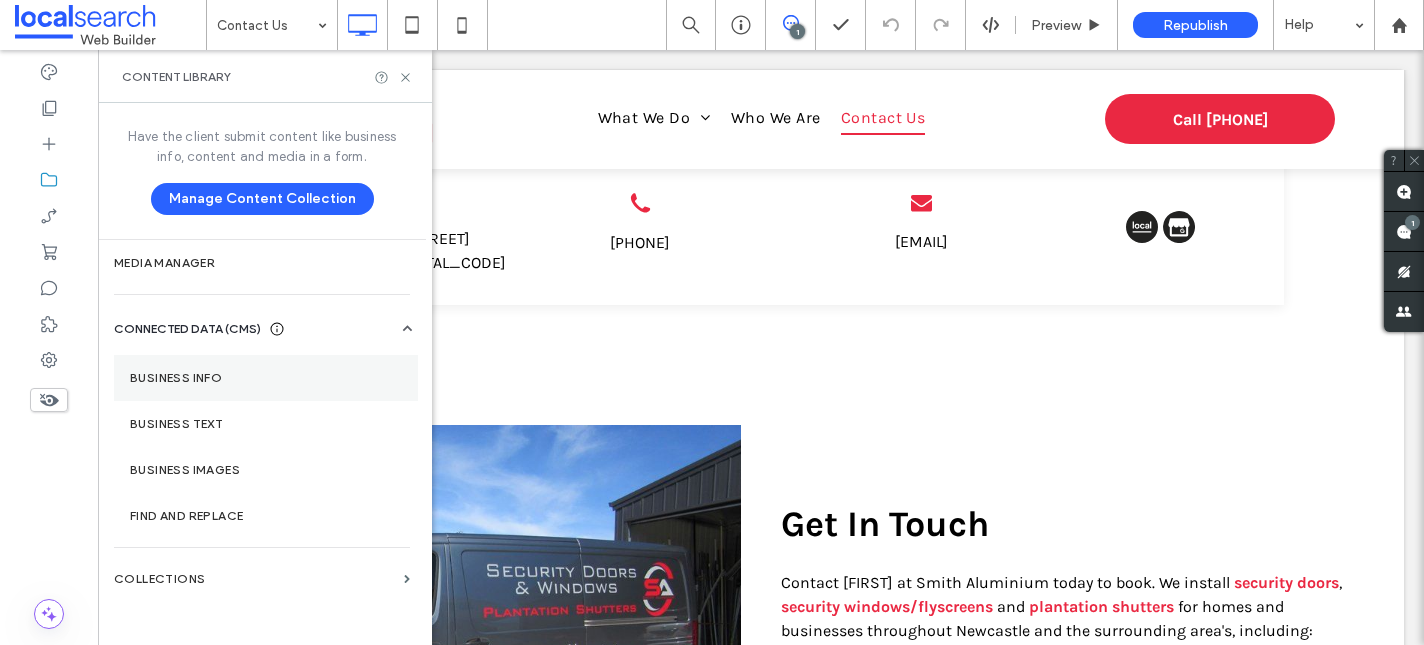 click on "Business Info" at bounding box center [266, 378] 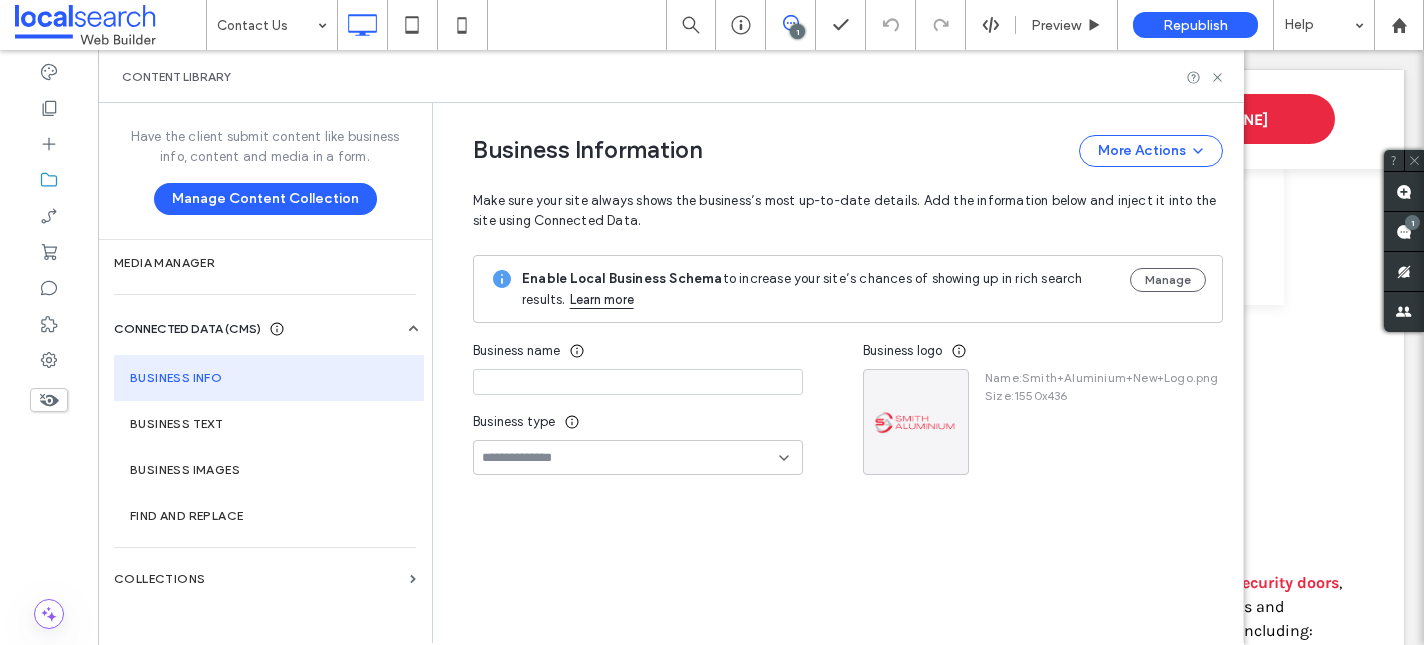 type on "**********" 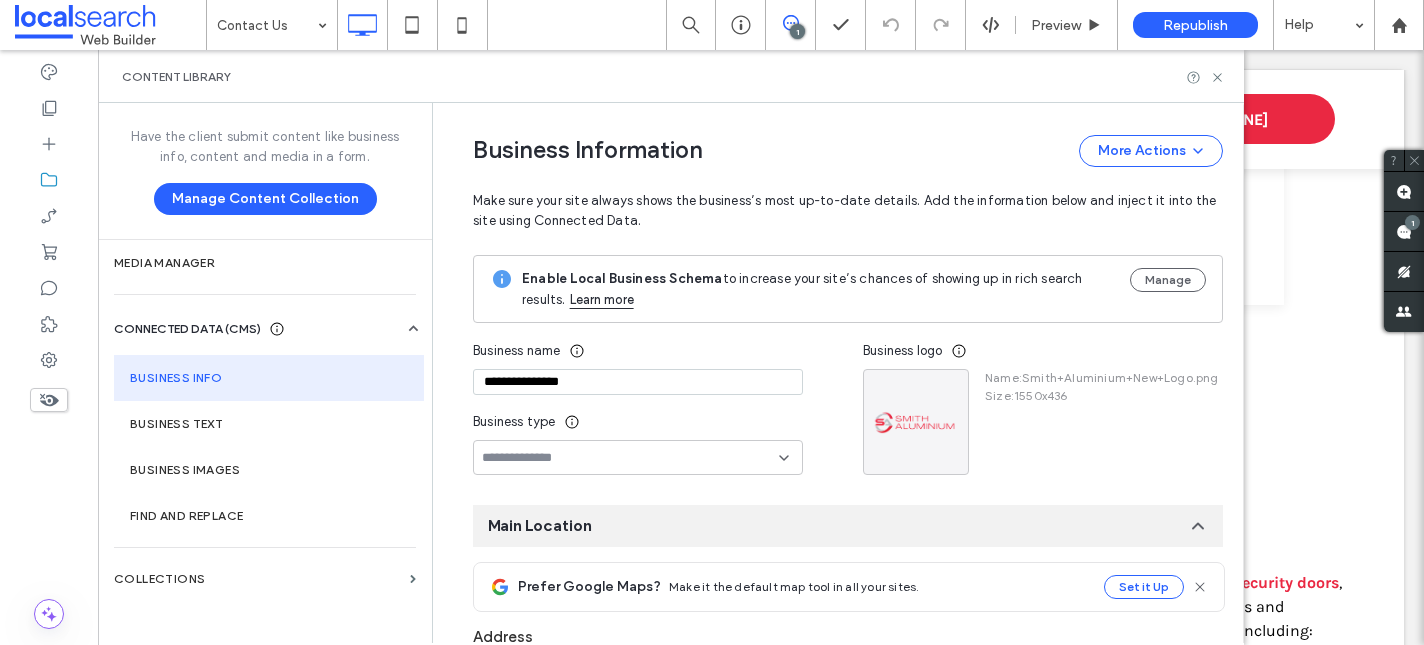 scroll, scrollTop: 348, scrollLeft: 0, axis: vertical 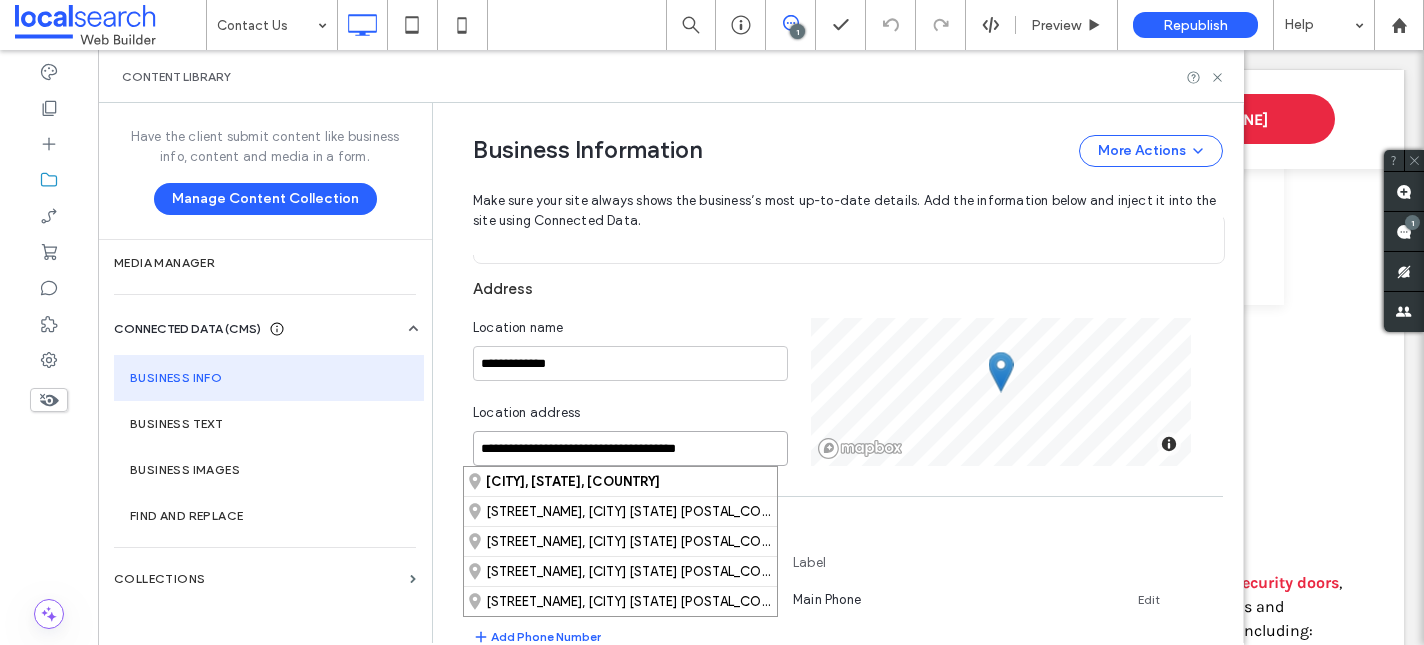 drag, startPoint x: 736, startPoint y: 447, endPoint x: 432, endPoint y: 435, distance: 304.23676 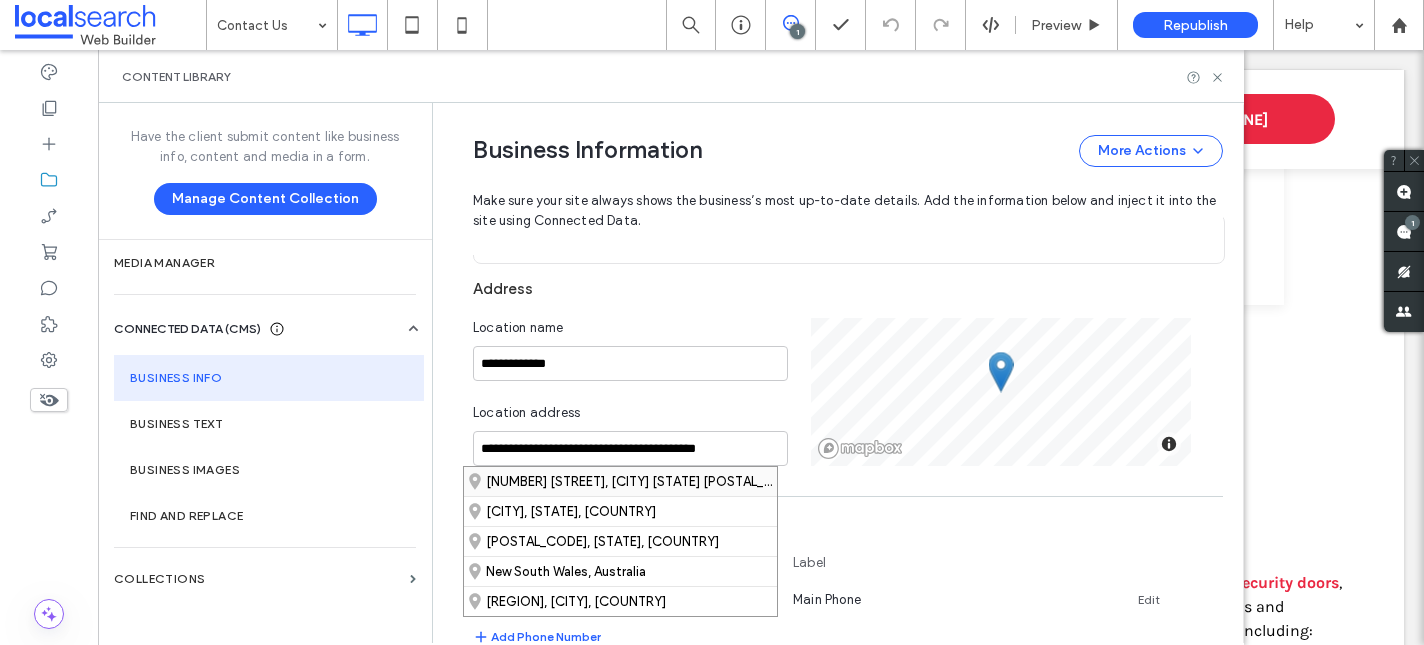 click on "1 Maya Drive, Medowie New South Wales 2318, Australia" at bounding box center [620, 481] 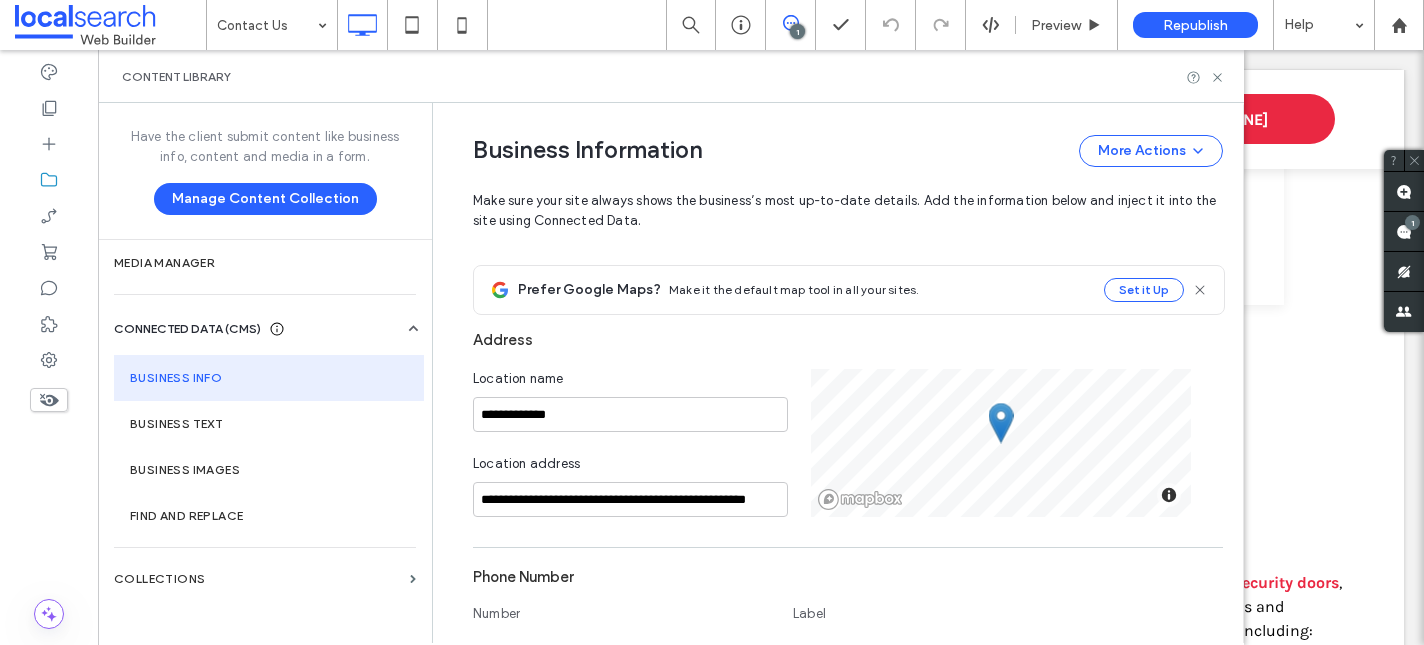 scroll, scrollTop: 280, scrollLeft: 0, axis: vertical 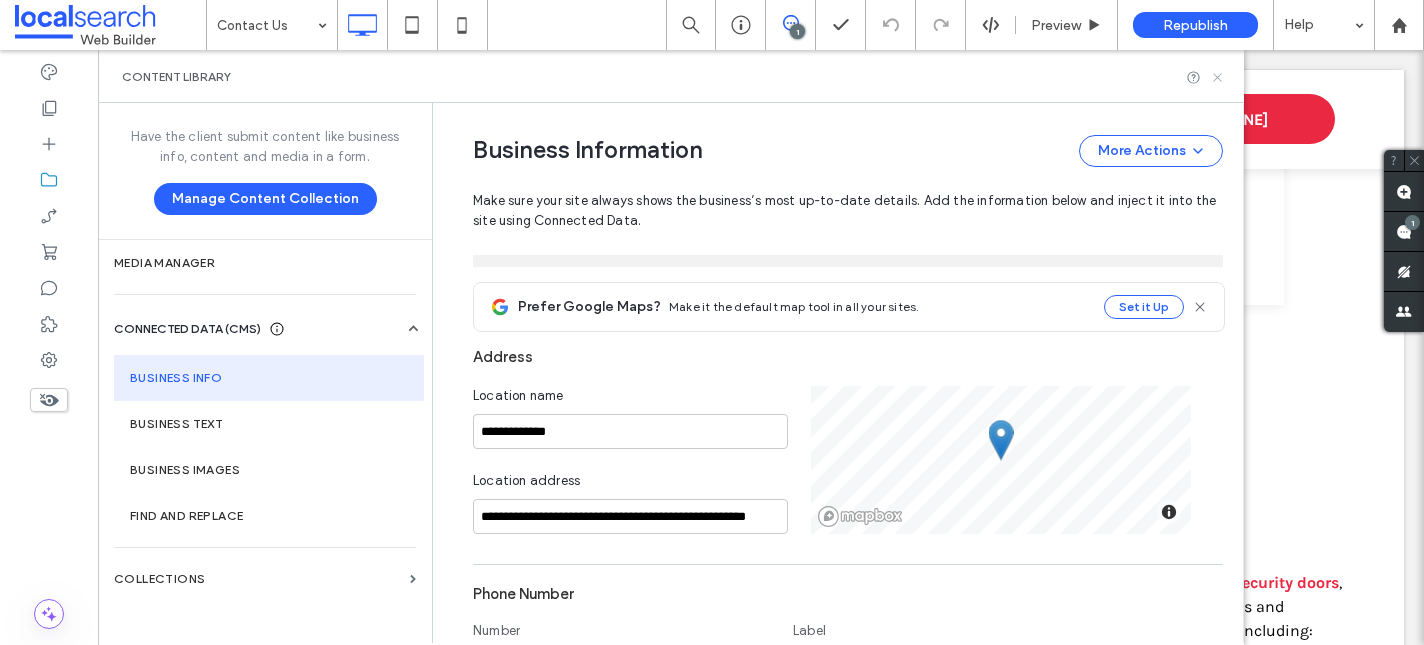 click 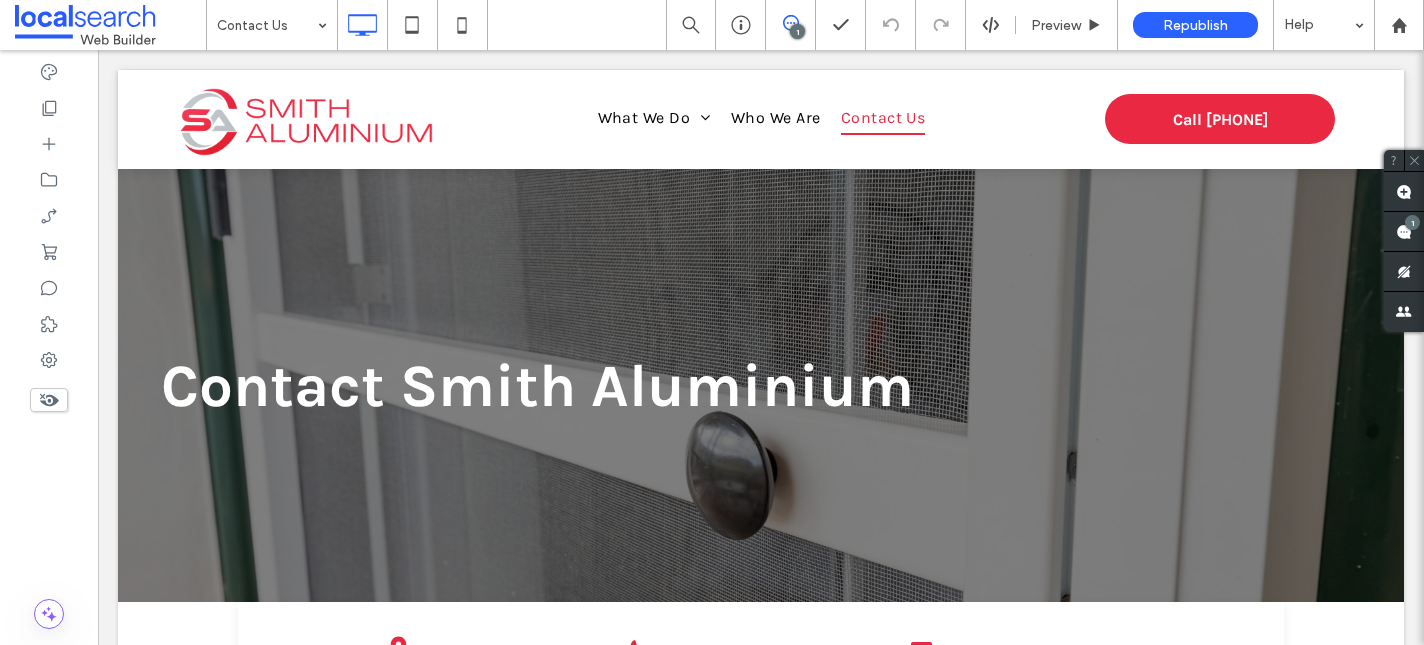 scroll, scrollTop: 0, scrollLeft: 0, axis: both 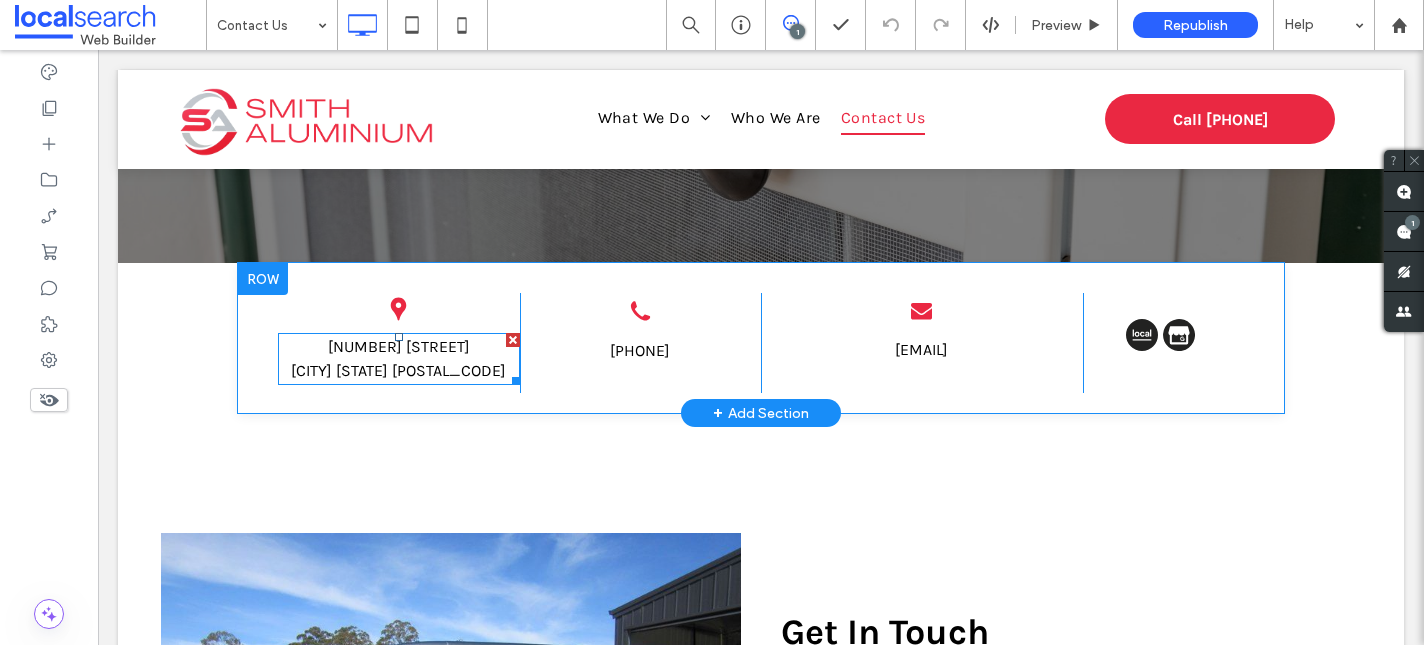 click on "1 Mayer Drive Heatherbrae New South Wales 2324" at bounding box center (399, 359) 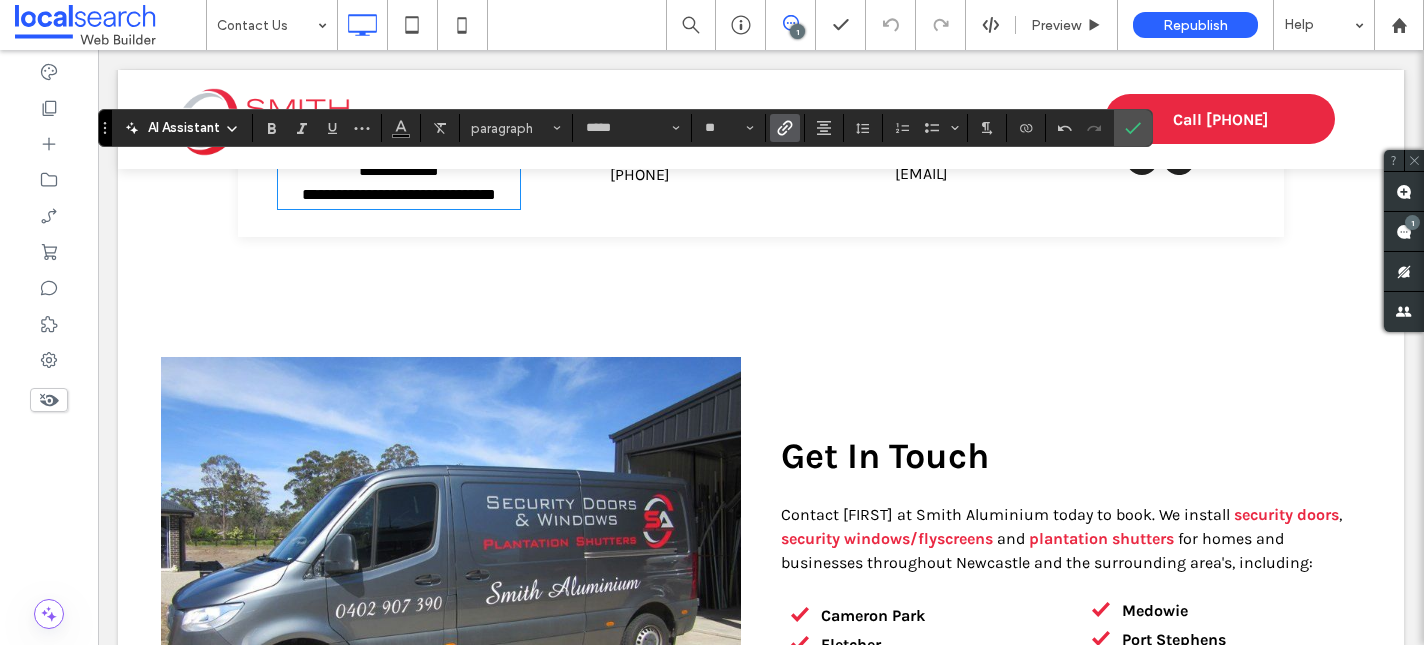 scroll, scrollTop: 509, scrollLeft: 0, axis: vertical 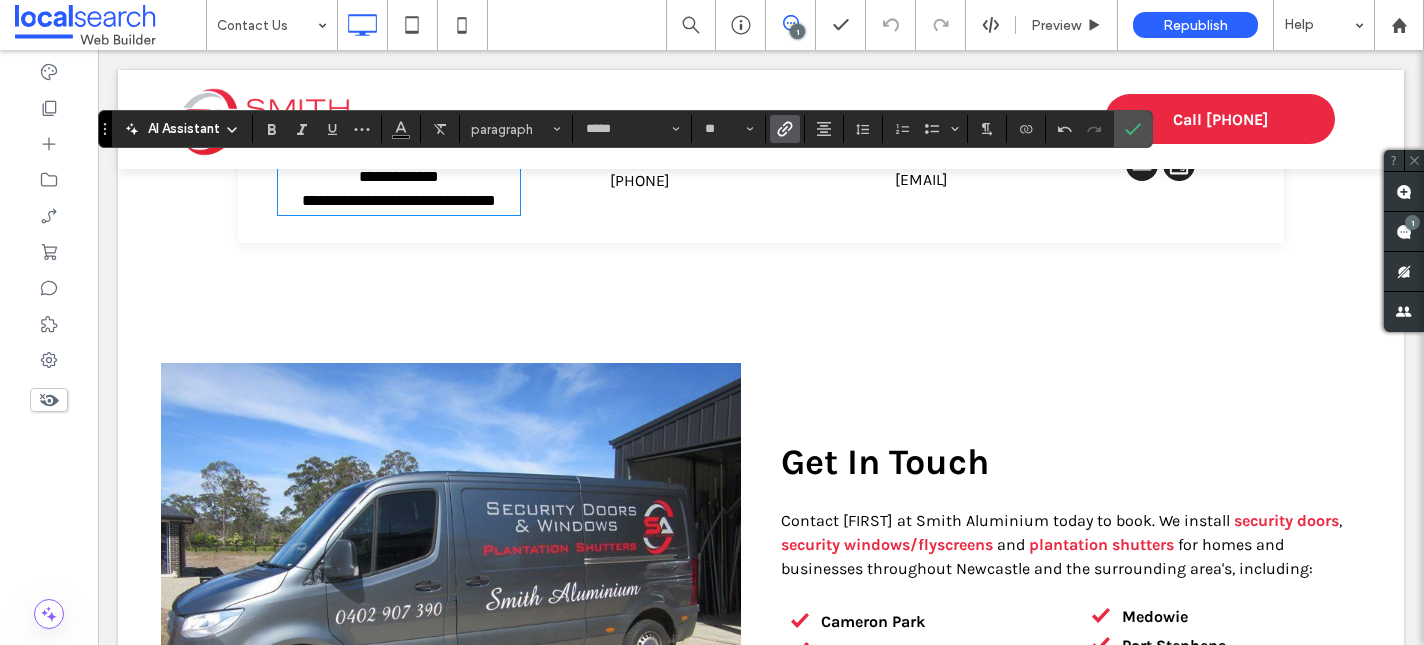 click 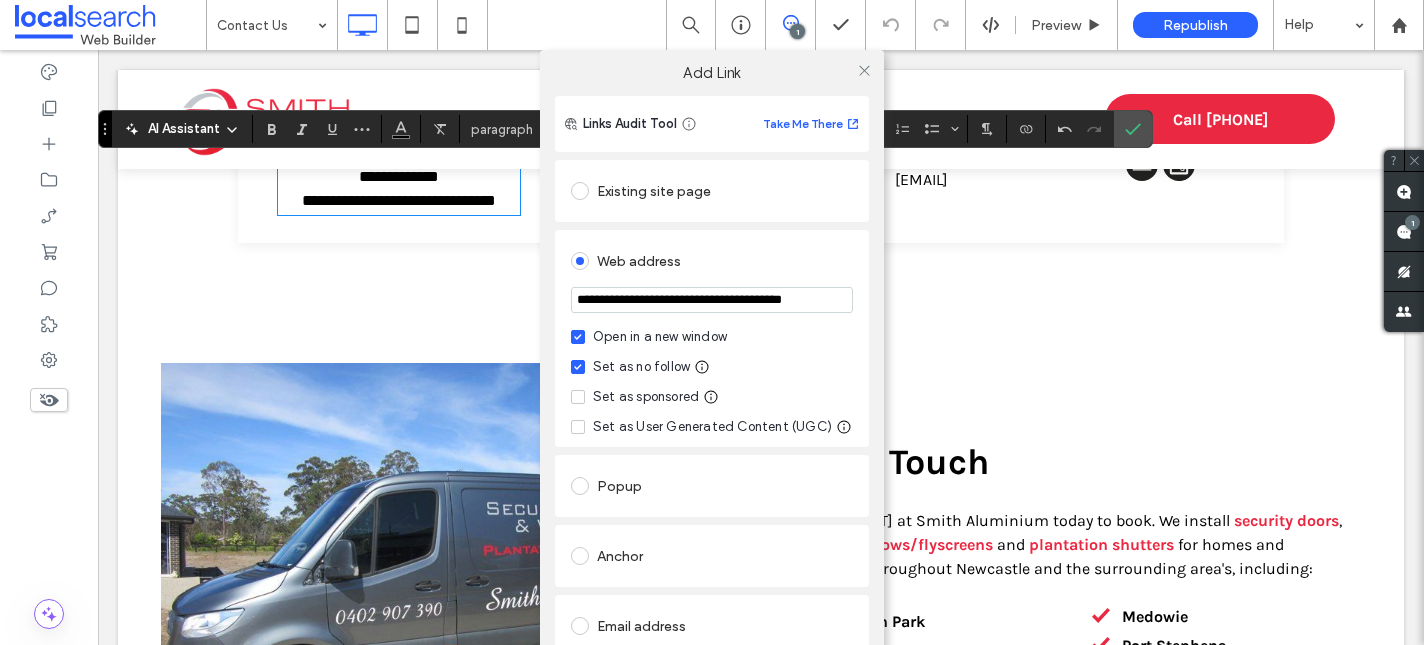 scroll, scrollTop: 174, scrollLeft: 0, axis: vertical 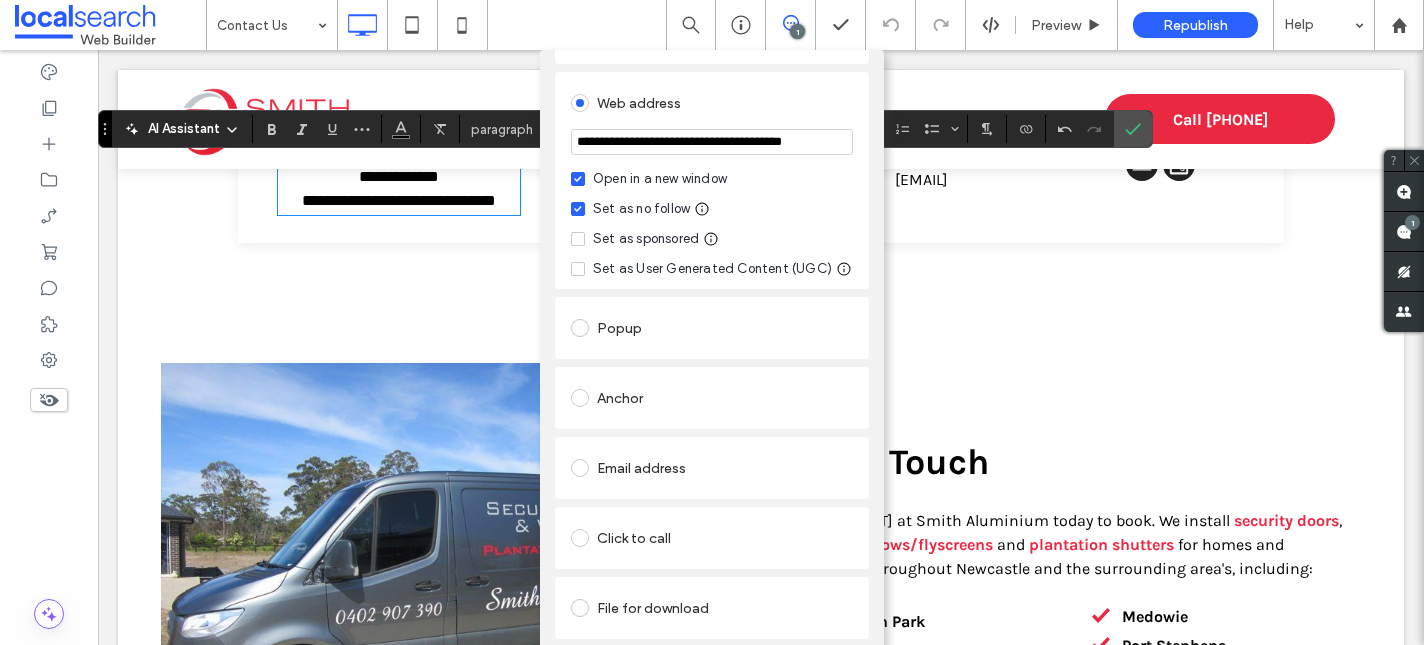 click on "Remove link" at bounding box center [712, 657] 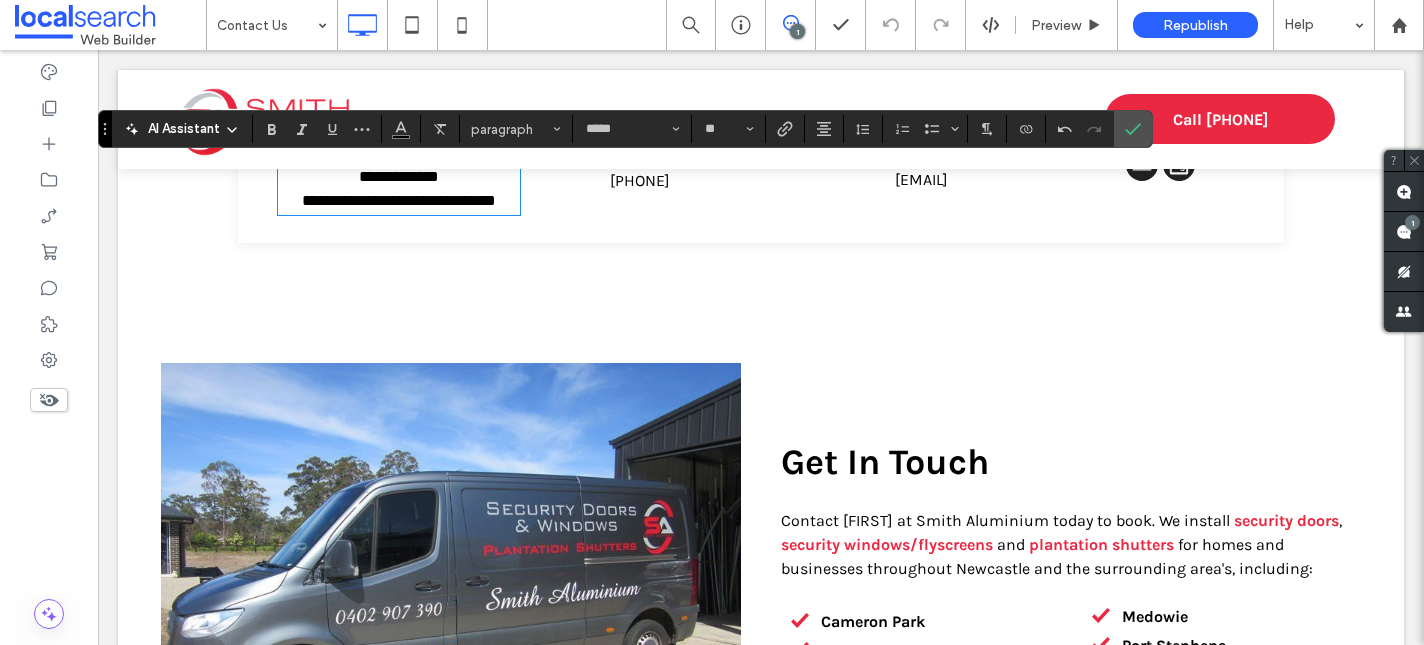 scroll, scrollTop: 0, scrollLeft: 0, axis: both 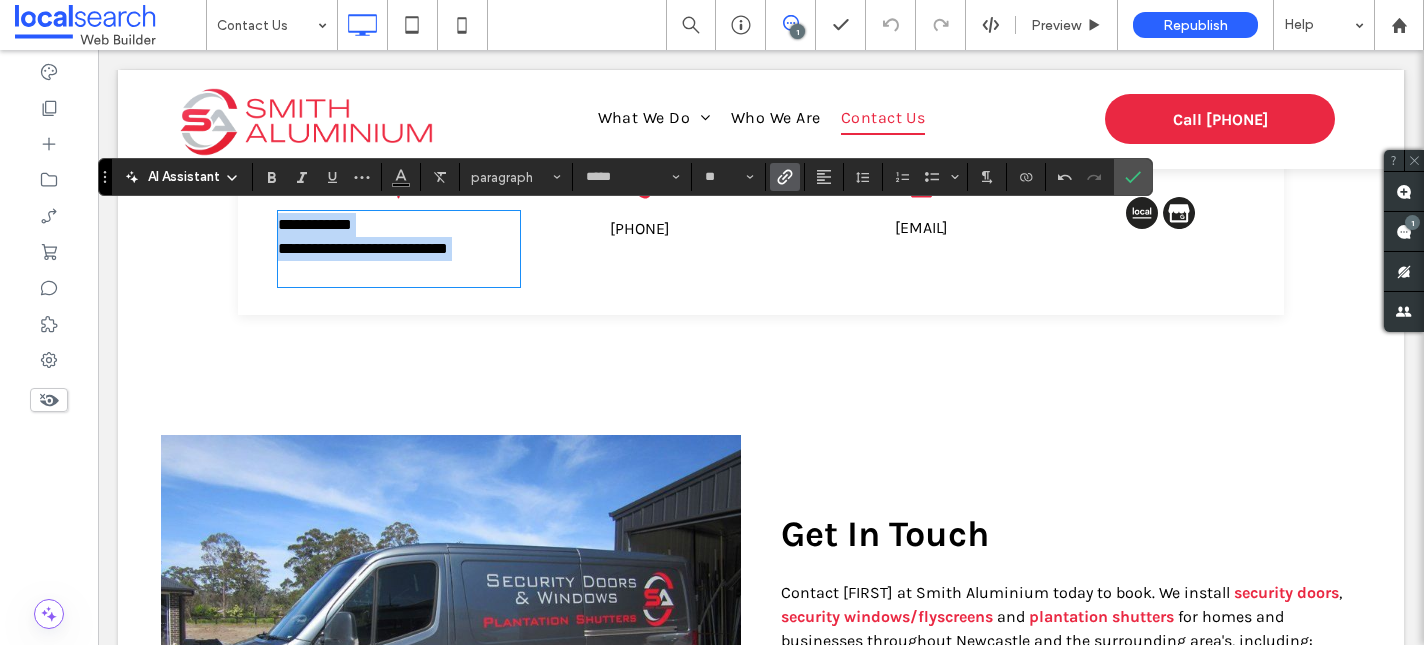 drag, startPoint x: 514, startPoint y: 250, endPoint x: 264, endPoint y: 229, distance: 250.88045 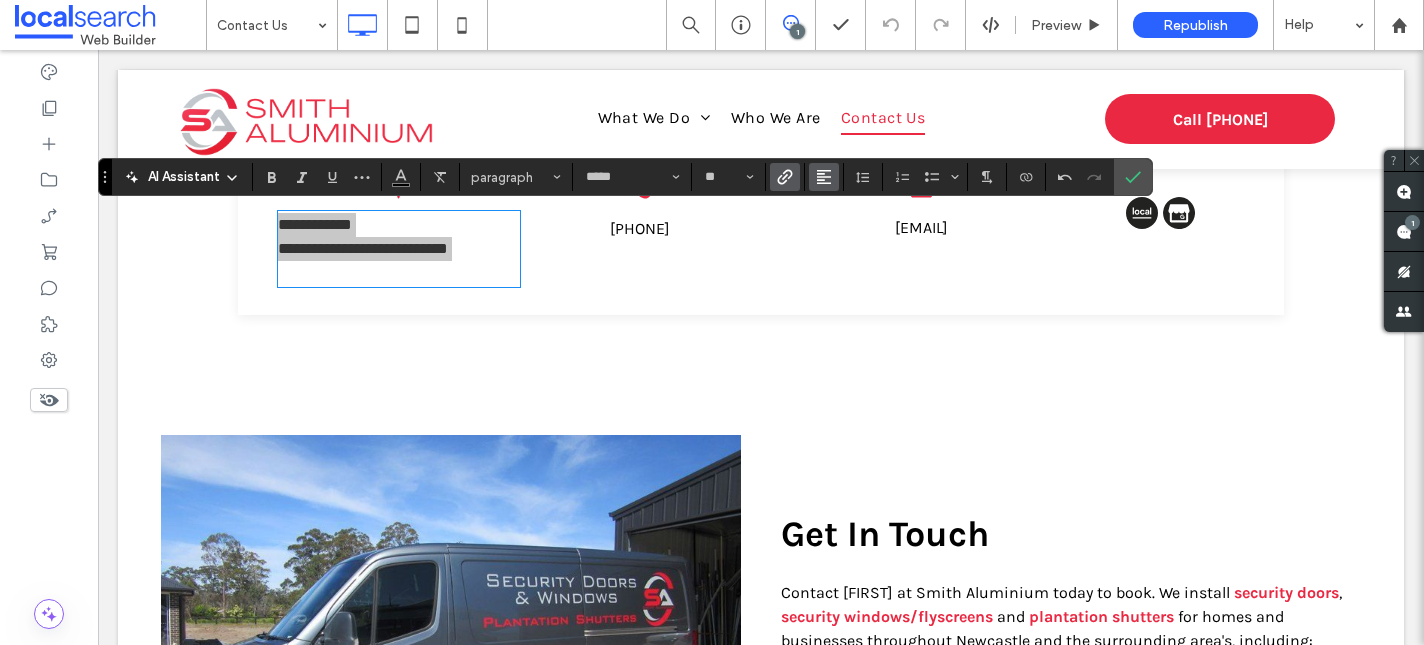 click 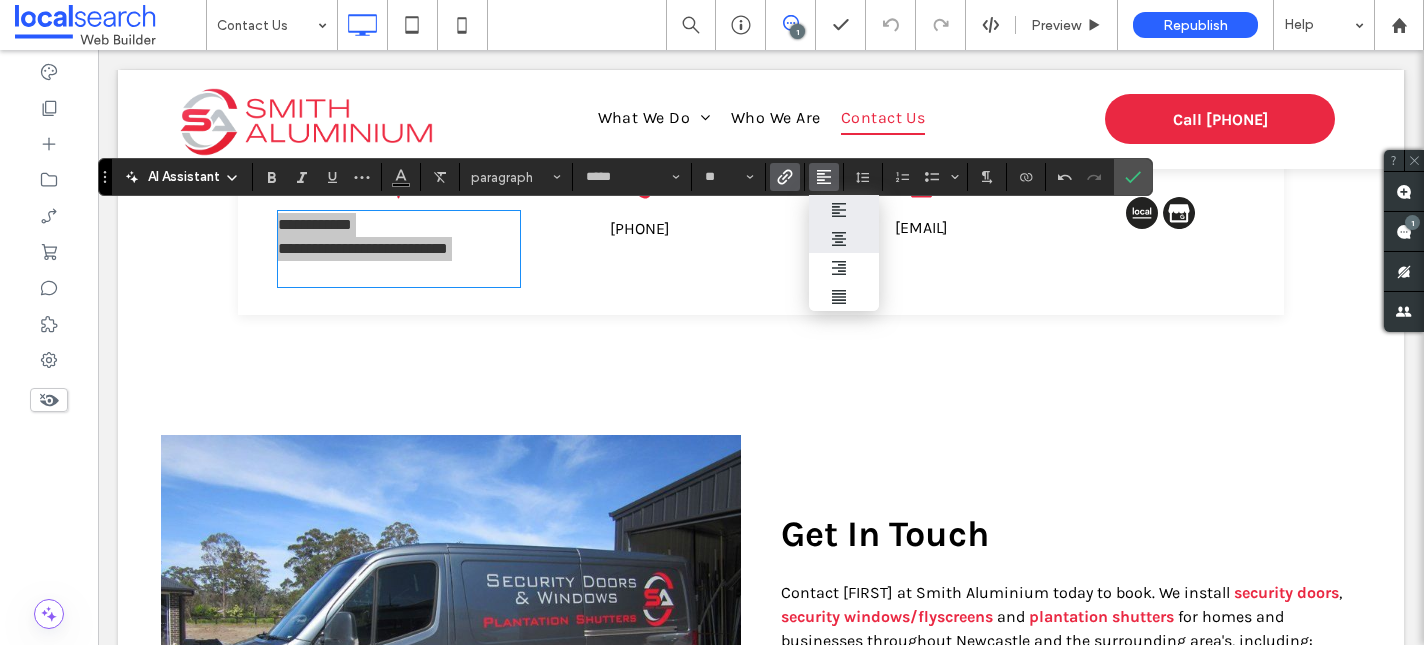 click 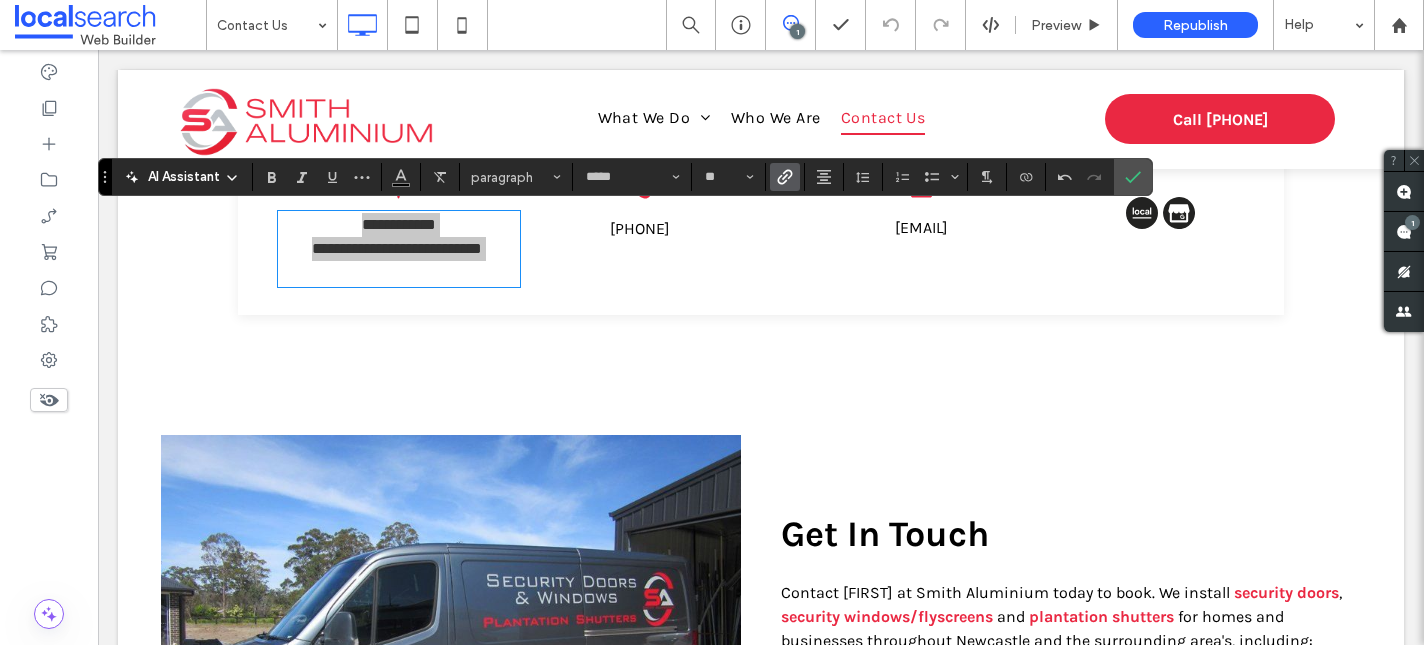 click 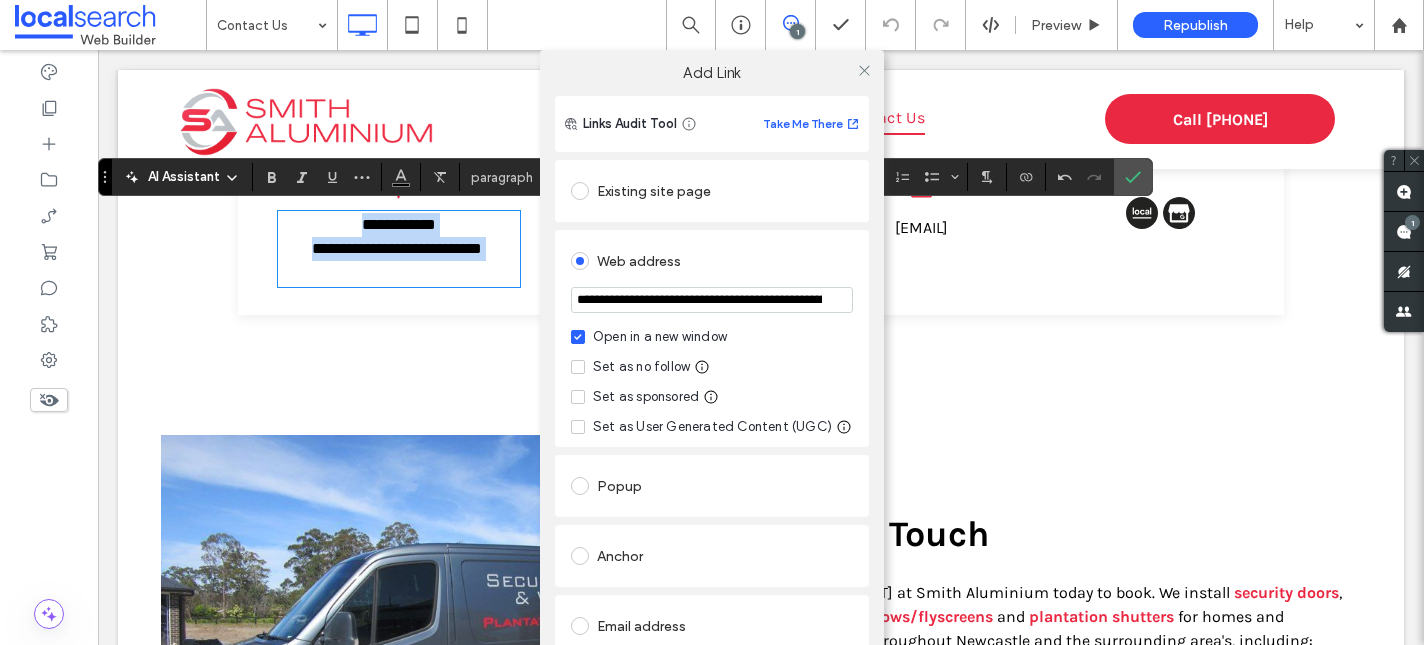 scroll, scrollTop: 174, scrollLeft: 0, axis: vertical 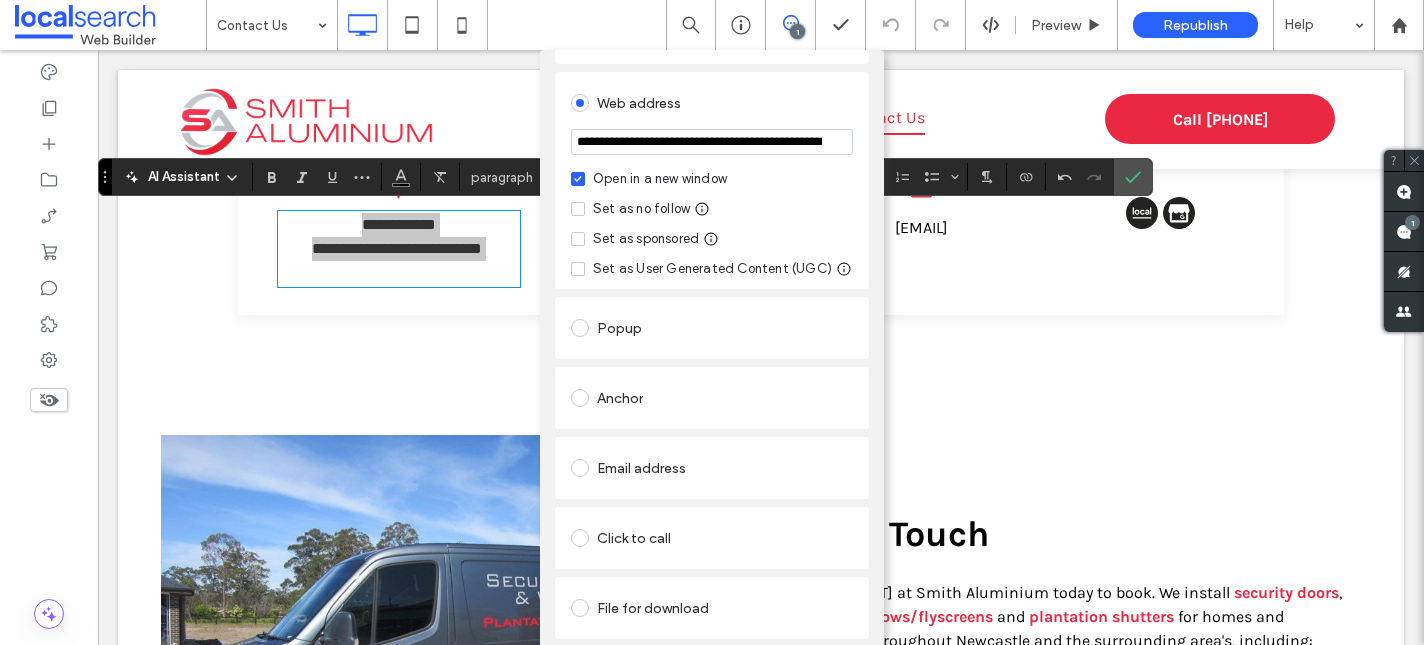 click on "Remove link" at bounding box center (712, 657) 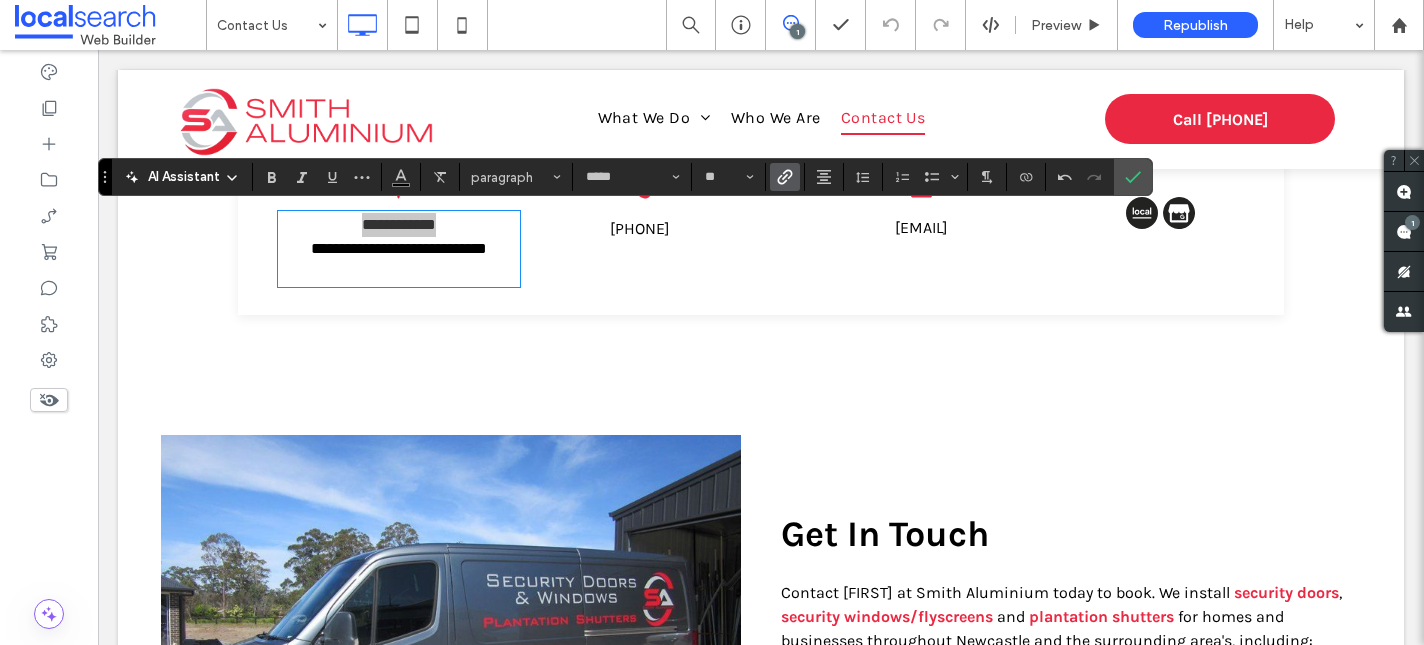 click 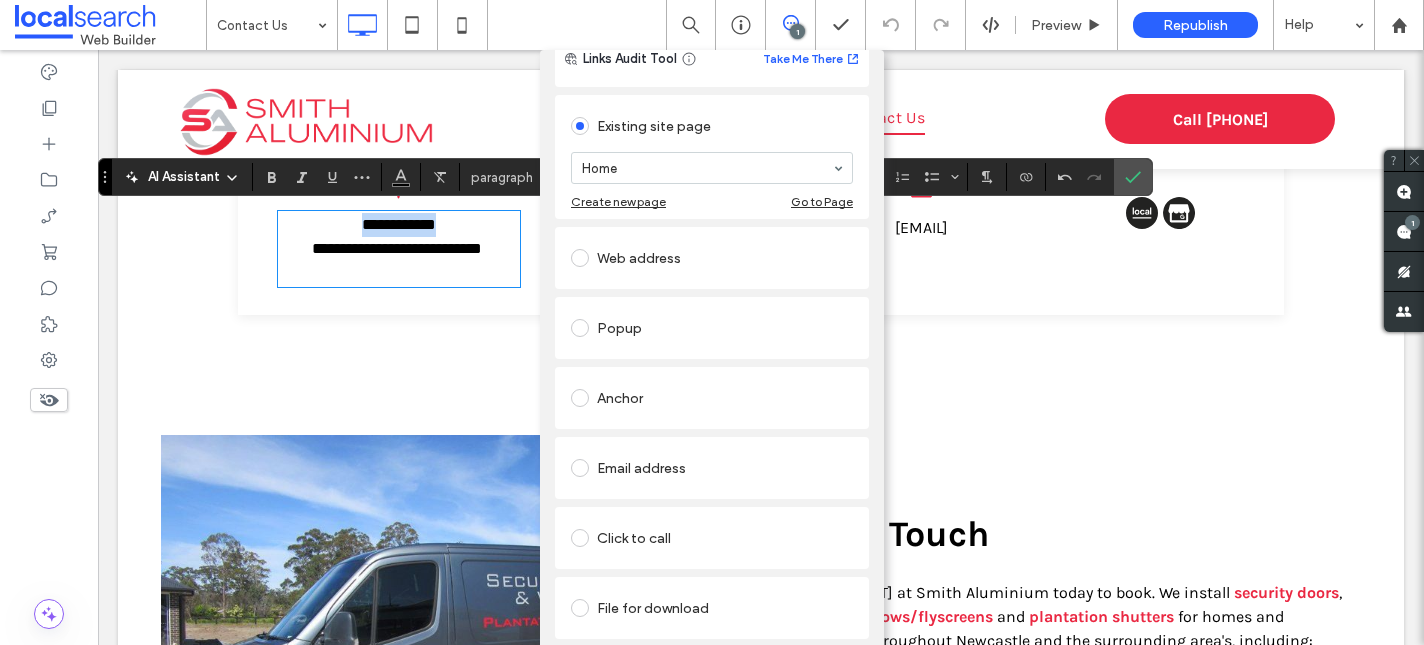 scroll, scrollTop: 81, scrollLeft: 0, axis: vertical 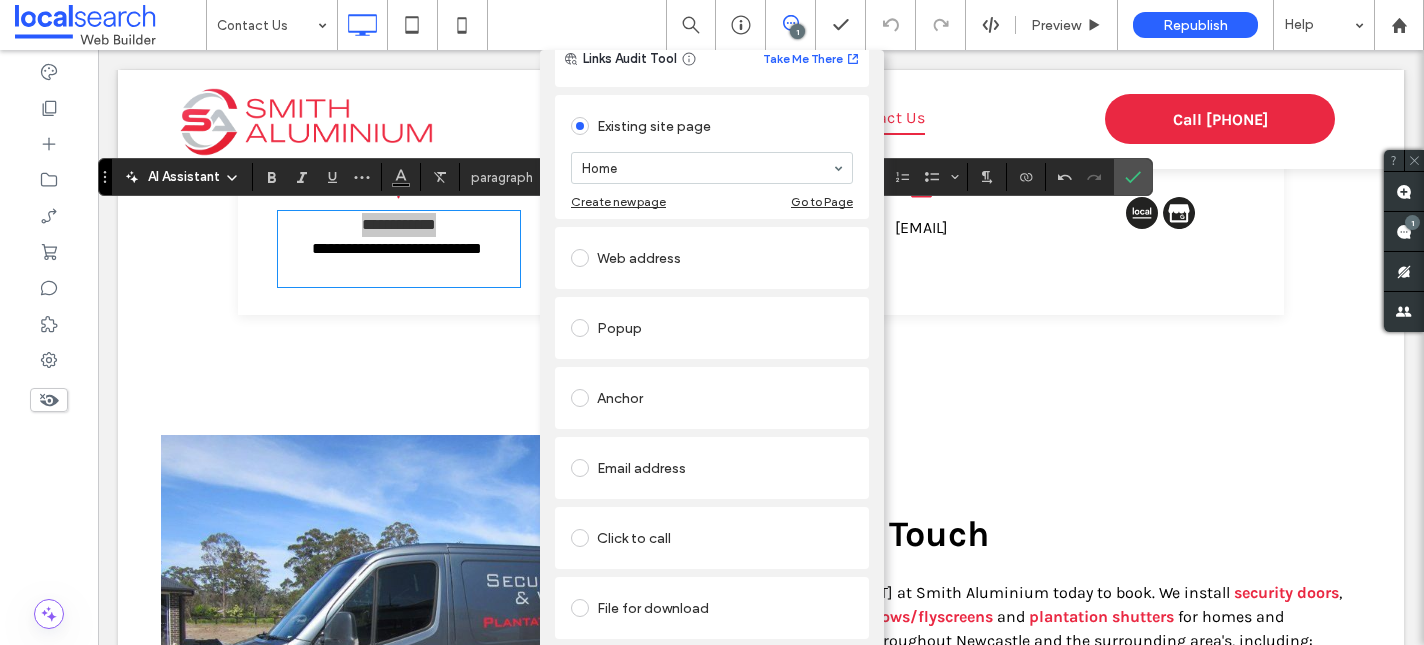 click on "Web address" at bounding box center (712, 258) 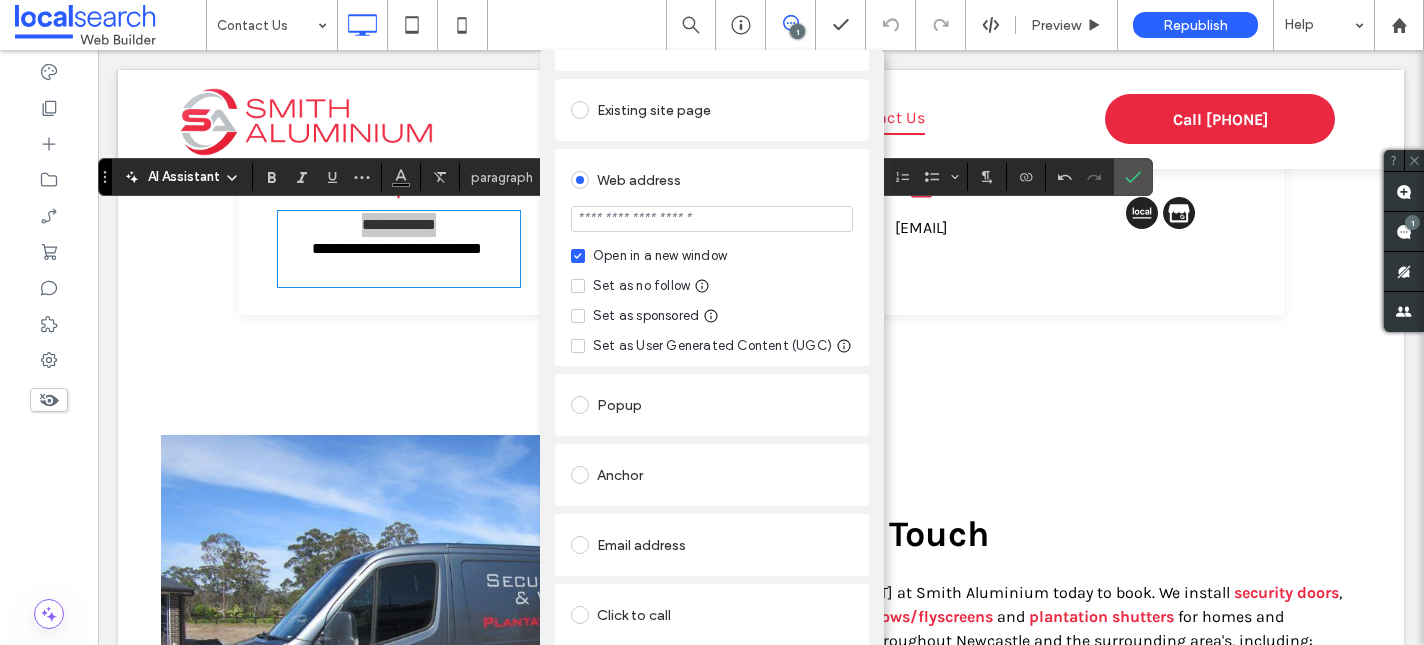 click at bounding box center (712, 219) 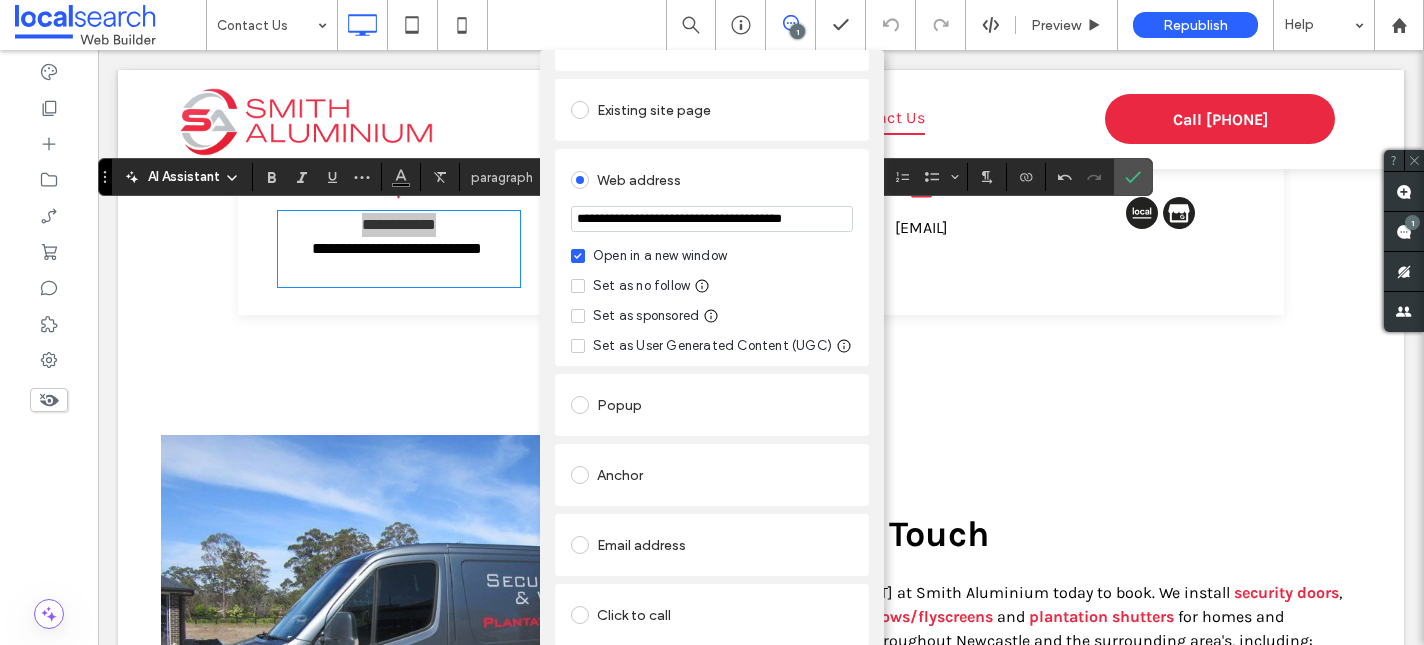 scroll, scrollTop: 0, scrollLeft: 41, axis: horizontal 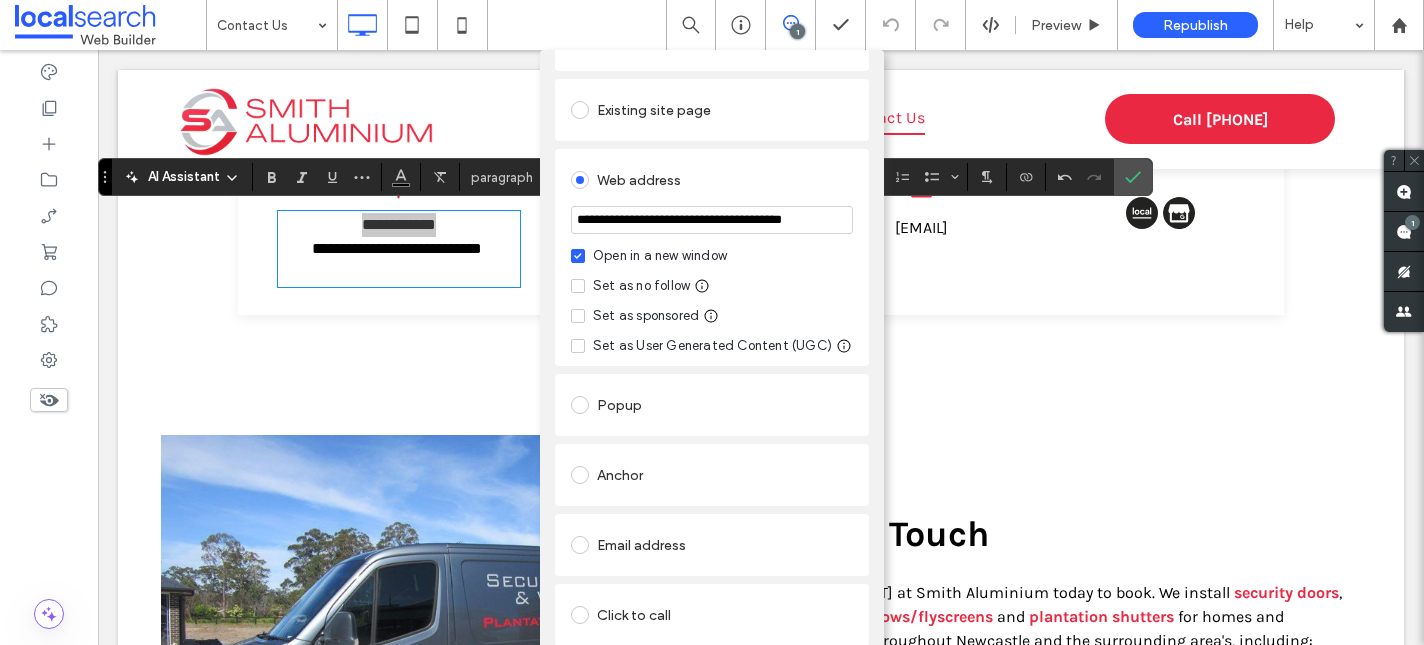 type on "**********" 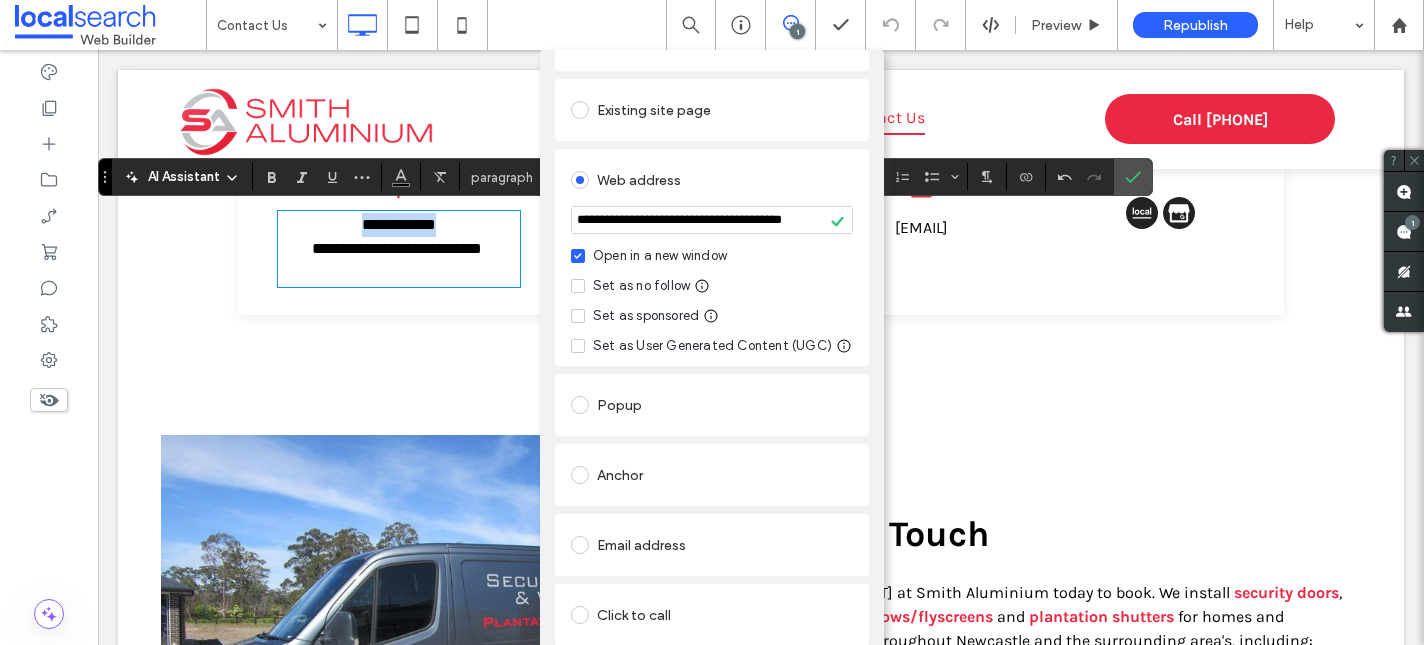 click at bounding box center [578, 286] 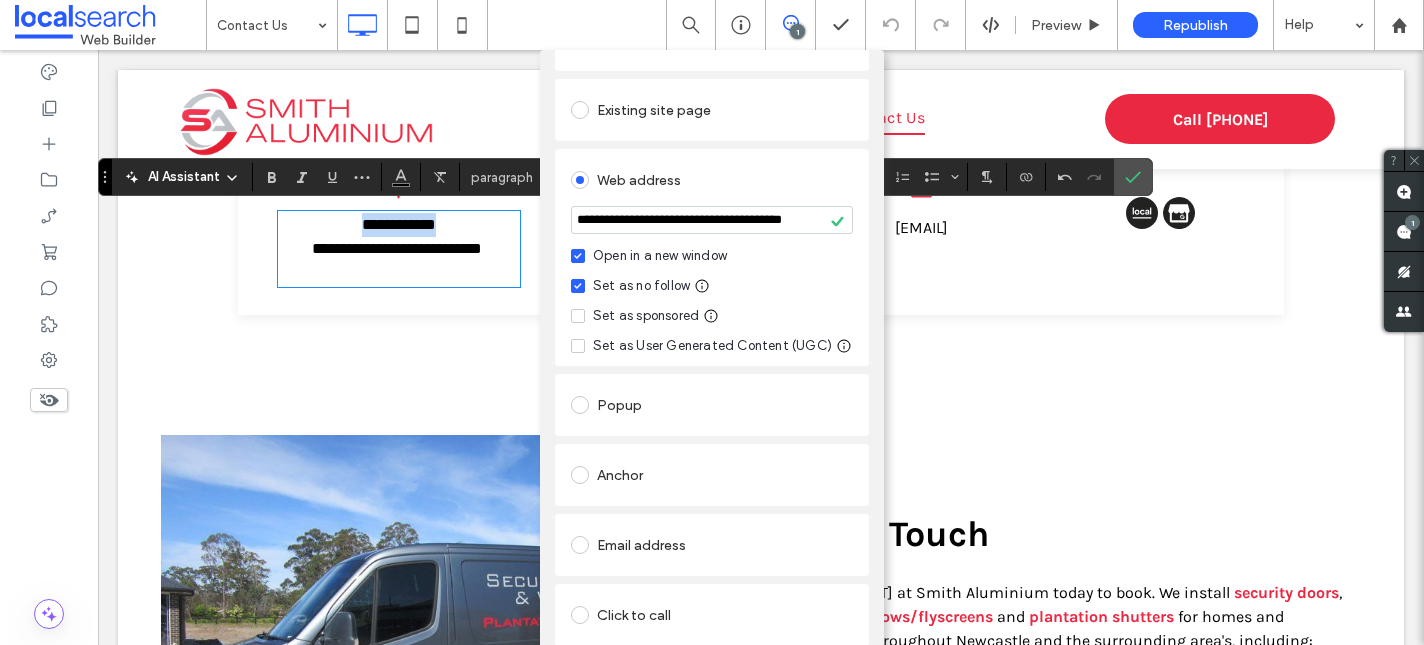 scroll, scrollTop: 0, scrollLeft: 0, axis: both 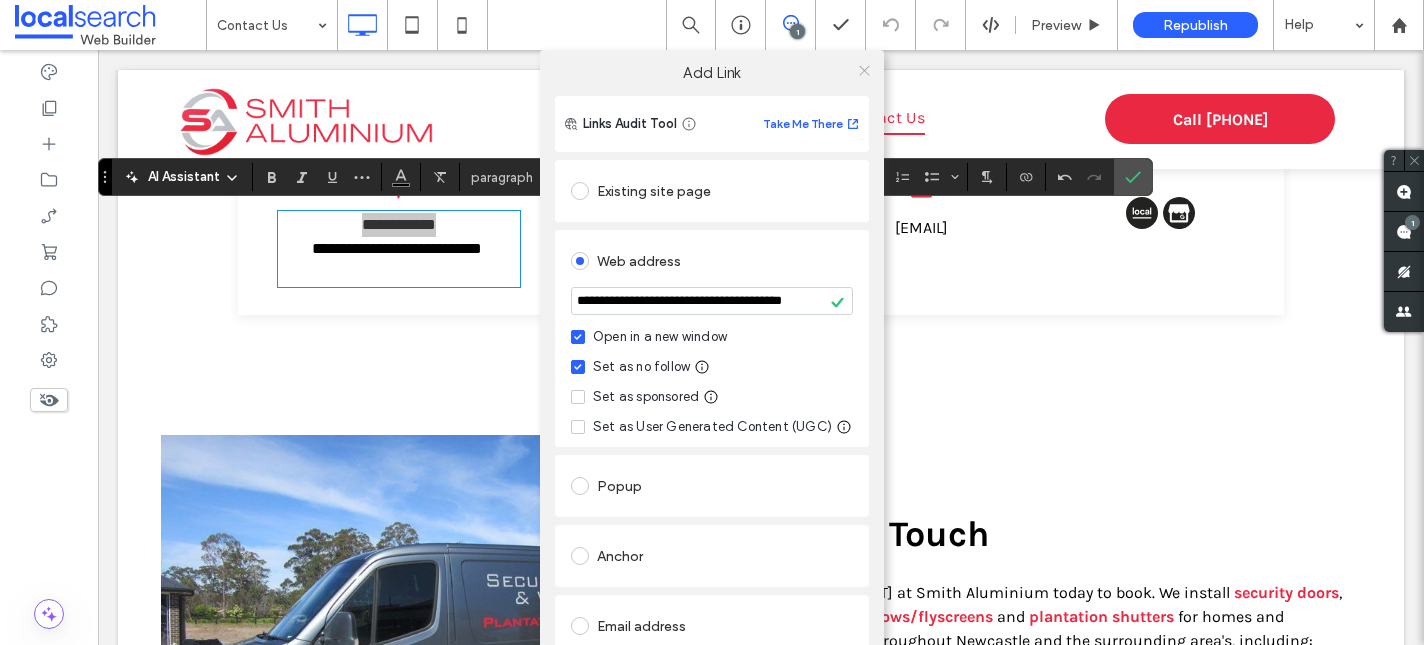 click 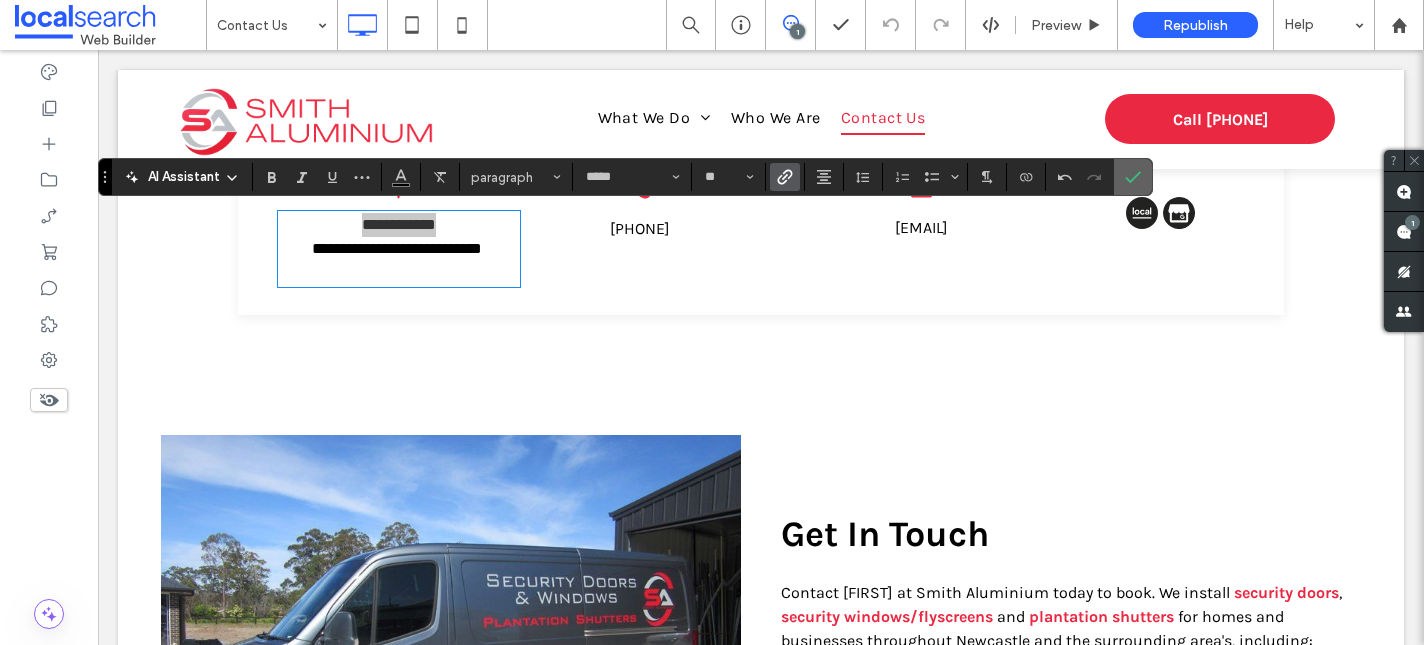 click 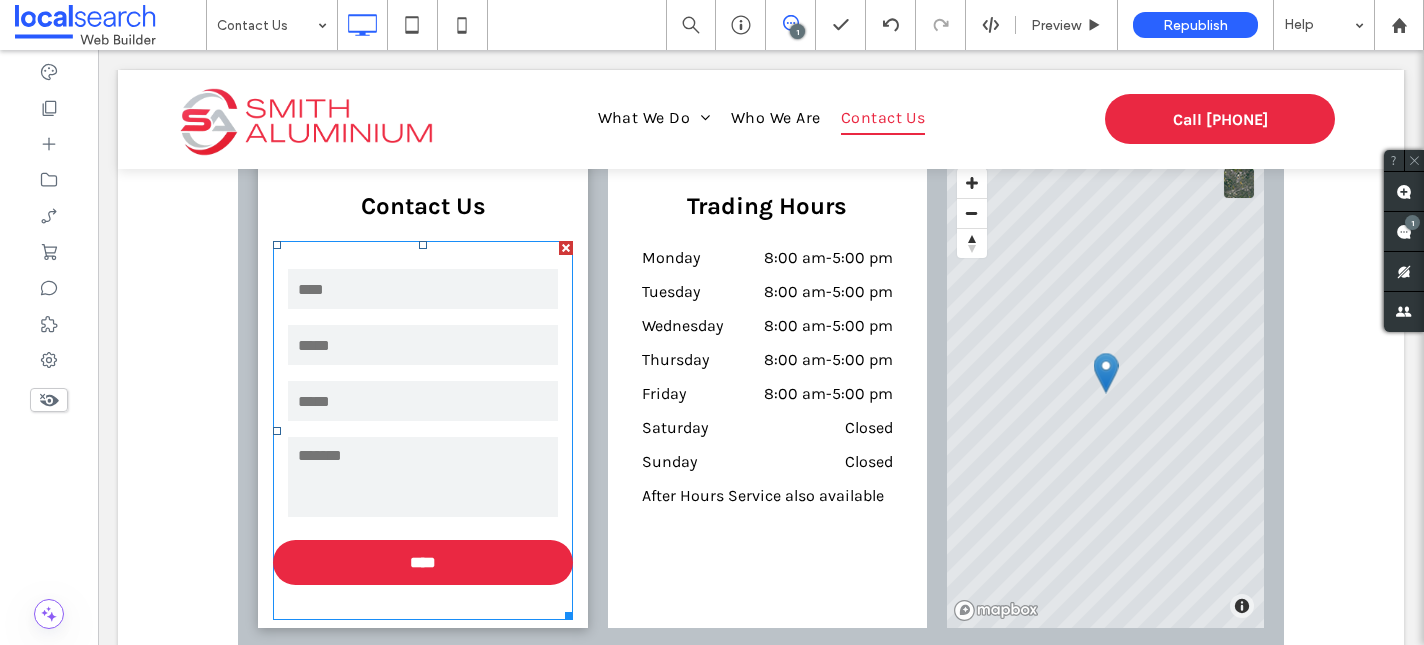 scroll, scrollTop: 1398, scrollLeft: 0, axis: vertical 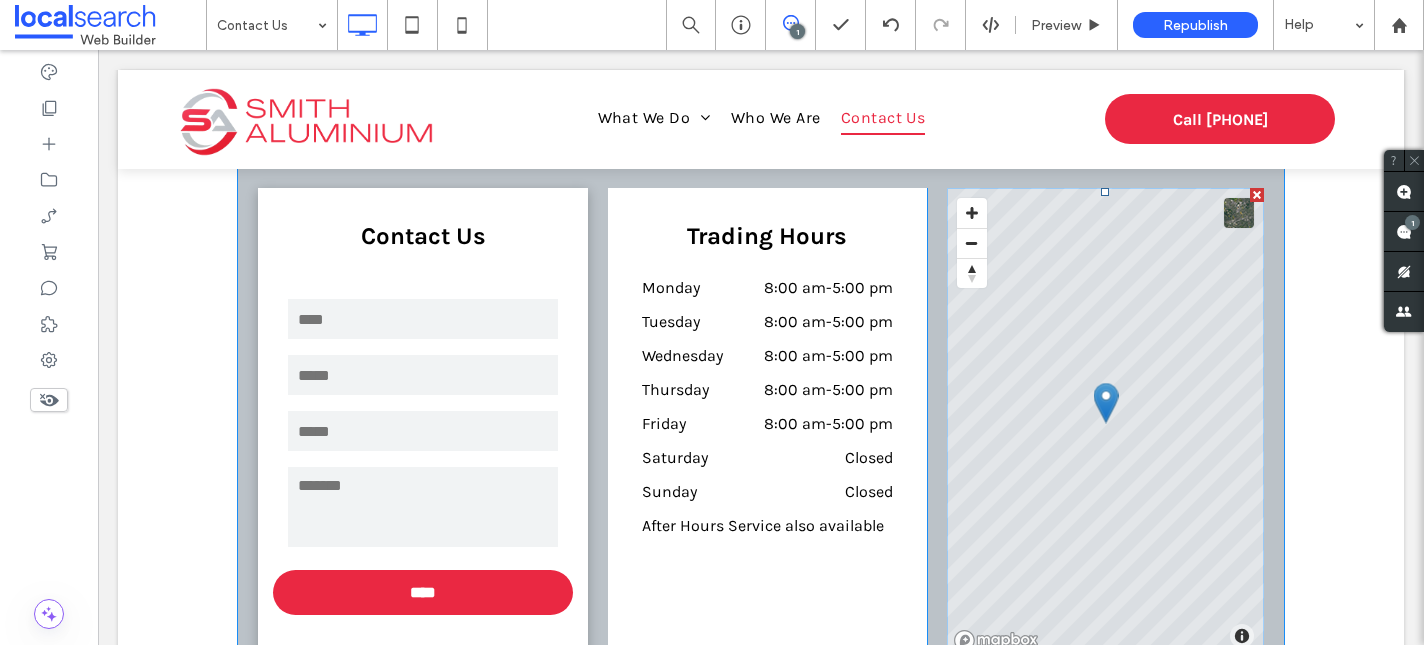 click at bounding box center [1105, 423] 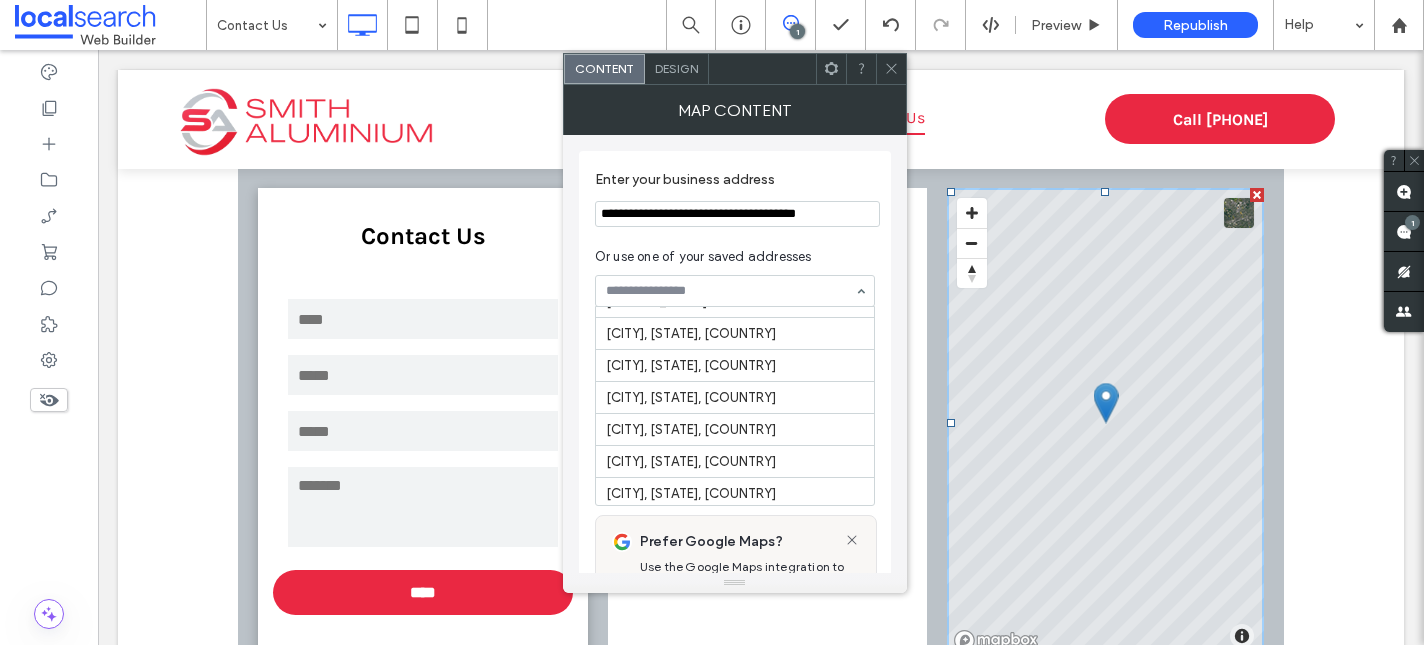 scroll, scrollTop: 782, scrollLeft: 0, axis: vertical 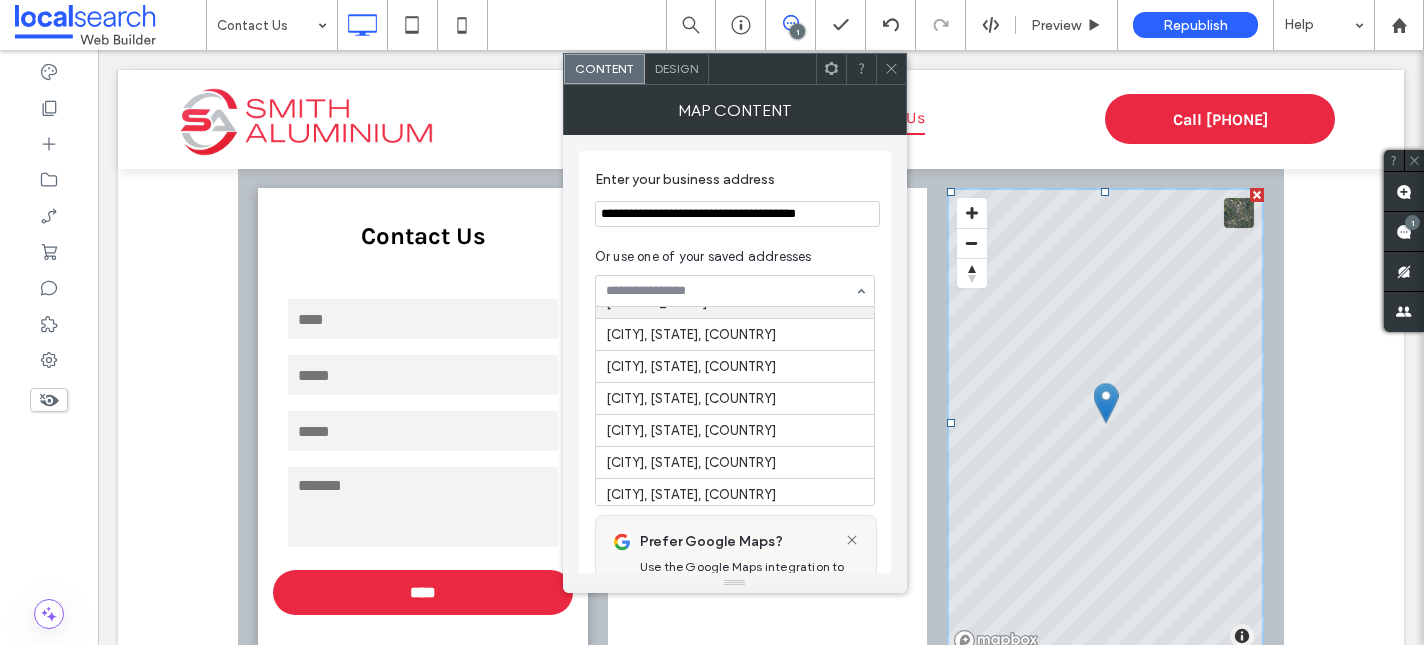 type on "**********" 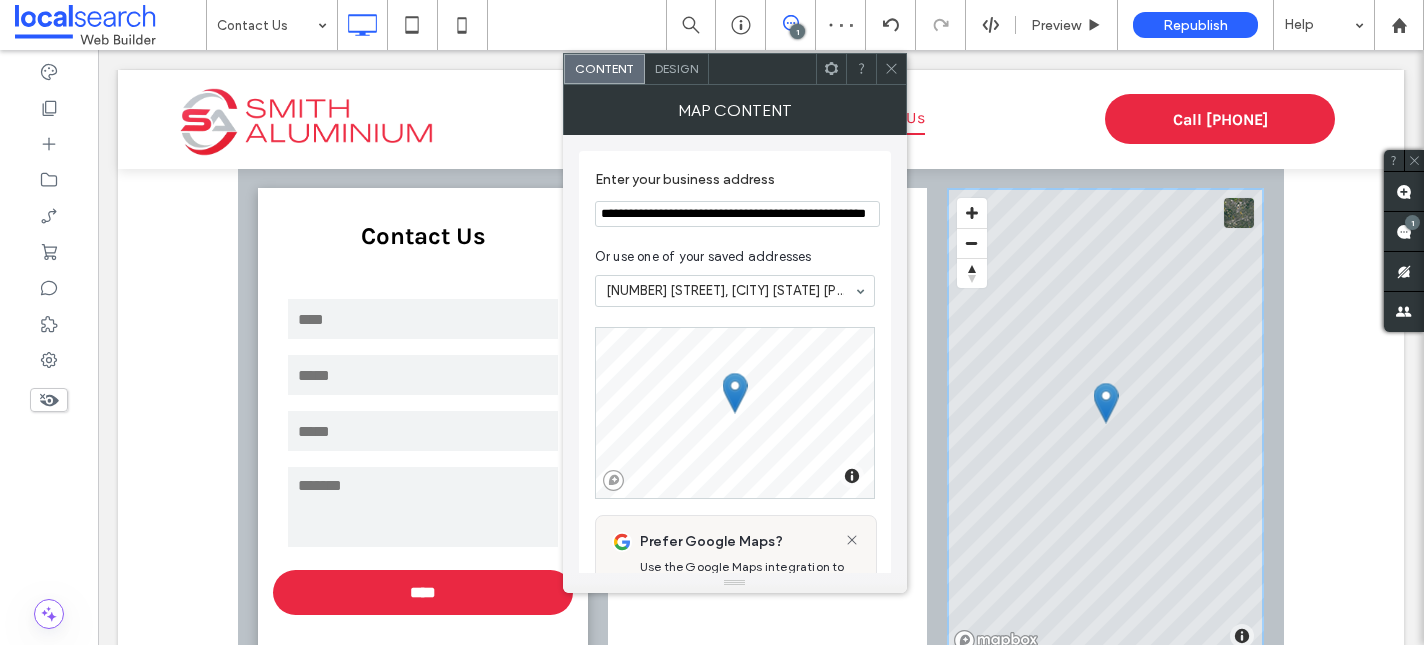 click 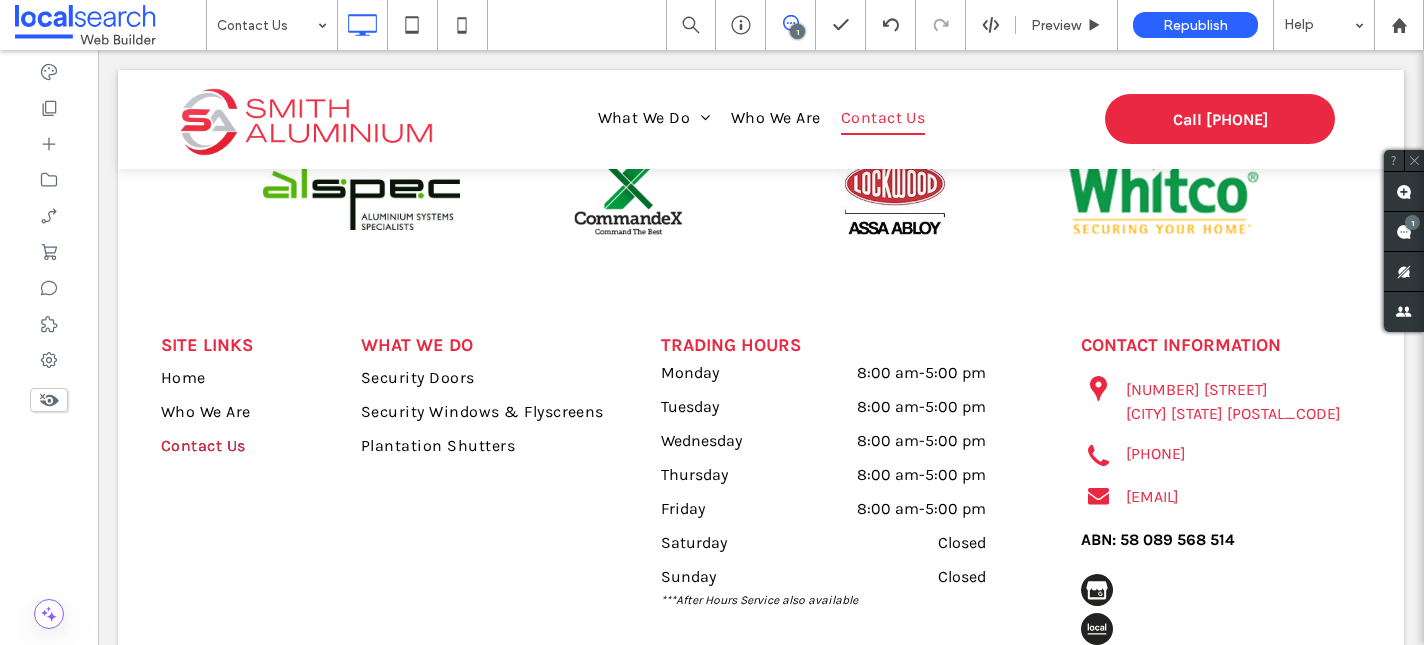 scroll, scrollTop: 5779, scrollLeft: 0, axis: vertical 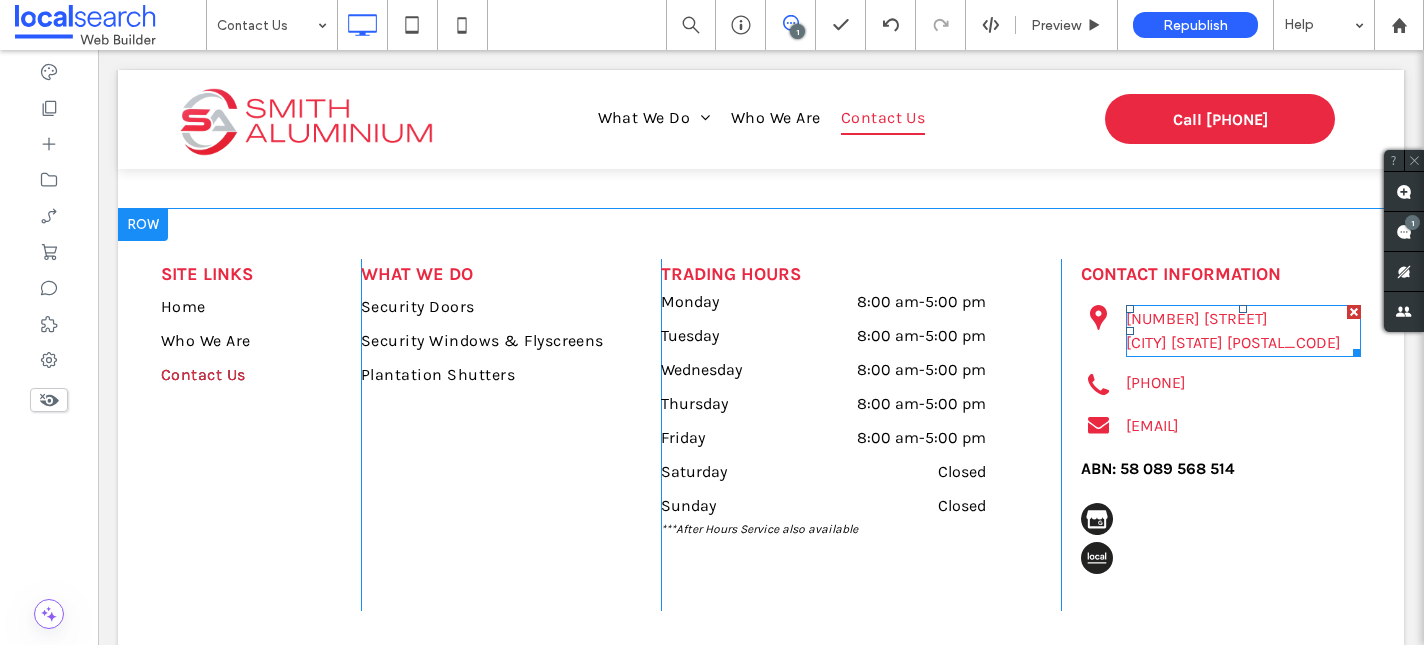 click on "1 Mayer Drive  Heatherbrae New South Wales 2324" at bounding box center [1243, 331] 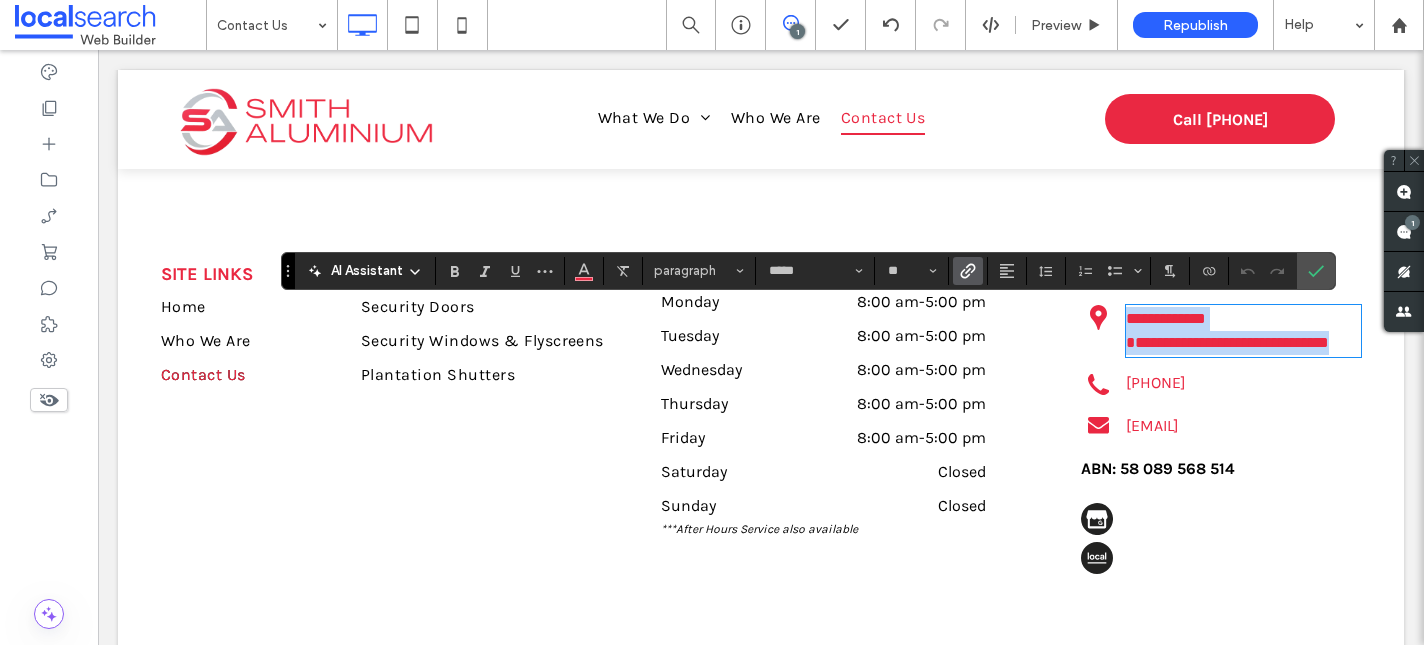 scroll, scrollTop: 5878, scrollLeft: 0, axis: vertical 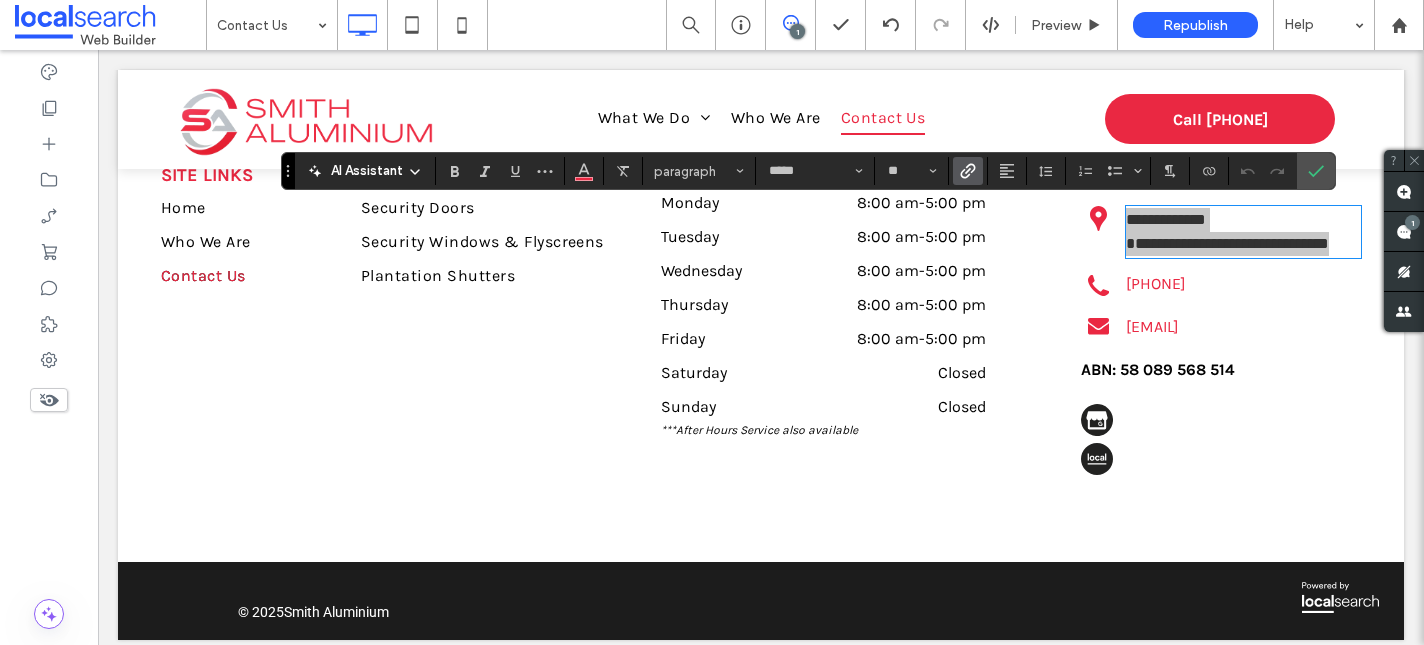 click 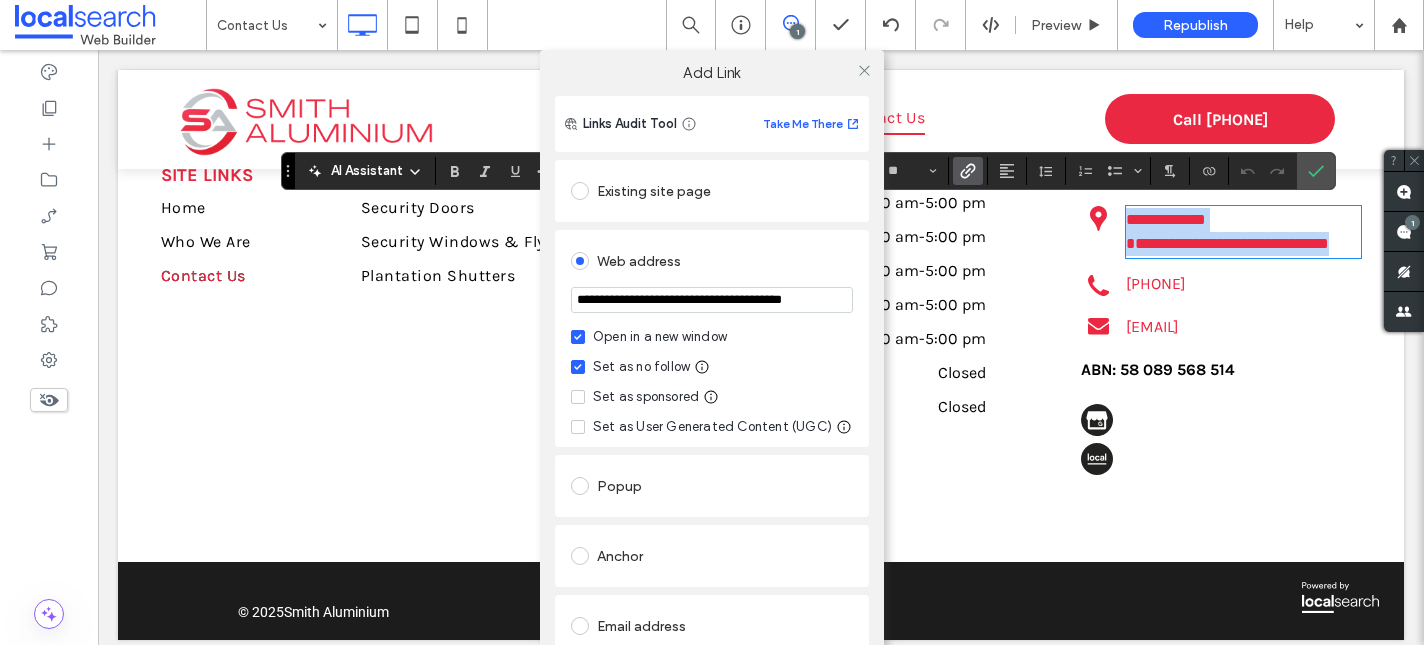 scroll, scrollTop: 174, scrollLeft: 0, axis: vertical 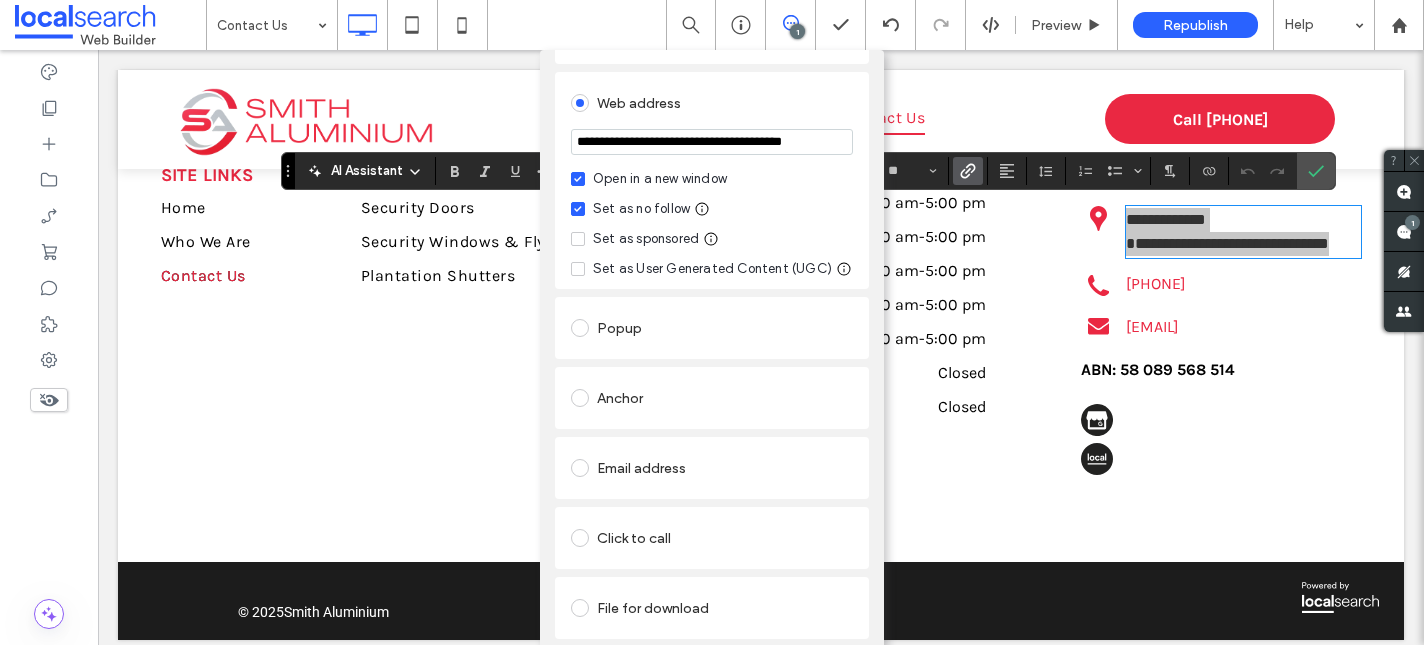 click on "Remove link" at bounding box center [712, 657] 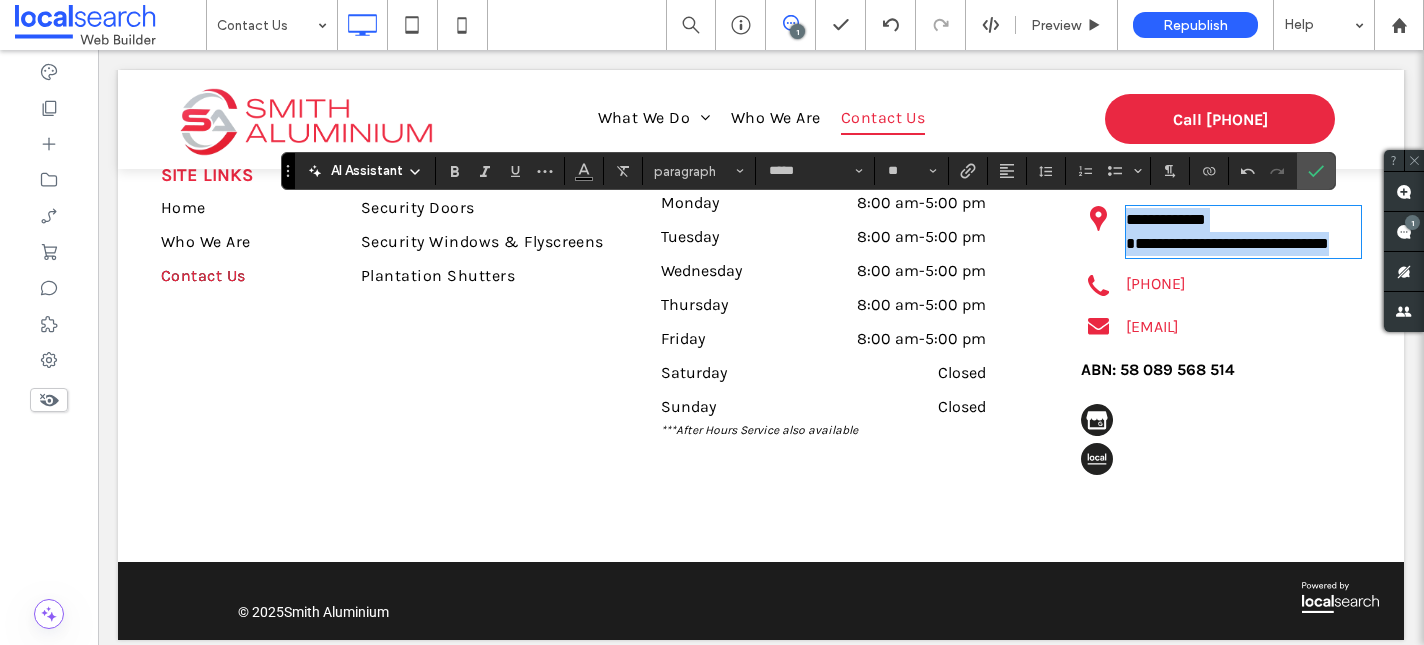 drag, startPoint x: 1185, startPoint y: 274, endPoint x: 1164, endPoint y: 260, distance: 25.23886 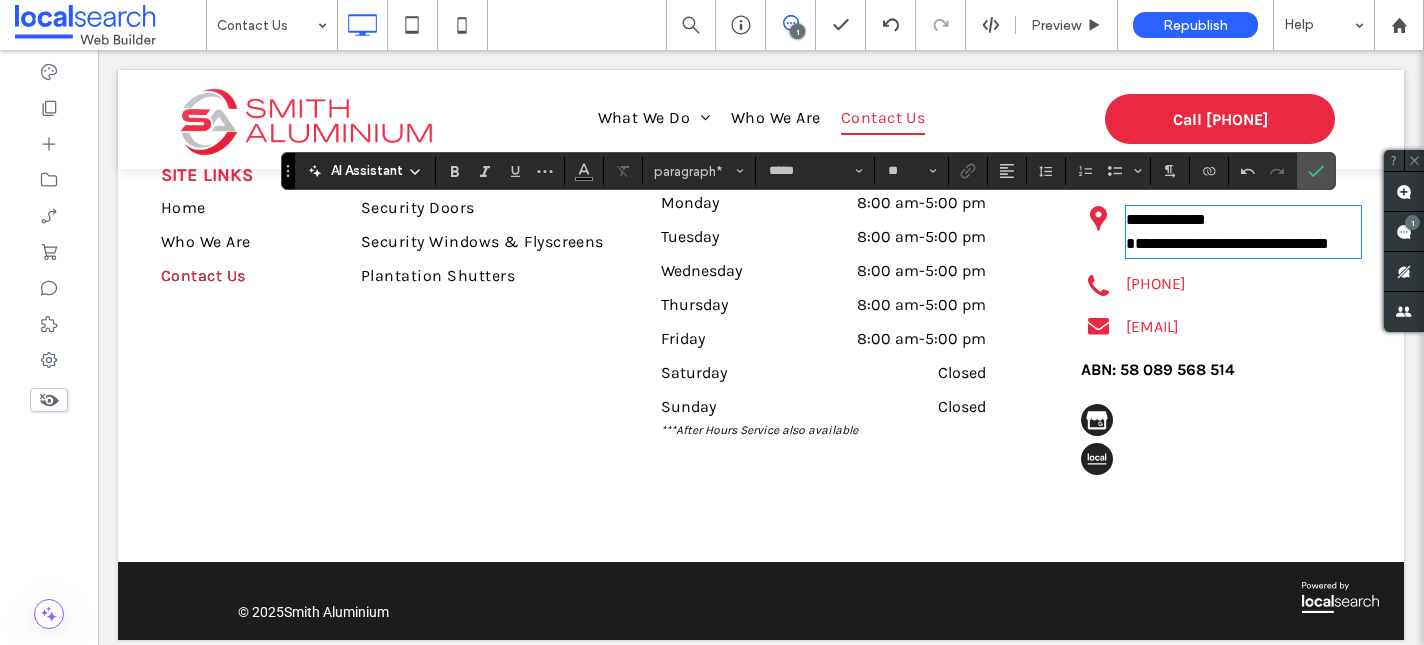 click on "**********" at bounding box center (1243, 232) 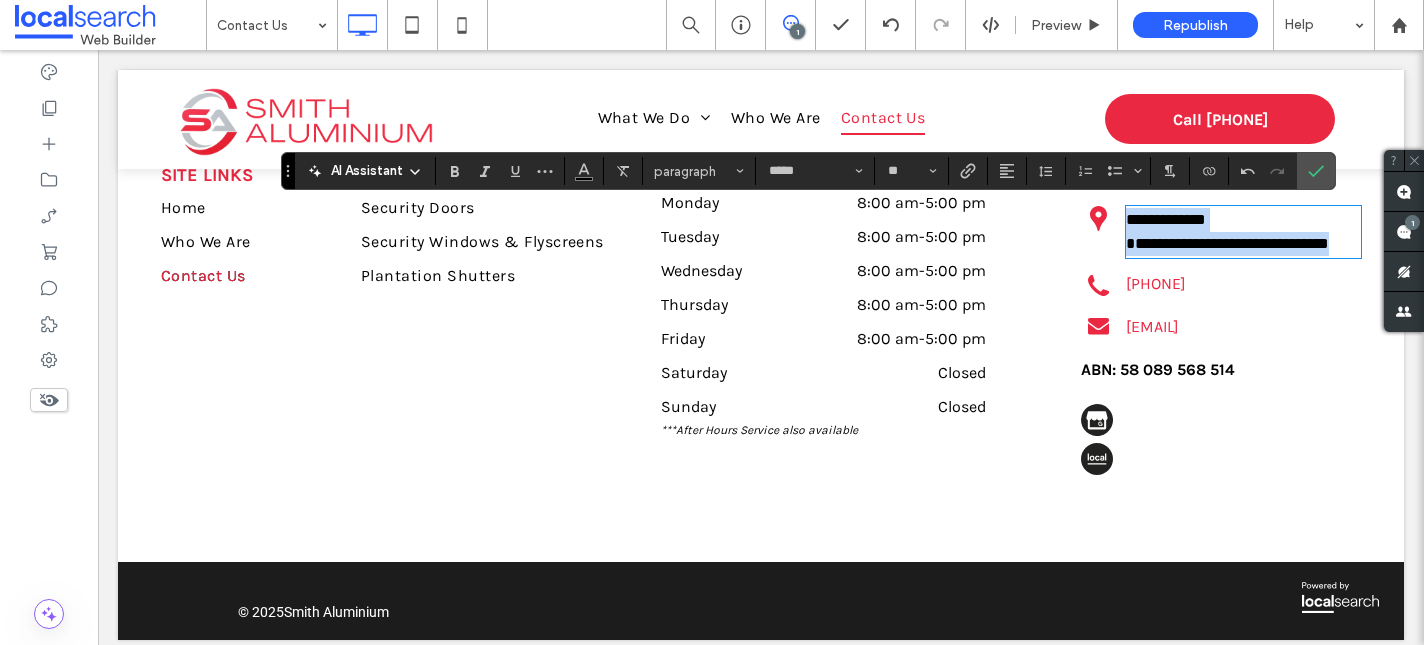 drag, startPoint x: 1168, startPoint y: 261, endPoint x: 1116, endPoint y: 221, distance: 65.60488 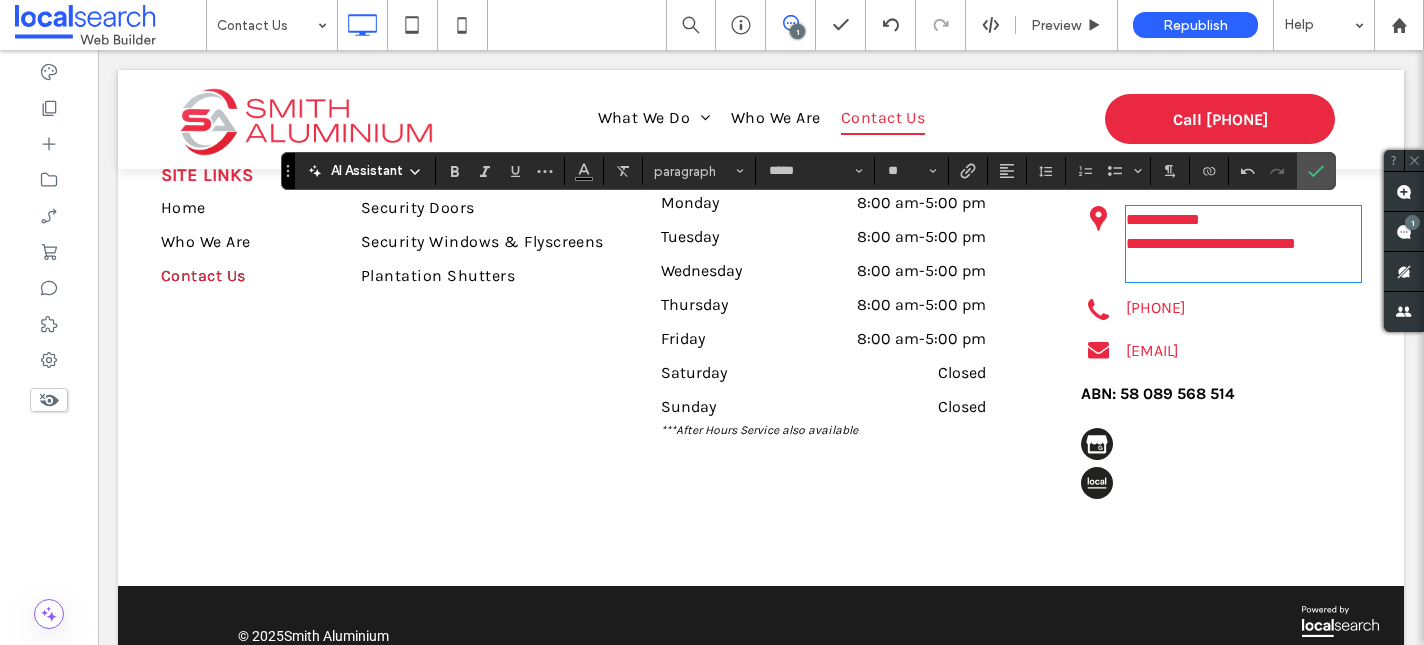 scroll, scrollTop: 0, scrollLeft: 0, axis: both 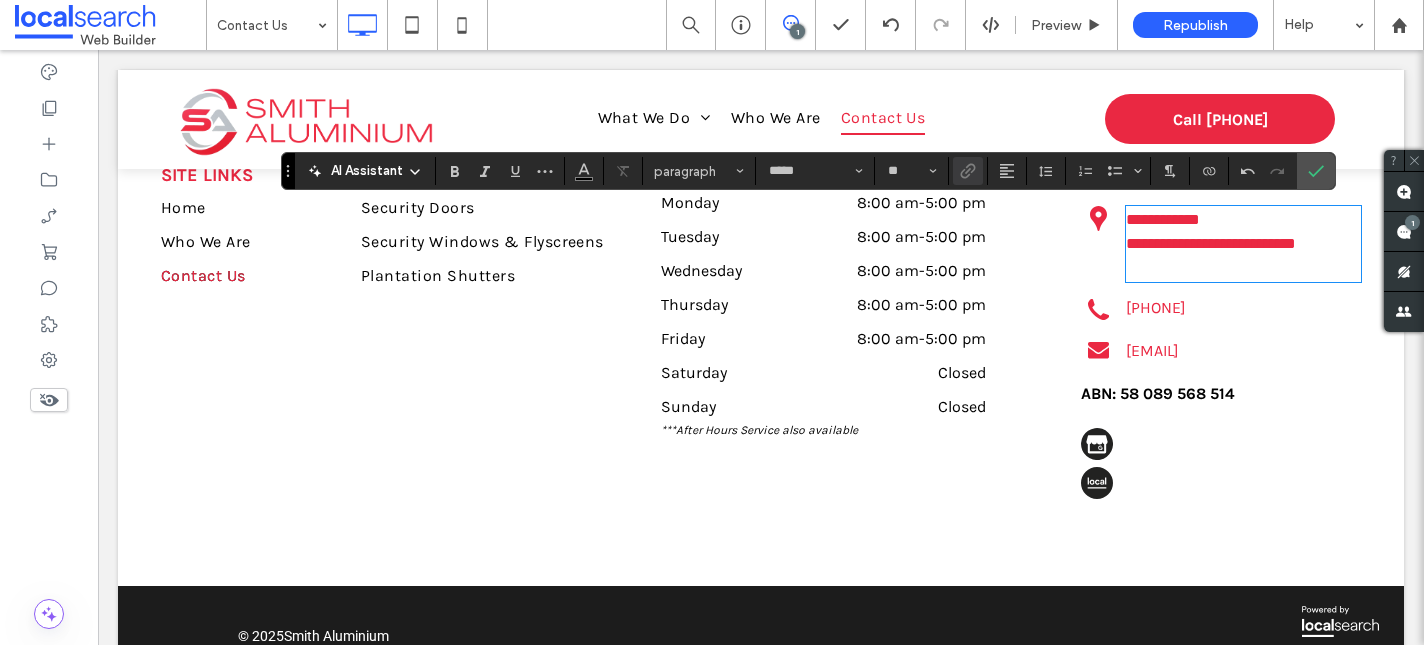 click at bounding box center (1243, 268) 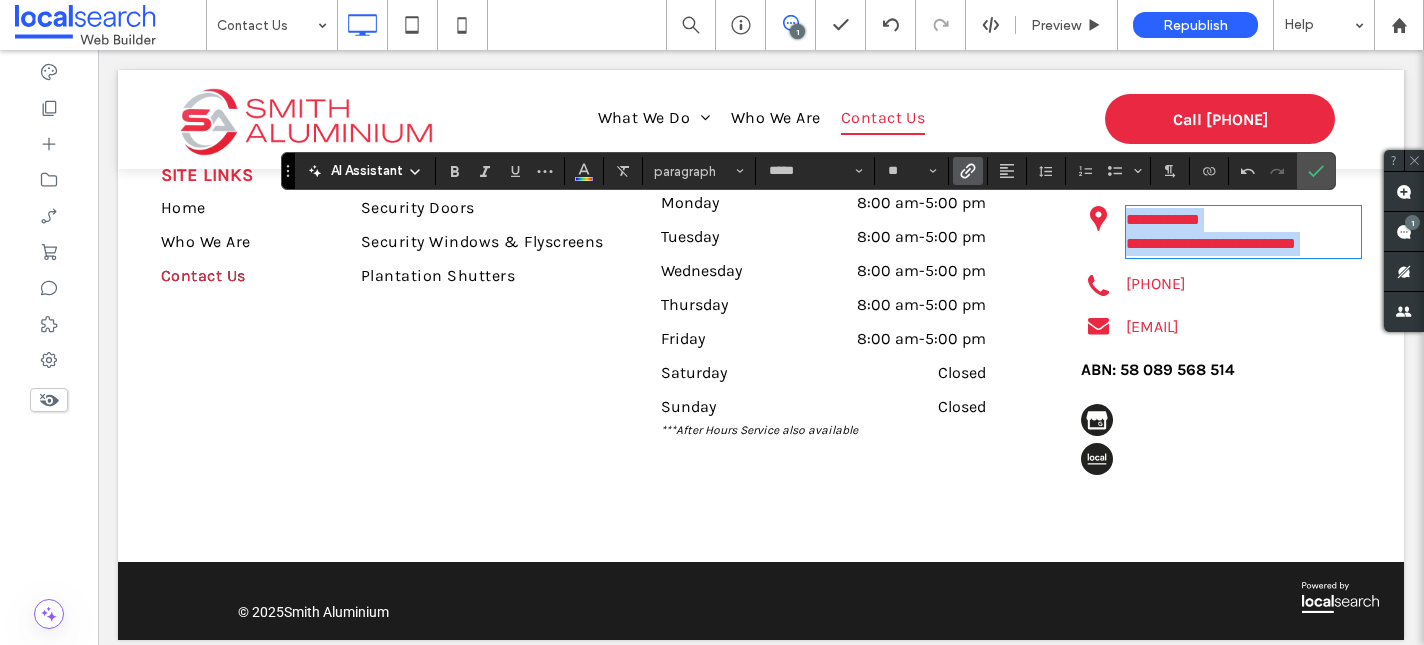 drag, startPoint x: 1163, startPoint y: 268, endPoint x: 1110, endPoint y: 224, distance: 68.88396 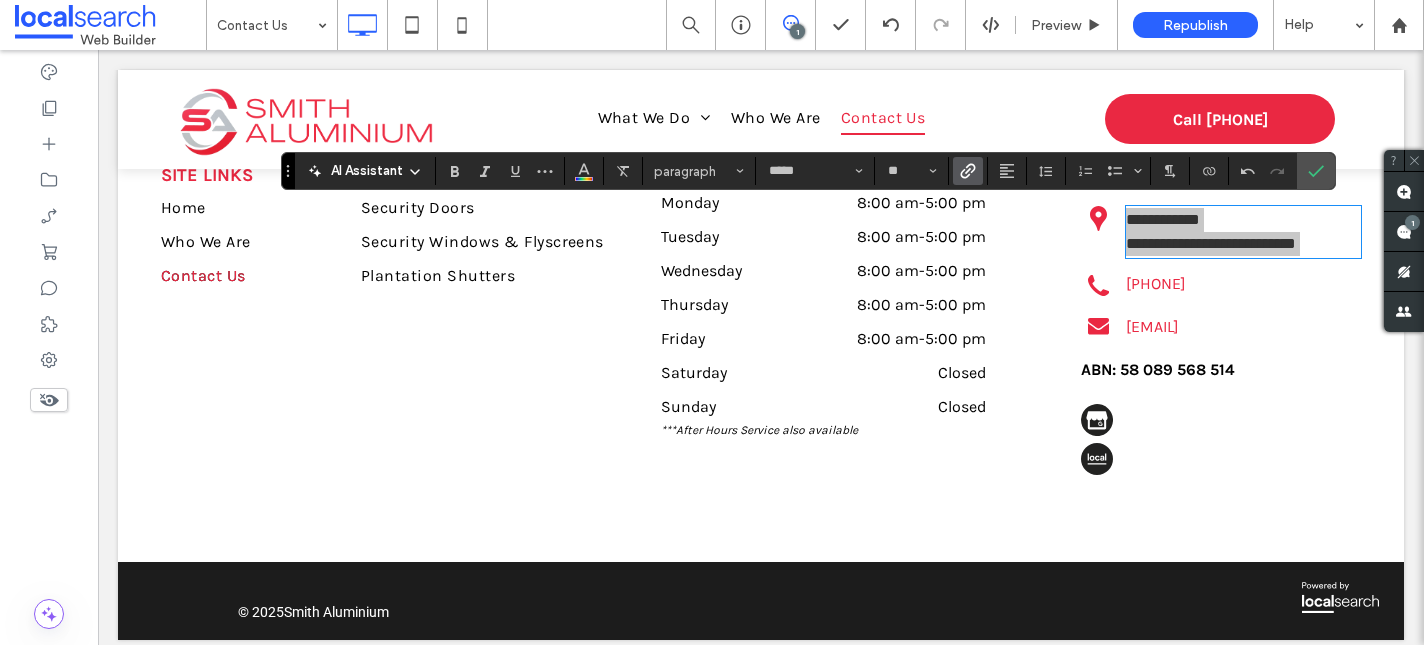 click at bounding box center [968, 171] 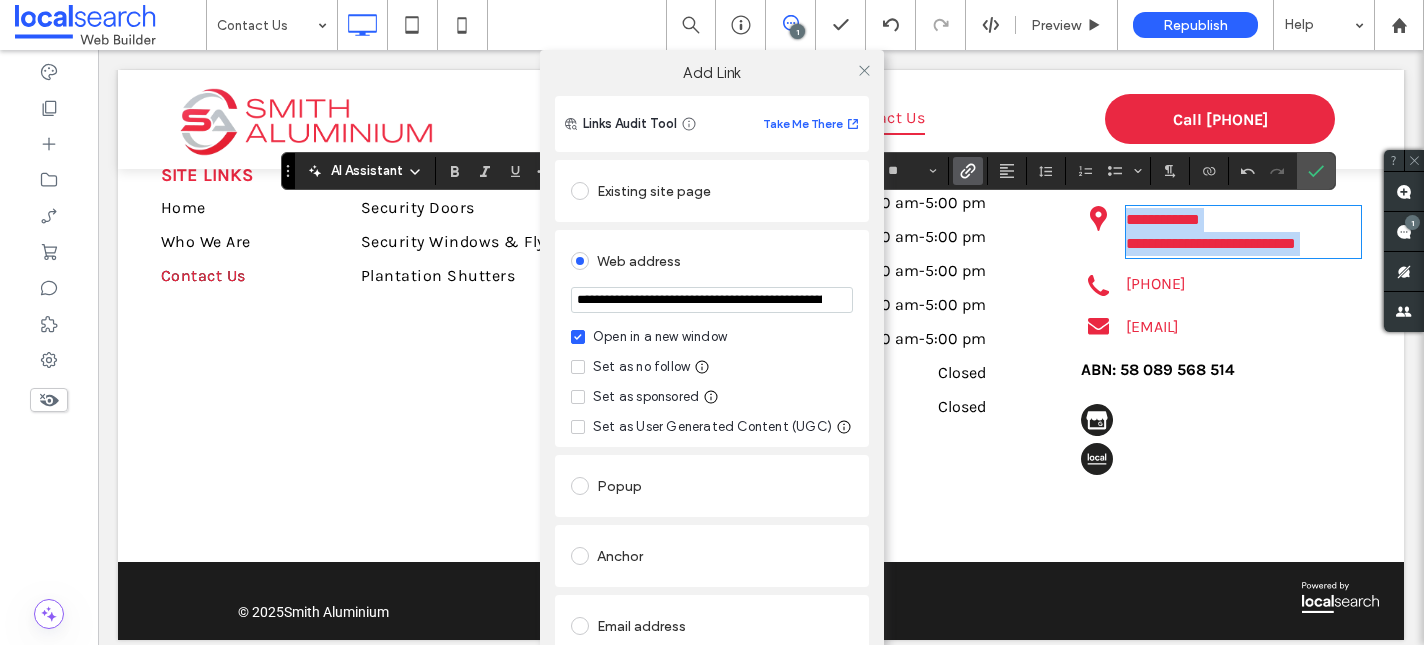 scroll, scrollTop: 174, scrollLeft: 0, axis: vertical 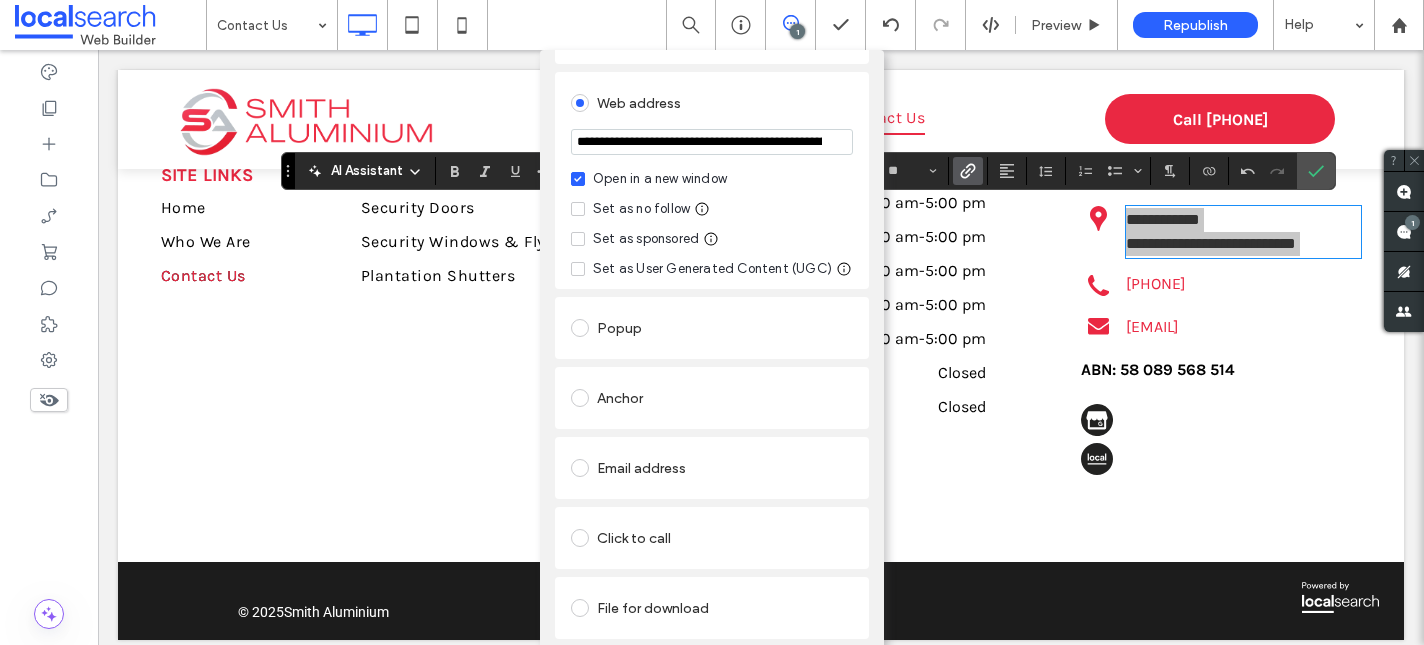 click on "Remove link" at bounding box center (712, 657) 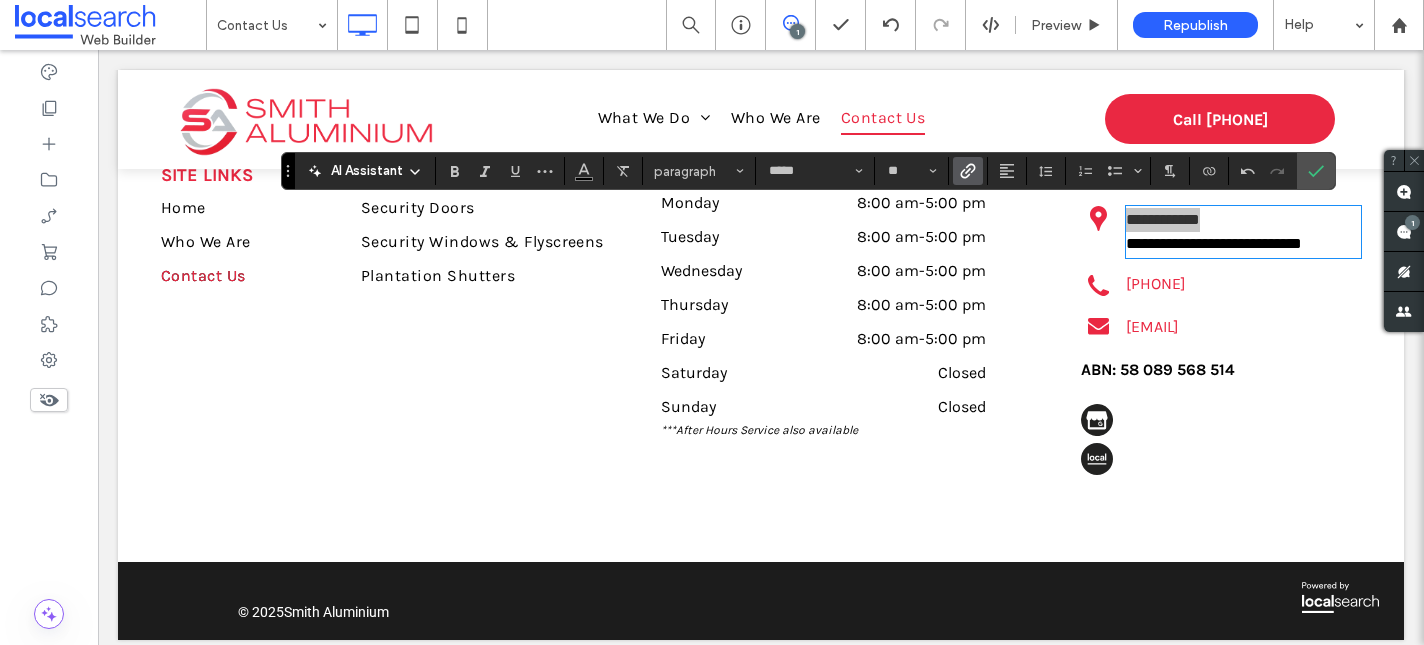 click 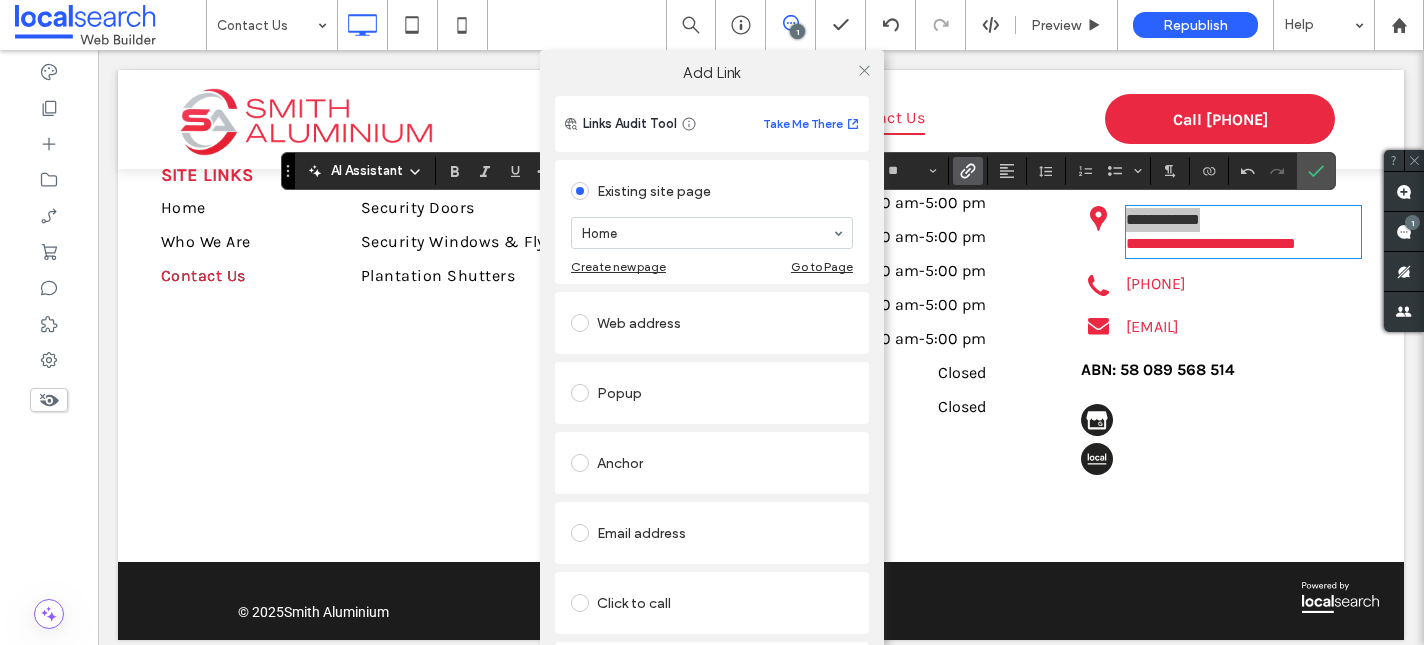 click on "Web address" at bounding box center [712, 323] 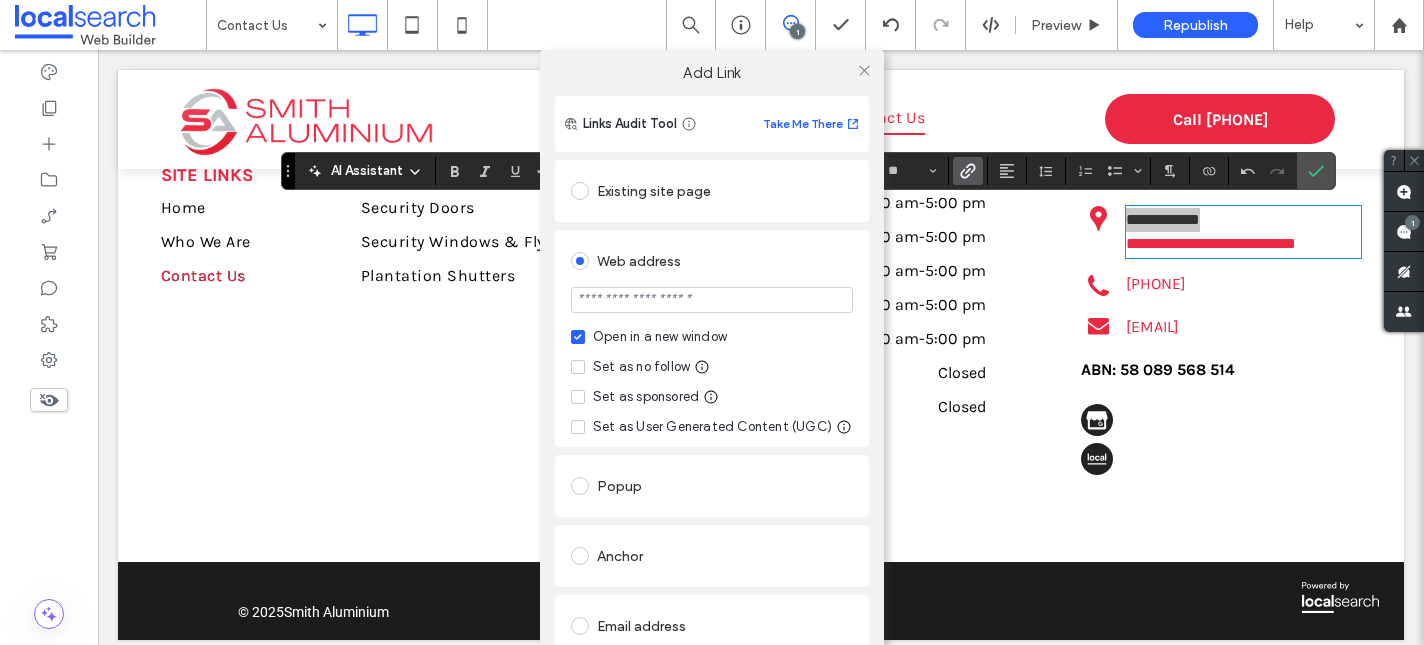 click at bounding box center [712, 300] 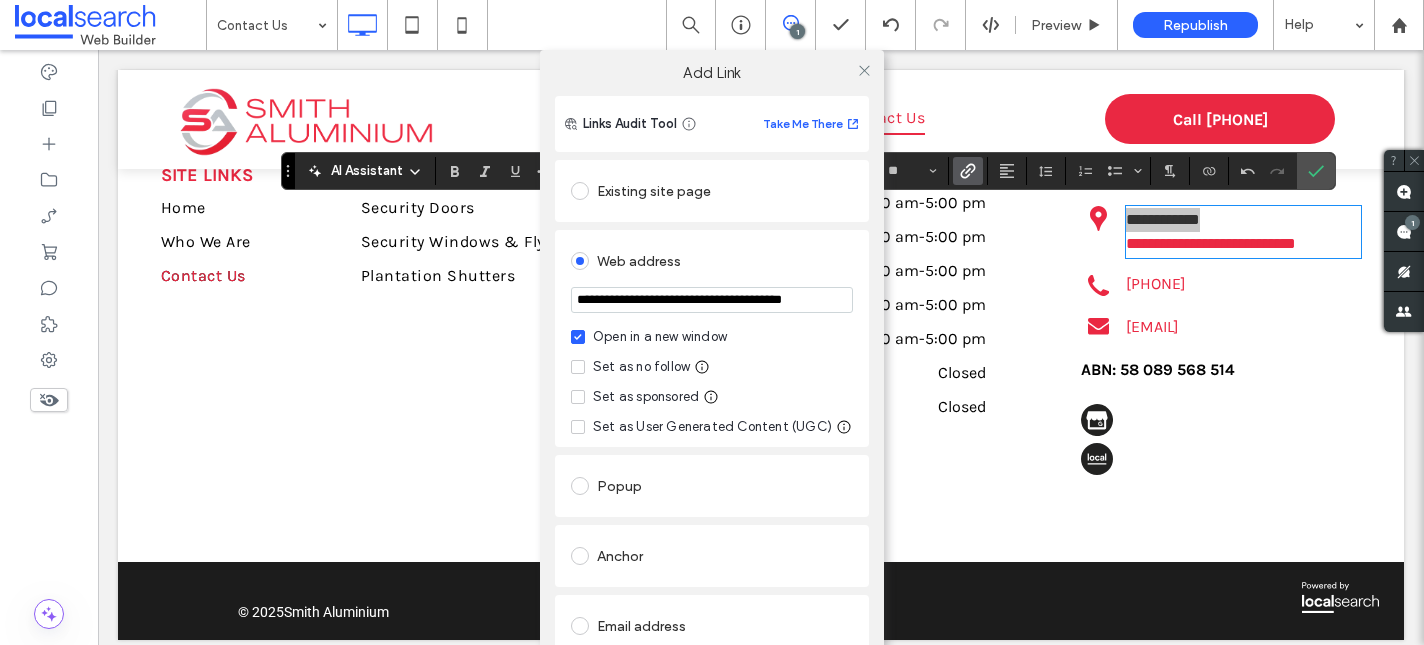scroll, scrollTop: 0, scrollLeft: 41, axis: horizontal 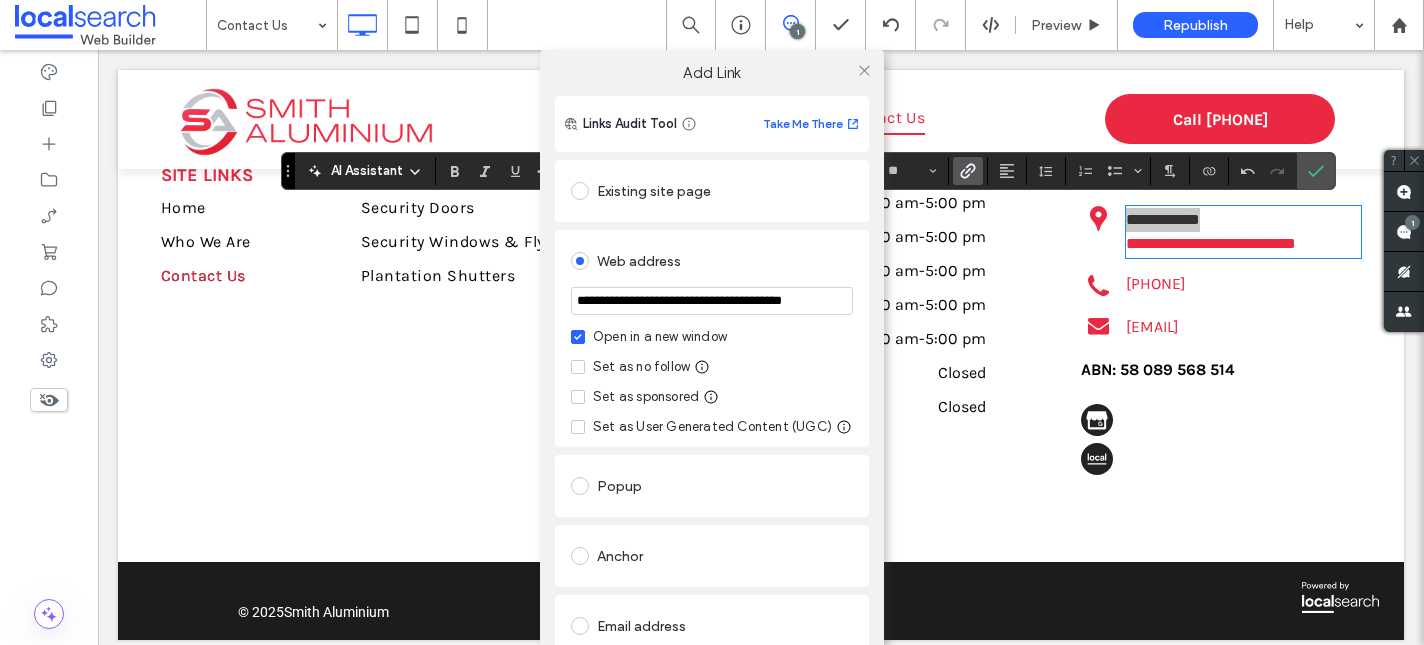 type on "**********" 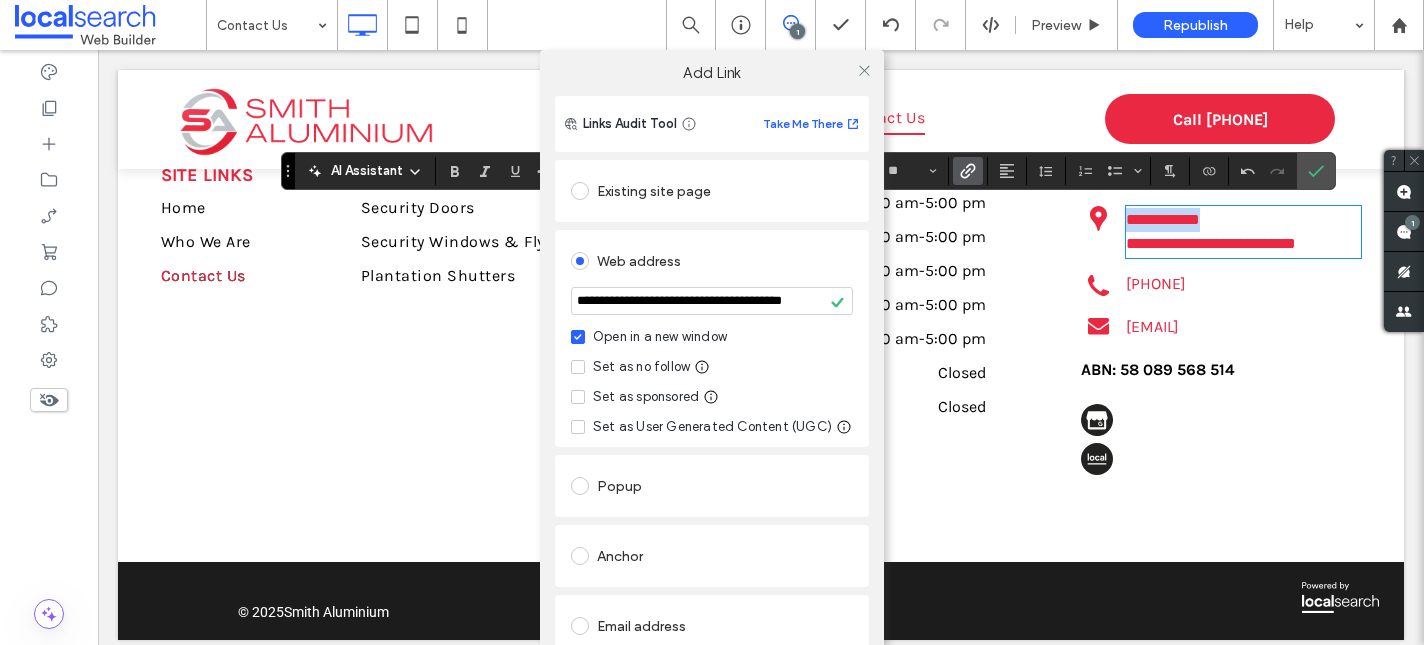 click 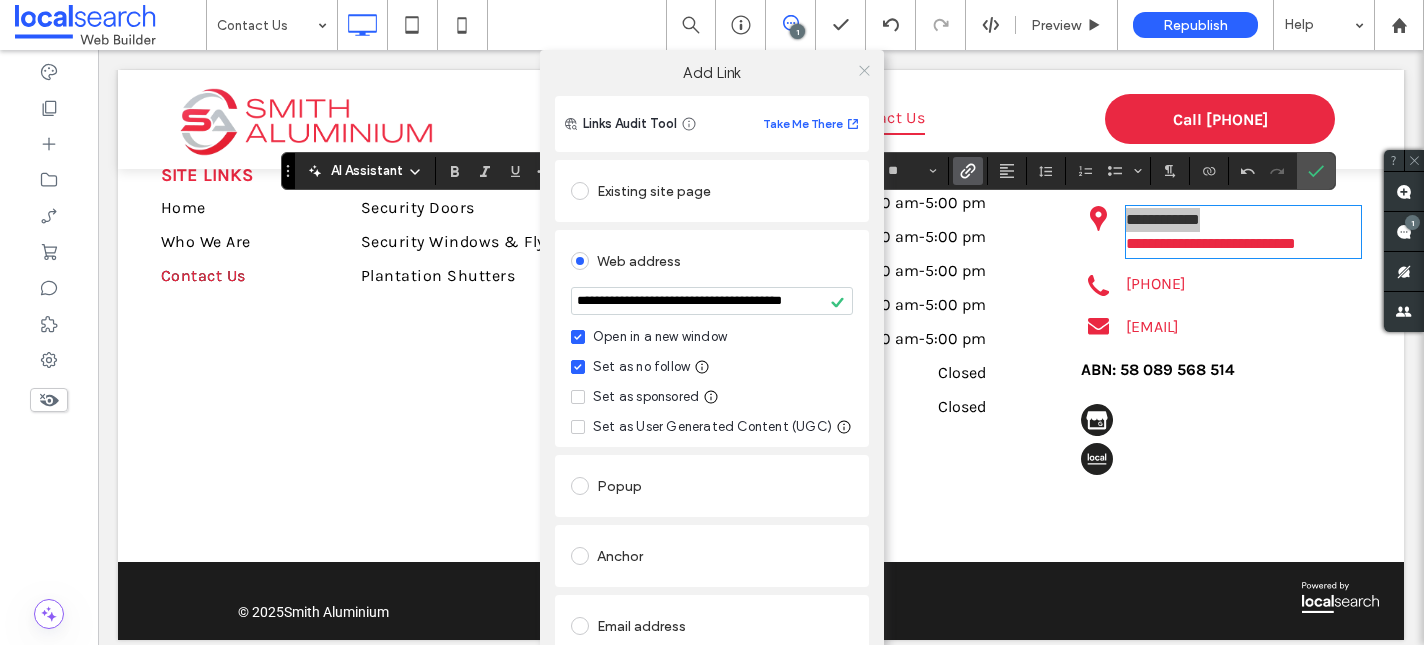 click 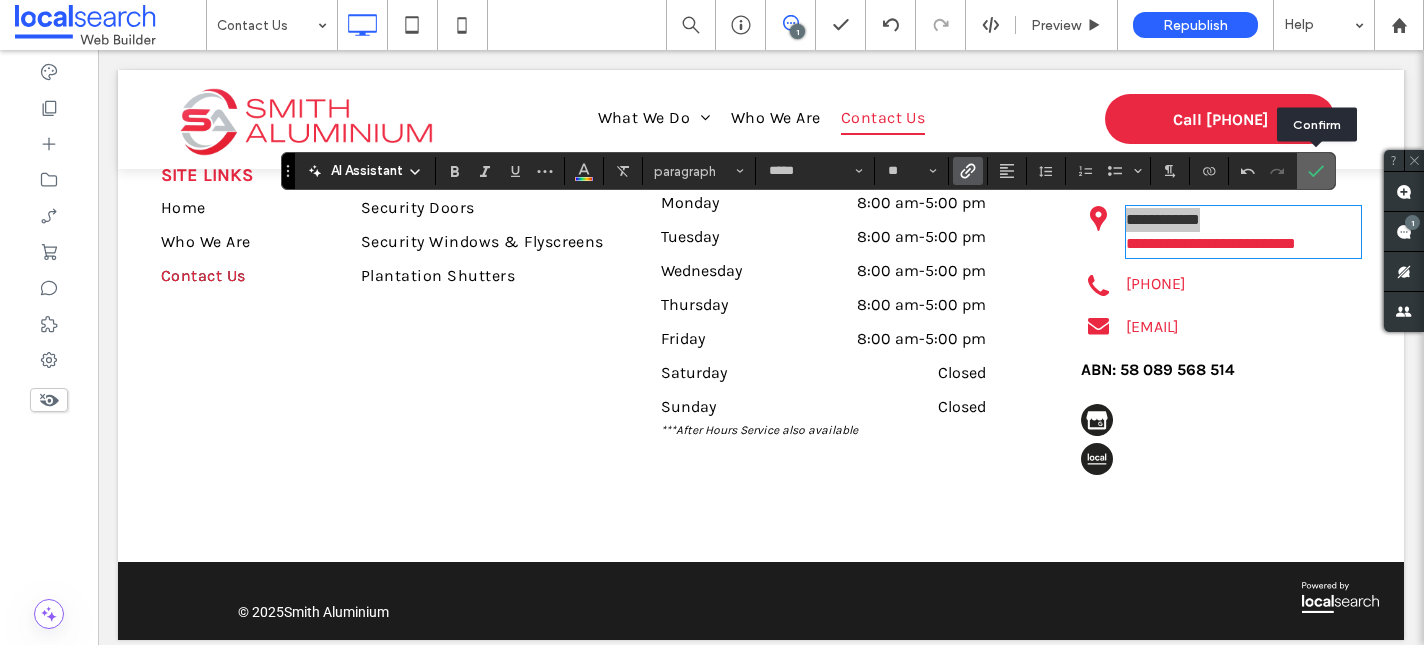 click 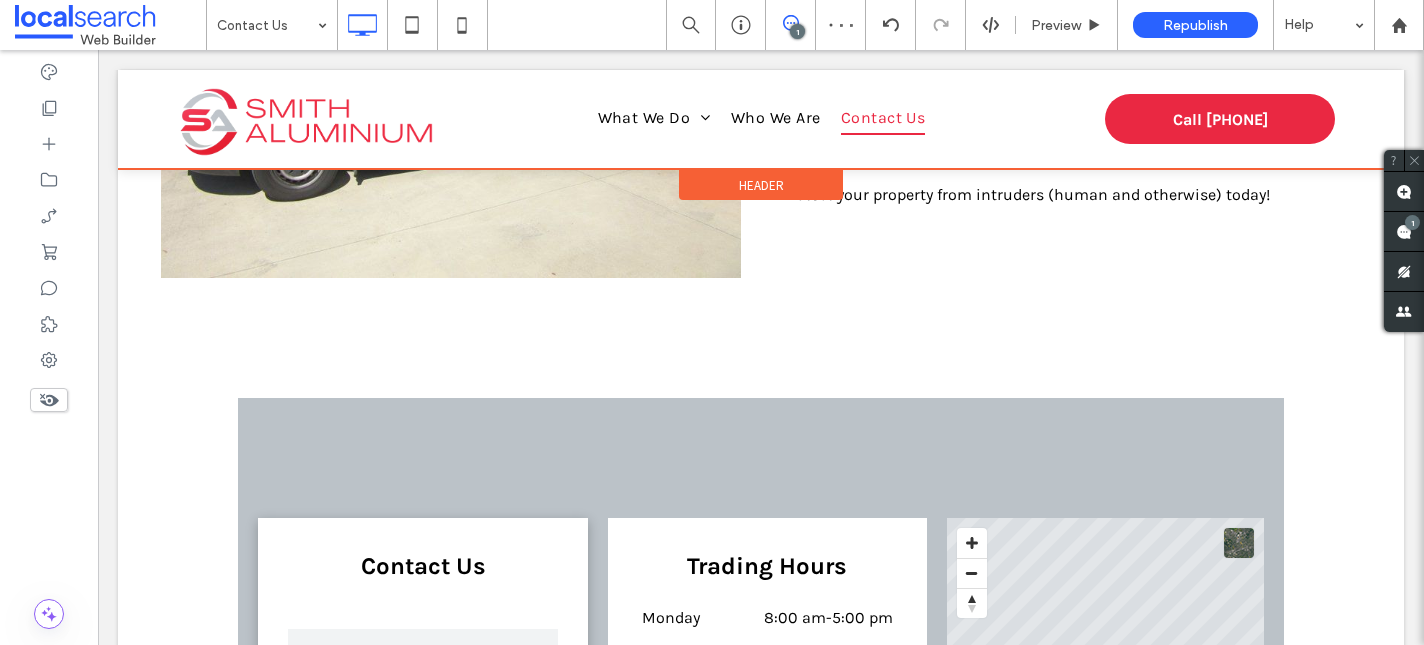 scroll, scrollTop: 1062, scrollLeft: 0, axis: vertical 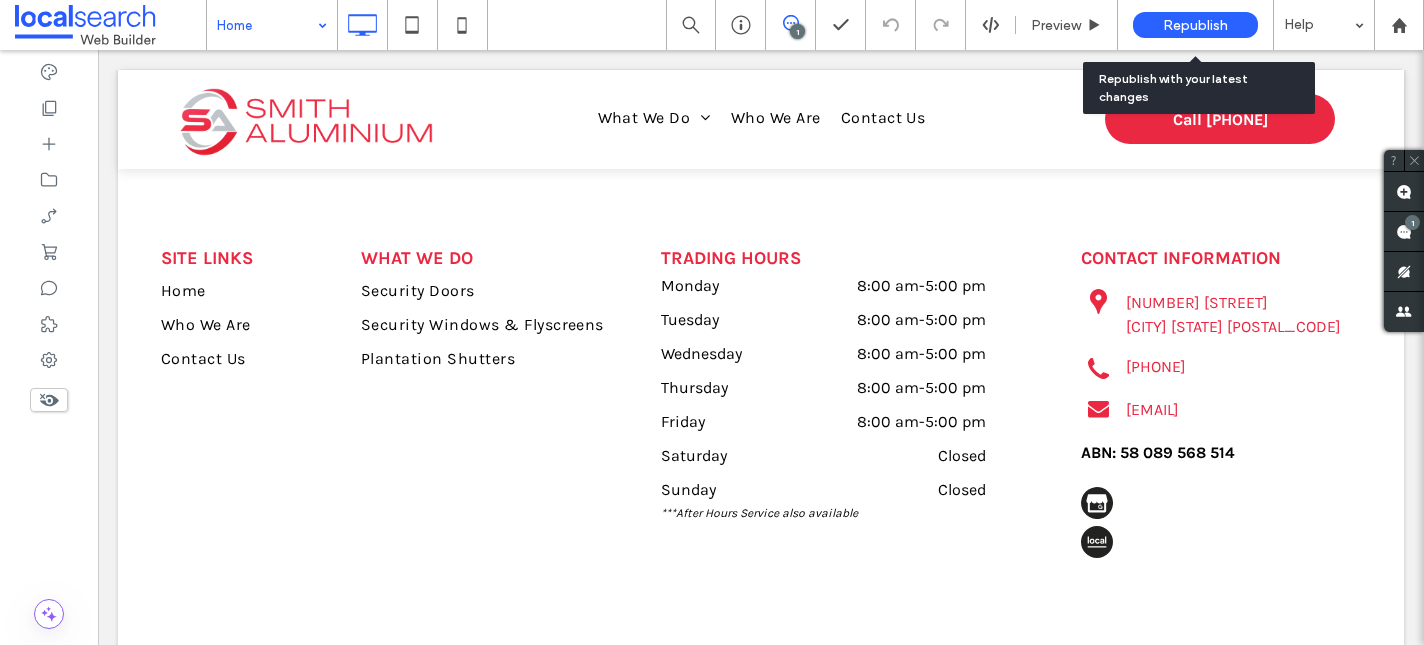click on "Republish" at bounding box center [1195, 25] 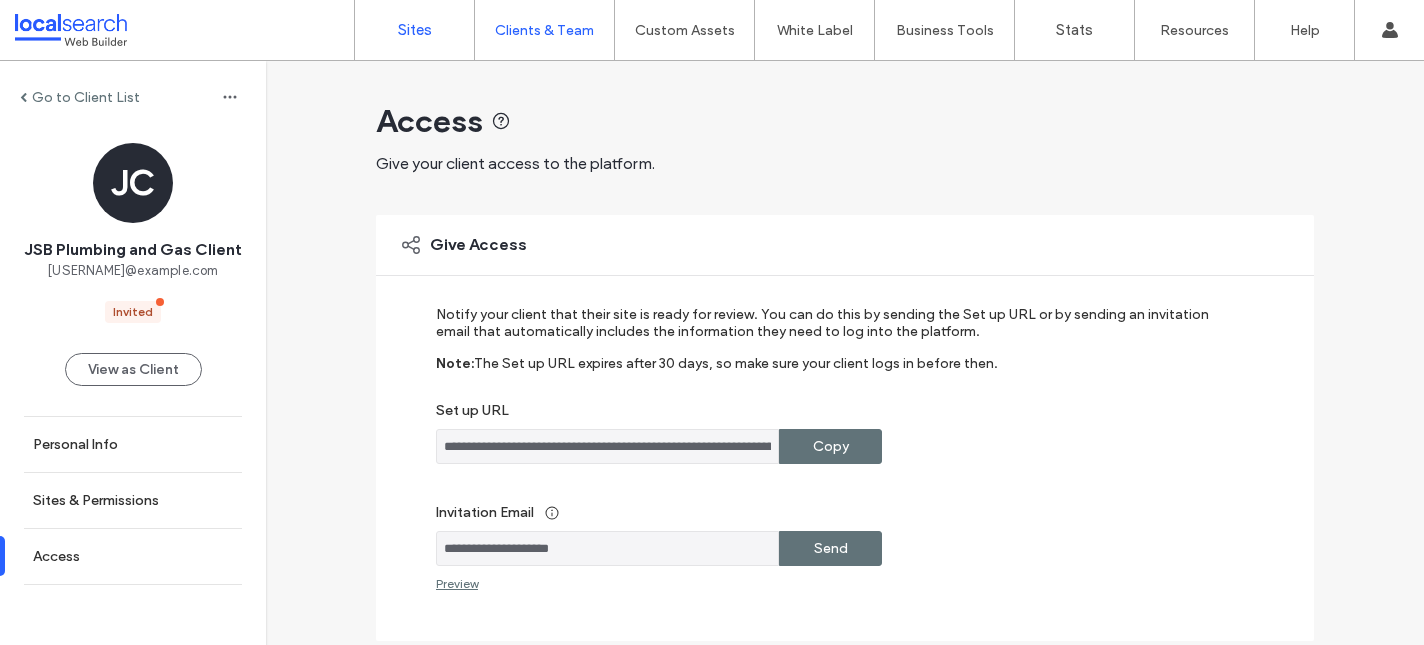 scroll, scrollTop: 0, scrollLeft: 0, axis: both 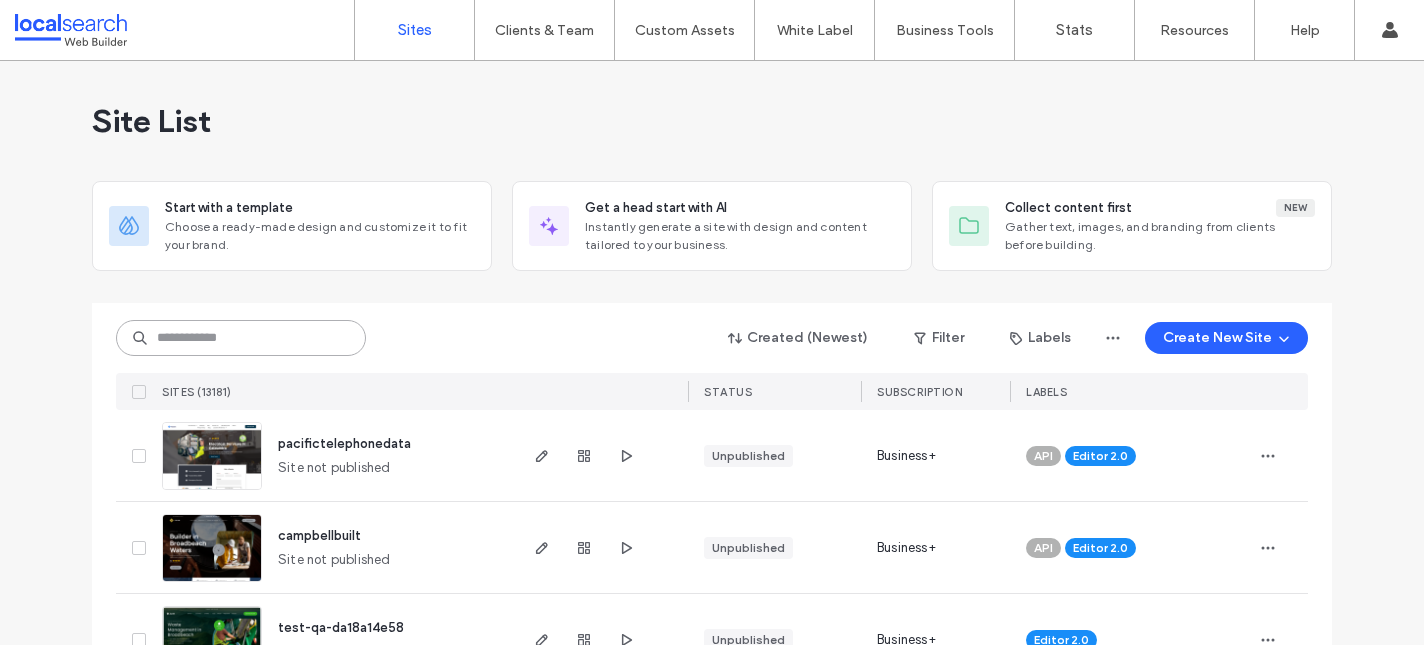 click at bounding box center (241, 338) 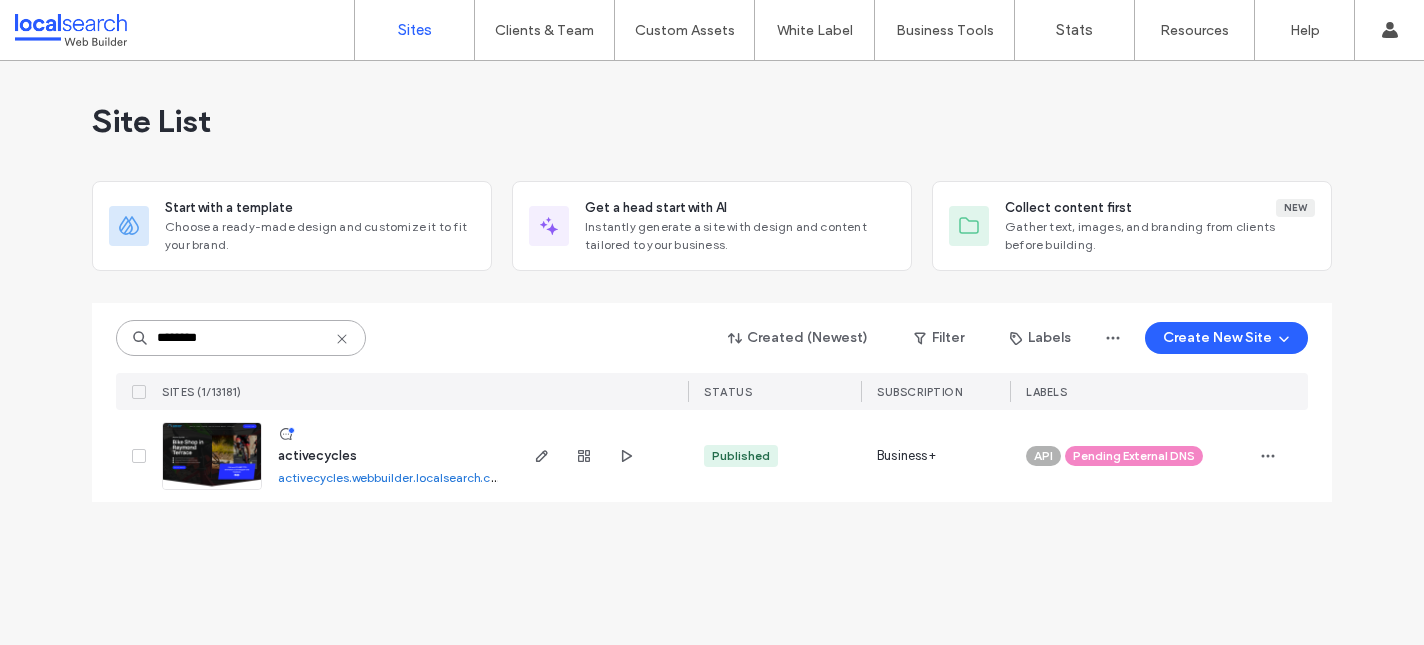 type on "********" 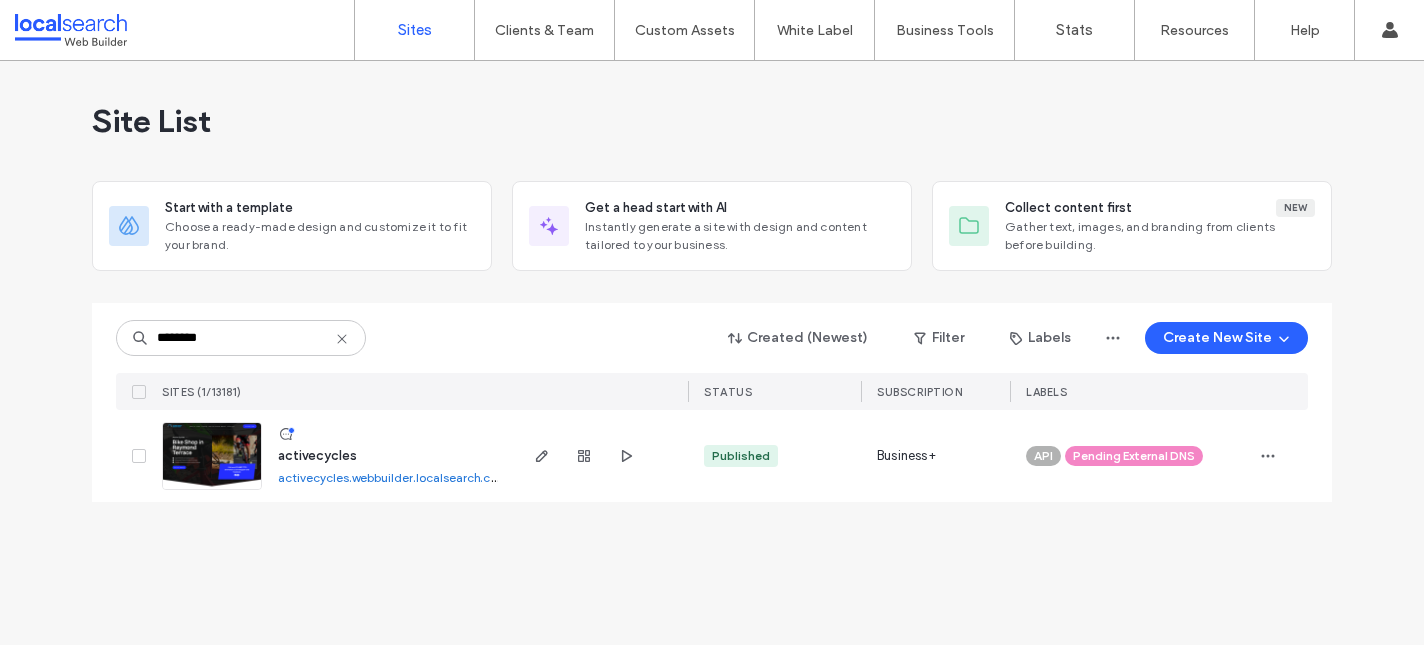 click on "activecycles" at bounding box center [317, 455] 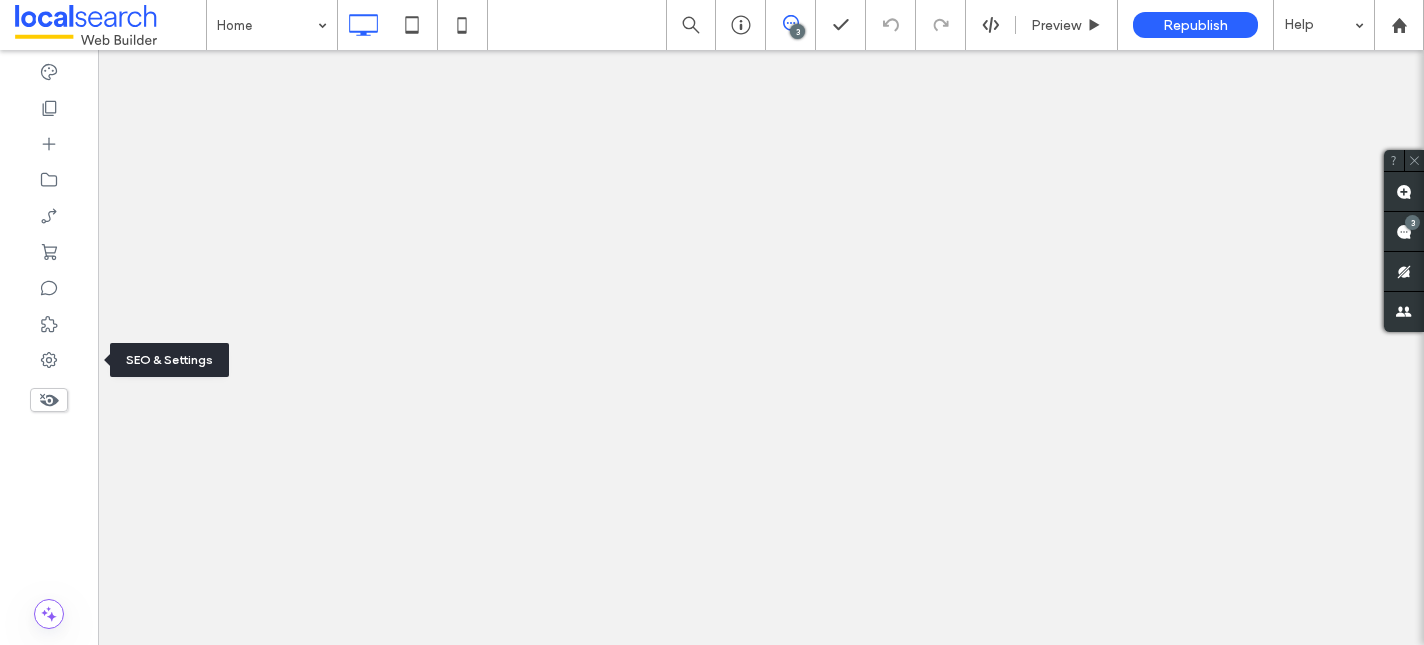 click at bounding box center (49, 360) 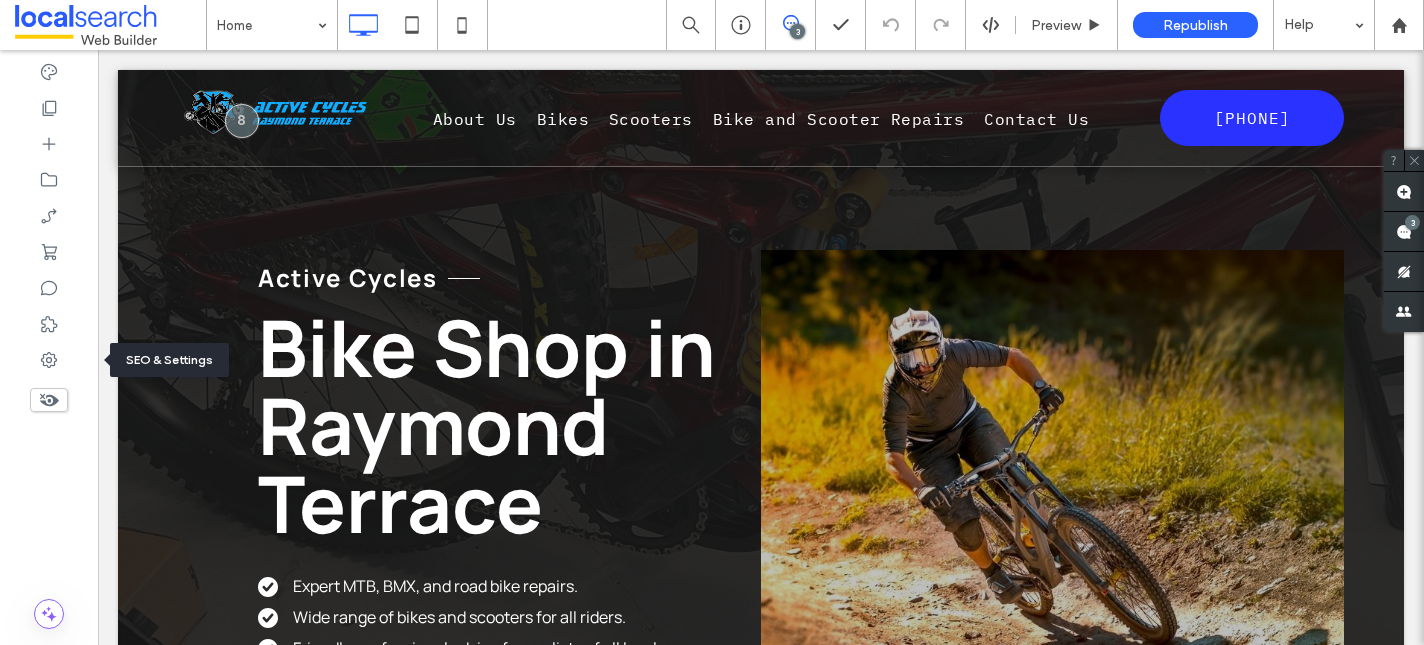 scroll, scrollTop: 0, scrollLeft: 0, axis: both 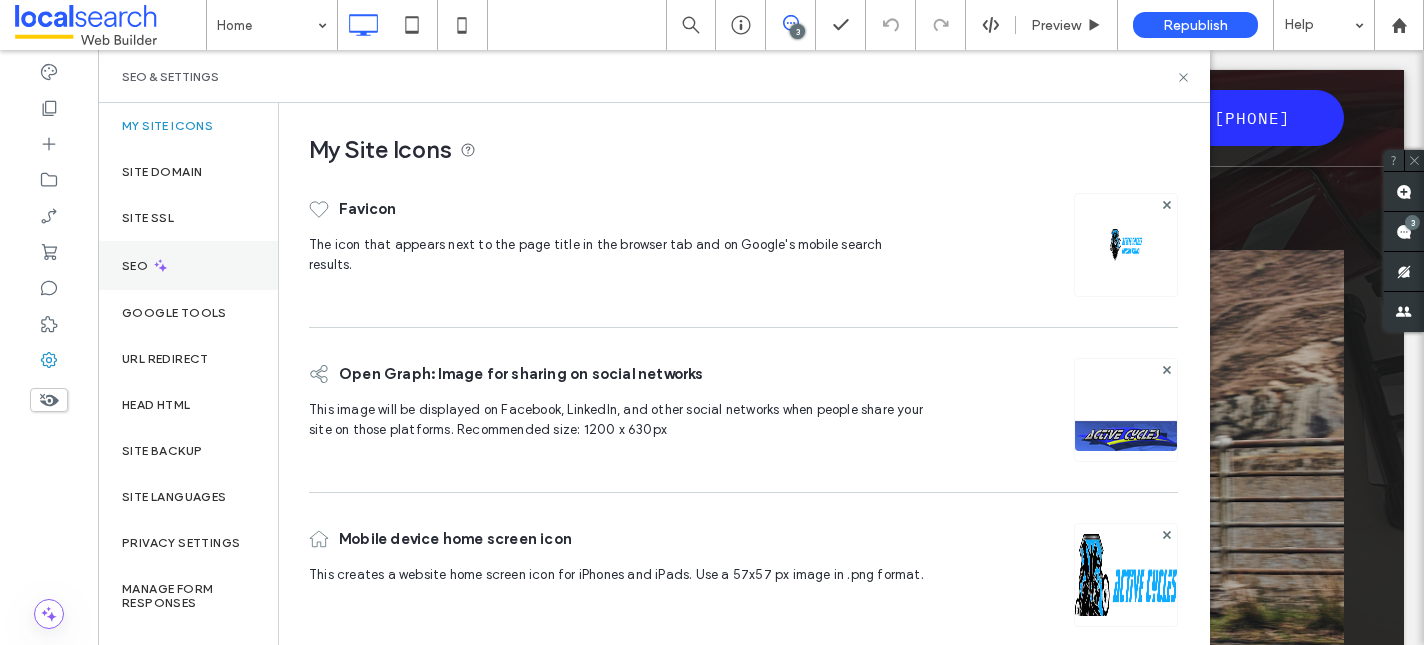 click on "SEO" at bounding box center [188, 265] 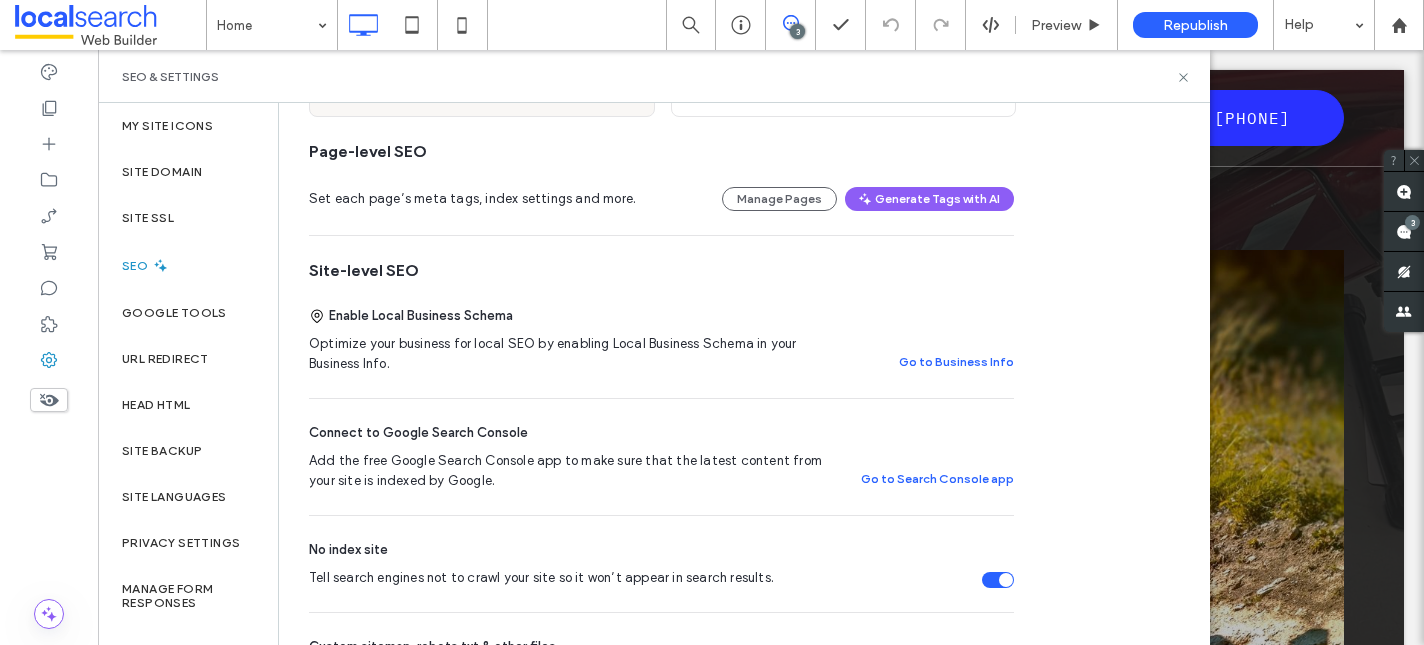 scroll, scrollTop: 246, scrollLeft: 0, axis: vertical 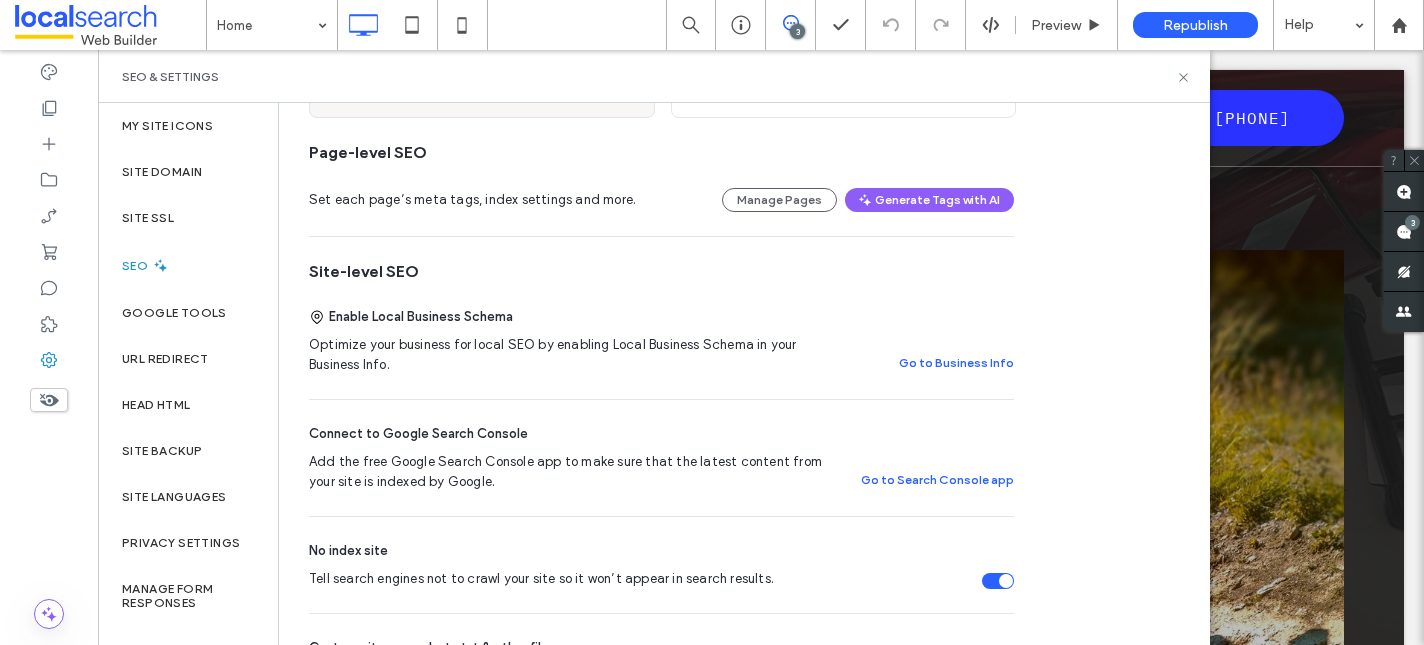 click at bounding box center [1006, 581] 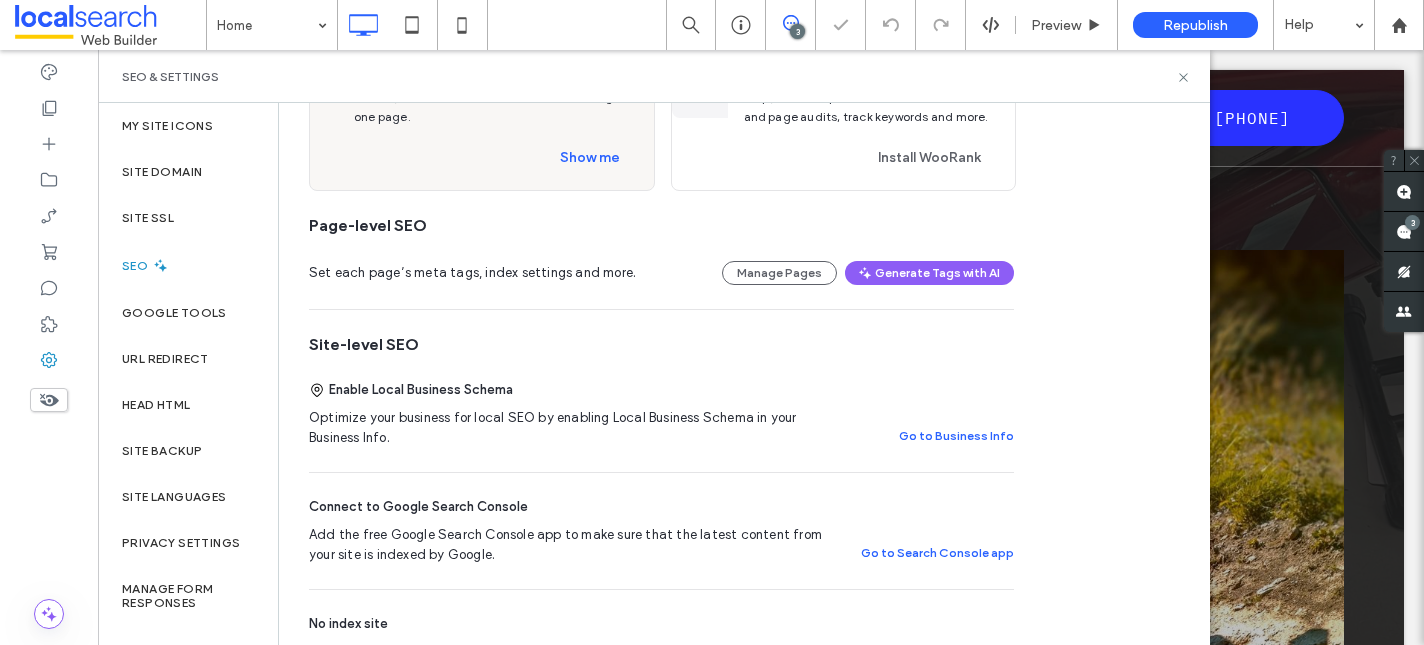 scroll, scrollTop: 0, scrollLeft: 0, axis: both 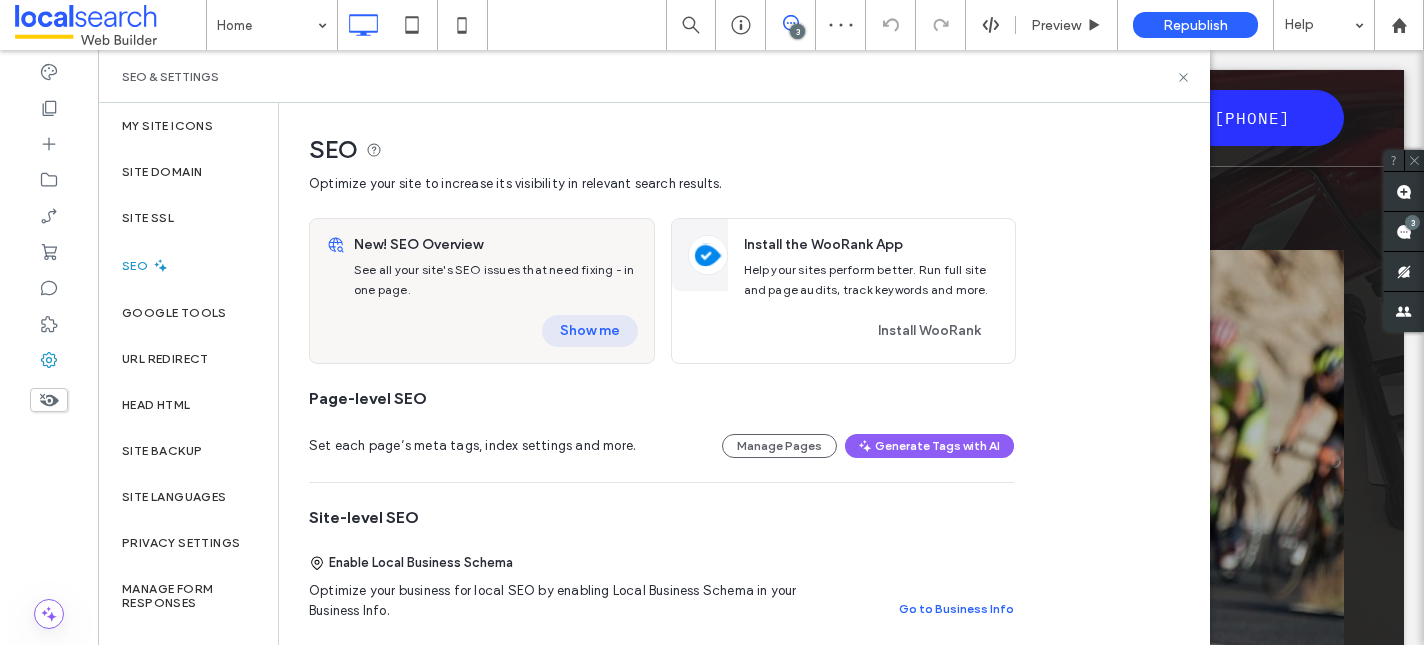 click on "Show me" at bounding box center (590, 331) 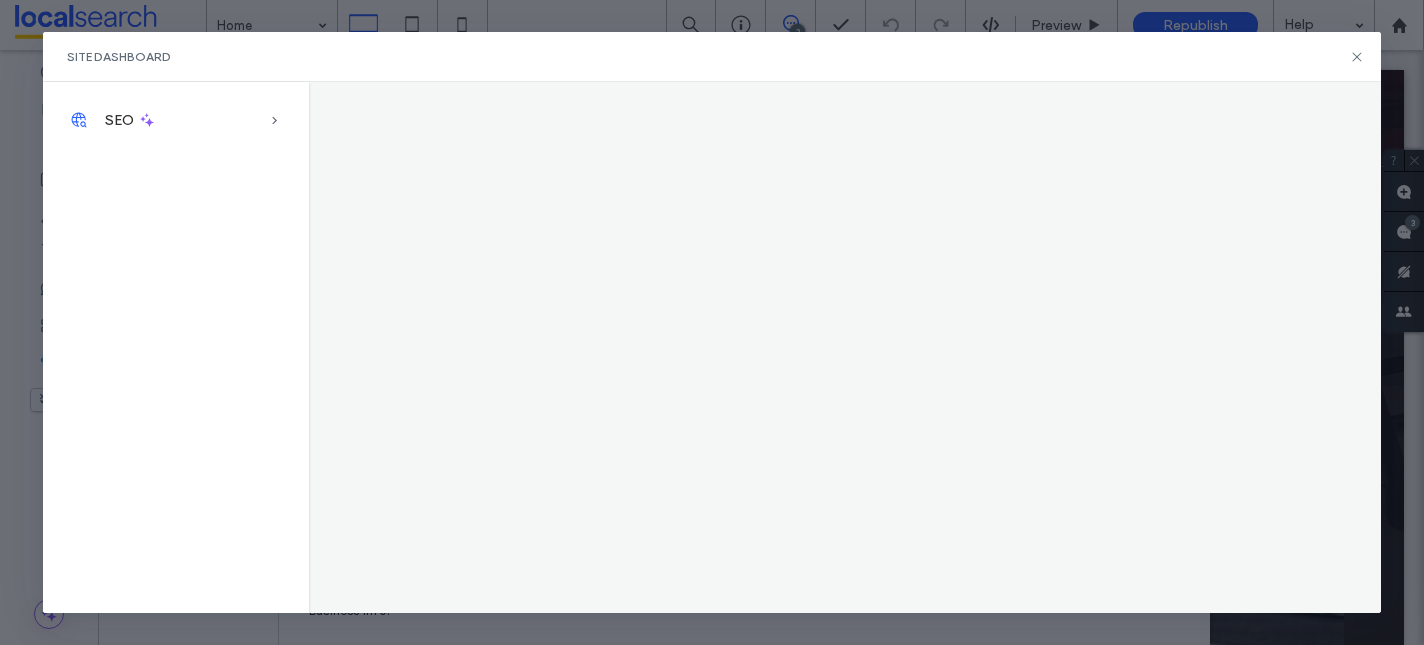 click on "Page SEO" at bounding box center [0, 0] 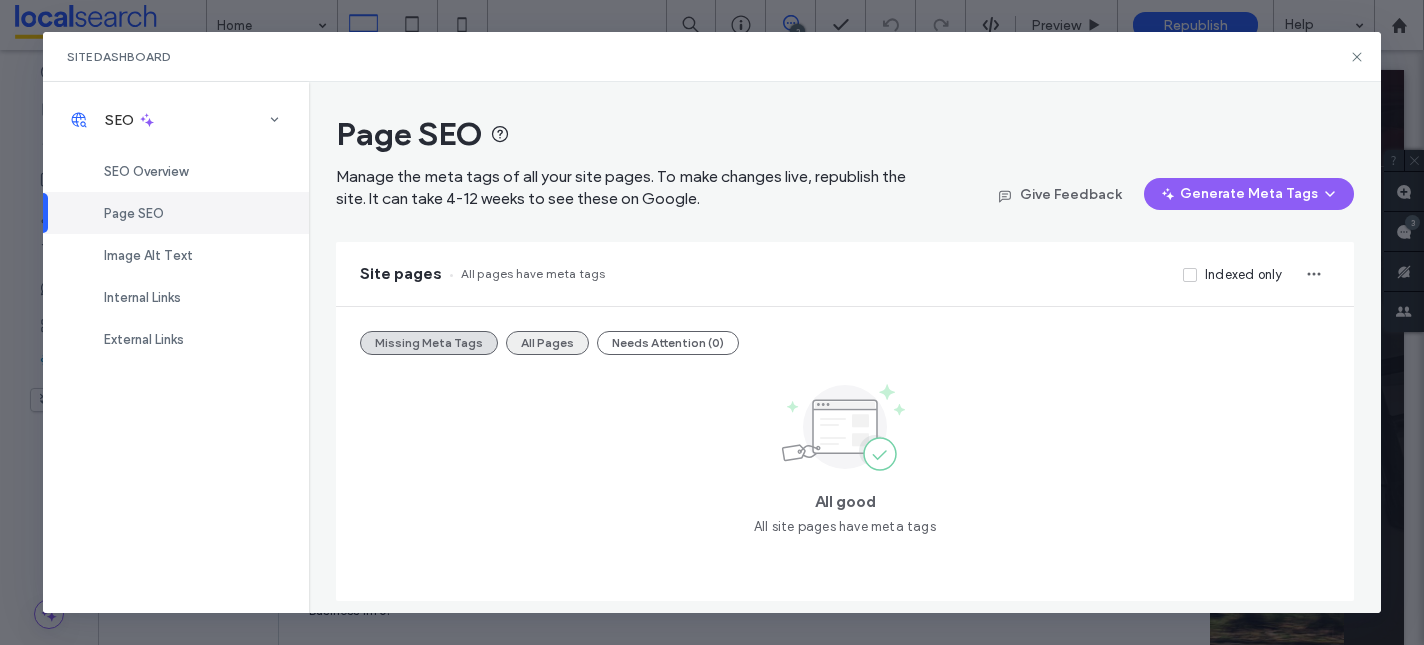 click on "All Pages" at bounding box center (547, 343) 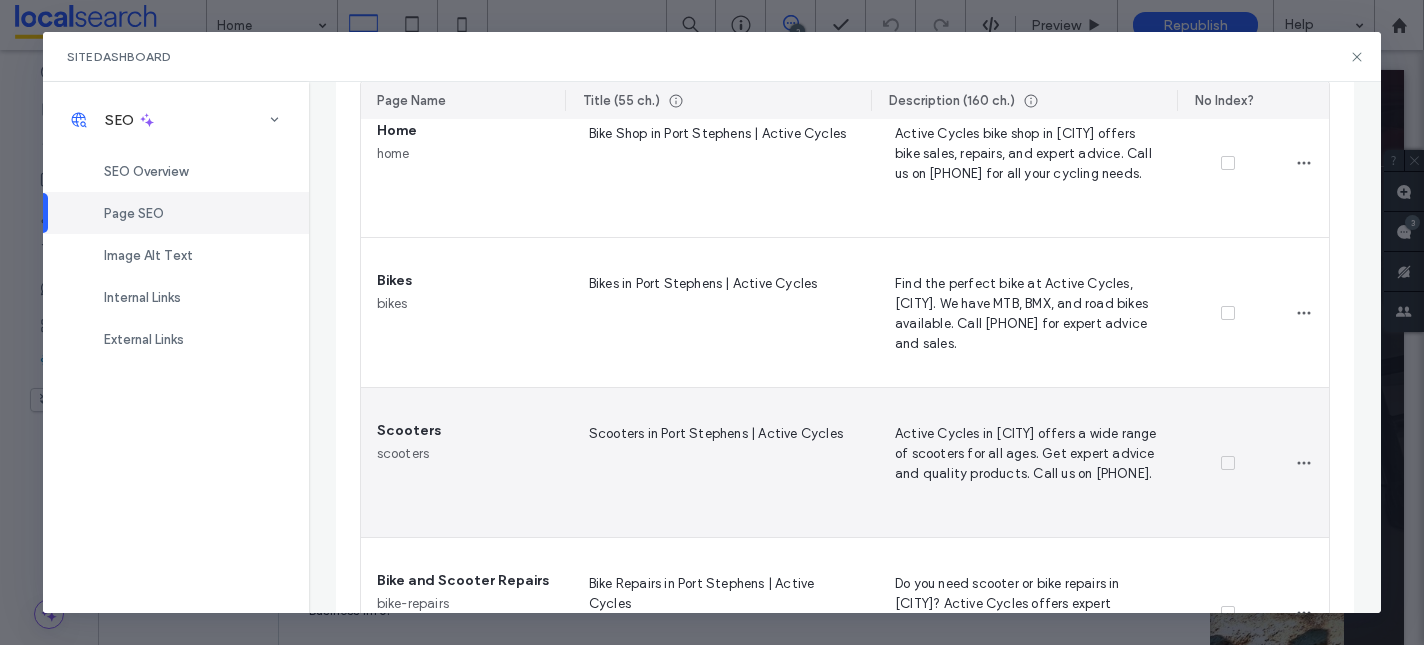 scroll, scrollTop: 0, scrollLeft: 0, axis: both 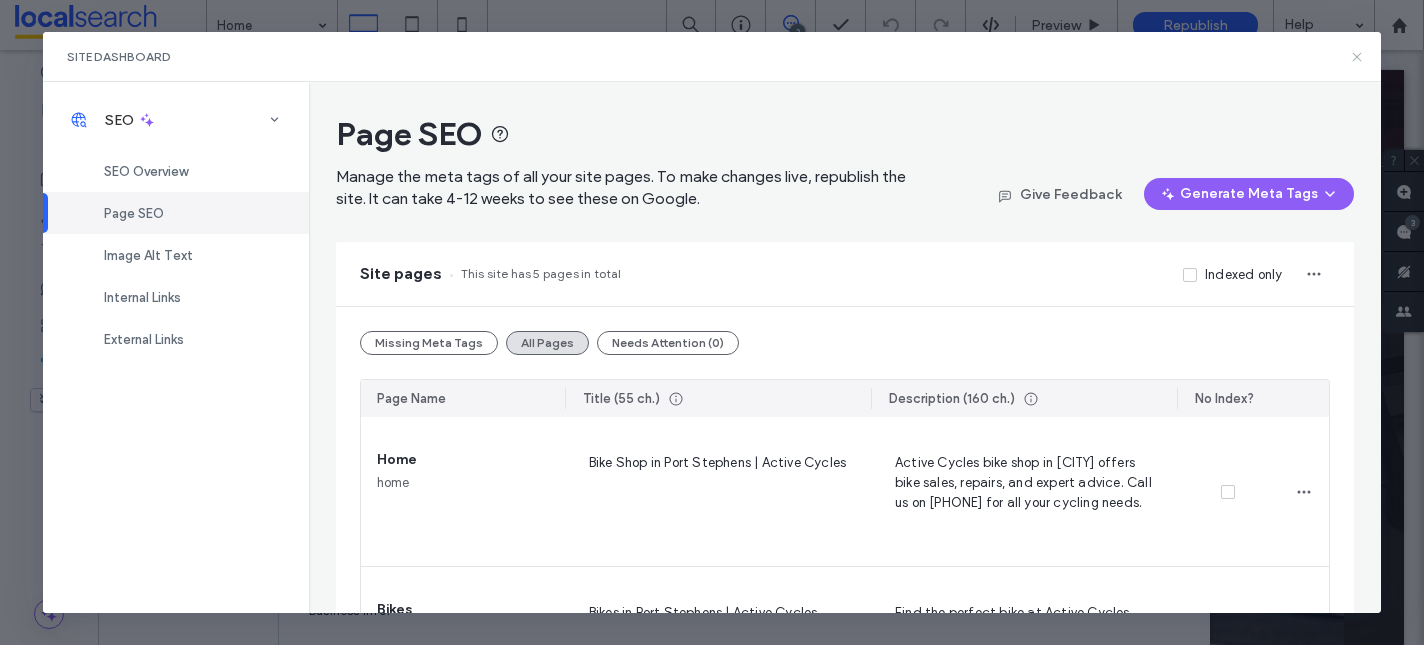 click 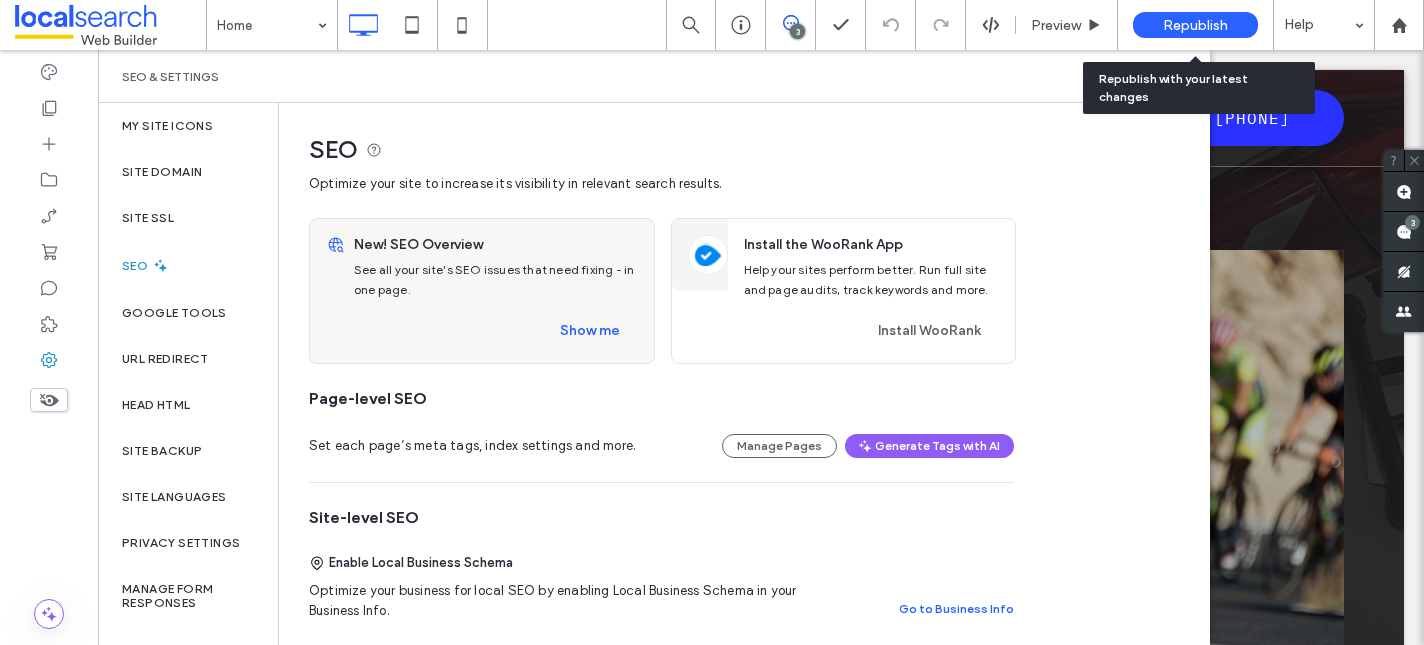 click on "Republish" at bounding box center (1195, 25) 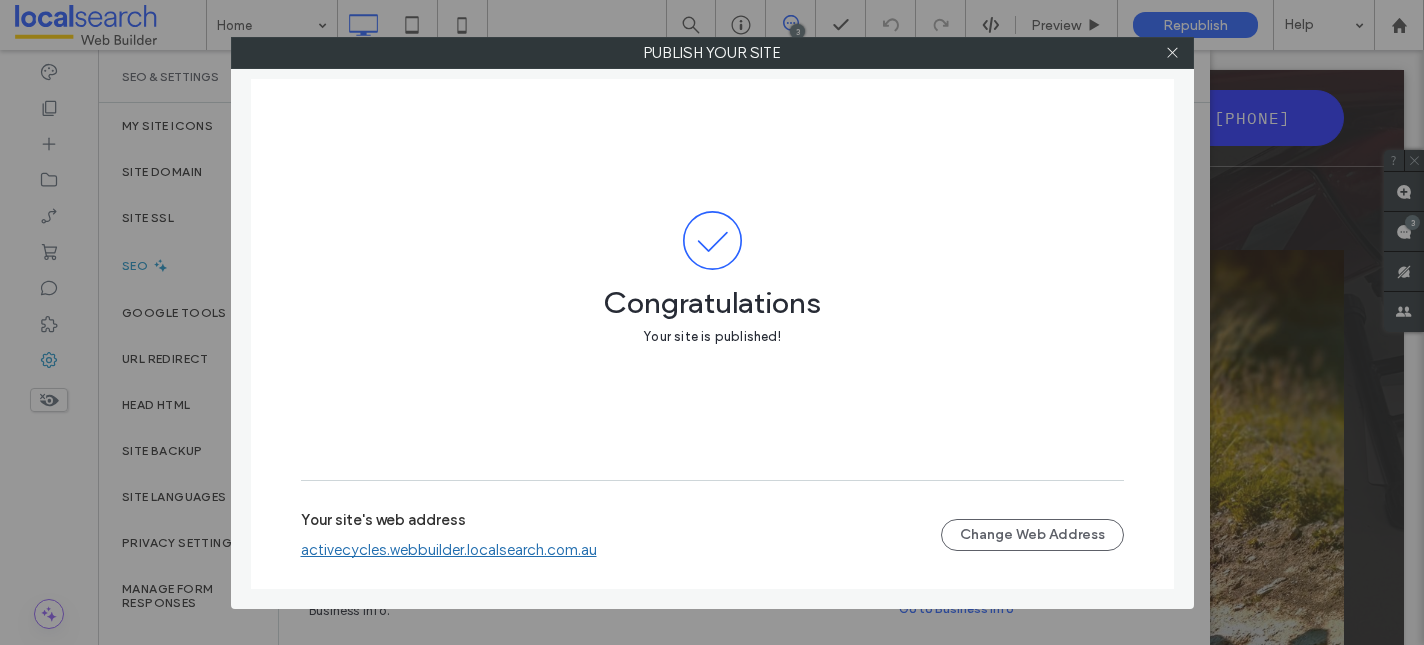 click on "activecycles.webbuilder.localsearch.com.au" at bounding box center (449, 550) 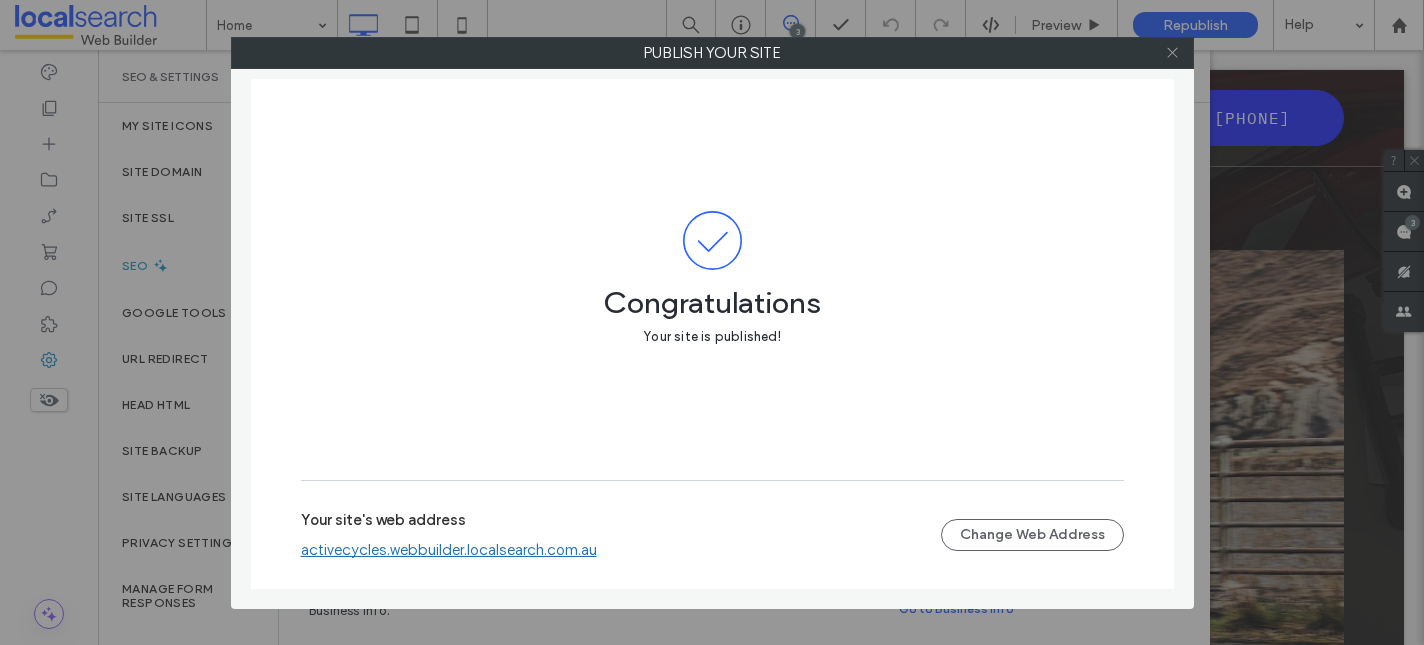 click at bounding box center (1172, 53) 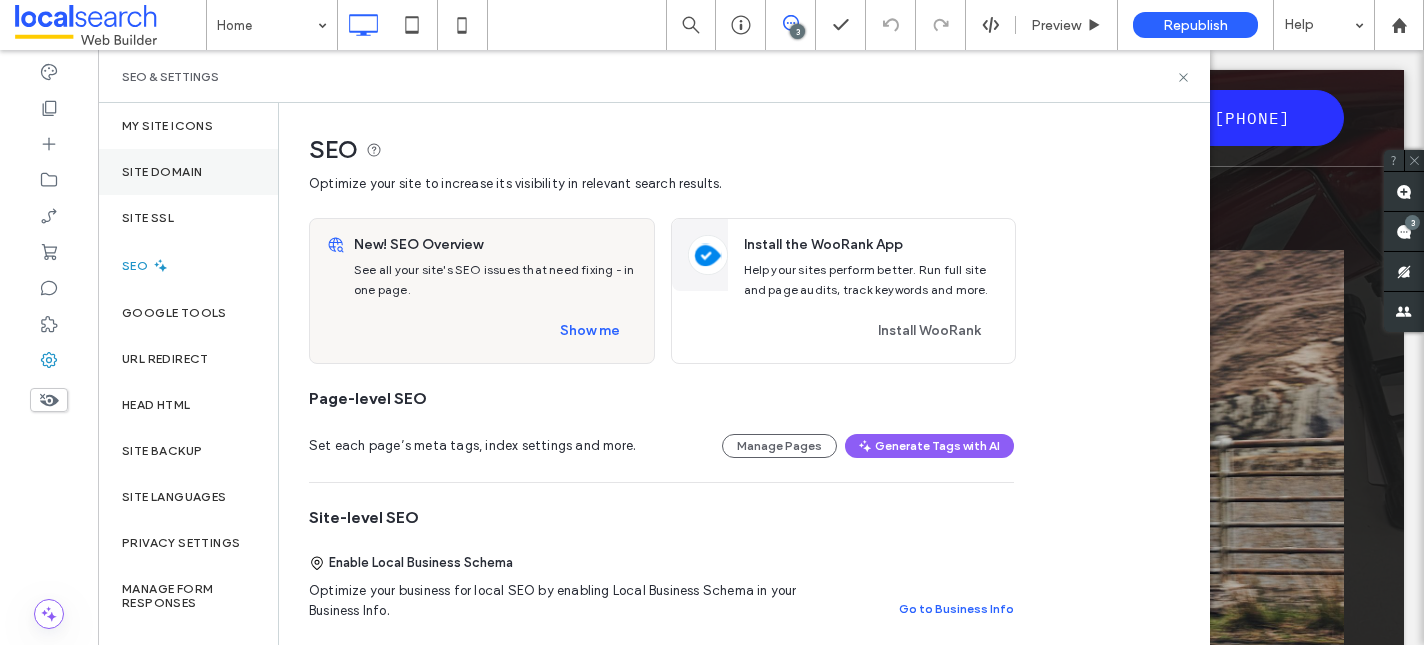 click on "Site Domain" at bounding box center (162, 172) 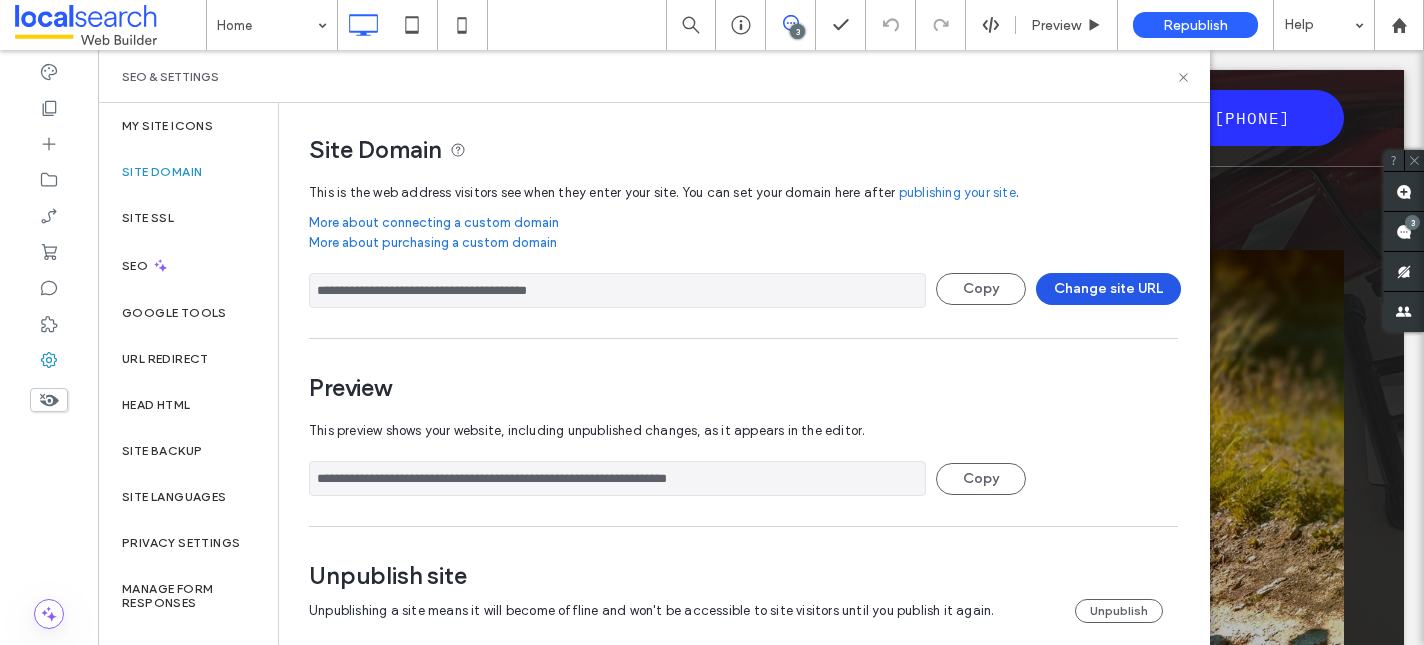 click on "Change site URL" at bounding box center (1108, 289) 